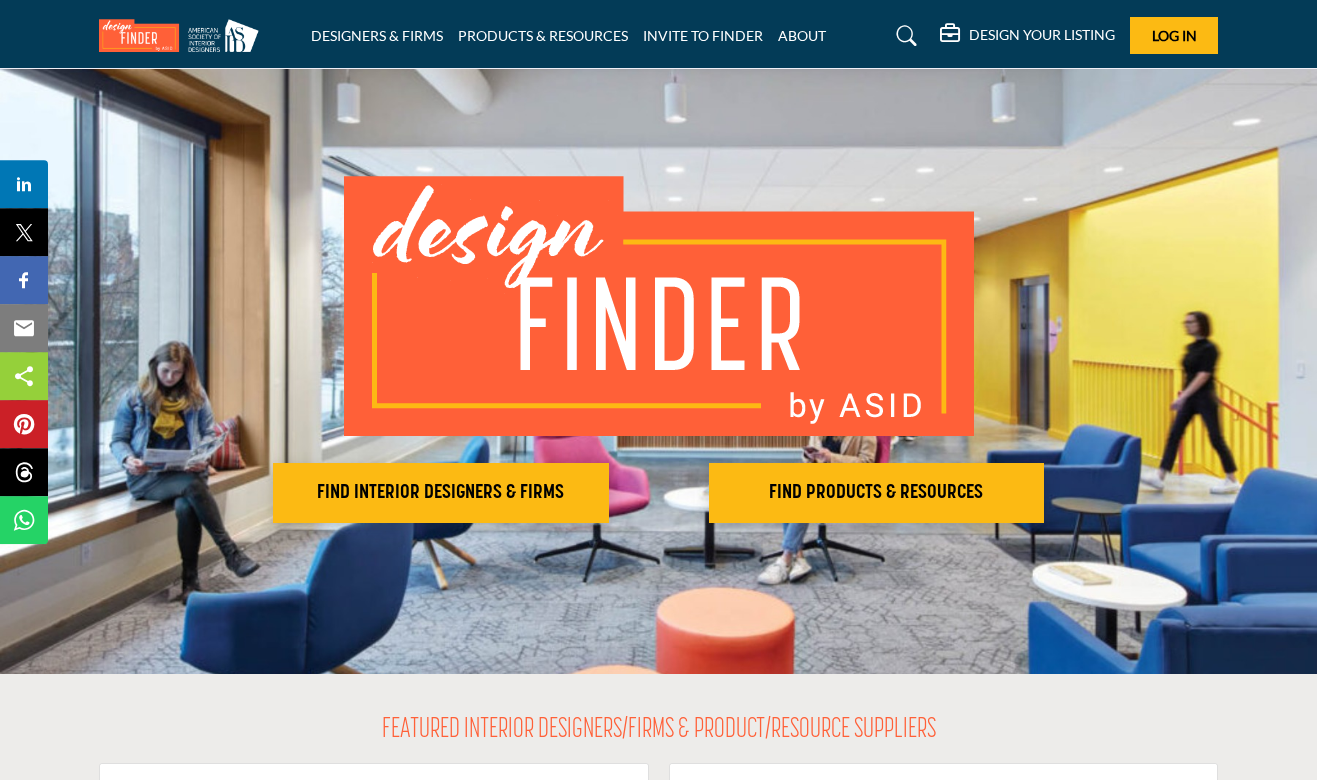 scroll, scrollTop: 54, scrollLeft: 0, axis: vertical 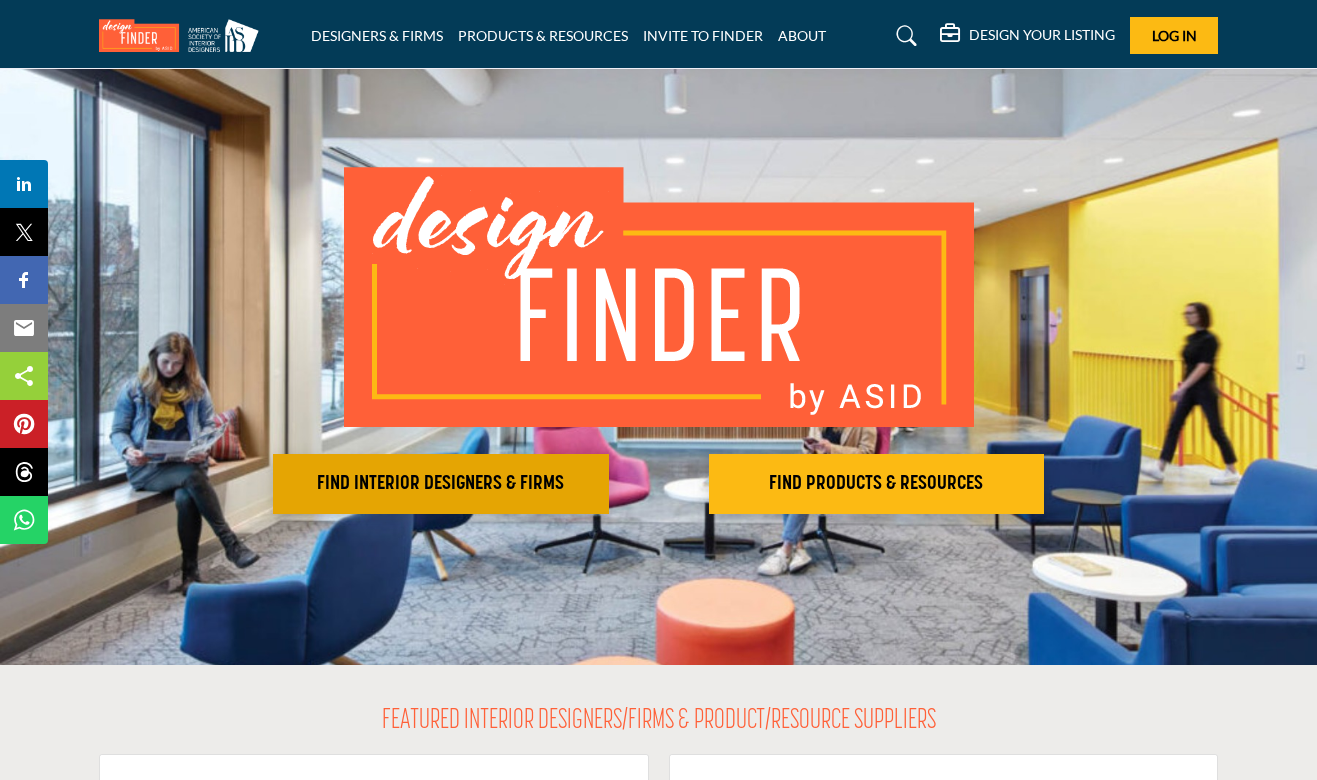 click on "FIND INTERIOR DESIGNERS & FIRMS" at bounding box center [441, 484] 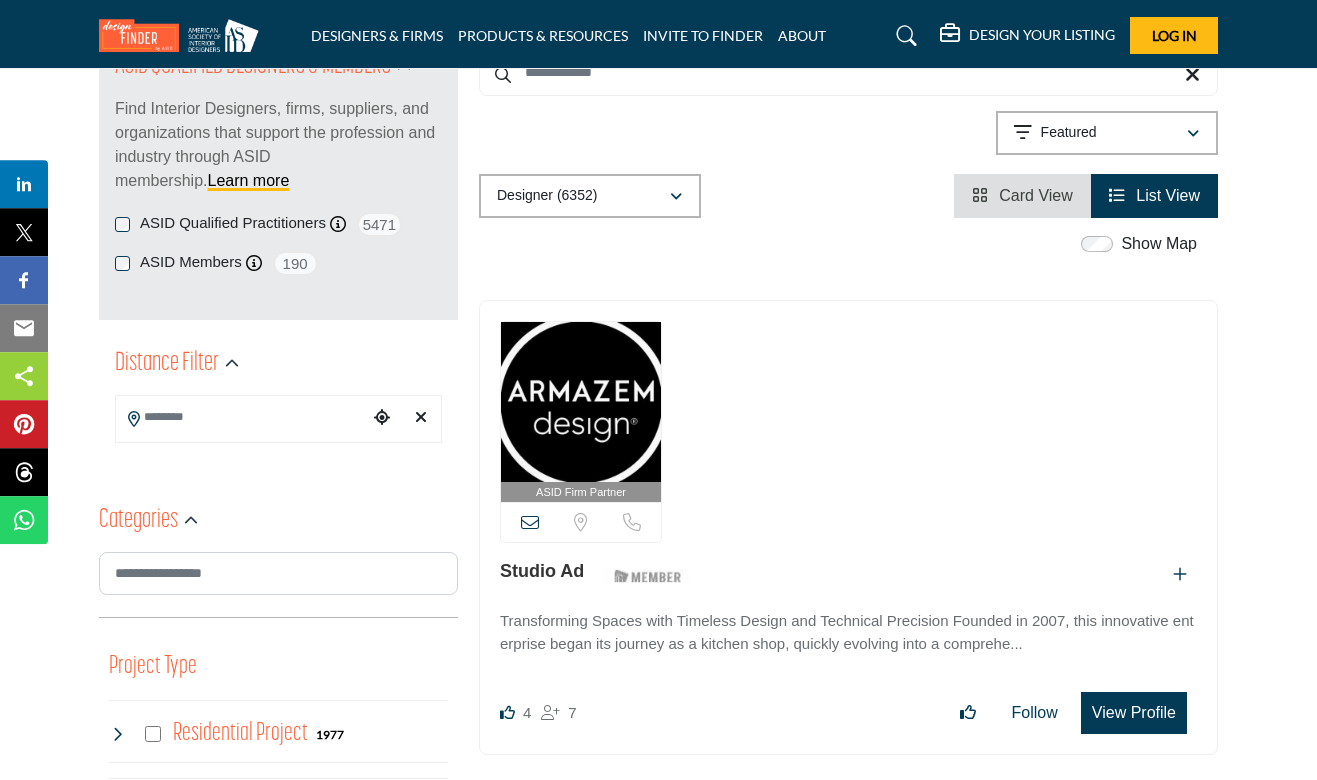 scroll, scrollTop: 270, scrollLeft: 0, axis: vertical 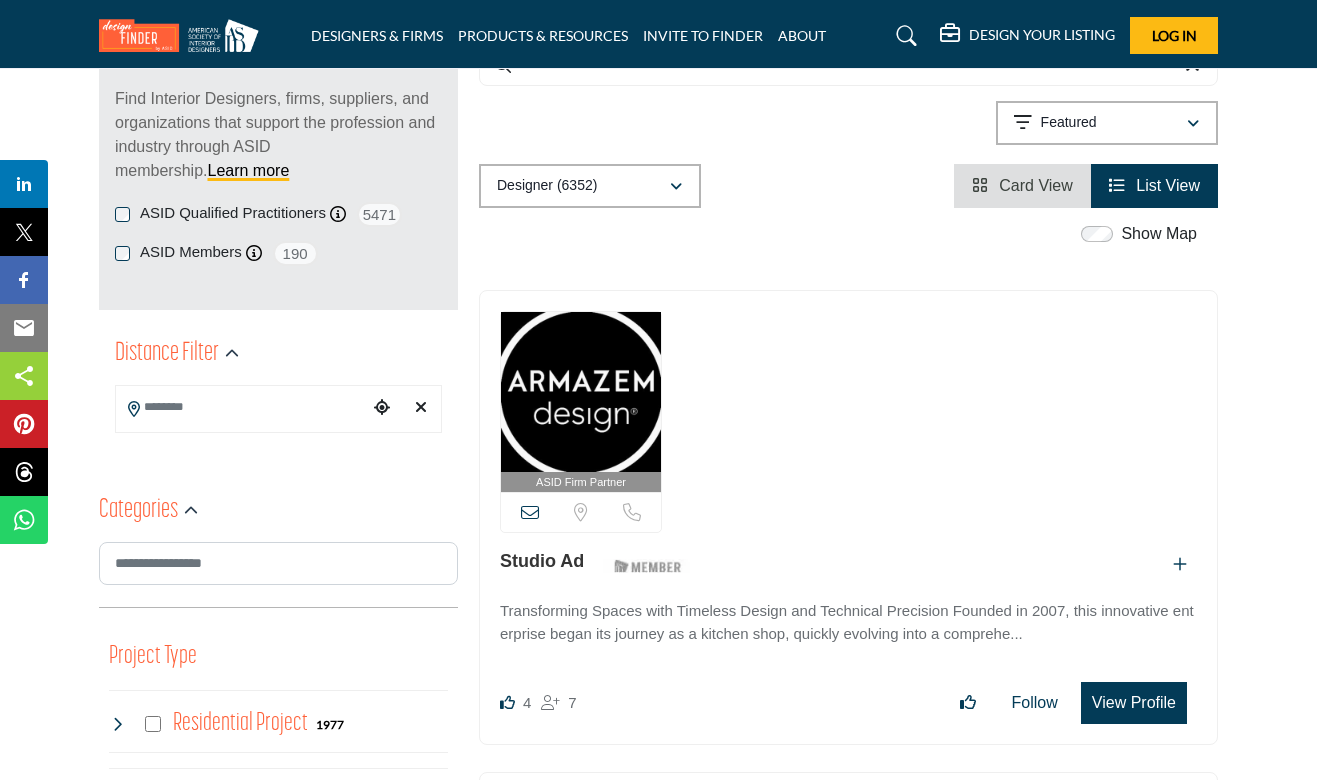 click at bounding box center (242, 407) 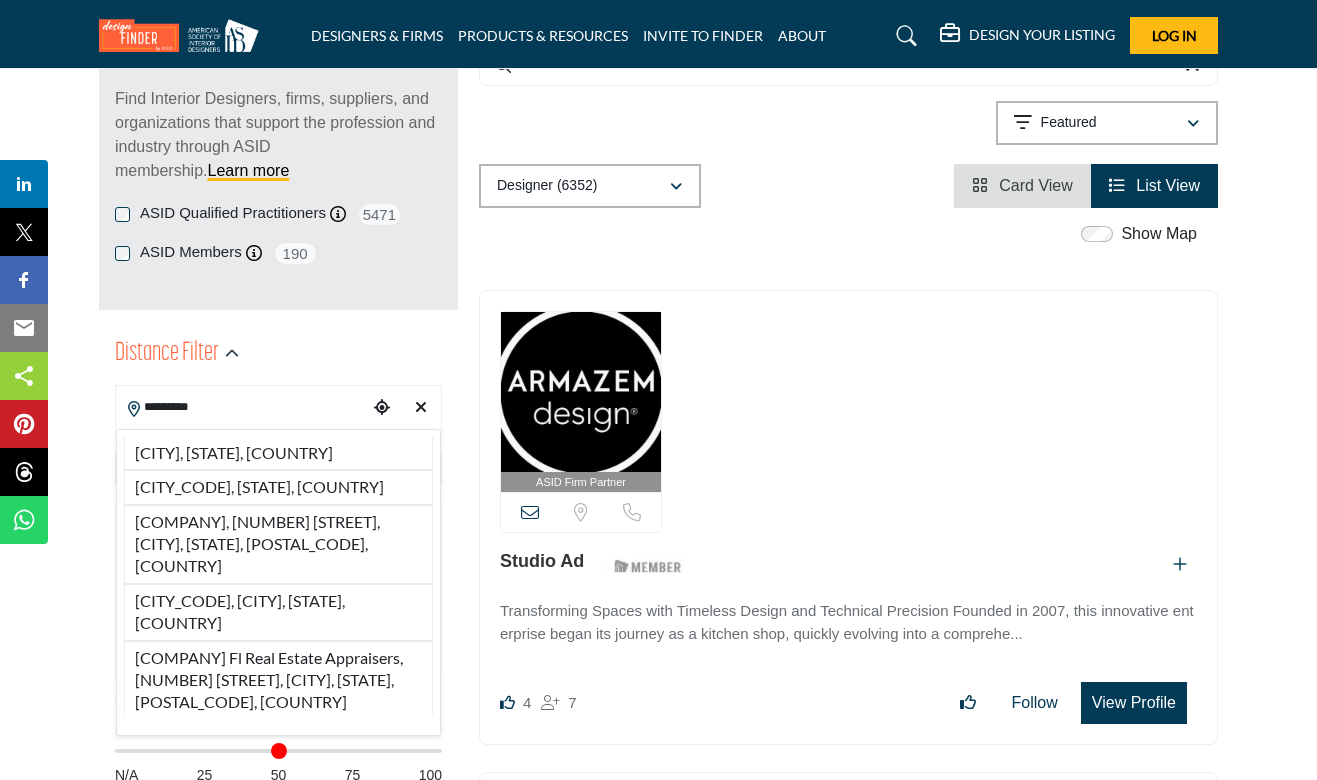 drag, startPoint x: 178, startPoint y: 404, endPoint x: 167, endPoint y: 458, distance: 55.108982 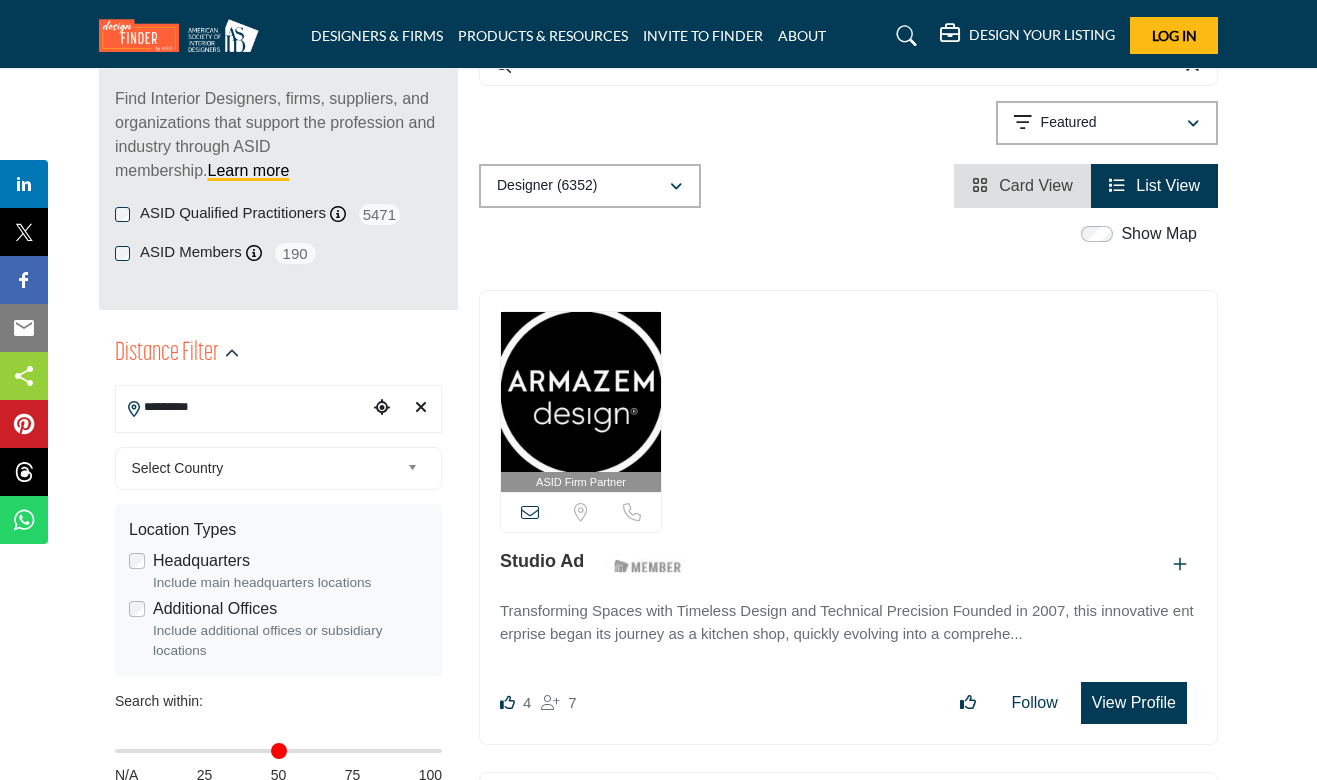 type on "*********" 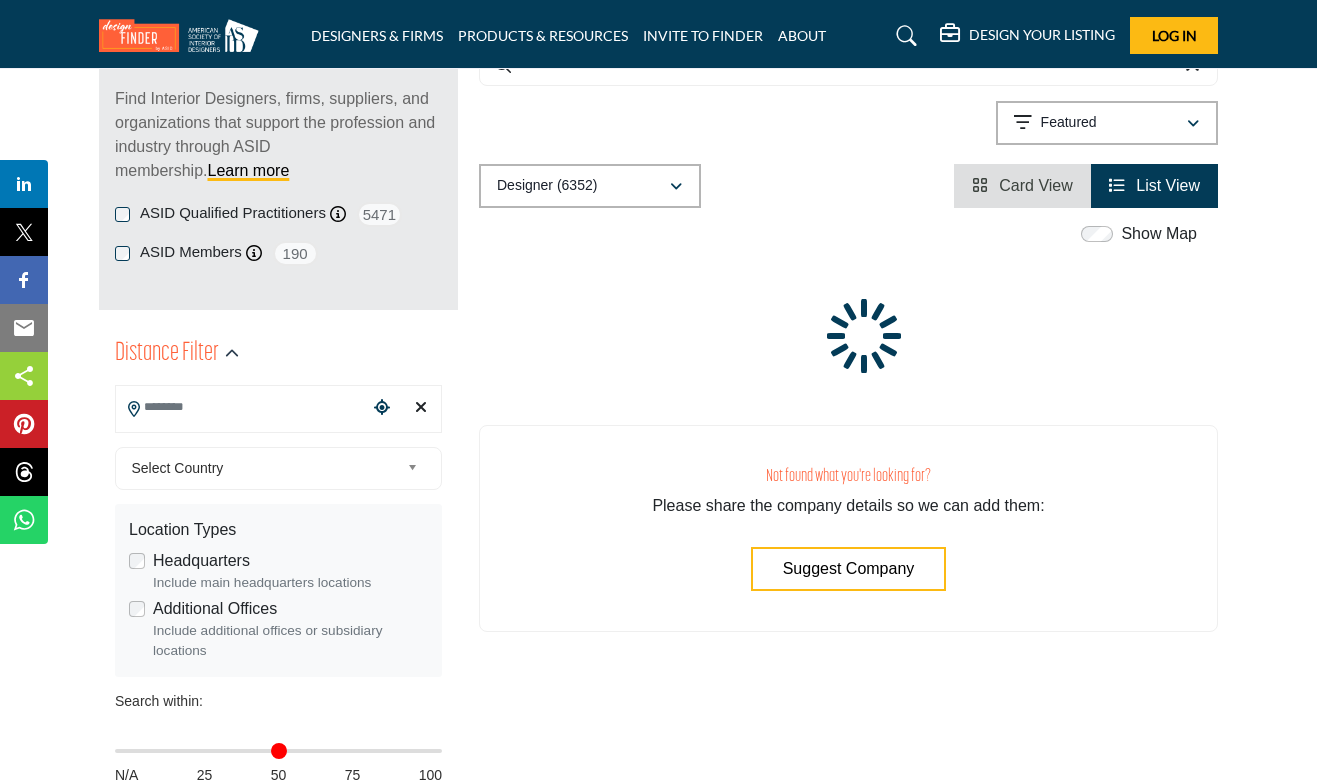 click at bounding box center [848, 329] 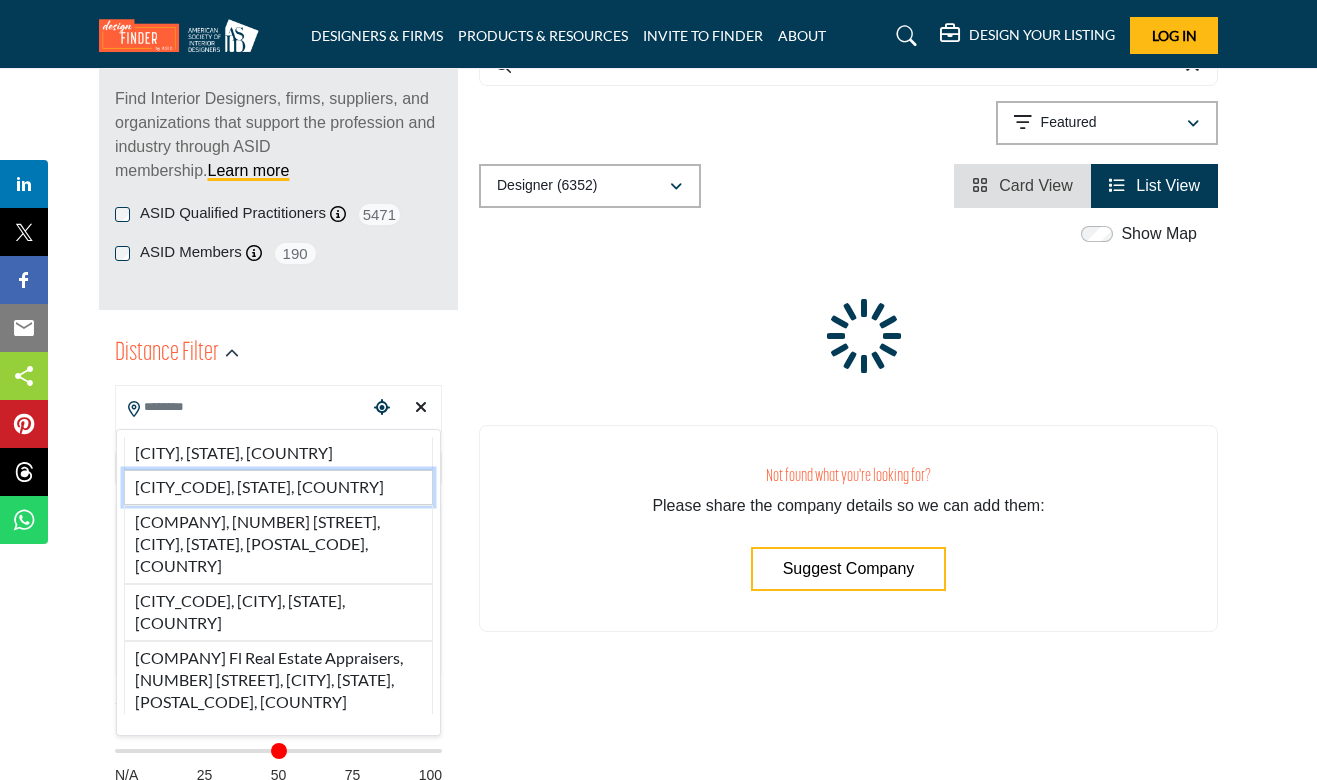 click on "[CITY], [STATE], [COUNTRY]" at bounding box center [278, 487] 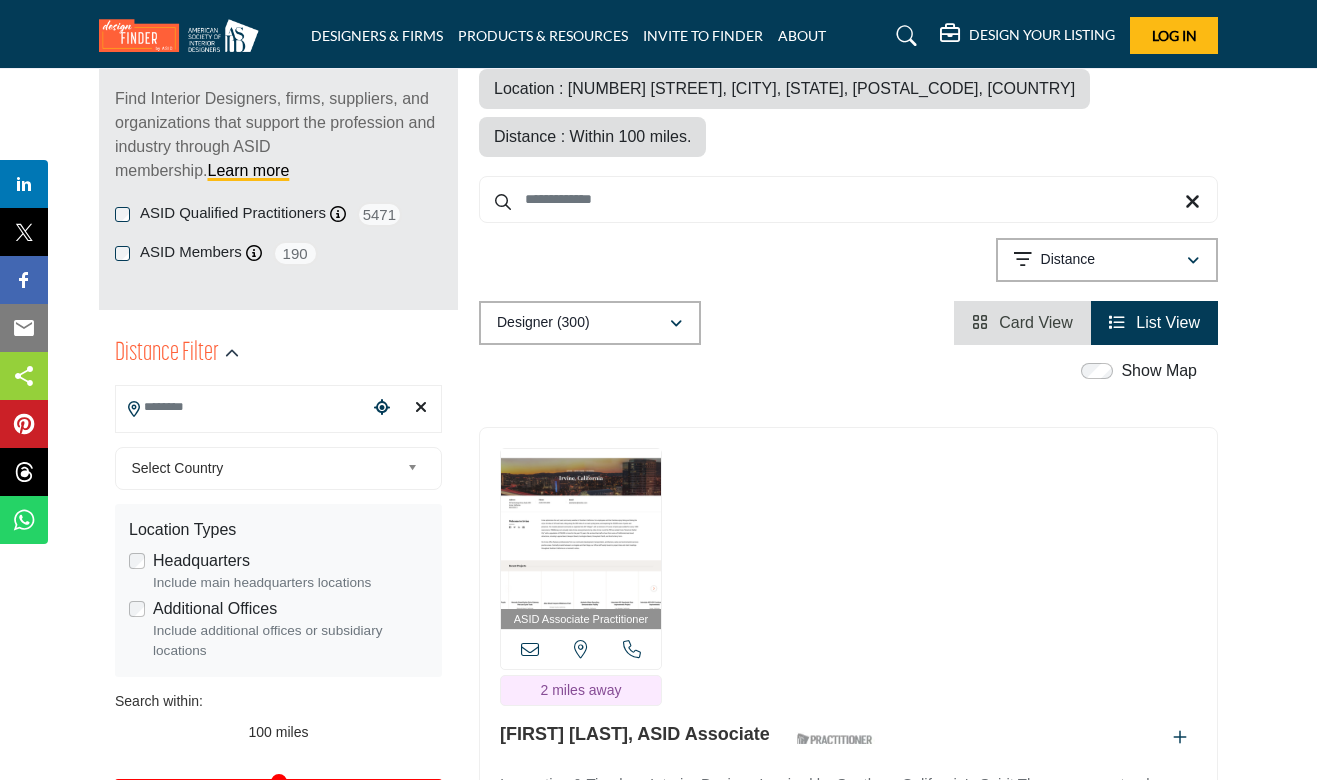 type on "**********" 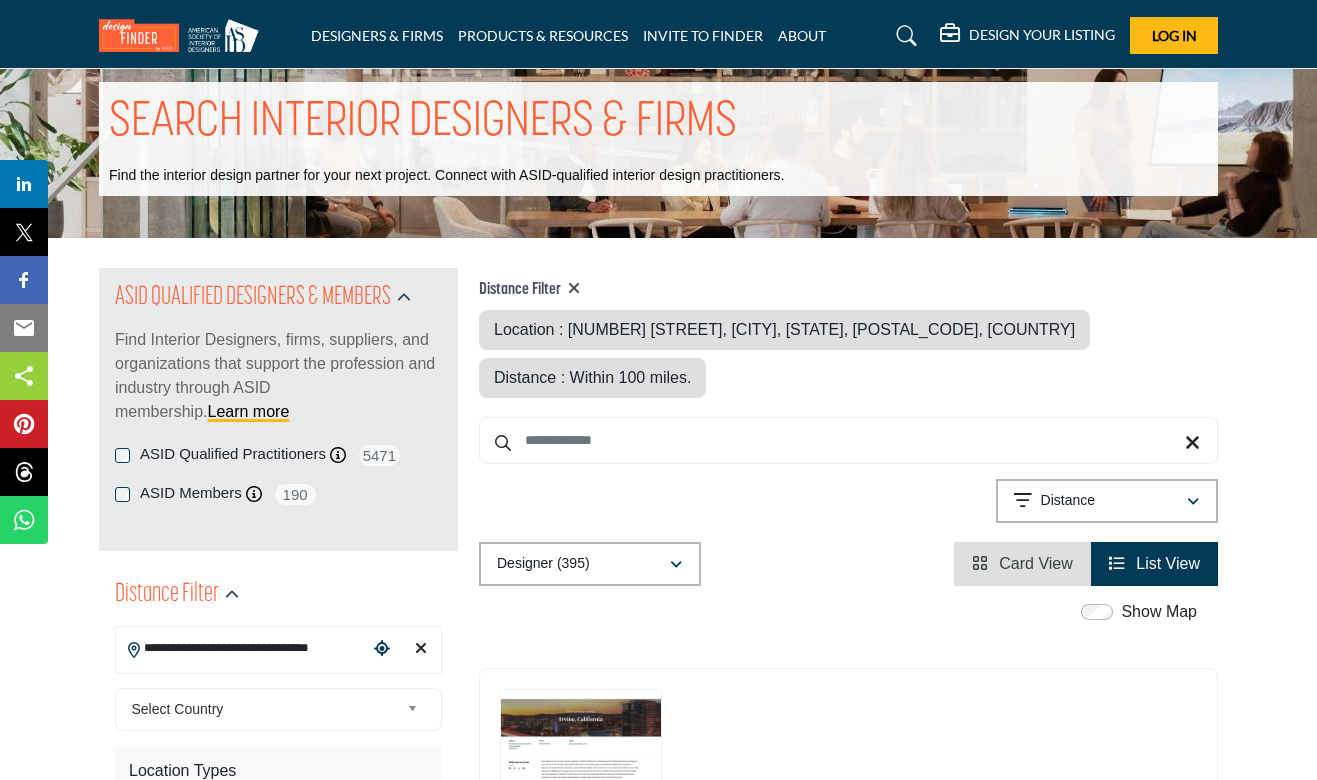 scroll, scrollTop: 0, scrollLeft: 0, axis: both 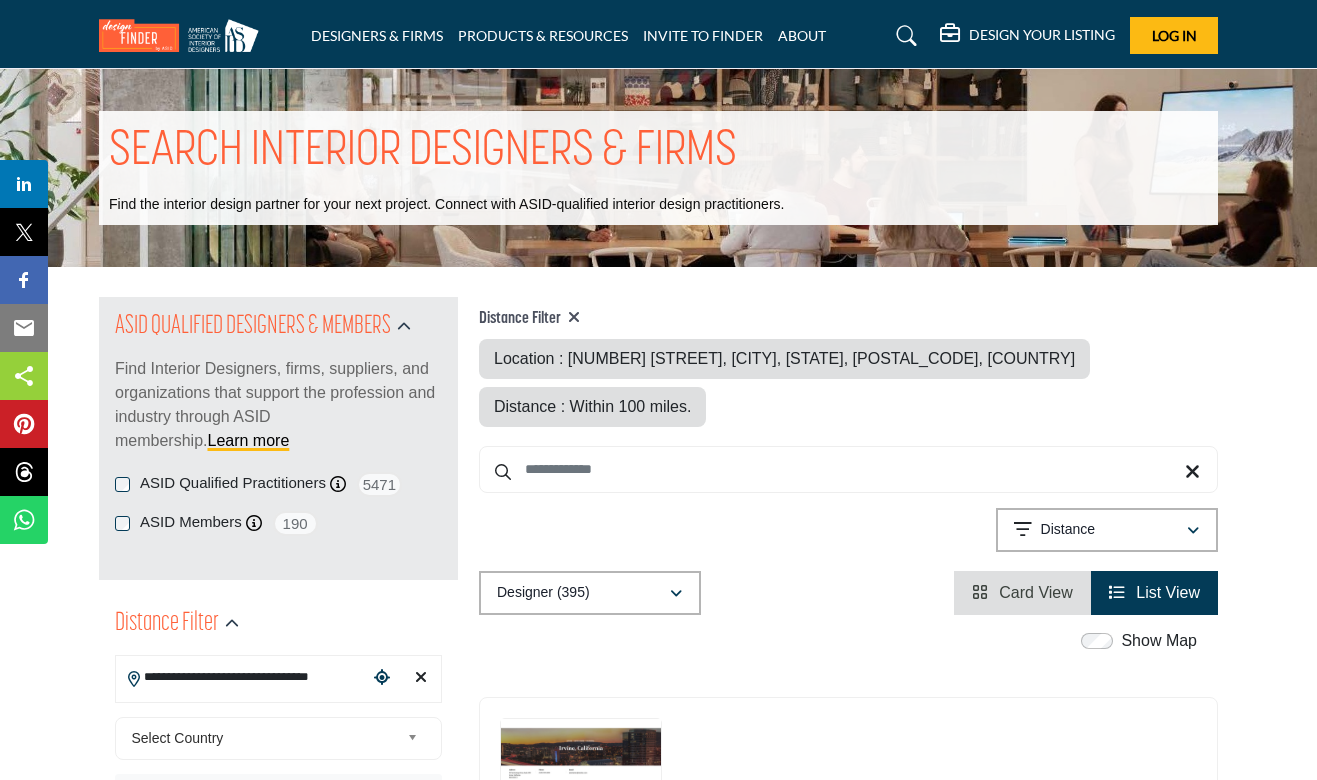 drag, startPoint x: 346, startPoint y: 679, endPoint x: 62, endPoint y: 659, distance: 284.70337 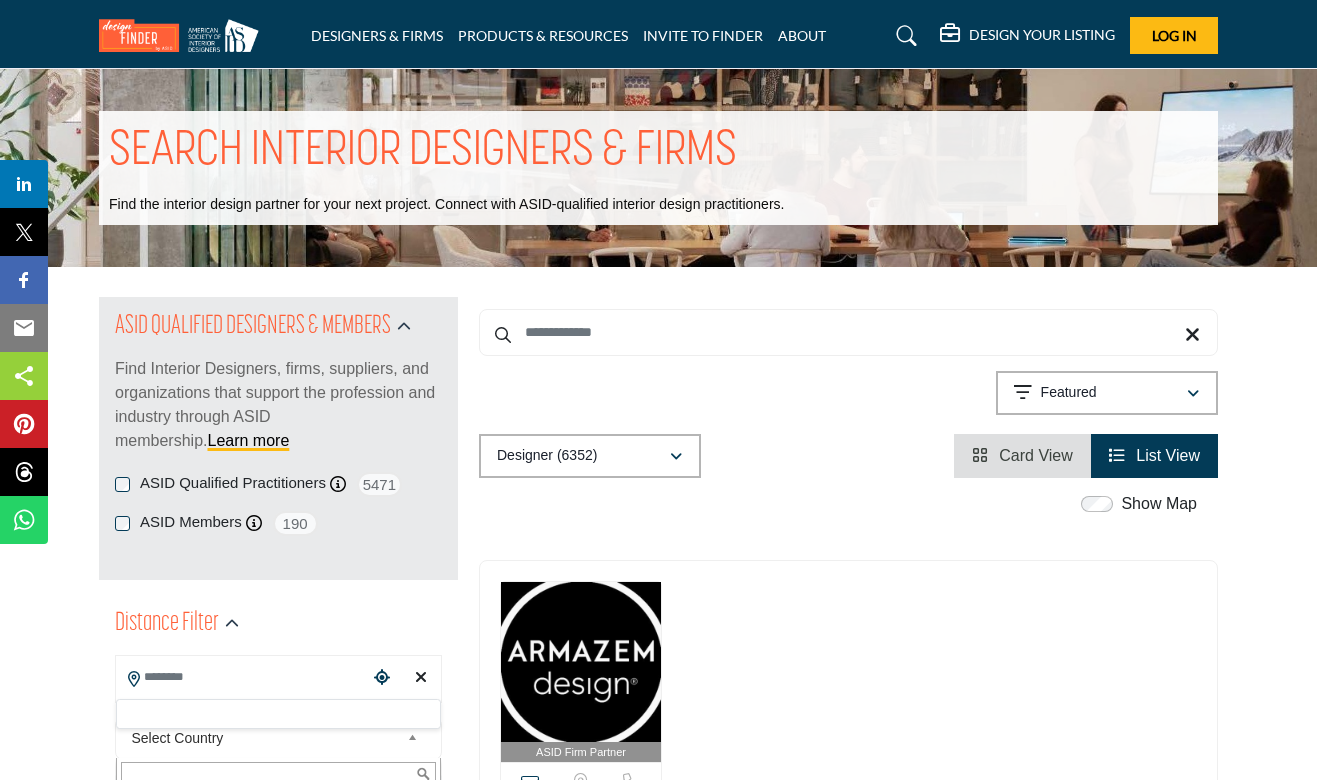 scroll, scrollTop: 385, scrollLeft: 0, axis: vertical 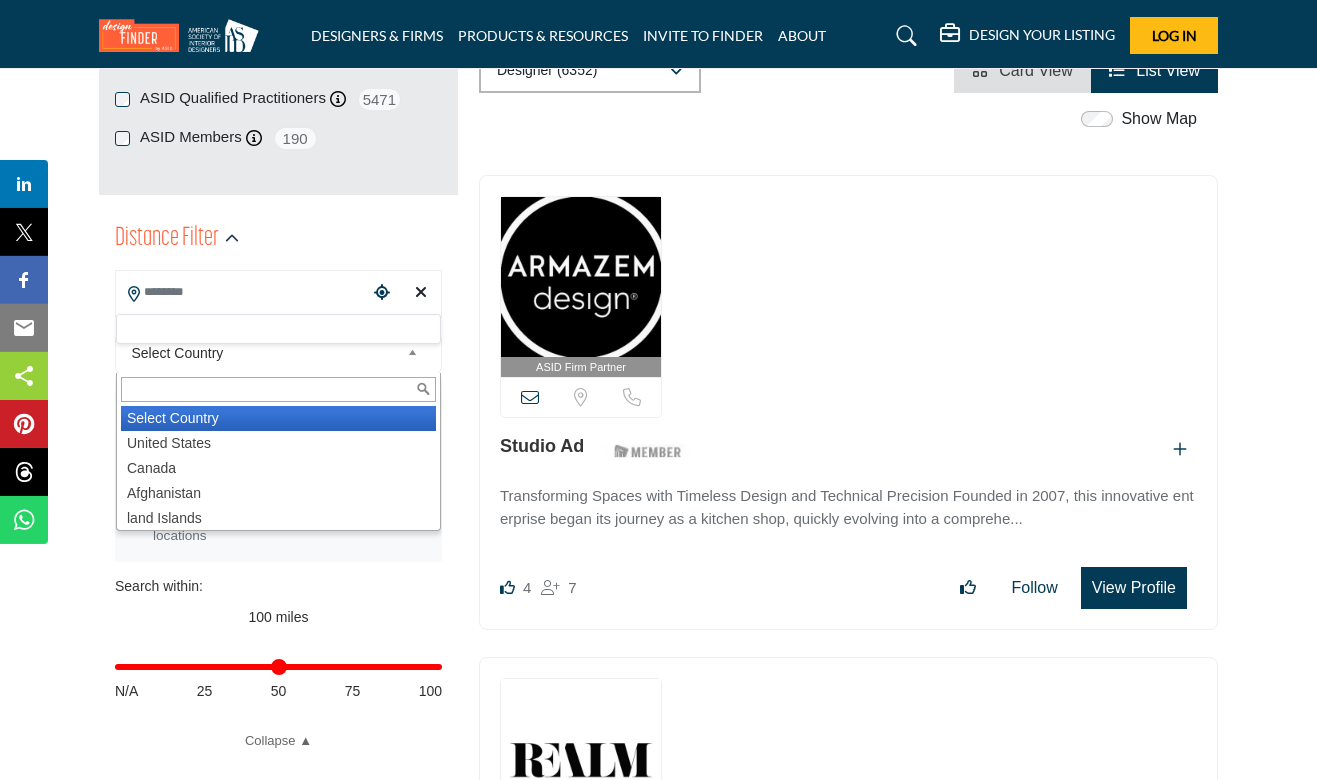 click on "**********" at bounding box center [278, 534] 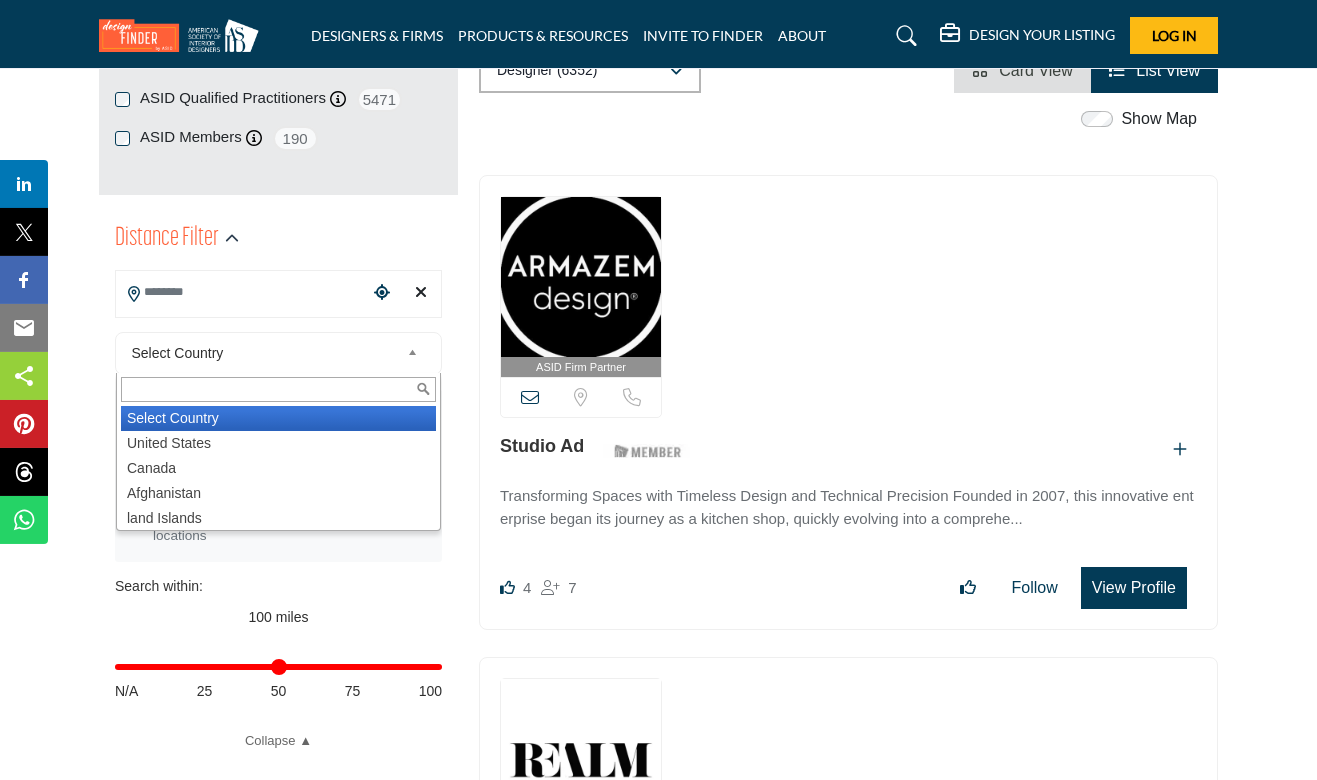 click at bounding box center [416, 353] 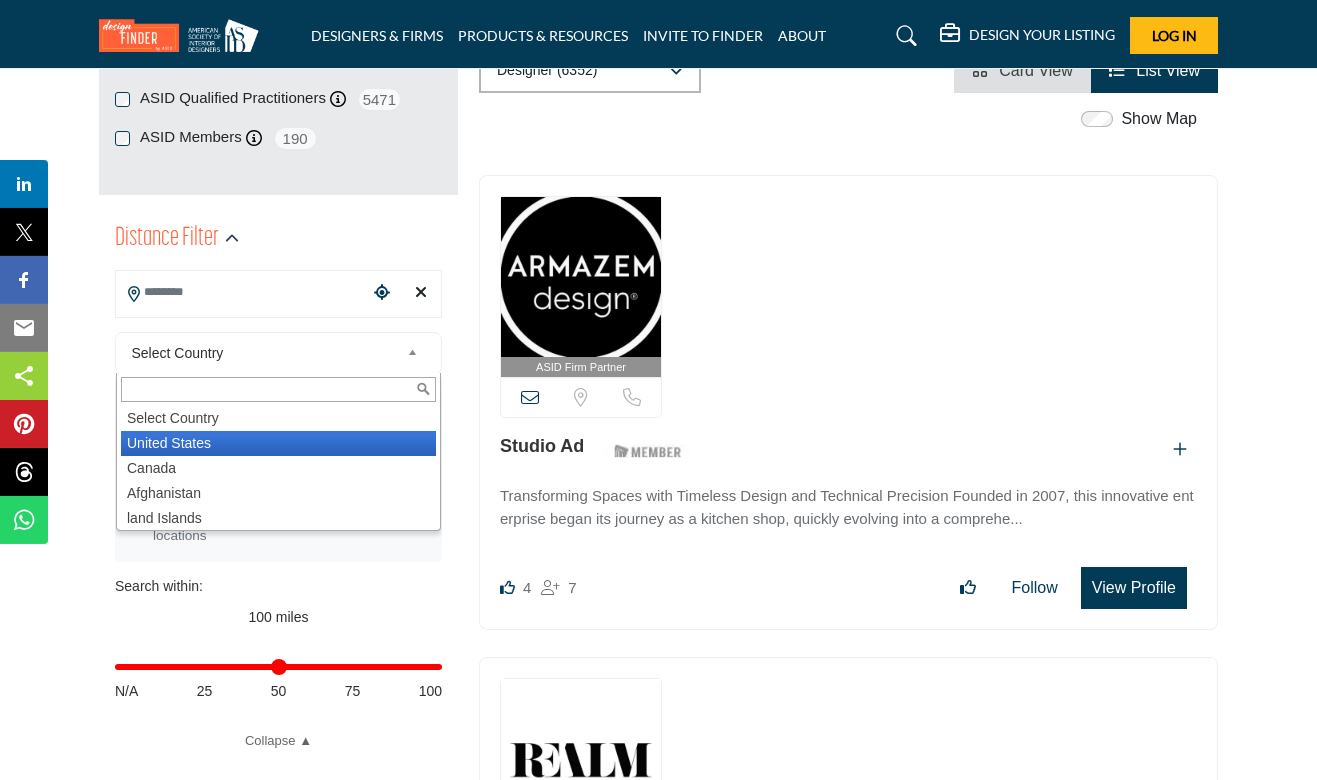 click on "United States" at bounding box center (278, 443) 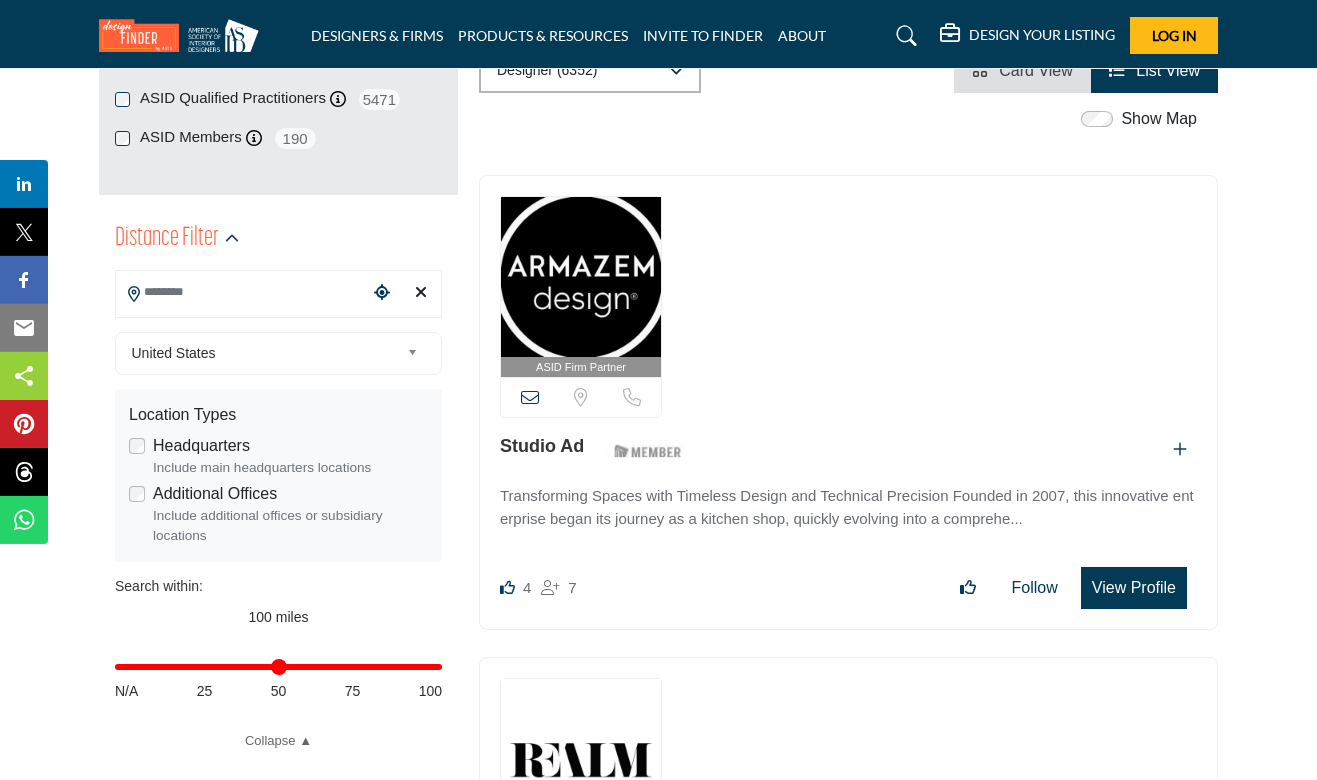 click at bounding box center [242, 292] 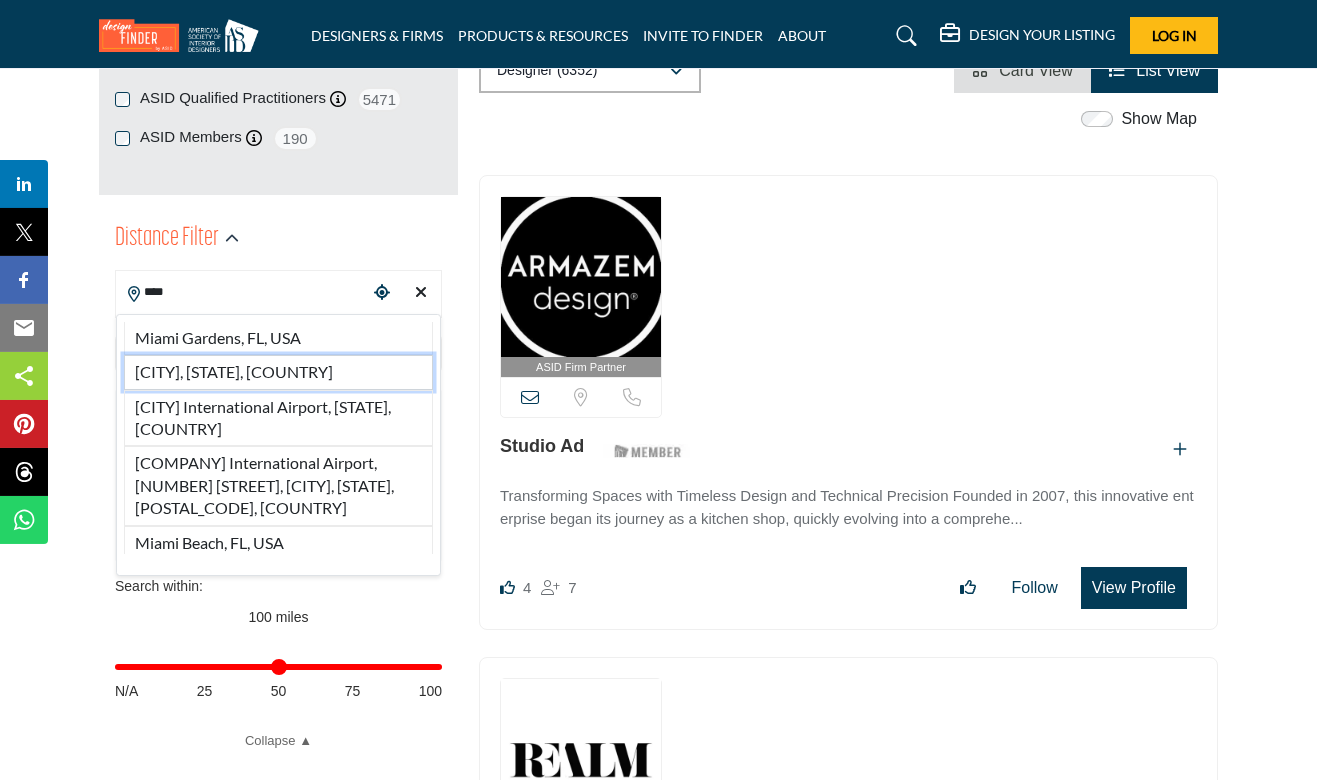 click on "[CITY], [STATE], USA" at bounding box center [278, 372] 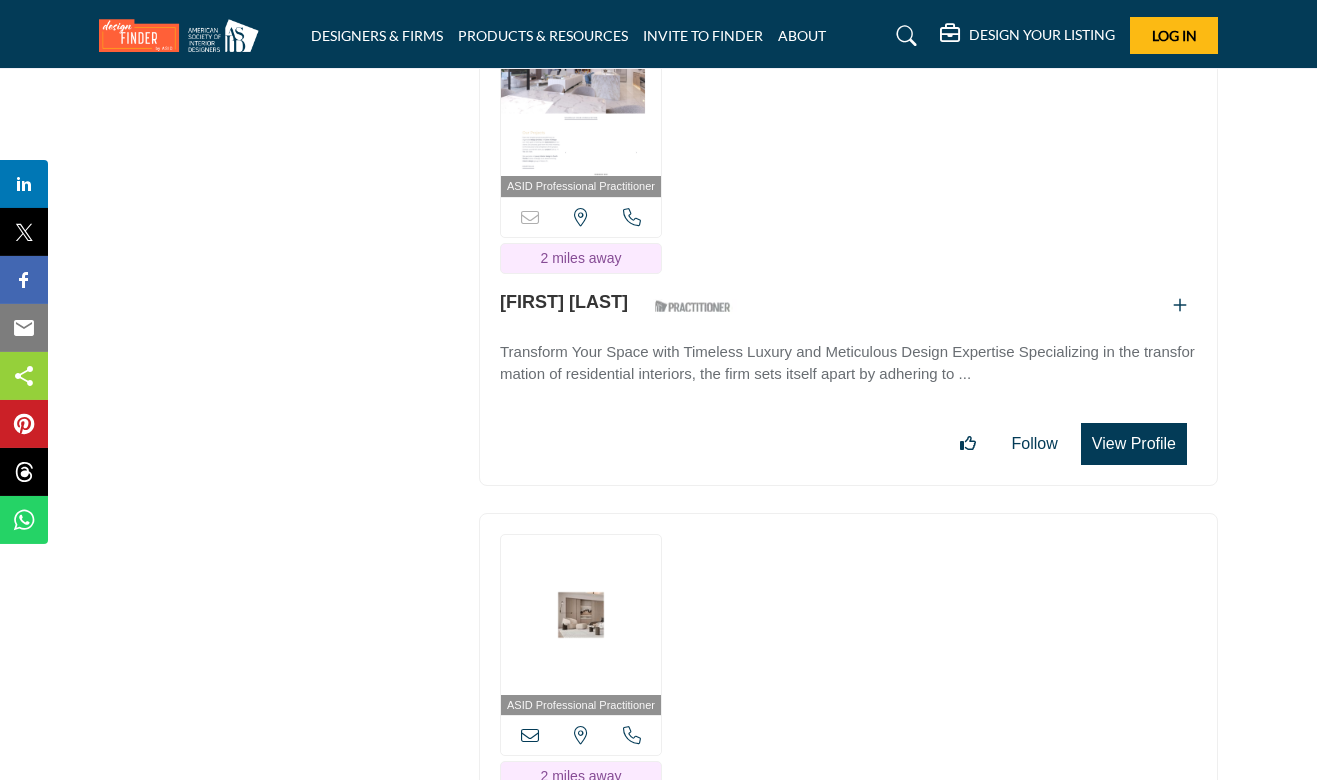scroll, scrollTop: 3193, scrollLeft: 0, axis: vertical 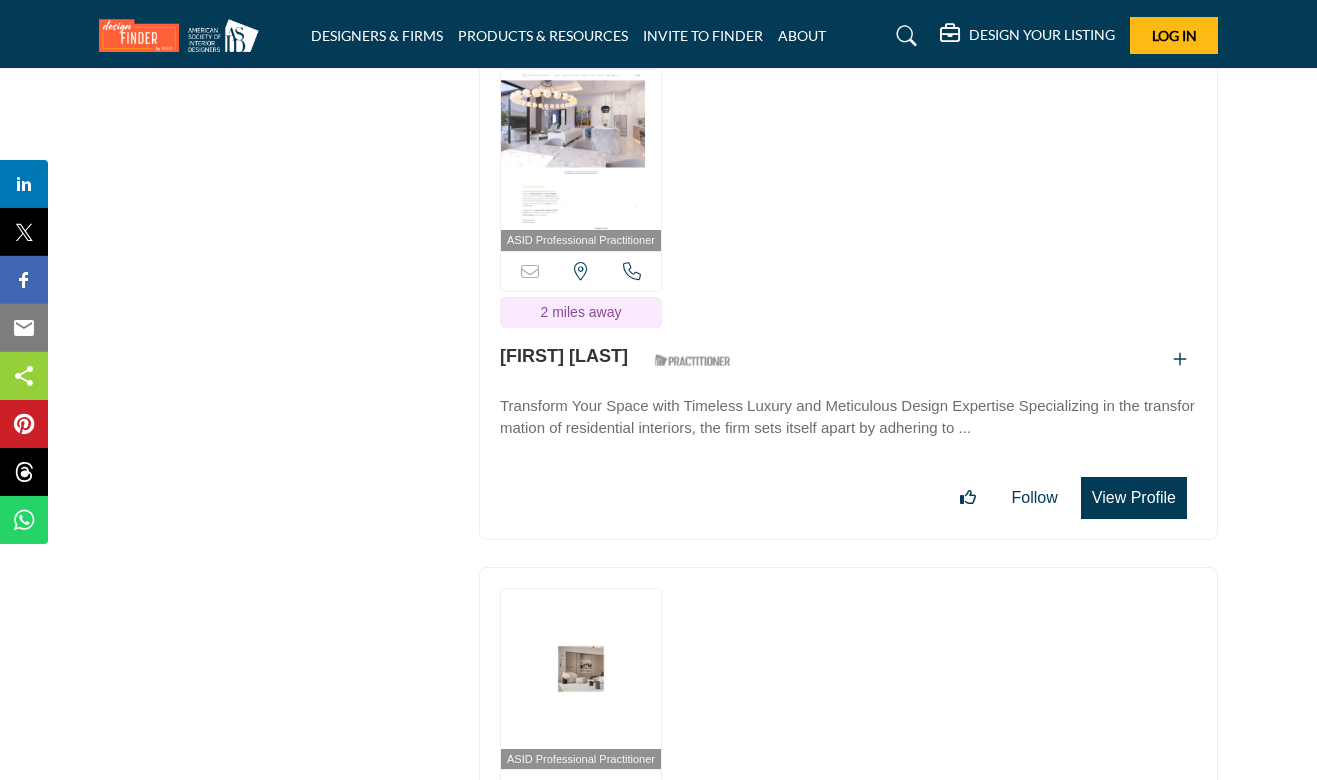 click at bounding box center (581, 150) 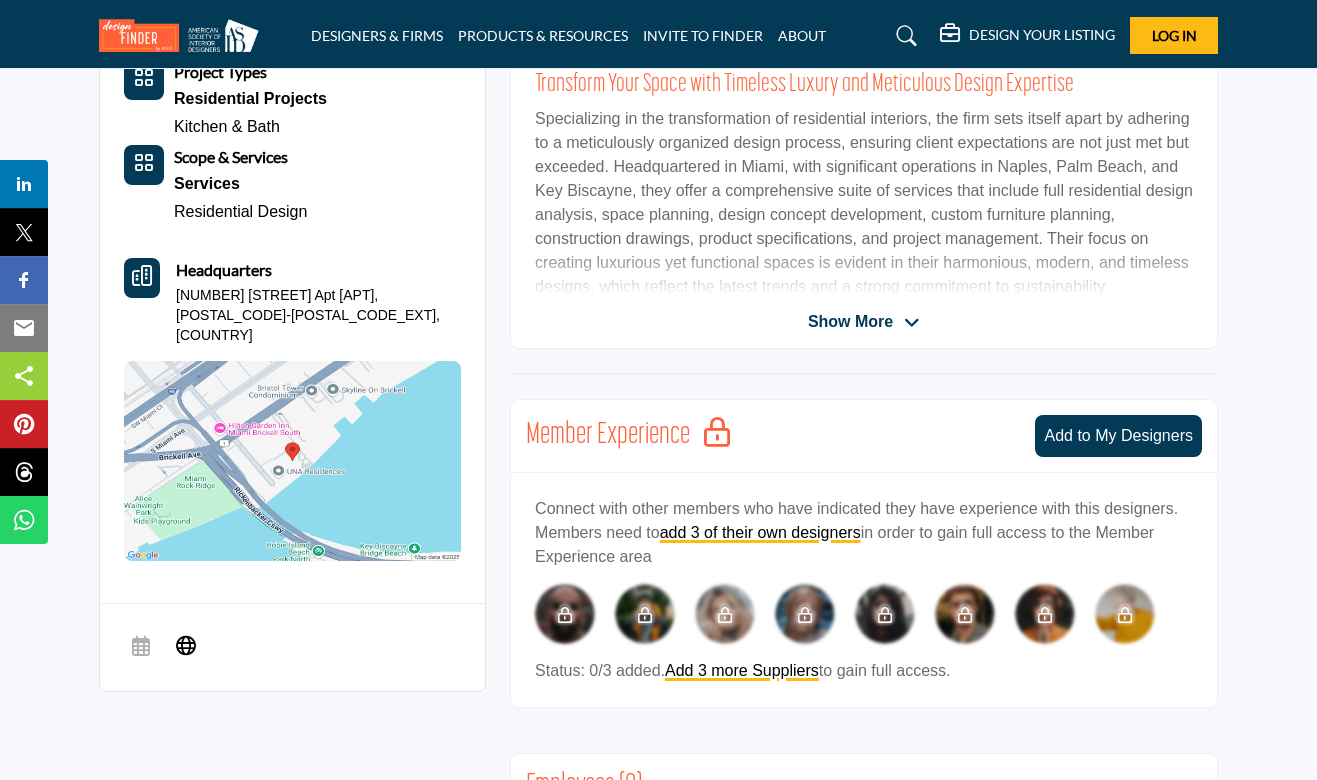 scroll, scrollTop: 594, scrollLeft: 0, axis: vertical 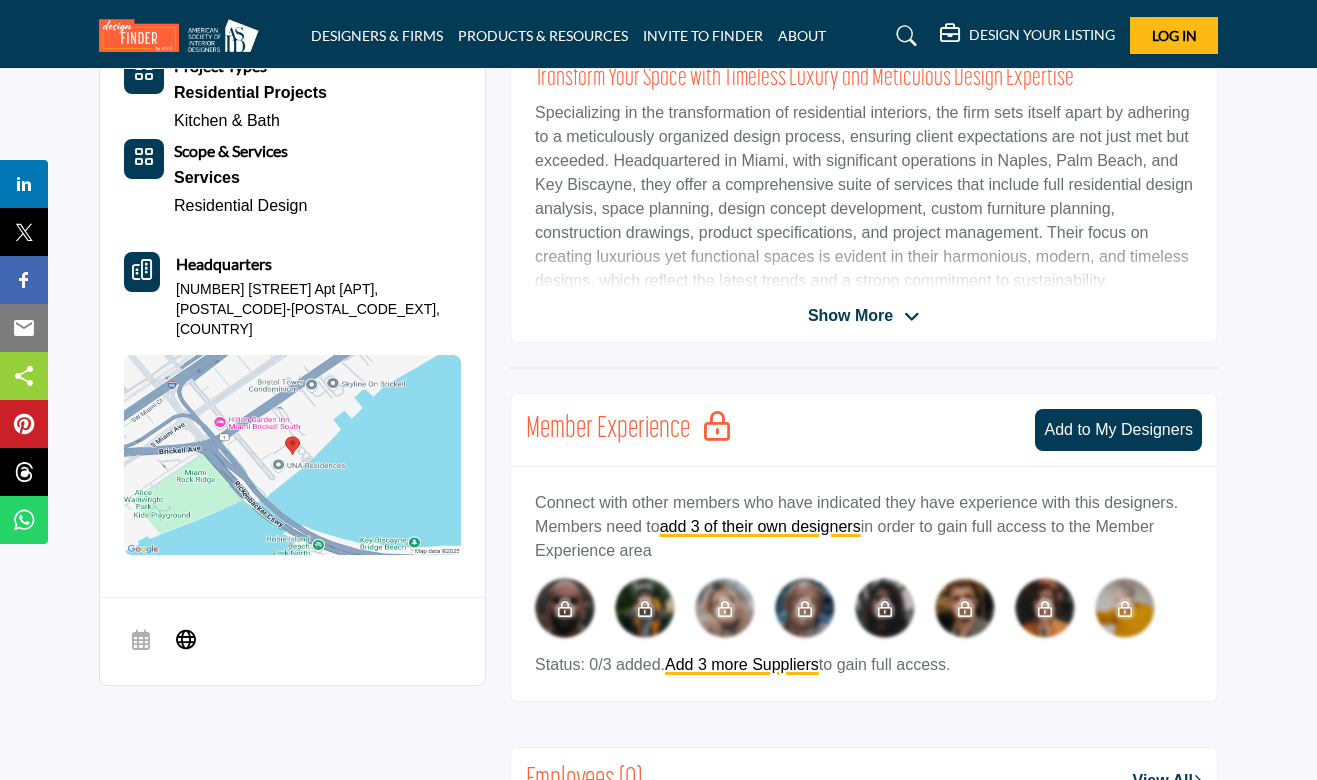 click on "Show More" at bounding box center [850, 316] 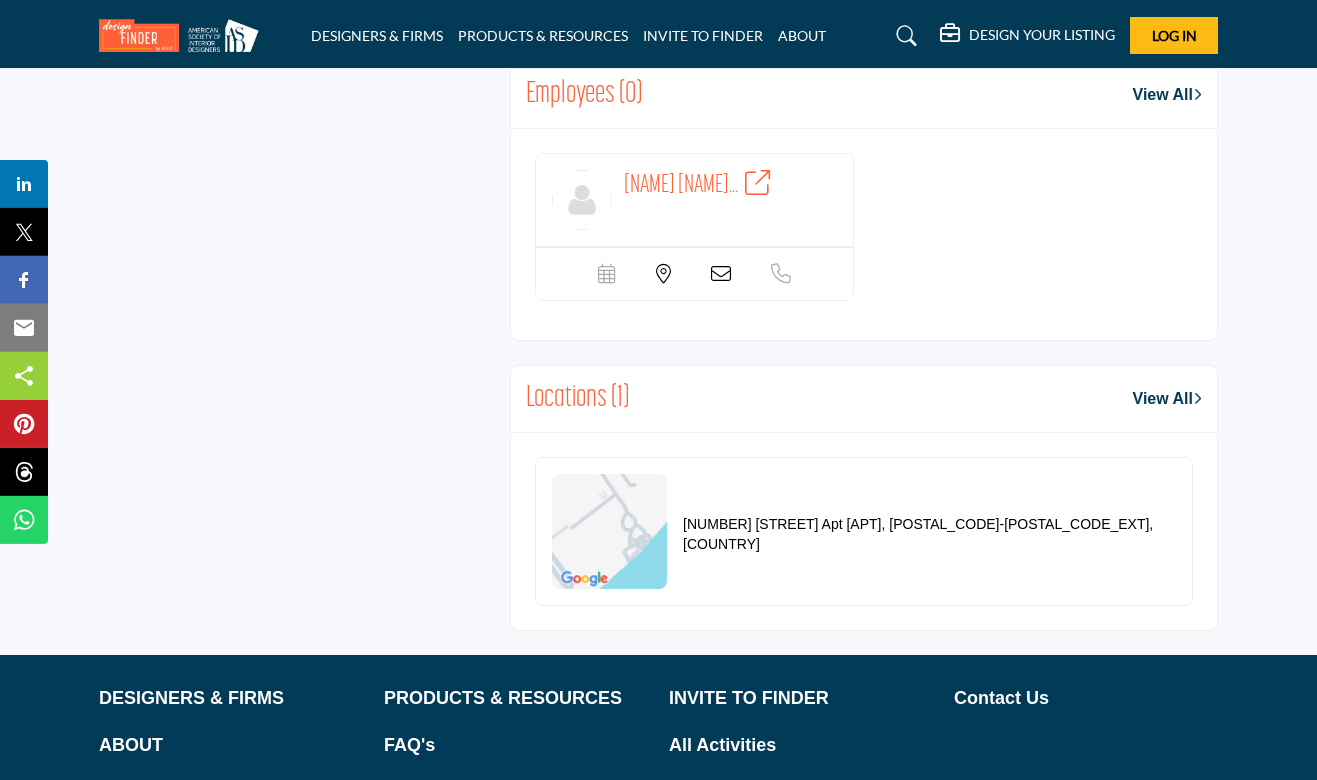 scroll, scrollTop: 1556, scrollLeft: 0, axis: vertical 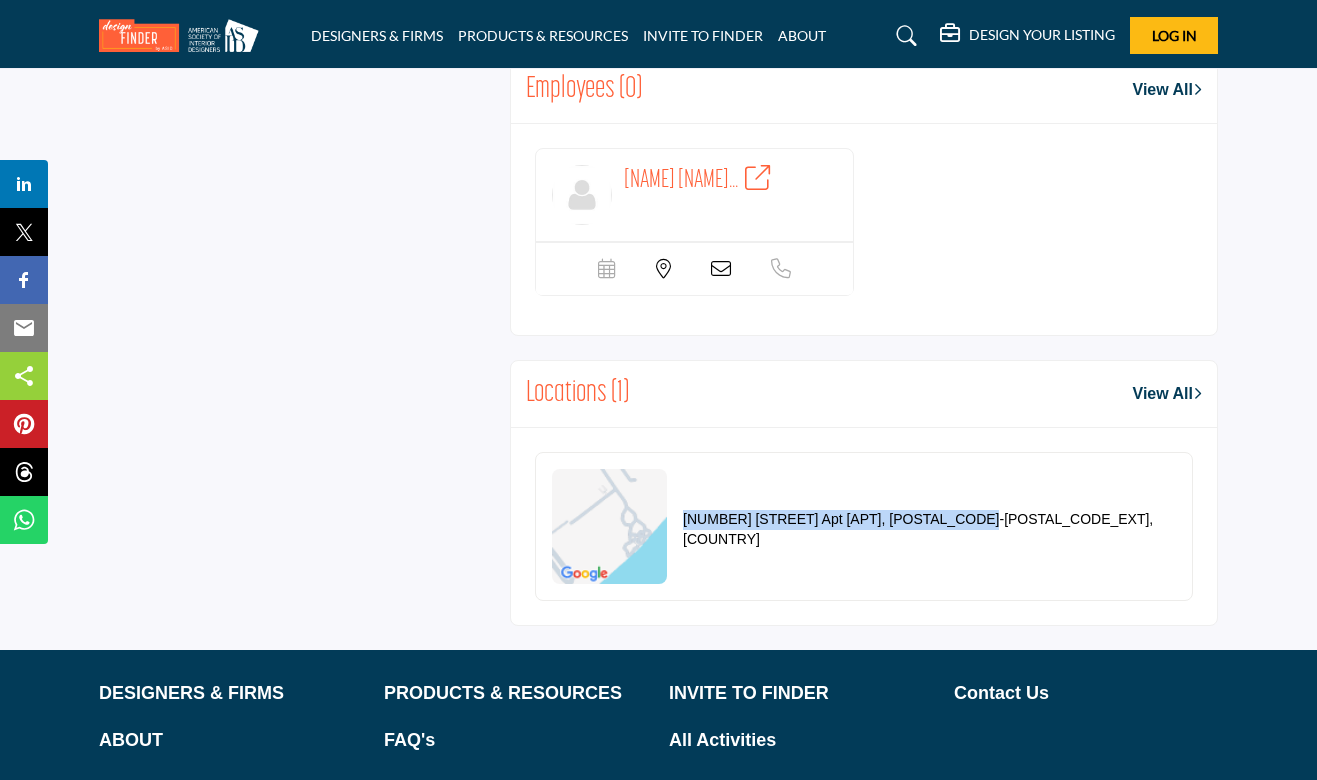 drag, startPoint x: 971, startPoint y: 528, endPoint x: 683, endPoint y: 508, distance: 288.6936 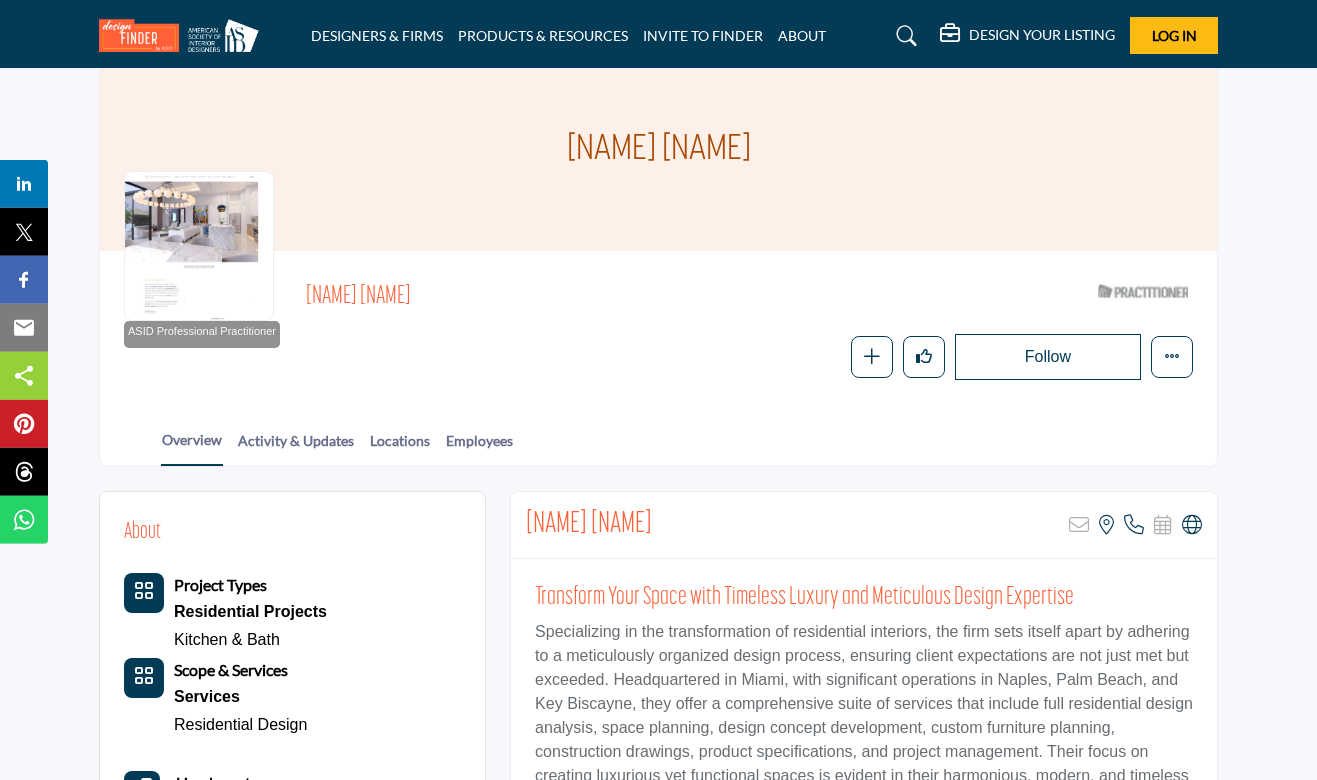 scroll, scrollTop: 0, scrollLeft: 0, axis: both 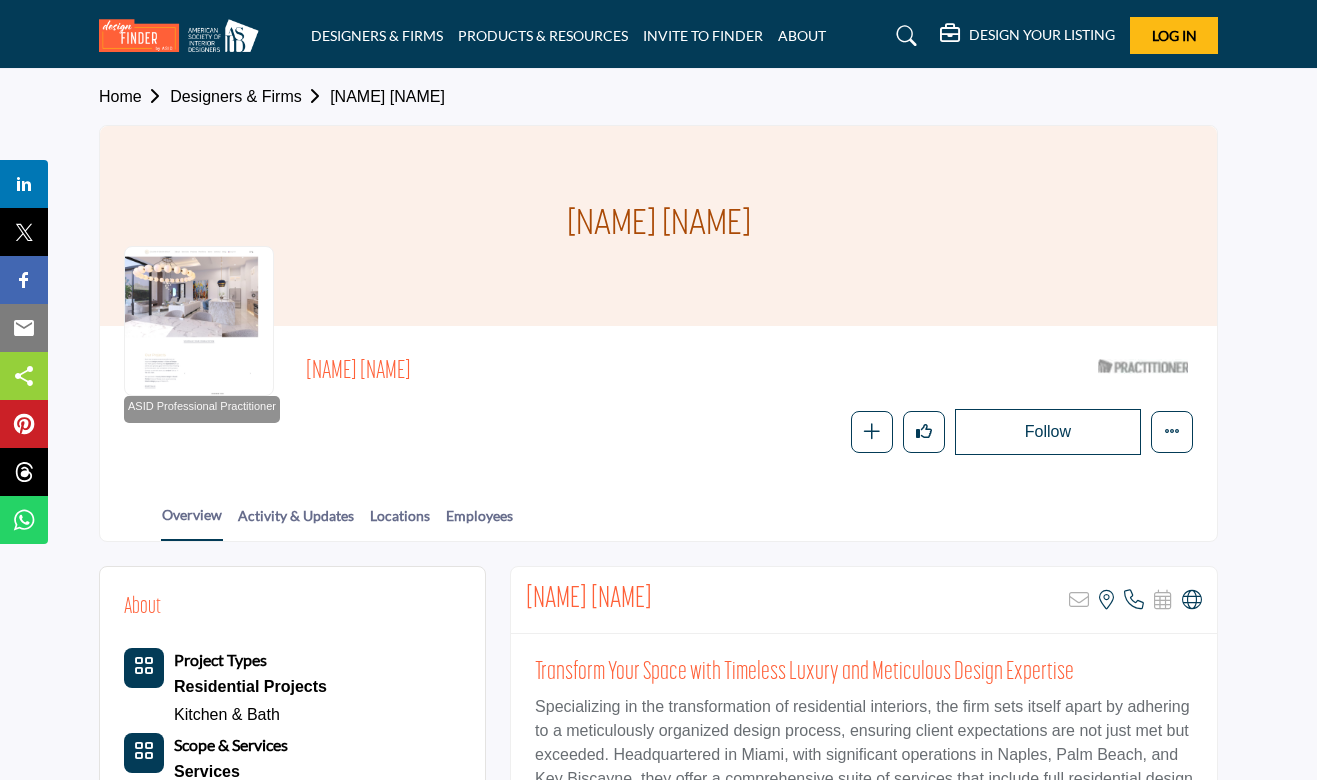 drag, startPoint x: 796, startPoint y: 225, endPoint x: 495, endPoint y: 234, distance: 301.13452 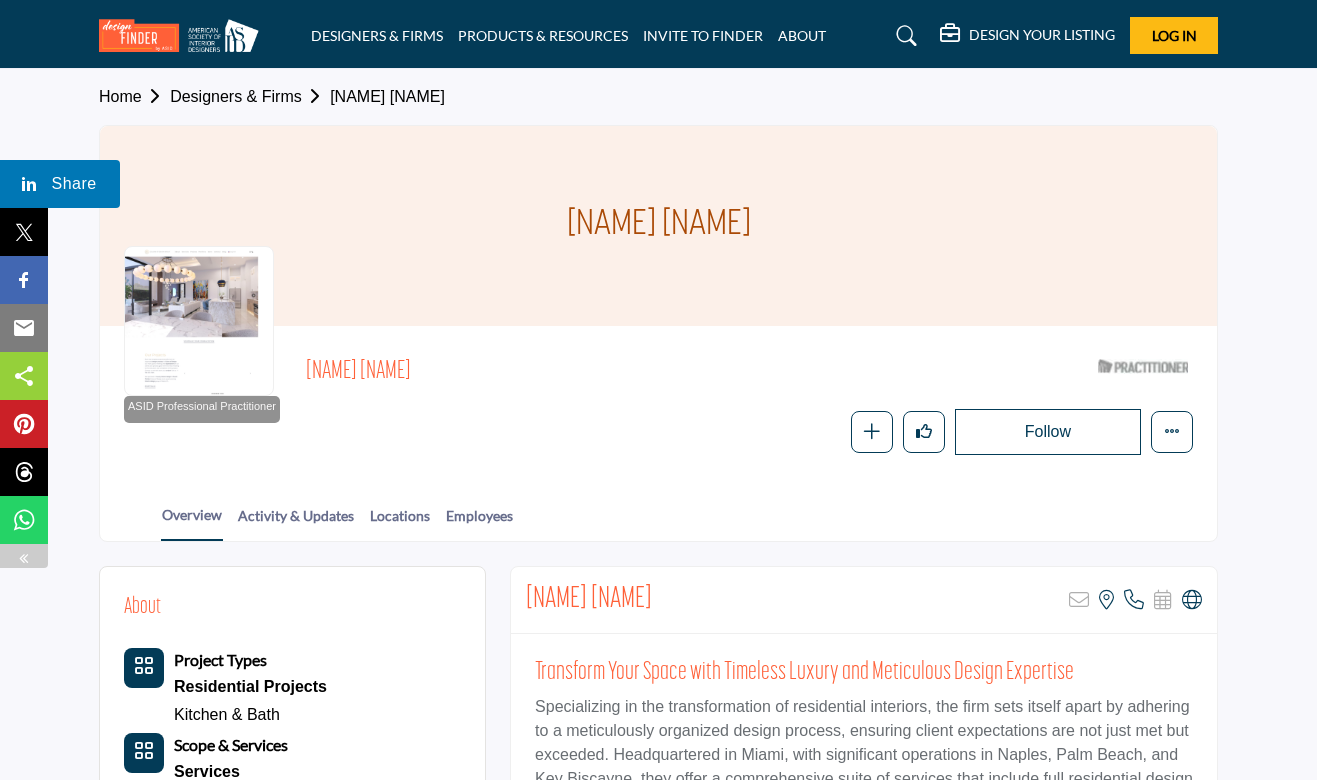 copy on "[FIRST] [LAST]" 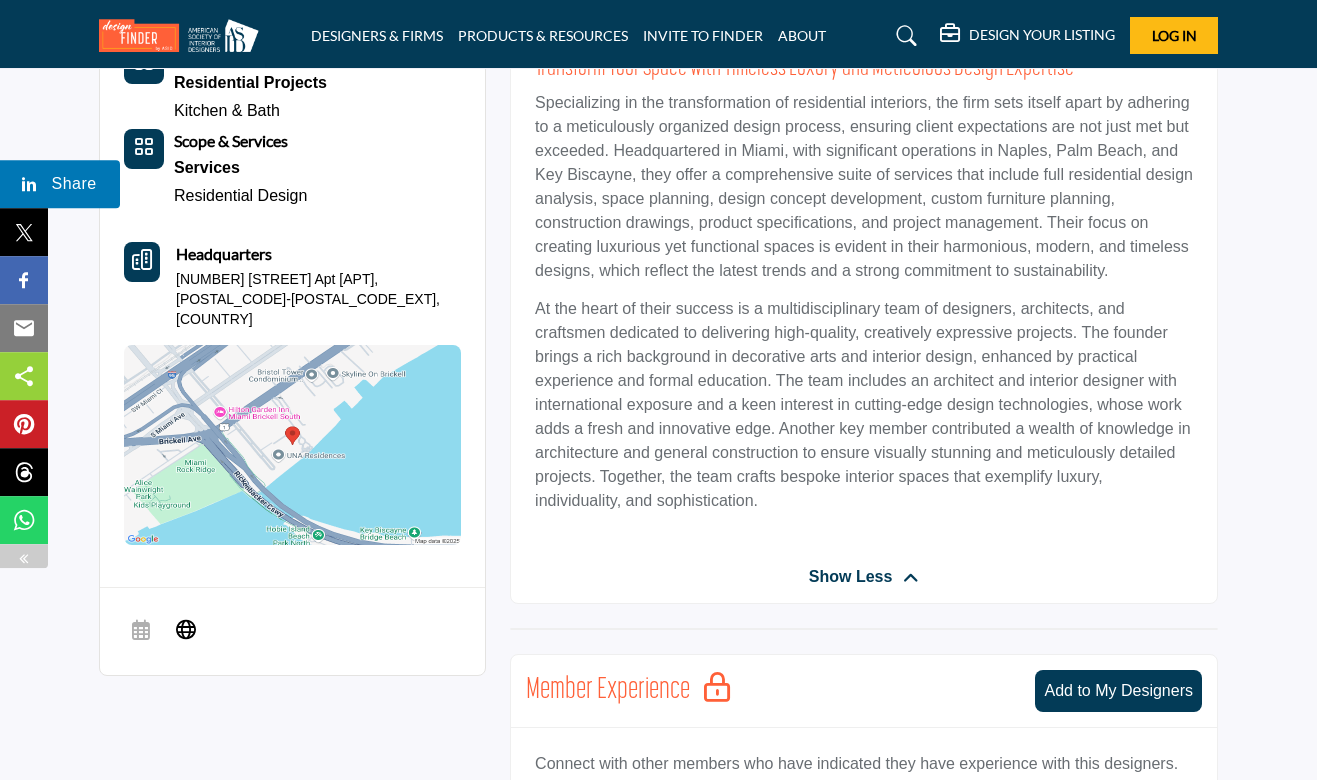 scroll, scrollTop: 594, scrollLeft: 0, axis: vertical 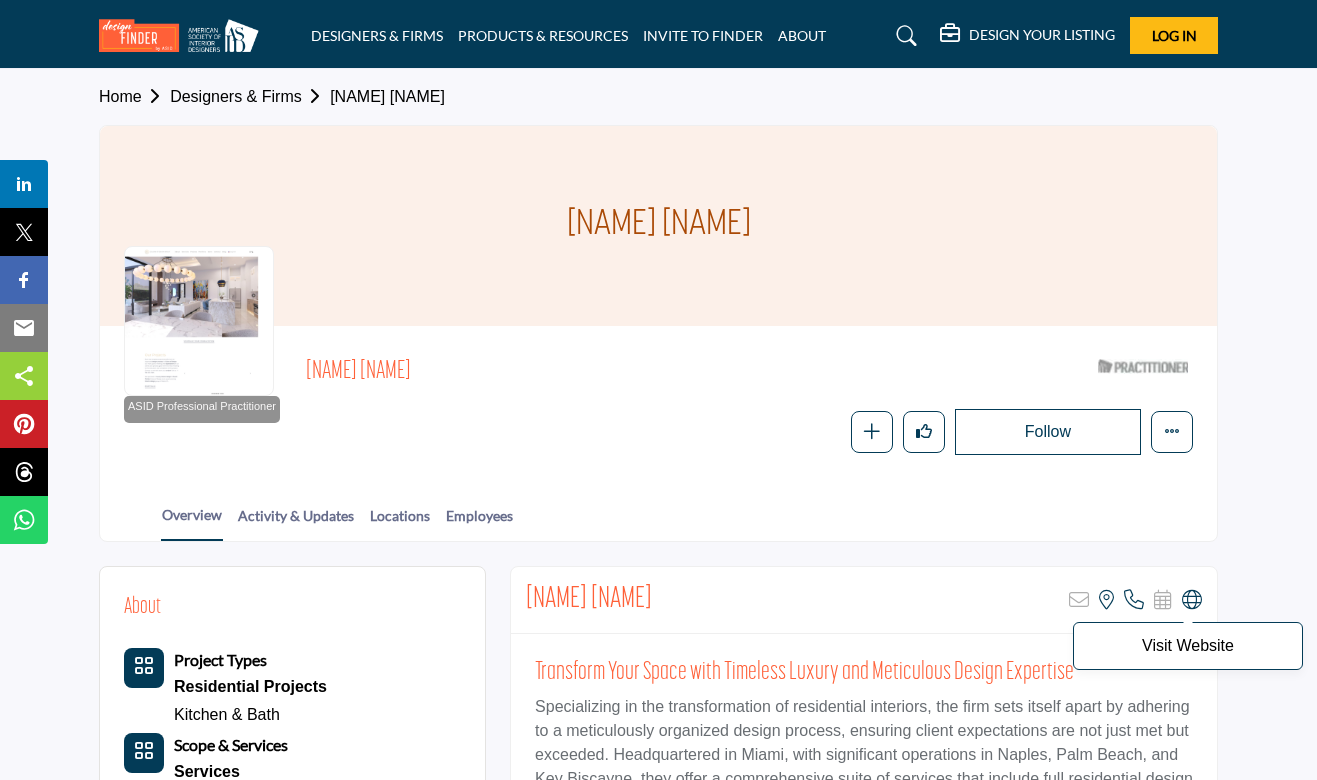 click at bounding box center (1192, 600) 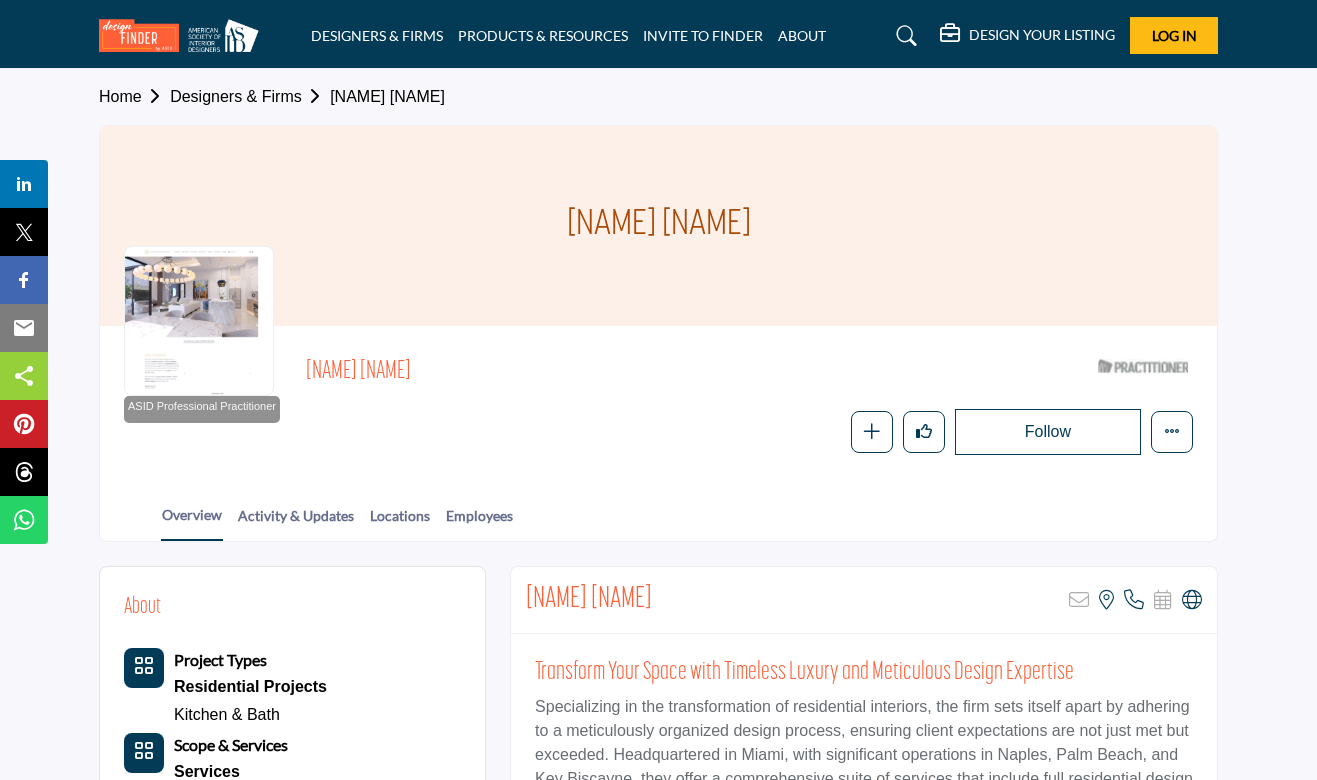 copy on "Margaret Van Puffelen" 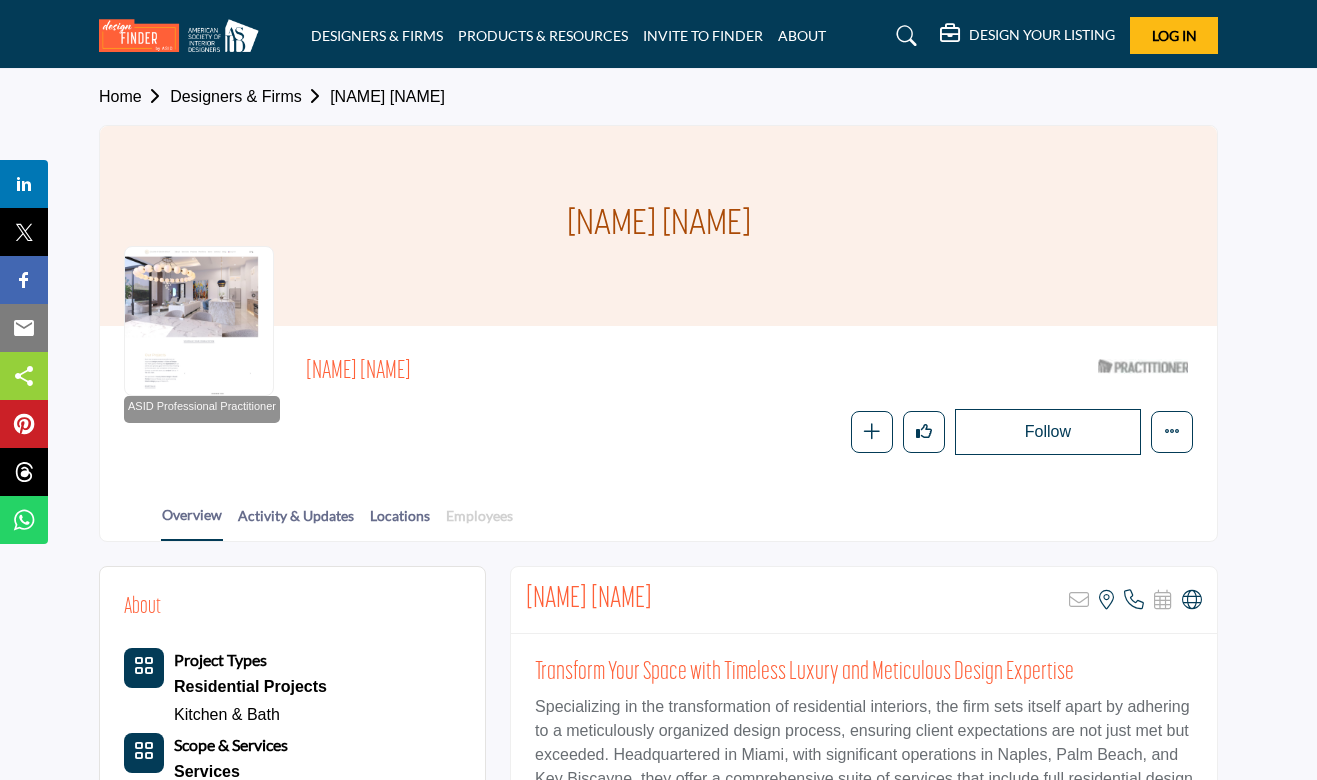 click on "Employees" at bounding box center [479, 522] 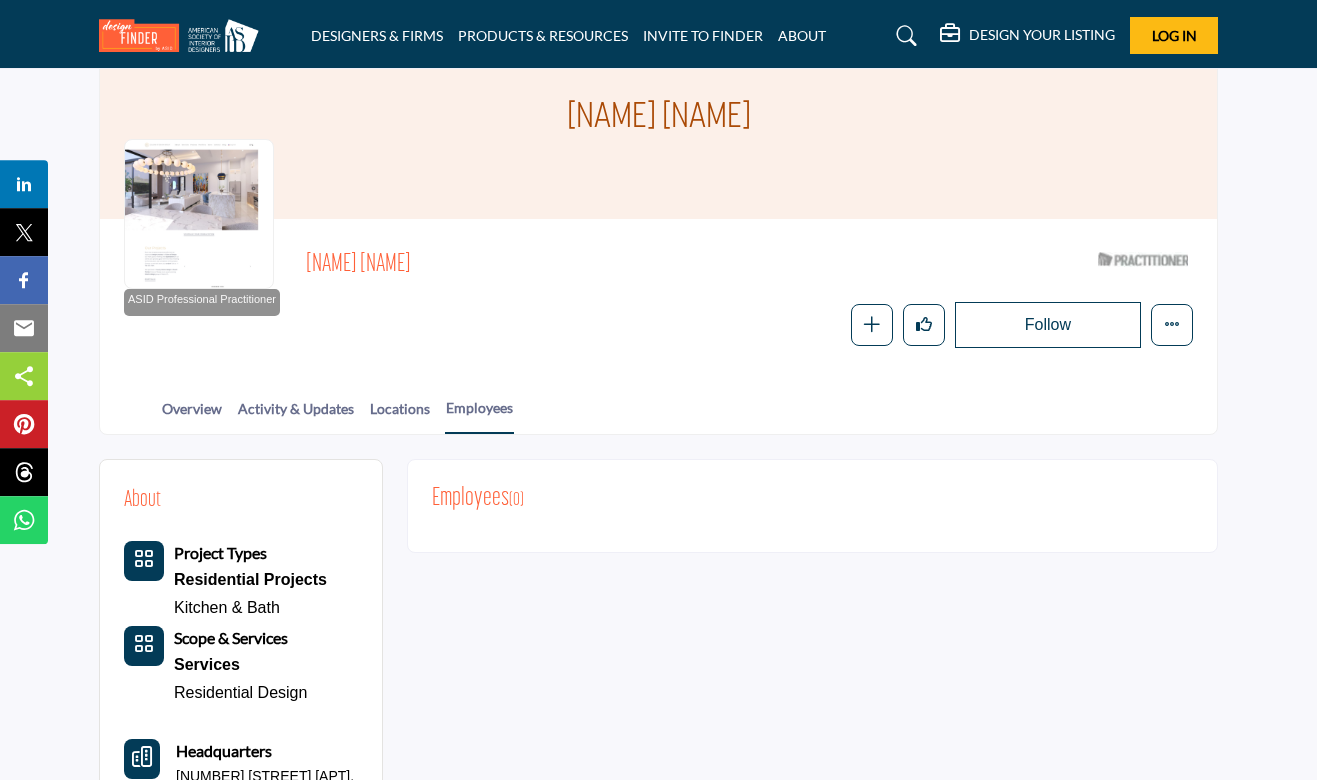 scroll, scrollTop: 108, scrollLeft: 0, axis: vertical 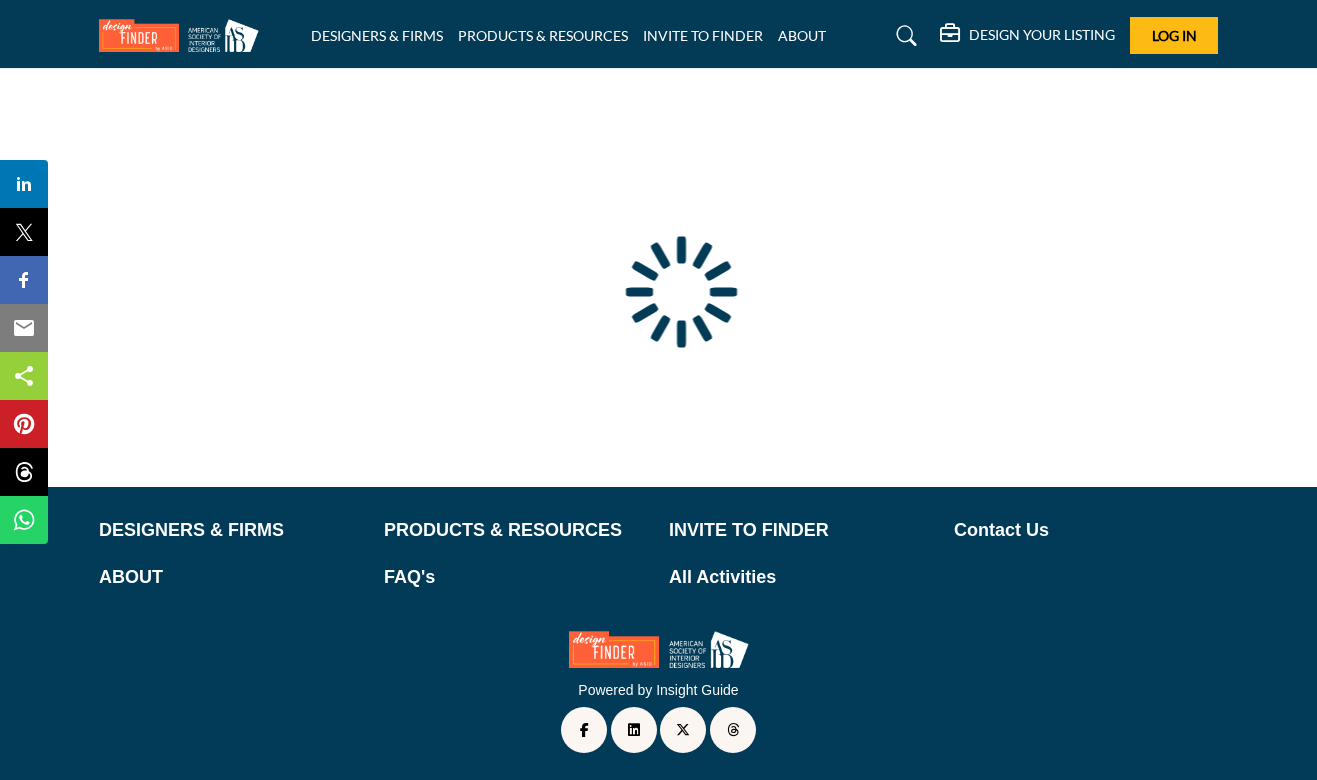 type on "**********" 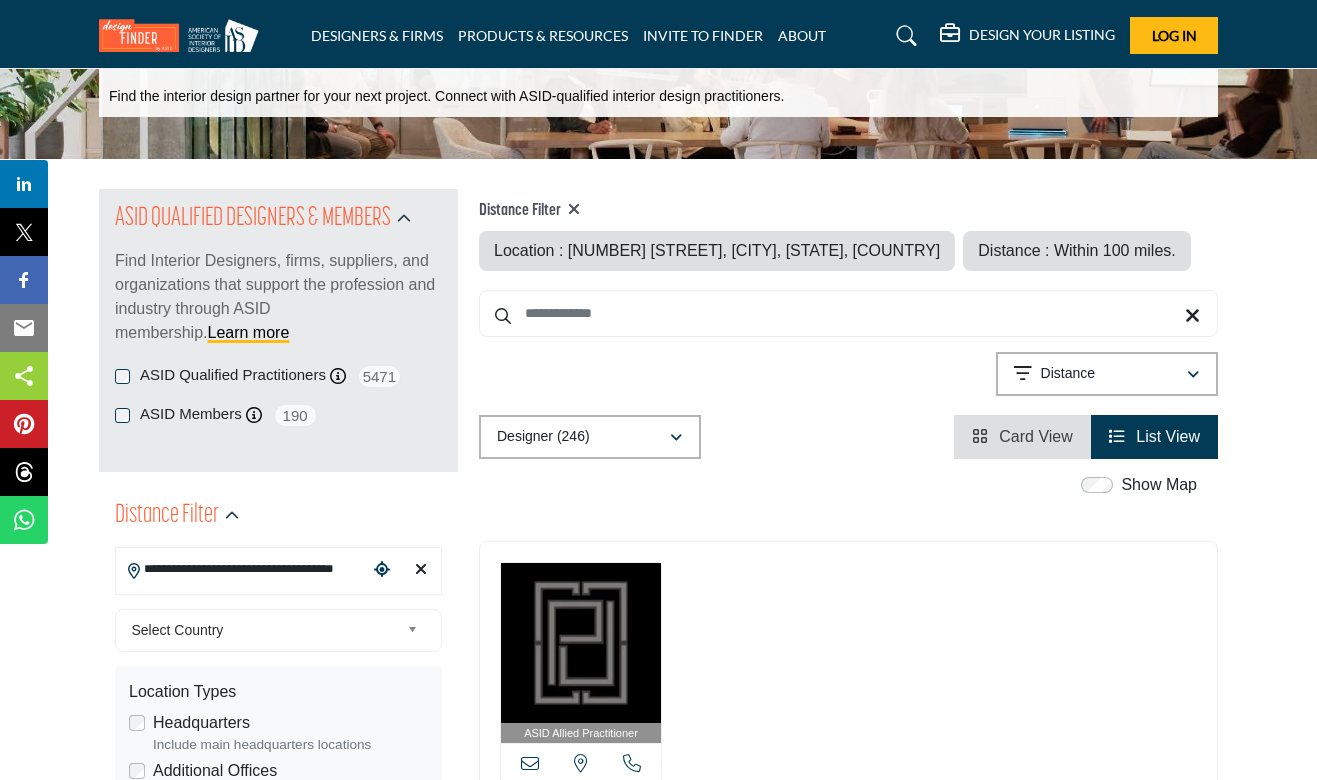 click at bounding box center [421, 570] 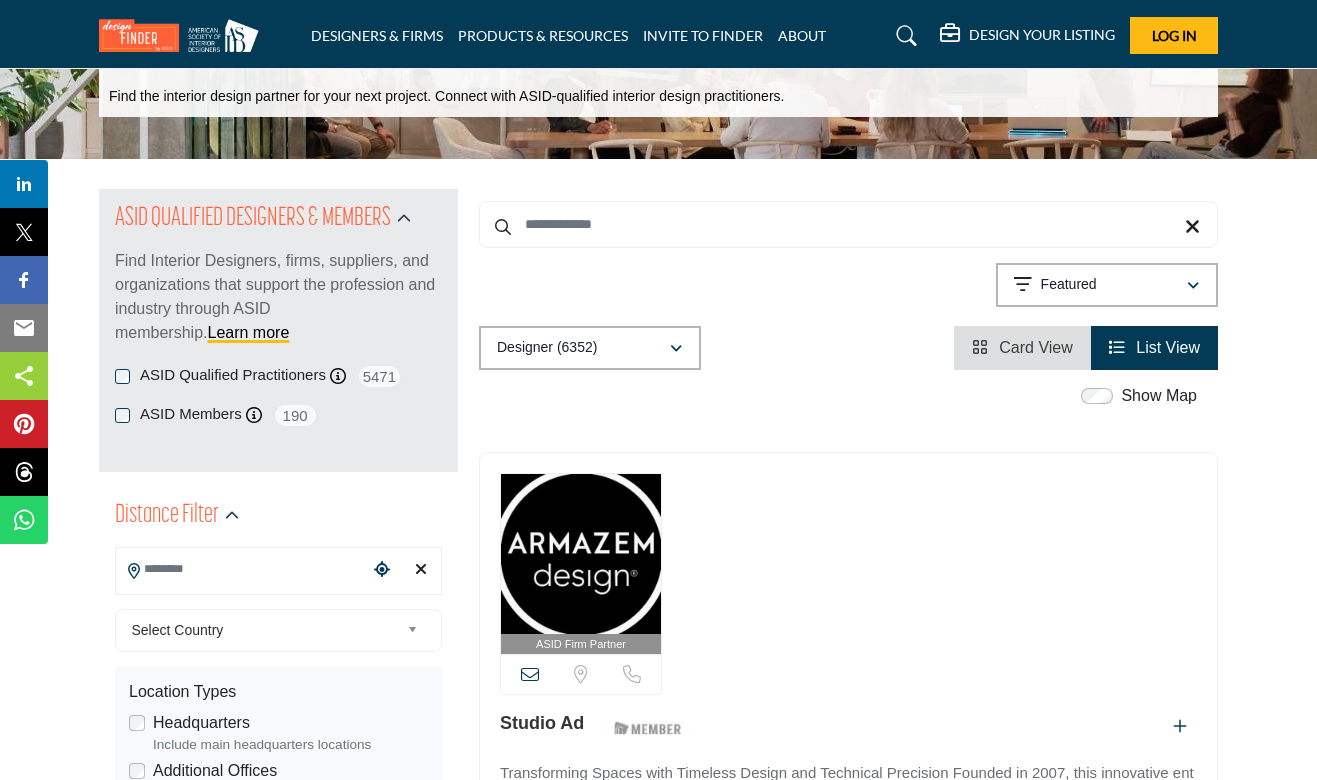 click at bounding box center (242, 569) 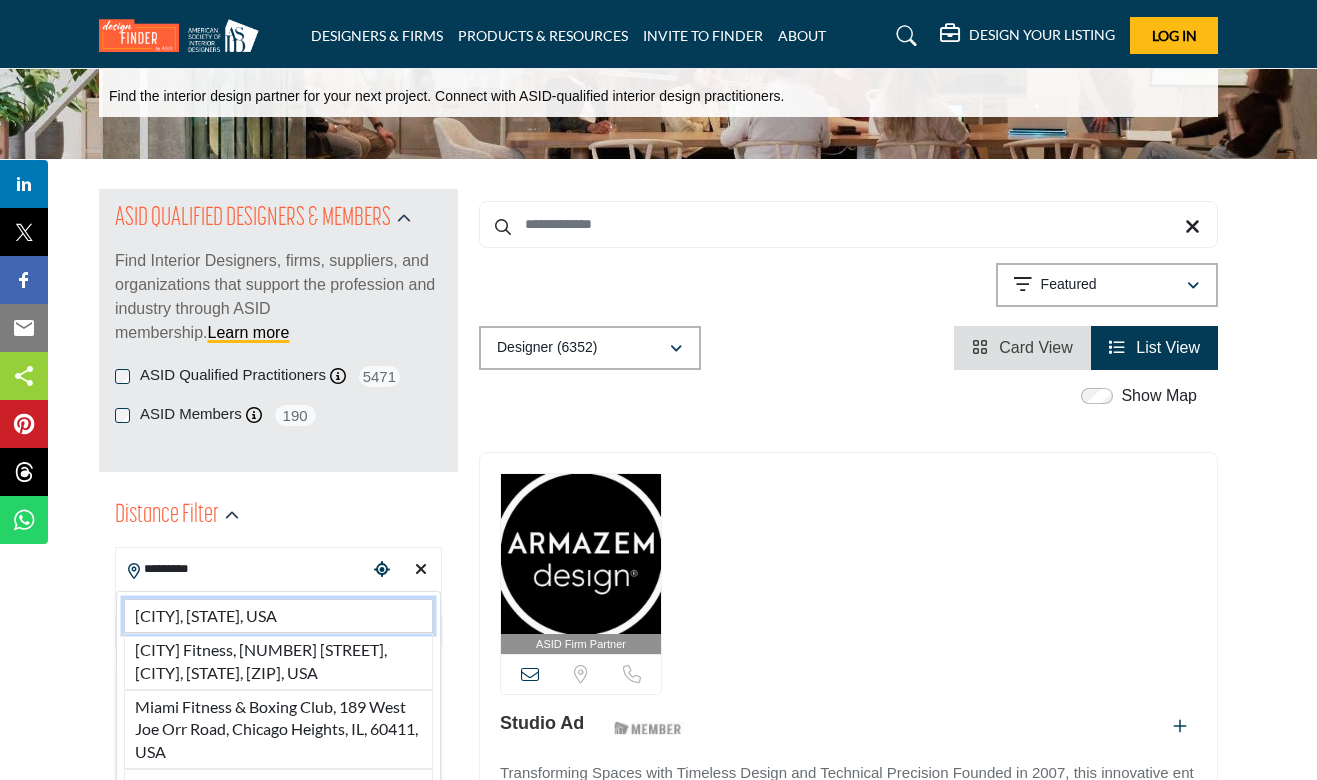 click on "Miami, FL, USA" at bounding box center [278, 616] 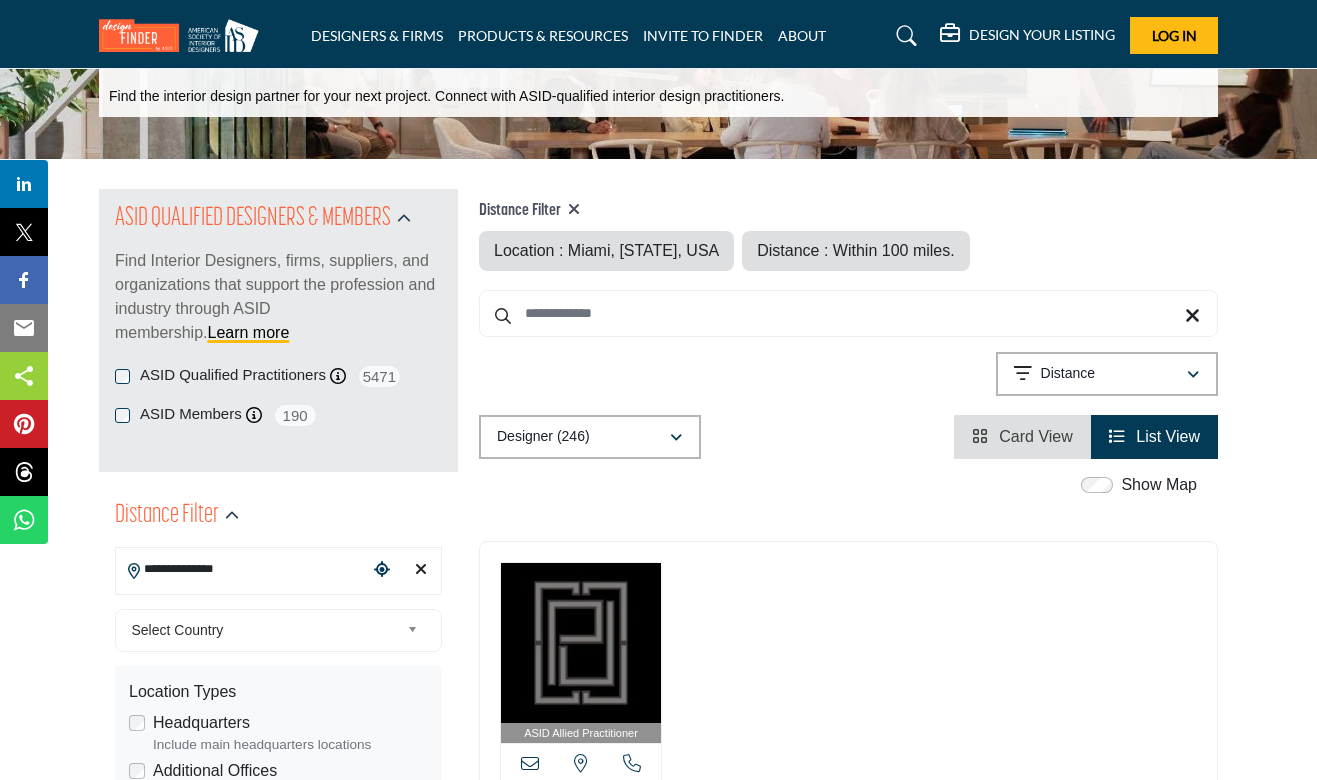 click on "Show Map
Map is currently hidden. Toggle the switch above to show the map.
No matches for this search term
Try again with a different term
Updating map..." at bounding box center (848, 6065) 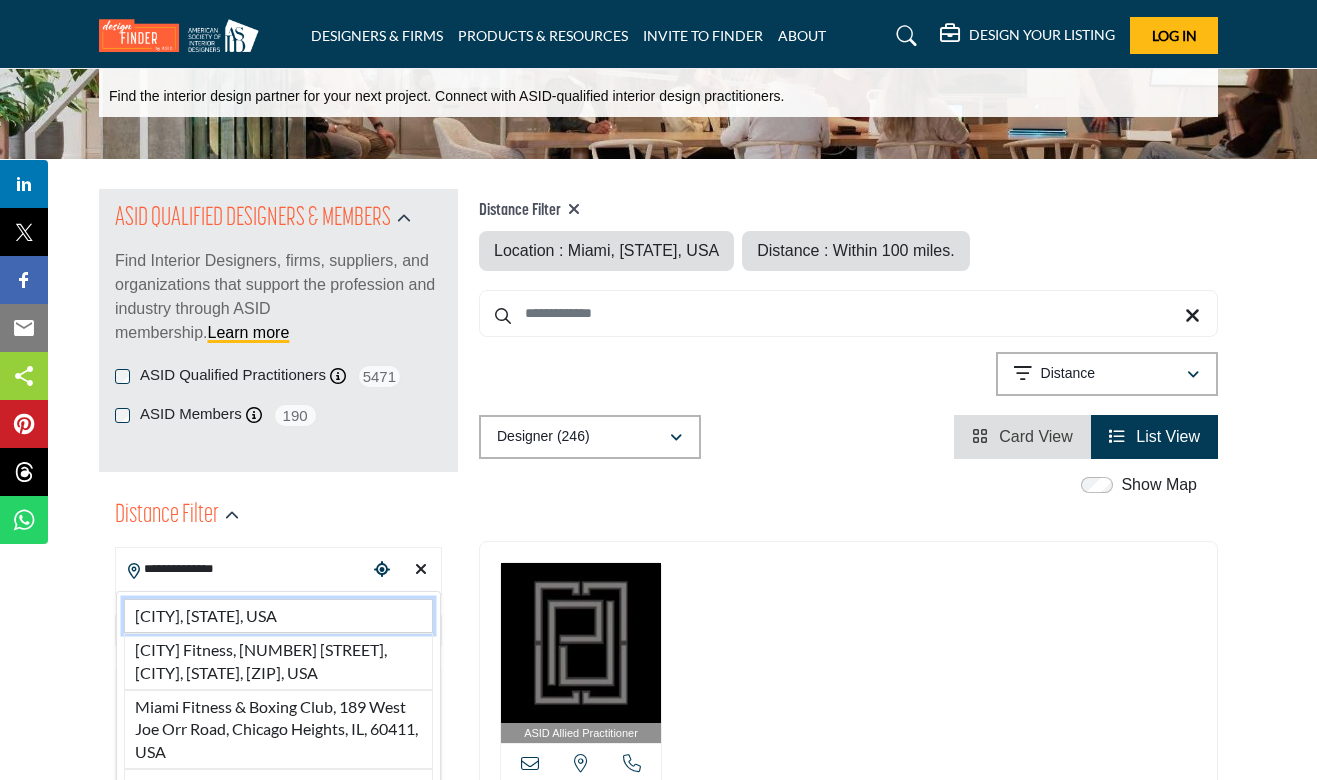 click on "Miami, FL, USA" at bounding box center [278, 616] 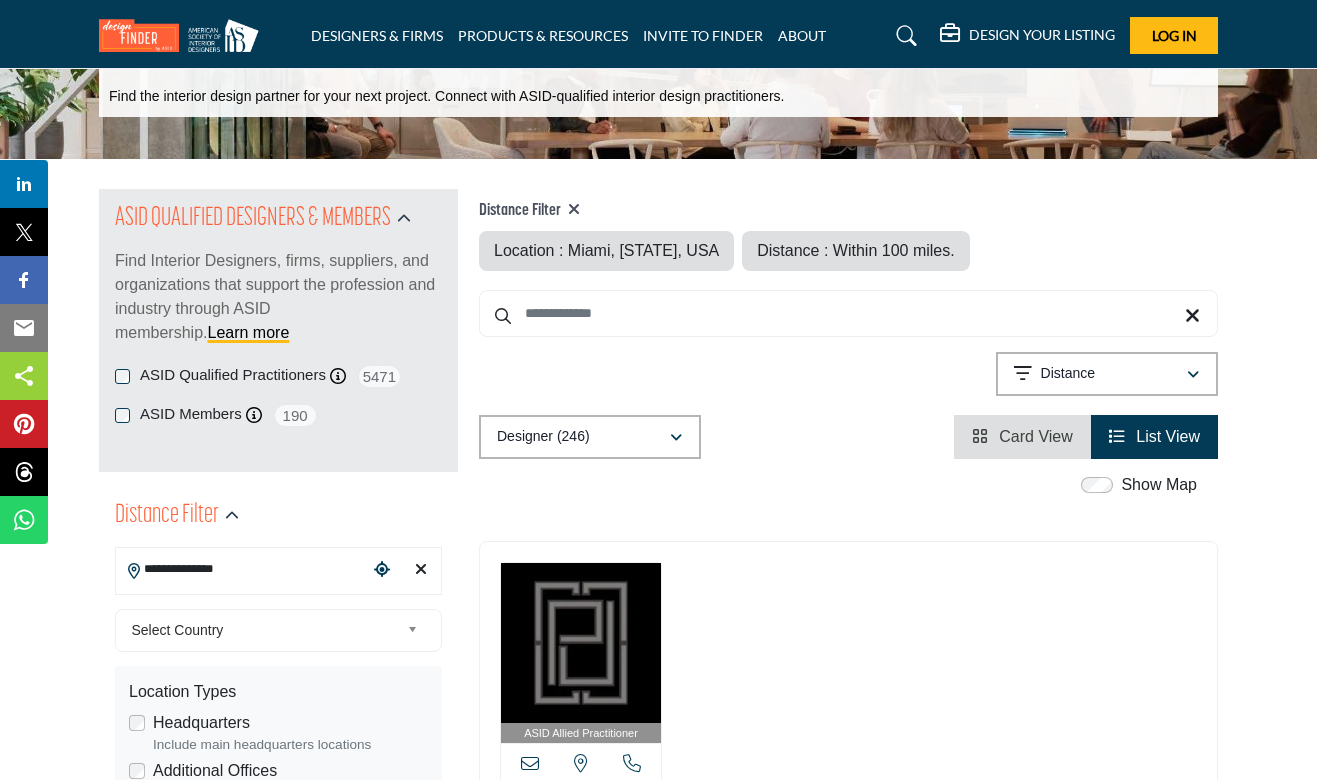click on "**********" at bounding box center [278, 811] 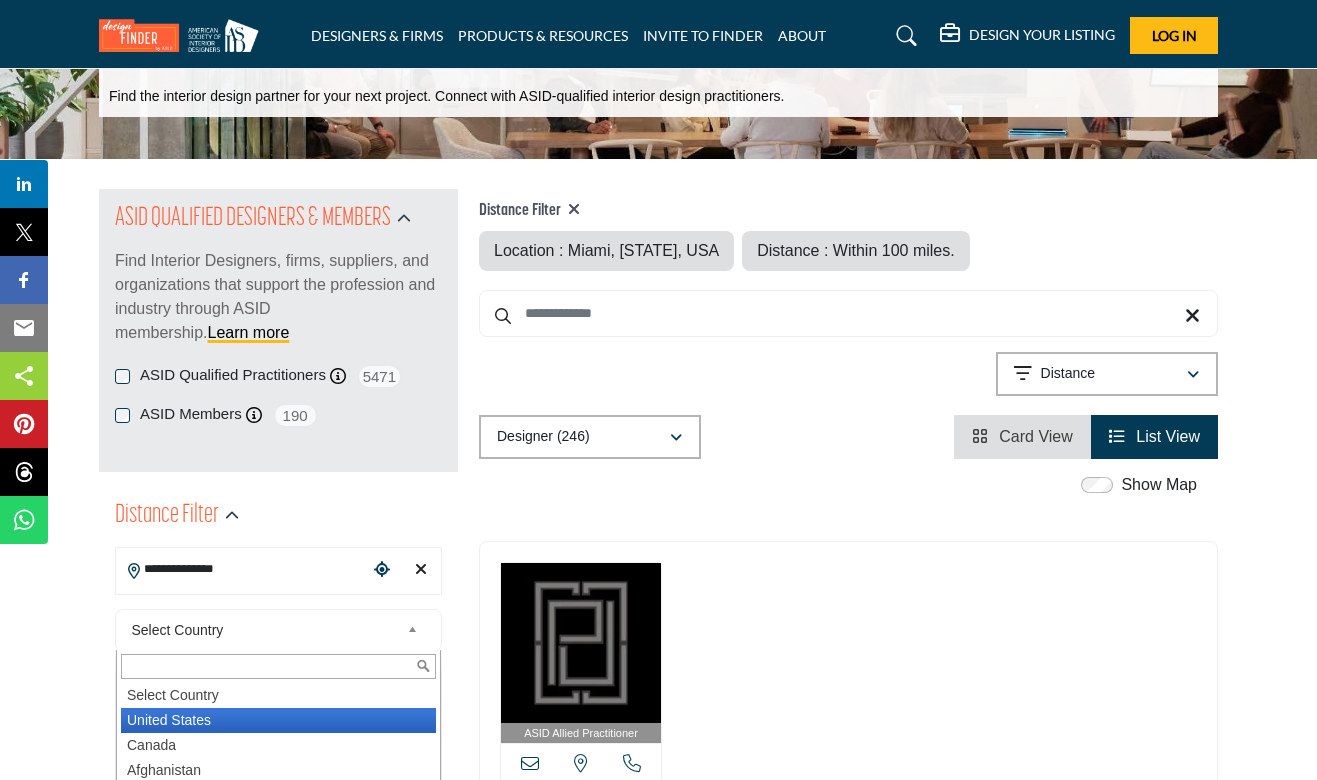 click on "United States" at bounding box center [278, 720] 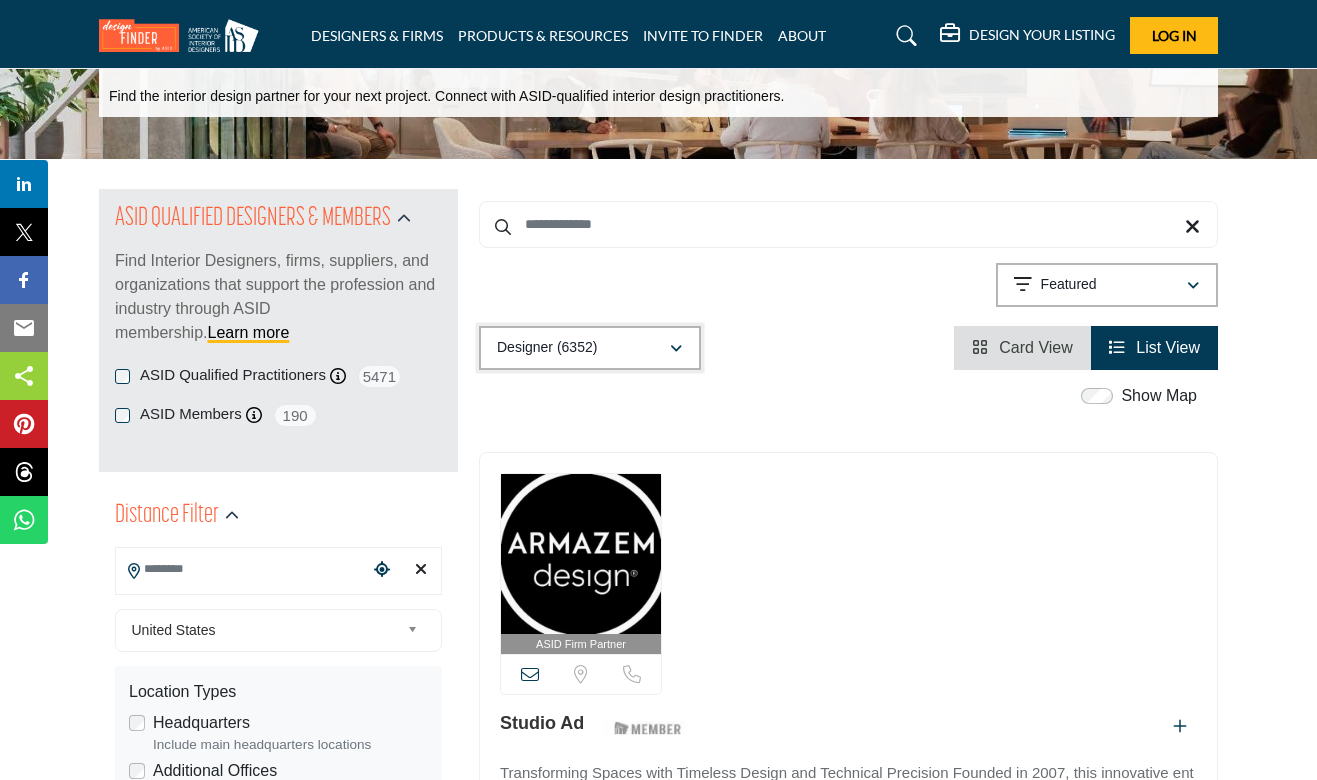 click at bounding box center (676, 349) 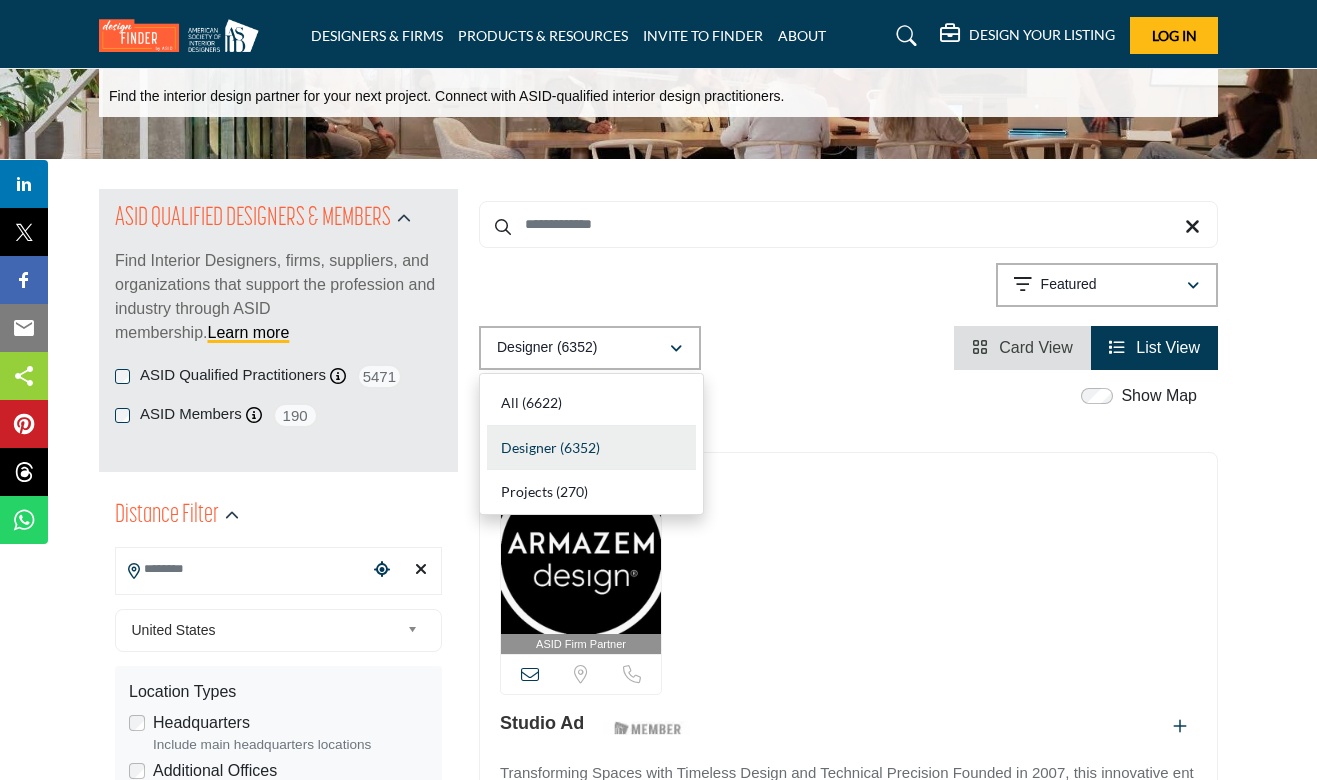 click on "ASID Firm Partner
ASID Firm Partners are design companies with ASID-qualified interior design practitioners on staff.
Likes 4 7" at bounding box center [848, 680] 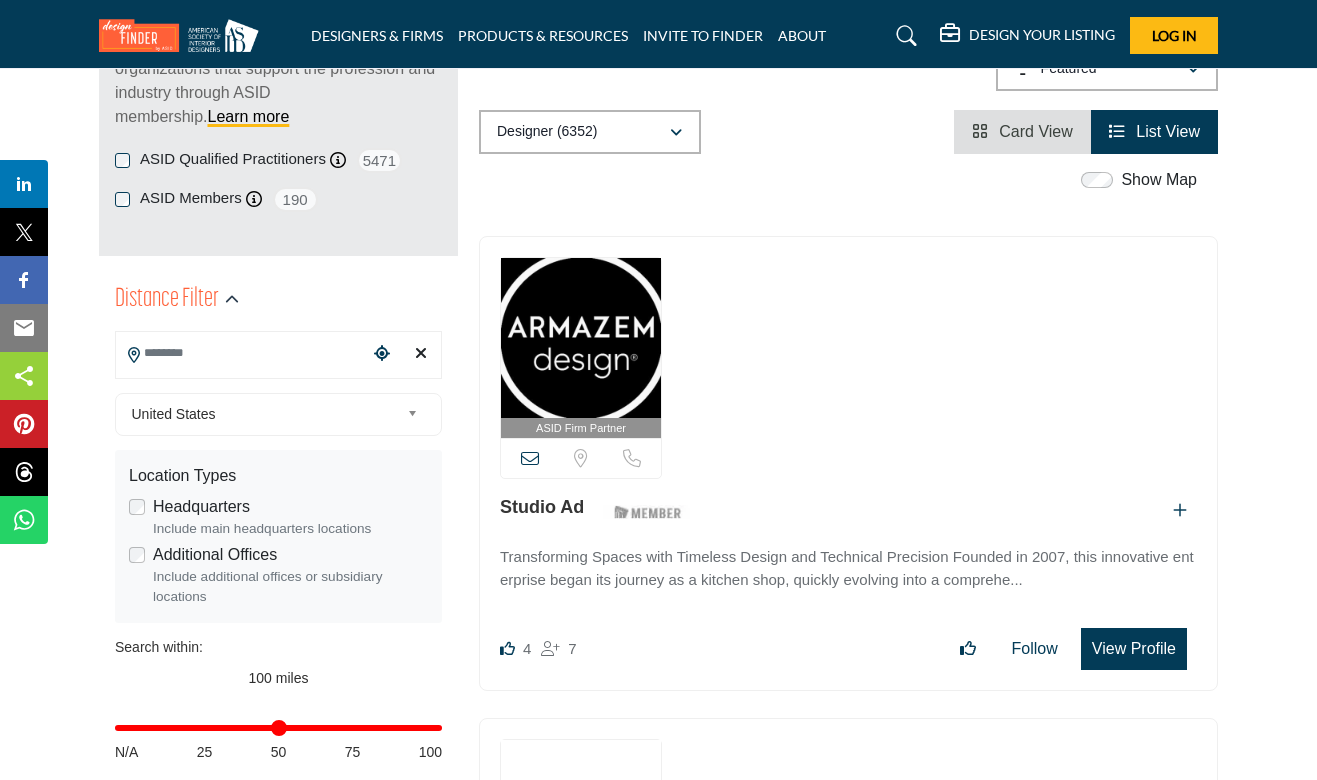 scroll, scrollTop: 270, scrollLeft: 0, axis: vertical 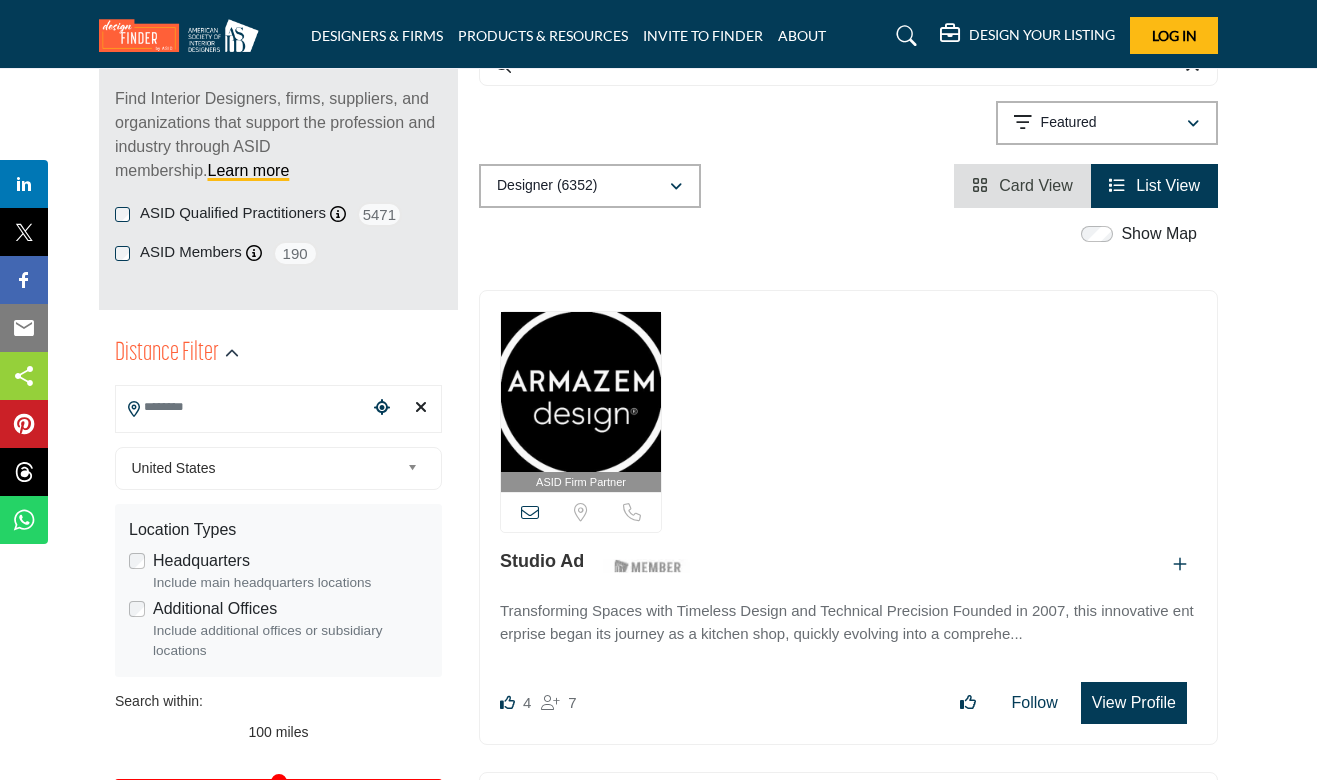 click on "Designer (6352)
All
(6622)
Designer
(6352)
Products
(3)
Projects
(270)
Card View
List View" at bounding box center [848, 186] 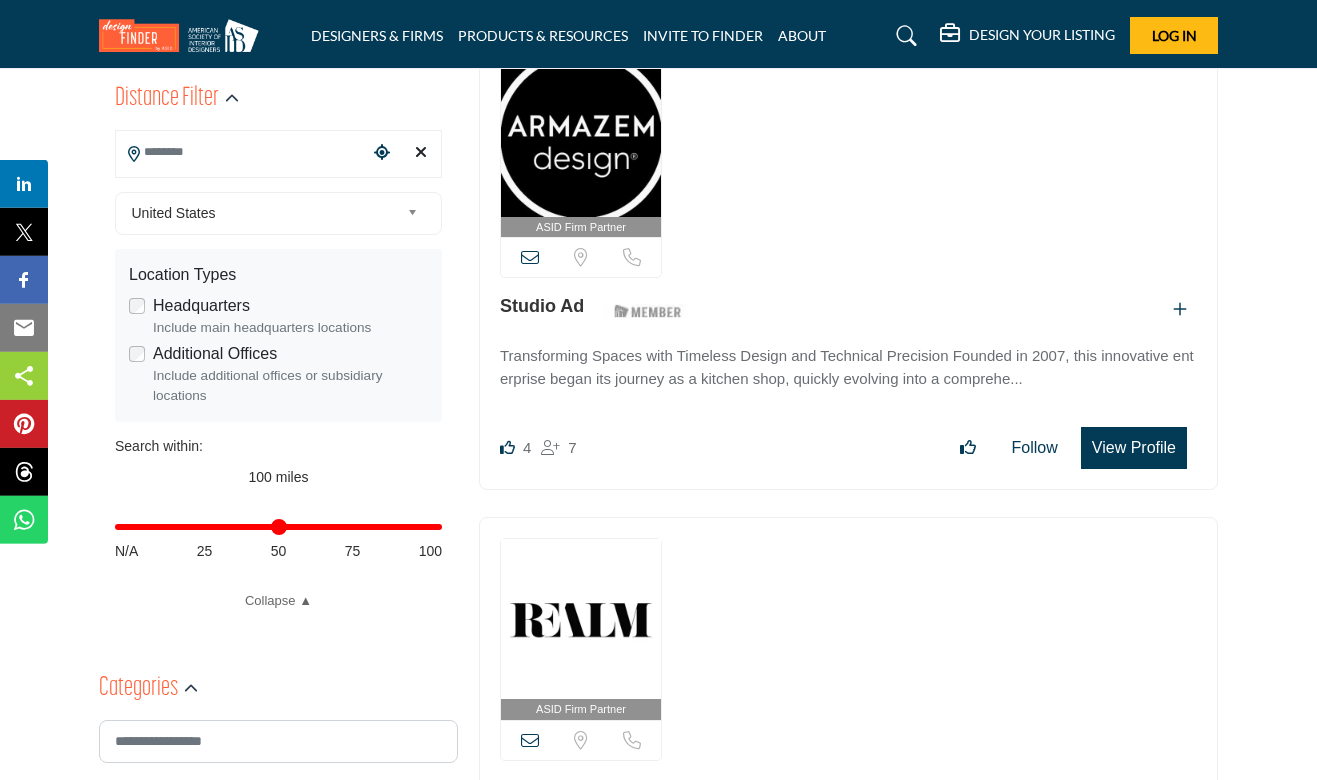 scroll, scrollTop: 432, scrollLeft: 0, axis: vertical 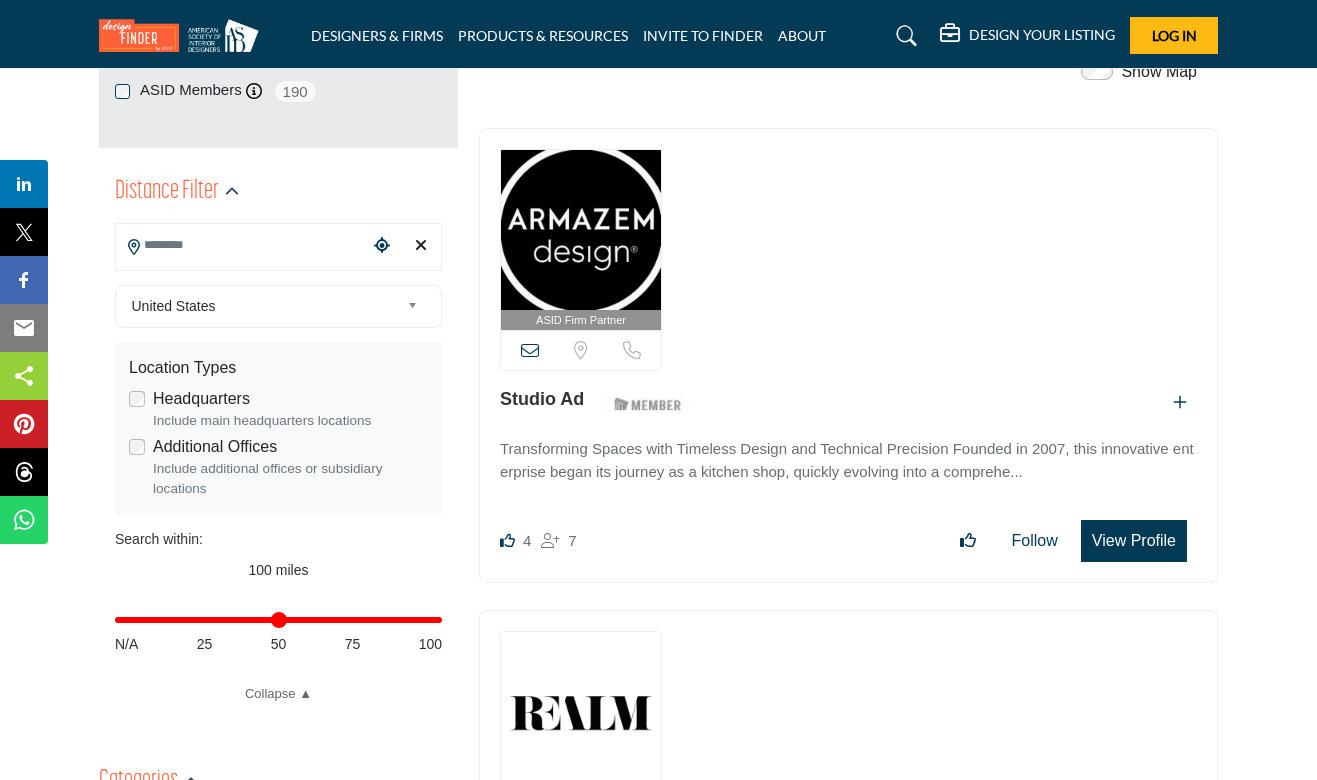 click at bounding box center (242, 245) 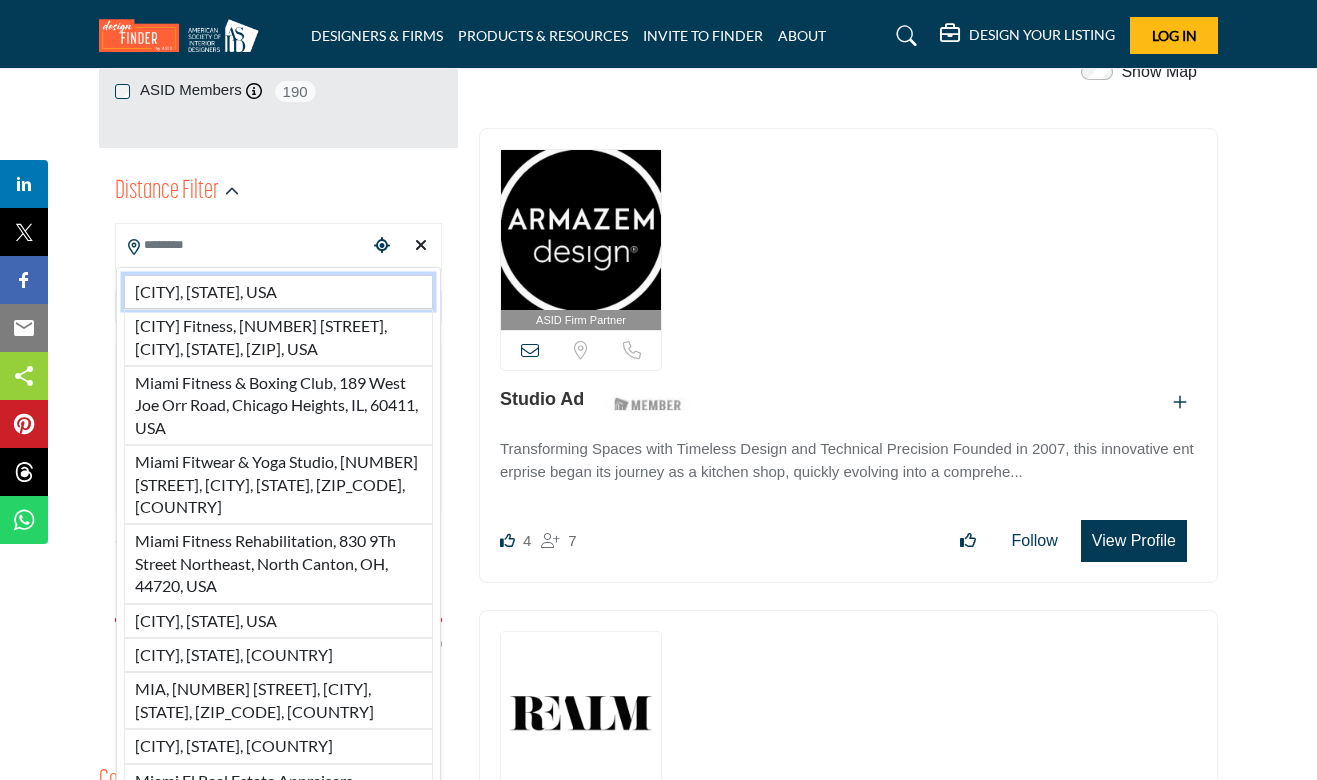 click on "[CITY], [STATE], USA" at bounding box center (278, 292) 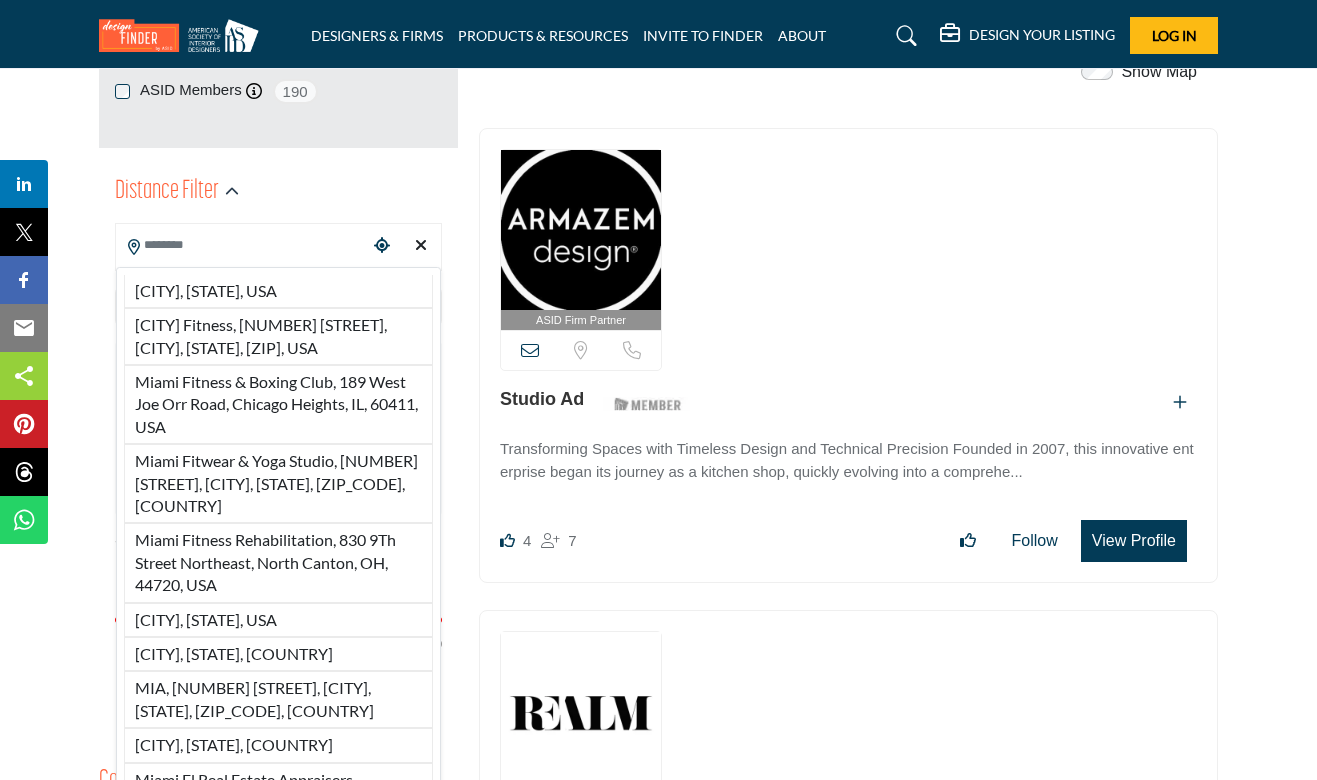 type on "**********" 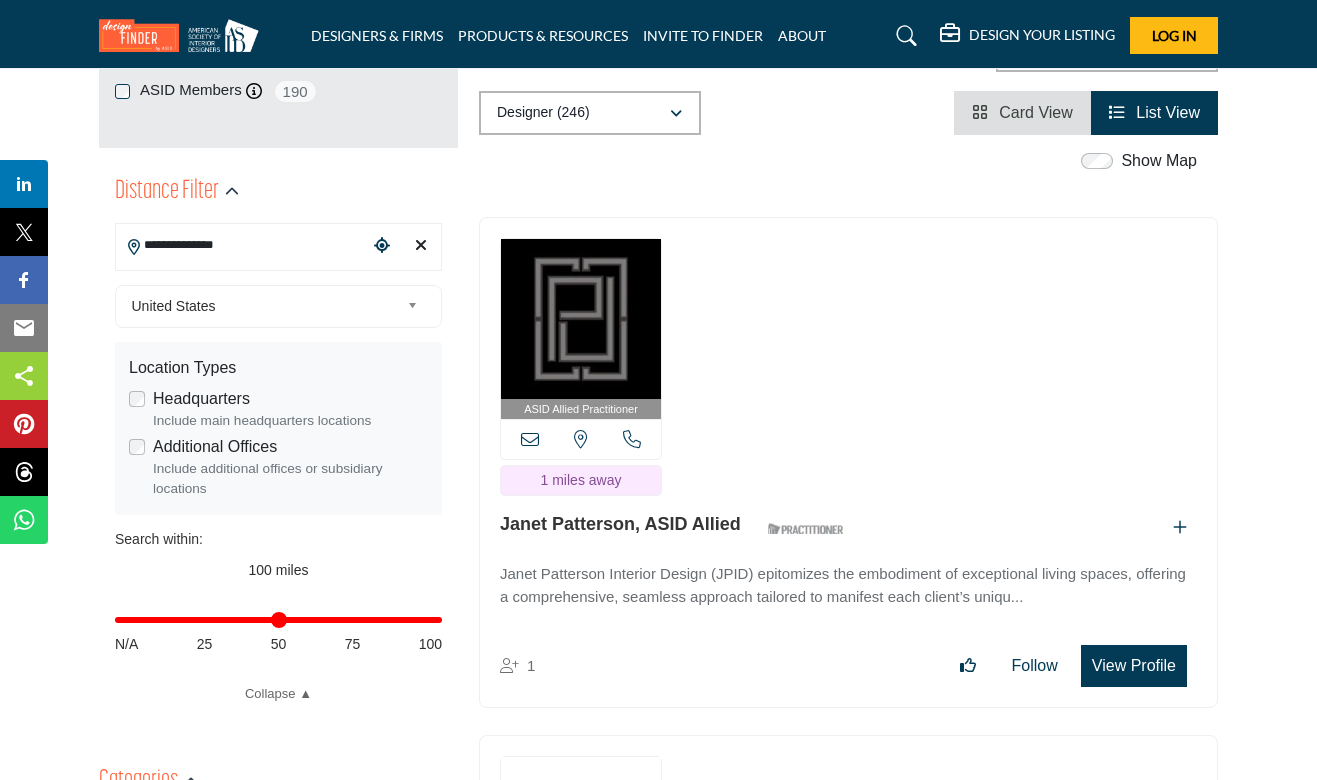 click on "Show Map" at bounding box center [838, 162] 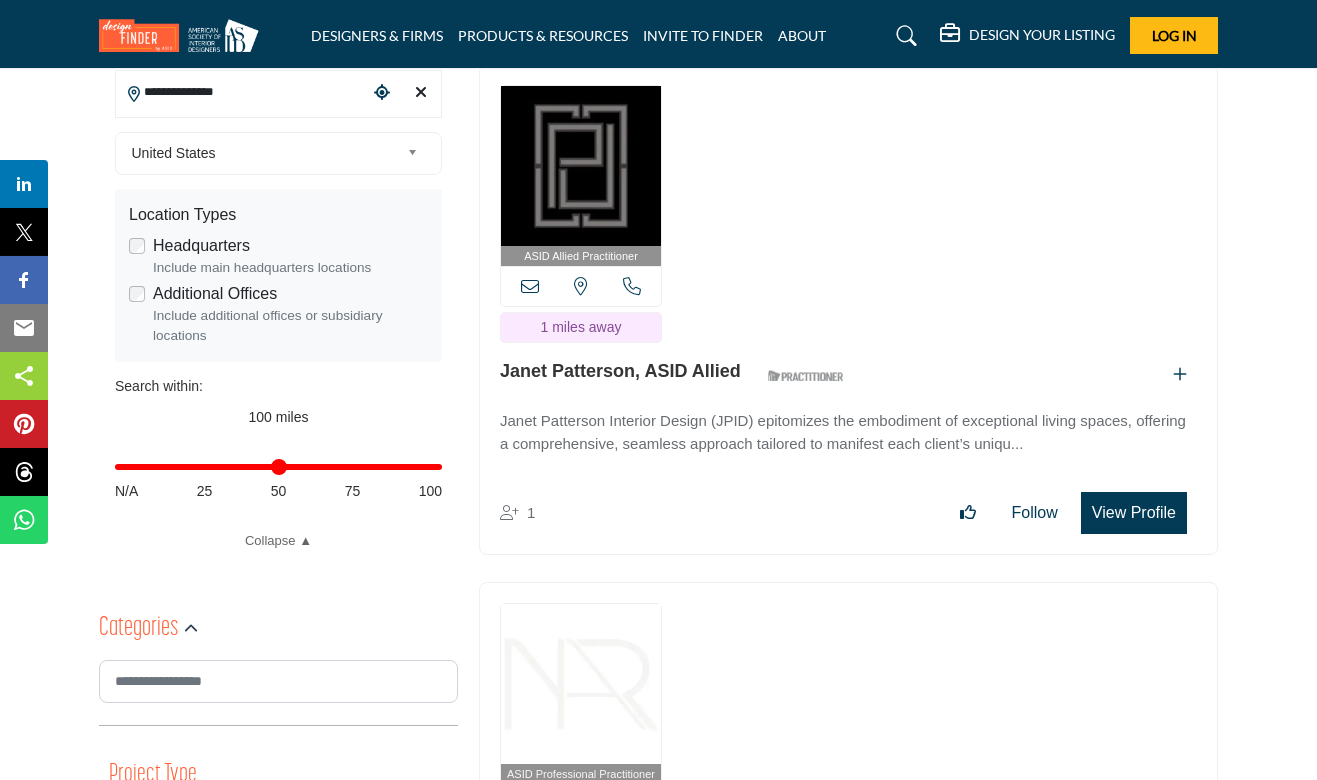scroll, scrollTop: 594, scrollLeft: 0, axis: vertical 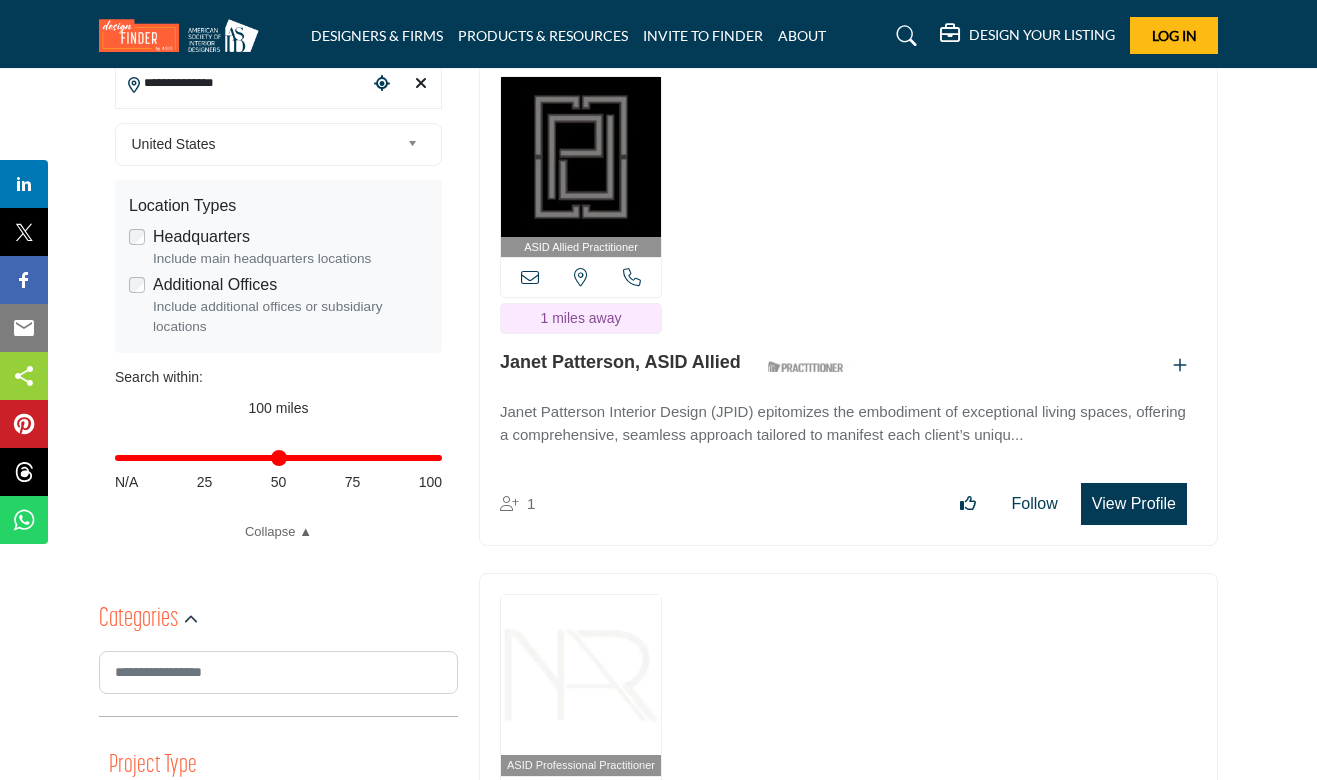 click on "ASID Allied Practitioner
ASID Allied Practitioners have successfully completed a degree with a major in interior design or architecture.
Florida, USA 1 miles away" at bounding box center [848, 301] 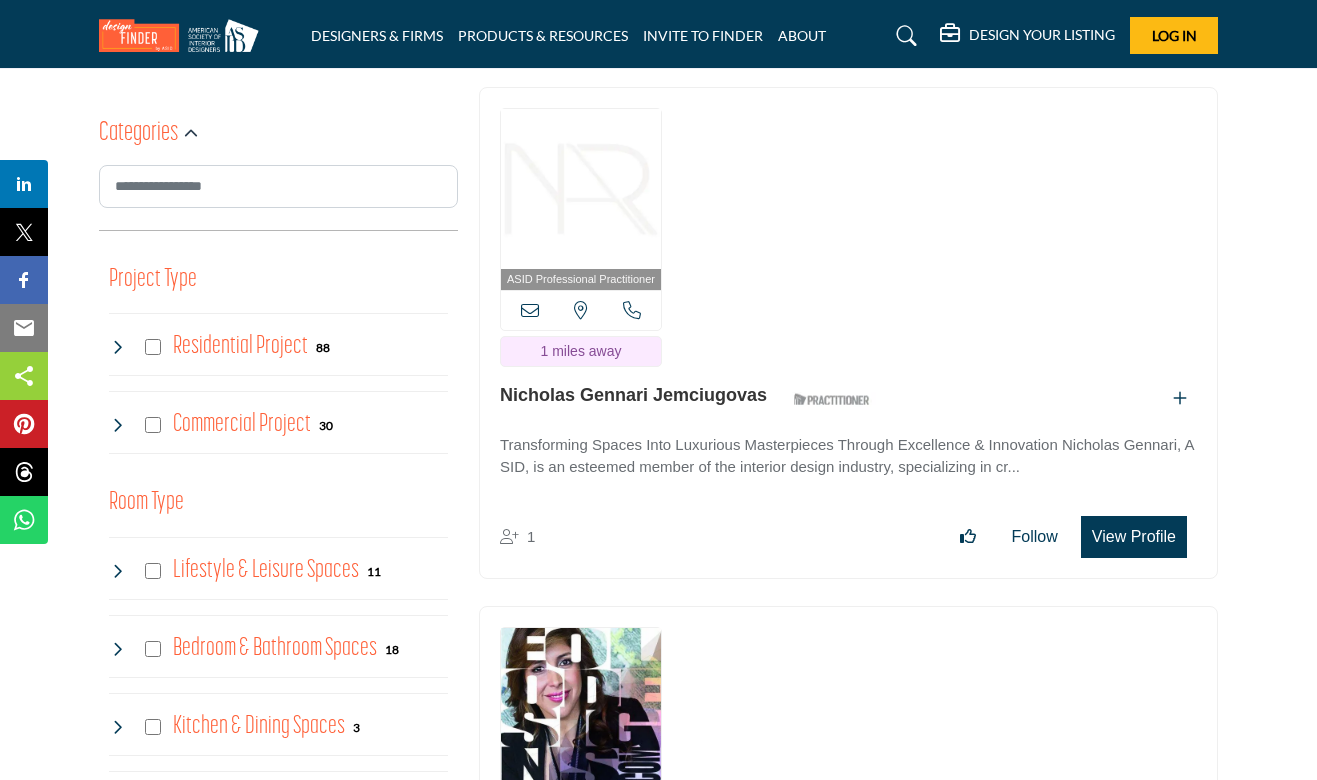 scroll, scrollTop: 1134, scrollLeft: 0, axis: vertical 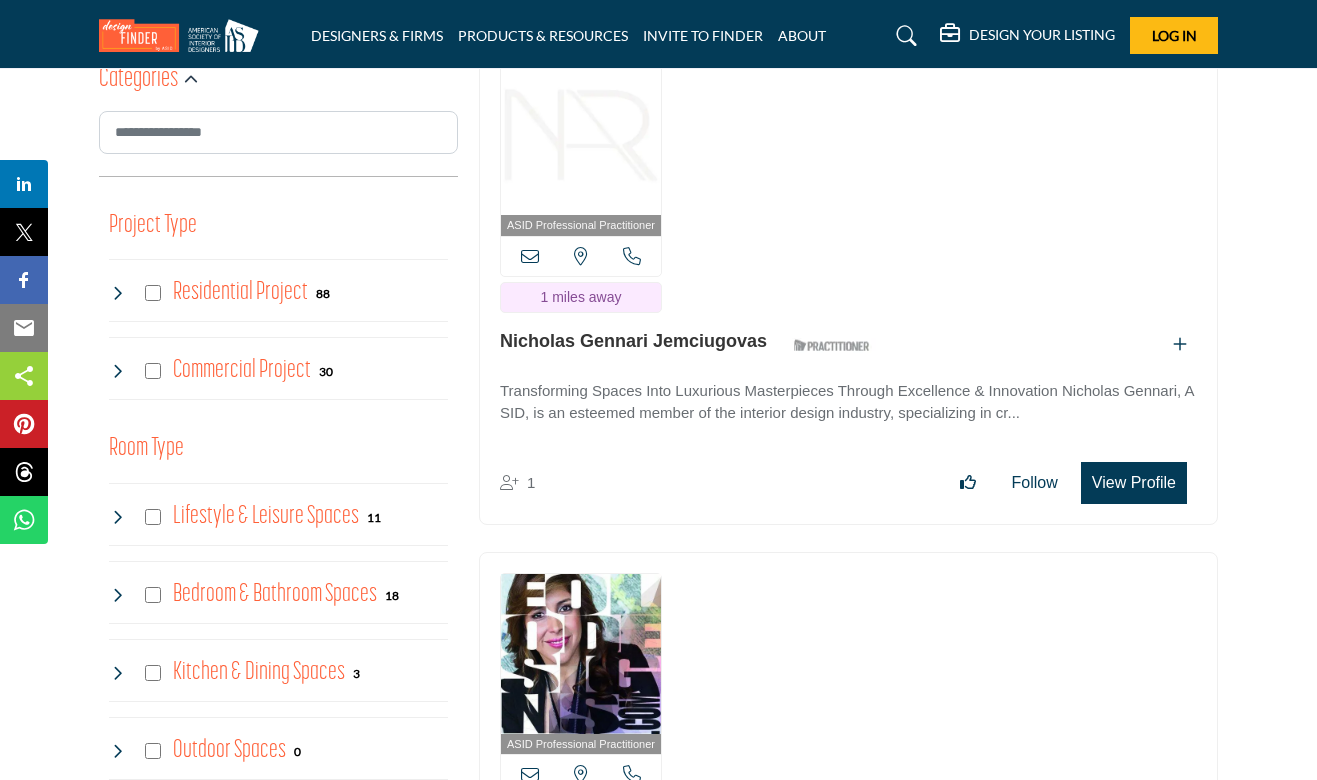 click on "View Profile" at bounding box center [1134, 483] 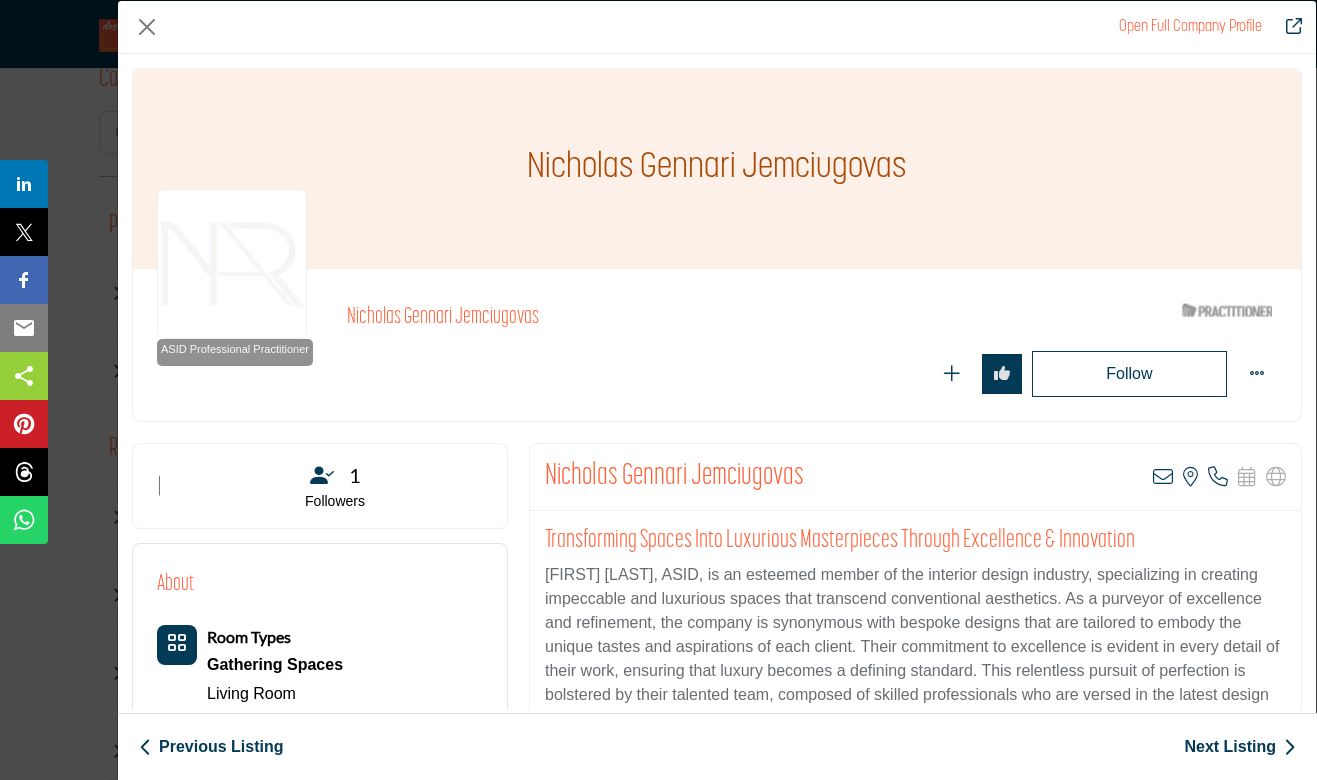 click on "Nicholas Gennari, ASID, is an esteemed member of the interior design industry, specializing in creating impeccable and luxurious spaces that transcend conventional aesthetics. As a purveyor of excellence and refinement, the company is synonymous with bespoke designs that are tailored to embody the unique tastes and aspirations of each client. Their commitment to excellence is evident in every detail of their work, ensuring that luxury becomes a defining standard. This relentless pursuit of perfection is bolstered by their talented team, composed of skilled professionals who are versed in the latest design trends and technologies. These seasoned experts deliver a flawless blend of innovation, craftsmanship, and artistry to transform ordinary spaces into extraordinary havens of beauty and comfort." at bounding box center (915, 659) 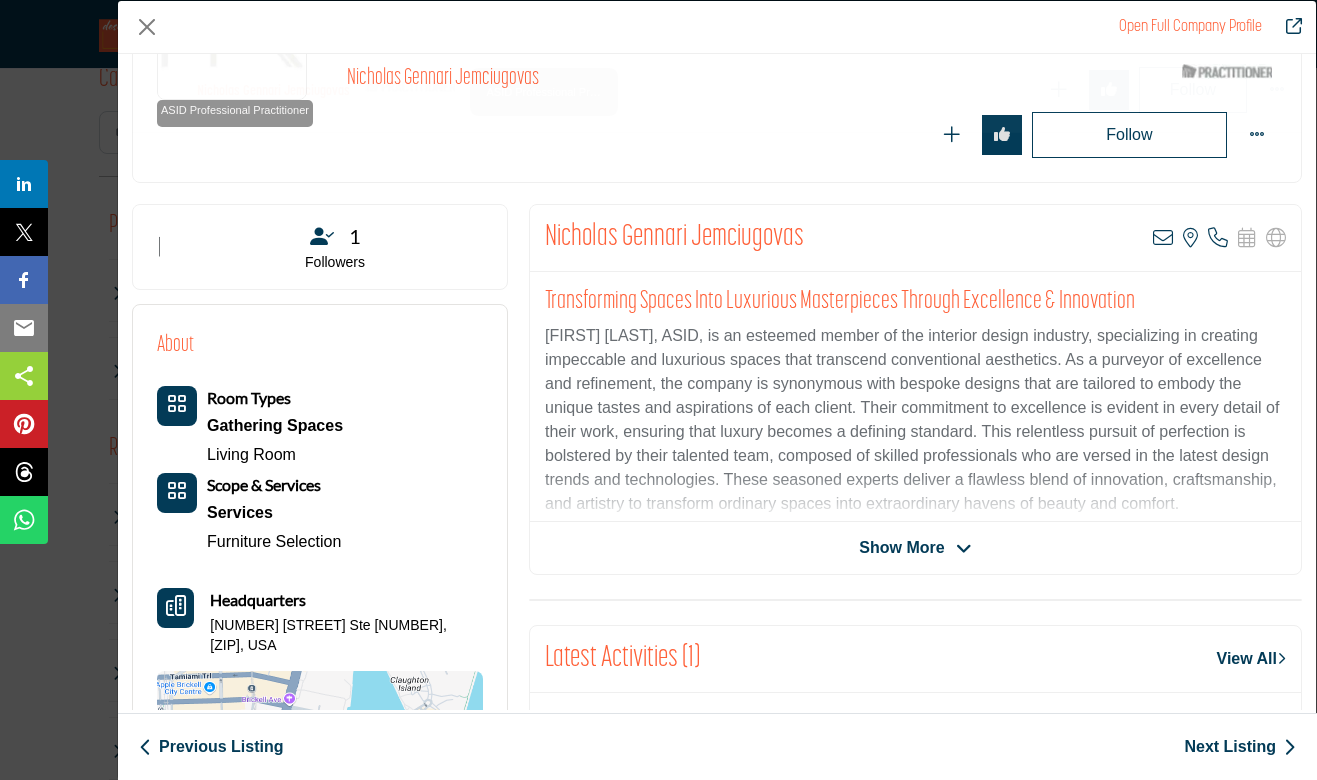scroll, scrollTop: 0, scrollLeft: 0, axis: both 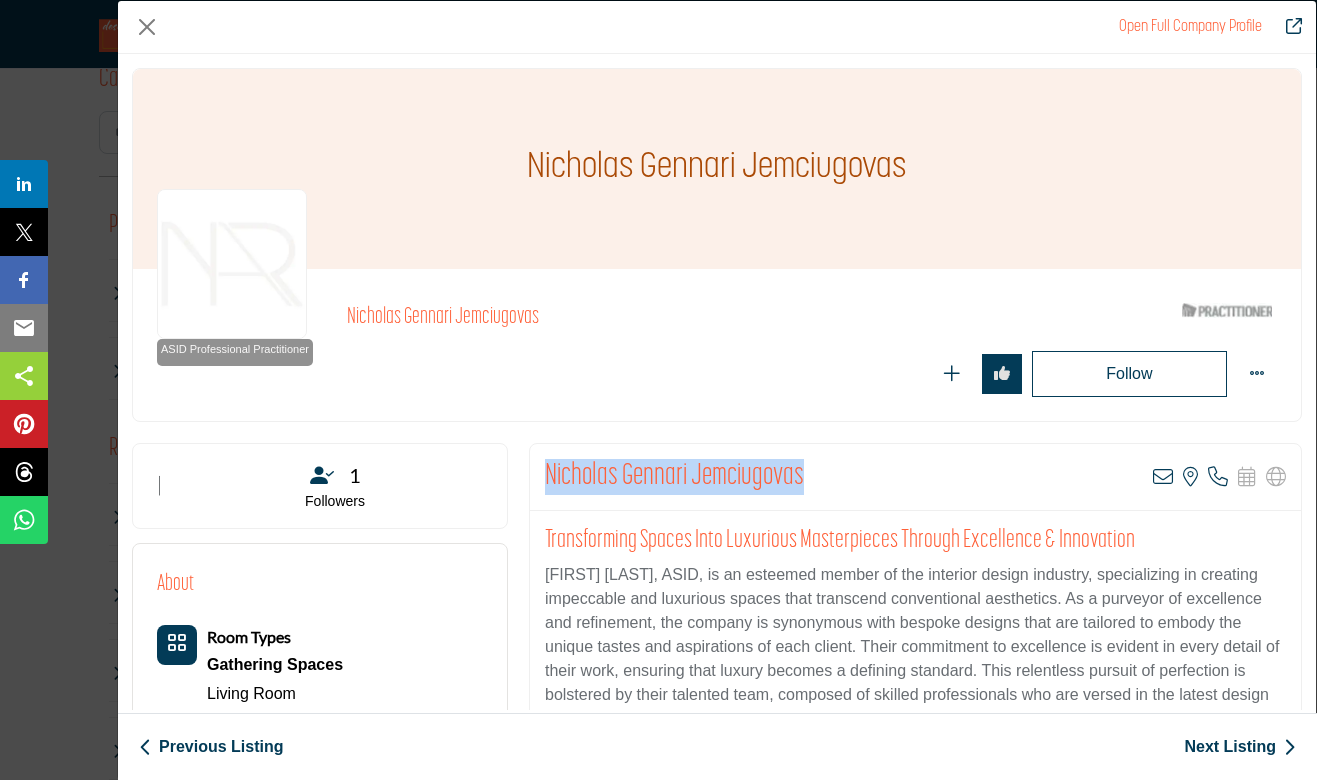 drag, startPoint x: 825, startPoint y: 471, endPoint x: 549, endPoint y: 495, distance: 277.0415 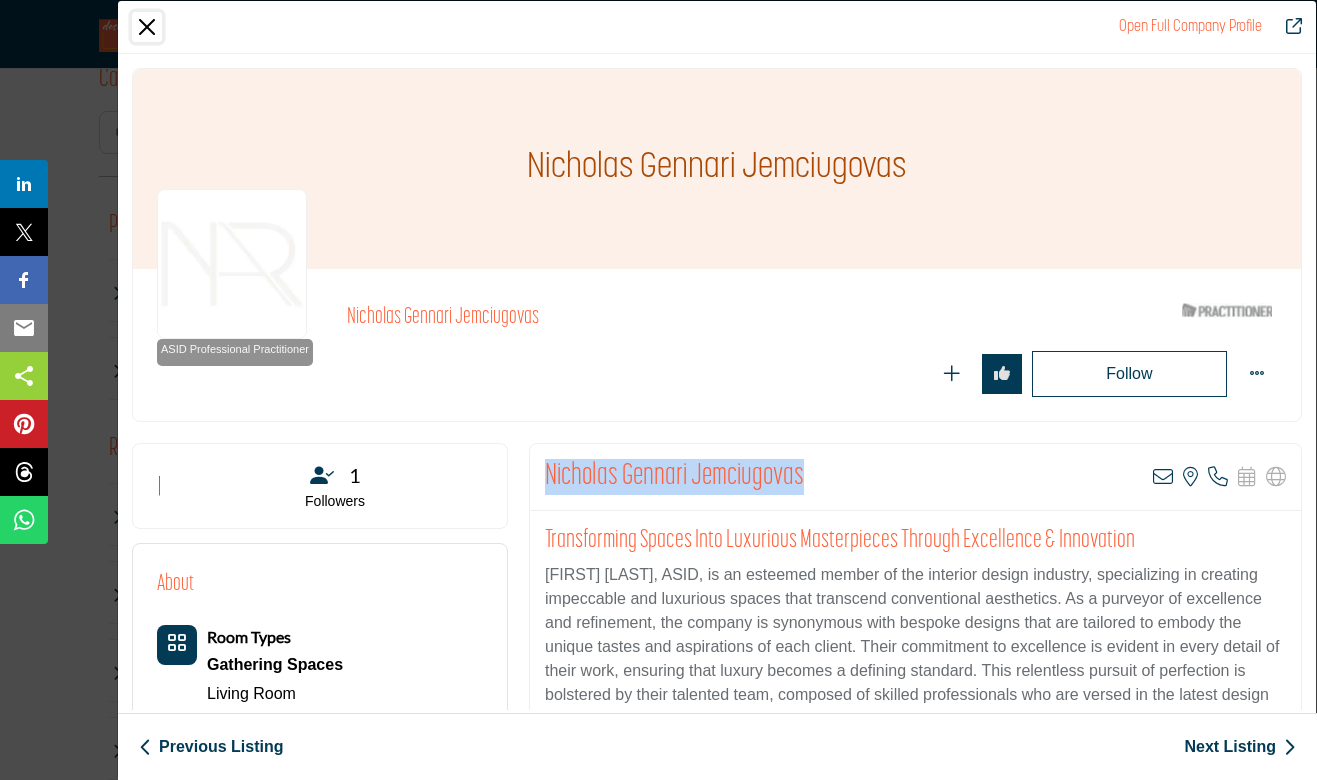 click at bounding box center [147, 27] 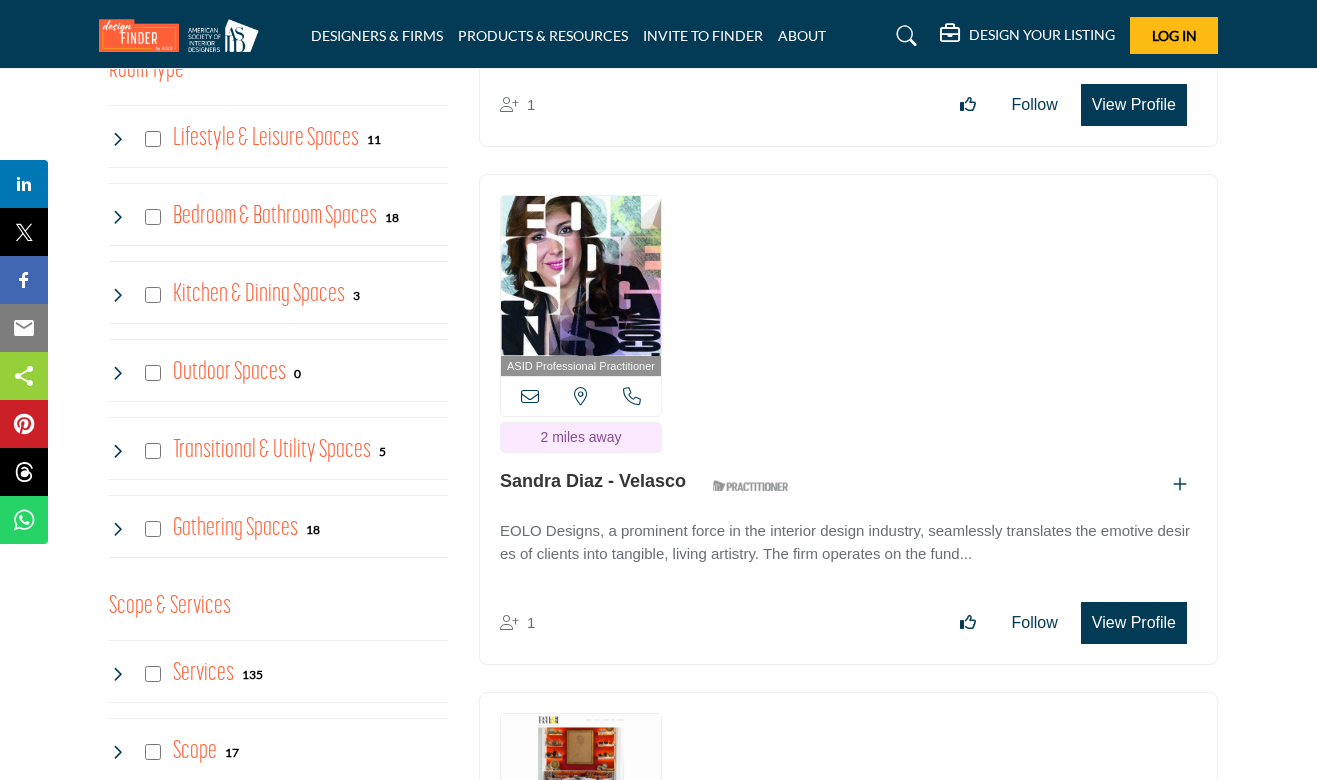 scroll, scrollTop: 1566, scrollLeft: 0, axis: vertical 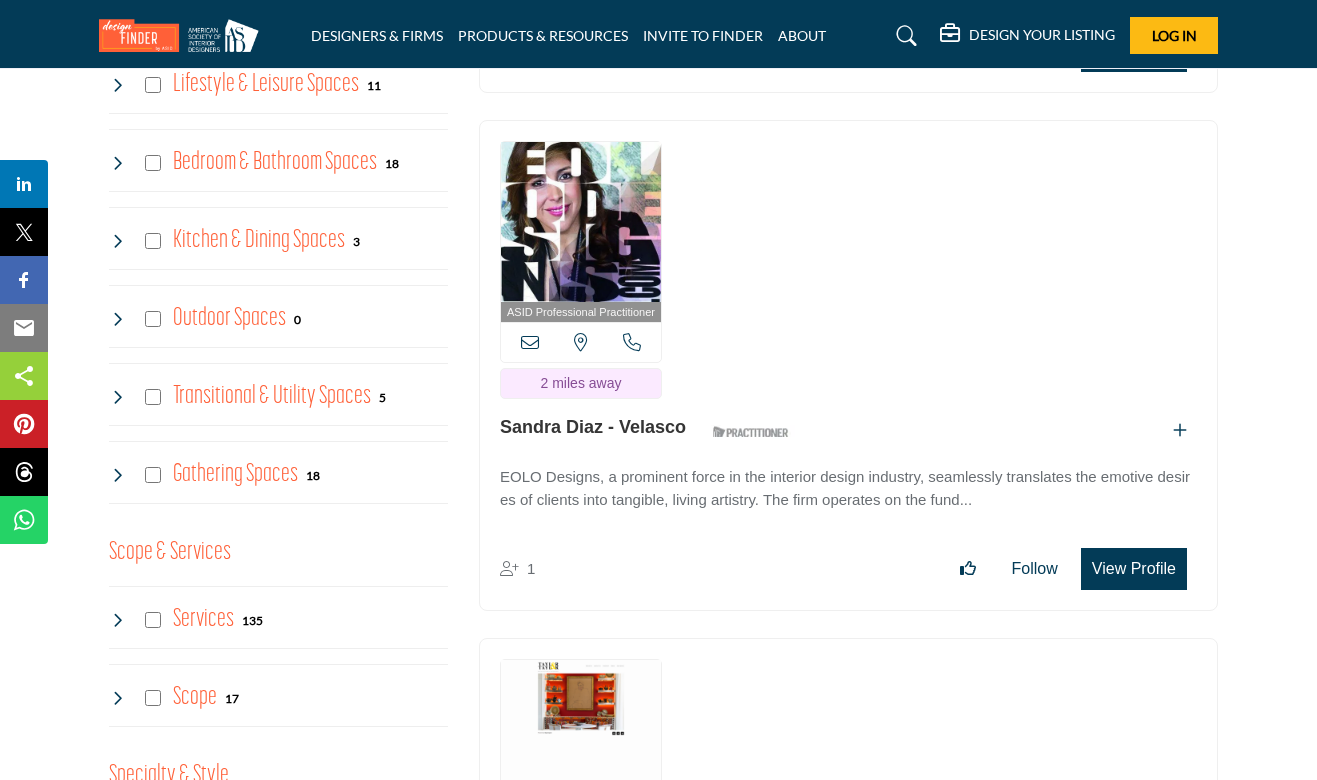 drag, startPoint x: 694, startPoint y: 418, endPoint x: 491, endPoint y: 416, distance: 203.00986 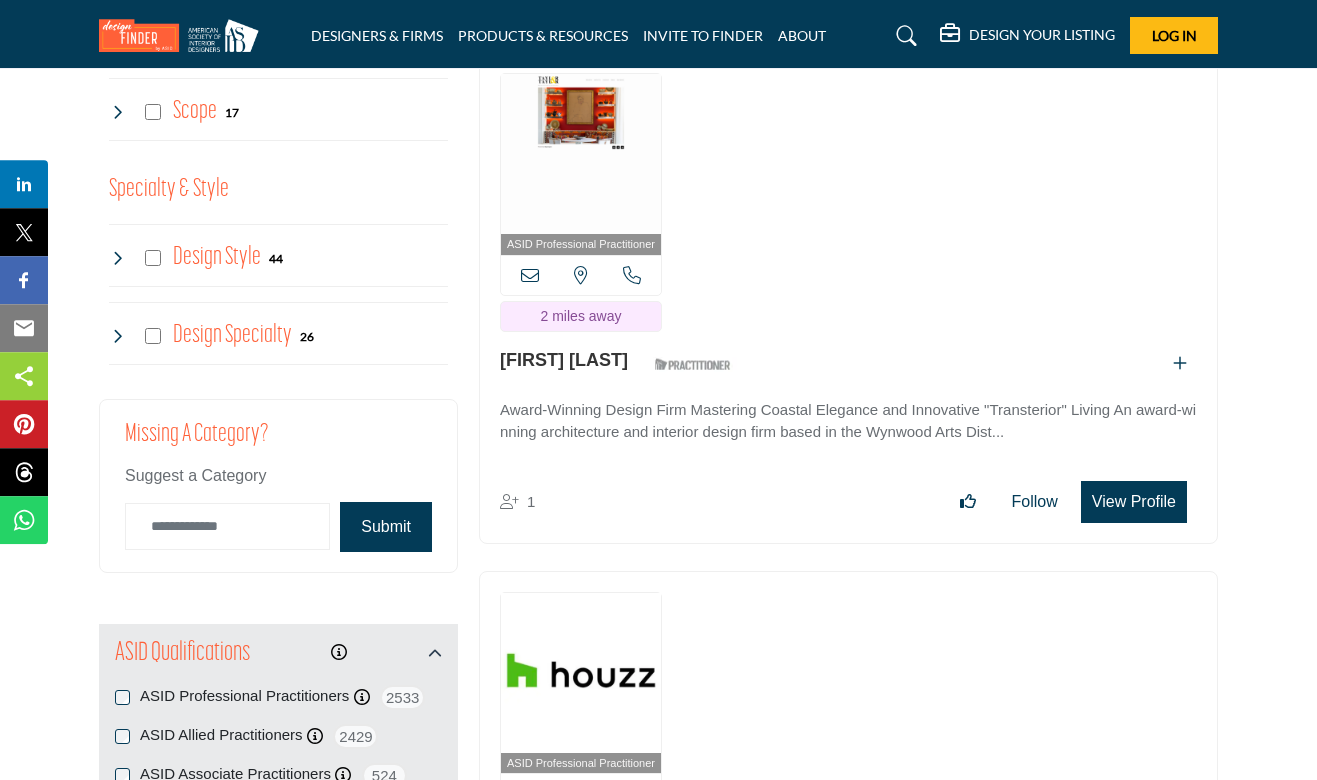scroll, scrollTop: 2160, scrollLeft: 0, axis: vertical 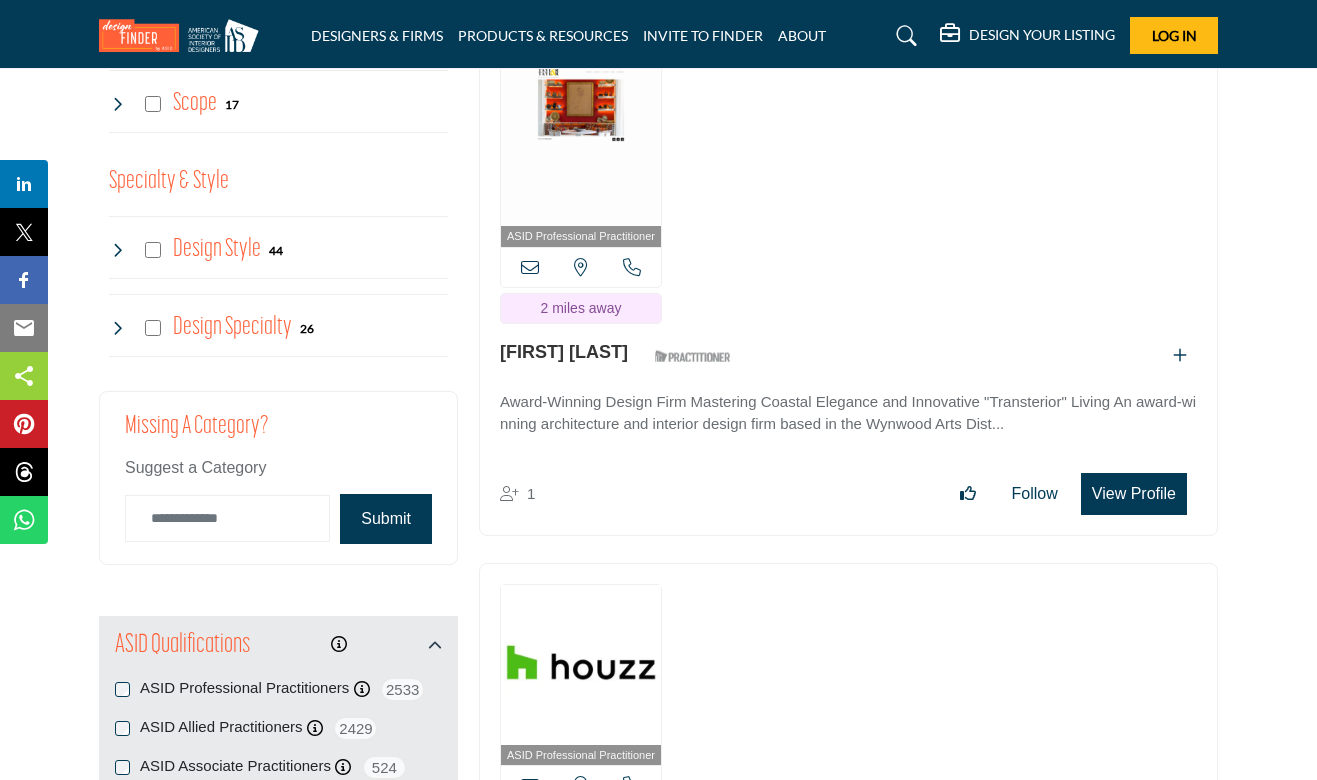drag, startPoint x: 617, startPoint y: 342, endPoint x: 500, endPoint y: 353, distance: 117.51595 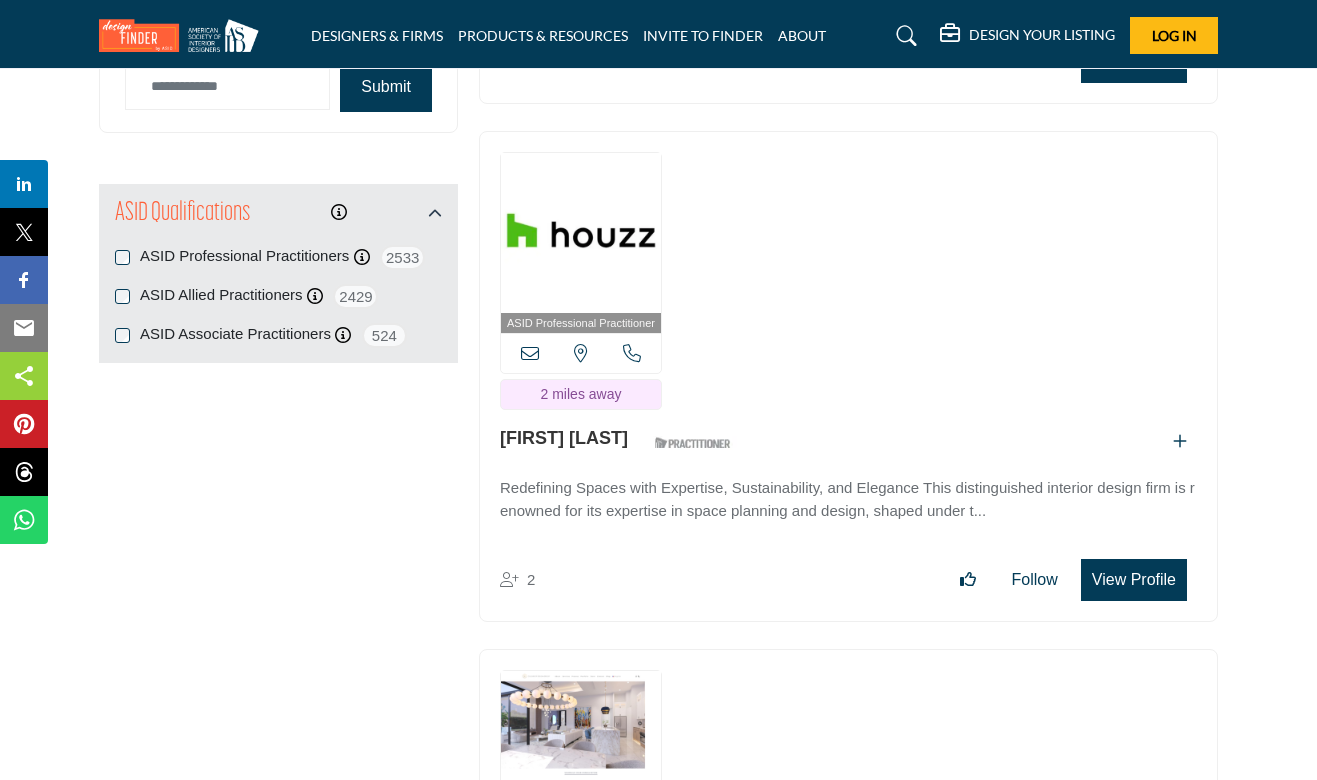 scroll, scrollTop: 2646, scrollLeft: 0, axis: vertical 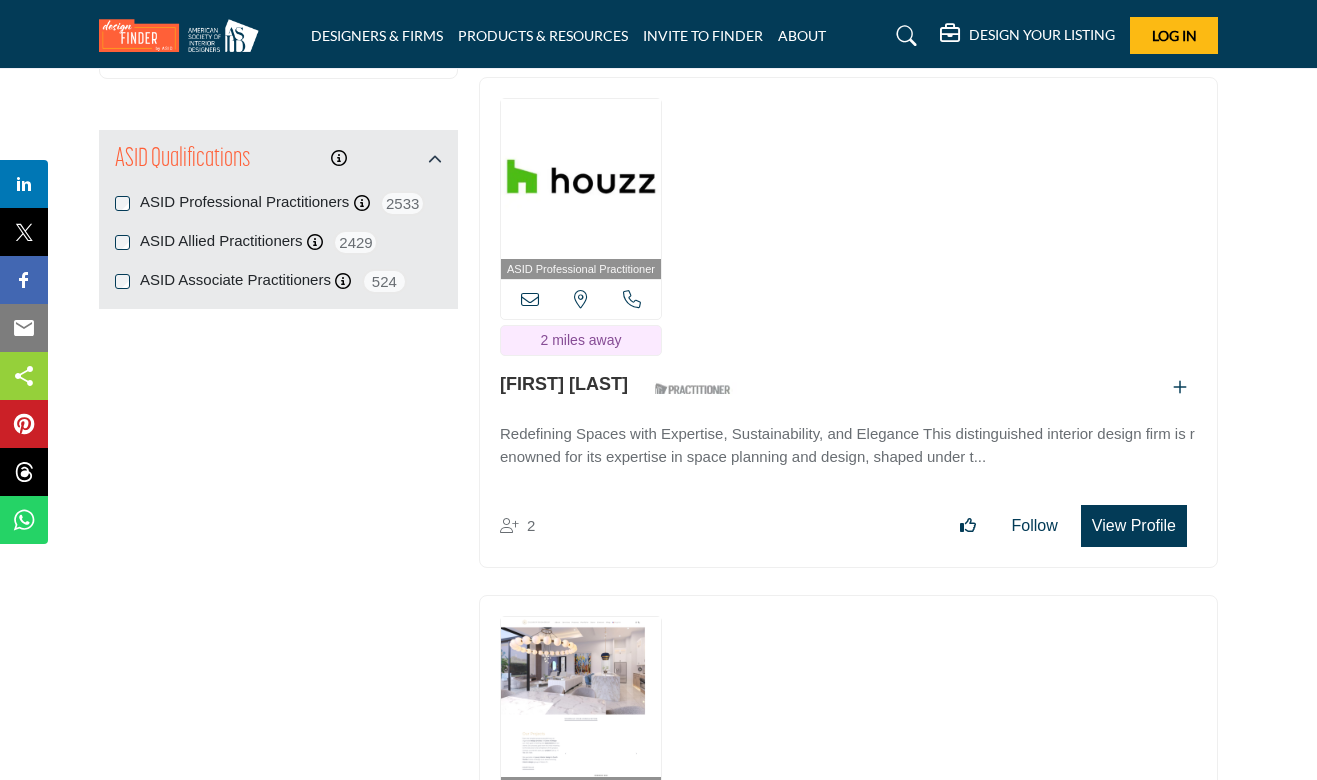 click on "ASID Professional Practitioner
ASID Professional Practitioners have successfully passed an ASID-approved qualification examination.
Florida, USA" at bounding box center (848, 323) 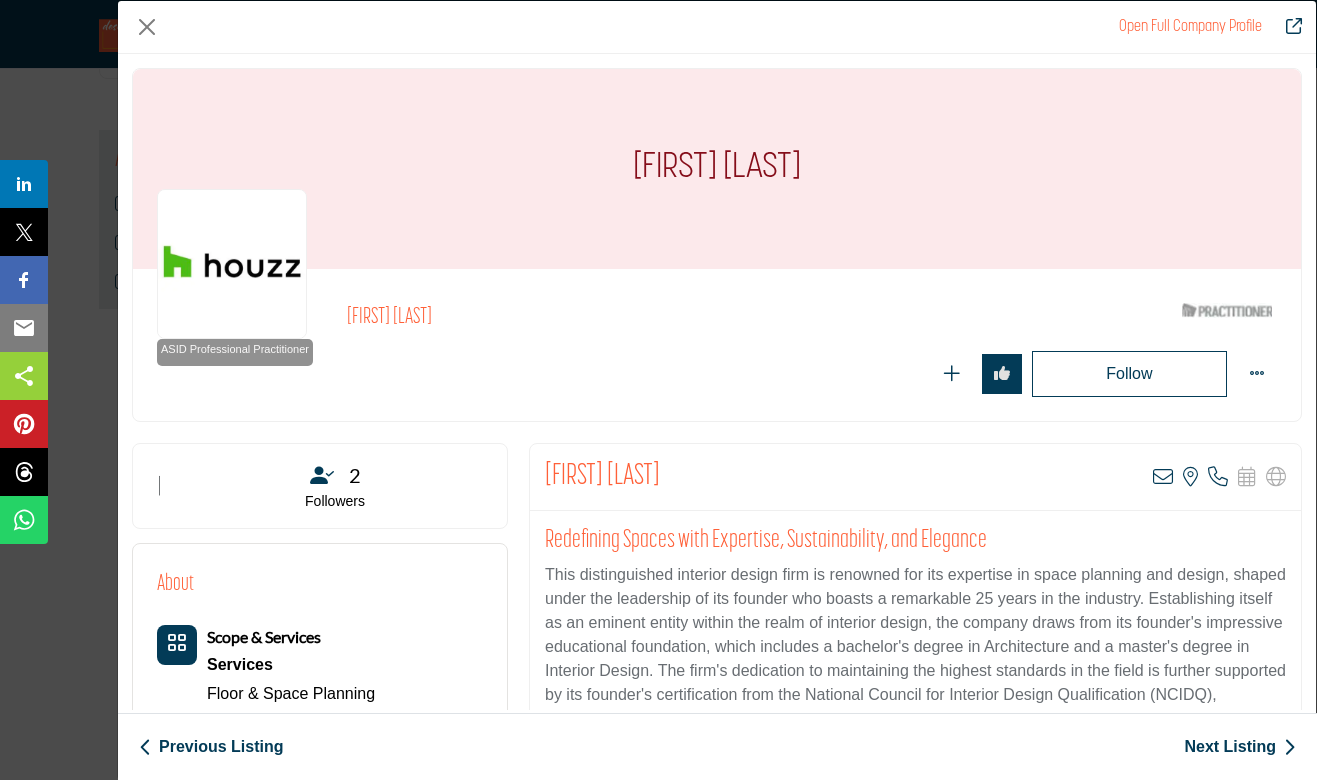 click on "This distinguished interior design firm is renowned for its expertise in space planning and design, shaped under the leadership of its founder who boasts a remarkable 25 years in the industry. Establishing itself as an eminent entity within the realm of interior design, the company draws from its founder's impressive educational foundation, which includes a bachelor's degree in Architecture and a master's degree in Interior Design. The firm's dedication to maintaining the highest standards in the field is further supported by its founder's certification from the National Council for Interior Design Qualification (NCIDQ), solidifying a commitment to excellence and professional growth." at bounding box center [915, 647] 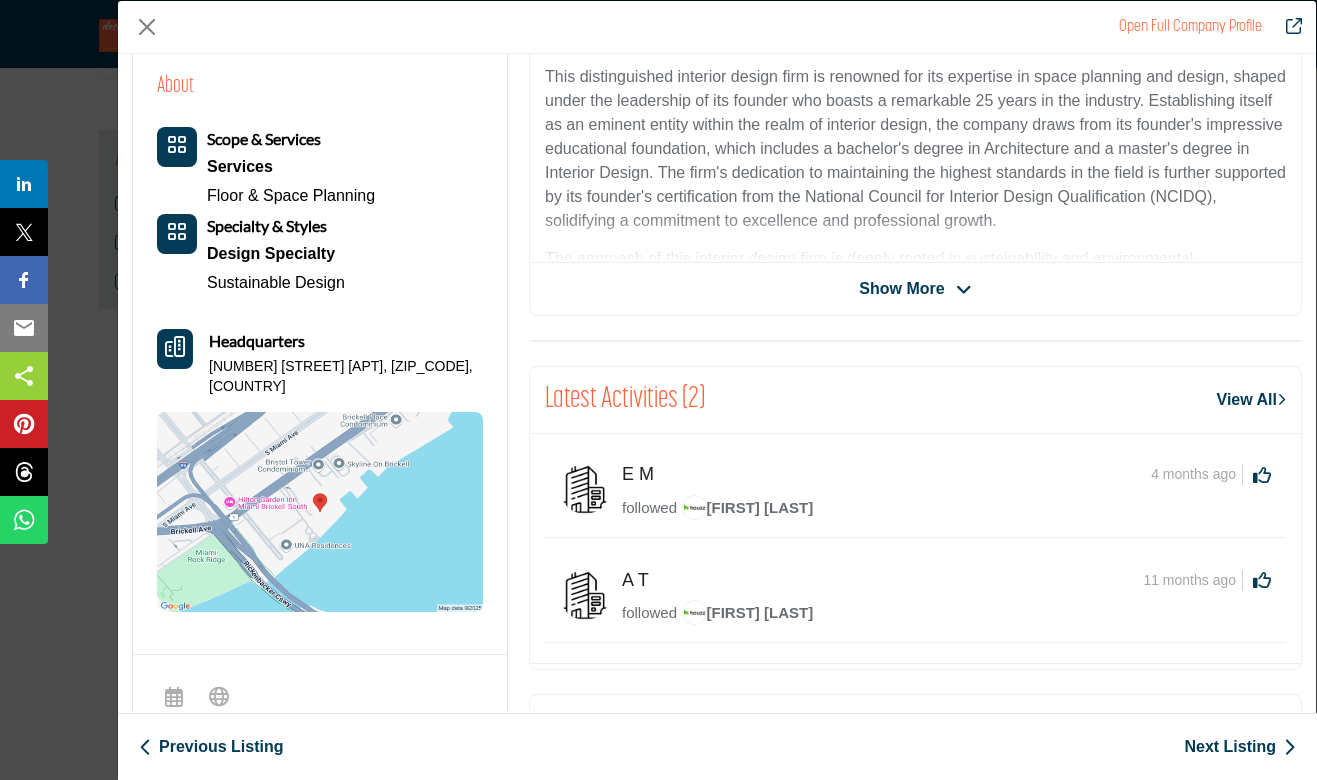 scroll, scrollTop: 324, scrollLeft: 0, axis: vertical 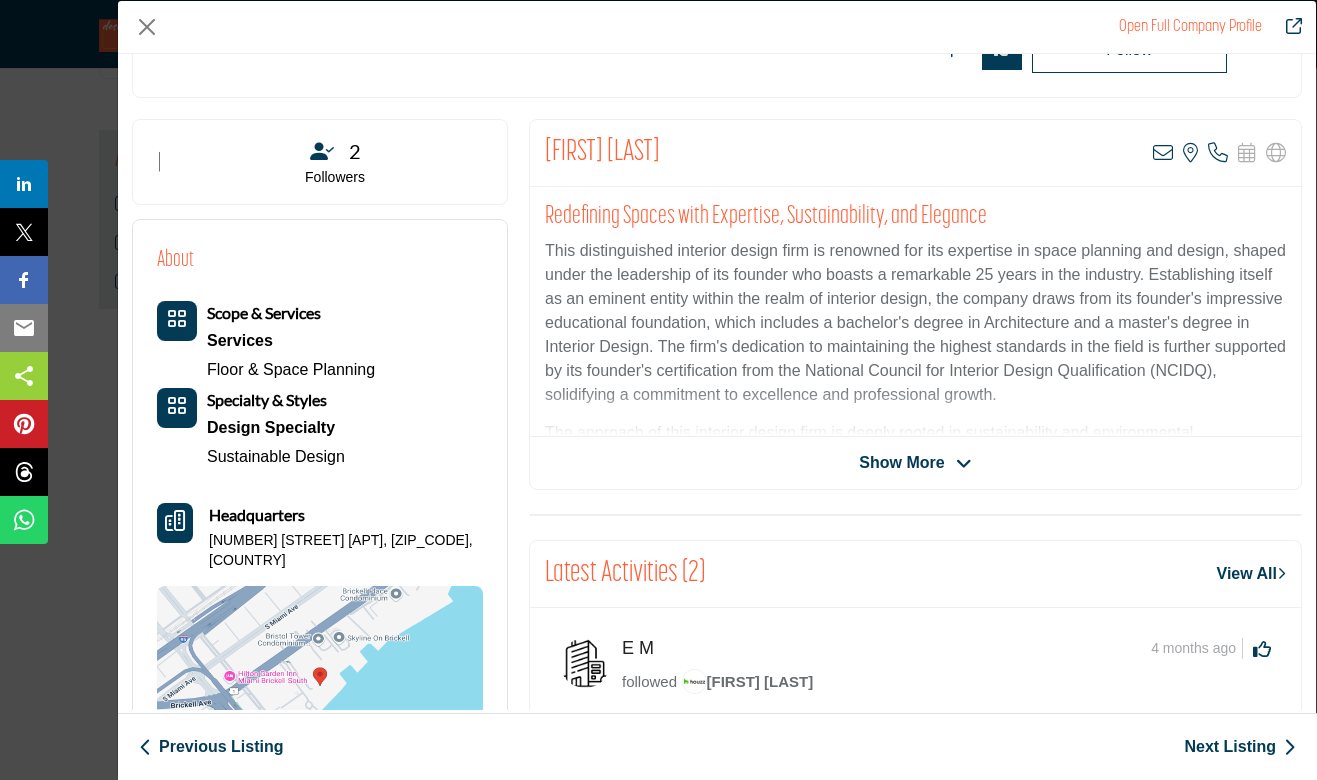 click on "Show More" at bounding box center [901, 463] 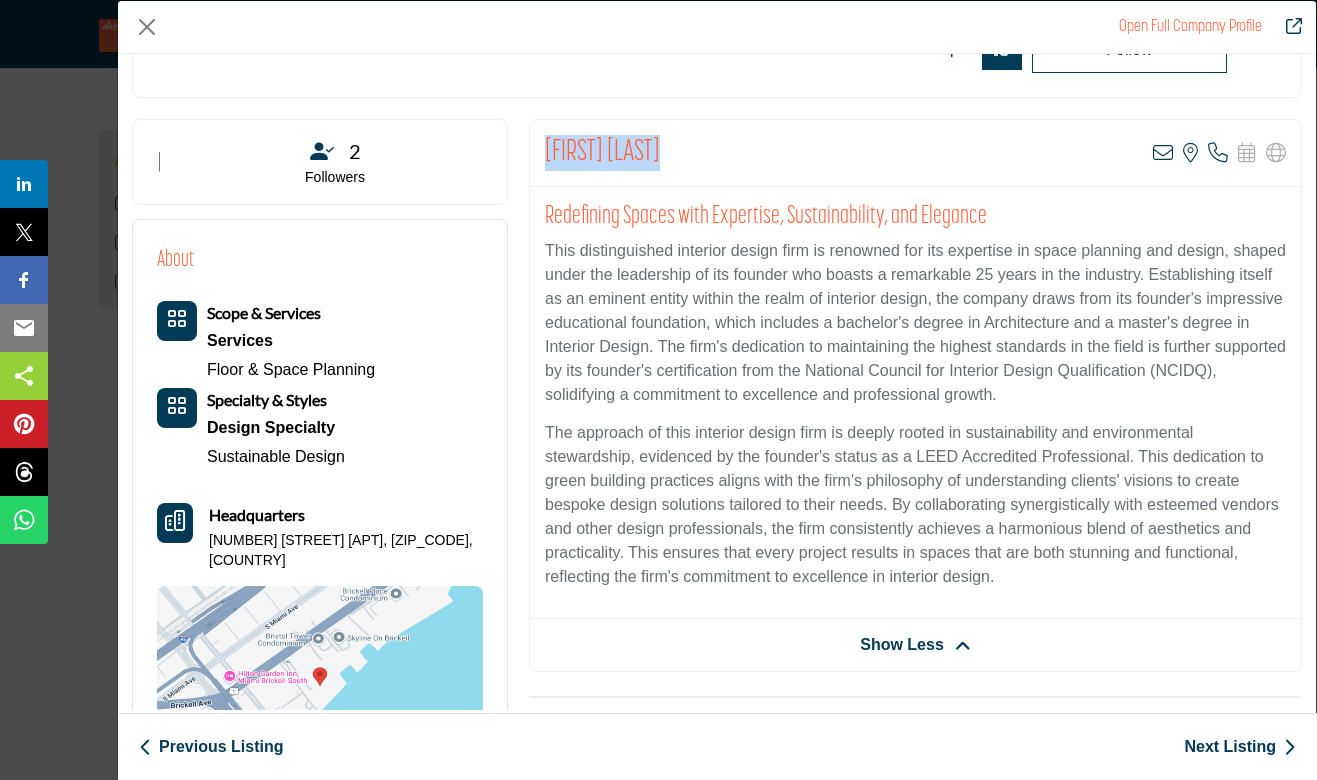 drag, startPoint x: 685, startPoint y: 149, endPoint x: 543, endPoint y: 148, distance: 142.00352 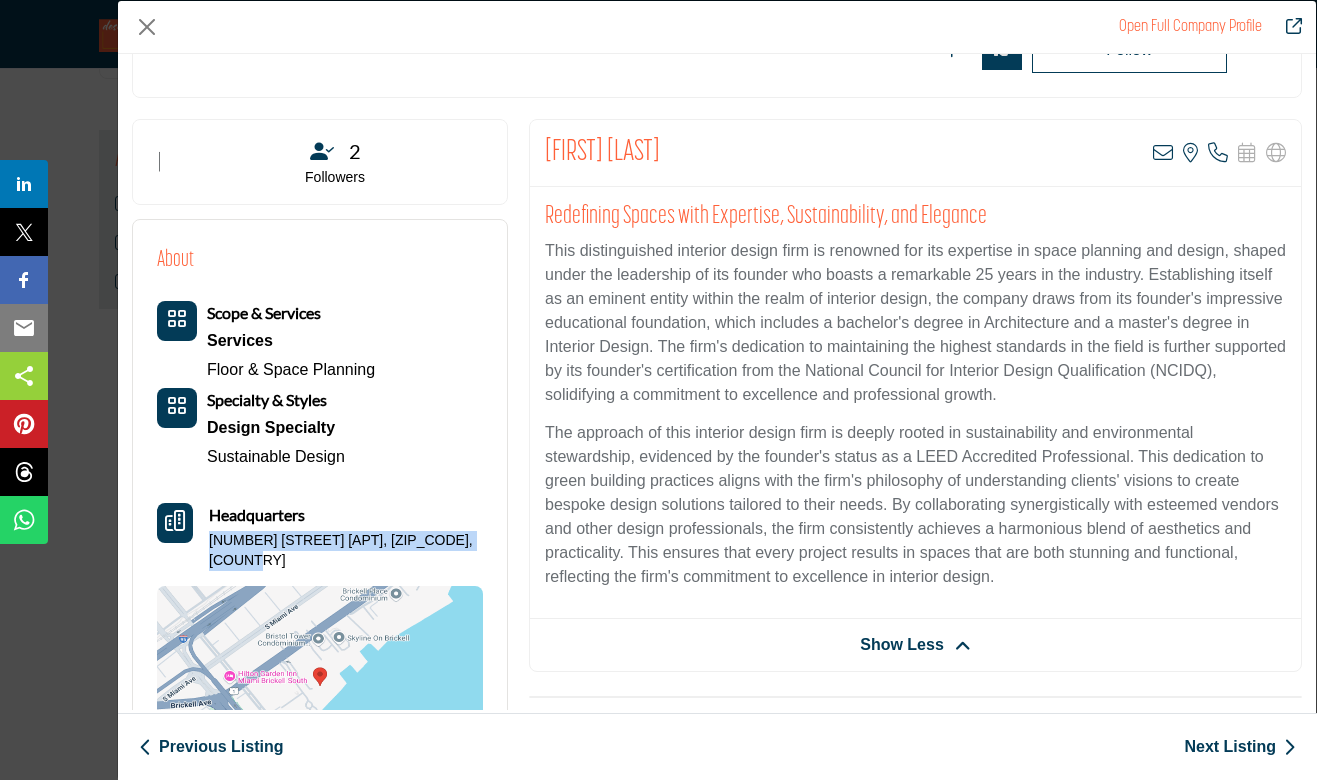 drag, startPoint x: 251, startPoint y: 558, endPoint x: 215, endPoint y: 544, distance: 38.626415 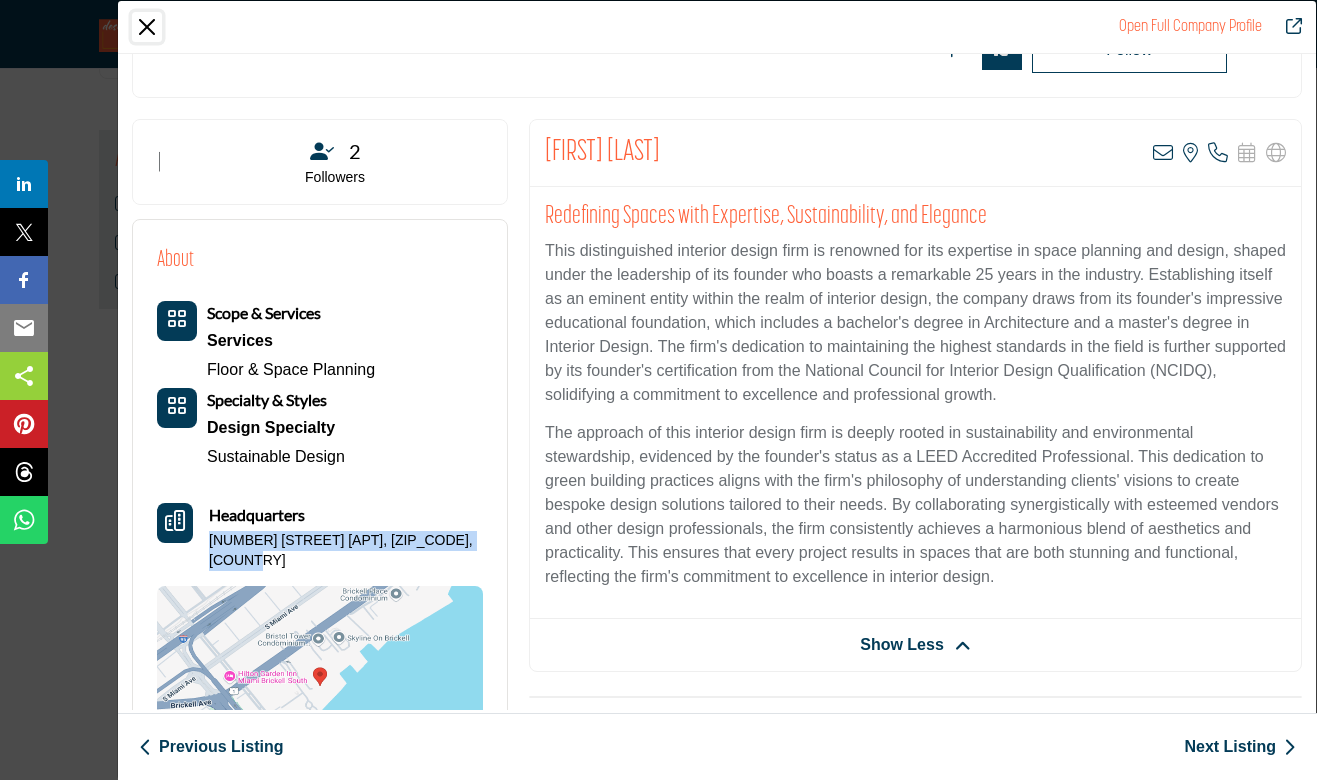 click at bounding box center (147, 27) 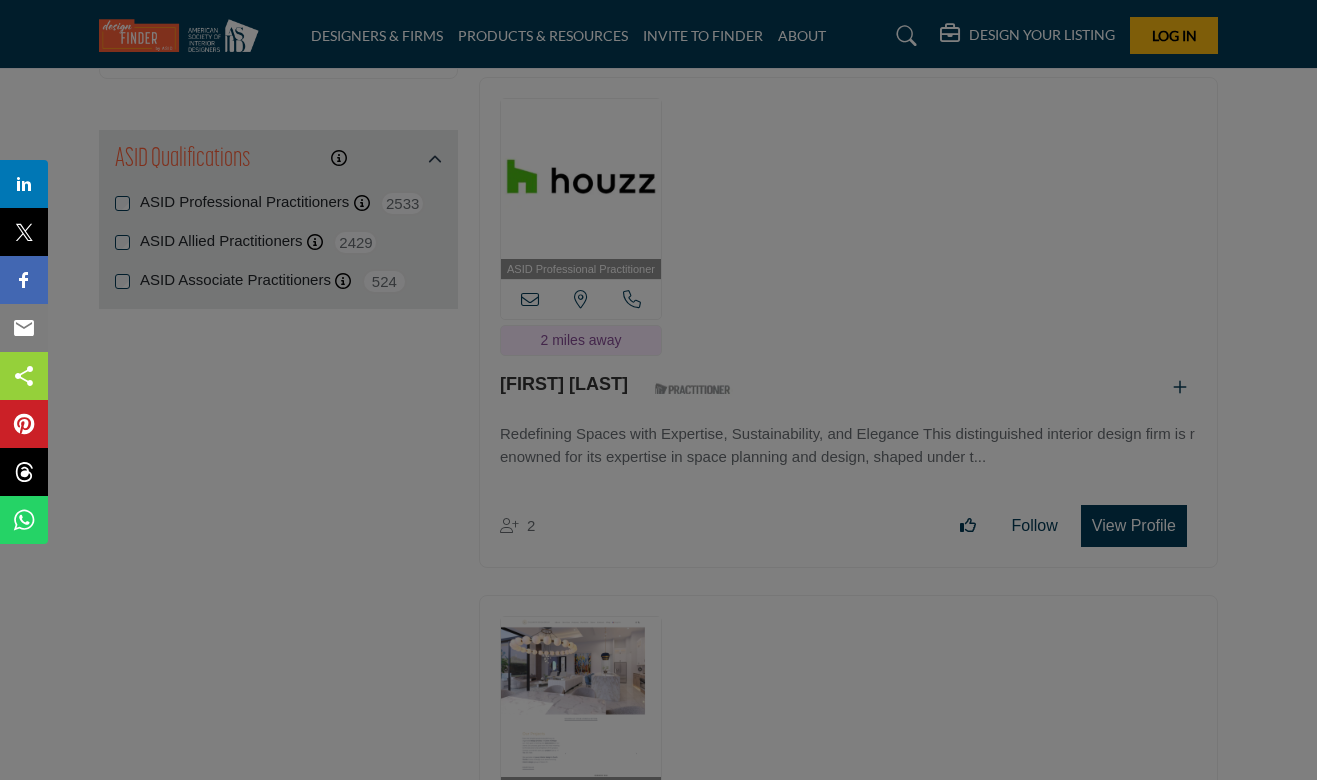 scroll, scrollTop: 324, scrollLeft: 0, axis: vertical 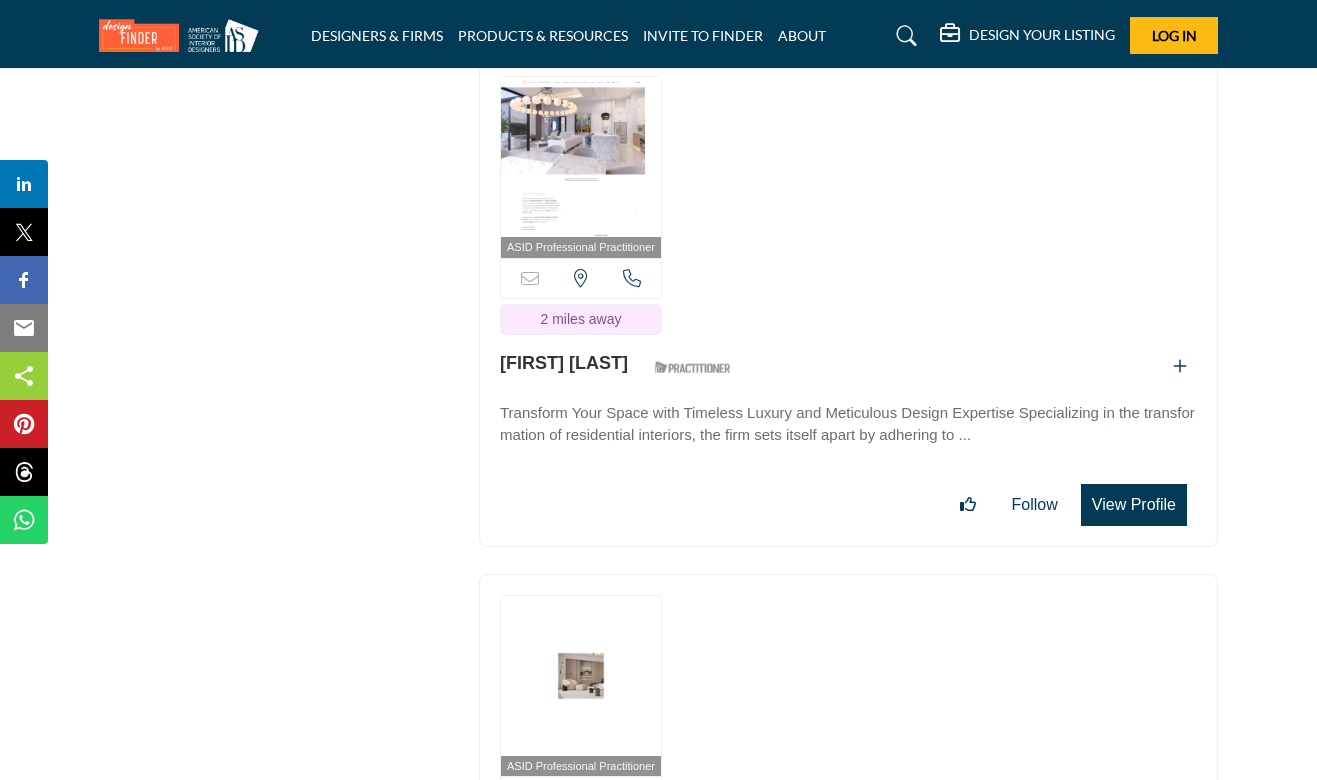 click on "ASID Professional Practitioner
ASID Professional Practitioners have successfully passed an ASID-approved qualification examination.
Florida, USA" at bounding box center (848, 301) 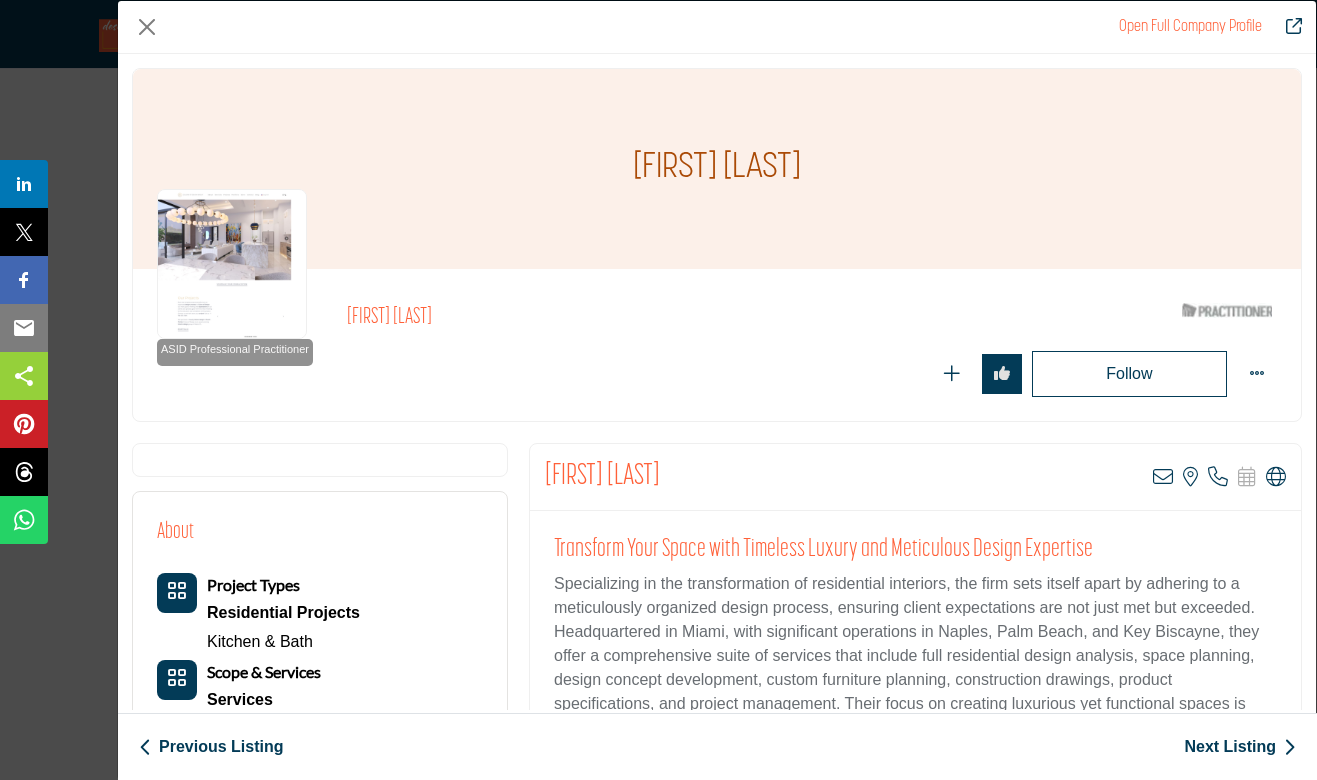 click on "Specializing in the transformation of residential interiors, the firm sets itself apart by adhering to a meticulously organized design process, ensuring client expectations are not just met but exceeded. Headquartered in Miami, with significant operations in Naples, Palm Beach, and Key Biscayne, they offer a comprehensive suite of services that include full residential design analysis, space planning, design concept development, custom furniture planning, construction drawings, product specifications, and project management. Their focus on creating luxurious yet functional spaces is evident in their harmonious, modern, and timeless designs, which reflect the latest trends and a strong commitment to sustainability." at bounding box center [915, 668] 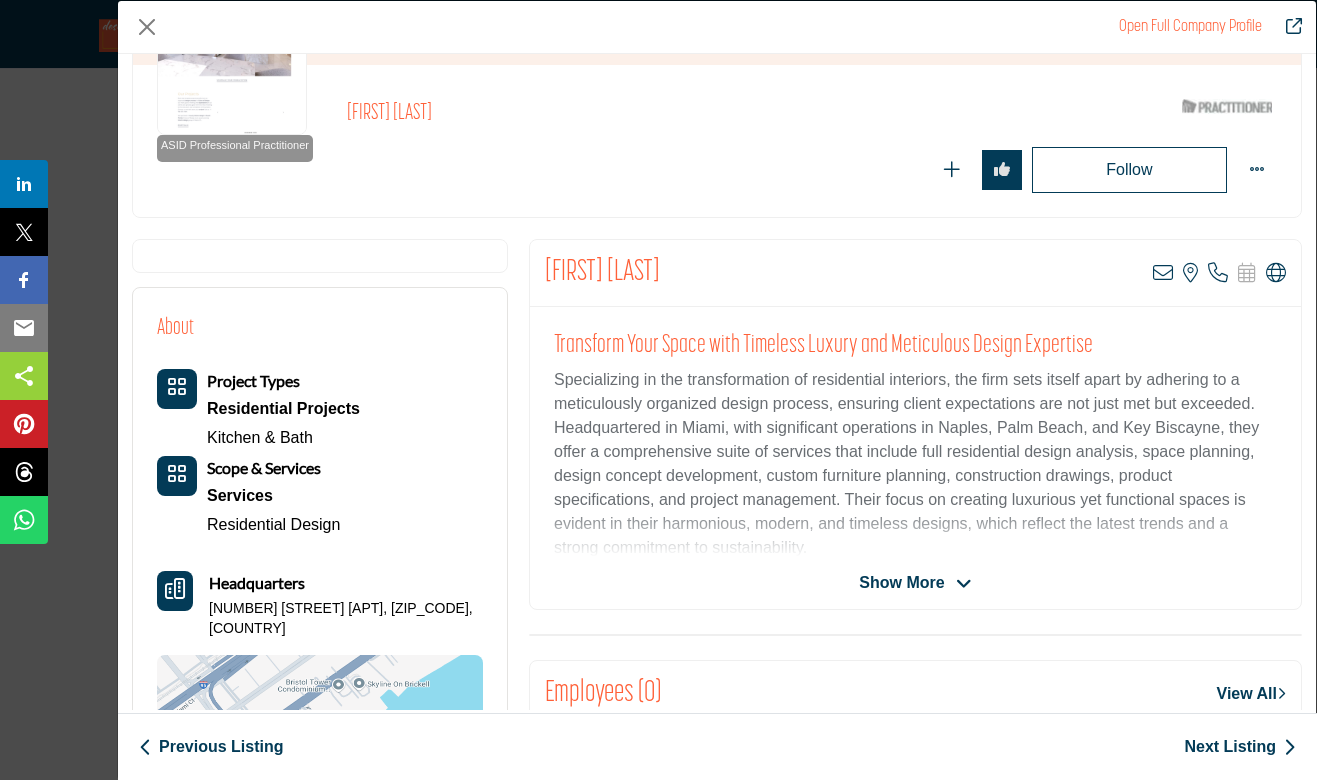 scroll, scrollTop: 252, scrollLeft: 0, axis: vertical 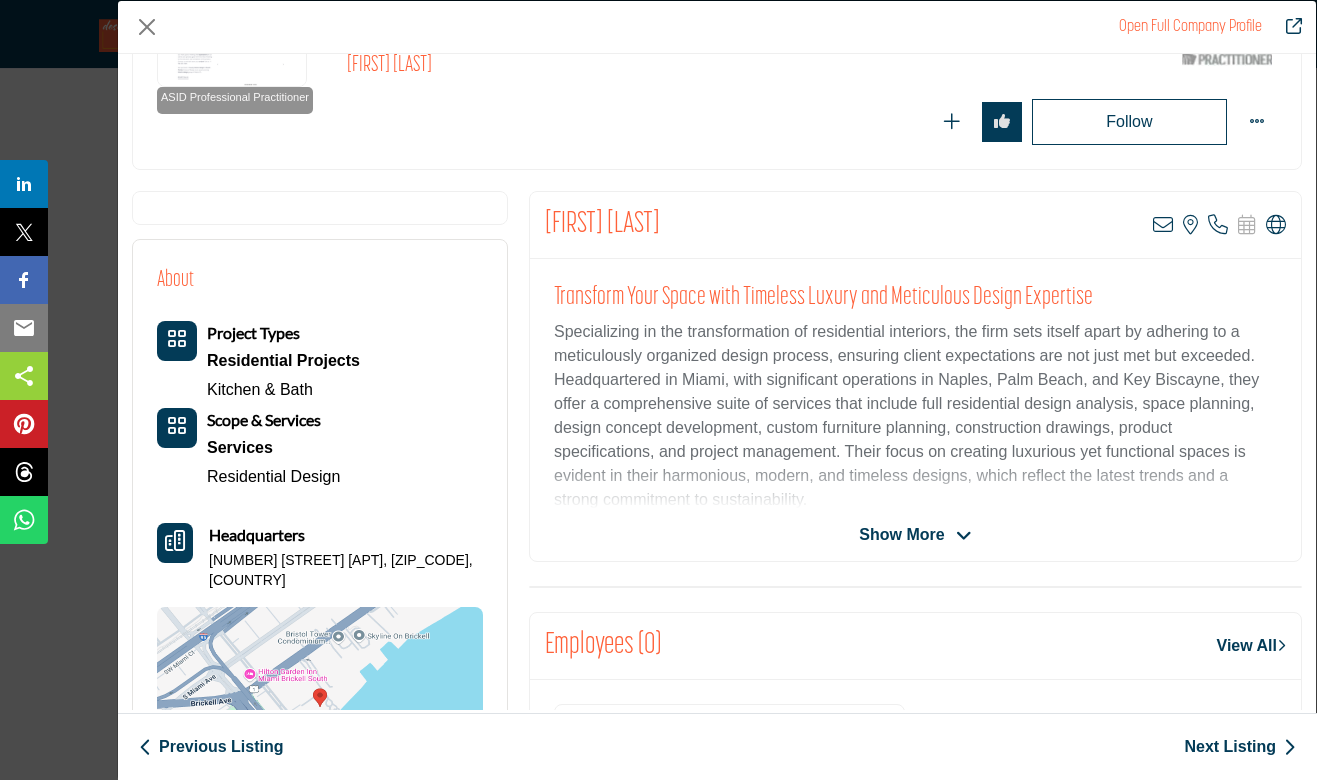 click on "Show More" at bounding box center [901, 535] 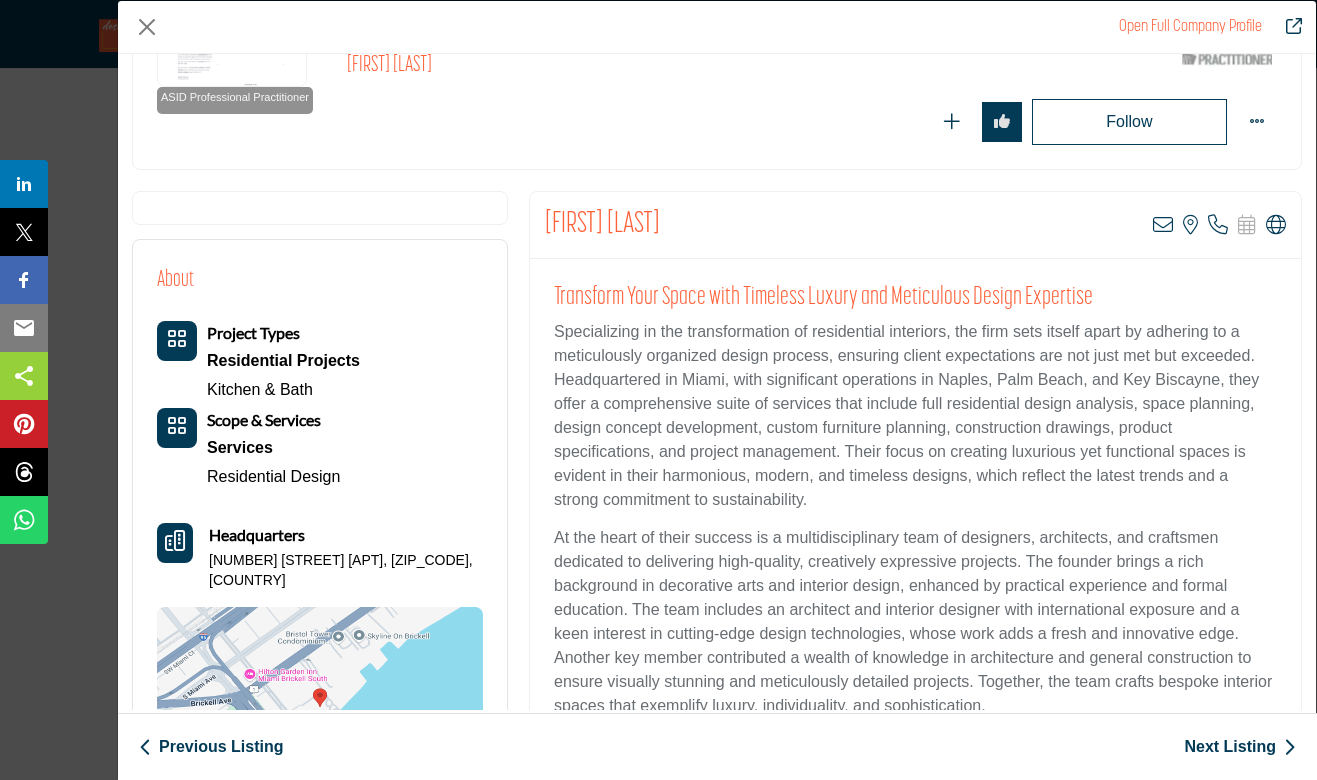 click on "At the heart of their success is a multidisciplinary team of designers, architects, and craftsmen dedicated to delivering high-quality, creatively expressive projects. The founder brings a rich background in decorative arts and interior design, enhanced by practical experience and formal education. The team includes an architect and interior designer with international exposure and a keen interest in cutting-edge design technologies, whose work adds a fresh and innovative edge. Another key member contributed a wealth of knowledge in architecture and general construction to ensure visually stunning and meticulously detailed projects. Together, the team crafts bespoke interior spaces that exemplify luxury, individuality, and sophistication." at bounding box center [915, 622] 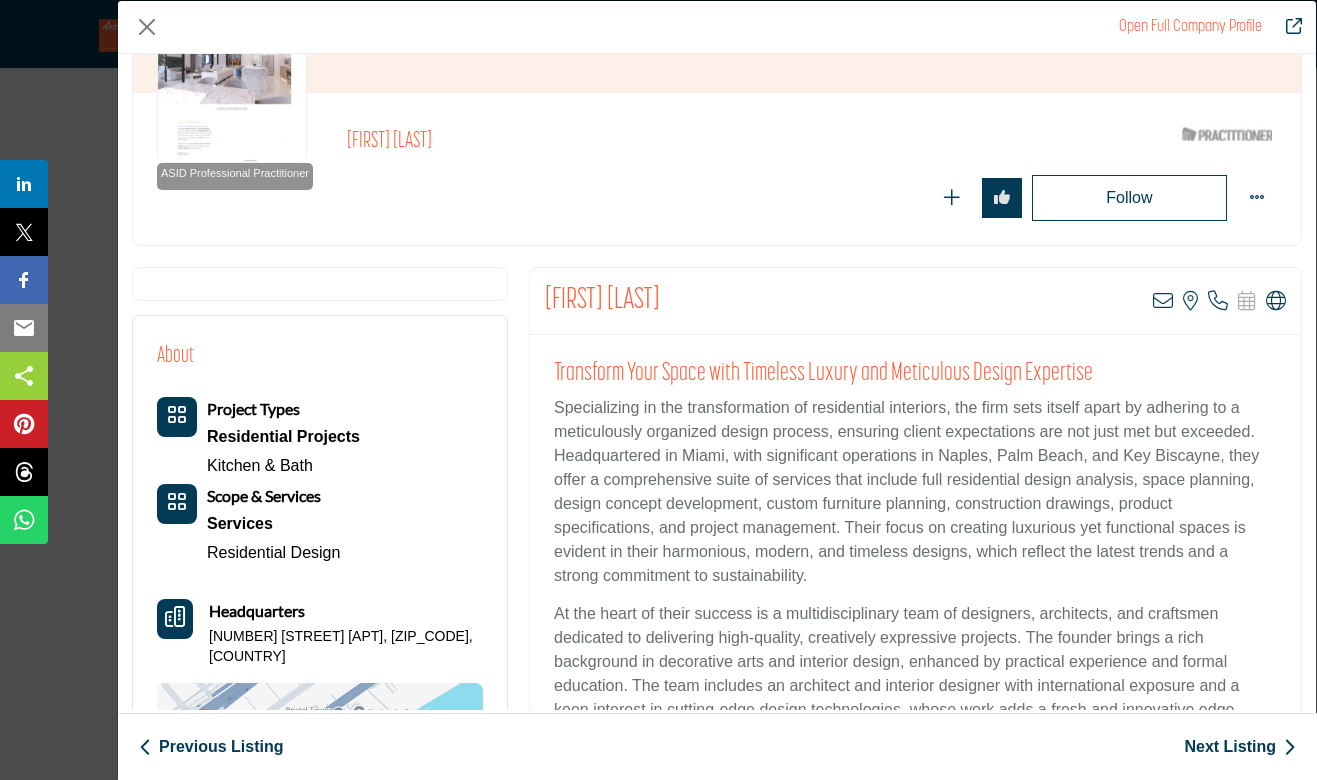scroll, scrollTop: 111, scrollLeft: 0, axis: vertical 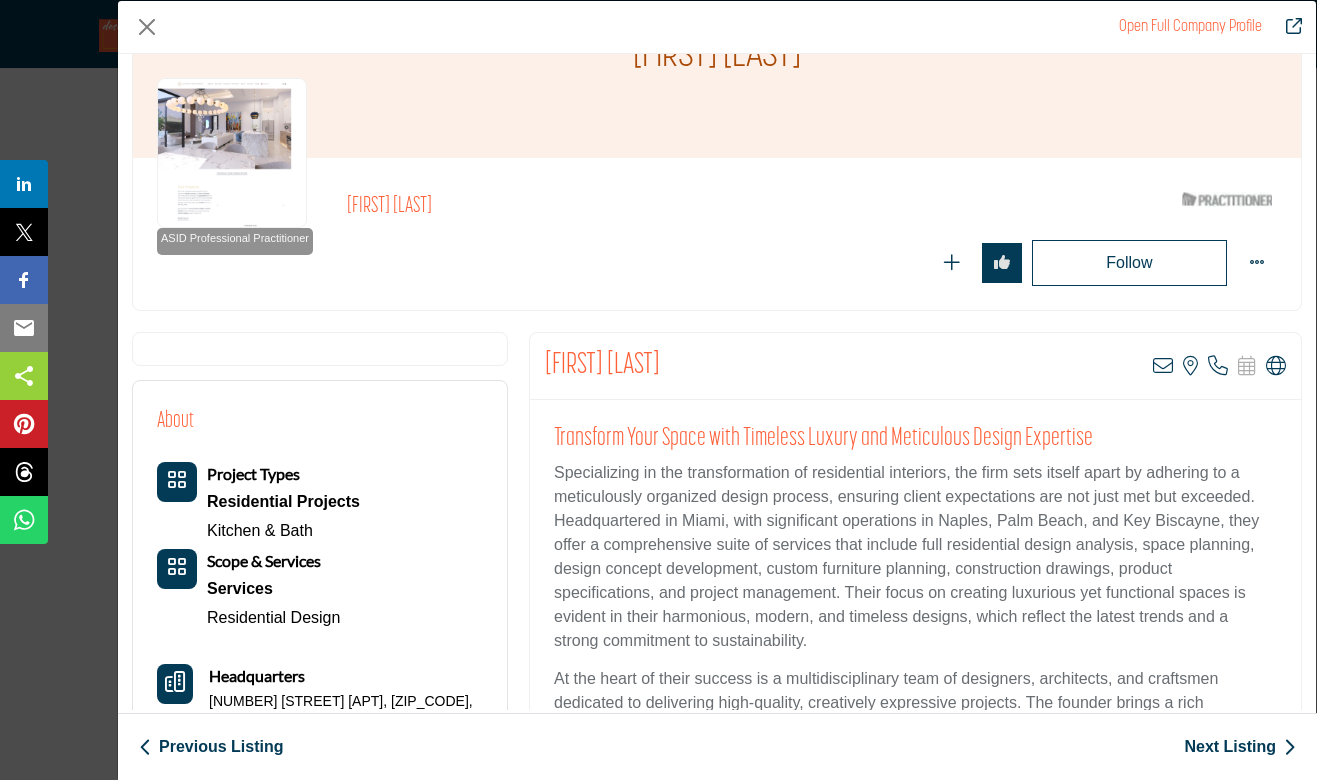 drag, startPoint x: 753, startPoint y: 370, endPoint x: 700, endPoint y: 367, distance: 53.08484 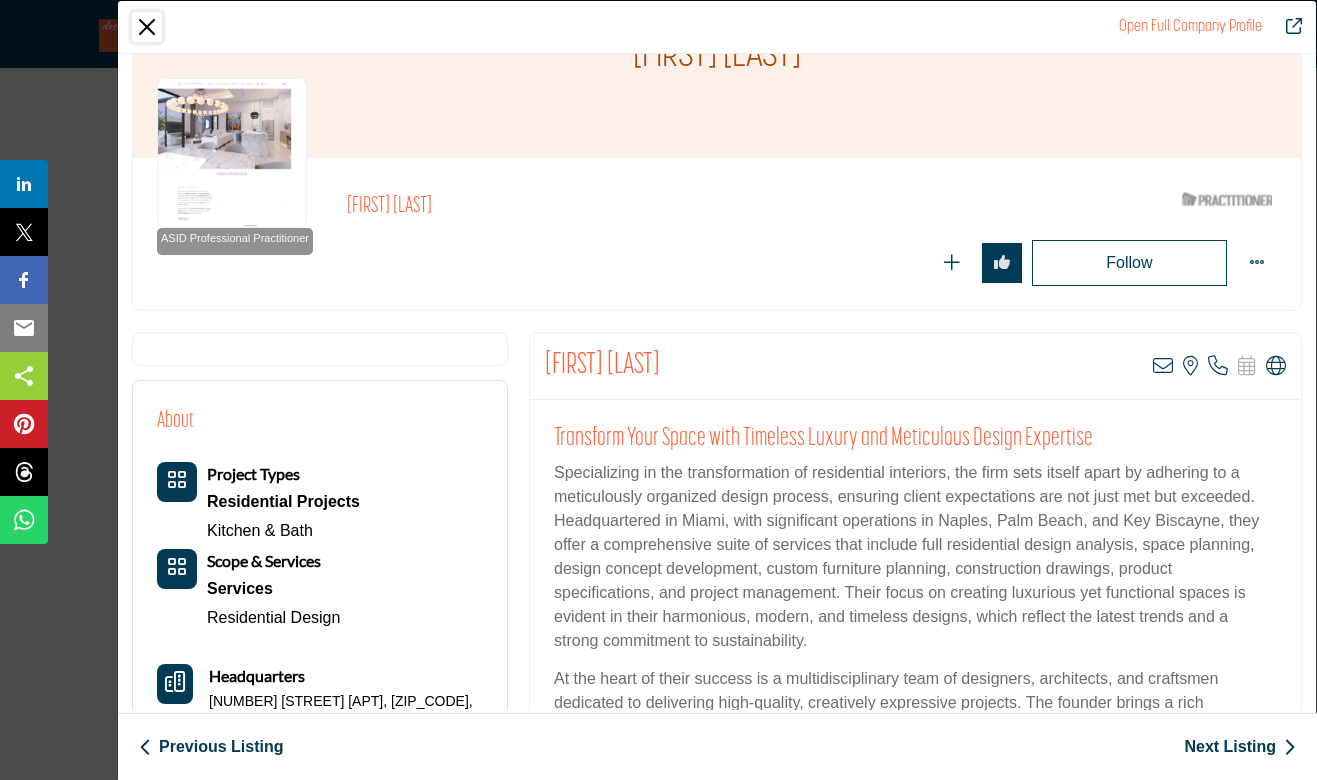 click at bounding box center (147, 27) 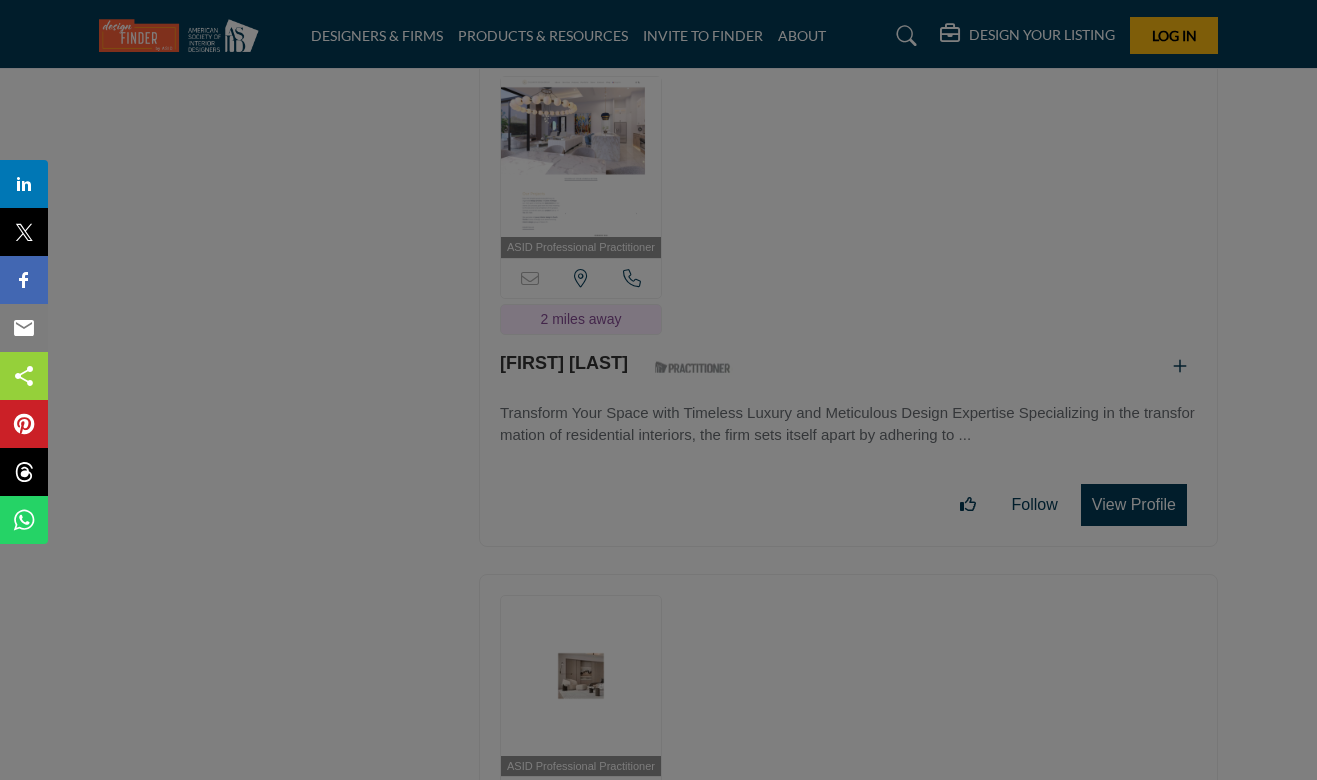scroll, scrollTop: 111, scrollLeft: 0, axis: vertical 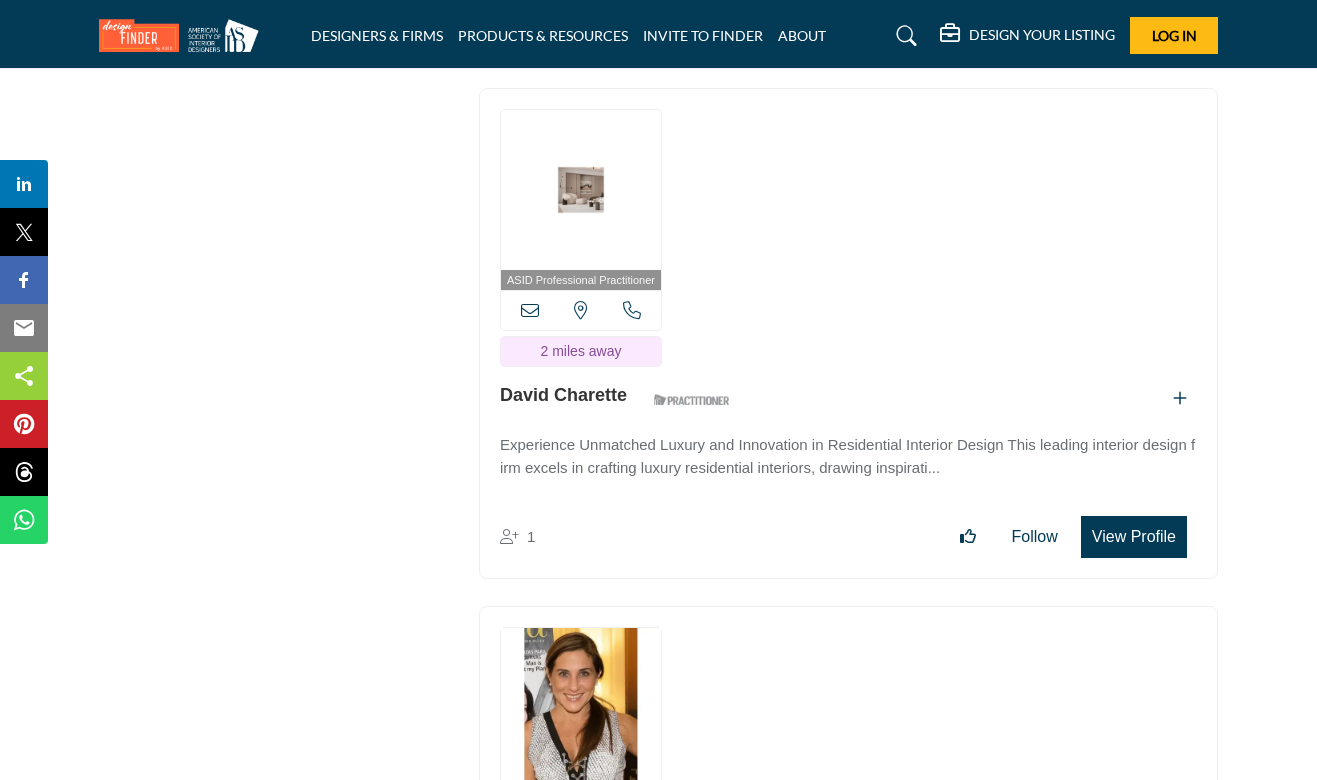 click on "View Profile" at bounding box center [1134, 537] 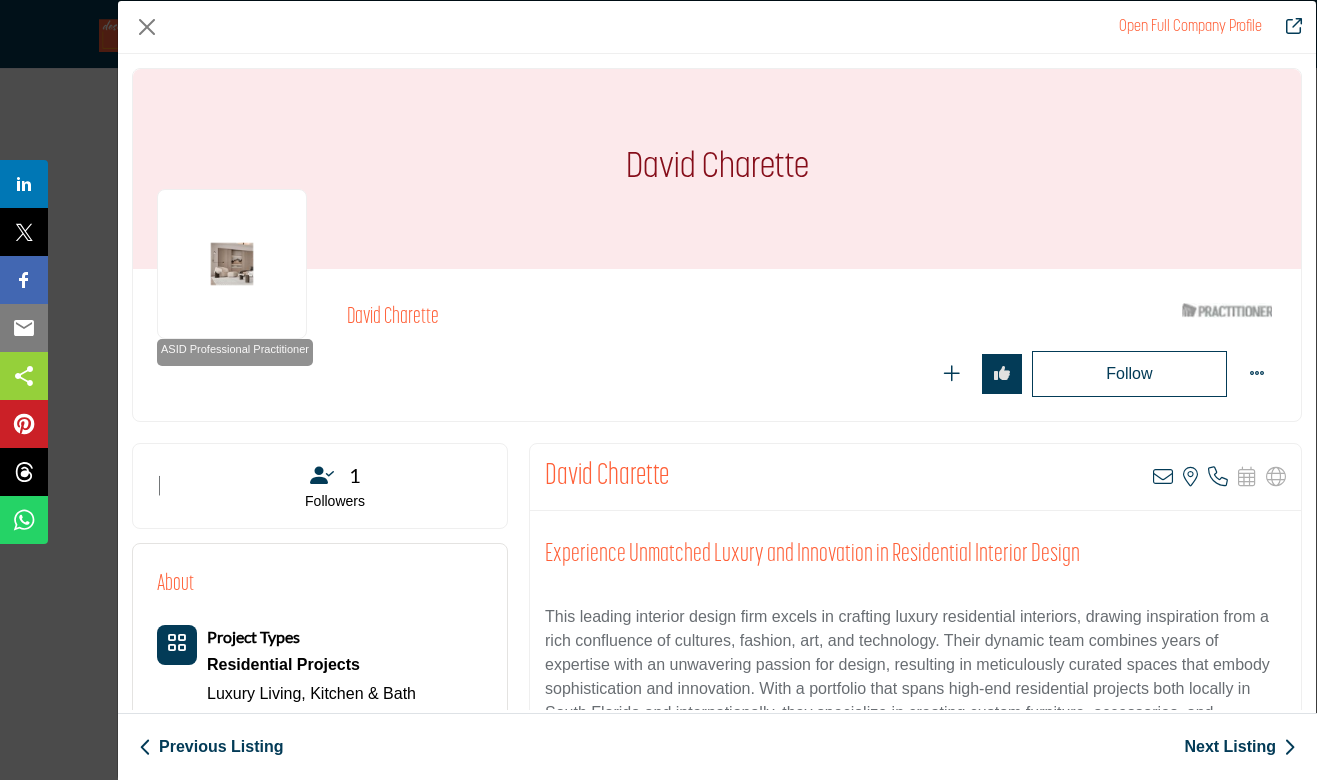 click on "This leading interior design firm excels in crafting luxury residential interiors, drawing inspiration from a rich confluence of cultures, fashion, art, and technology. Their dynamic team combines years of expertise with an unwavering passion for design, resulting in meticulously curated spaces that embody sophistication and innovation. With a portfolio that spans high-end residential projects both locally in South Florida and internationally, they specialize in creating custom furniture, accessories, and comprehensive interior solutions. The firm's dedication to delivering polished and sophisticated designs has been recognized through numerous accolades, including Interior Design magazine's prestigious Best of Year award. Clients are encouraged to explore their extensive array of projects, which highlight their commitment to exceptional aesthetics and design innovation." at bounding box center (915, 713) 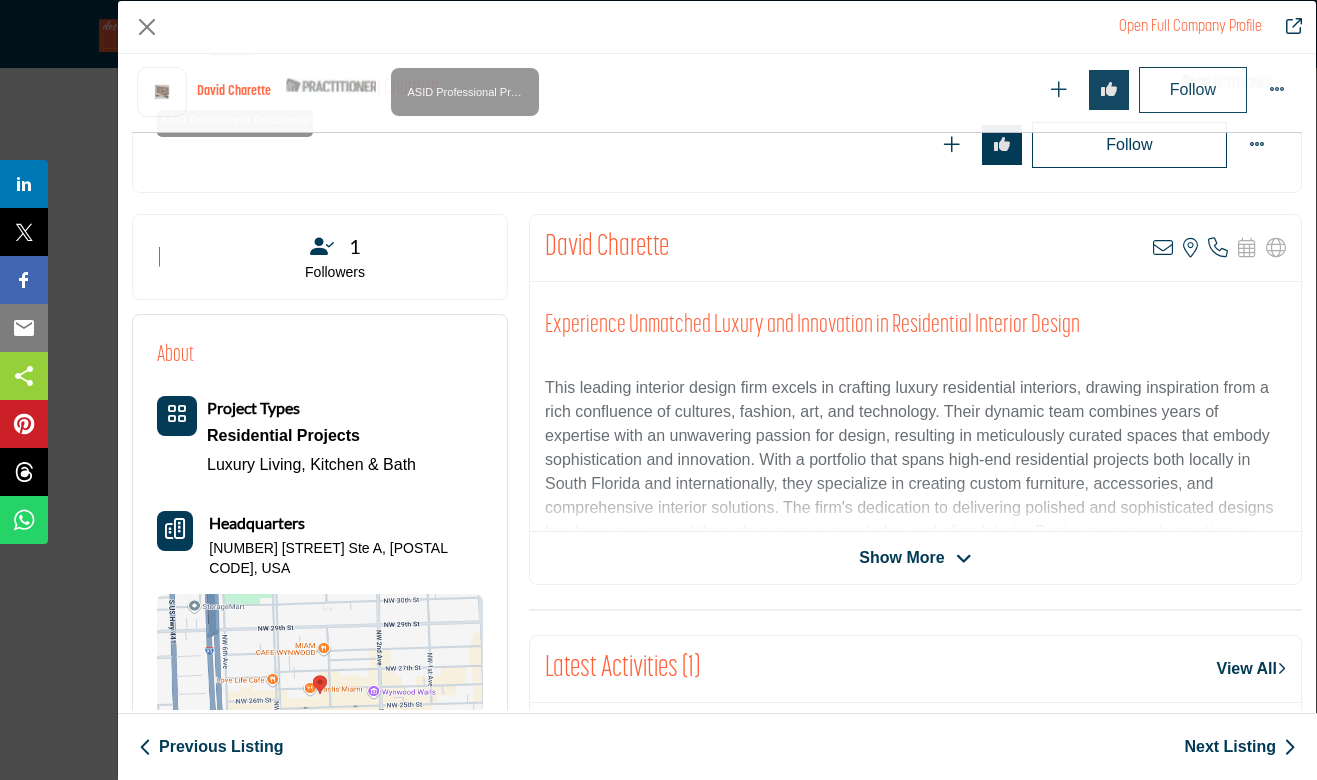 scroll, scrollTop: 490, scrollLeft: 0, axis: vertical 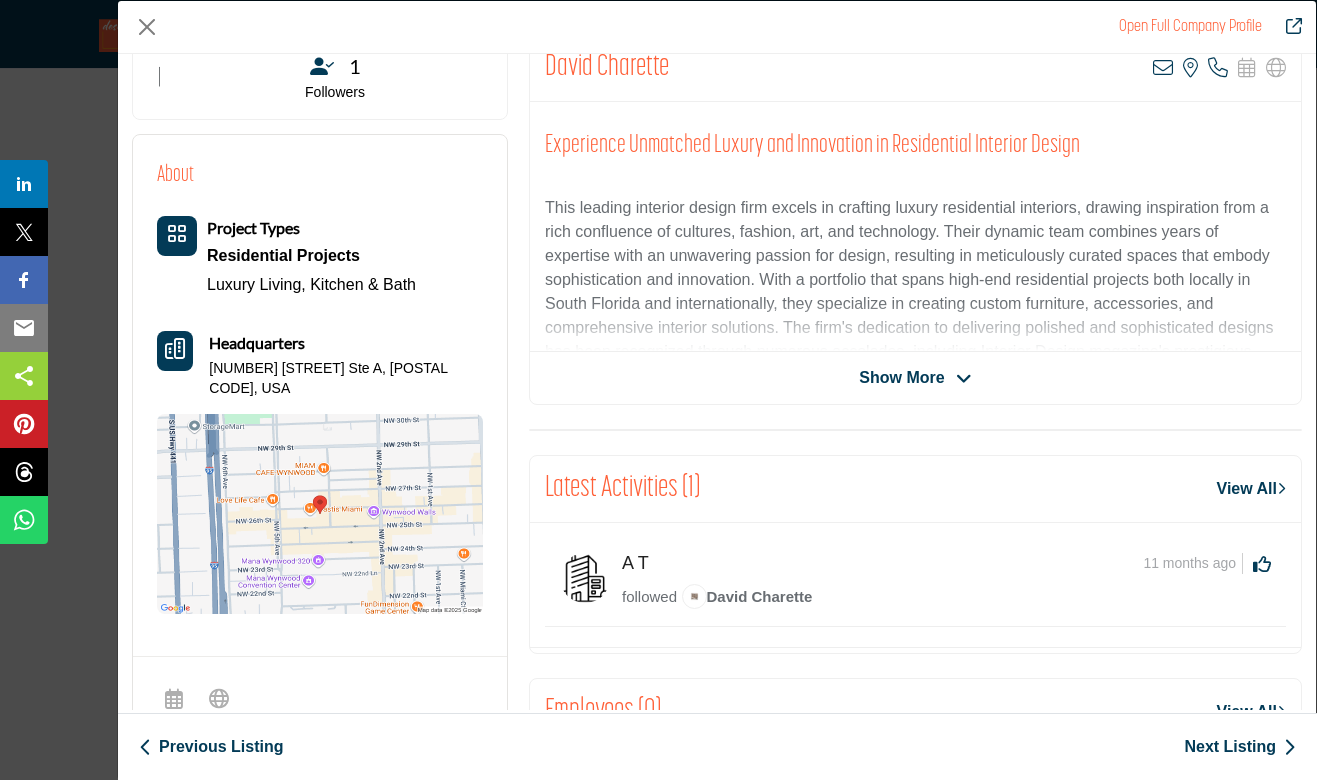 click on "David Charette
View email address of this listing
View the location of this listing
Call Number" at bounding box center [915, 219] 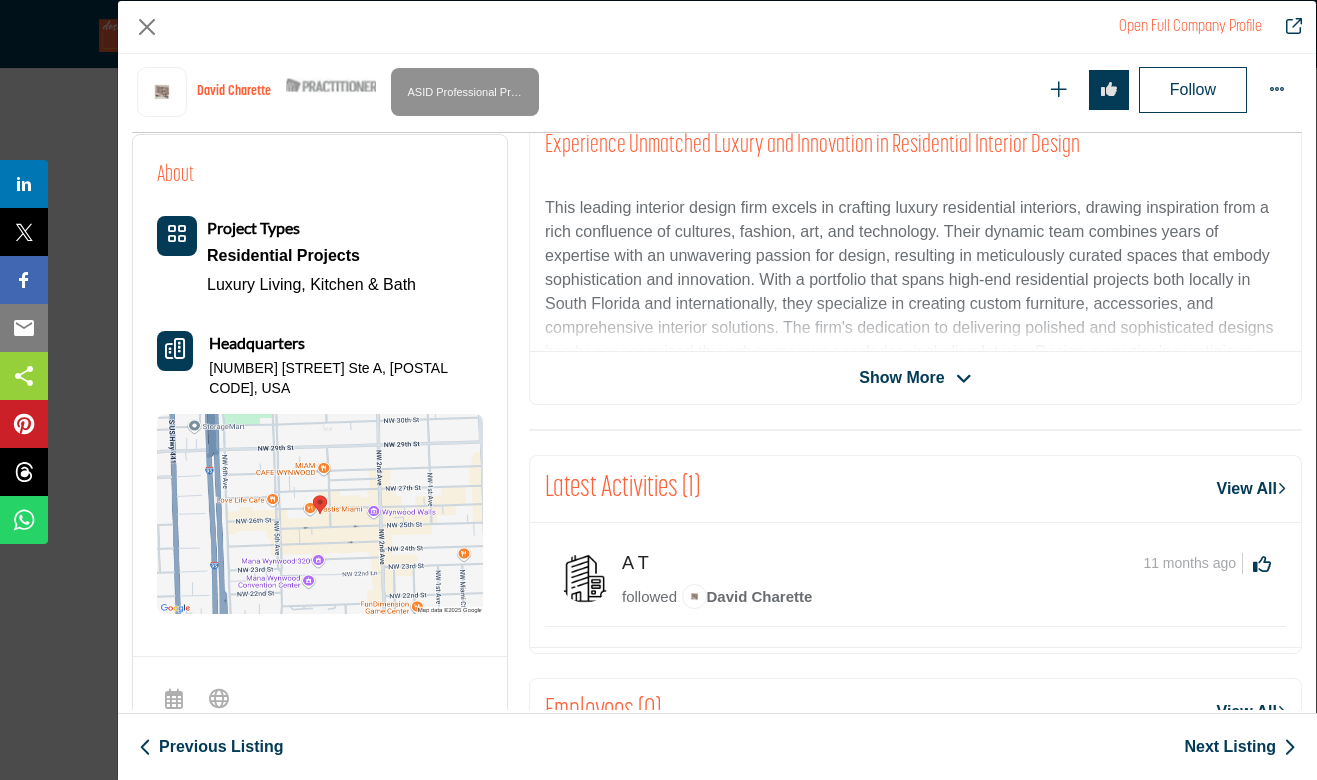 click on "Show More" at bounding box center (901, 378) 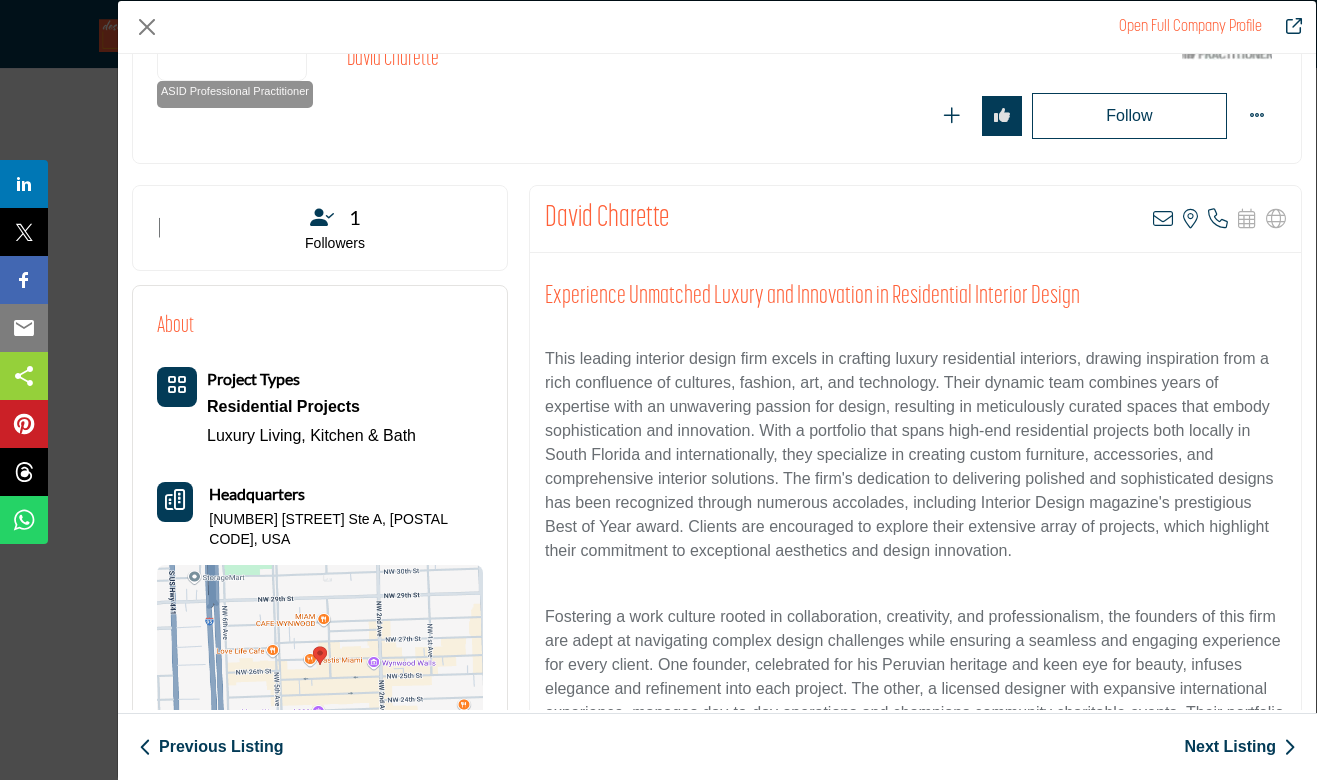scroll, scrollTop: 264, scrollLeft: 0, axis: vertical 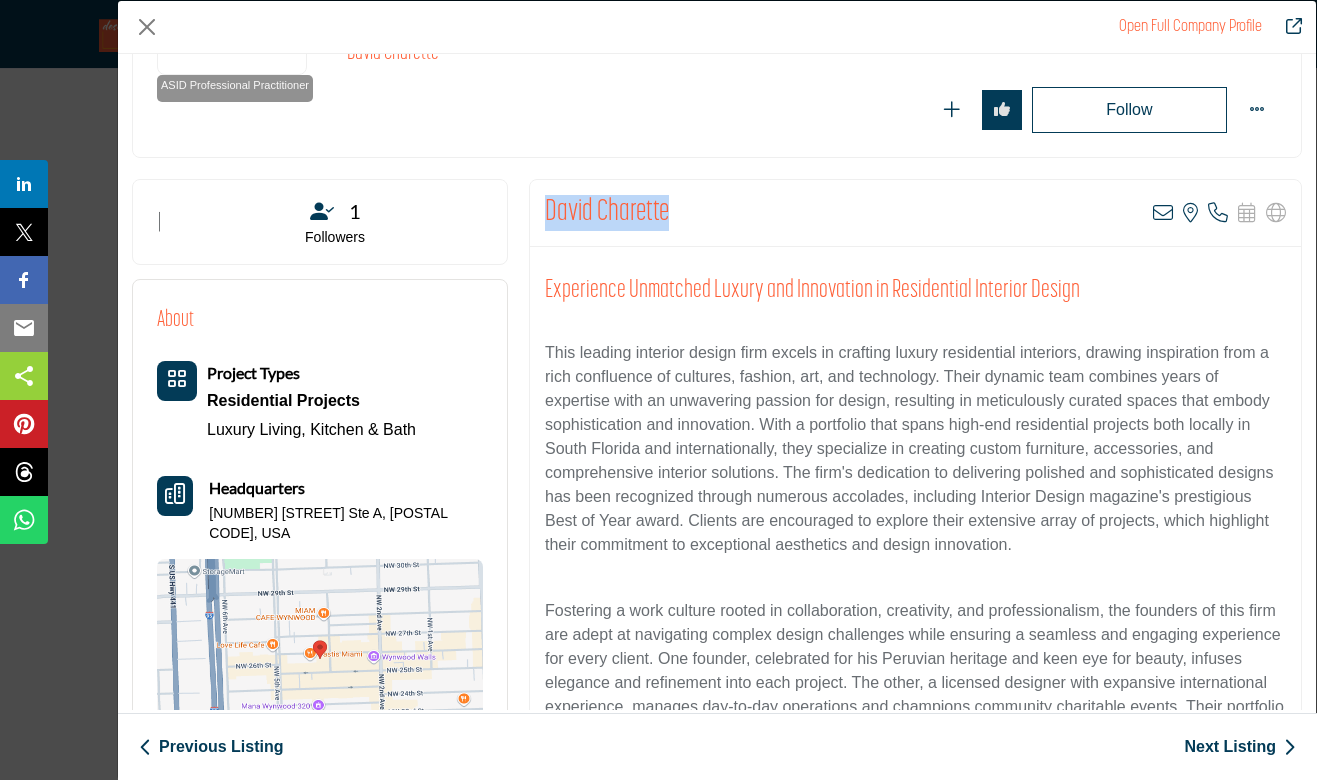 drag, startPoint x: 684, startPoint y: 215, endPoint x: 541, endPoint y: 214, distance: 143.0035 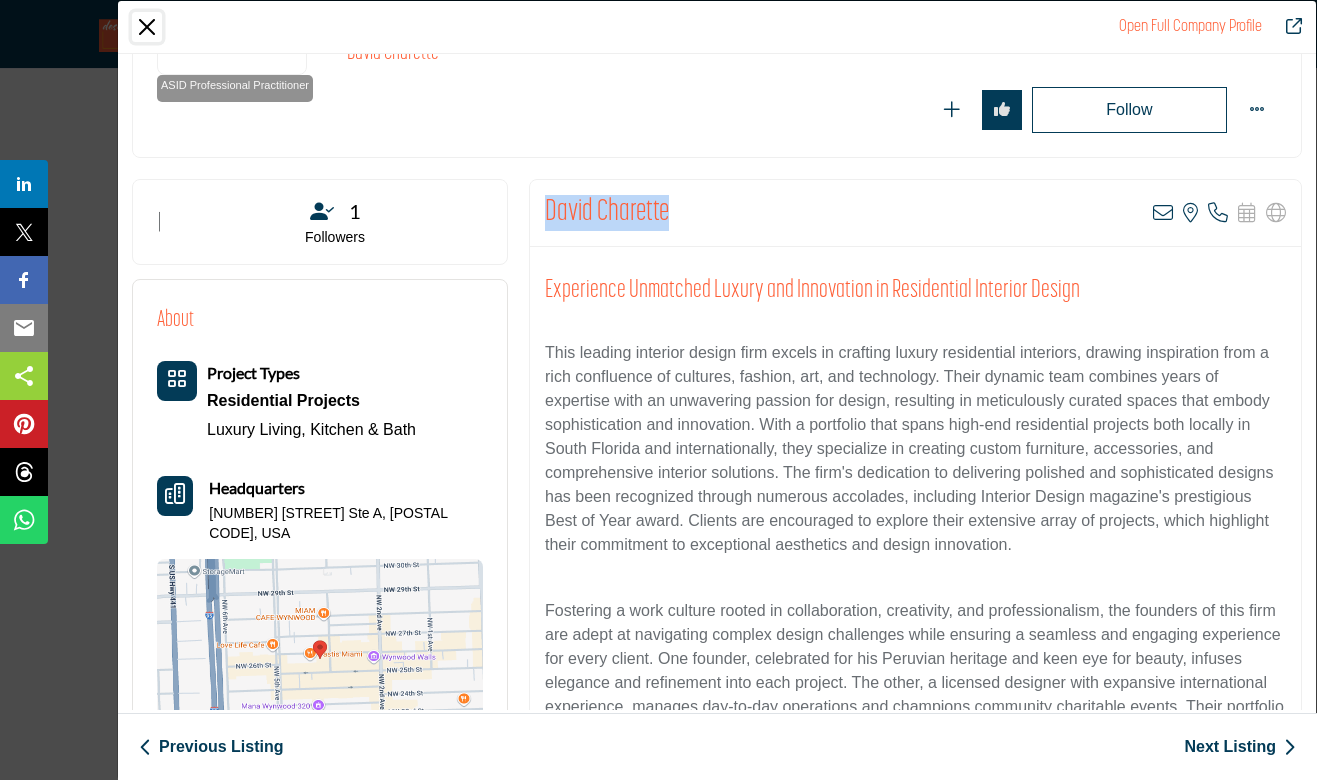 click at bounding box center [147, 27] 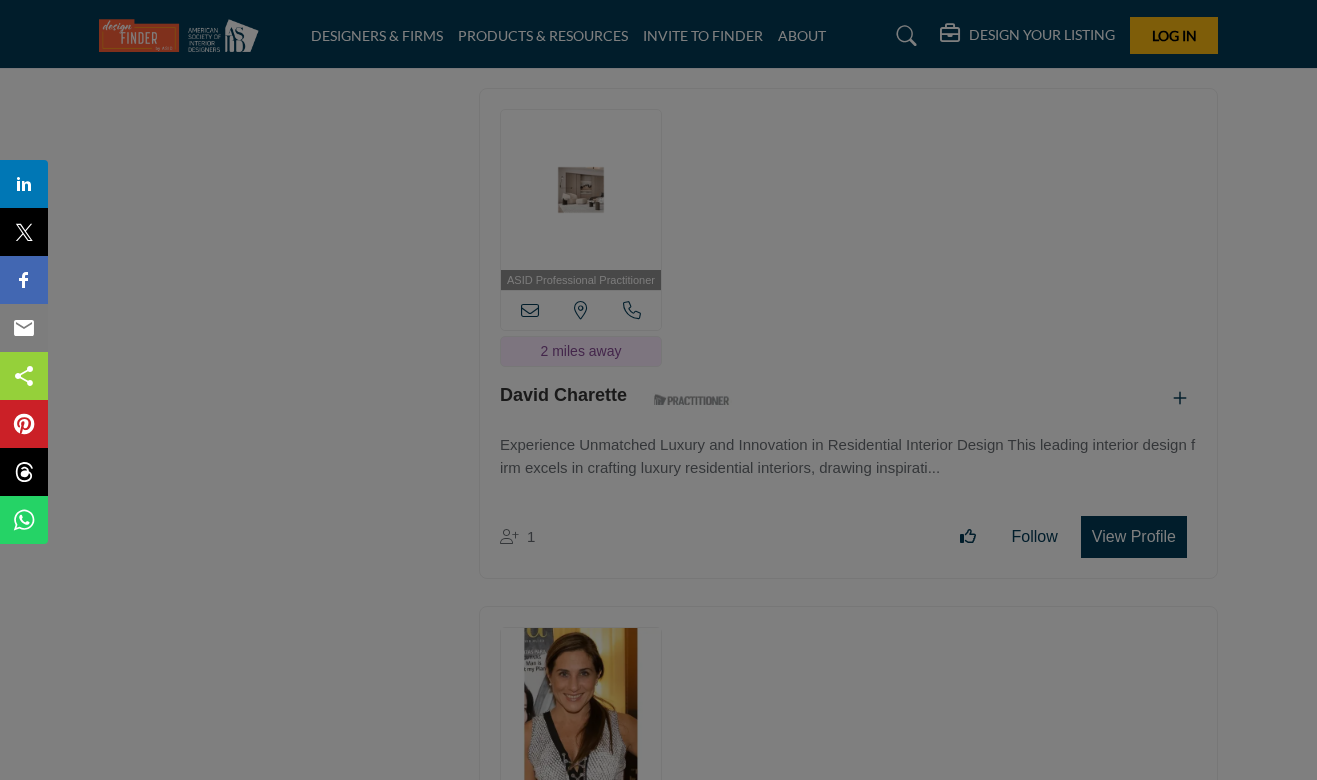 scroll, scrollTop: 264, scrollLeft: 0, axis: vertical 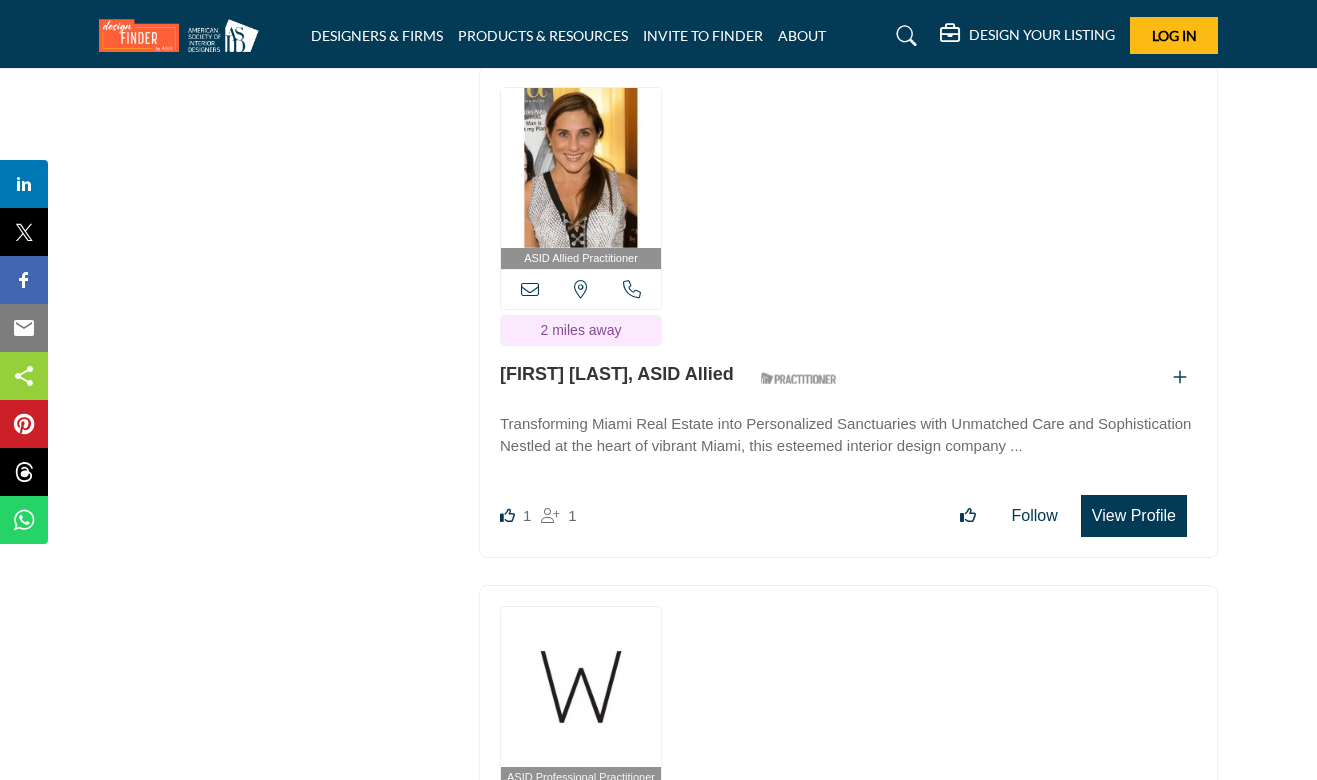 click on "View Profile" at bounding box center [1134, 516] 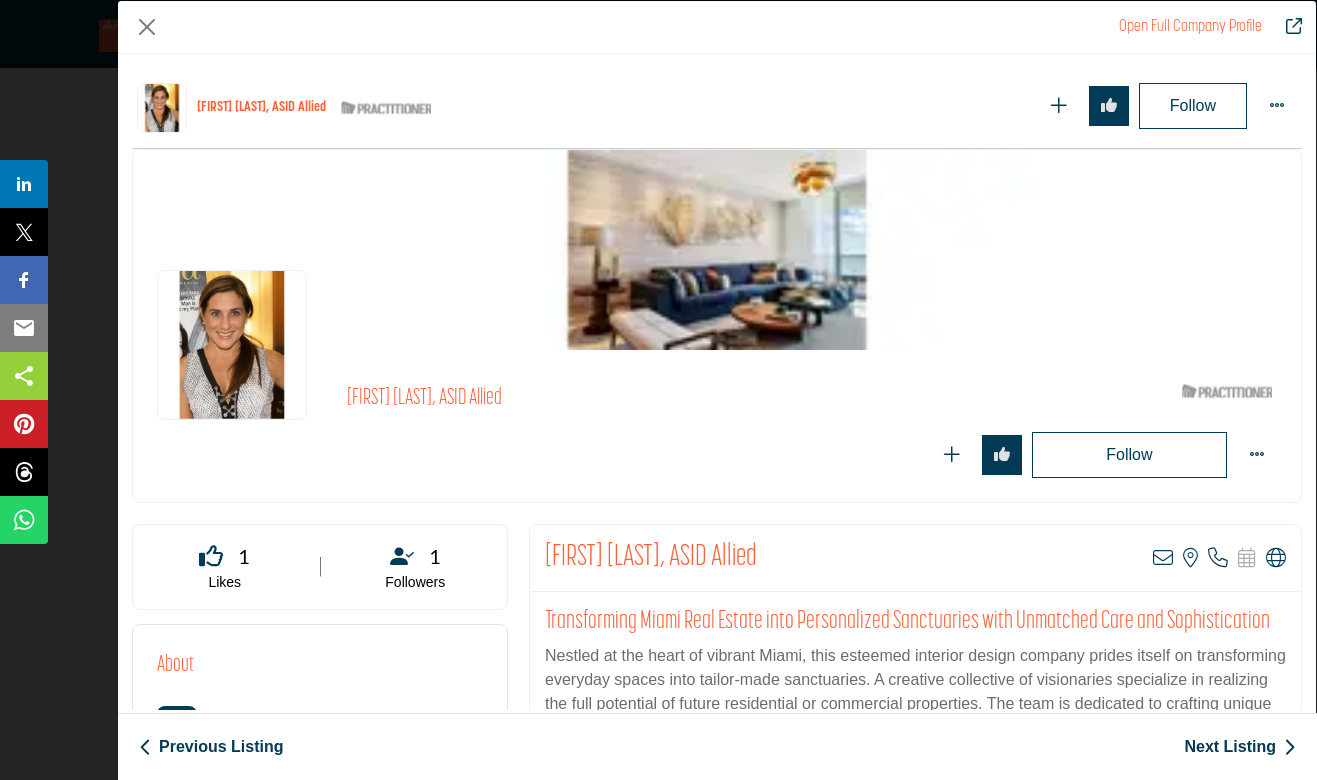 scroll, scrollTop: 264, scrollLeft: 0, axis: vertical 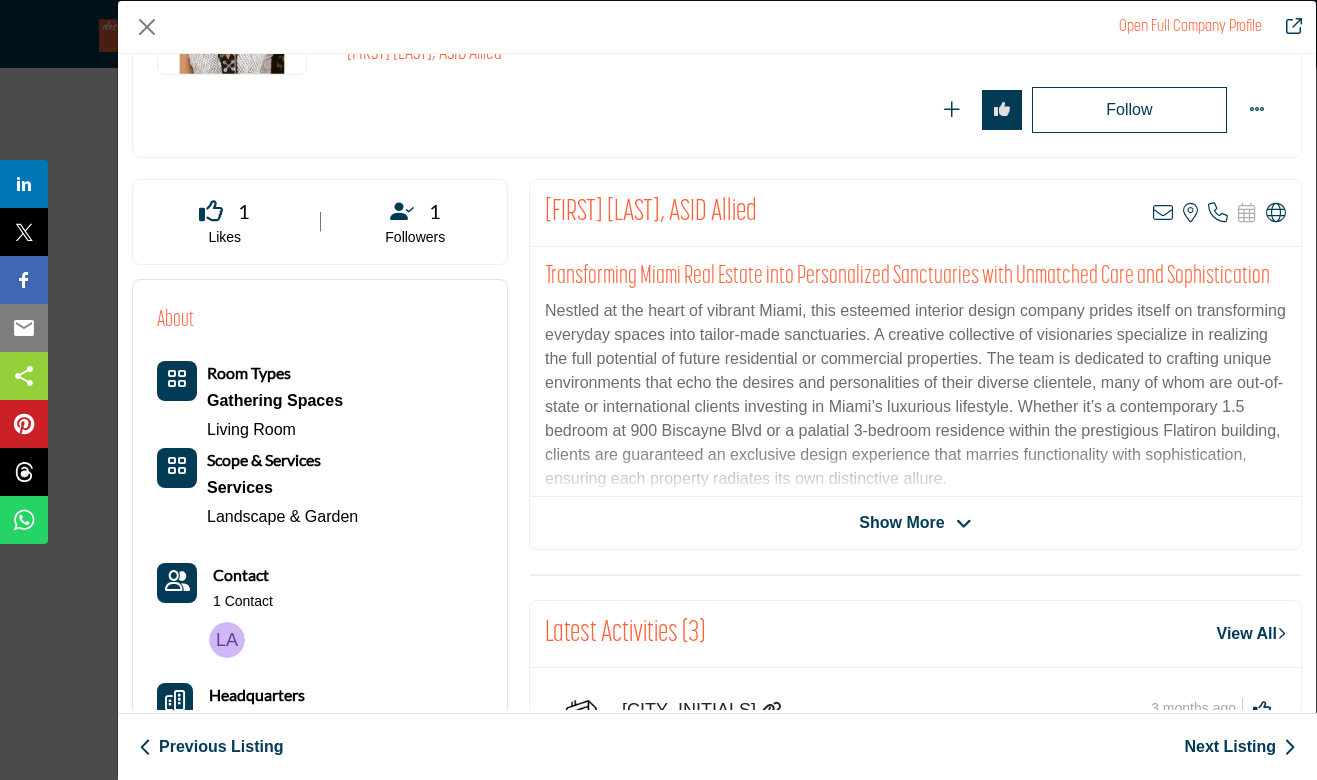 click on "Show More" at bounding box center [901, 523] 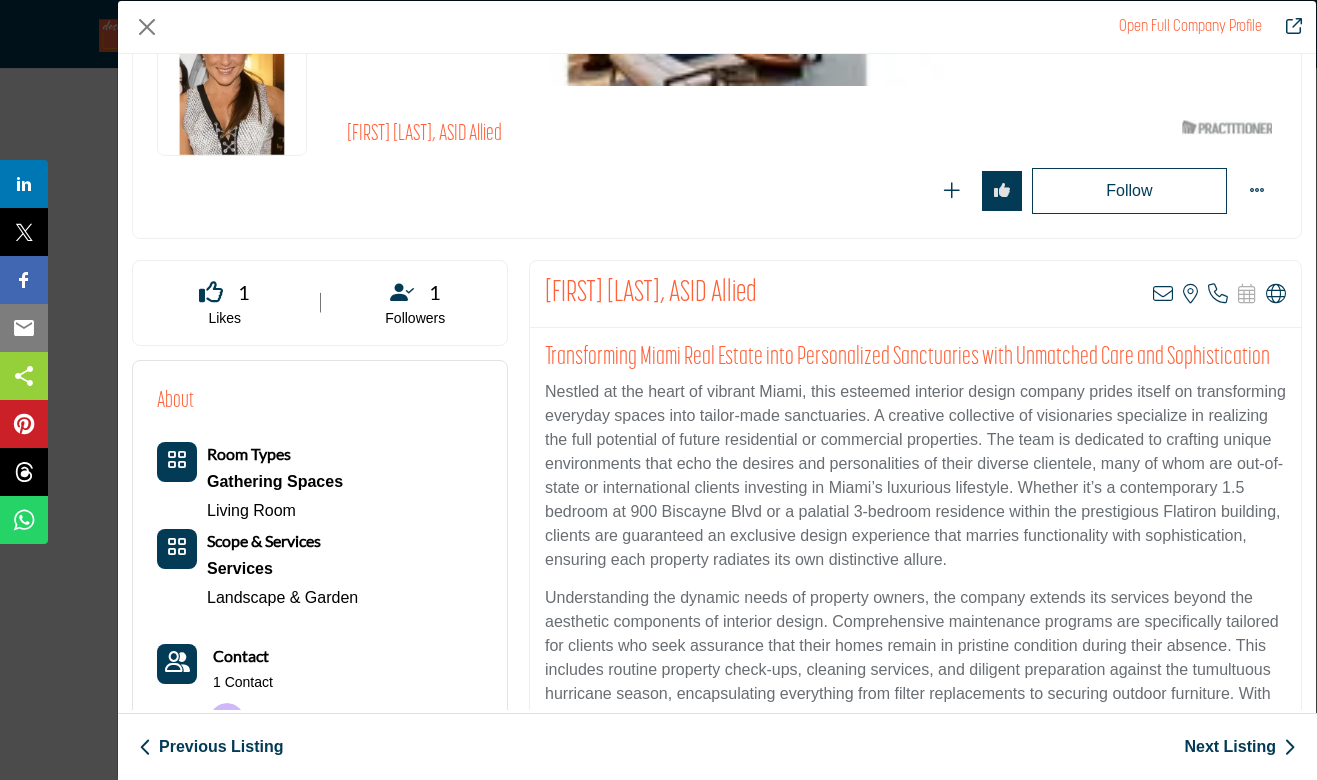 click on "Nestled at the heart of vibrant Miami, this esteemed interior design company prides itself on transforming everyday spaces into tailor-made sanctuaries. A creative collective of visionaries specialize in realizing the full potential of future residential or commercial properties. The team is dedicated to crafting unique environments that echo the desires and personalities of their diverse clientele, many of whom are out-of-state or international clients investing in Miami’s luxurious lifestyle. Whether it’s a contemporary 1.5 bedroom at 900 Biscayne Blvd or a palatial 3-bedroom residence within the prestigious Flatiron building, clients are guaranteed an exclusive design experience that marries functionality with sophistication, ensuring each property radiates its own distinctive allure." at bounding box center (915, 476) 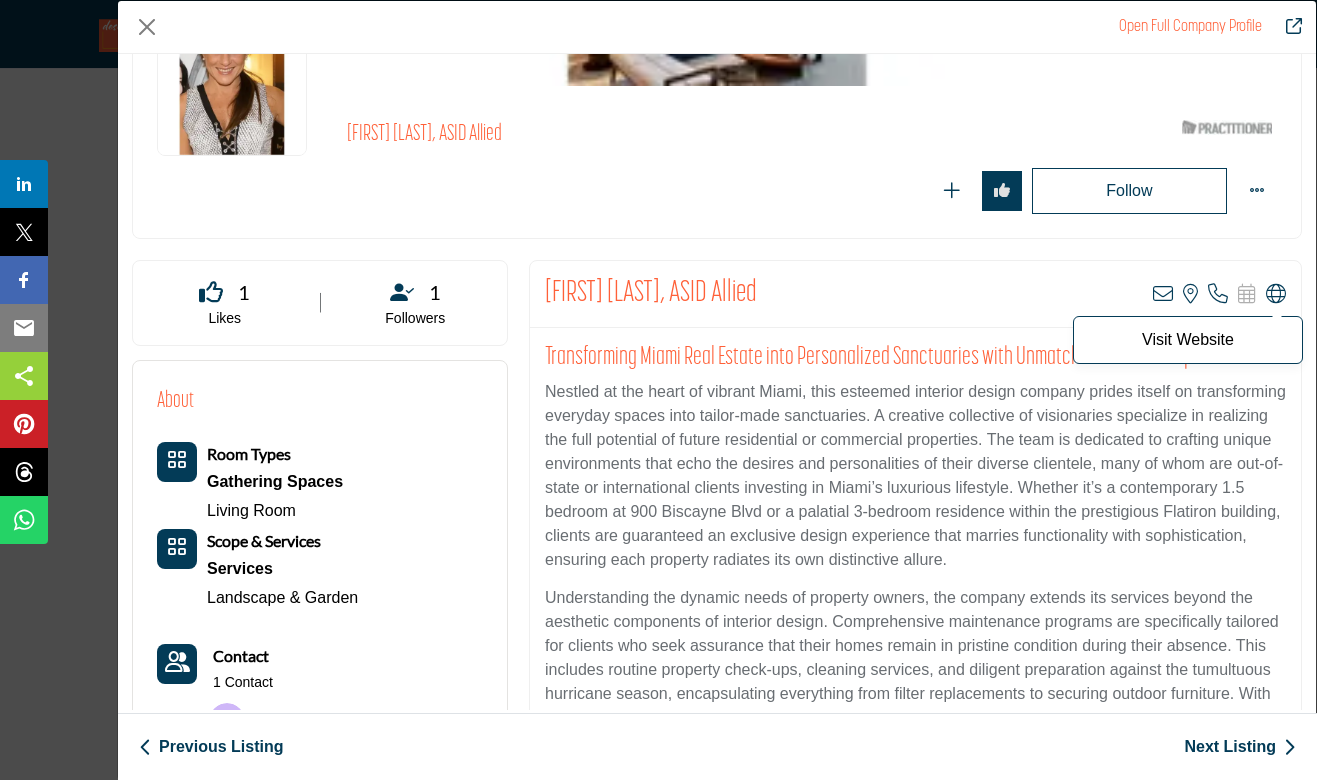 click at bounding box center [1276, 294] 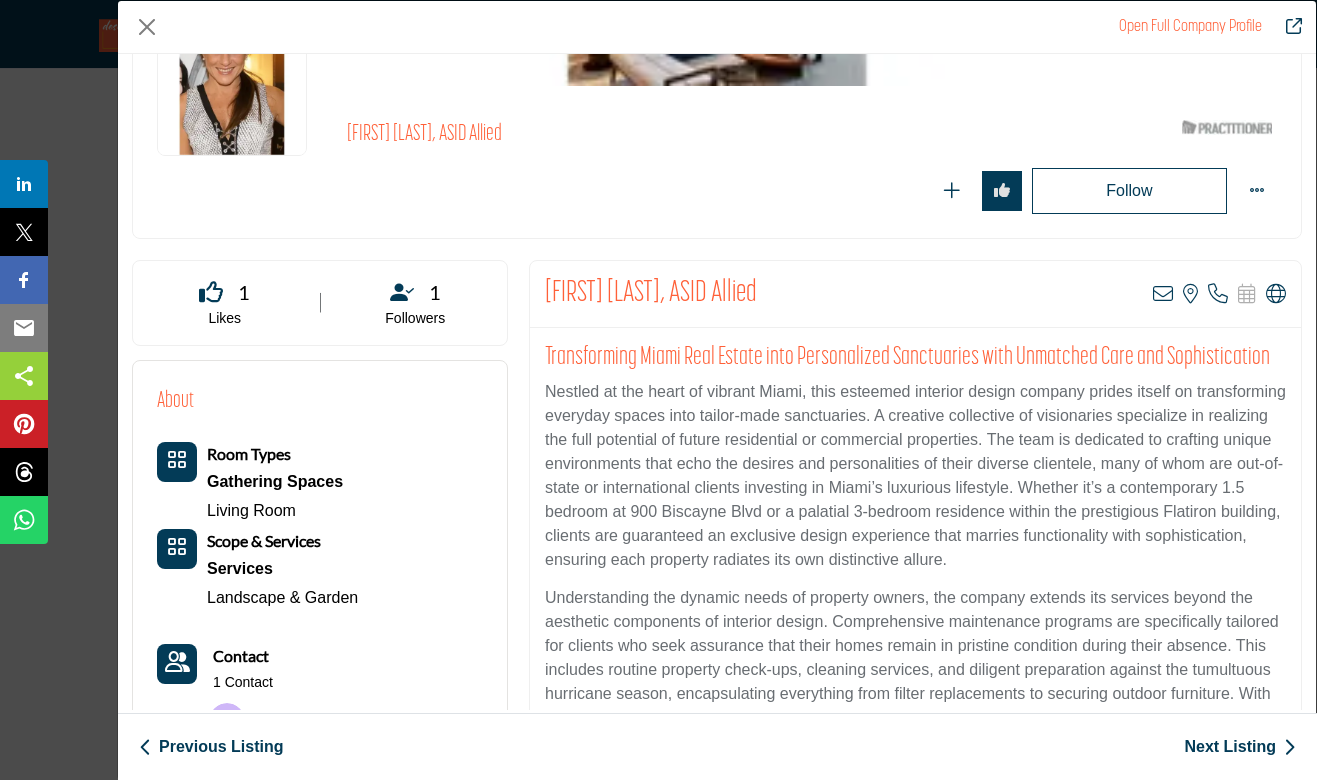 drag, startPoint x: 668, startPoint y: 296, endPoint x: 516, endPoint y: 277, distance: 153.18289 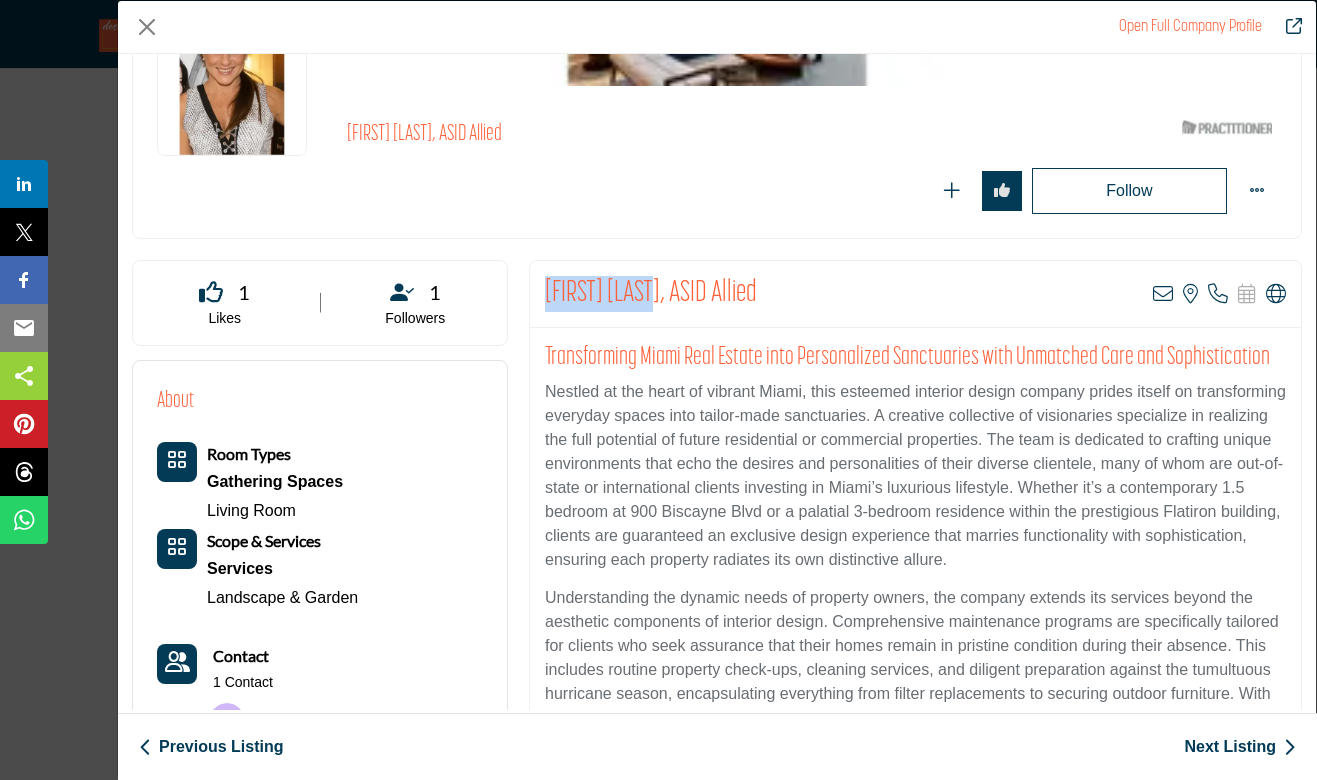drag, startPoint x: 668, startPoint y: 291, endPoint x: 547, endPoint y: 291, distance: 121 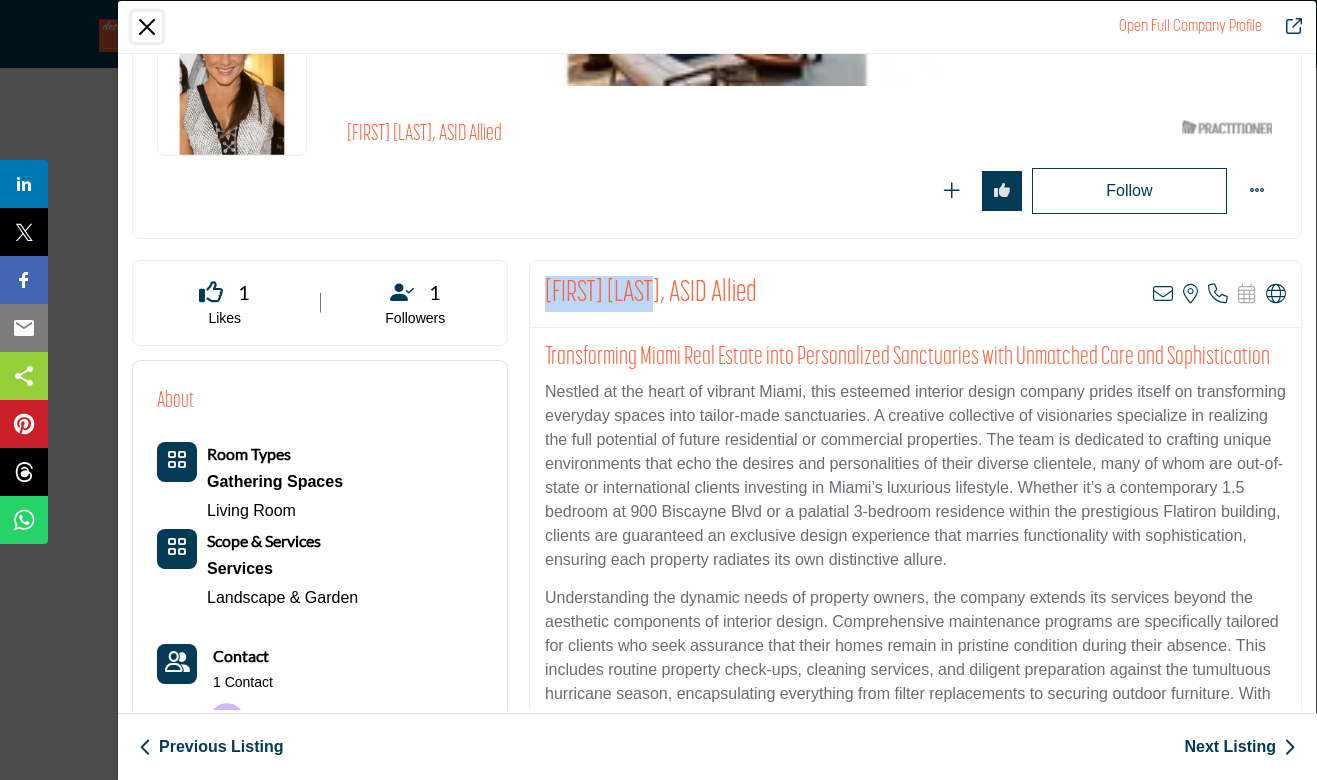 click at bounding box center [147, 27] 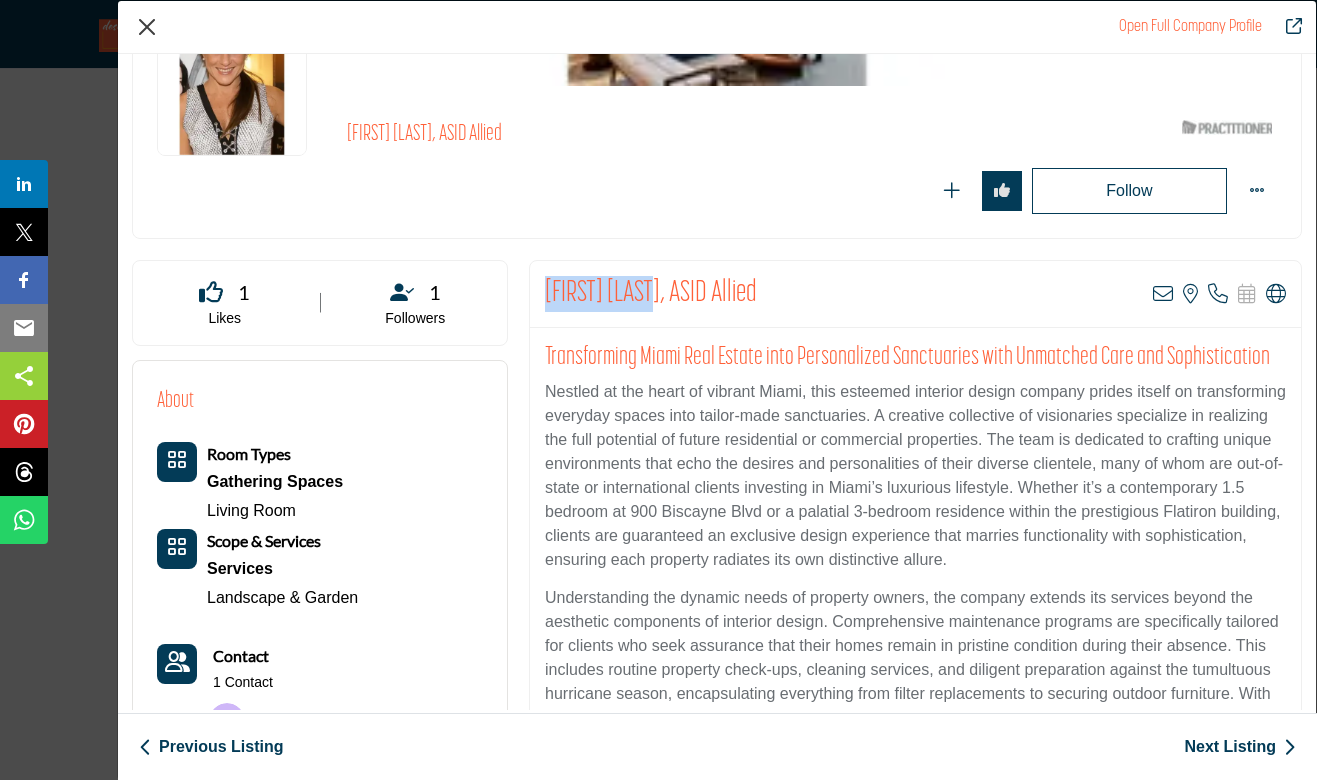 scroll, scrollTop: 183, scrollLeft: 0, axis: vertical 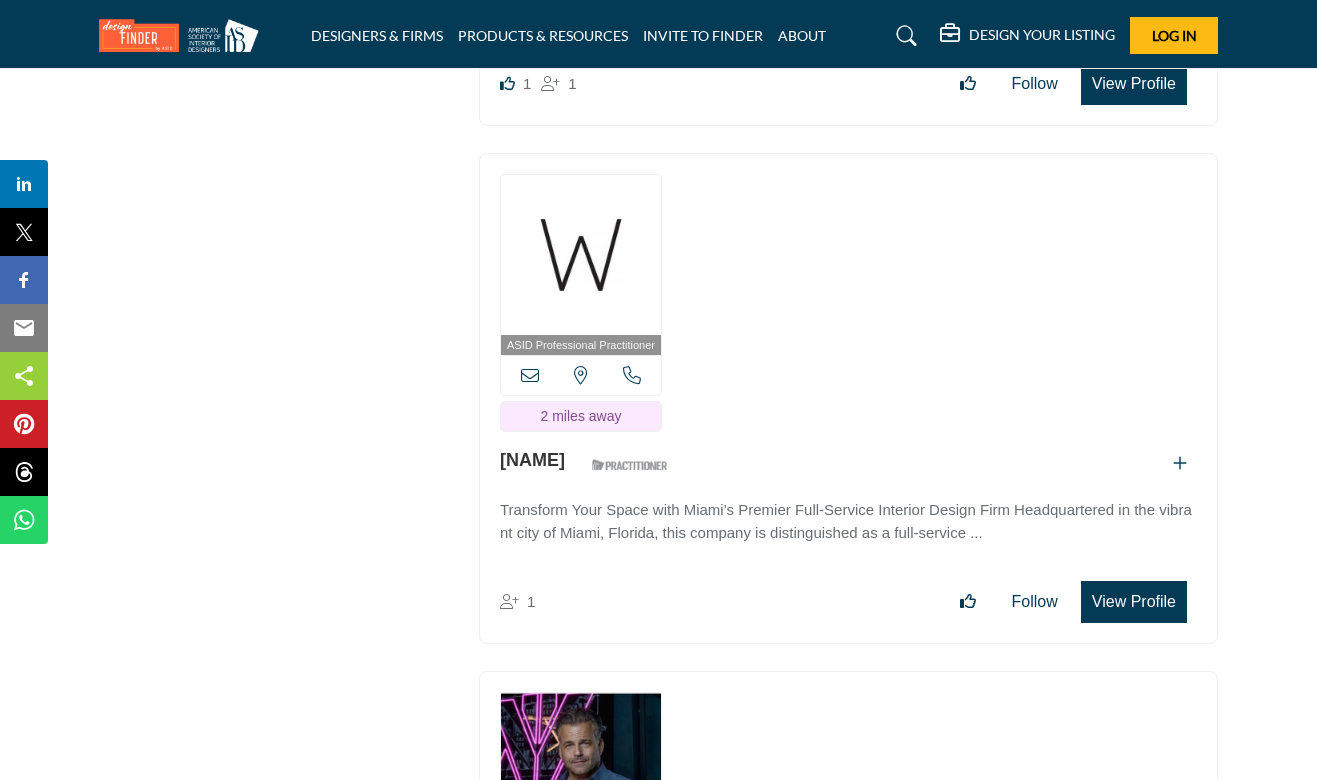 click on "View Profile" at bounding box center [1134, 602] 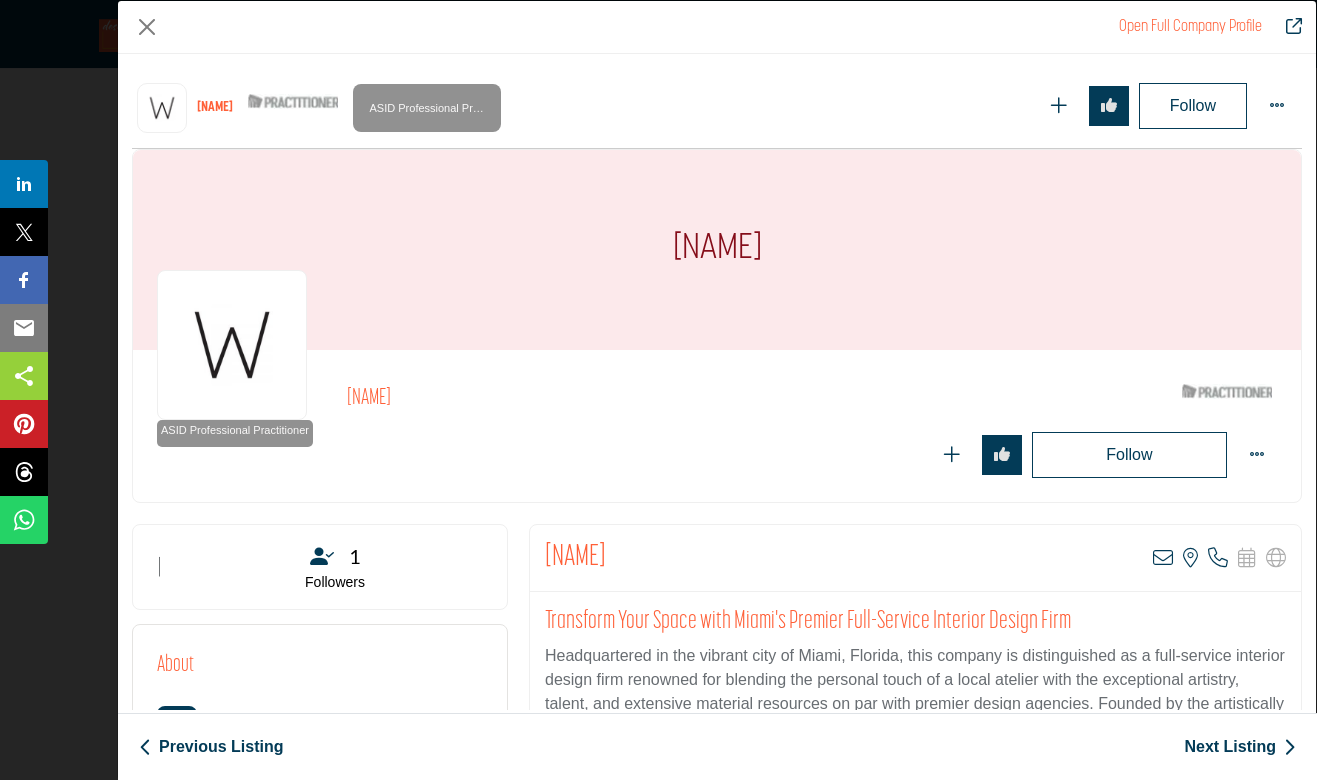 scroll, scrollTop: 183, scrollLeft: 0, axis: vertical 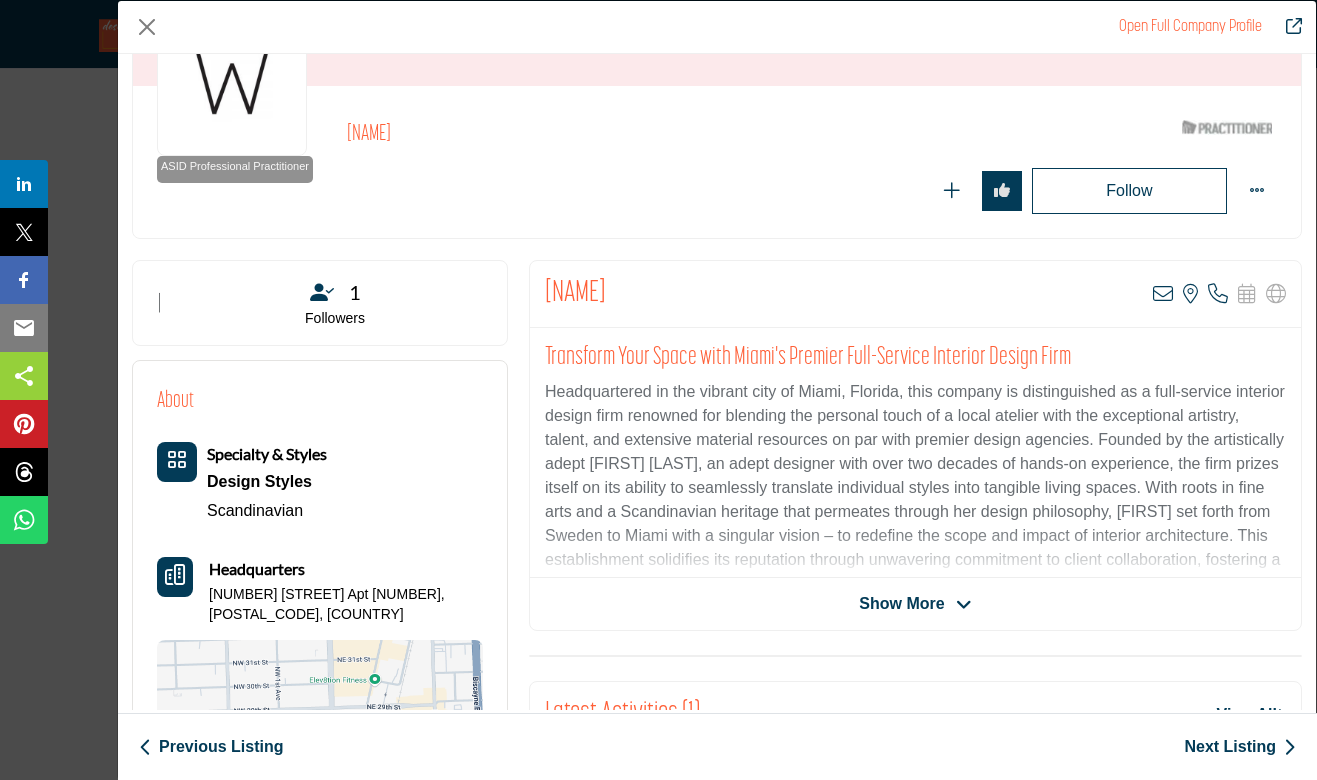 click on "Show More" at bounding box center [901, 604] 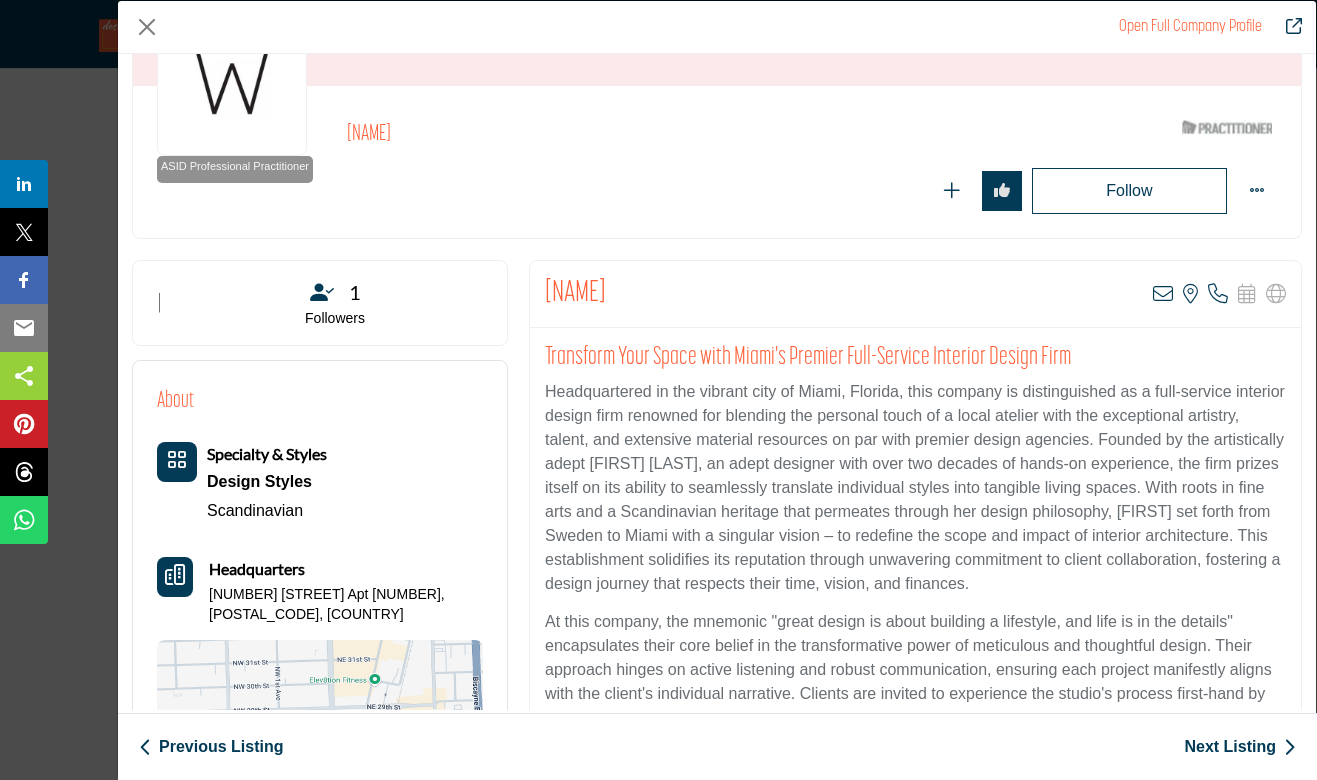 scroll, scrollTop: 102, scrollLeft: 0, axis: vertical 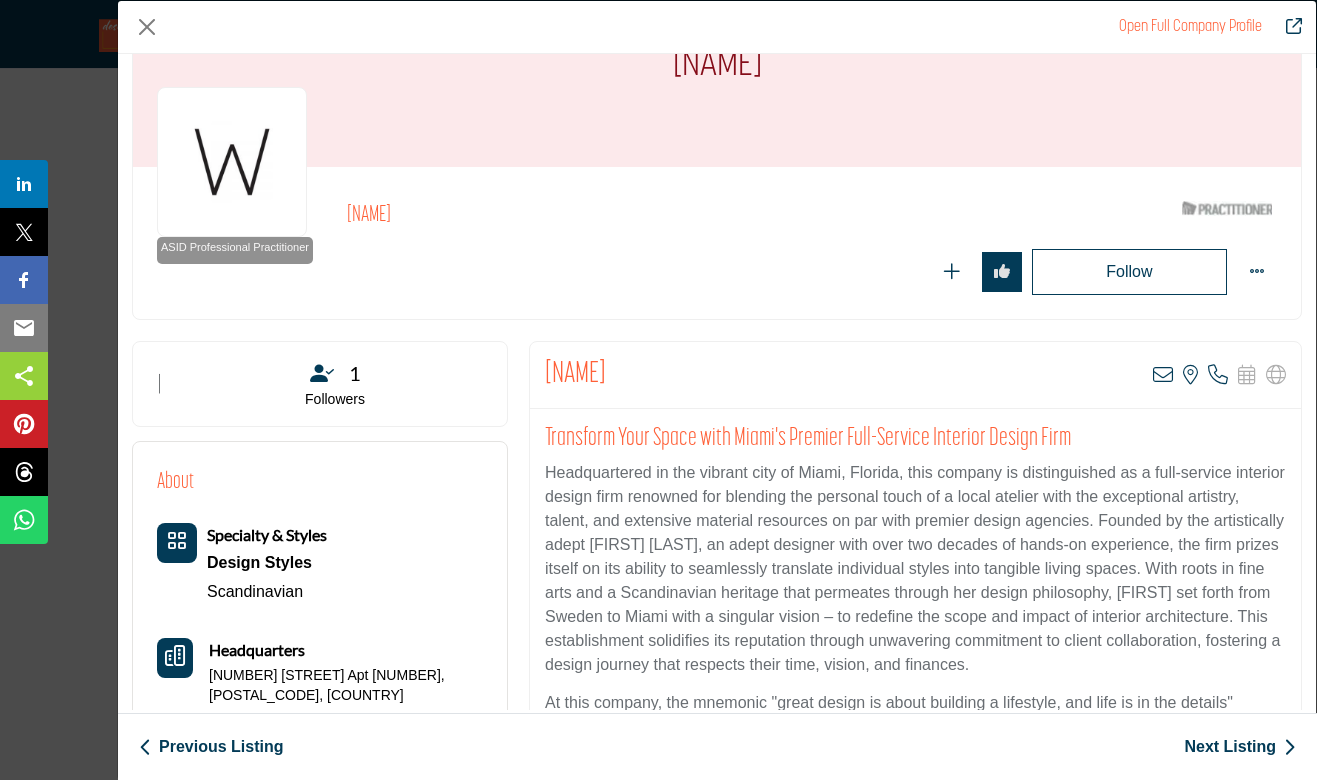 drag, startPoint x: 650, startPoint y: 376, endPoint x: 530, endPoint y: 367, distance: 120.33703 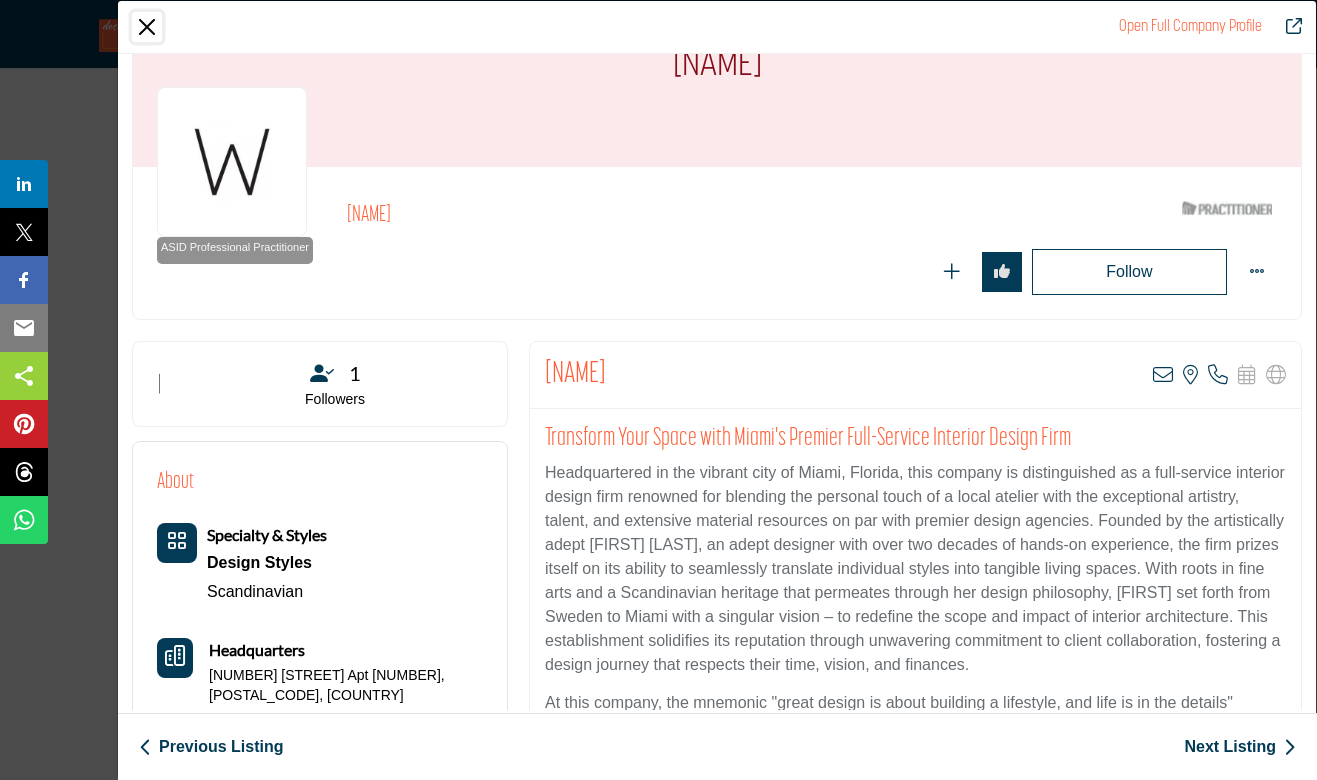 click at bounding box center [147, 27] 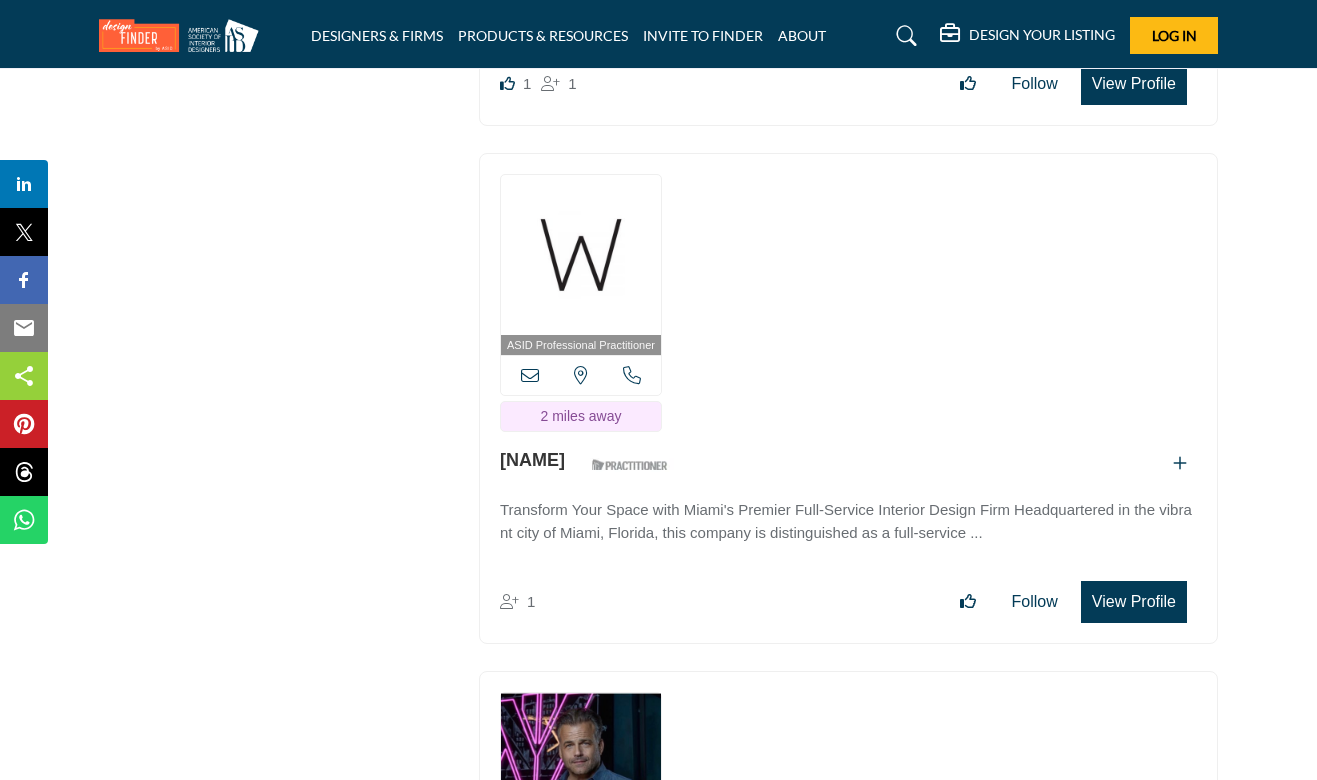 scroll, scrollTop: 0, scrollLeft: 0, axis: both 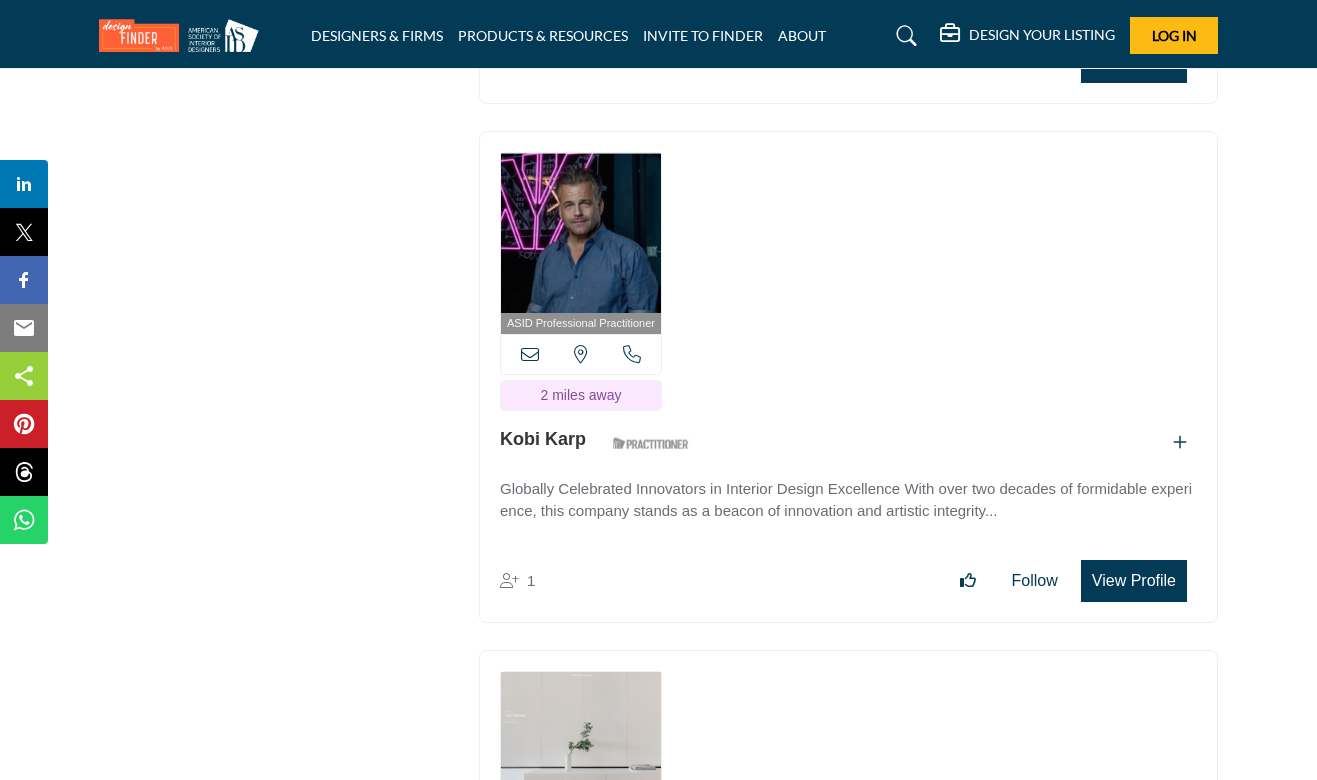 click on "View Profile" at bounding box center (1134, 581) 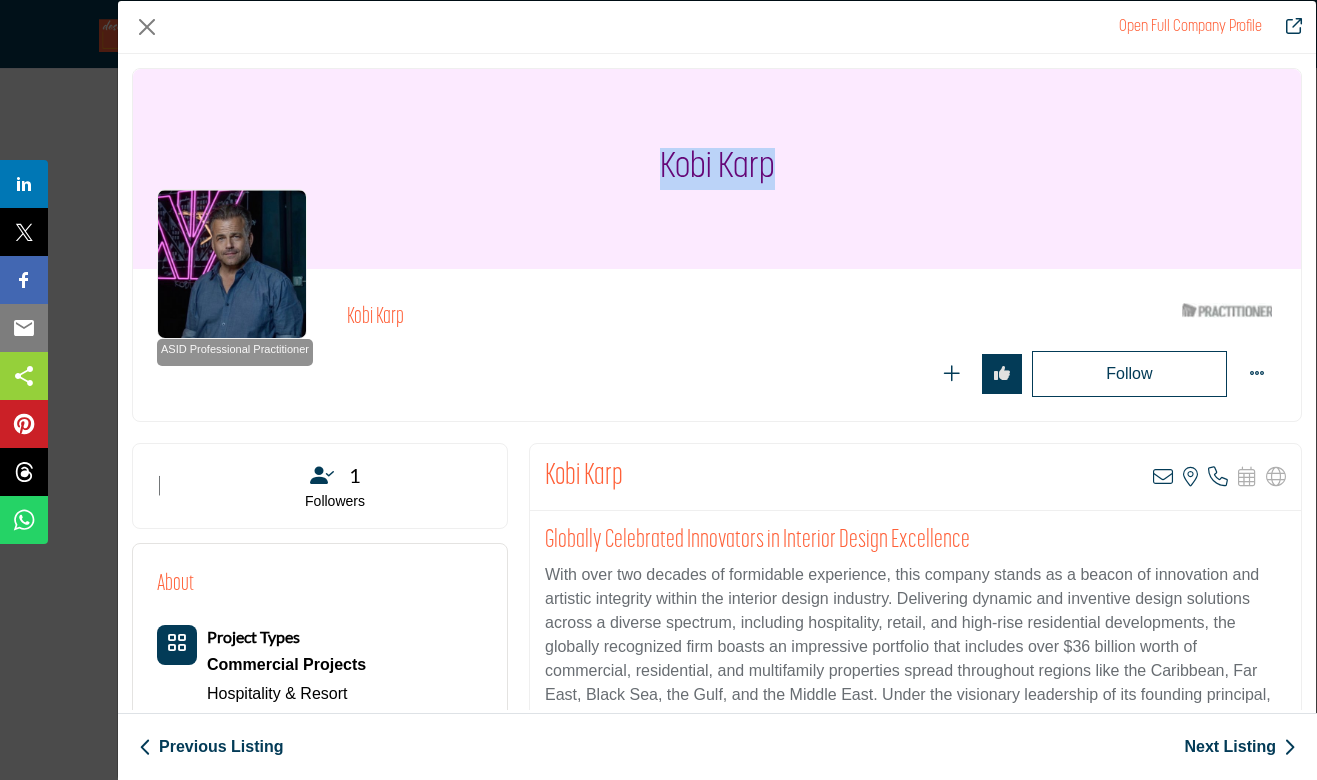 drag, startPoint x: 784, startPoint y: 166, endPoint x: 613, endPoint y: 168, distance: 171.01169 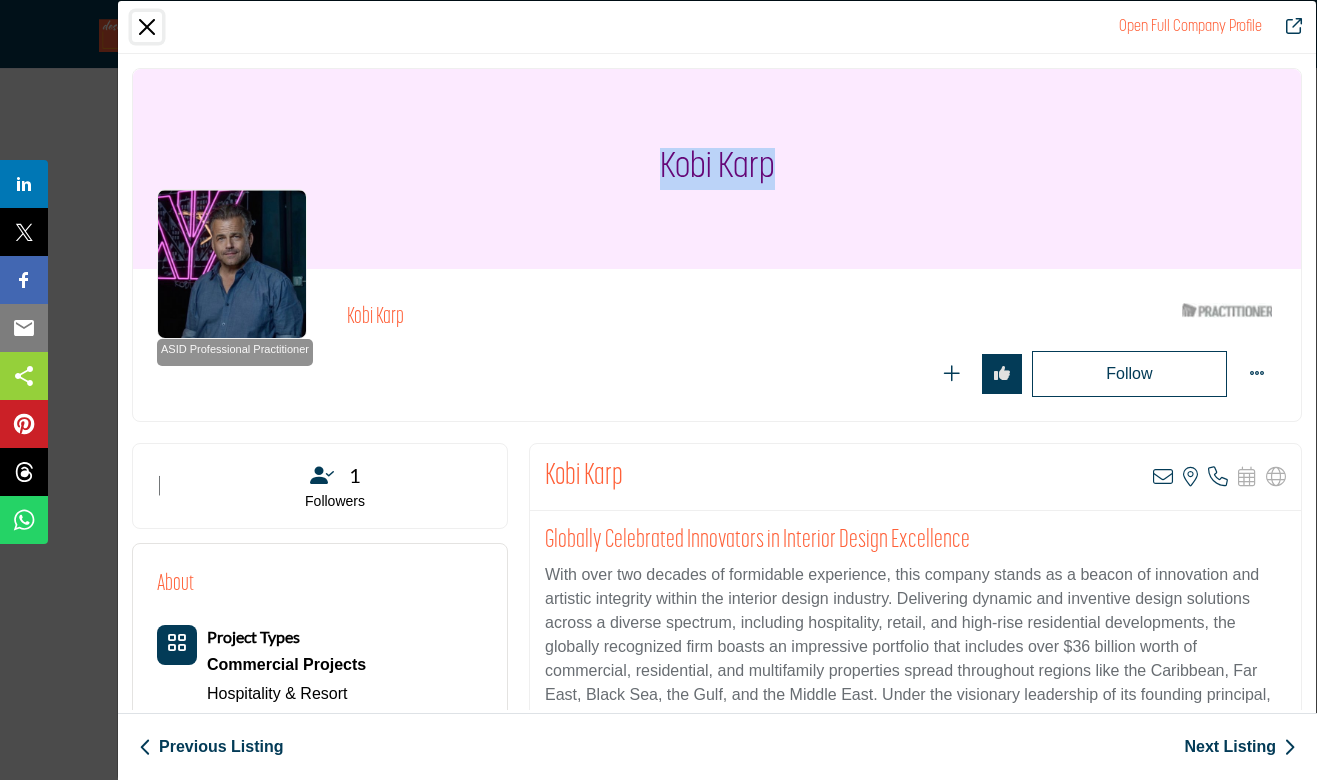 click at bounding box center (147, 27) 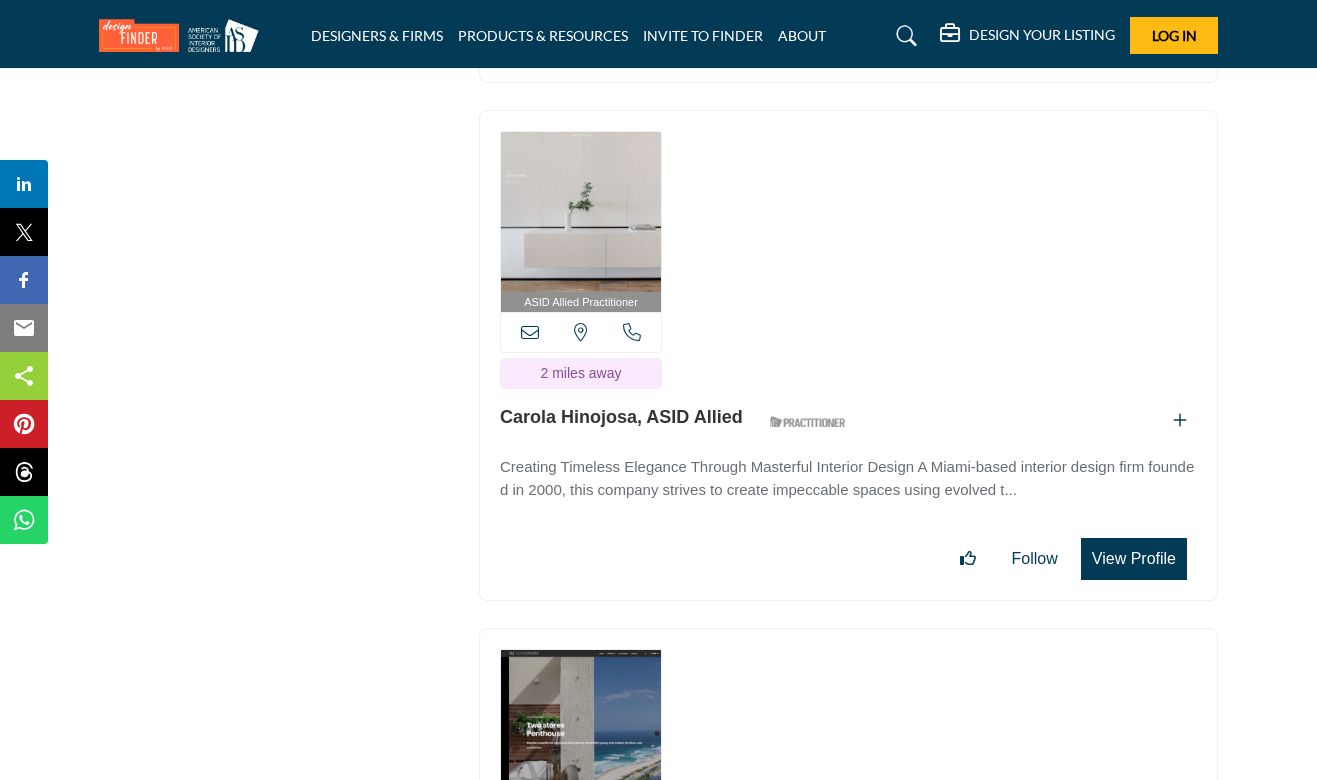 scroll, scrollTop: 5778, scrollLeft: 0, axis: vertical 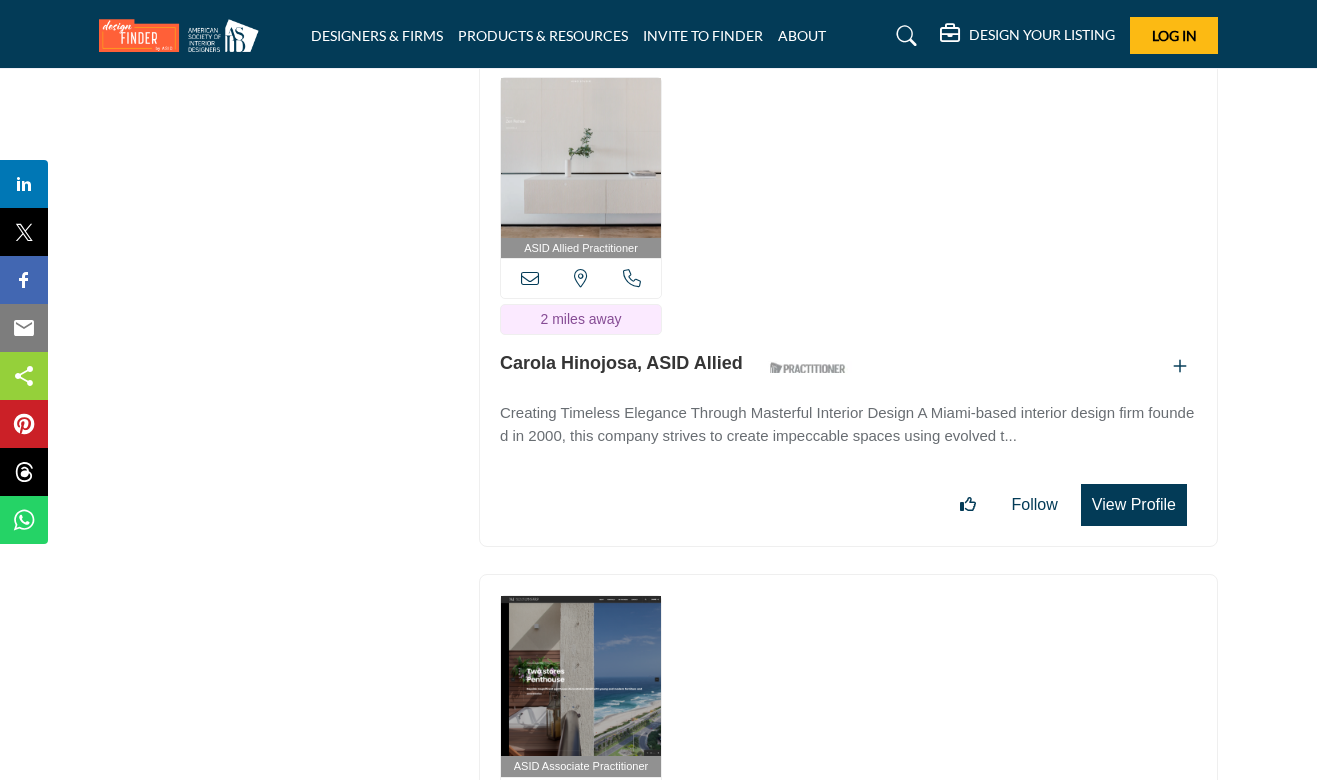 click on "View Profile" at bounding box center [1134, 505] 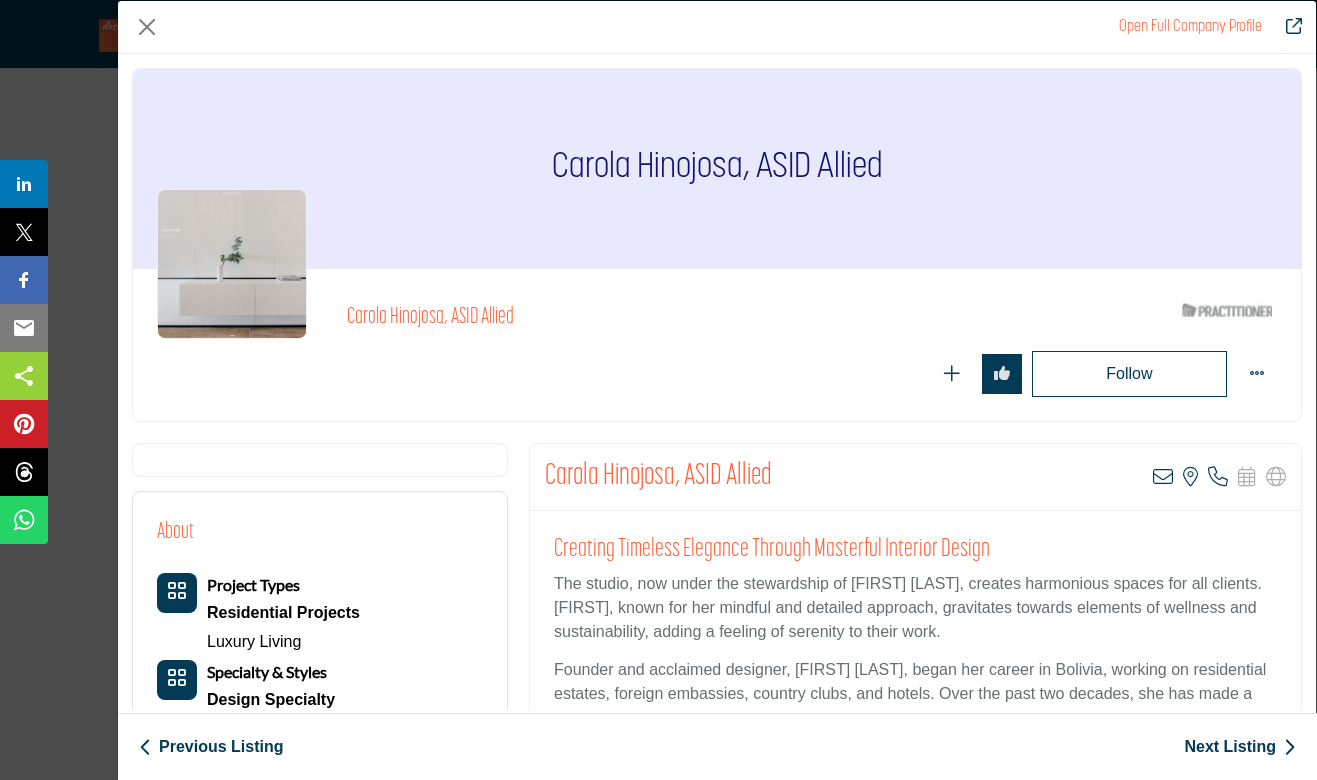 click on "A Miami-based interior design firm founded in 2000, this company strives to create impeccable spaces using evolved techniques, masterful proportions, fine materials, and meticulous detailing. The team's ability to incorporate precise and detailed finishes to any space leads to designing each space with intention and purpose. With more than a decade of experience and education in all aspects of interior design, the studio, now under the stewardship of Sabrina Maclean, creates harmonious spaces for all clients. Sabrina, known for her mindful and detailed approach, gravitates towards elements of wellness and sustainability, adding a feeling of serenity to their work." at bounding box center (915, 608) 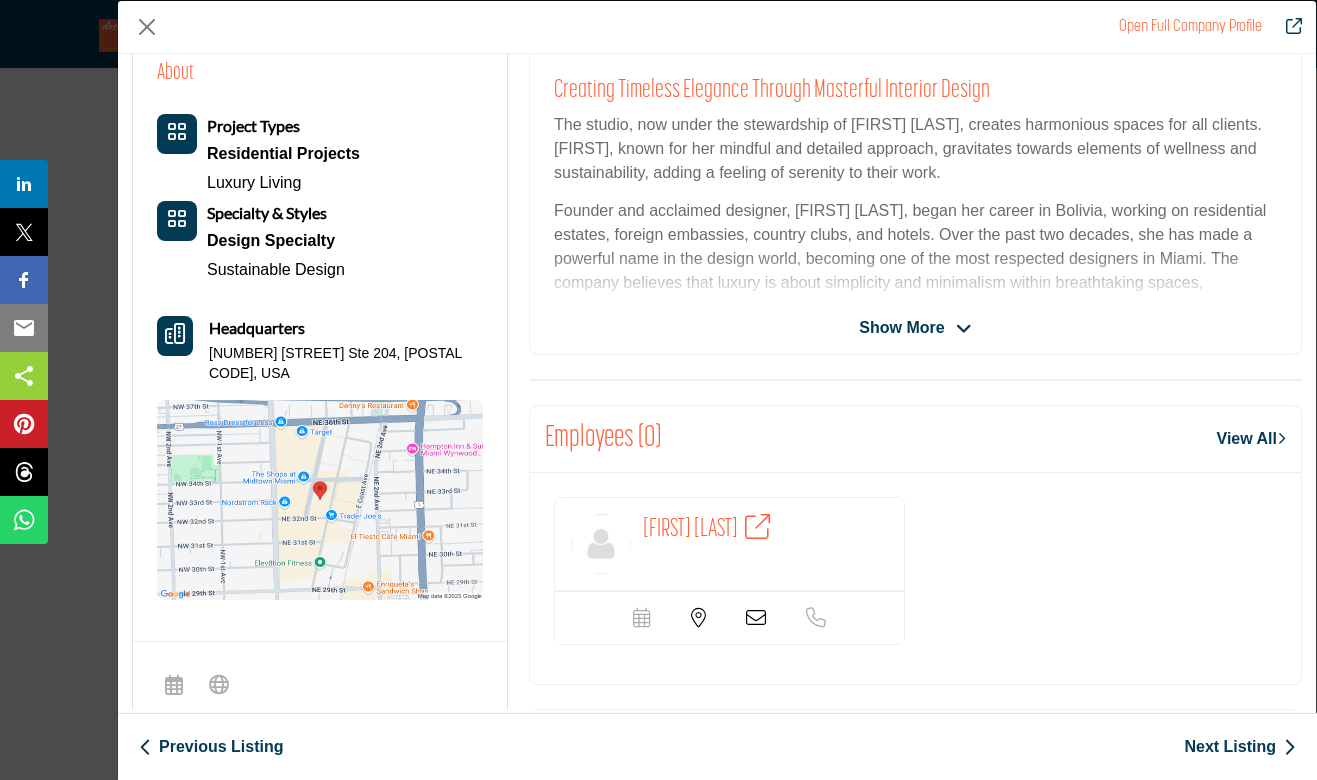 scroll, scrollTop: 284, scrollLeft: 0, axis: vertical 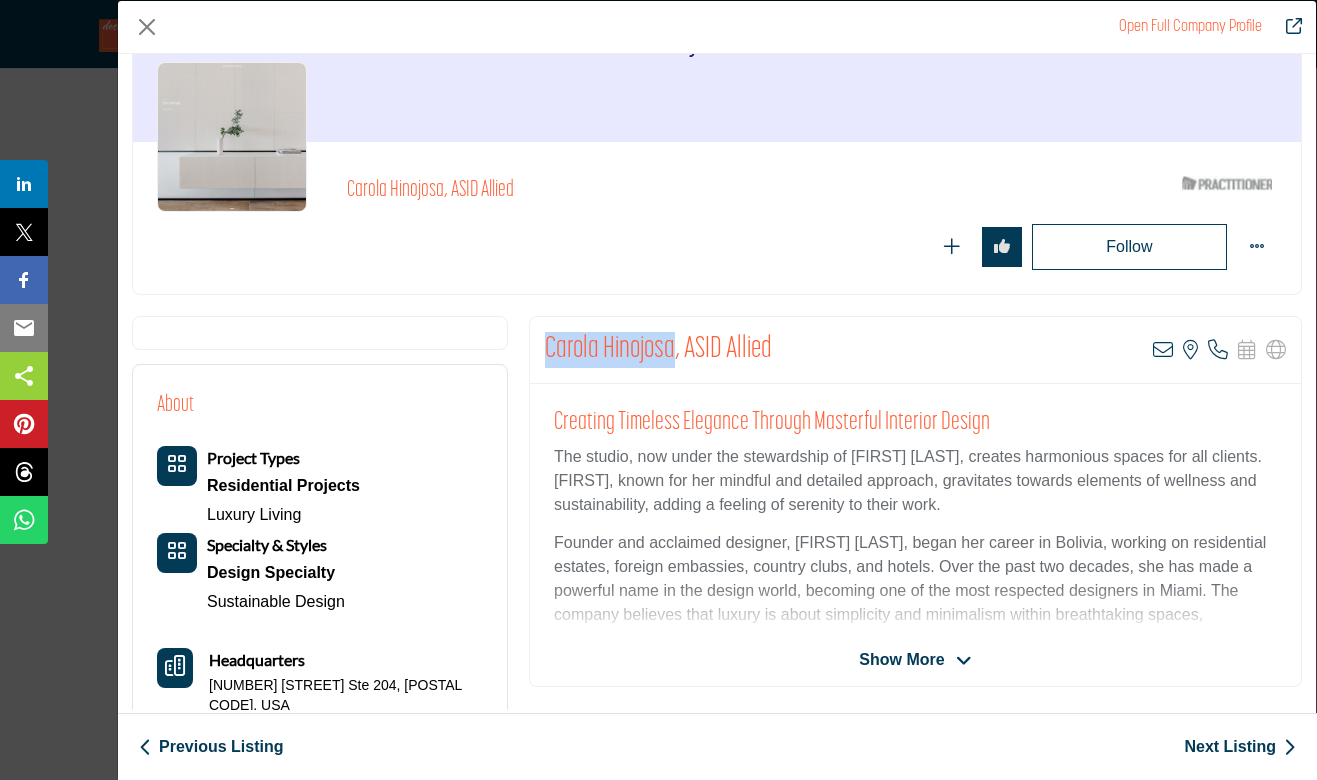 drag, startPoint x: 673, startPoint y: 347, endPoint x: 543, endPoint y: 341, distance: 130.13838 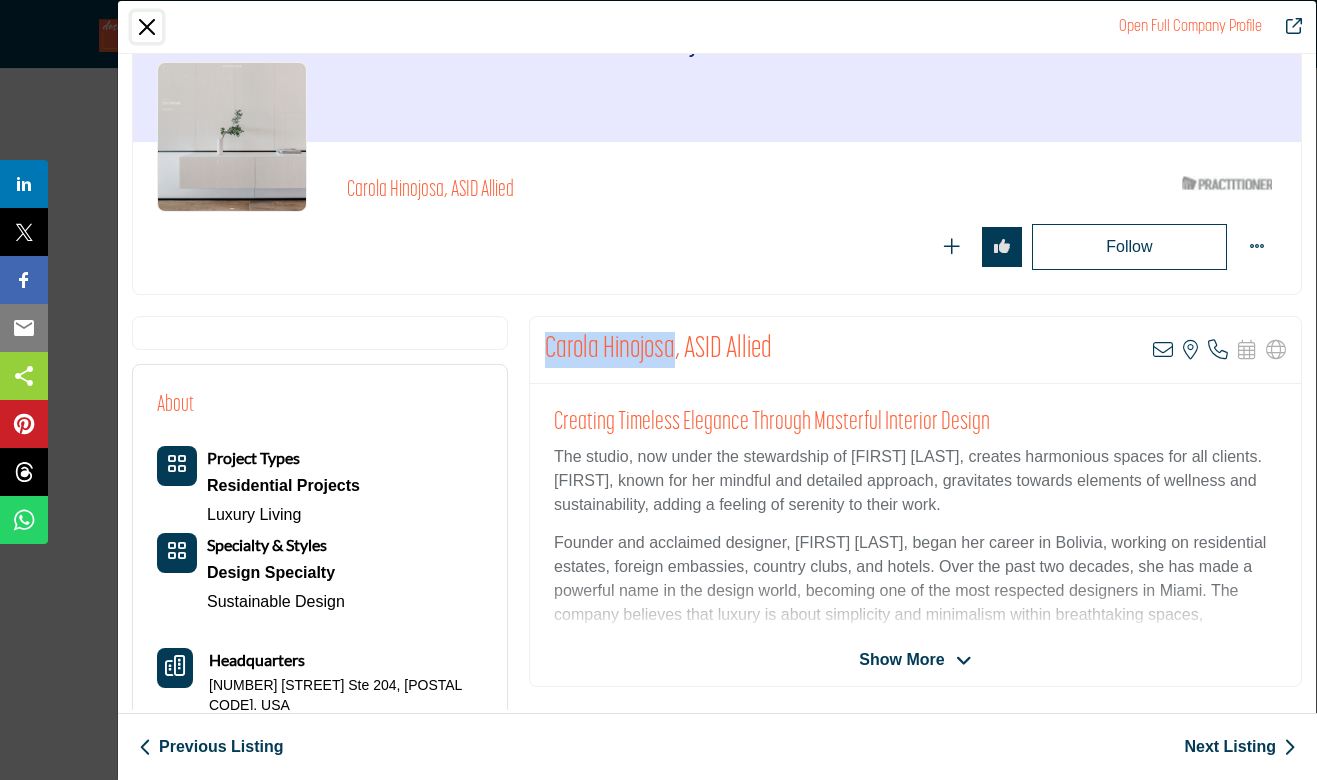 click at bounding box center [147, 27] 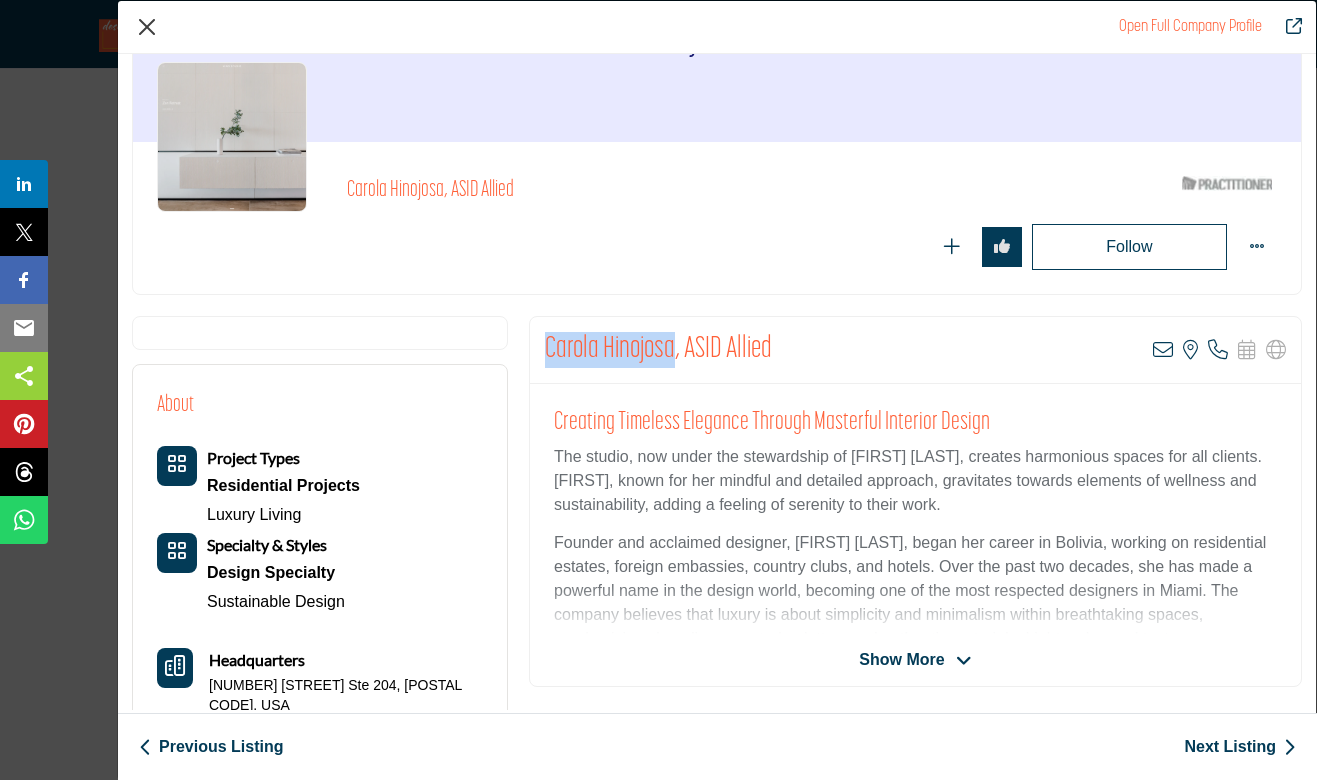 scroll, scrollTop: 0, scrollLeft: 0, axis: both 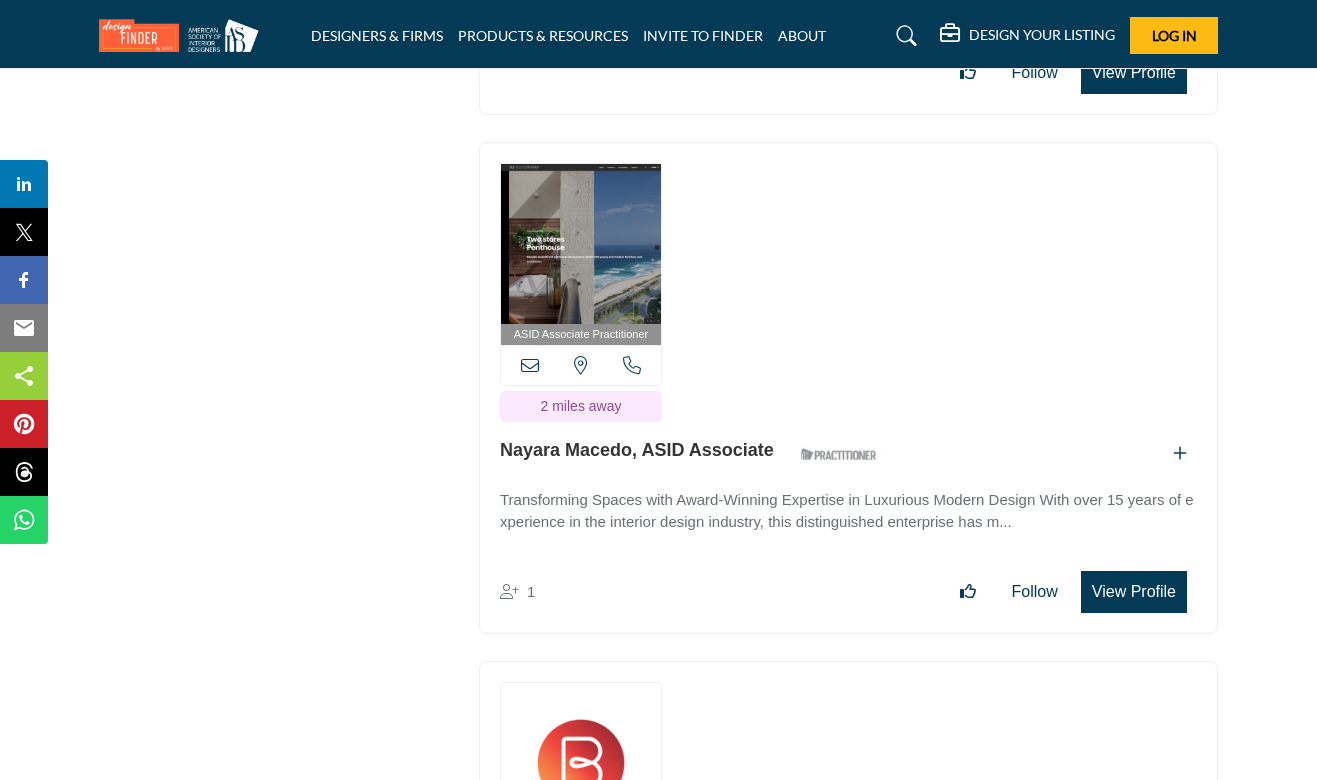 click on "View Profile" at bounding box center [1134, 592] 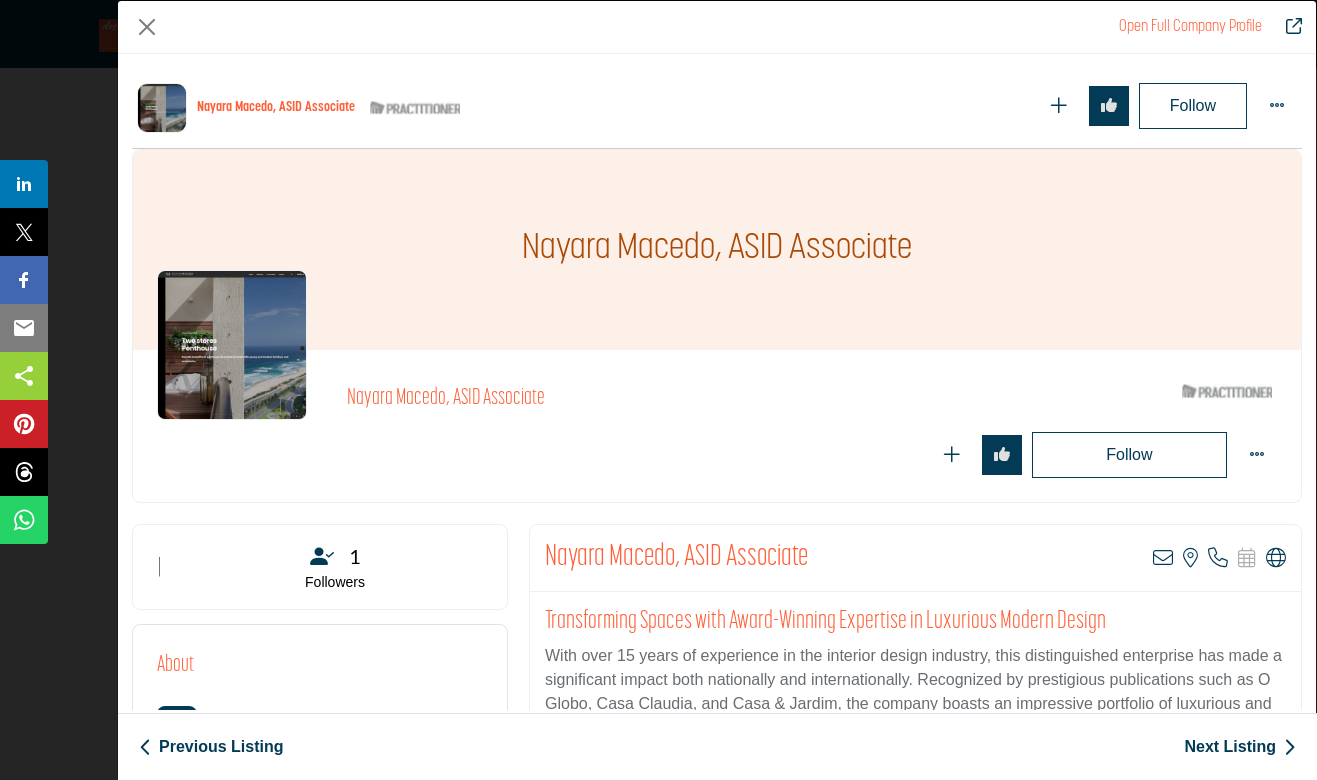 scroll, scrollTop: 127, scrollLeft: 0, axis: vertical 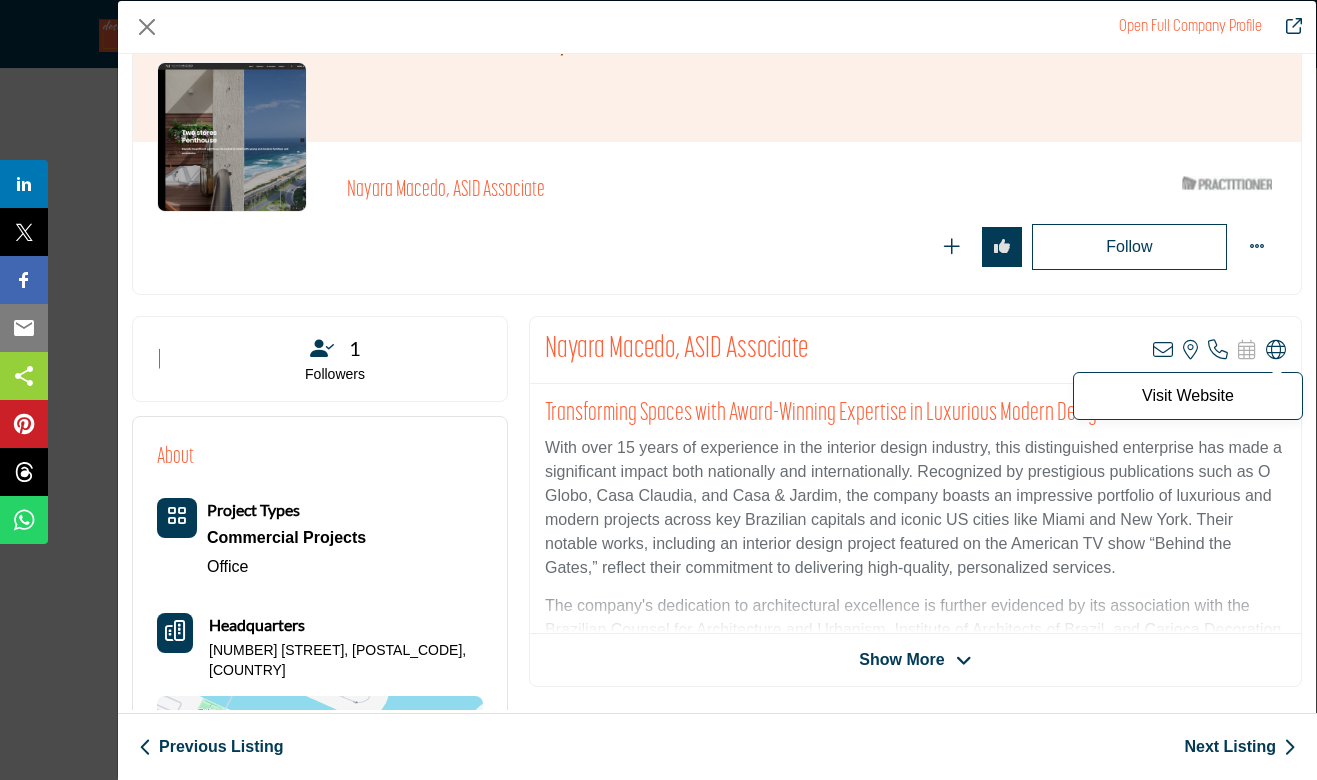 click at bounding box center (1276, 350) 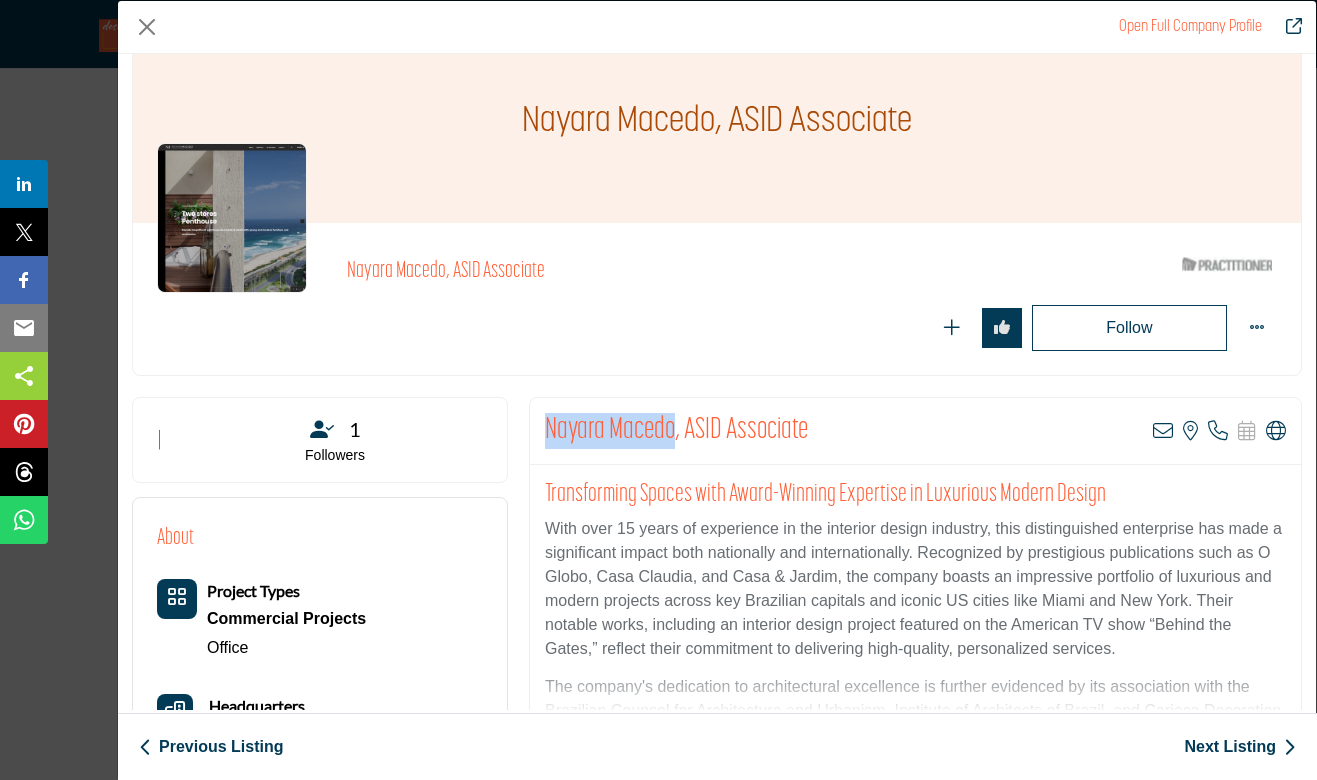 drag, startPoint x: 675, startPoint y: 425, endPoint x: 542, endPoint y: 428, distance: 133.03383 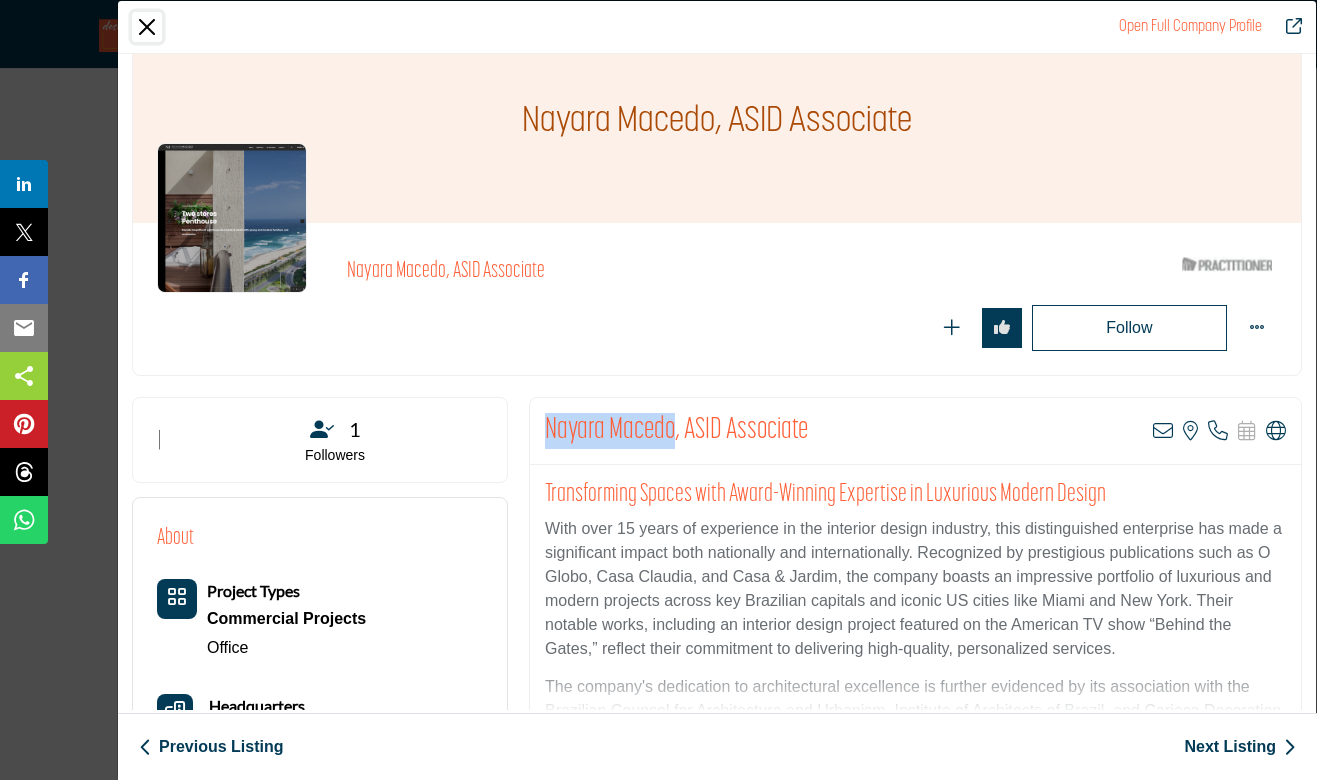 click at bounding box center [147, 27] 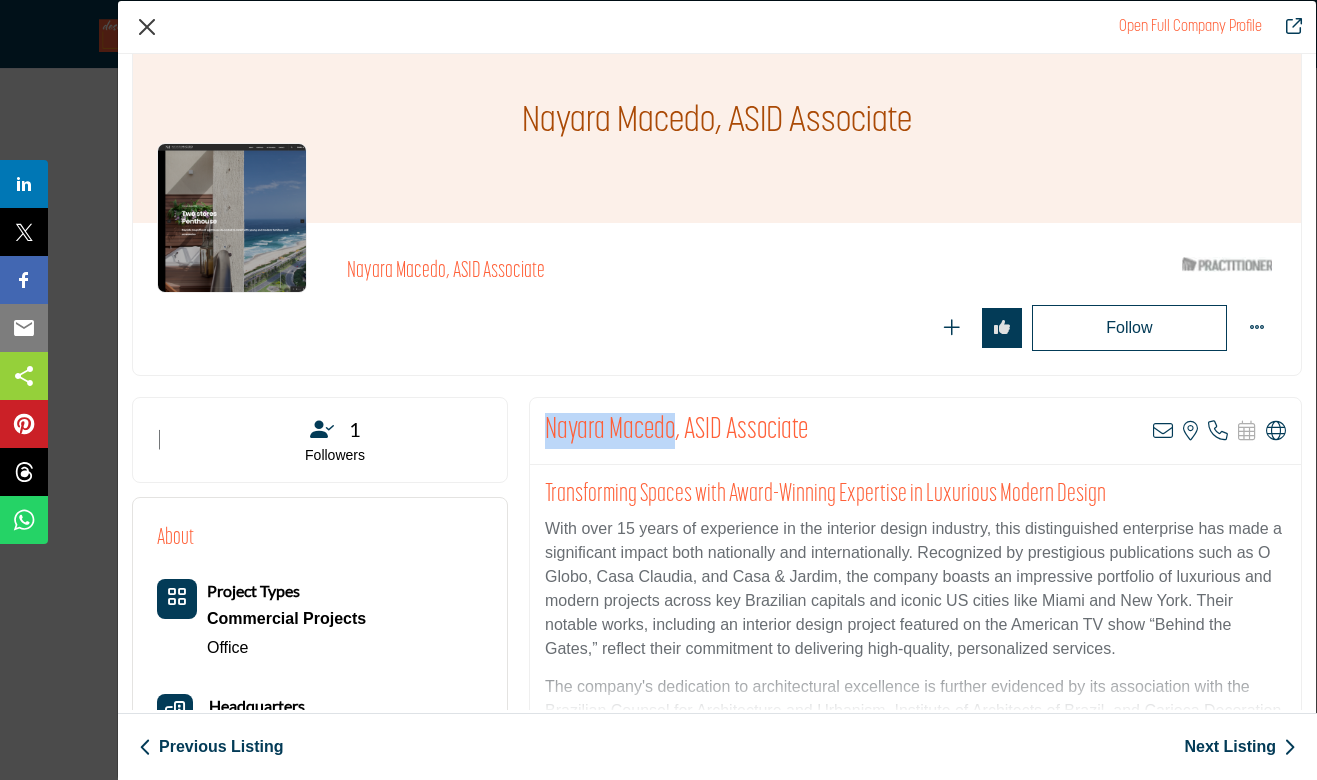 scroll, scrollTop: 46, scrollLeft: 0, axis: vertical 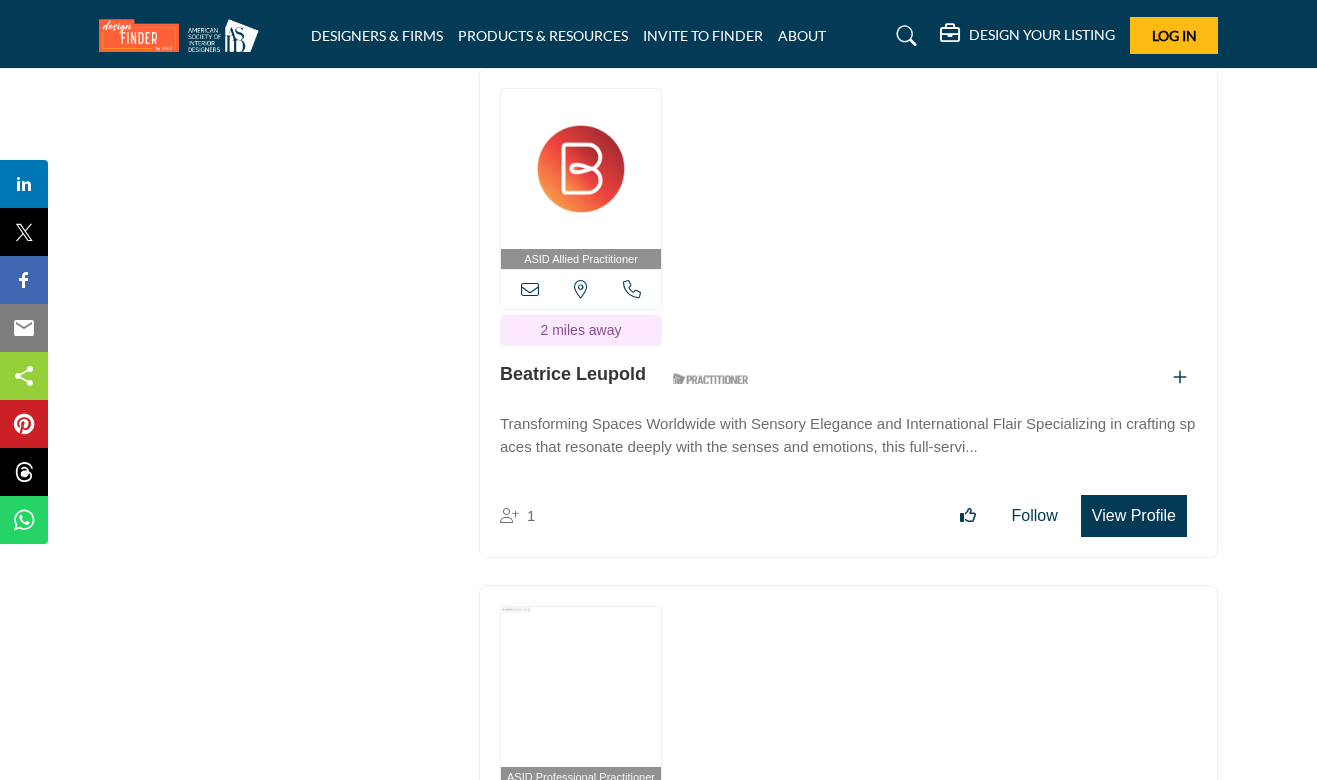 click on "View Profile" at bounding box center (1134, 516) 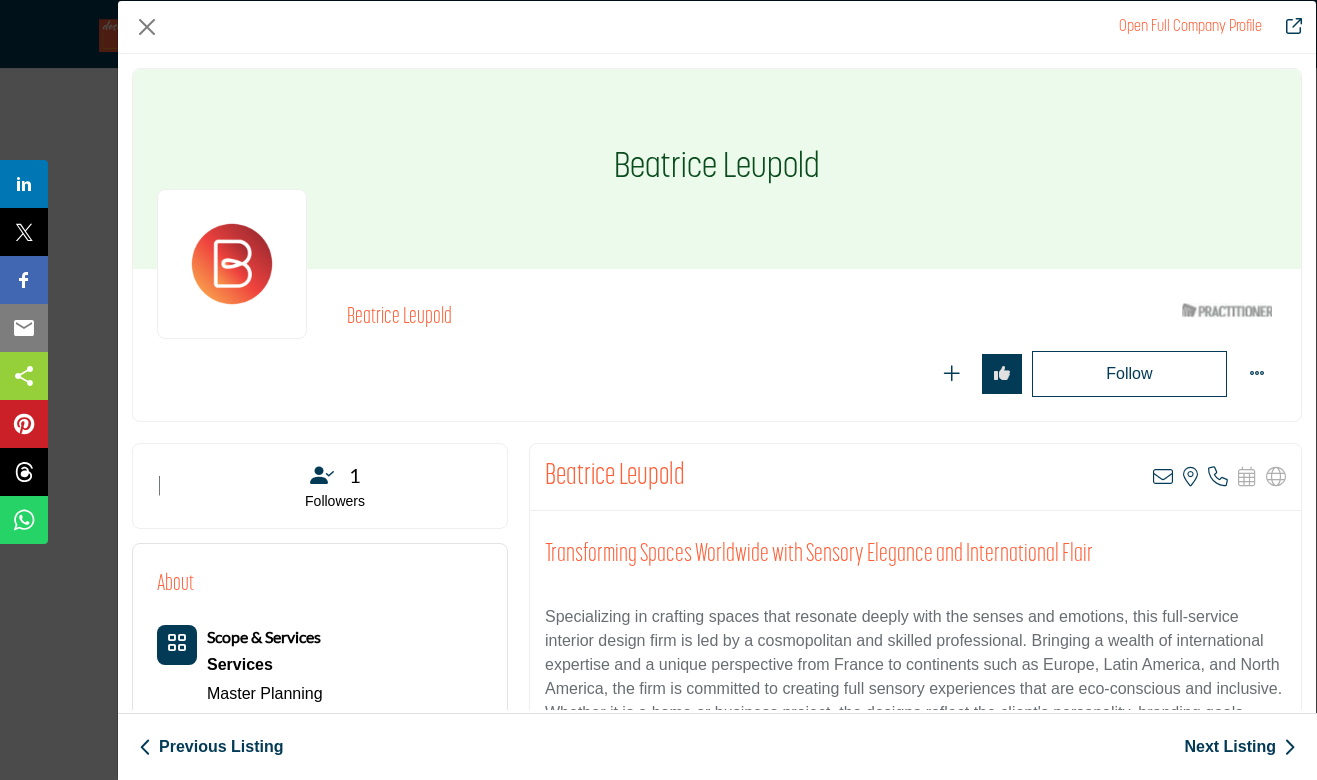 scroll, scrollTop: 46, scrollLeft: 0, axis: vertical 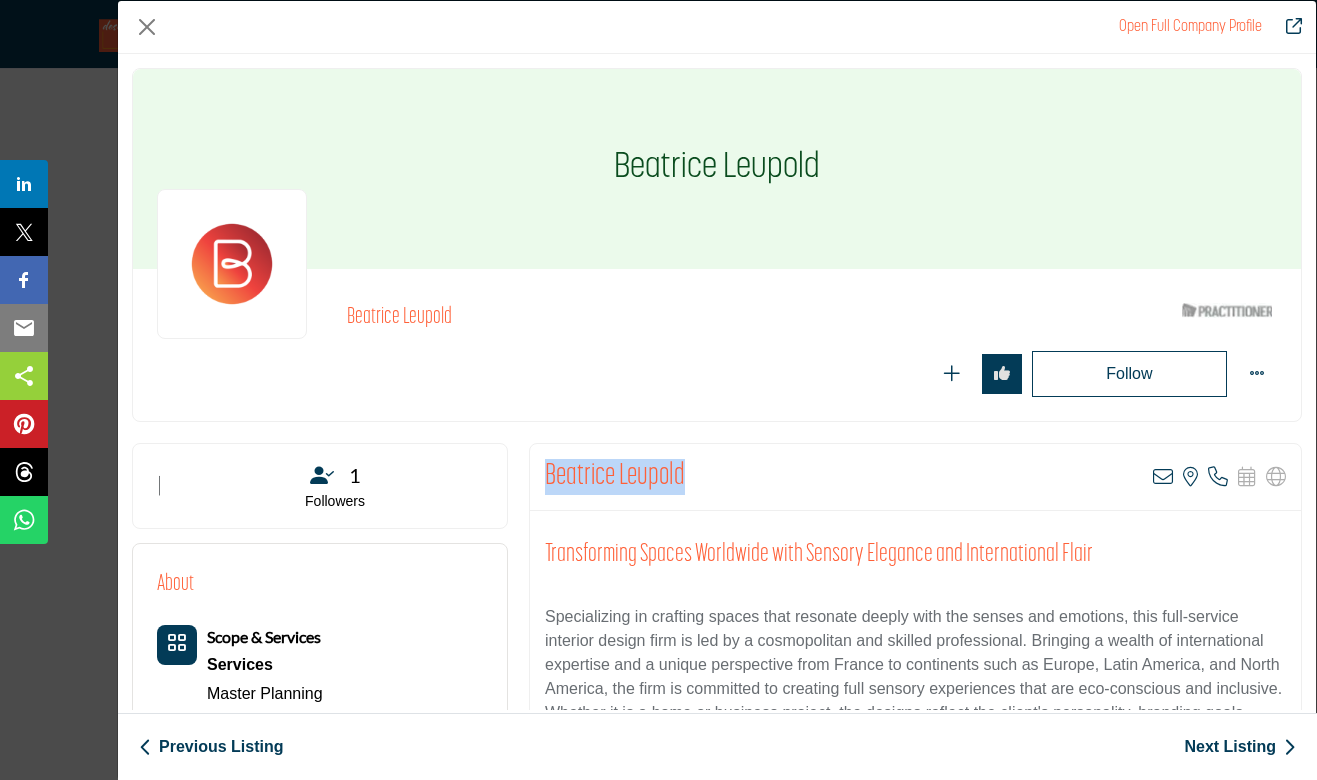 drag, startPoint x: 700, startPoint y: 482, endPoint x: 539, endPoint y: 471, distance: 161.37534 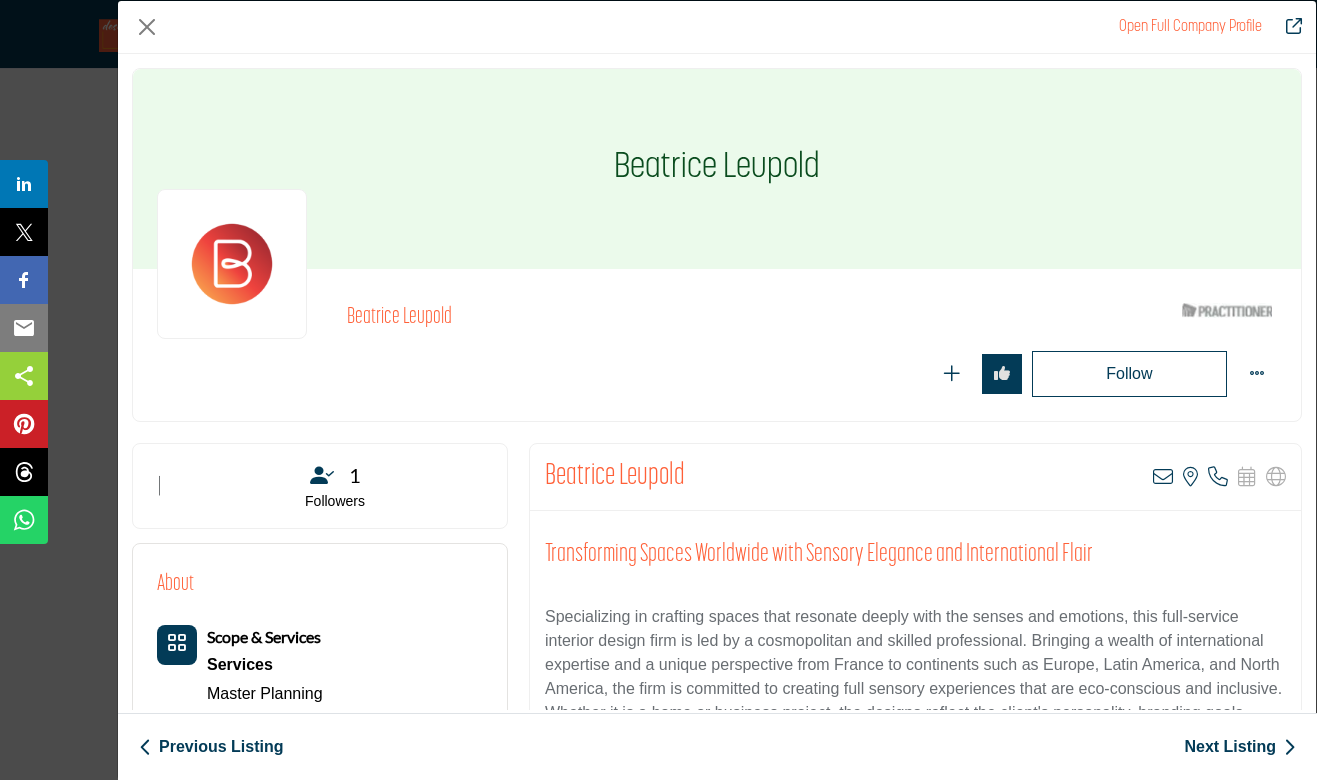 click on "Beatrice Leupold" at bounding box center (717, 169) 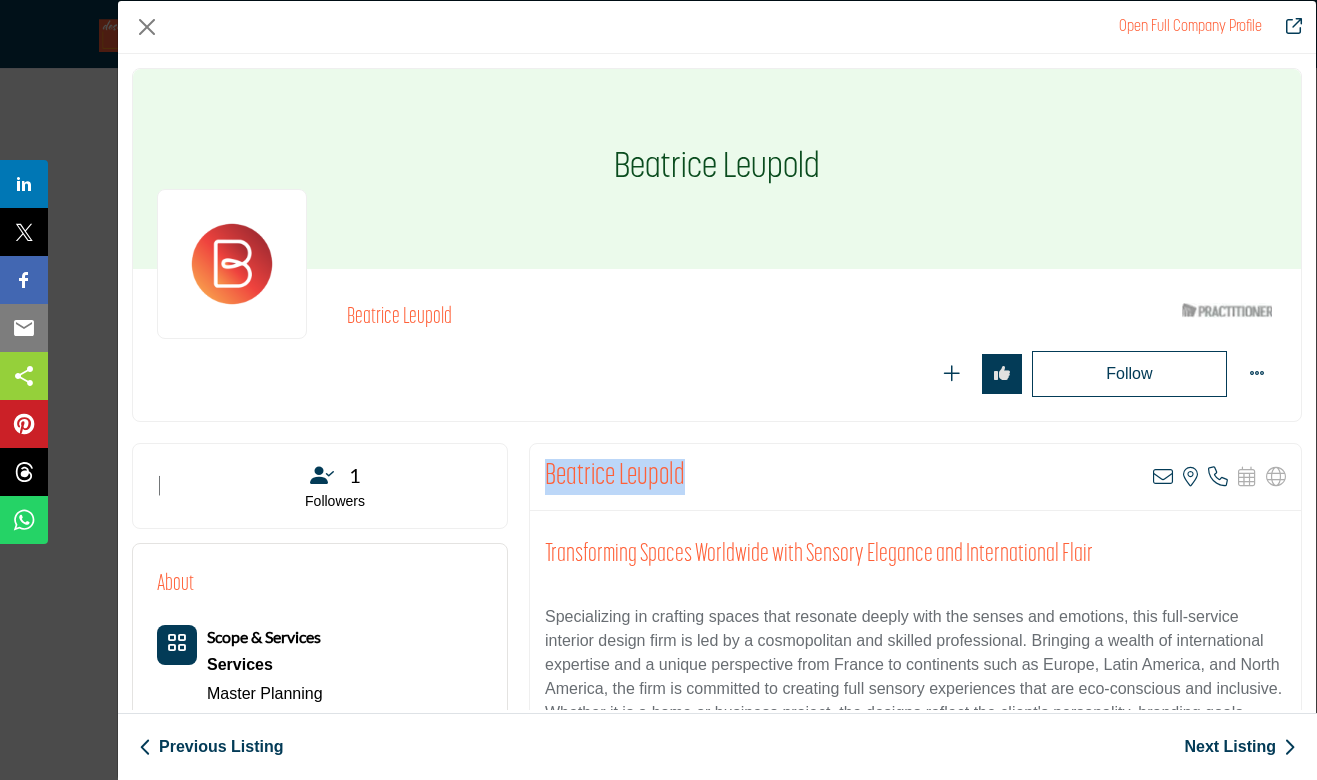 drag, startPoint x: 690, startPoint y: 475, endPoint x: 549, endPoint y: 474, distance: 141.00354 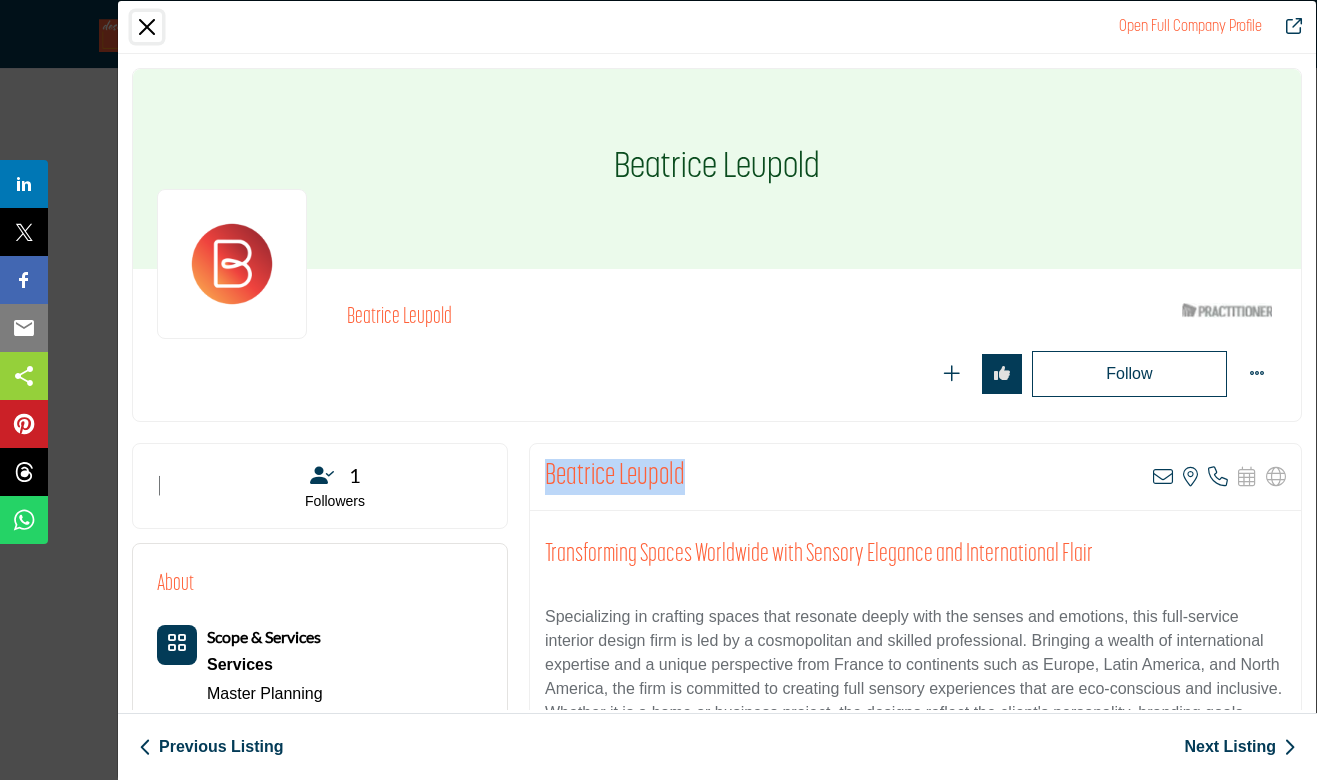 click at bounding box center (147, 27) 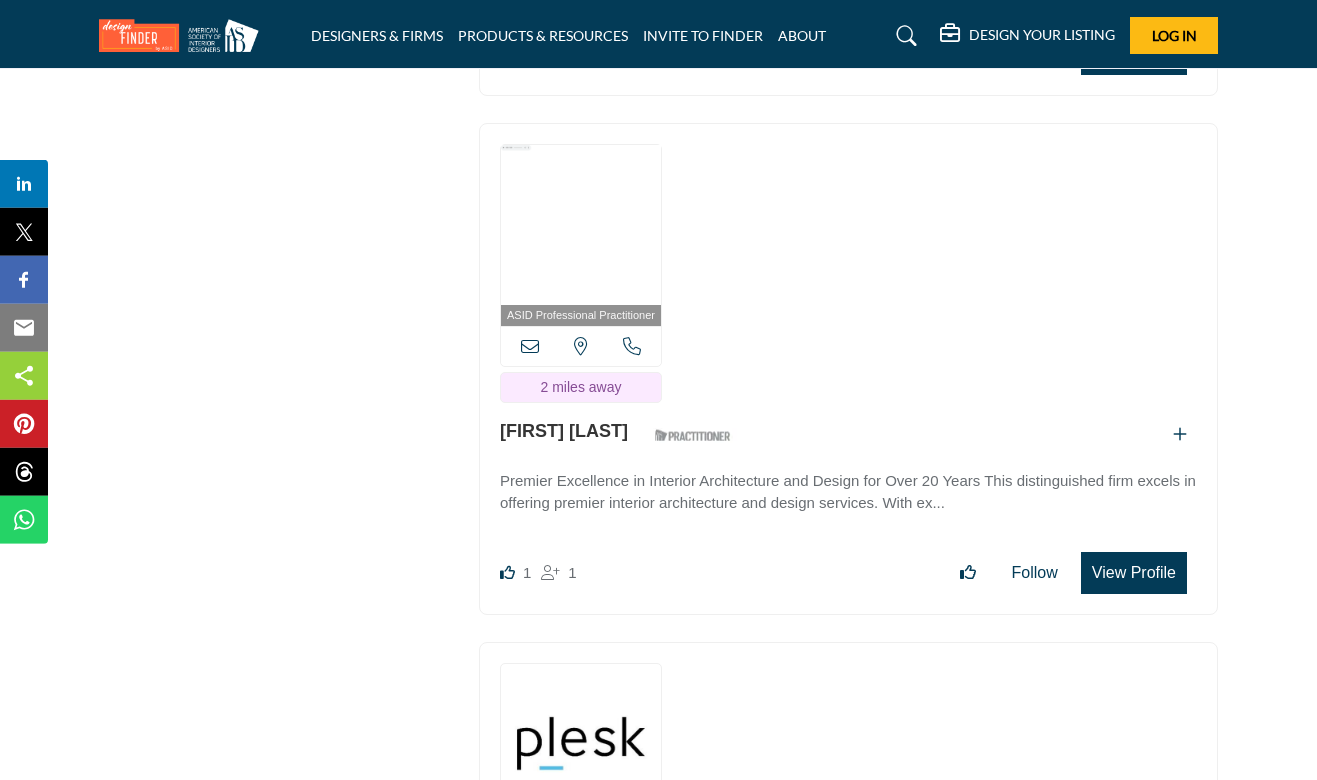 scroll, scrollTop: 7290, scrollLeft: 0, axis: vertical 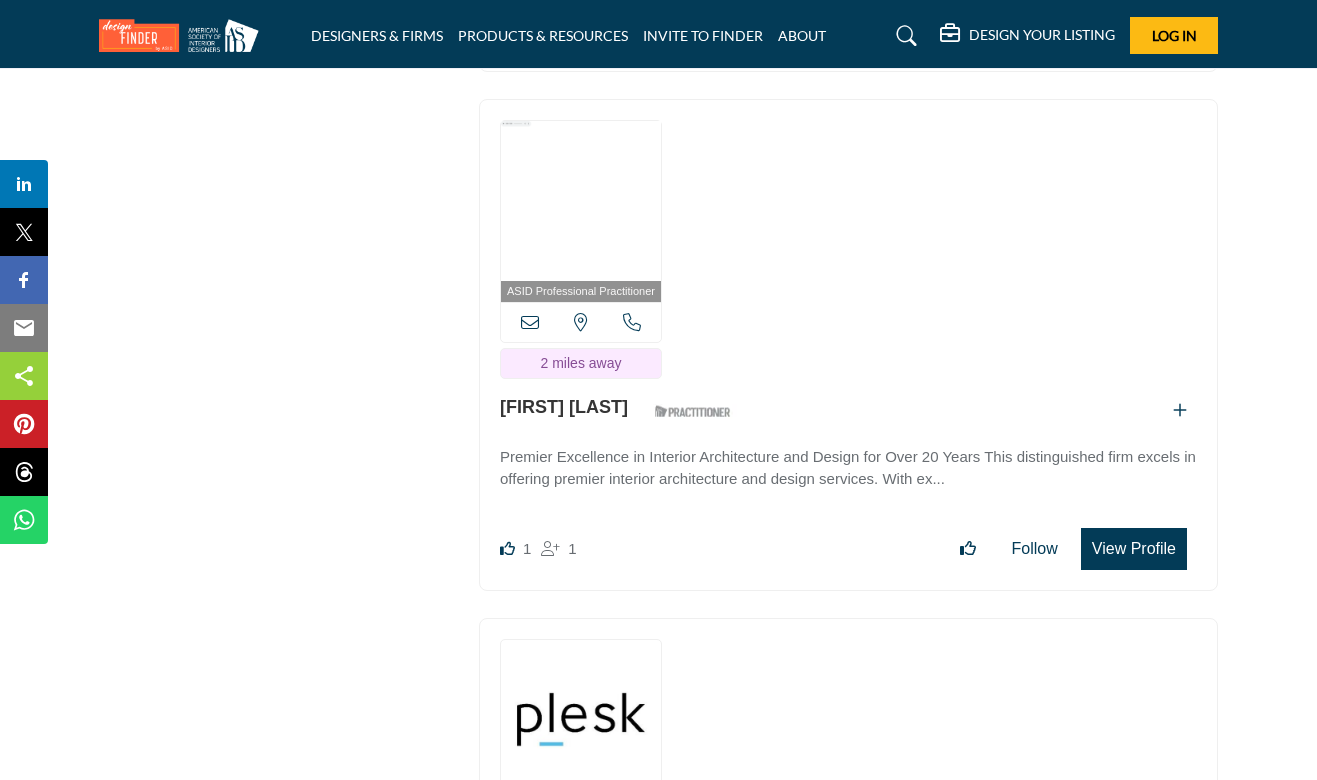 click on "View Profile" at bounding box center (1134, 549) 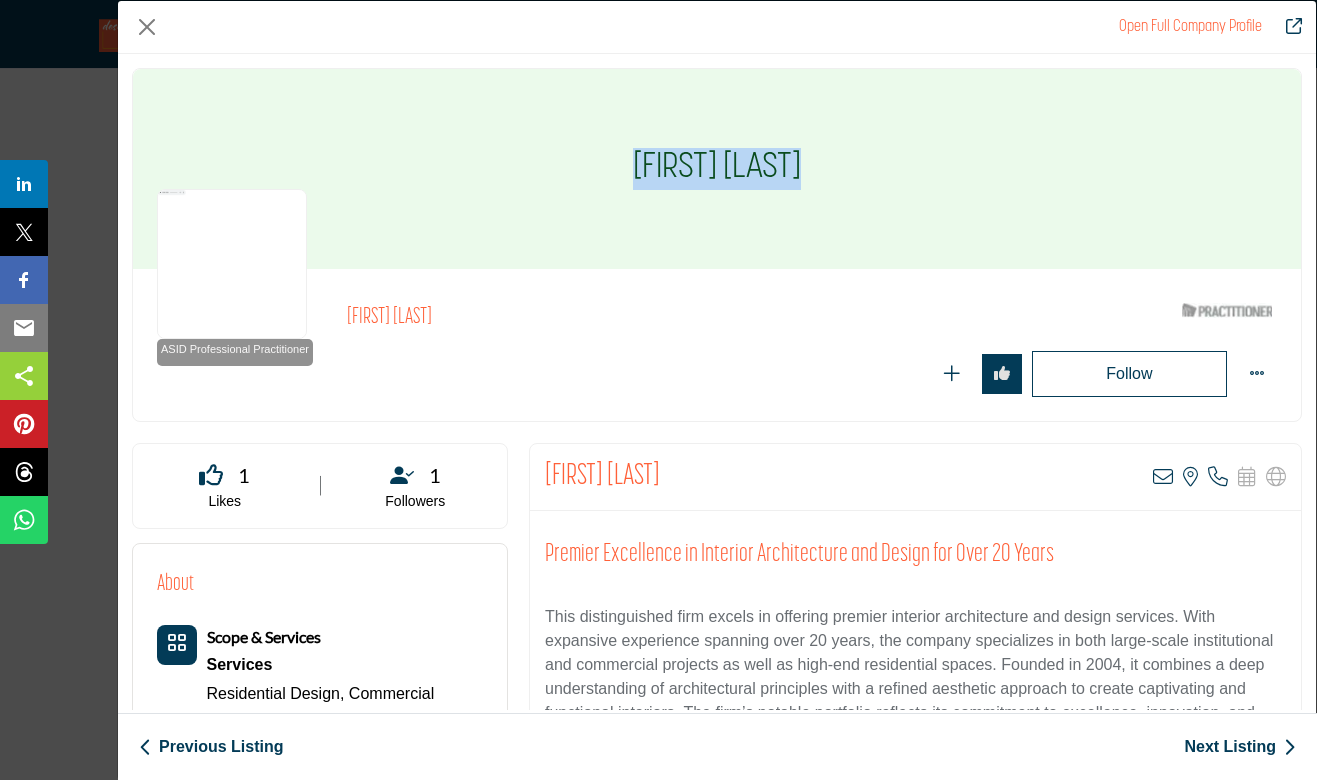 drag, startPoint x: 807, startPoint y: 168, endPoint x: 621, endPoint y: 175, distance: 186.13167 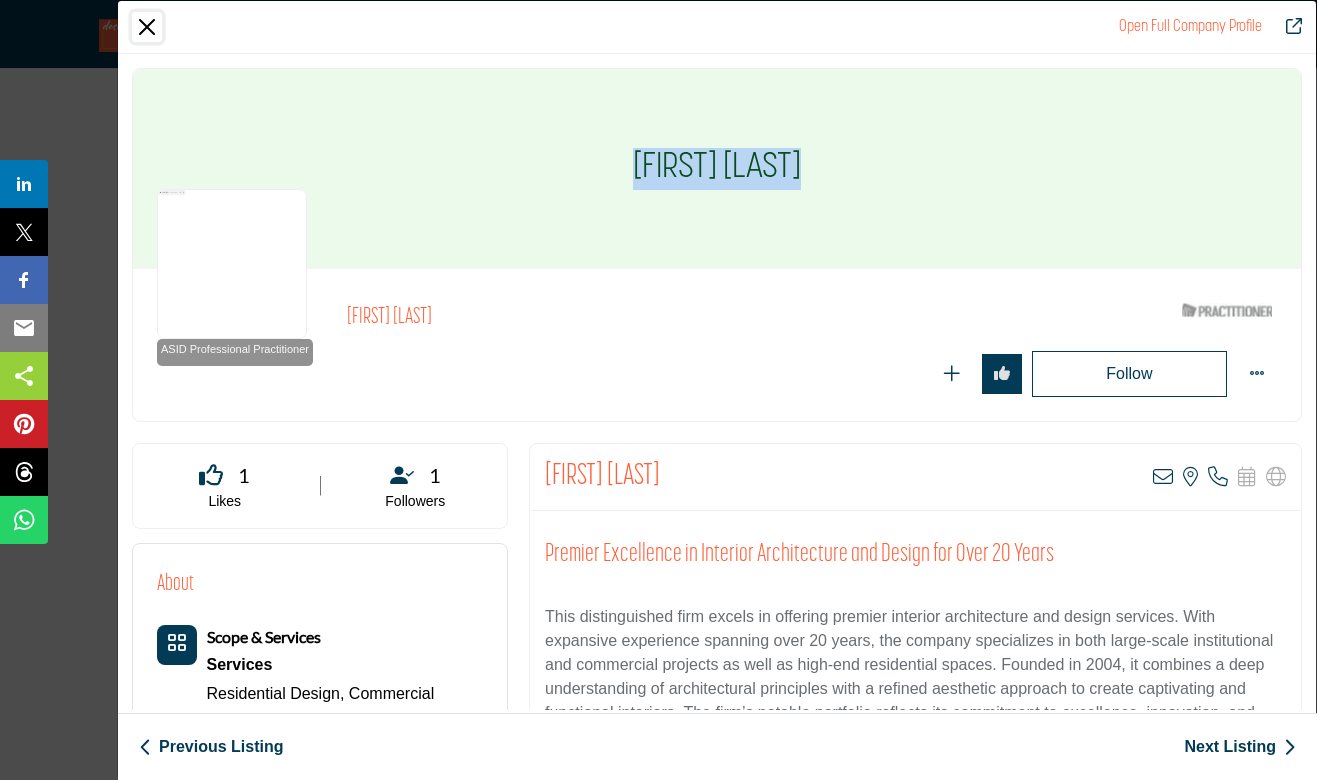 click at bounding box center [147, 27] 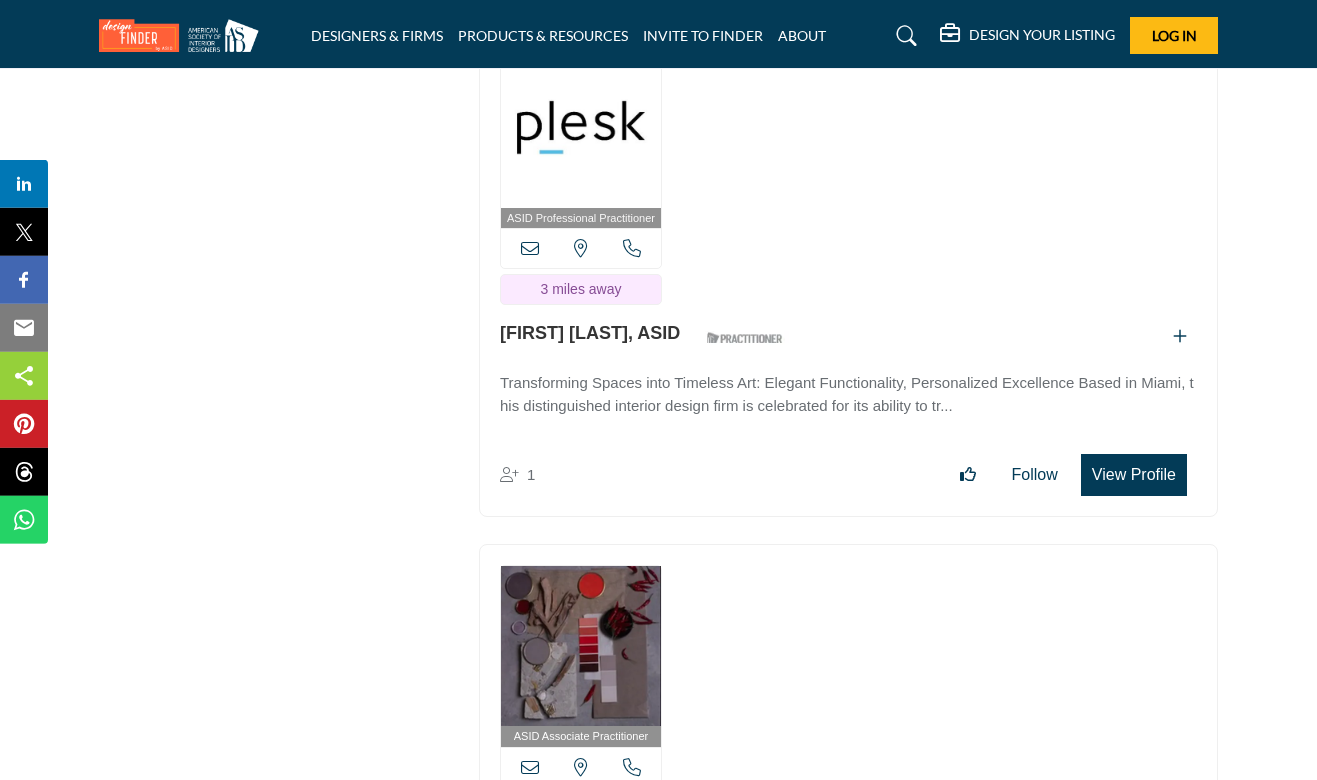 scroll, scrollTop: 7884, scrollLeft: 0, axis: vertical 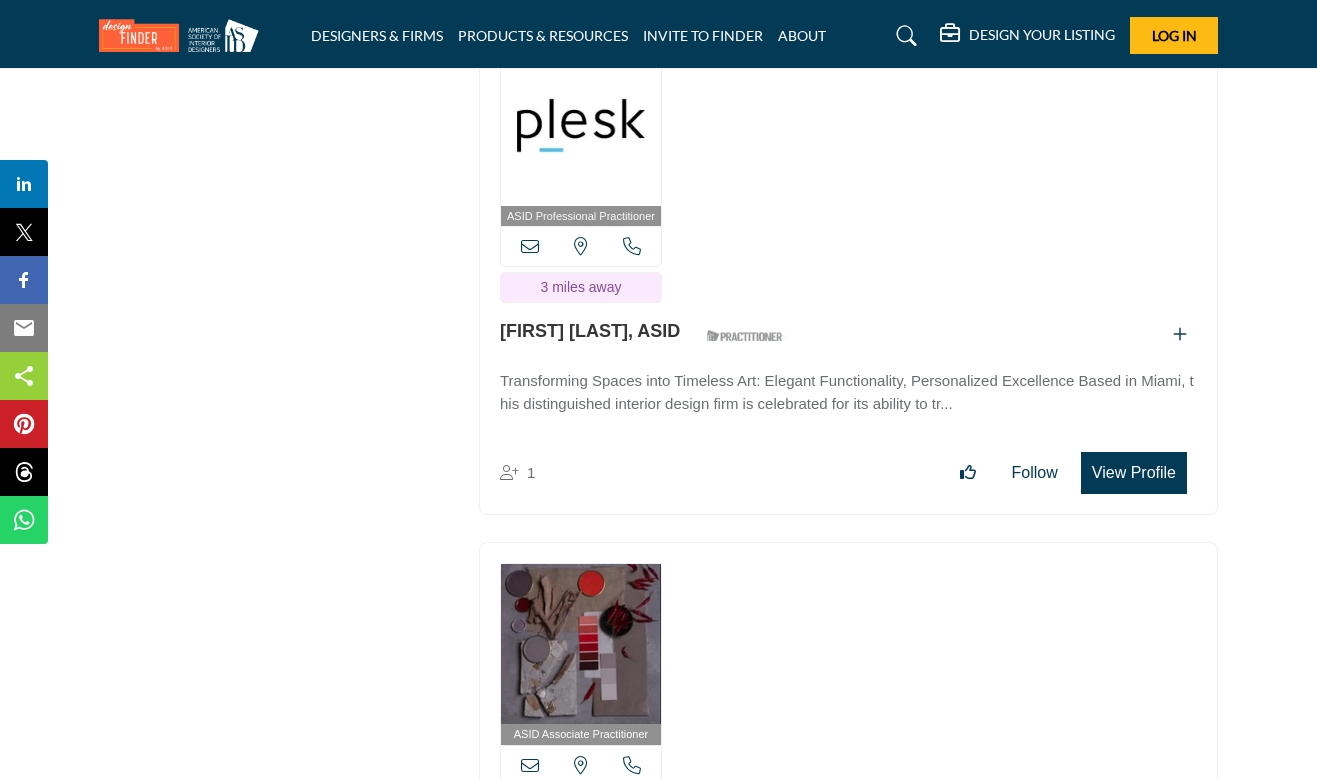 click on "View Profile" at bounding box center (1134, 473) 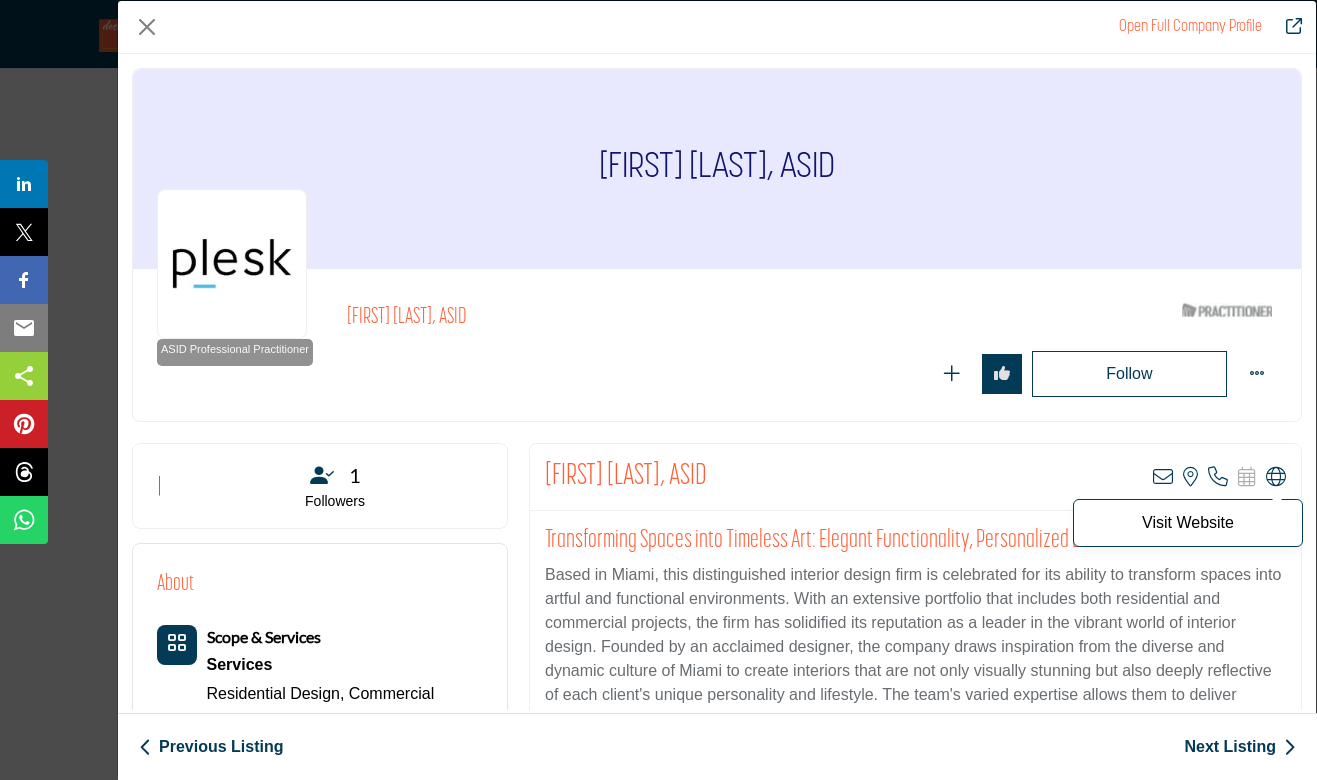click at bounding box center [1276, 477] 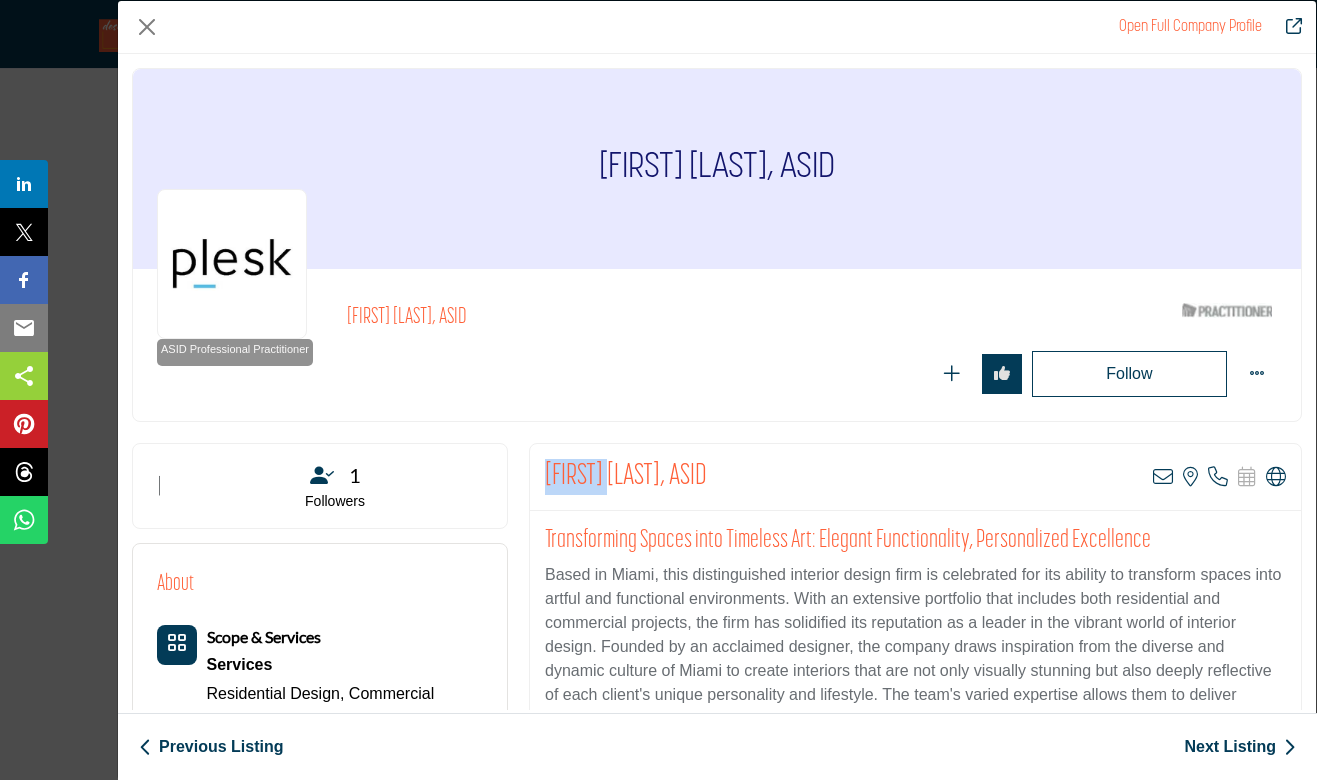 drag, startPoint x: 618, startPoint y: 472, endPoint x: 548, endPoint y: 473, distance: 70.00714 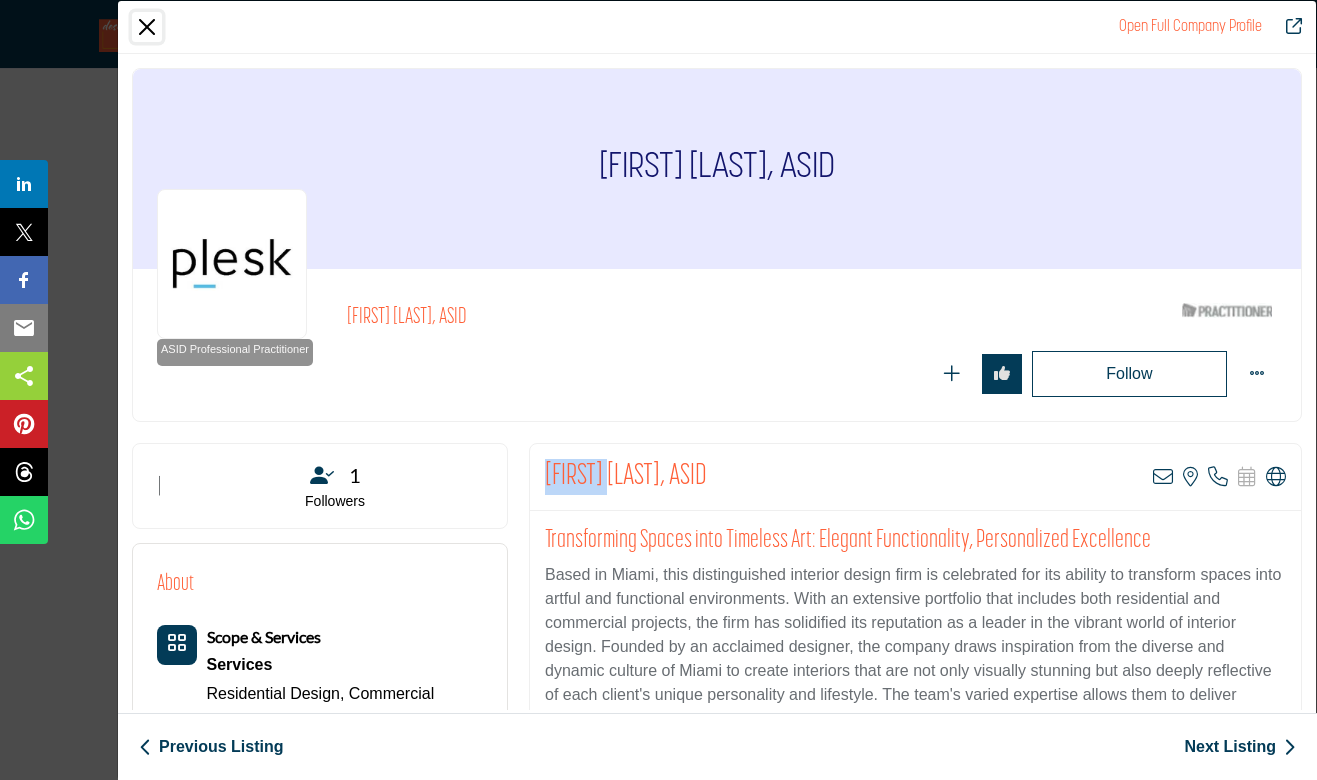 click at bounding box center (147, 27) 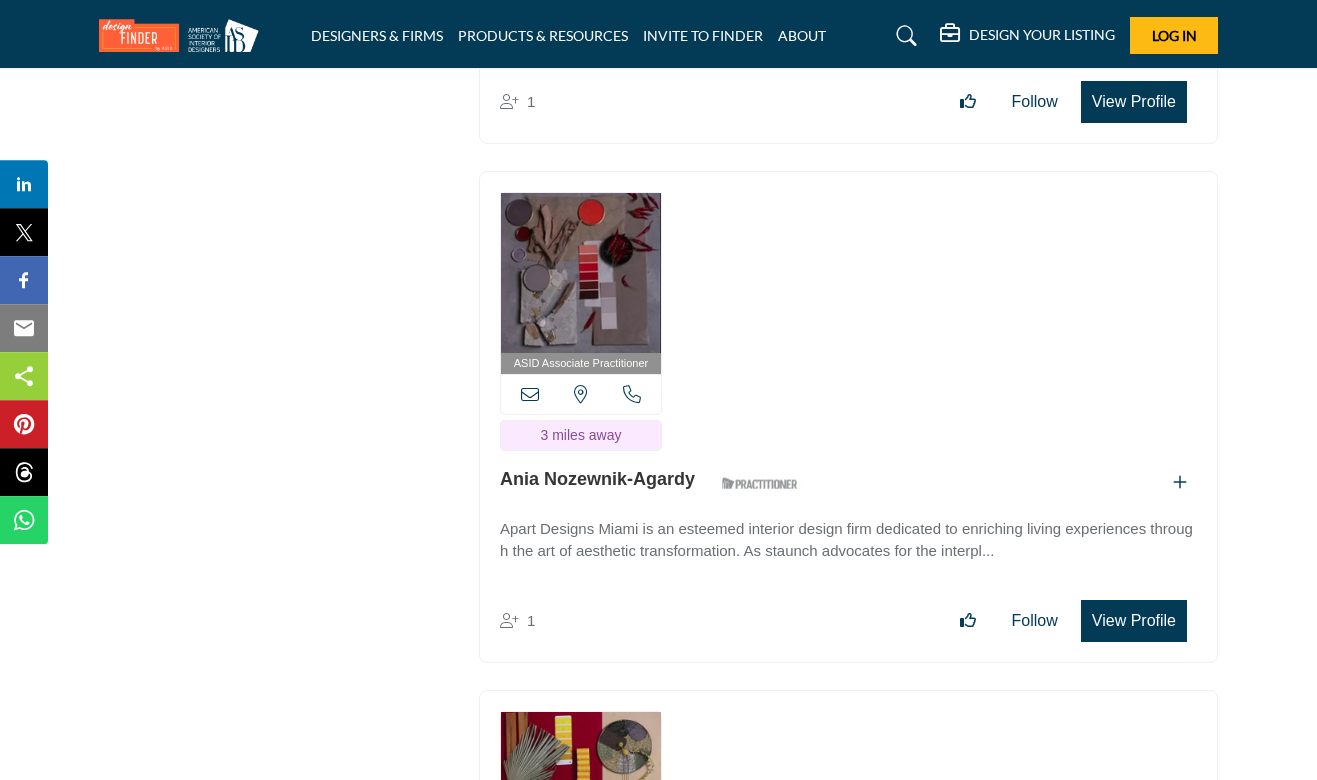 scroll, scrollTop: 8262, scrollLeft: 0, axis: vertical 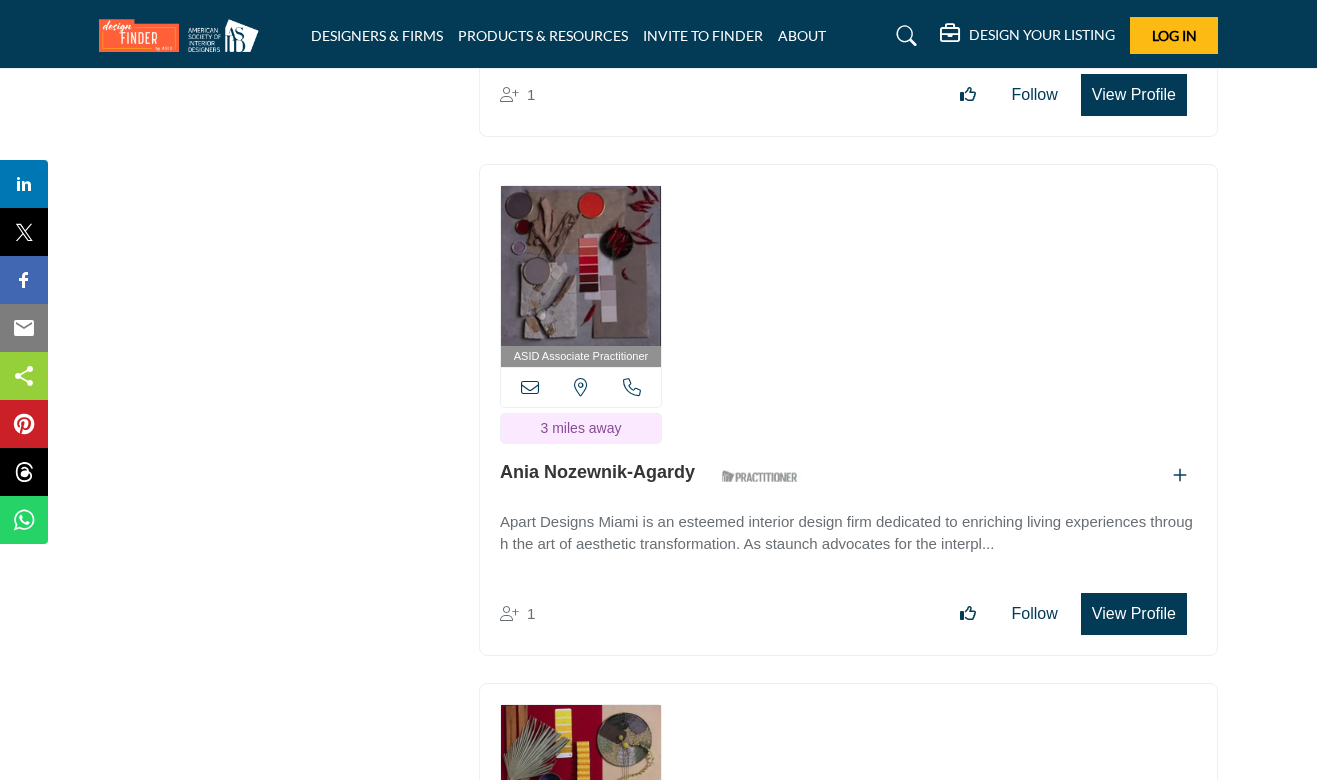 click on "View Profile" at bounding box center (1134, 614) 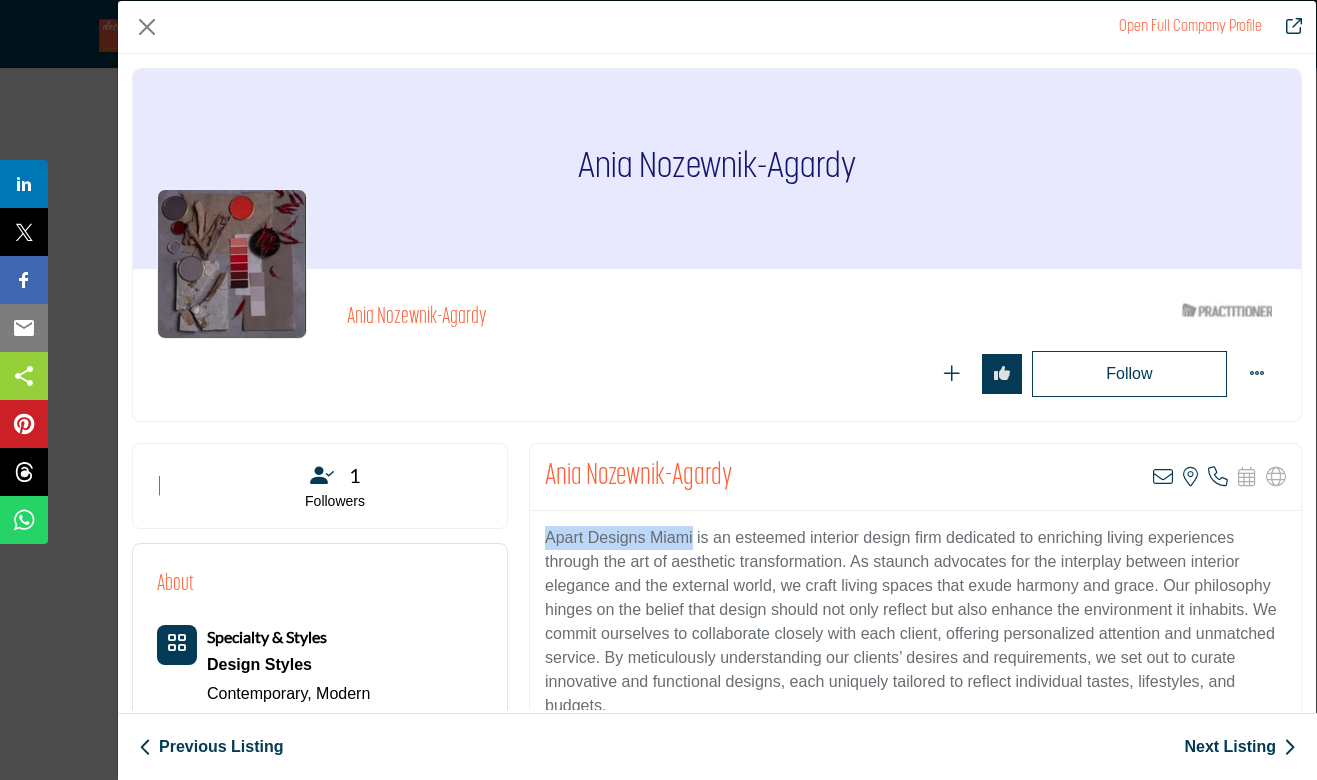drag, startPoint x: 693, startPoint y: 532, endPoint x: 535, endPoint y: 535, distance: 158.02847 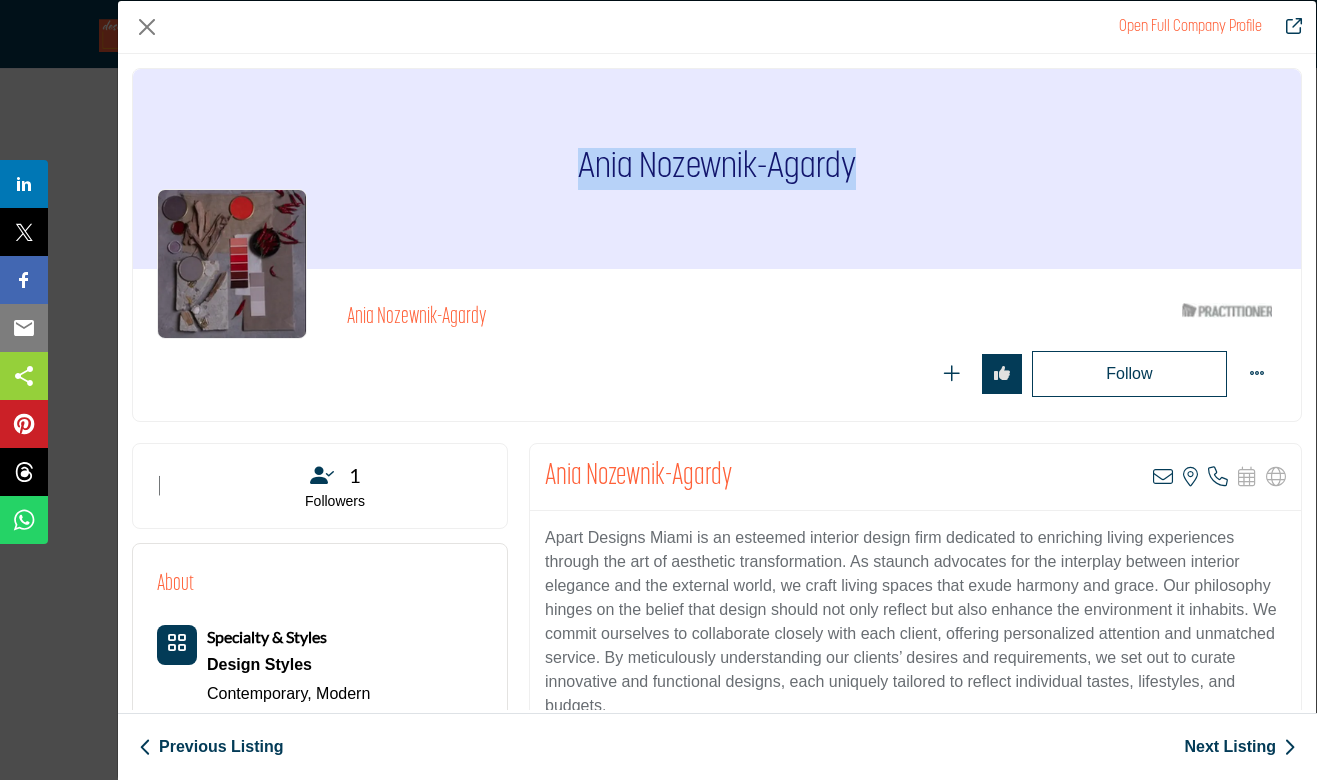 drag, startPoint x: 871, startPoint y: 167, endPoint x: 586, endPoint y: 172, distance: 285.04385 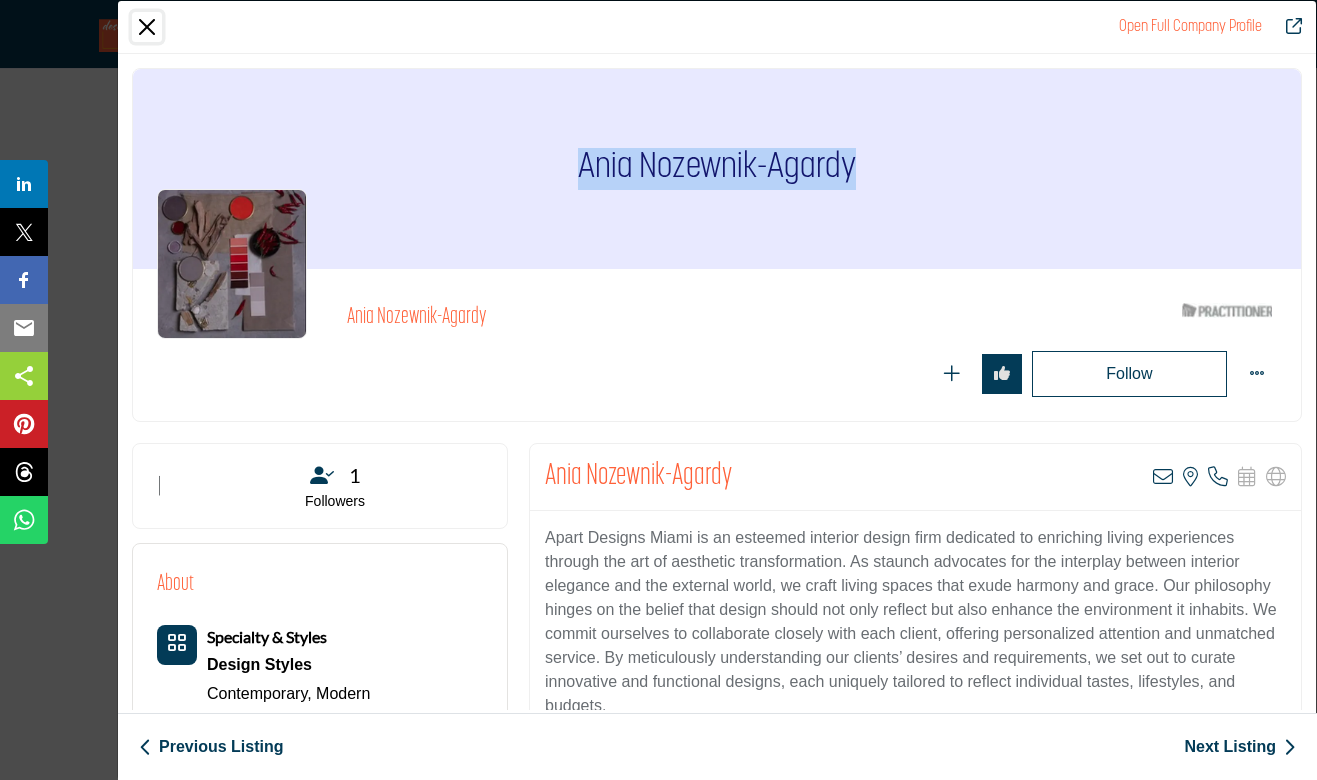 click at bounding box center (147, 27) 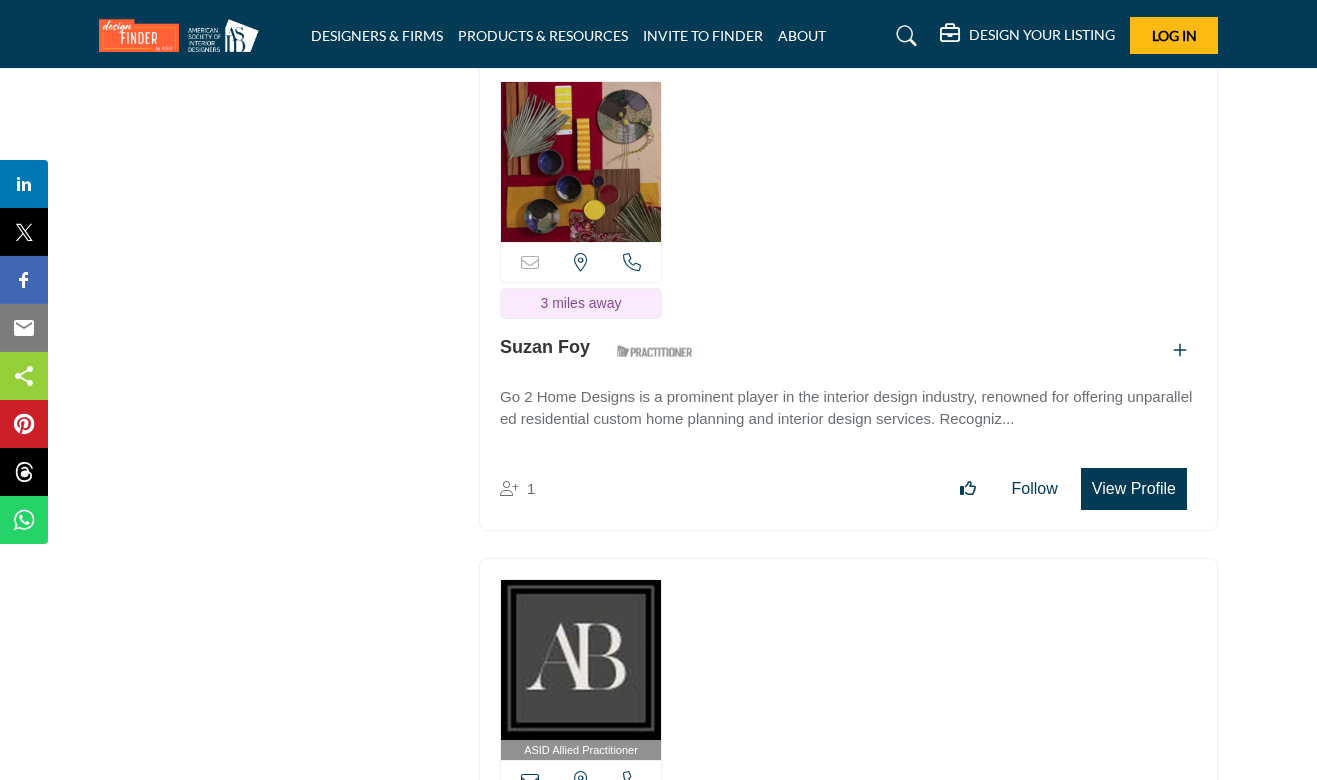 scroll, scrollTop: 8910, scrollLeft: 0, axis: vertical 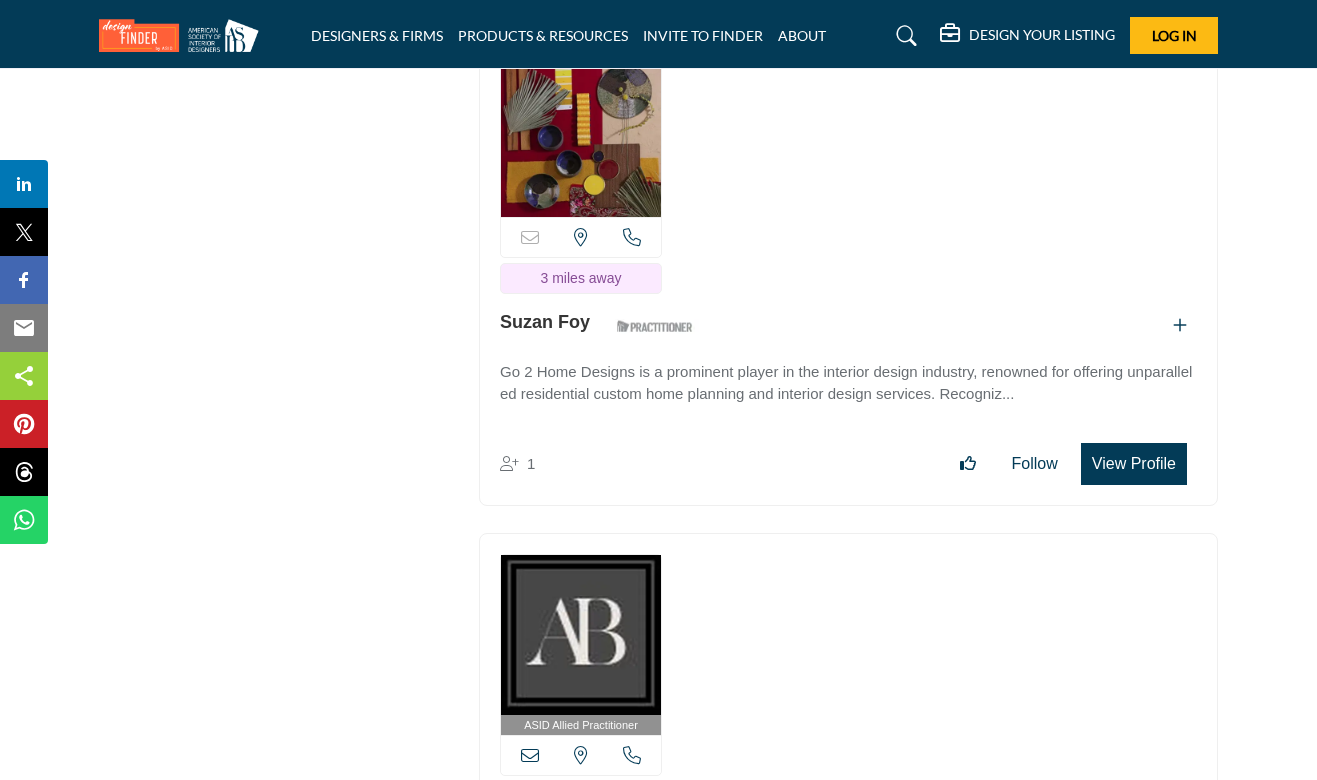 click on "View Profile" at bounding box center [1134, 464] 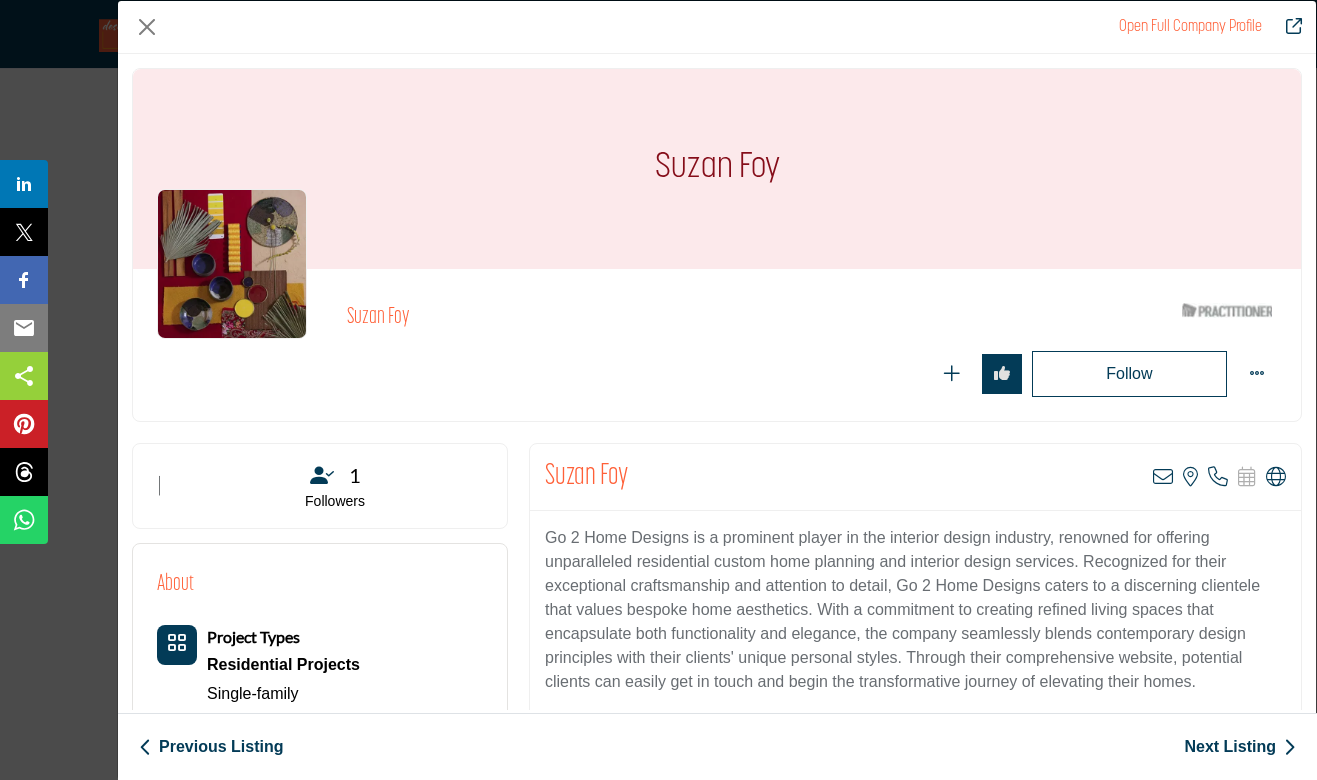 drag, startPoint x: 689, startPoint y: 533, endPoint x: 513, endPoint y: 537, distance: 176.04546 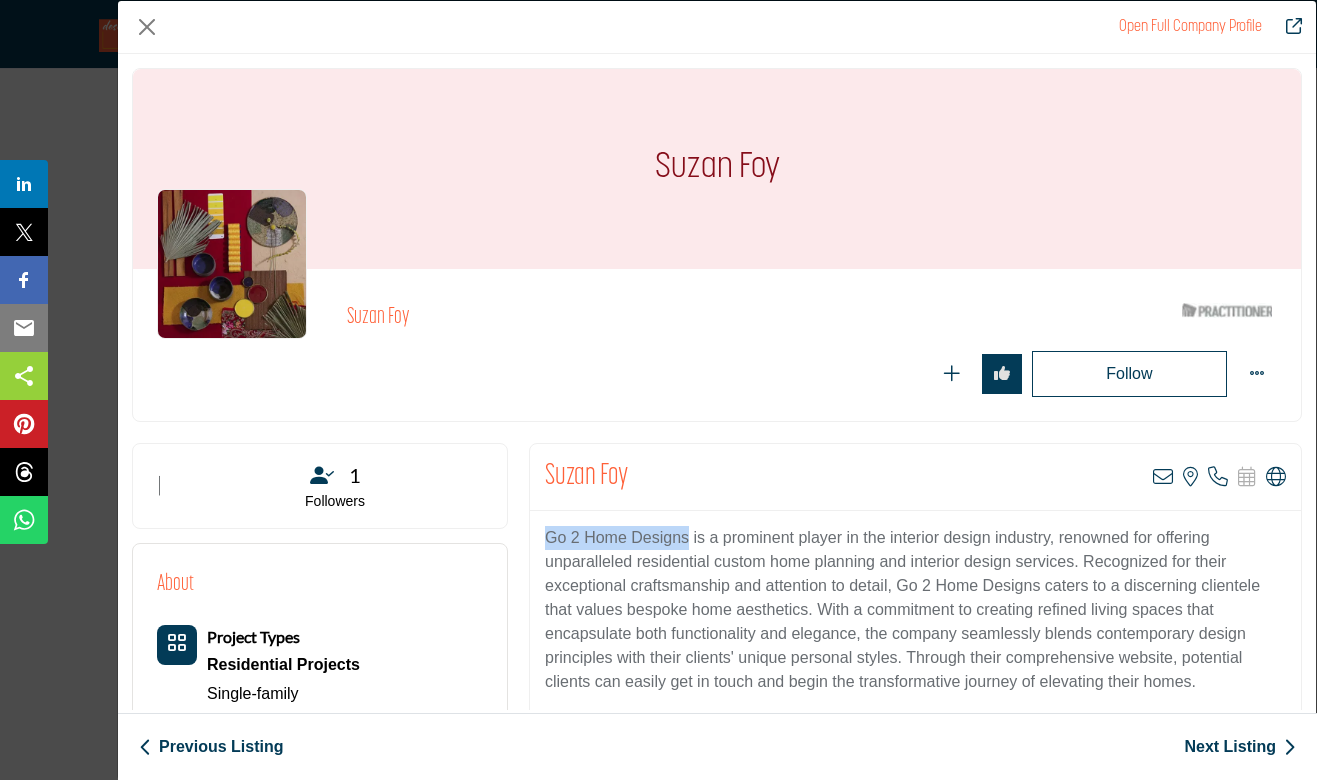drag, startPoint x: 689, startPoint y: 536, endPoint x: 548, endPoint y: 537, distance: 141.00354 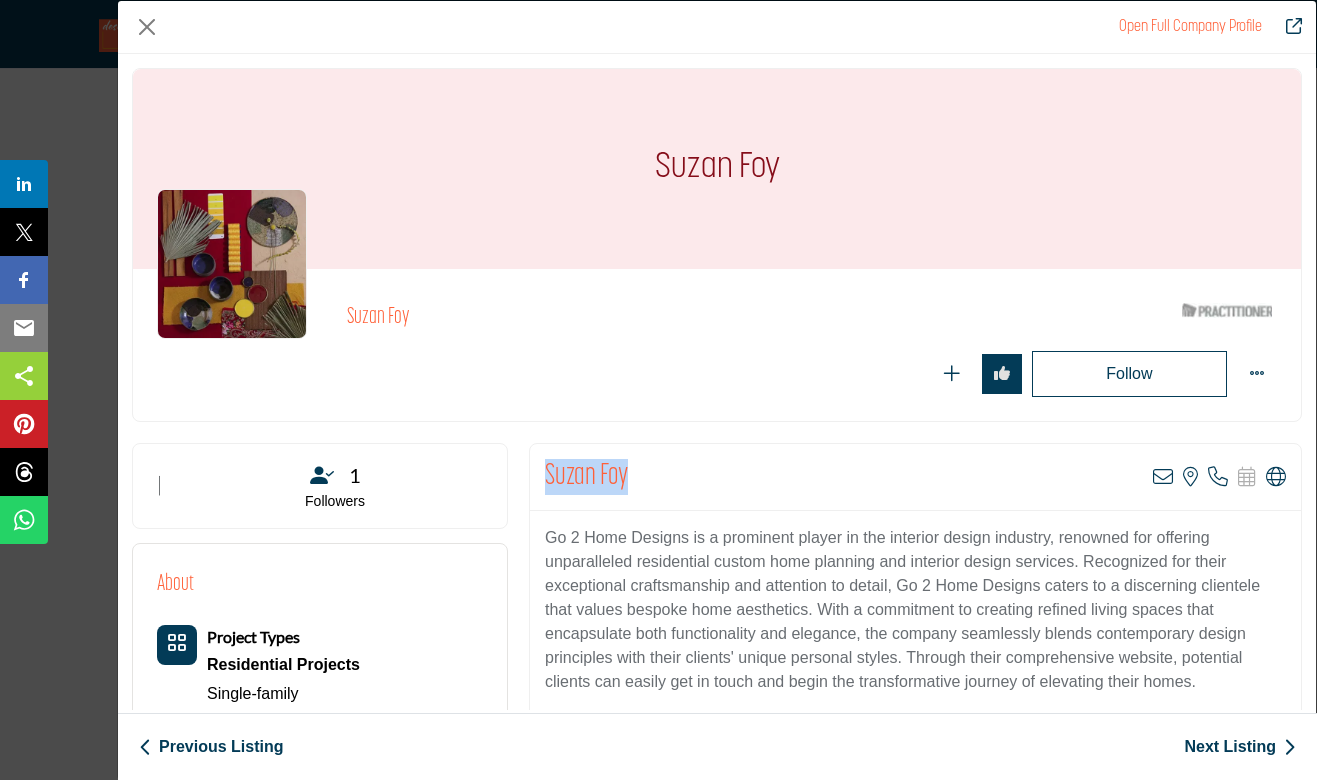 drag, startPoint x: 652, startPoint y: 472, endPoint x: 543, endPoint y: 477, distance: 109.11462 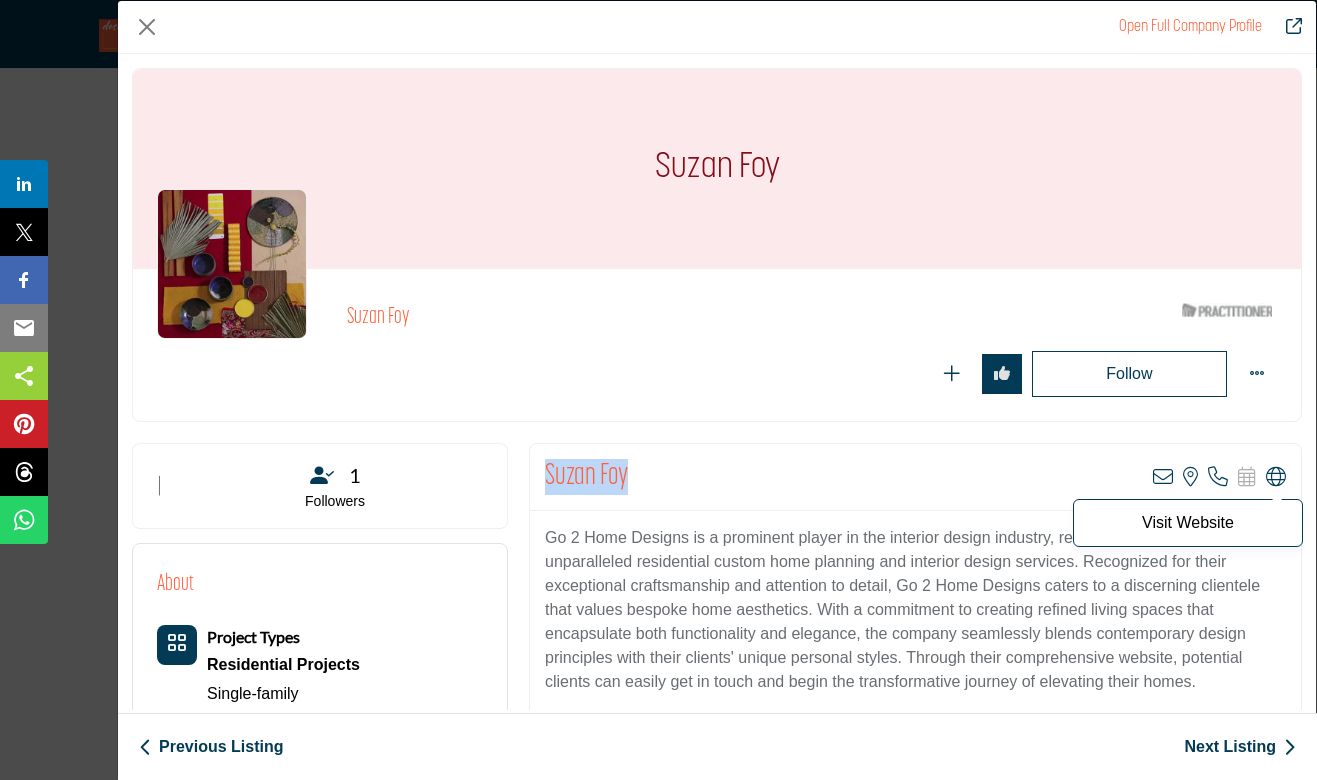 click at bounding box center (1276, 477) 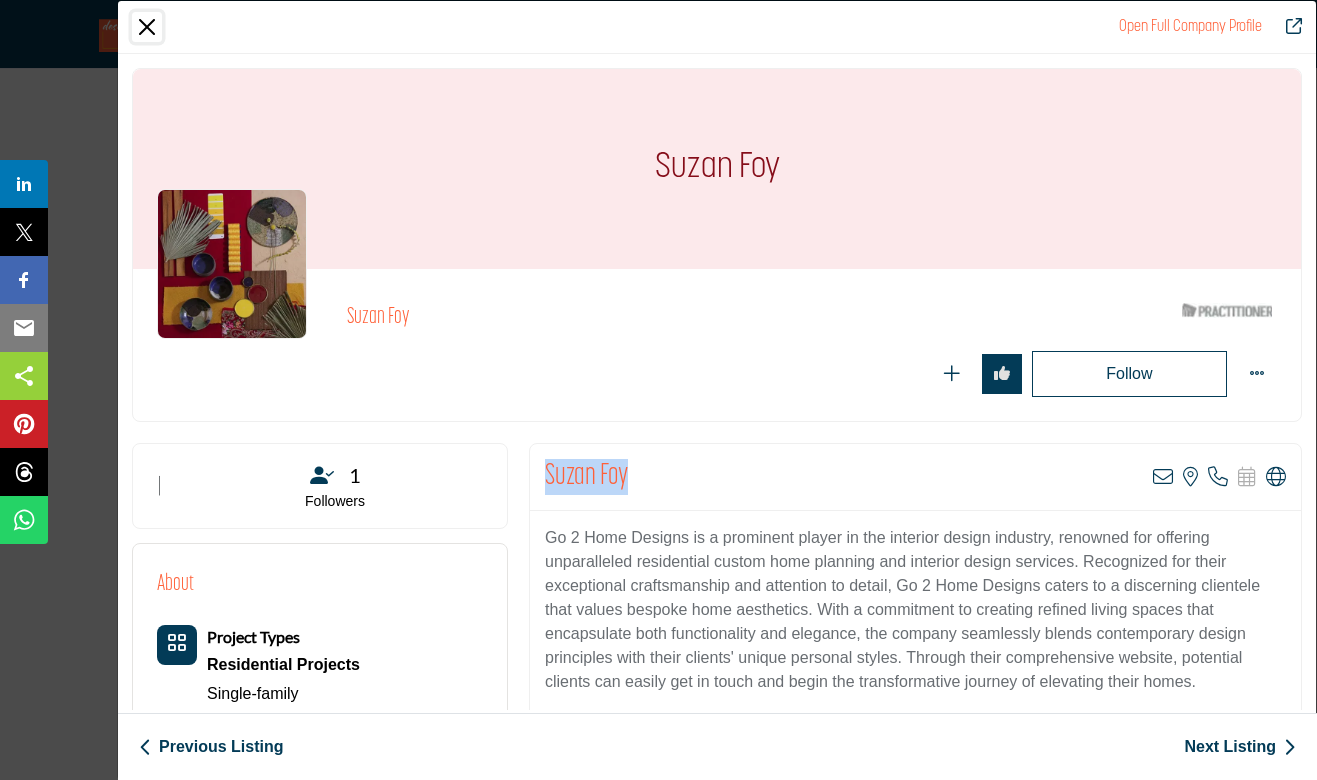 click at bounding box center (147, 27) 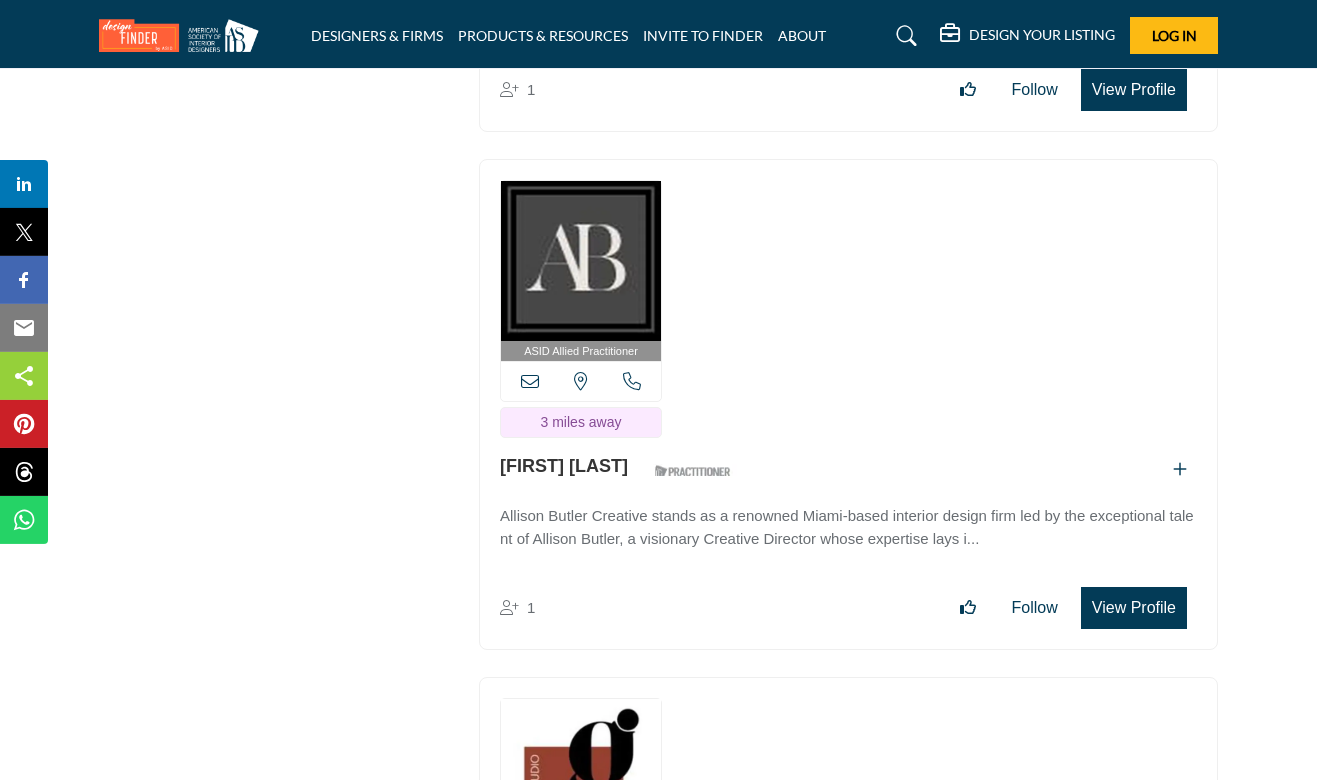 scroll, scrollTop: 9288, scrollLeft: 0, axis: vertical 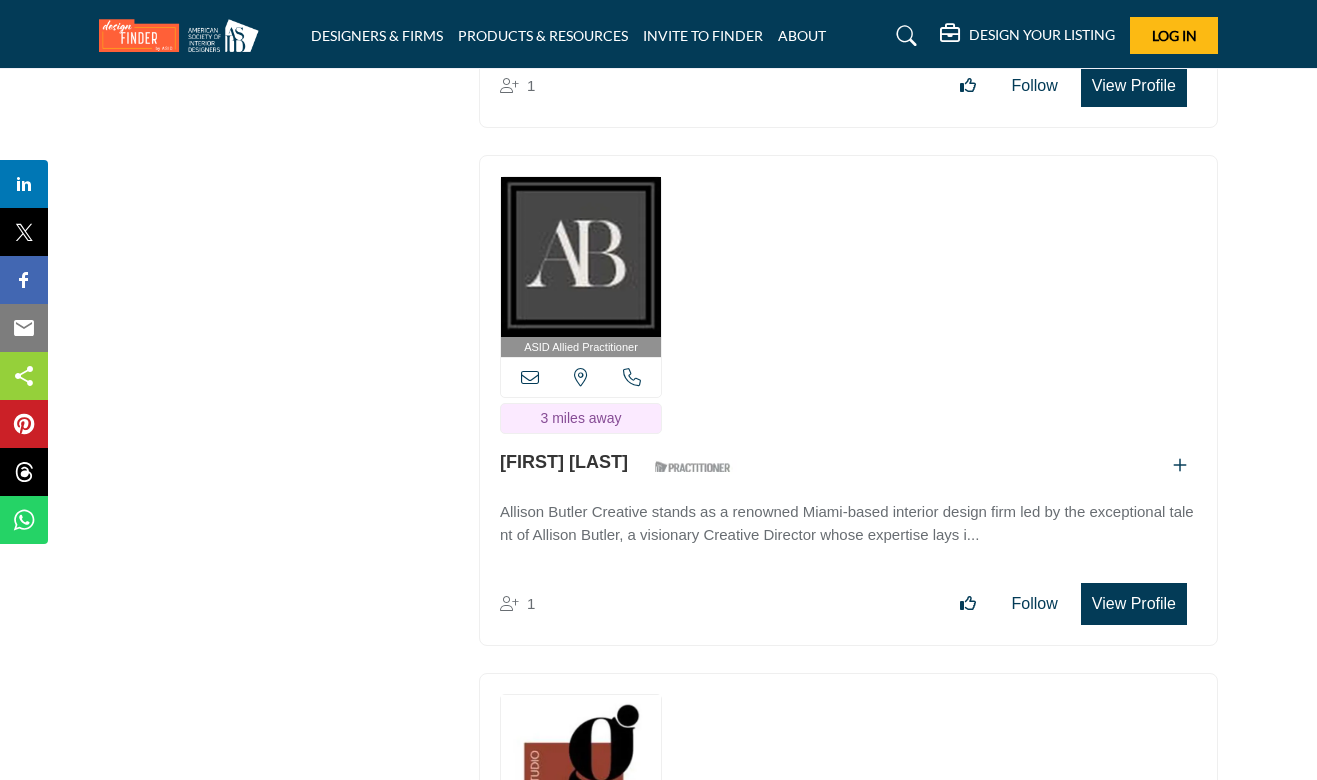 click on "View Profile" at bounding box center (1134, 604) 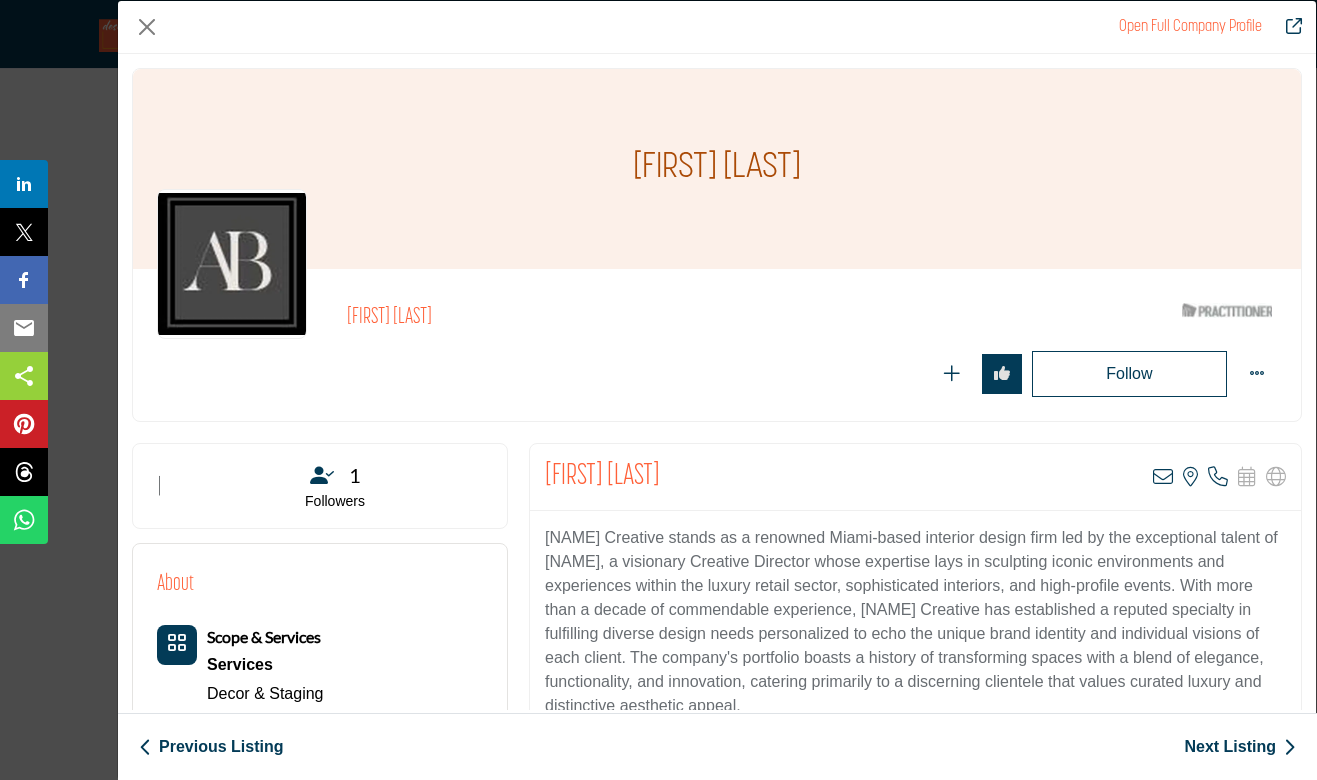 click on "Allison Butler Creative stands as a renowned Miami-based interior design firm led by the exceptional talent of Allison Butler, a visionary Creative Director whose expertise lays in sculpting iconic environments and experiences within the luxury retail sector, sophisticated interiors, and high-profile events. With more than a decade of commendable experience, Allison Butler Creative has established a reputed specialty in fulfilling diverse design needs personalized to echo the unique brand identity and individual visions of each client. The company's portfolio boasts a history of transforming spaces with a blend of elegance, functionality, and innovation, catering primarily to a discerning clientele that values curated luxury and distinctive aesthetic appeal." at bounding box center [915, 622] 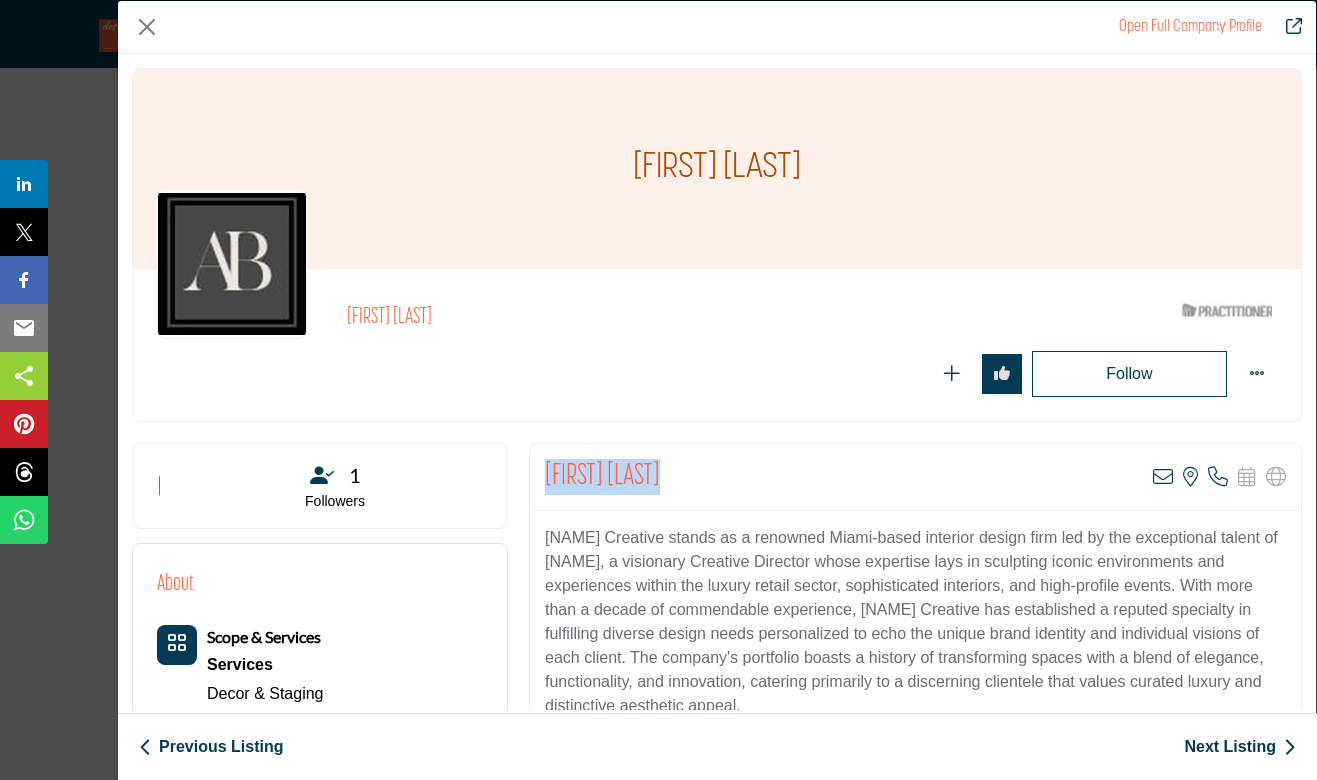 drag, startPoint x: 668, startPoint y: 476, endPoint x: 529, endPoint y: 472, distance: 139.05754 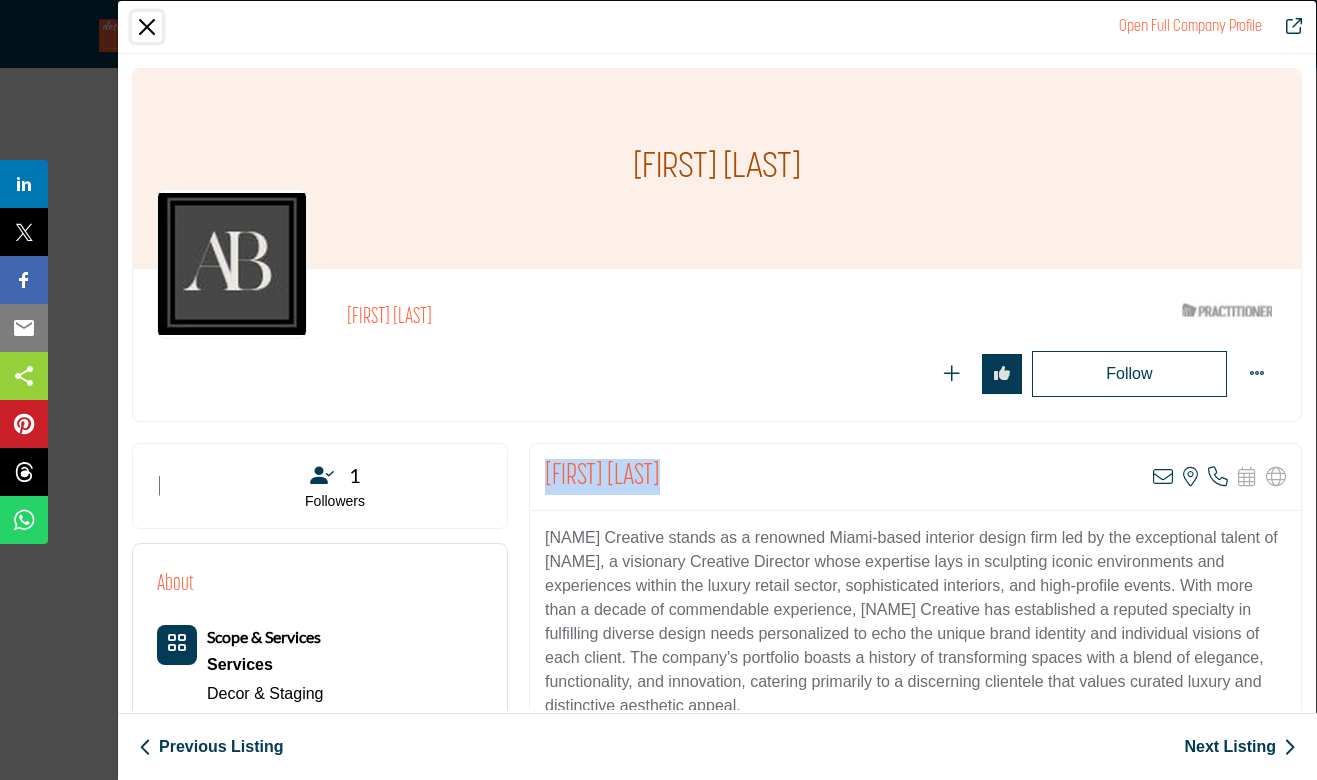 click at bounding box center [147, 27] 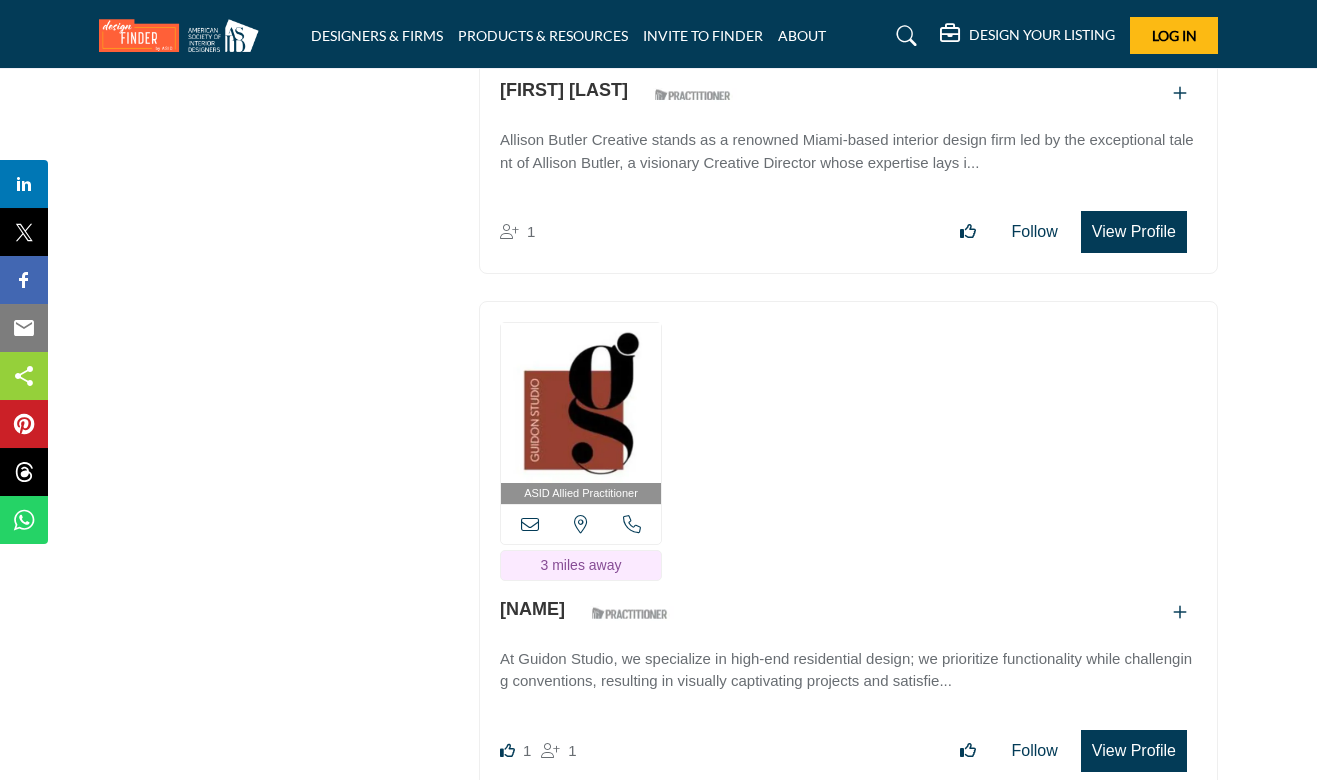 scroll, scrollTop: 9666, scrollLeft: 0, axis: vertical 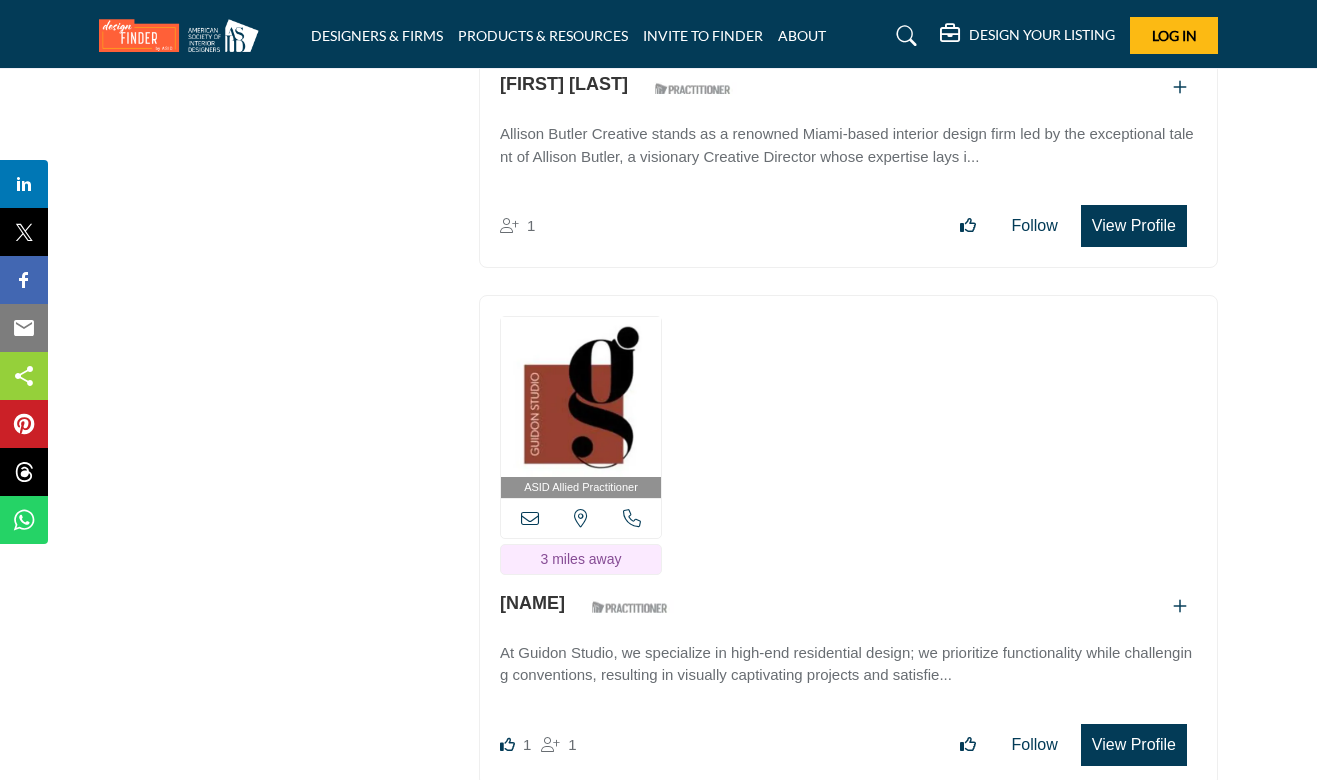 click on "View Profile" at bounding box center [1134, 745] 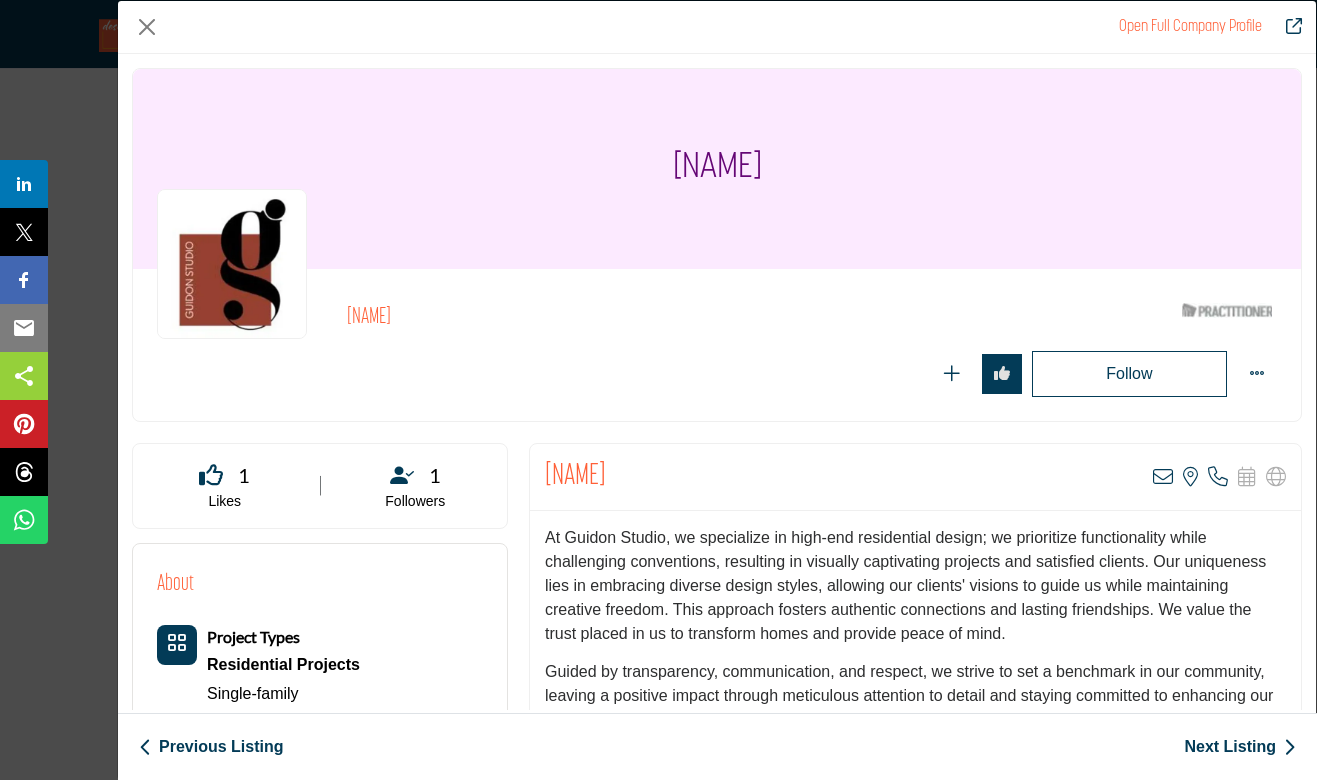 drag, startPoint x: 667, startPoint y: 483, endPoint x: 532, endPoint y: 462, distance: 136.62357 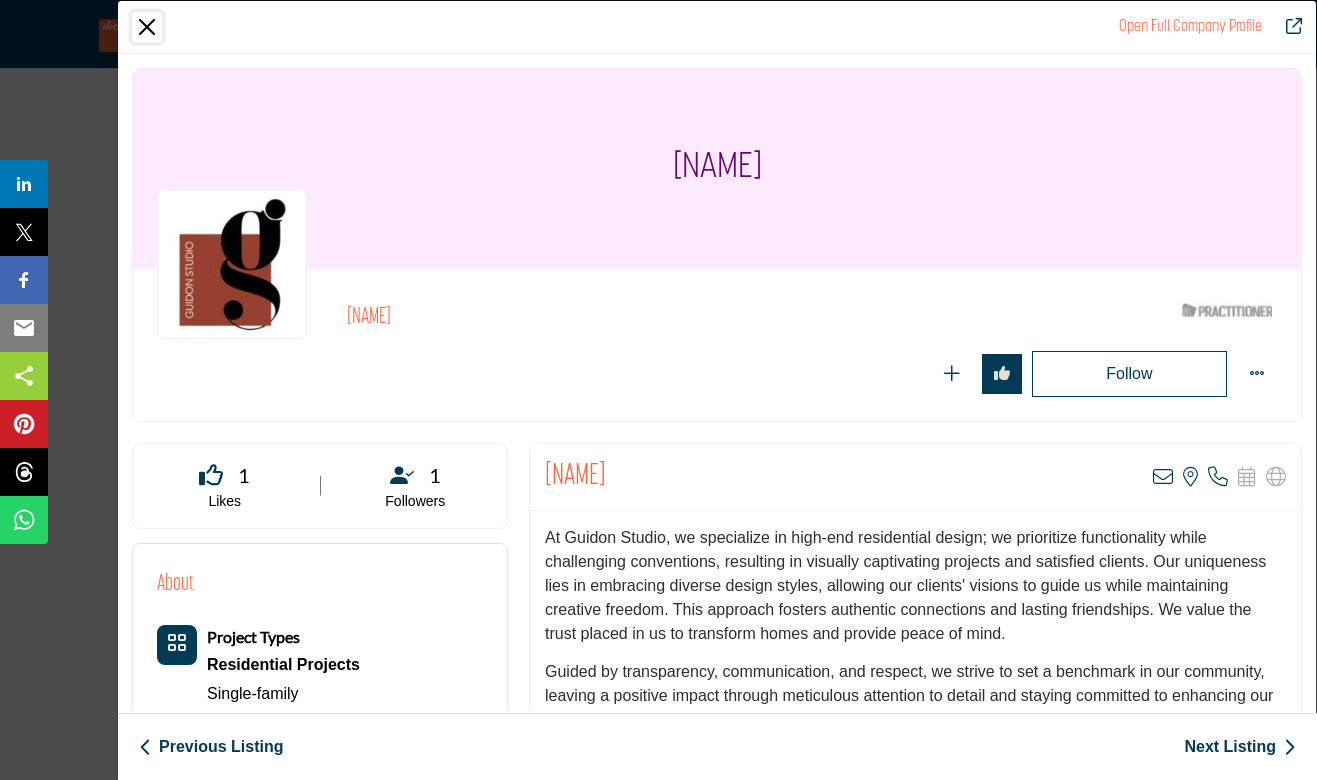 click at bounding box center [147, 27] 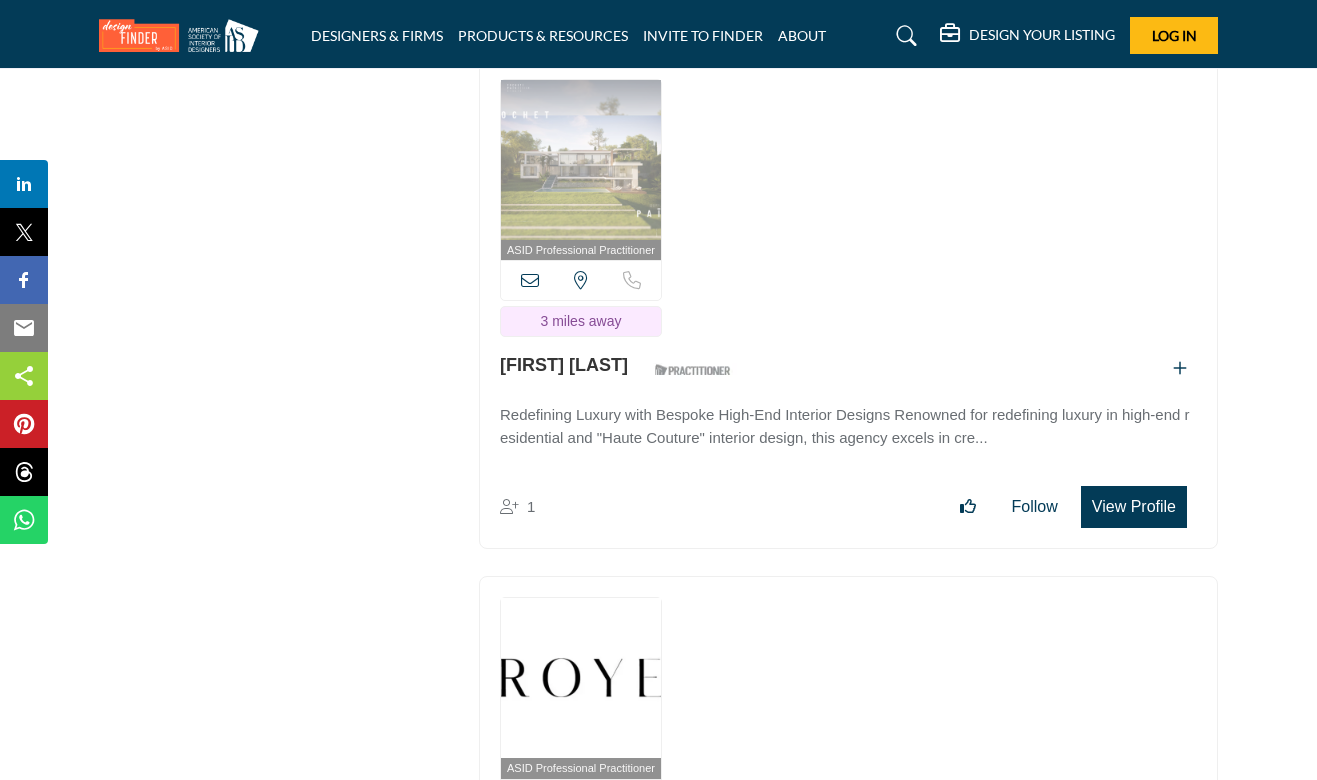 scroll, scrollTop: 10476, scrollLeft: 0, axis: vertical 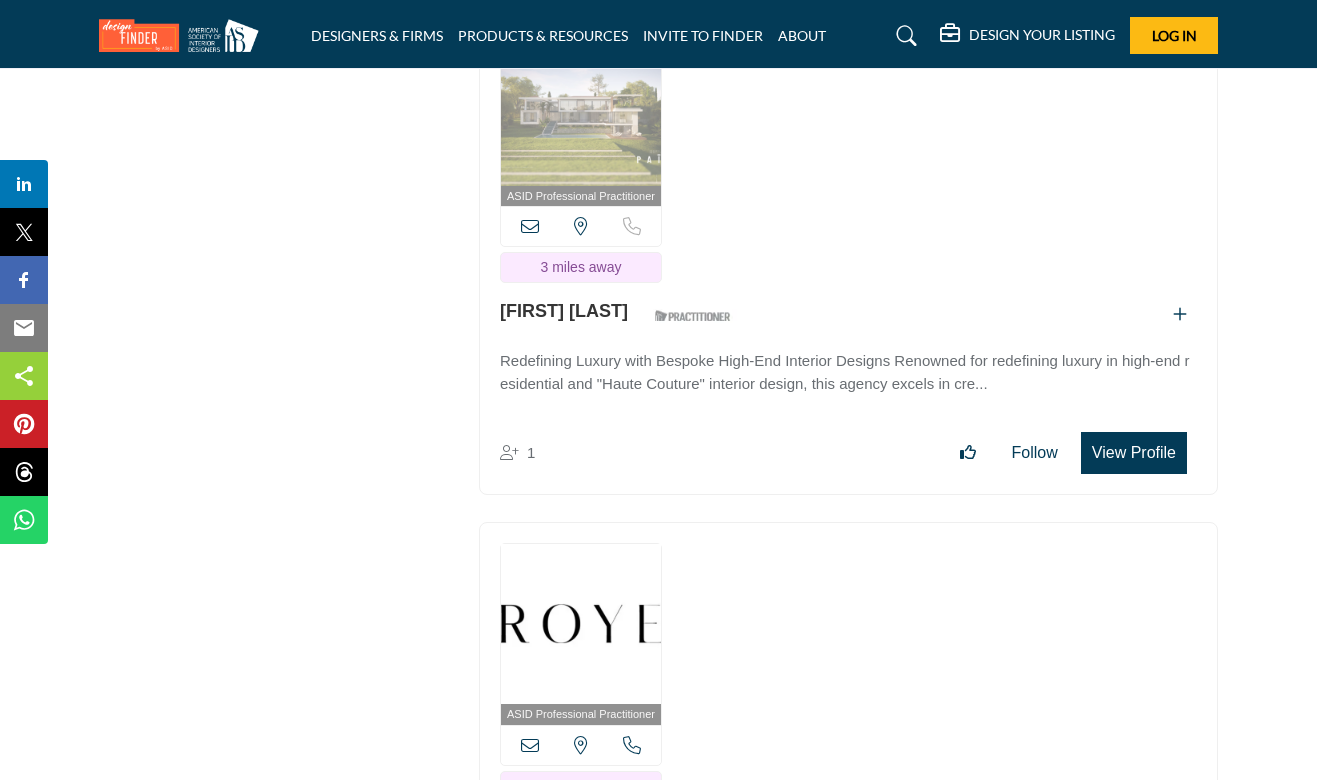 click on "View Profile" at bounding box center [1134, 453] 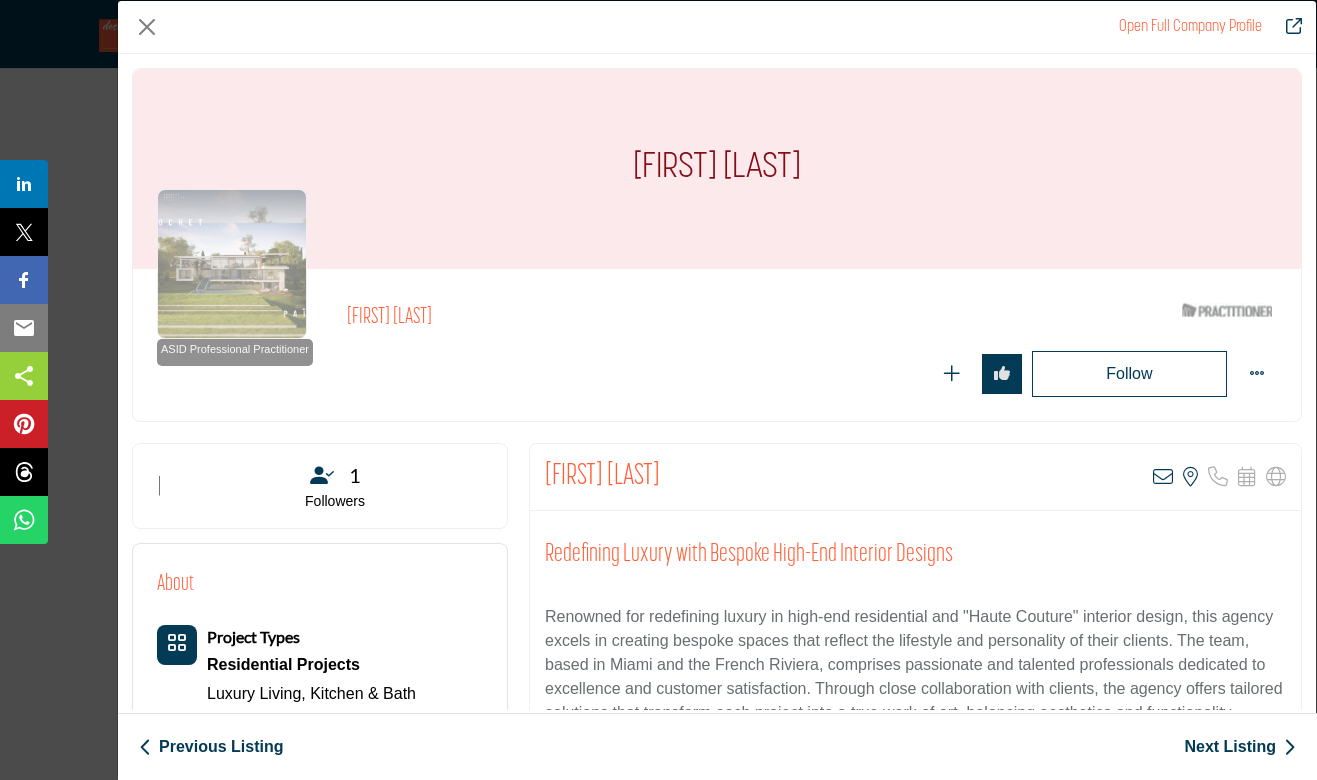 click on "Redefining Luxury with Bespoke High-End Interior Designs" at bounding box center [915, 555] 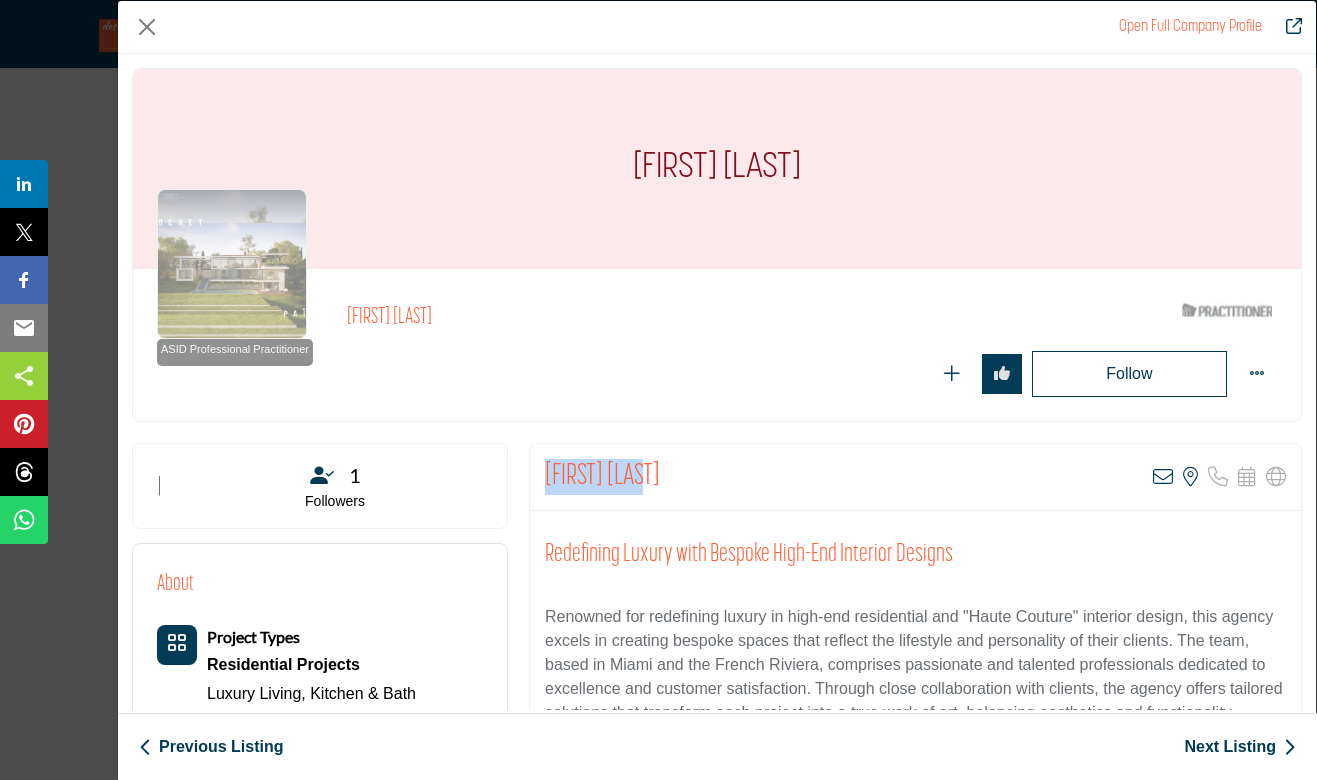 drag, startPoint x: 663, startPoint y: 481, endPoint x: 549, endPoint y: 479, distance: 114.01754 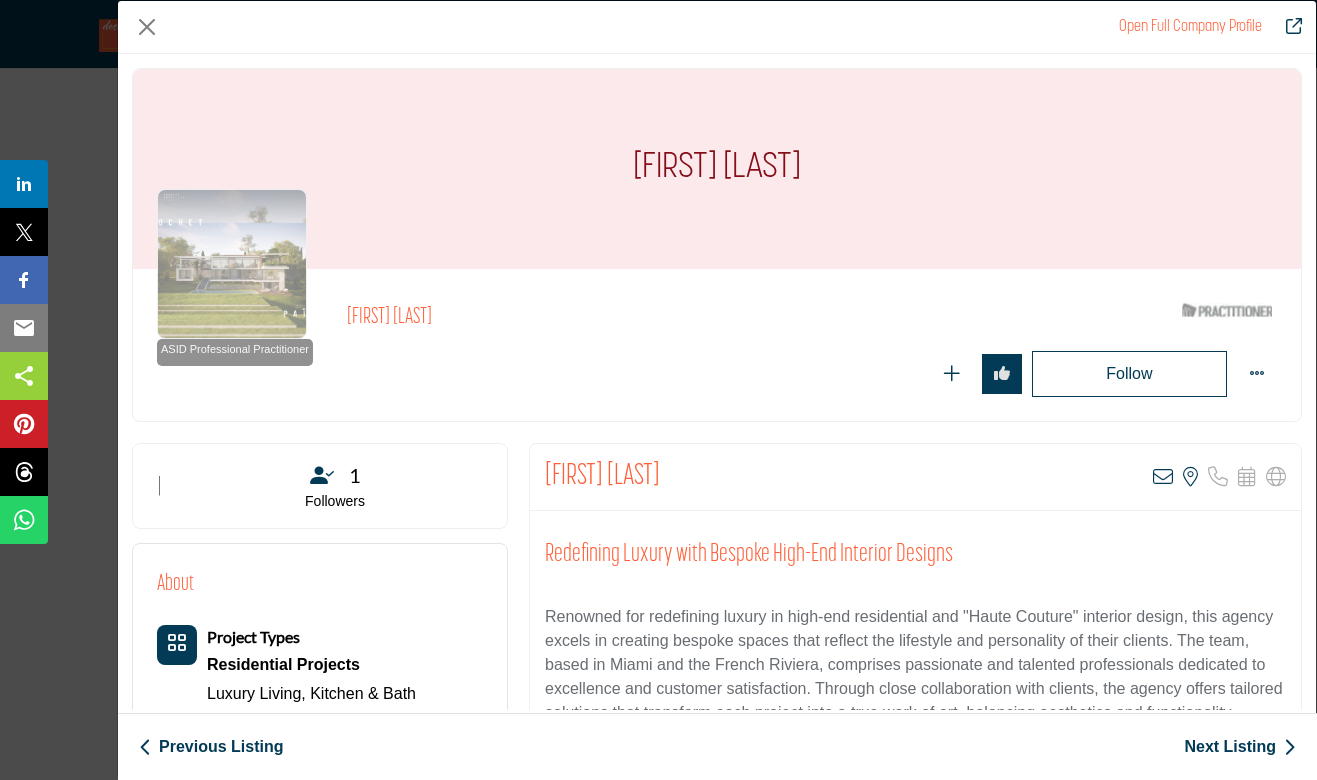 click on "Redefining Luxury with Bespoke High-End Interior Designs
Renowned for redefining luxury in high-end residential and "Haute Couture" interior design, this agency excels in creating bespoke spaces that reflect the lifestyle and personality of their clients. The team, based in Miami and the French Riviera, comprises passionate and talented professionals dedicated to excellence and customer satisfaction. Through close collaboration with clients, the agency offers tailored solutions that transform each project into a true work of art, balancing aesthetics and functionality harmoniously." at bounding box center [915, 636] 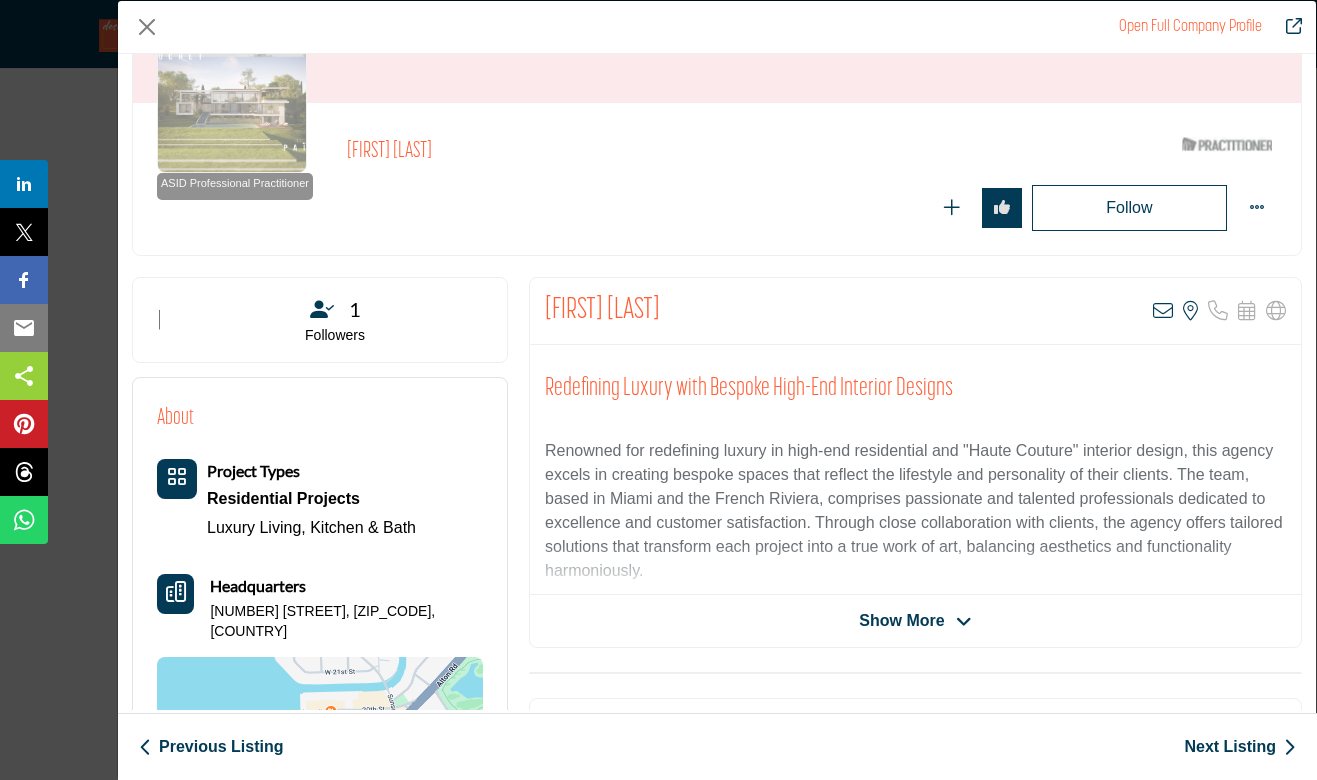 scroll, scrollTop: 165, scrollLeft: 0, axis: vertical 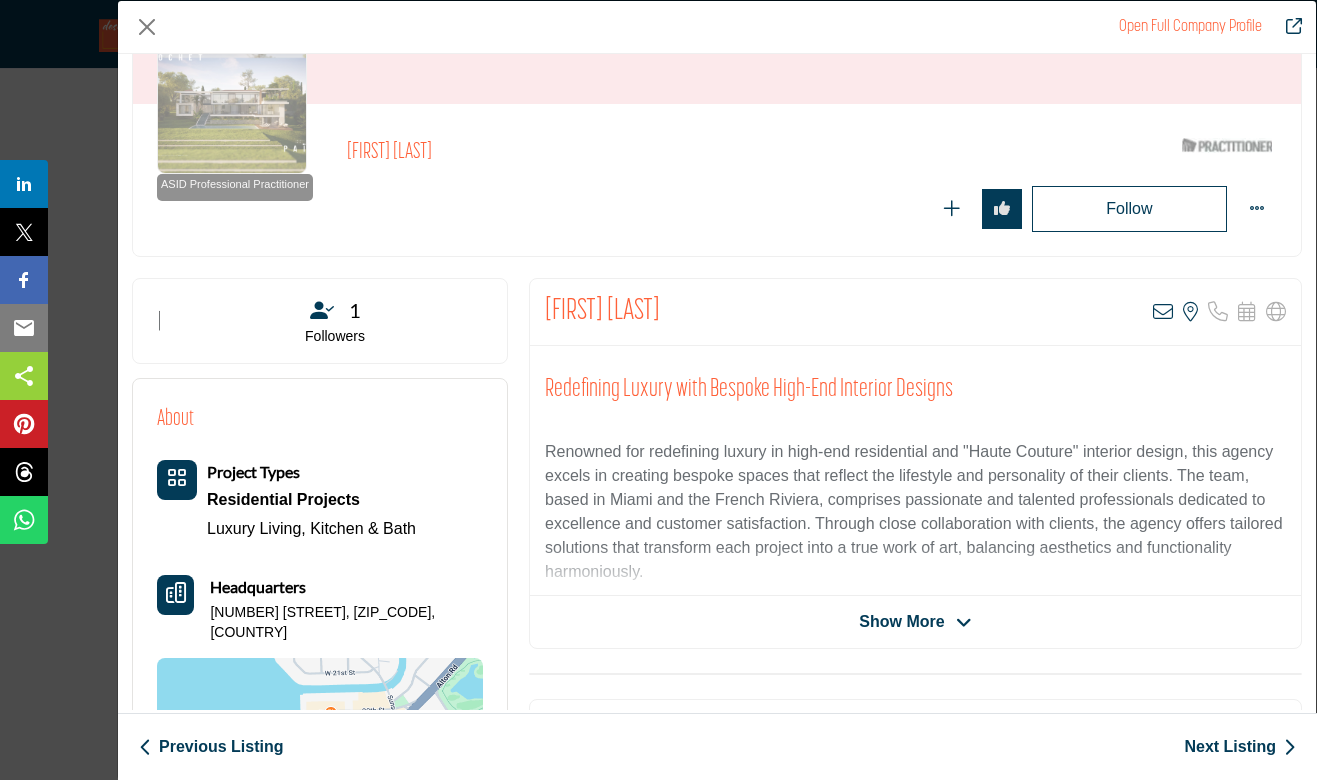 click on "Show More" at bounding box center (901, 622) 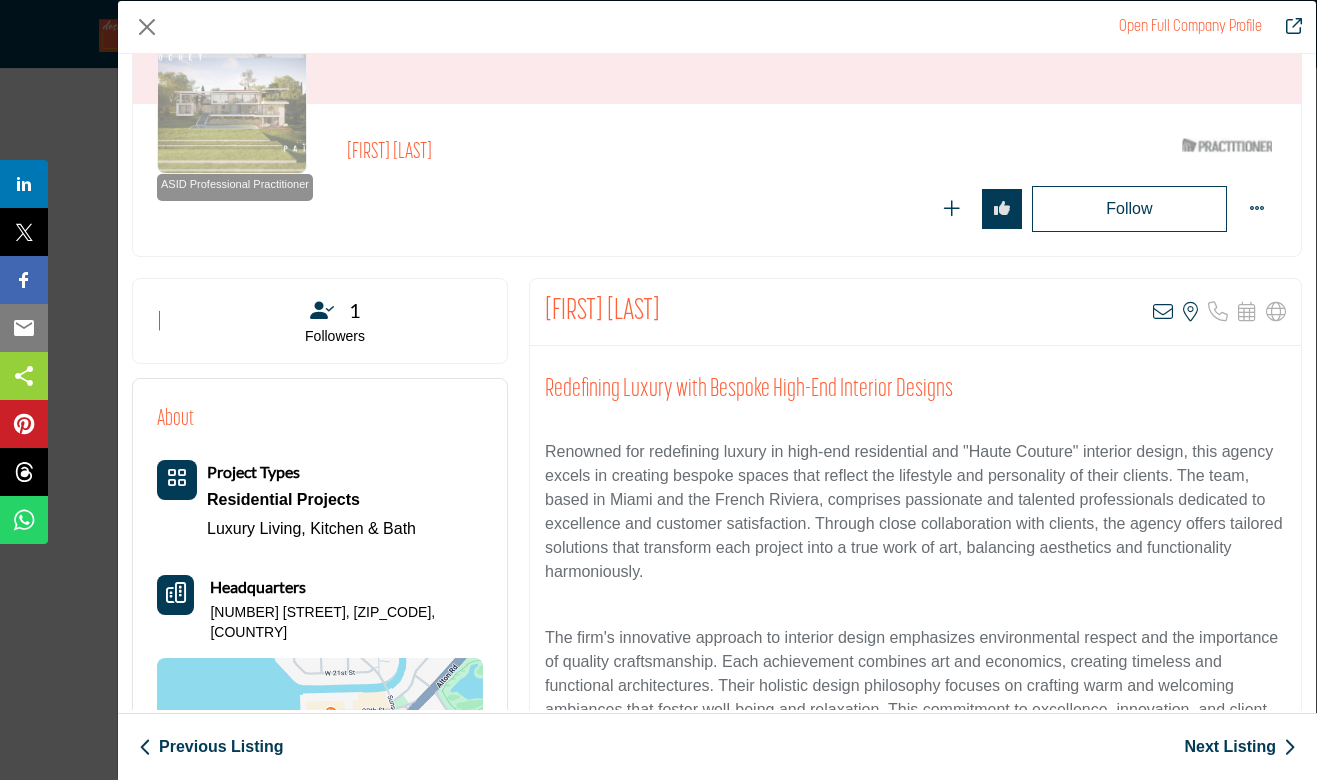 click on "Renowned for redefining luxury in high-end residential and "Haute Couture" interior design, this agency excels in creating bespoke spaces that reflect the lifestyle and personality of their clients. The team, based in Miami and the French Riviera, comprises passionate and talented professionals dedicated to excellence and customer satisfaction. Through close collaboration with clients, the agency offers tailored solutions that transform each project into a true work of art, balancing aesthetics and functionality harmoniously." at bounding box center [915, 512] 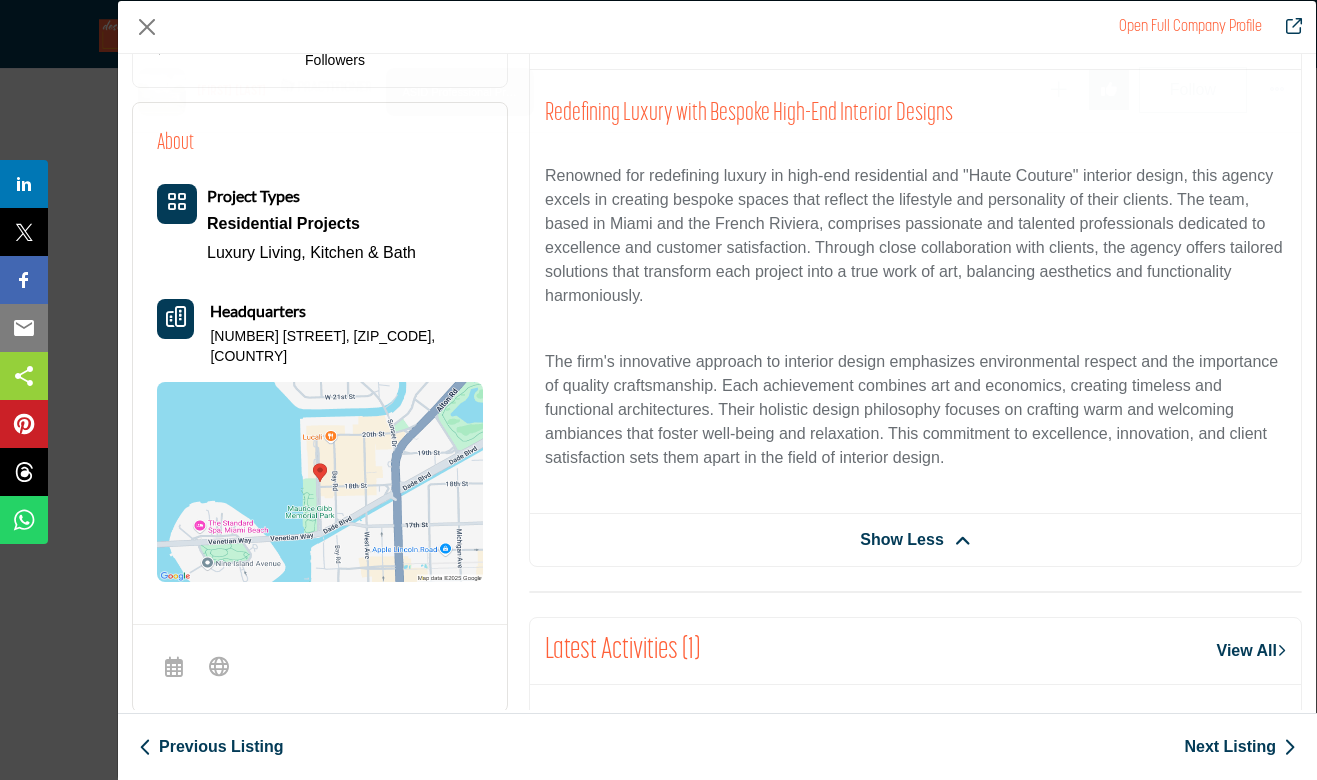 scroll, scrollTop: 512, scrollLeft: 0, axis: vertical 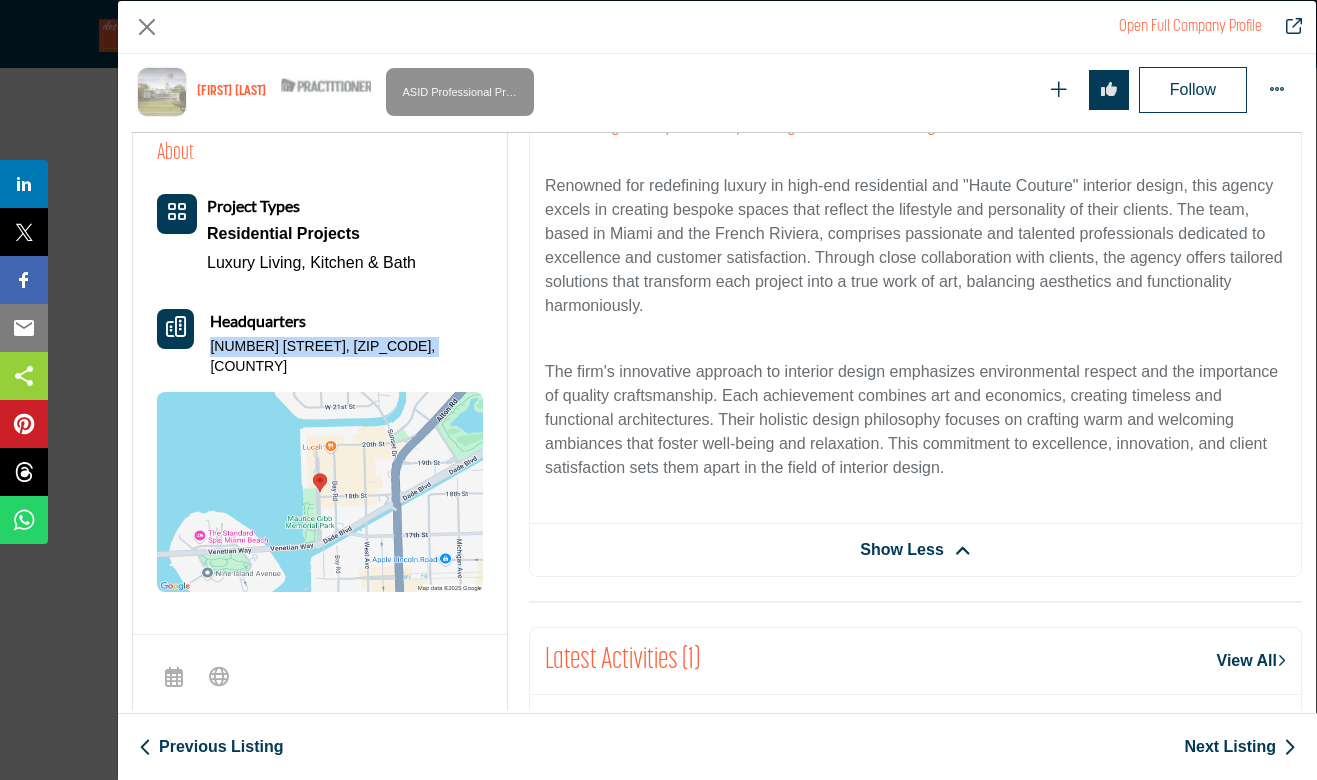 drag, startPoint x: 459, startPoint y: 343, endPoint x: 179, endPoint y: 355, distance: 280.25702 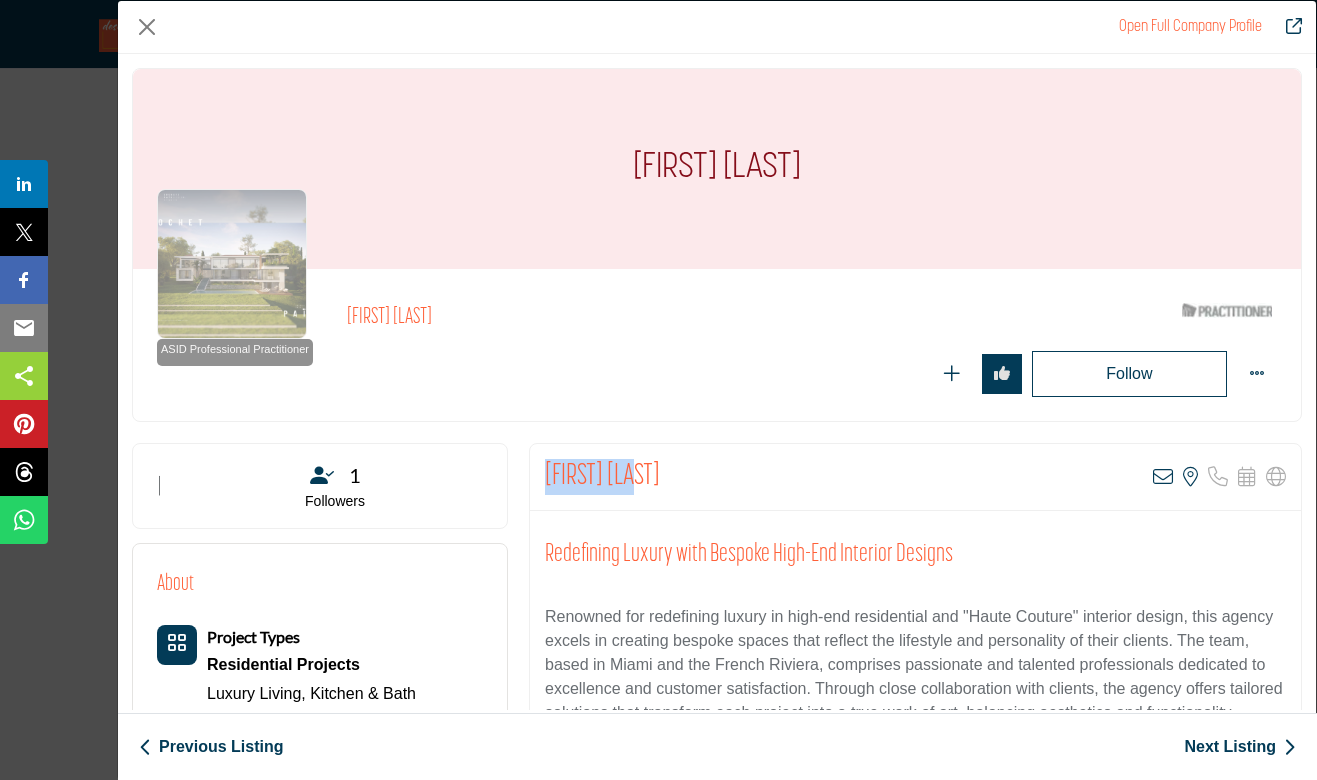 drag, startPoint x: 643, startPoint y: 460, endPoint x: 544, endPoint y: 469, distance: 99.40825 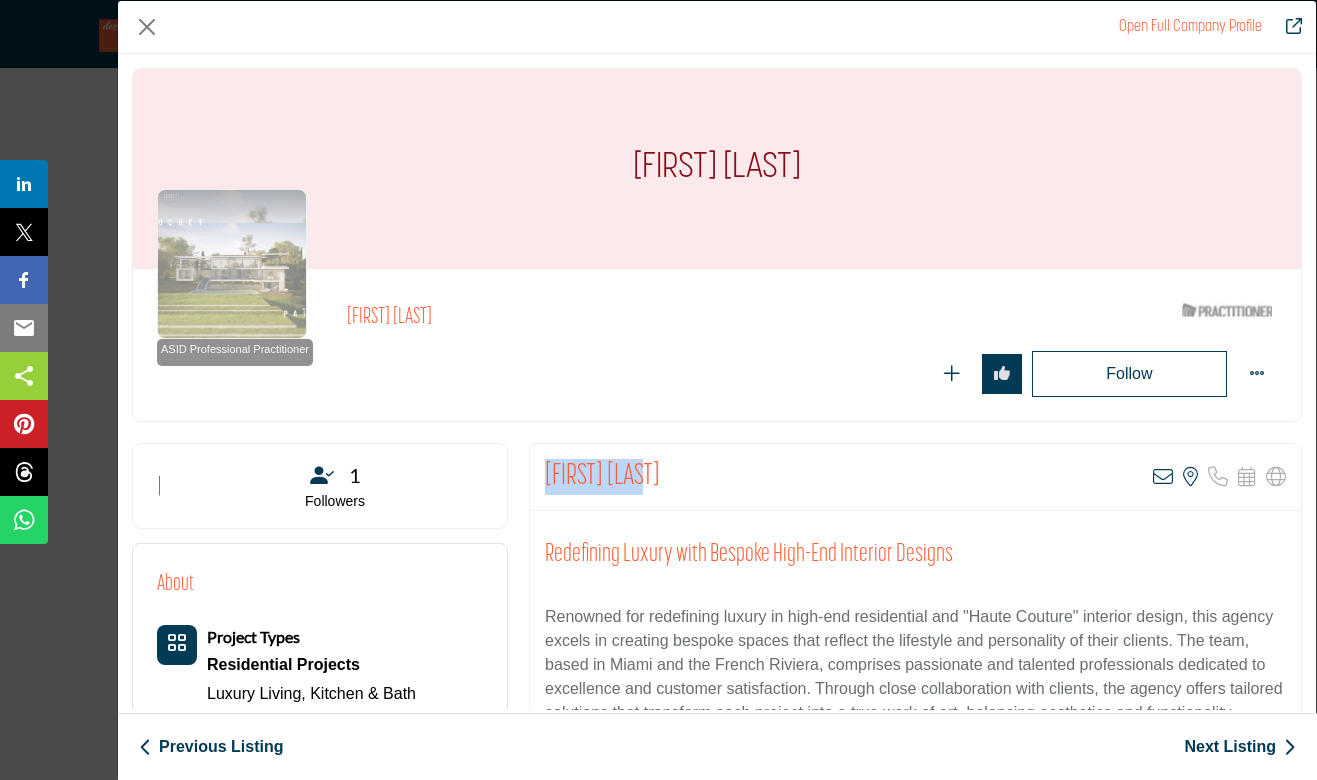drag, startPoint x: 669, startPoint y: 479, endPoint x: 540, endPoint y: 480, distance: 129.00388 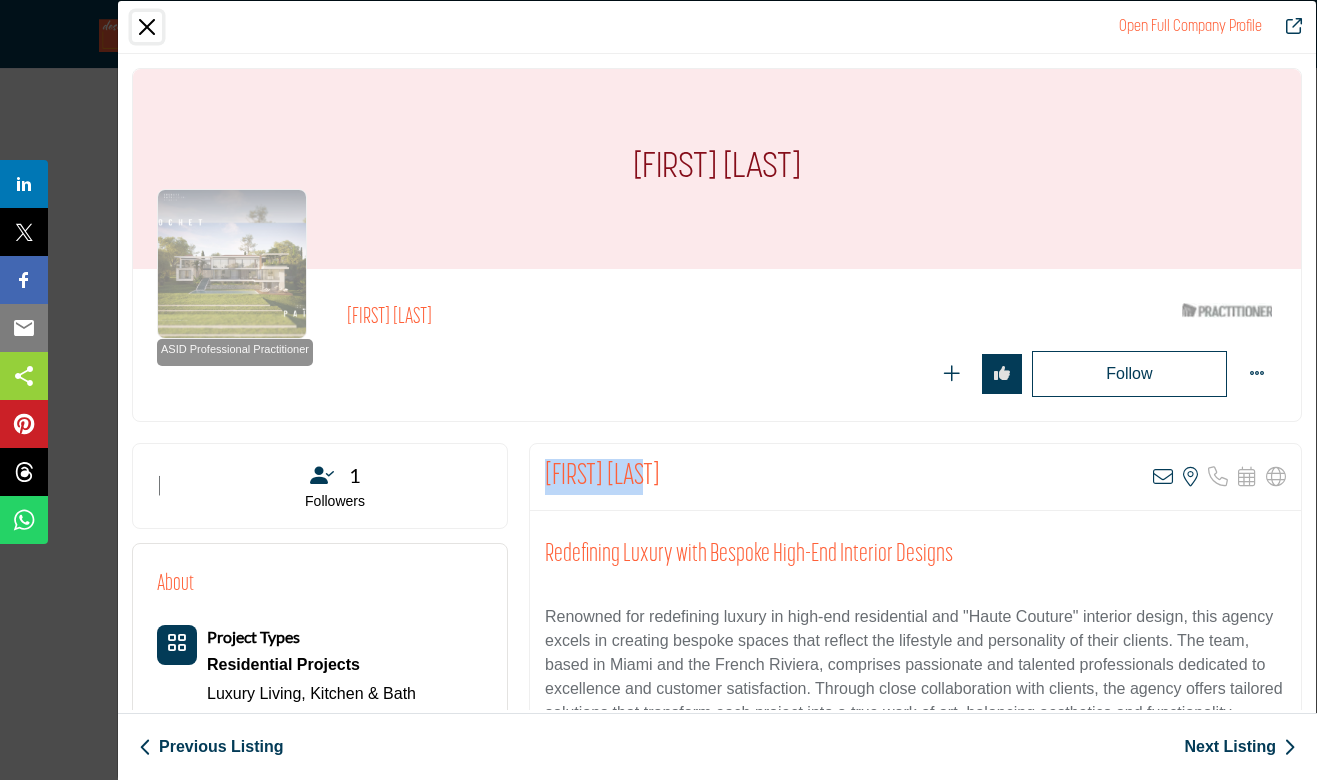 click at bounding box center (147, 27) 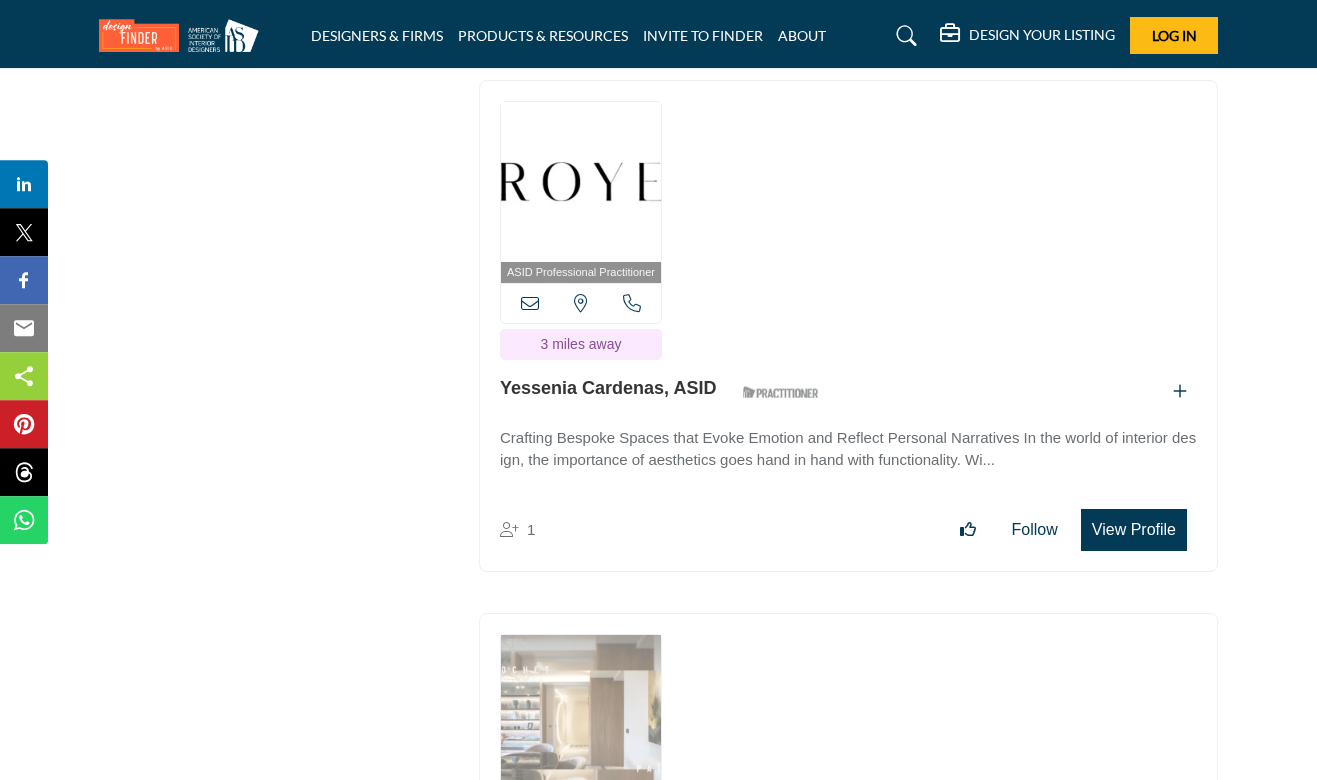 scroll, scrollTop: 10962, scrollLeft: 0, axis: vertical 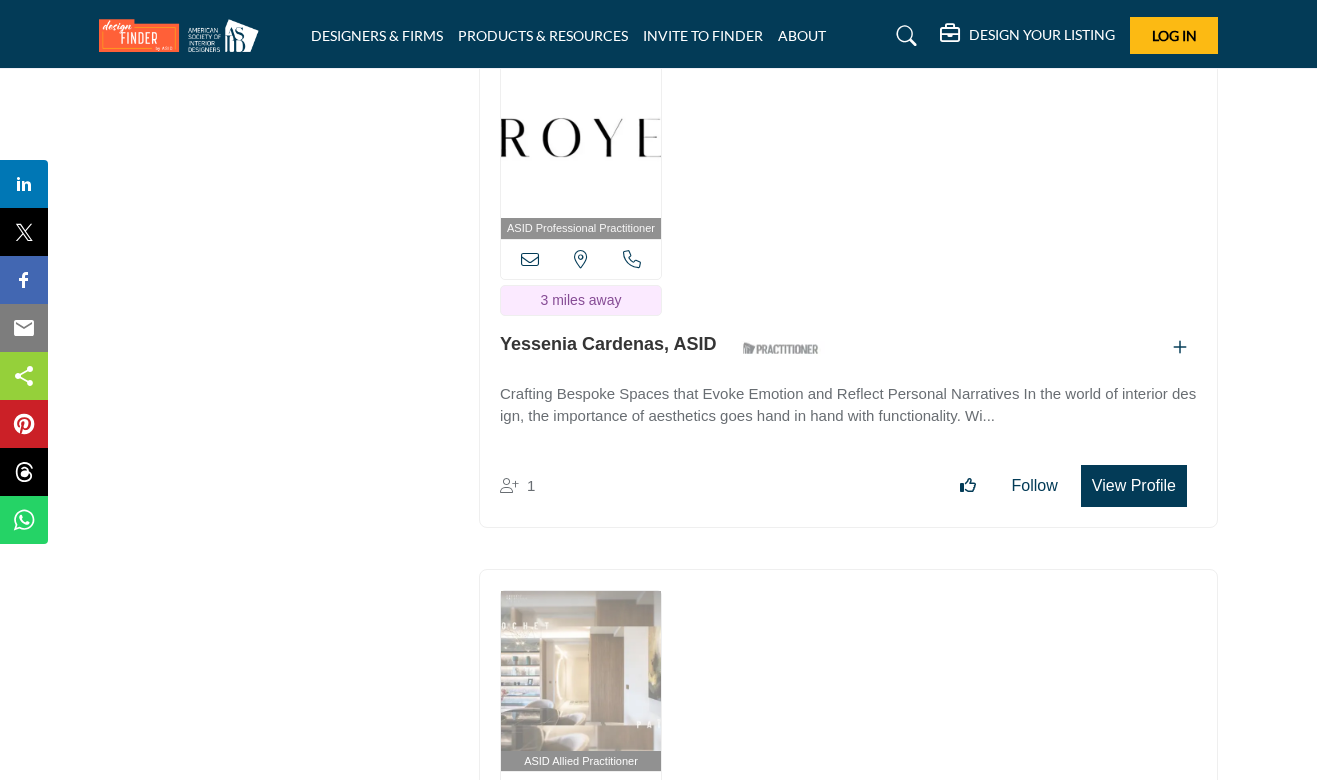 click on "View Profile" at bounding box center (1134, 486) 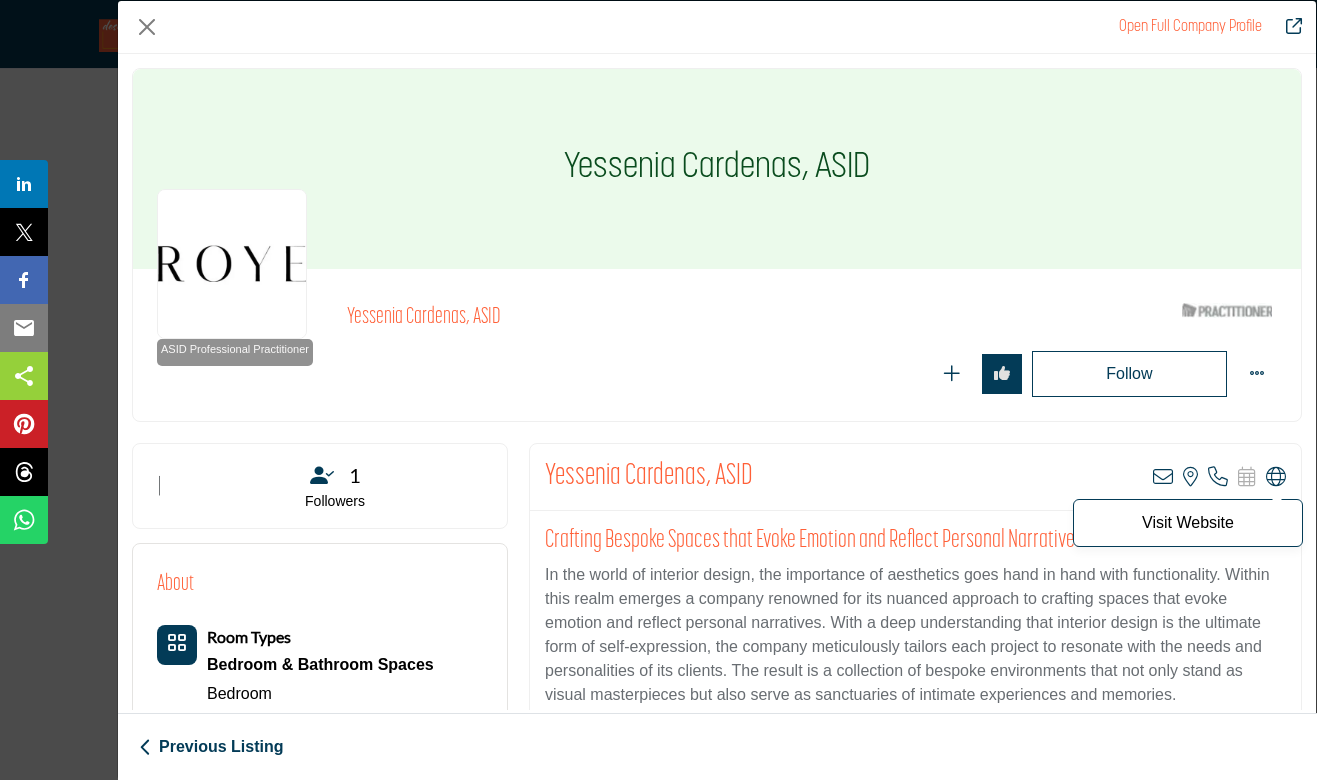 click at bounding box center (1276, 477) 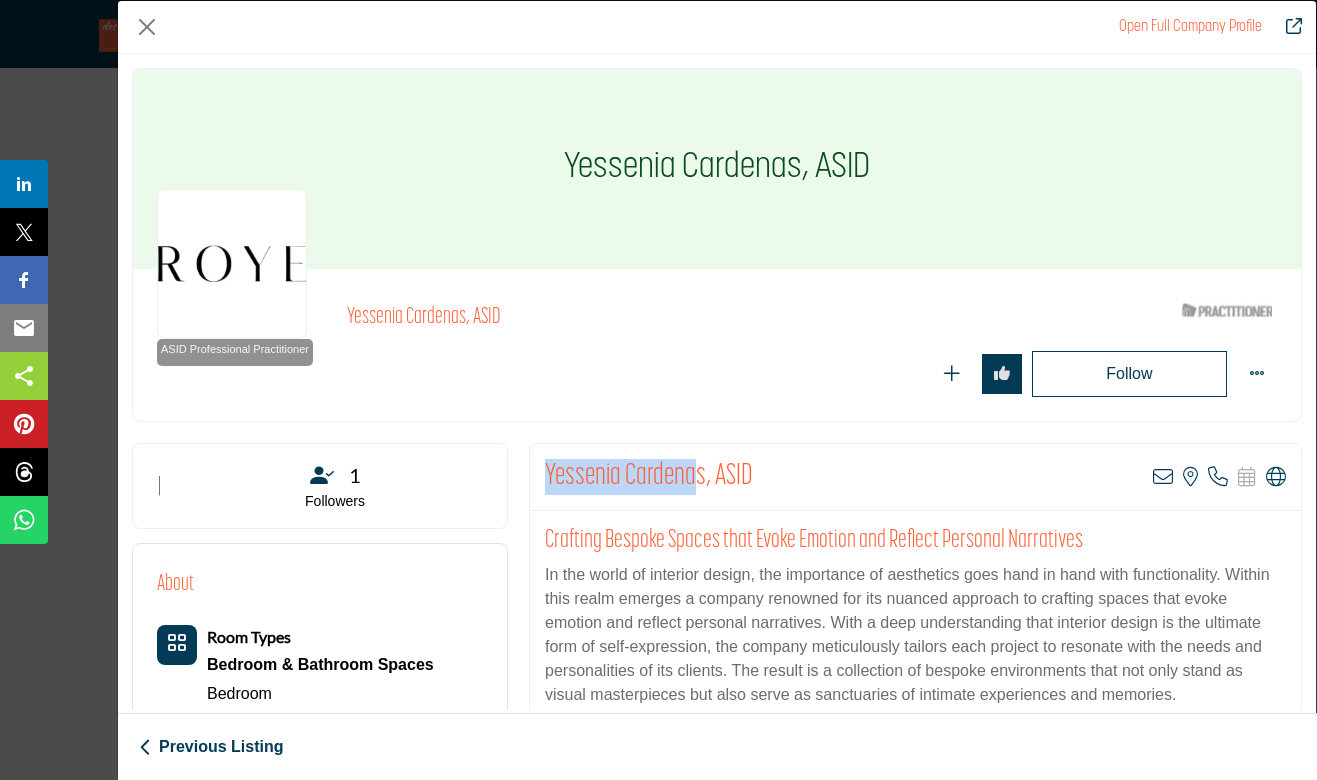 drag, startPoint x: 699, startPoint y: 480, endPoint x: 531, endPoint y: 480, distance: 168 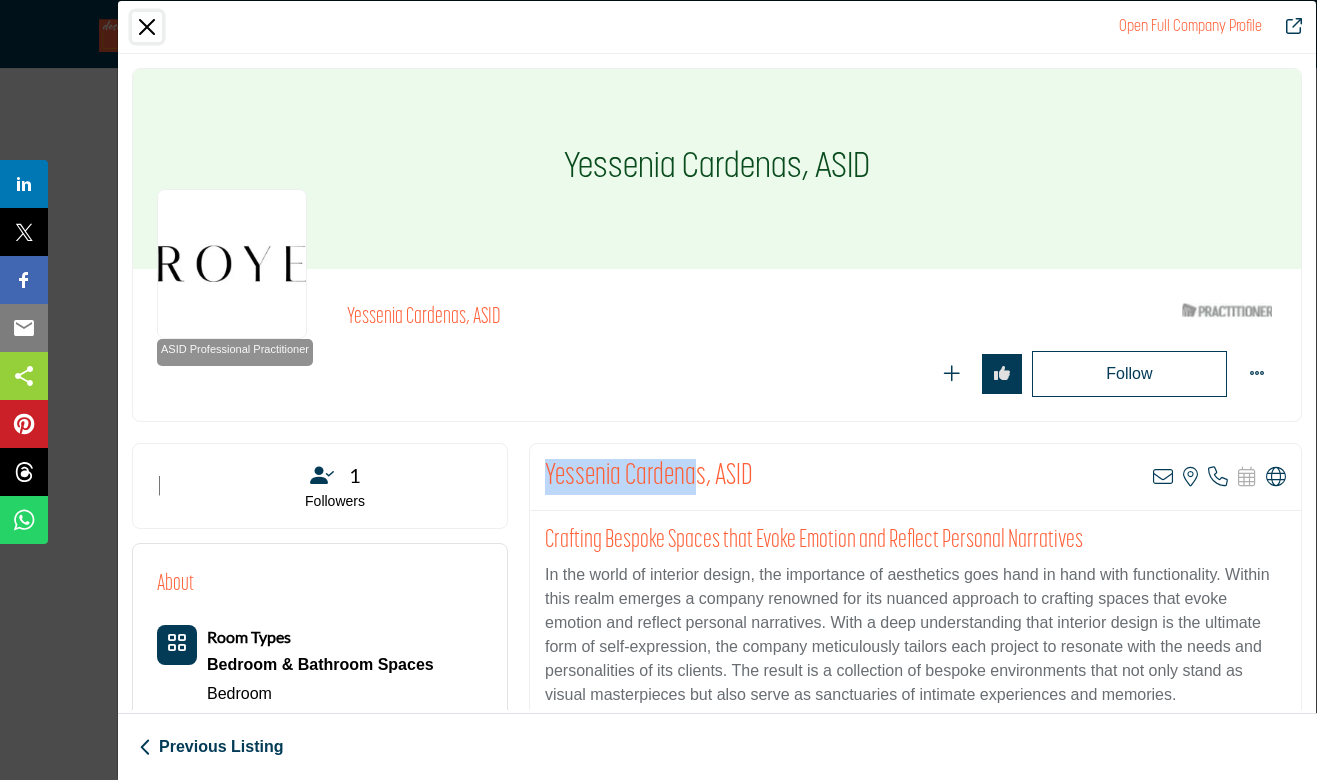 click at bounding box center (147, 27) 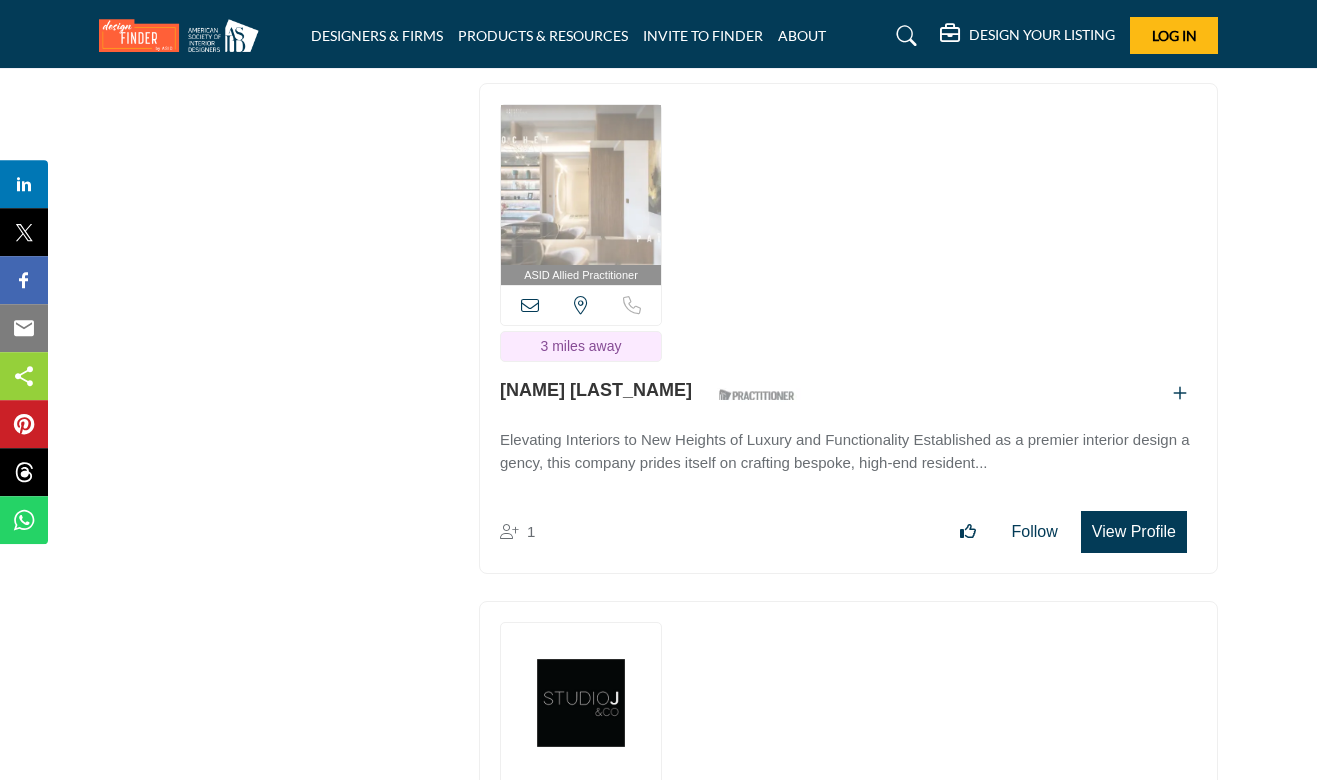 scroll, scrollTop: 11502, scrollLeft: 0, axis: vertical 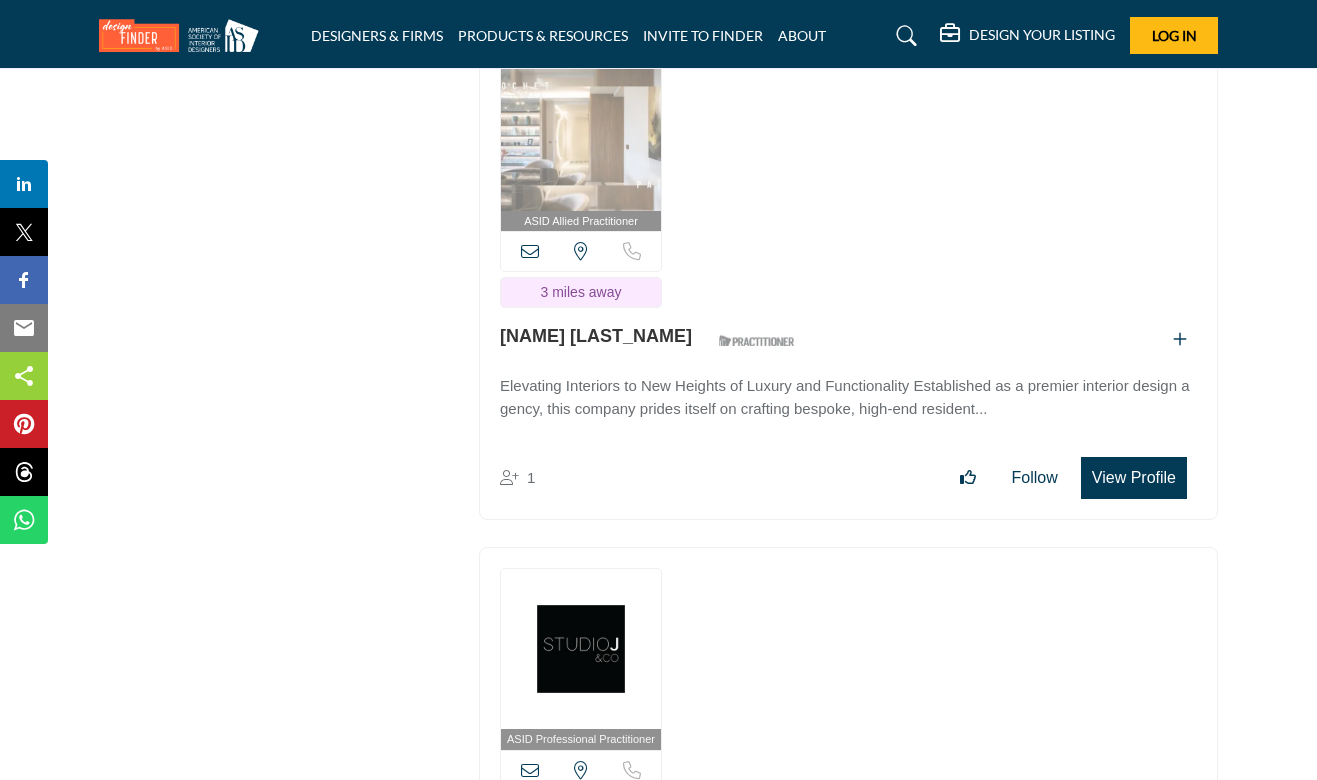 click on "View Profile" at bounding box center [1134, 478] 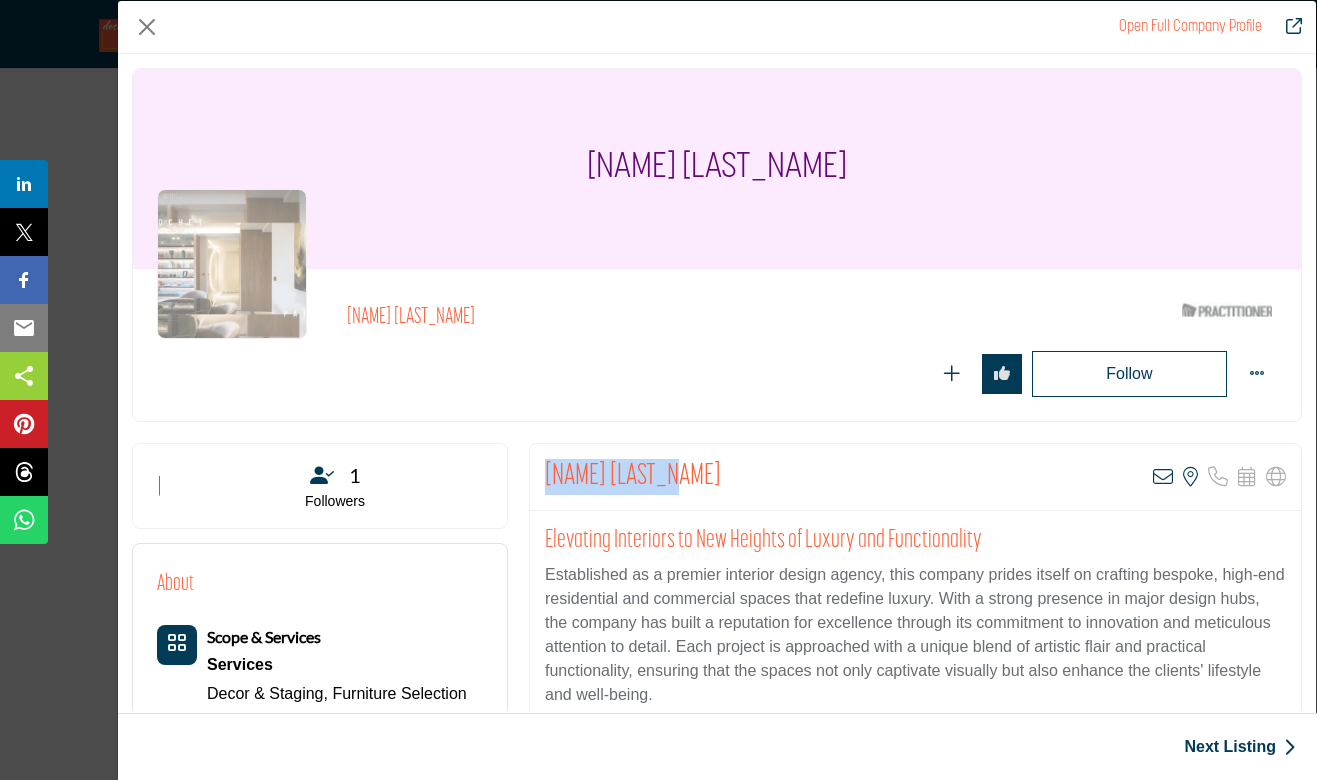 drag, startPoint x: 692, startPoint y: 468, endPoint x: 543, endPoint y: 472, distance: 149.05368 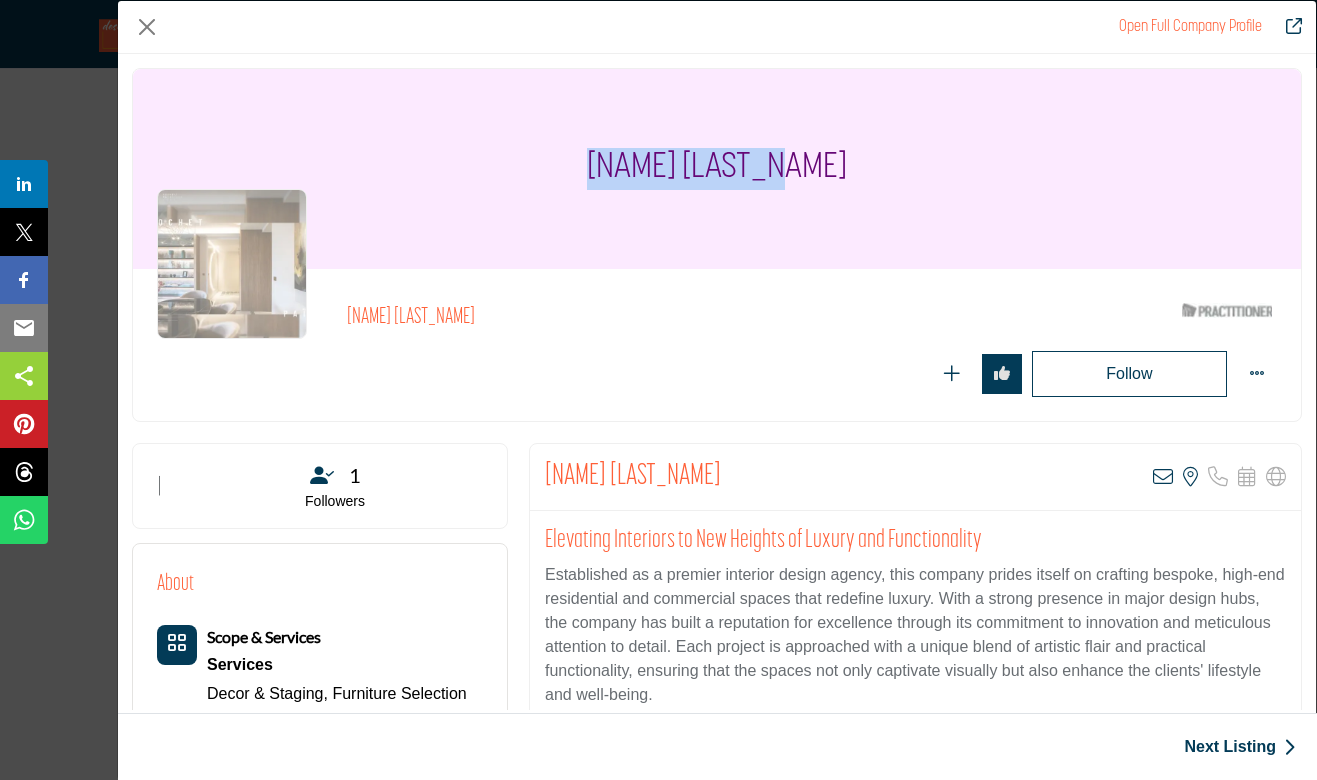drag, startPoint x: 831, startPoint y: 169, endPoint x: 621, endPoint y: 164, distance: 210.05951 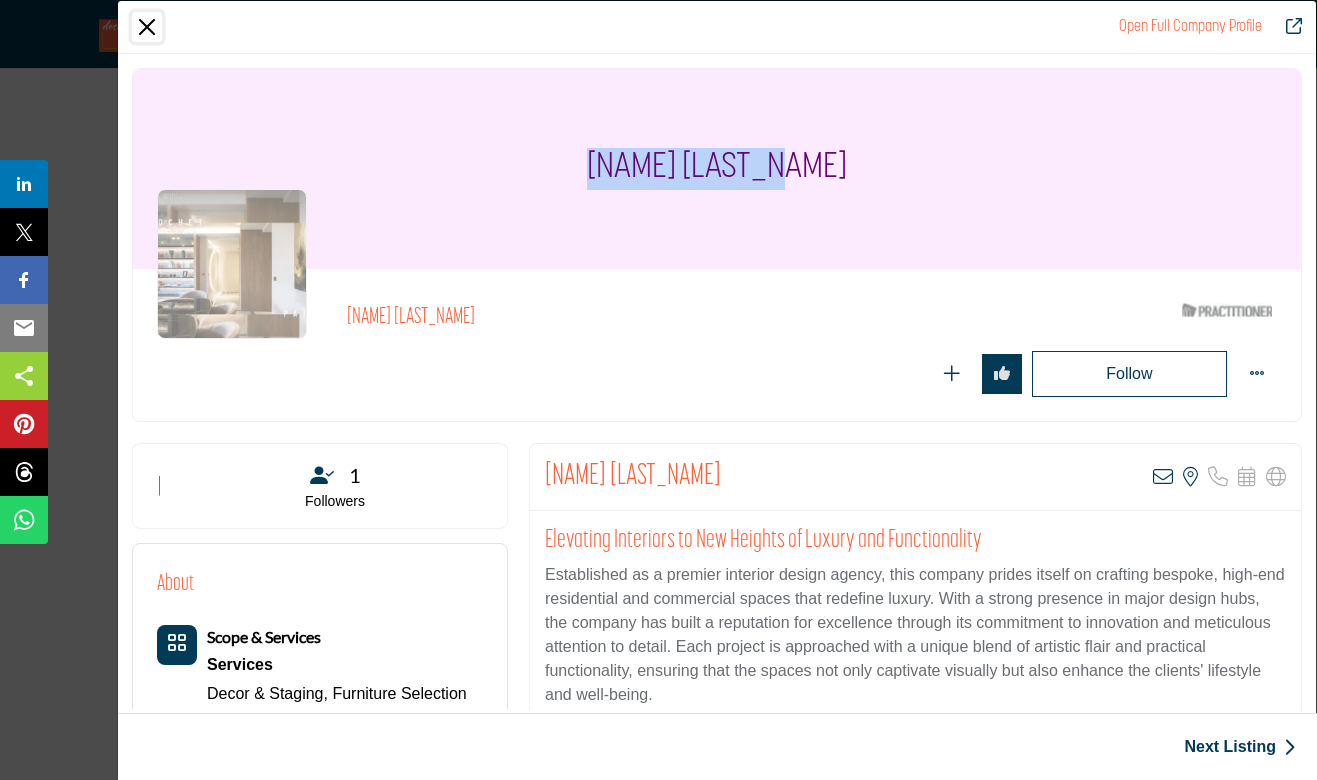 click at bounding box center (147, 27) 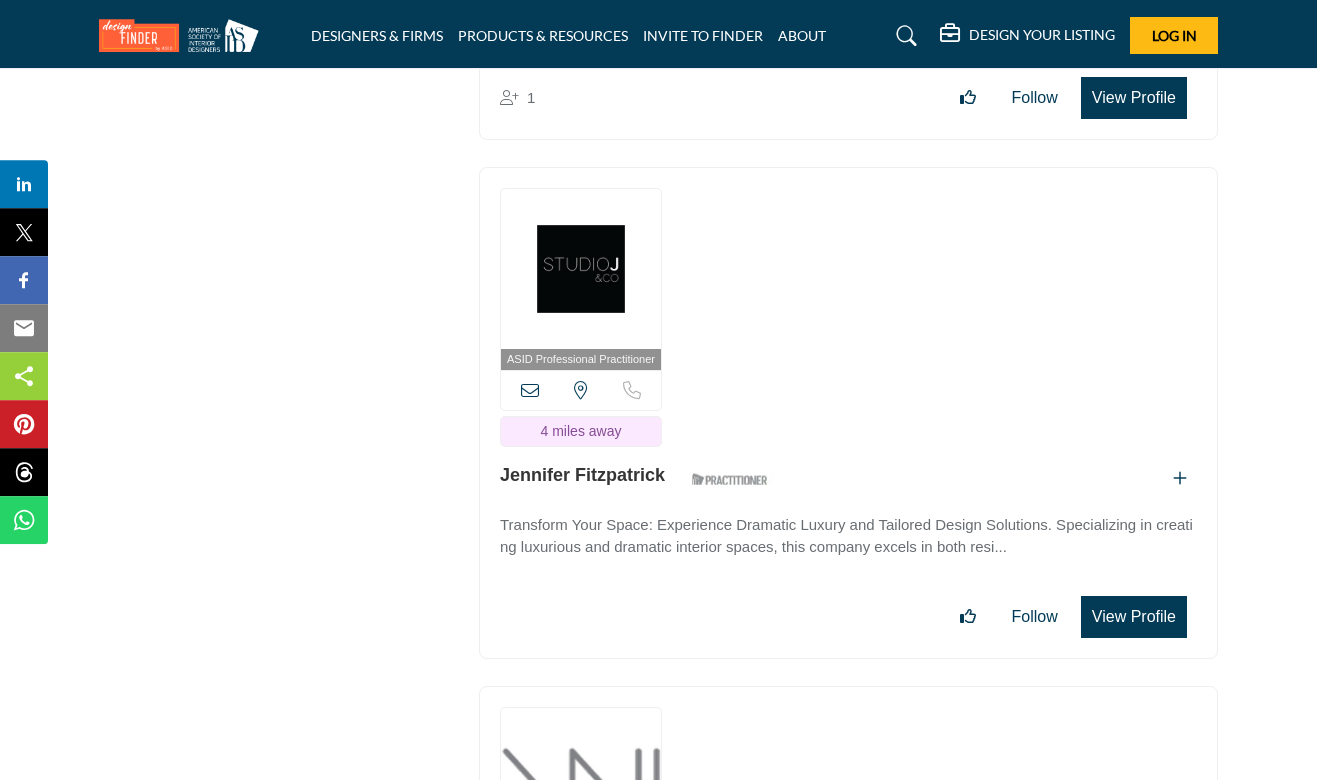 scroll, scrollTop: 11934, scrollLeft: 0, axis: vertical 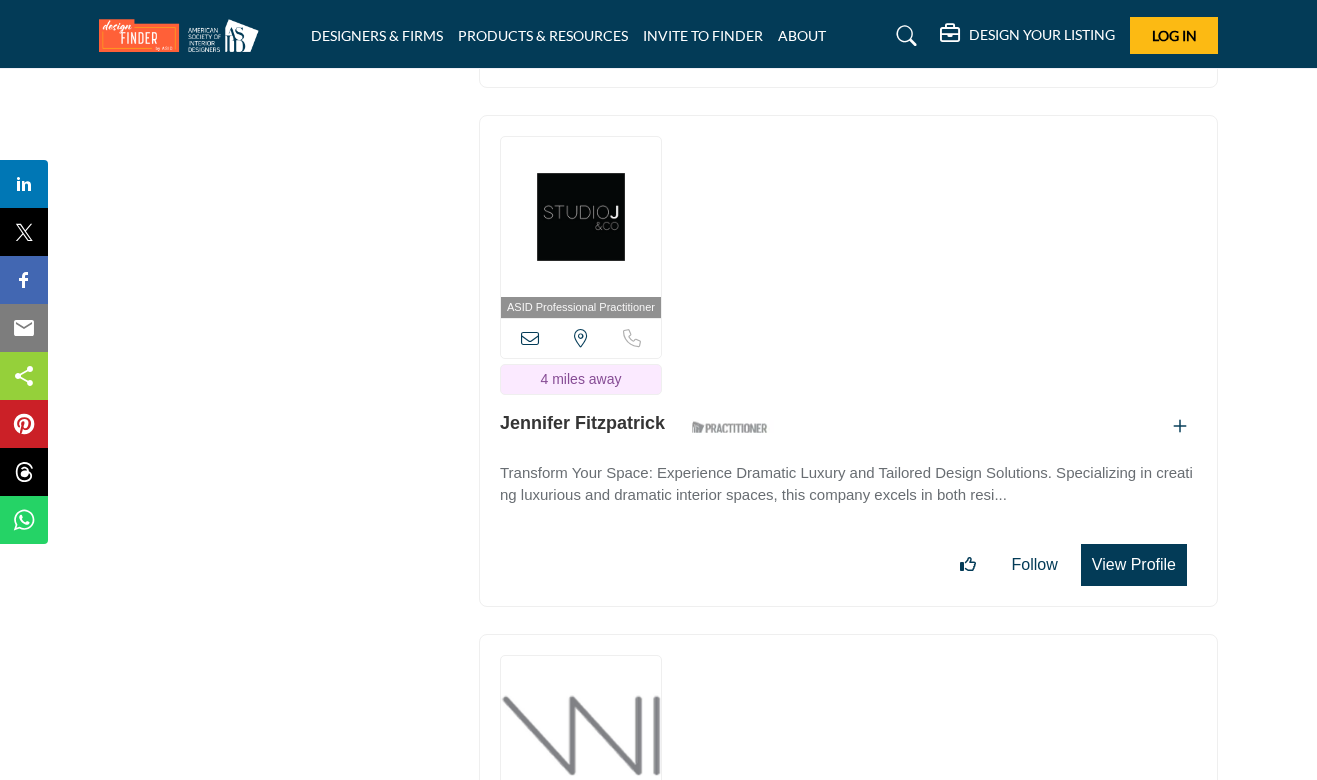 click on "View Profile" at bounding box center (1134, 565) 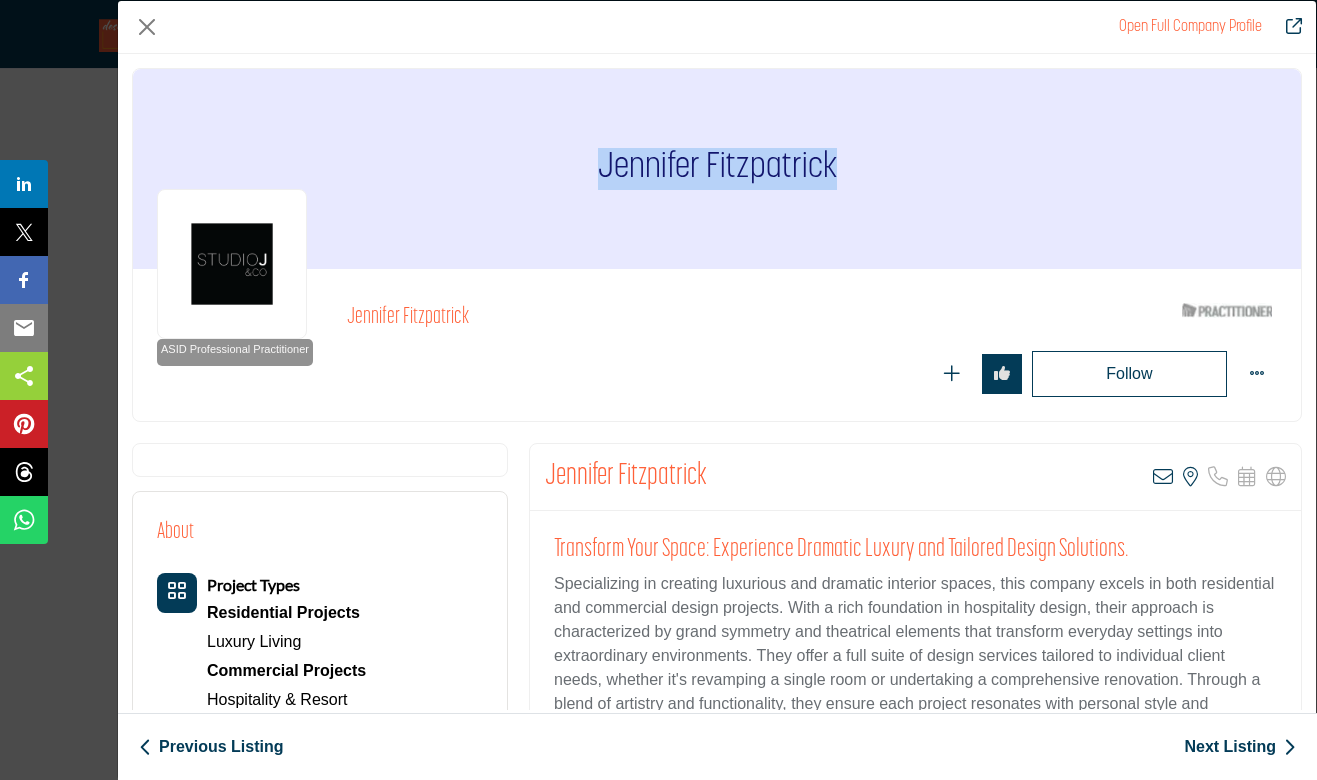 drag, startPoint x: 842, startPoint y: 159, endPoint x: 583, endPoint y: 166, distance: 259.09457 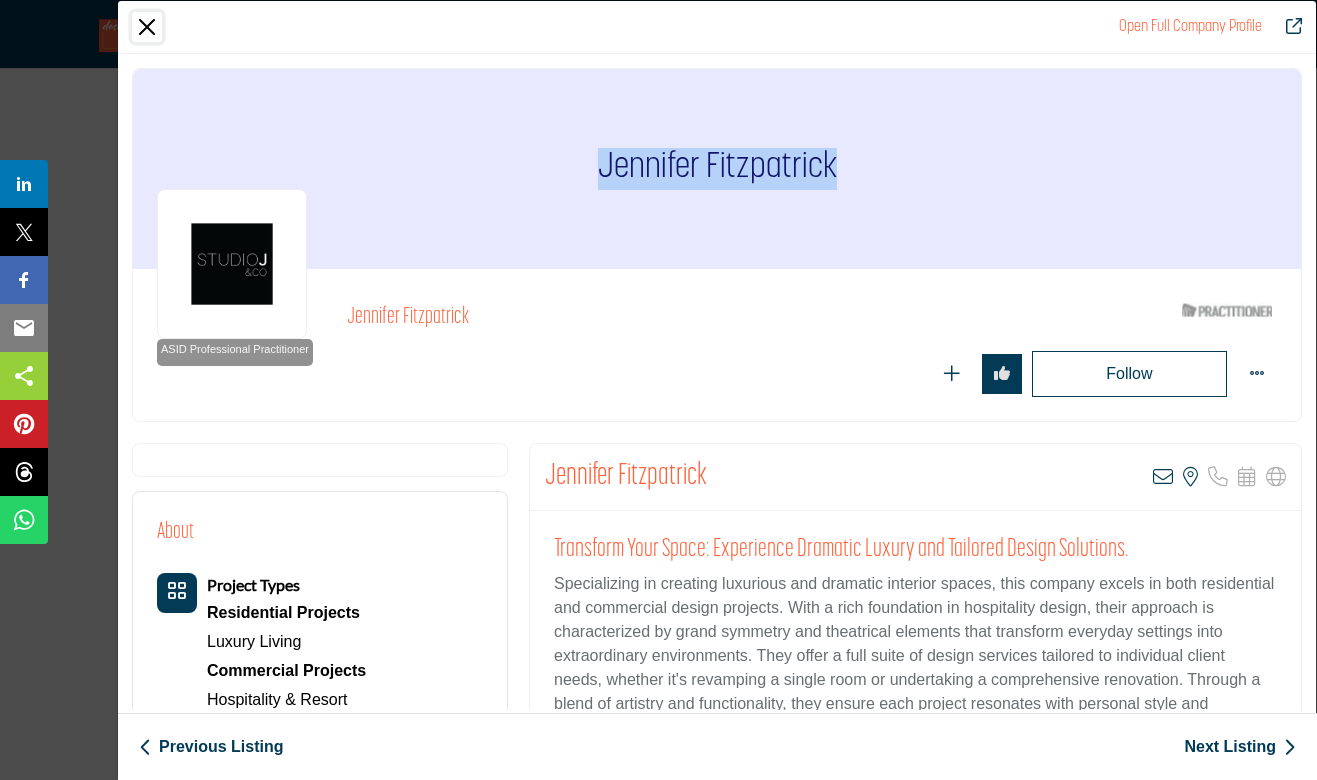 click at bounding box center [147, 27] 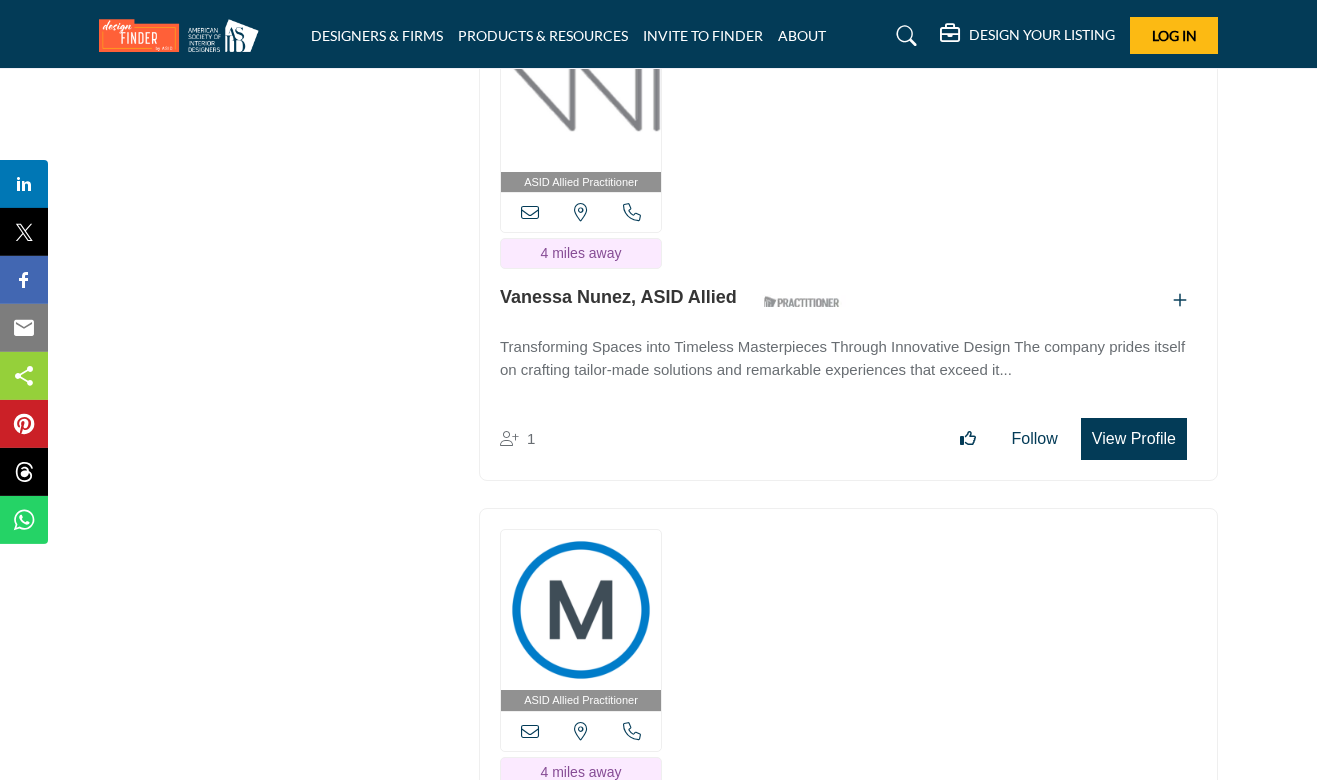 scroll, scrollTop: 12582, scrollLeft: 0, axis: vertical 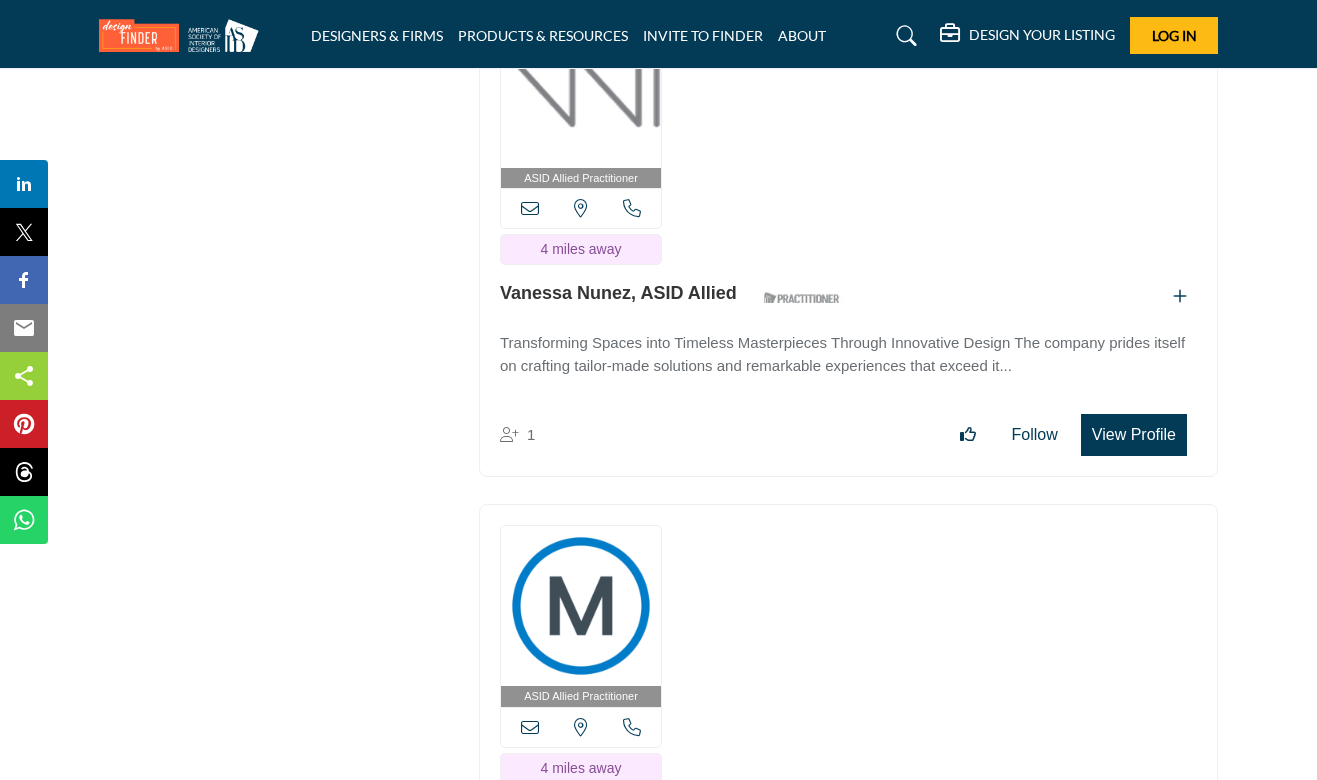 click on "View Profile" at bounding box center [1134, 435] 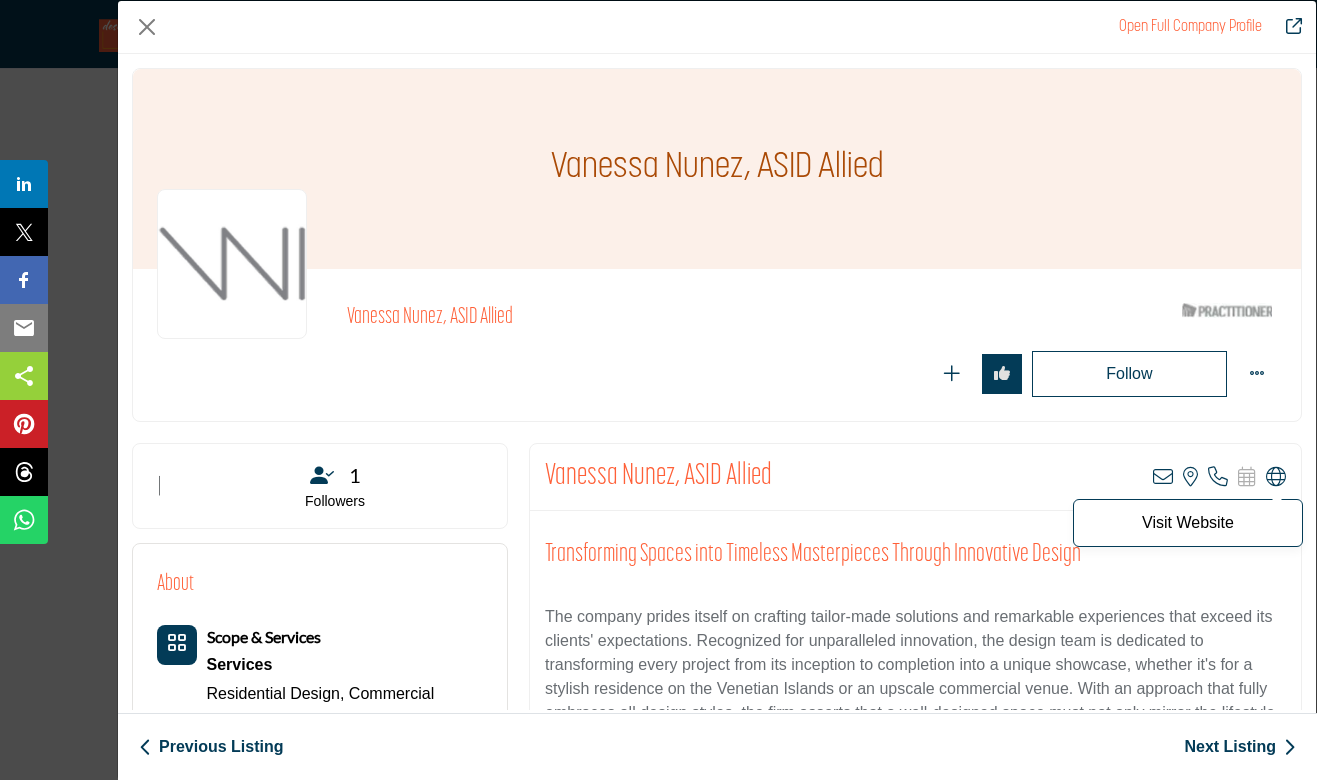 click at bounding box center [1276, 477] 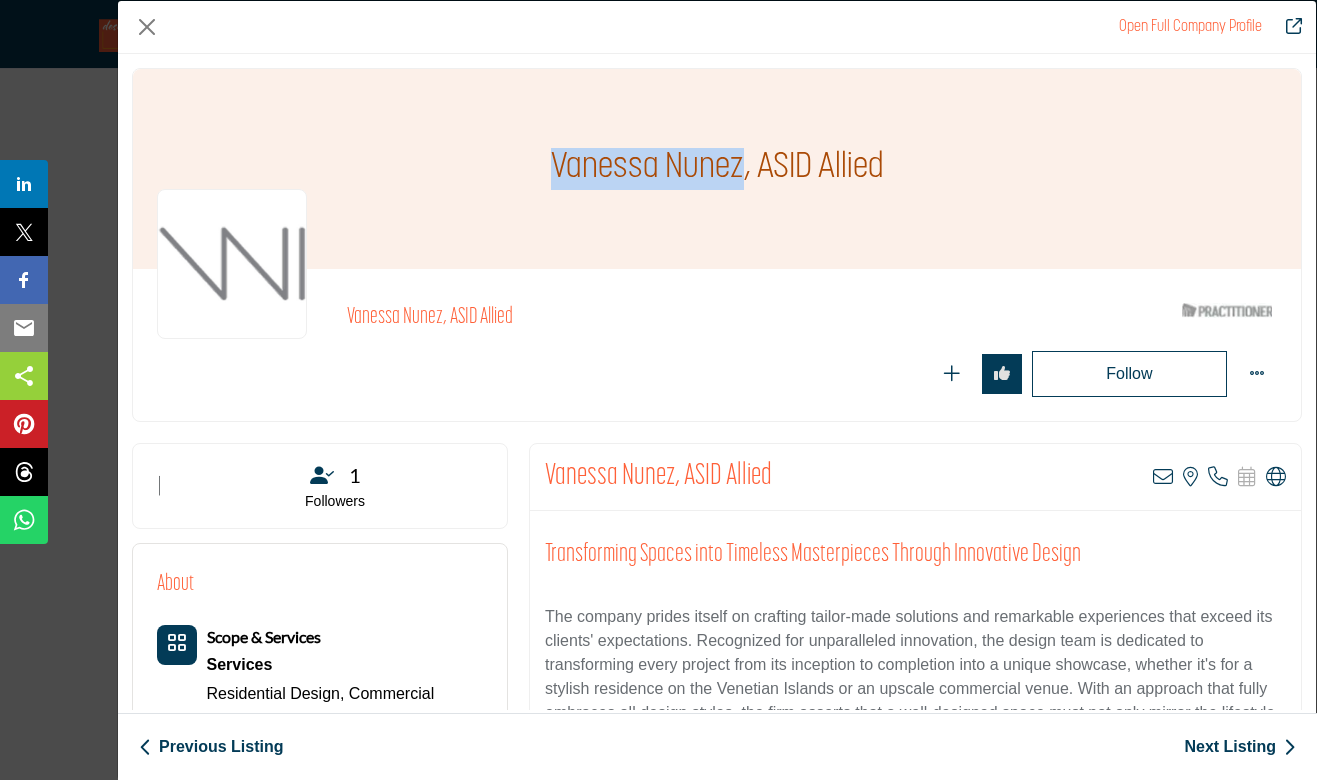 drag, startPoint x: 739, startPoint y: 168, endPoint x: 515, endPoint y: 186, distance: 224.72205 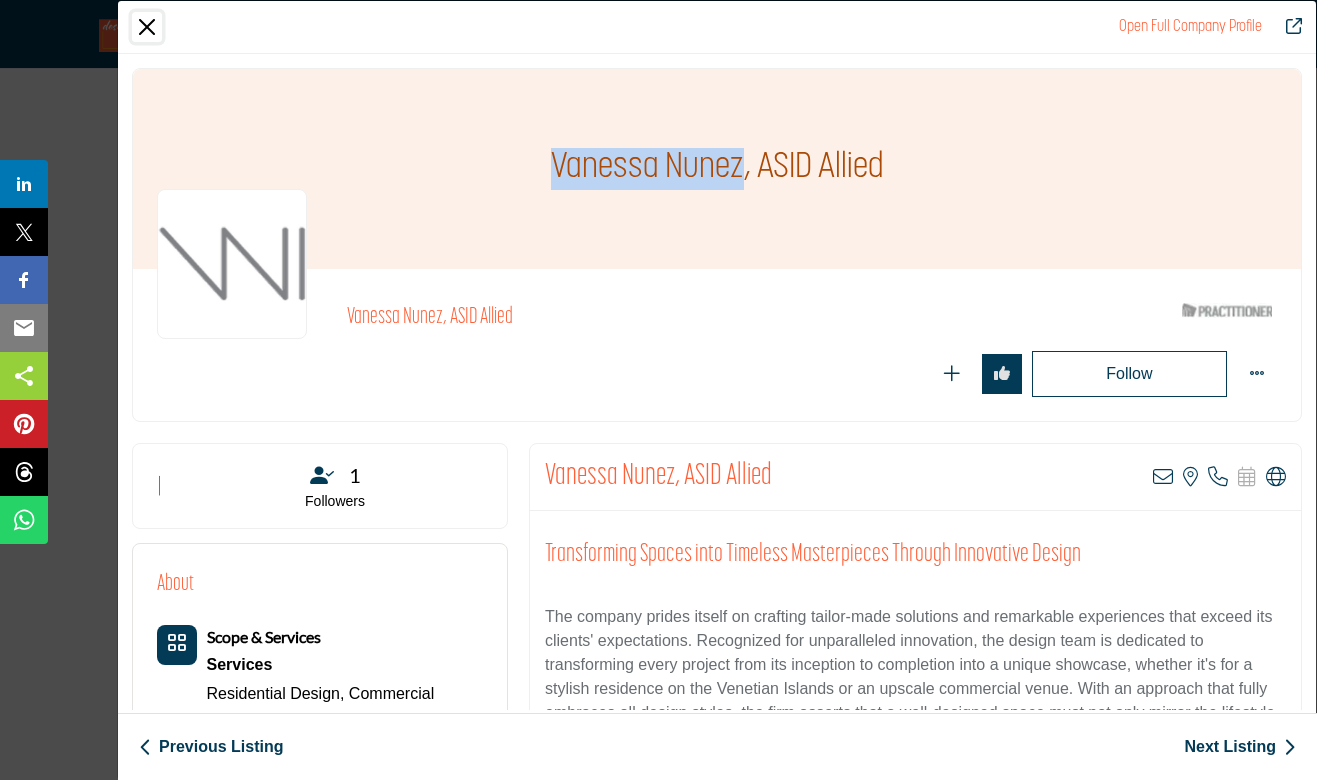 click at bounding box center [147, 27] 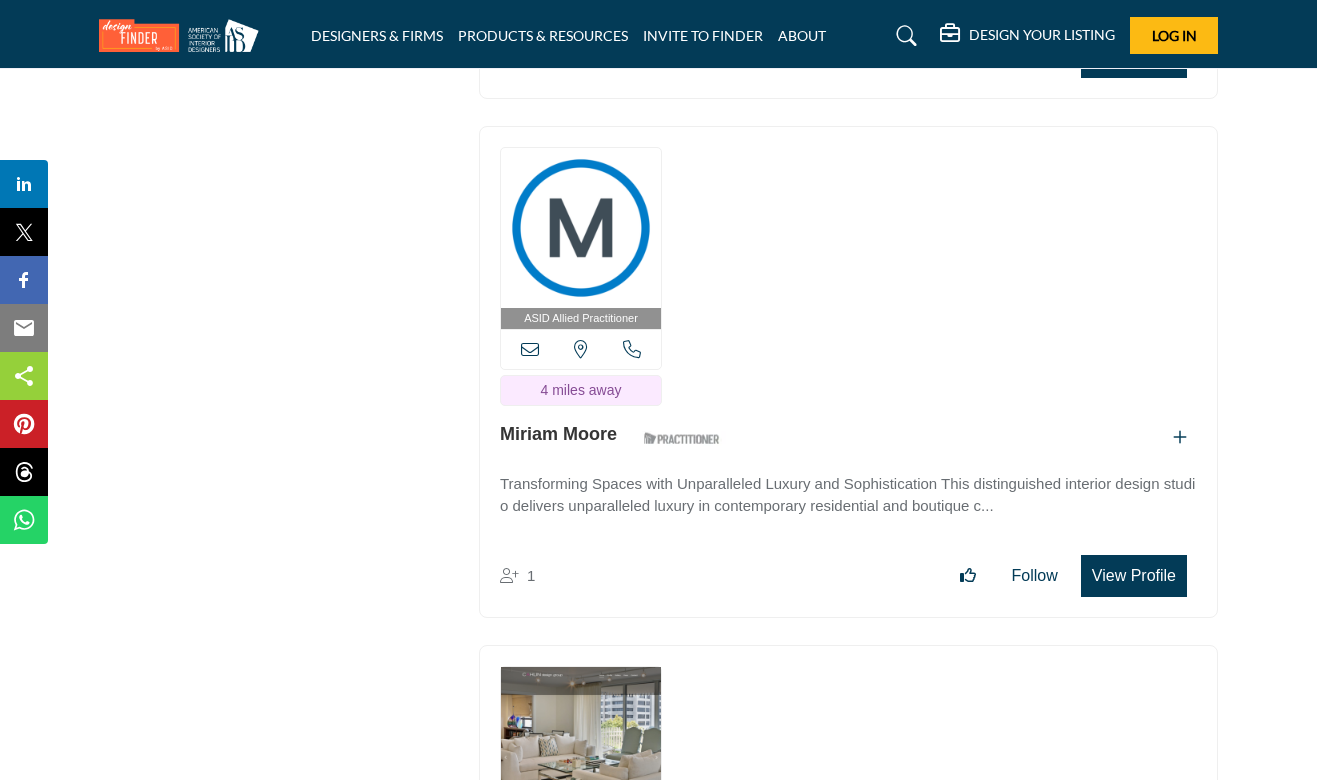 scroll, scrollTop: 13014, scrollLeft: 0, axis: vertical 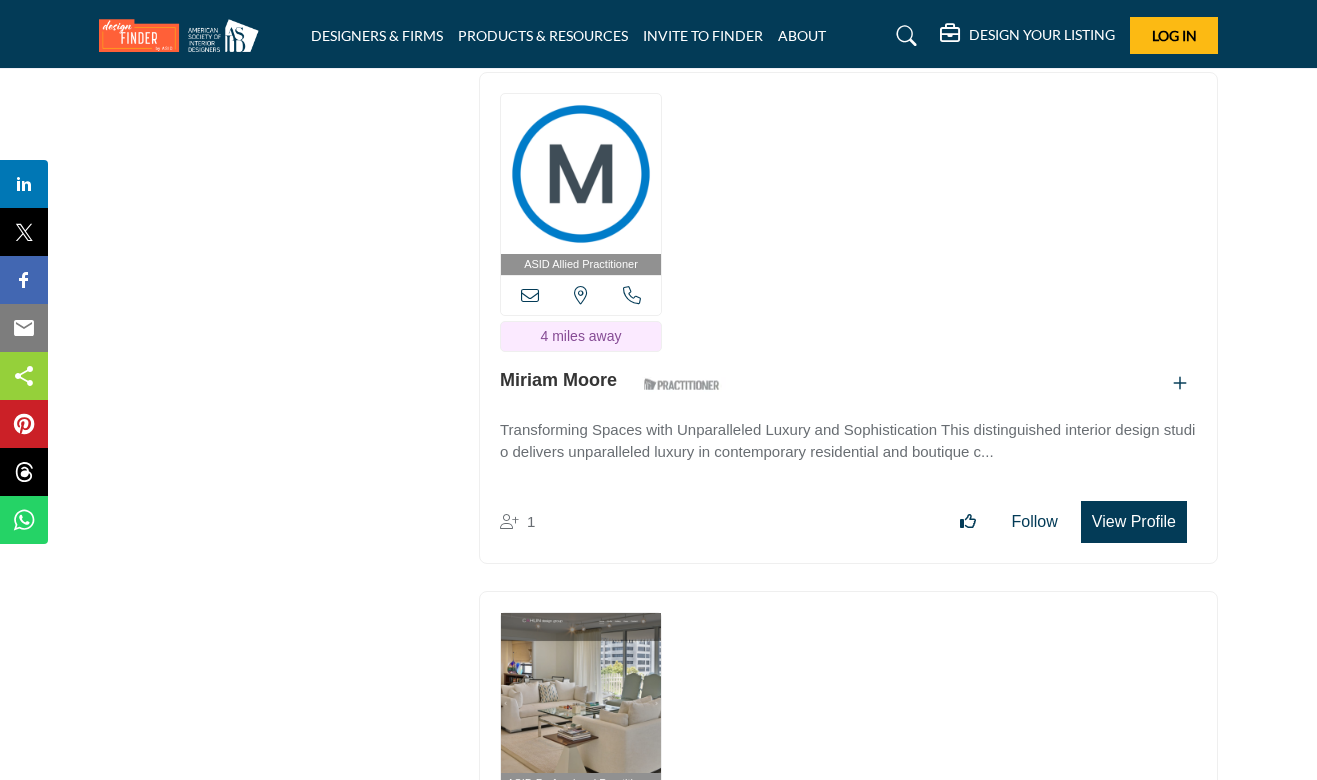 click on "View Profile" at bounding box center (1134, 522) 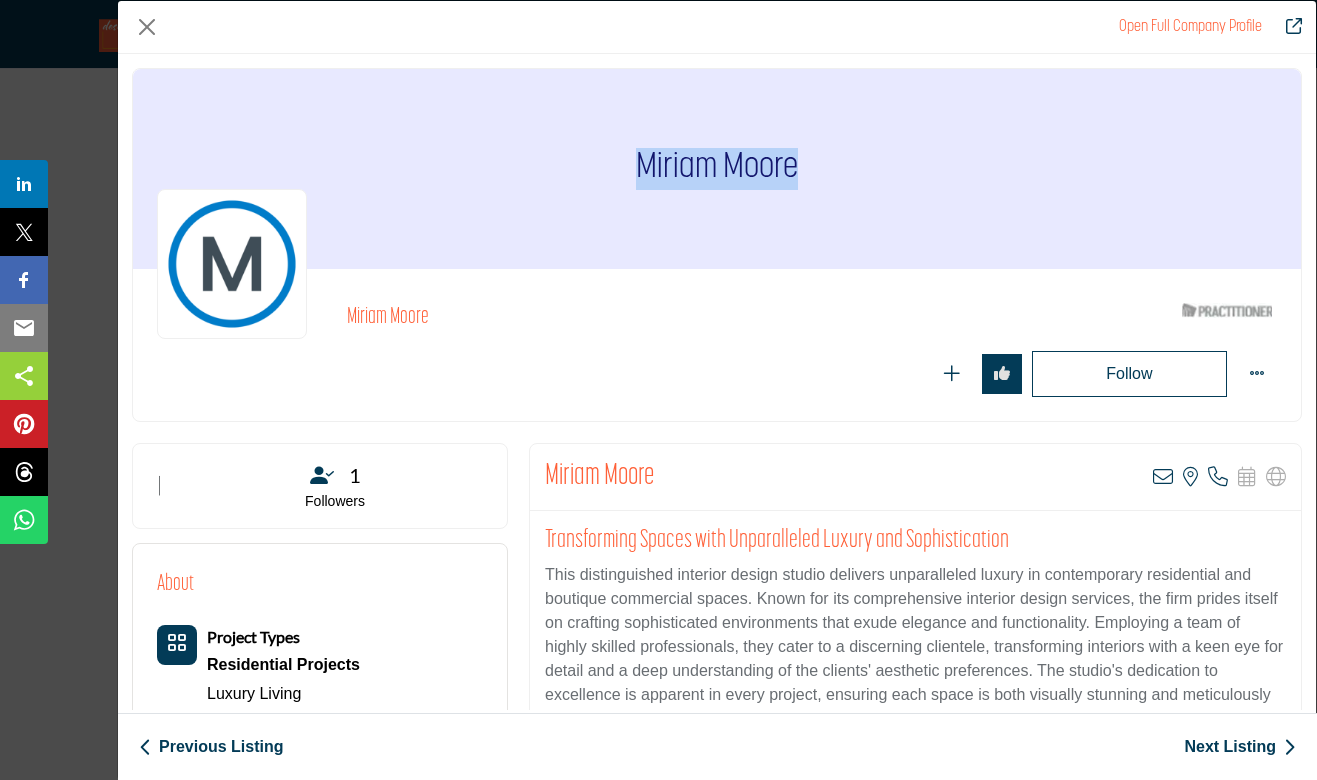 drag, startPoint x: 822, startPoint y: 196, endPoint x: 632, endPoint y: 199, distance: 190.02368 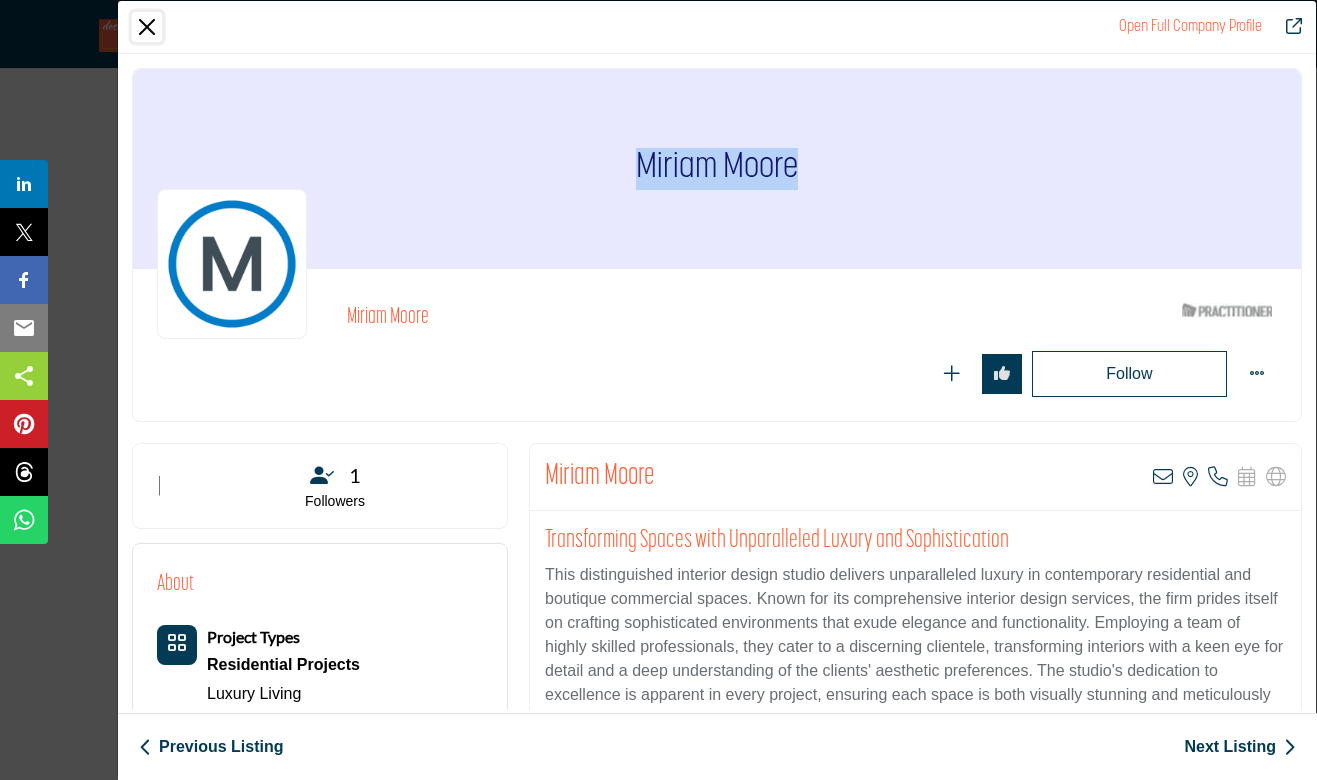 click at bounding box center [147, 27] 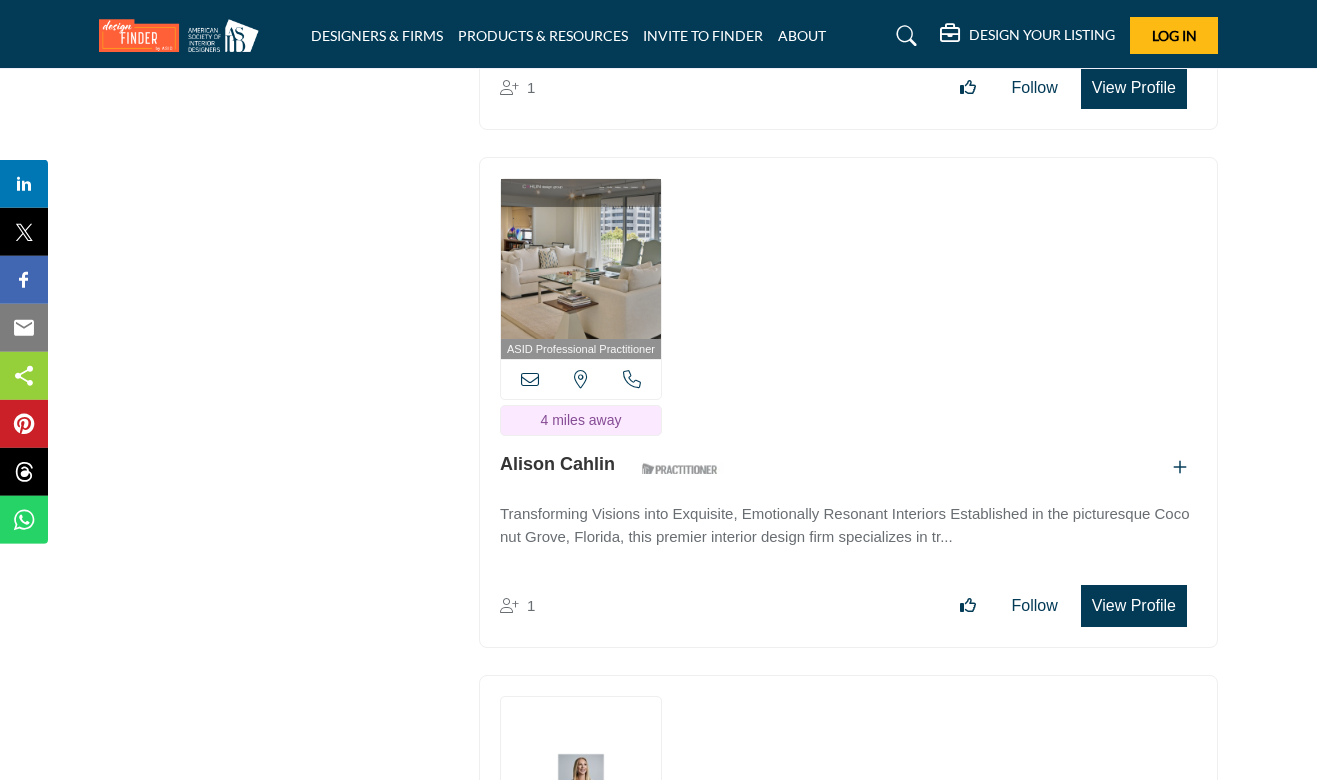 scroll, scrollTop: 13500, scrollLeft: 0, axis: vertical 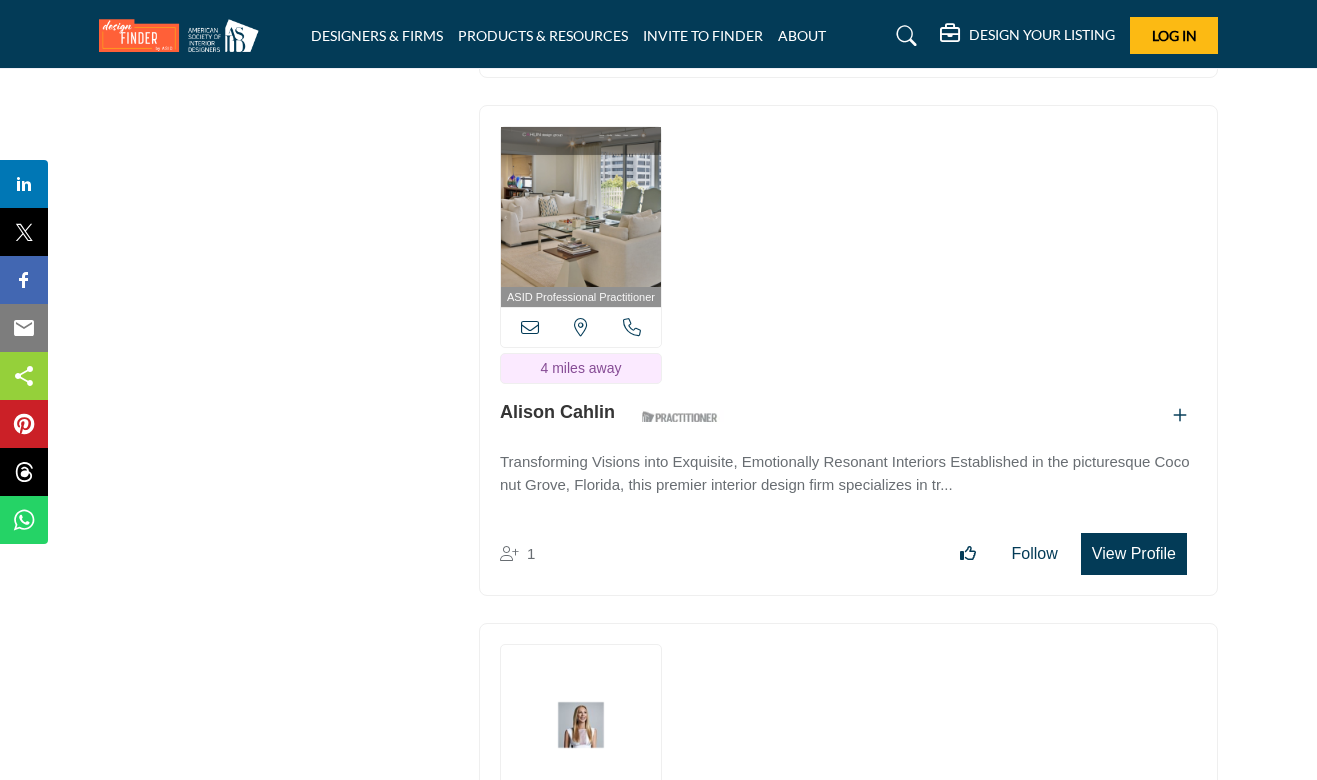 click on "View Profile" at bounding box center (1134, 554) 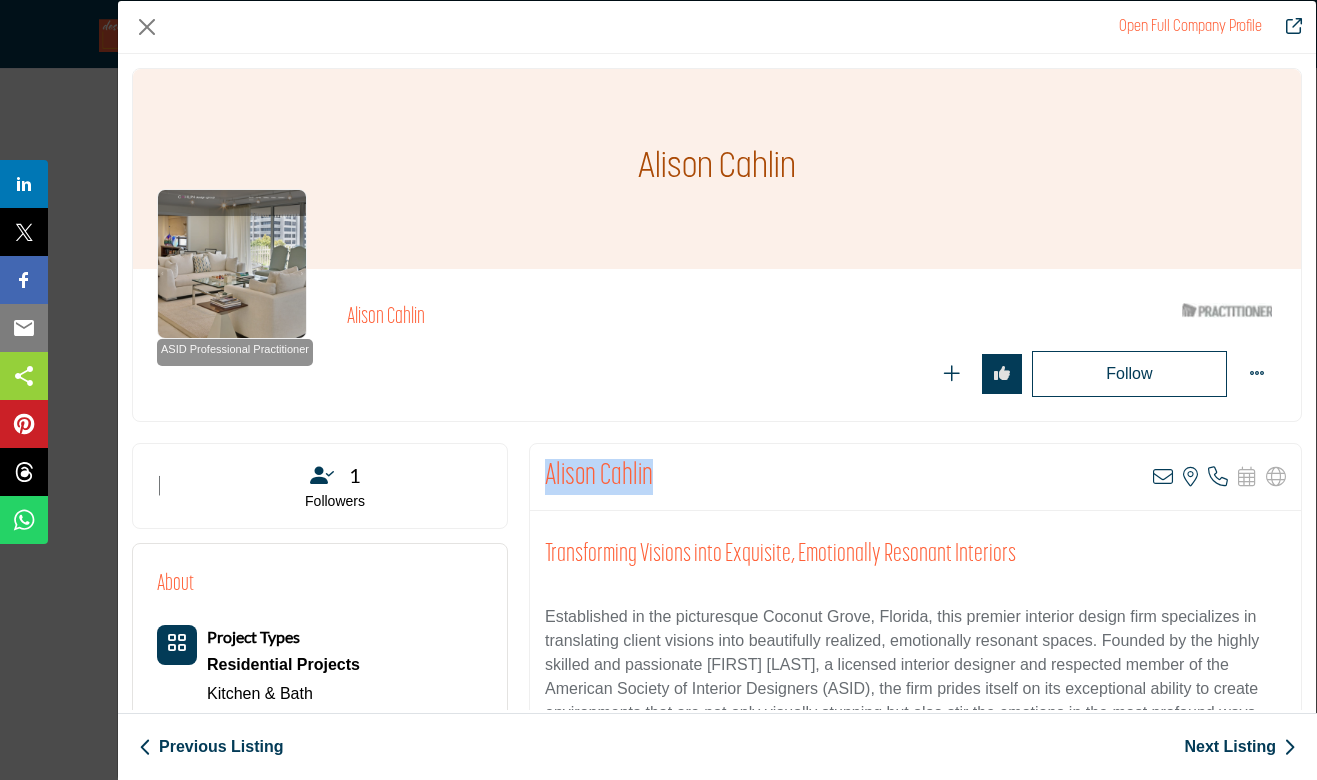 drag, startPoint x: 674, startPoint y: 472, endPoint x: 549, endPoint y: 471, distance: 125.004 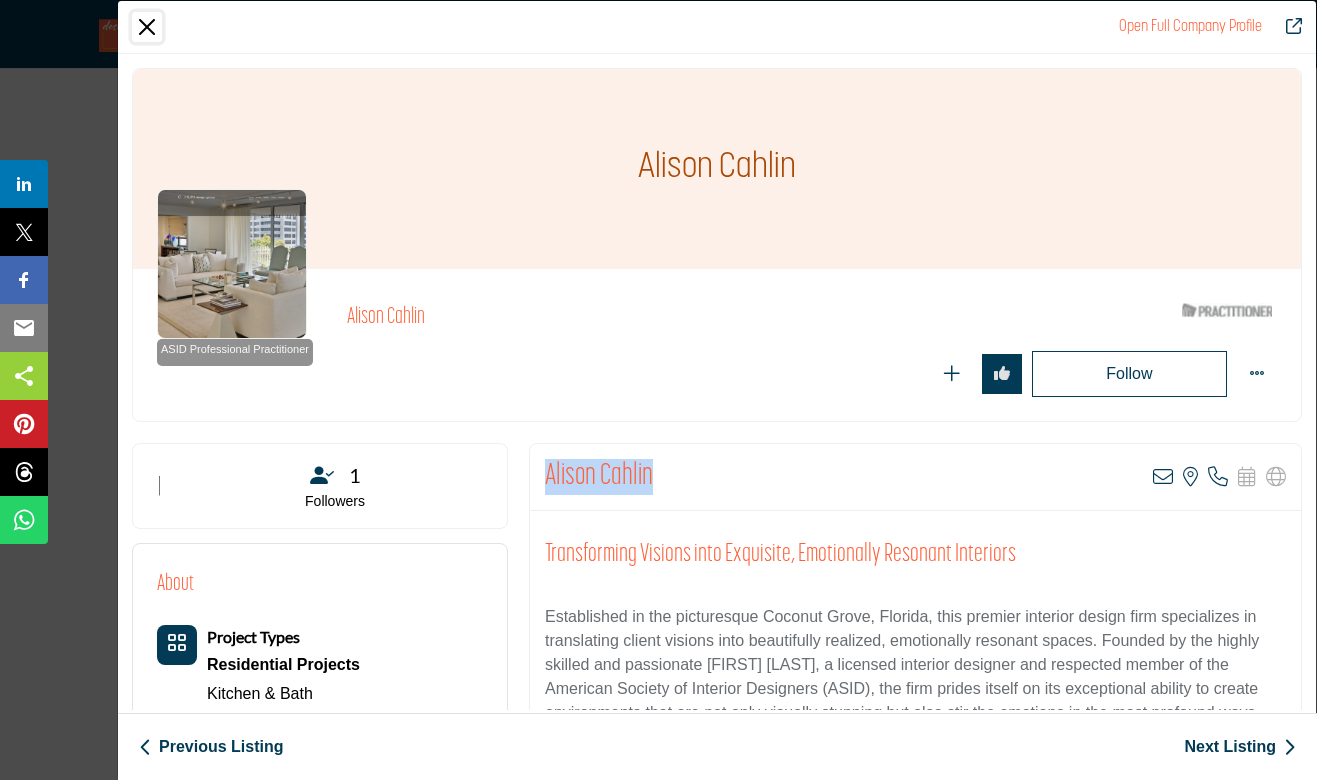click at bounding box center [147, 27] 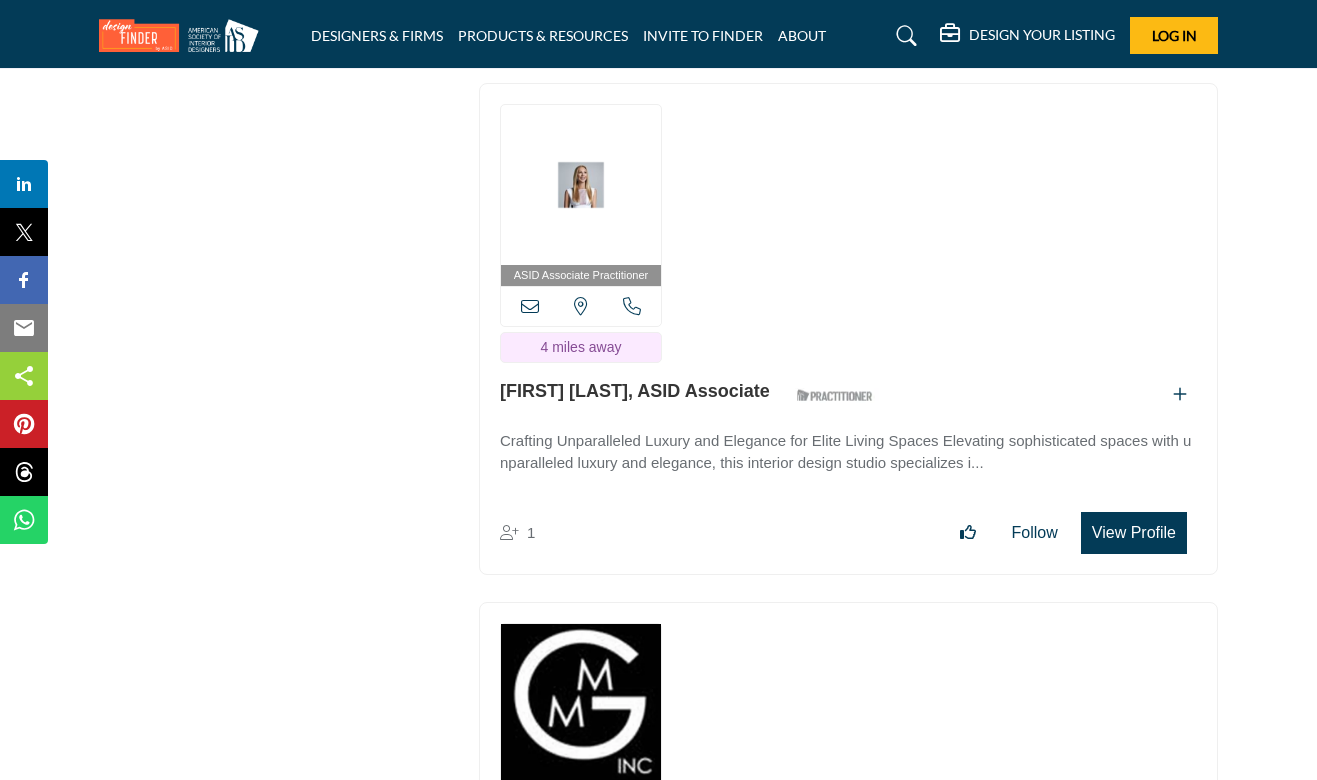 scroll, scrollTop: 14094, scrollLeft: 0, axis: vertical 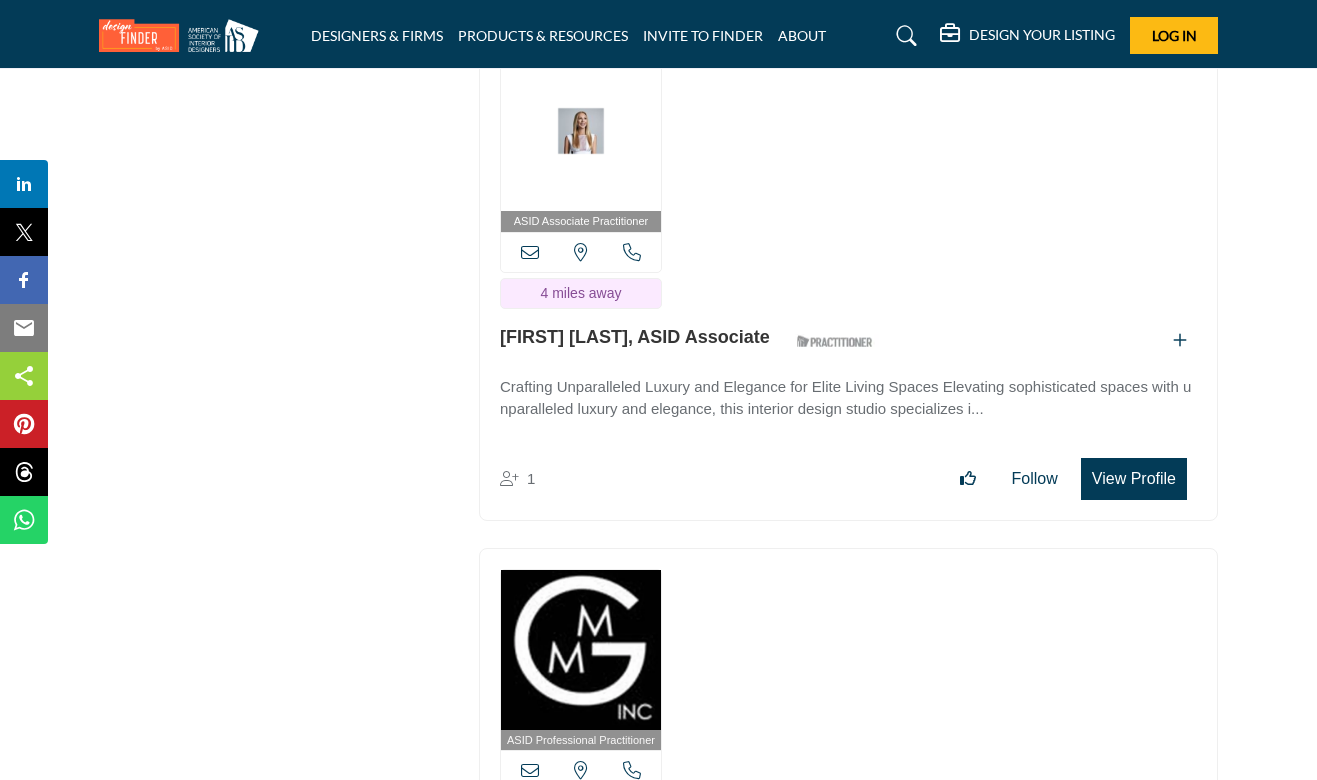 click on "View Profile" at bounding box center (1134, 479) 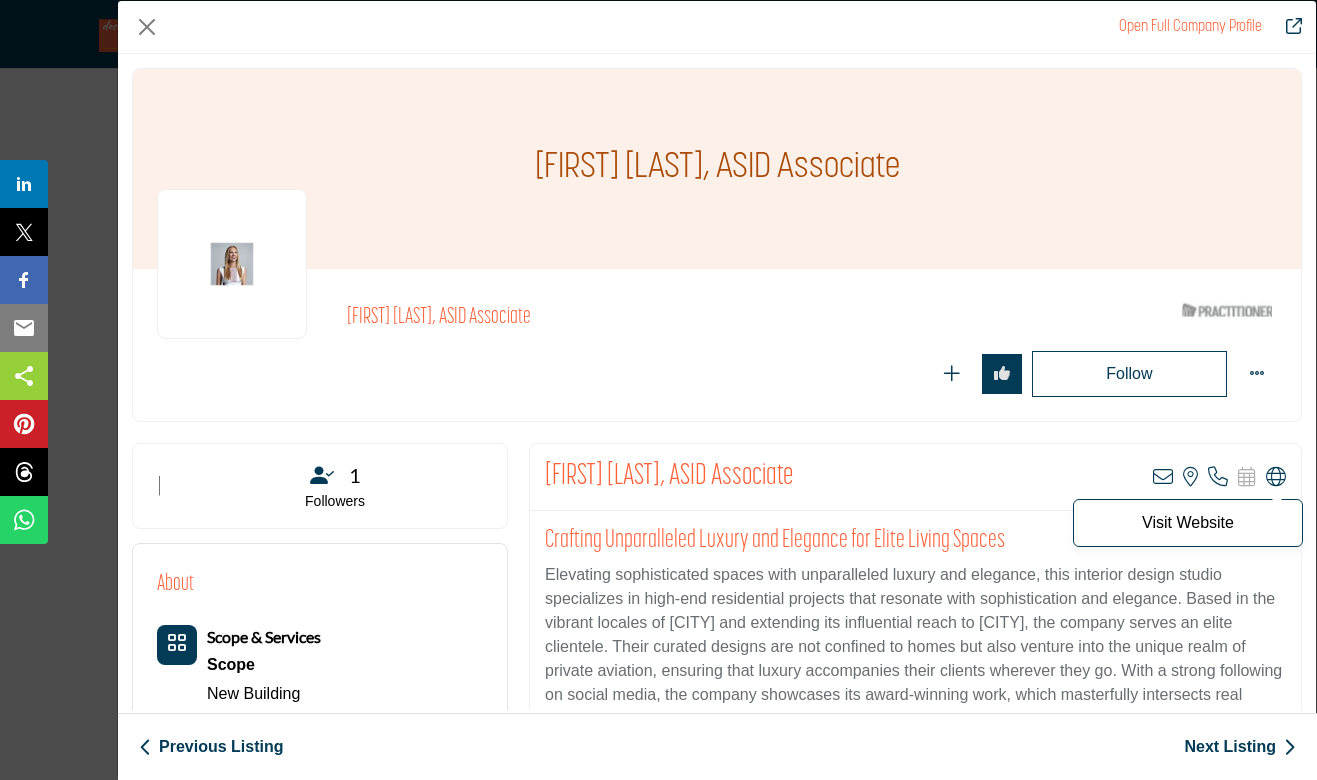 click at bounding box center [1276, 477] 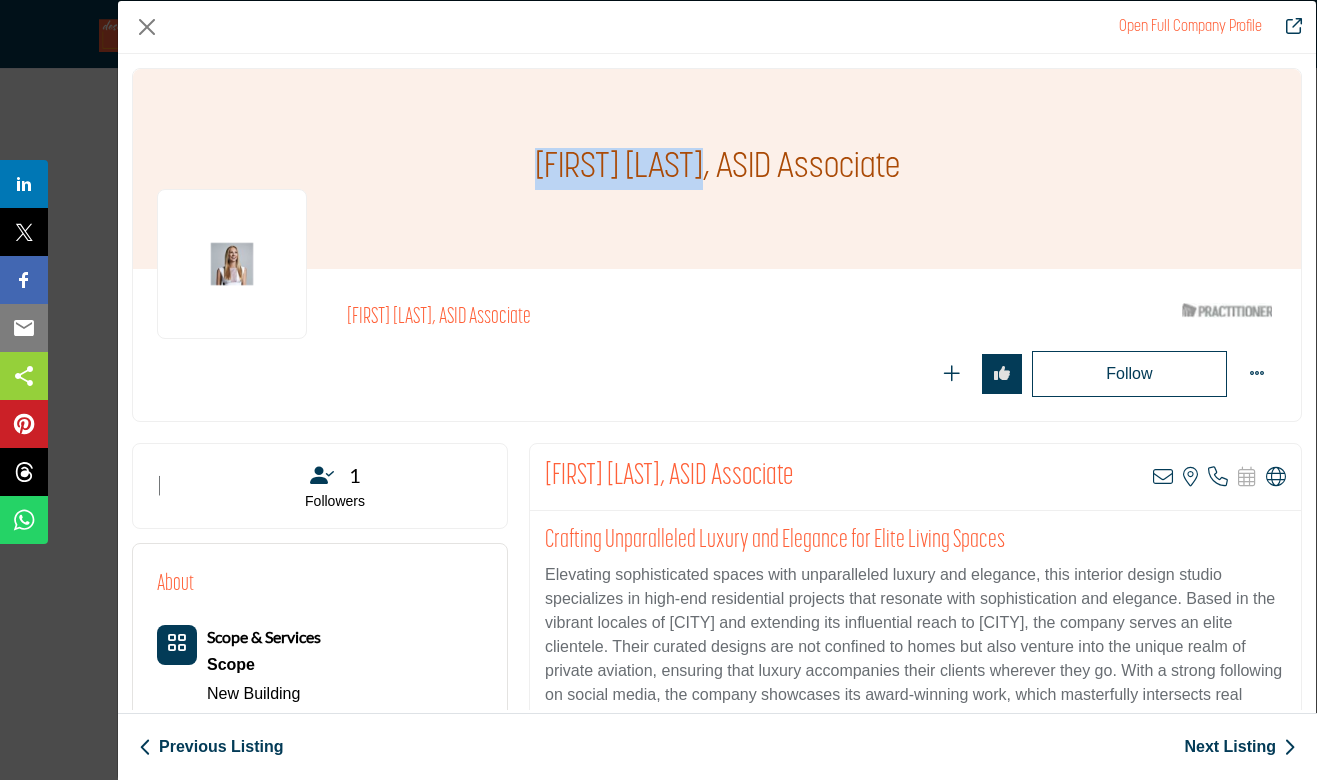 drag, startPoint x: 706, startPoint y: 161, endPoint x: 485, endPoint y: 168, distance: 221.11082 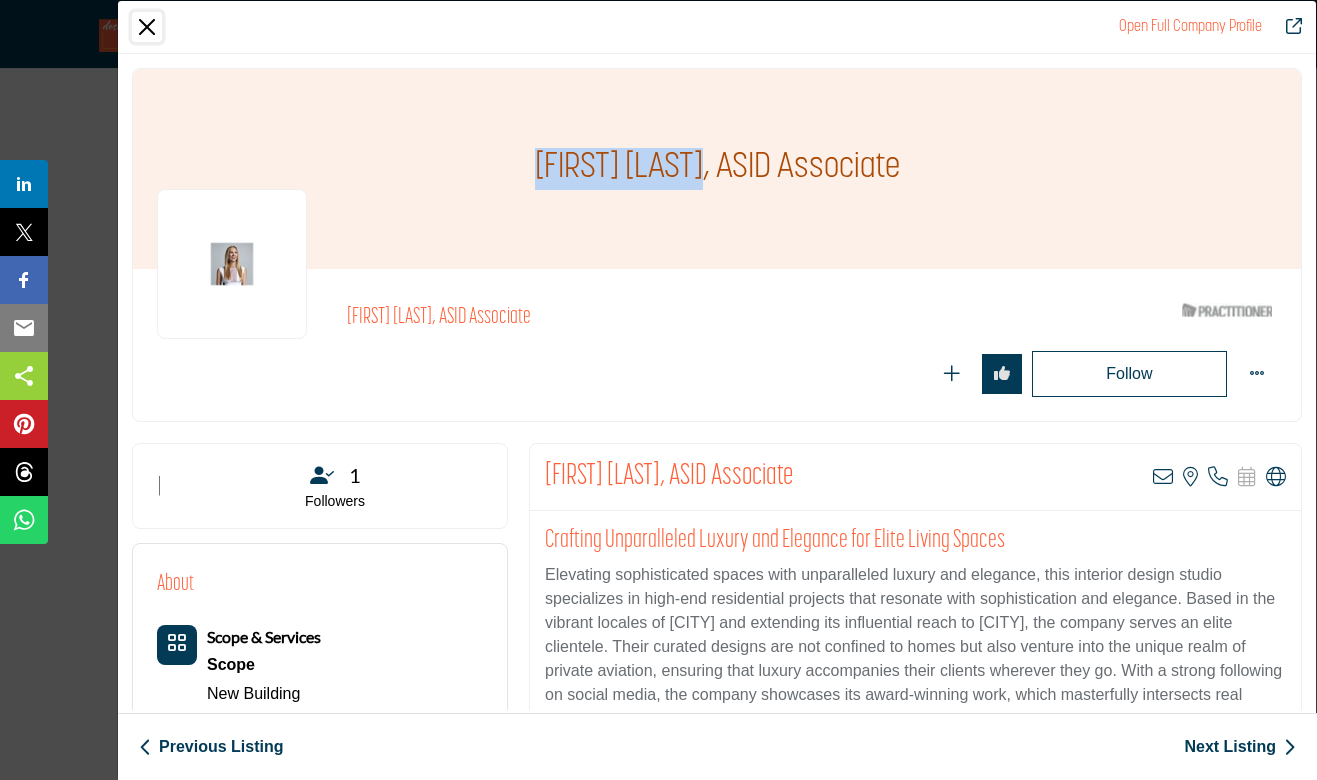 click at bounding box center (147, 27) 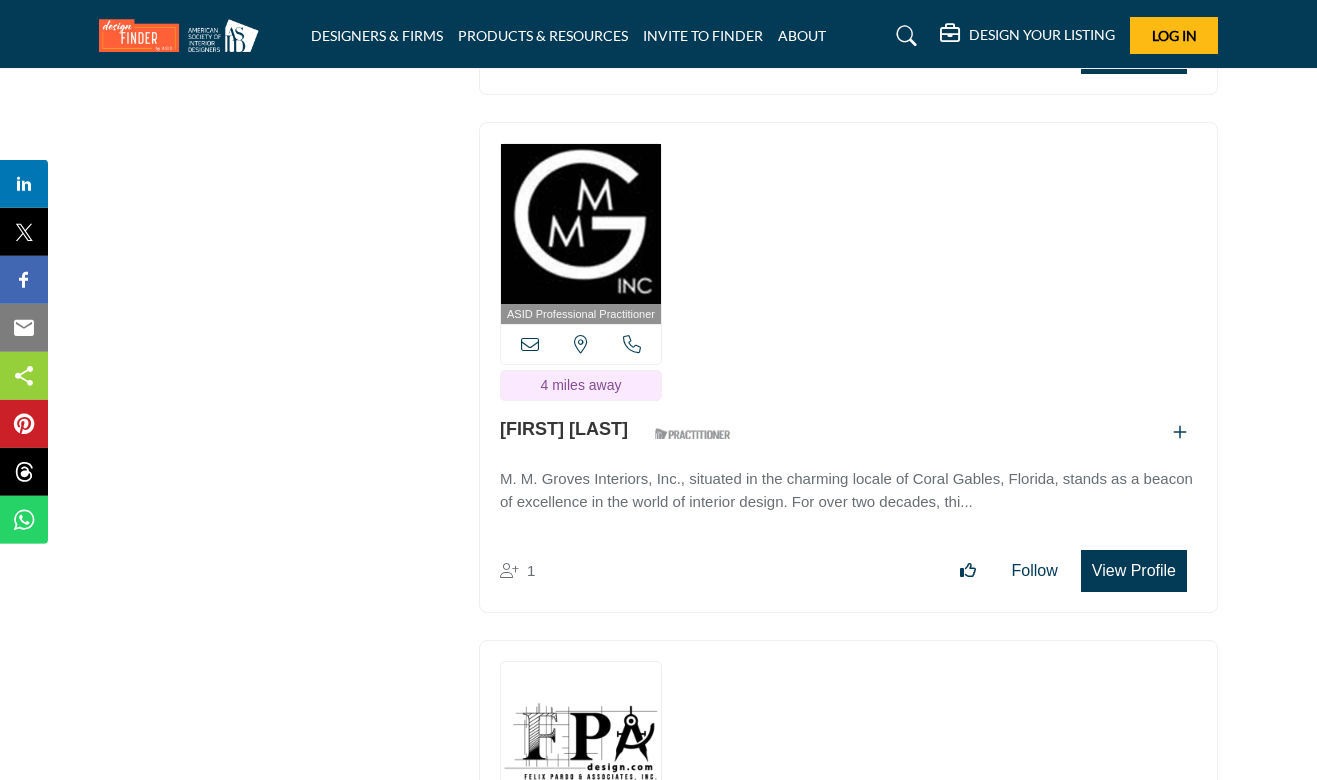 scroll, scrollTop: 14526, scrollLeft: 0, axis: vertical 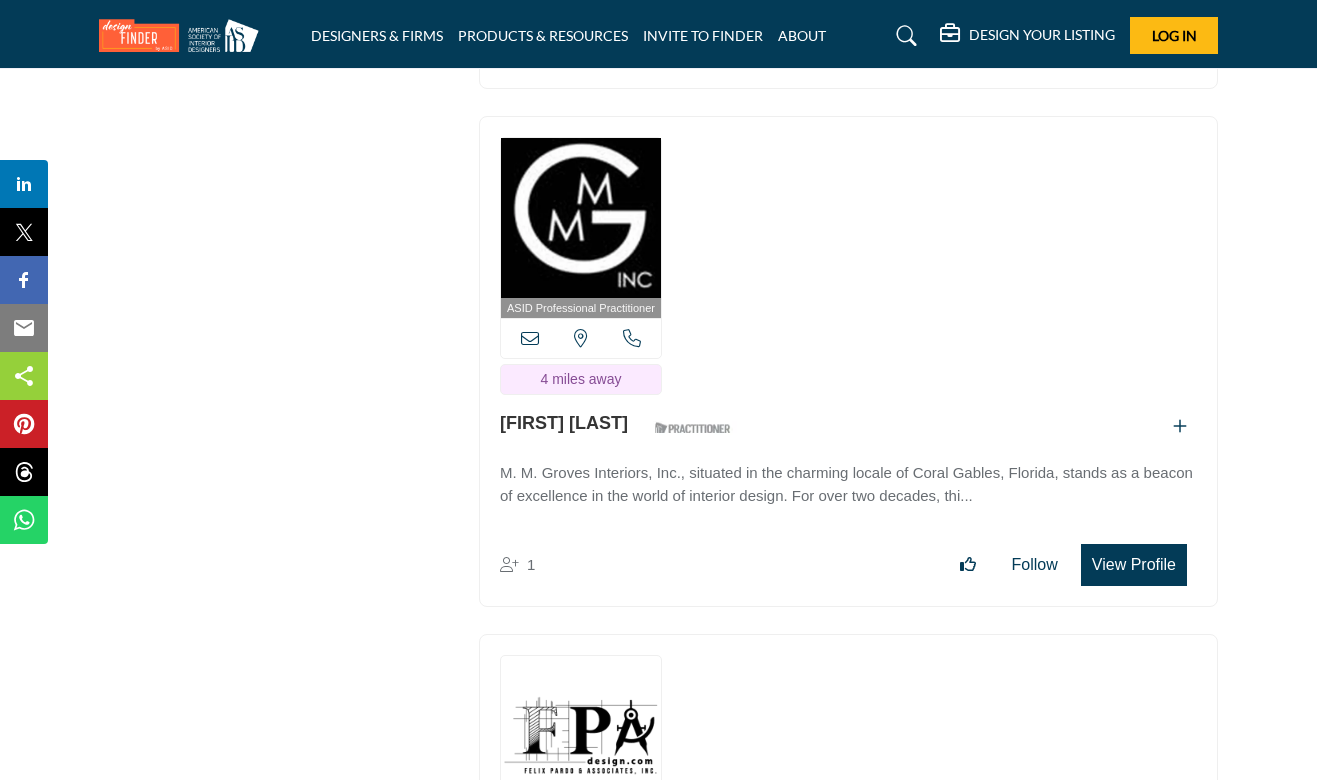 click on "View Profile" at bounding box center (1134, 565) 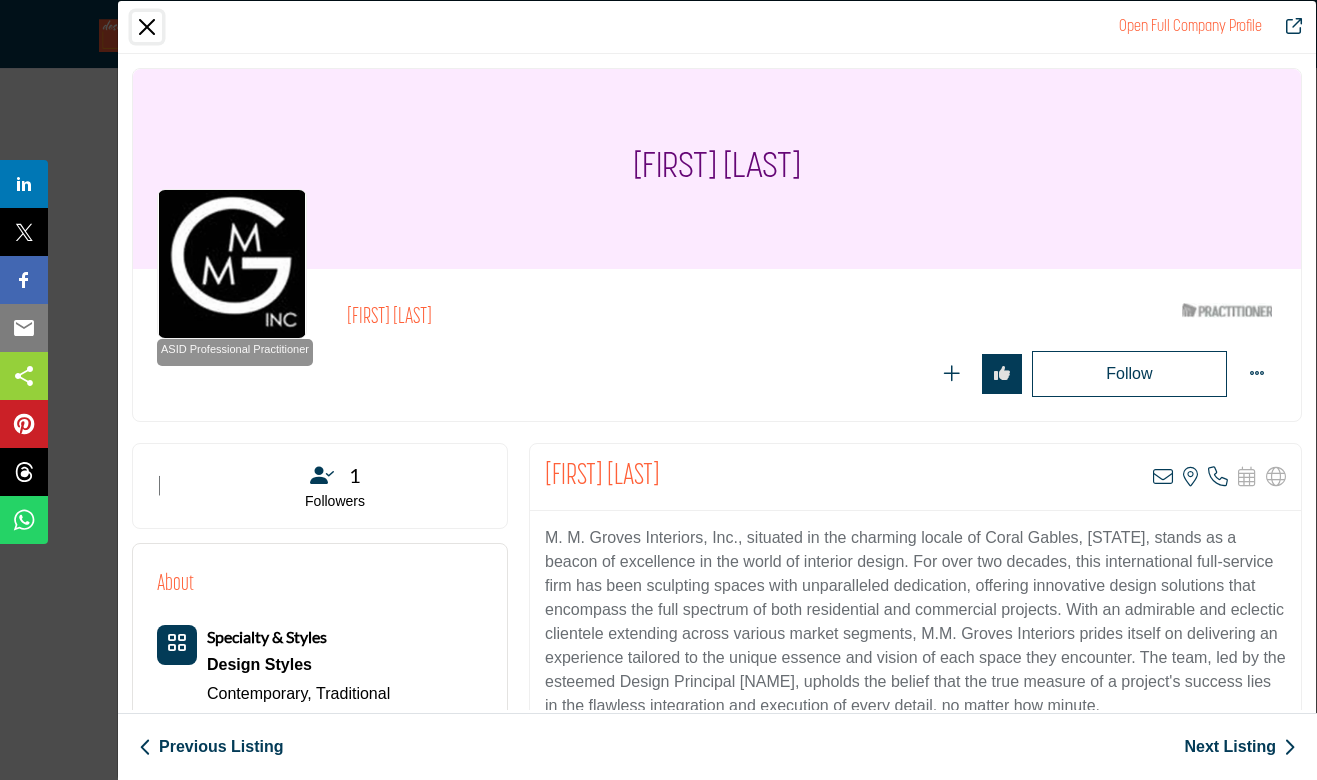 drag, startPoint x: 148, startPoint y: 28, endPoint x: 588, endPoint y: 238, distance: 487.54486 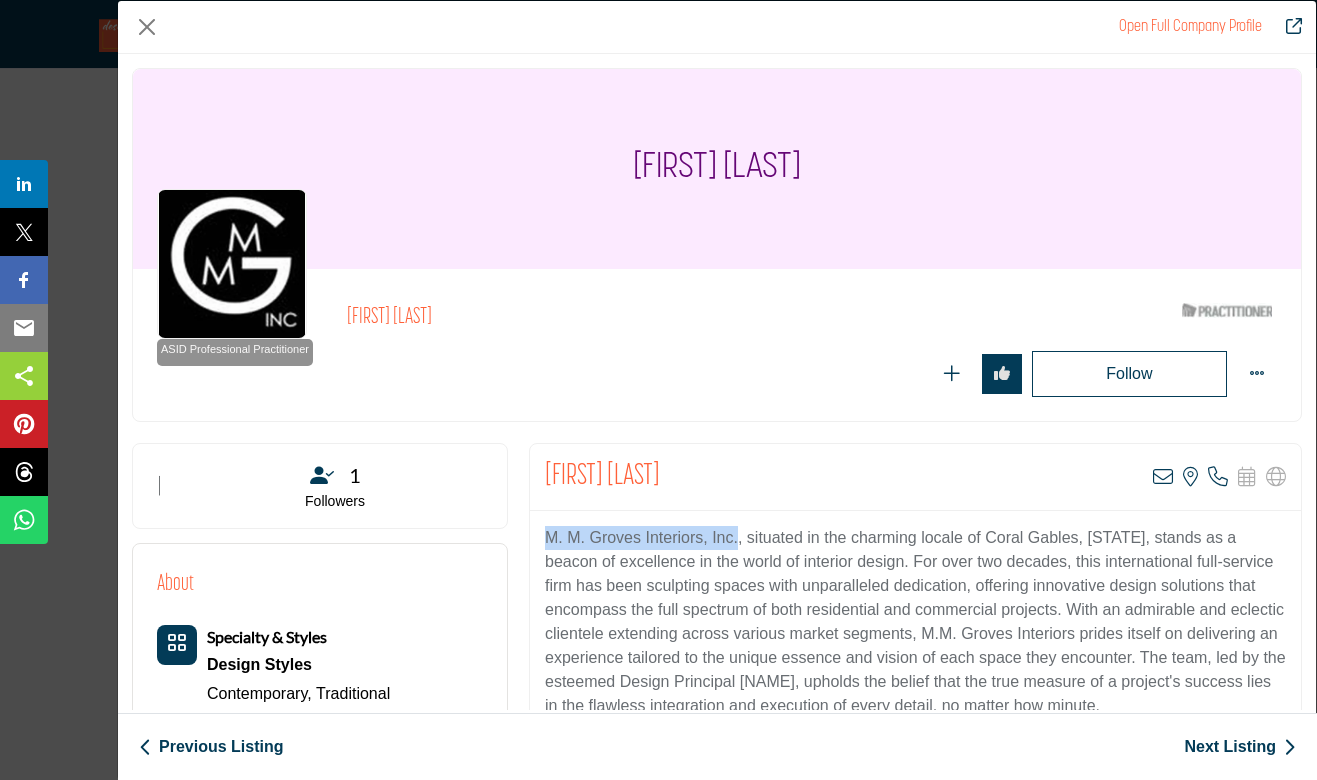 drag, startPoint x: 737, startPoint y: 536, endPoint x: 521, endPoint y: 536, distance: 216 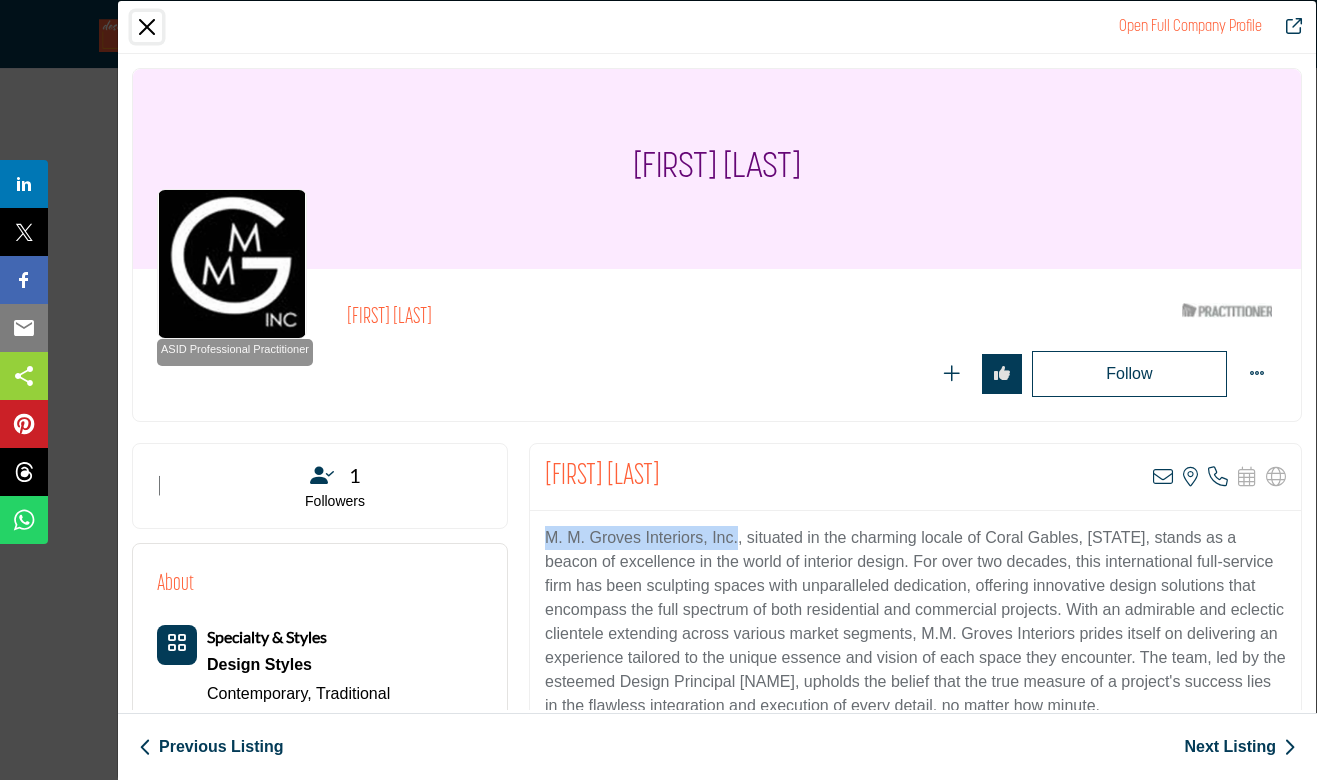 click at bounding box center (147, 27) 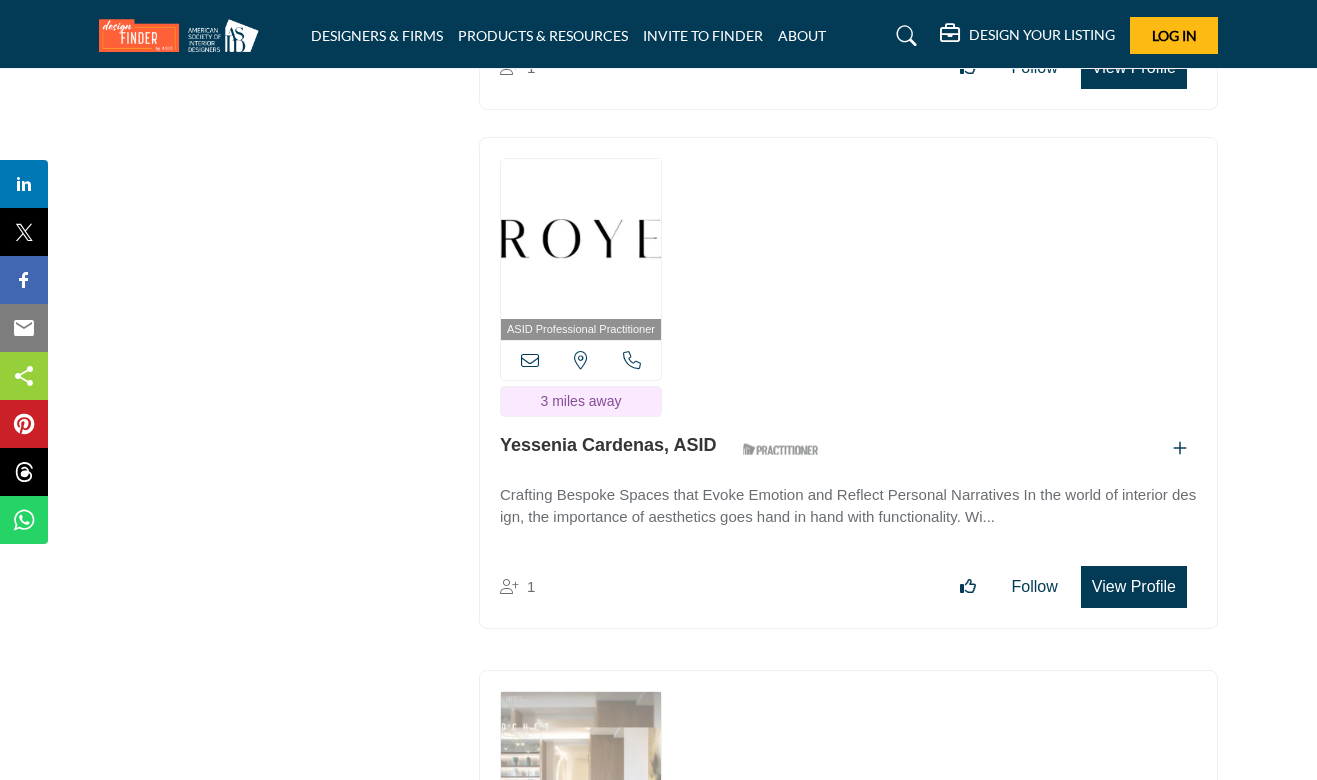 scroll, scrollTop: 11535, scrollLeft: 0, axis: vertical 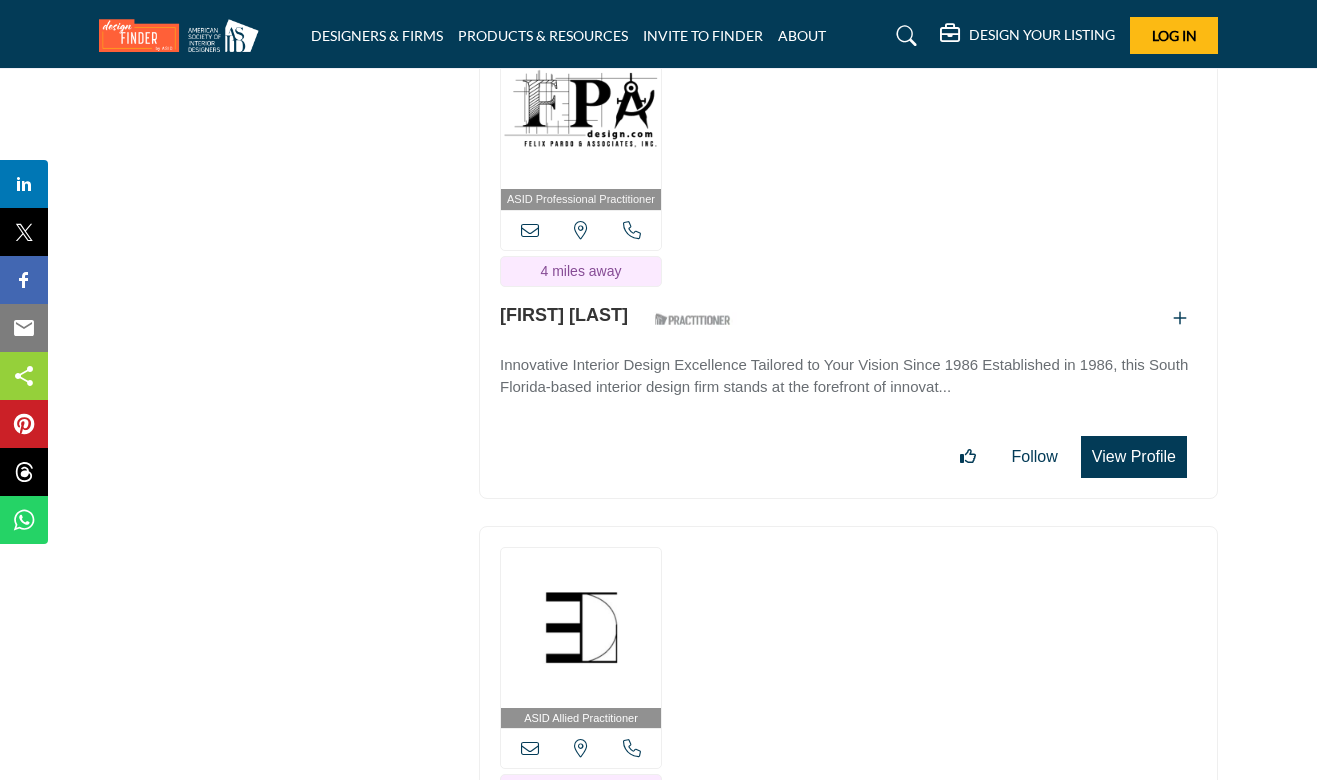 click on "View Profile" at bounding box center (1134, 457) 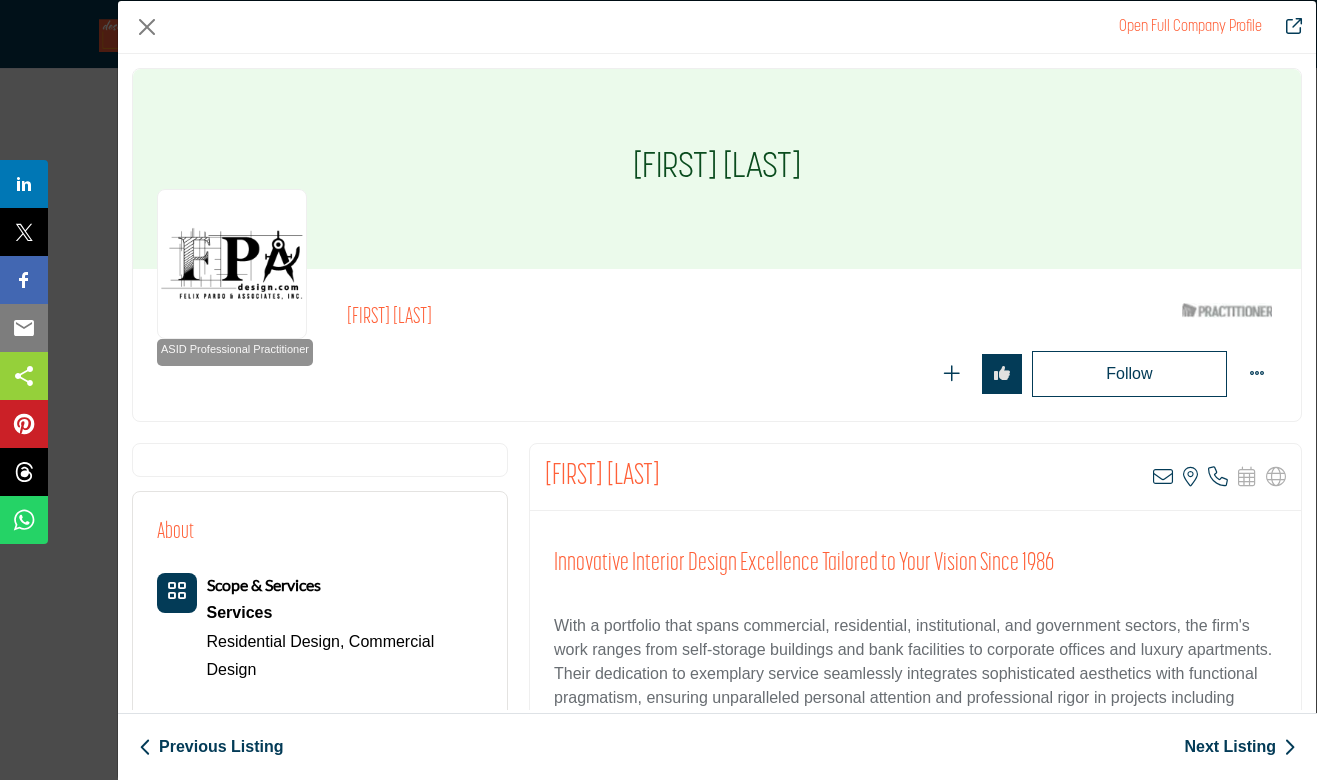 click on "Established in 1986, this South Florida-based interior design firm stands at the forefront of innovative and bespoke design, offering comprehensive planning and interior design services tailored to meet the nuanced needs of the vibrant business community. With a portfolio that spans commercial, residential, institutional, and government sectors, the firm's work ranges from self-storage buildings and bank facilities to corporate offices and luxury apartments. Their dedication to exemplary service seamlessly integrates sophisticated aesthetics with functional pragmatism, ensuring unparalleled personal attention and professional rigor in projects including historic building reconstructions and state-of-the-art offices." at bounding box center (915, 674) 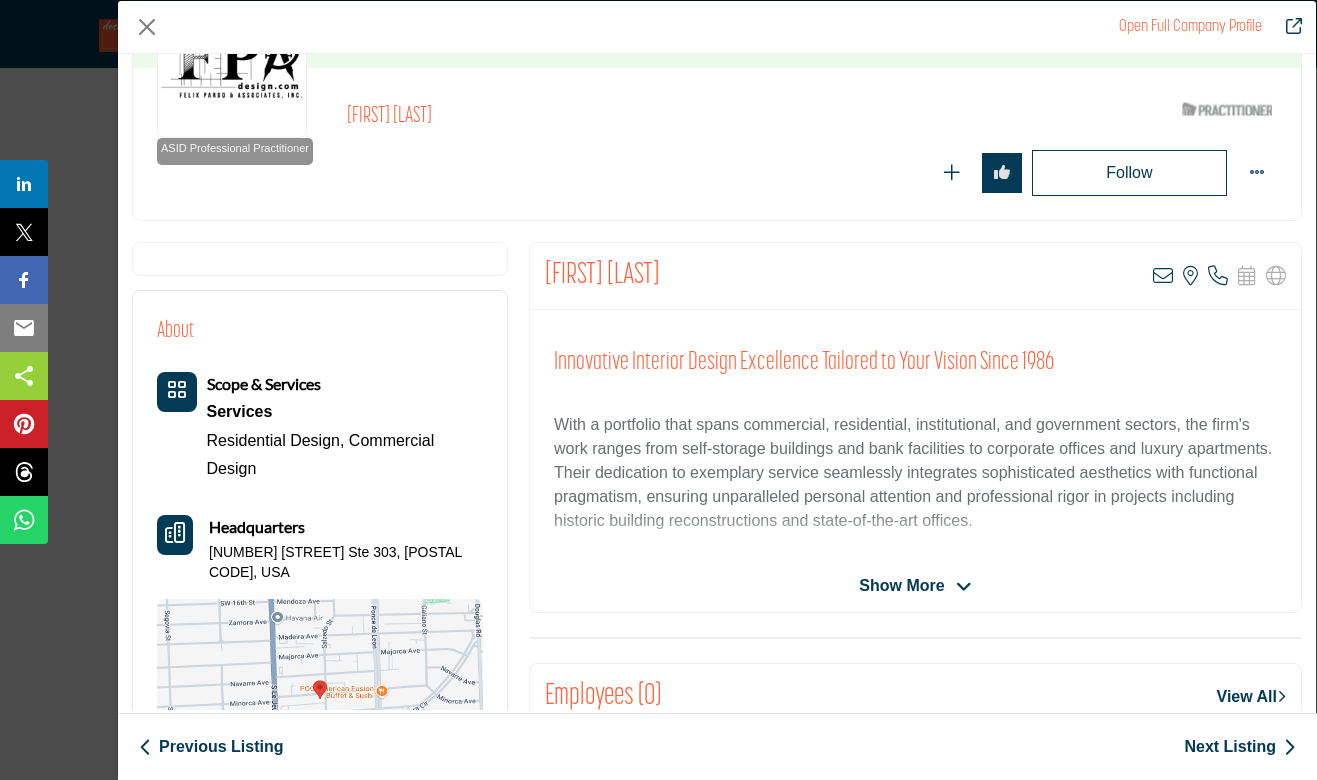 scroll, scrollTop: 143, scrollLeft: 0, axis: vertical 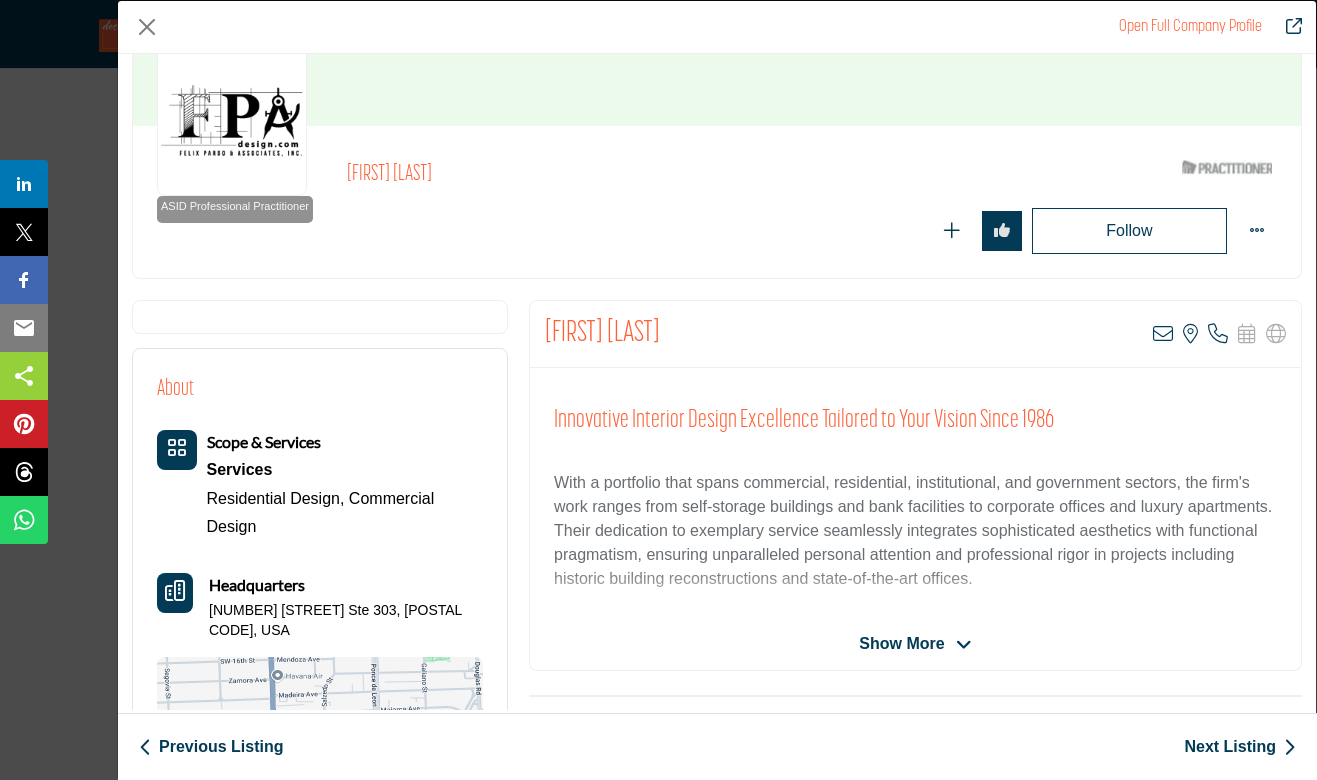 click on "Show More" at bounding box center (901, 644) 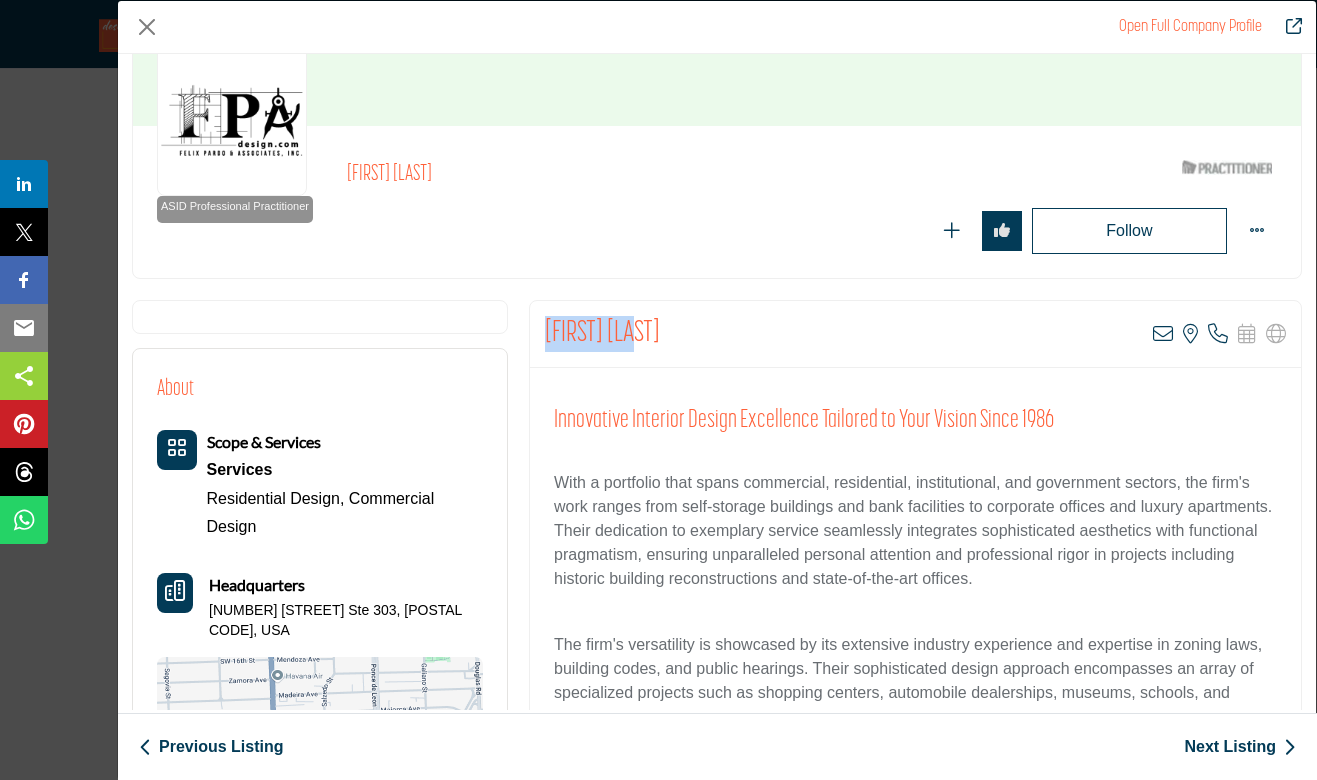 drag, startPoint x: 646, startPoint y: 335, endPoint x: 535, endPoint y: 332, distance: 111.040535 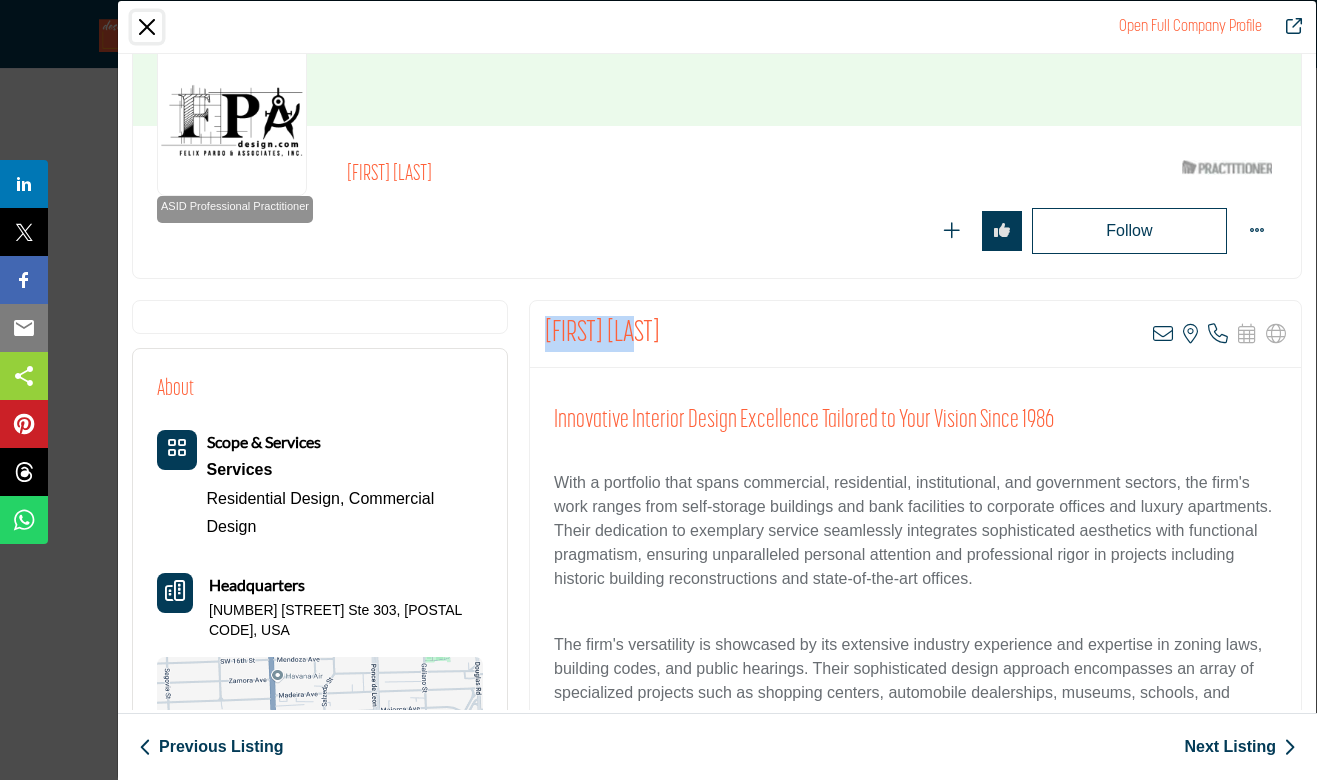 click at bounding box center (147, 27) 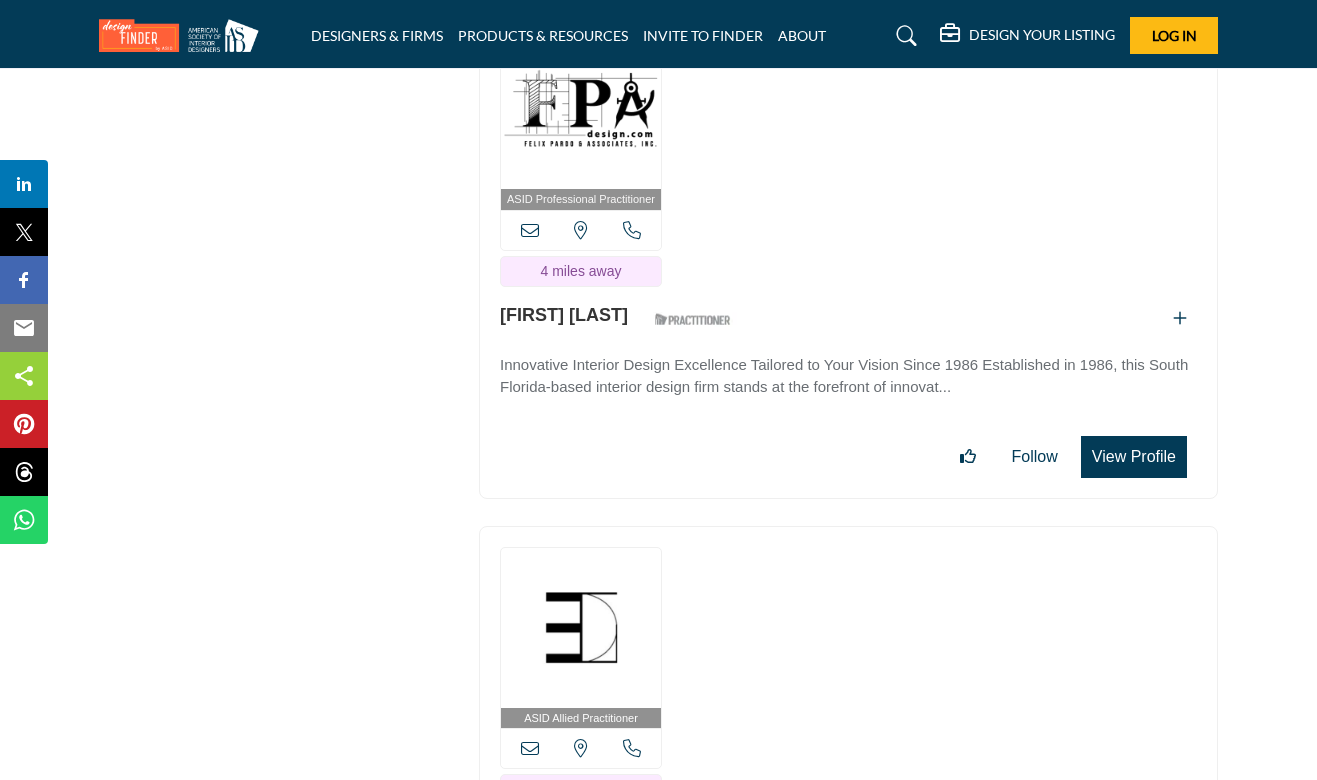 scroll, scrollTop: 0, scrollLeft: 0, axis: both 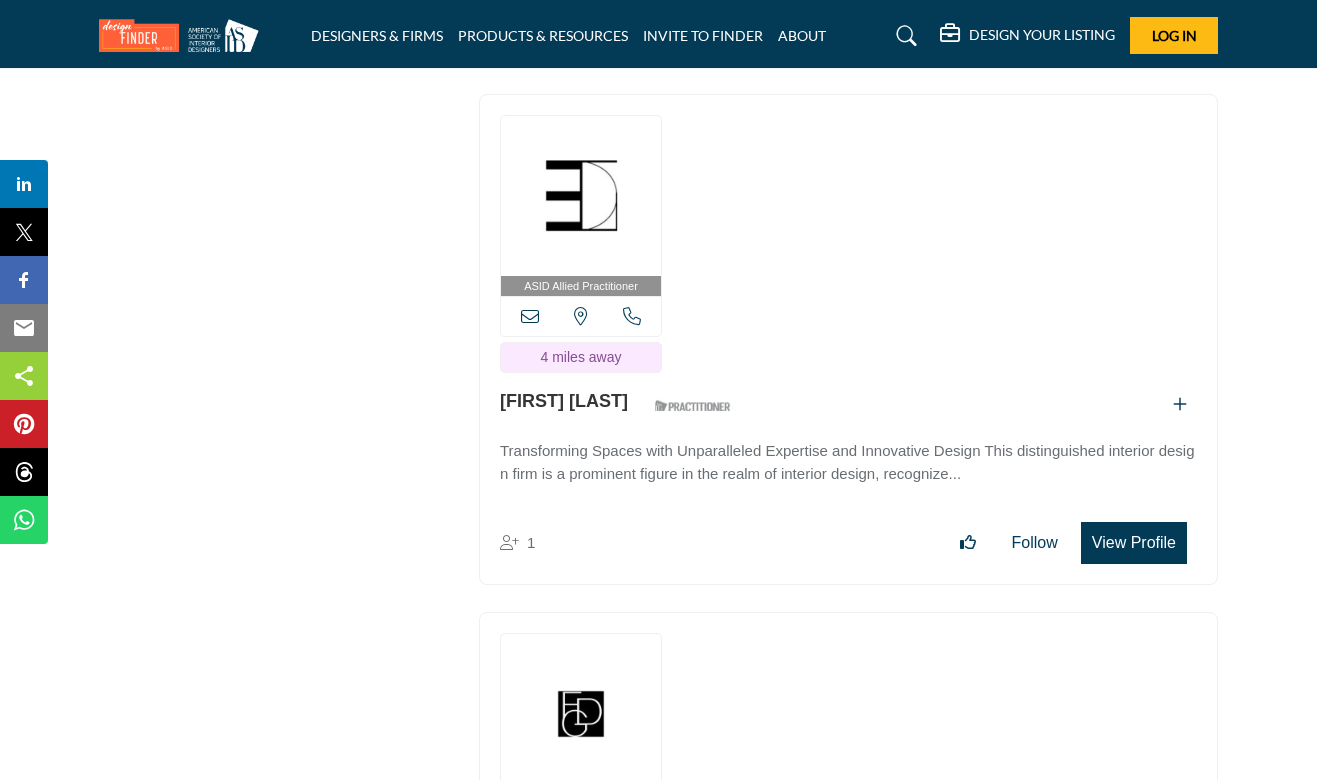 click on "View Profile" at bounding box center [1134, 543] 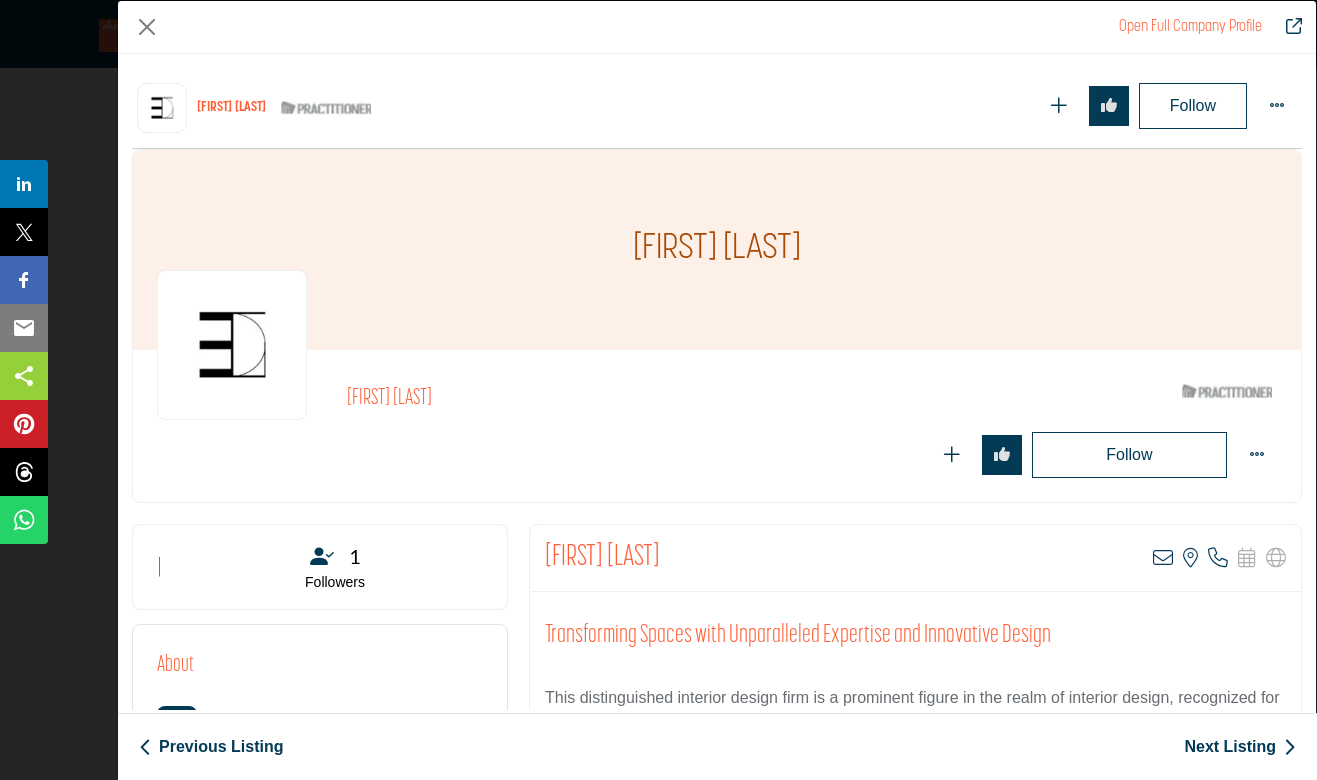 scroll, scrollTop: 143, scrollLeft: 0, axis: vertical 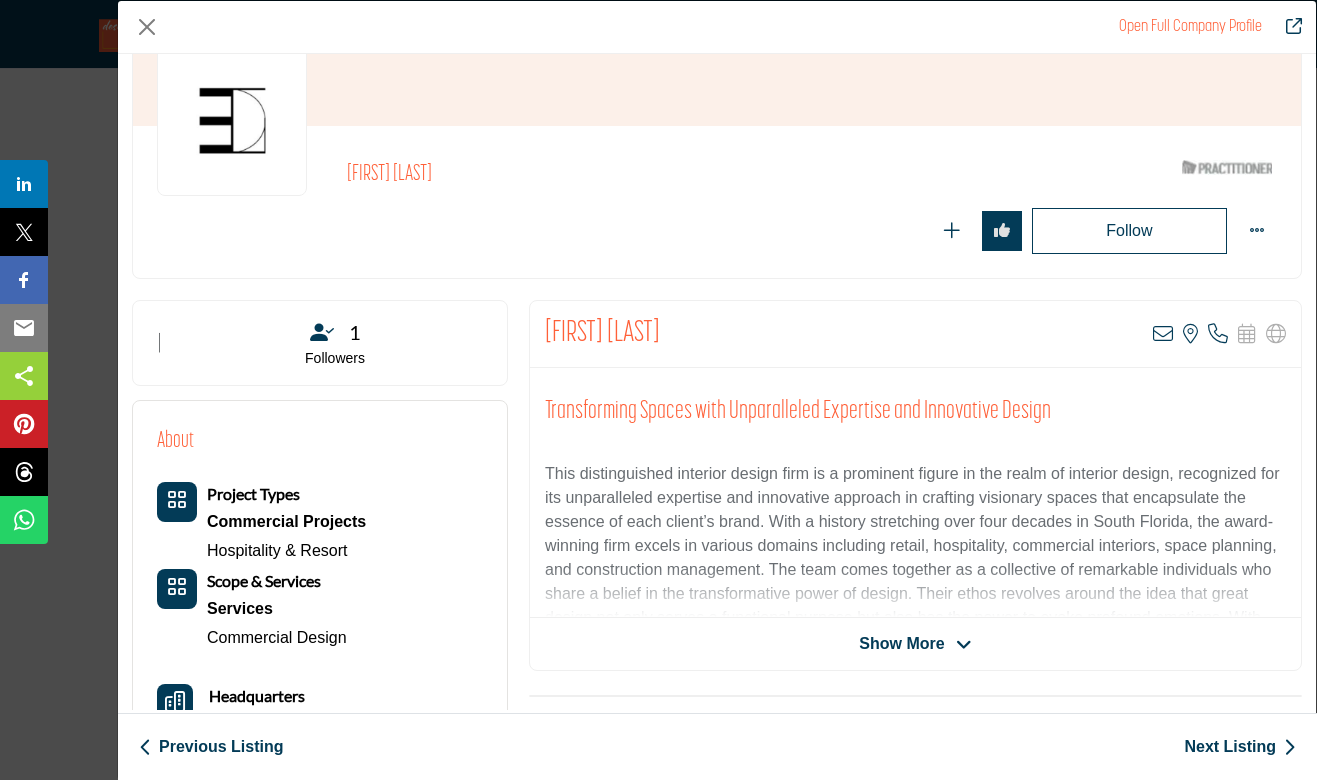 drag, startPoint x: 703, startPoint y: 329, endPoint x: 545, endPoint y: 326, distance: 158.02847 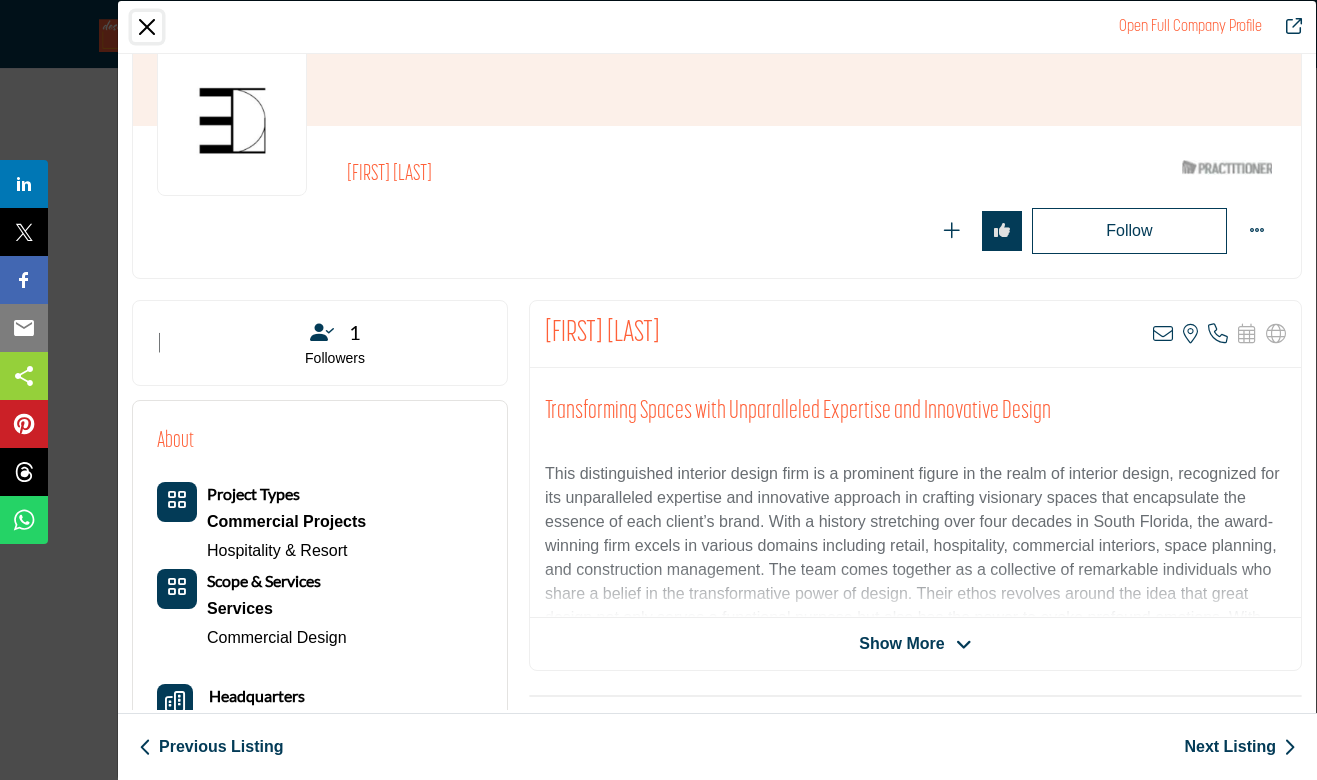 click at bounding box center (147, 27) 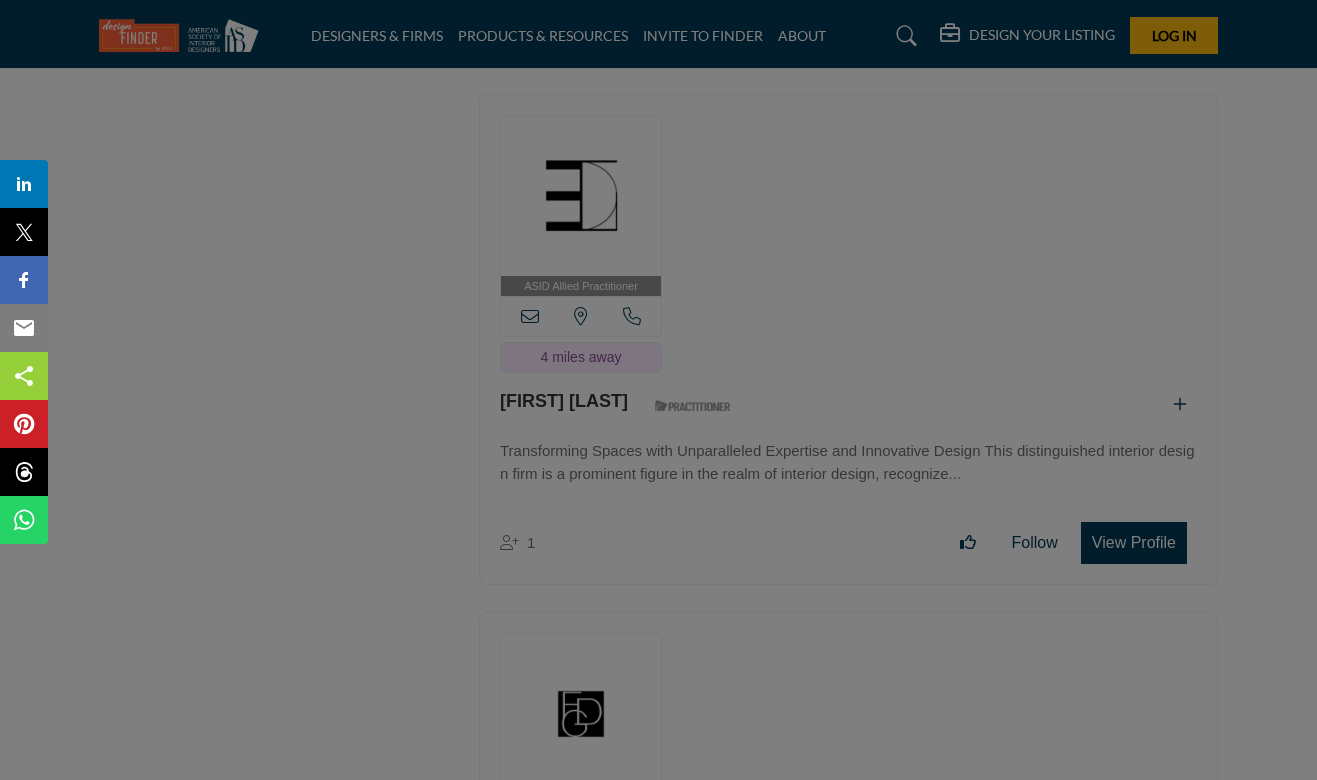 scroll, scrollTop: 0, scrollLeft: 0, axis: both 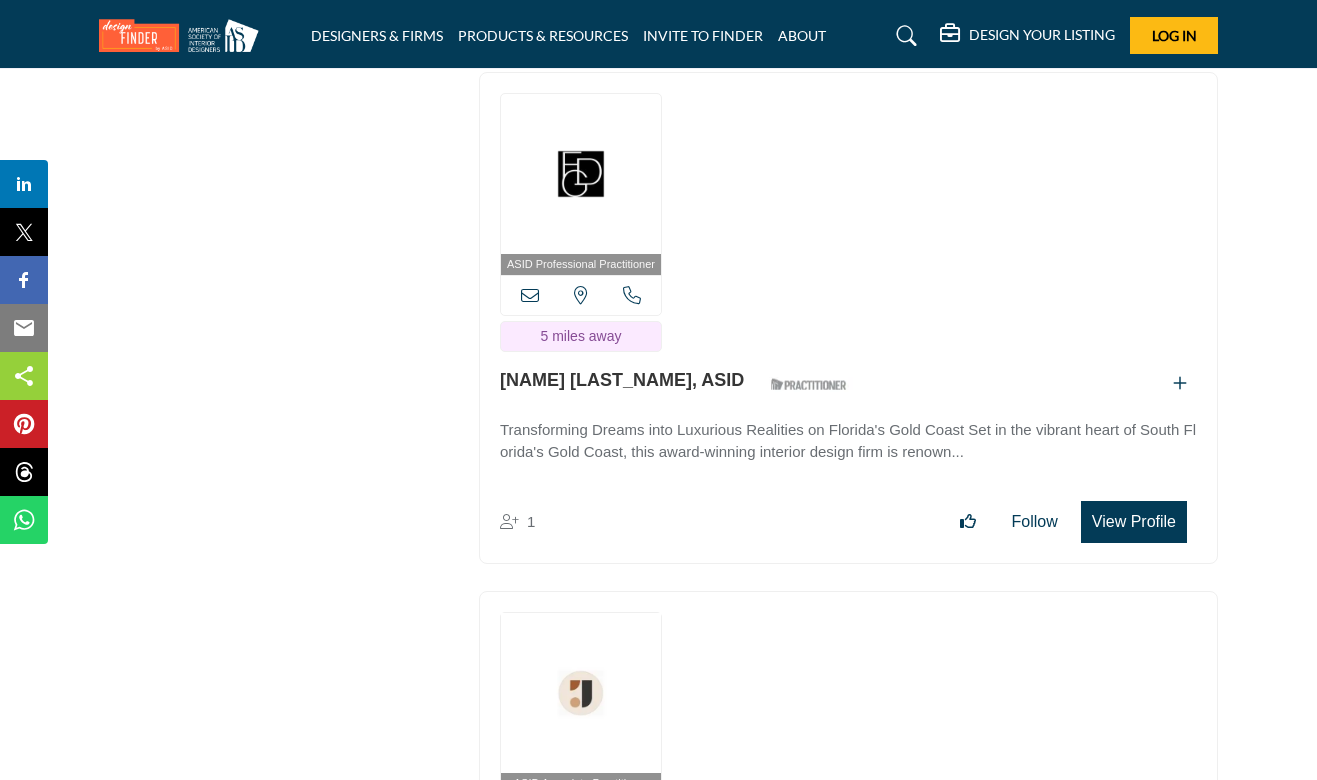 click on "View Profile" at bounding box center [1134, 522] 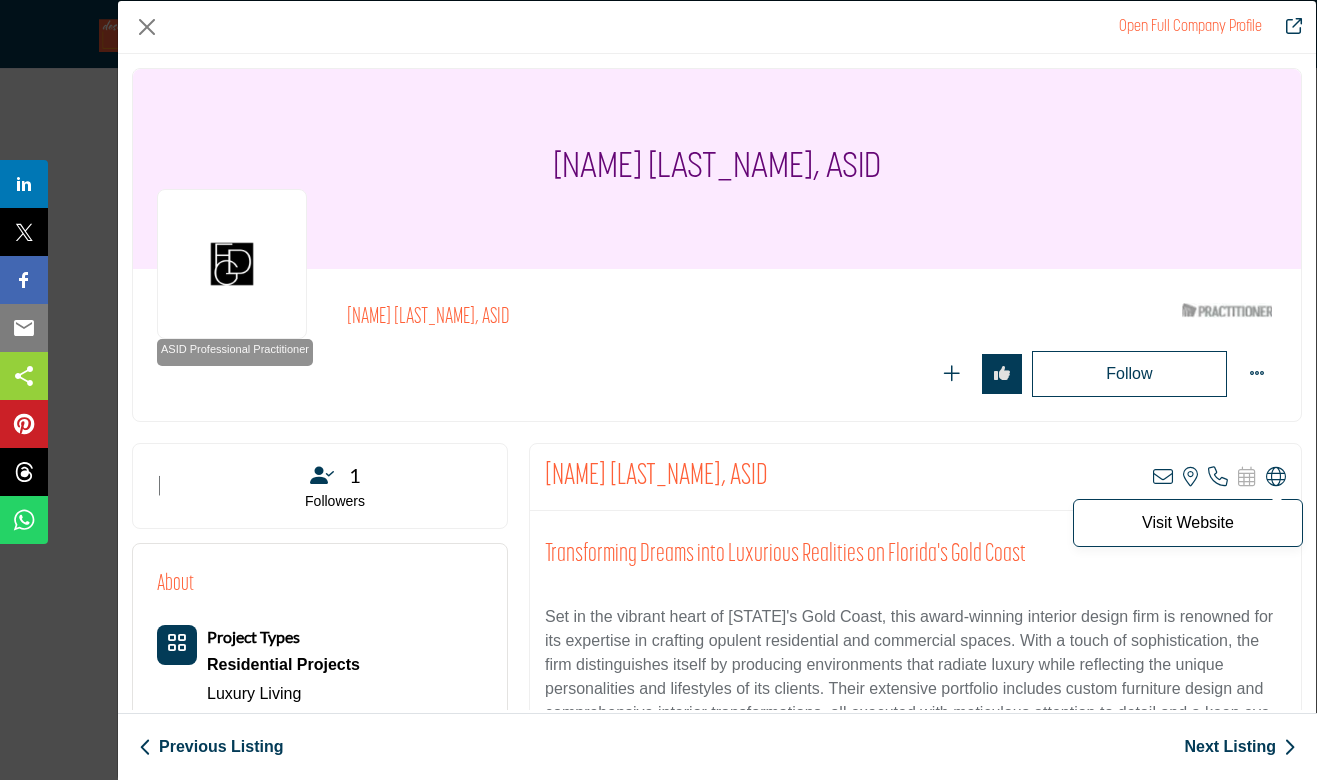 click at bounding box center (1276, 477) 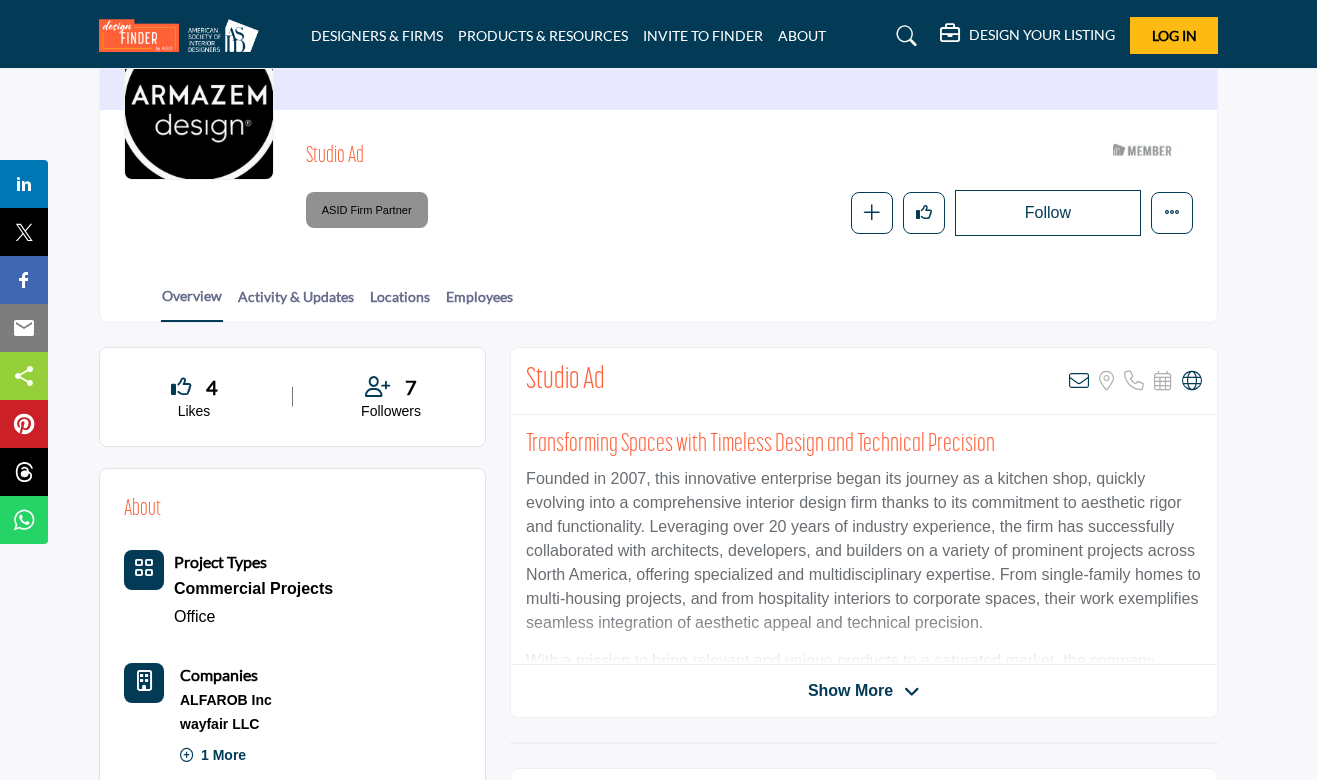 scroll, scrollTop: 270, scrollLeft: 0, axis: vertical 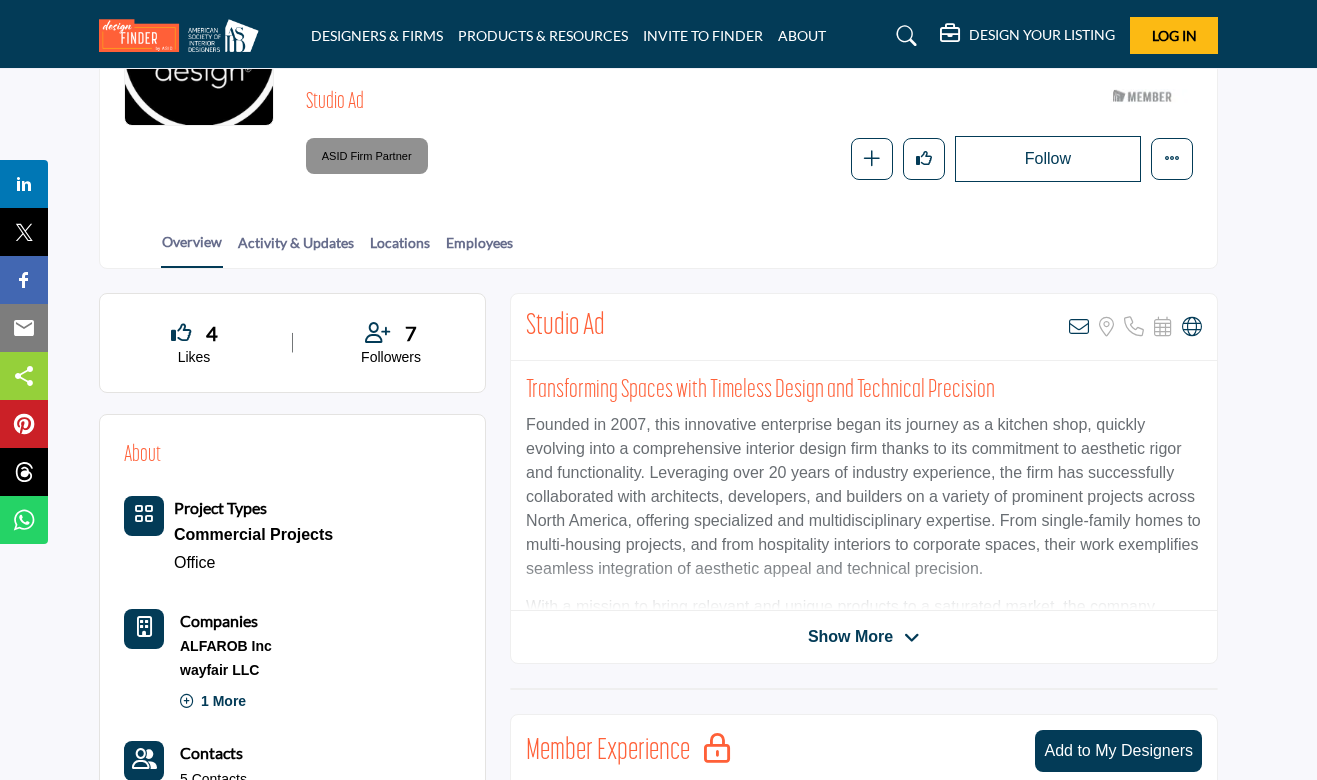 click on "Show More" at bounding box center (850, 637) 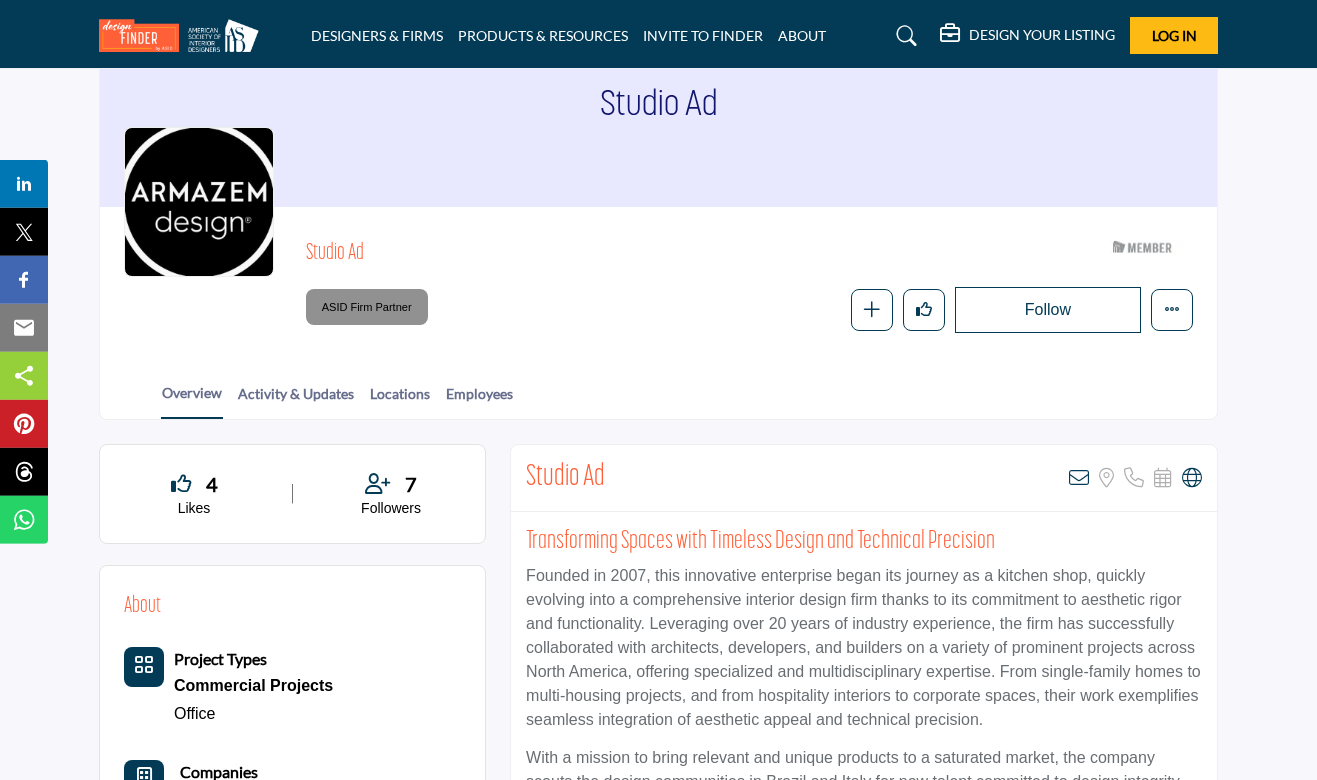 scroll, scrollTop: 108, scrollLeft: 0, axis: vertical 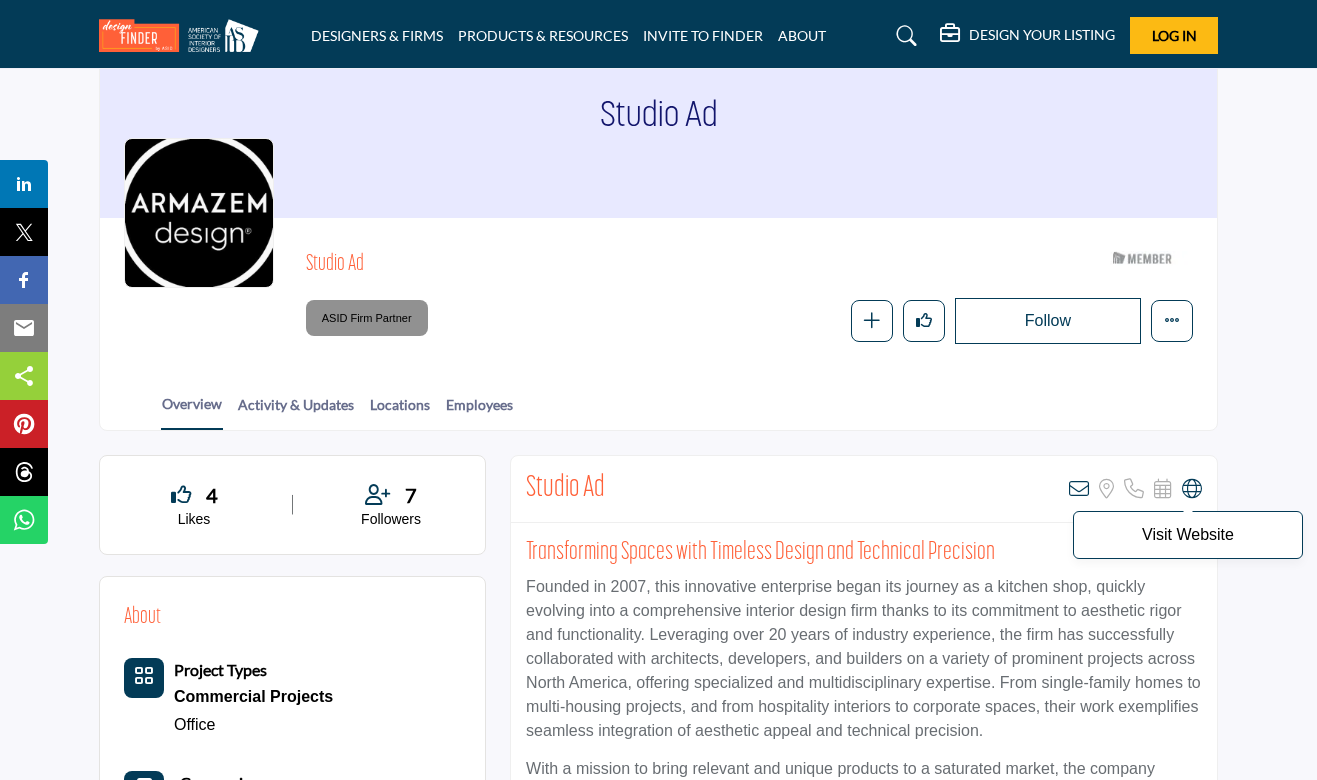 click at bounding box center (1192, 489) 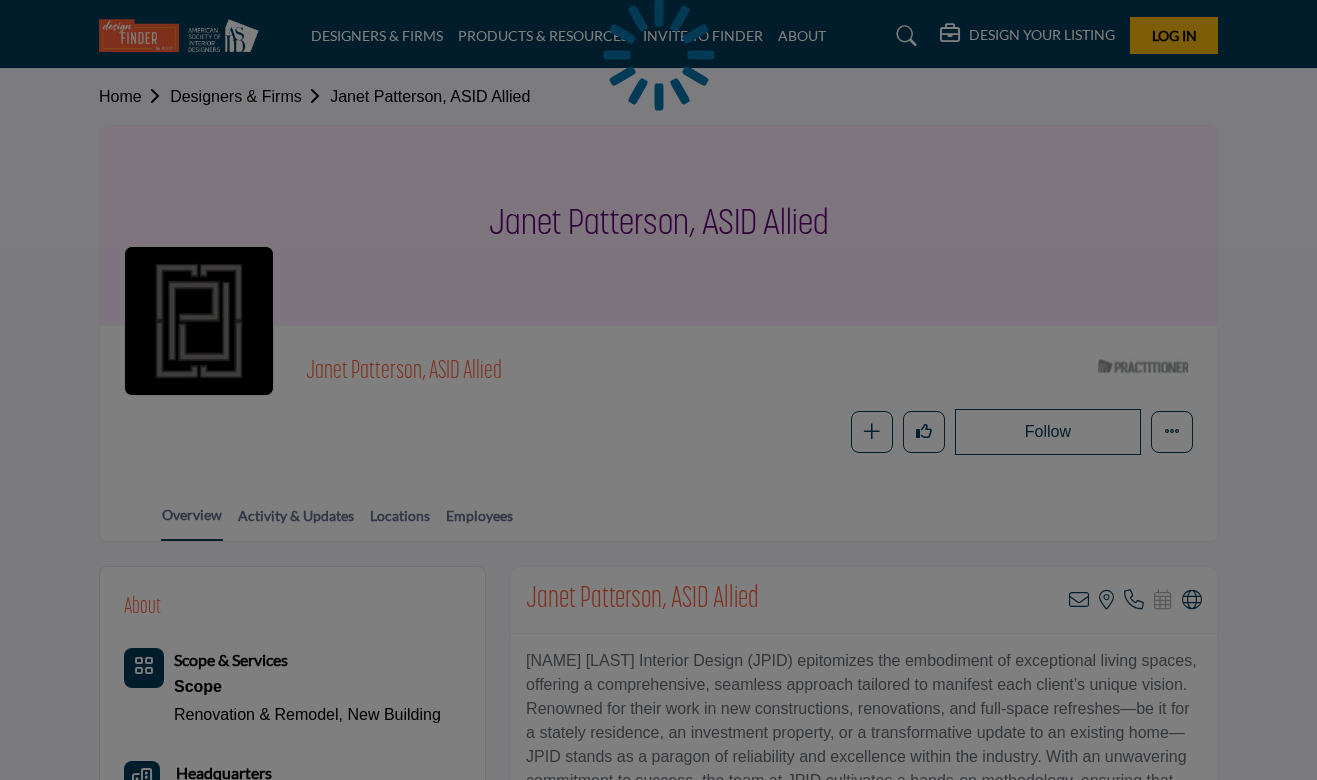 scroll, scrollTop: 0, scrollLeft: 0, axis: both 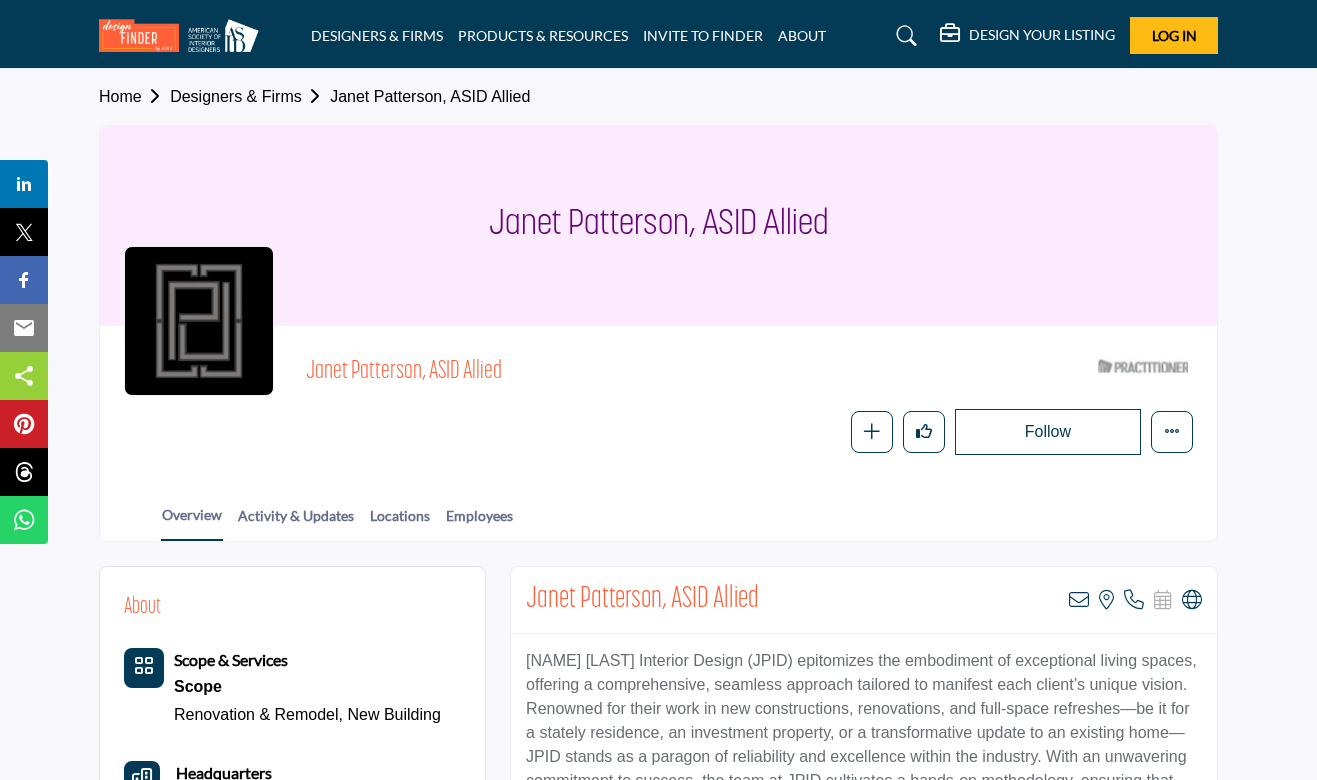 click on "Follow
Following
Message
Recommend
Add to My Suppliers
Claim Listing
Report Page
Visit Website
Book Appointment" at bounding box center (882, 432) 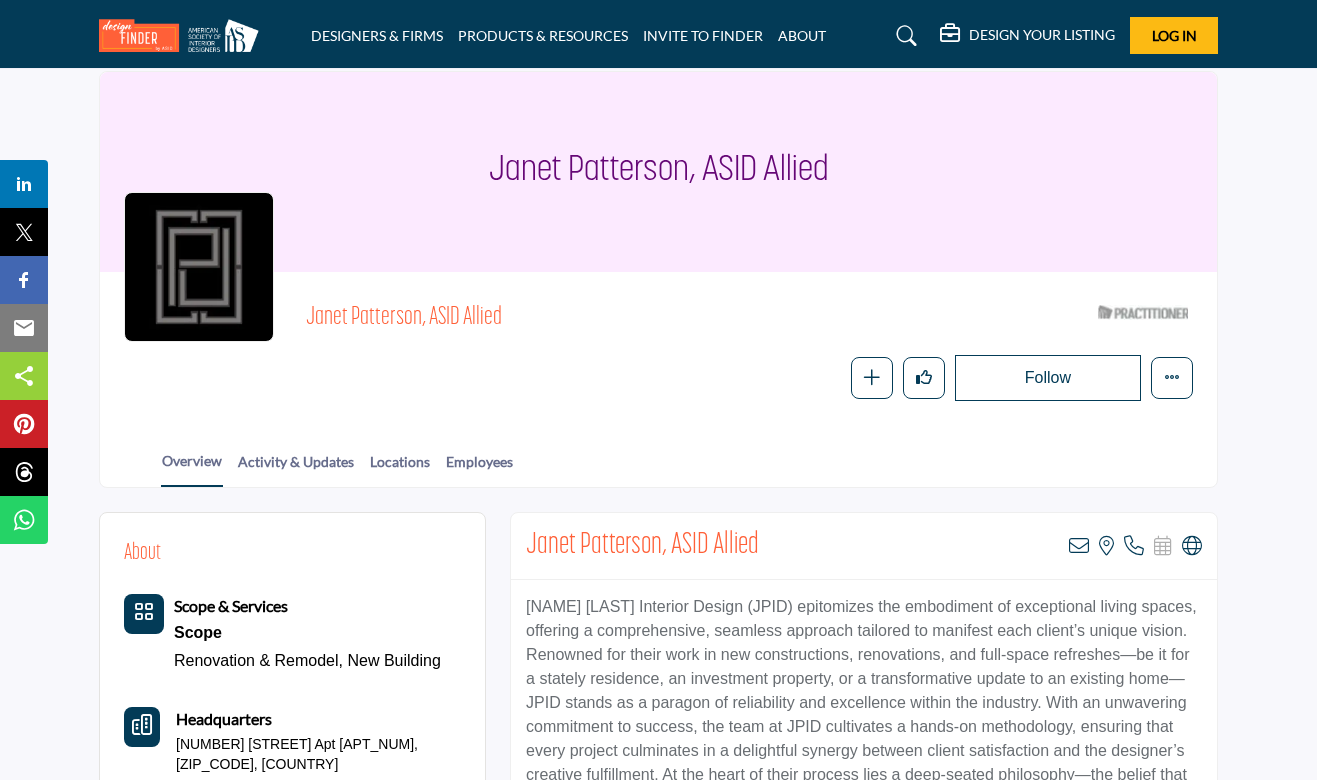 scroll, scrollTop: 108, scrollLeft: 0, axis: vertical 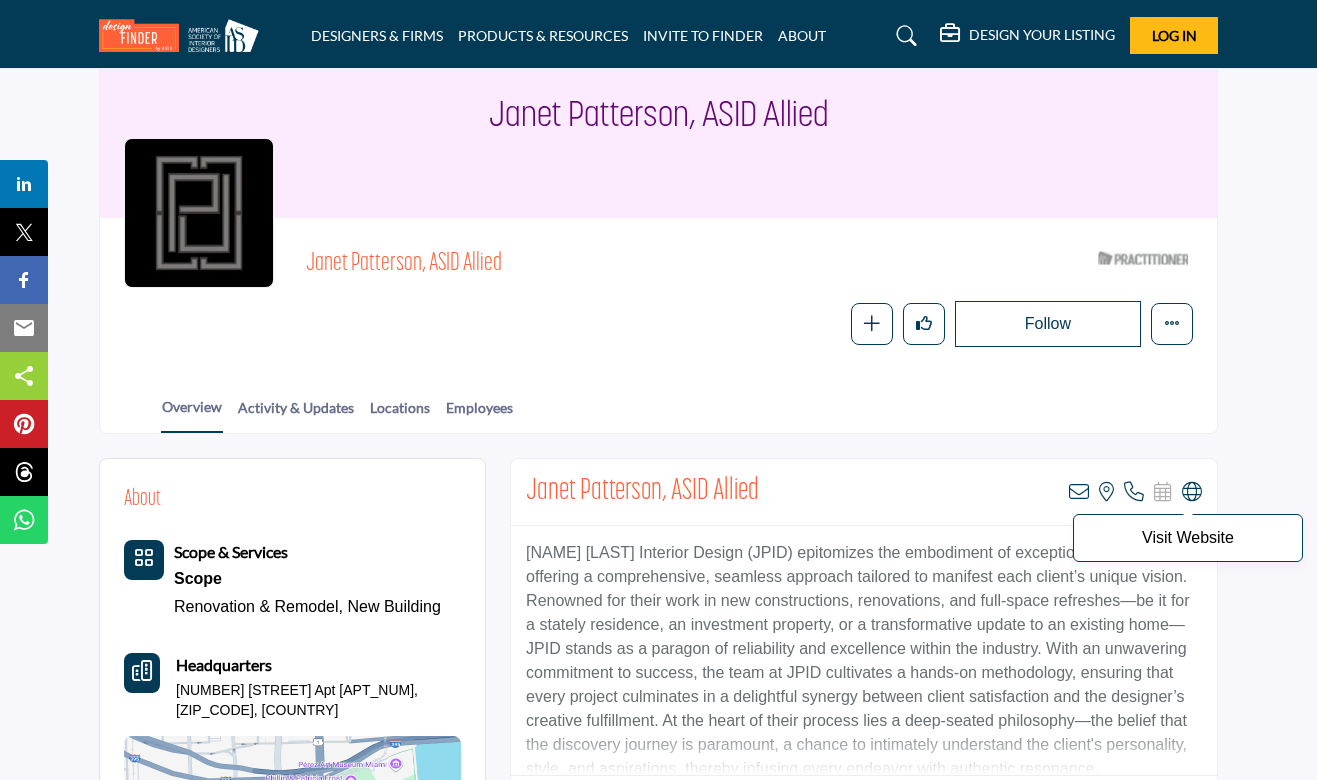 click at bounding box center [1192, 492] 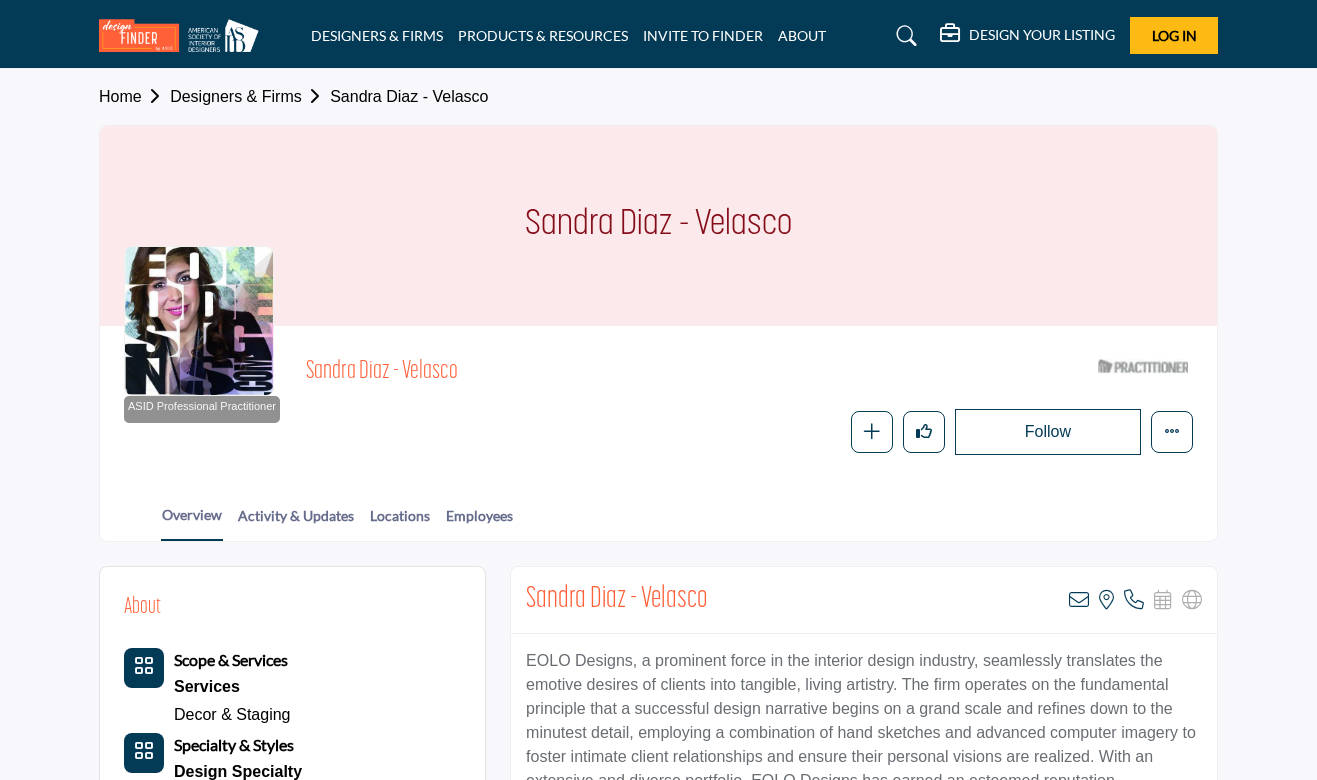 scroll, scrollTop: 0, scrollLeft: 0, axis: both 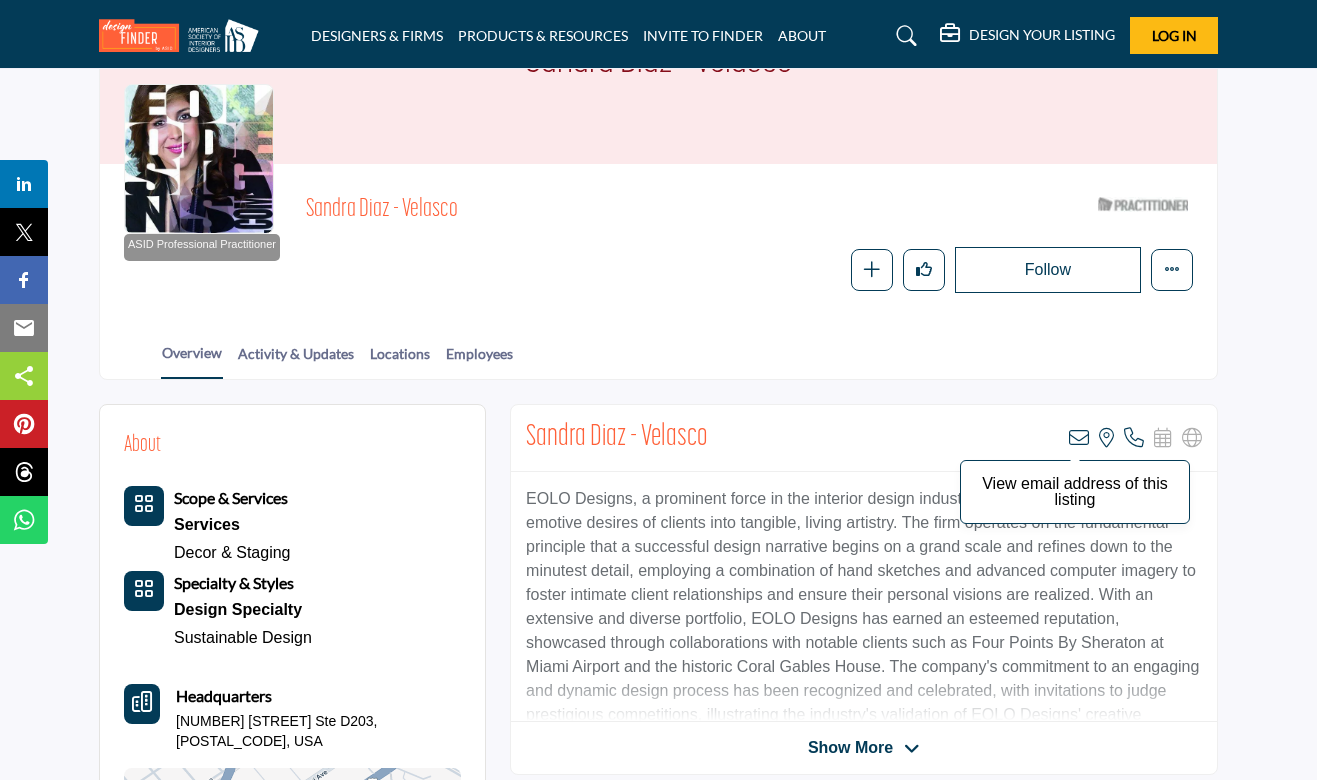 click at bounding box center [1079, 438] 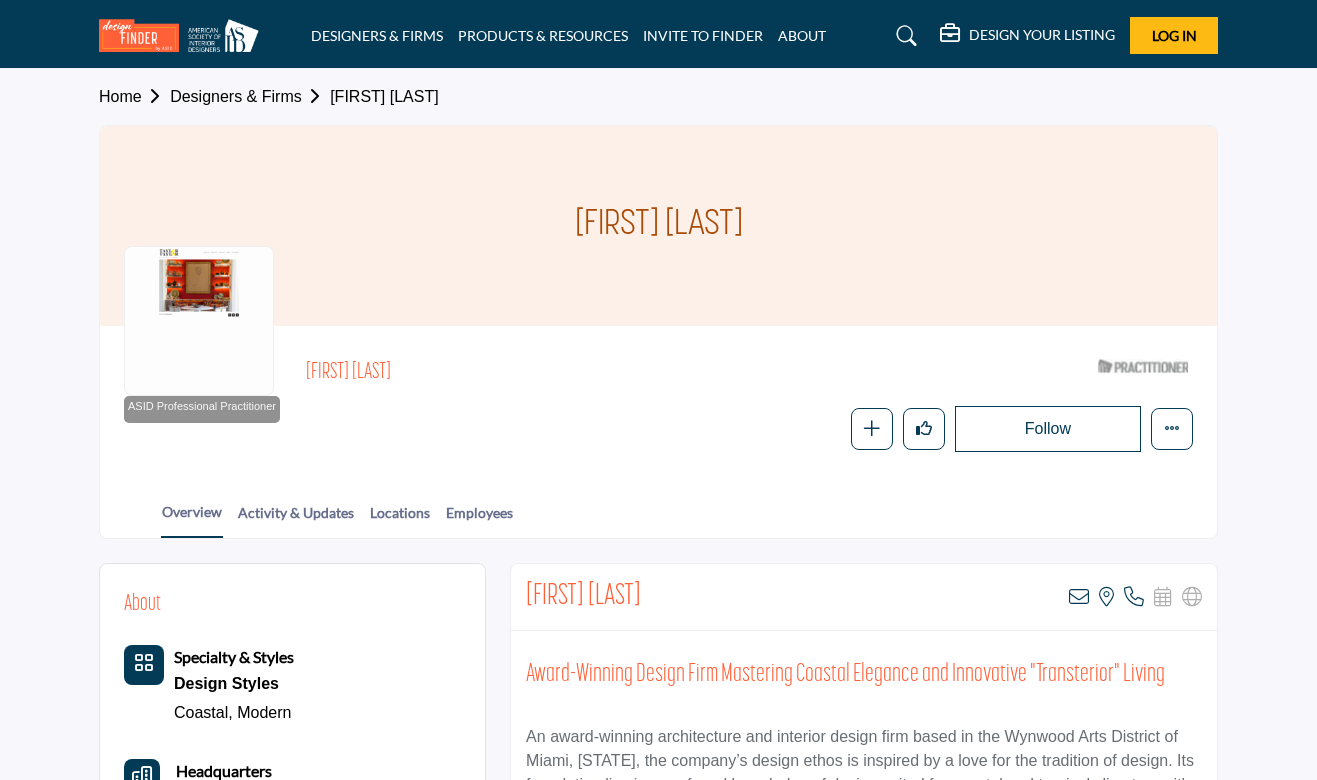 scroll, scrollTop: 0, scrollLeft: 0, axis: both 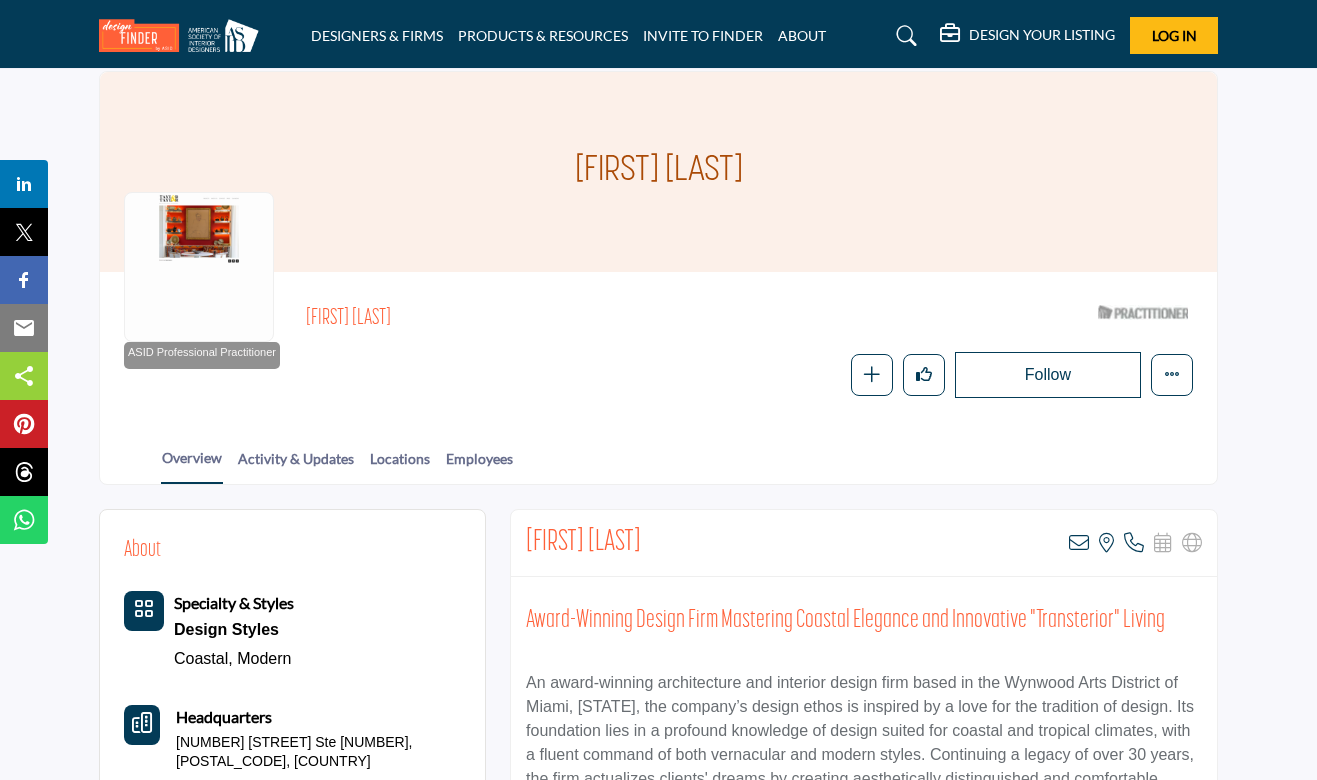 drag, startPoint x: 748, startPoint y: 178, endPoint x: 580, endPoint y: 173, distance: 168.07439 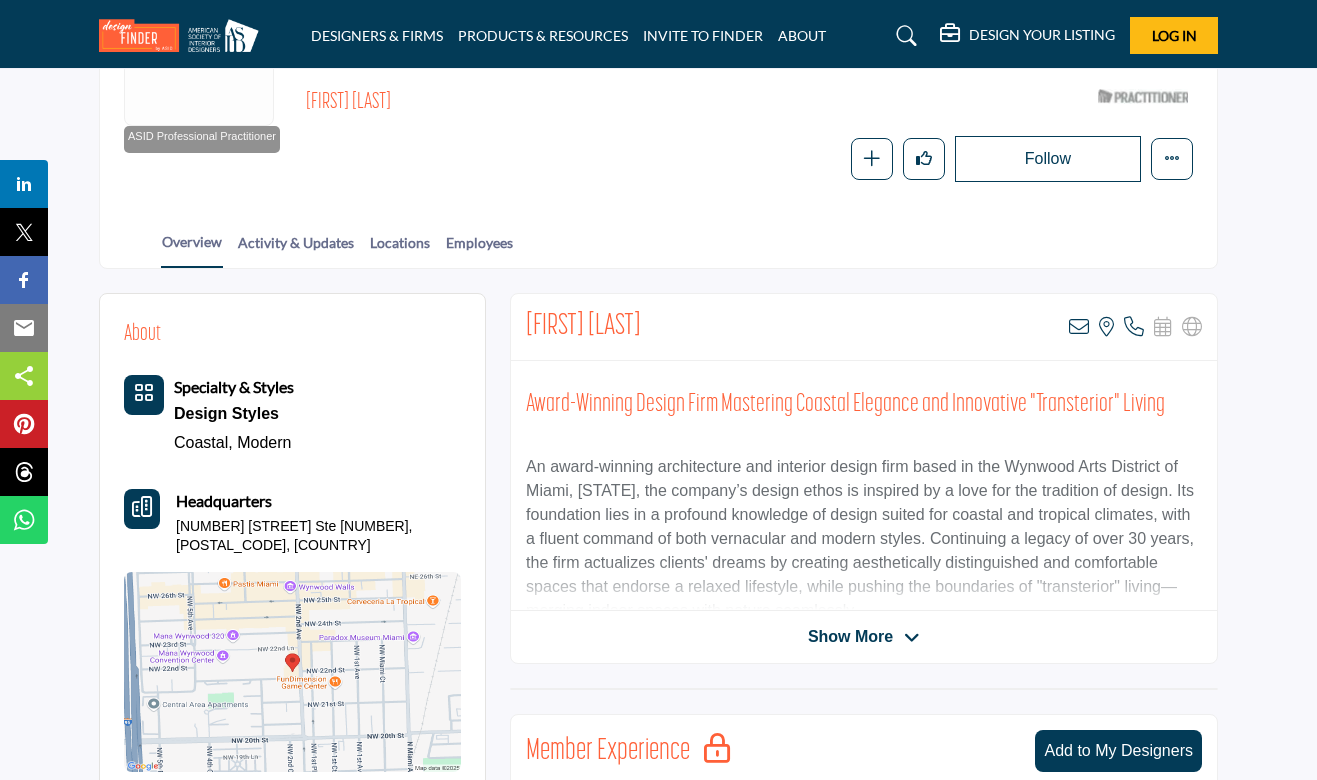 scroll, scrollTop: 324, scrollLeft: 0, axis: vertical 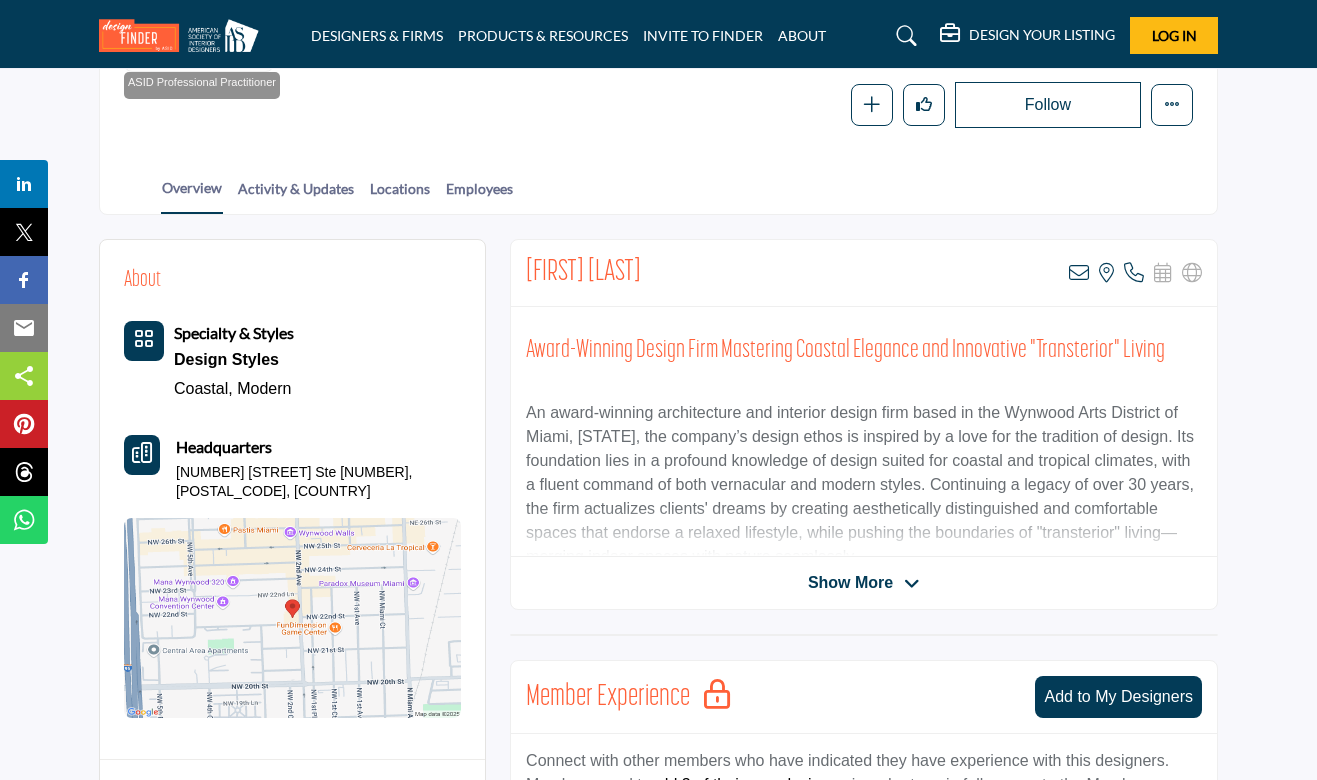 click on "Show More" at bounding box center (850, 583) 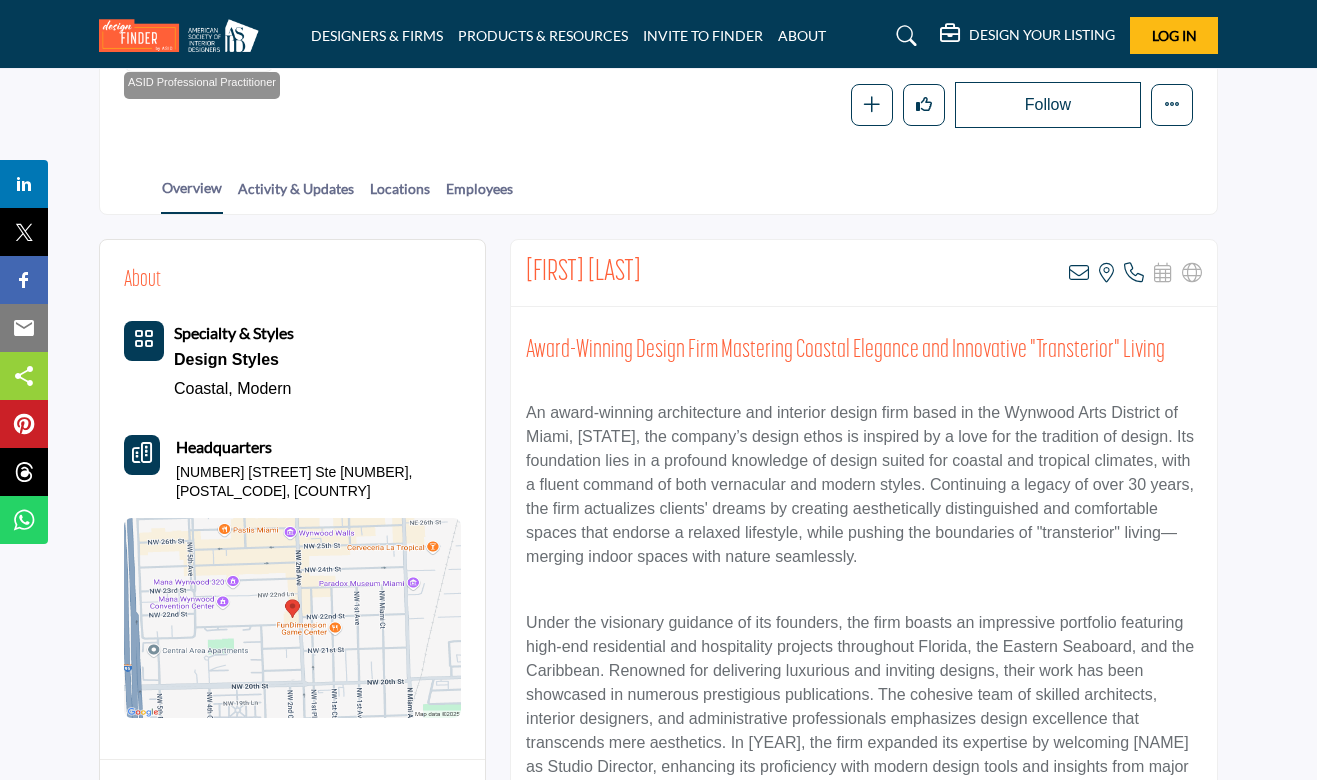 click on "An award-winning architecture and interior design firm based in the Wynwood Arts District of Miami, Florida, the company’s design ethos is inspired by a love for the tradition of design. Its foundation lies in a profound knowledge of design suited for coastal and tropical climates, with a fluent command of both vernacular and modern styles. Continuing a legacy of over 30 years, the firm actualizes clients' dreams by creating aesthetically distinguished and comfortable spaces that endorse a relaxed lifestyle, while pushing the boundaries of "transterior" living—merging indoor spaces with nature seamlessly." at bounding box center [864, 485] 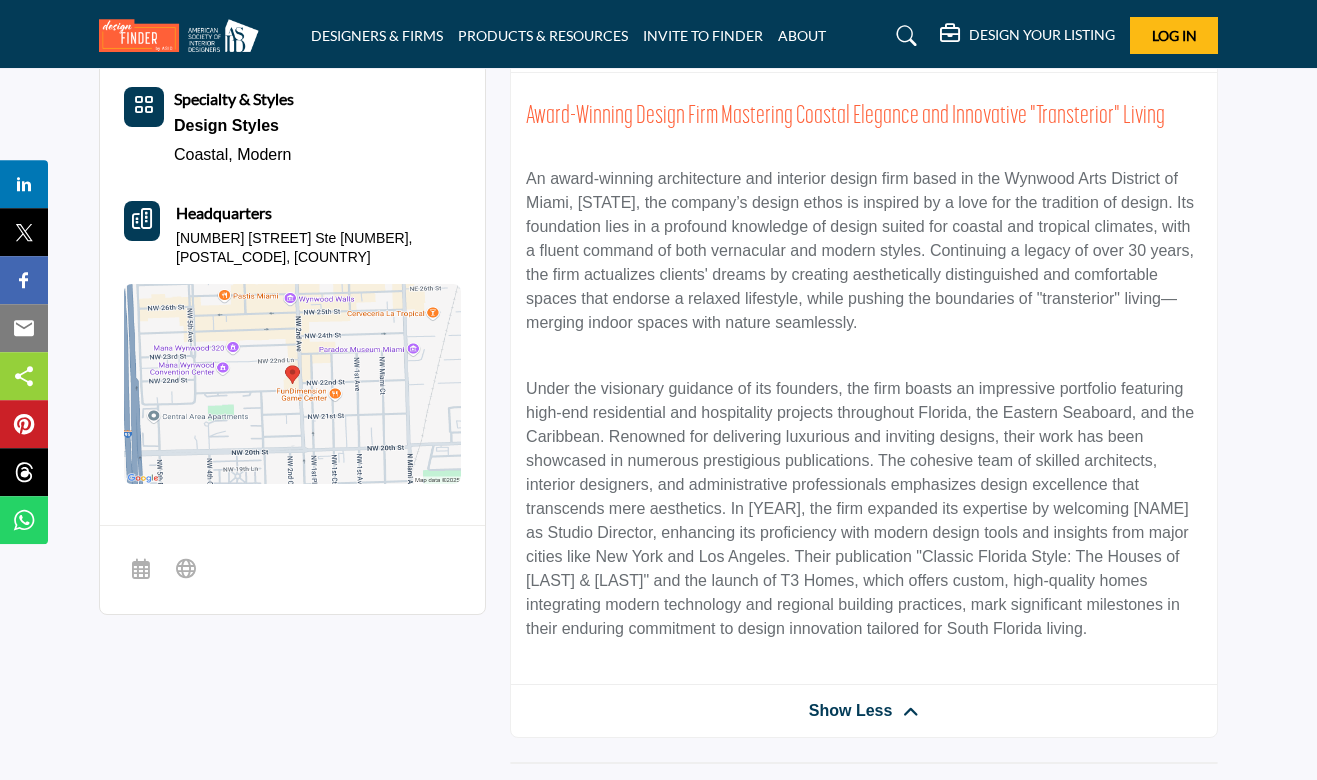 scroll, scrollTop: 486, scrollLeft: 0, axis: vertical 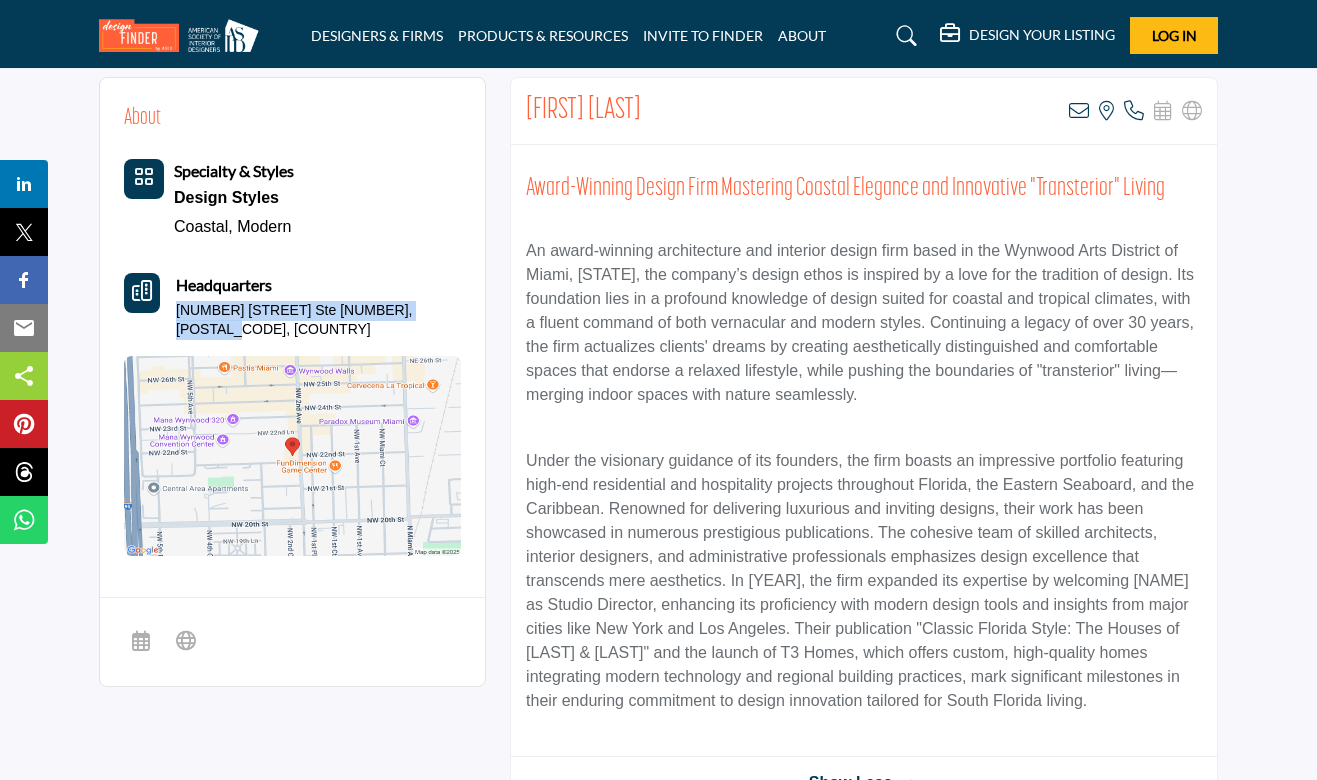 drag, startPoint x: 213, startPoint y: 334, endPoint x: 170, endPoint y: 309, distance: 49.73932 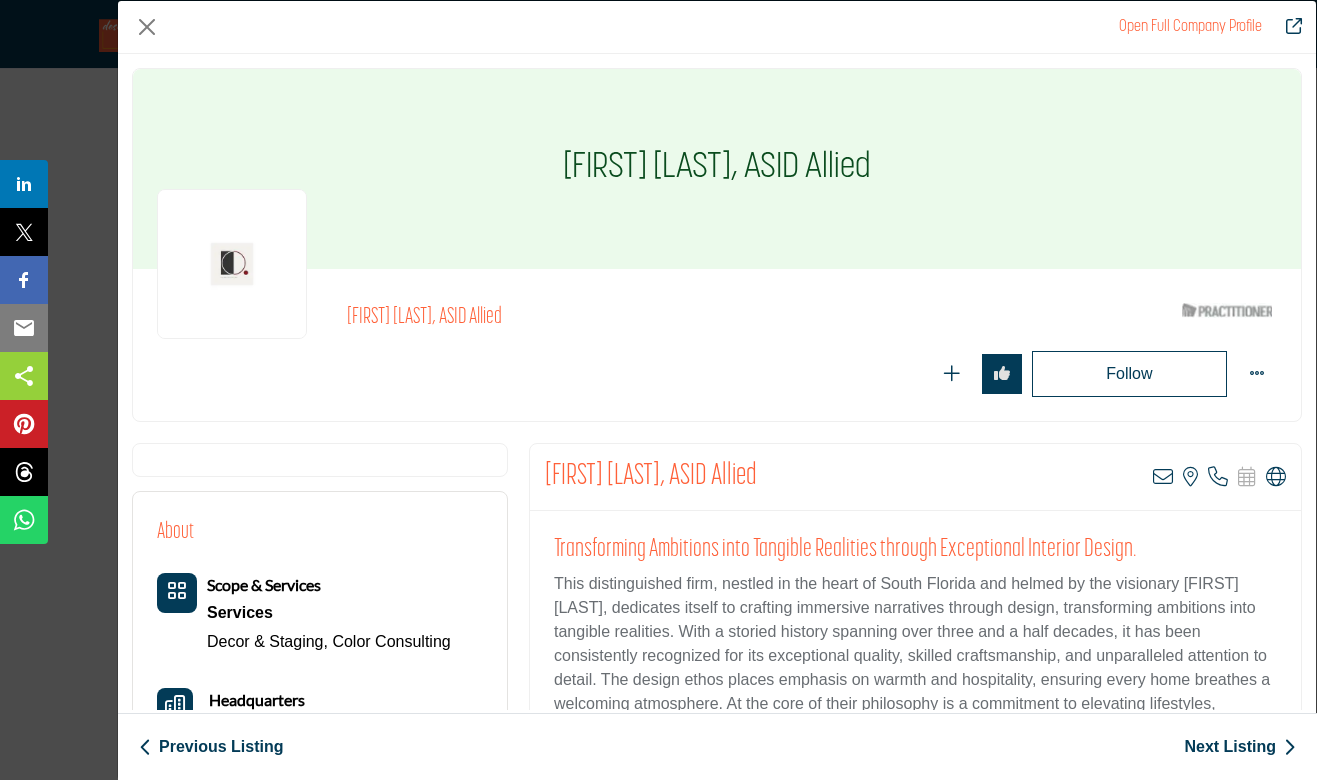 scroll, scrollTop: 19149, scrollLeft: 0, axis: vertical 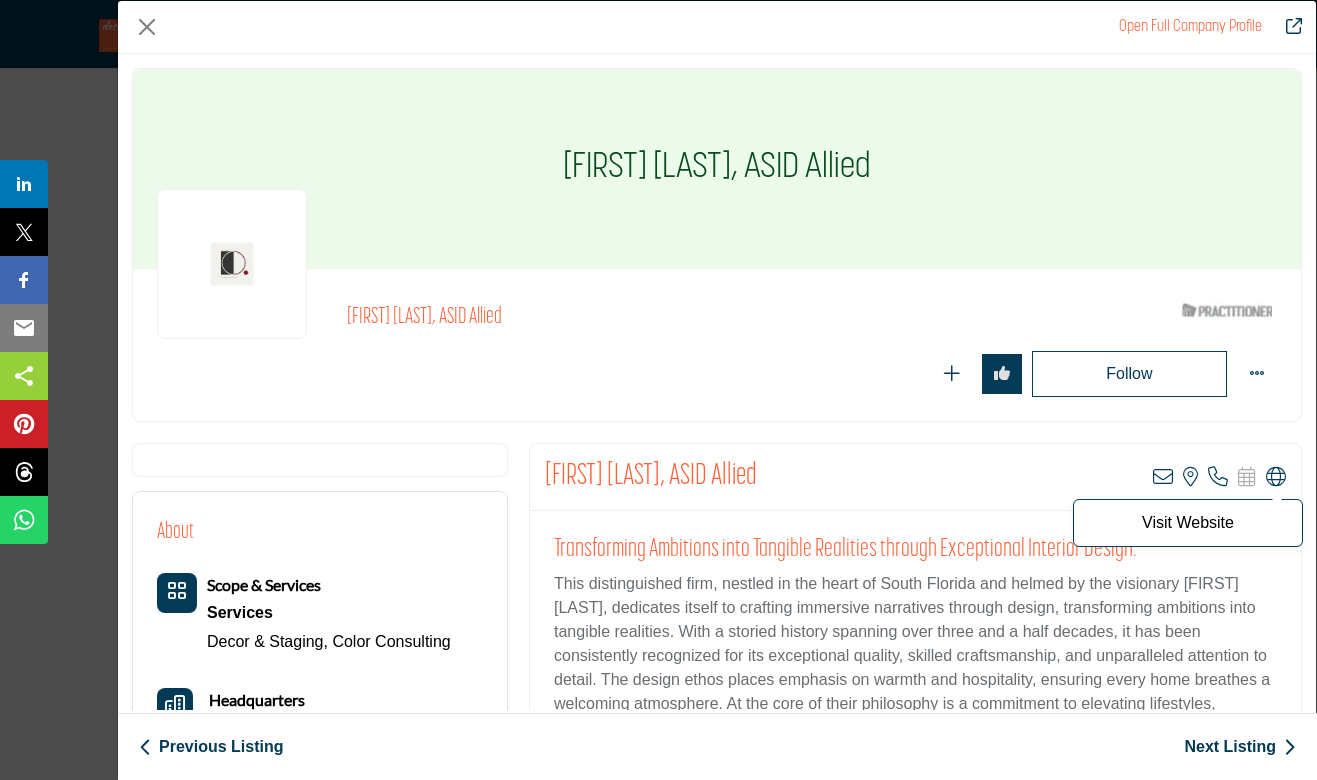 click at bounding box center (1276, 477) 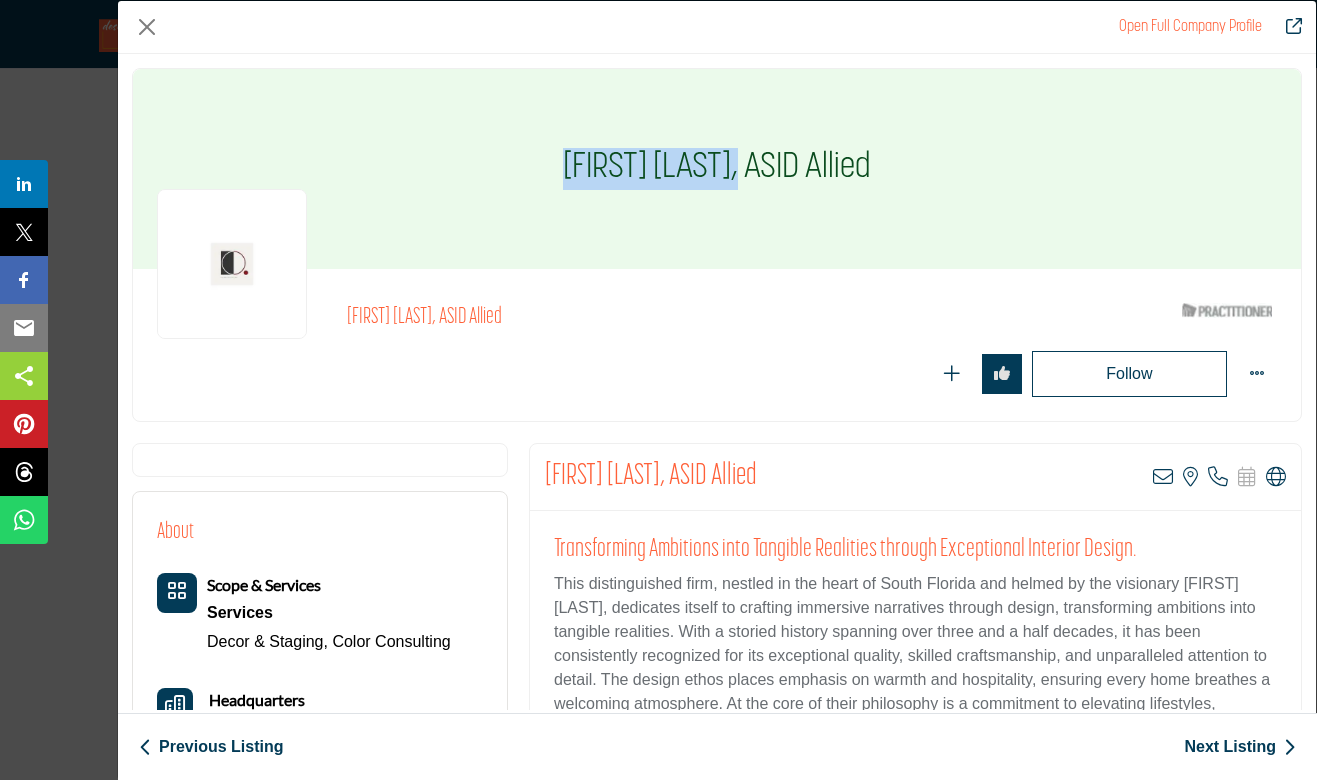 drag, startPoint x: 751, startPoint y: 171, endPoint x: 538, endPoint y: 164, distance: 213.11499 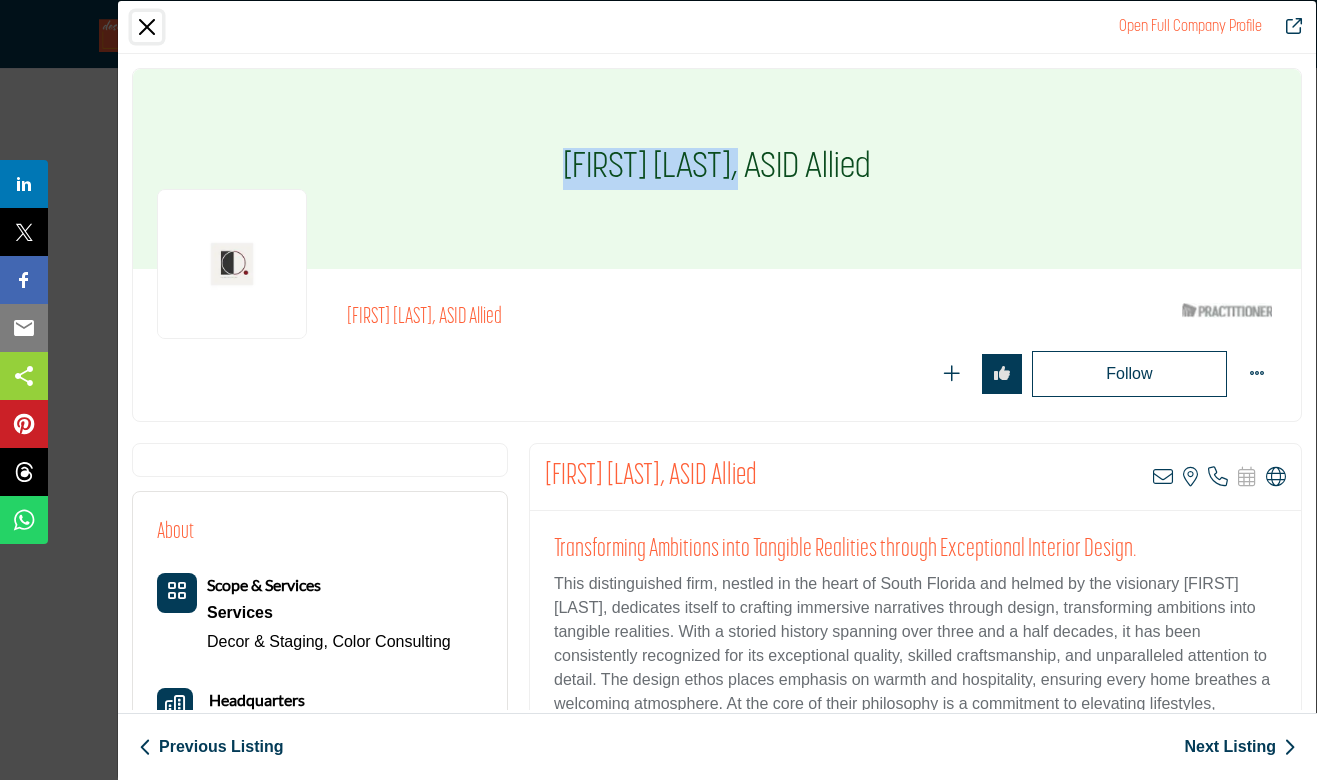 click at bounding box center (147, 27) 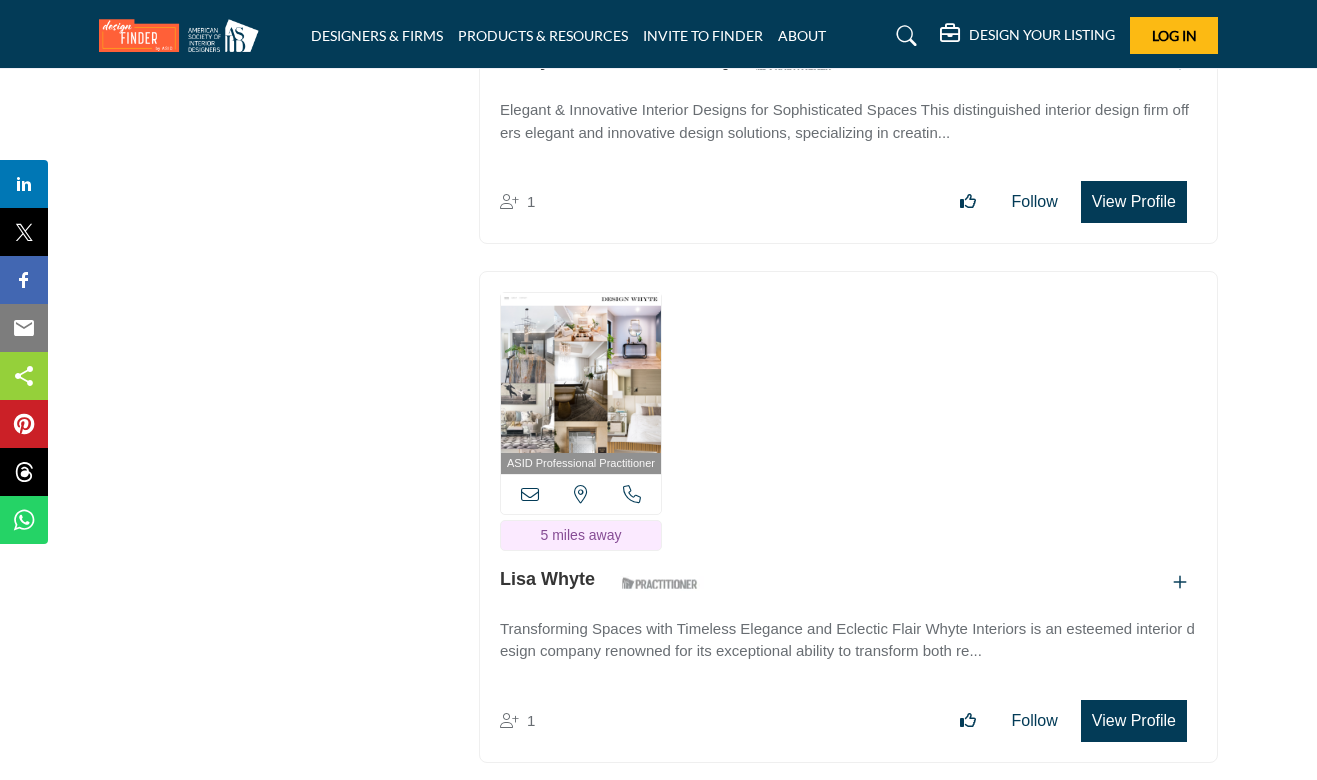 scroll, scrollTop: 20013, scrollLeft: 0, axis: vertical 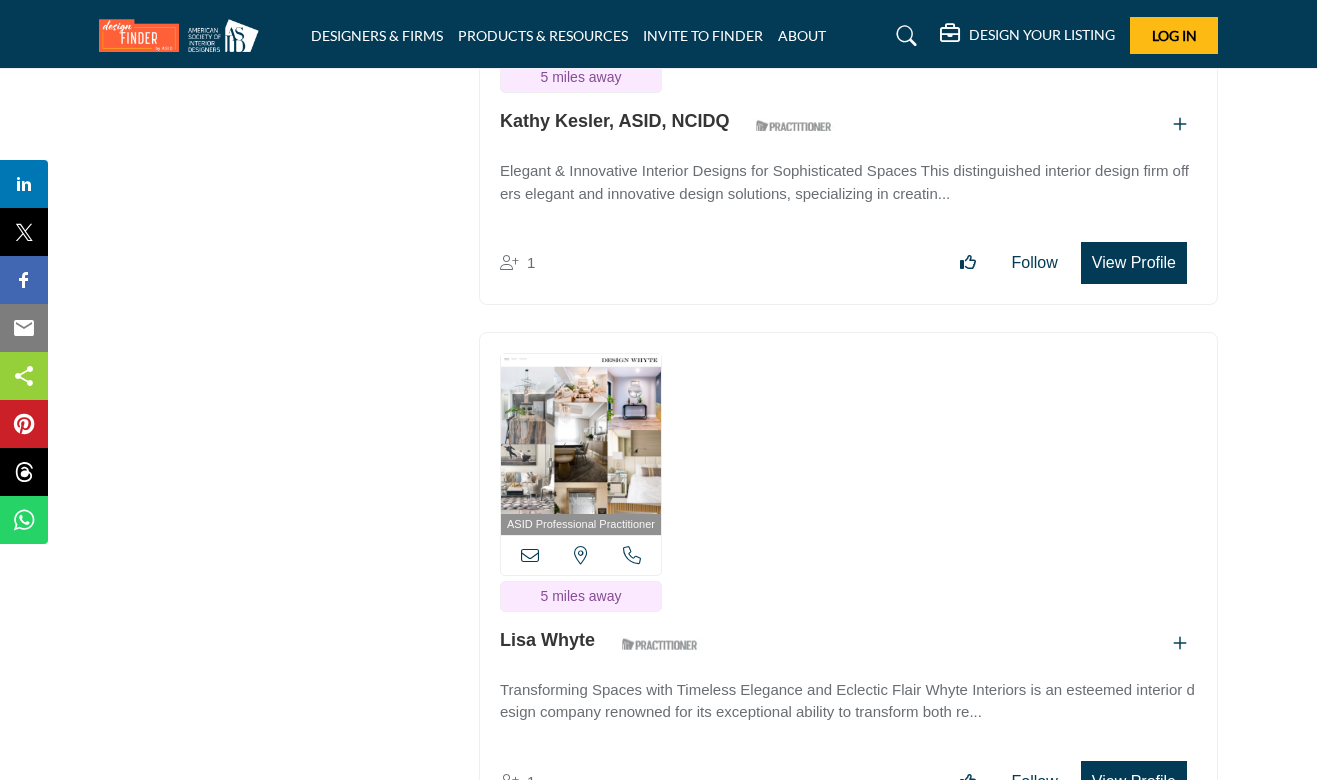 click on "View Profile" at bounding box center [1134, 263] 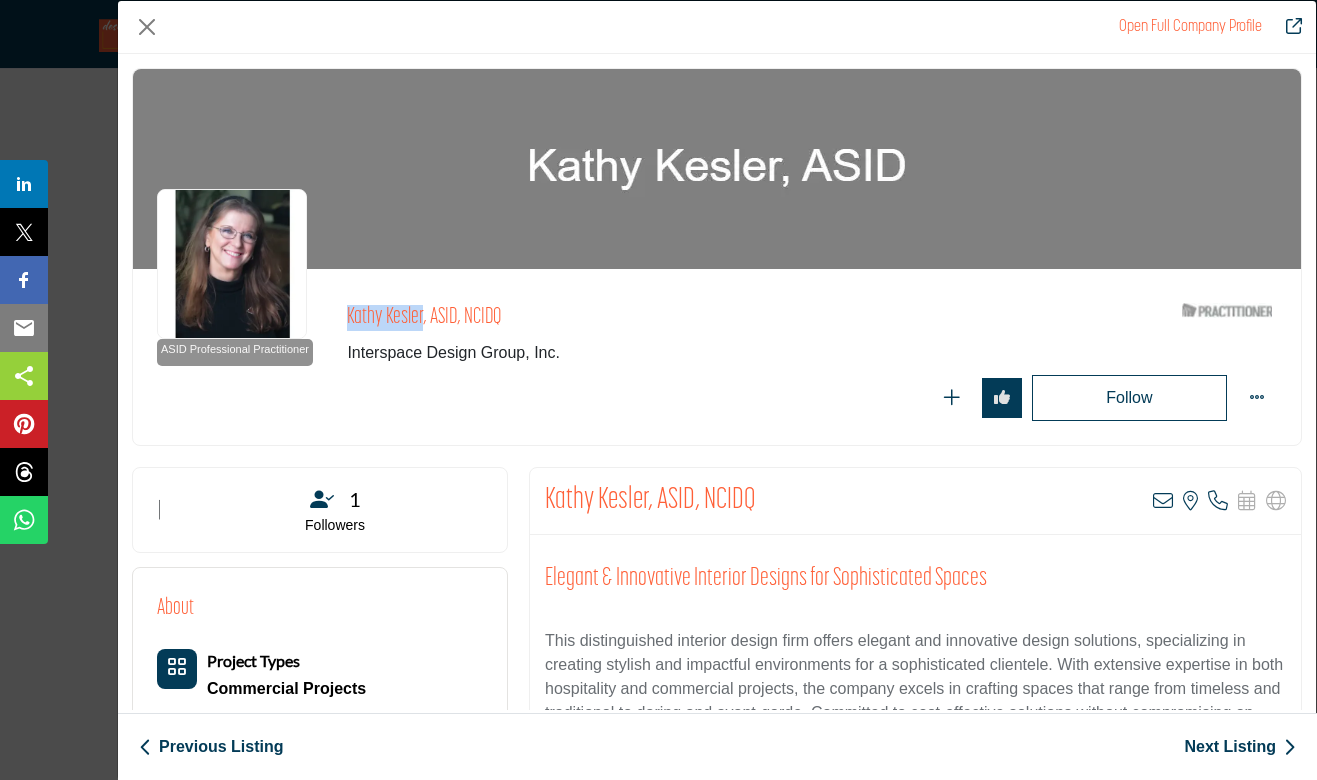 drag, startPoint x: 421, startPoint y: 316, endPoint x: 325, endPoint y: 312, distance: 96.0833 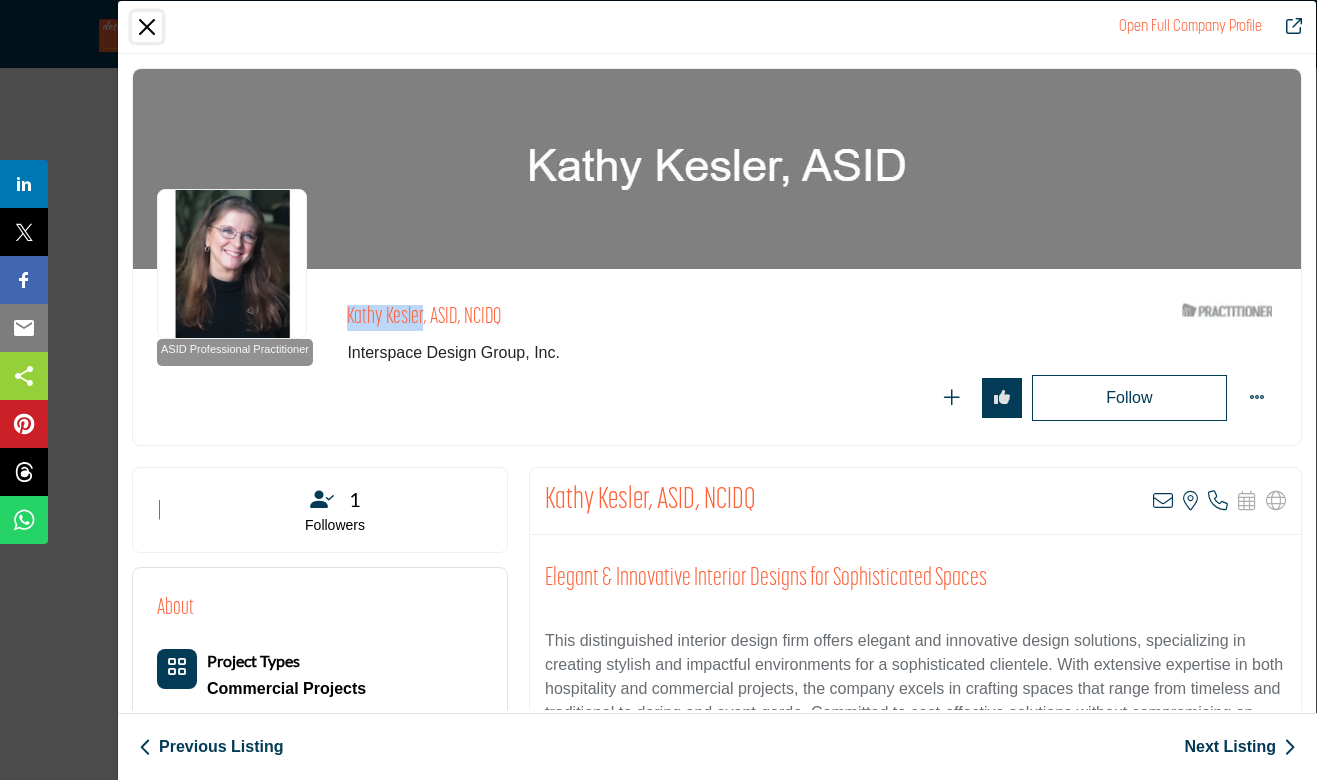 click at bounding box center (147, 27) 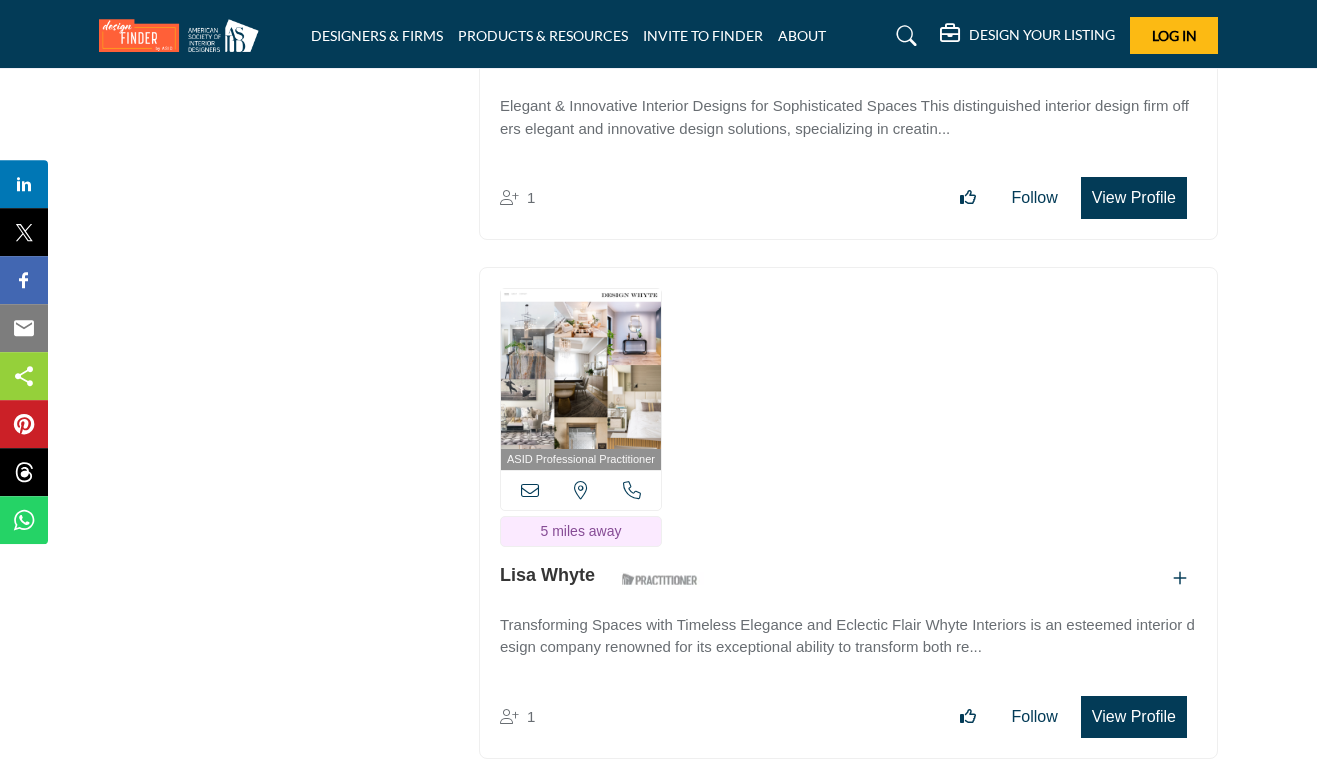 scroll, scrollTop: 20121, scrollLeft: 0, axis: vertical 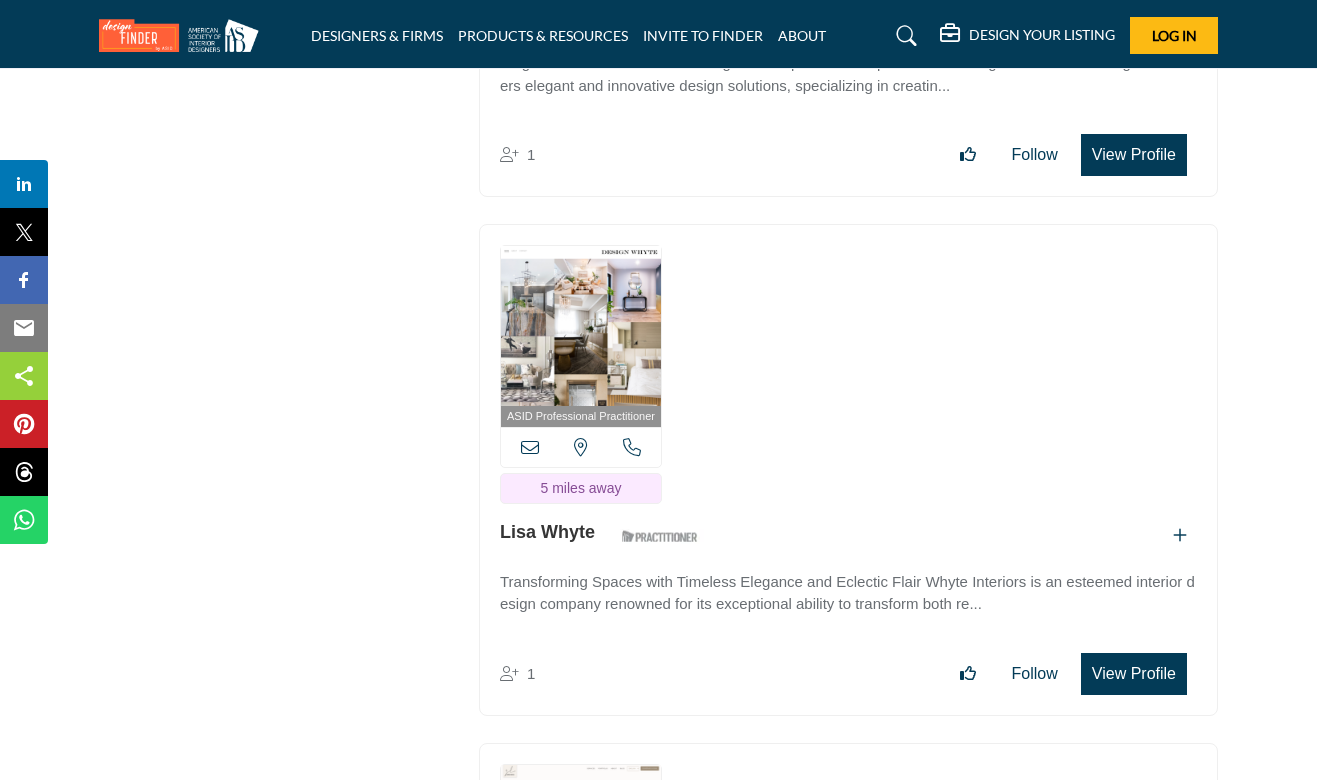 click on "View Profile" at bounding box center (1134, 674) 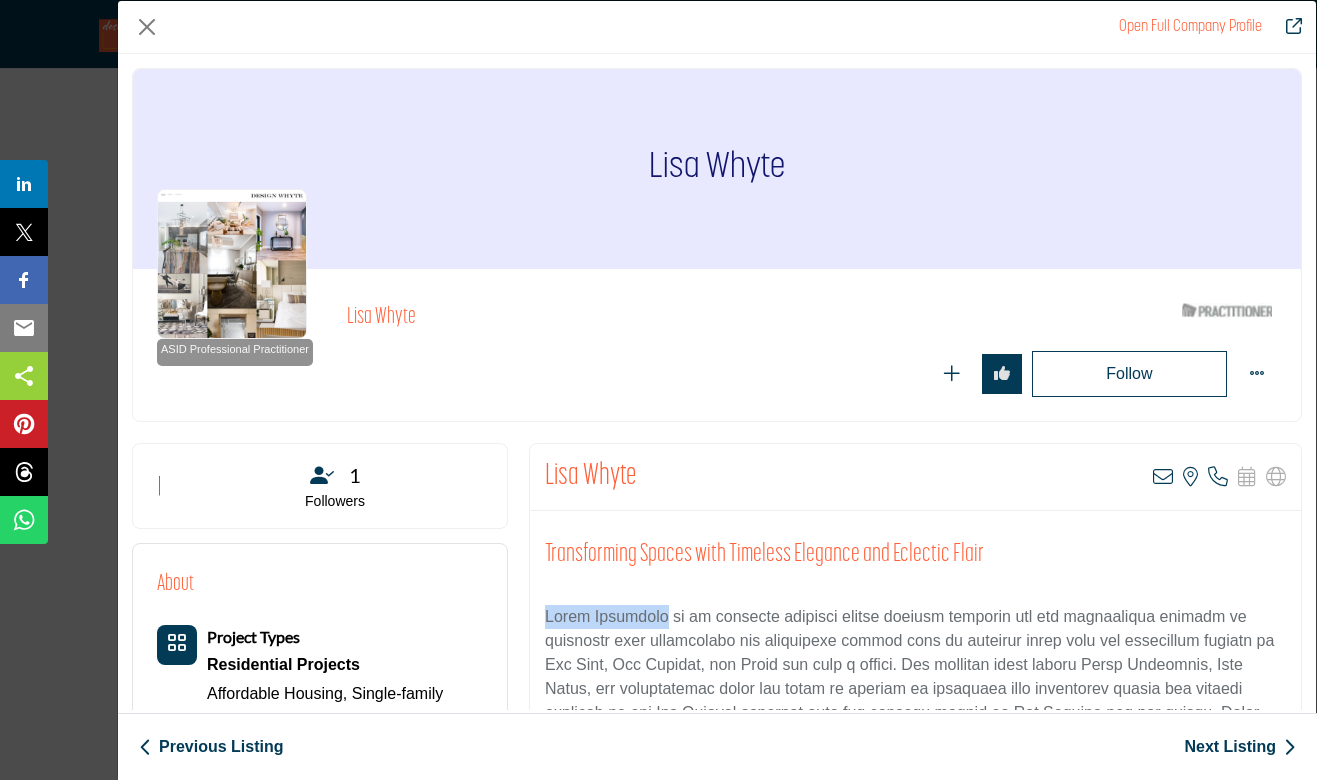 drag, startPoint x: 651, startPoint y: 614, endPoint x: 544, endPoint y: 621, distance: 107.22873 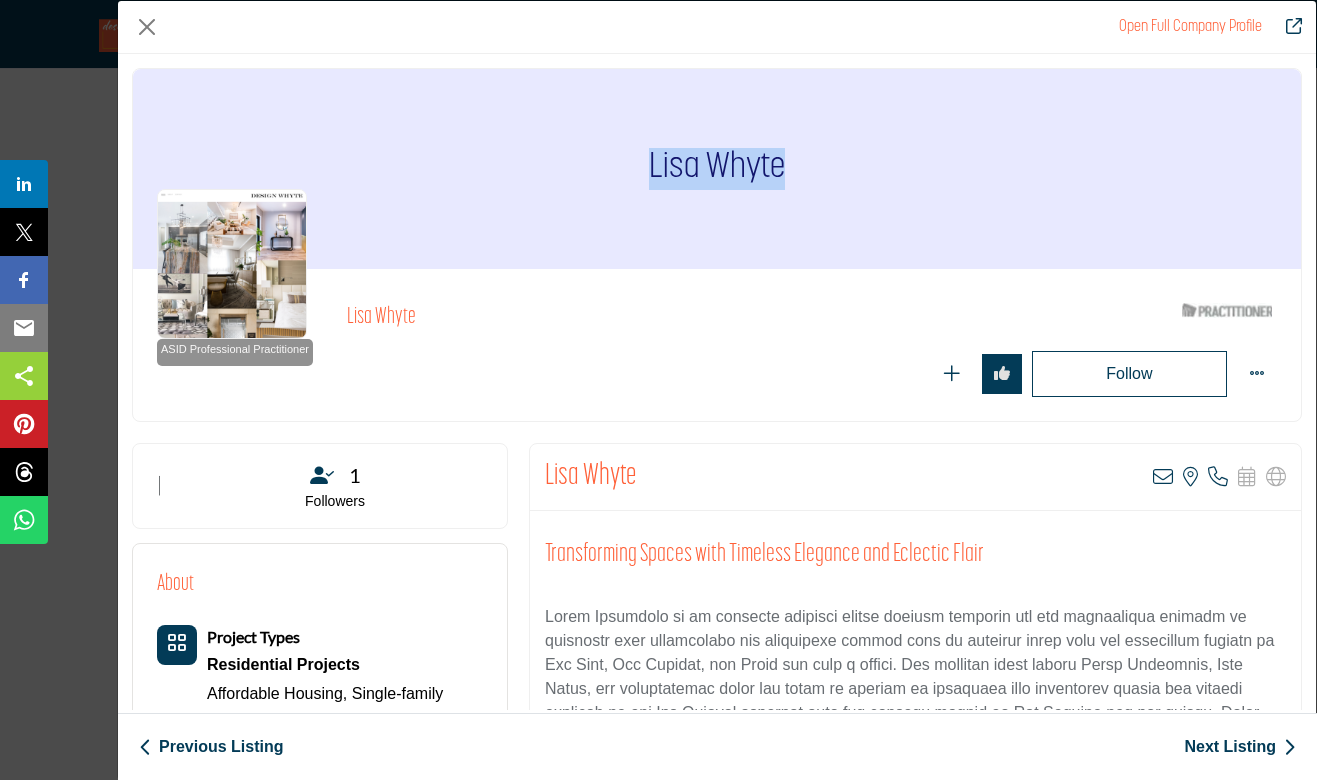drag, startPoint x: 776, startPoint y: 165, endPoint x: 643, endPoint y: 165, distance: 133 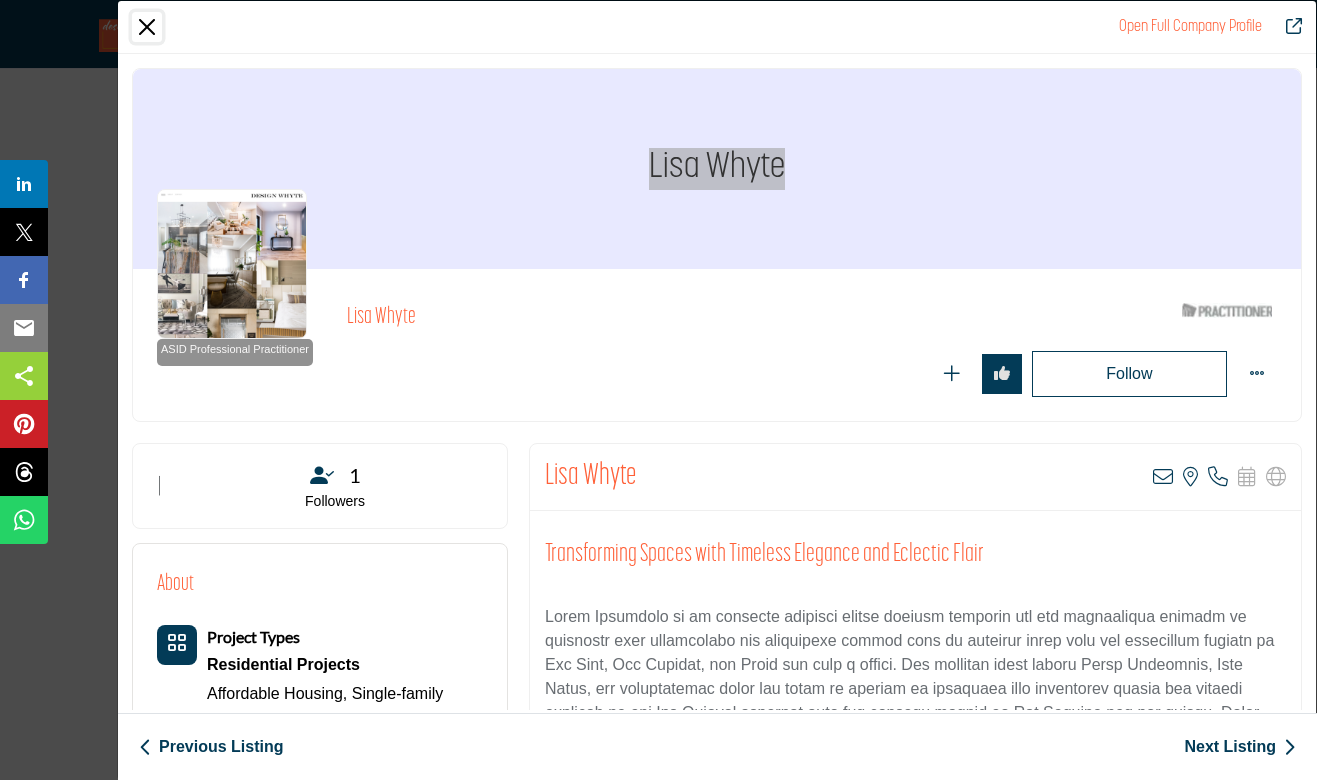 click at bounding box center (147, 27) 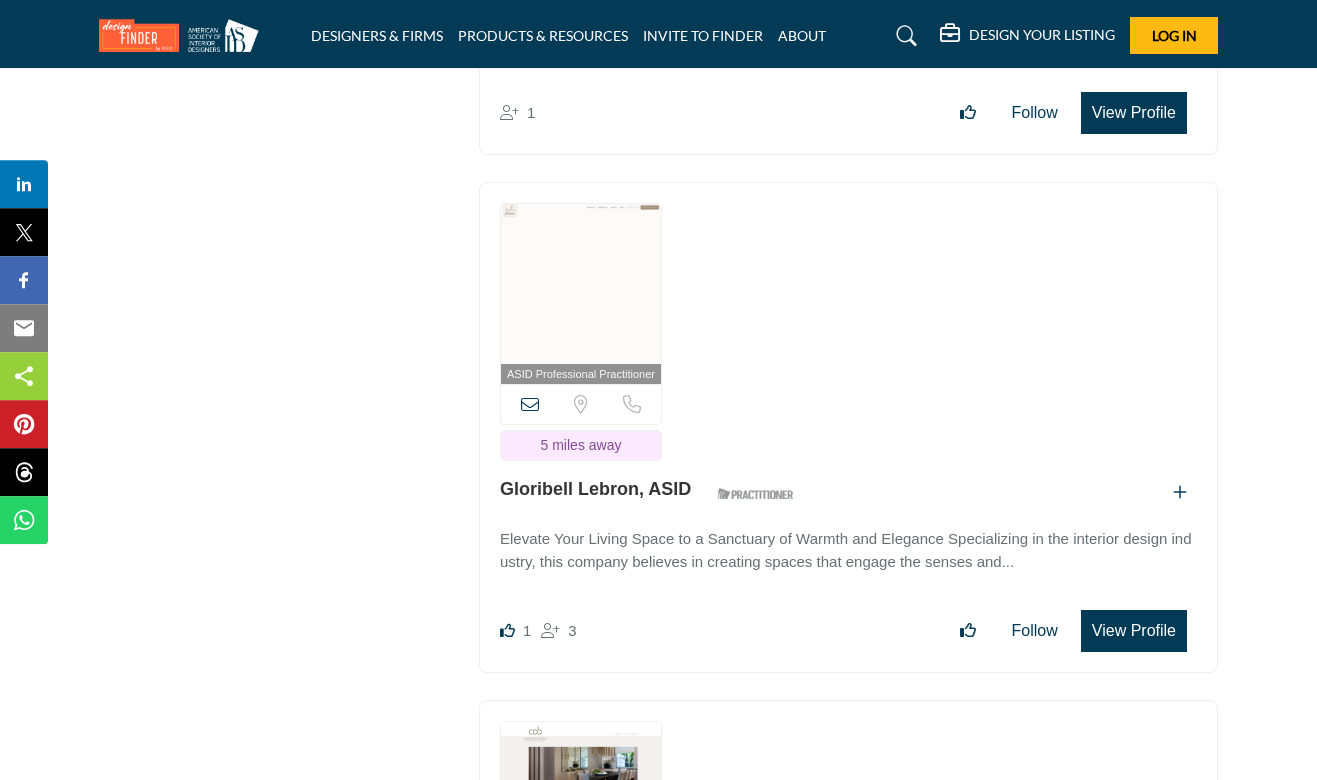 scroll, scrollTop: 20715, scrollLeft: 0, axis: vertical 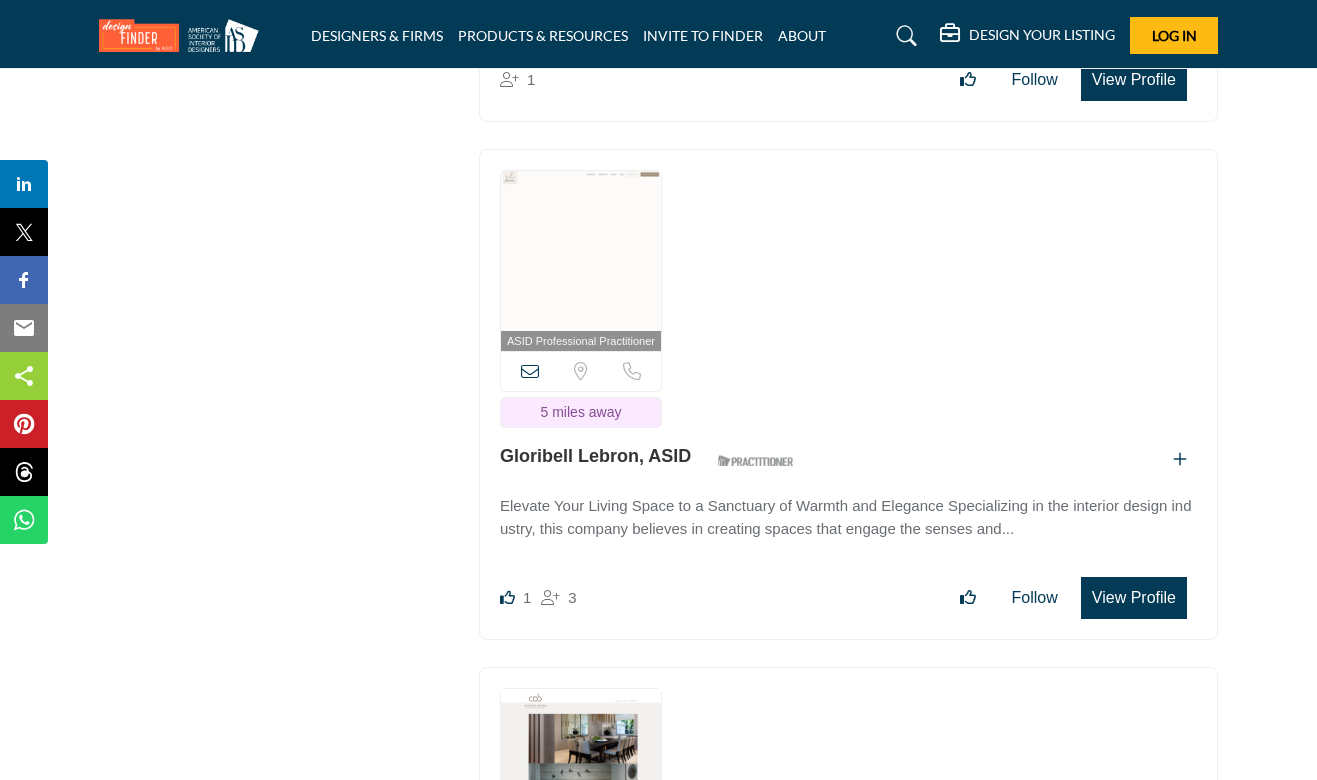 click on "View Profile" at bounding box center [1134, 598] 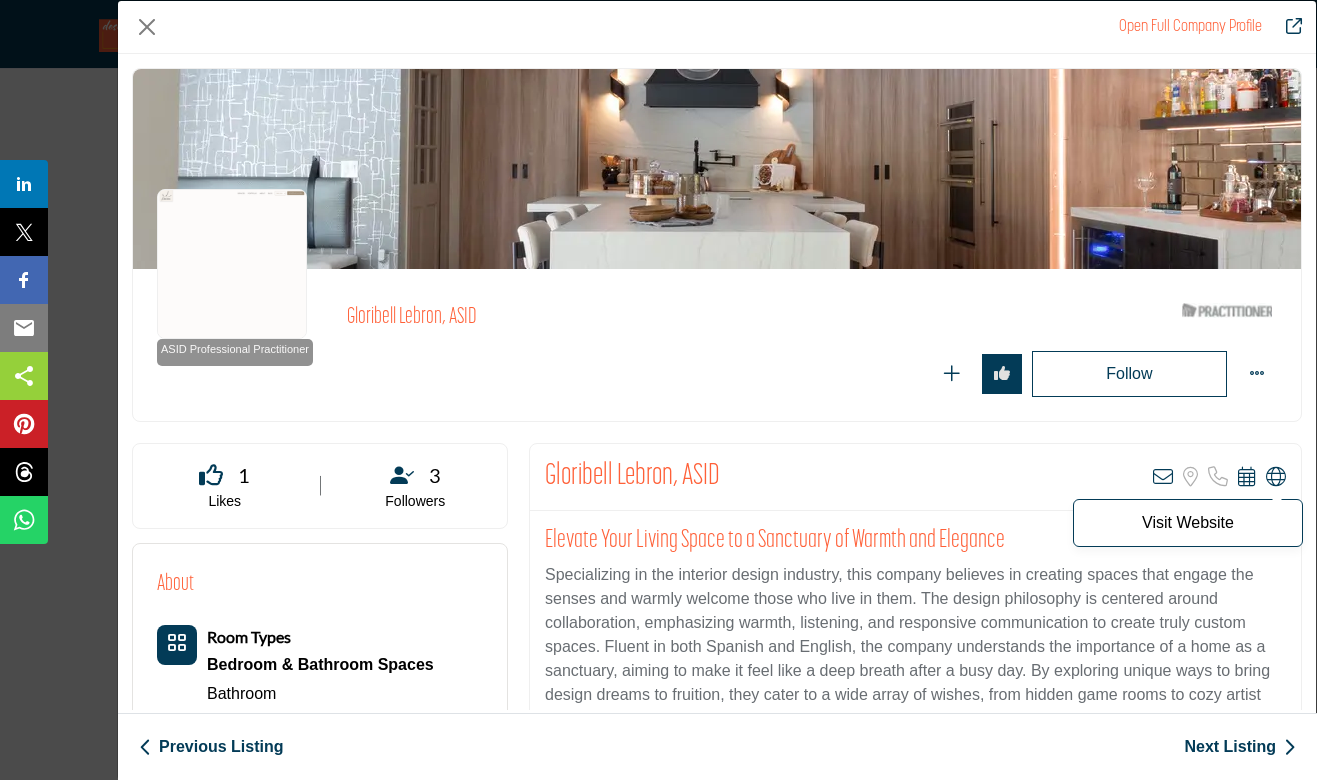 click at bounding box center (1276, 477) 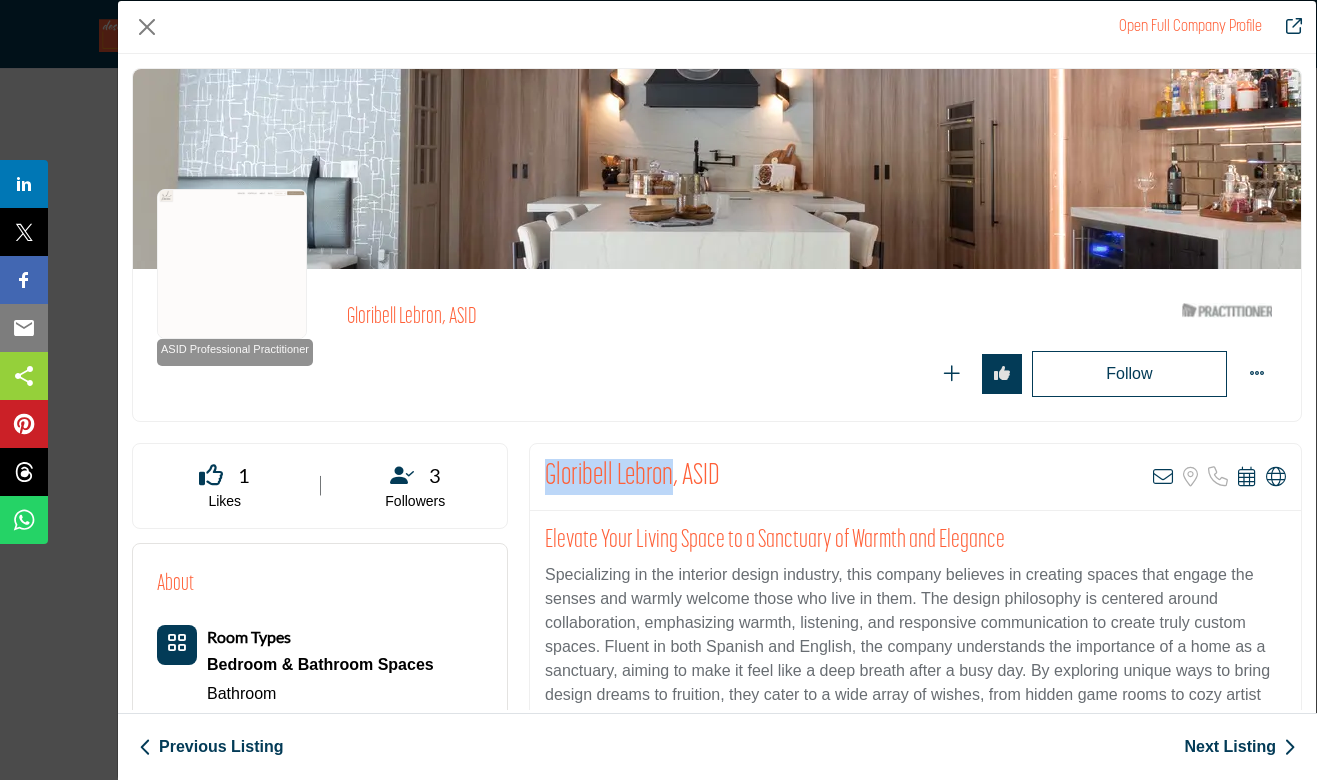 drag, startPoint x: 673, startPoint y: 469, endPoint x: 538, endPoint y: 465, distance: 135.05925 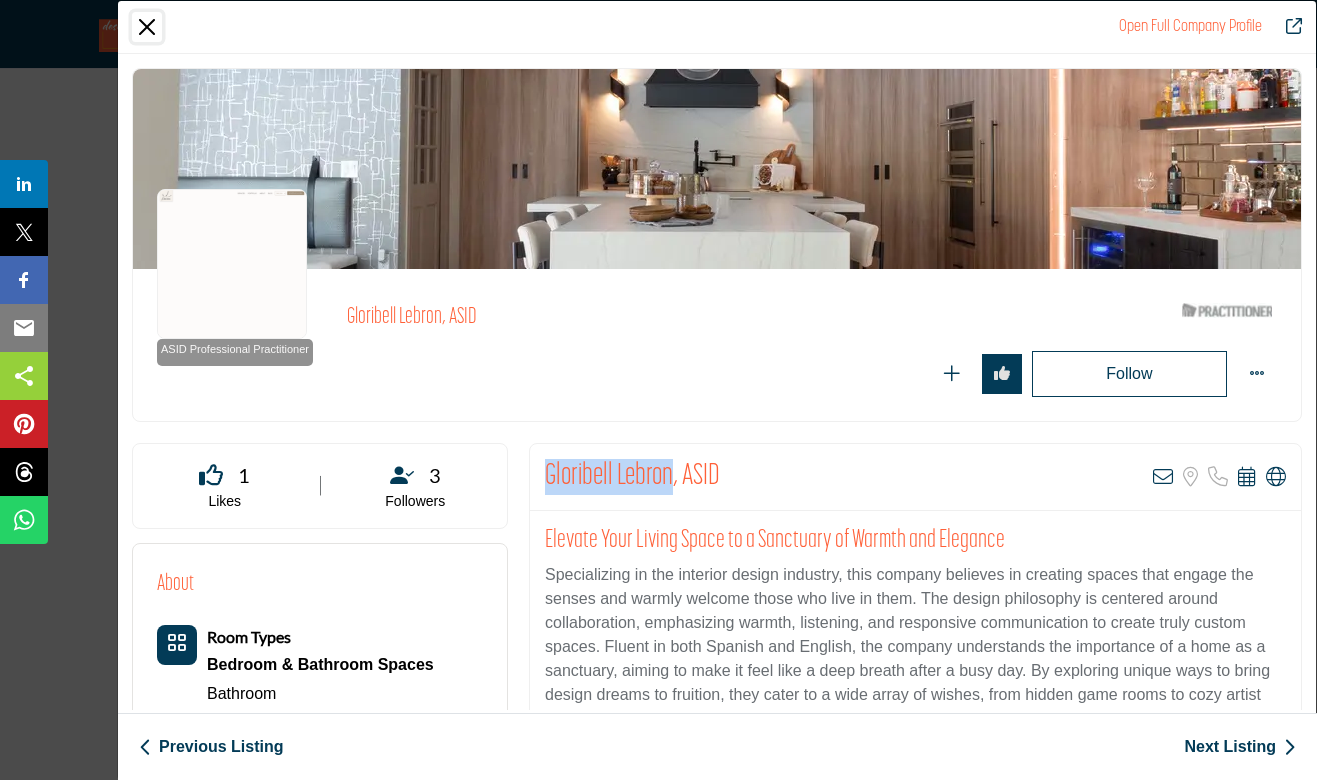 click at bounding box center [147, 27] 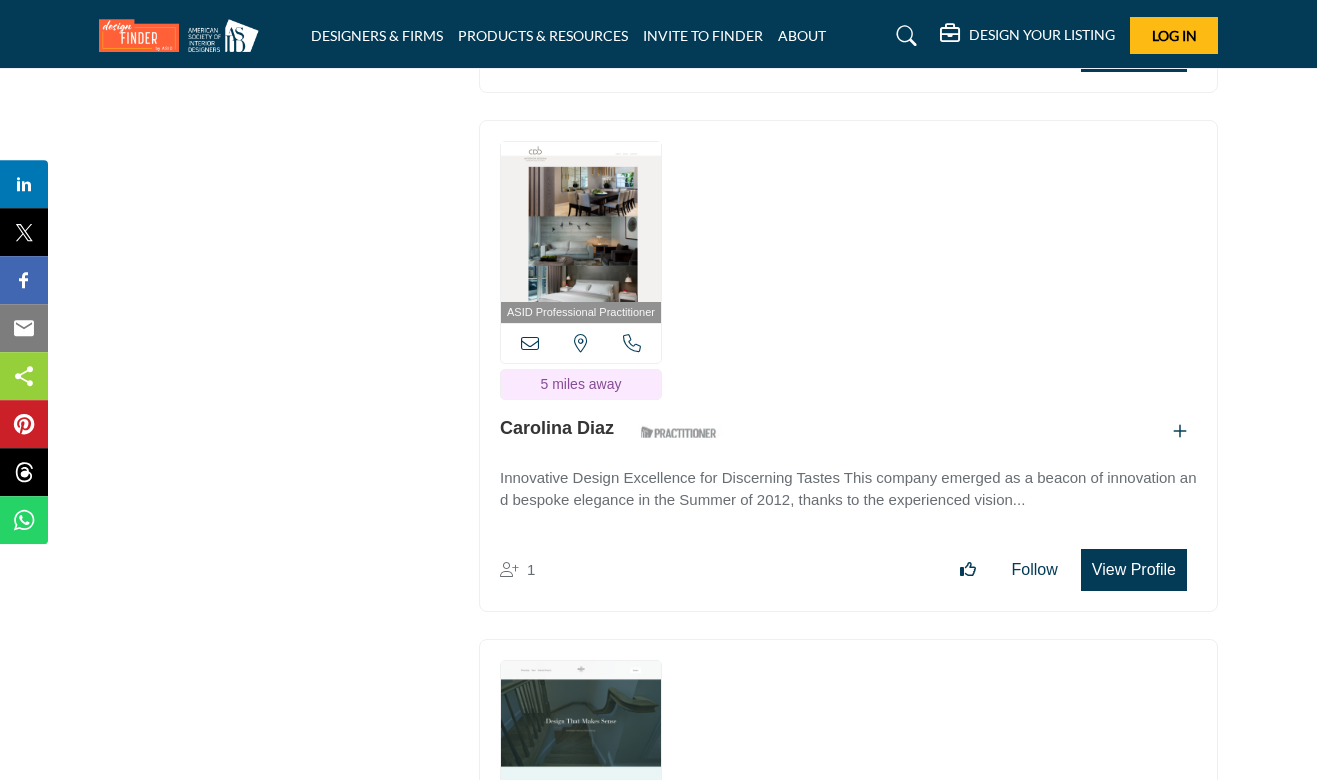 scroll, scrollTop: 21309, scrollLeft: 0, axis: vertical 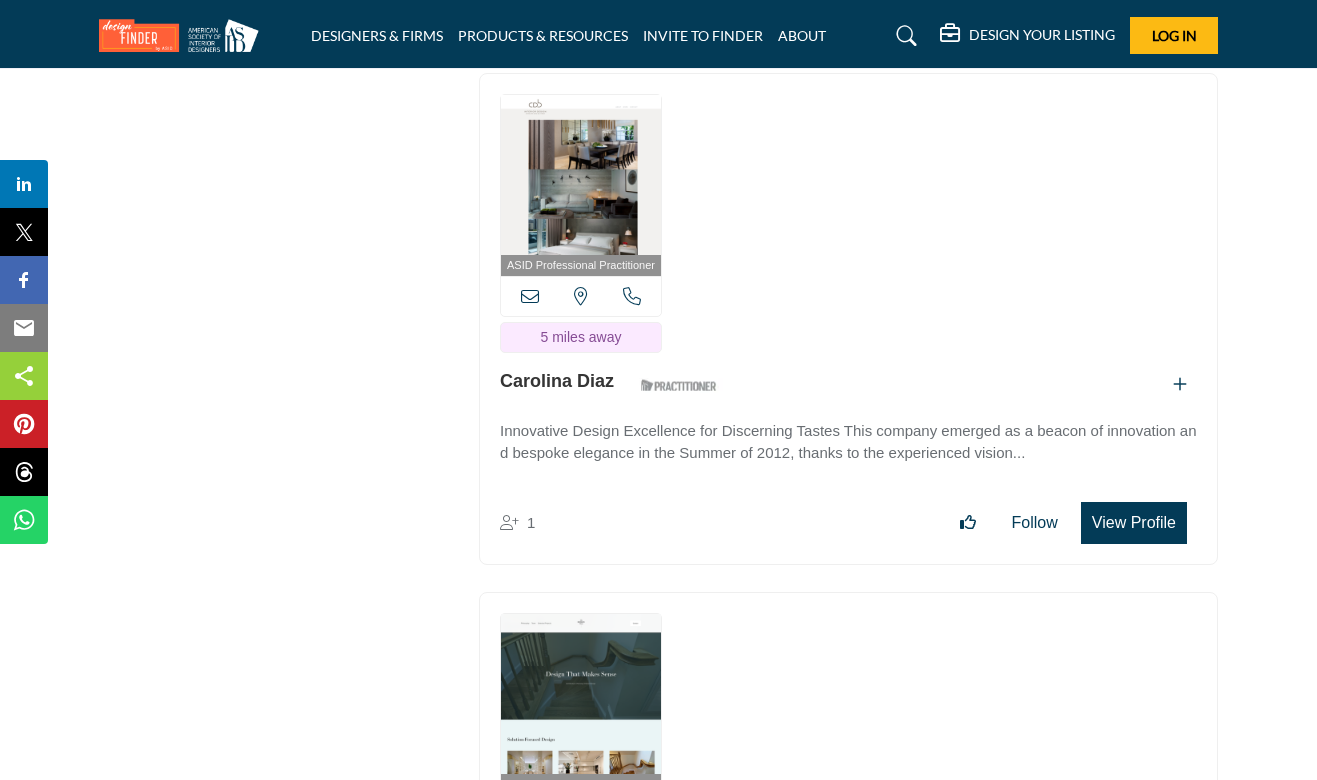 click on "View Profile" at bounding box center [1134, 523] 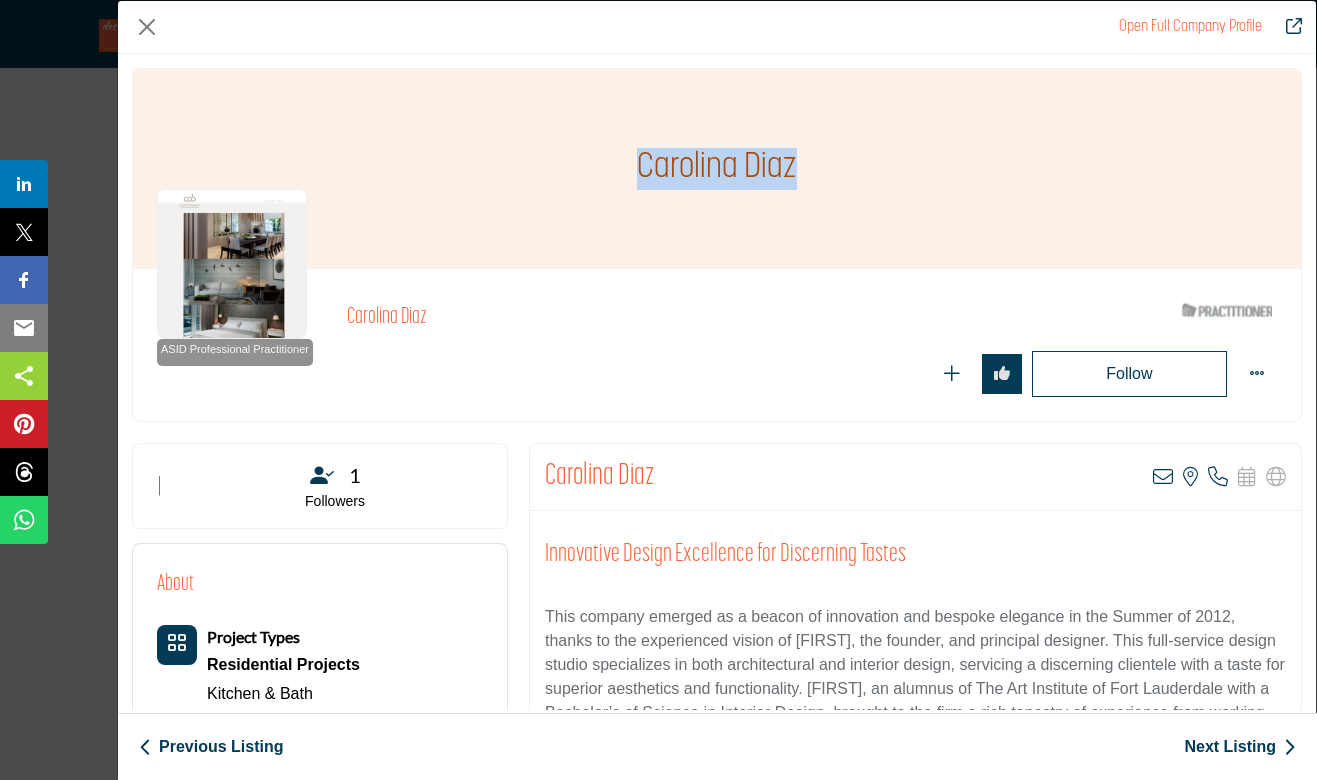 drag, startPoint x: 796, startPoint y: 166, endPoint x: 621, endPoint y: 168, distance: 175.01143 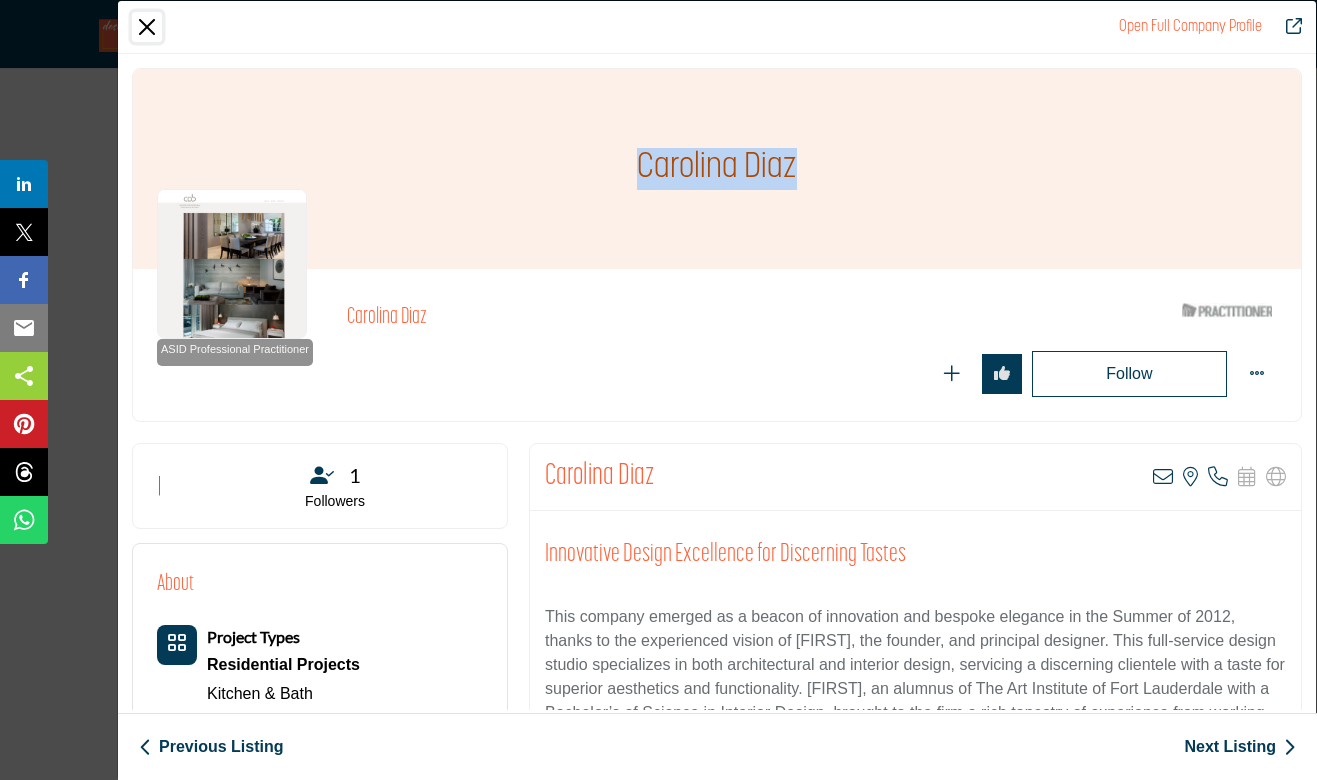 click at bounding box center [147, 27] 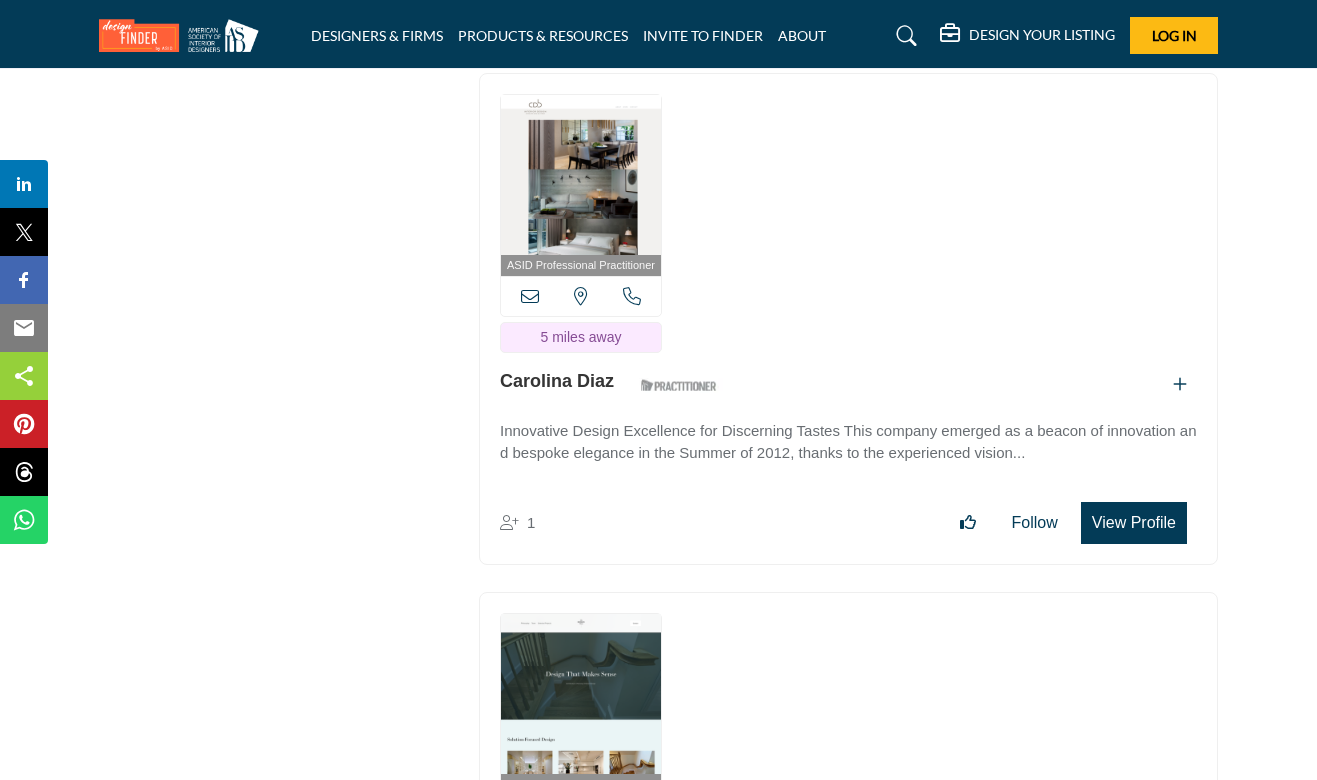 click on "ASID QUALIFIED DESIGNERS & MEMBERS
Find Interior Designers, firms, suppliers, and organizations that support the profession and industry through ASID membership.  Learn more
ASID Qualified Practitioners
ASID Qualified Practitioner who validates work and experience to hold an ASID designation.
5471" at bounding box center [279, -4375] 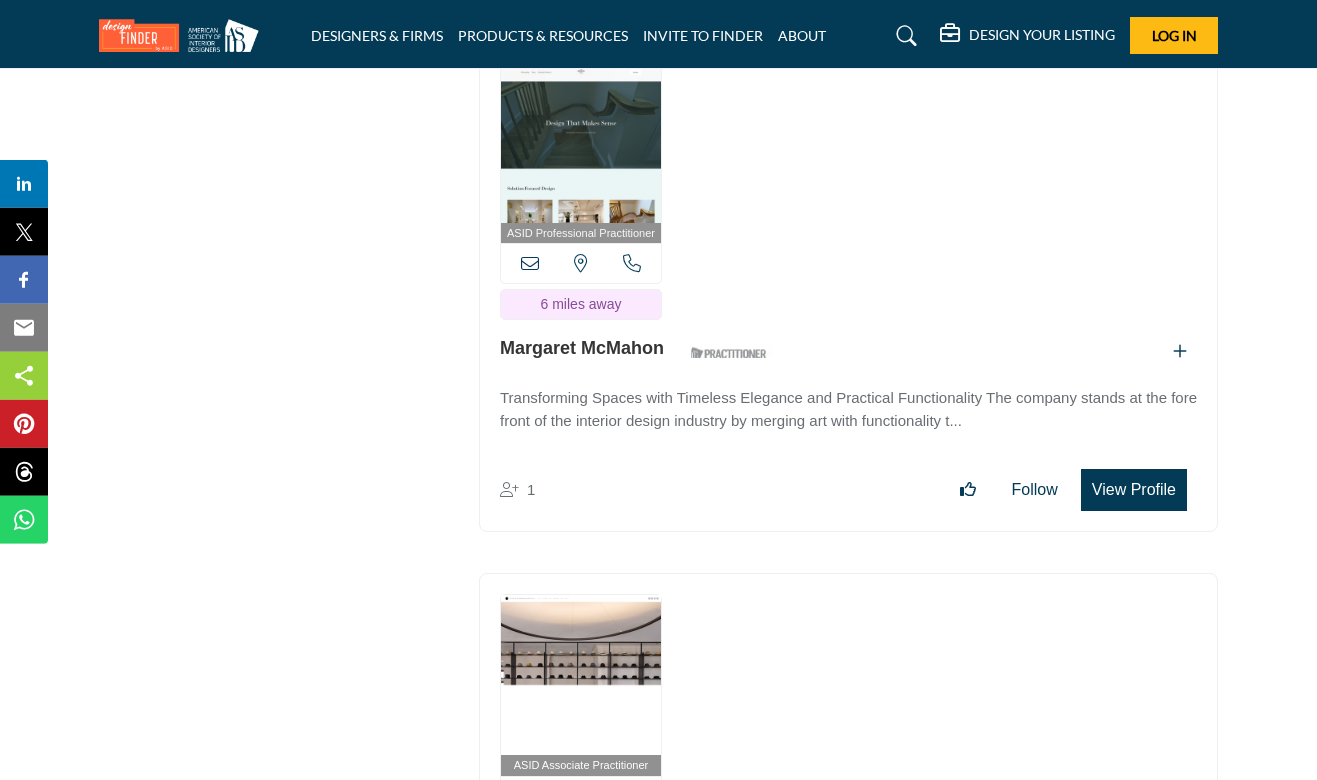 scroll, scrollTop: 21903, scrollLeft: 0, axis: vertical 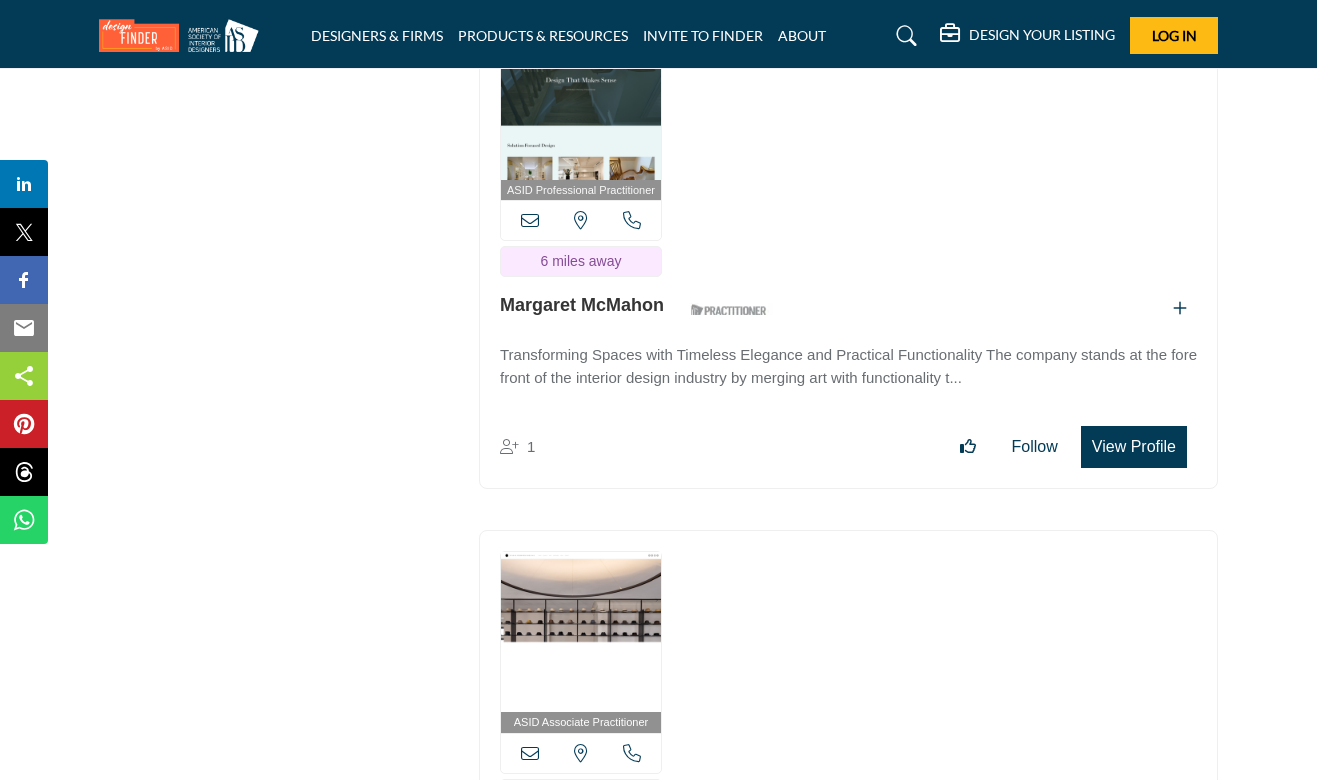 click on "View Profile" at bounding box center [1134, 447] 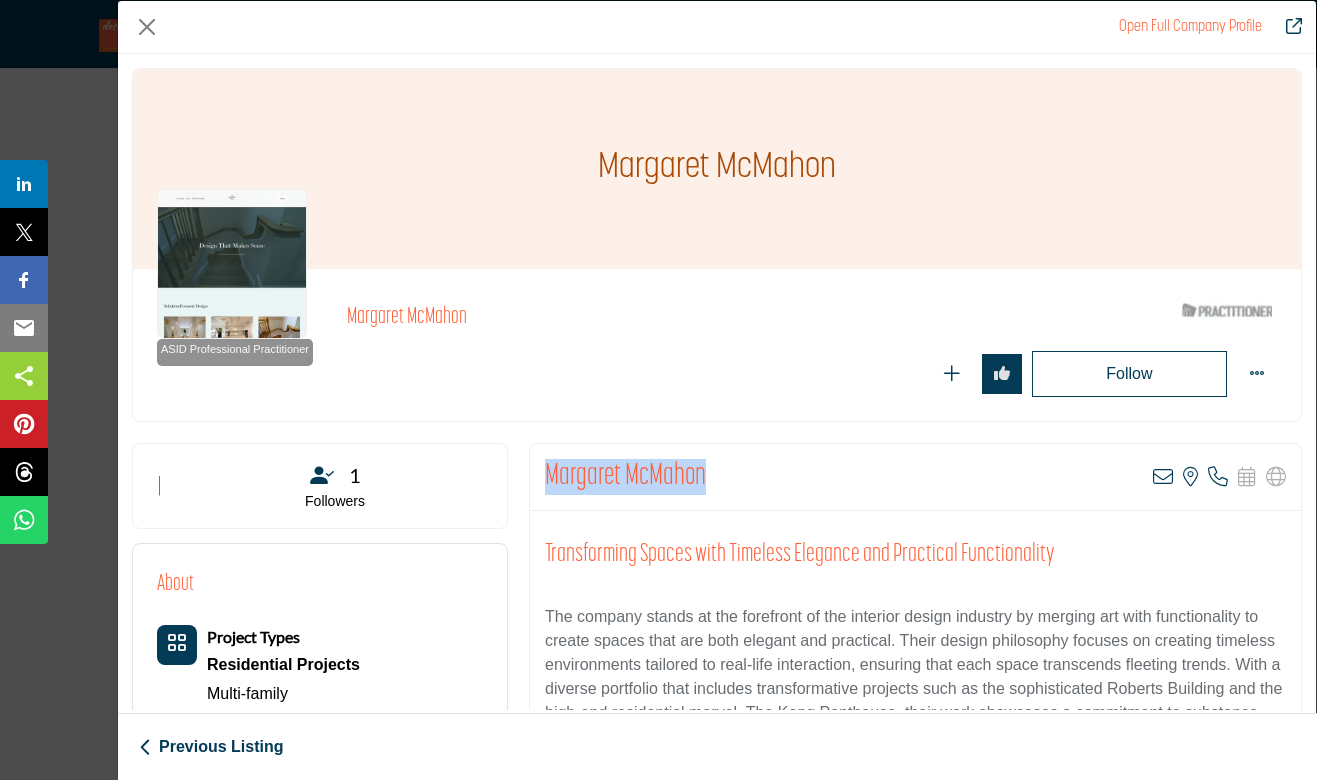 drag, startPoint x: 718, startPoint y: 472, endPoint x: 546, endPoint y: 459, distance: 172.49059 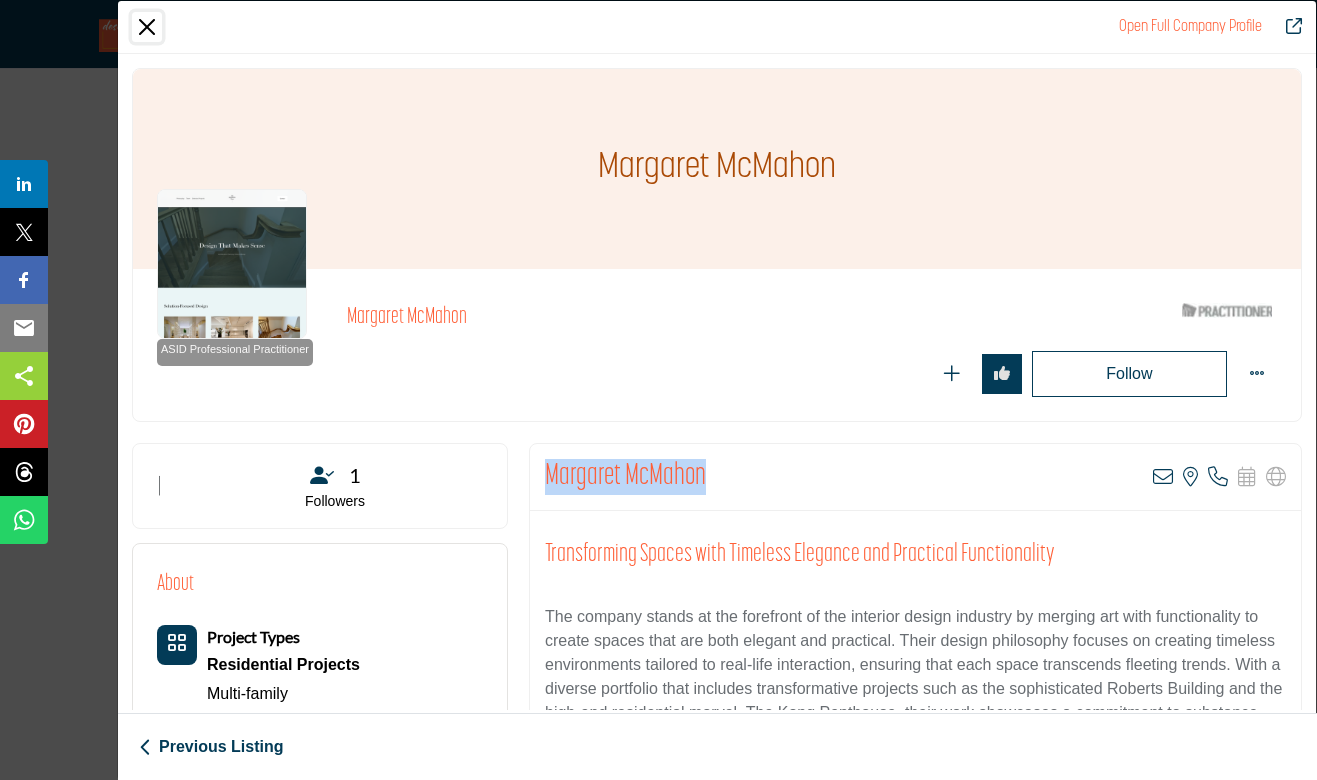 click at bounding box center [147, 27] 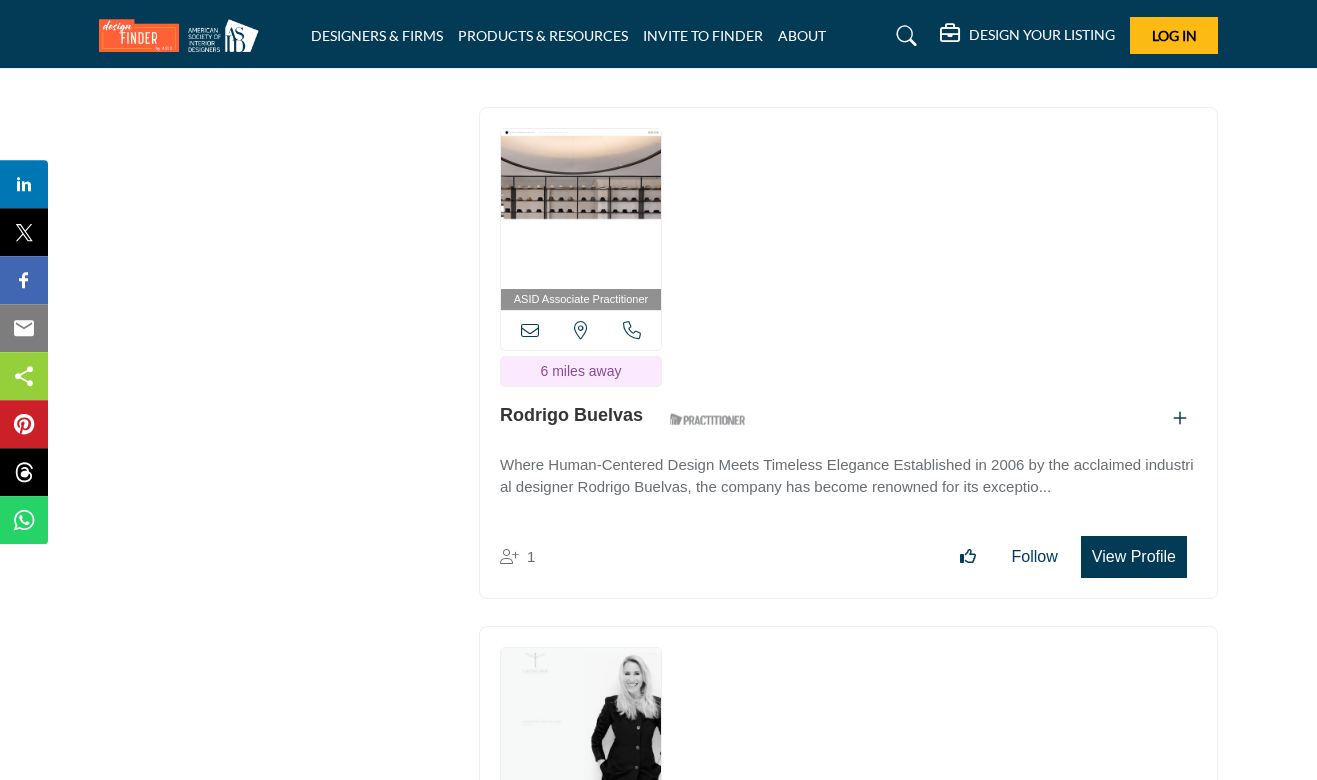 scroll, scrollTop: 22335, scrollLeft: 0, axis: vertical 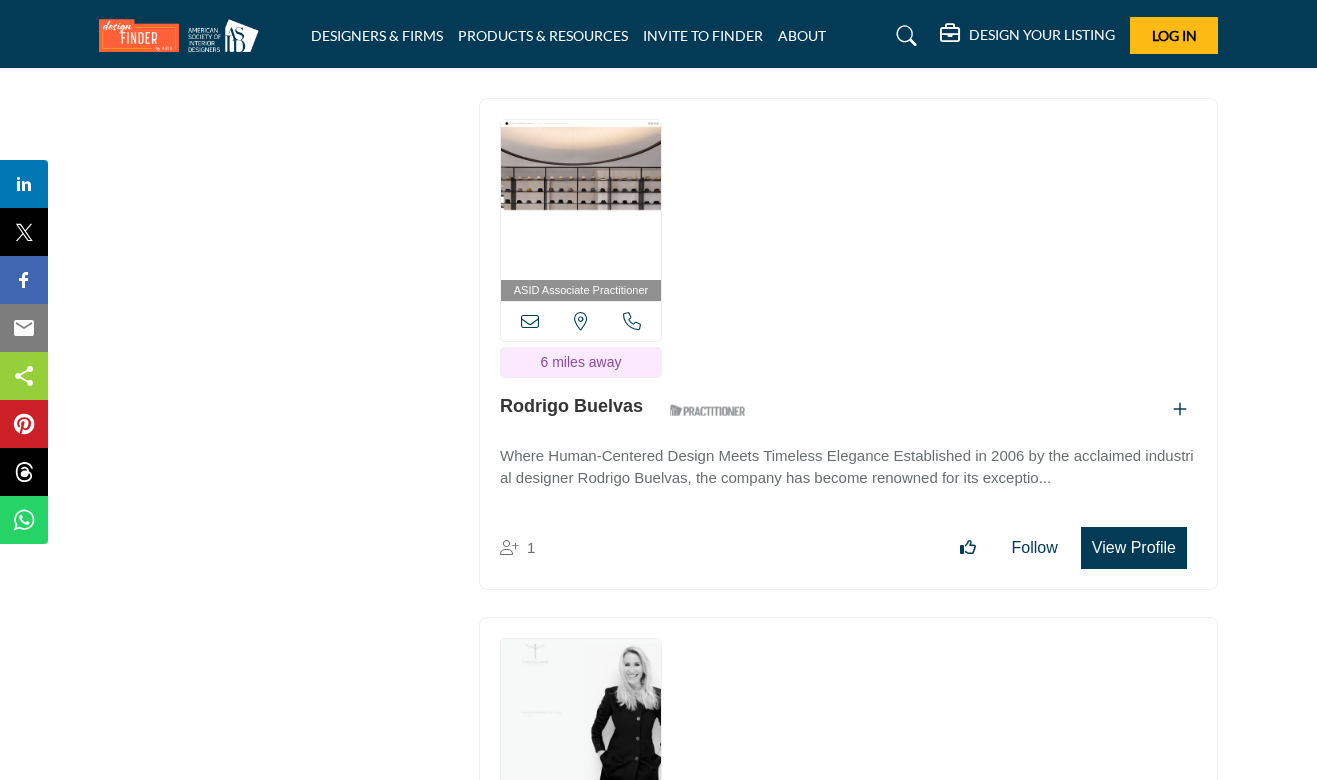 click on "View Profile" at bounding box center (1134, 548) 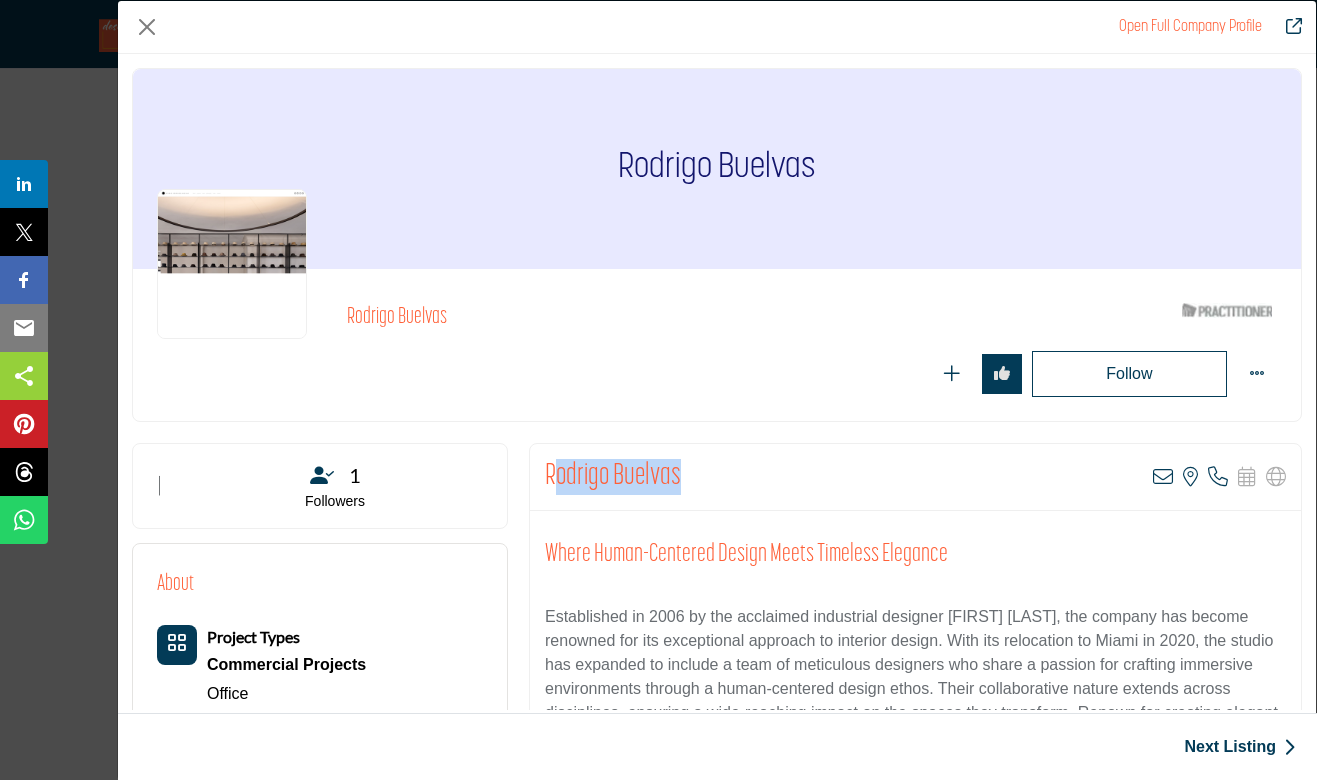 drag, startPoint x: 690, startPoint y: 475, endPoint x: 552, endPoint y: 479, distance: 138.05795 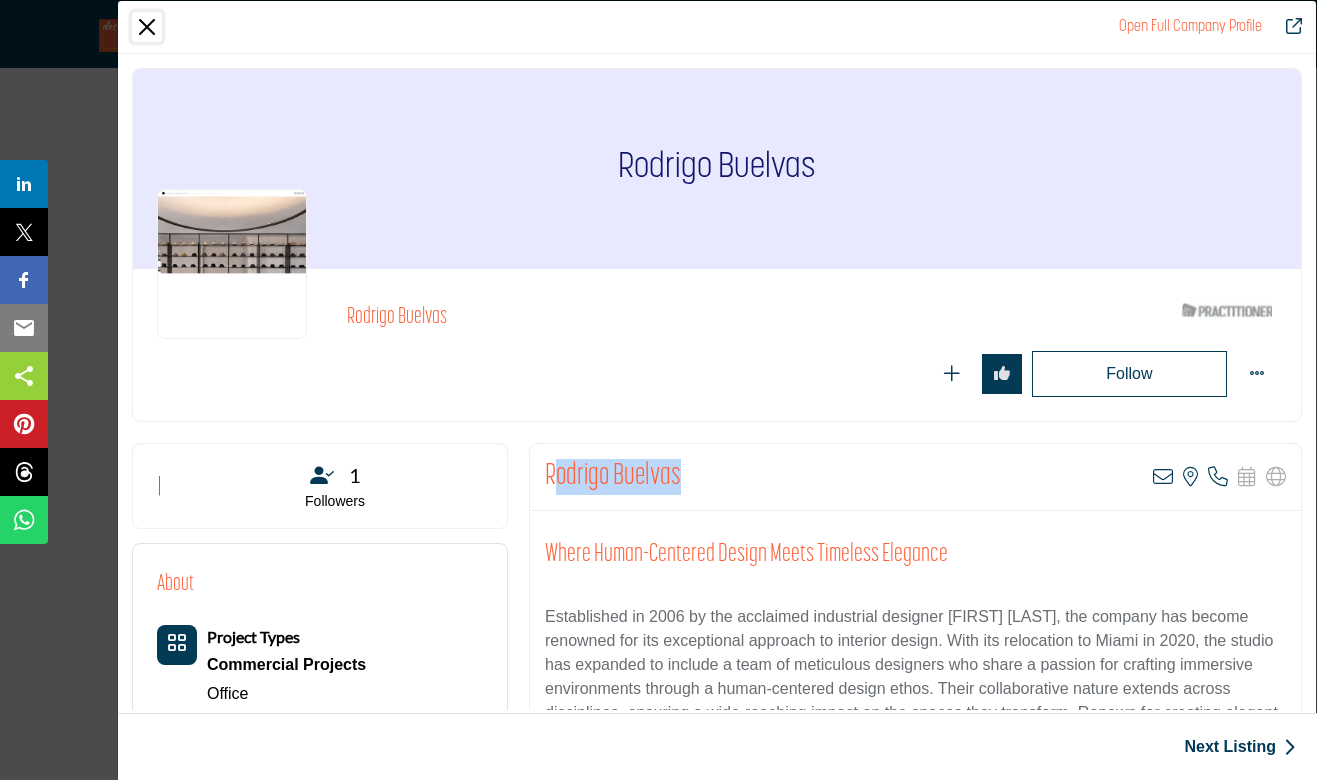 click at bounding box center (147, 27) 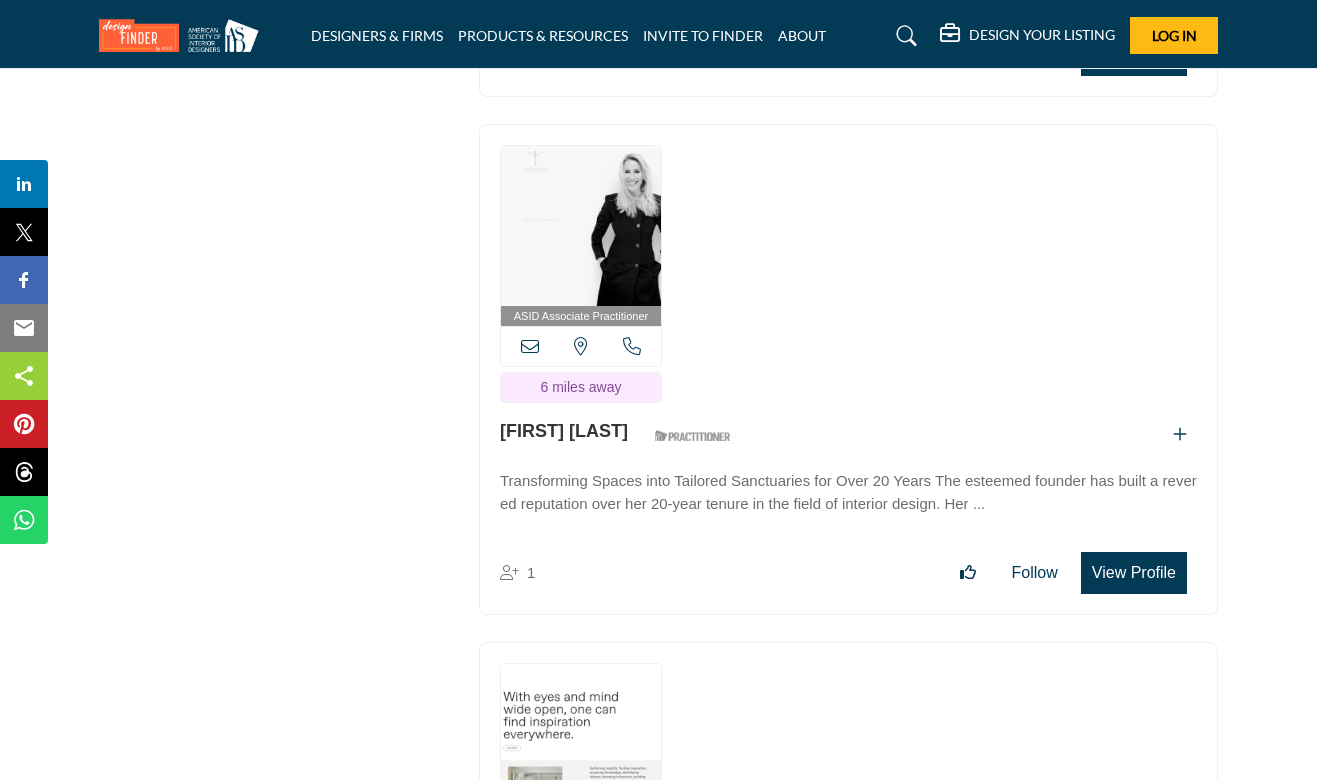 scroll, scrollTop: 22875, scrollLeft: 0, axis: vertical 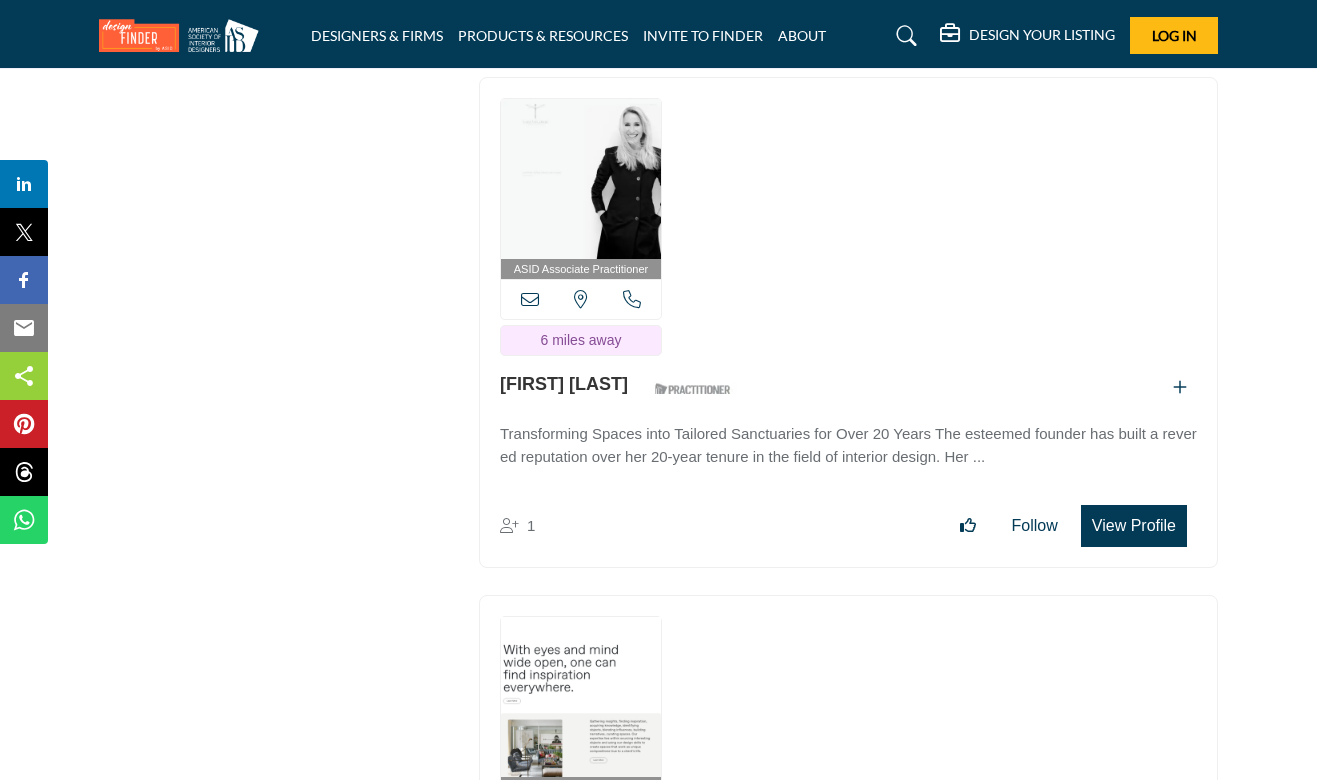 click on "View Profile" at bounding box center [1134, 526] 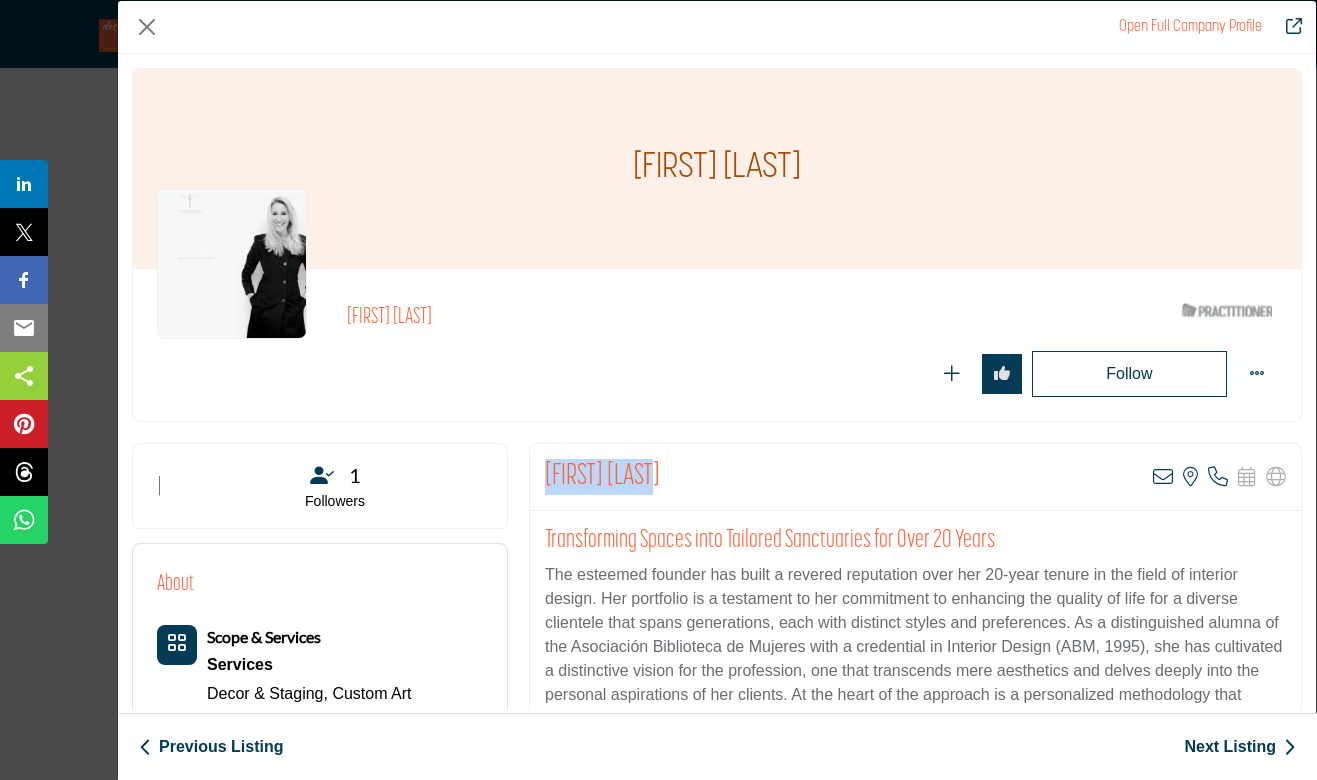 drag, startPoint x: 671, startPoint y: 475, endPoint x: 544, endPoint y: 475, distance: 127 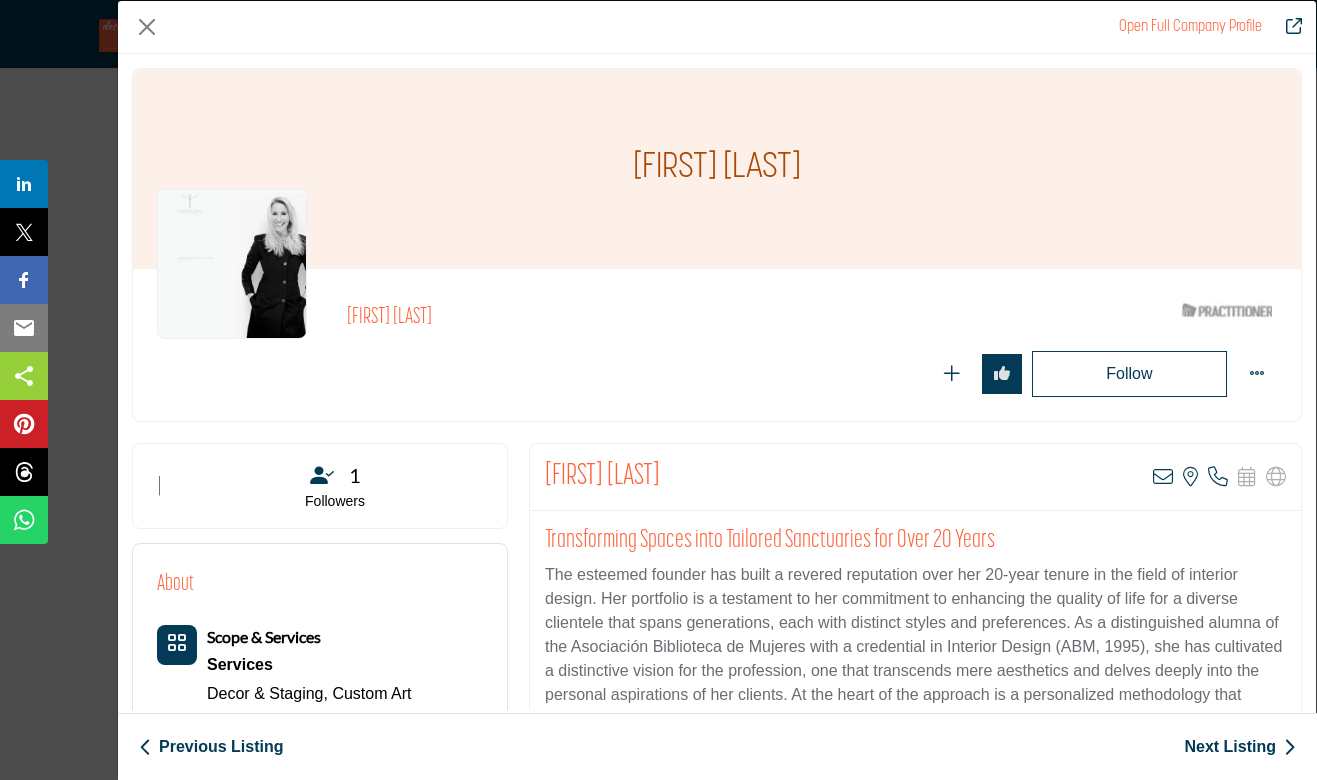 click on "The esteemed founder has built a revered reputation over her 20-year tenure in the field of interior design. Her portfolio is a testament to her commitment to enhancing the quality of life for a diverse clientele that spans generations, each with distinct styles and preferences. As a distinguished alumna of the Asociación Biblioteca de Mujeres with a credential in Interior Design (ABM, 1995), she has cultivated a distinctive vision for the profession, one that transcends mere aesthetics and delves deeply into the personal aspirations of her clients. At the heart of the approach is a personalized methodology that commences with attentive listening—a critical step to discern the unique requirements and desires of individuals seeking to transform their surroundings." at bounding box center [915, 659] 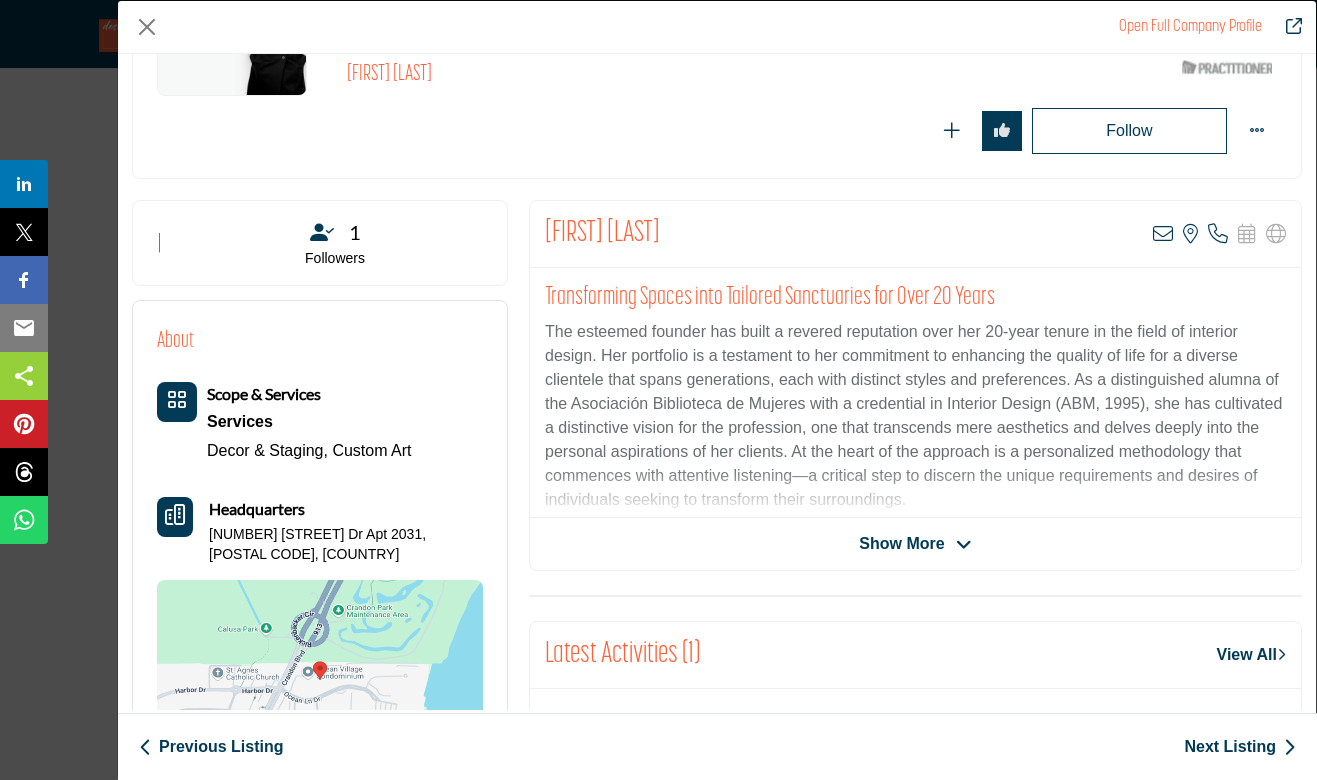 scroll, scrollTop: 253, scrollLeft: 0, axis: vertical 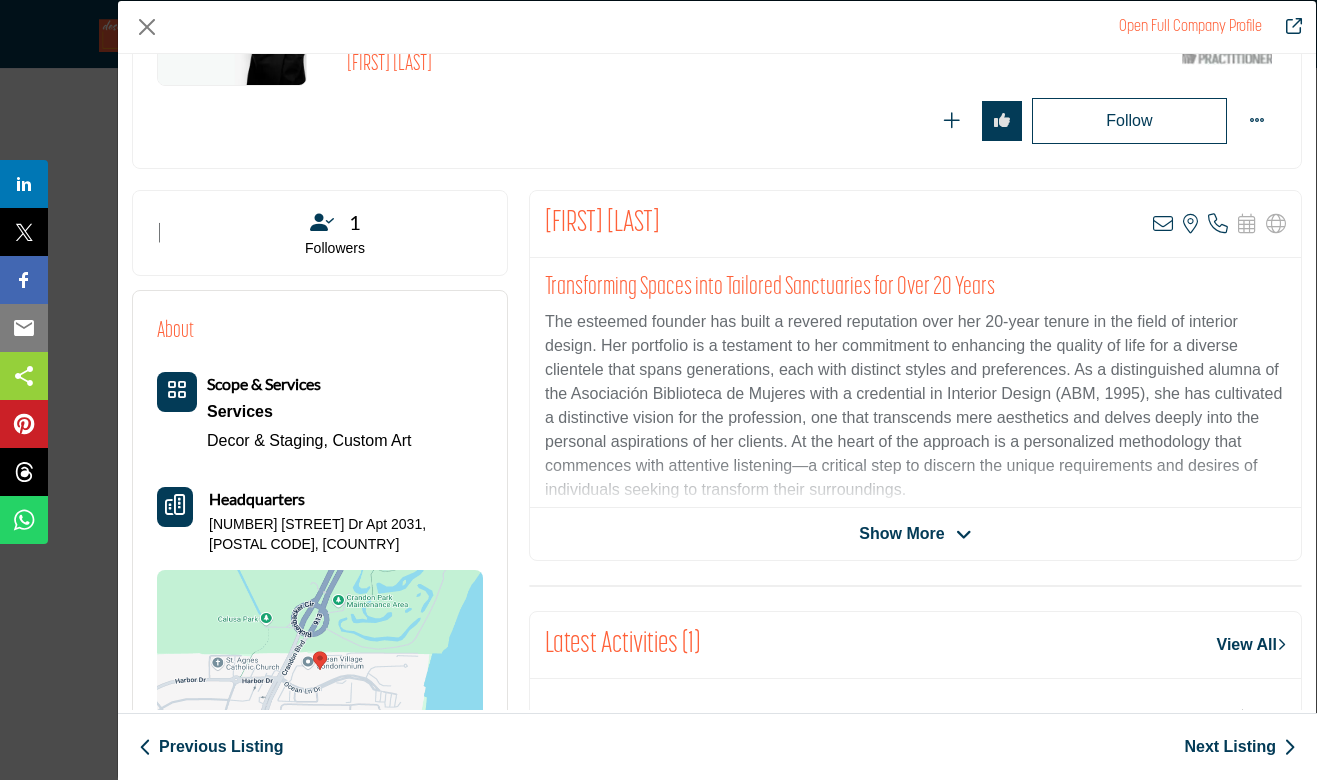 click on "Show More" at bounding box center (901, 534) 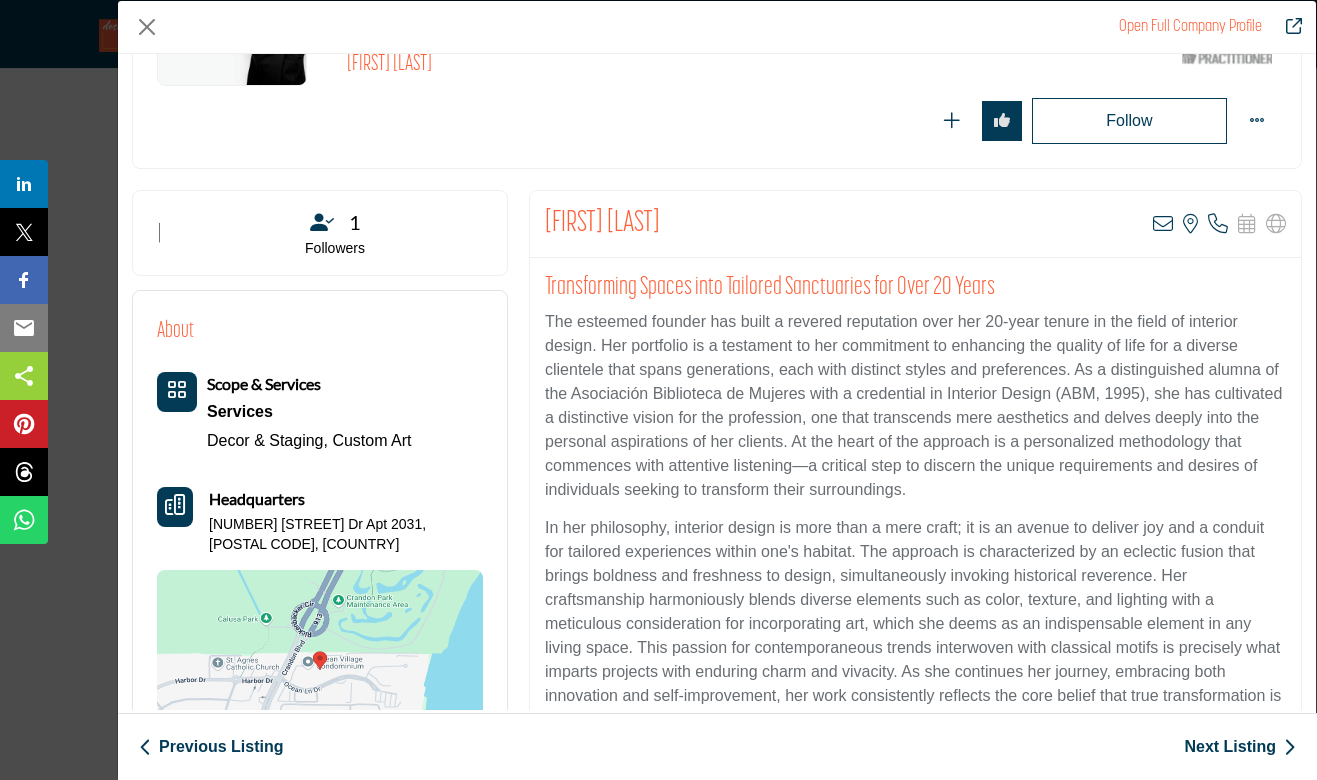 click on "In her philosophy, interior design is more than a mere craft; it is an avenue to deliver joy and a conduit for tailored experiences within one's habitat. The approach is characterized by an eclectic fusion that brings boldness and freshness to design, simultaneously invoking historical reverence. Her craftsmanship harmoniously blends diverse elements such as color, texture, and lighting with a meticulous consideration for incorporating art, which she deems as an indispensable element in any living space. This passion for contemporaneous trends interwoven with classical motifs is precisely what imparts projects with enduring charm and vivacity. As she continues her journey, embracing both innovation and self-improvement, her work consistently reflects the core belief that true transformation is rooted within, mirroring her life's ethos in every space that she meticulously curates." at bounding box center (915, 624) 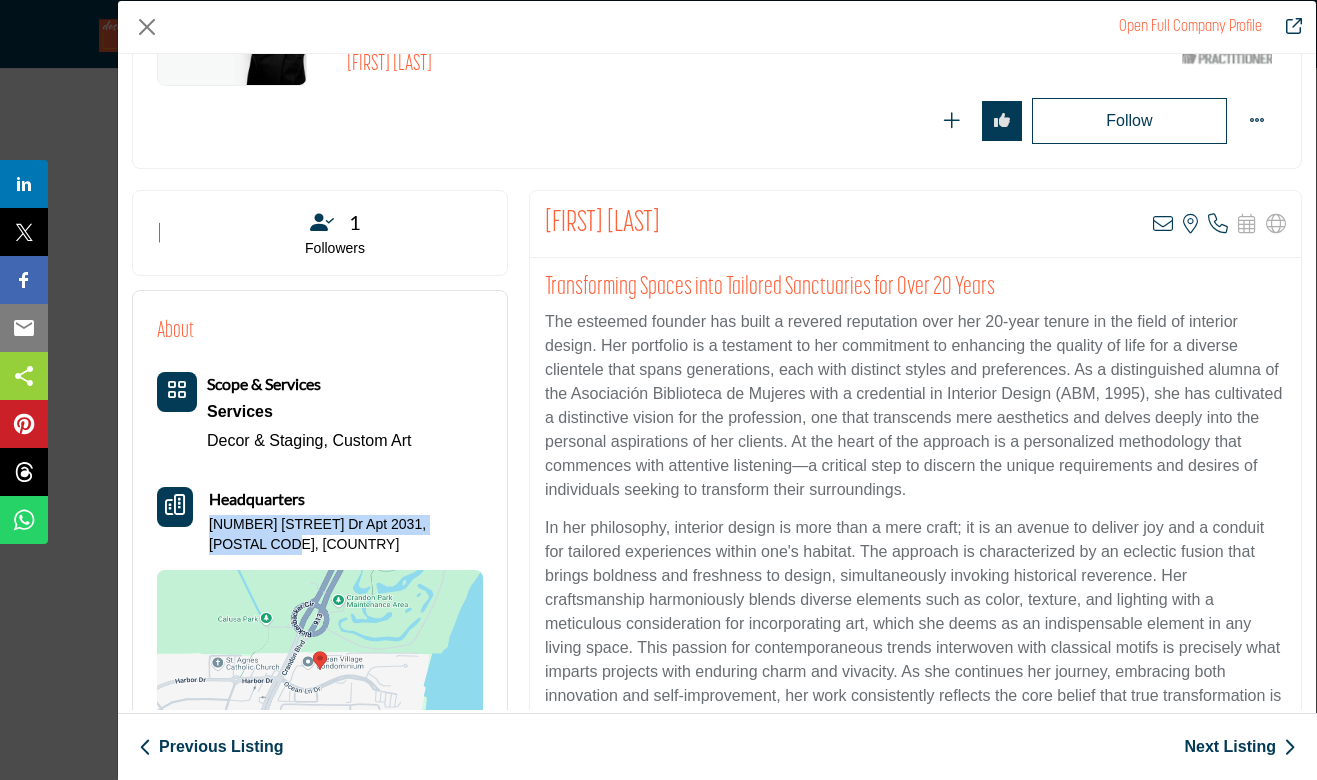 drag, startPoint x: 247, startPoint y: 539, endPoint x: 199, endPoint y: 526, distance: 49.729267 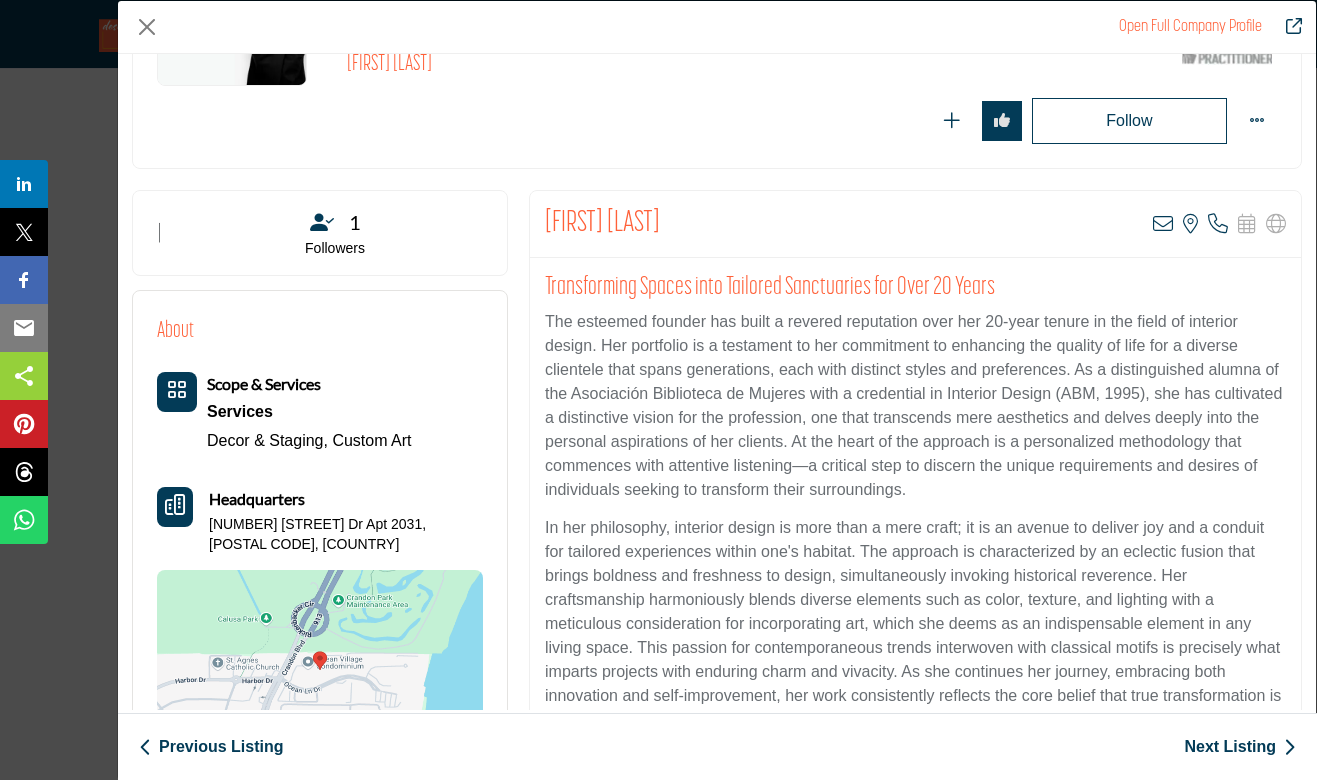 click on "The esteemed founder has built a revered reputation over her 20-year tenure in the field of interior design. Her portfolio is a testament to her commitment to enhancing the quality of life for a diverse clientele that spans generations, each with distinct styles and preferences. As a distinguished alumna of the Asociación Biblioteca de Mujeres with a credential in Interior Design (ABM, 1995), she has cultivated a distinctive vision for the profession, one that transcends mere aesthetics and delves deeply into the personal aspirations of her clients. At the heart of the approach is a personalized methodology that commences with attentive listening—a critical step to discern the unique requirements and desires of individuals seeking to transform their surroundings." at bounding box center (915, 406) 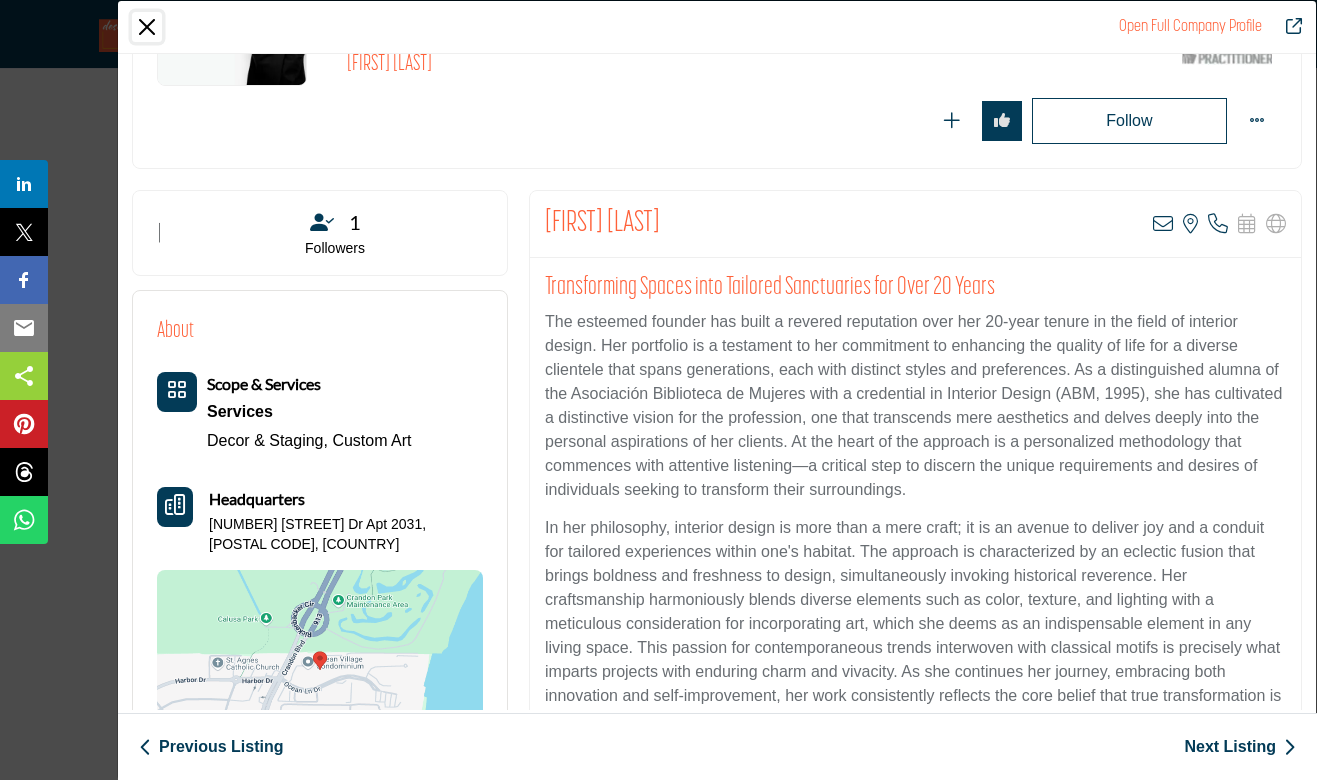 click at bounding box center (147, 27) 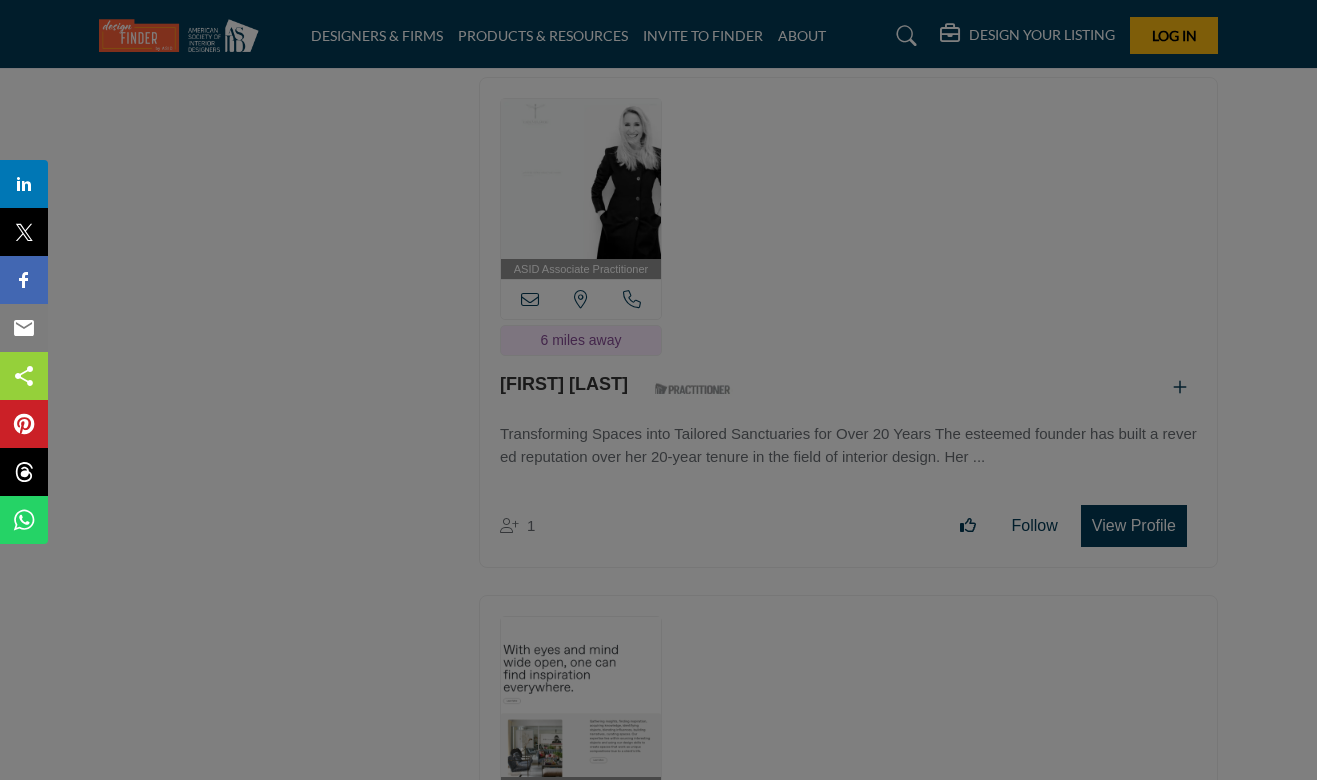 scroll, scrollTop: 253, scrollLeft: 0, axis: vertical 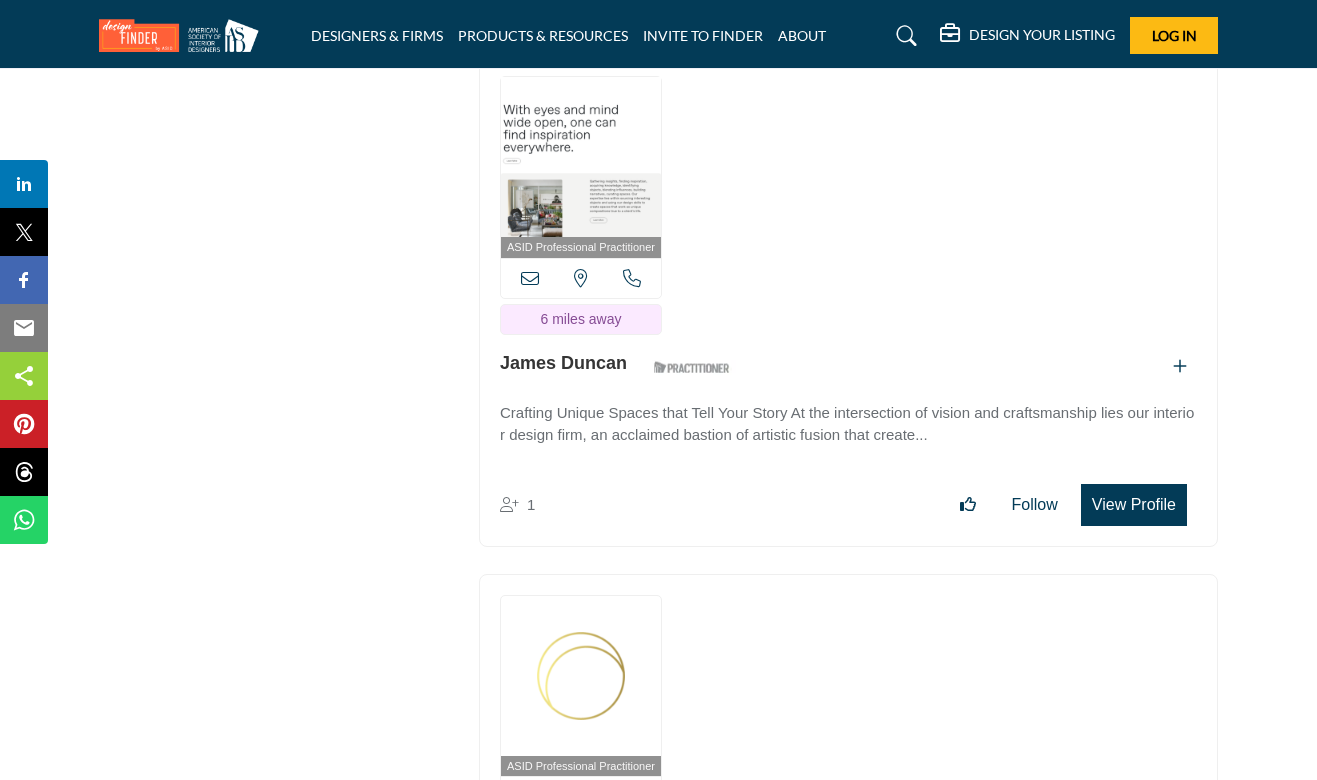 click on "View Profile" at bounding box center [1134, 505] 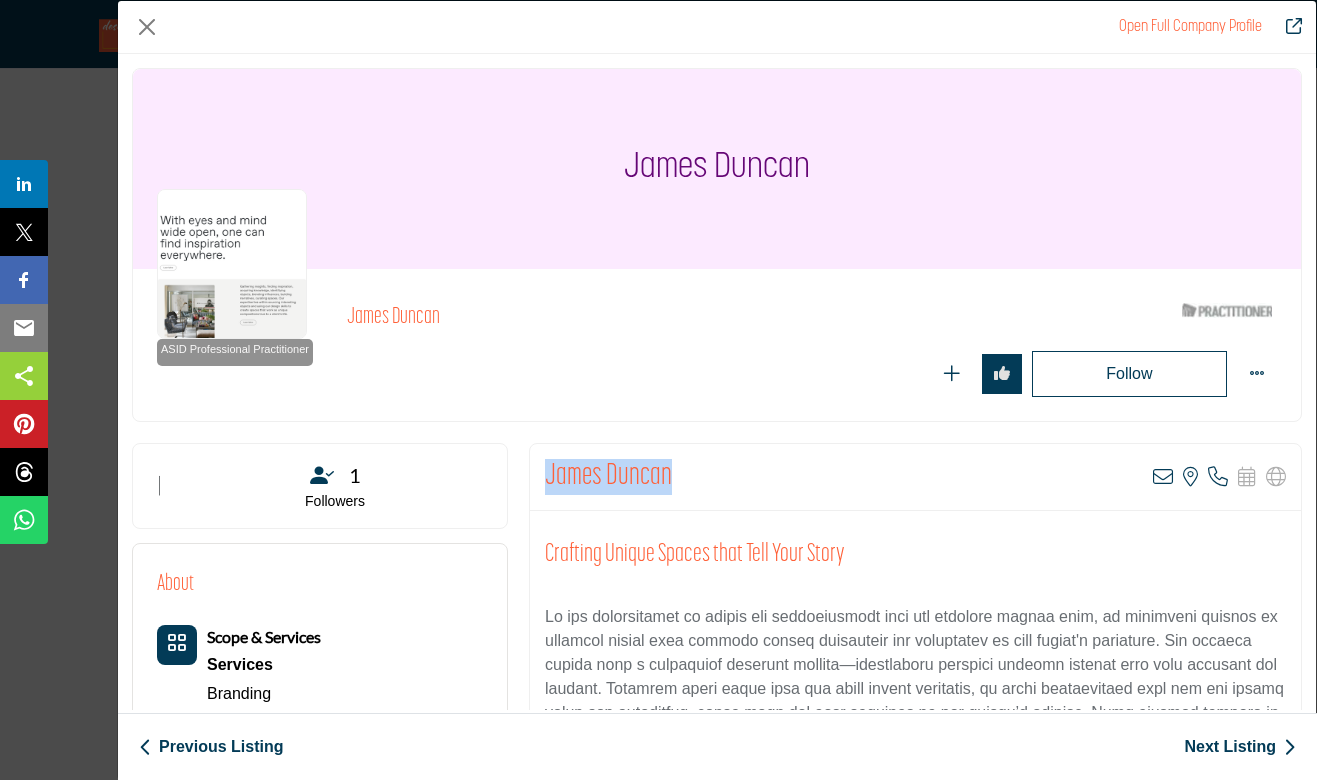 drag, startPoint x: 626, startPoint y: 468, endPoint x: 546, endPoint y: 469, distance: 80.00625 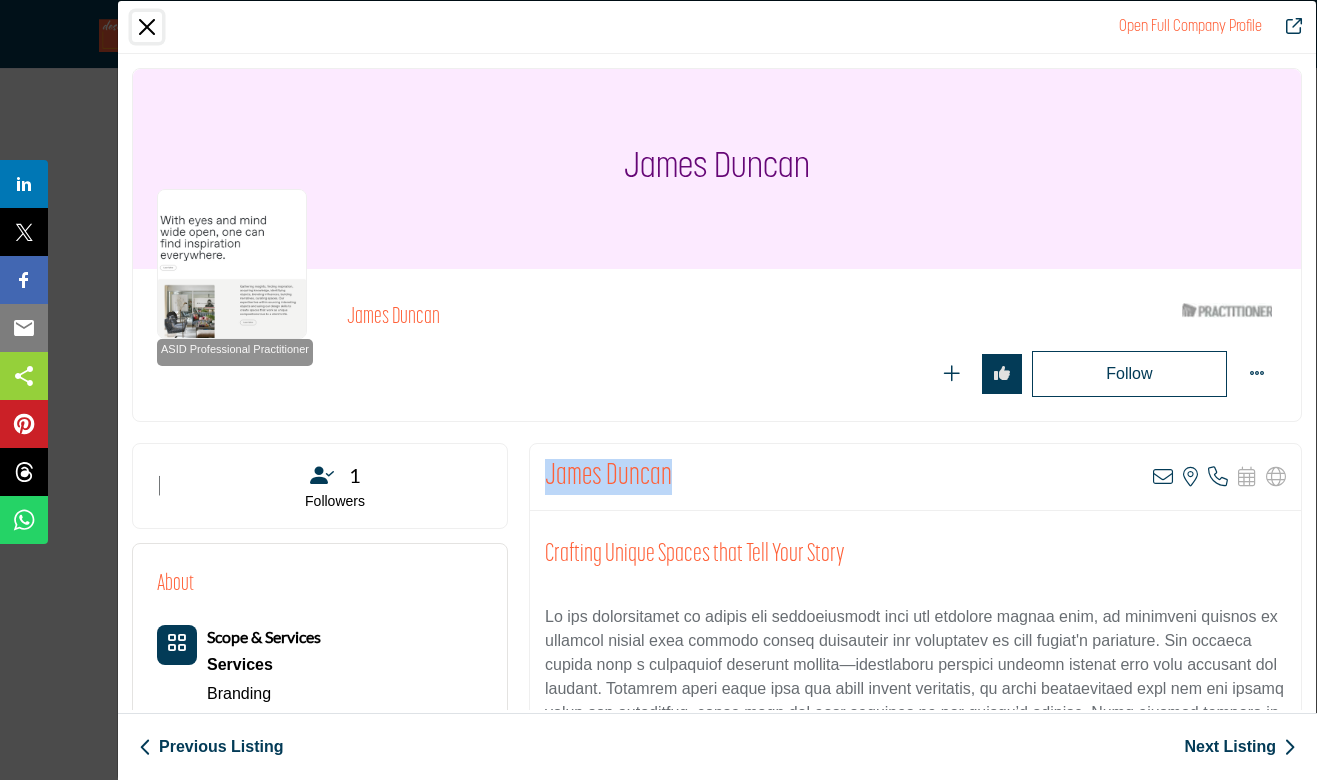 click at bounding box center (147, 27) 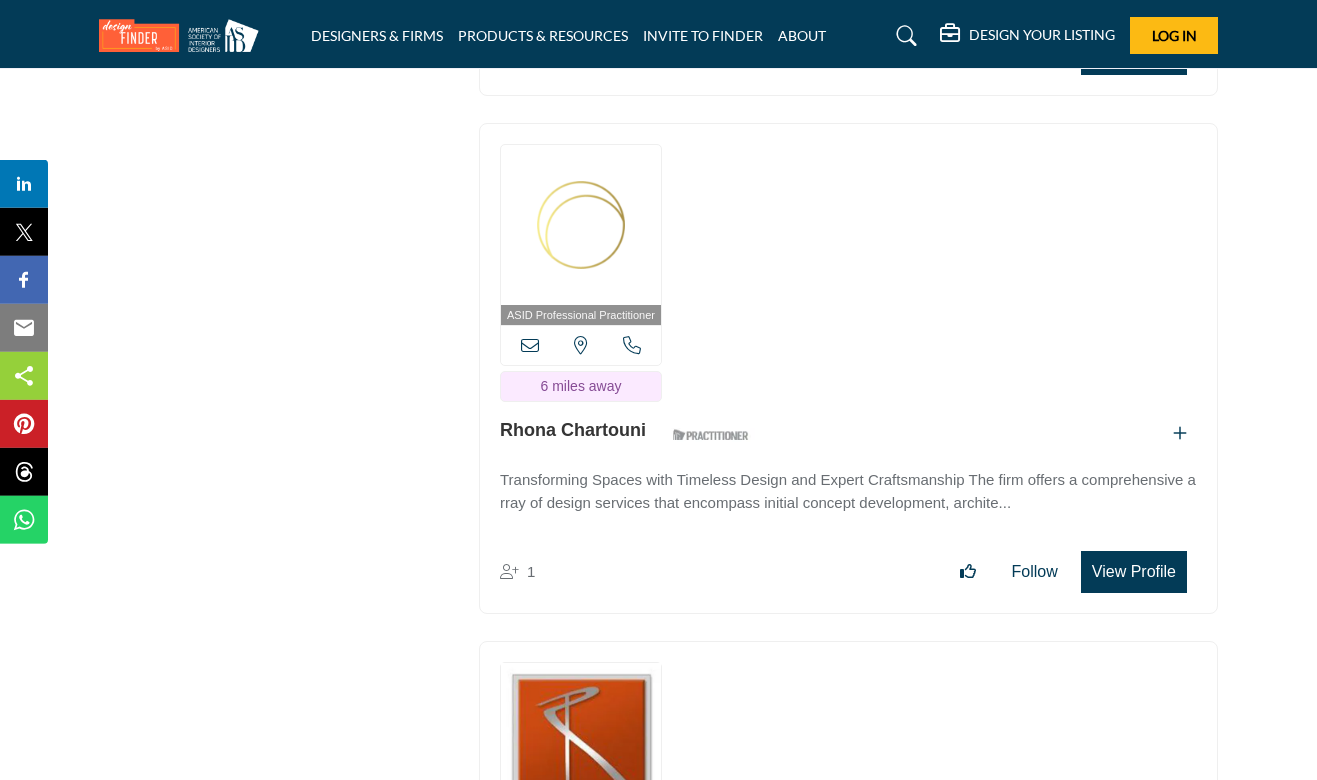 scroll, scrollTop: 23955, scrollLeft: 0, axis: vertical 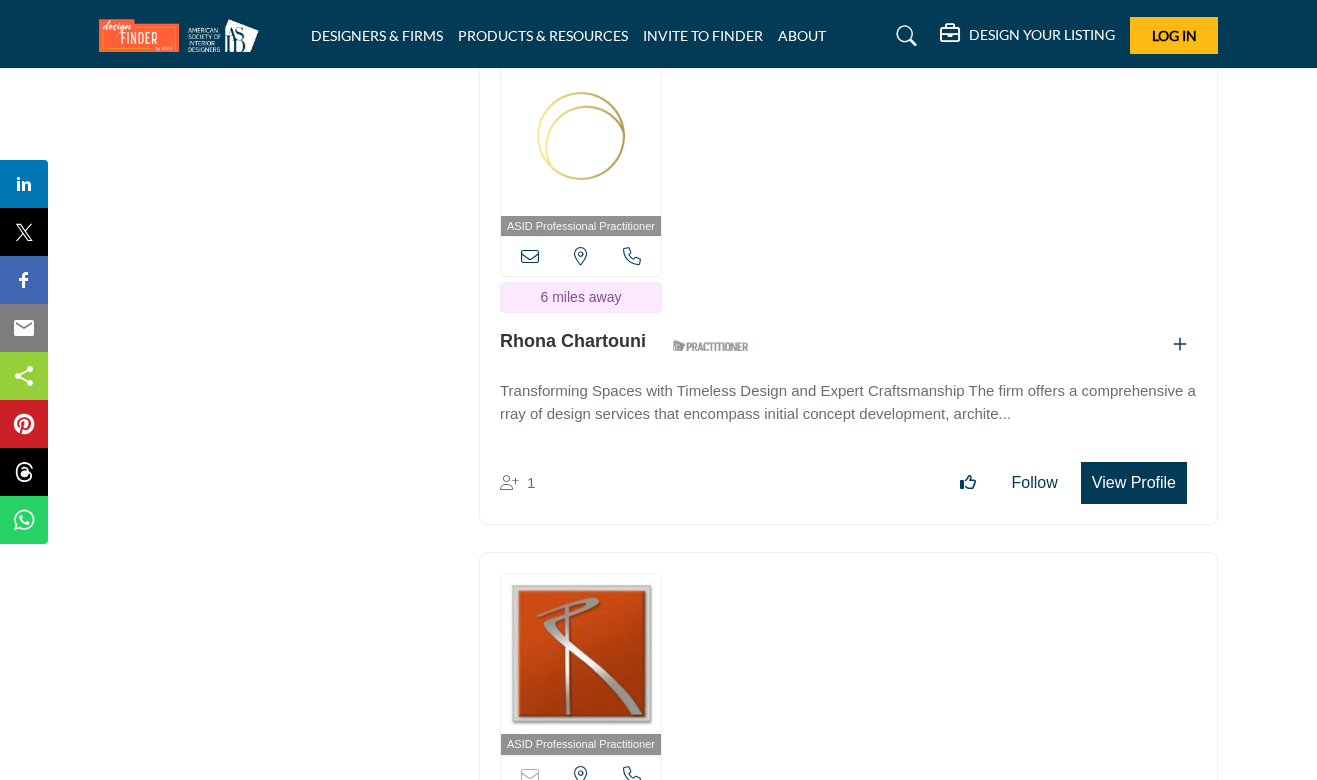 click on "View Profile" at bounding box center (1134, 483) 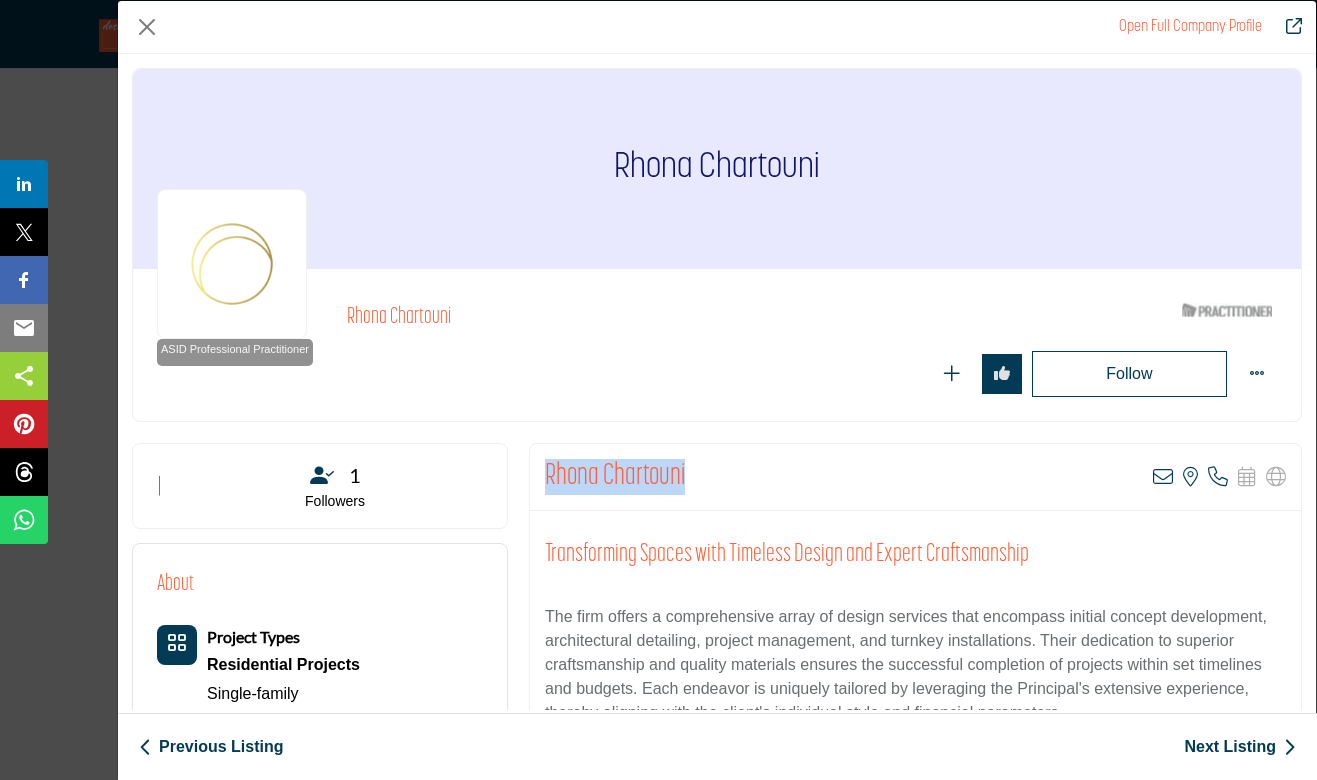 drag, startPoint x: 700, startPoint y: 470, endPoint x: 536, endPoint y: 469, distance: 164.00305 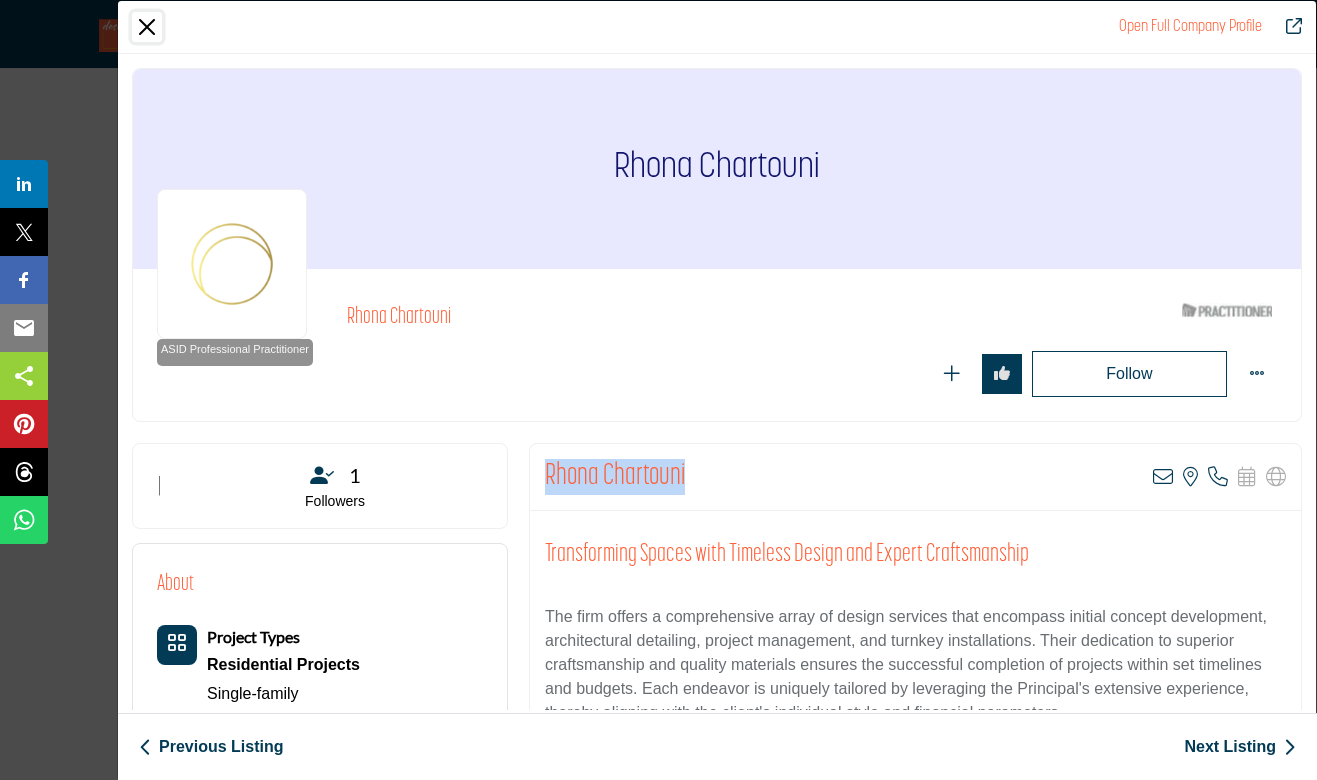 click at bounding box center (147, 27) 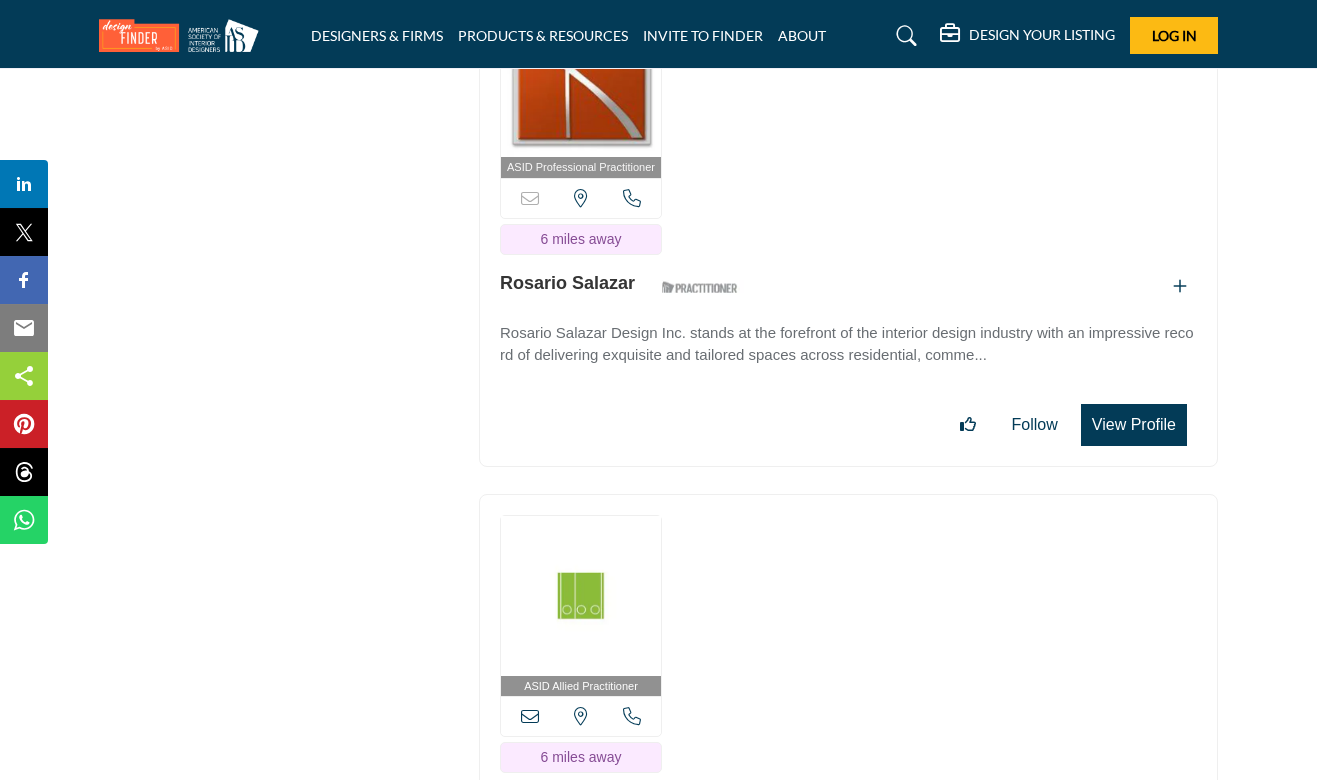 scroll, scrollTop: 24549, scrollLeft: 0, axis: vertical 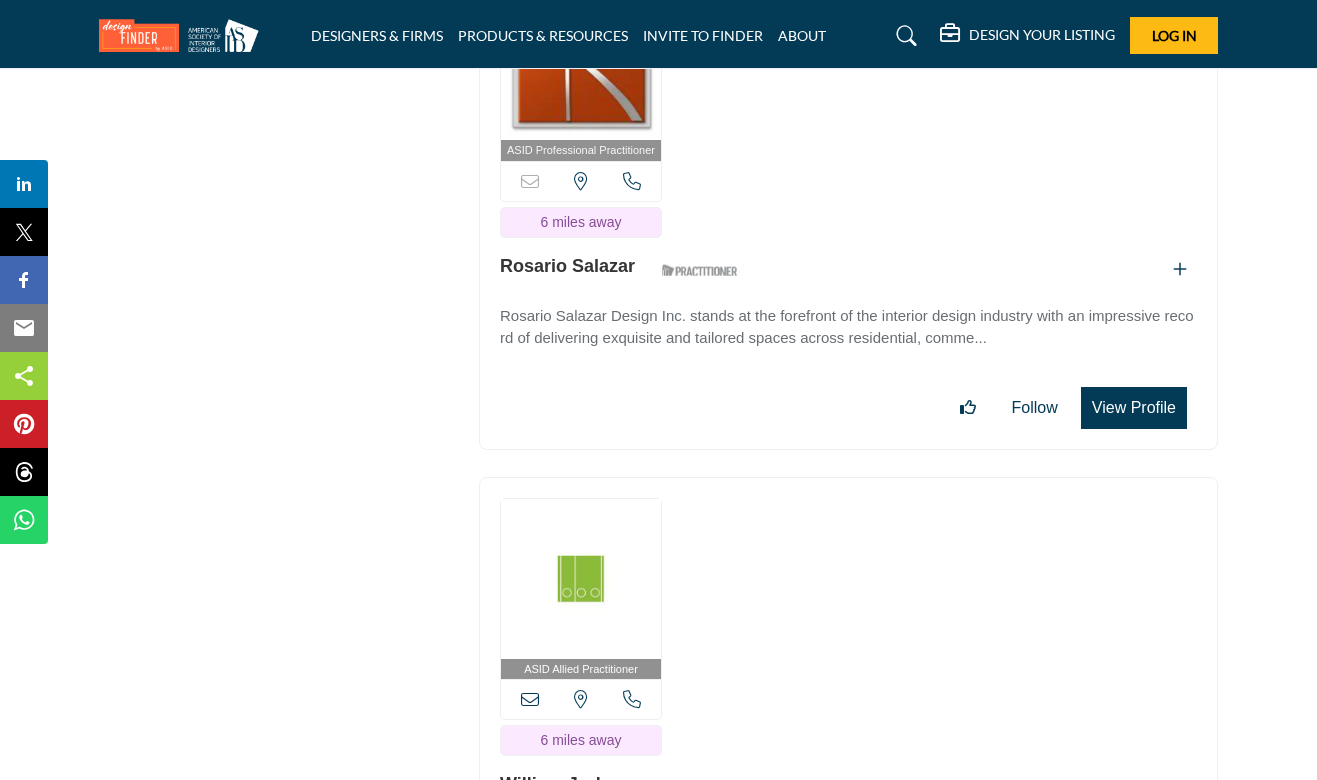 click on "View Profile" at bounding box center [1134, 408] 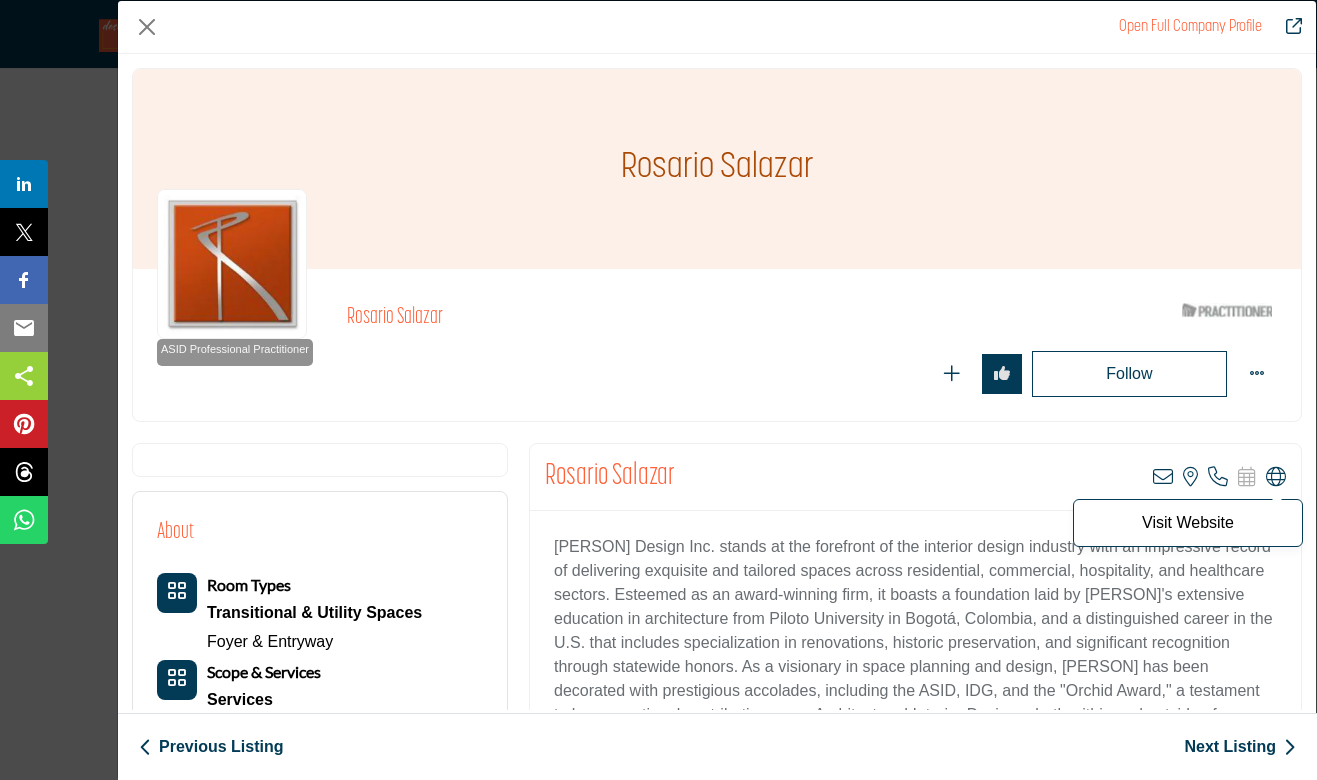 click at bounding box center [1276, 477] 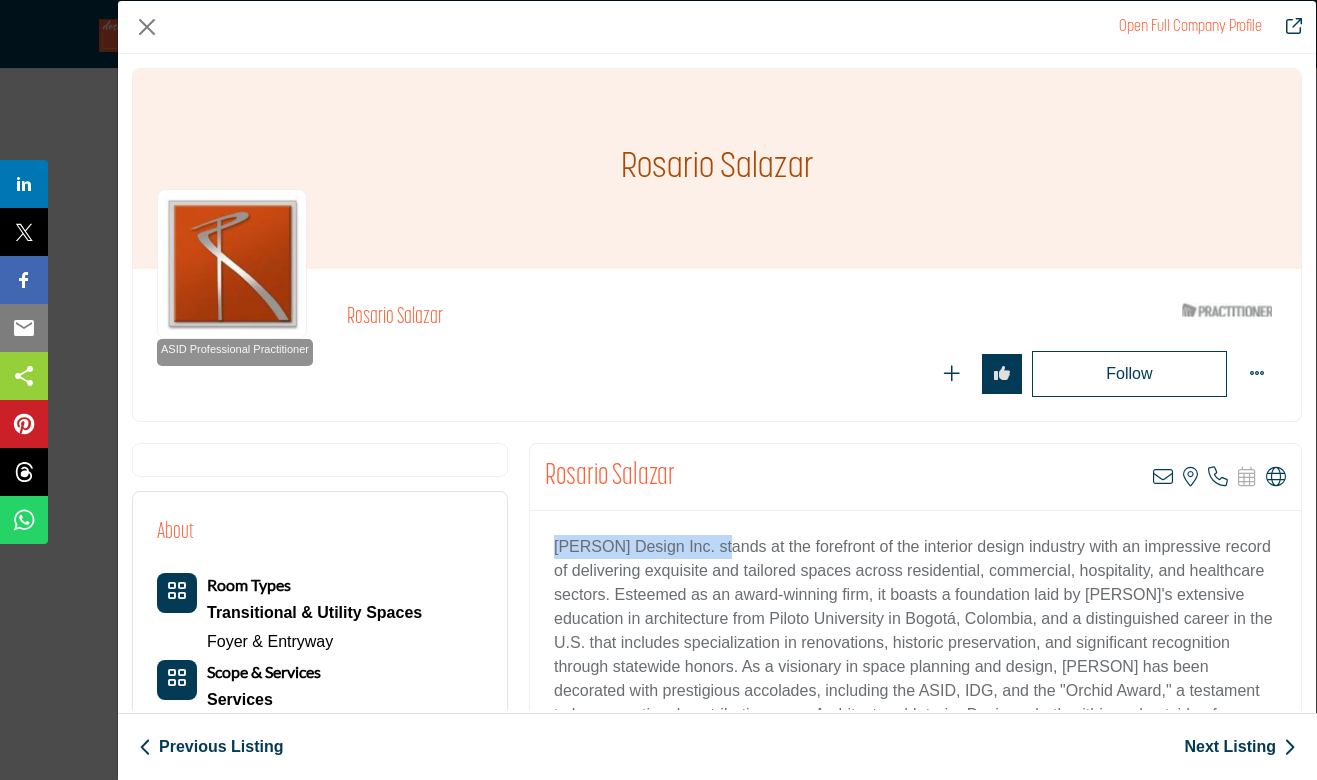 drag, startPoint x: 725, startPoint y: 552, endPoint x: 545, endPoint y: 545, distance: 180.13606 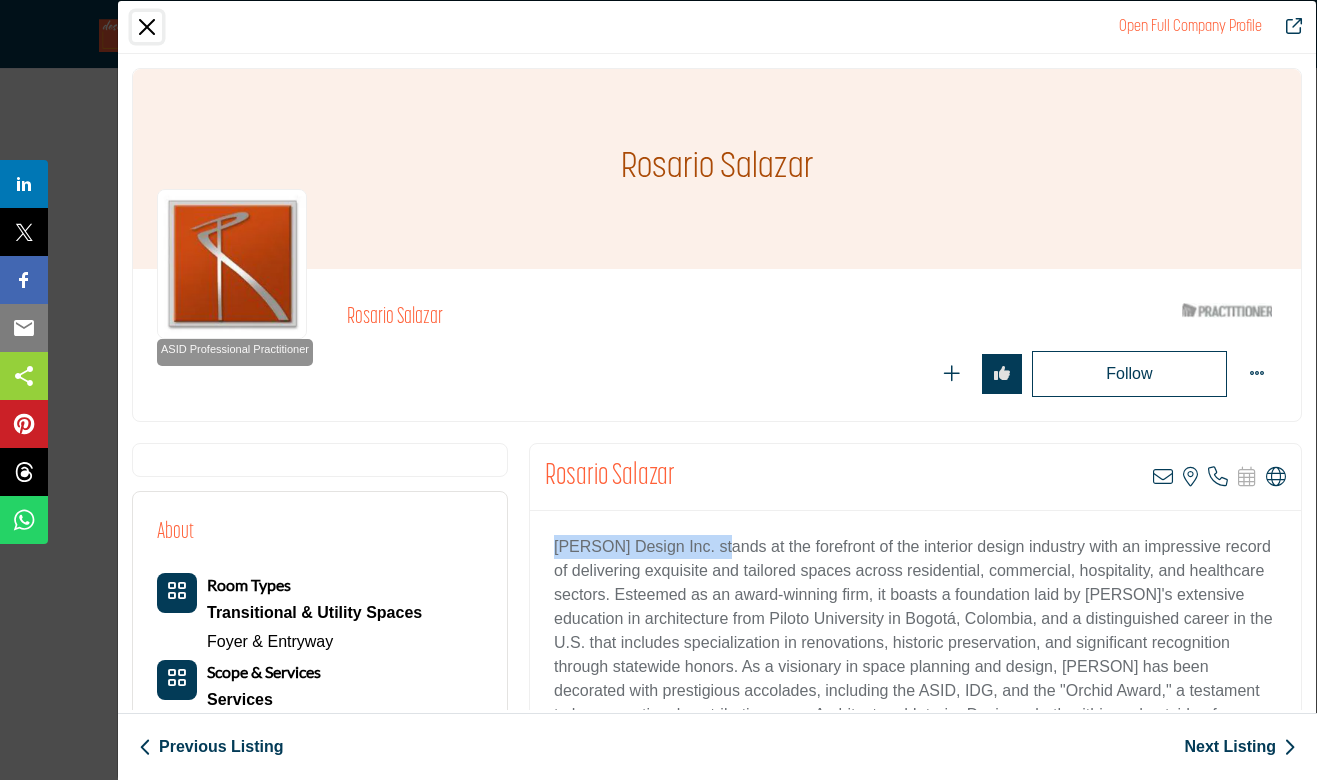 click at bounding box center (147, 27) 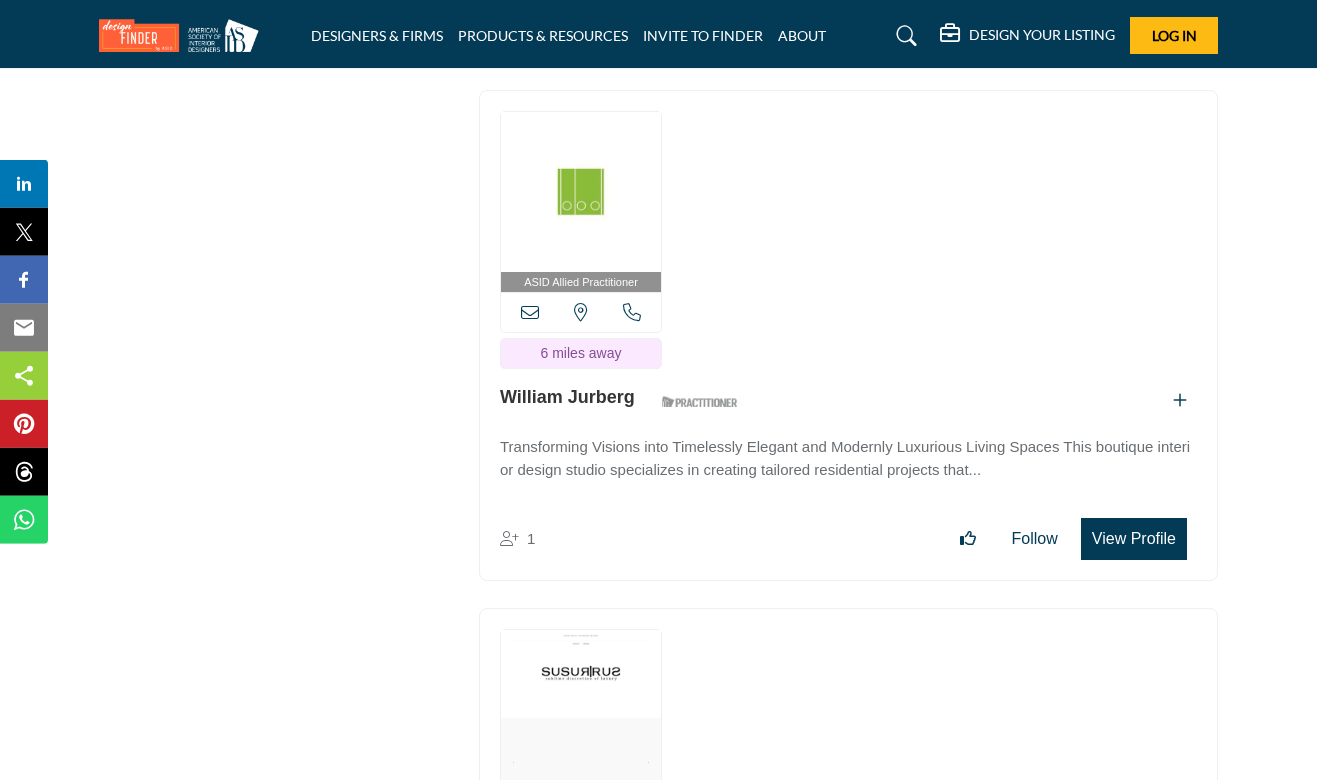 scroll, scrollTop: 24981, scrollLeft: 0, axis: vertical 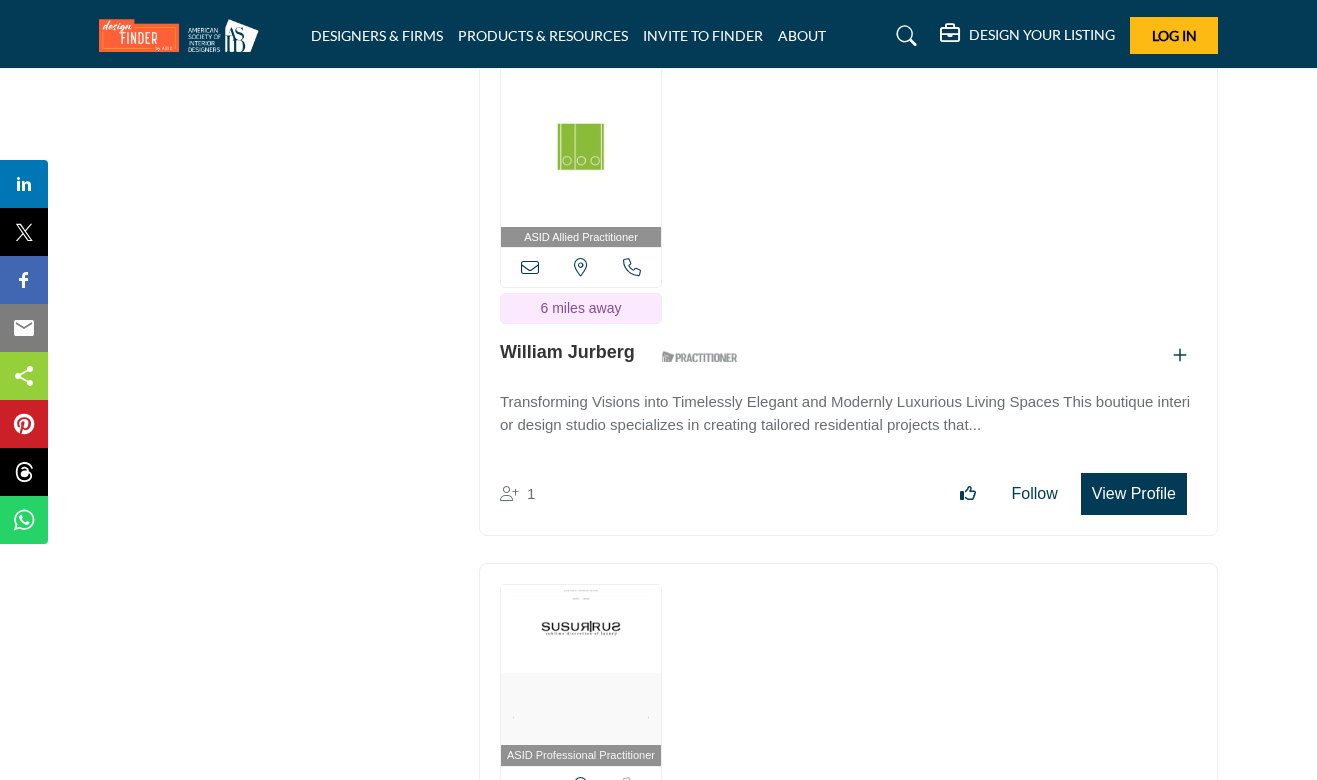 click on "View Profile" at bounding box center [1134, 494] 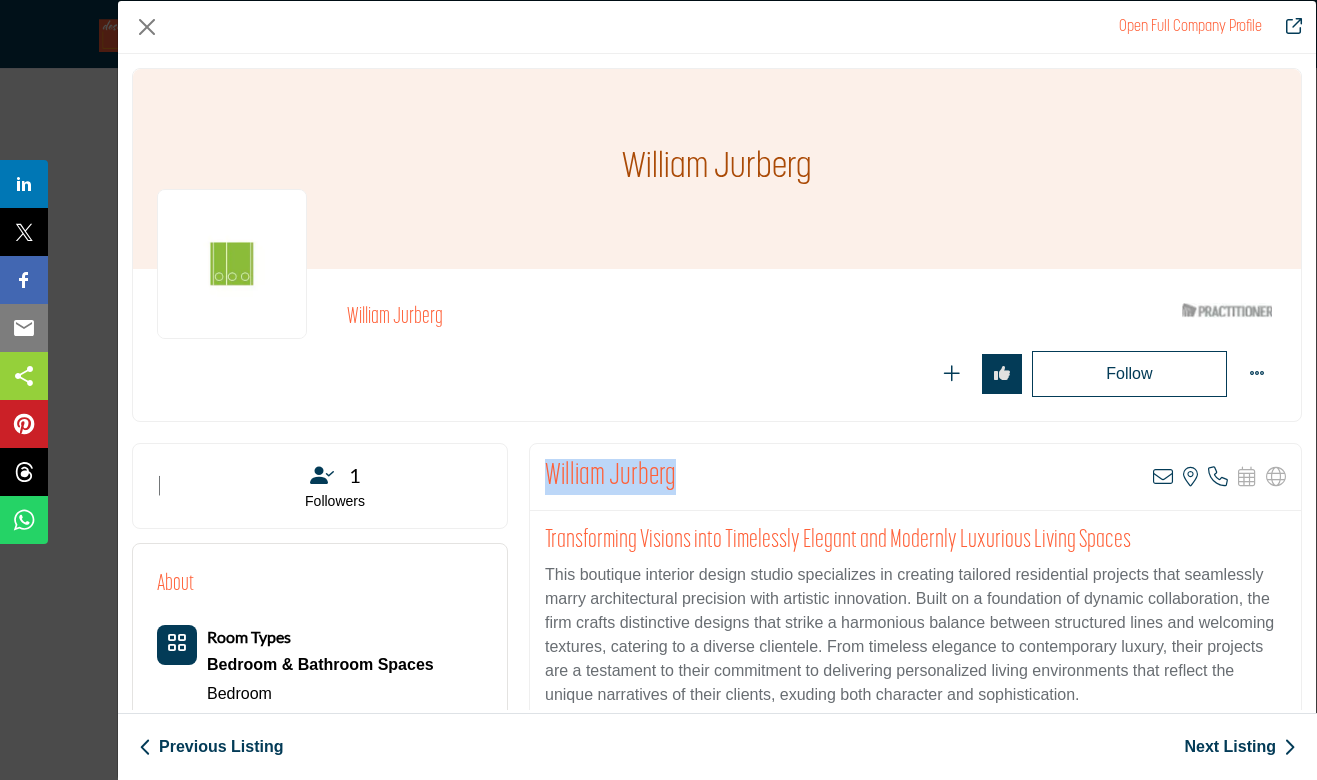 drag, startPoint x: 681, startPoint y: 476, endPoint x: 534, endPoint y: 481, distance: 147.085 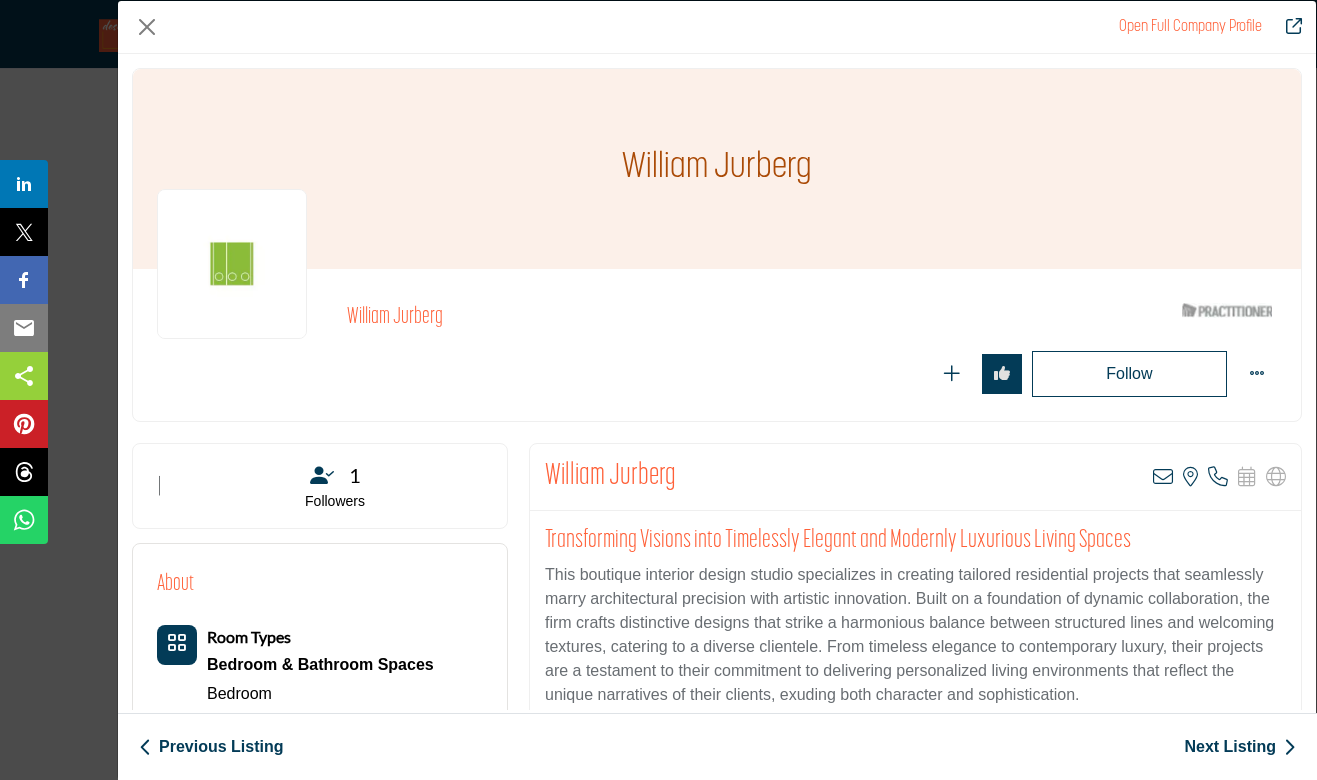 click on "Open Full Company Profile" at bounding box center (717, 27) 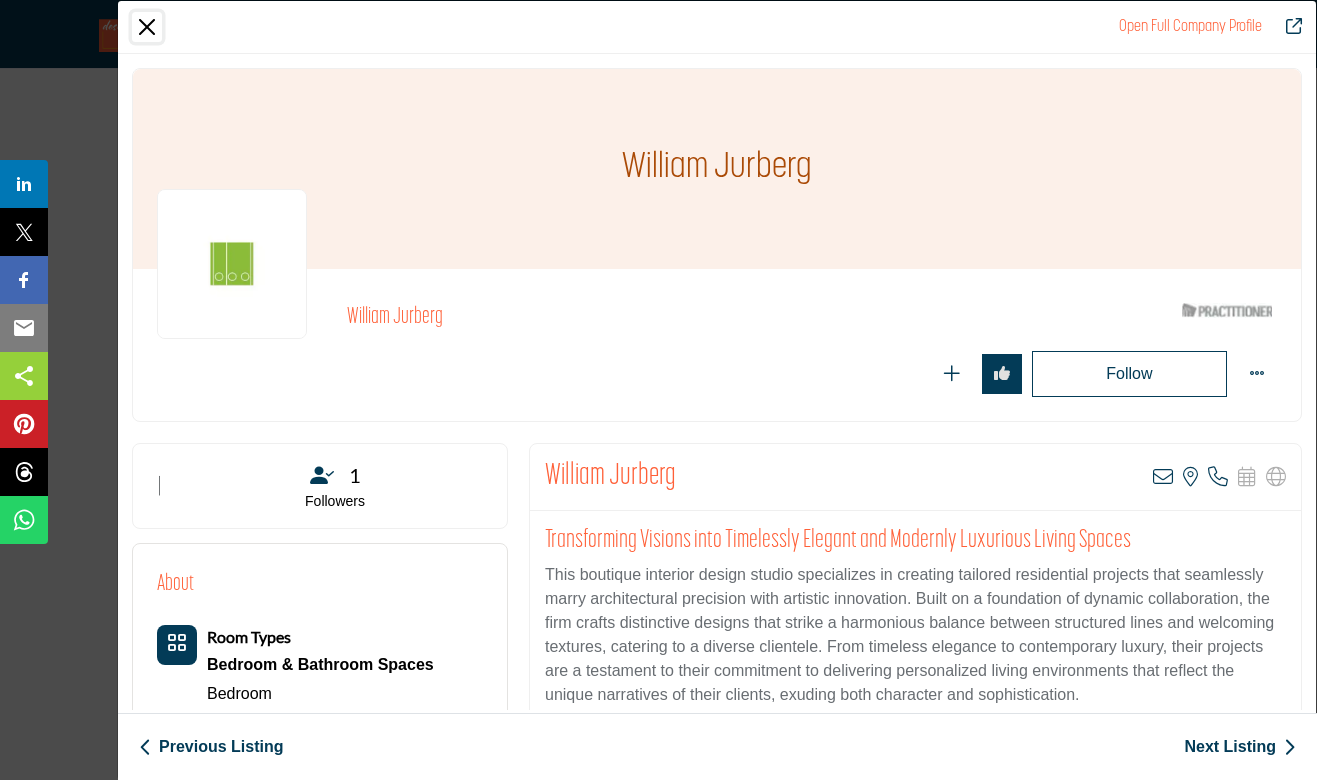 click at bounding box center [147, 27] 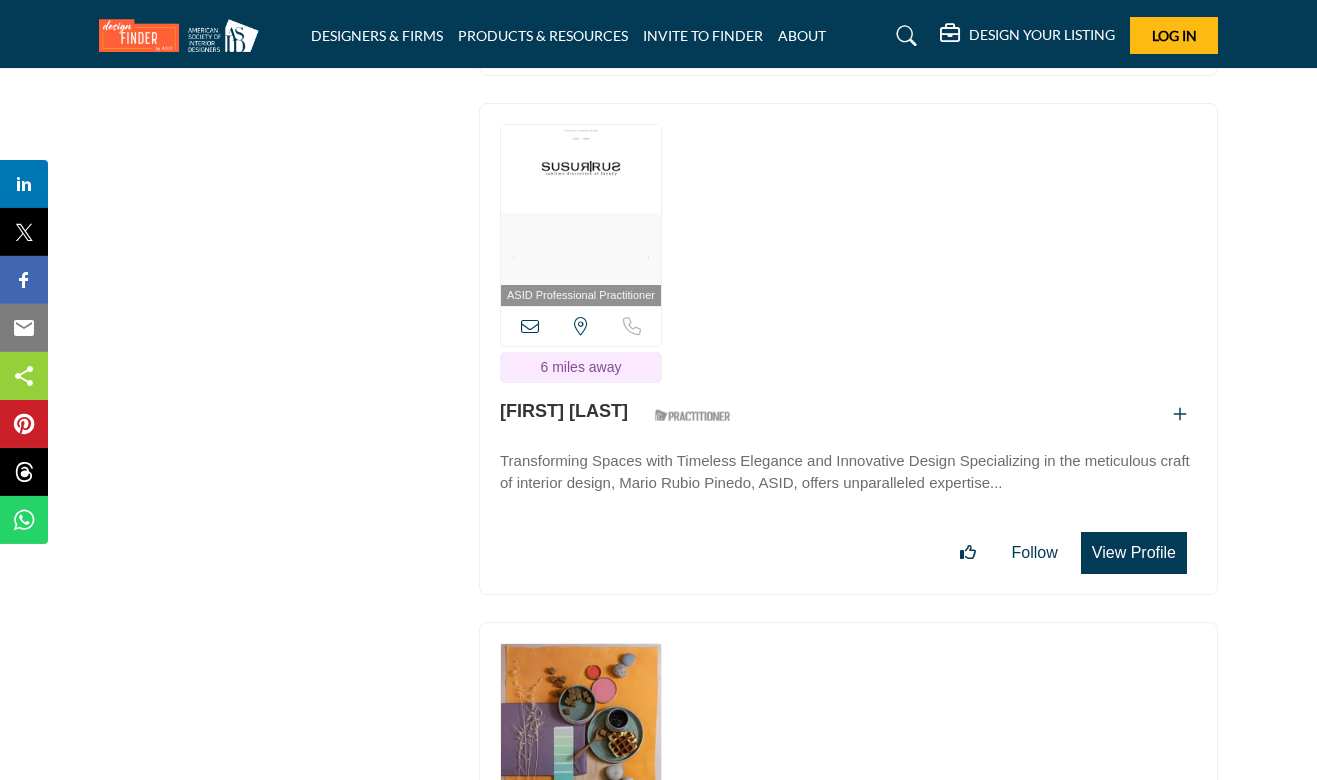 scroll, scrollTop: 25467, scrollLeft: 0, axis: vertical 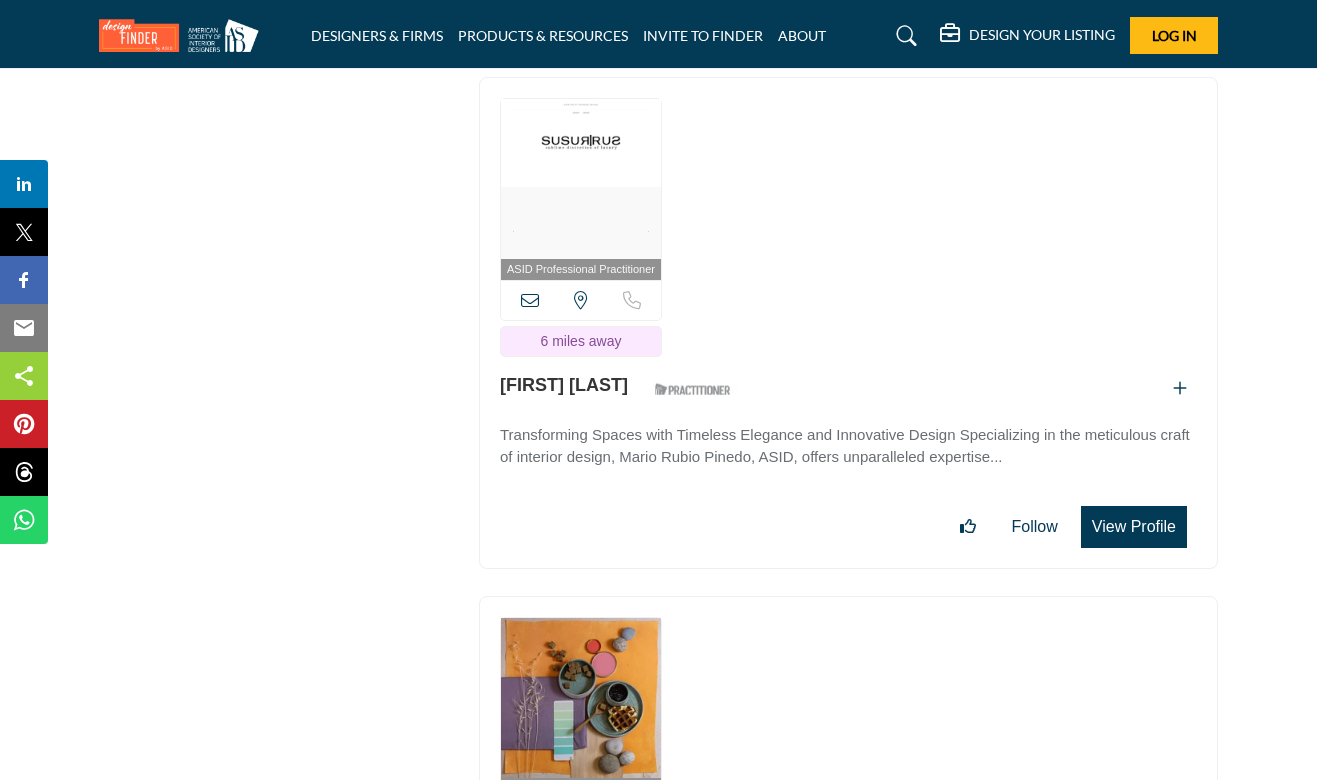 click on "View Profile" at bounding box center [1134, 527] 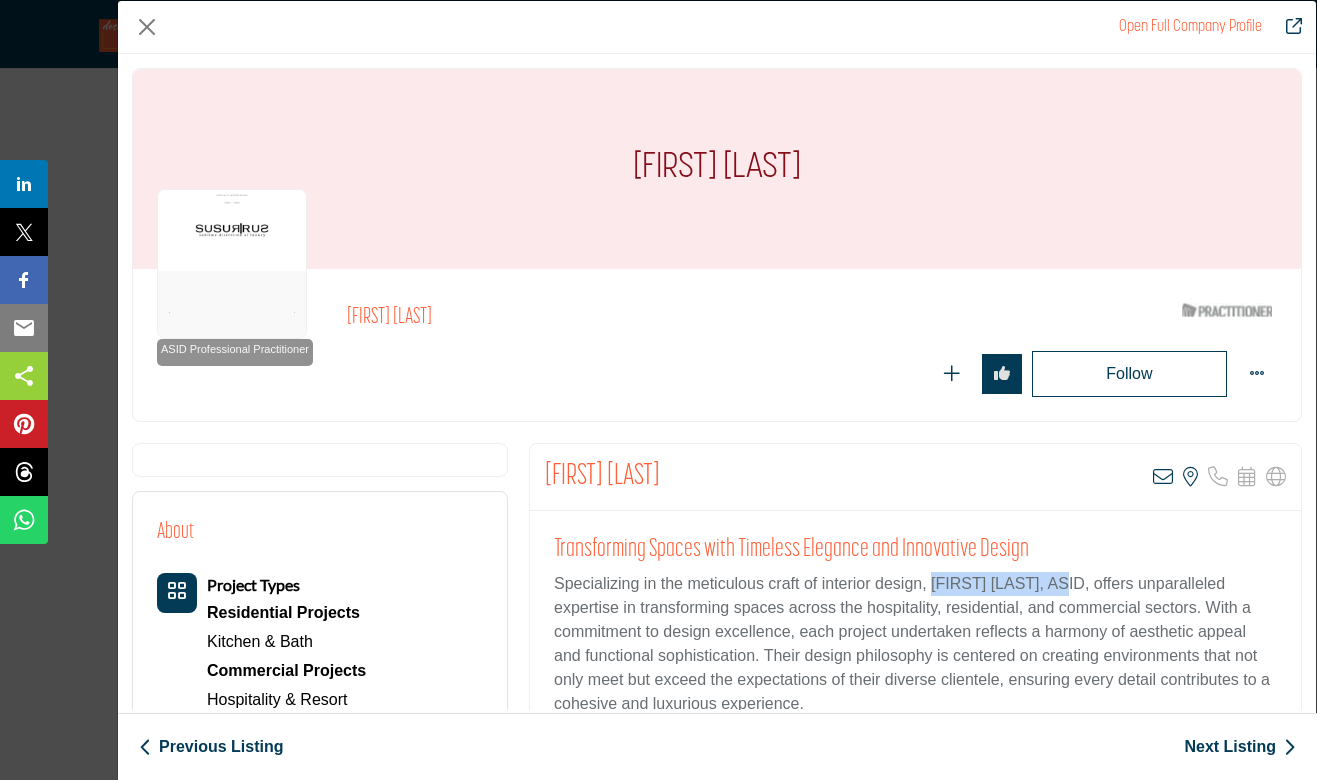 drag, startPoint x: 1070, startPoint y: 586, endPoint x: 933, endPoint y: 587, distance: 137.00365 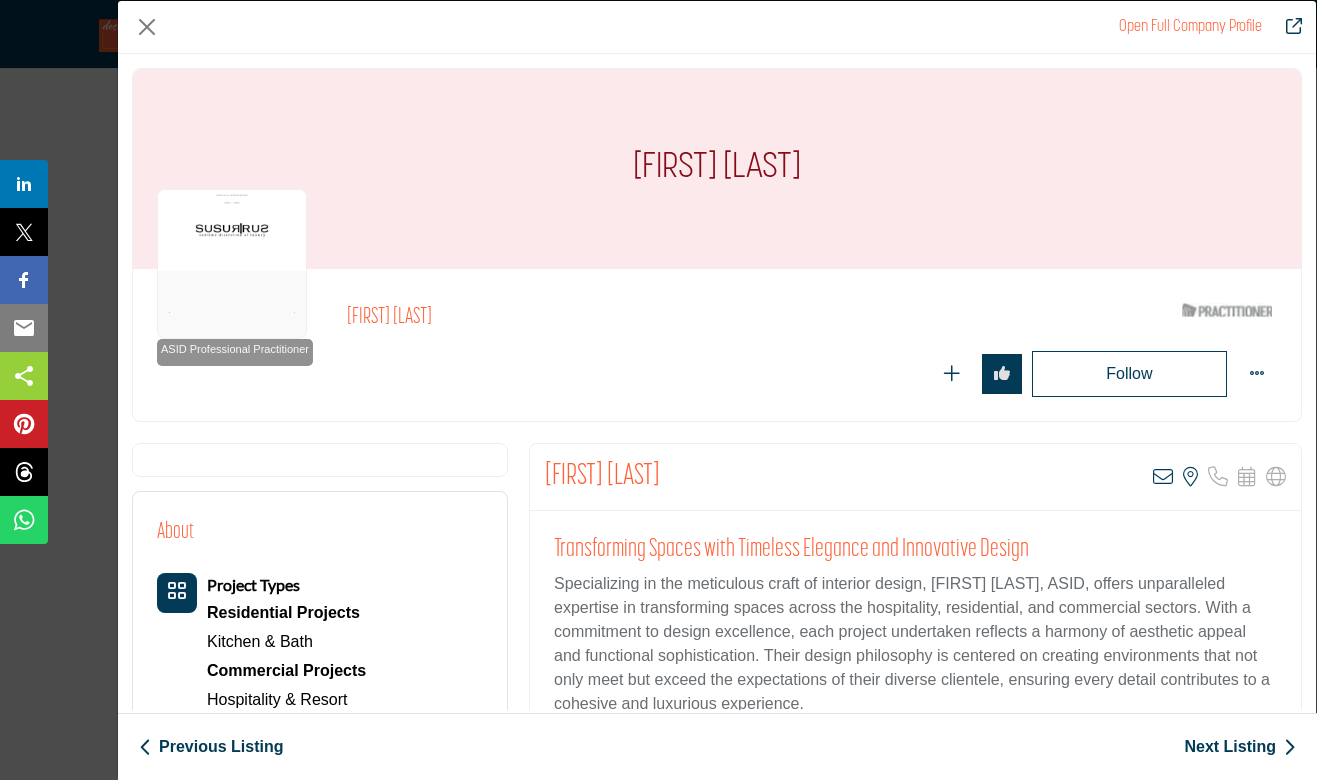 click on "Specializing in the meticulous craft of interior design, Mario Rubio Pinedo, ASID, offers unparalleled expertise in transforming spaces across the hospitality, residential, and commercial sectors. With a commitment to design excellence, each project undertaken reflects a harmony of aesthetic appeal and functional sophistication. Their design philosophy is centered on creating environments that not only meet but exceed the expectations of their diverse clientele, ensuring every detail contributes to a cohesive and luxurious experience." at bounding box center [915, 644] 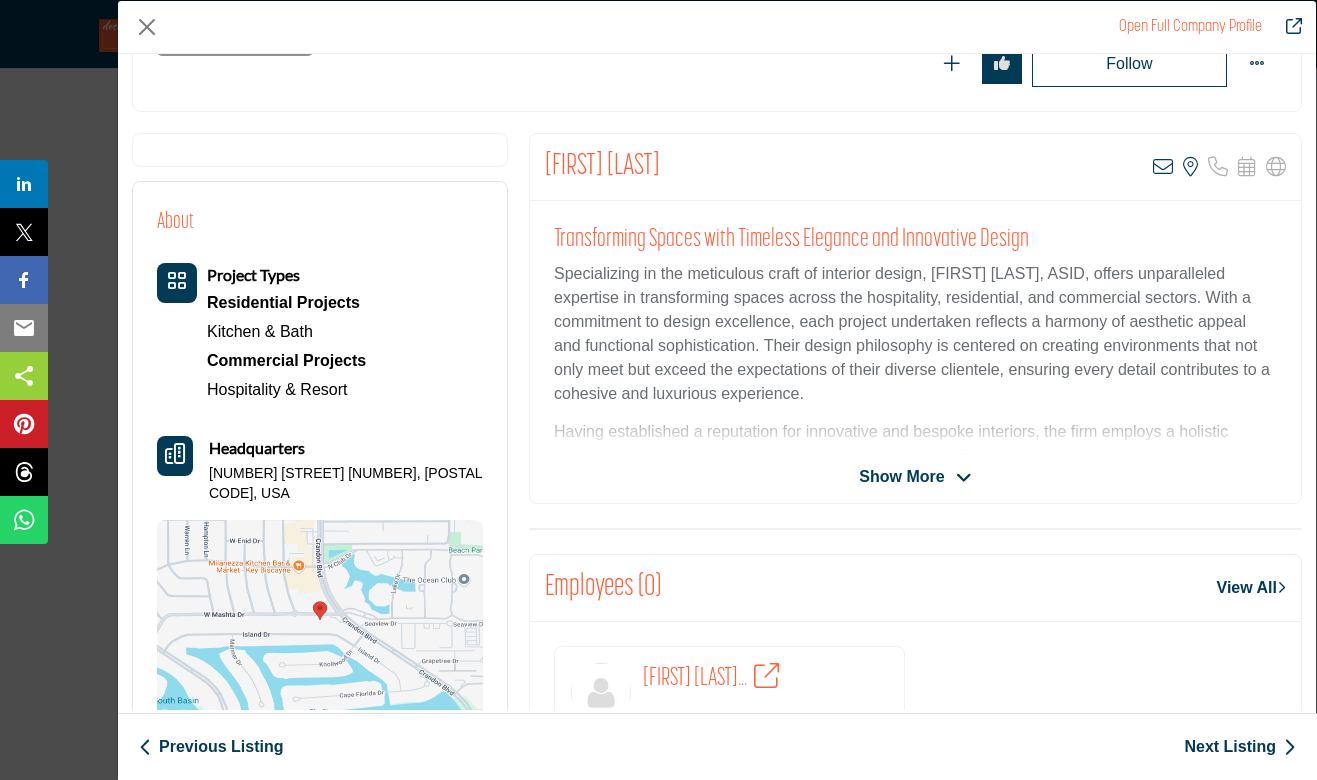 scroll, scrollTop: 342, scrollLeft: 0, axis: vertical 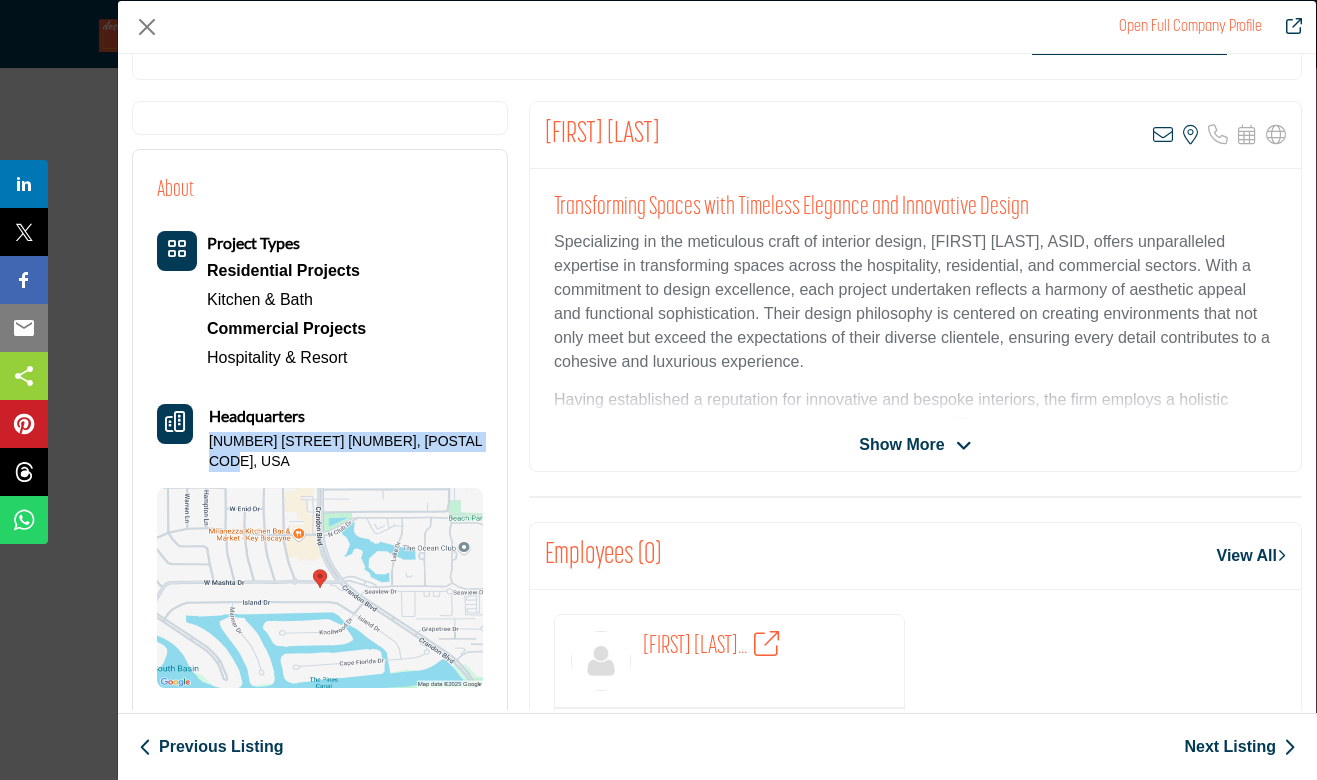 drag, startPoint x: 249, startPoint y: 463, endPoint x: 193, endPoint y: 445, distance: 58.821766 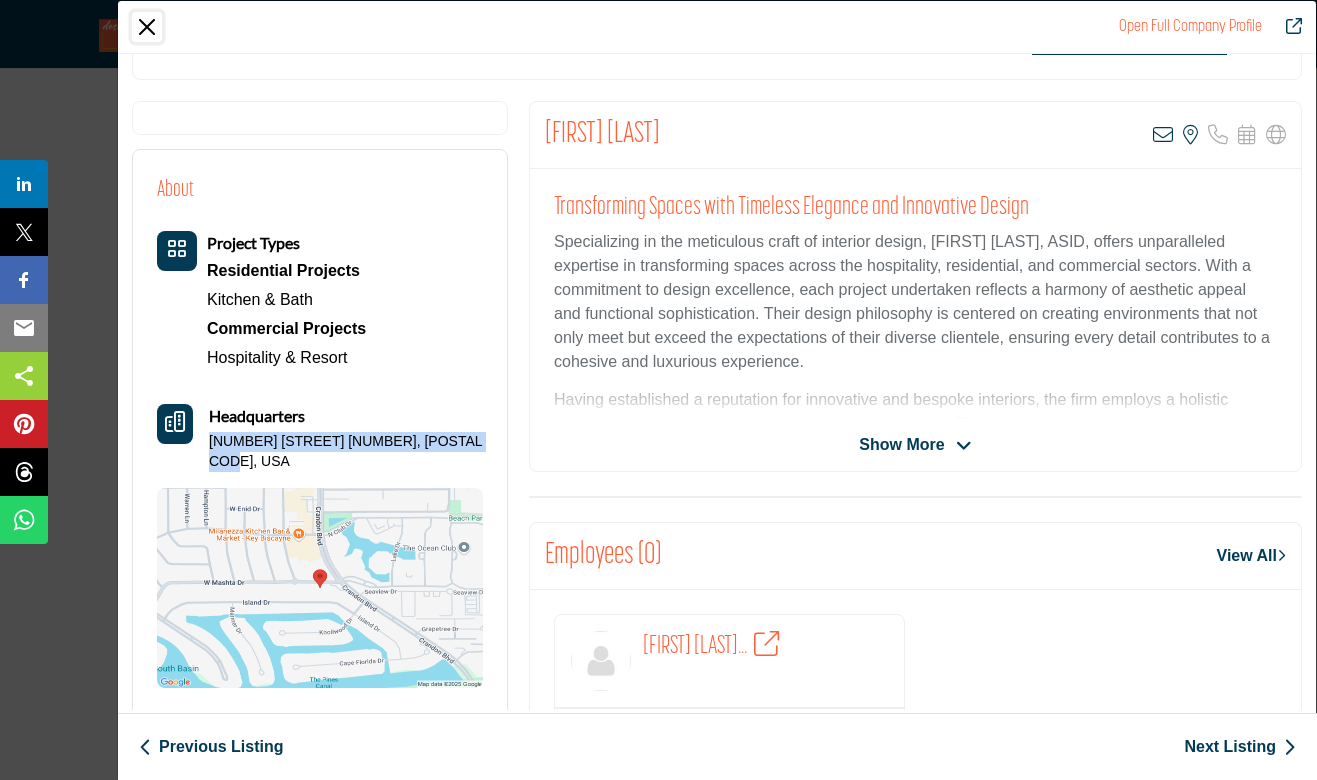 click at bounding box center (147, 27) 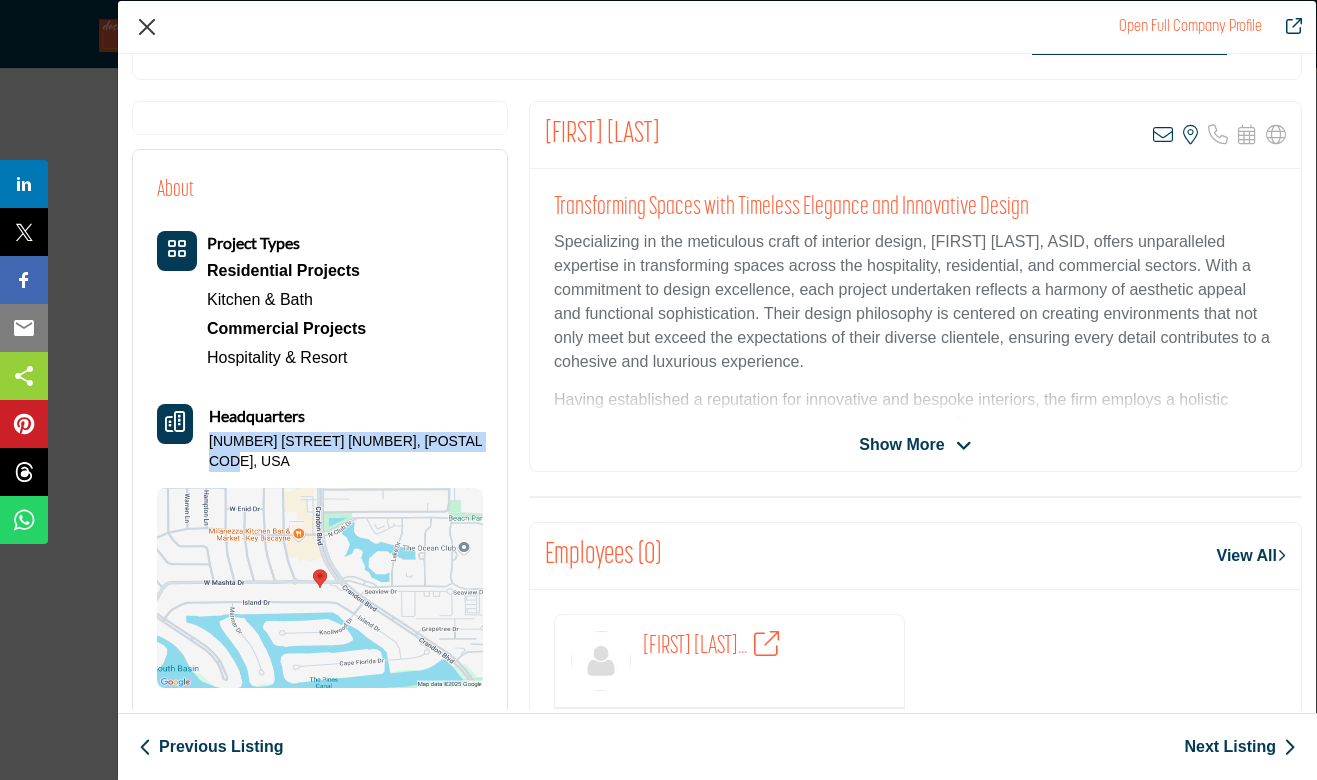 scroll, scrollTop: 342, scrollLeft: 0, axis: vertical 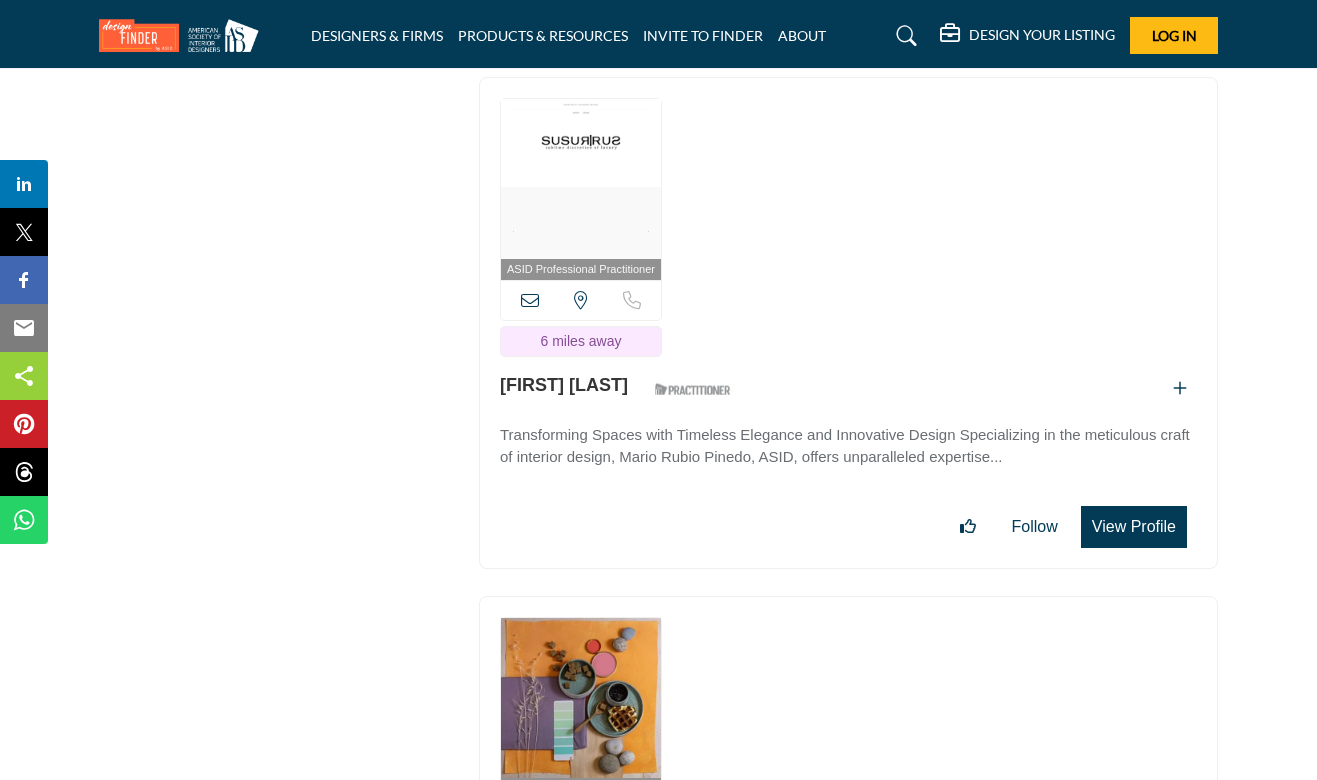 click on "ASID QUALIFIED DESIGNERS & MEMBERS
Find Interior Designers, firms, suppliers, and organizations that support the profession and industry through ASID membership.  Learn more
ASID Qualified Practitioners
ASID Qualified Practitioner who validates work and experience to hold an ASID designation.
5471" at bounding box center (279, -8533) 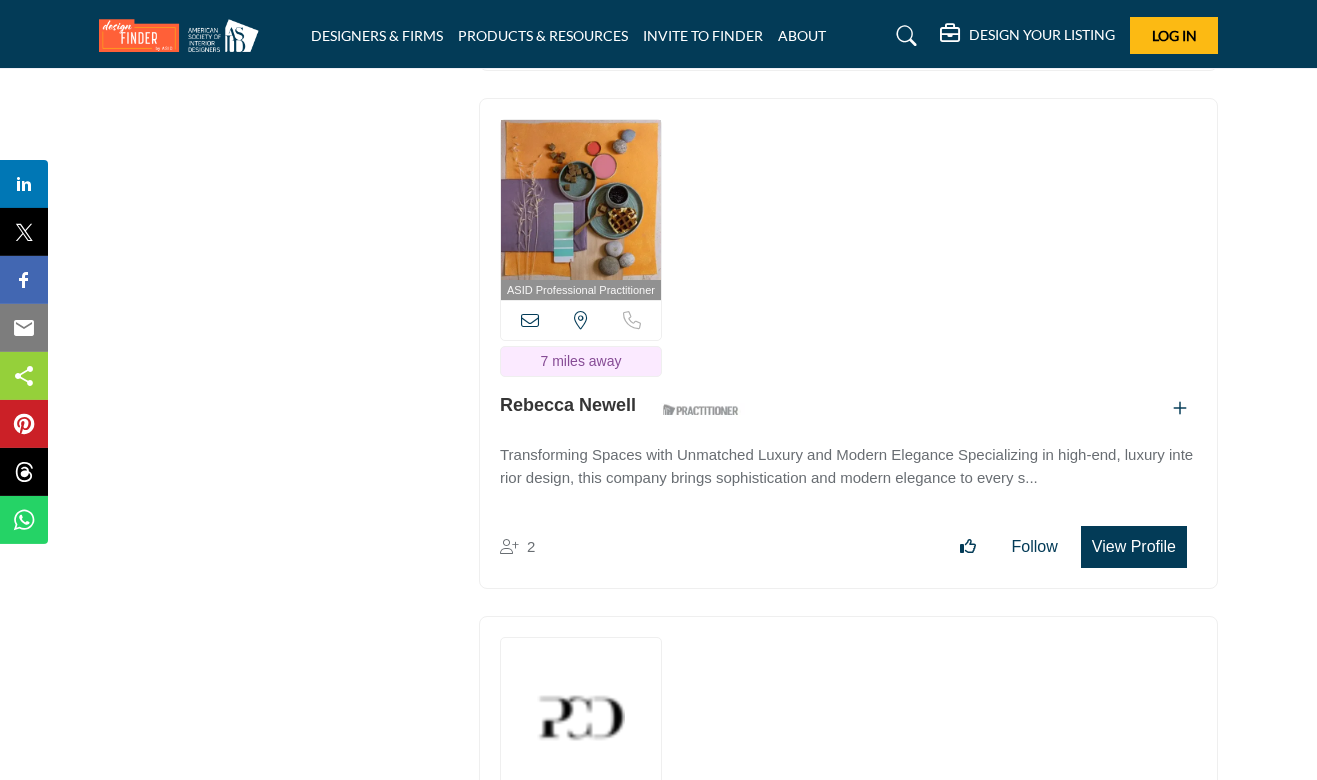 scroll, scrollTop: 26007, scrollLeft: 0, axis: vertical 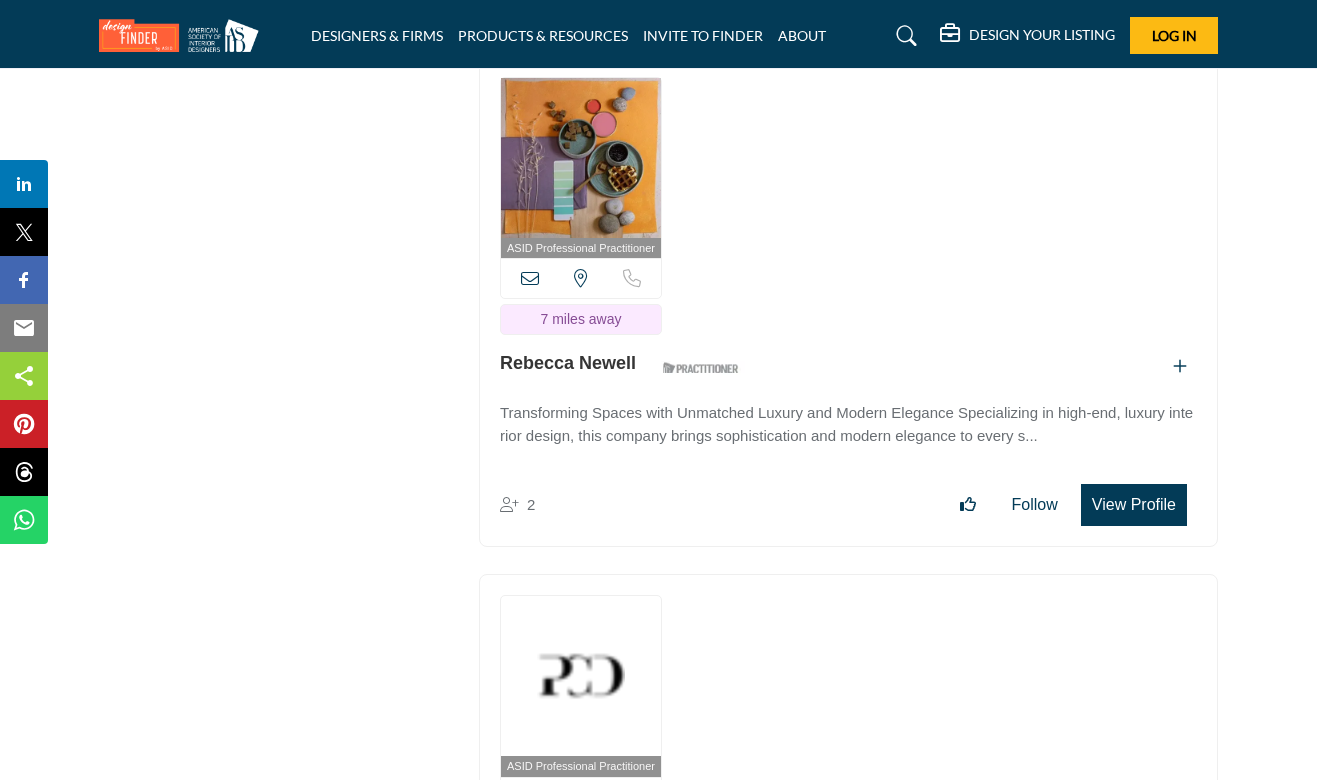 click on "View Profile" at bounding box center (1134, 505) 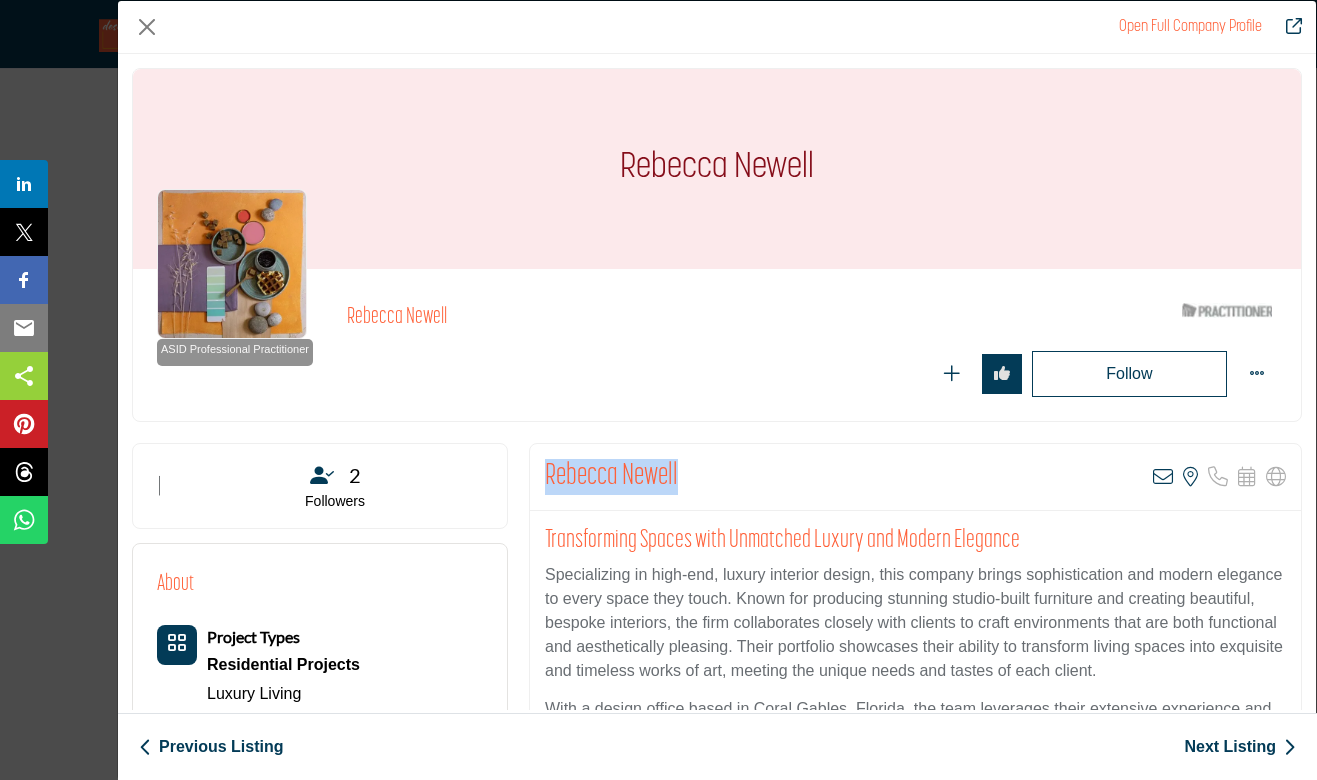 drag, startPoint x: 690, startPoint y: 473, endPoint x: 545, endPoint y: 480, distance: 145.16887 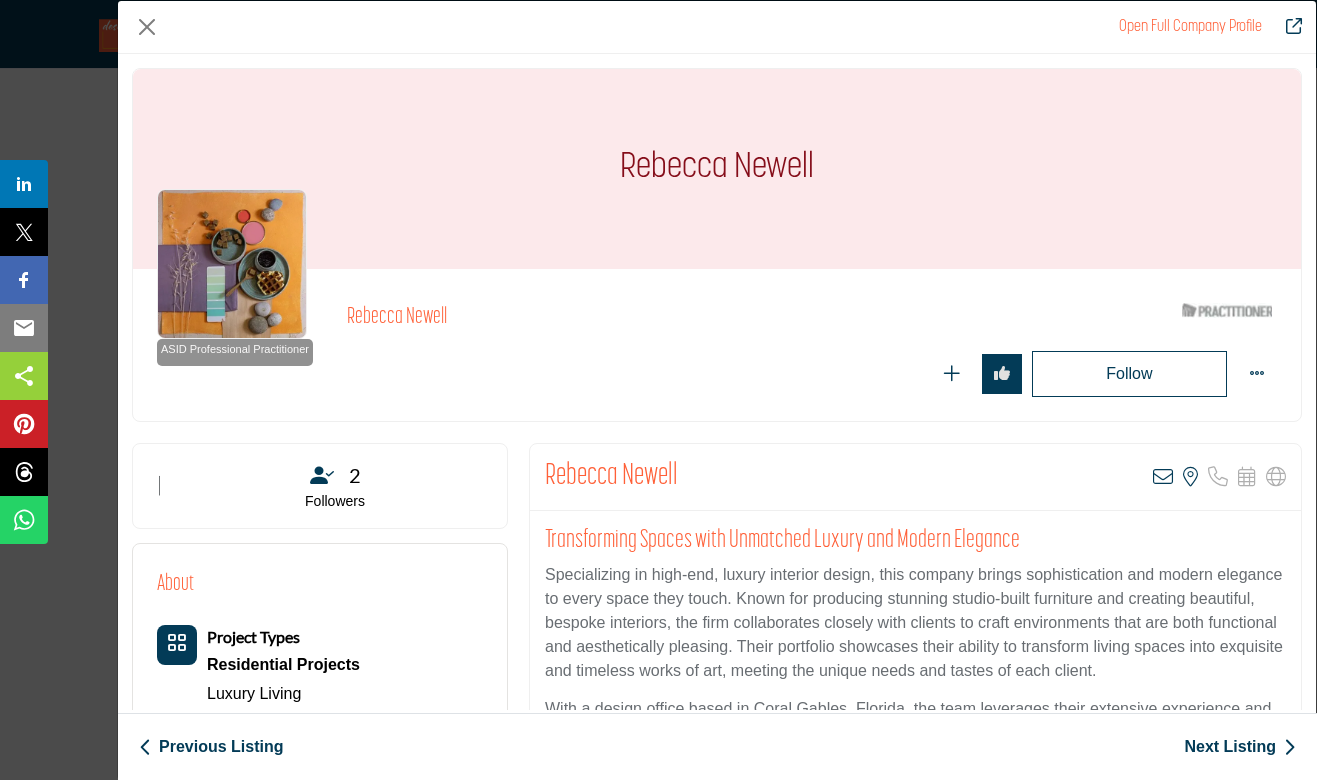 click on "Specializing in high-end, luxury interior design, this company brings sophistication and modern elegance to every space they touch. Known for producing stunning studio-built furniture and creating beautiful, bespoke interiors, the firm collaborates closely with clients to craft environments that are both functional and aesthetically pleasing. Their portfolio showcases their ability to transform living spaces into exquisite and timeless works of art, meeting the unique needs and tastes of each client." at bounding box center (915, 623) 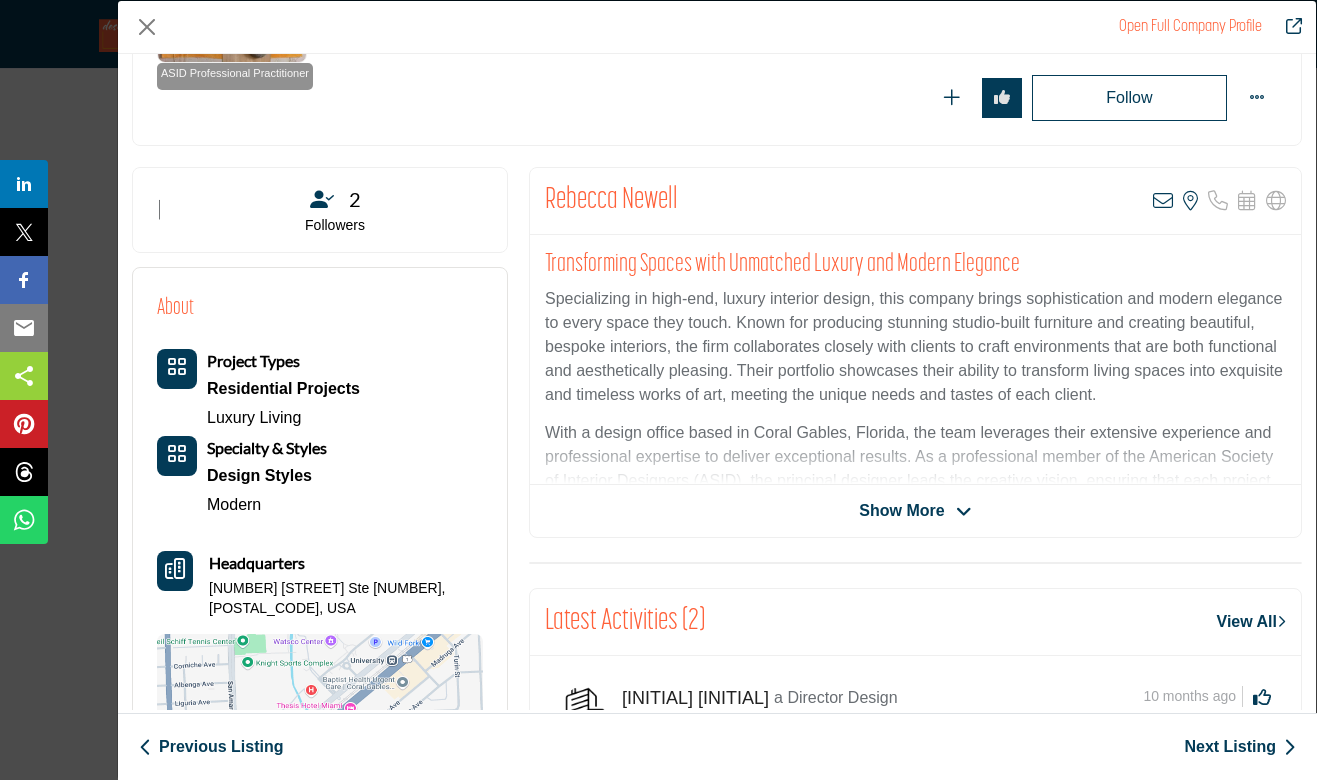 scroll, scrollTop: 290, scrollLeft: 0, axis: vertical 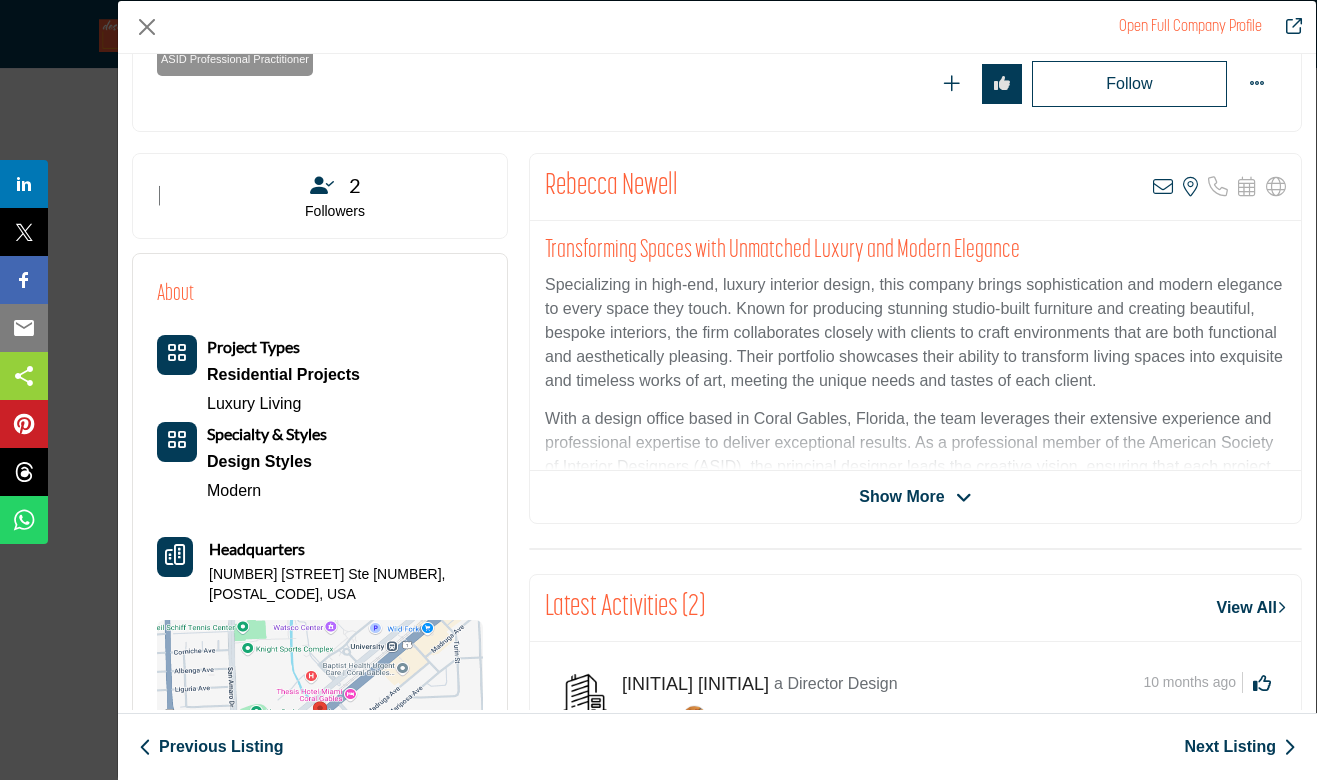 click on "Show More" at bounding box center [901, 497] 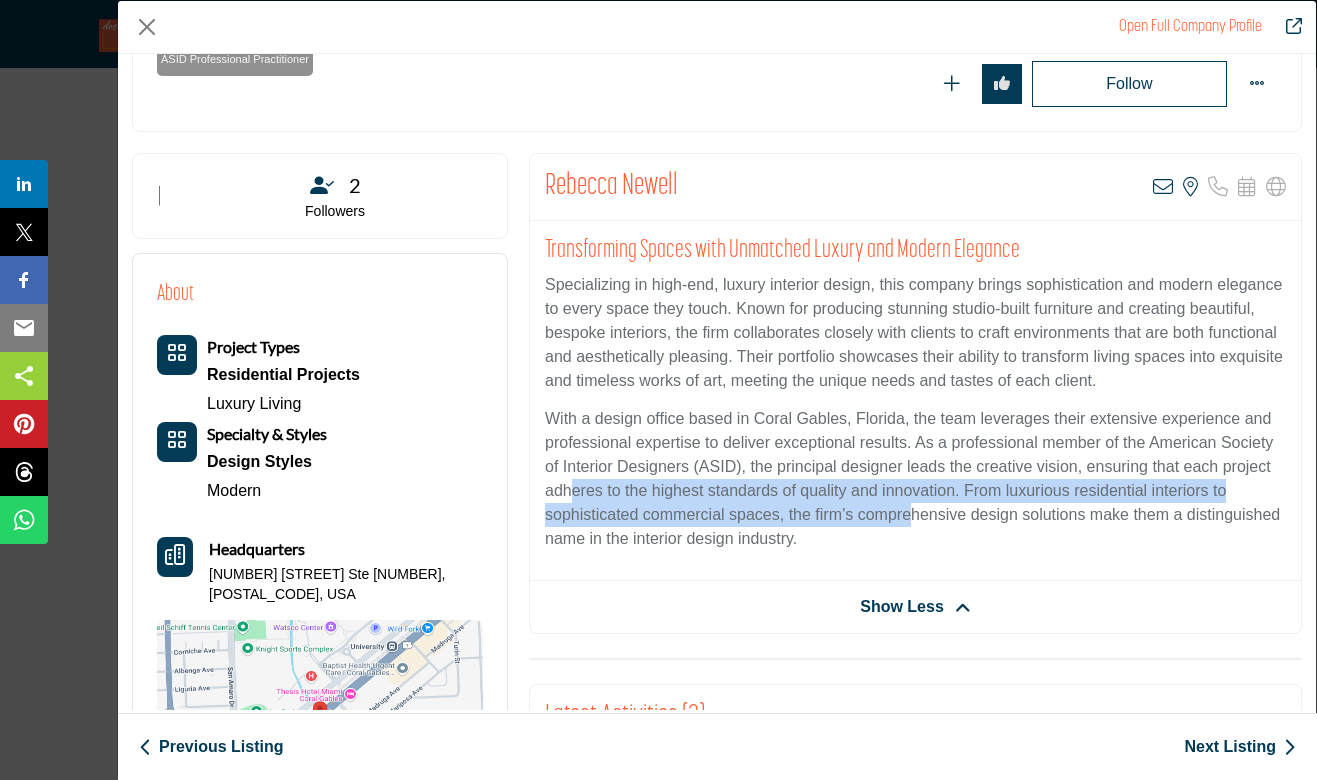 drag, startPoint x: 911, startPoint y: 506, endPoint x: 572, endPoint y: 492, distance: 339.28897 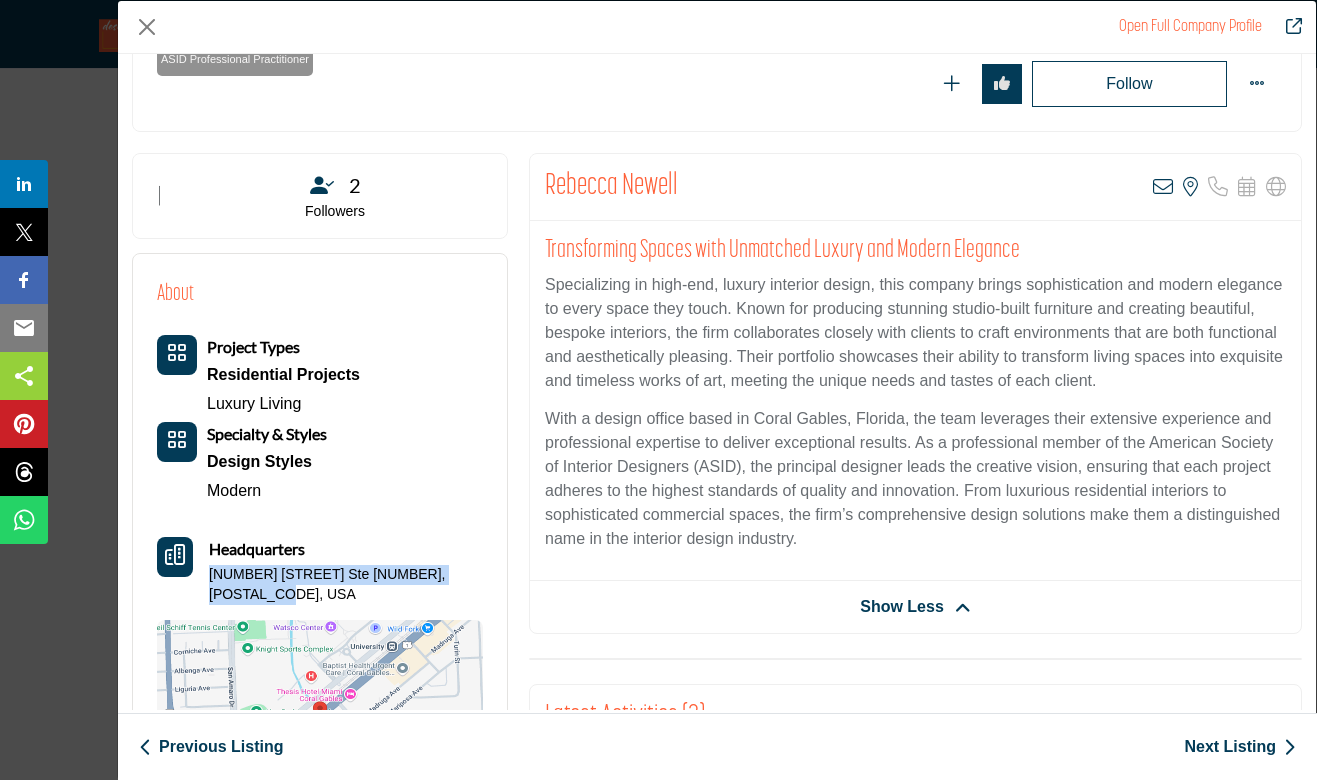 drag, startPoint x: 245, startPoint y: 597, endPoint x: 197, endPoint y: 576, distance: 52.392746 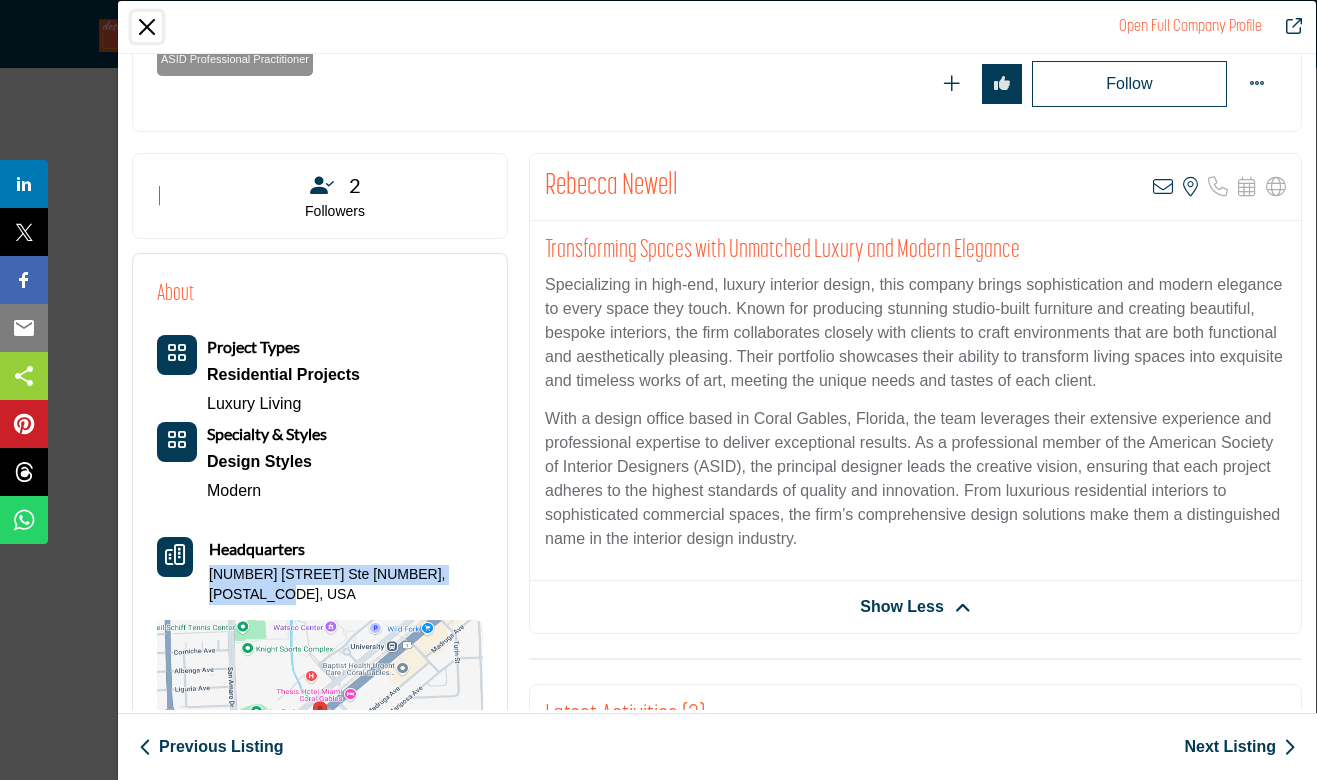 click at bounding box center [147, 27] 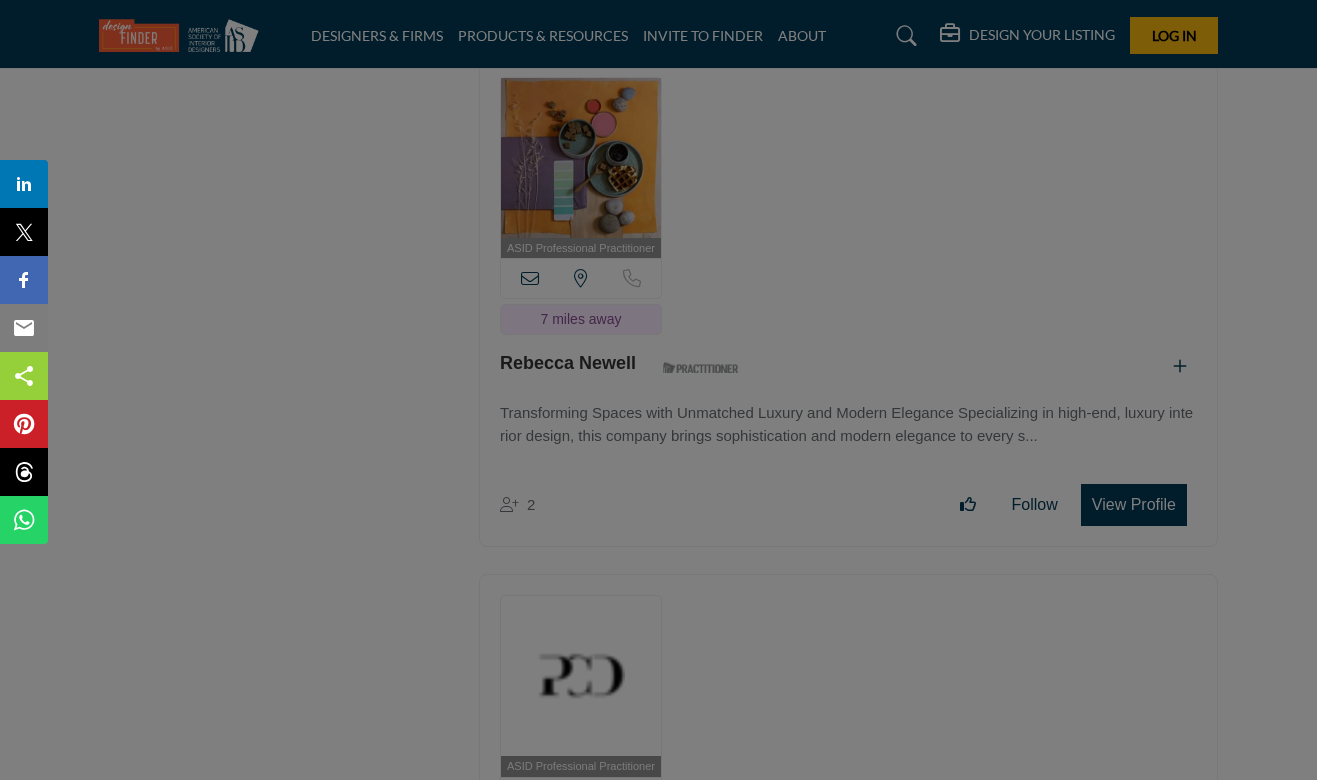 scroll, scrollTop: 290, scrollLeft: 0, axis: vertical 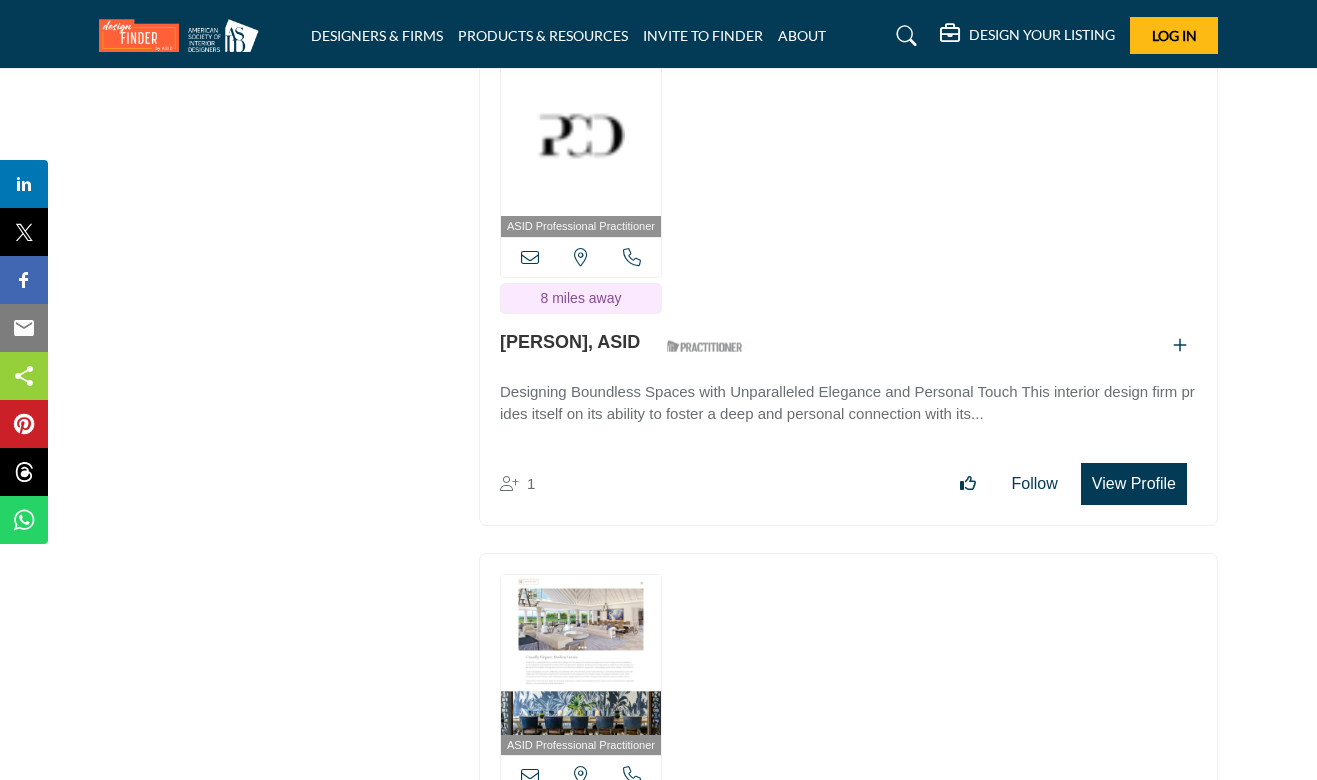 click on "View Profile" at bounding box center [1134, 484] 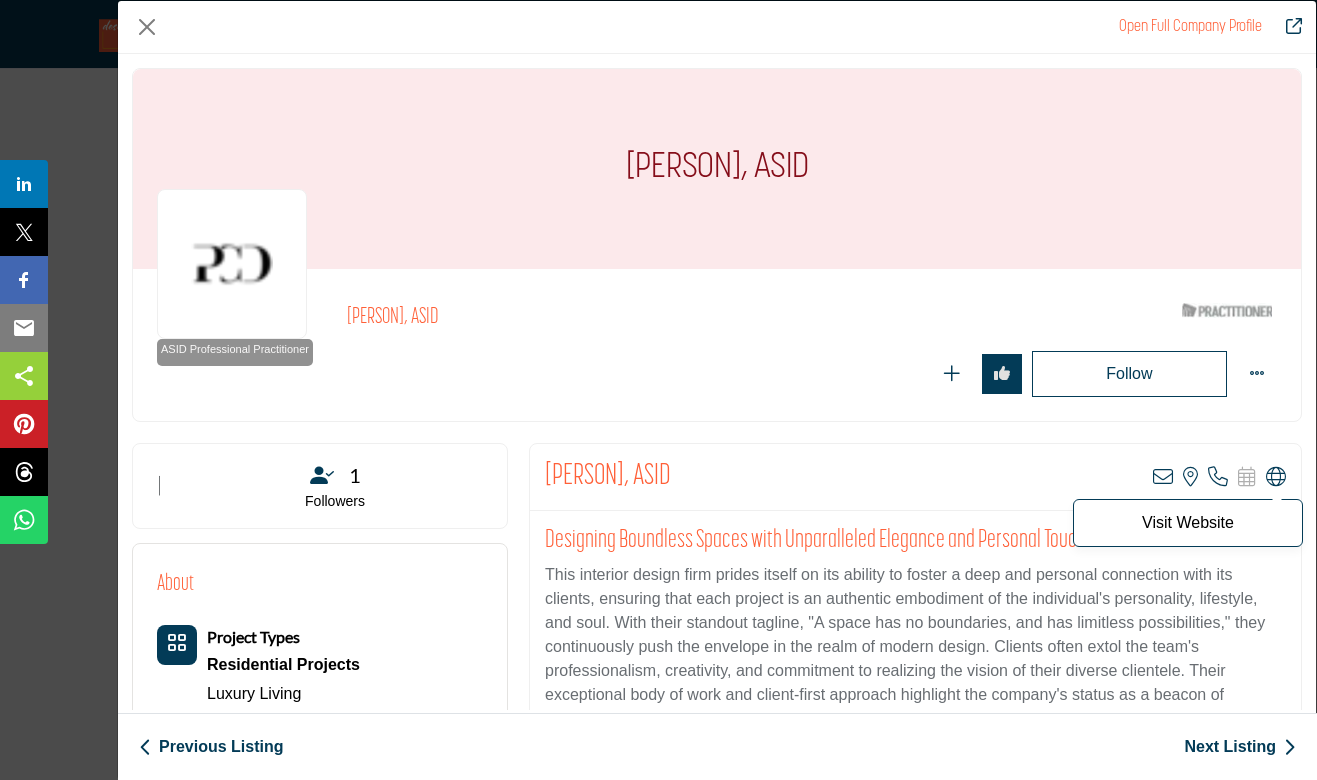 click at bounding box center (1276, 477) 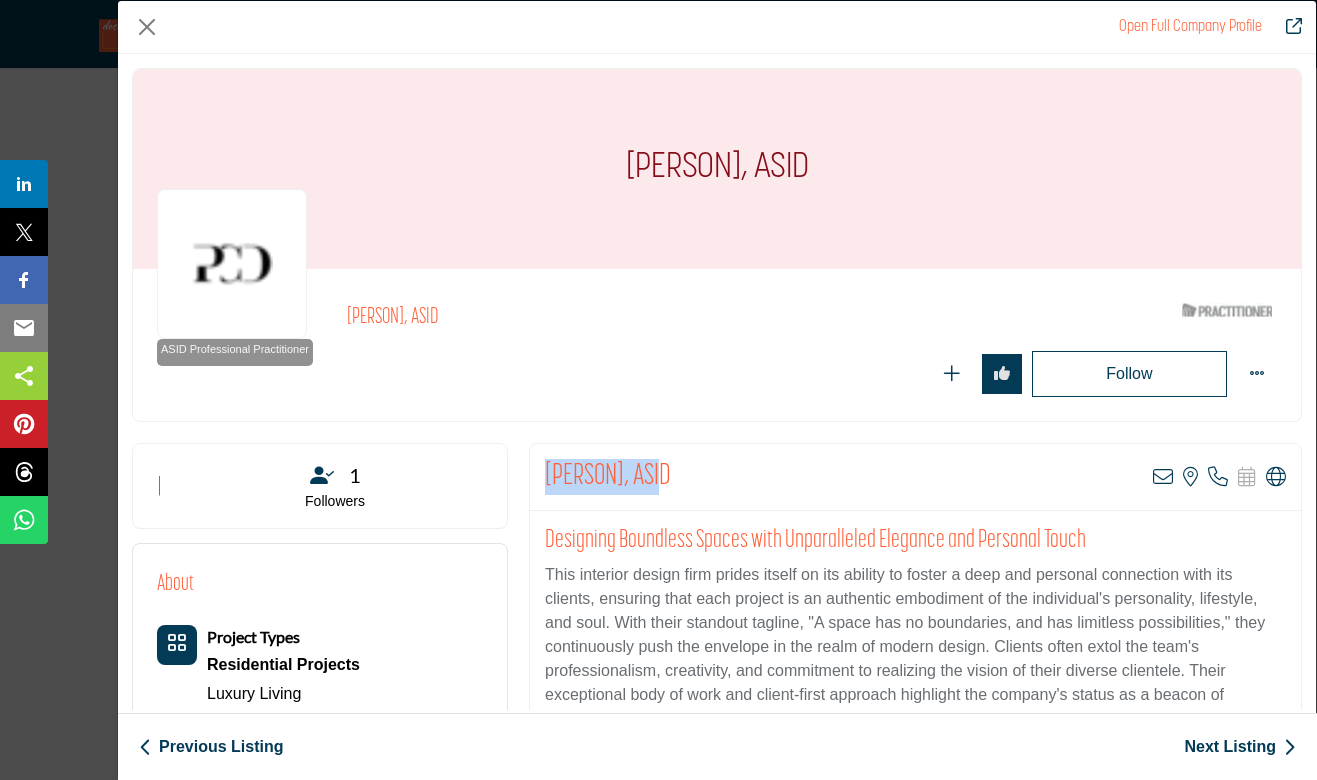 drag, startPoint x: 656, startPoint y: 473, endPoint x: 543, endPoint y: 484, distance: 113.534134 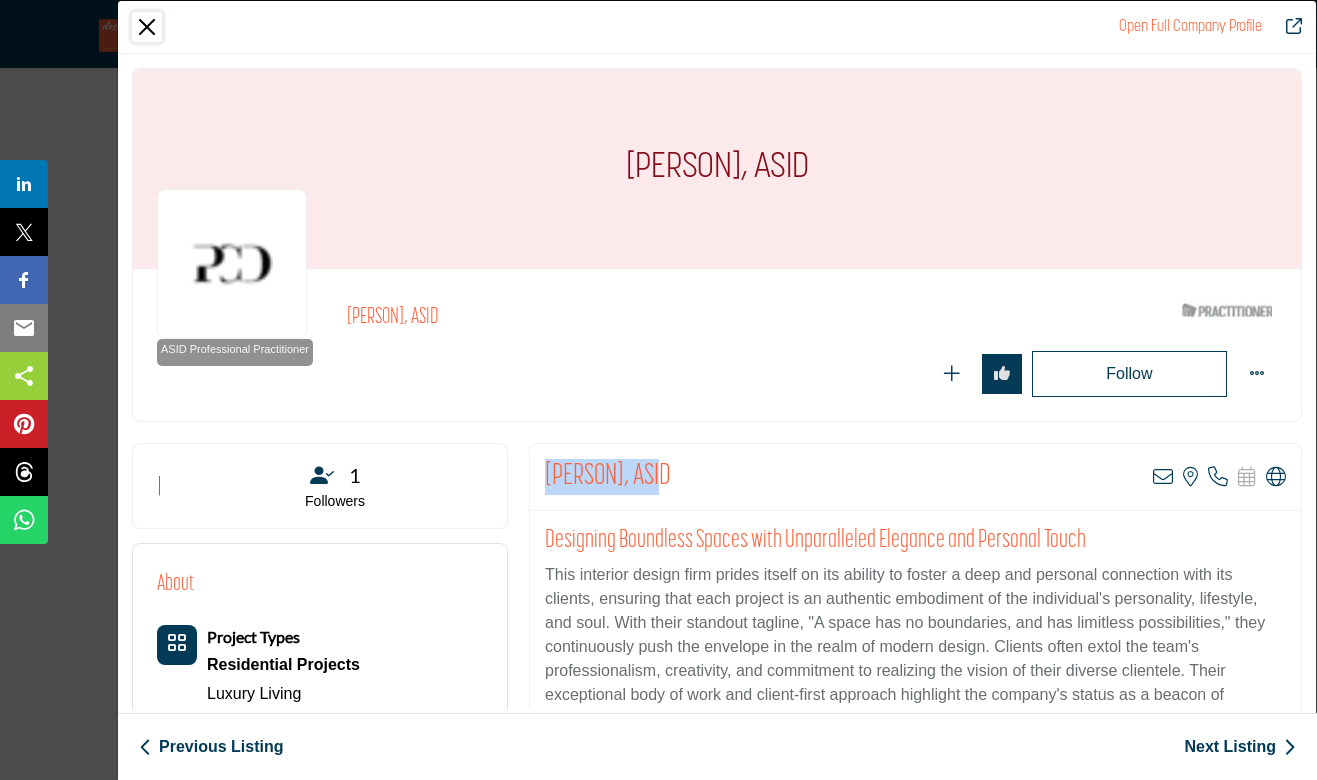 click at bounding box center [147, 27] 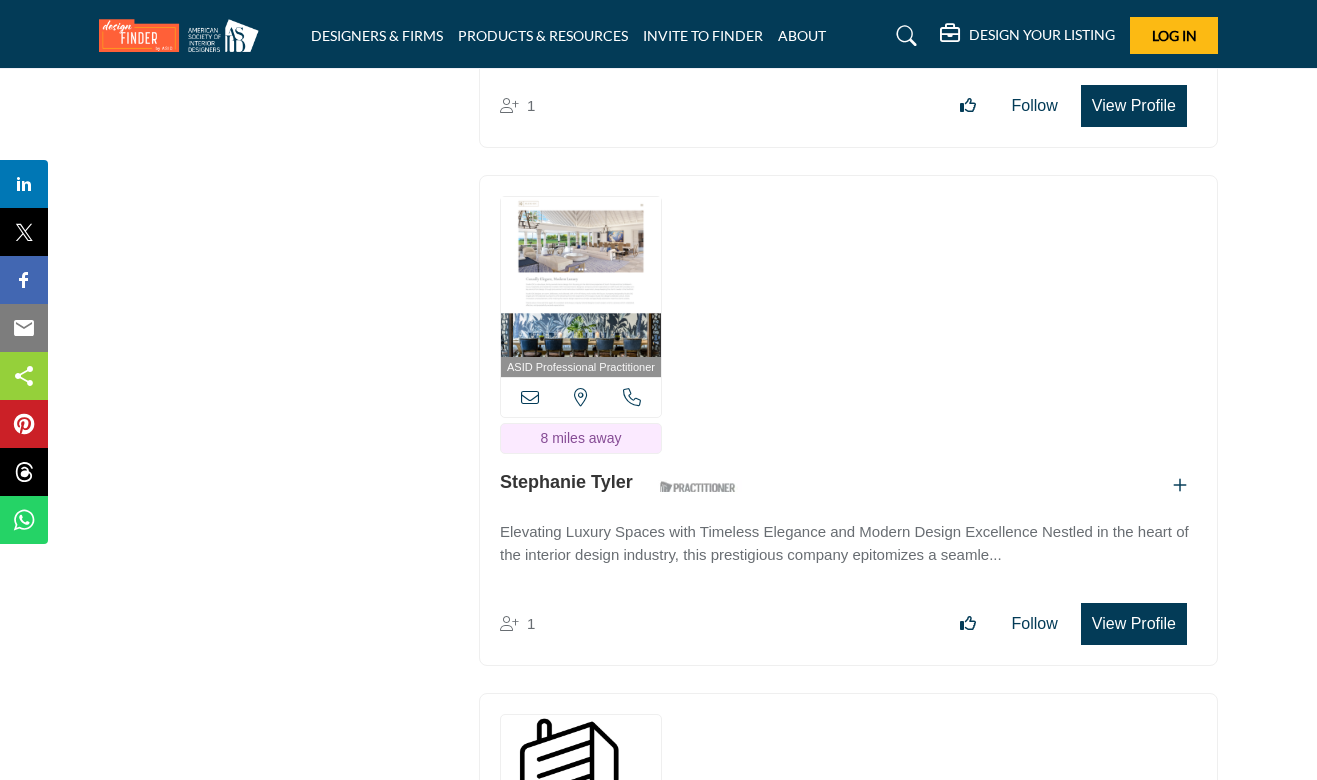 scroll, scrollTop: 26979, scrollLeft: 0, axis: vertical 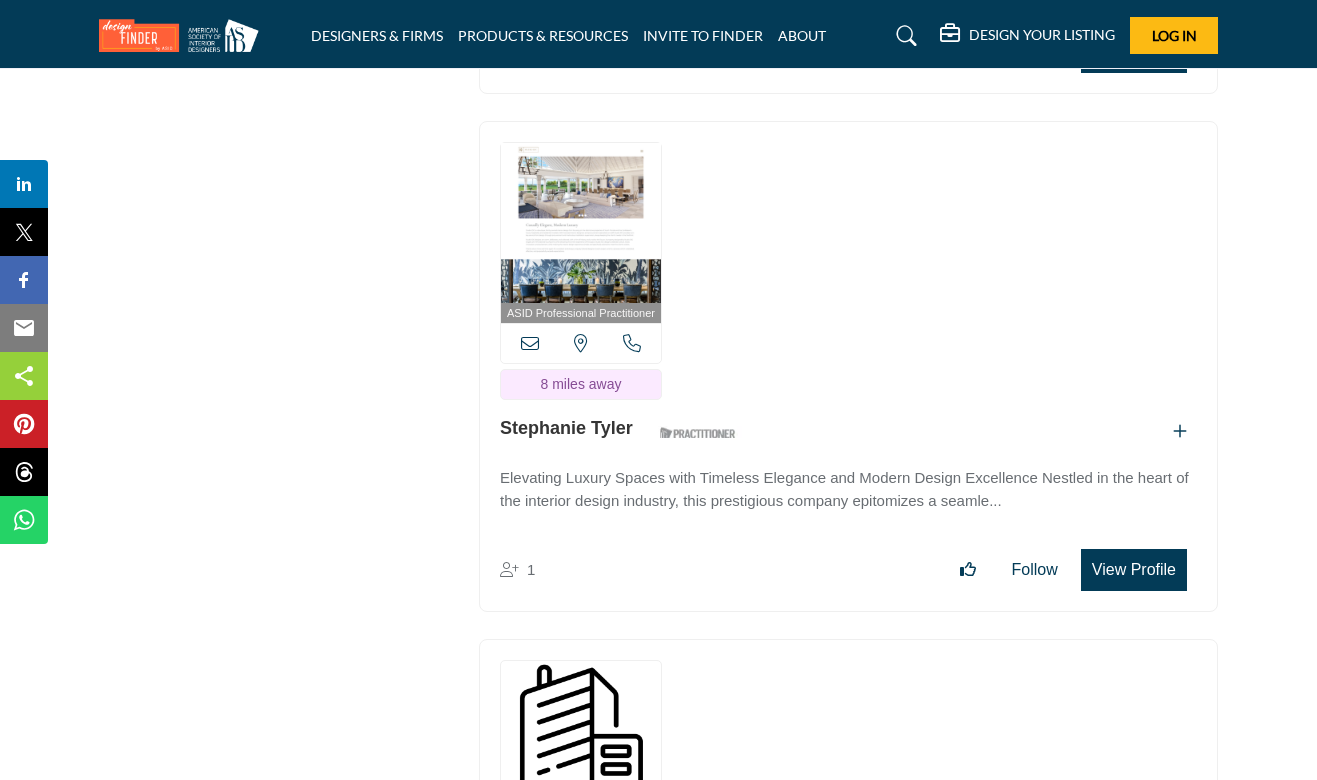 click on "View Profile" at bounding box center (1134, 570) 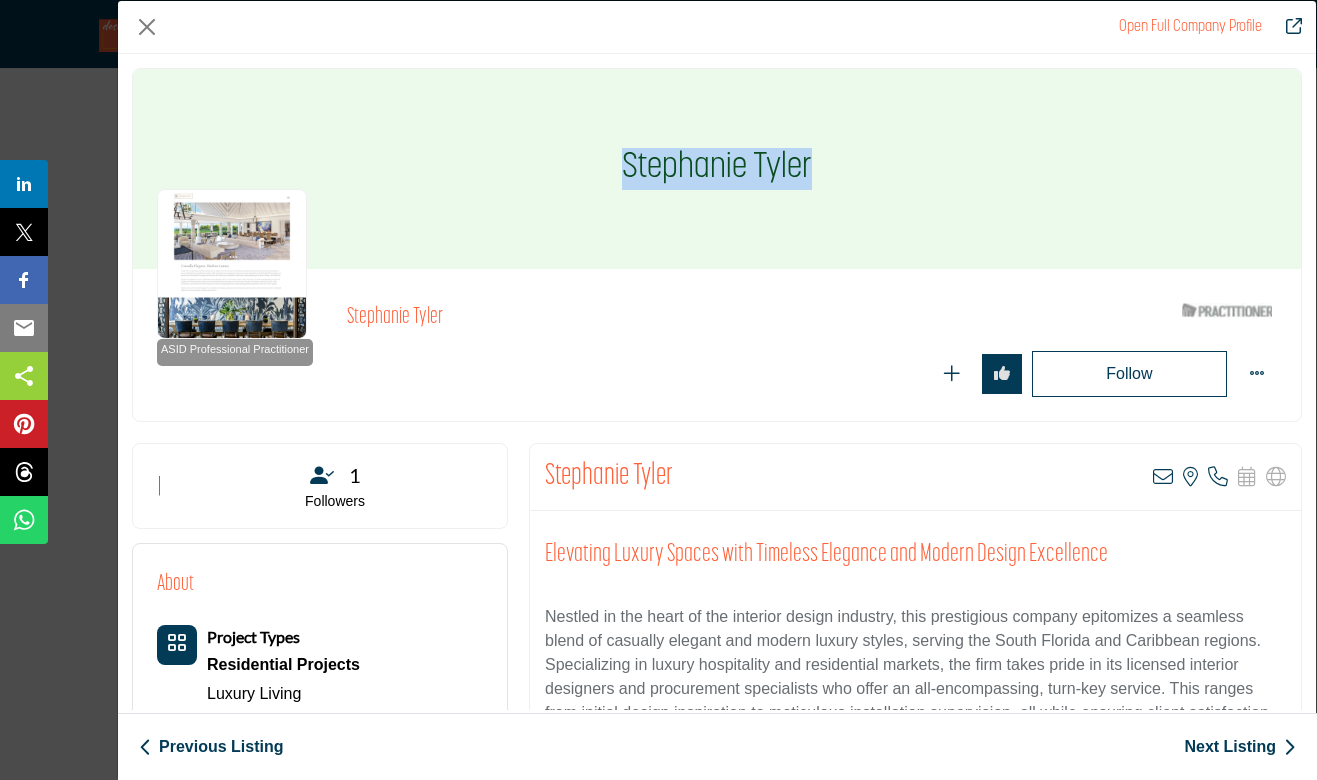 drag, startPoint x: 824, startPoint y: 163, endPoint x: 608, endPoint y: 184, distance: 217.01843 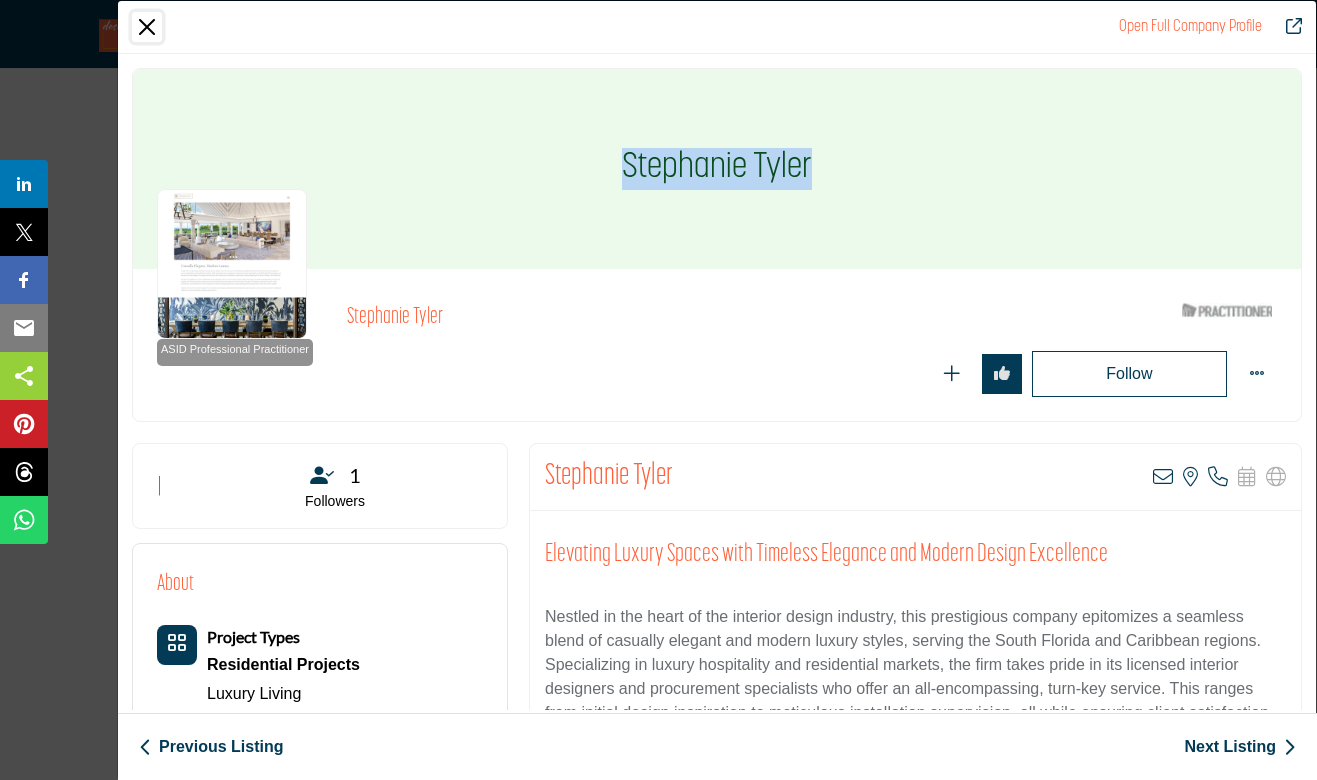 click at bounding box center (147, 27) 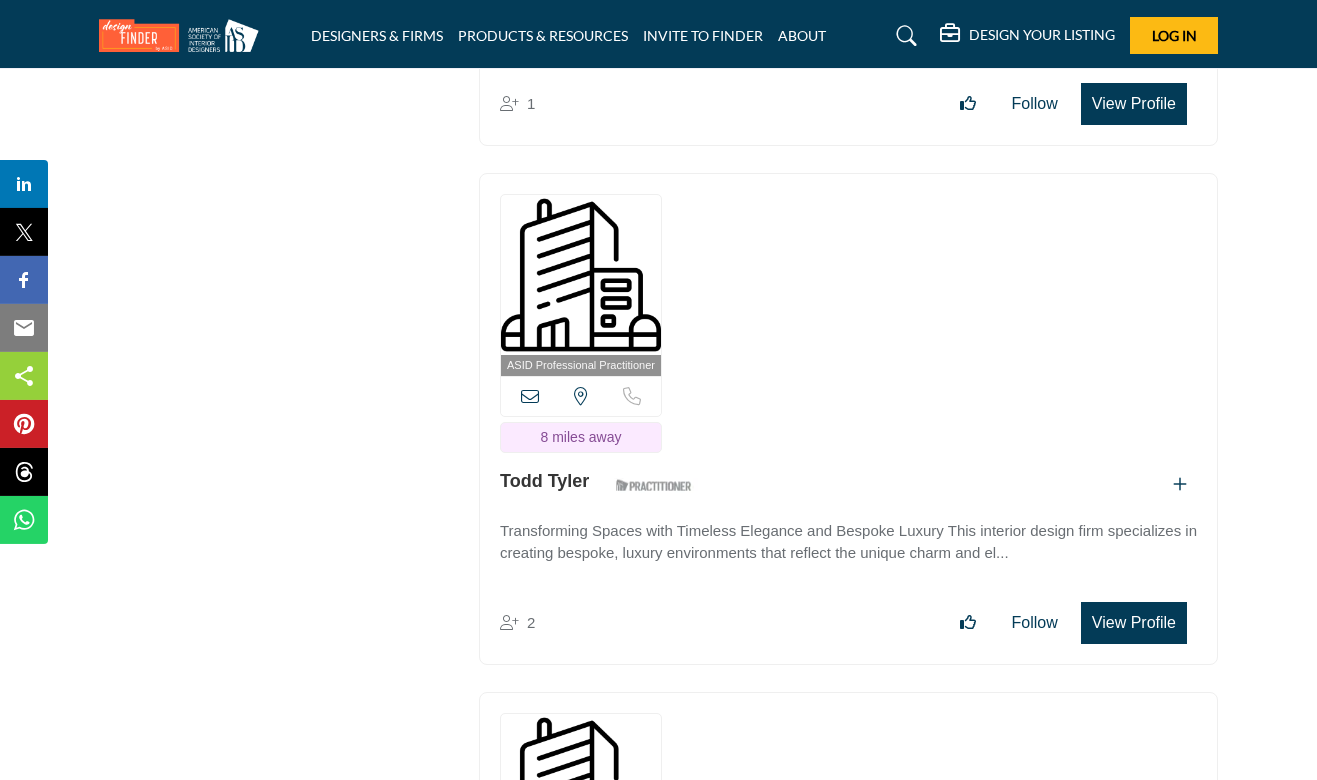 scroll, scrollTop: 27465, scrollLeft: 0, axis: vertical 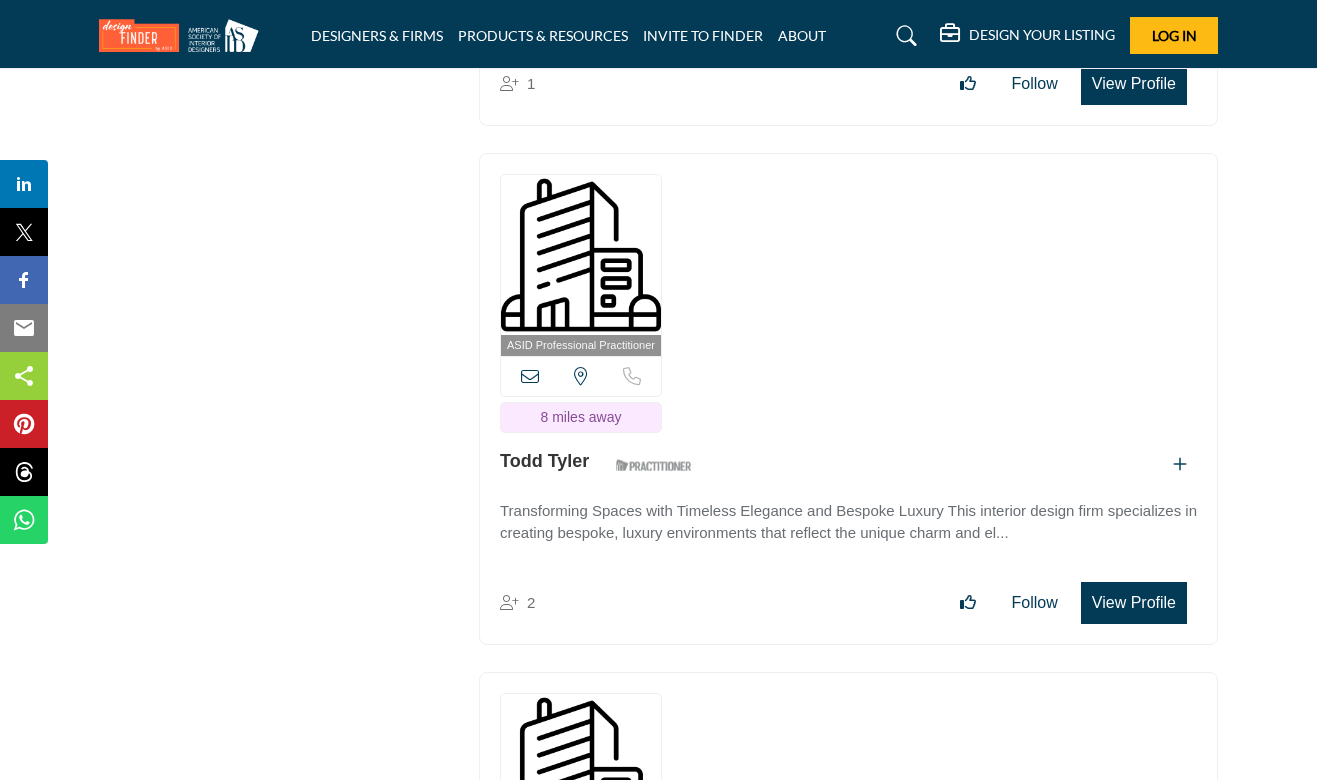 click on "View Profile" at bounding box center [1134, 603] 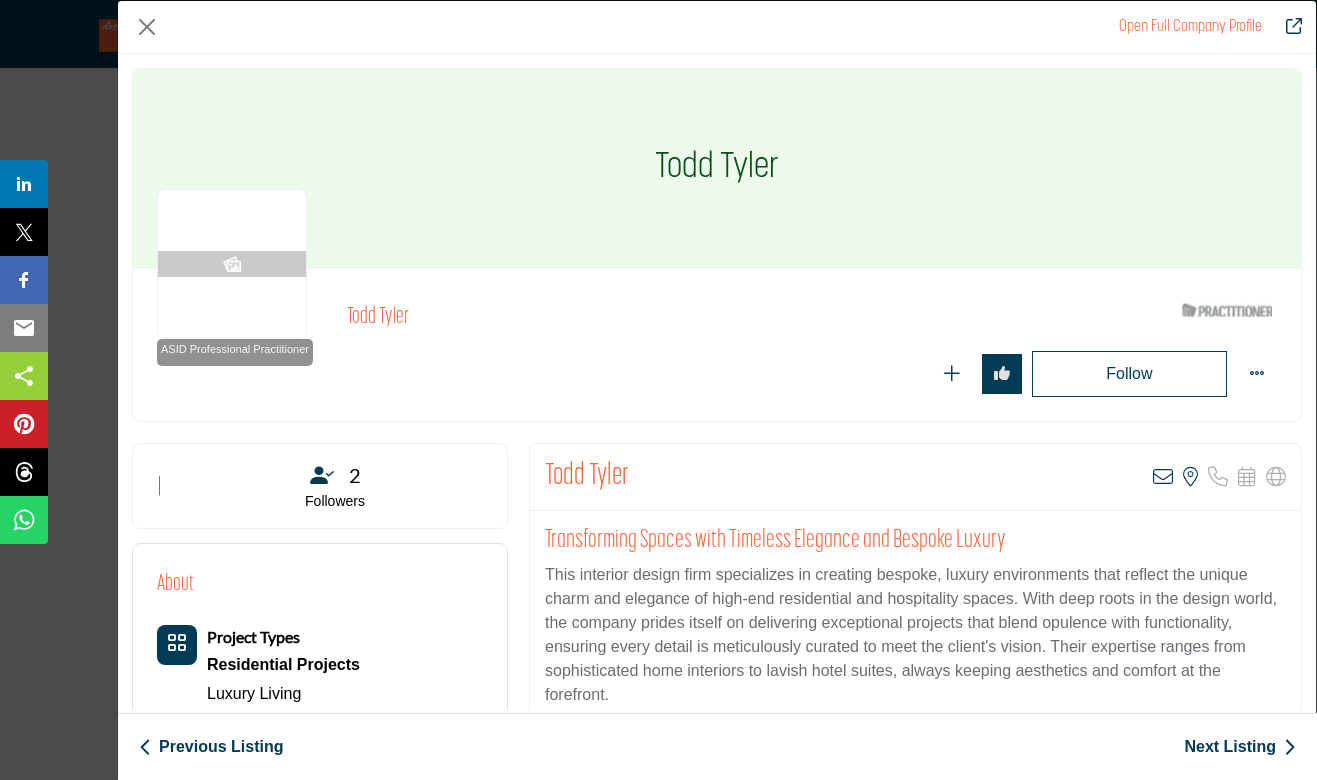 click on "Open Full Company Profile
Todd Tyler
ASID Qualified Practitioner who validates work and experience to hold an ASID designation." at bounding box center [658, 390] 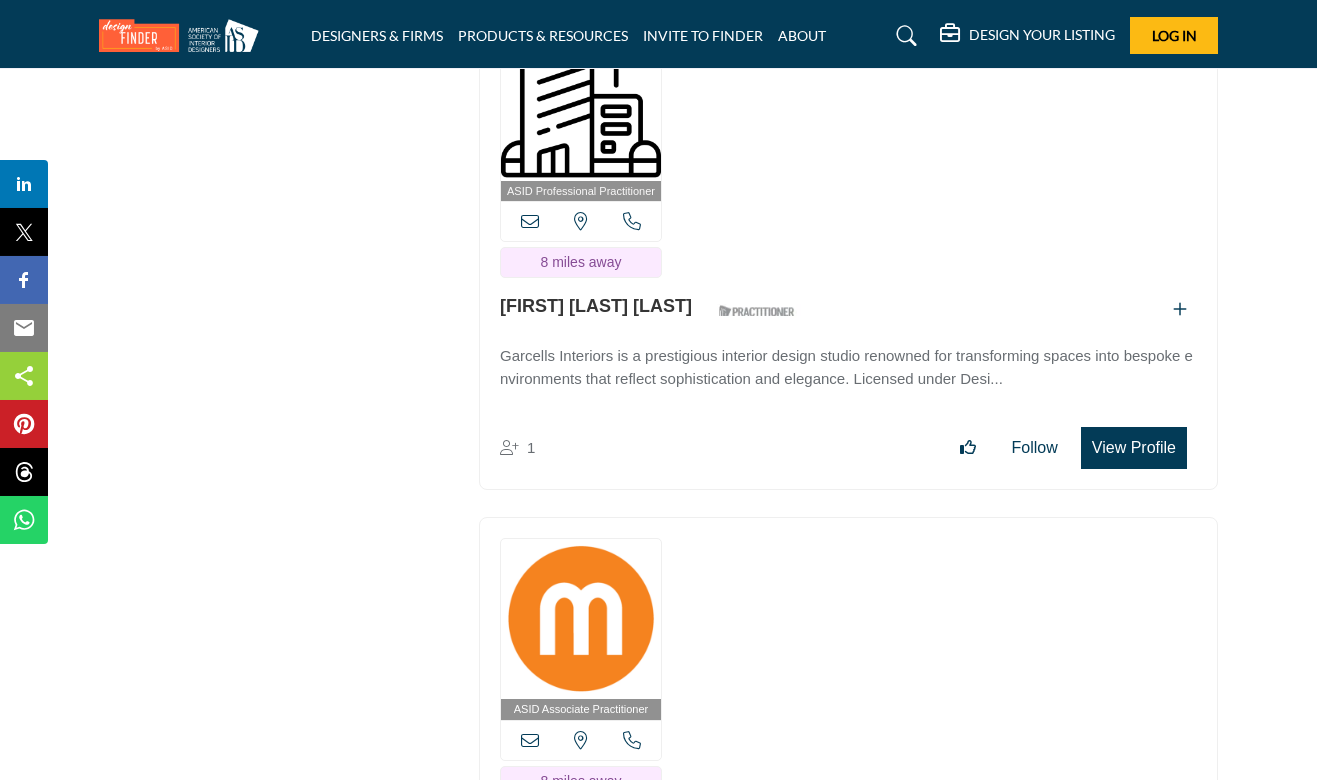 scroll, scrollTop: 28167, scrollLeft: 0, axis: vertical 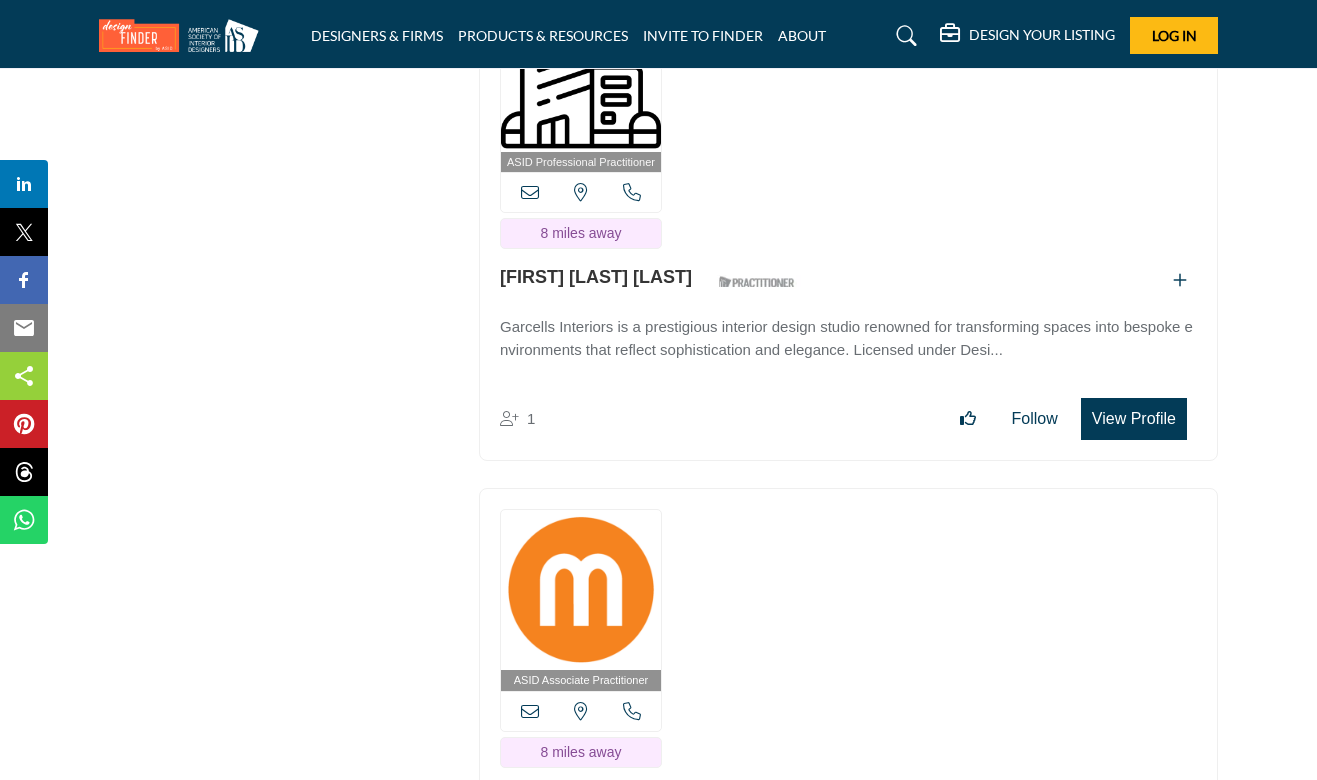 click on "View Profile" at bounding box center [1134, 419] 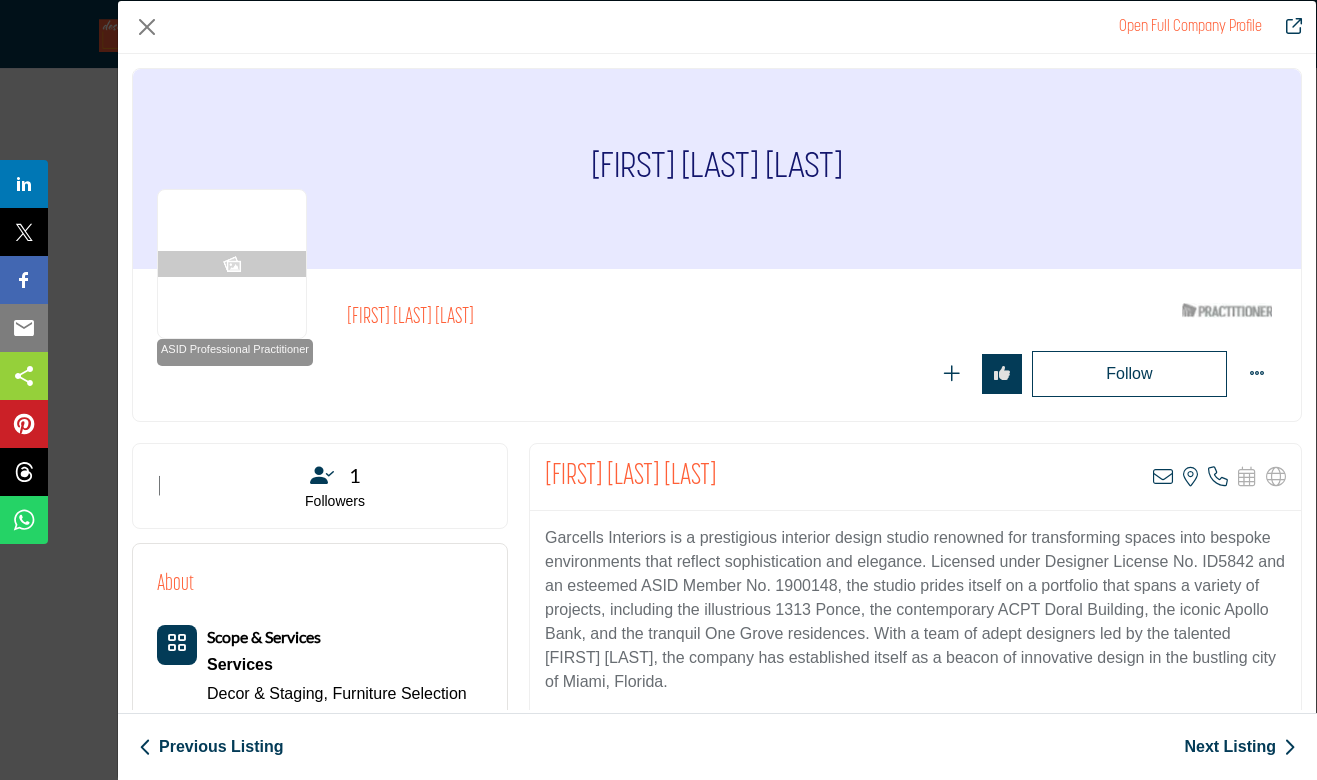 drag, startPoint x: 873, startPoint y: 177, endPoint x: 553, endPoint y: 174, distance: 320.01407 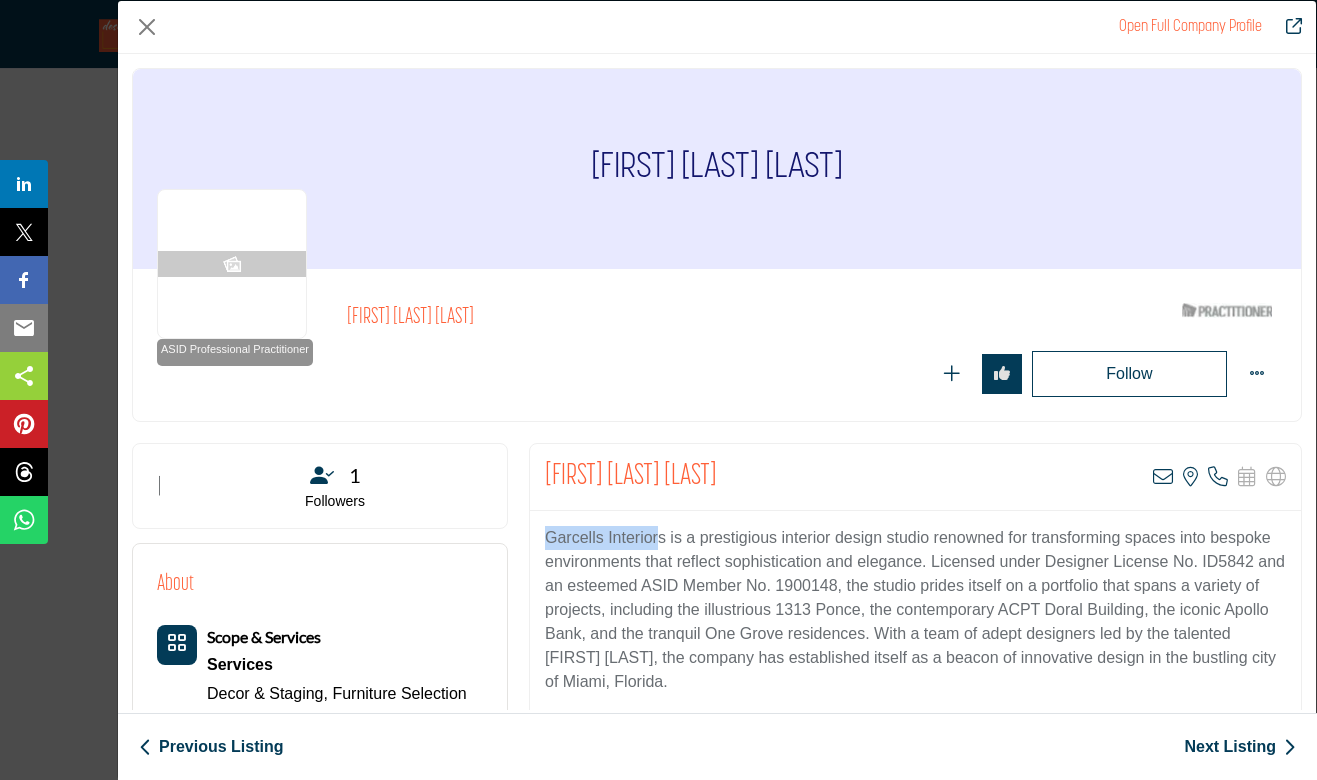 drag, startPoint x: 660, startPoint y: 537, endPoint x: 549, endPoint y: 540, distance: 111.040535 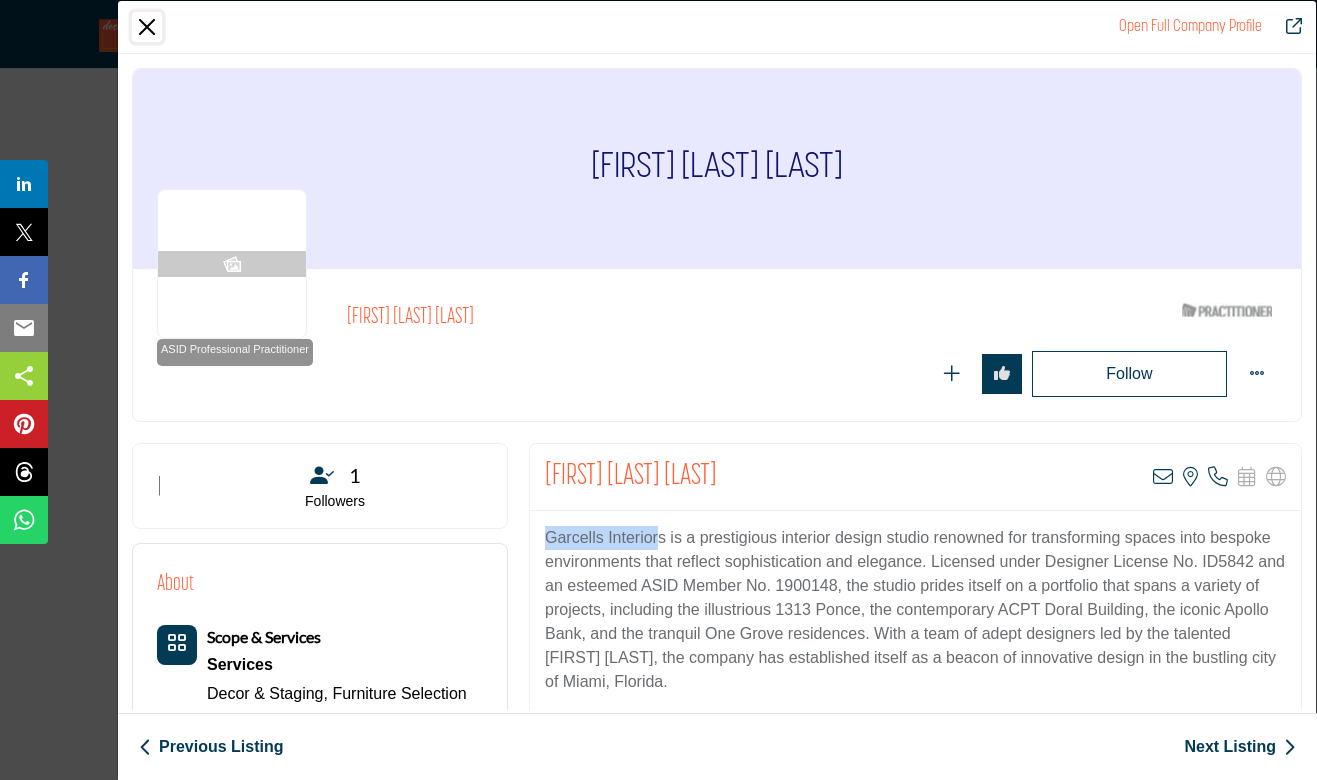 click at bounding box center [147, 27] 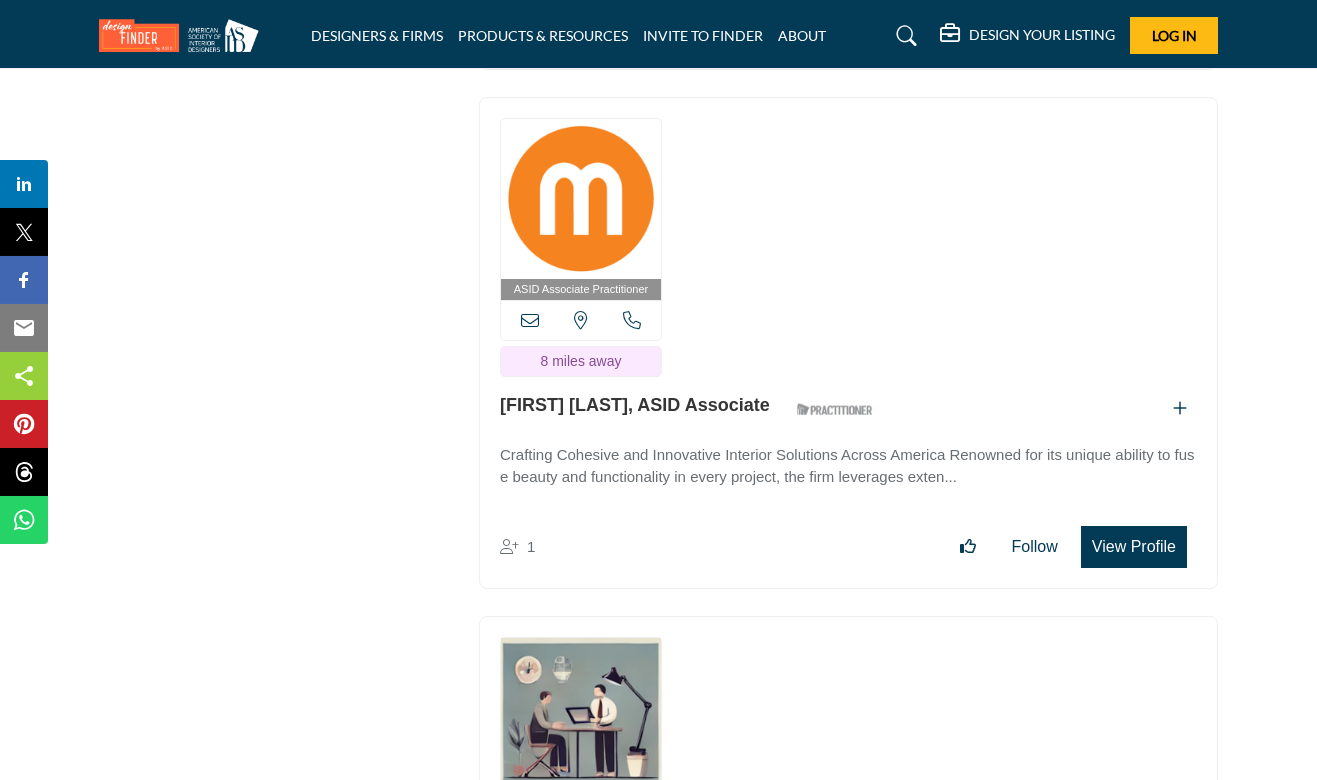 scroll, scrollTop: 28599, scrollLeft: 0, axis: vertical 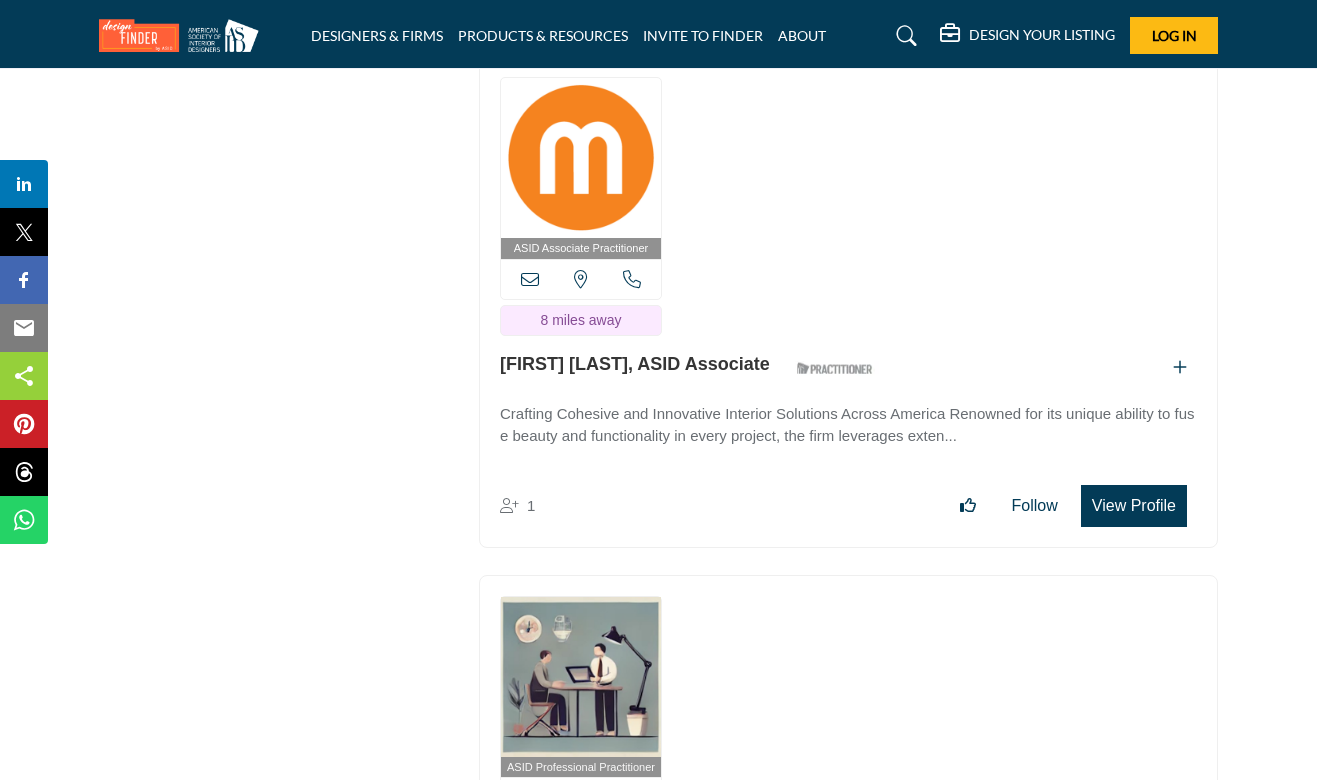 click on "View Profile" at bounding box center (1134, 506) 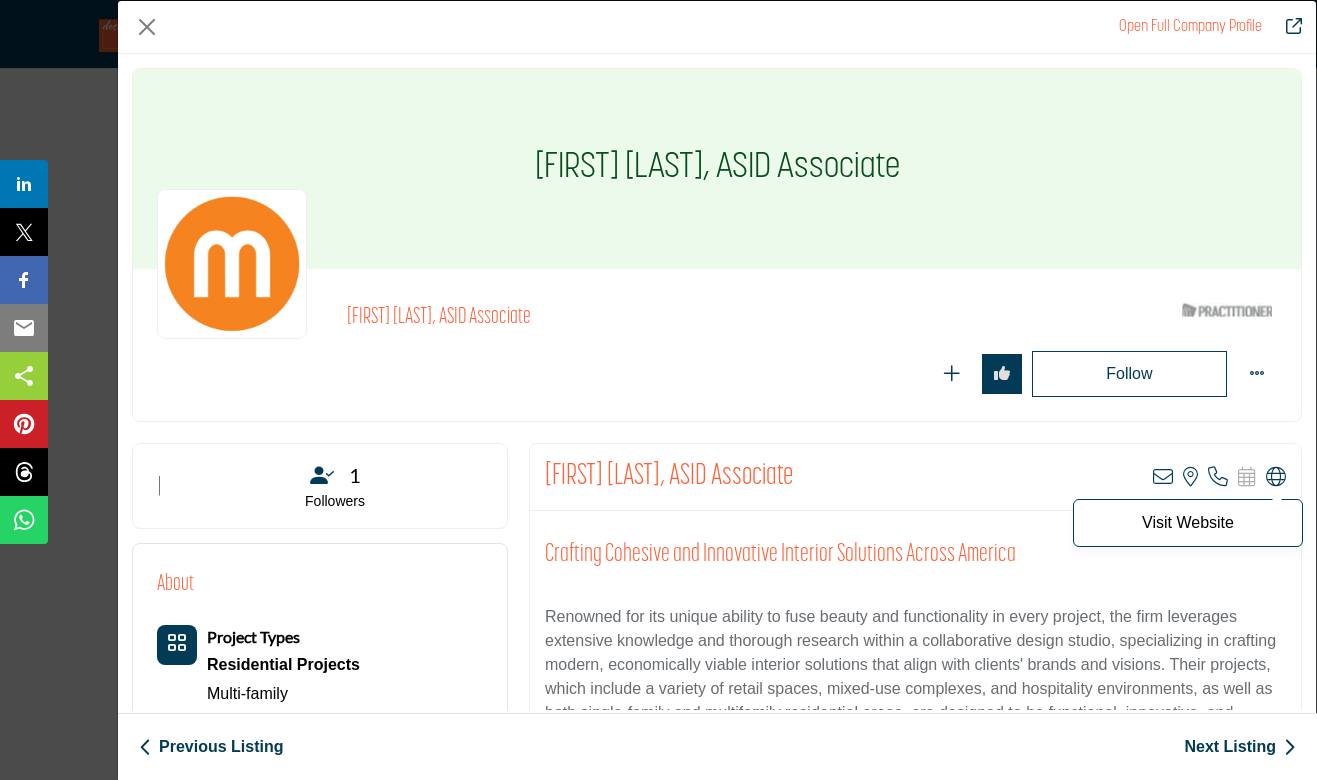 click at bounding box center [1276, 477] 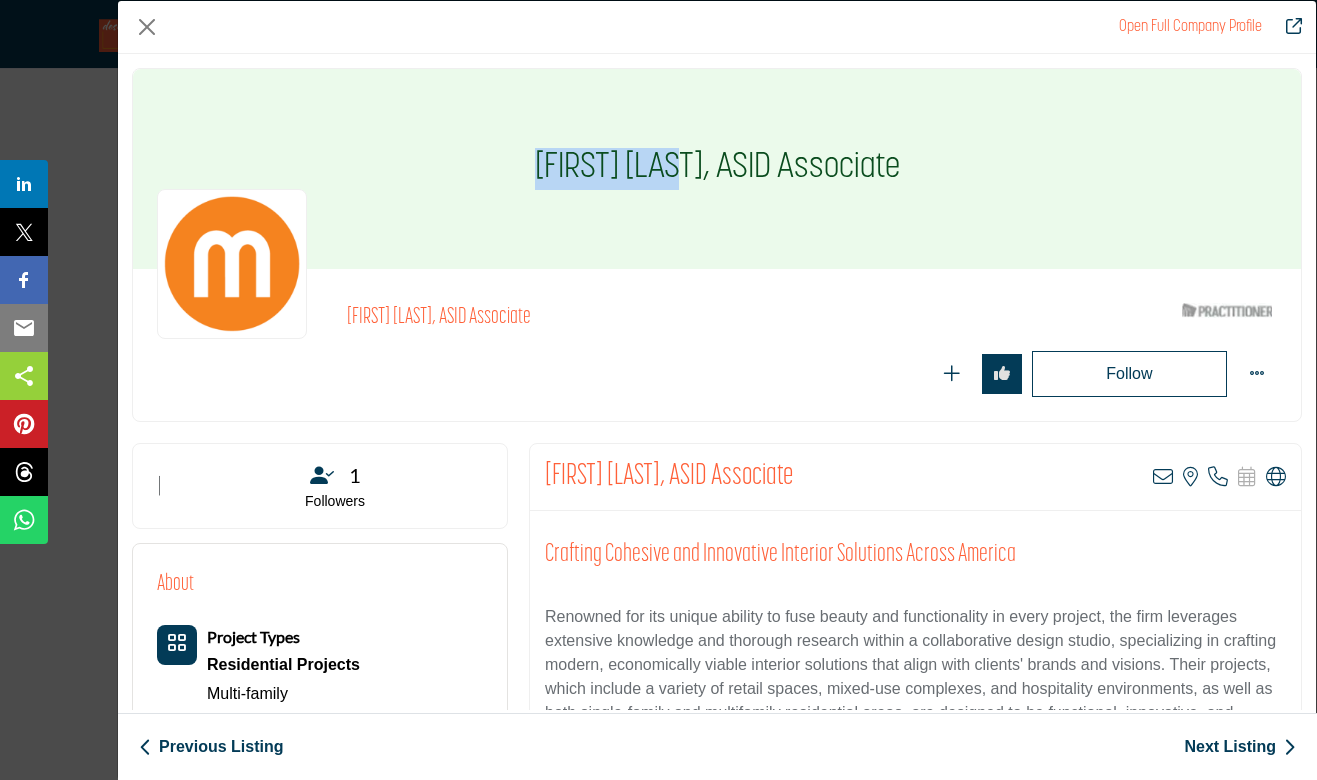 drag, startPoint x: 687, startPoint y: 167, endPoint x: 541, endPoint y: 173, distance: 146.12323 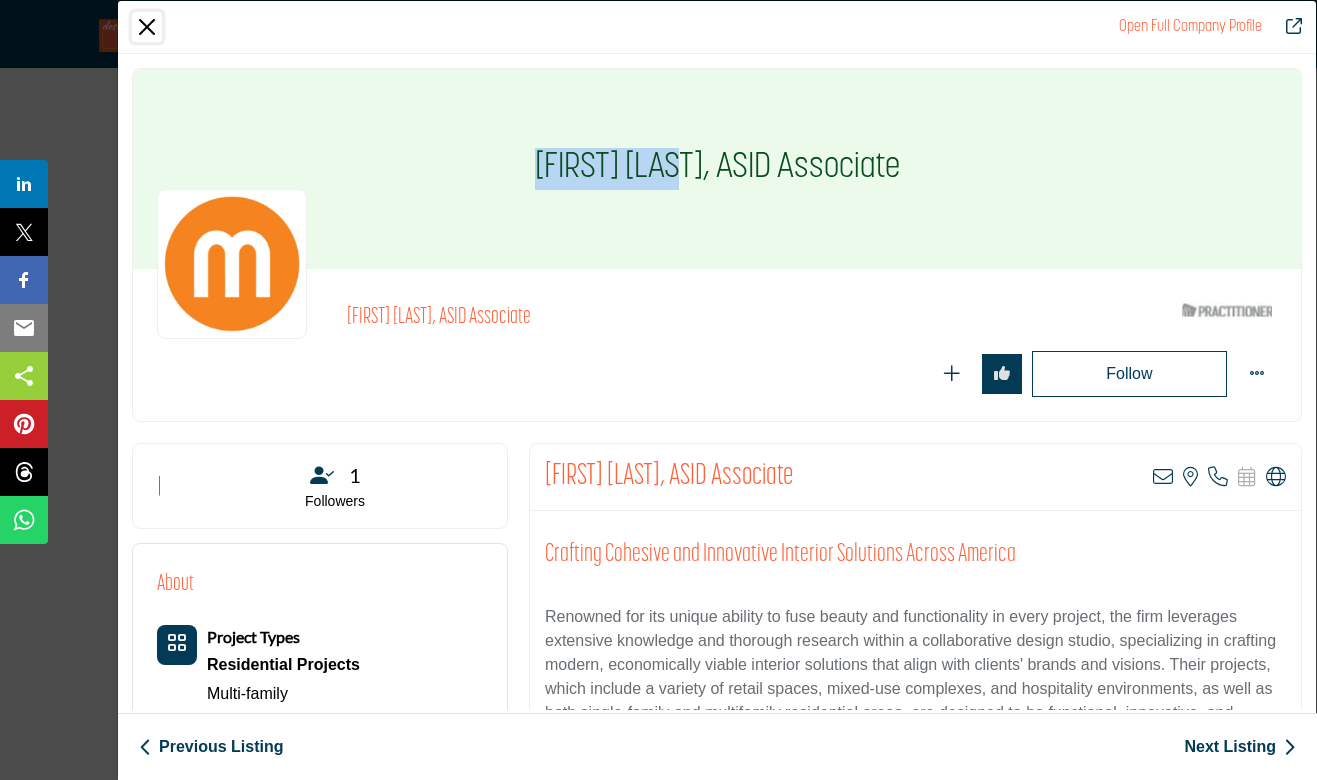 click at bounding box center (147, 27) 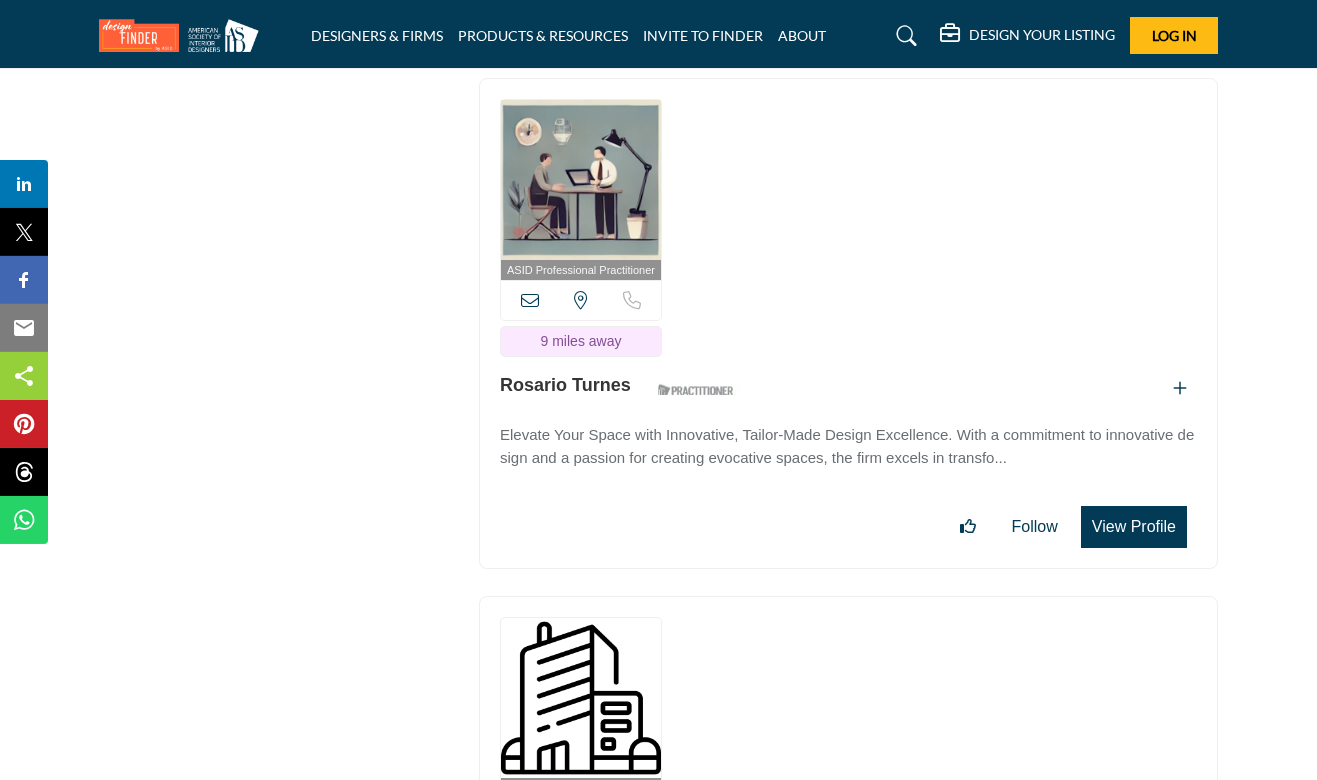 scroll, scrollTop: 29139, scrollLeft: 0, axis: vertical 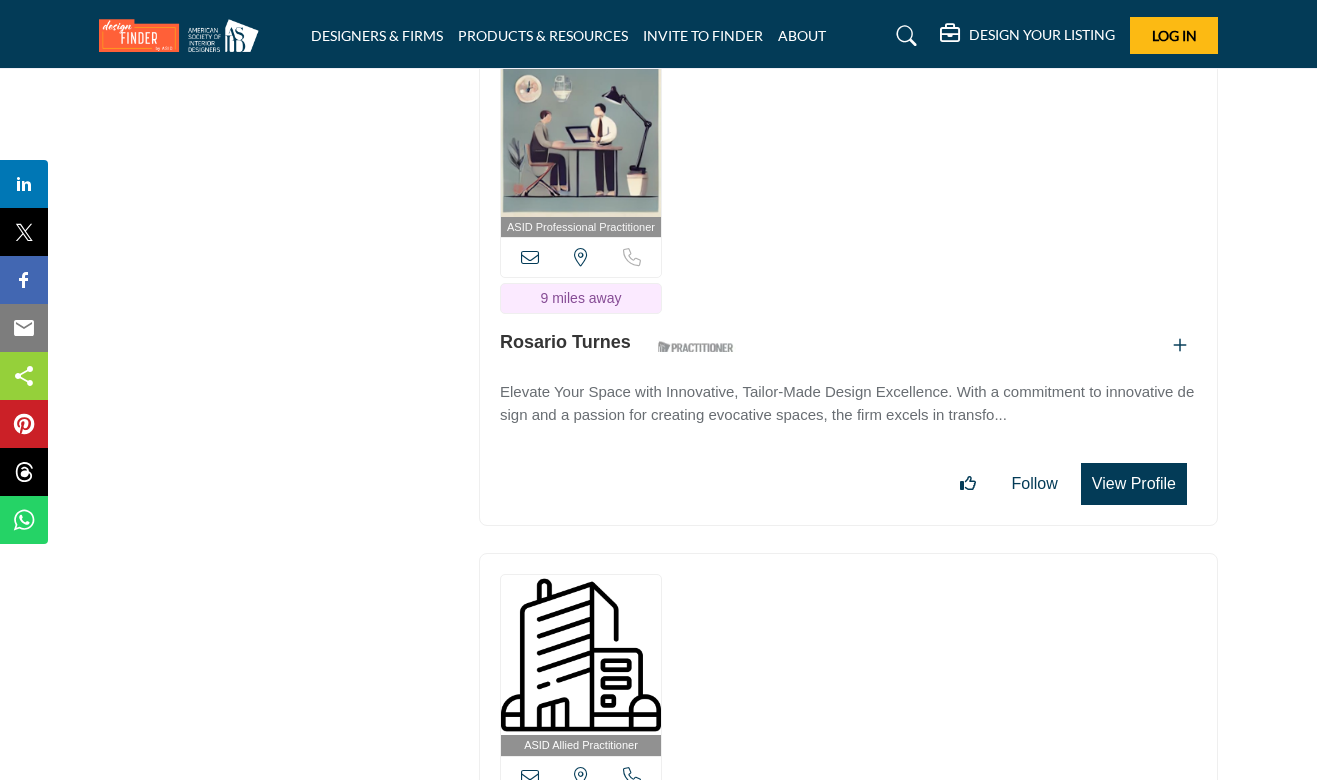 click on "View Profile" at bounding box center [1134, 484] 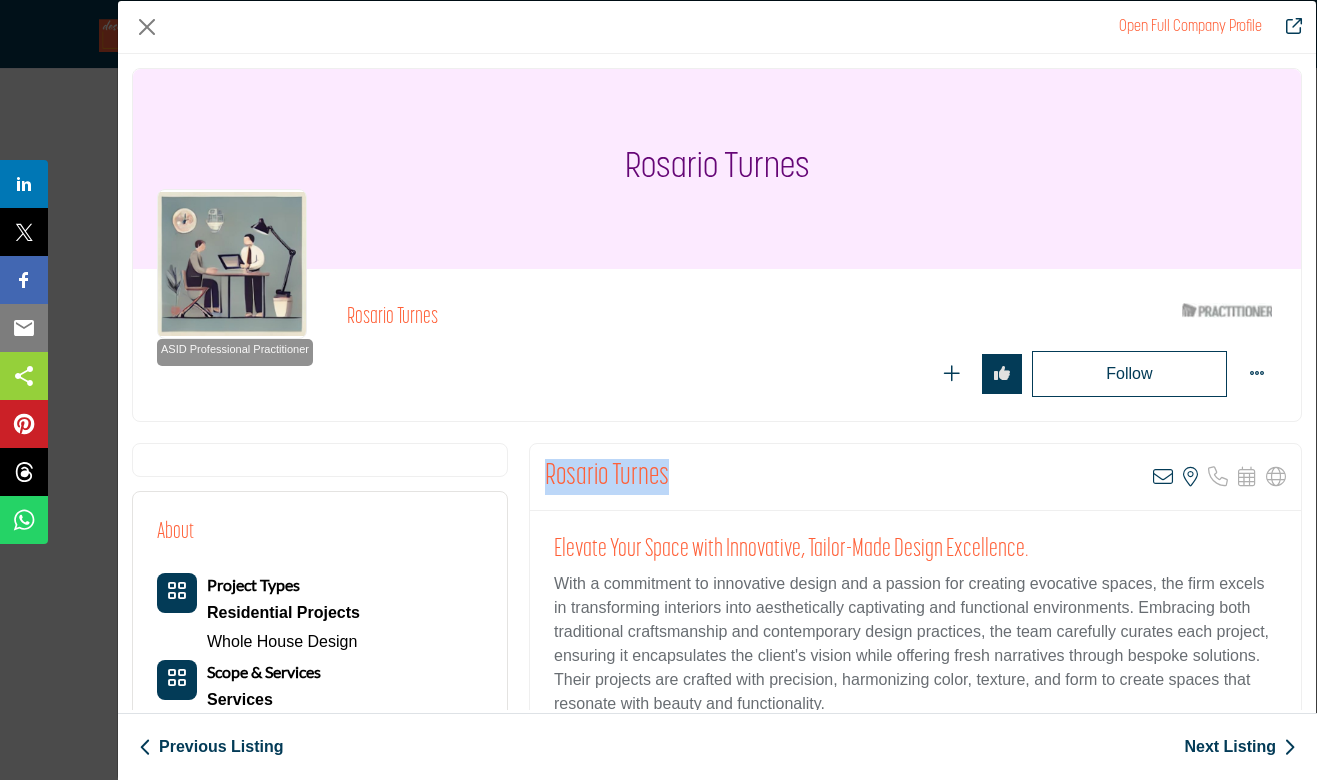 drag, startPoint x: 667, startPoint y: 472, endPoint x: 531, endPoint y: 472, distance: 136 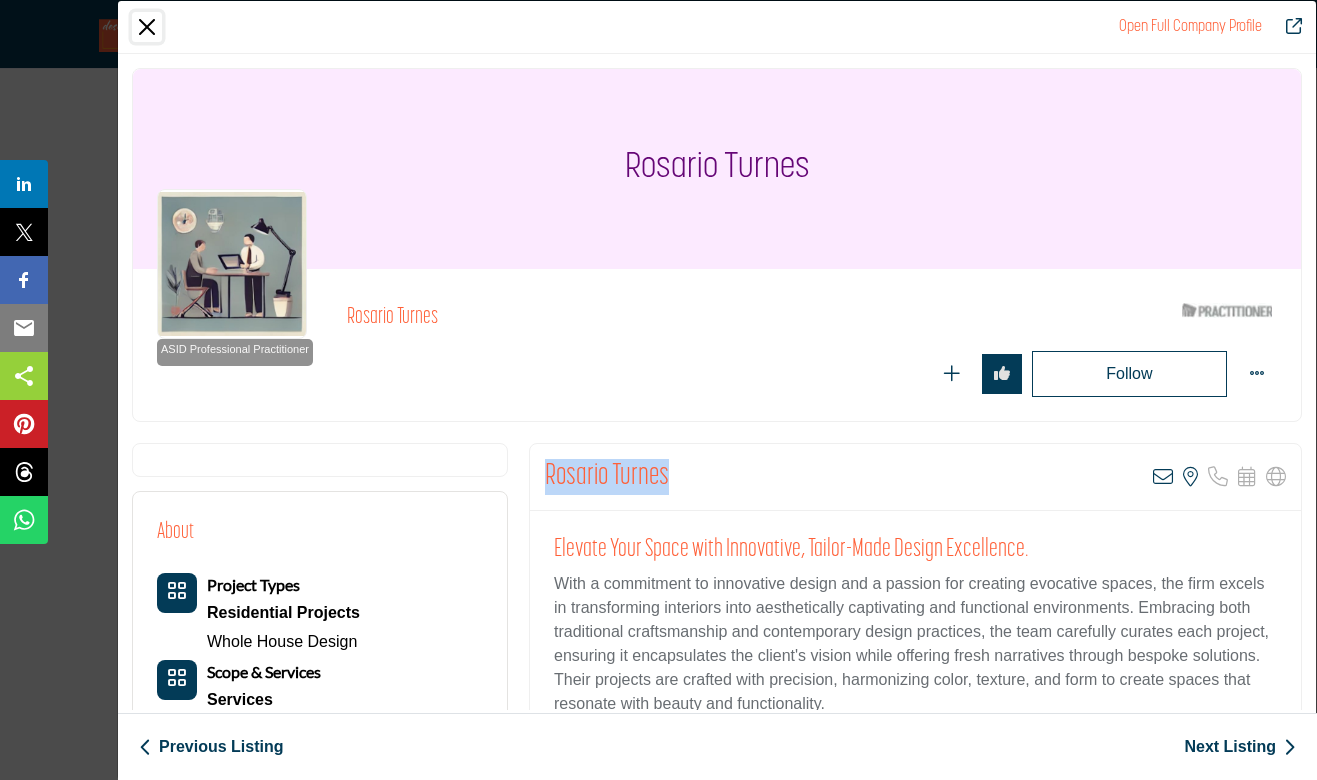 click at bounding box center (147, 27) 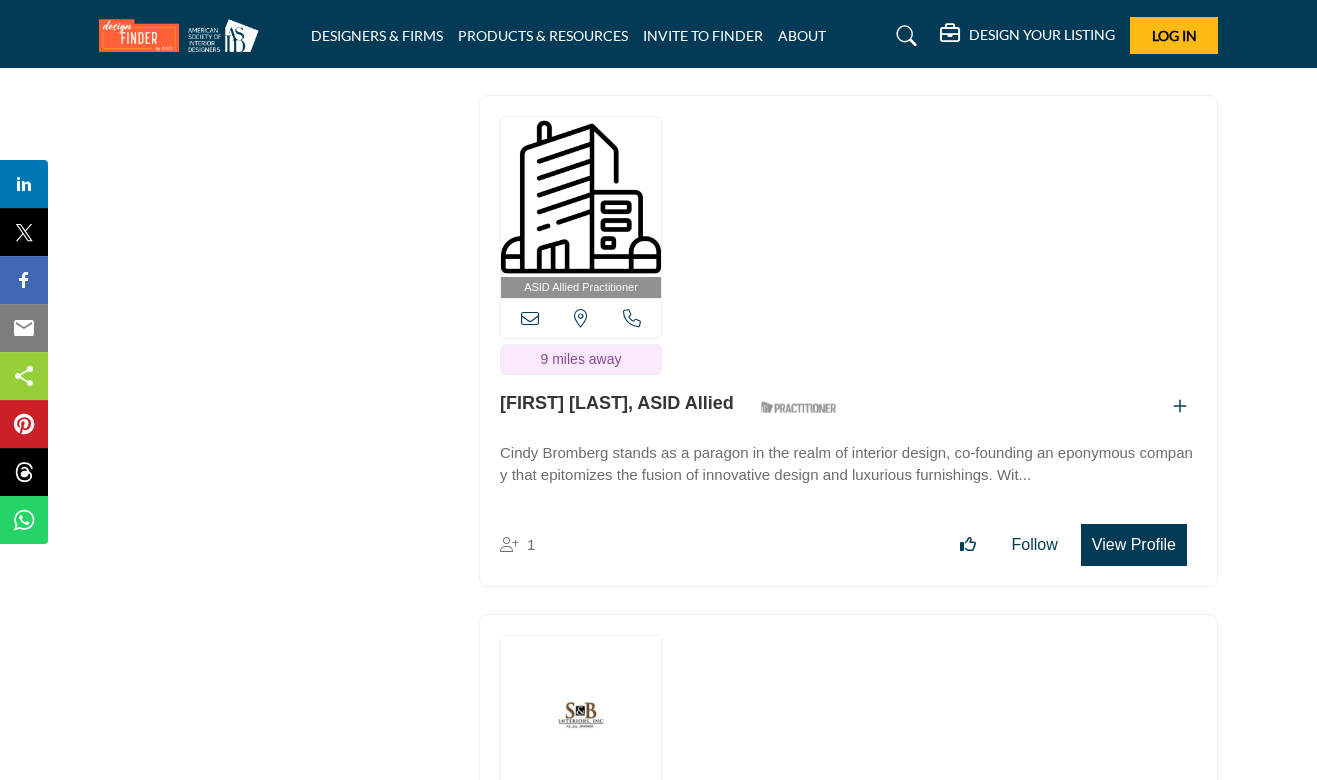 scroll, scrollTop: 29625, scrollLeft: 0, axis: vertical 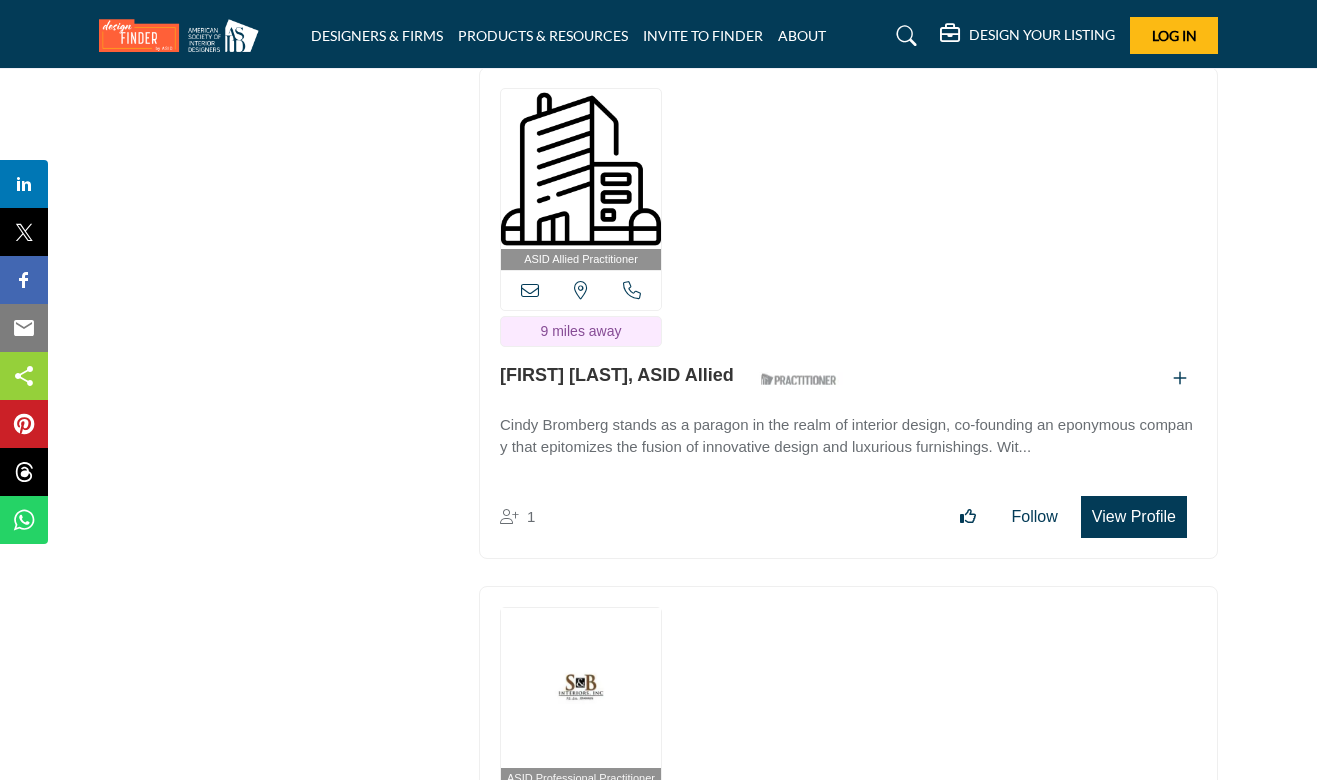click on "View Profile" at bounding box center (1134, 517) 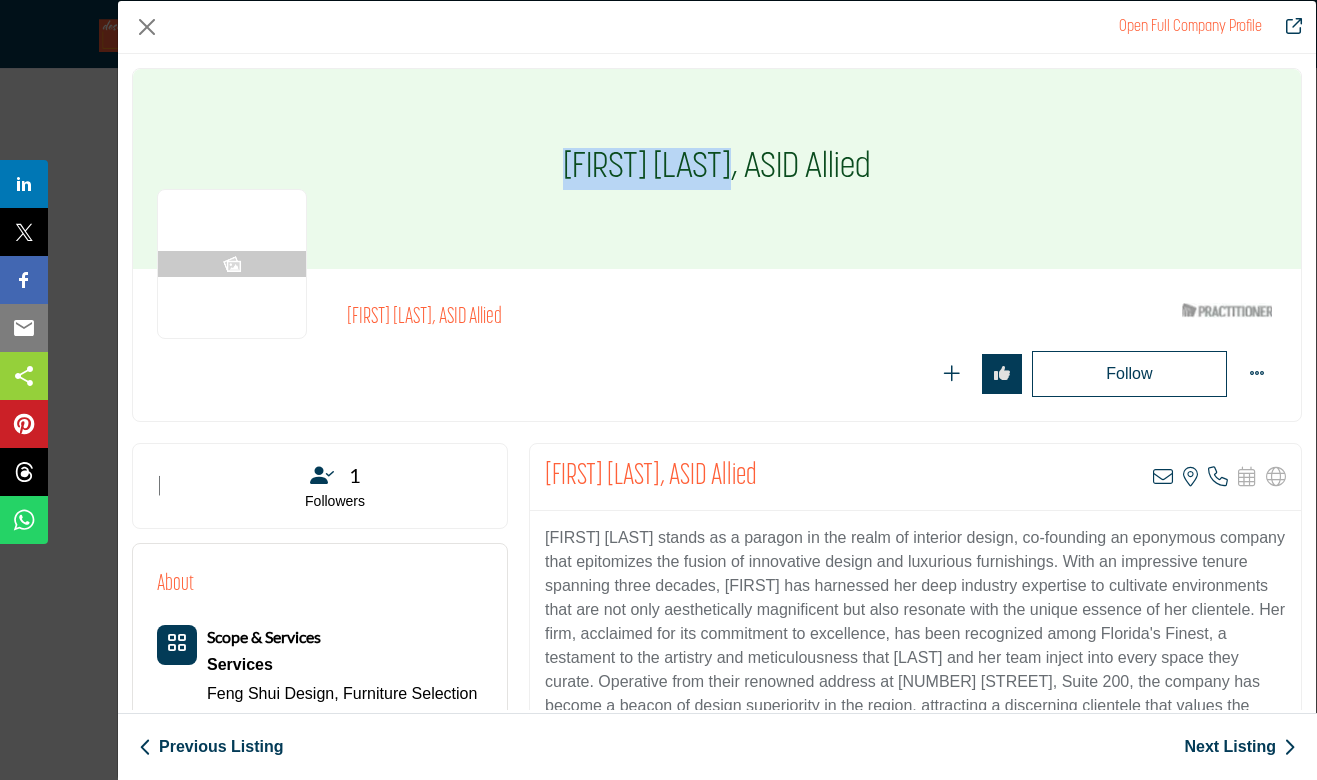 drag, startPoint x: 744, startPoint y: 171, endPoint x: 538, endPoint y: 167, distance: 206.03883 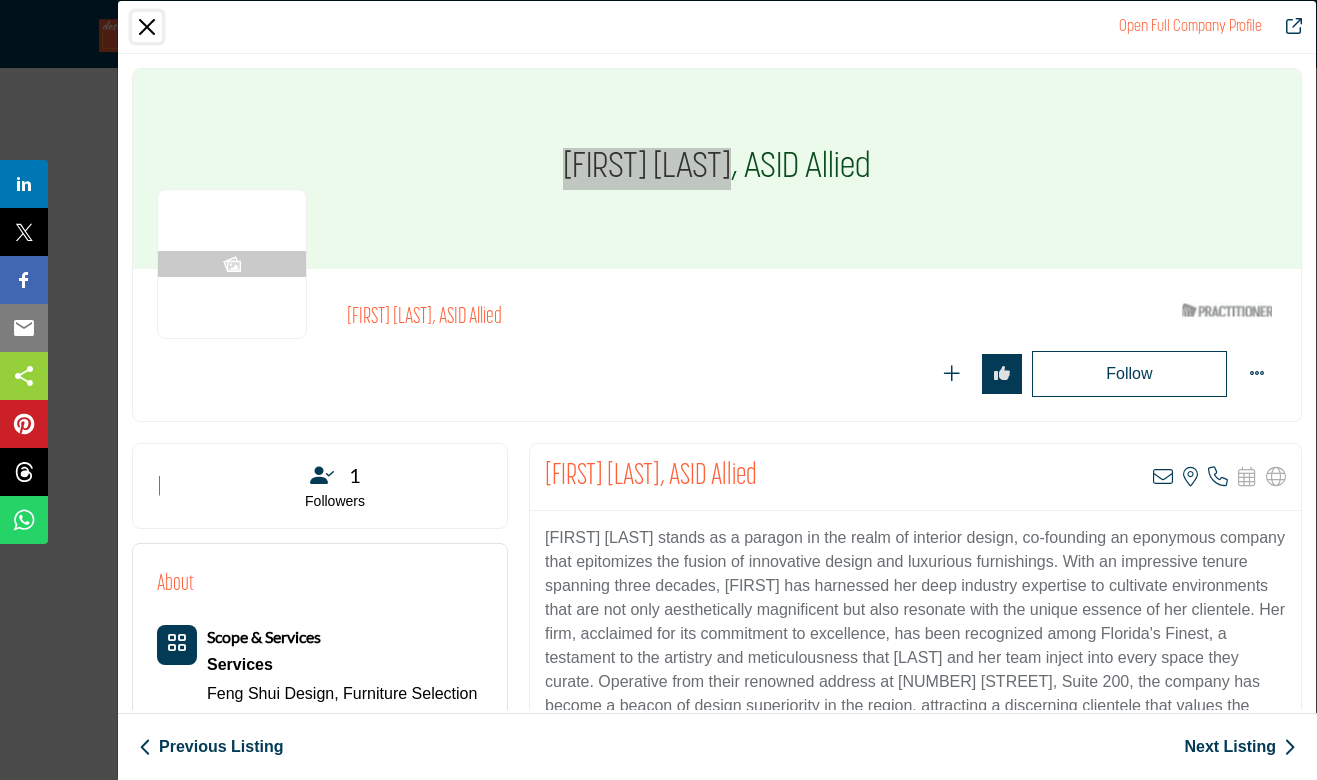 click at bounding box center [147, 27] 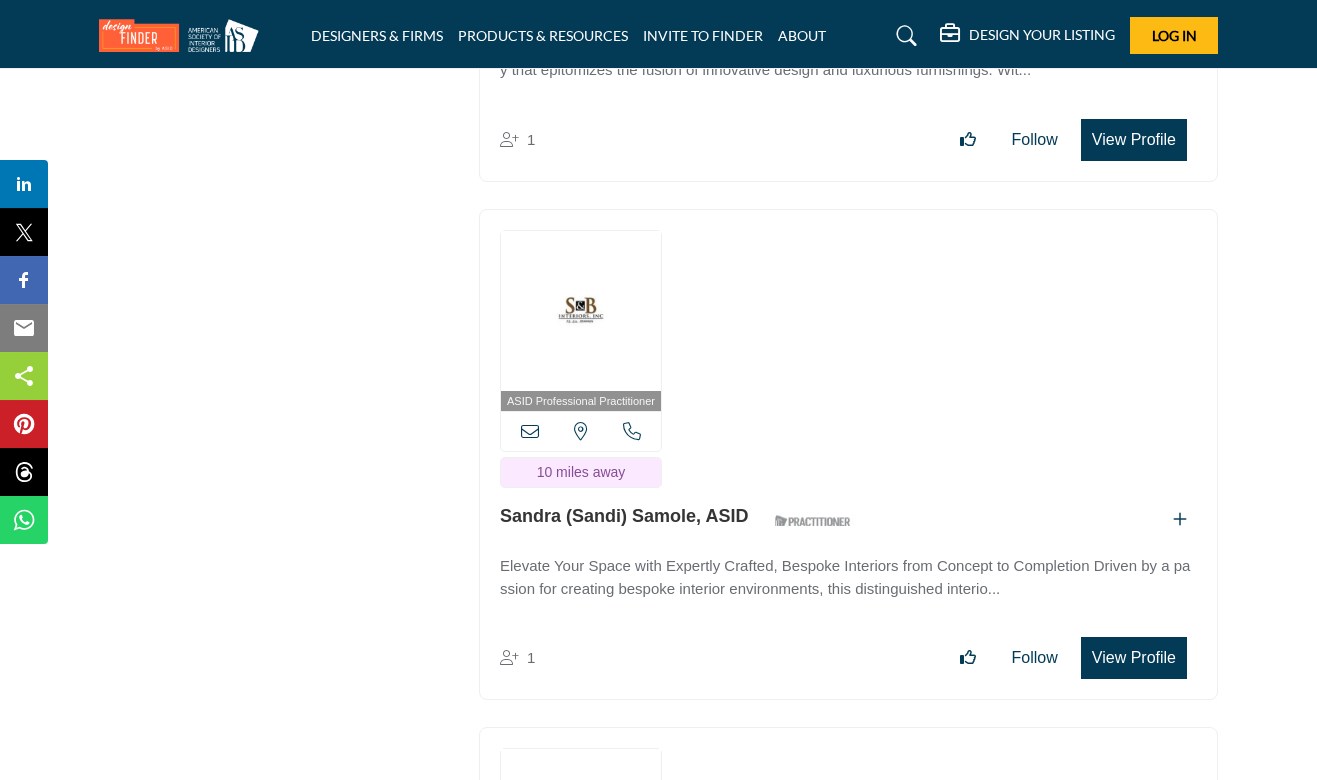 scroll, scrollTop: 30070, scrollLeft: 0, axis: vertical 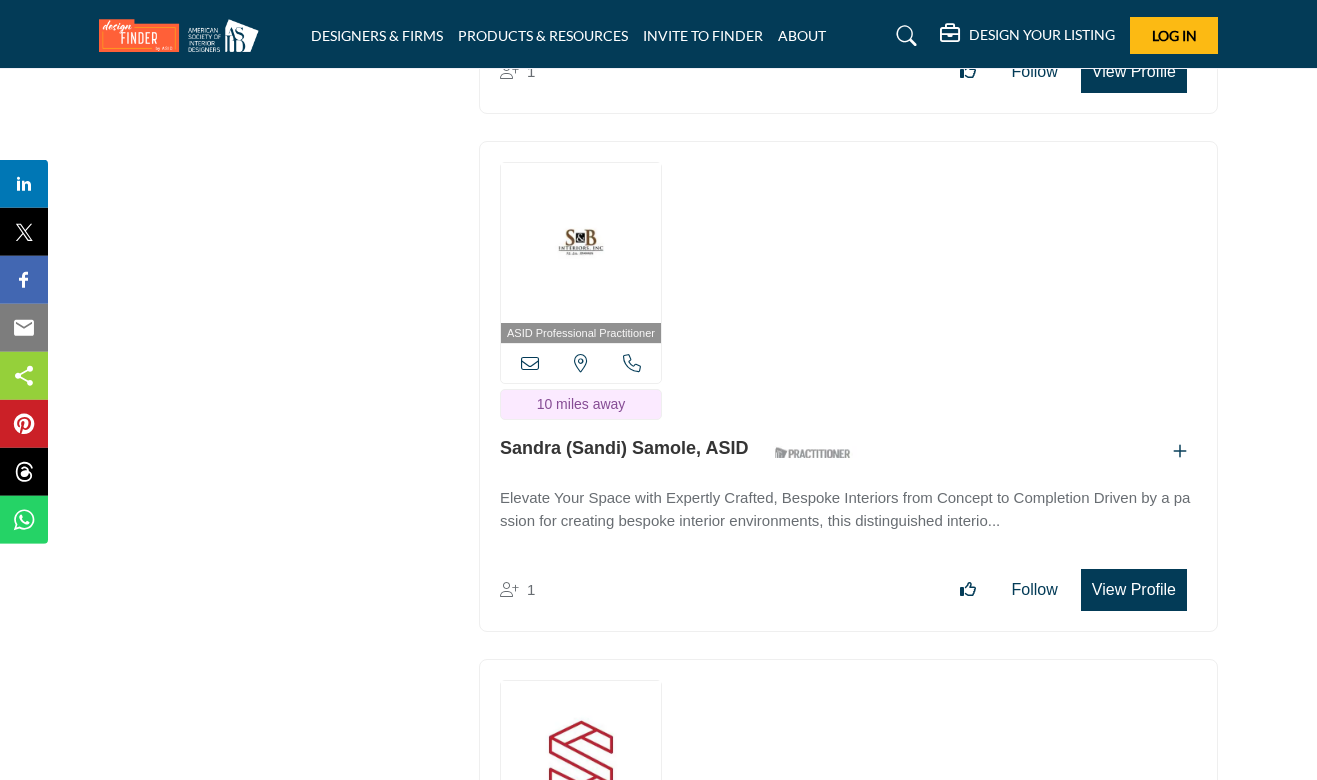 click on "View Profile" at bounding box center [1134, 590] 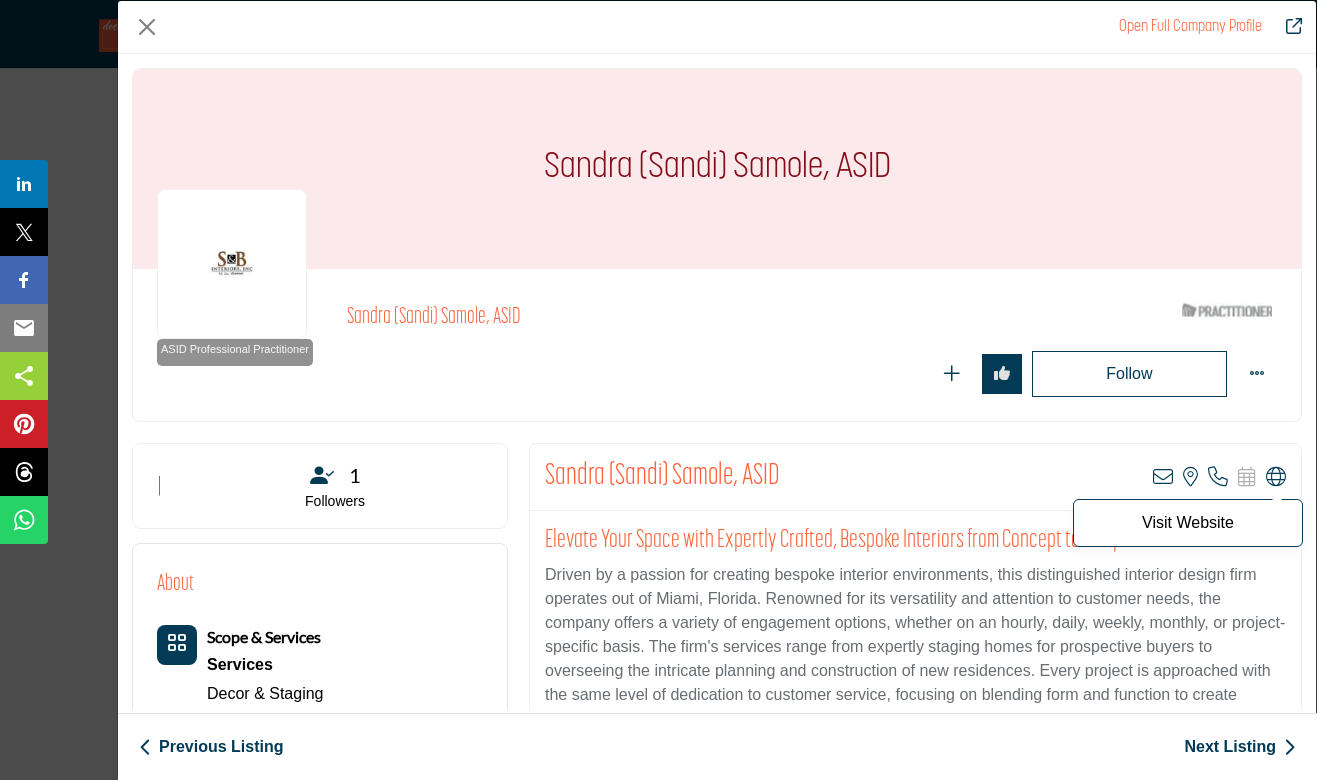 click at bounding box center (1276, 477) 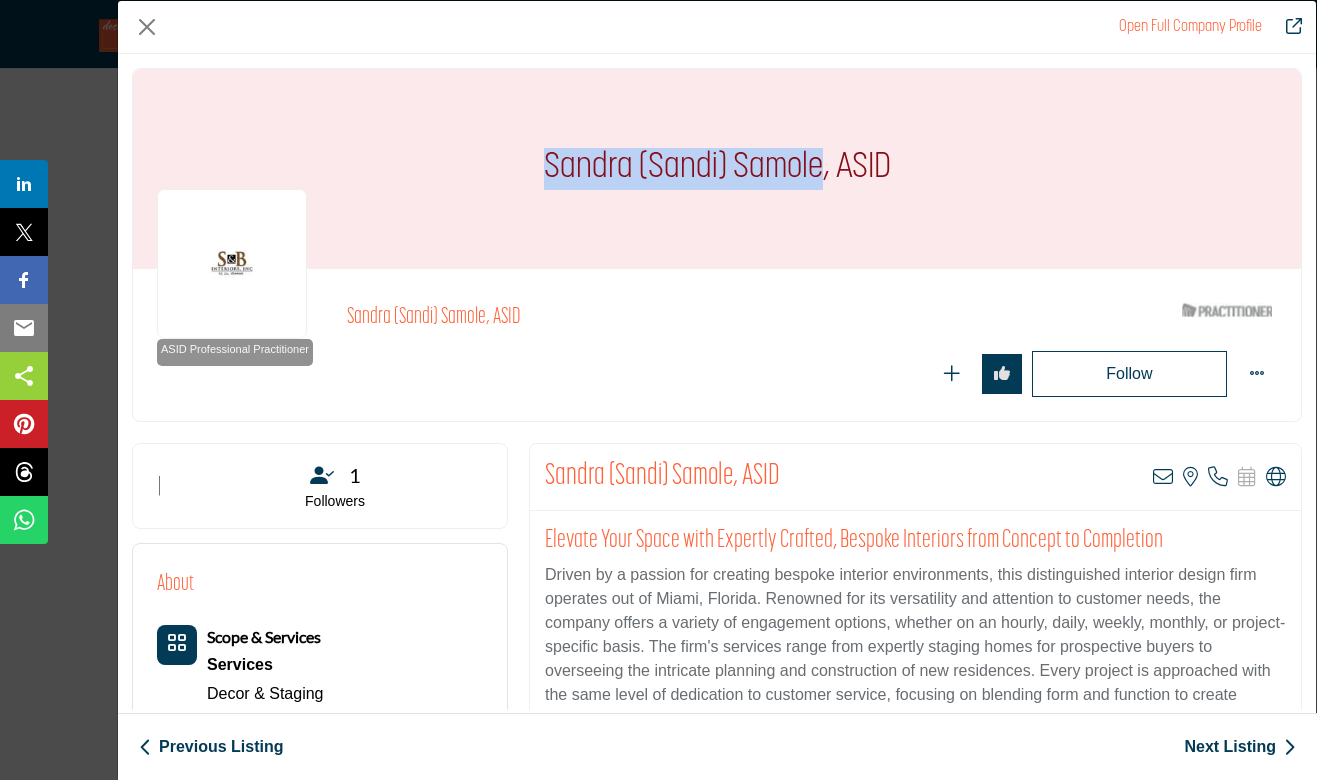 drag, startPoint x: 819, startPoint y: 170, endPoint x: 509, endPoint y: 158, distance: 310.23218 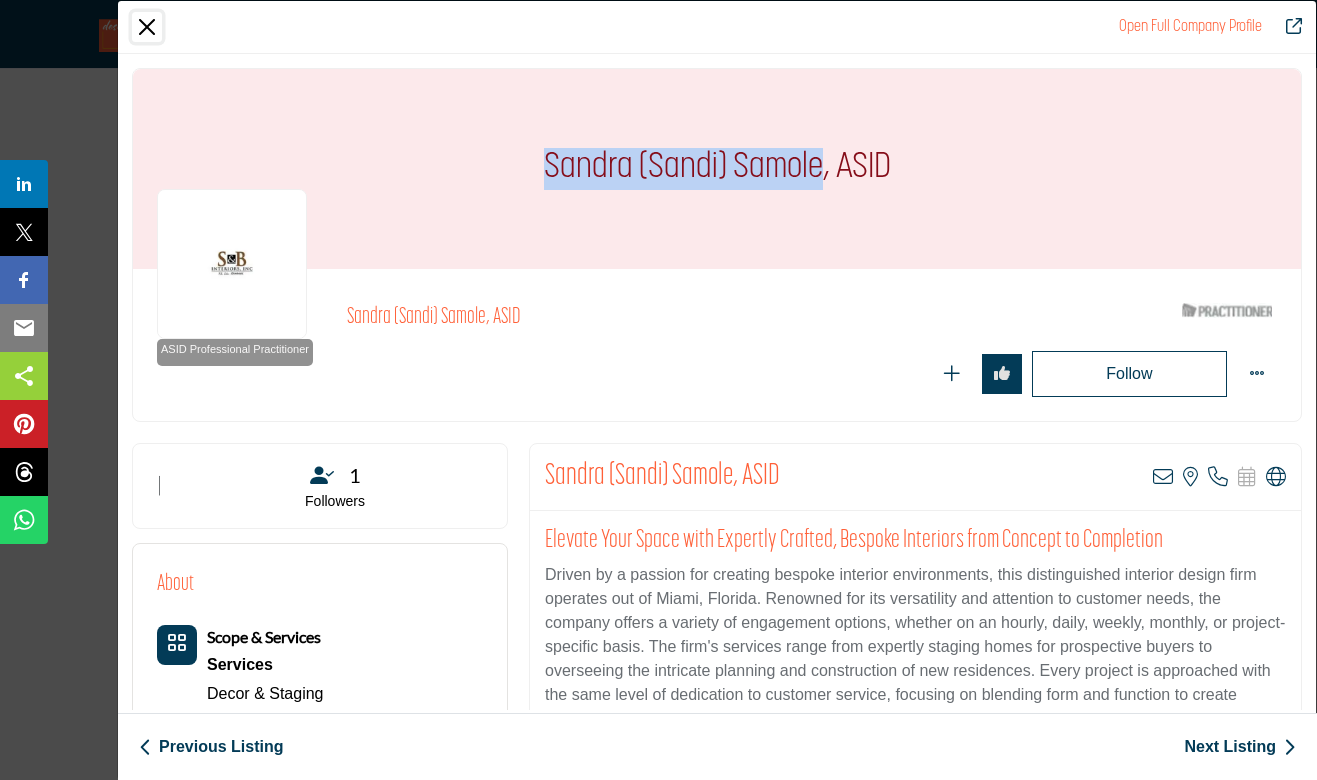 click at bounding box center (147, 27) 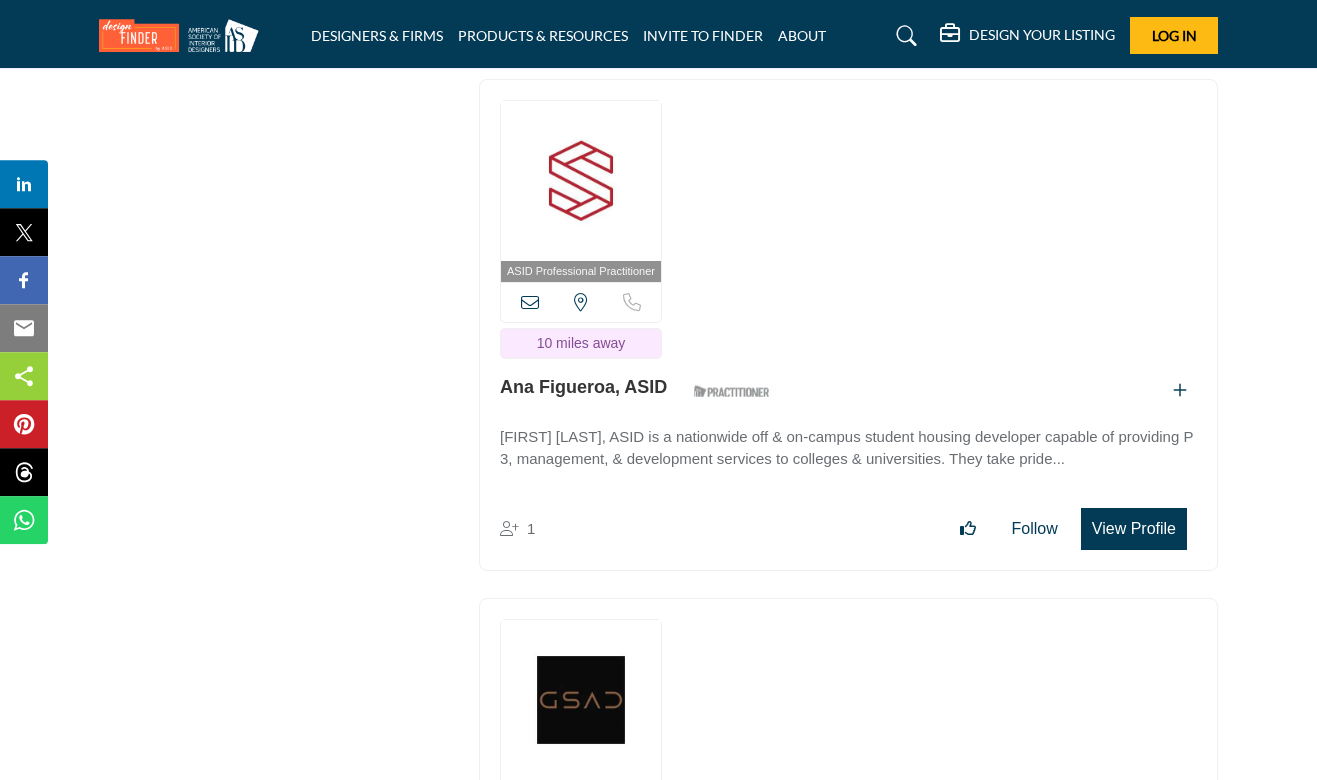 scroll, scrollTop: 30705, scrollLeft: 0, axis: vertical 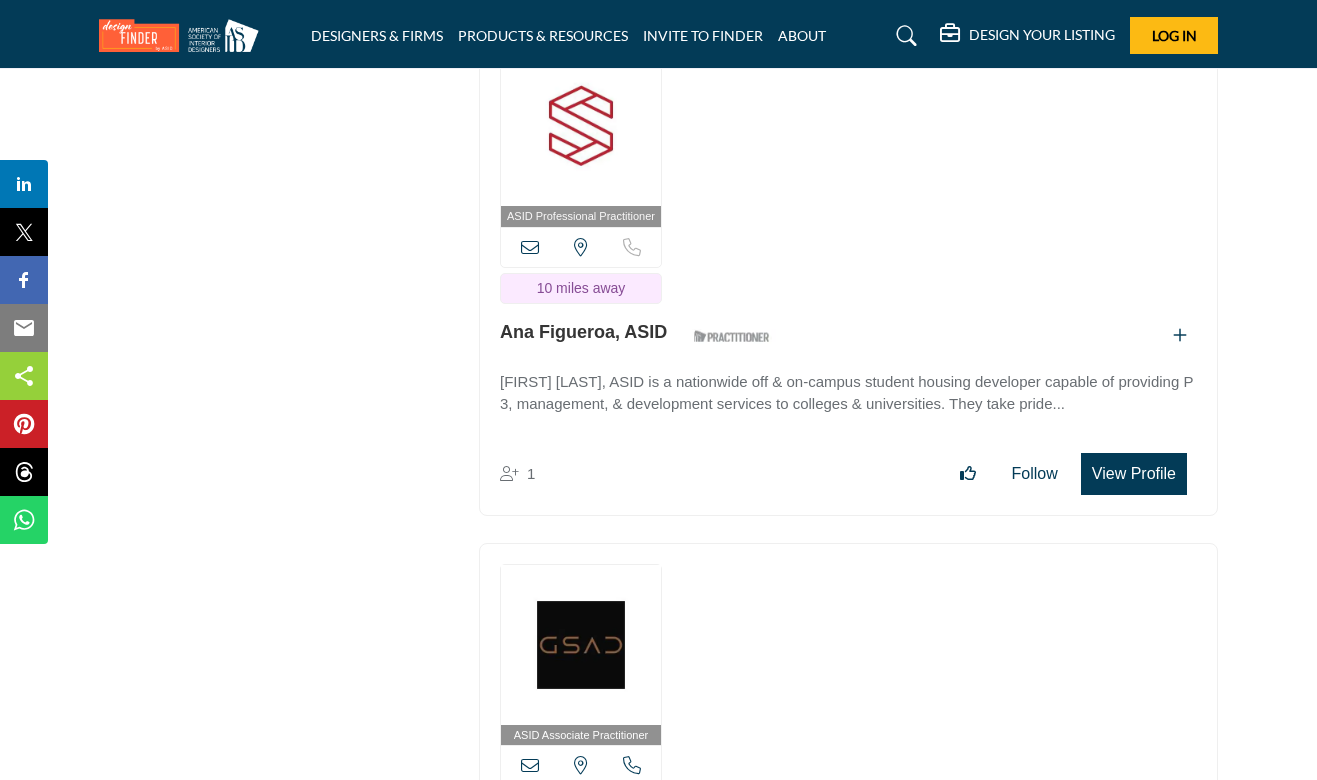 click on "View Profile" at bounding box center (1134, 474) 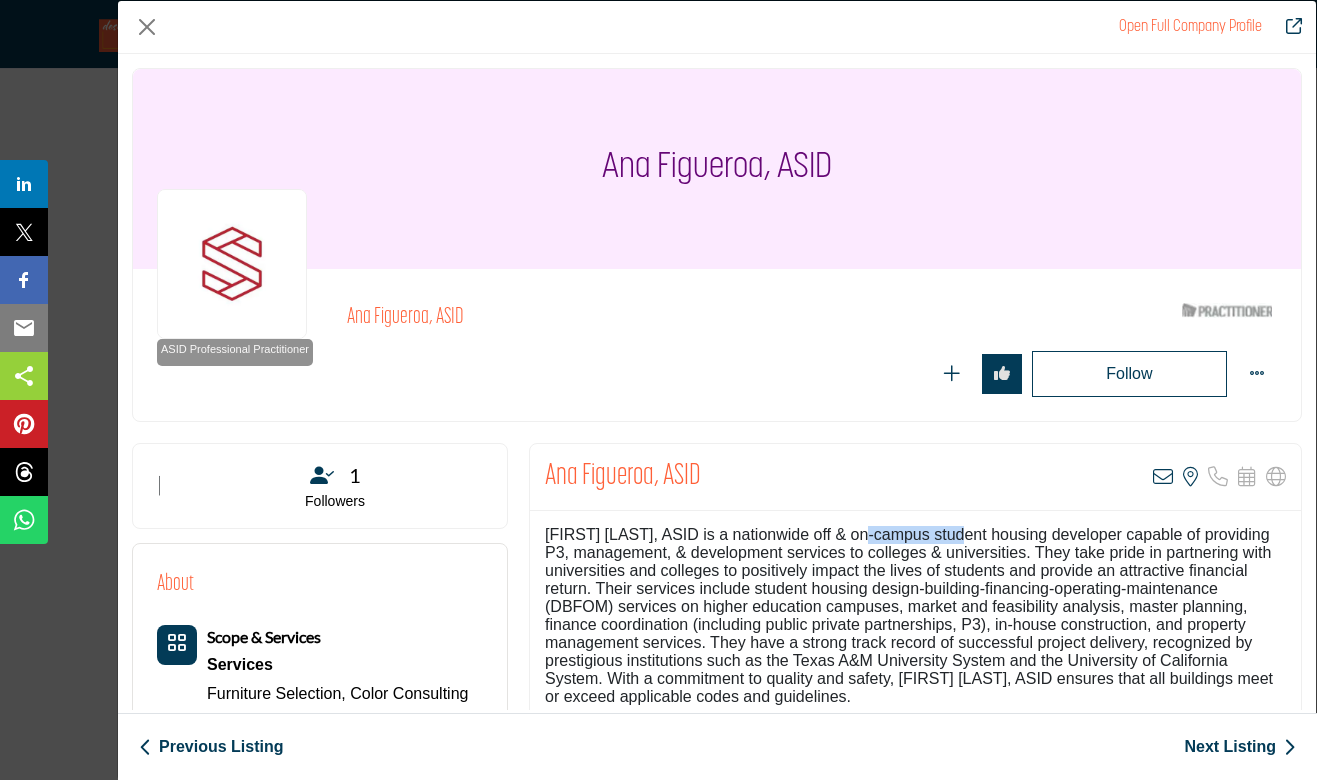 drag, startPoint x: 641, startPoint y: 534, endPoint x: 549, endPoint y: 536, distance: 92.021736 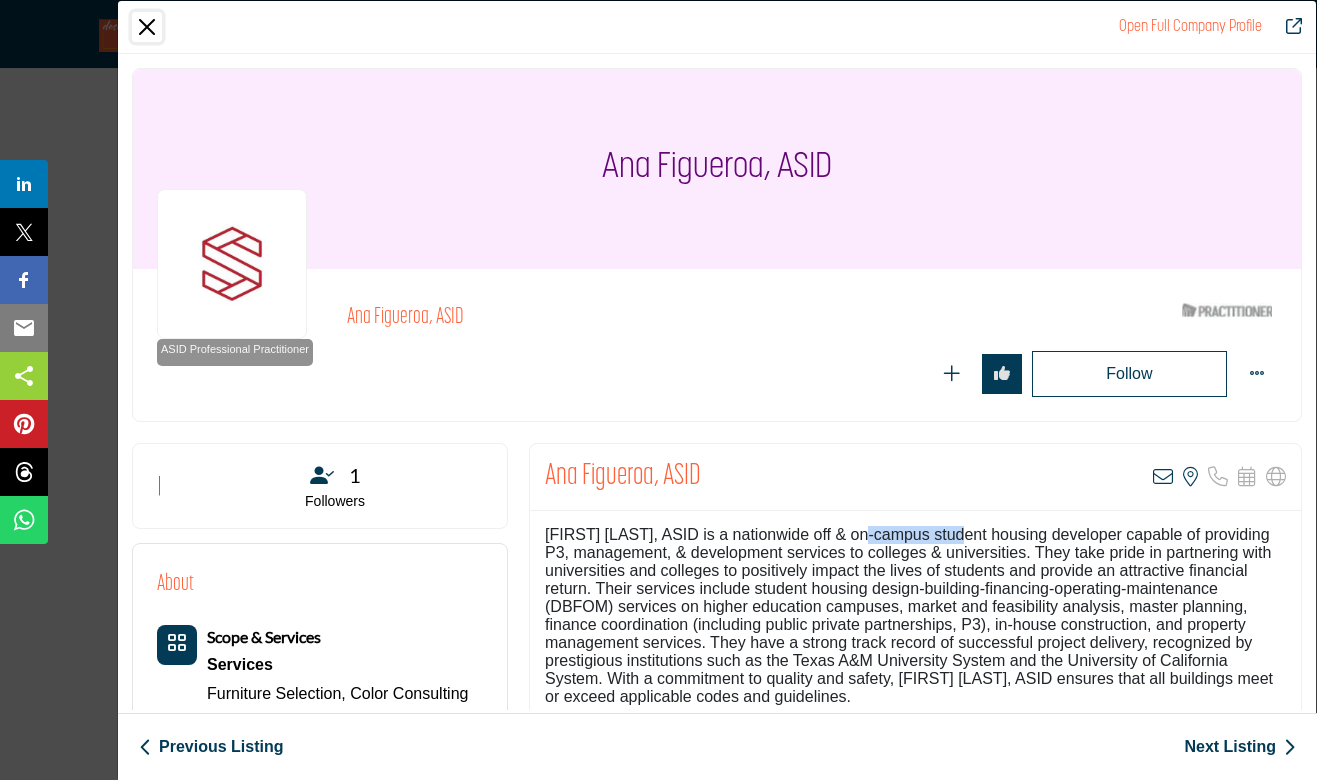 click at bounding box center (147, 27) 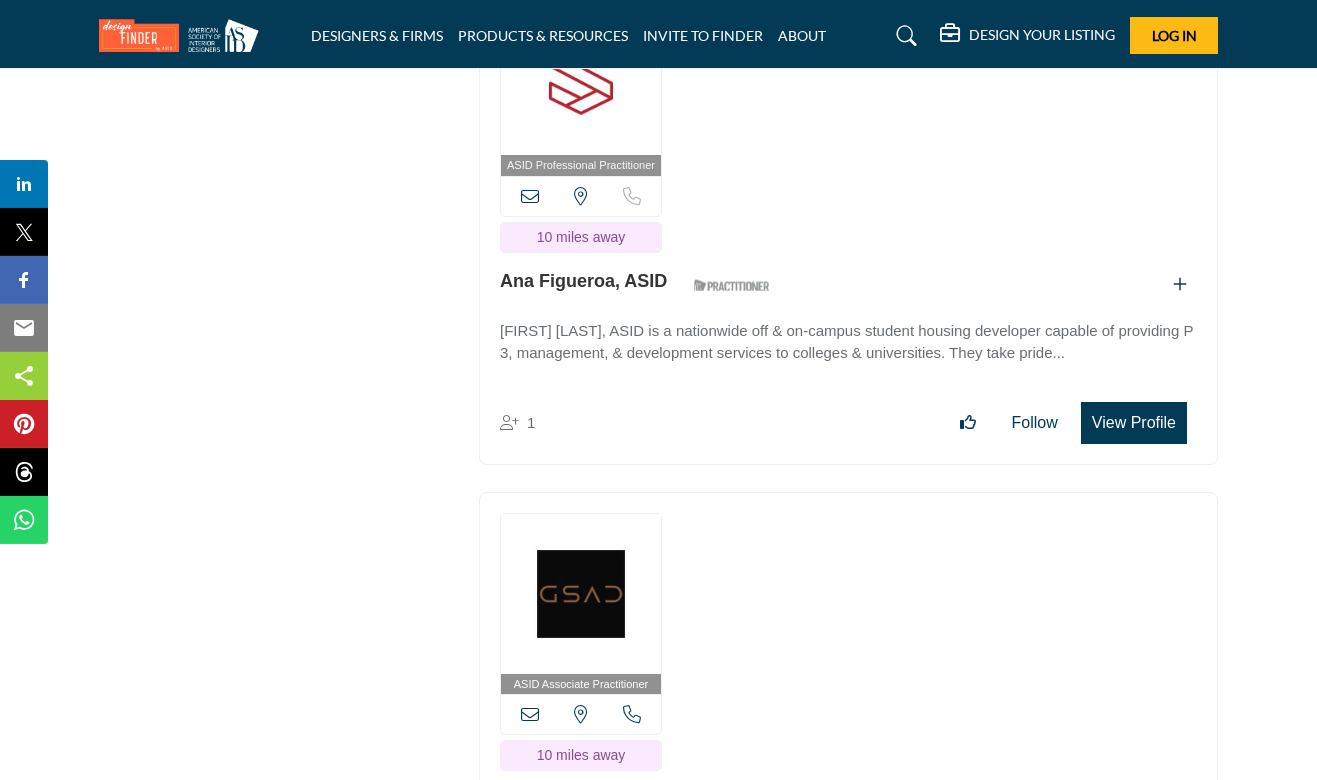 scroll, scrollTop: 30705, scrollLeft: 0, axis: vertical 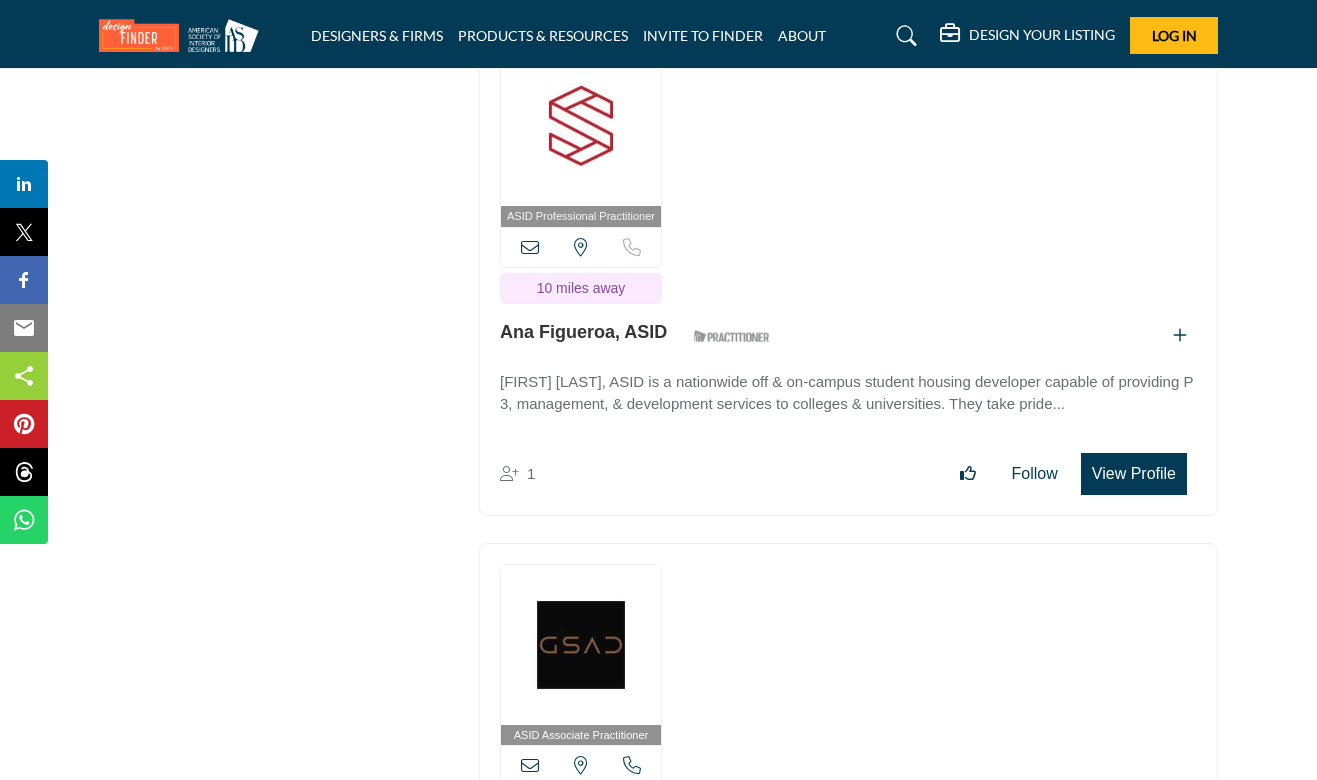 click on "View Profile" at bounding box center (1134, 474) 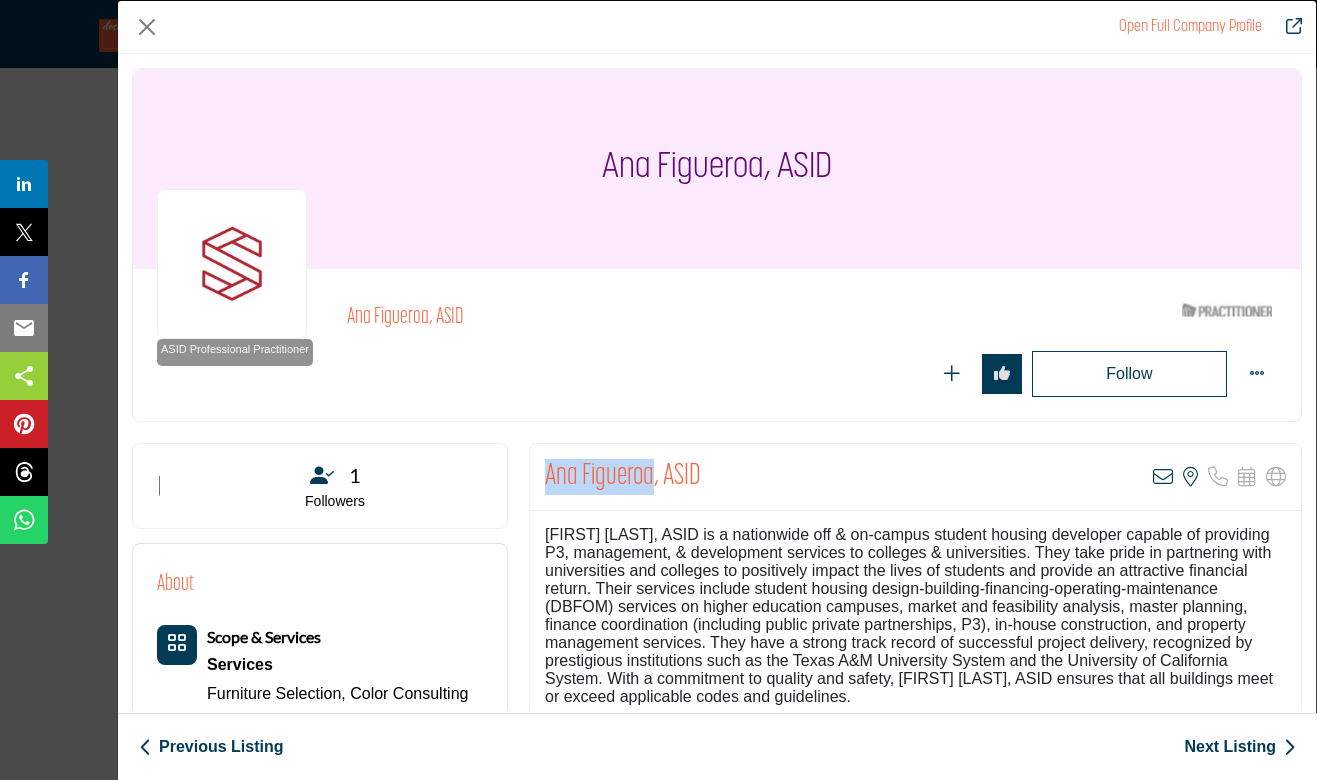 drag, startPoint x: 655, startPoint y: 483, endPoint x: 534, endPoint y: 480, distance: 121.037186 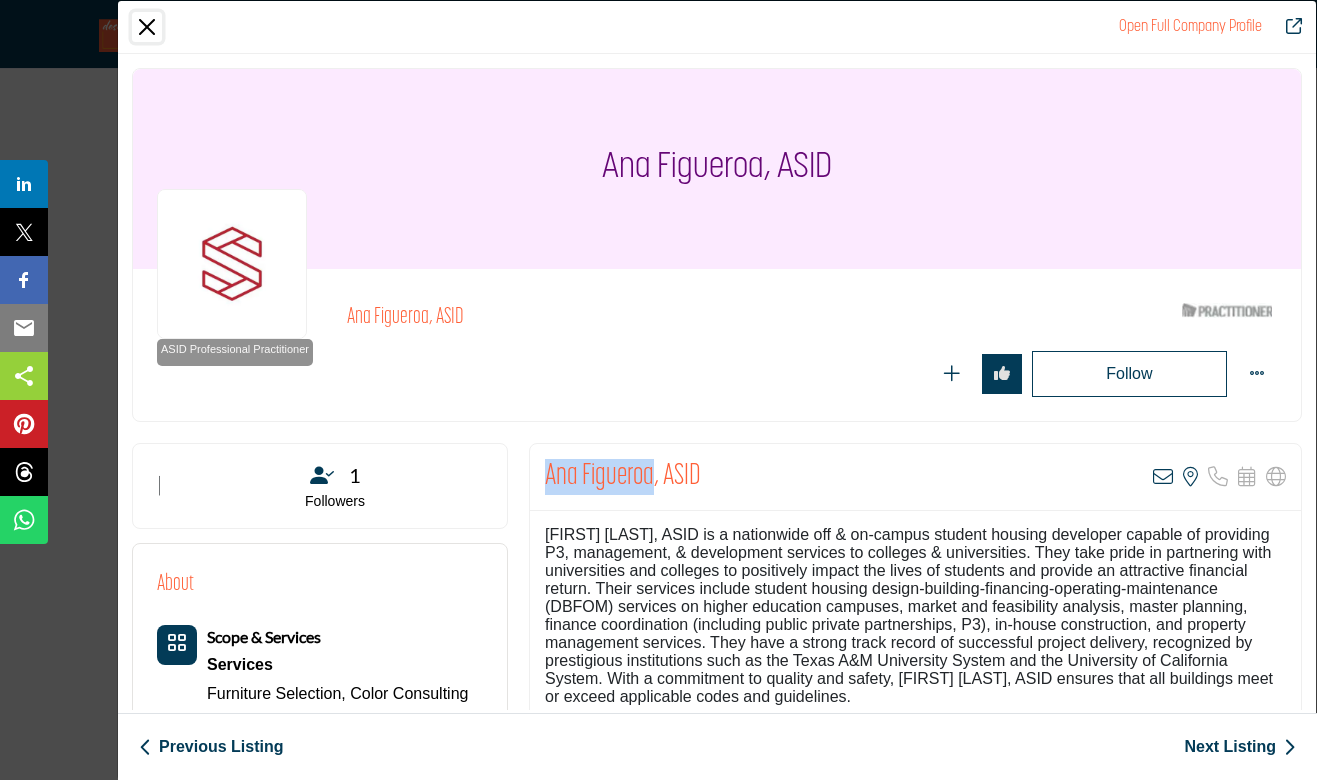 click at bounding box center (147, 27) 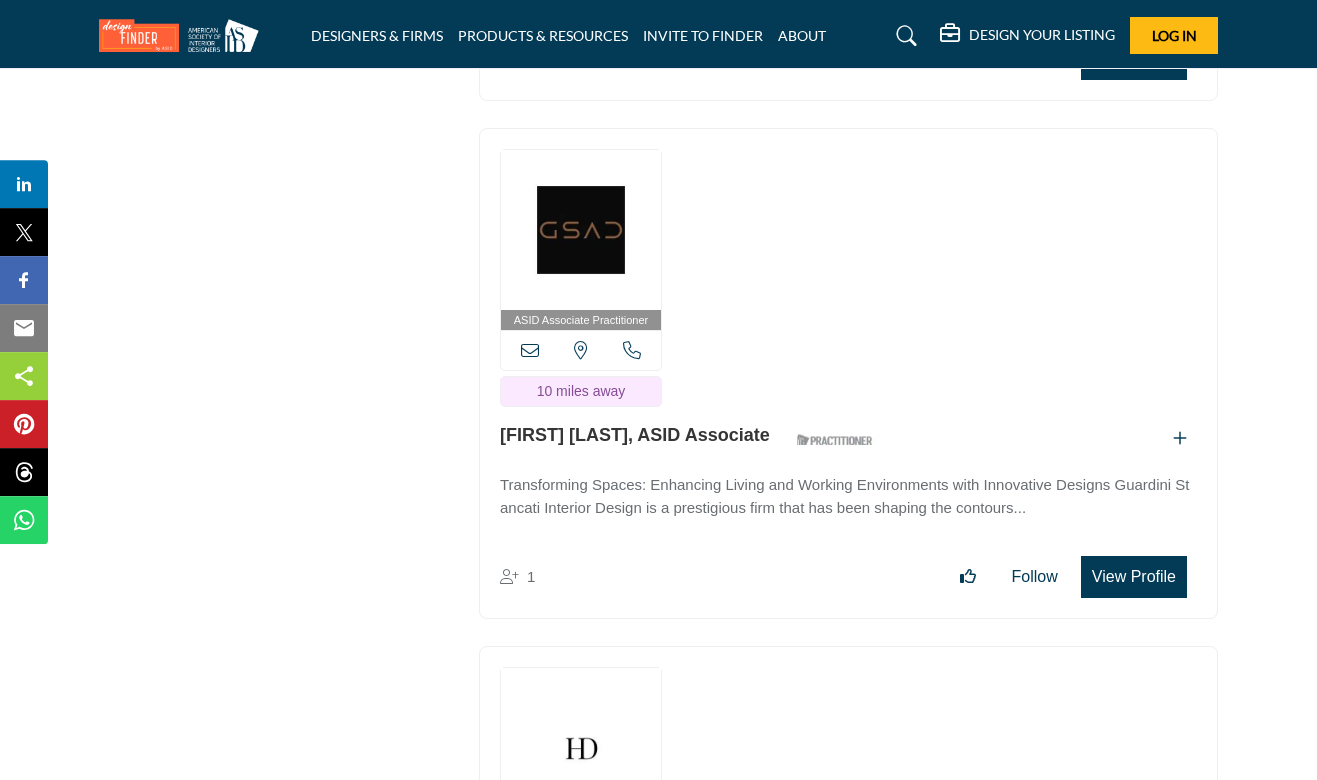 scroll, scrollTop: 31137, scrollLeft: 0, axis: vertical 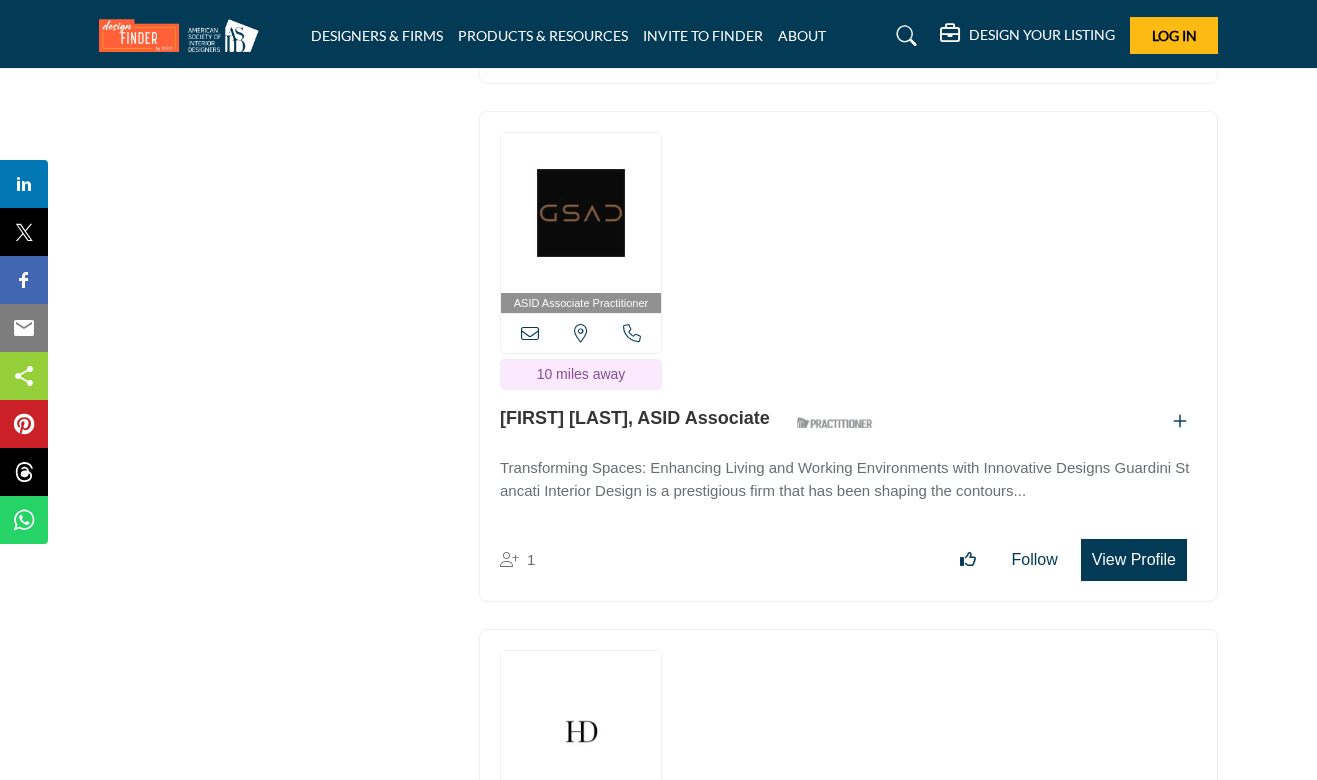click on "View Profile" at bounding box center (1134, 560) 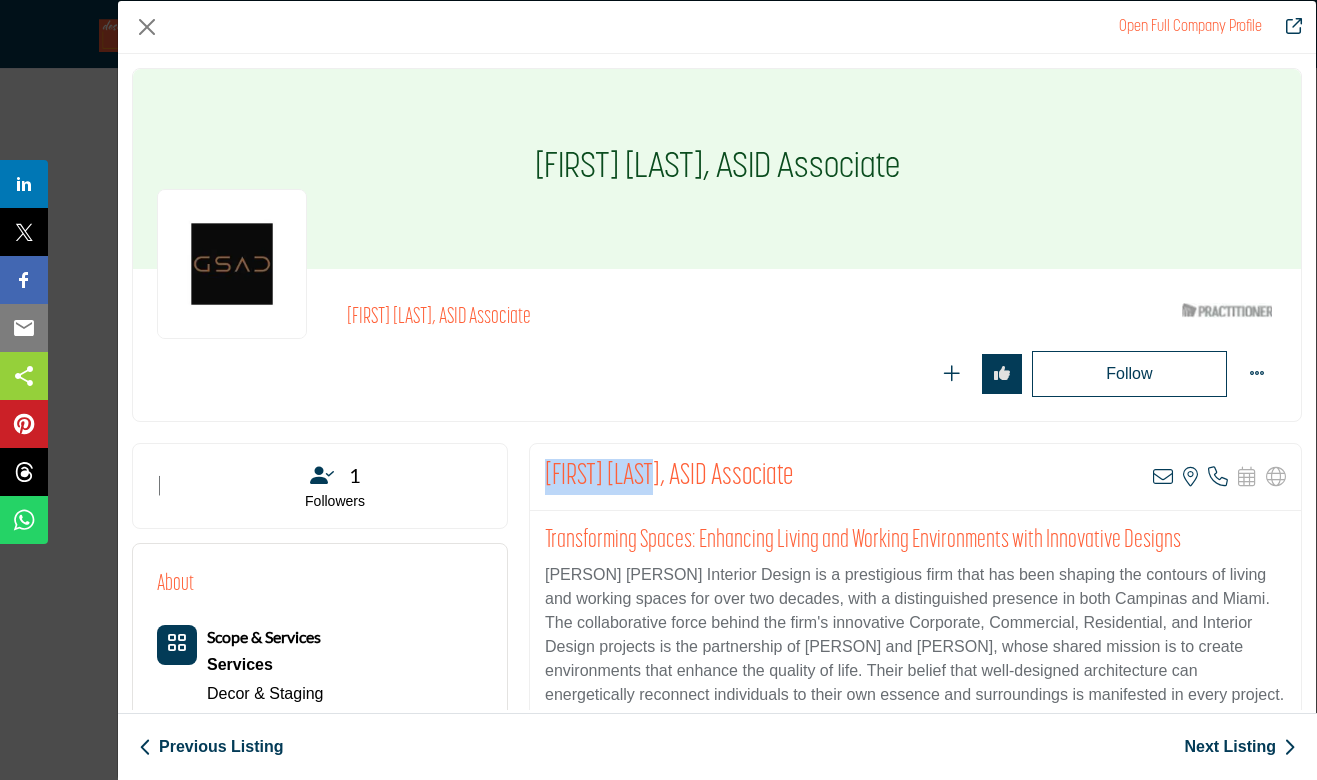 drag, startPoint x: 657, startPoint y: 476, endPoint x: 533, endPoint y: 473, distance: 124.036285 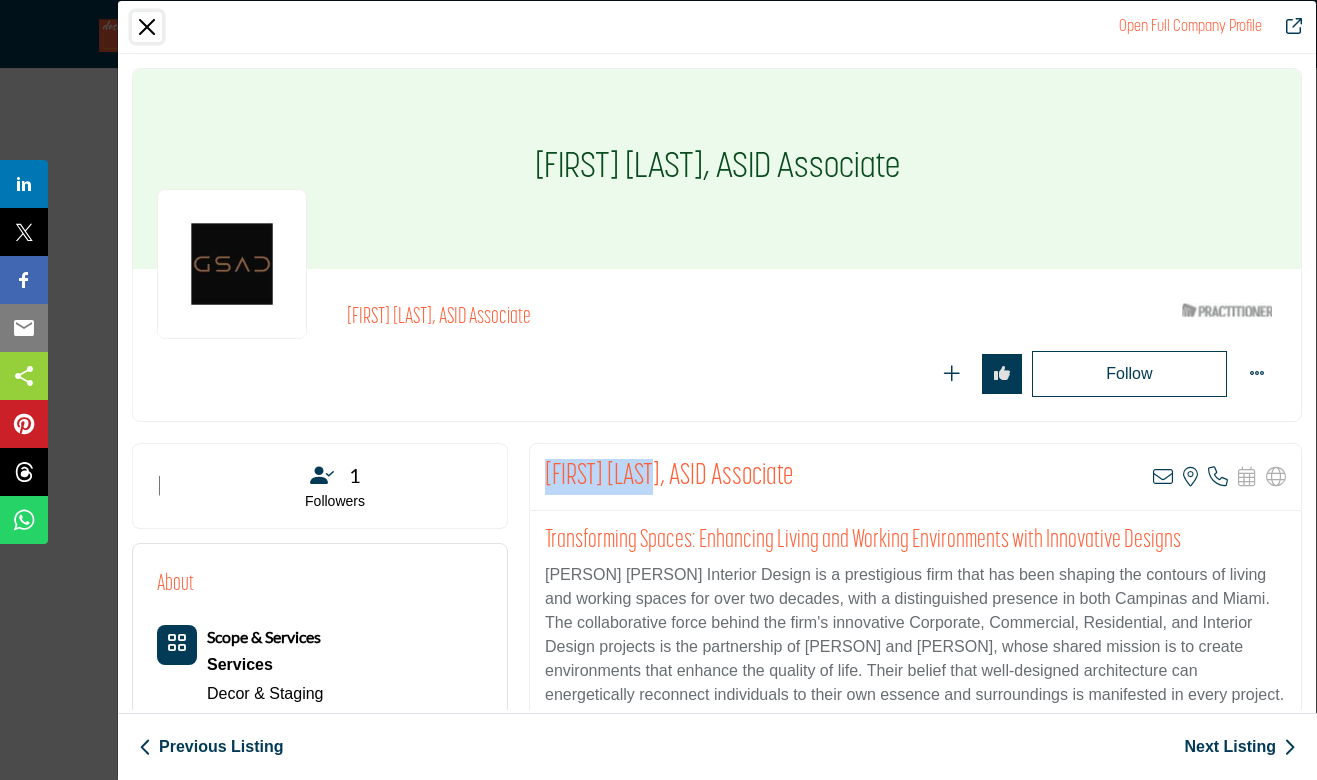 drag, startPoint x: 143, startPoint y: 27, endPoint x: 686, endPoint y: 392, distance: 654.2736 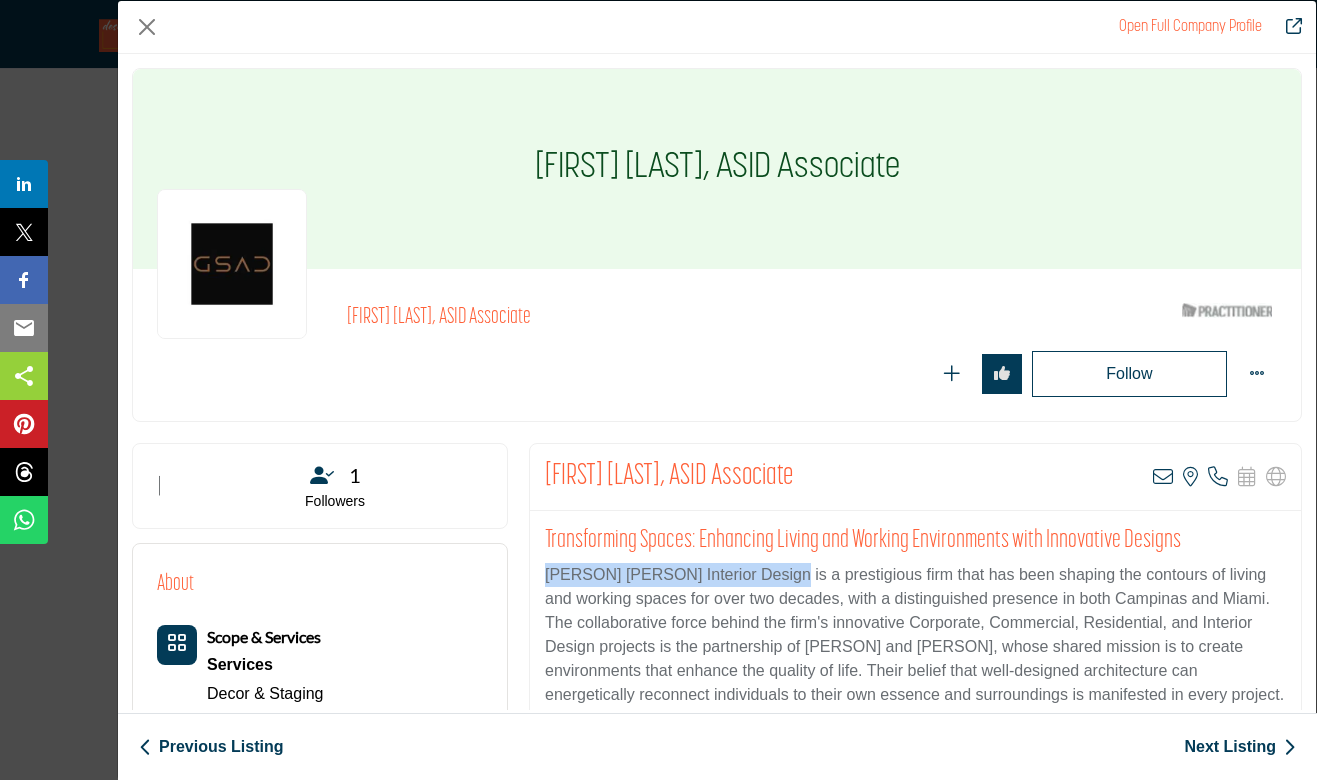 drag, startPoint x: 777, startPoint y: 580, endPoint x: 536, endPoint y: 582, distance: 241.0083 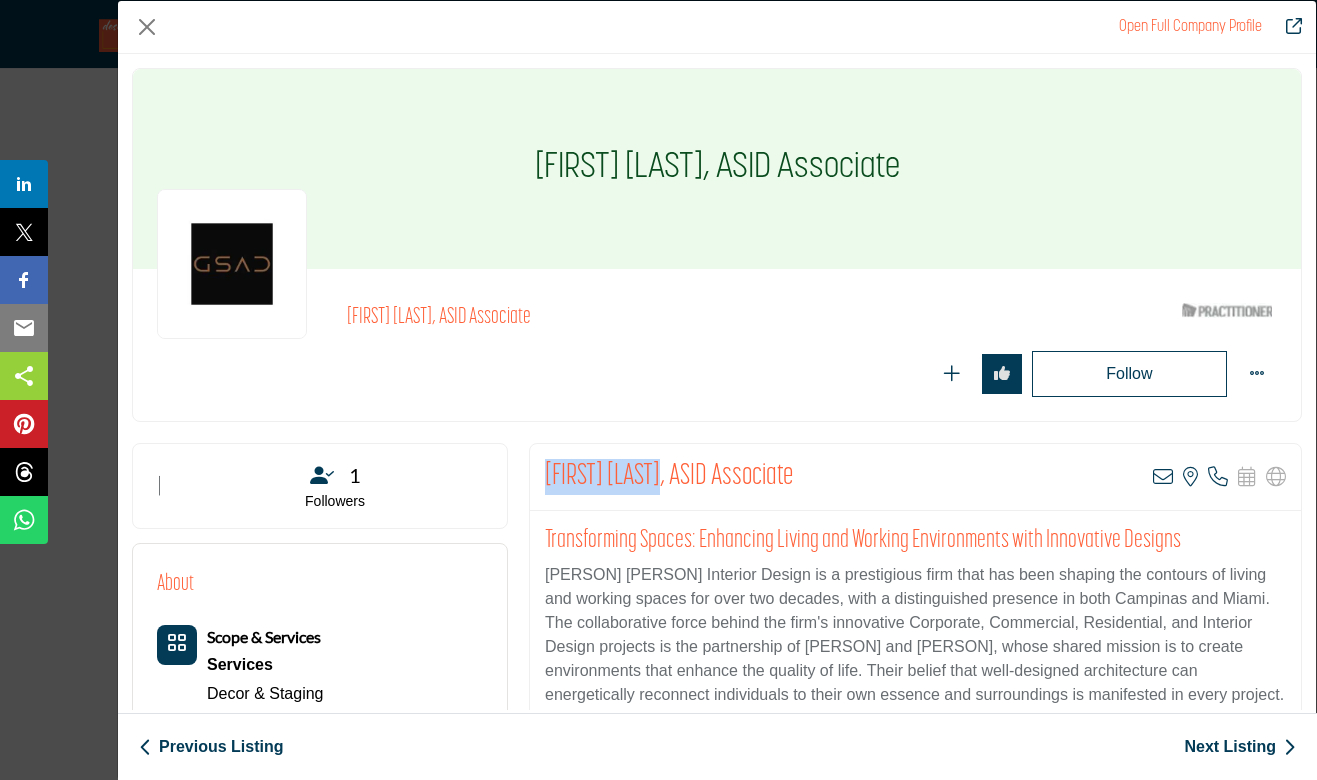 drag, startPoint x: 658, startPoint y: 477, endPoint x: 530, endPoint y: 475, distance: 128.01562 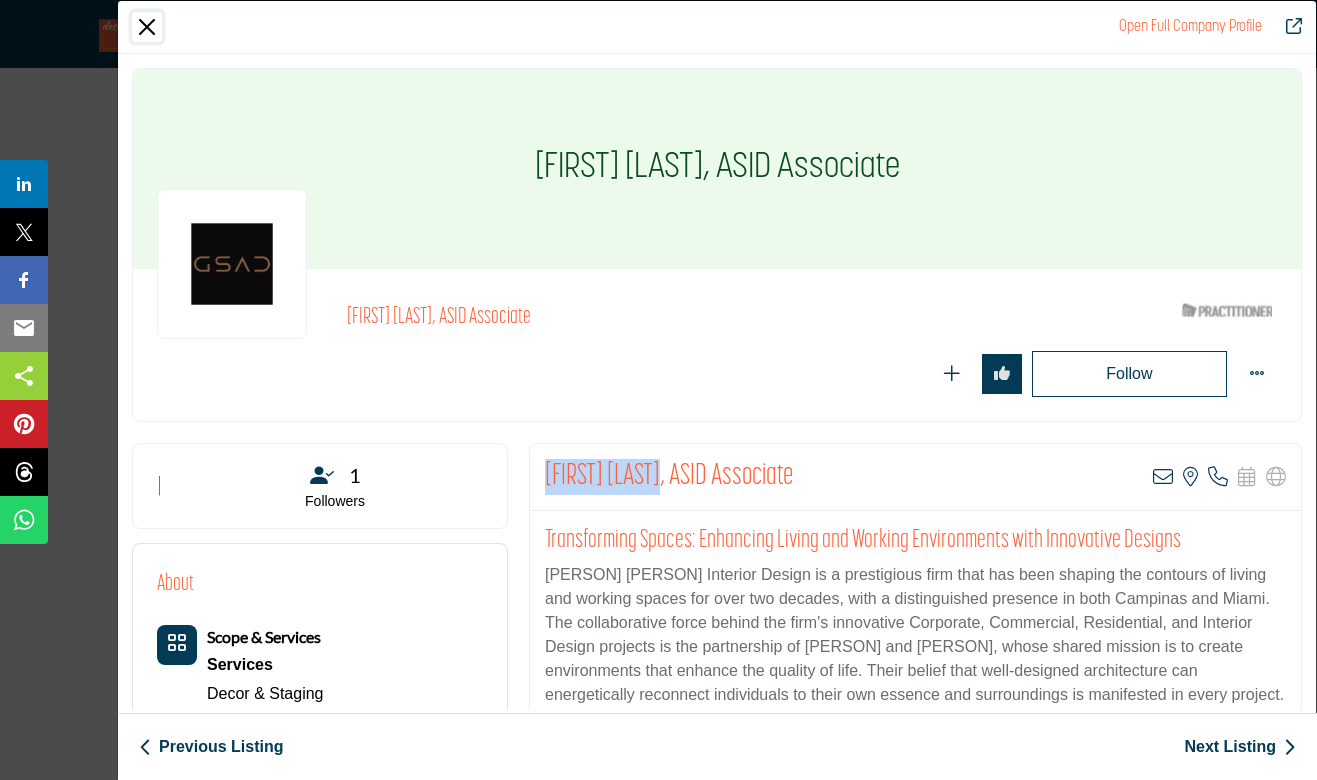 click at bounding box center (147, 27) 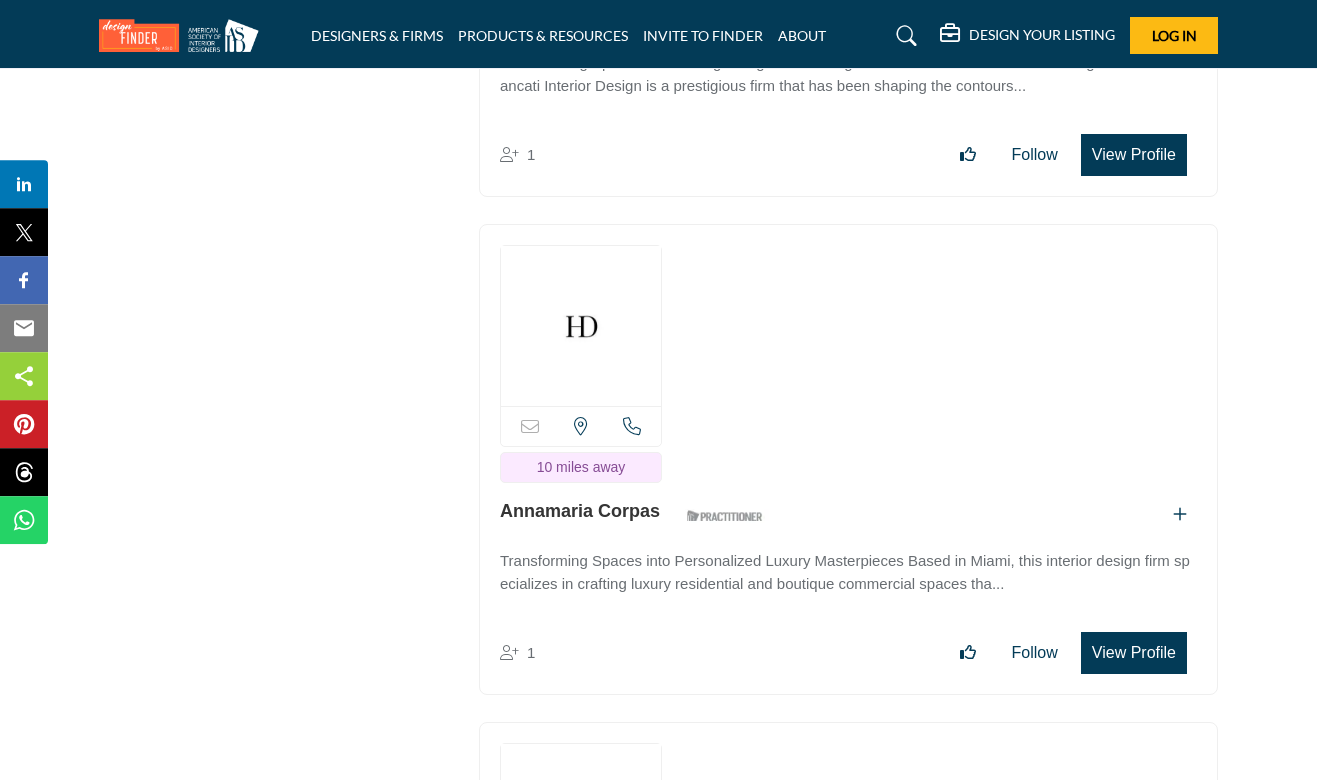 scroll, scrollTop: 31623, scrollLeft: 0, axis: vertical 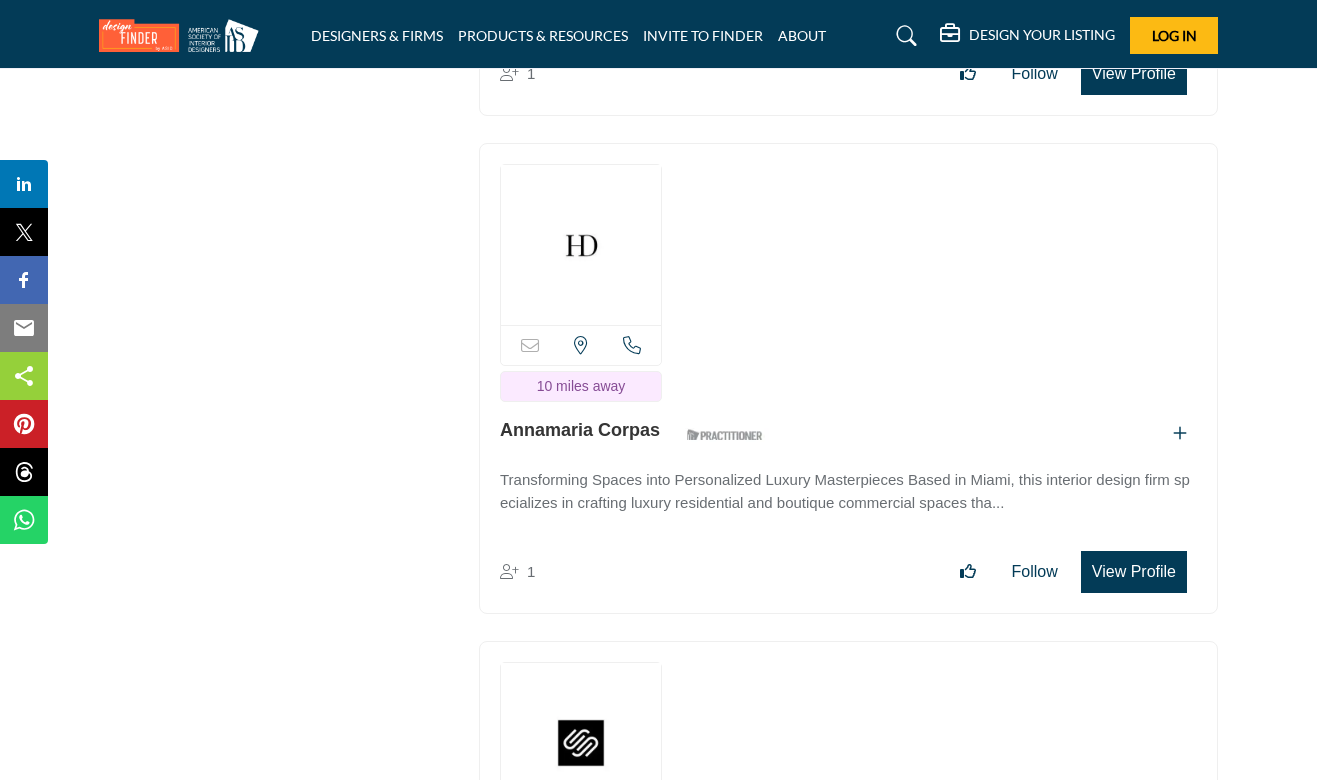 click on "View Profile" at bounding box center (1134, 572) 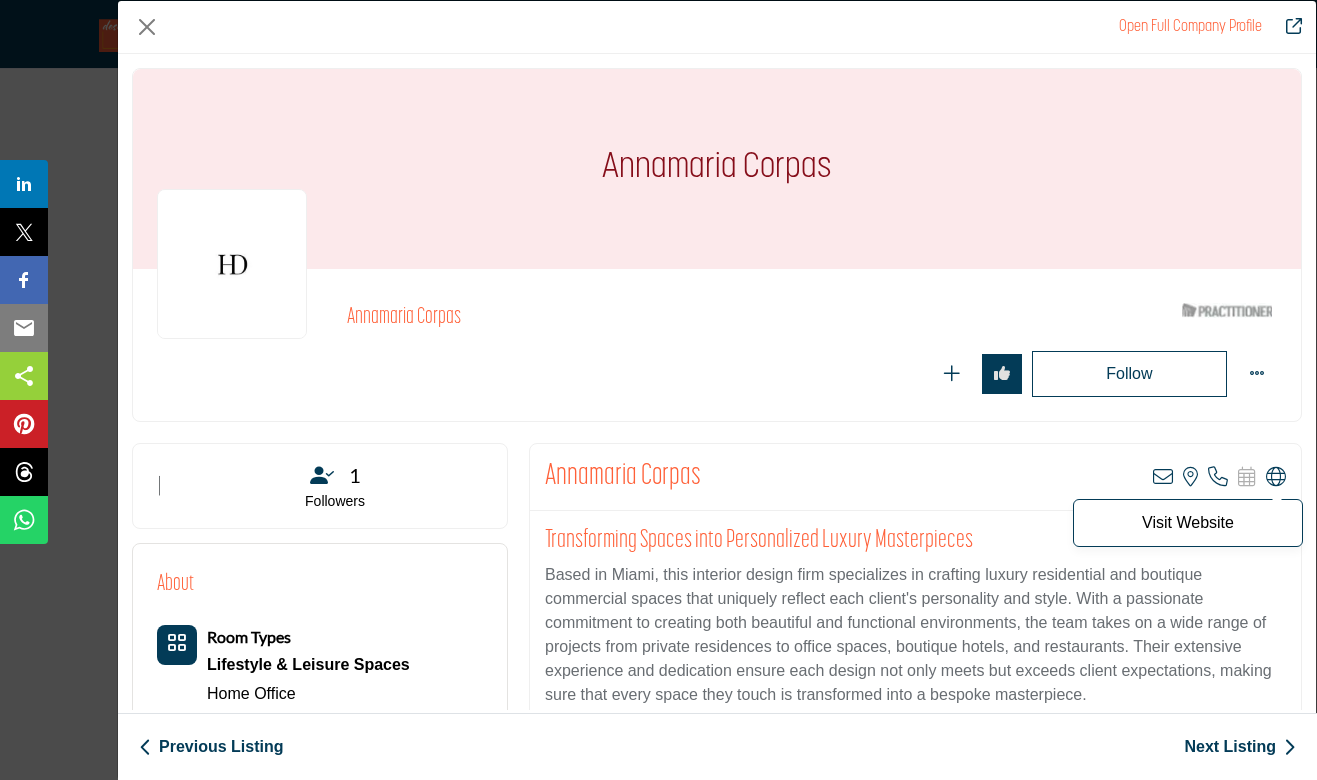 click at bounding box center (1276, 477) 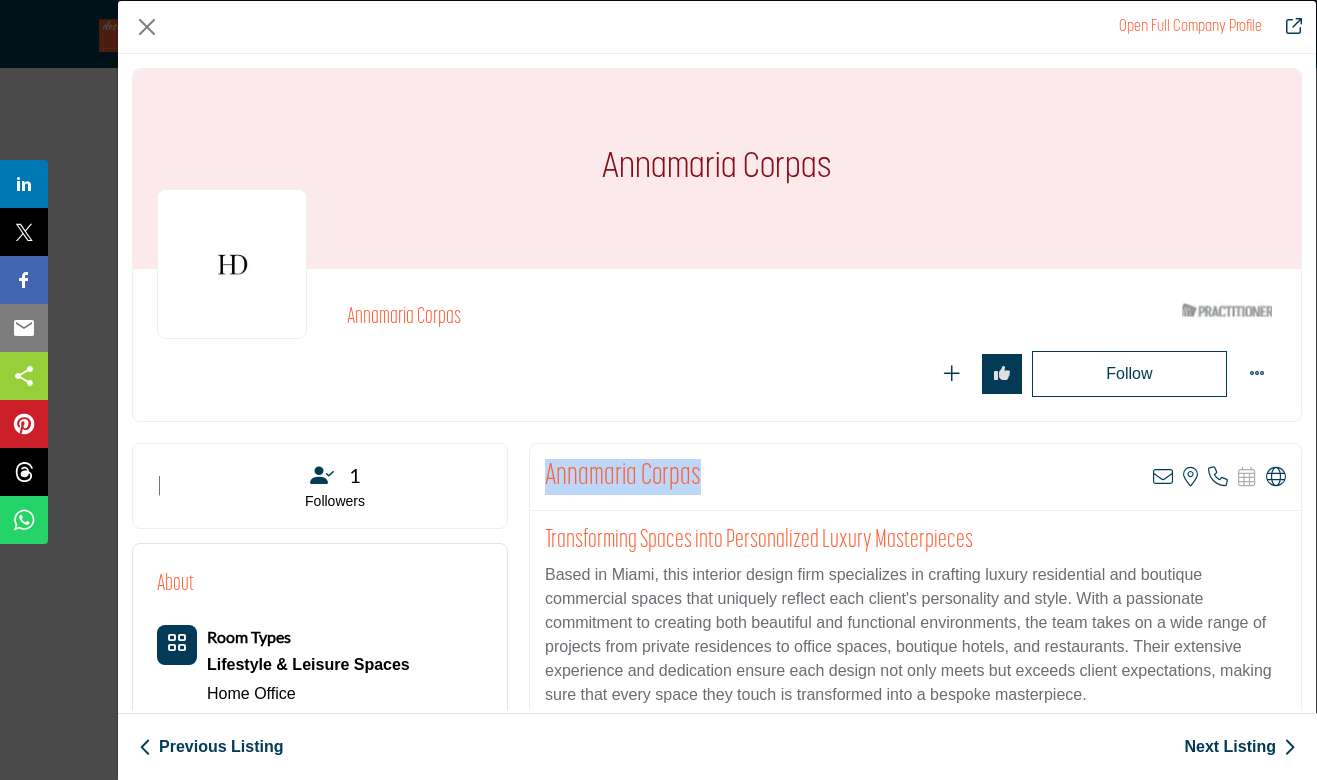 drag, startPoint x: 715, startPoint y: 477, endPoint x: 549, endPoint y: 473, distance: 166.04819 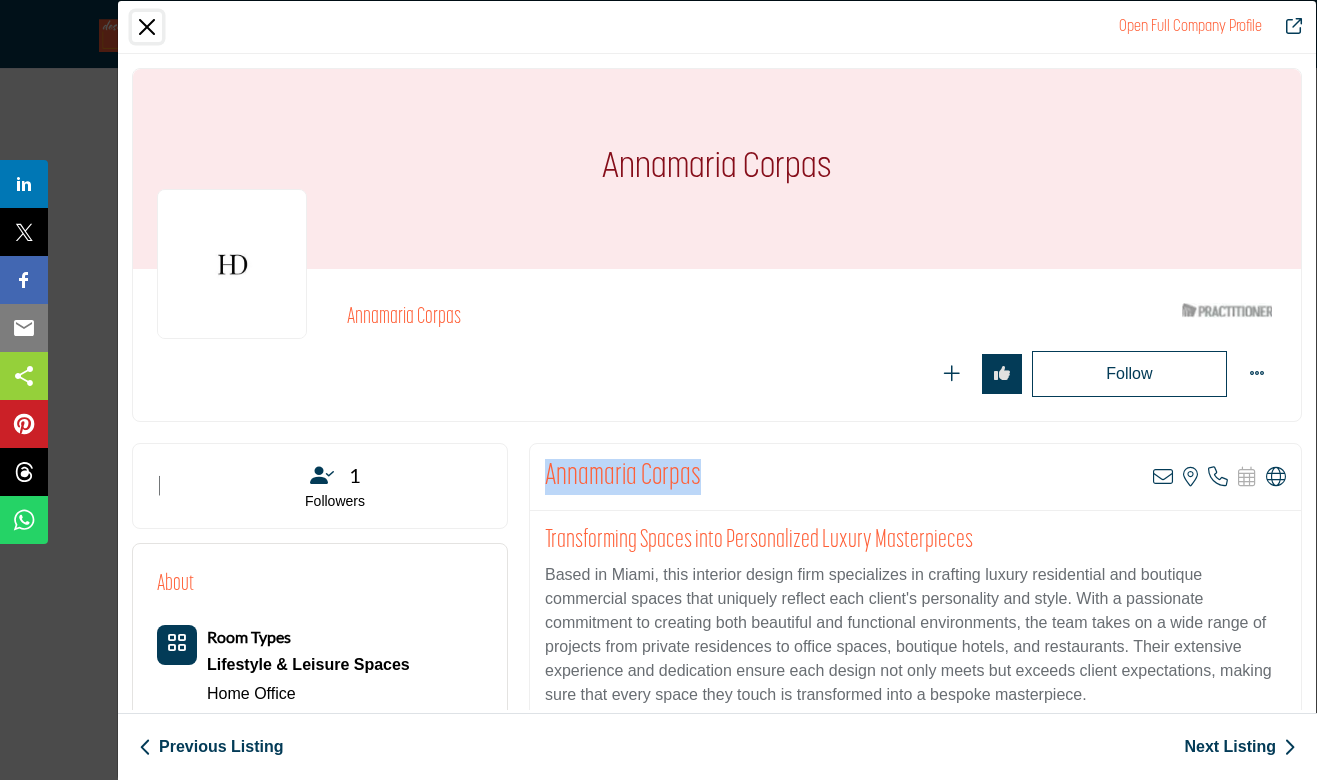 click at bounding box center (147, 27) 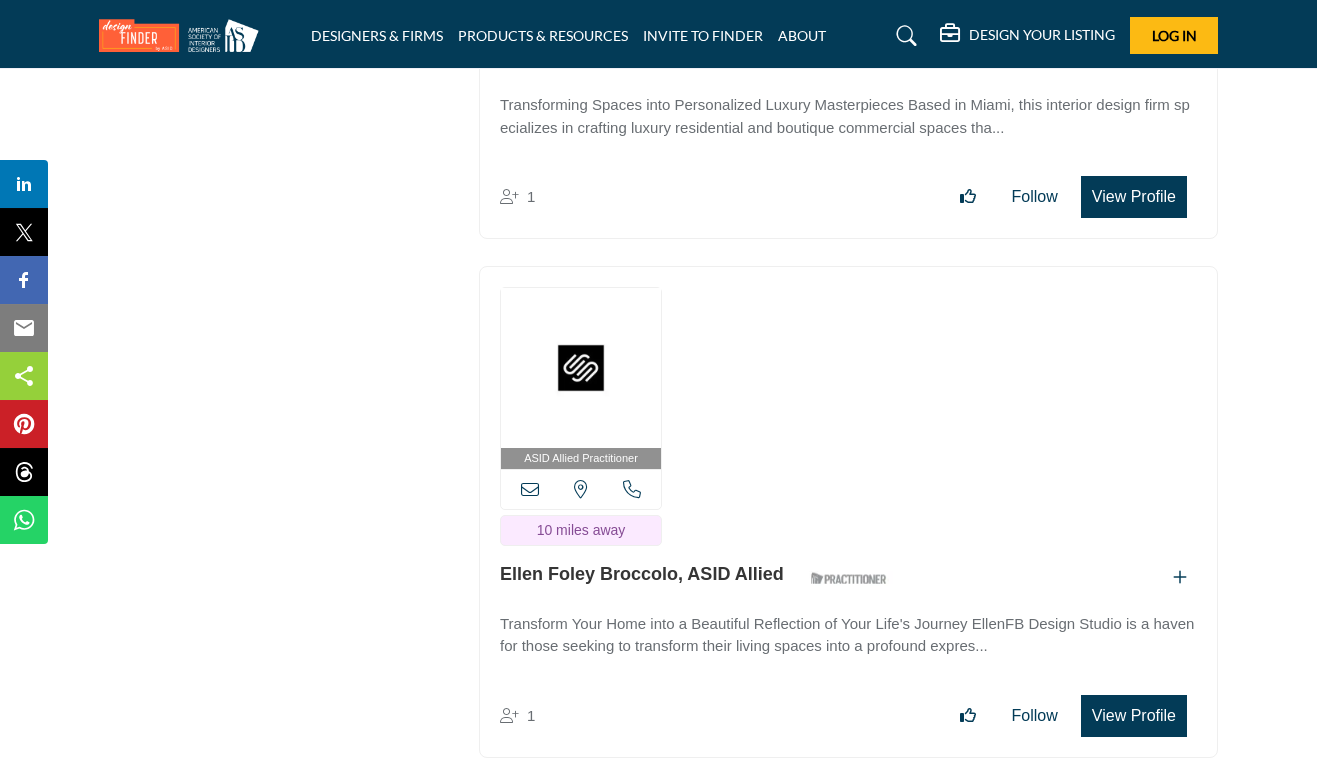 scroll, scrollTop: 32217, scrollLeft: 0, axis: vertical 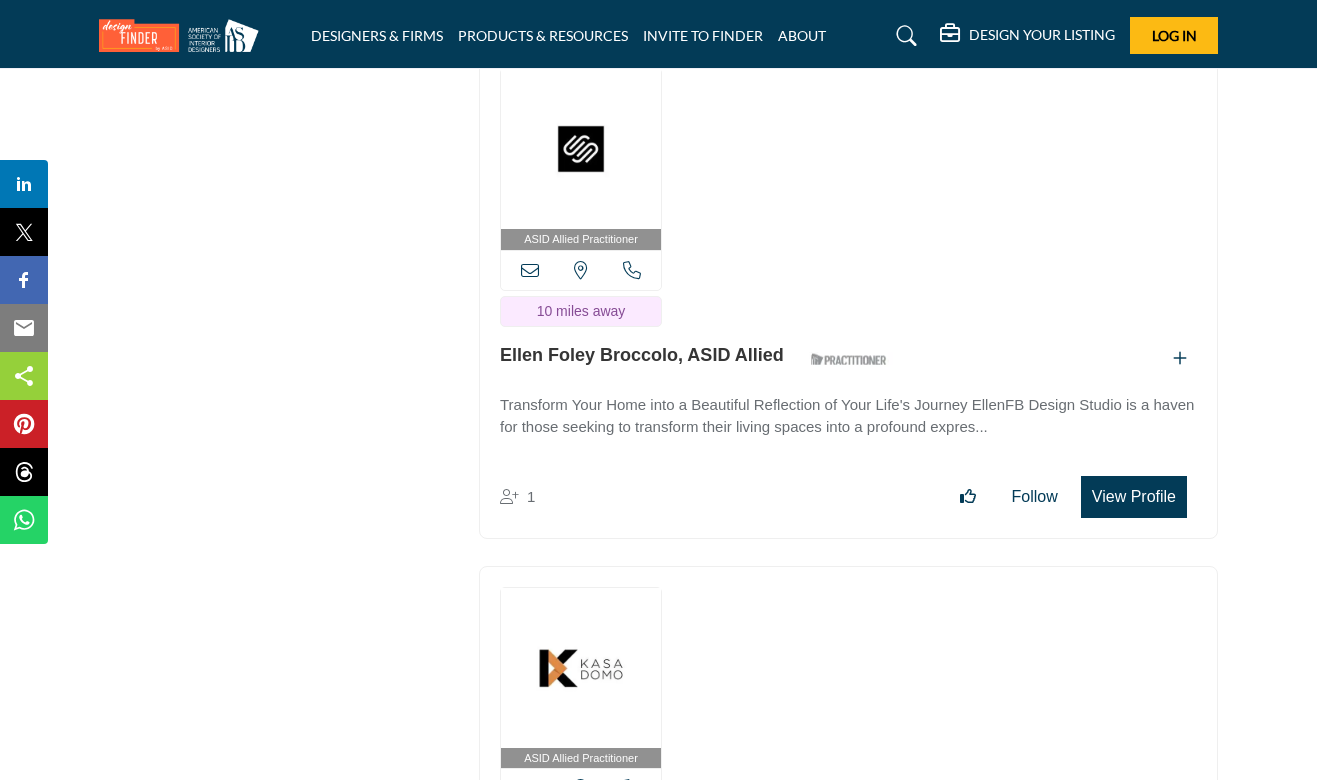 click on "View Profile" at bounding box center [1134, 497] 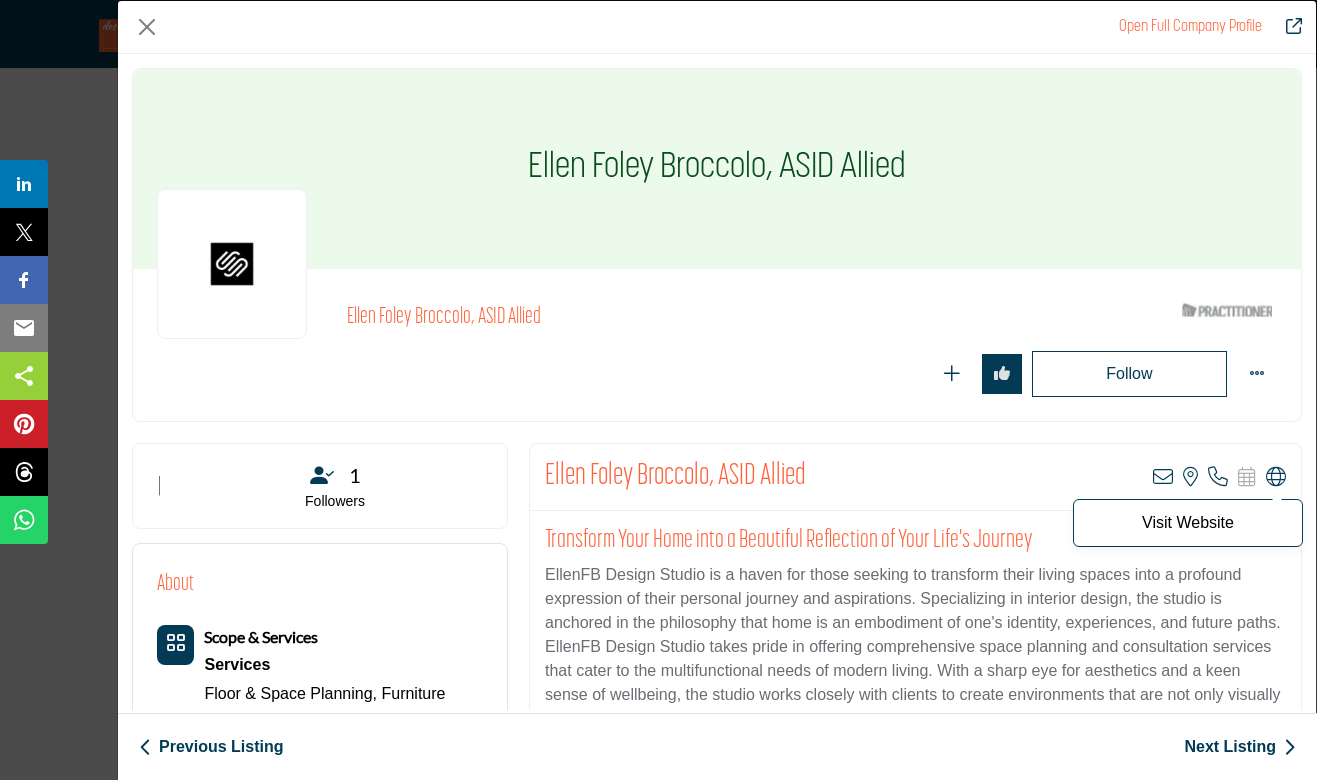 click at bounding box center (1276, 477) 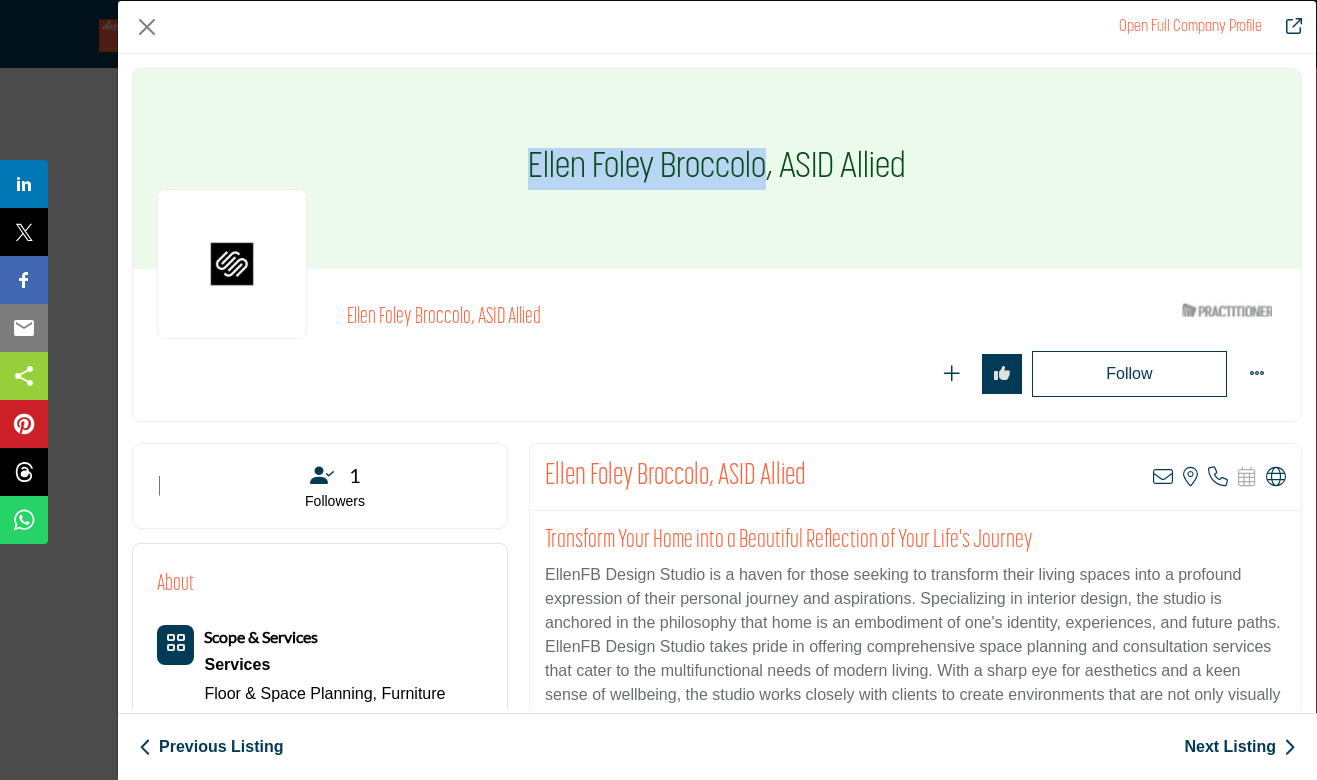 drag, startPoint x: 769, startPoint y: 163, endPoint x: 502, endPoint y: 158, distance: 267.0468 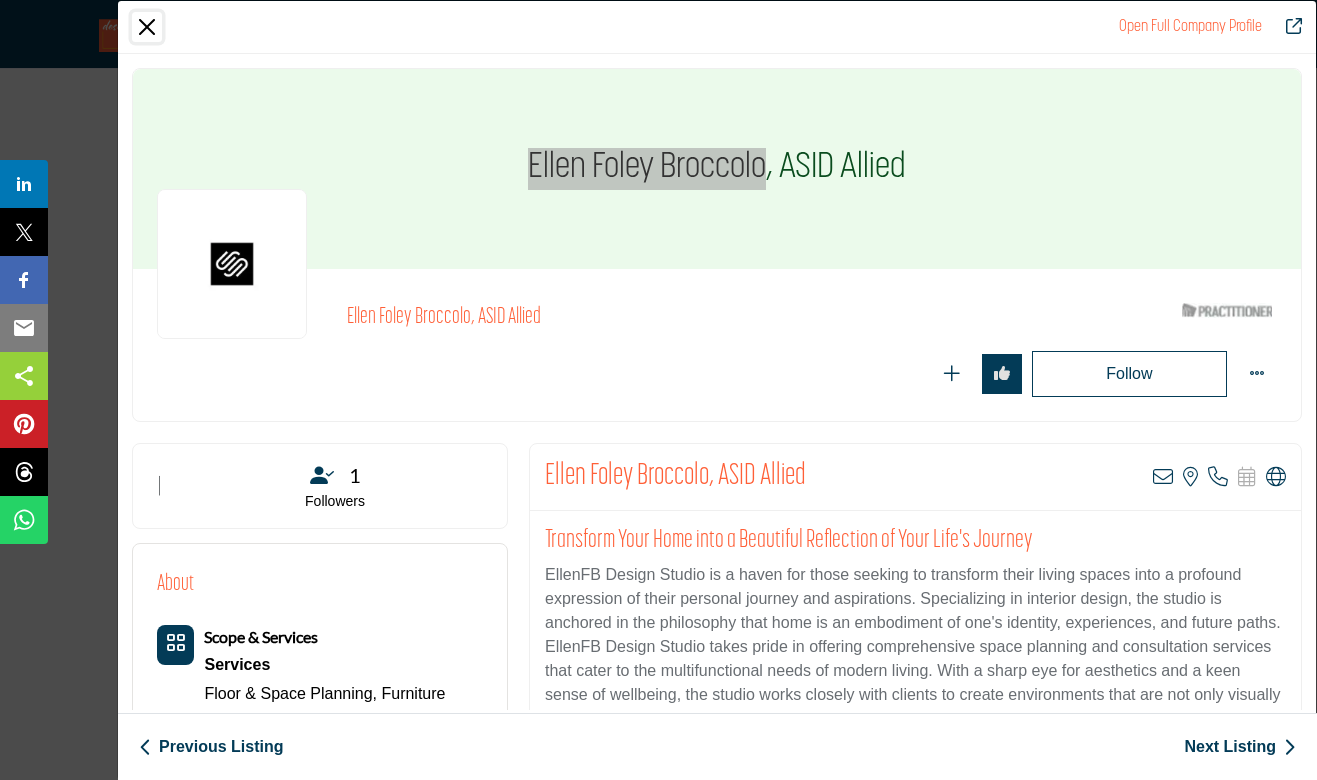 click at bounding box center [147, 27] 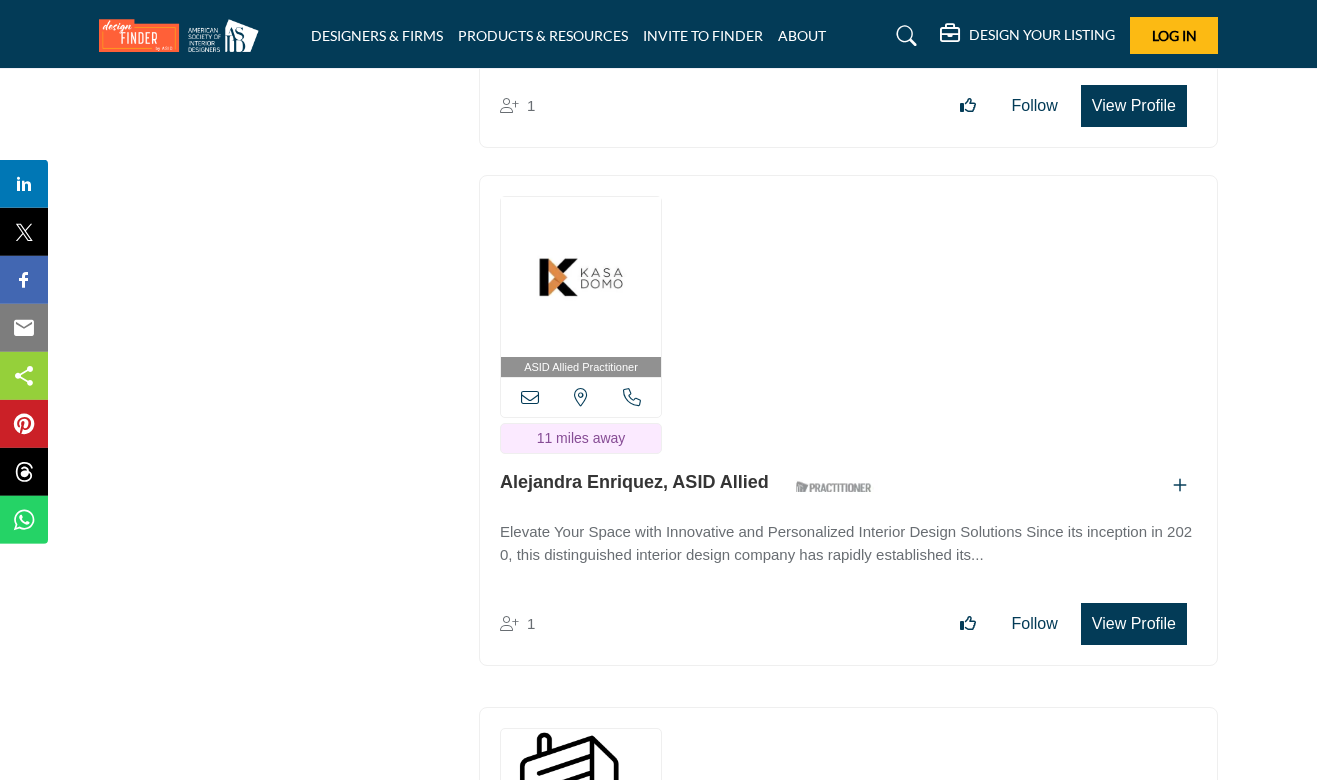 scroll, scrollTop: 32757, scrollLeft: 0, axis: vertical 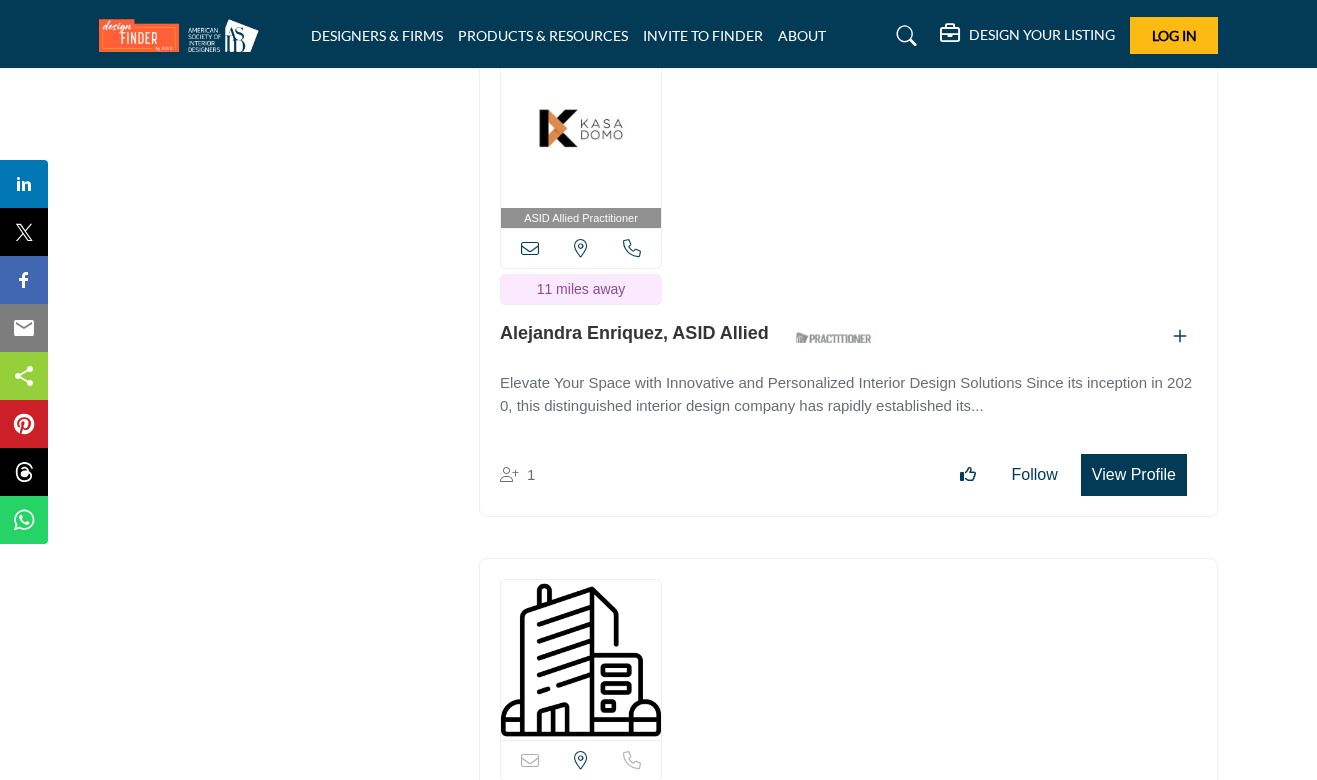 click on "View Profile" at bounding box center [1134, 475] 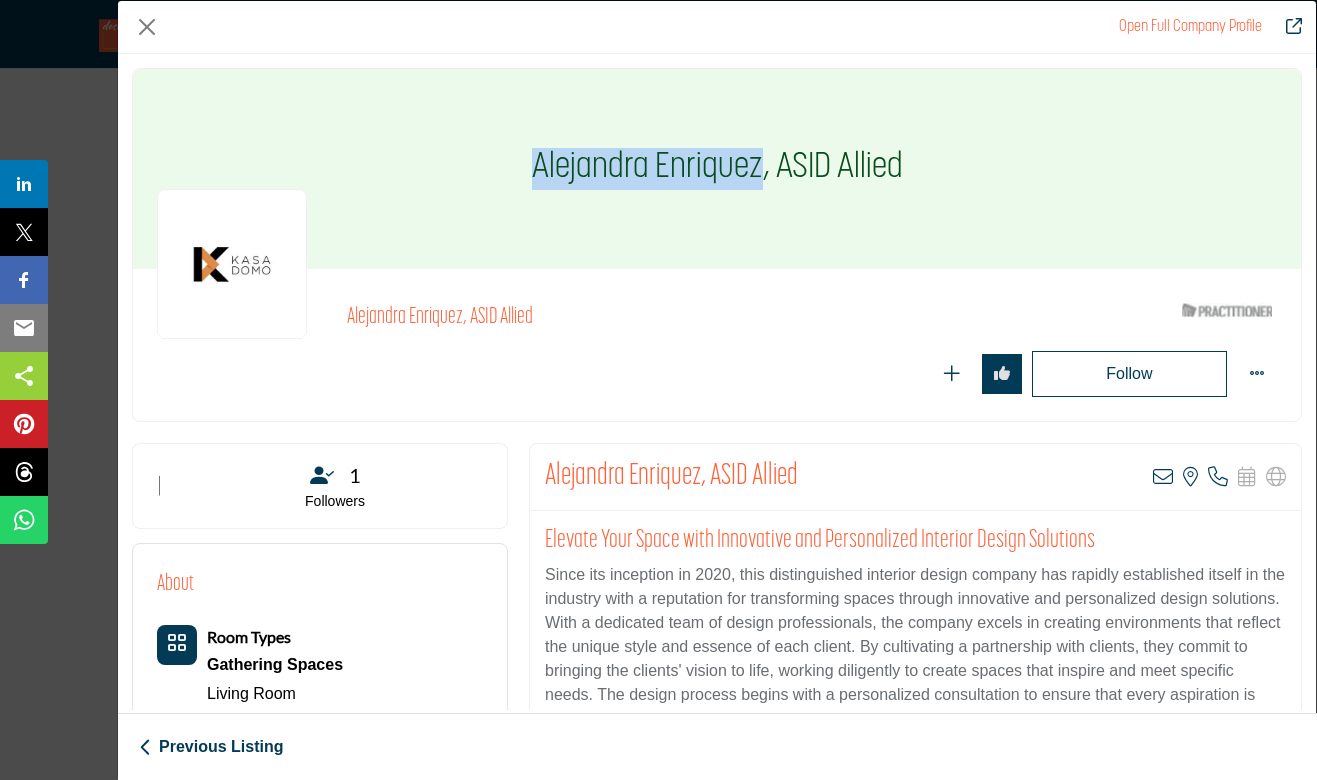drag, startPoint x: 760, startPoint y: 161, endPoint x: 499, endPoint y: 170, distance: 261.15512 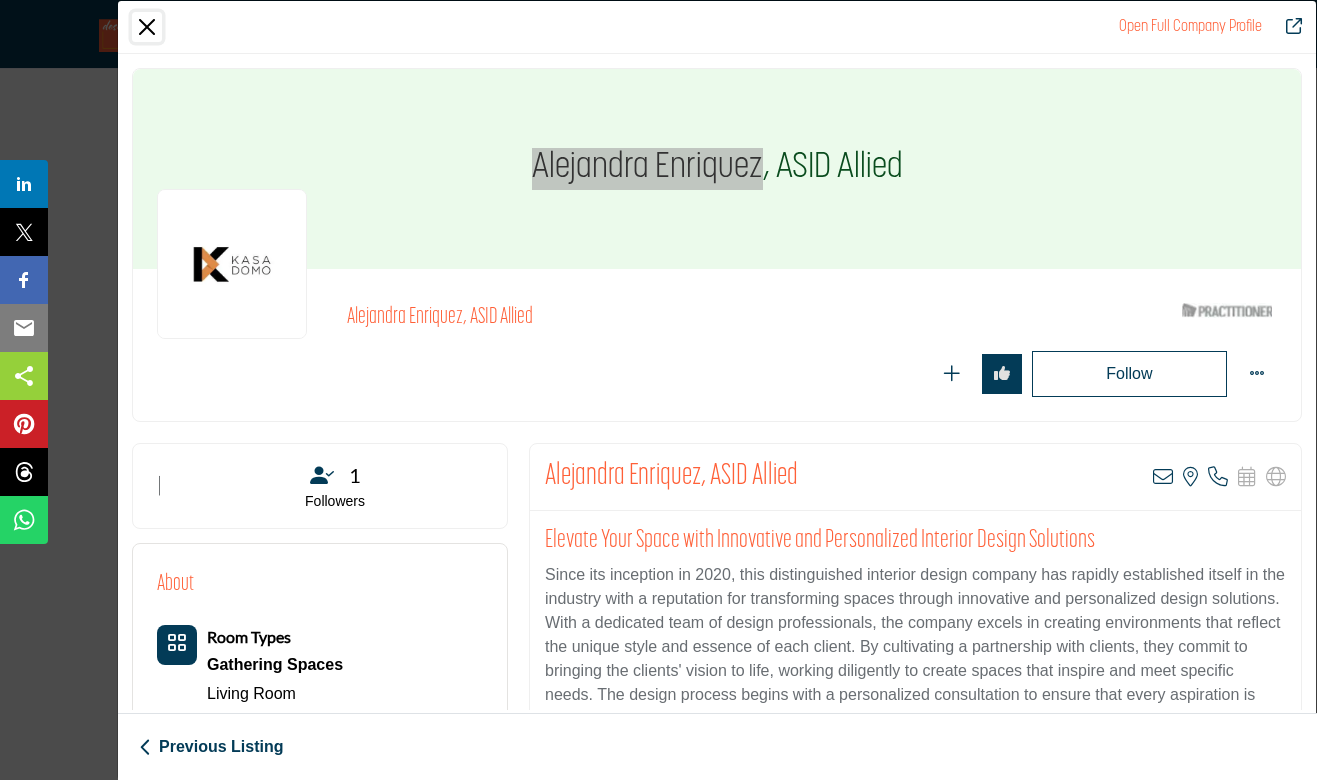 click at bounding box center [147, 27] 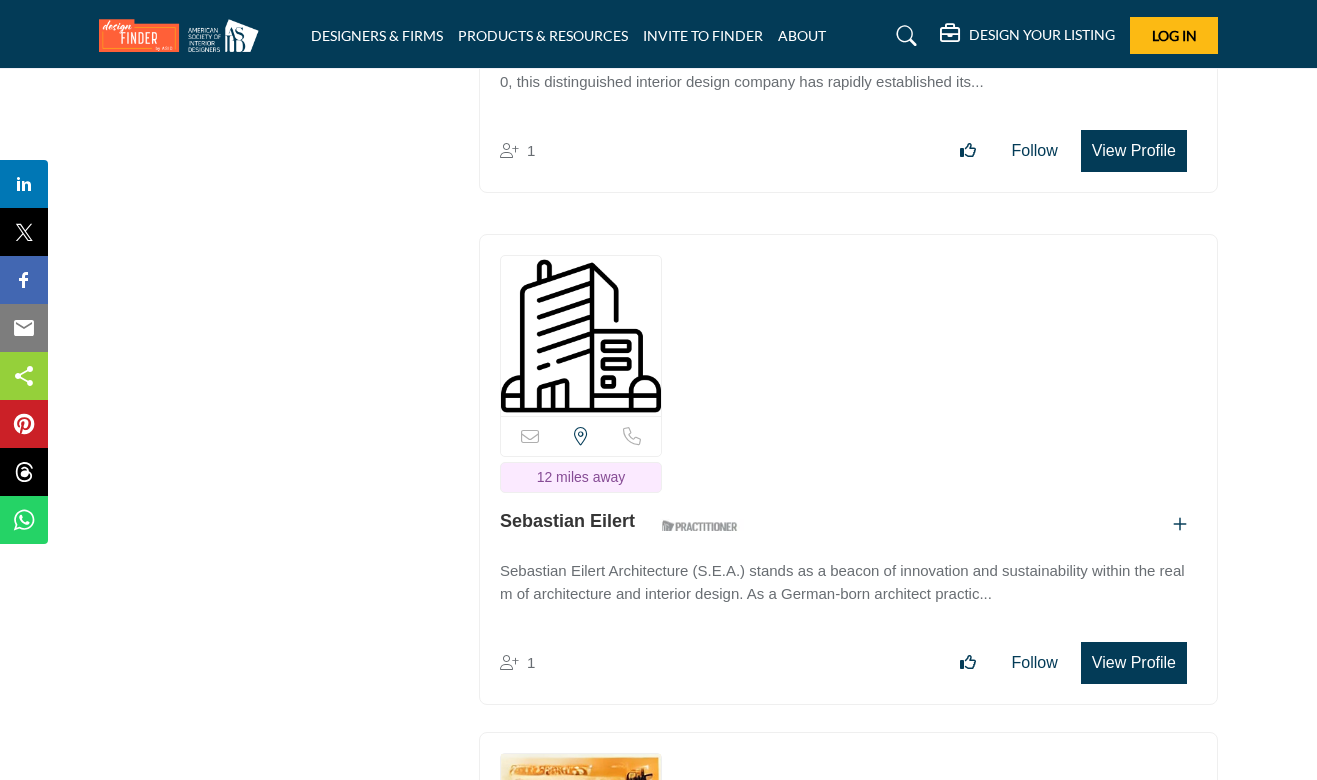 scroll, scrollTop: 33135, scrollLeft: 0, axis: vertical 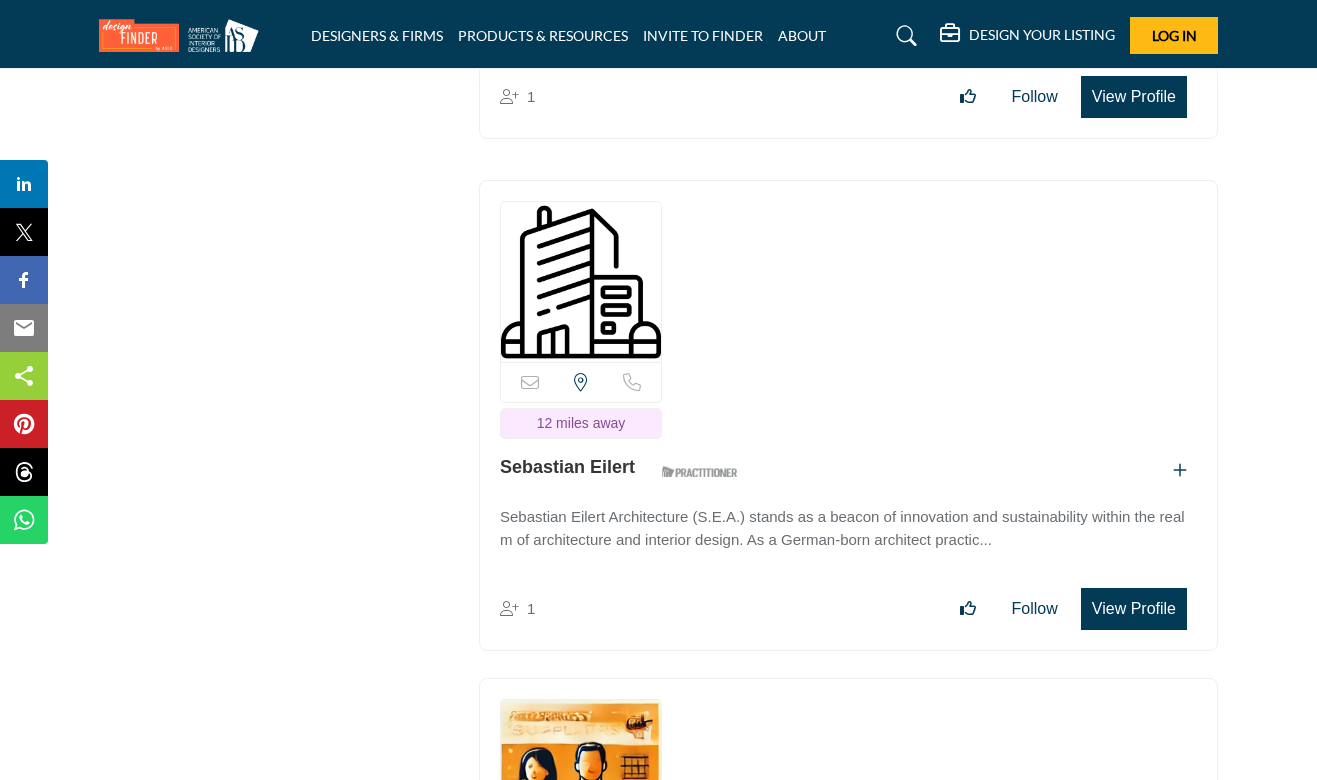 click on "View Profile" at bounding box center (1134, 609) 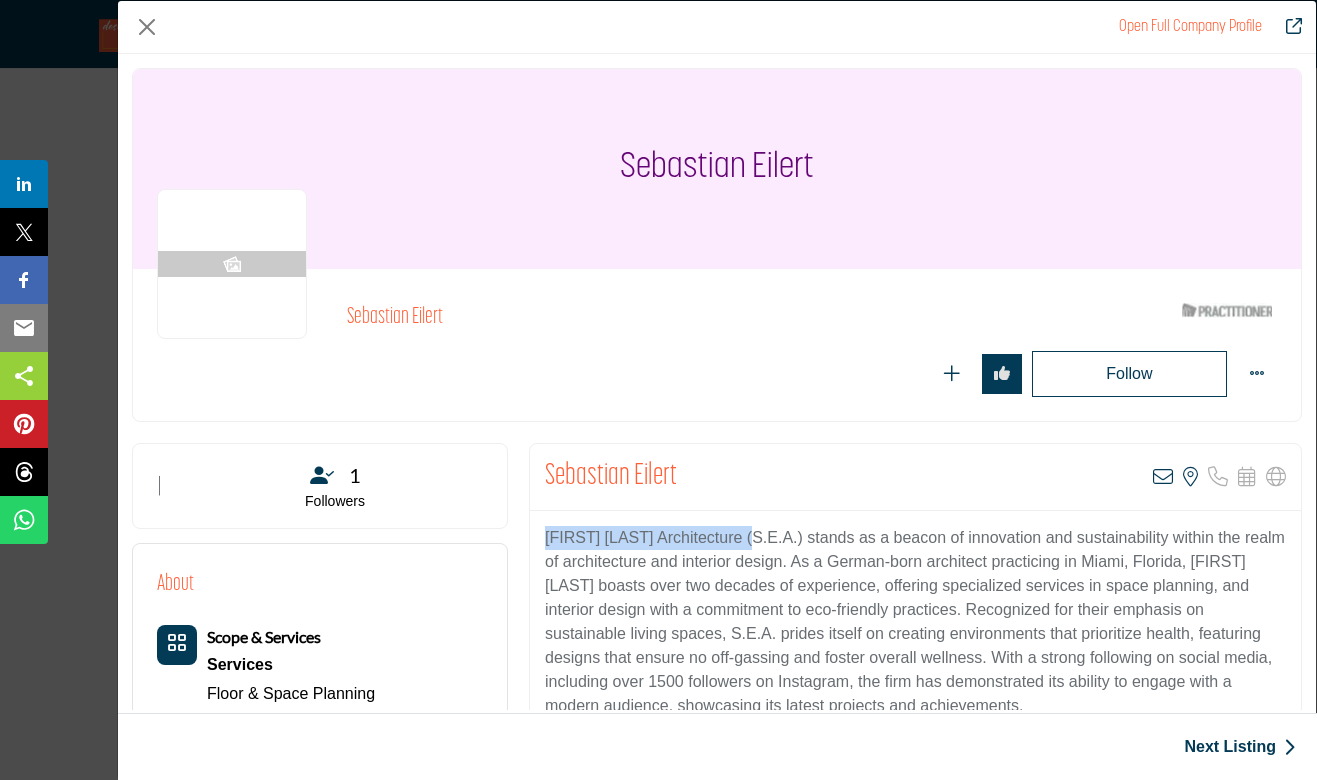 drag, startPoint x: 749, startPoint y: 537, endPoint x: 524, endPoint y: 537, distance: 225 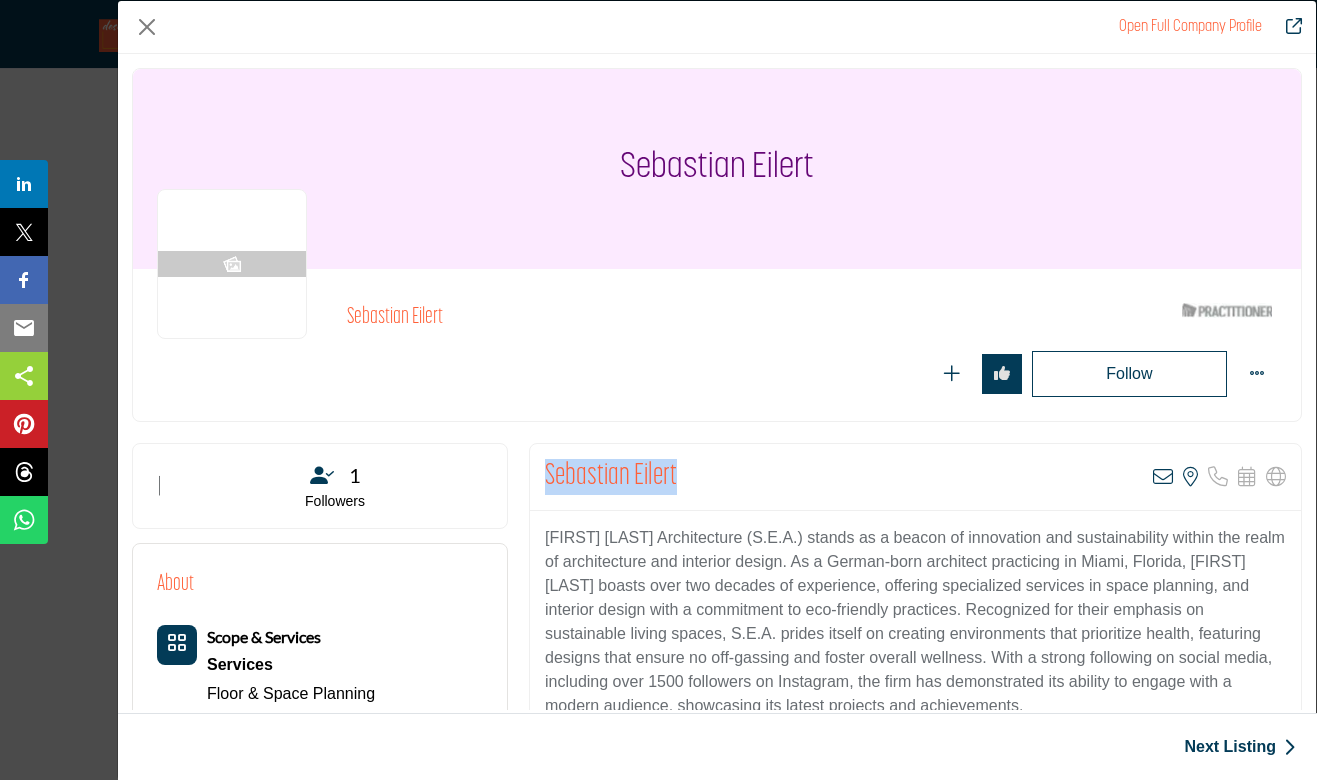 drag, startPoint x: 692, startPoint y: 472, endPoint x: 534, endPoint y: 472, distance: 158 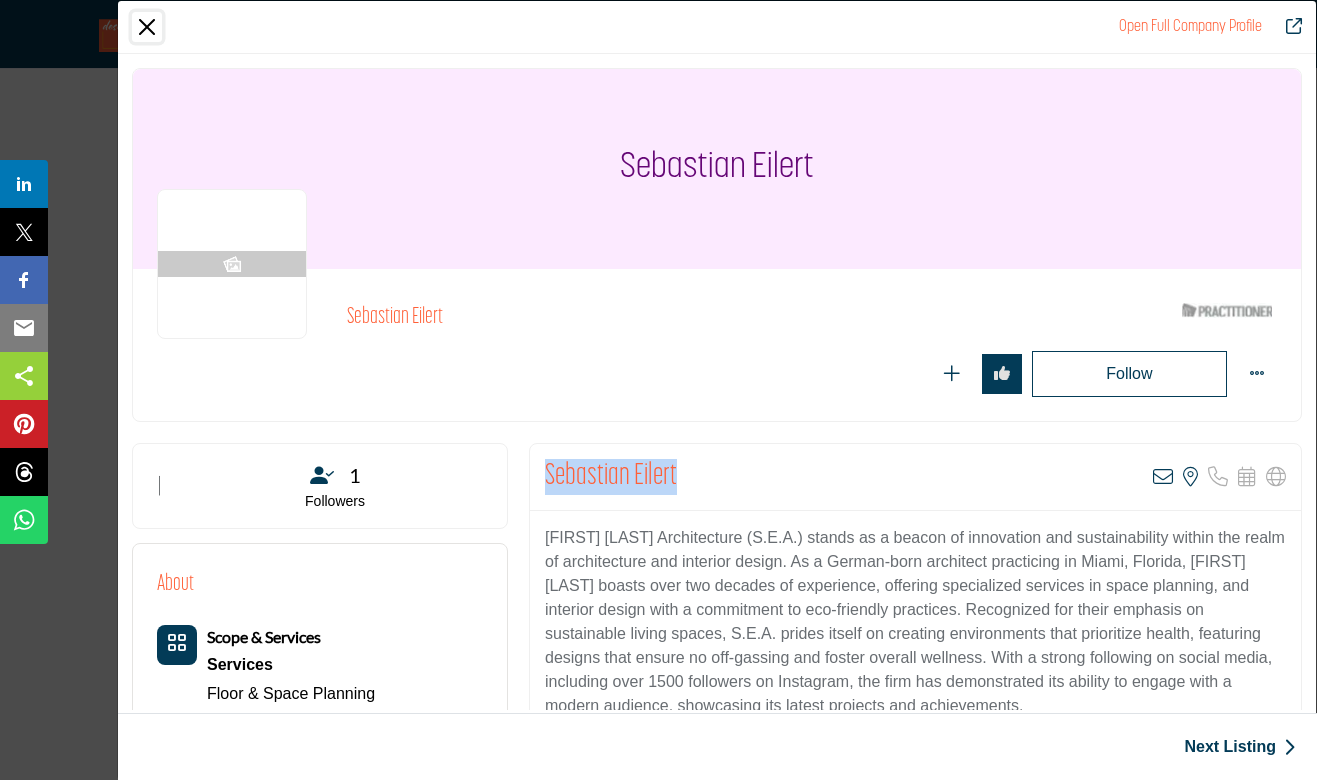 click at bounding box center (147, 27) 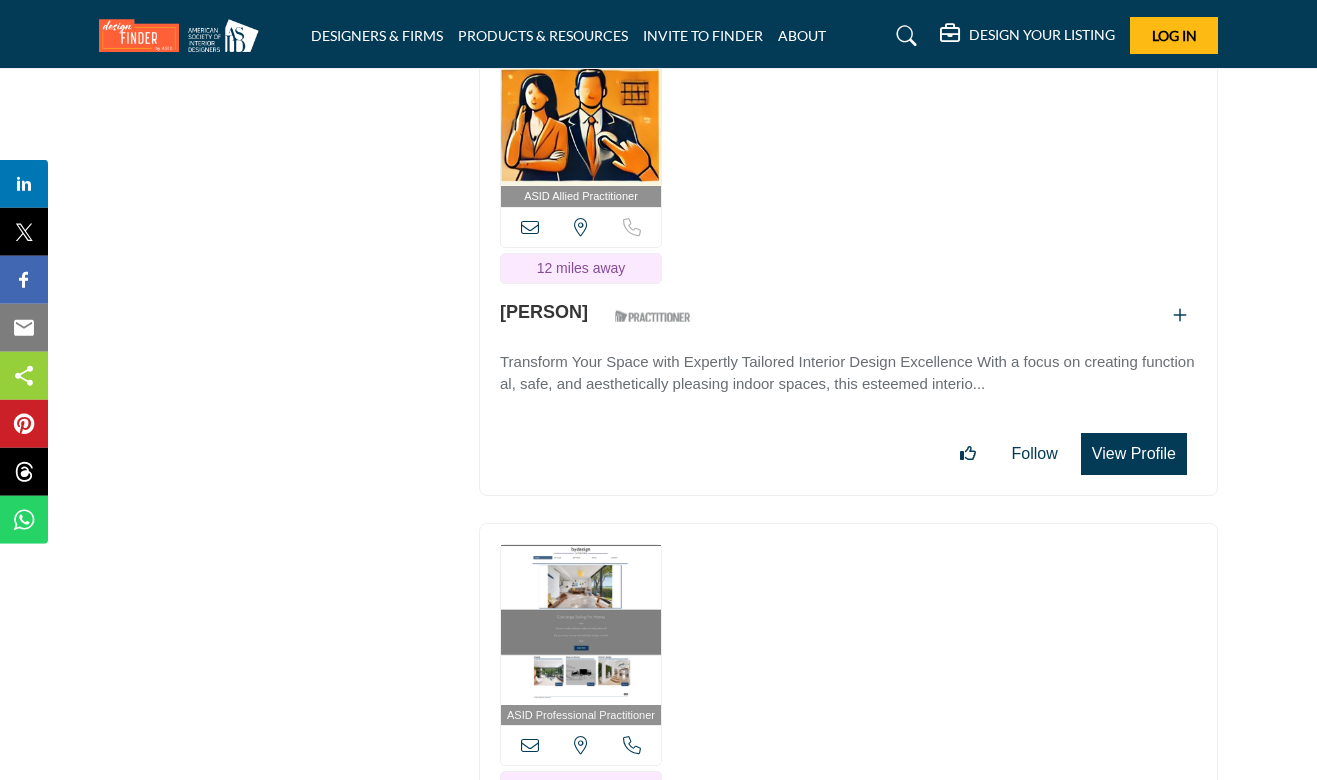 scroll, scrollTop: 33945, scrollLeft: 0, axis: vertical 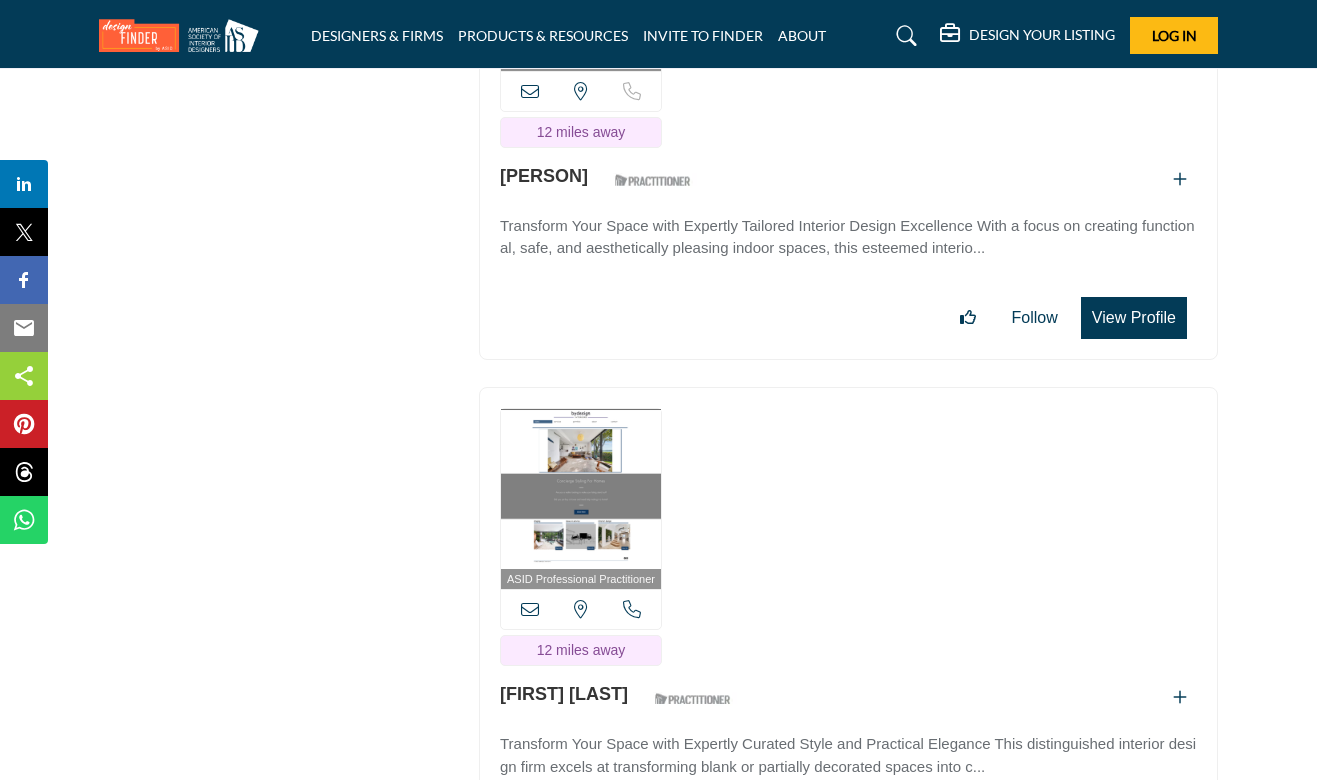 click on "View Profile" at bounding box center [1134, 318] 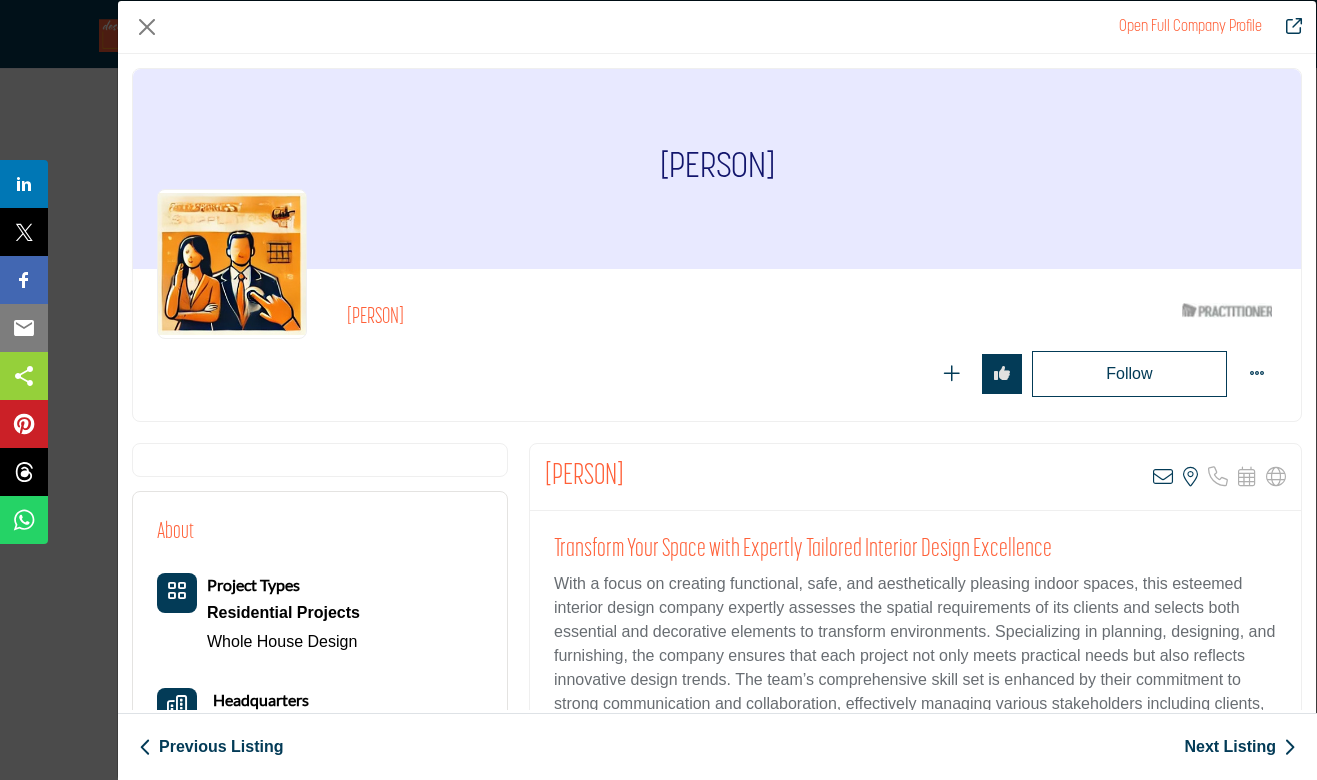 drag, startPoint x: 663, startPoint y: 472, endPoint x: 544, endPoint y: 473, distance: 119.0042 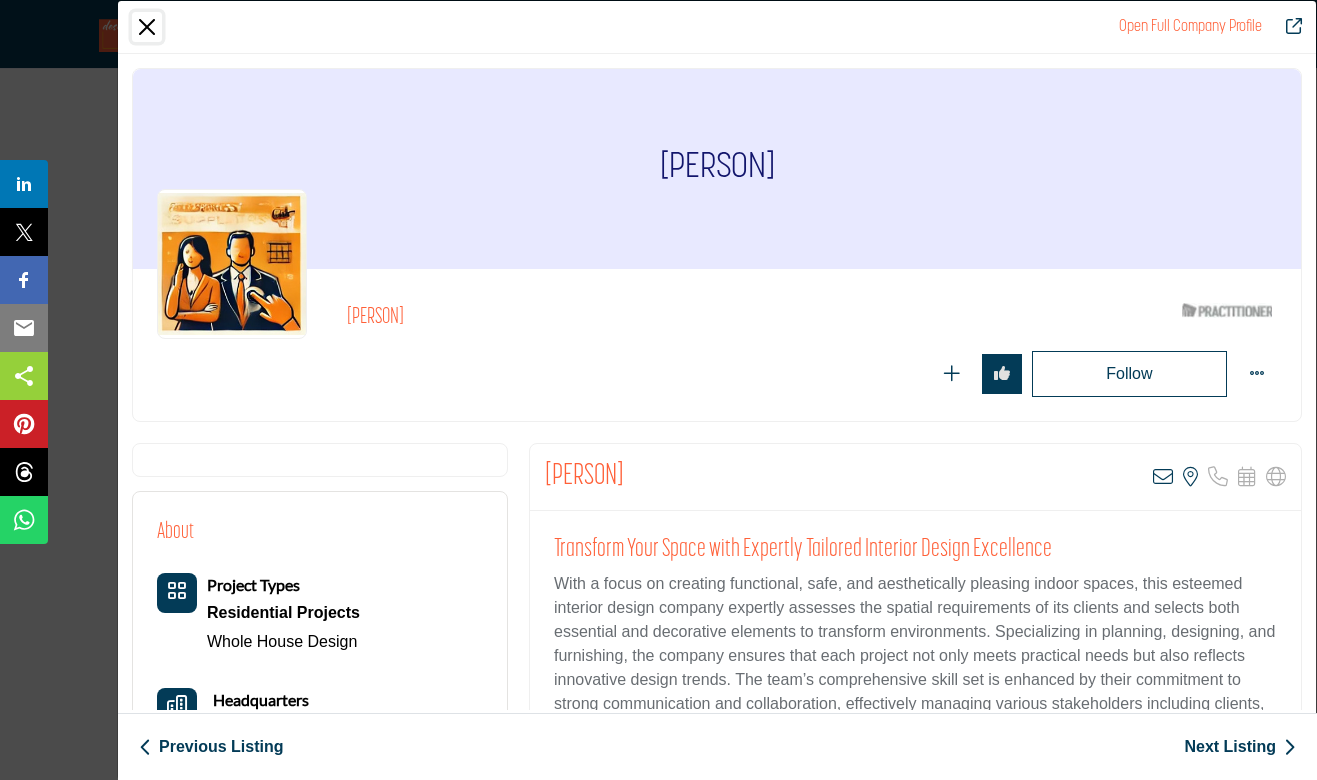 click at bounding box center (147, 27) 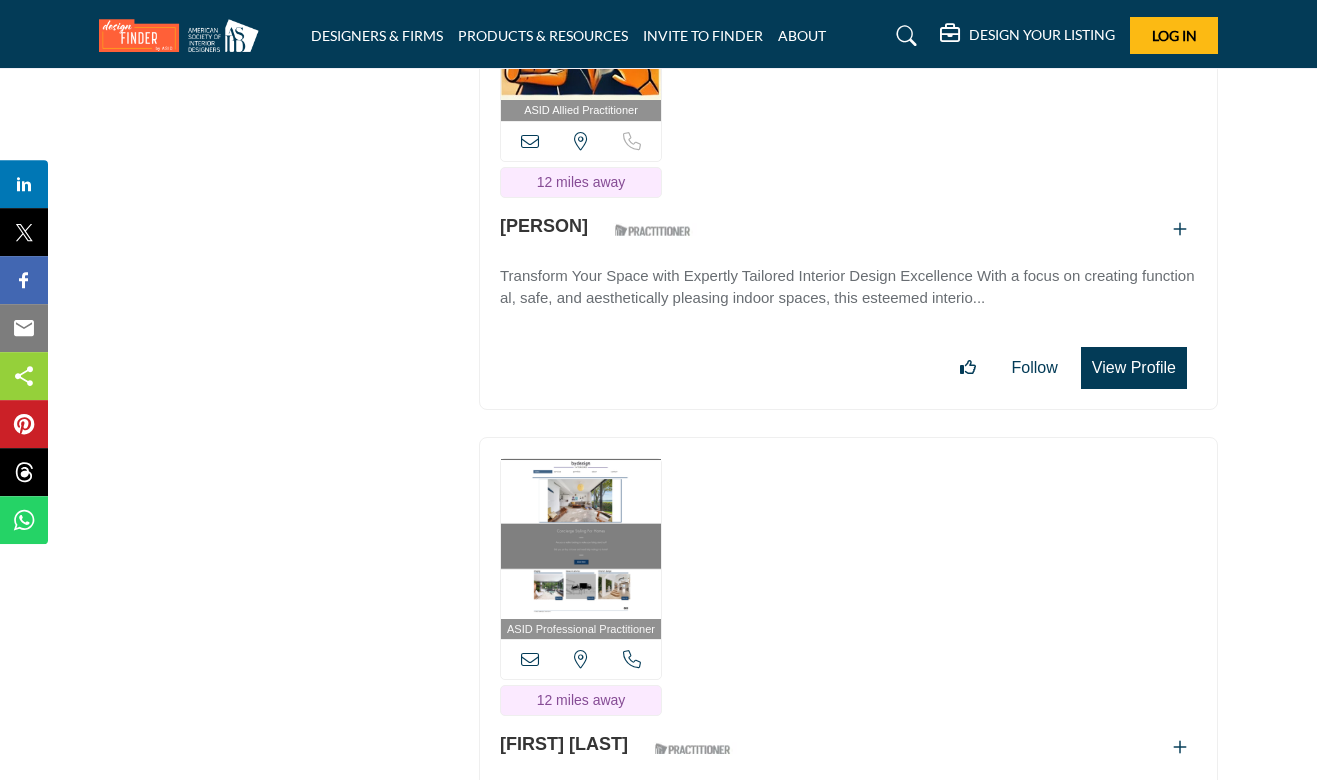 scroll, scrollTop: 33891, scrollLeft: 0, axis: vertical 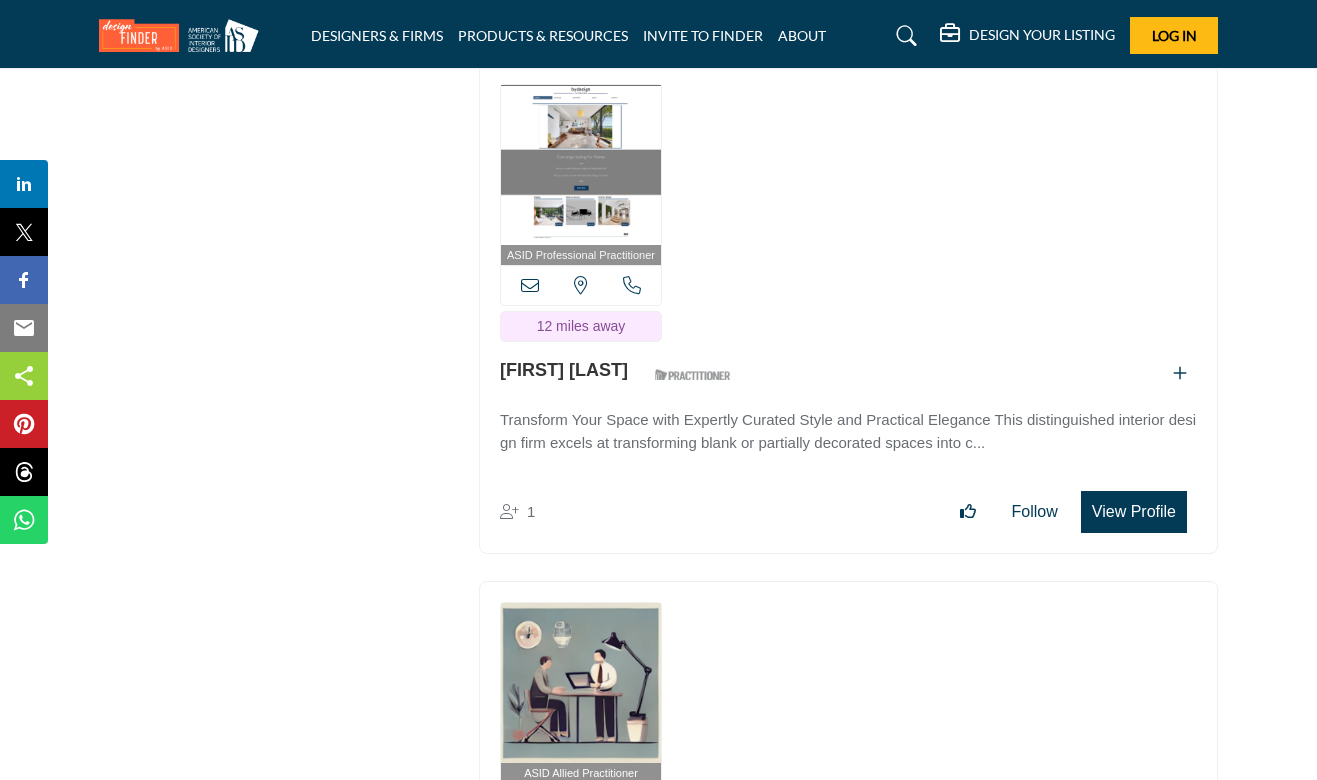 click on "View Profile" at bounding box center (1134, 512) 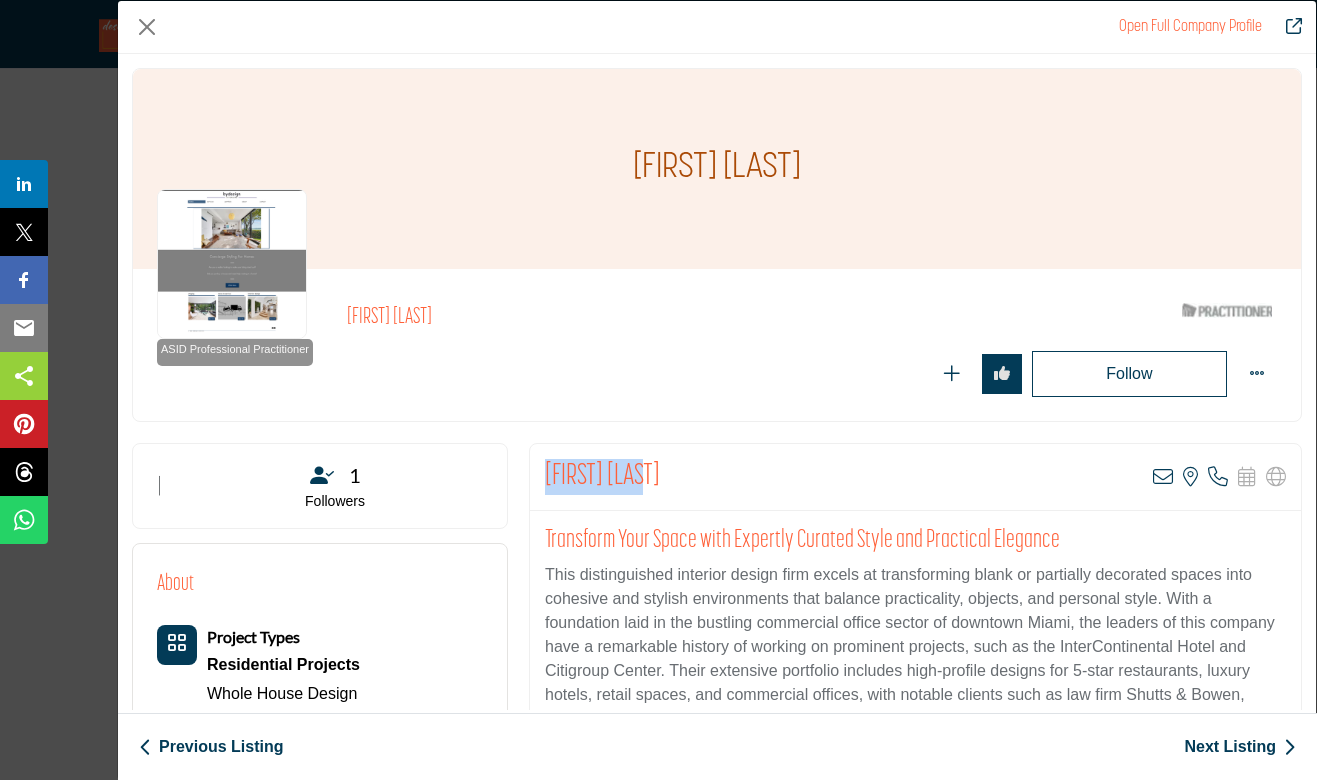 scroll, scrollTop: 34269, scrollLeft: 0, axis: vertical 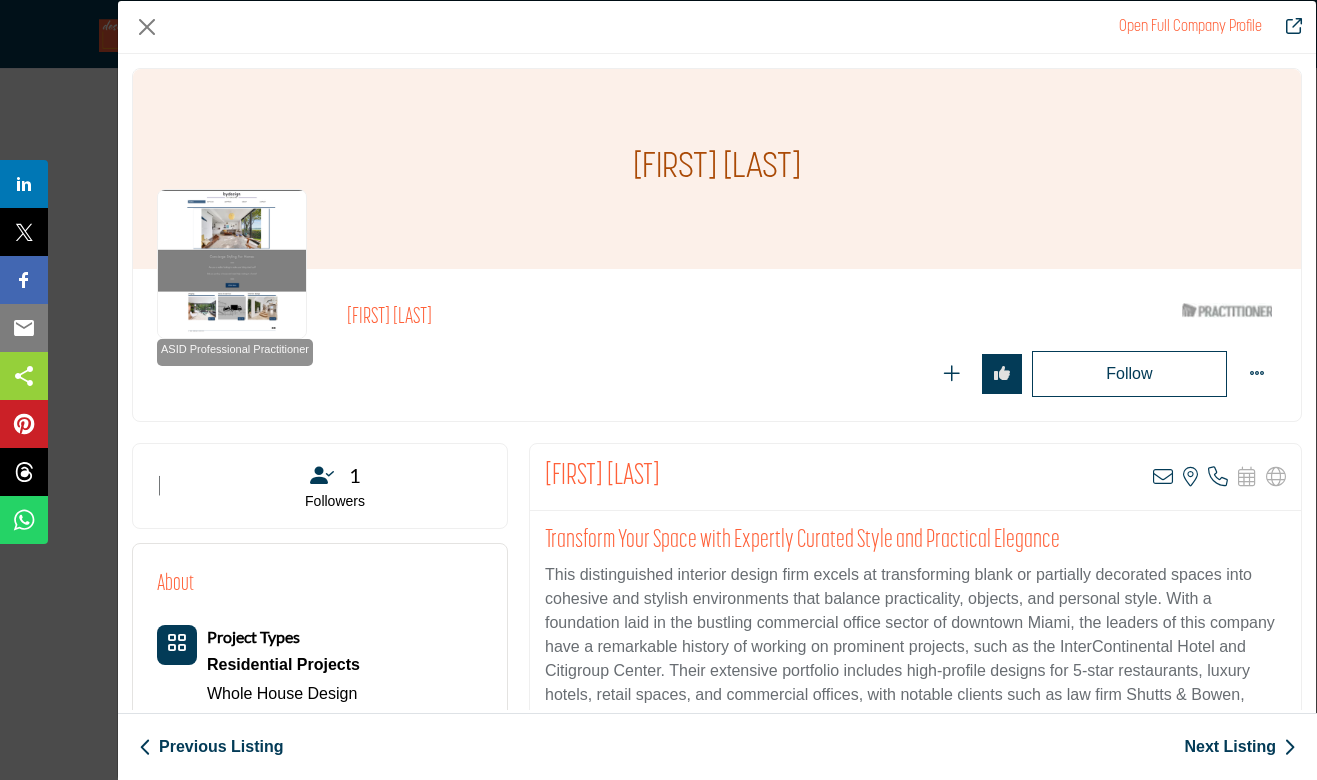 click on "This distinguished interior design firm excels at transforming blank or partially decorated spaces into cohesive and stylish environments that balance practicality, objects, and personal style. With a foundation laid in the bustling commercial office sector of downtown Miami, the leaders of this company have a remarkable history of working on prominent projects, such as the InterContinental Hotel and Citigroup Center. Their extensive portfolio includes high-profile designs for 5-star restaurants, luxury hotels, retail spaces, and commercial offices, with notable clients such as law firm Shutts & Bowen, accounting firm Touche Ross & Co., and Chase Bank. The firm's success is attributed to its detailed knowledge of furniture manufacturing, upholstery, drapery workrooms, and custom cabinetry, which ensures each project is meticulously curated and free from costly errors." at bounding box center (915, 671) 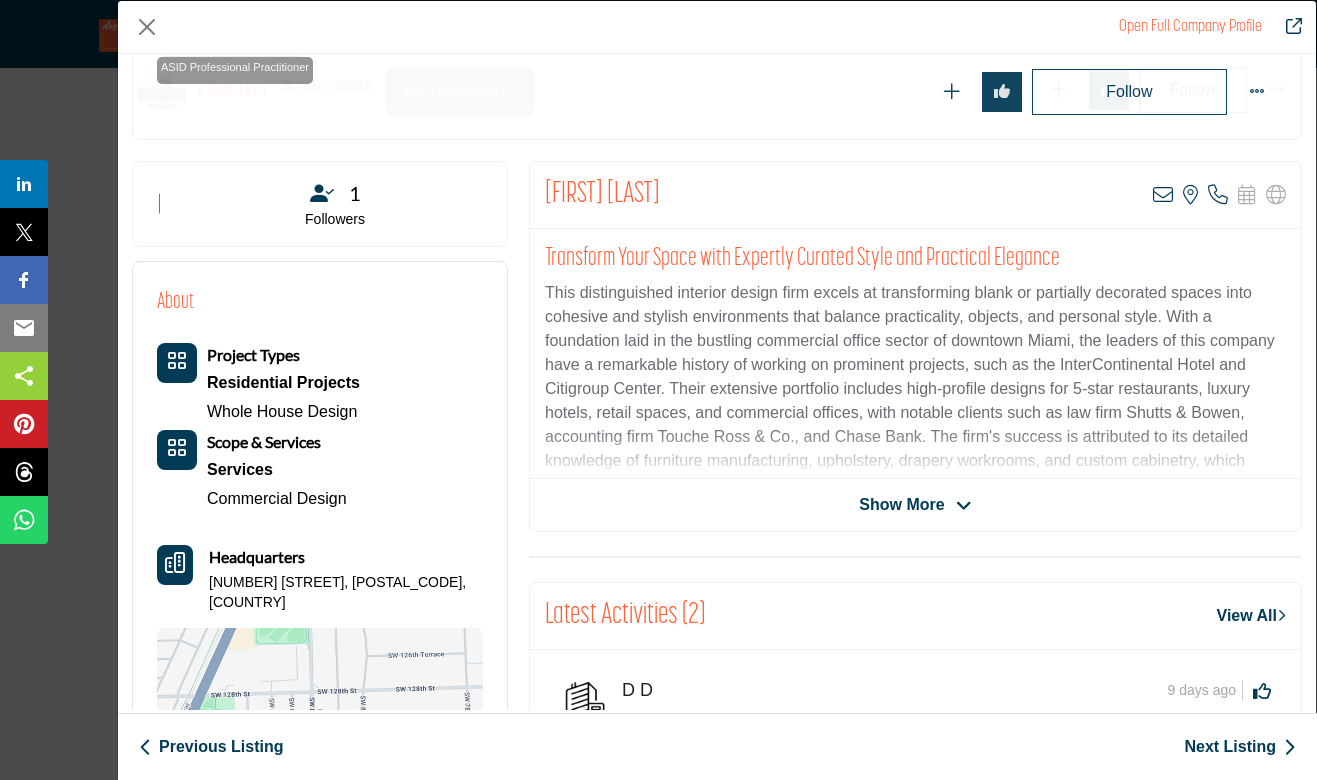 scroll, scrollTop: 0, scrollLeft: 0, axis: both 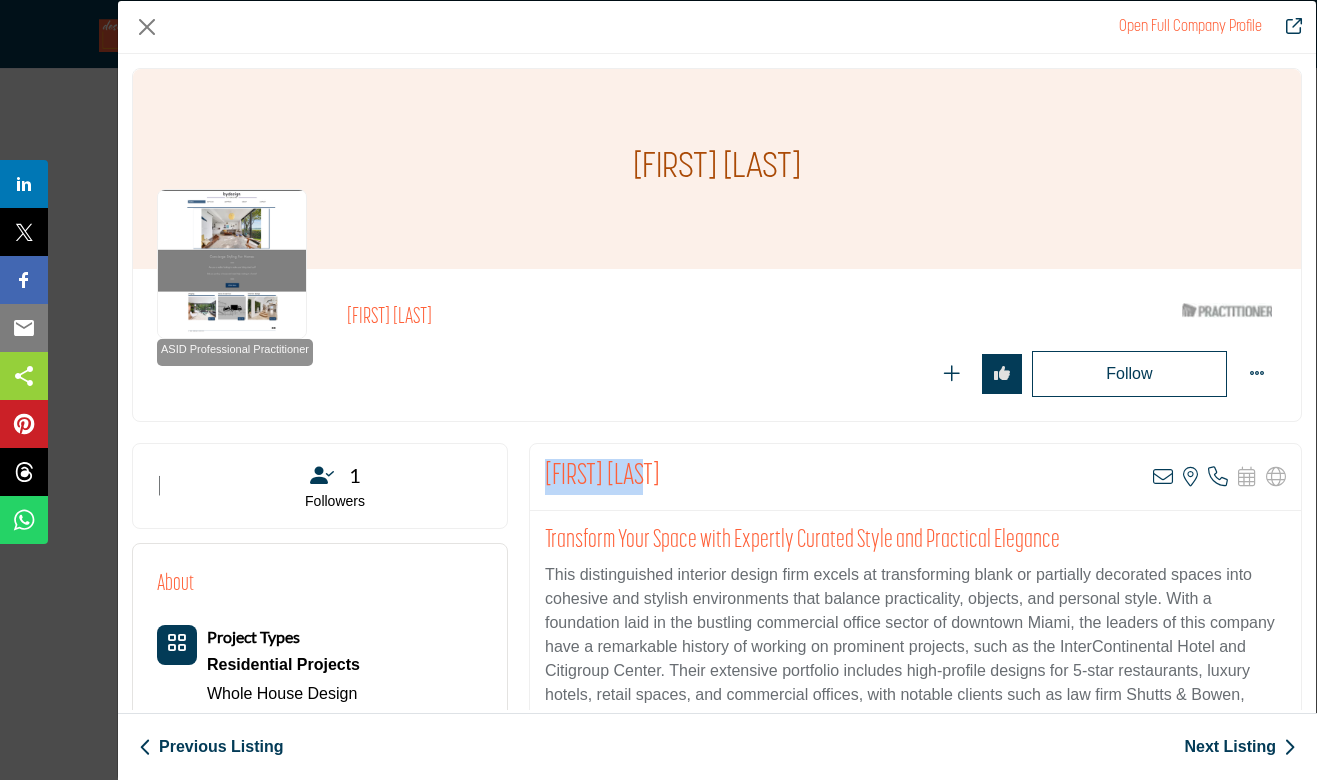 drag, startPoint x: 668, startPoint y: 472, endPoint x: 546, endPoint y: 470, distance: 122.016396 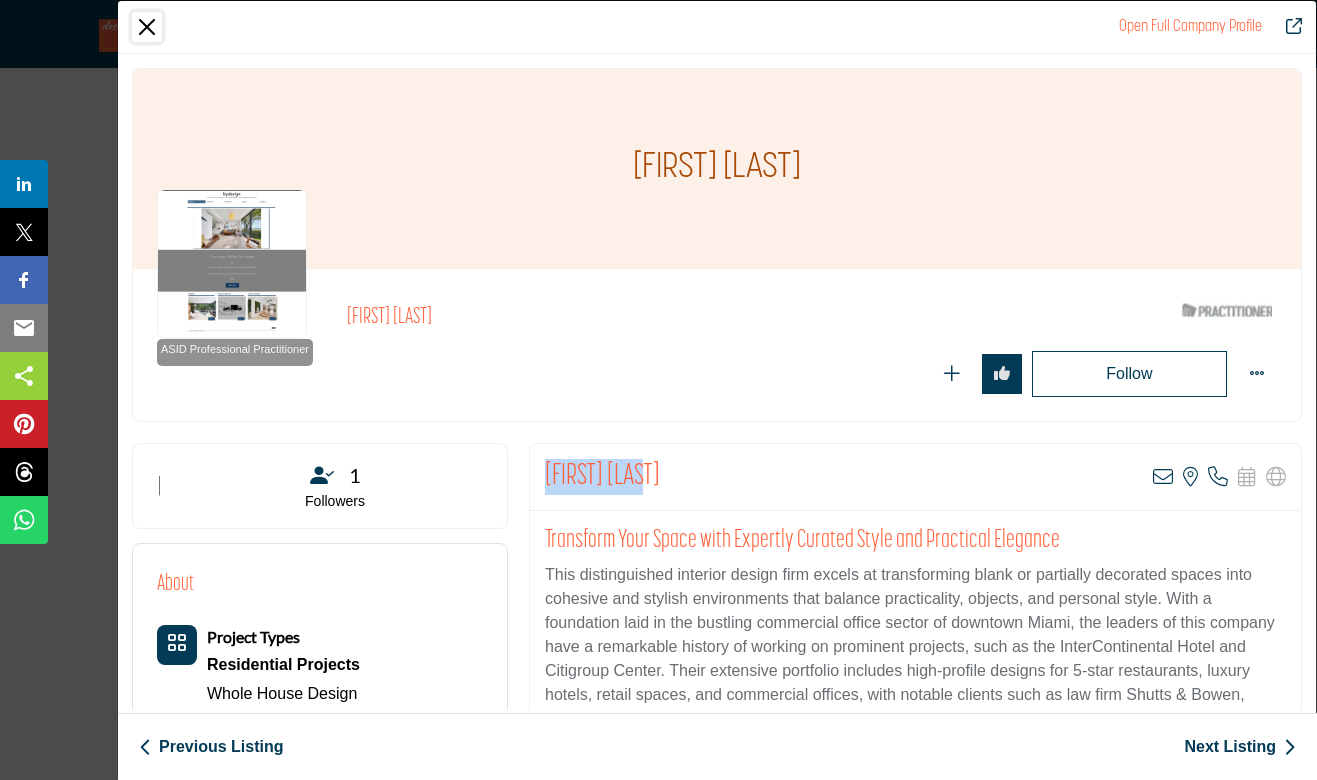 click at bounding box center (147, 27) 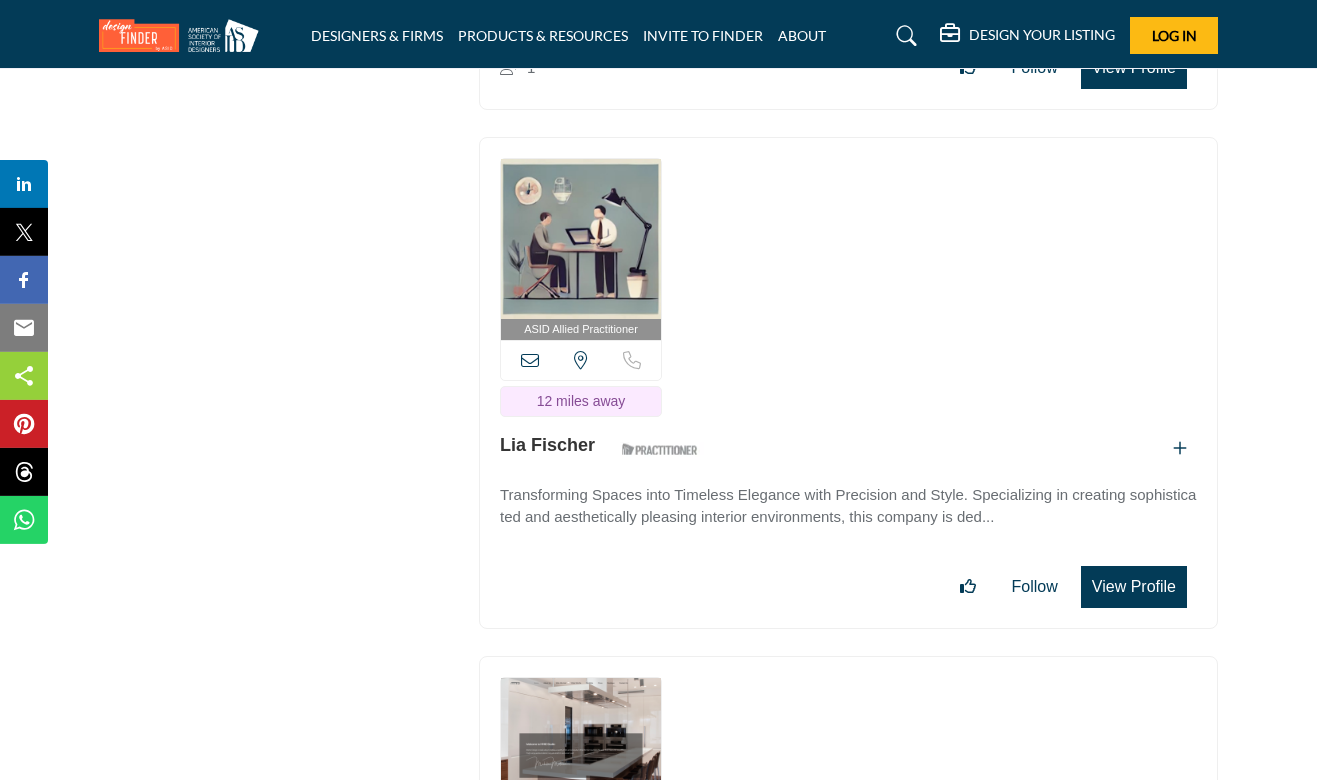 scroll, scrollTop: 34755, scrollLeft: 0, axis: vertical 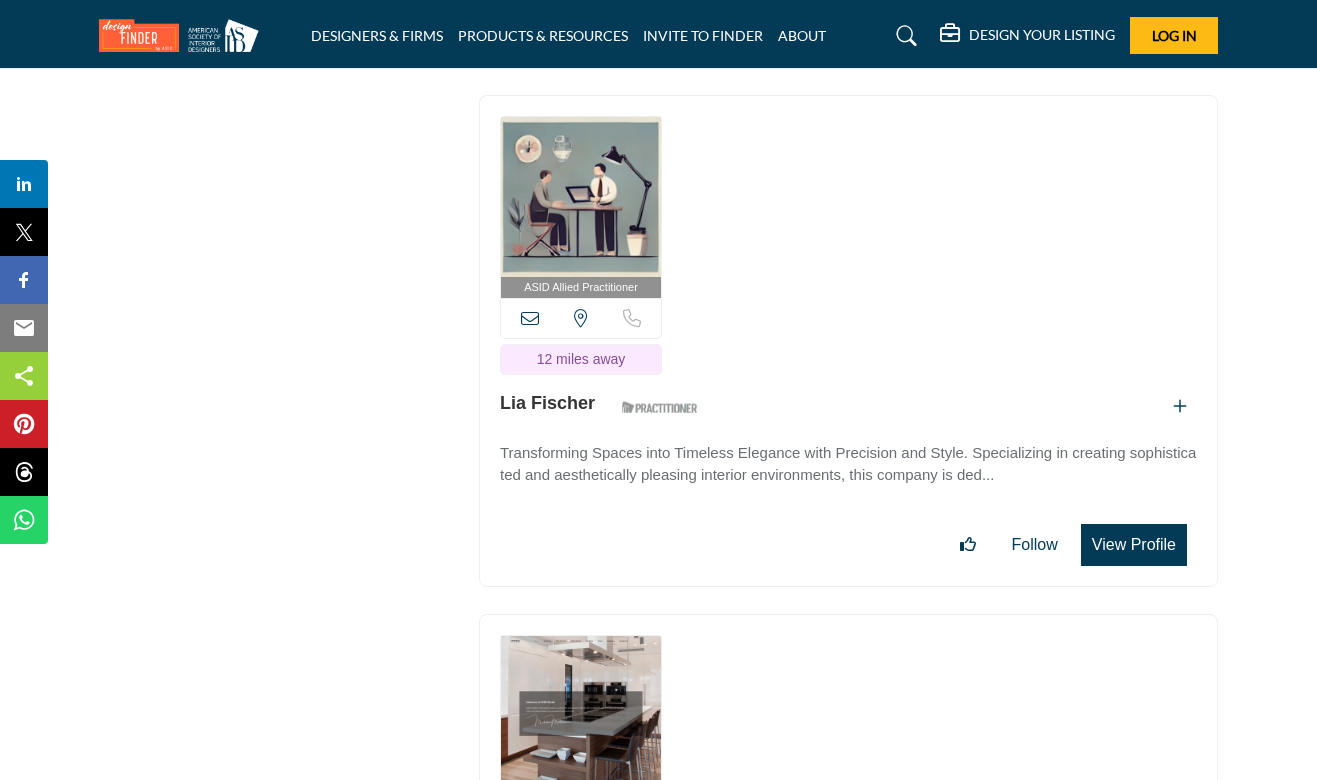 click on "View Profile" at bounding box center [1134, 545] 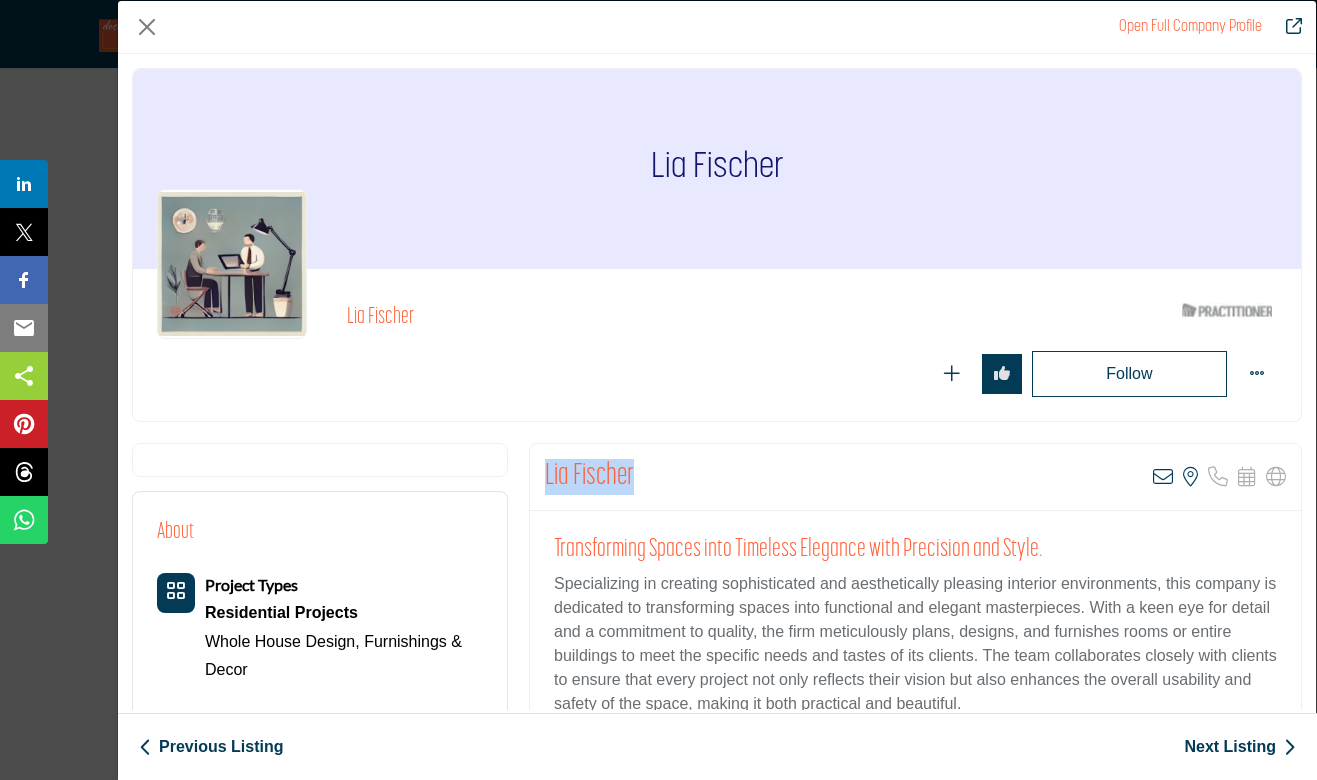 drag, startPoint x: 646, startPoint y: 476, endPoint x: 537, endPoint y: 473, distance: 109.041275 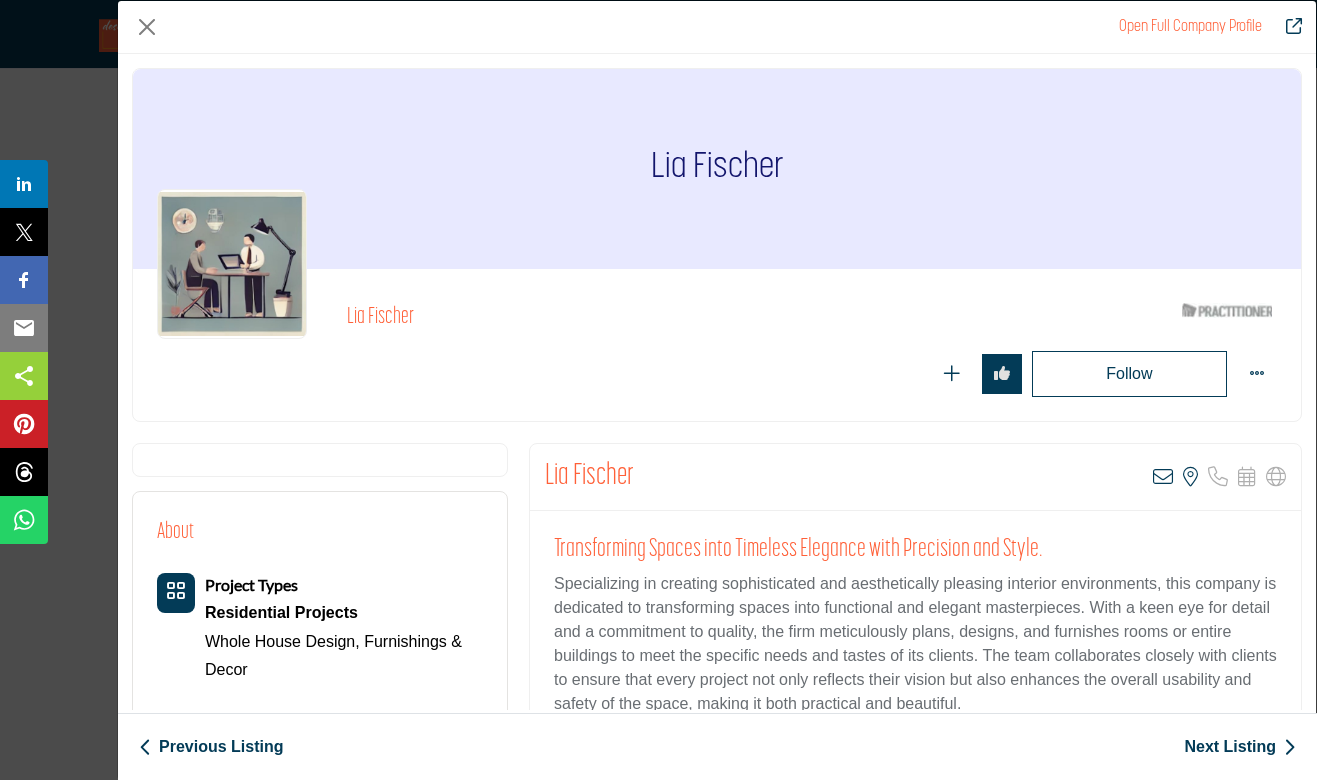 click on "Specializing in creating sophisticated and aesthetically pleasing interior environments, this company is dedicated to transforming spaces into functional and elegant masterpieces. With a keen eye for detail and a commitment to quality, the firm meticulously plans, designs, and furnishes rooms or entire buildings to meet the specific needs and tastes of its clients. The team collaborates closely with clients to ensure that every project not only reflects their vision but also enhances the overall usability and safety of the space, making it both practical and beautiful." at bounding box center [915, 644] 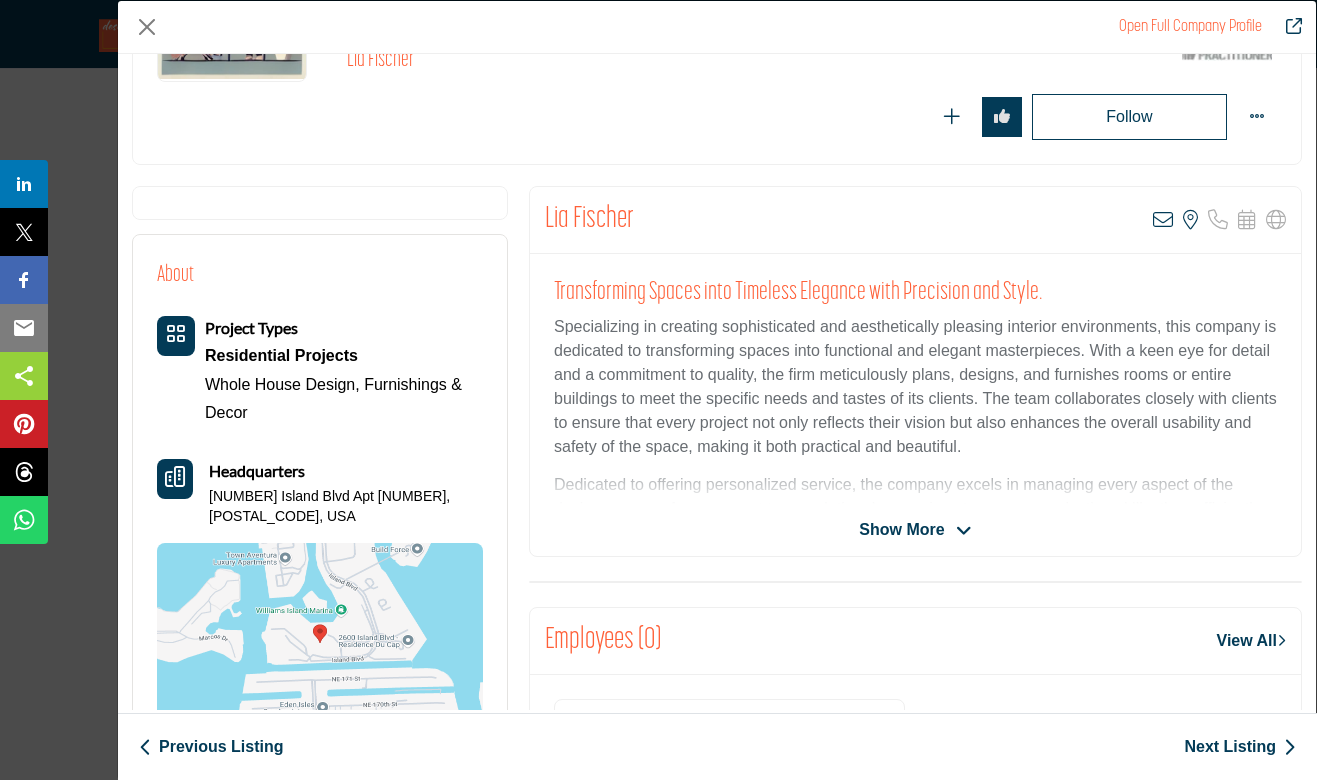 scroll, scrollTop: 270, scrollLeft: 0, axis: vertical 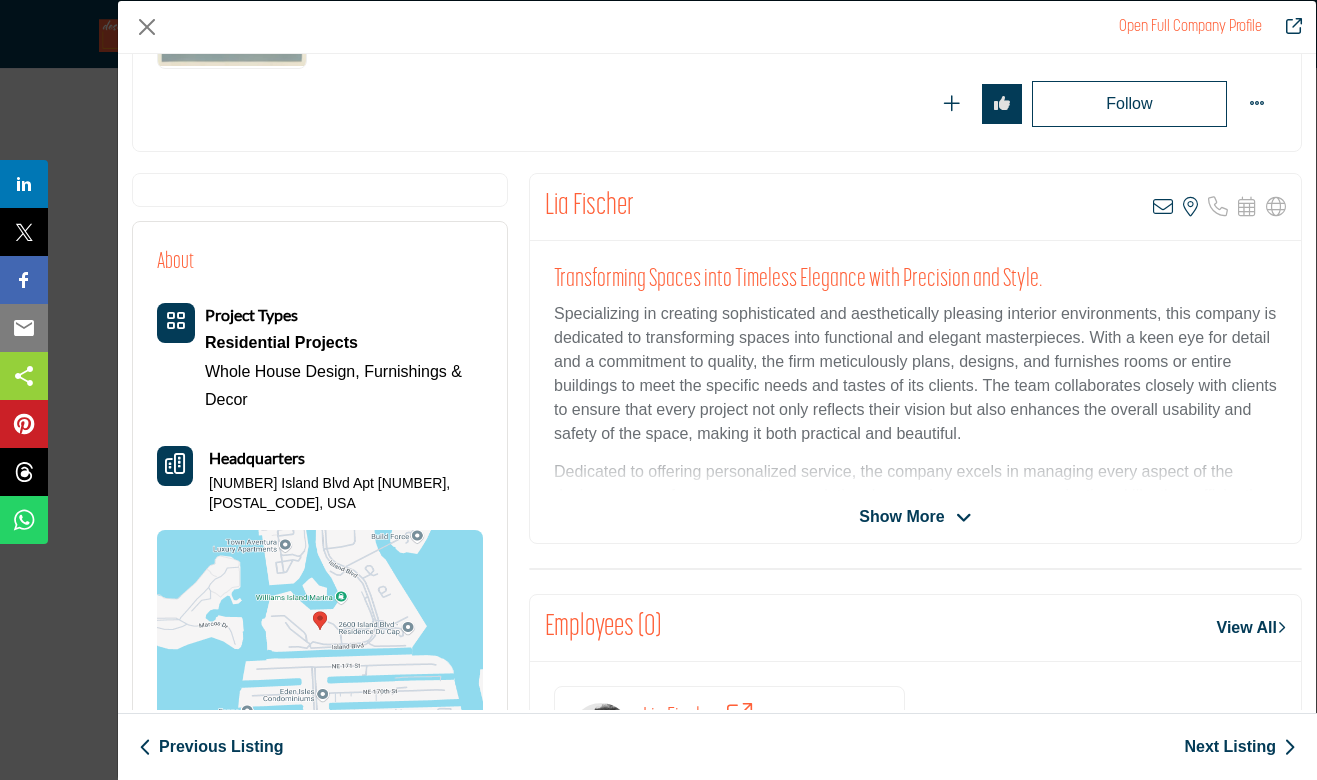 click on "Show More" at bounding box center (901, 517) 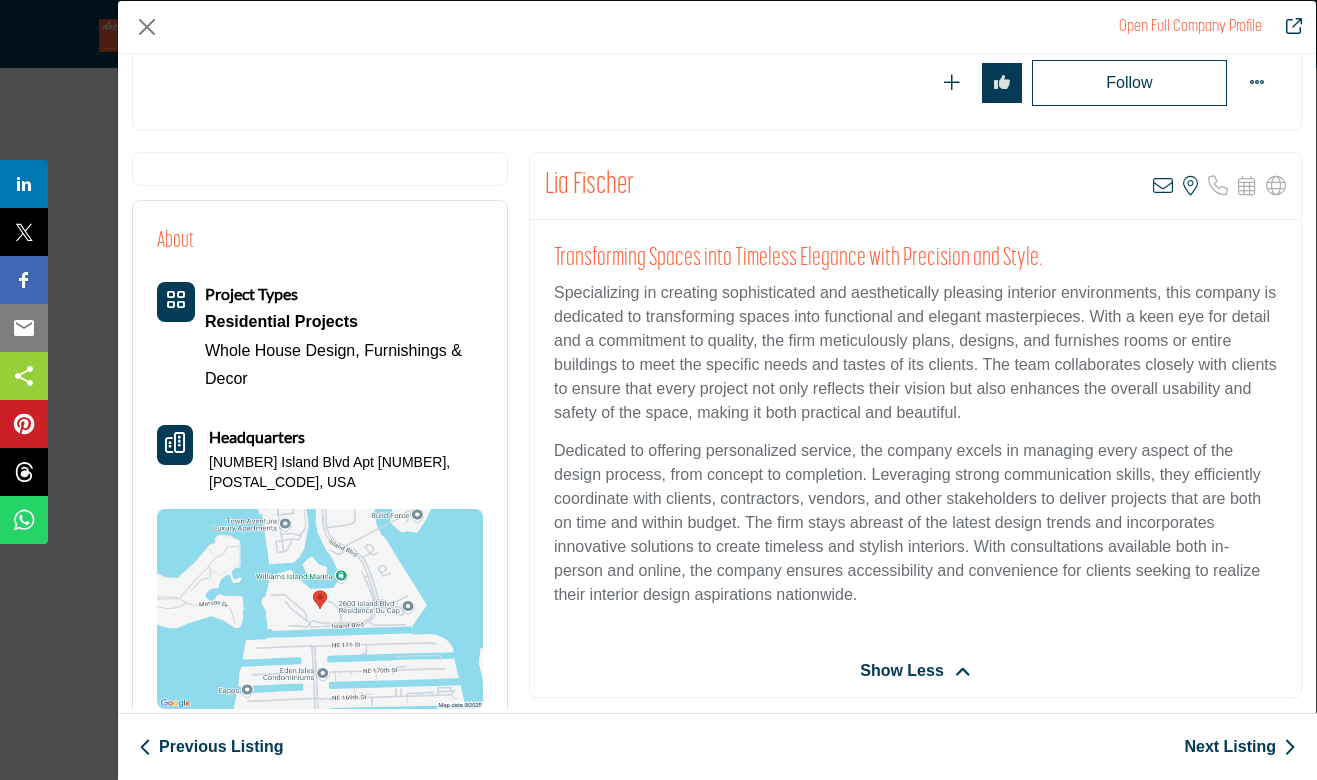 scroll, scrollTop: 554, scrollLeft: 0, axis: vertical 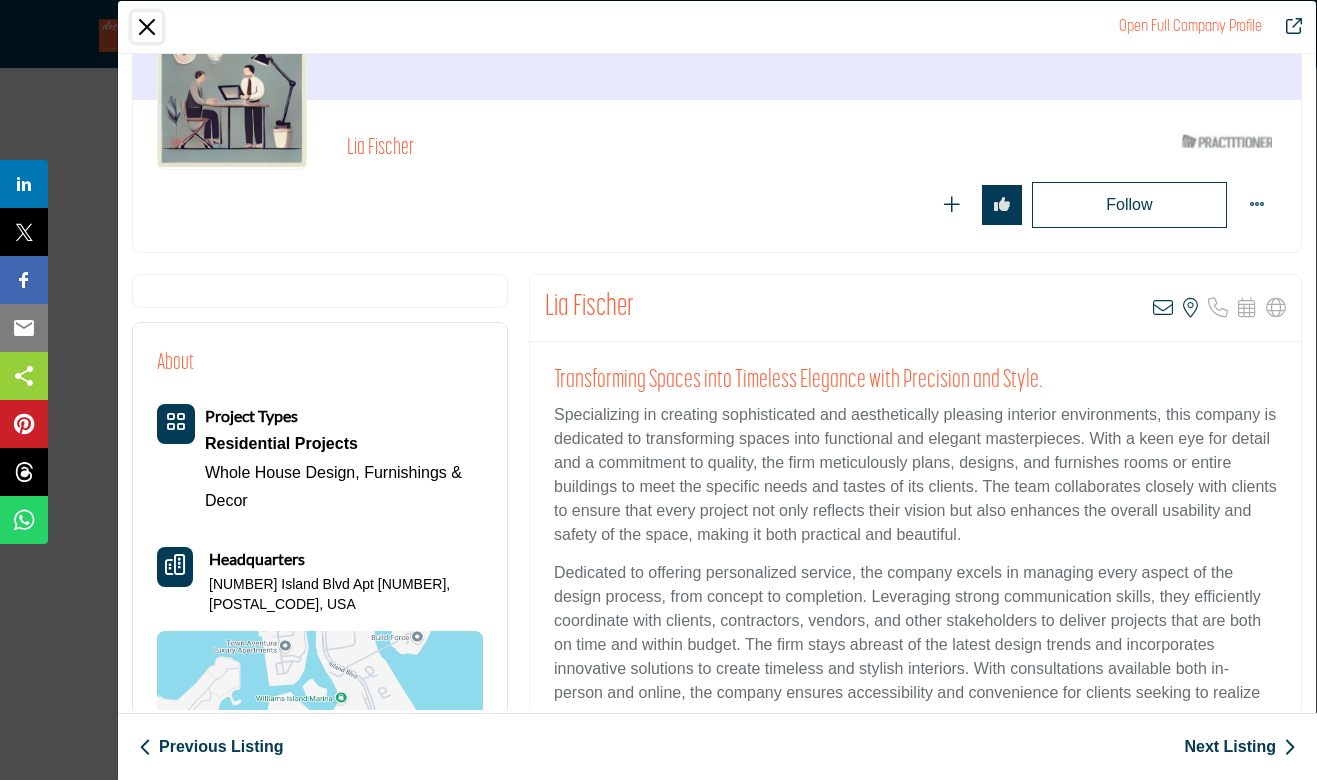 click at bounding box center [147, 27] 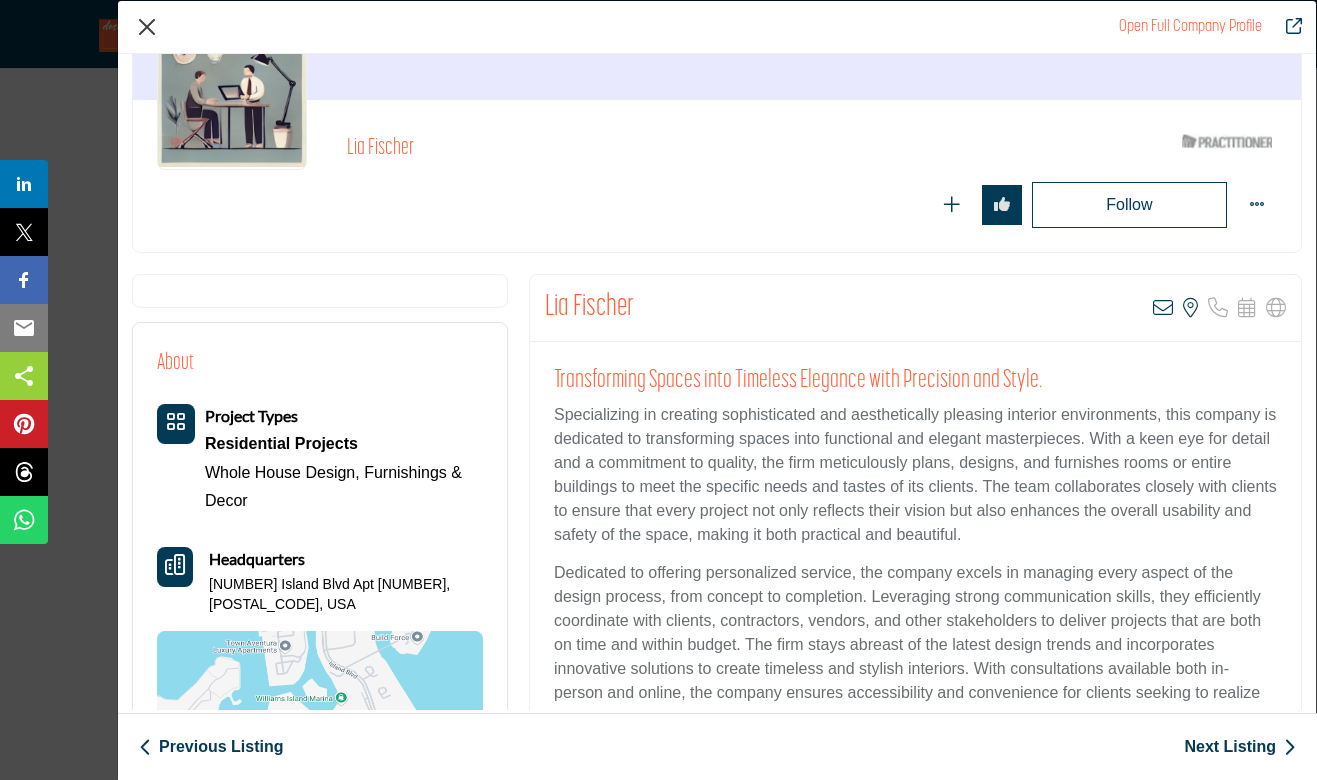 scroll, scrollTop: 169, scrollLeft: 0, axis: vertical 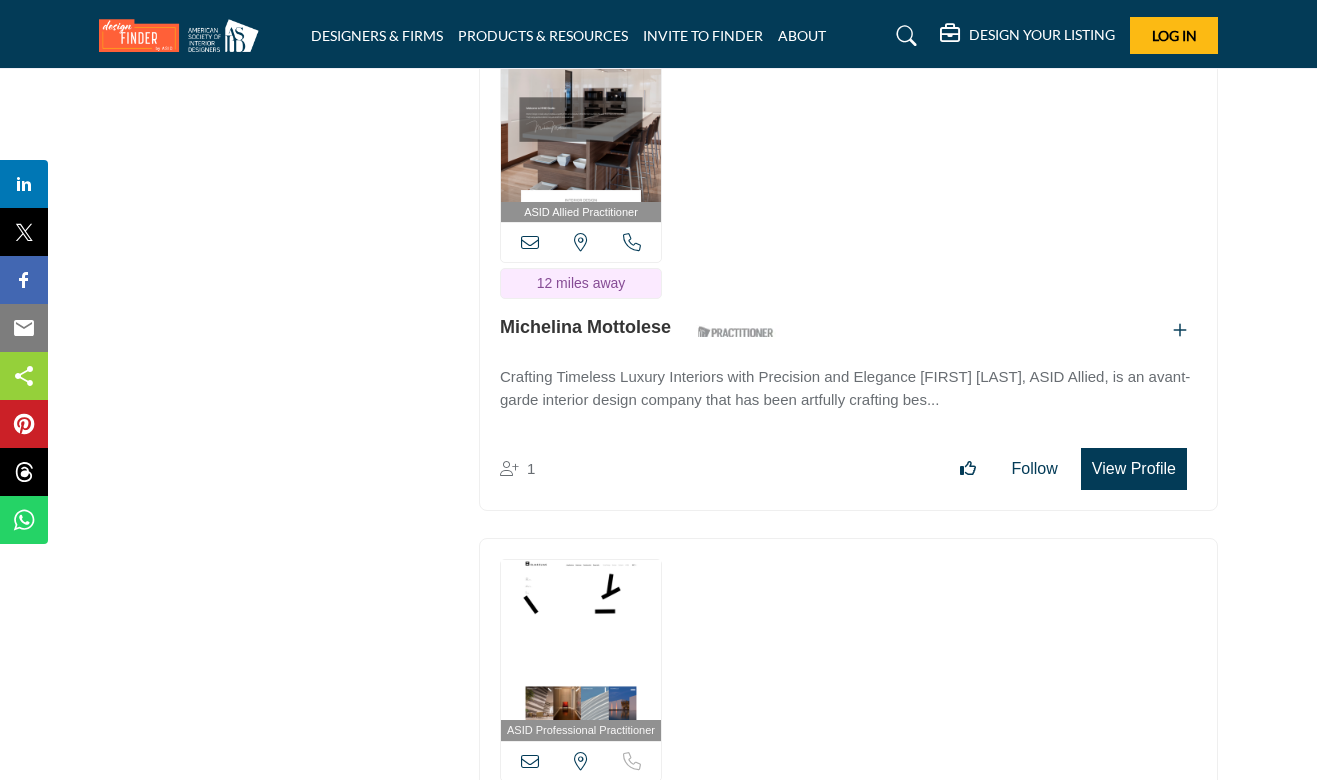 click on "View Profile" at bounding box center (1134, 469) 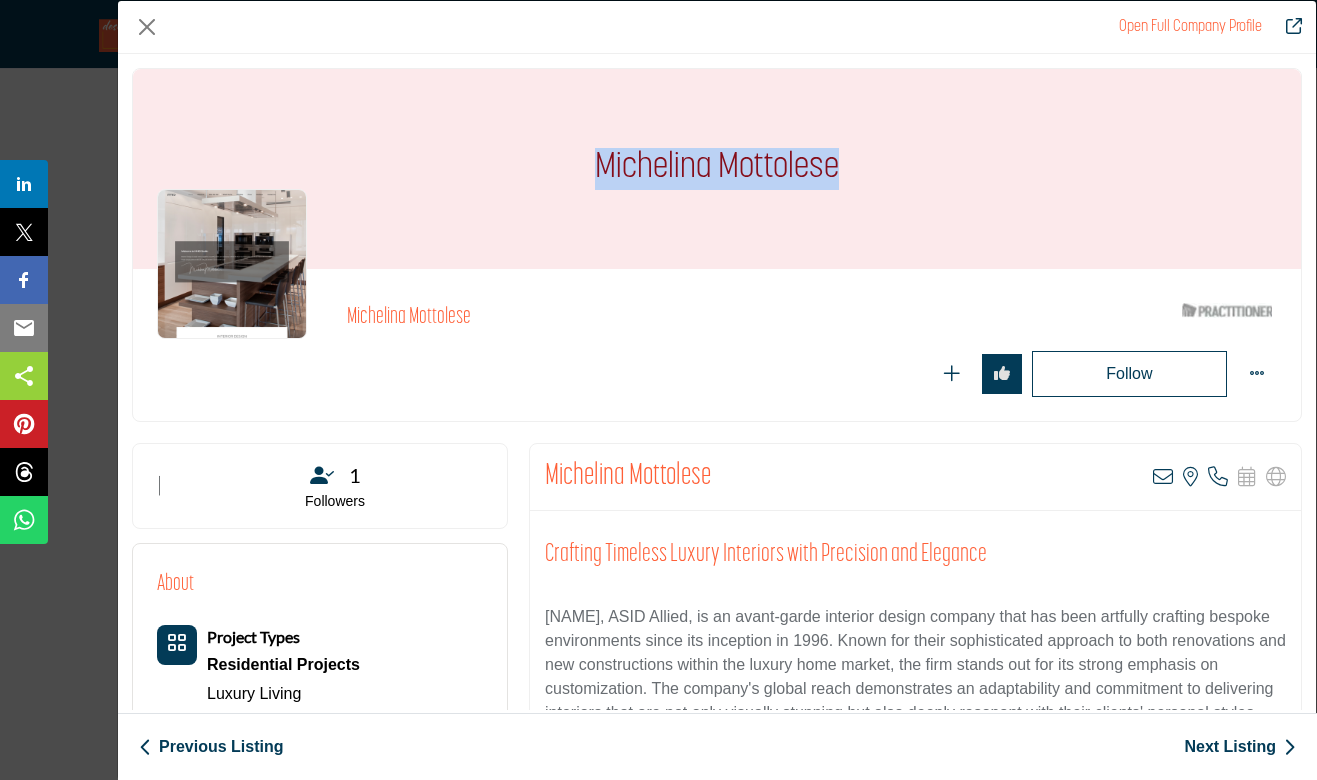 drag, startPoint x: 851, startPoint y: 175, endPoint x: 596, endPoint y: 172, distance: 255.01764 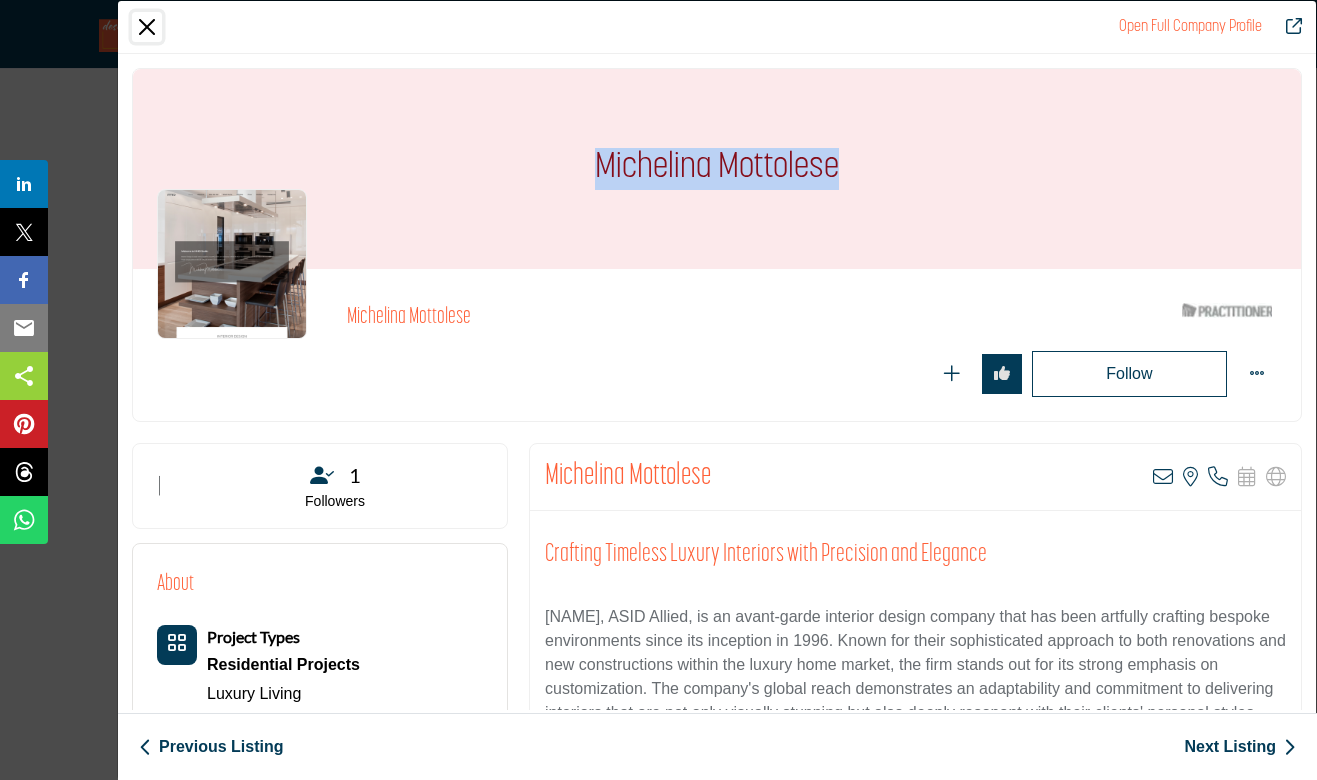 click at bounding box center (147, 27) 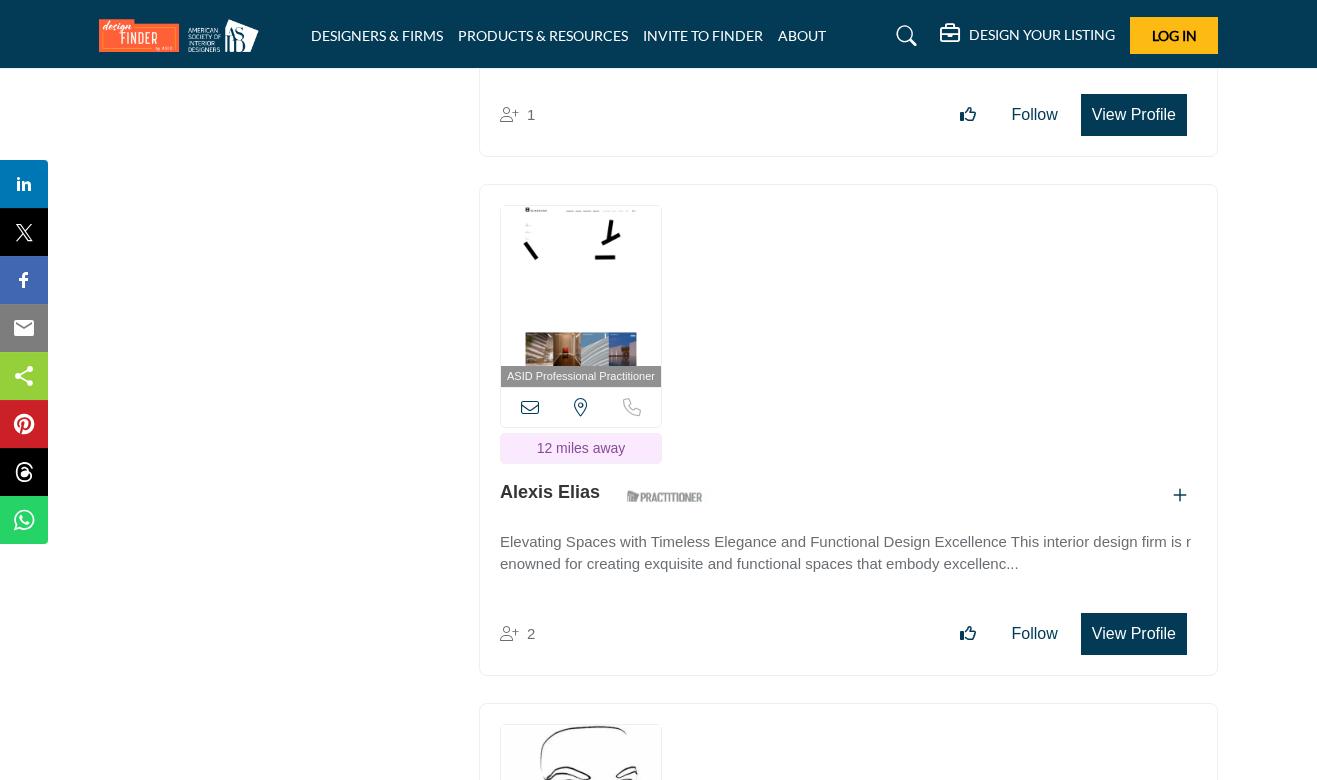 scroll, scrollTop: 35781, scrollLeft: 0, axis: vertical 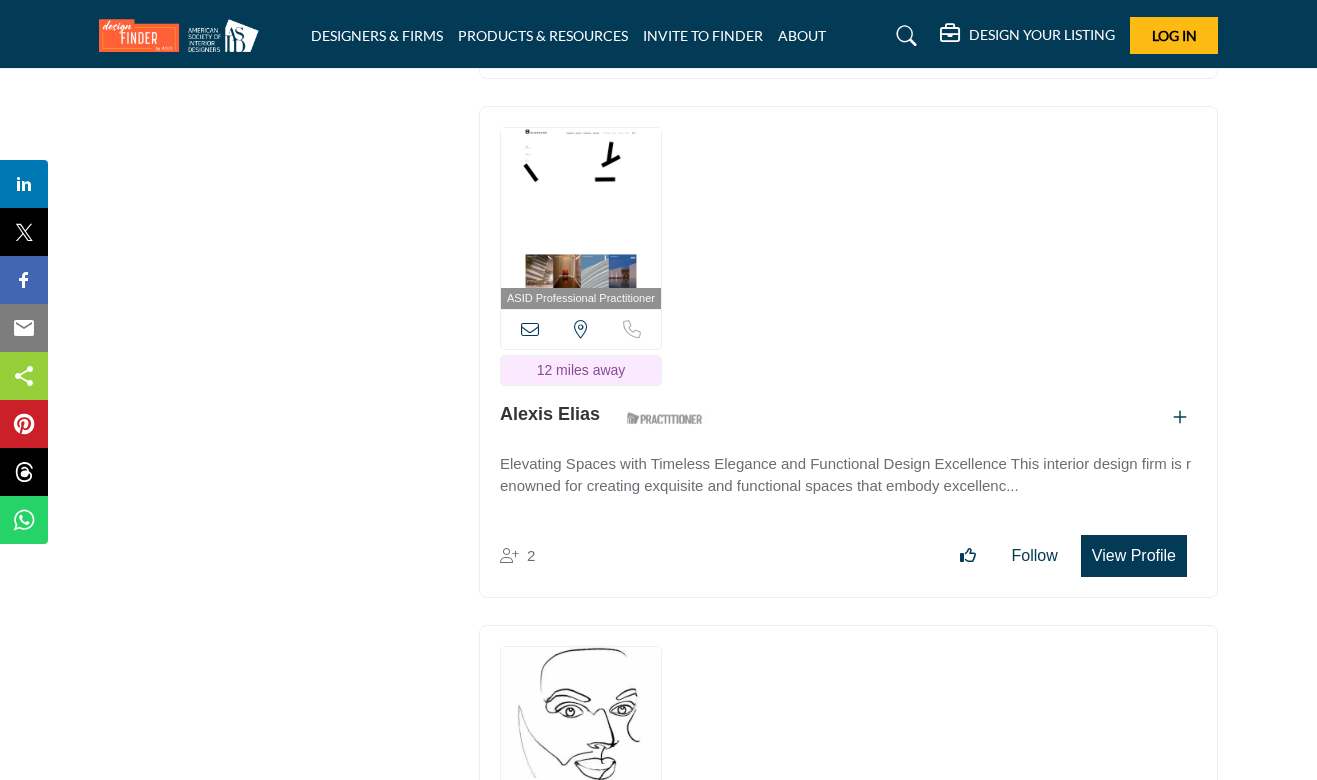 click on "View Profile" at bounding box center (1134, 556) 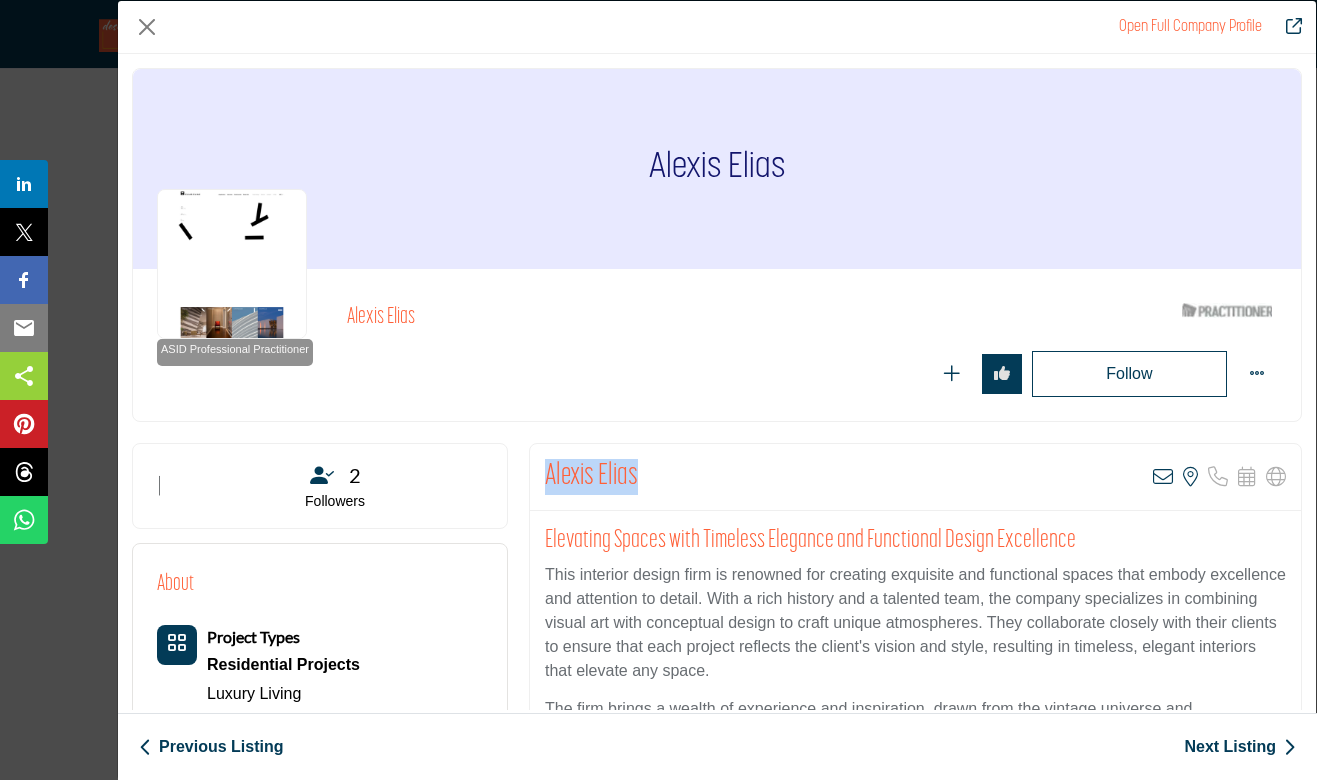 drag, startPoint x: 653, startPoint y: 481, endPoint x: 540, endPoint y: 475, distance: 113.15918 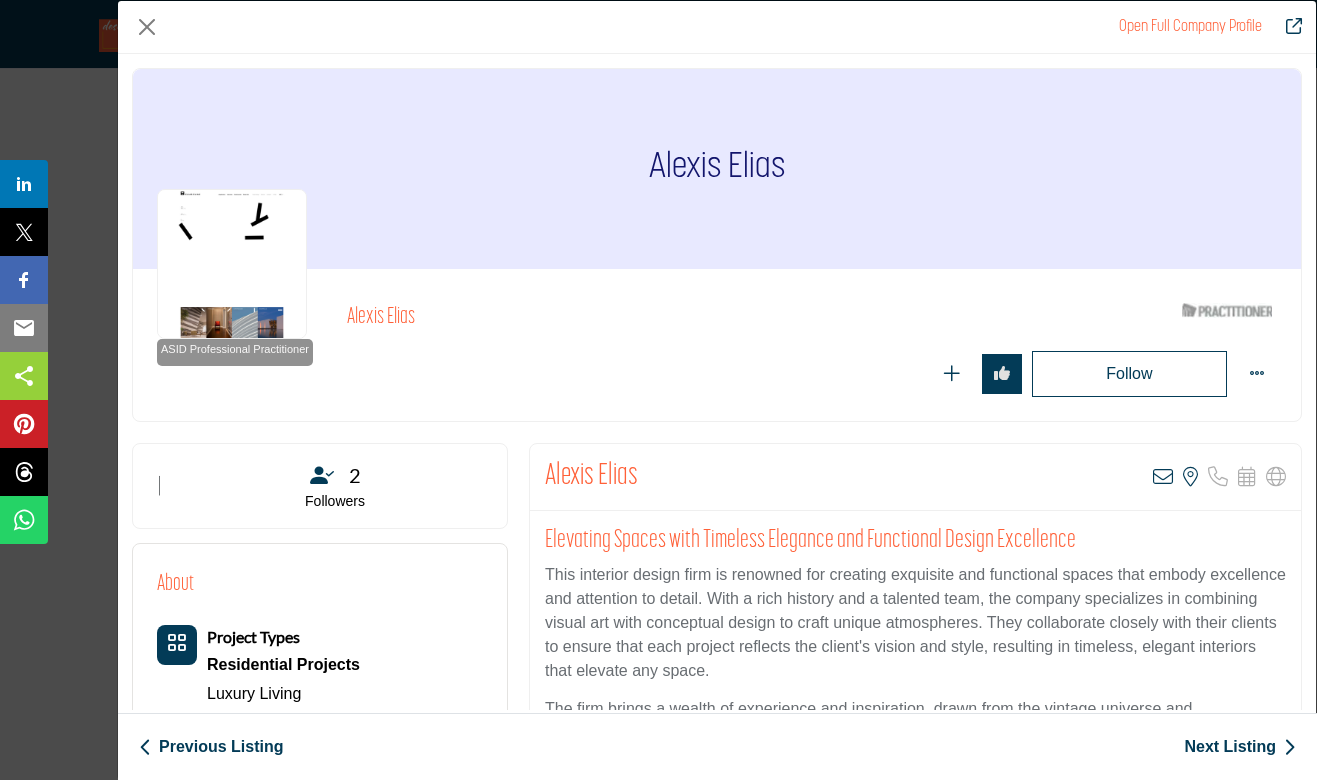 click on "This interior design firm is renowned for creating exquisite and functional spaces that embody excellence and attention to detail. With a rich history and a talented team, the company specializes in combining visual art with conceptual design to craft unique atmospheres. They collaborate closely with their clients to ensure that each project reflects the client's vision and style, resulting in timeless, elegant interiors that elevate any space." at bounding box center (915, 623) 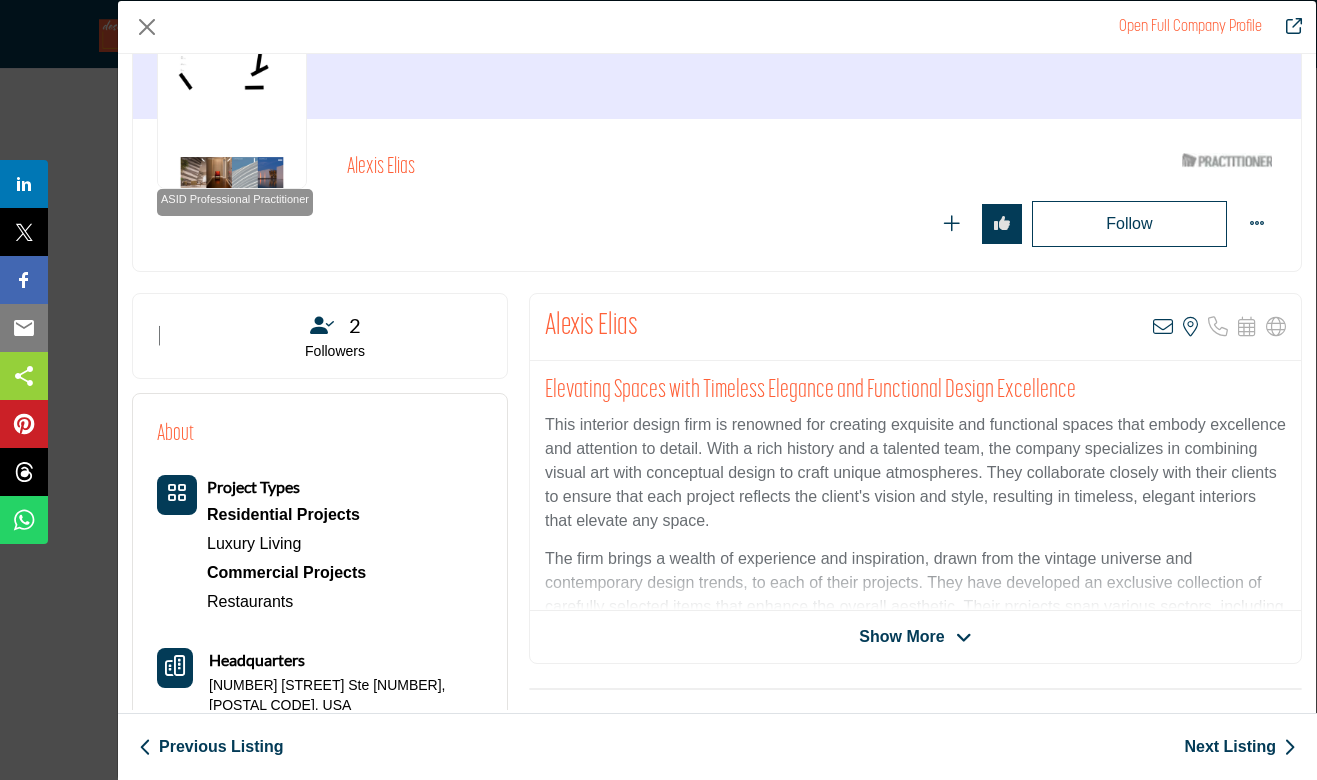 scroll, scrollTop: 196, scrollLeft: 0, axis: vertical 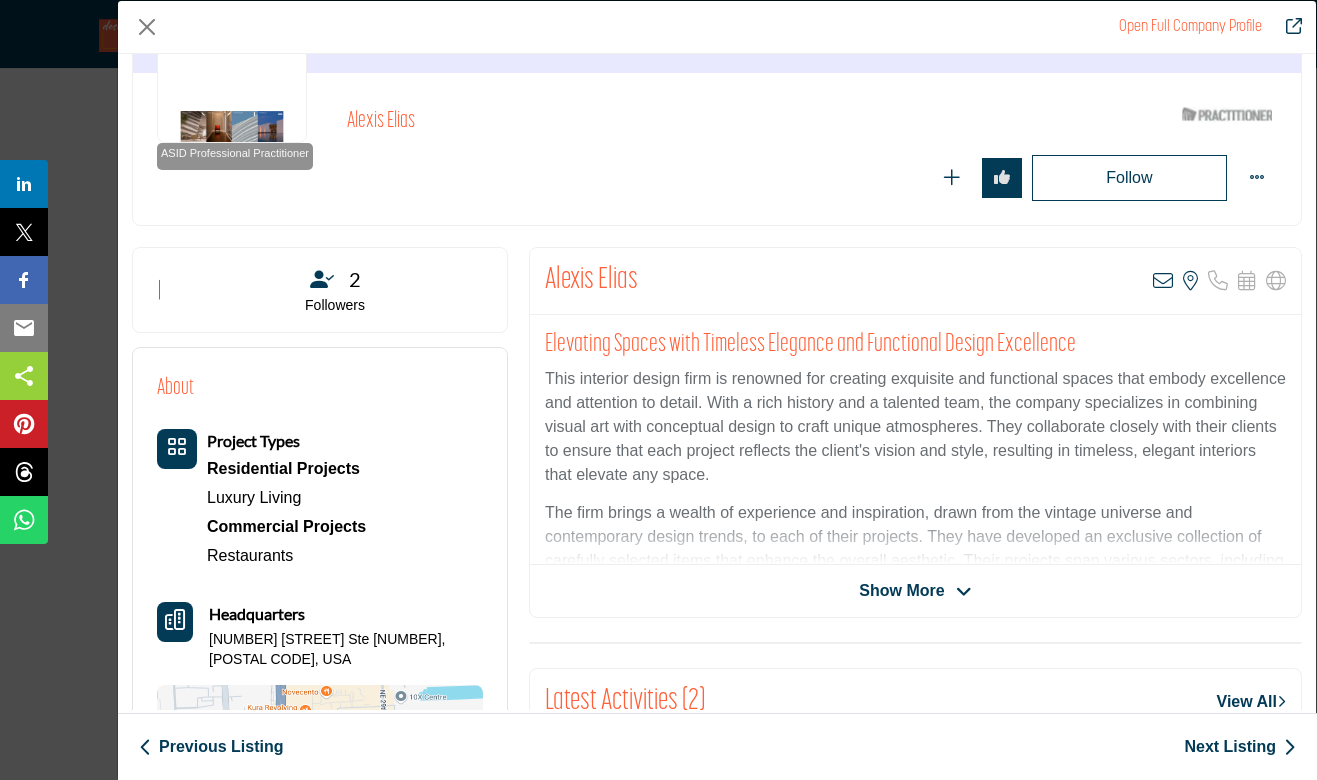 click on "Show More" at bounding box center (901, 591) 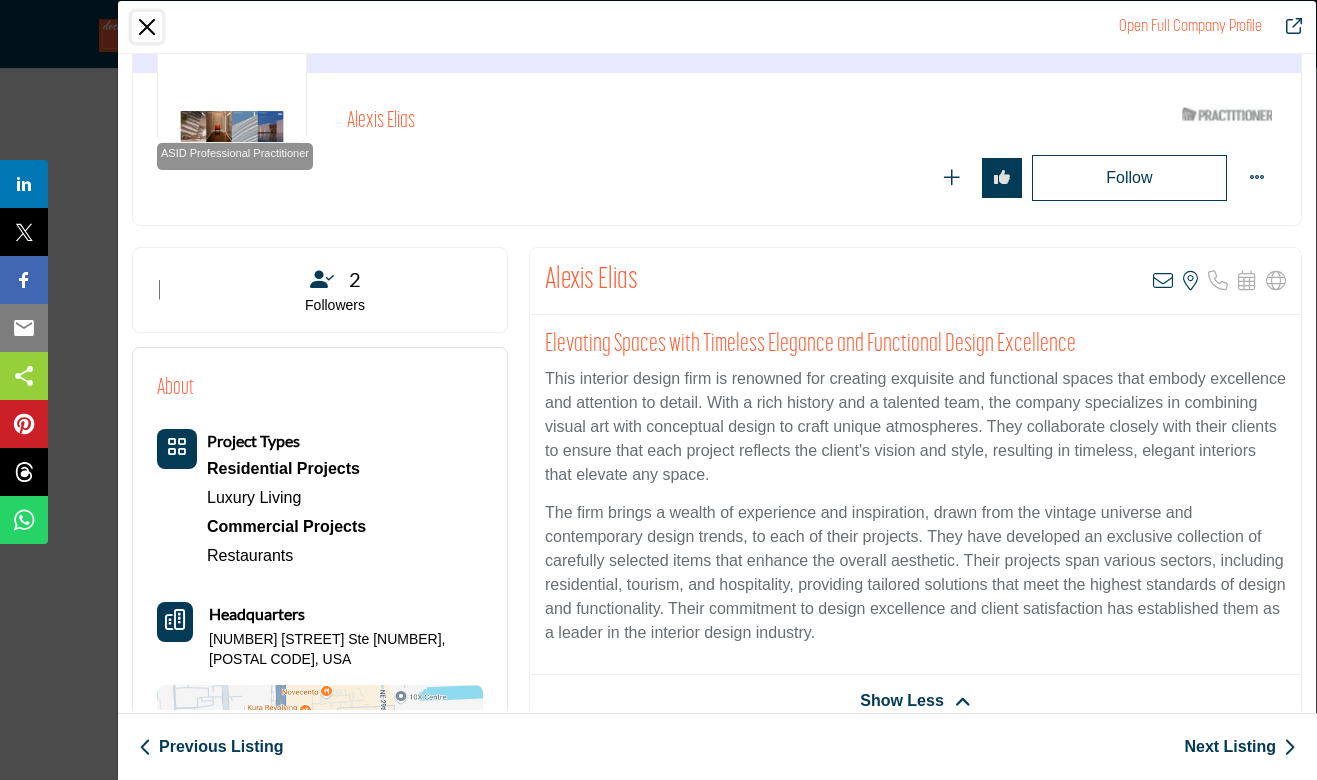 click at bounding box center [147, 27] 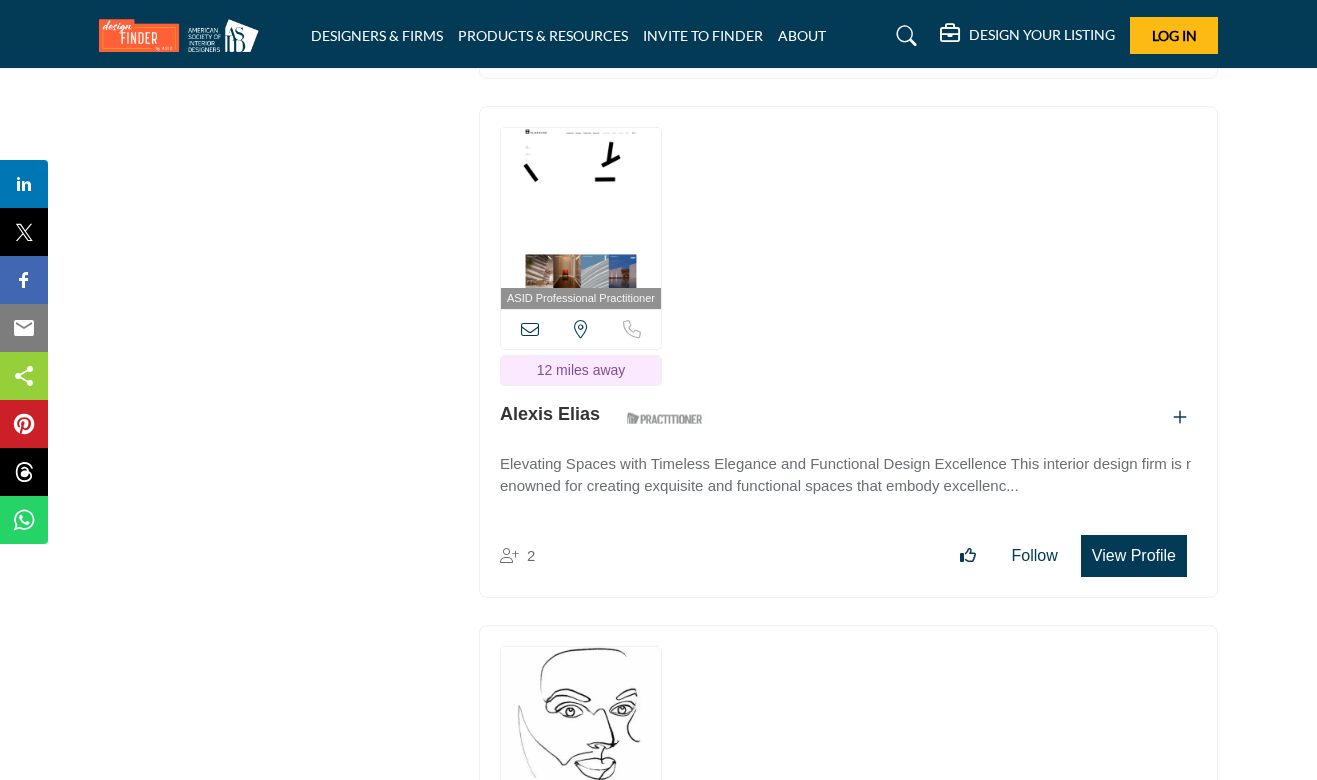 scroll, scrollTop: 0, scrollLeft: 0, axis: both 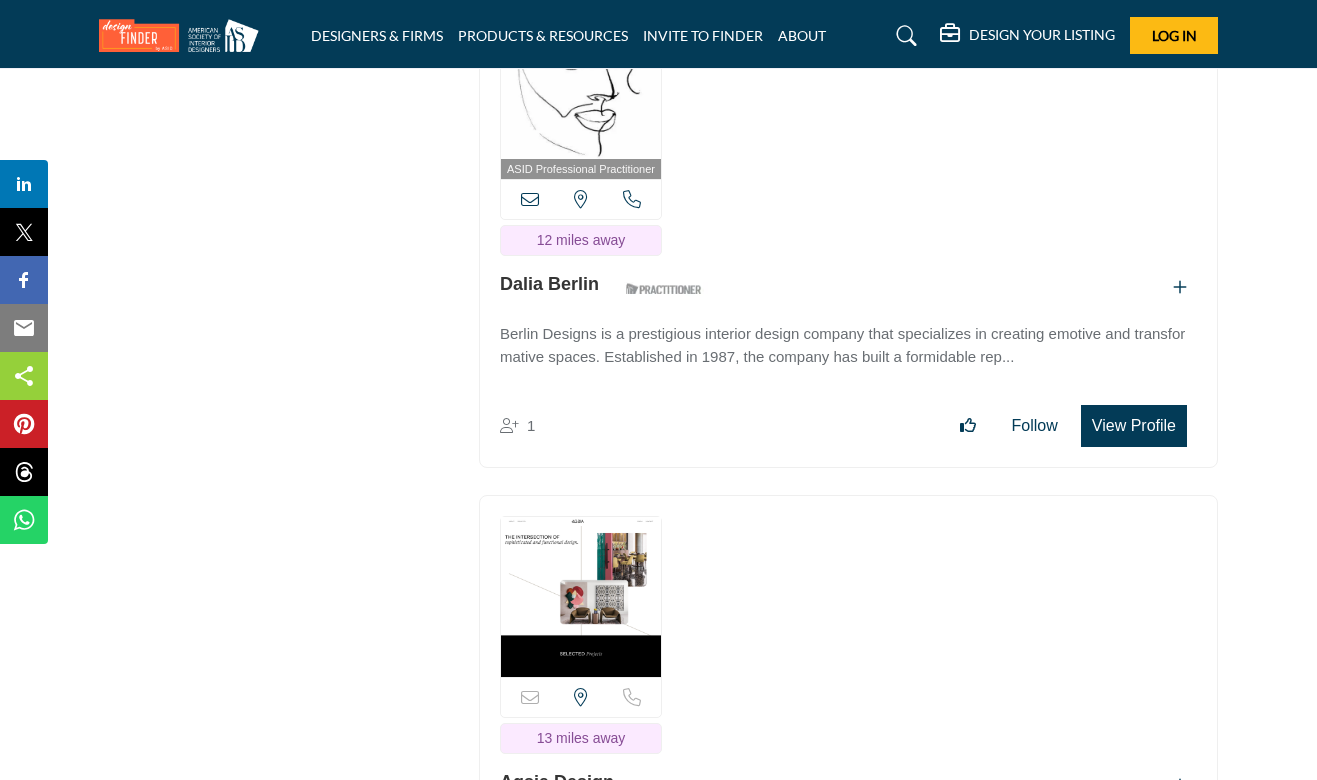 click on "View Profile" at bounding box center (1134, 426) 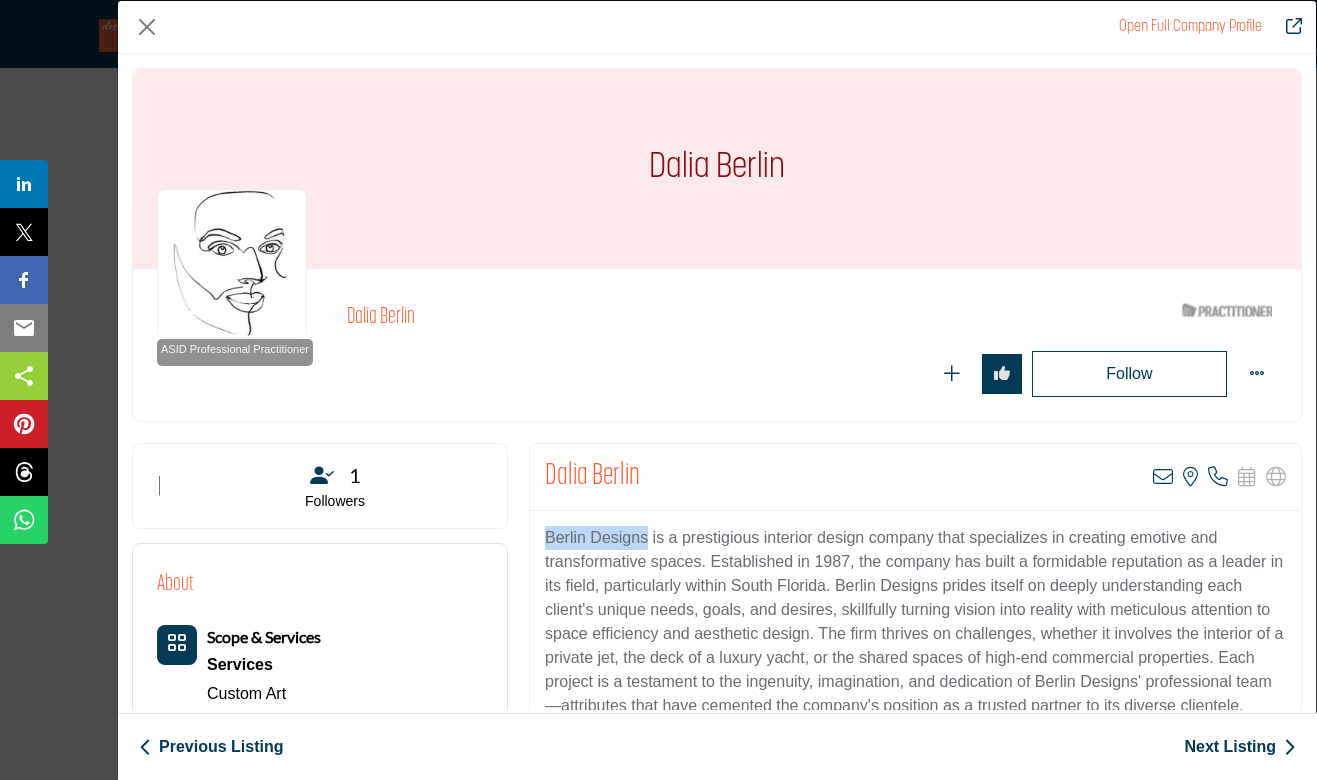drag, startPoint x: 649, startPoint y: 536, endPoint x: 546, endPoint y: 530, distance: 103.17461 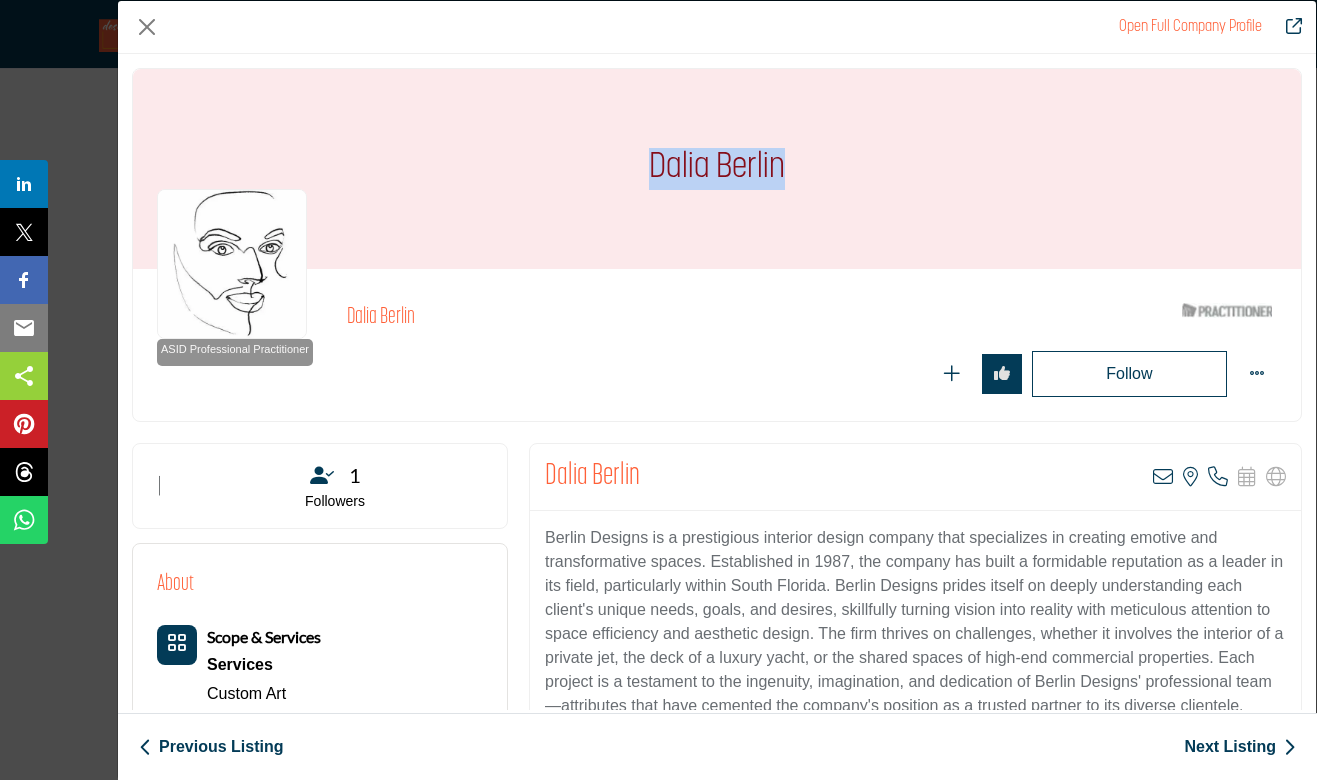 drag, startPoint x: 668, startPoint y: 155, endPoint x: 655, endPoint y: 158, distance: 13.341664 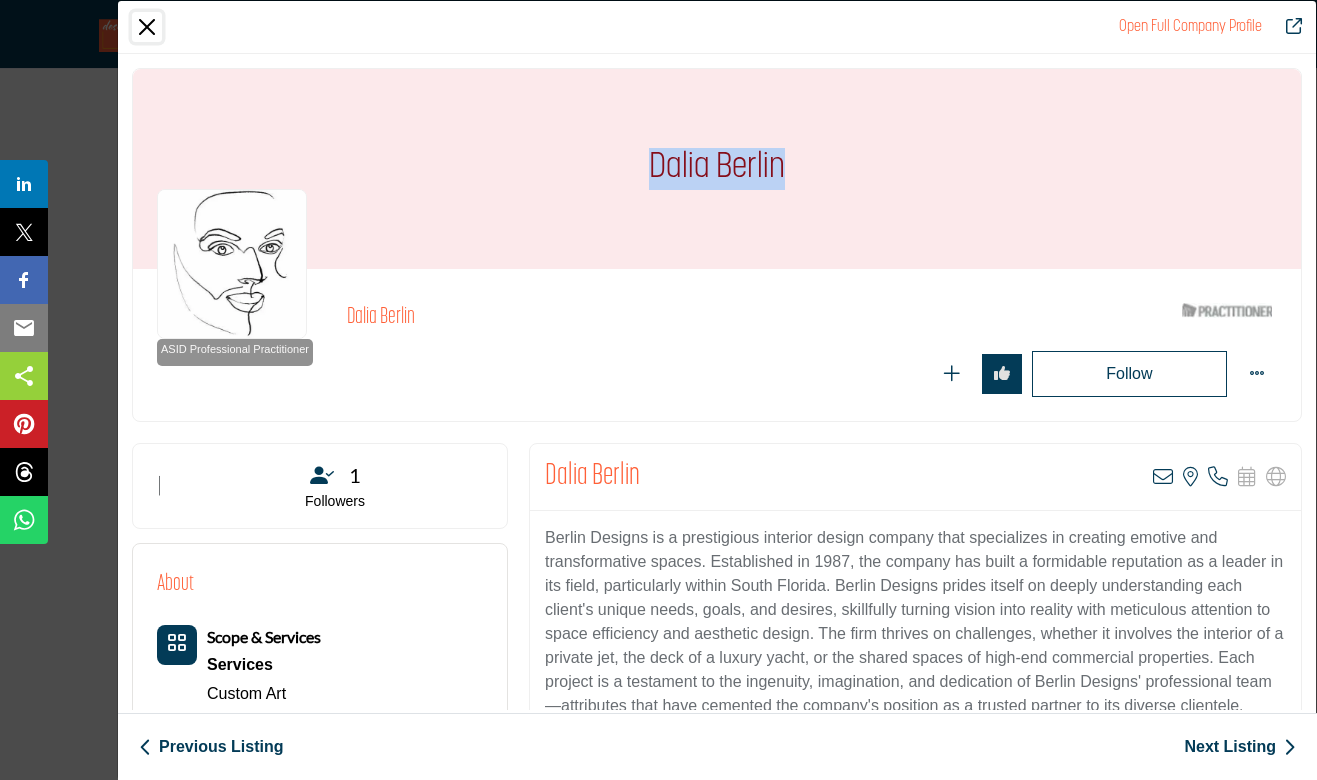 click at bounding box center [147, 27] 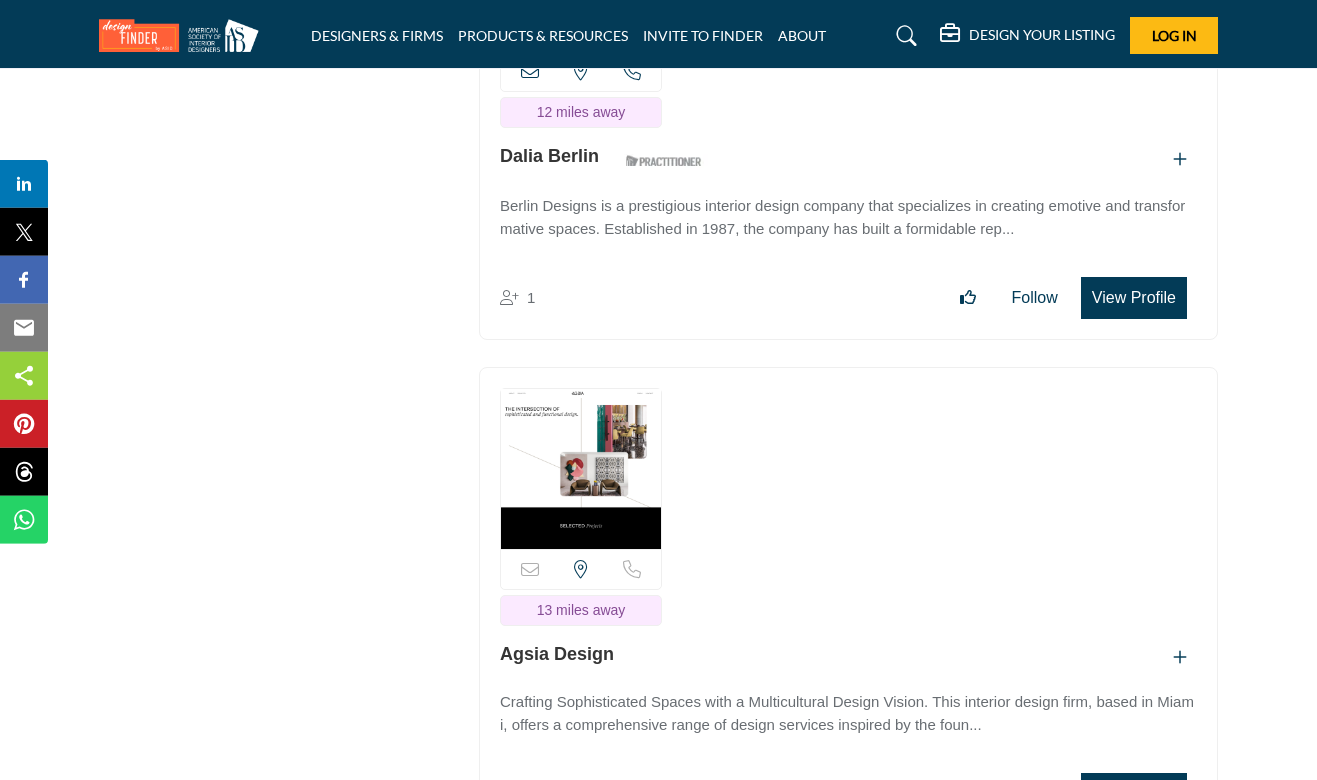 scroll, scrollTop: 36591, scrollLeft: 0, axis: vertical 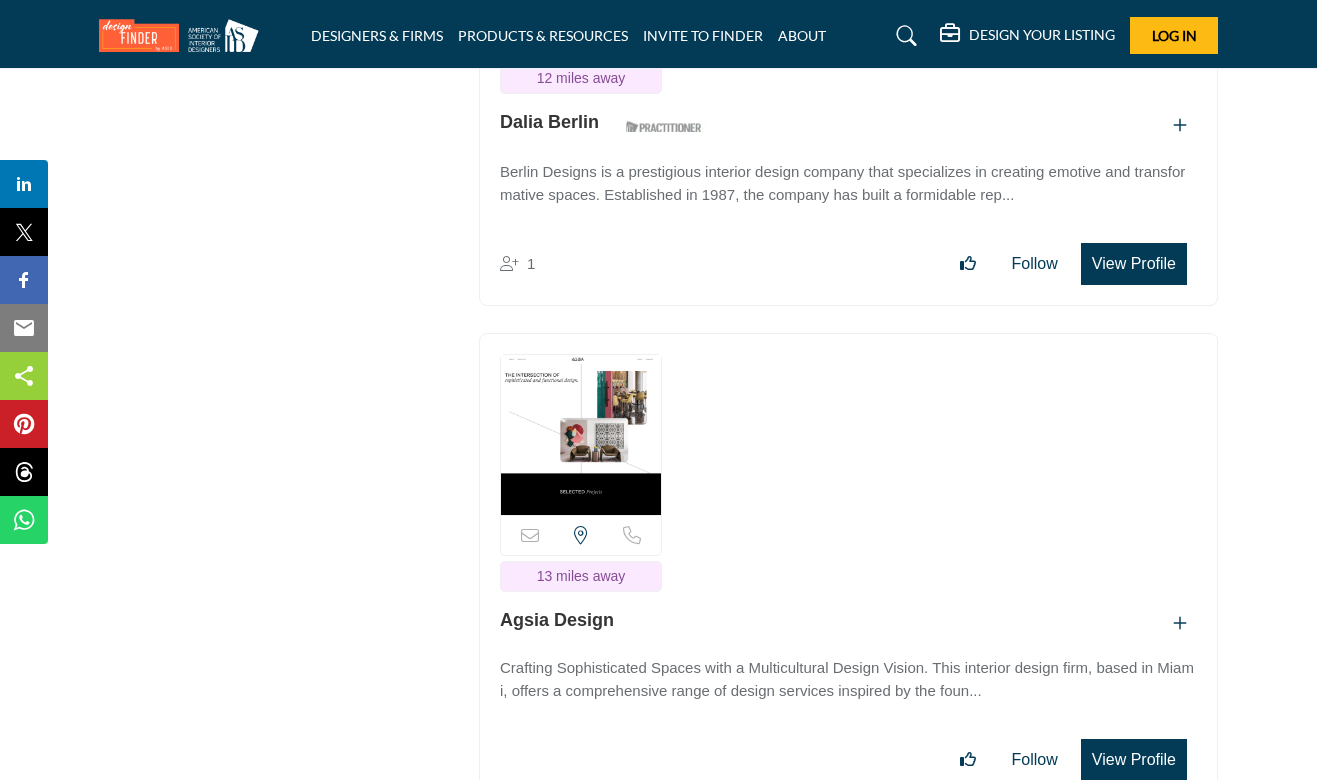 click on "View Profile" at bounding box center [1134, 760] 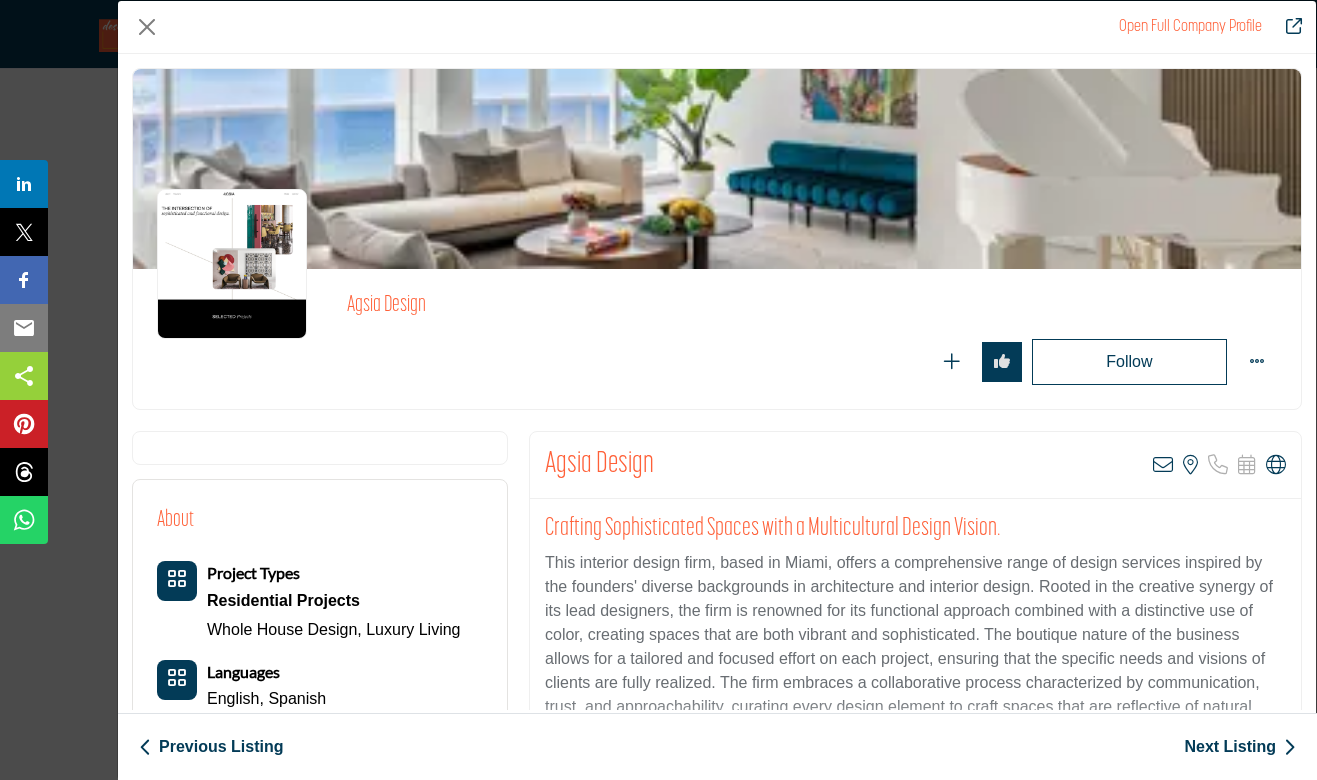 click on "Agsia Design
View email address of this listing
View the location of this listing" at bounding box center [915, 465] 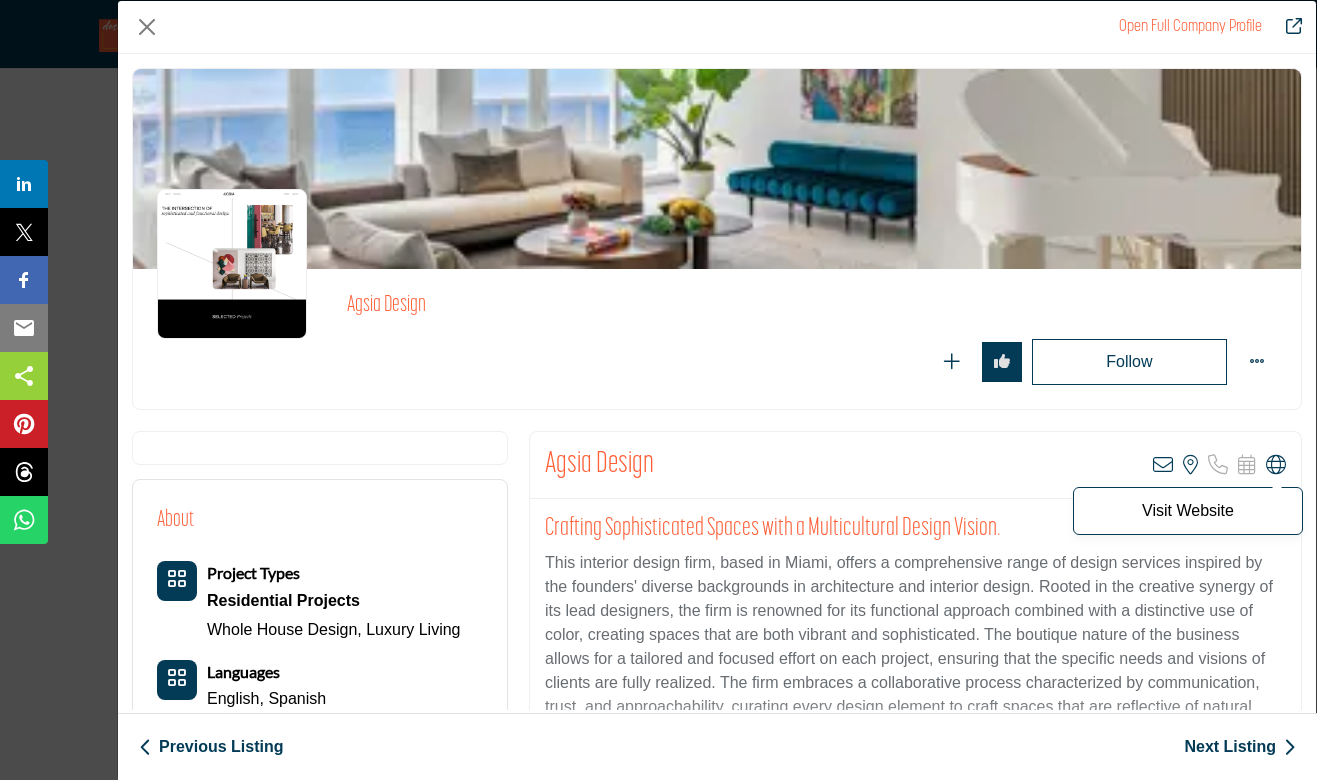 click at bounding box center (1276, 465) 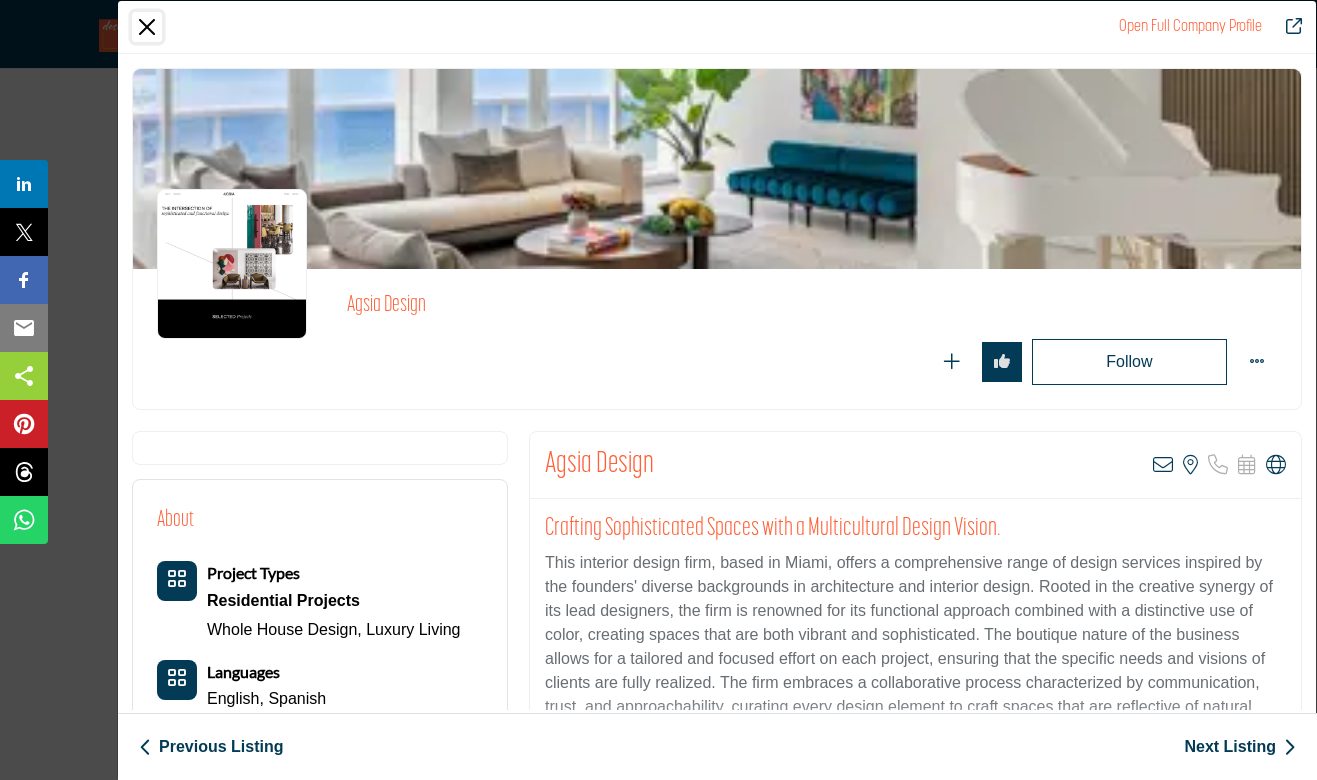 click at bounding box center [147, 27] 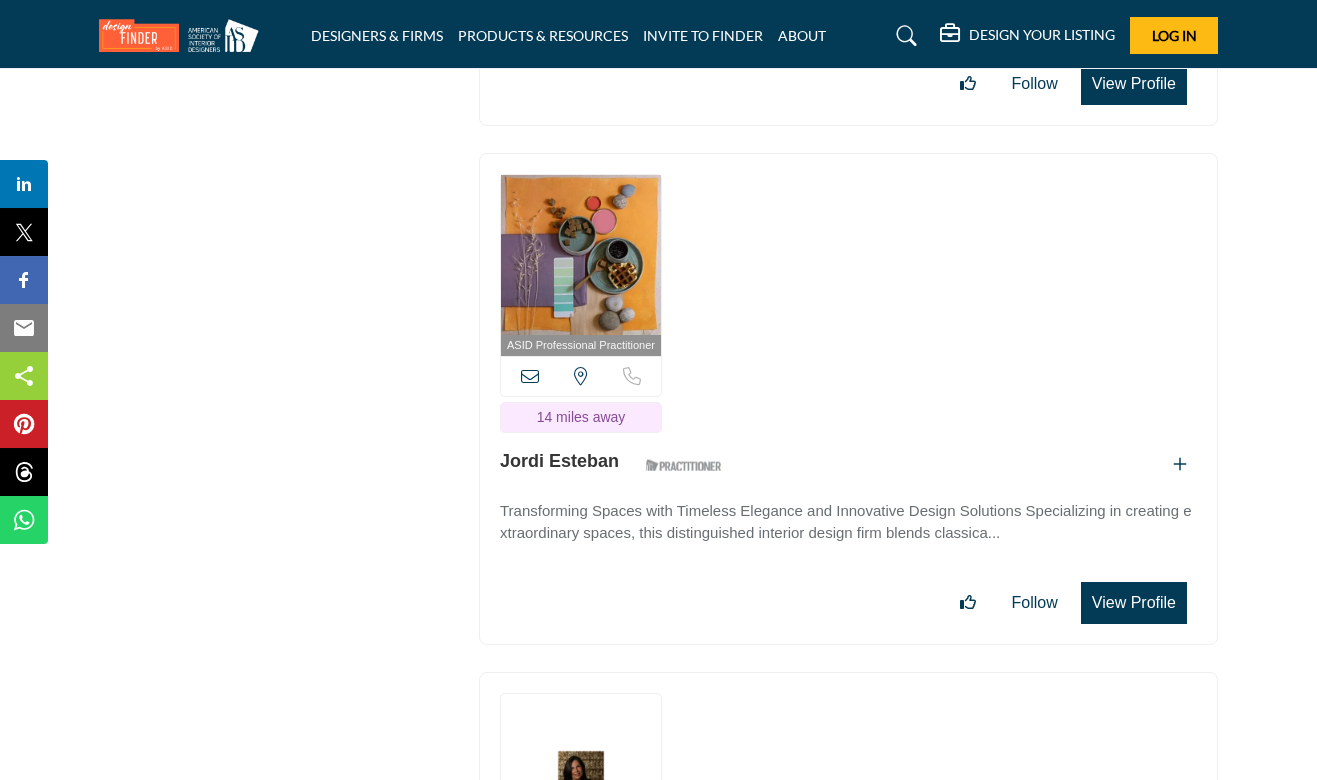 scroll, scrollTop: 37347, scrollLeft: 0, axis: vertical 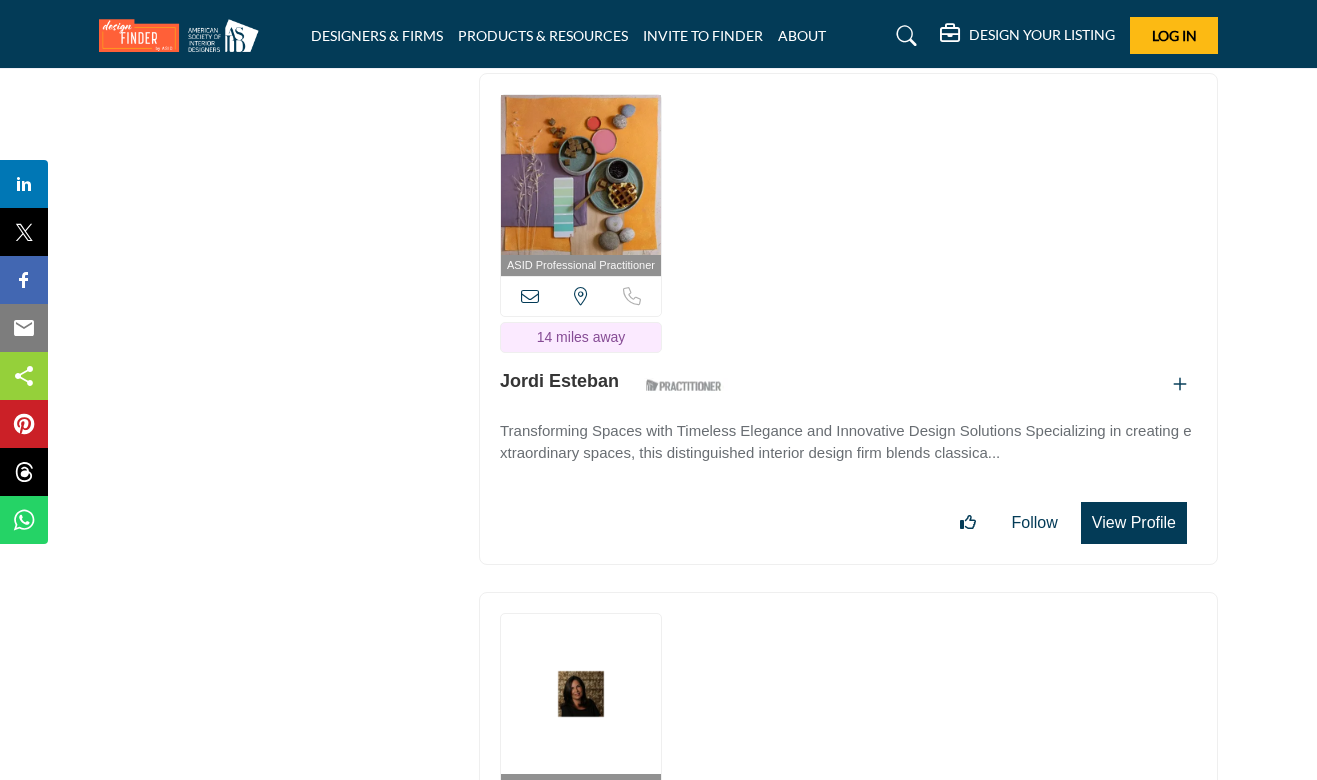 click on "View Profile" at bounding box center (1134, 523) 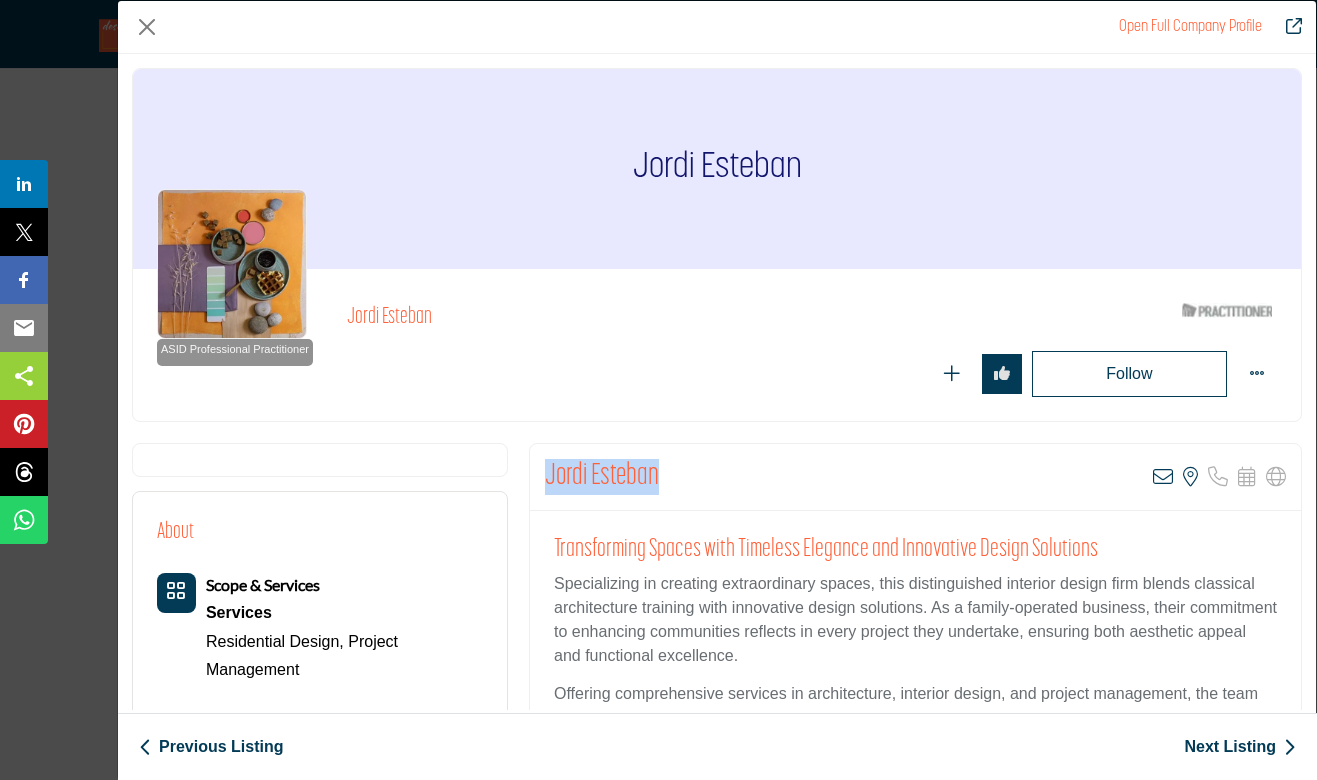 drag, startPoint x: 584, startPoint y: 474, endPoint x: 544, endPoint y: 480, distance: 40.4475 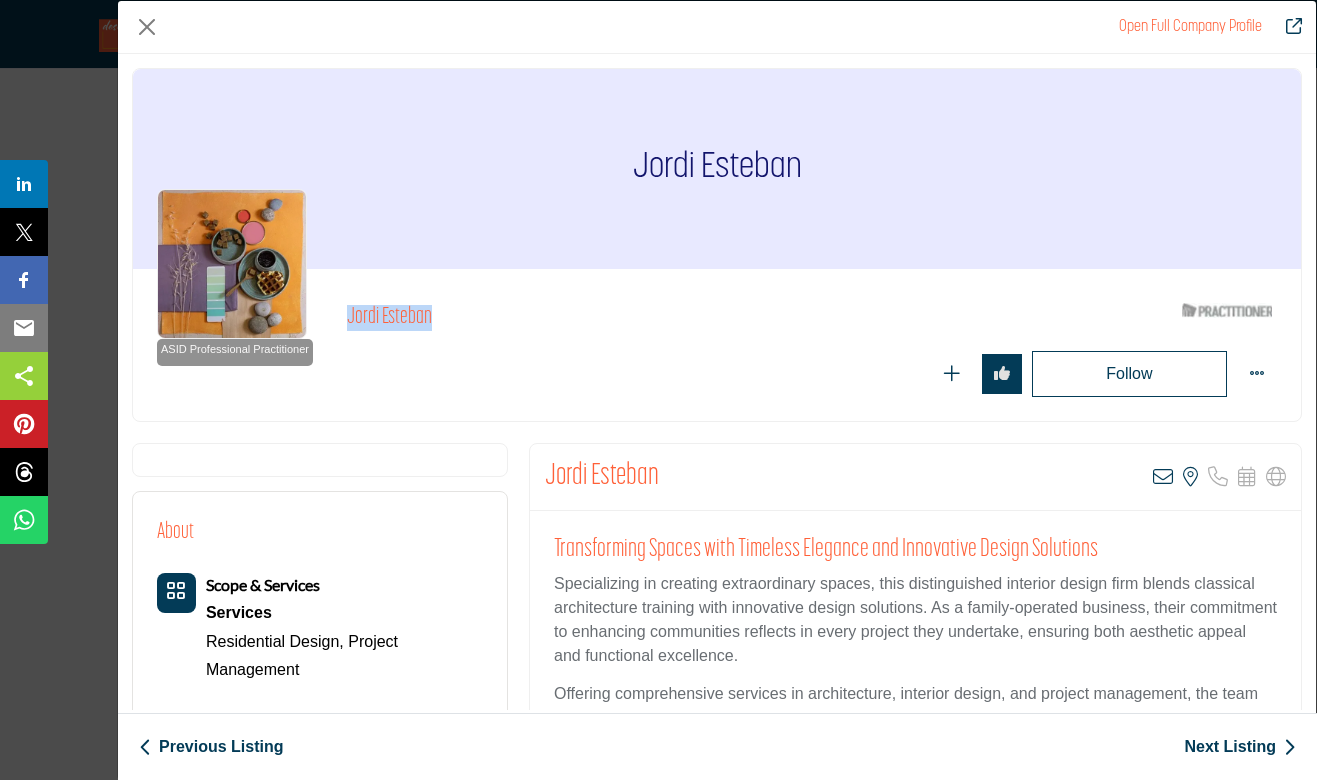 drag, startPoint x: 455, startPoint y: 322, endPoint x: 345, endPoint y: 315, distance: 110.2225 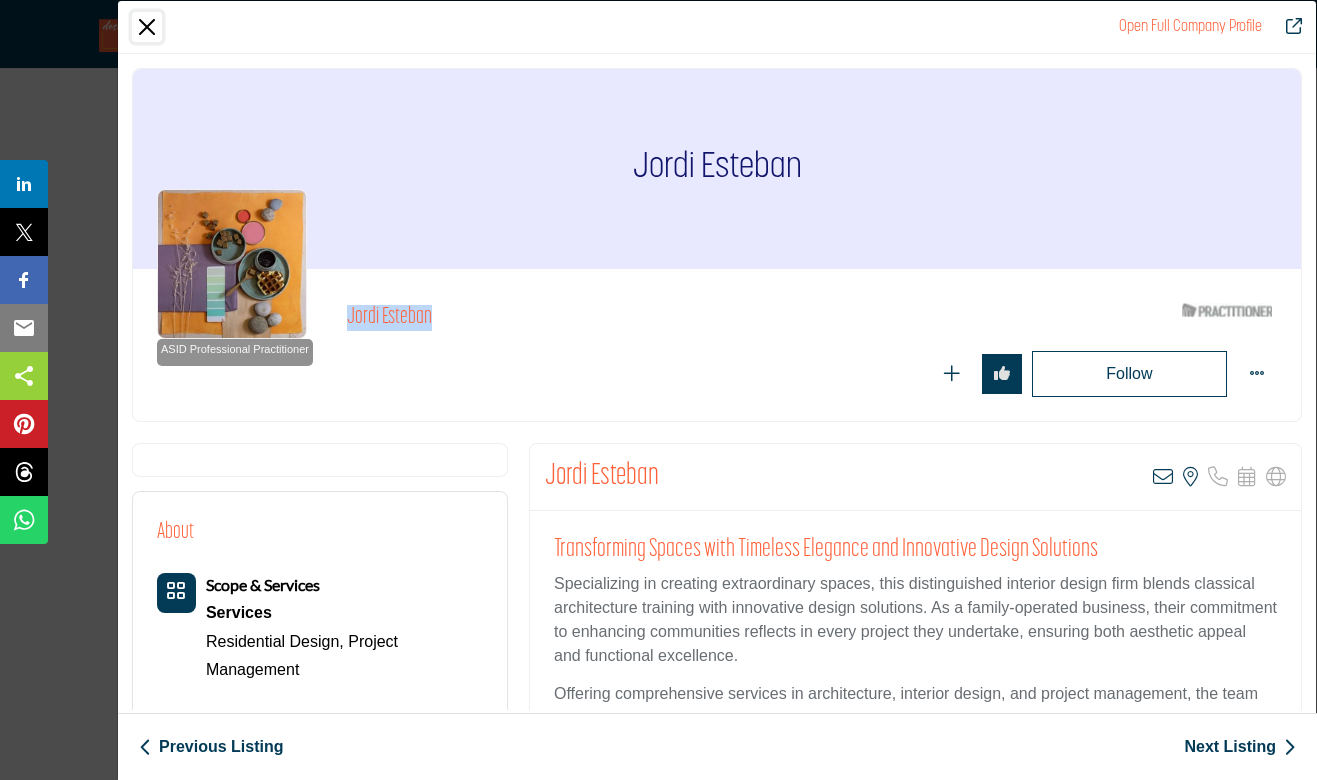 click at bounding box center [147, 27] 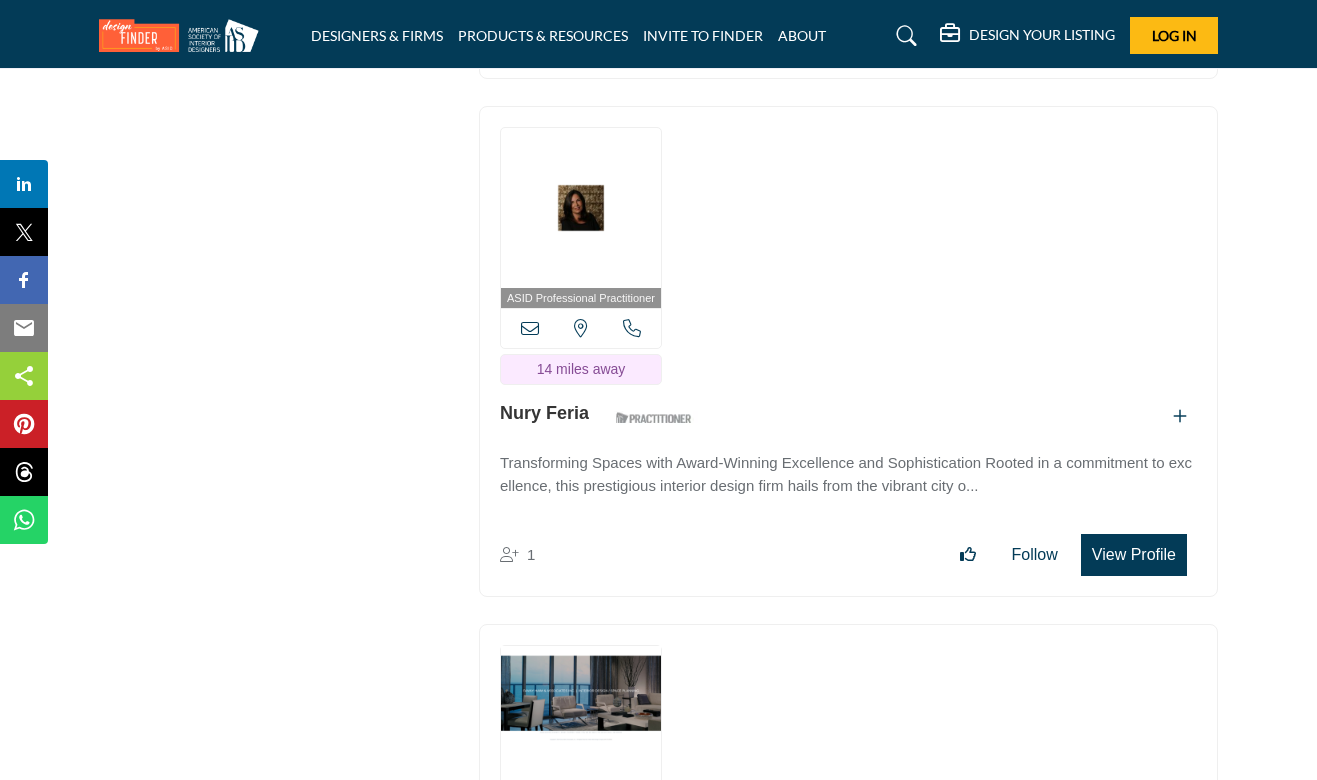 scroll, scrollTop: 37941, scrollLeft: 0, axis: vertical 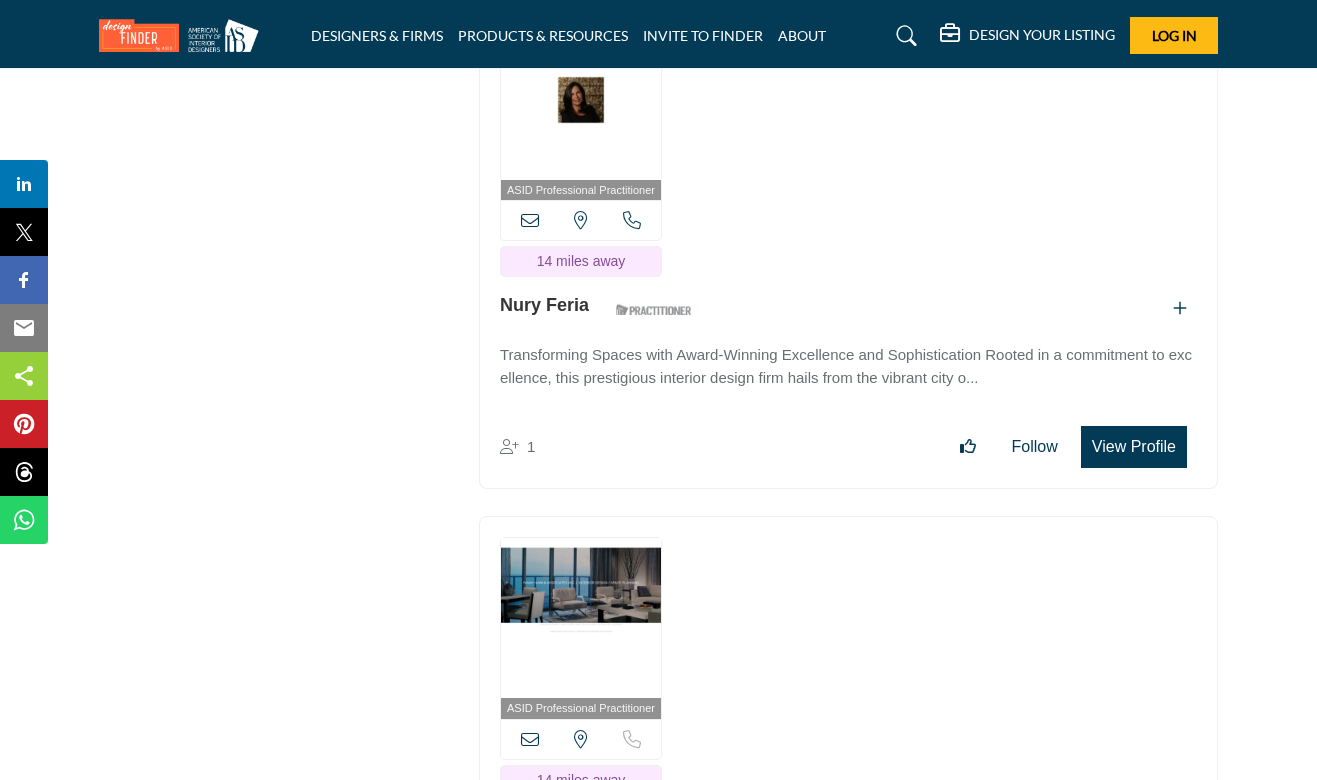 click on "View Profile" at bounding box center [1134, 447] 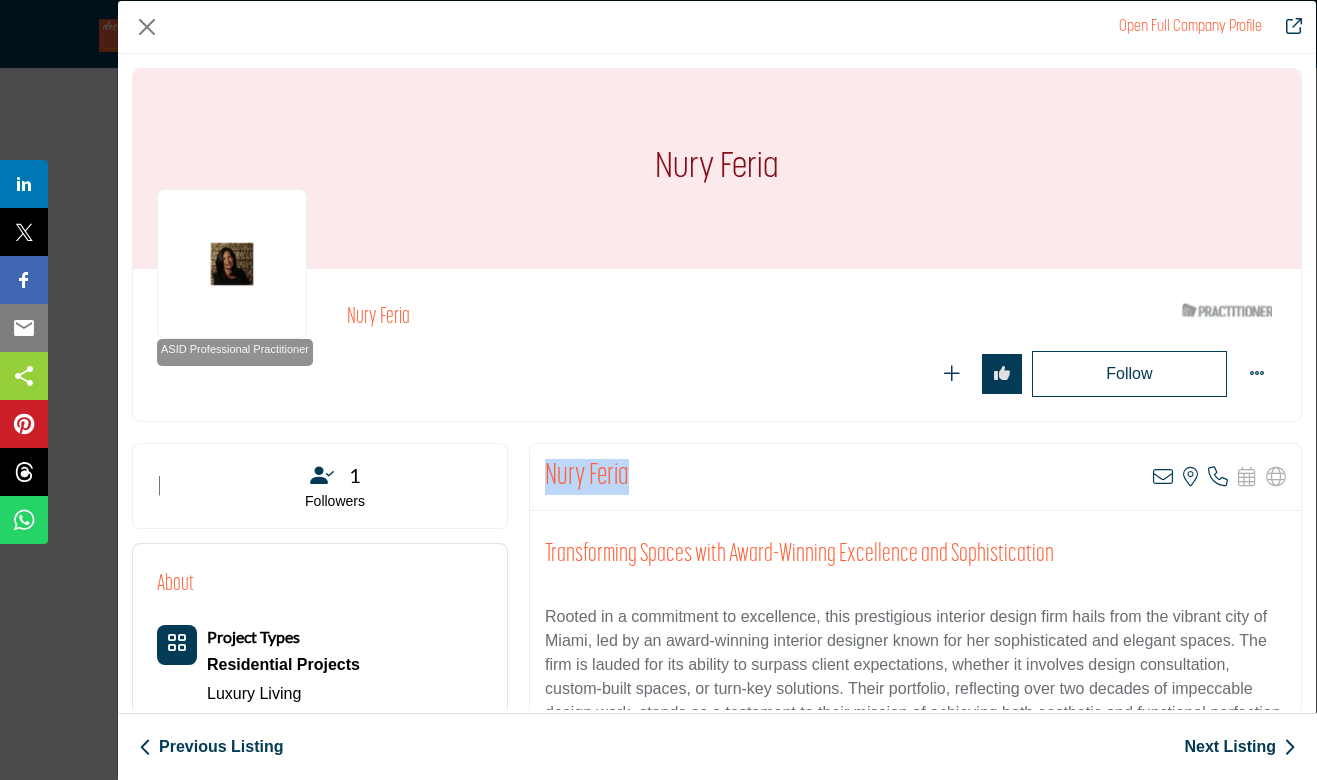 drag, startPoint x: 632, startPoint y: 470, endPoint x: 532, endPoint y: 479, distance: 100.40418 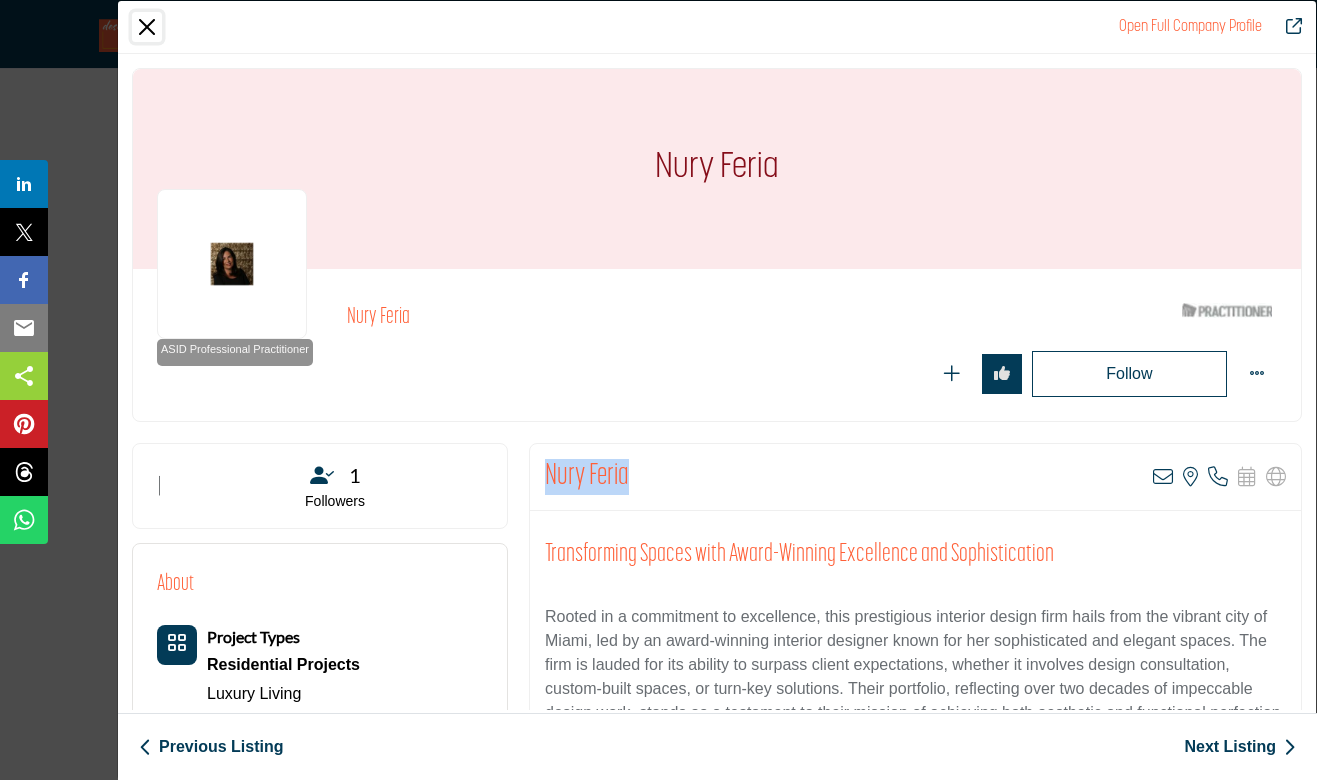 click at bounding box center [147, 27] 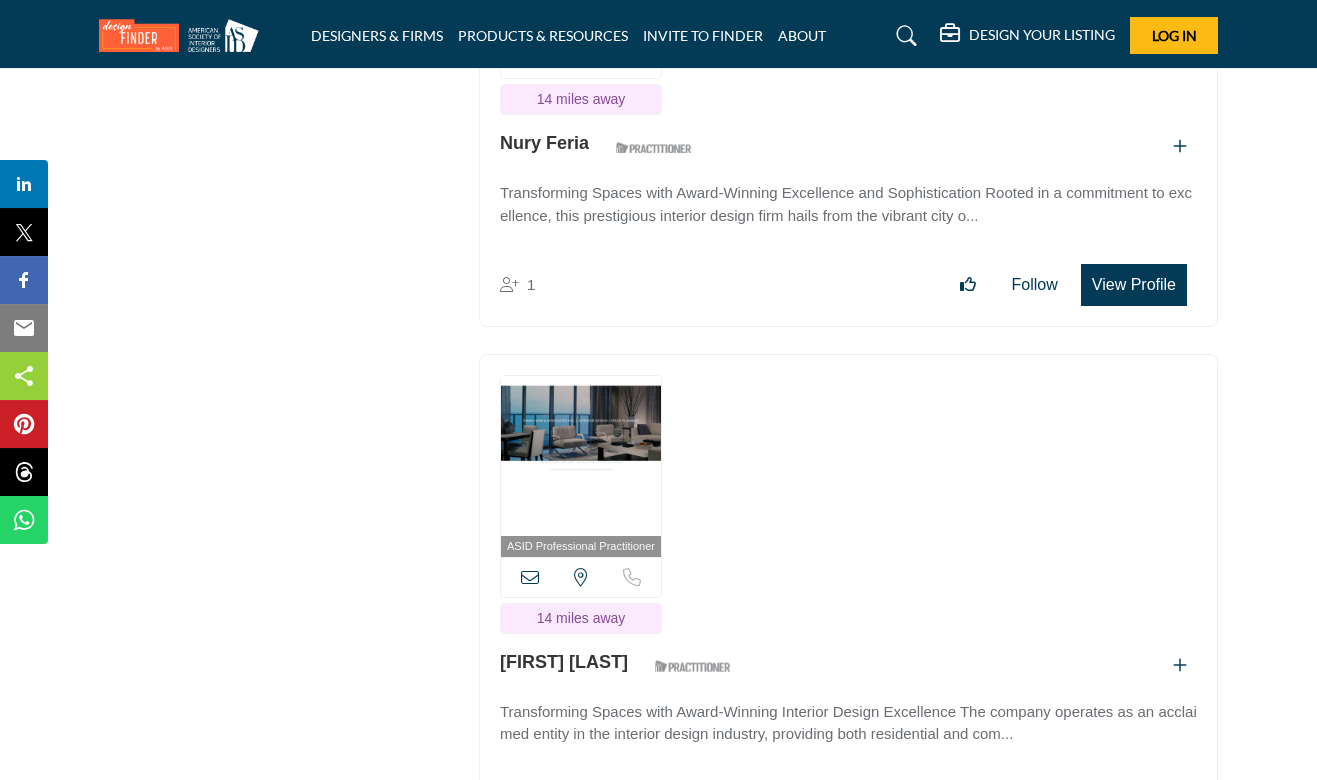 scroll, scrollTop: 38373, scrollLeft: 0, axis: vertical 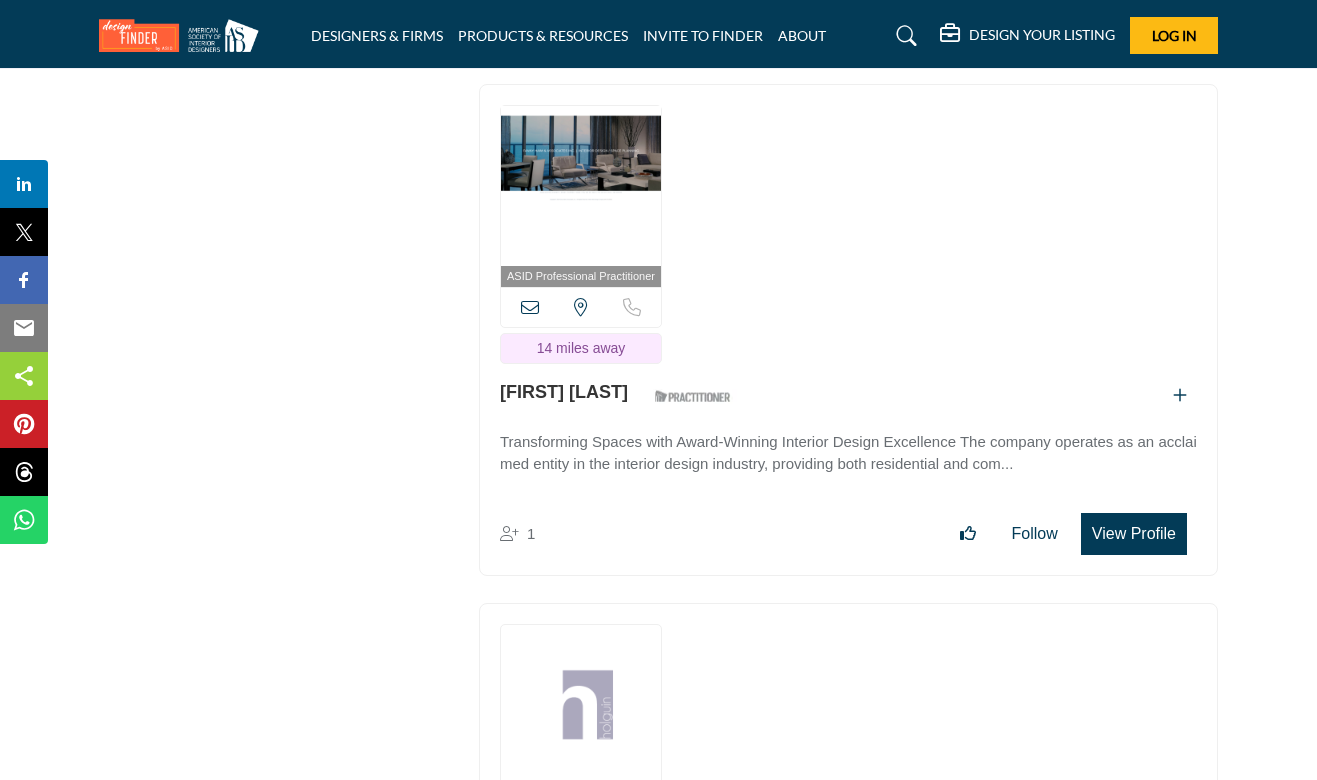 click on "View Profile" at bounding box center [1134, 534] 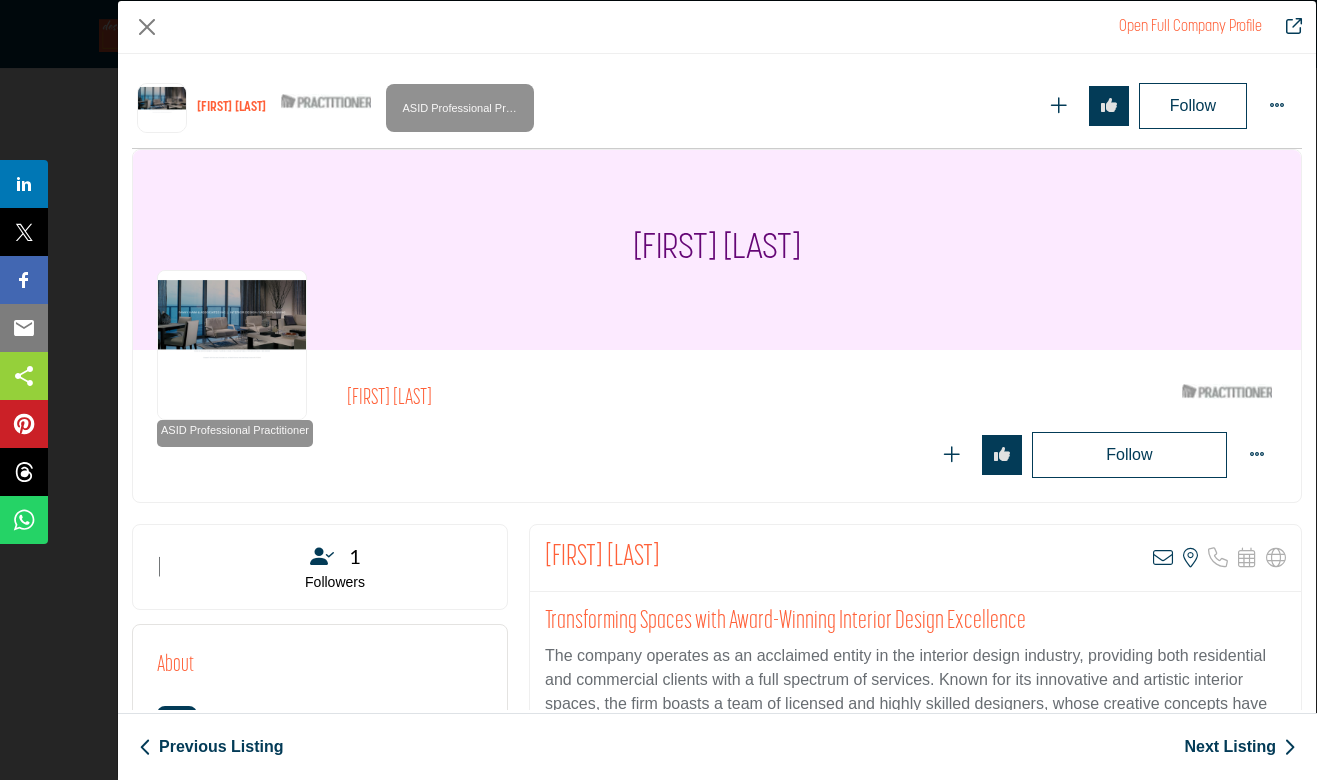 click on "Transforming Spaces with Award-Winning Interior Design Excellence" at bounding box center (915, 622) 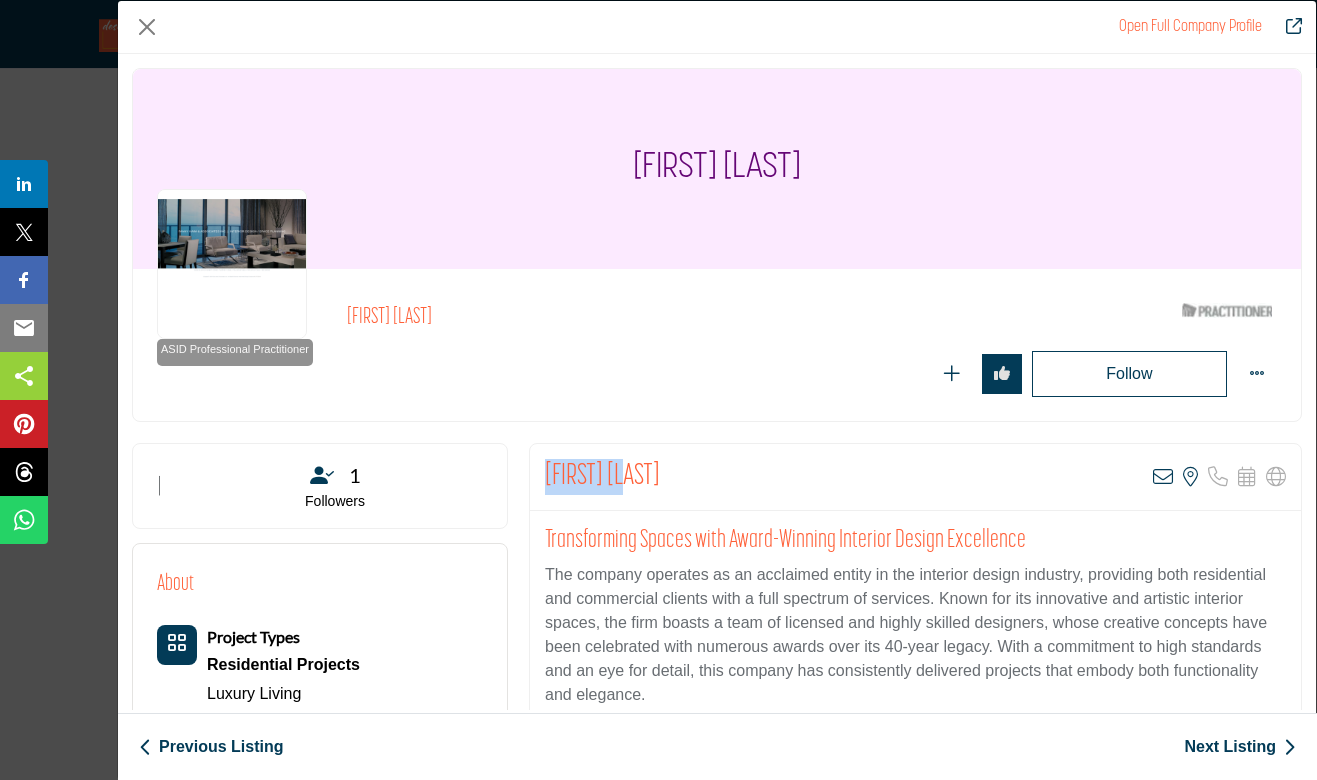 drag, startPoint x: 633, startPoint y: 474, endPoint x: 545, endPoint y: 477, distance: 88.051125 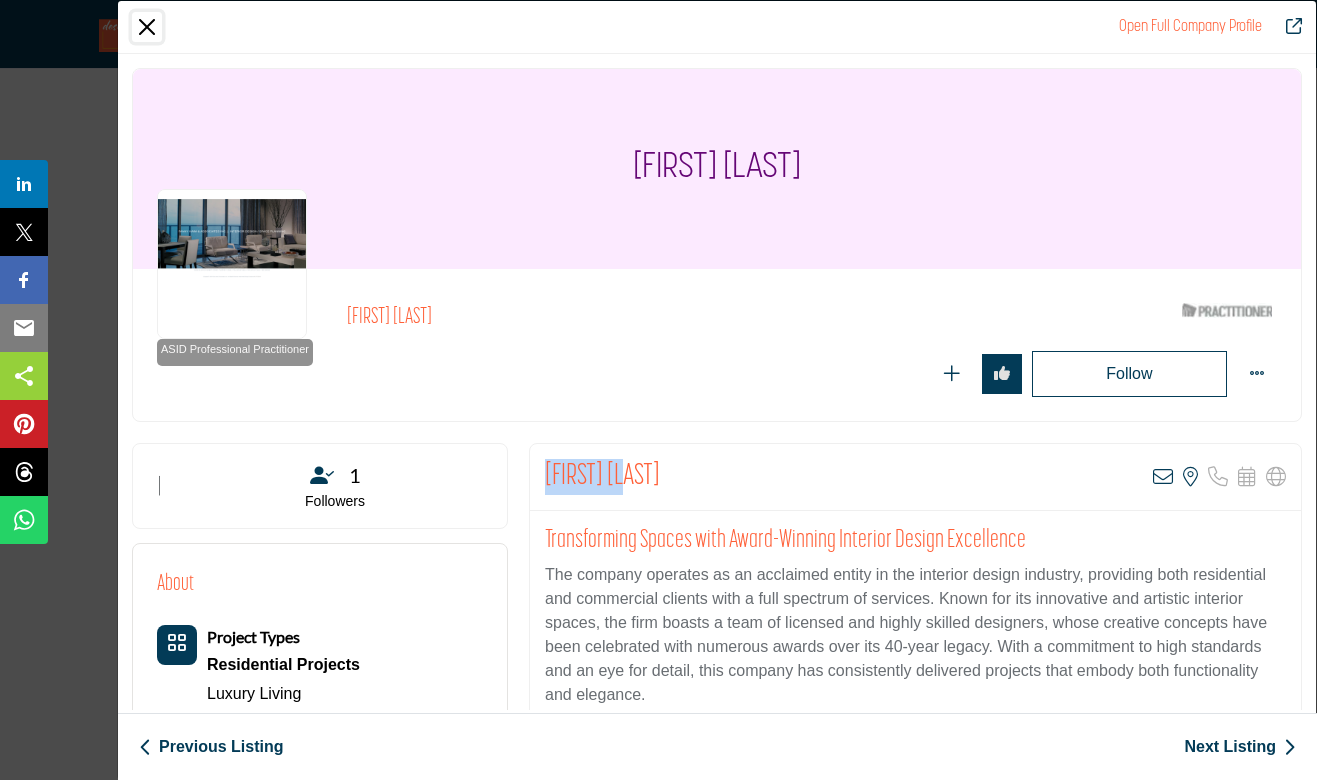 click at bounding box center (147, 27) 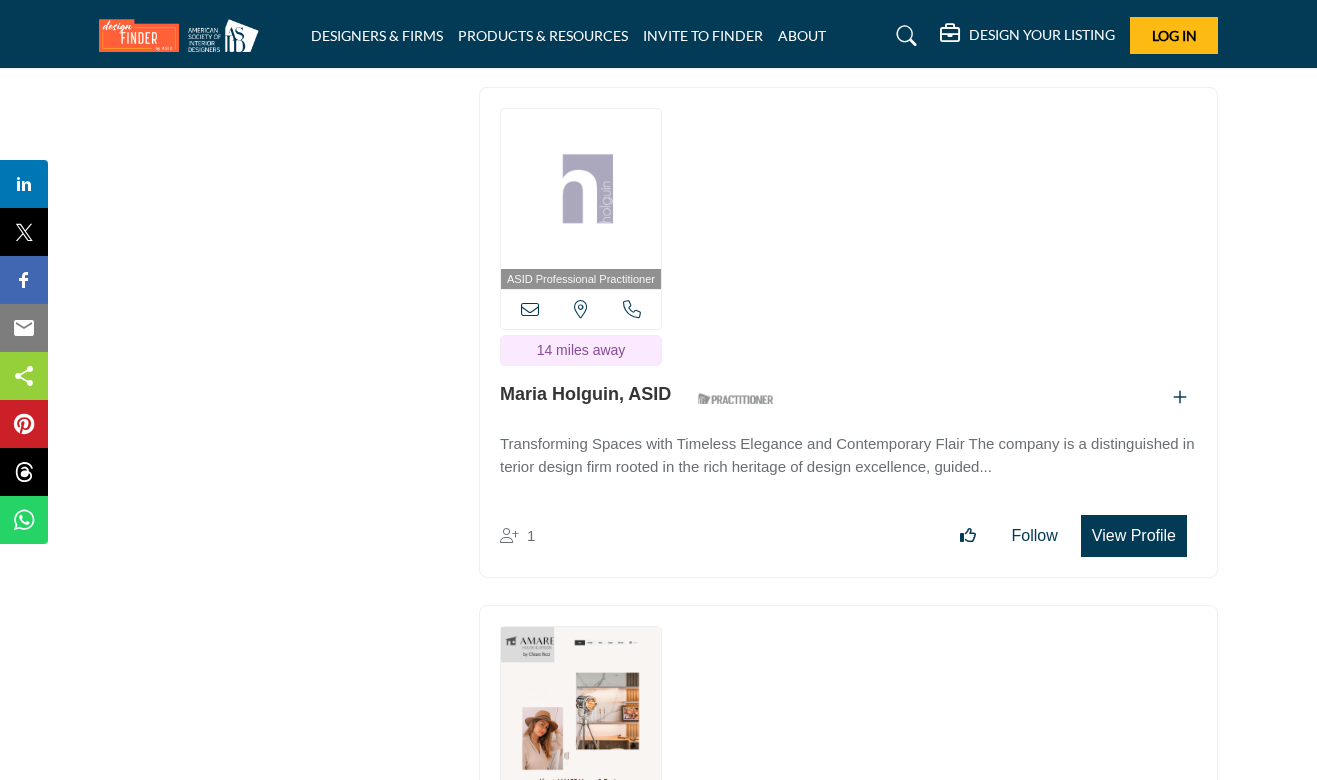 scroll, scrollTop: 38913, scrollLeft: 0, axis: vertical 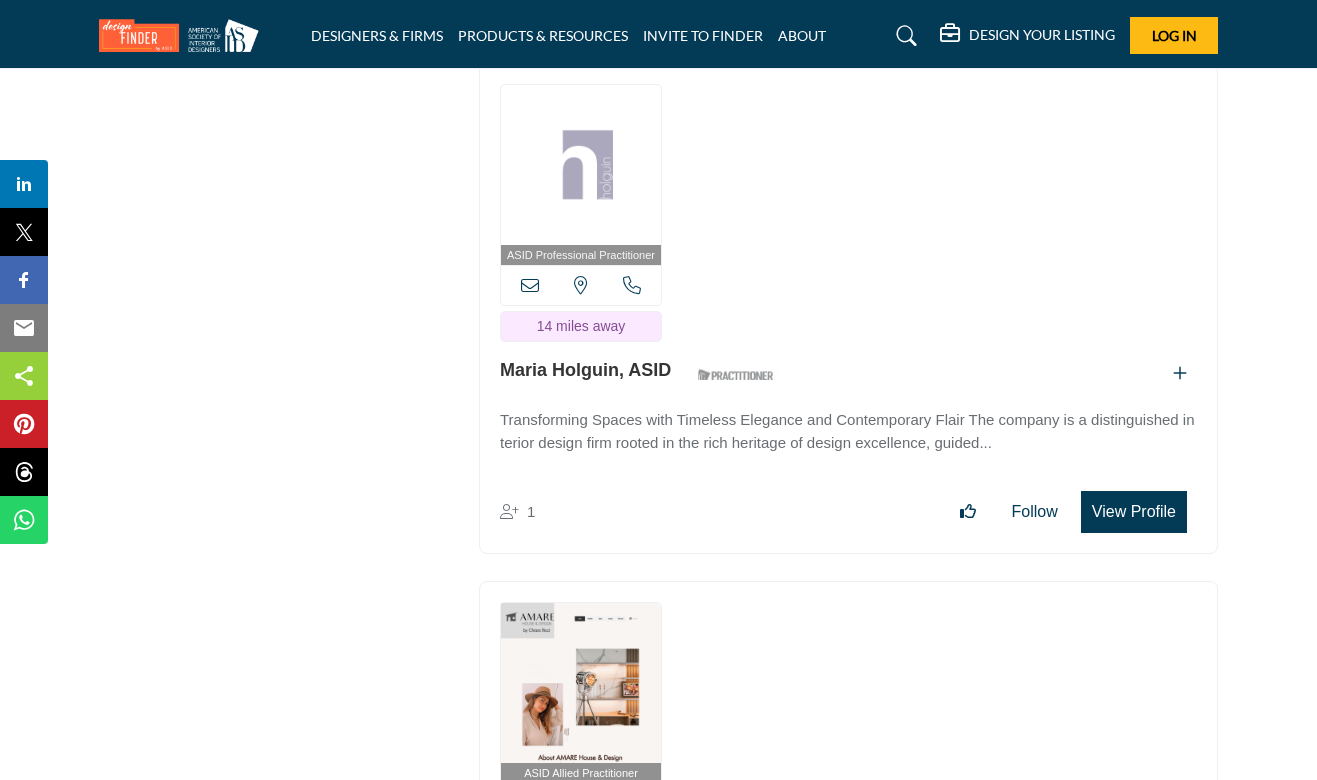click on "View Profile" at bounding box center [1134, 512] 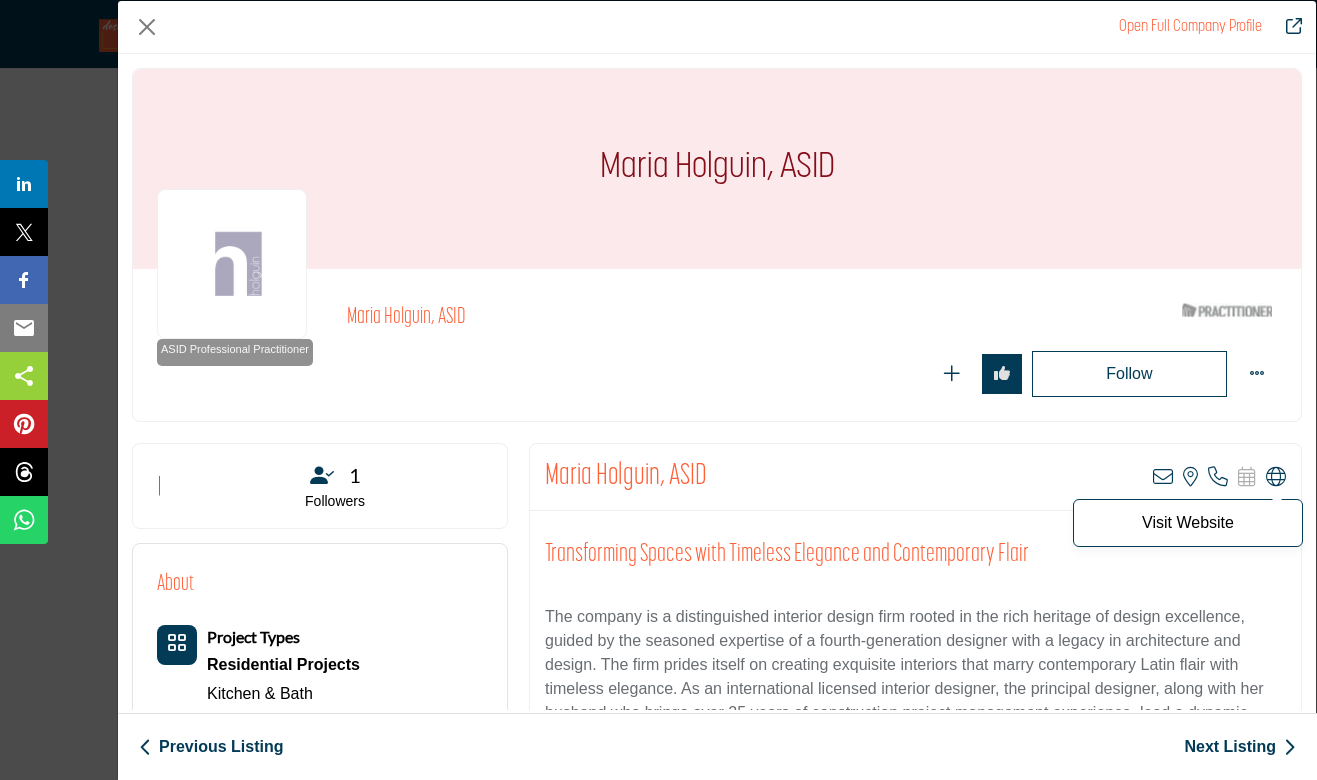 click at bounding box center [1276, 477] 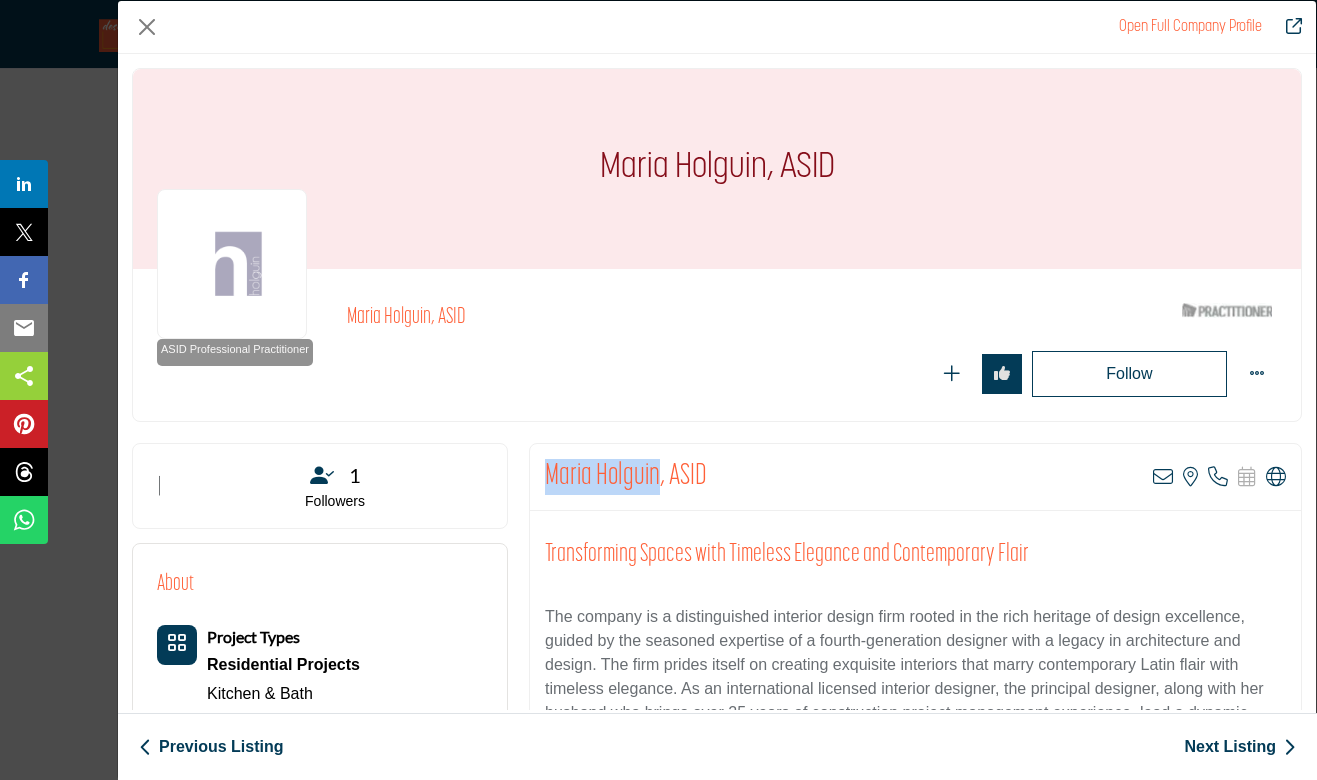 drag, startPoint x: 659, startPoint y: 471, endPoint x: 532, endPoint y: 470, distance: 127.00394 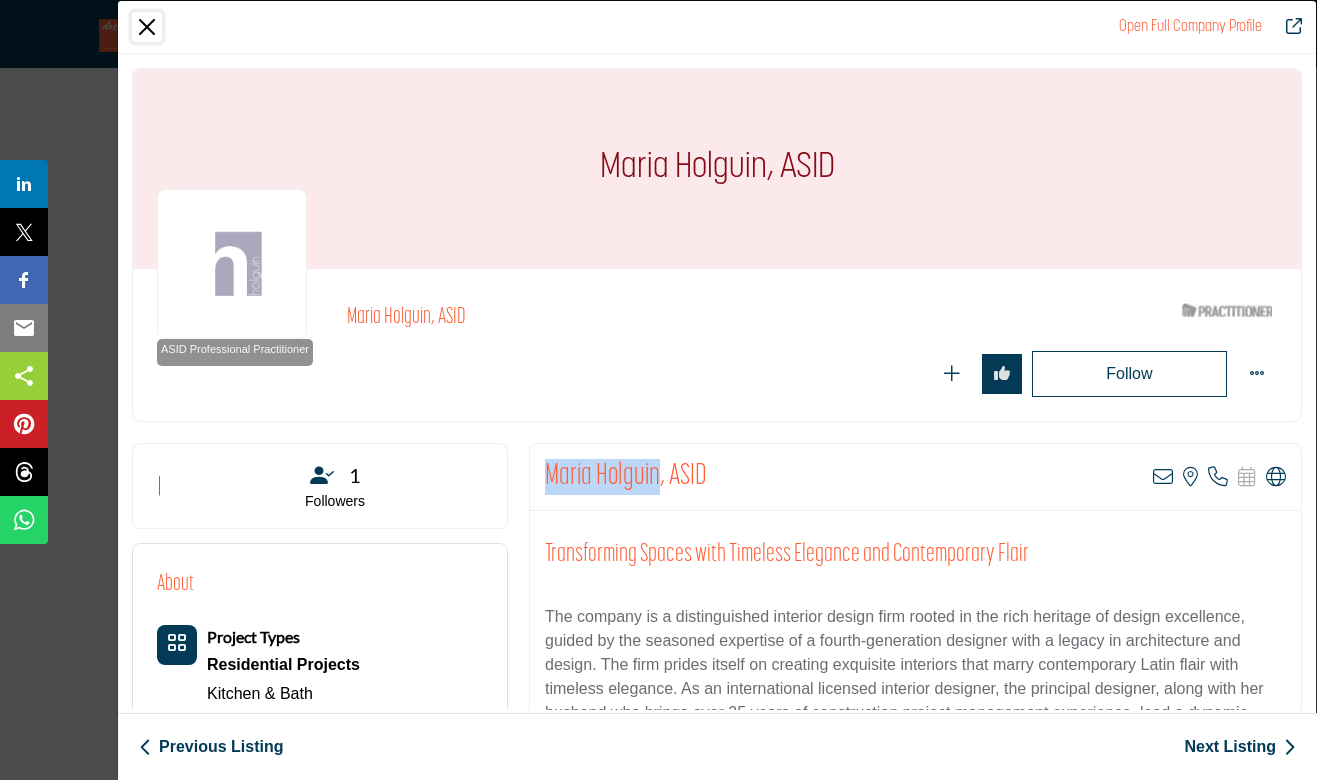 click at bounding box center (147, 27) 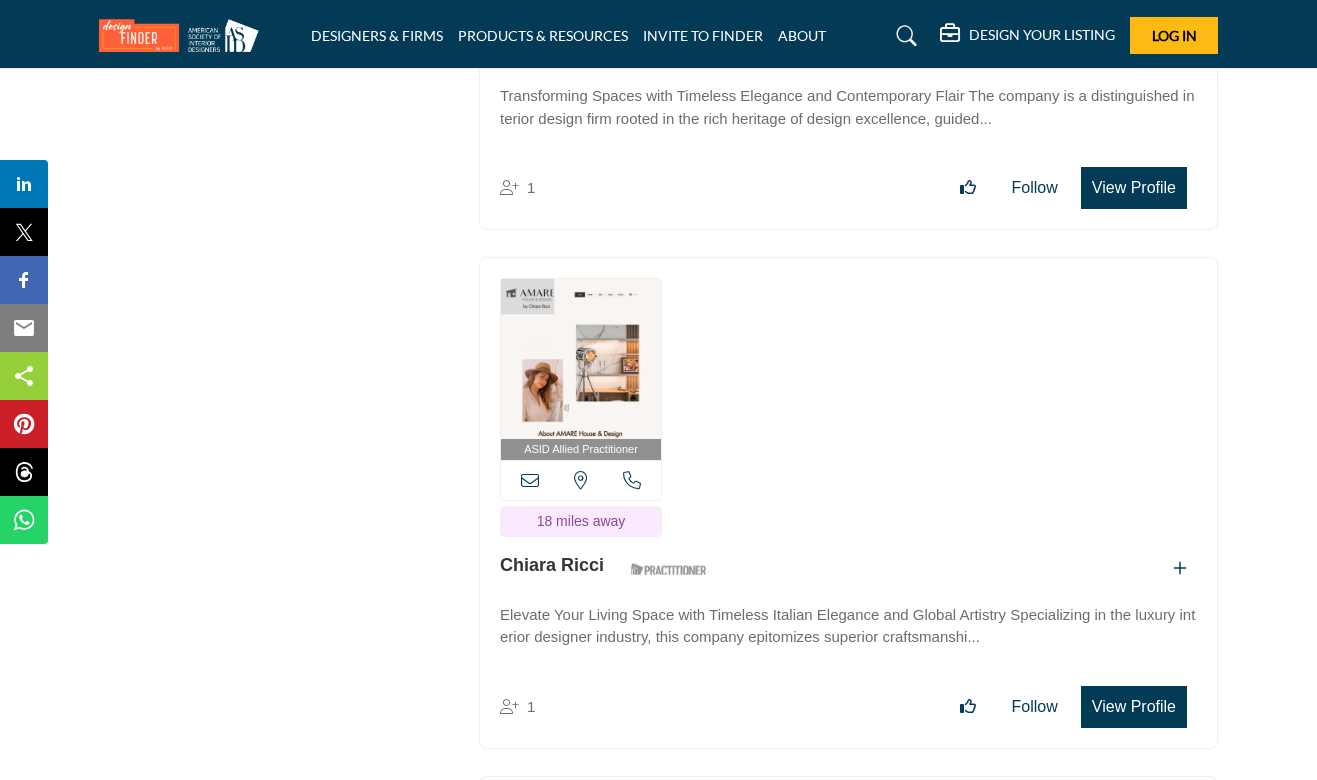 scroll, scrollTop: 39345, scrollLeft: 0, axis: vertical 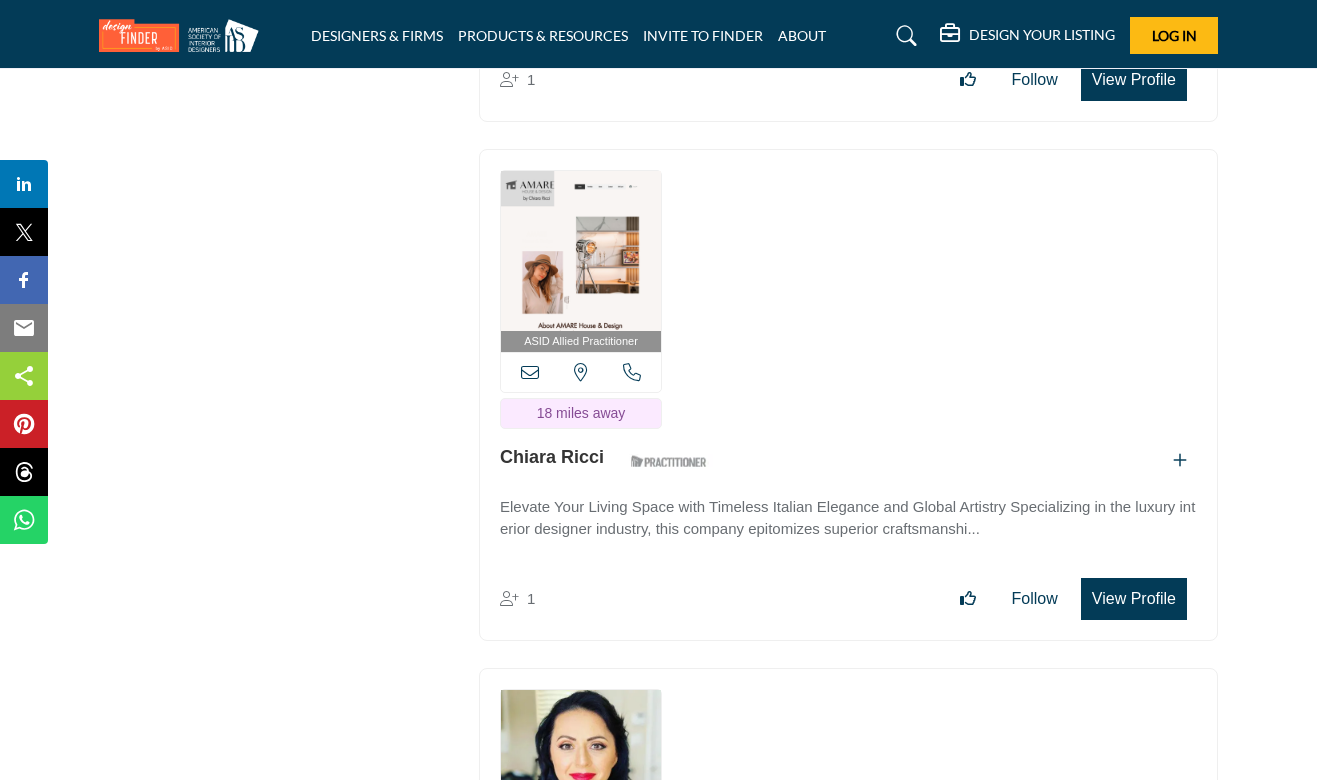 click on "View Profile" at bounding box center (1134, 599) 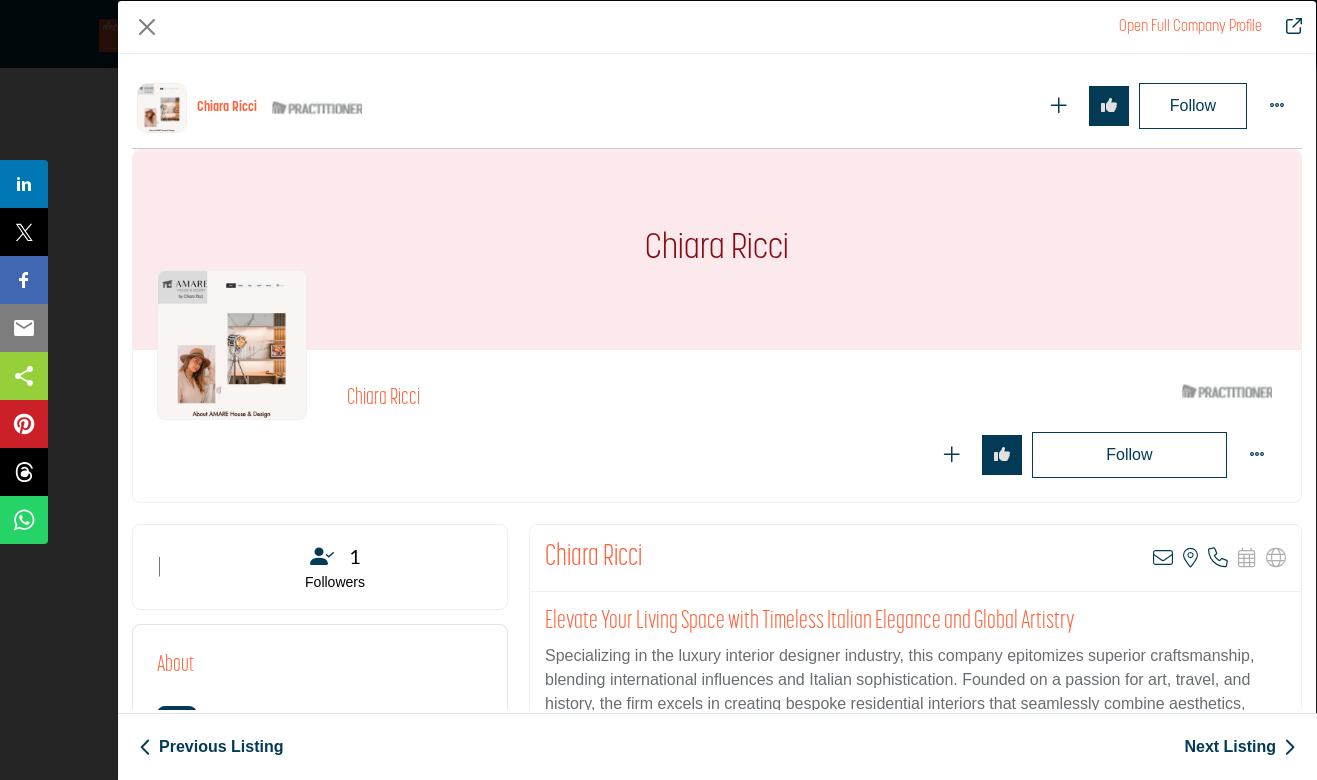 drag, startPoint x: 659, startPoint y: 556, endPoint x: 544, endPoint y: 548, distance: 115.27792 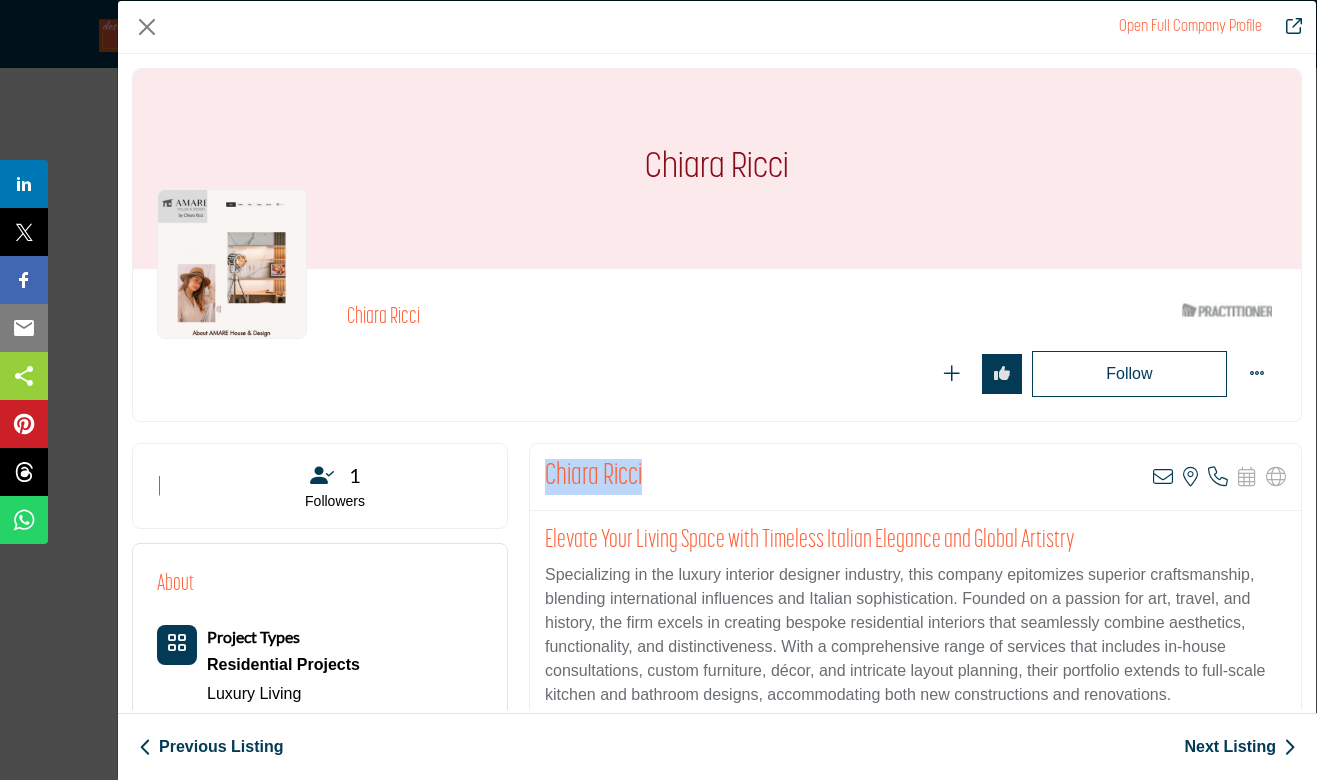 drag, startPoint x: 660, startPoint y: 480, endPoint x: 547, endPoint y: 470, distance: 113.44161 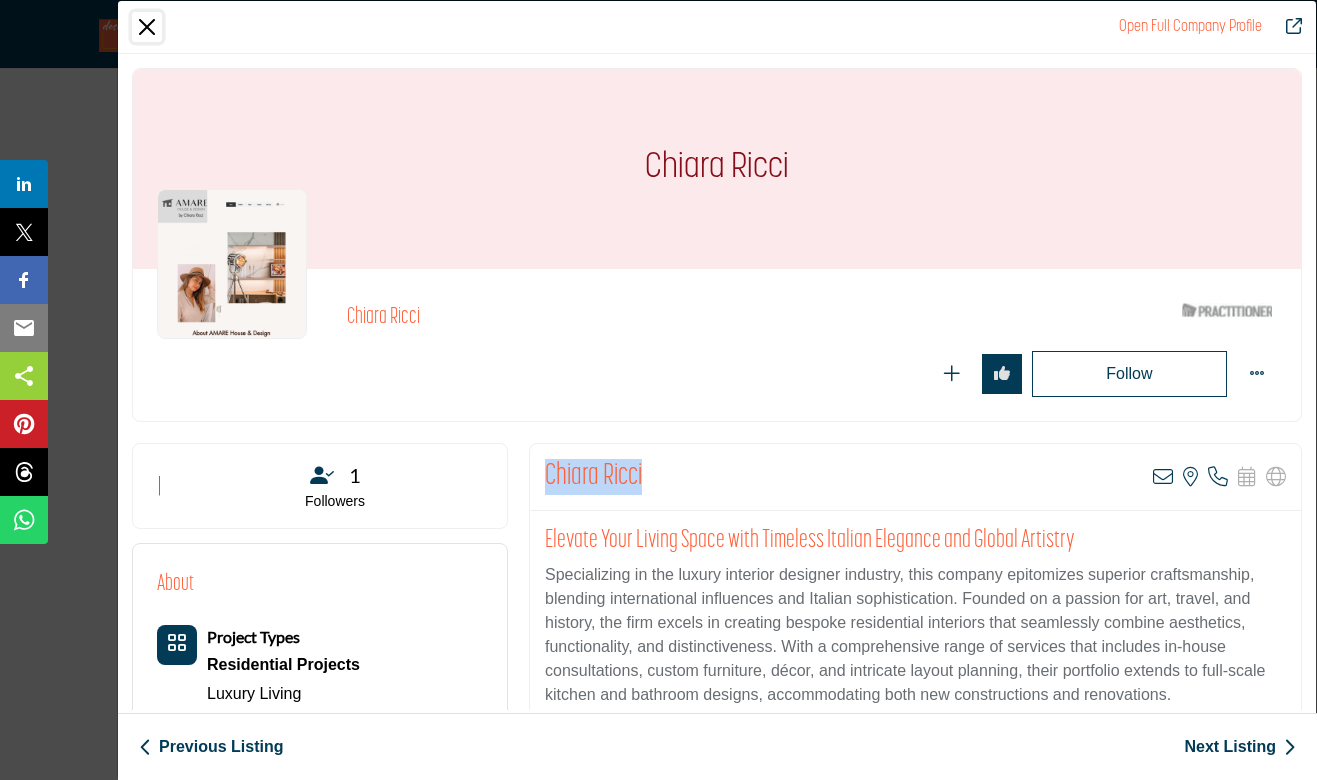 click at bounding box center [147, 27] 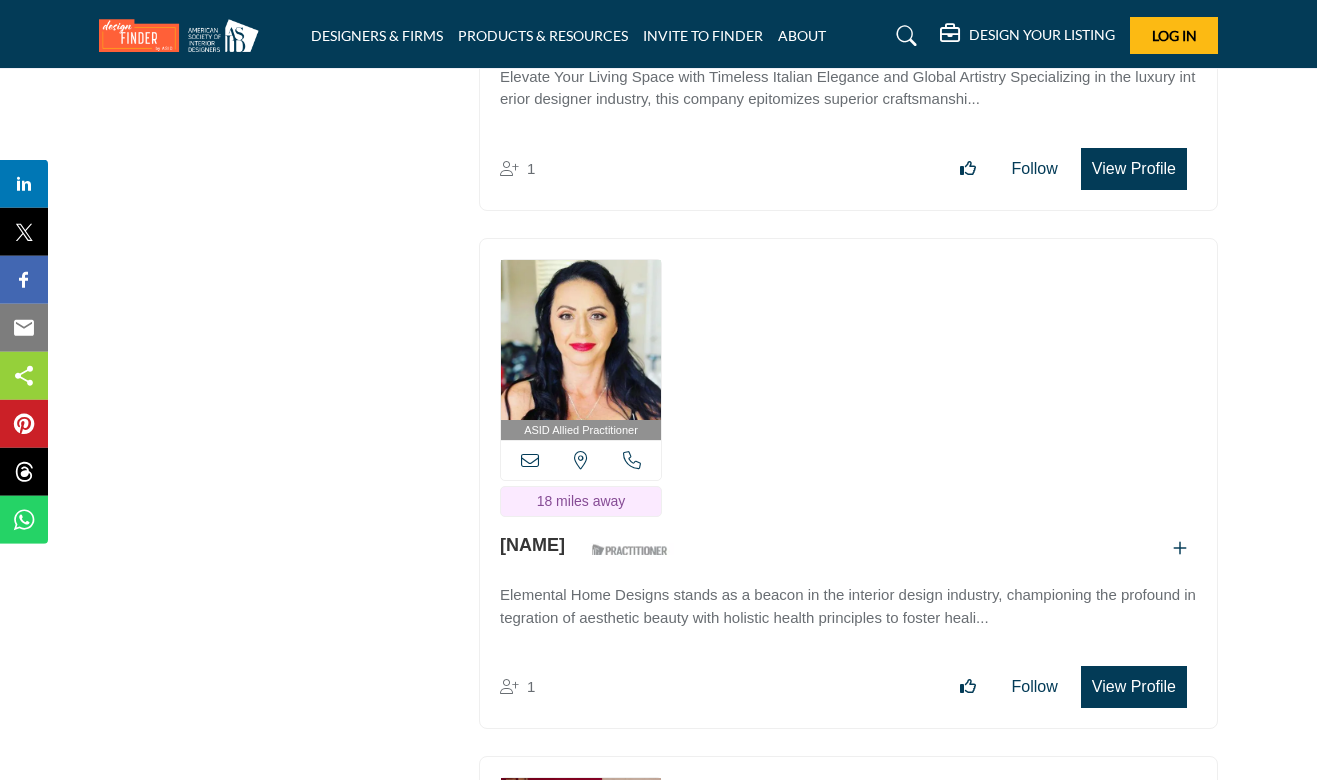 scroll, scrollTop: 39777, scrollLeft: 0, axis: vertical 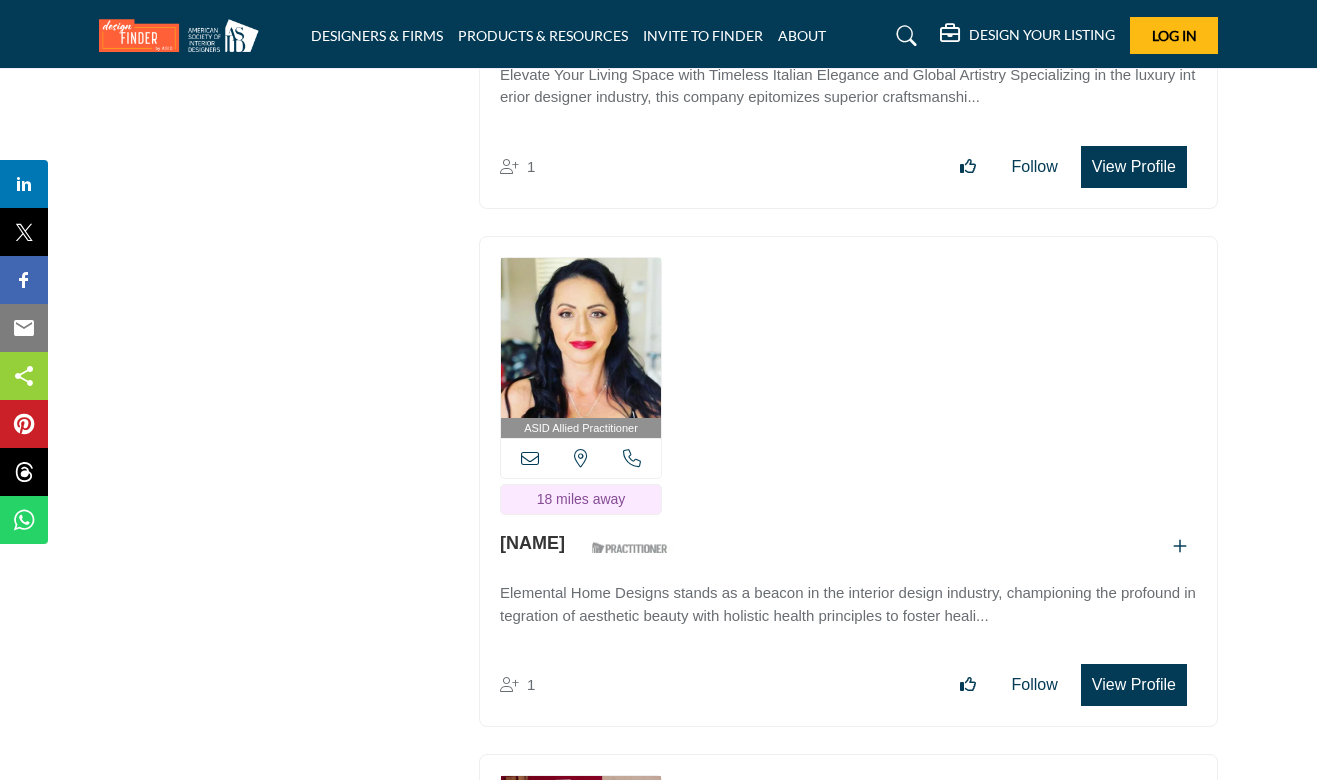 click on "View Profile" at bounding box center (1134, 685) 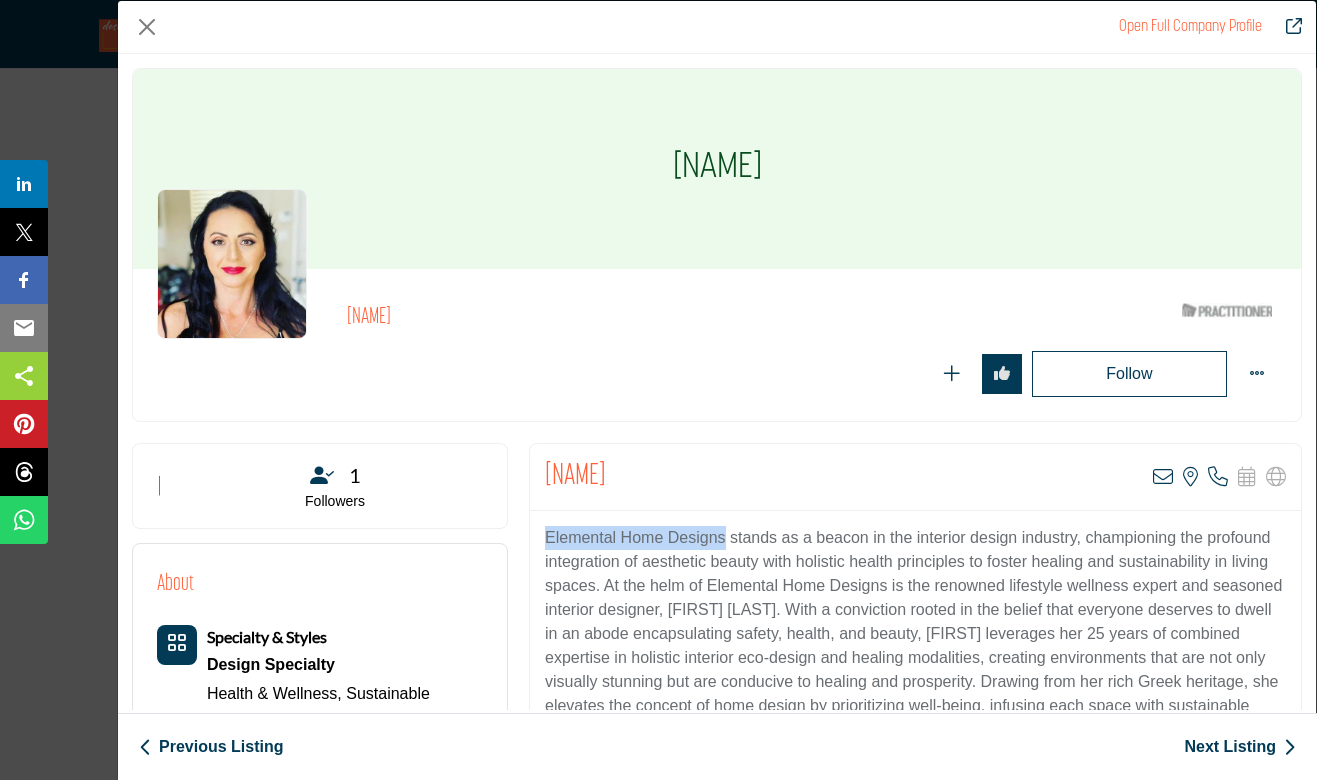 drag, startPoint x: 726, startPoint y: 537, endPoint x: 525, endPoint y: 536, distance: 201.00249 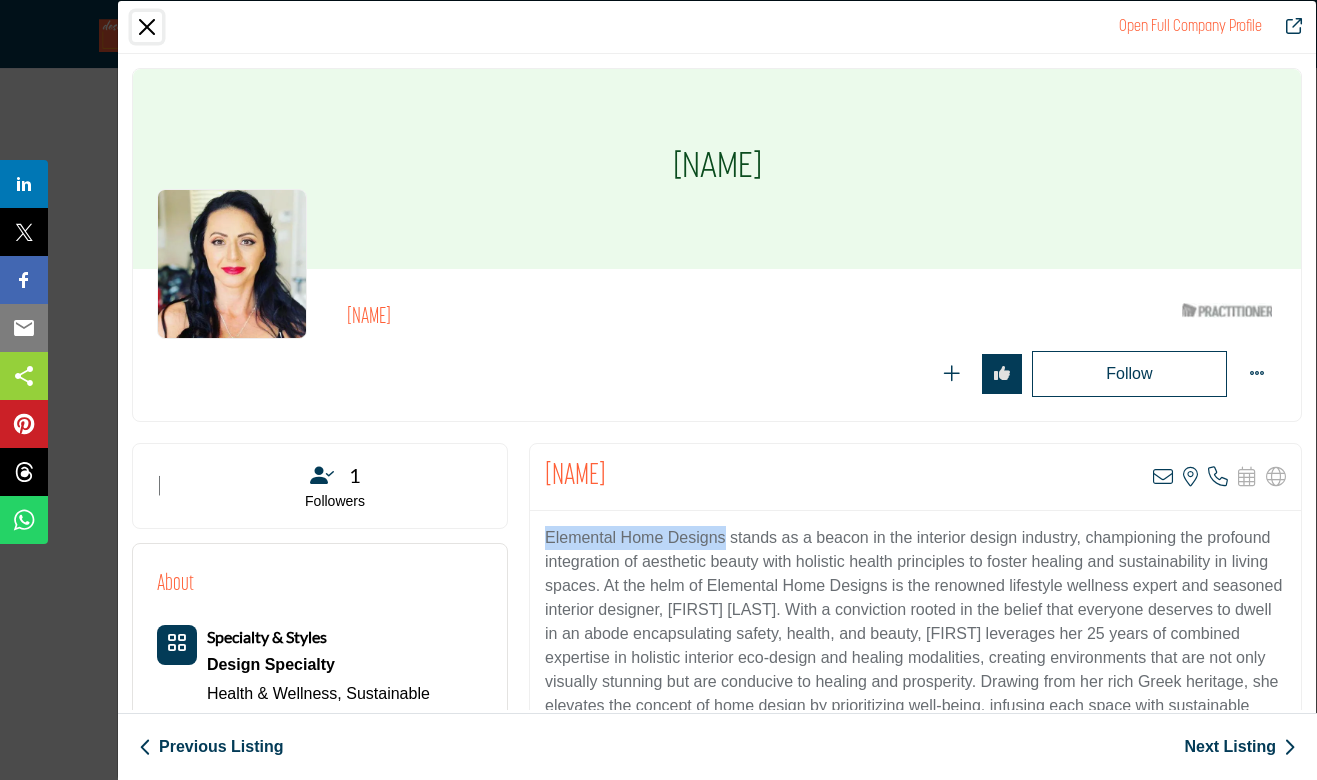 click at bounding box center (147, 27) 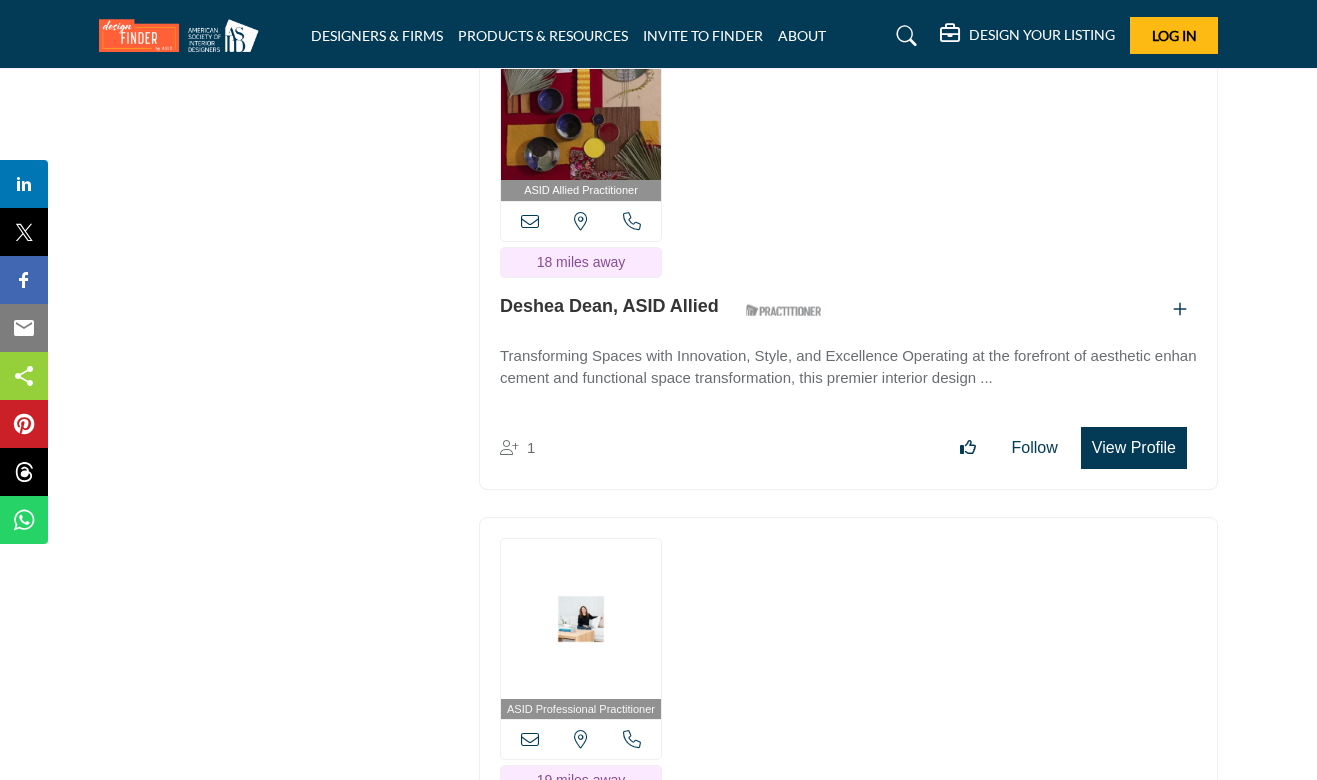 scroll, scrollTop: 40479, scrollLeft: 0, axis: vertical 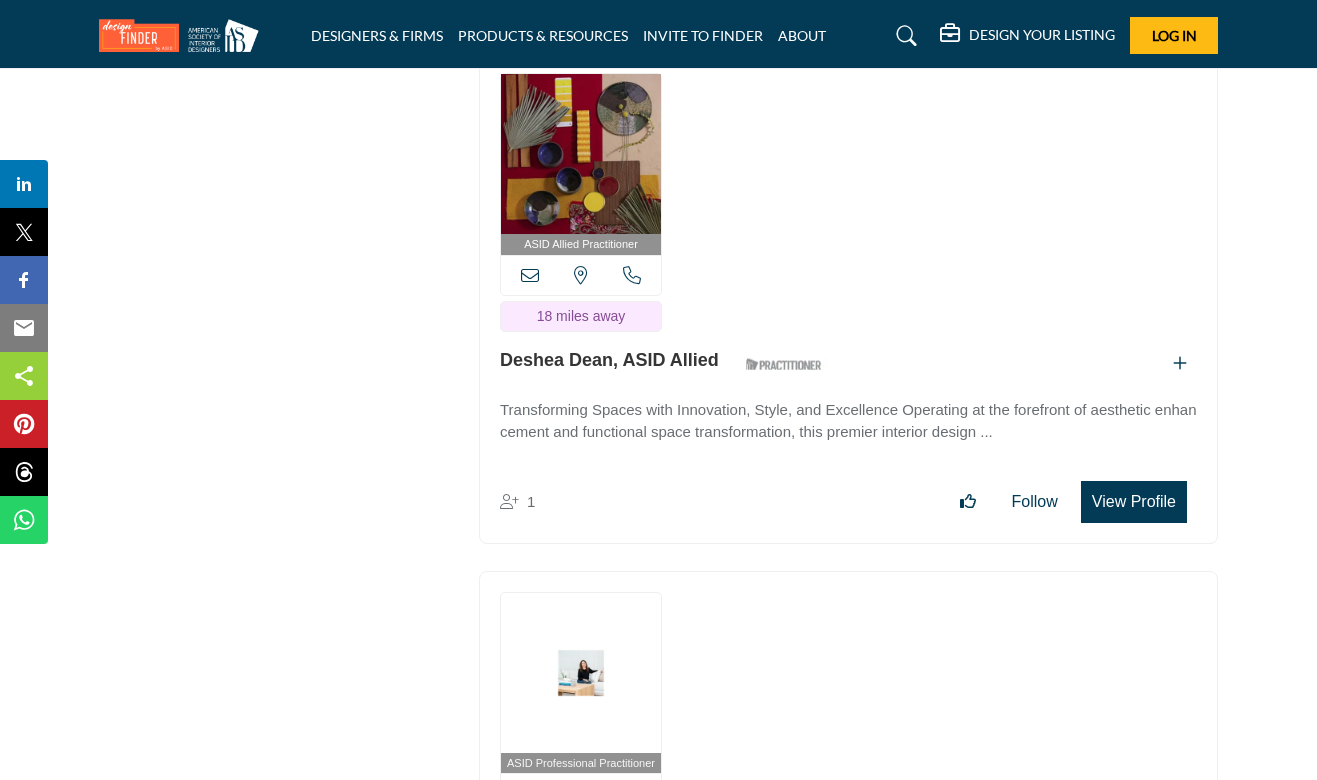 click on "View Profile" at bounding box center [1134, 502] 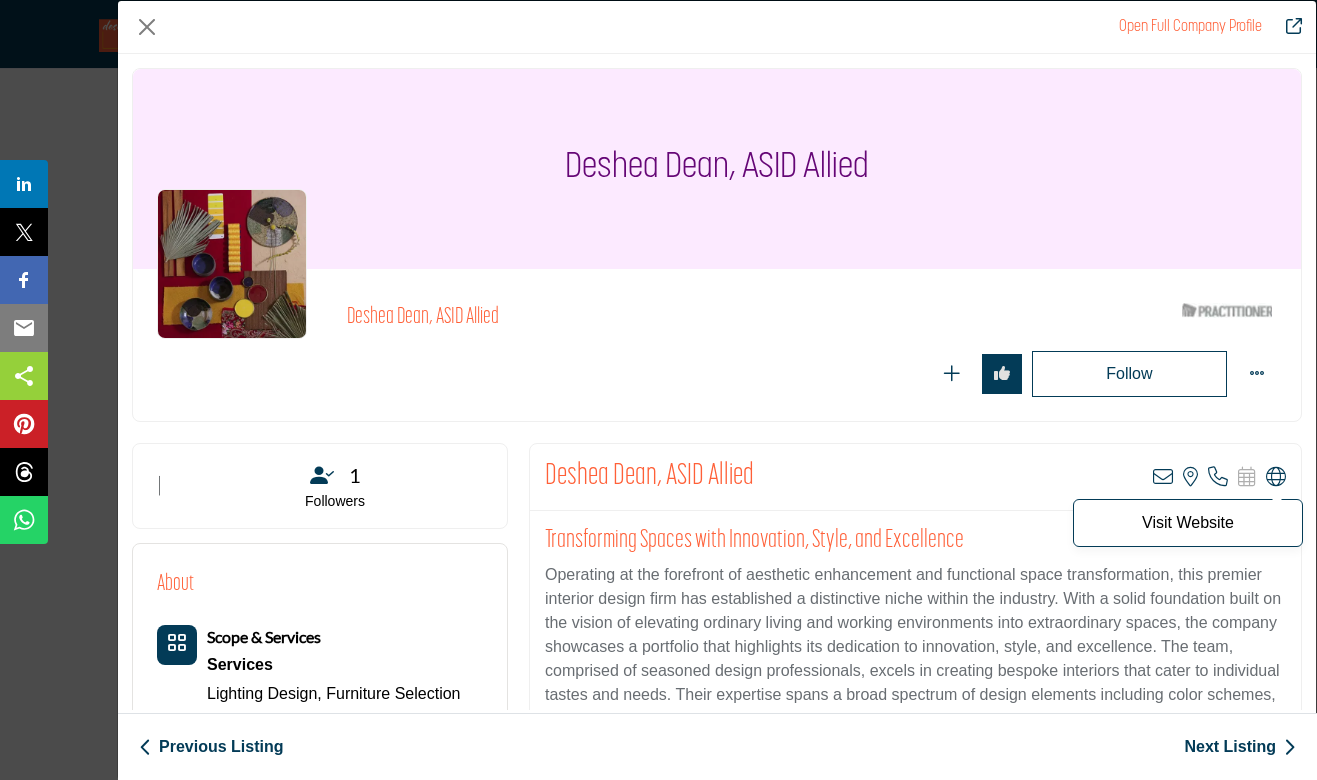 click at bounding box center (1276, 477) 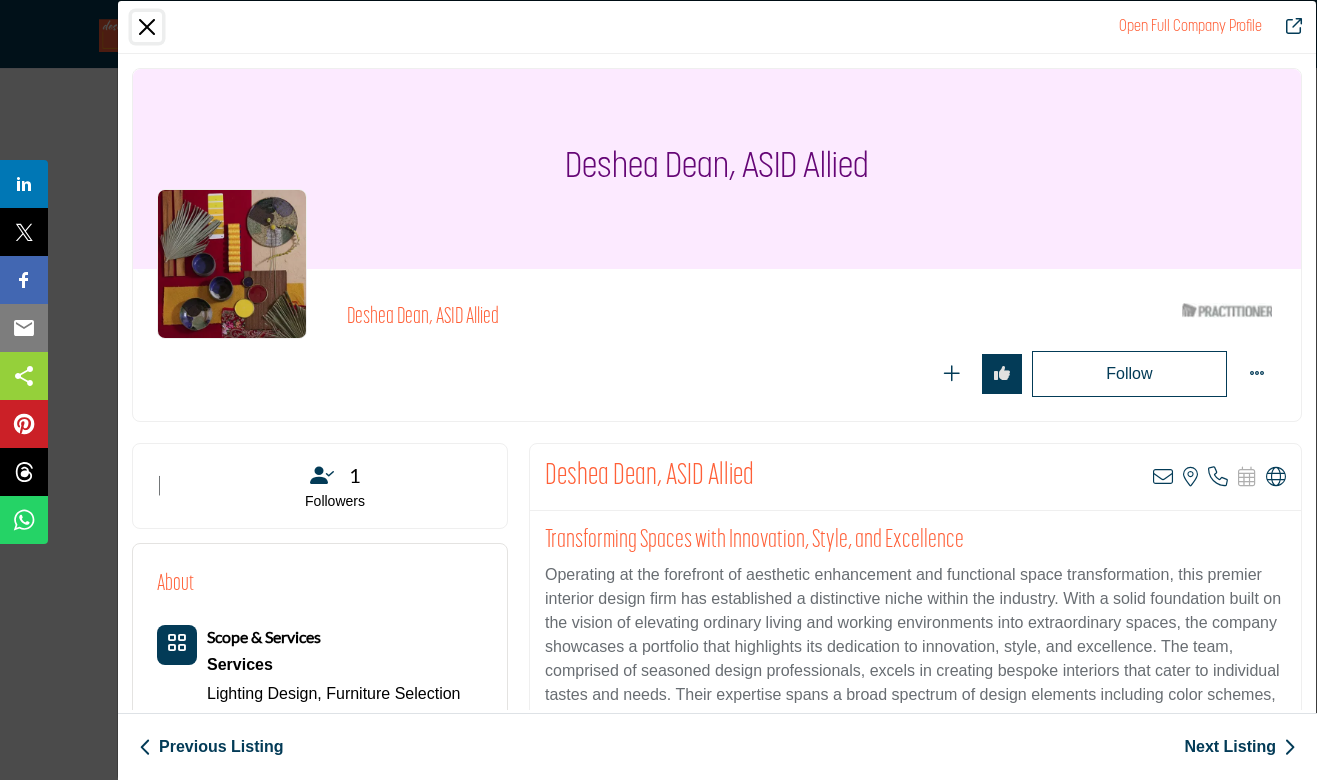click at bounding box center (147, 27) 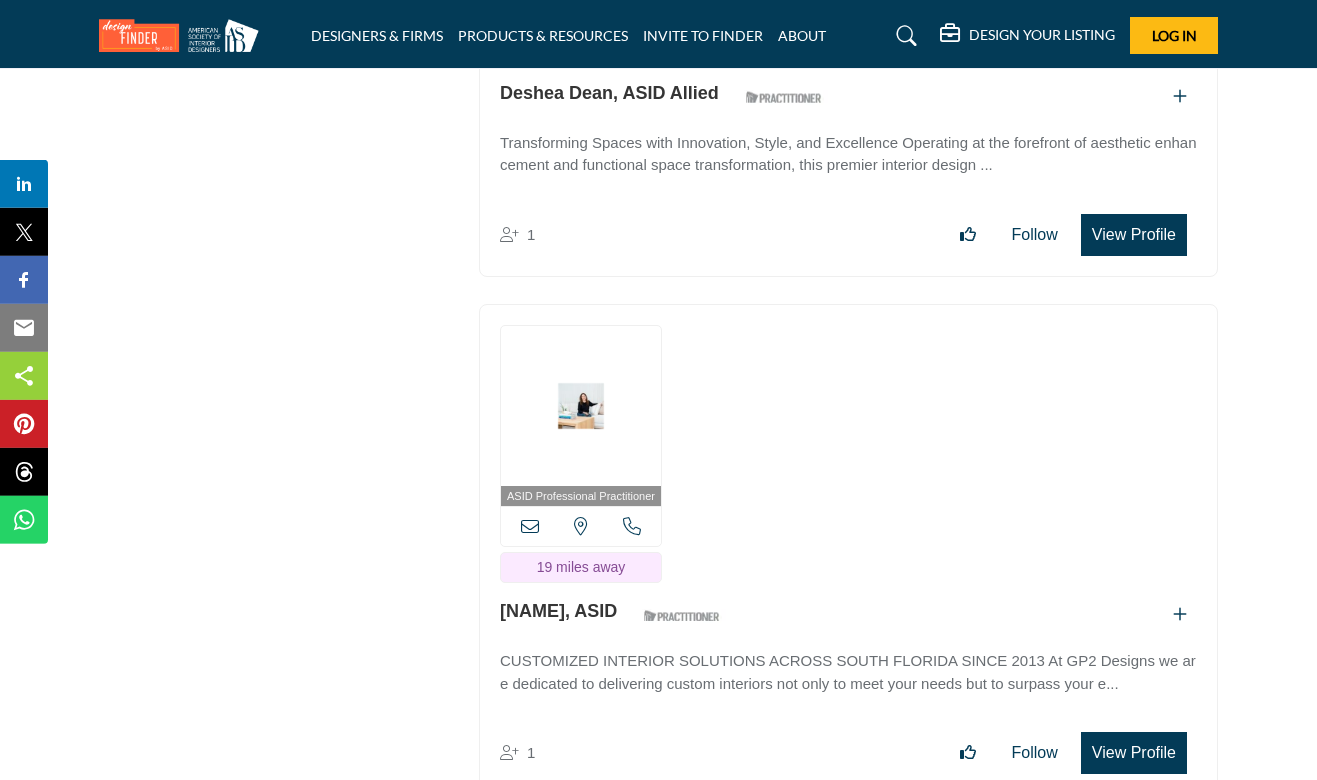 scroll, scrollTop: 40803, scrollLeft: 0, axis: vertical 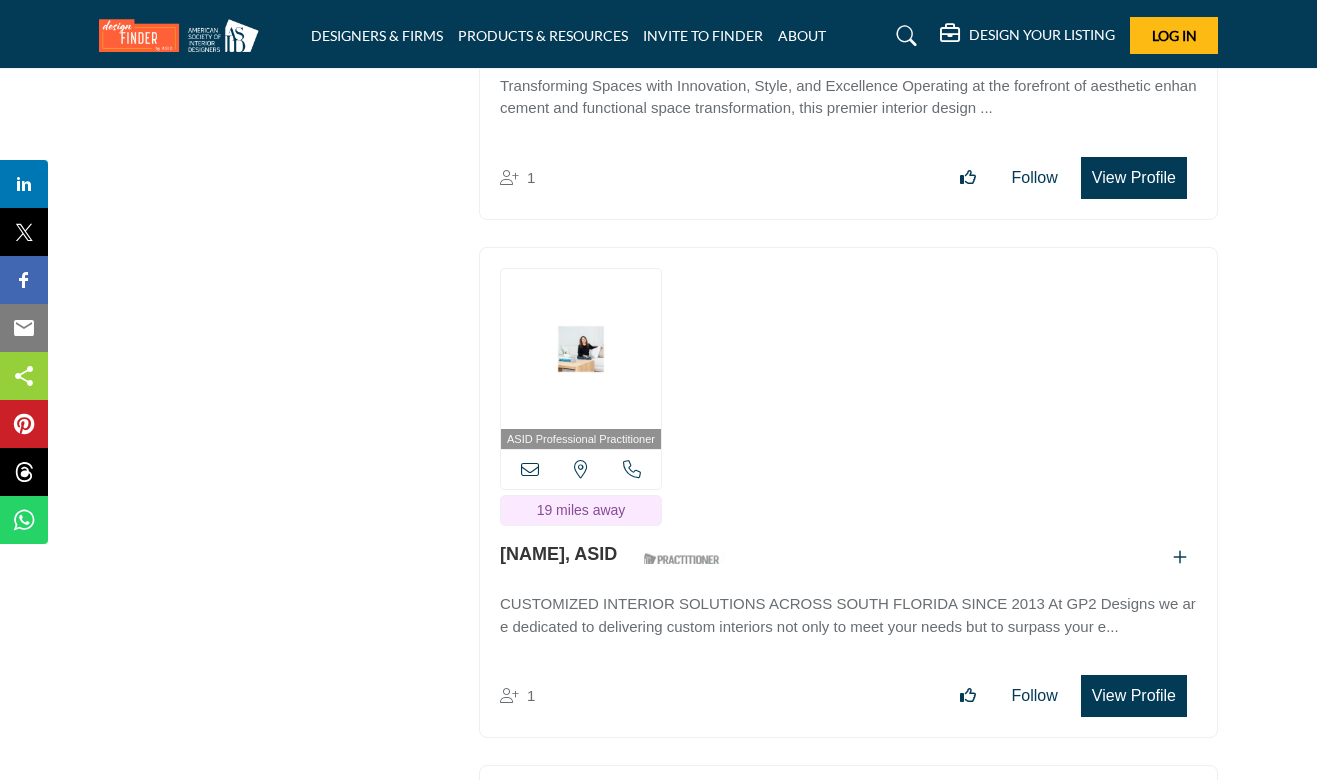 click on "View Profile" at bounding box center [1134, 696] 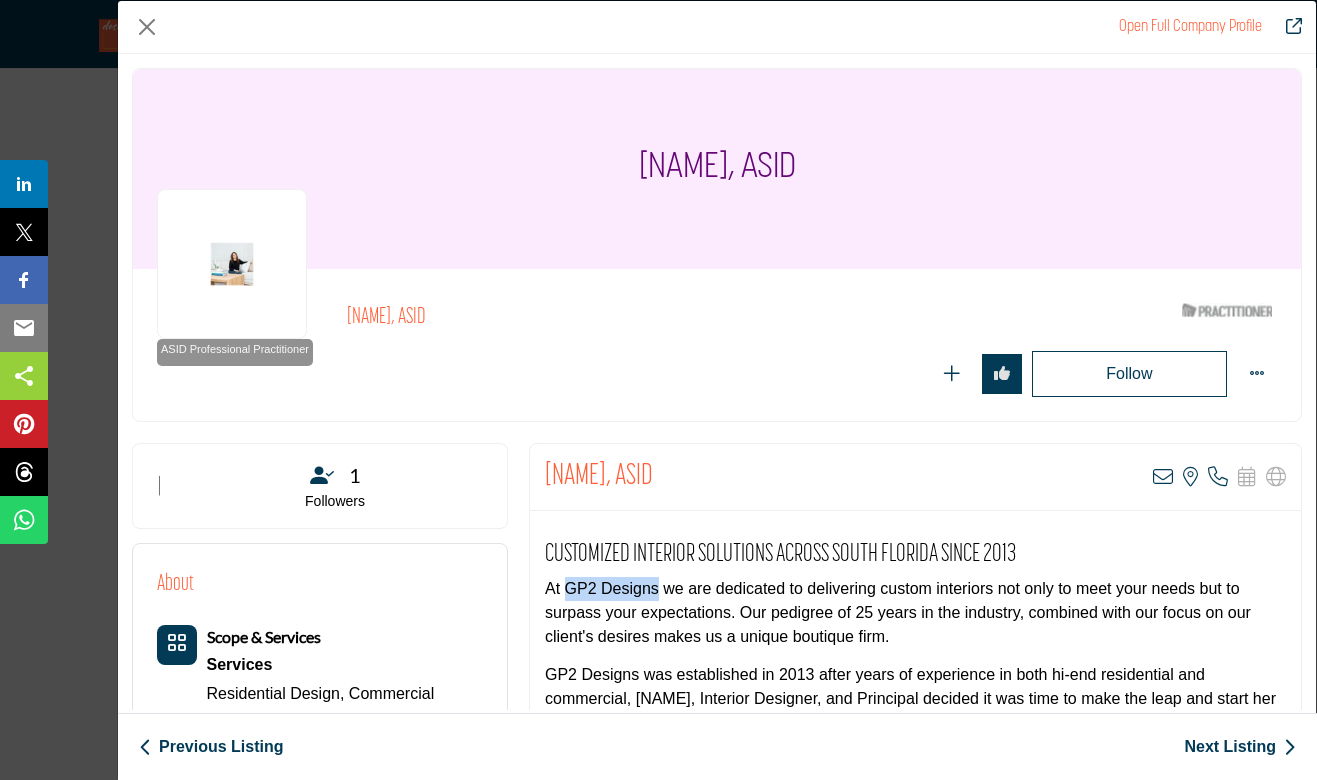 drag, startPoint x: 657, startPoint y: 589, endPoint x: 567, endPoint y: 594, distance: 90.13878 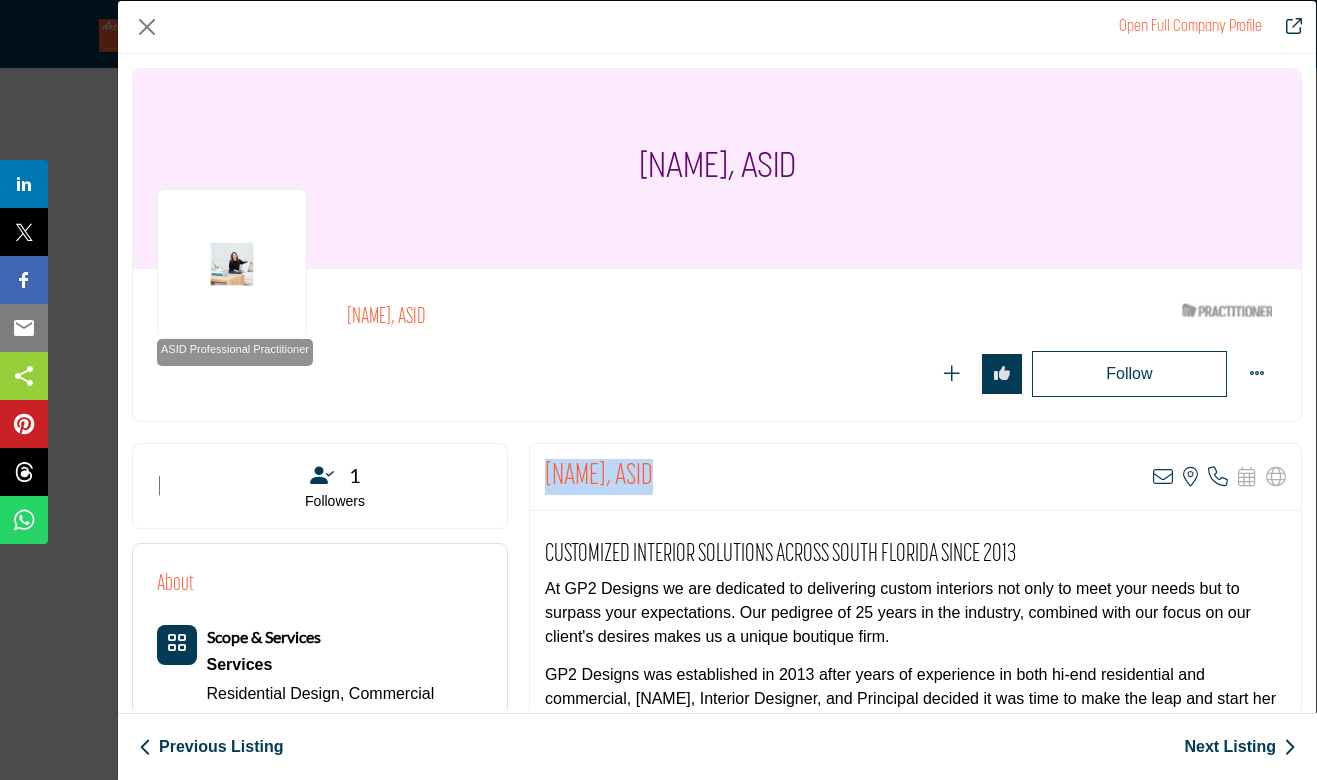drag, startPoint x: 647, startPoint y: 476, endPoint x: 522, endPoint y: 467, distance: 125.32358 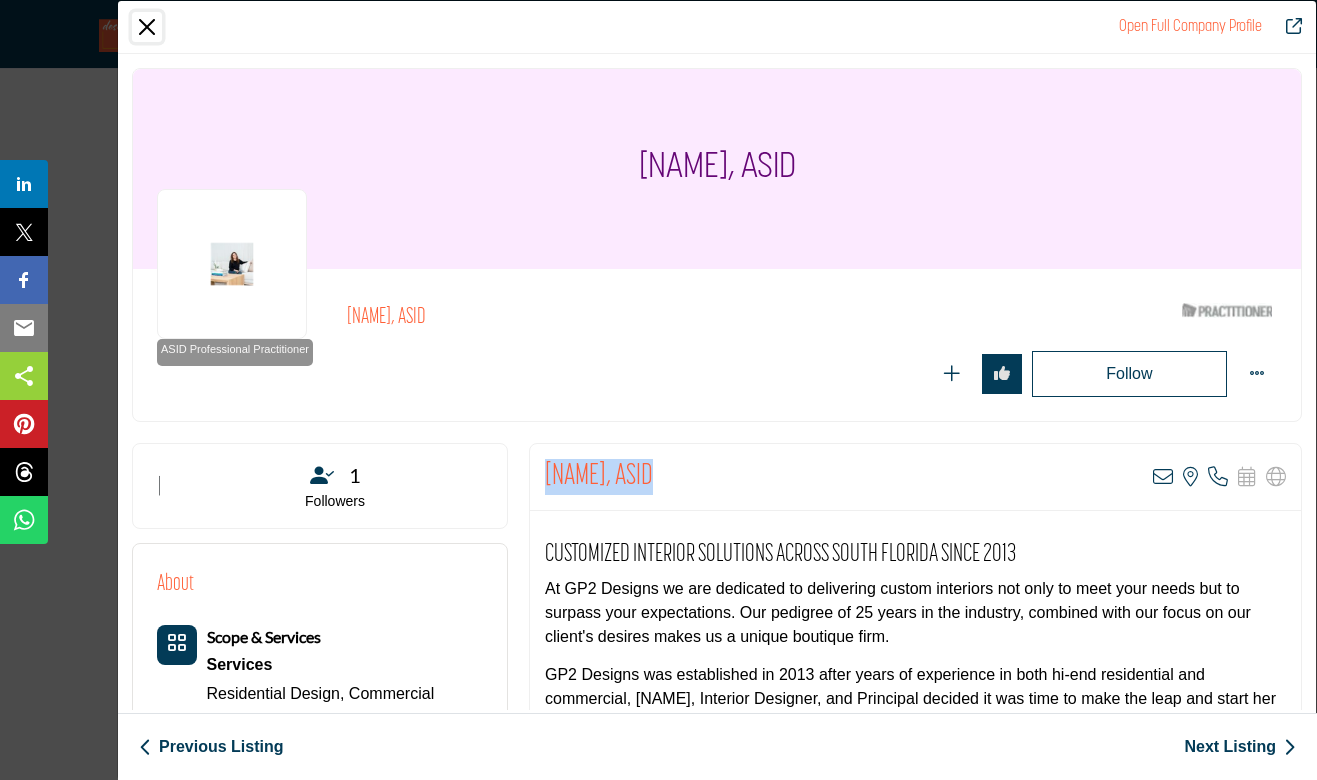 click at bounding box center [147, 27] 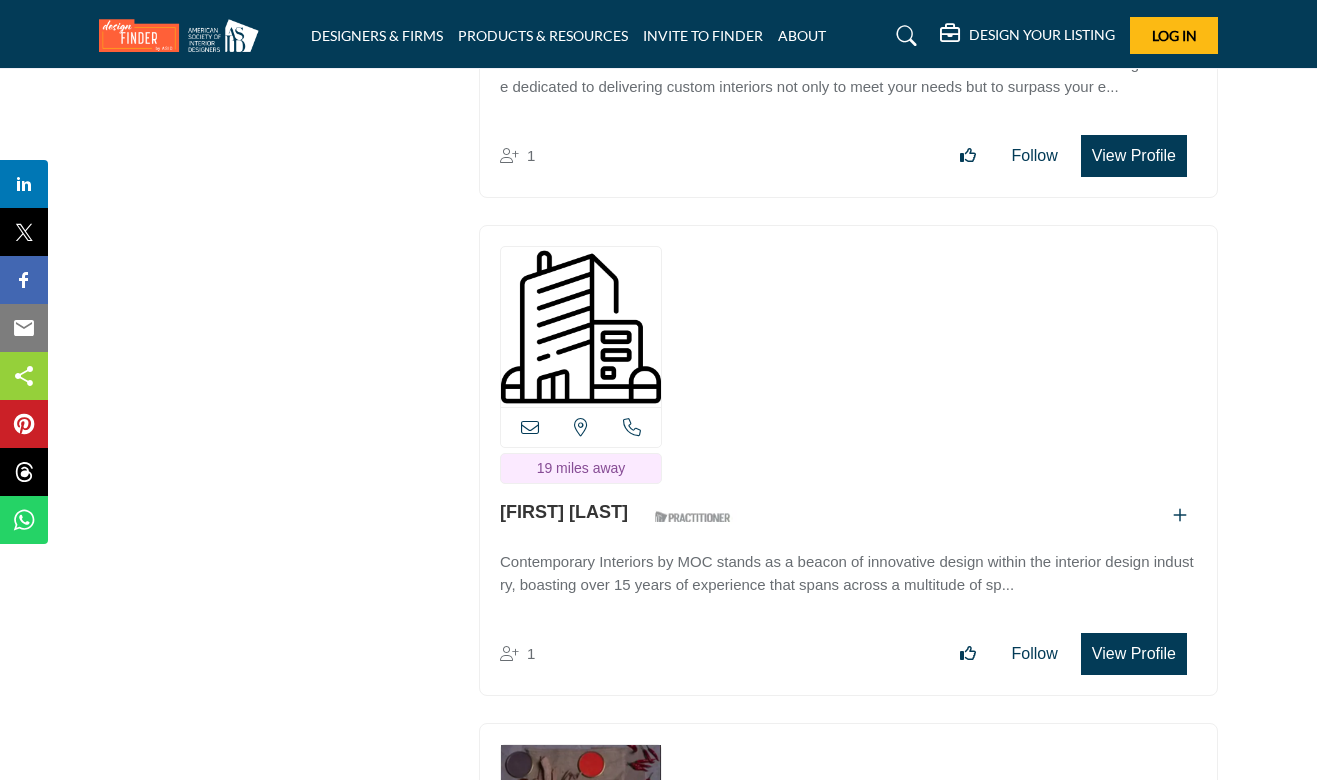 scroll, scrollTop: 41451, scrollLeft: 0, axis: vertical 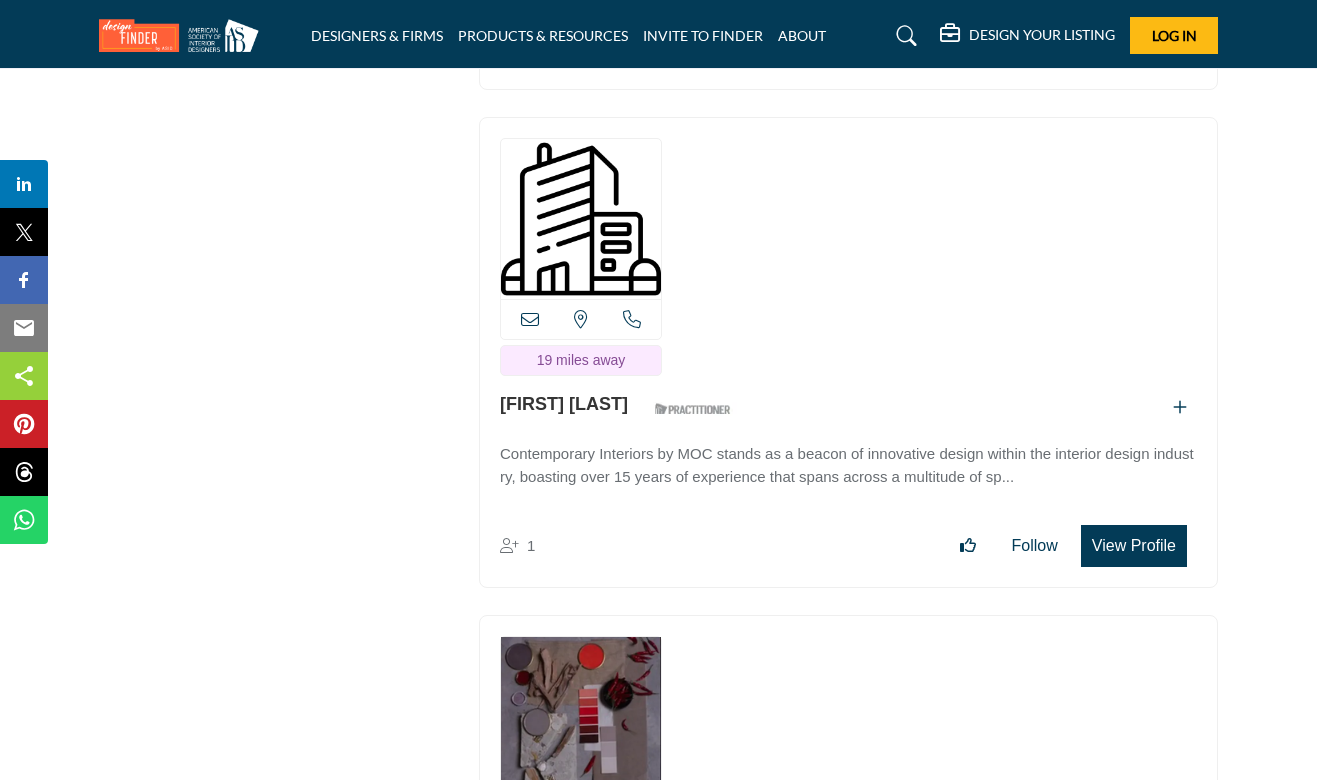 click on "View Profile" at bounding box center (1134, 546) 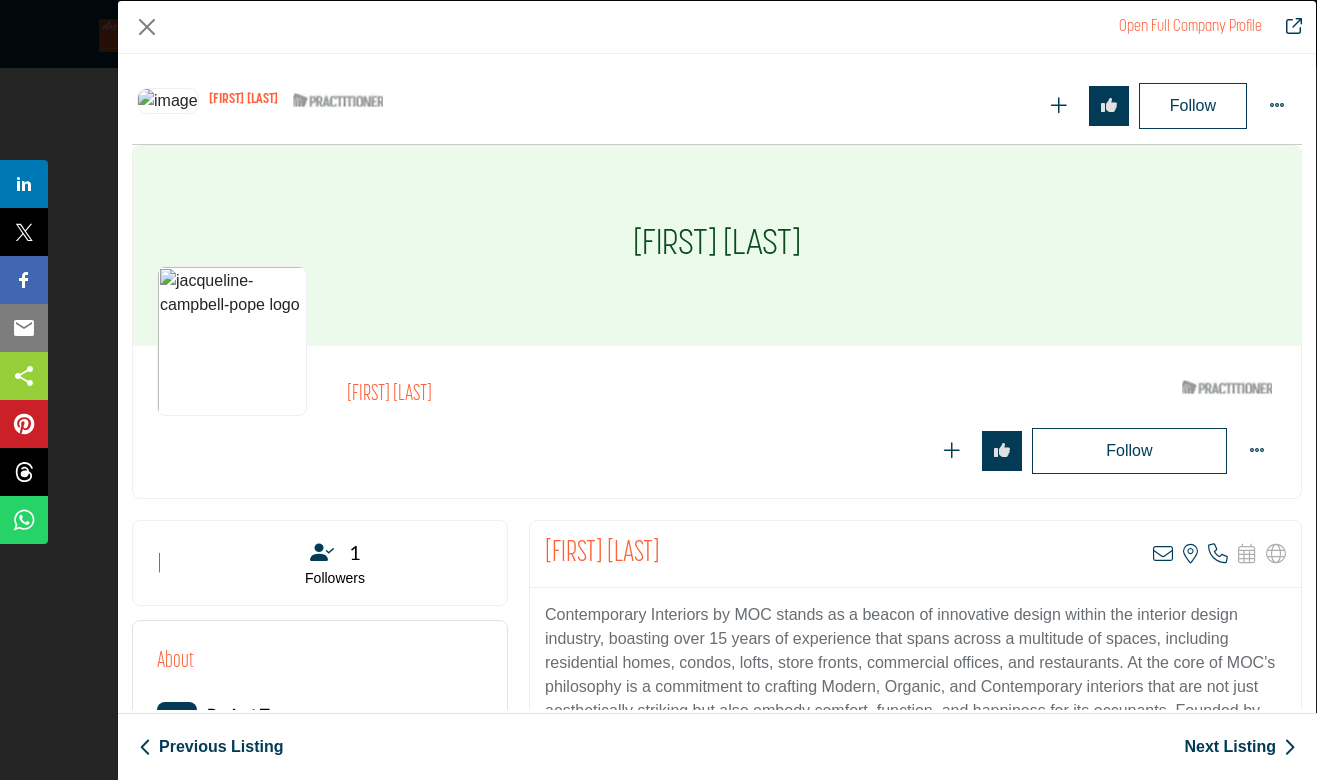drag, startPoint x: 1112, startPoint y: 460, endPoint x: 1116, endPoint y: 446, distance: 14.56022 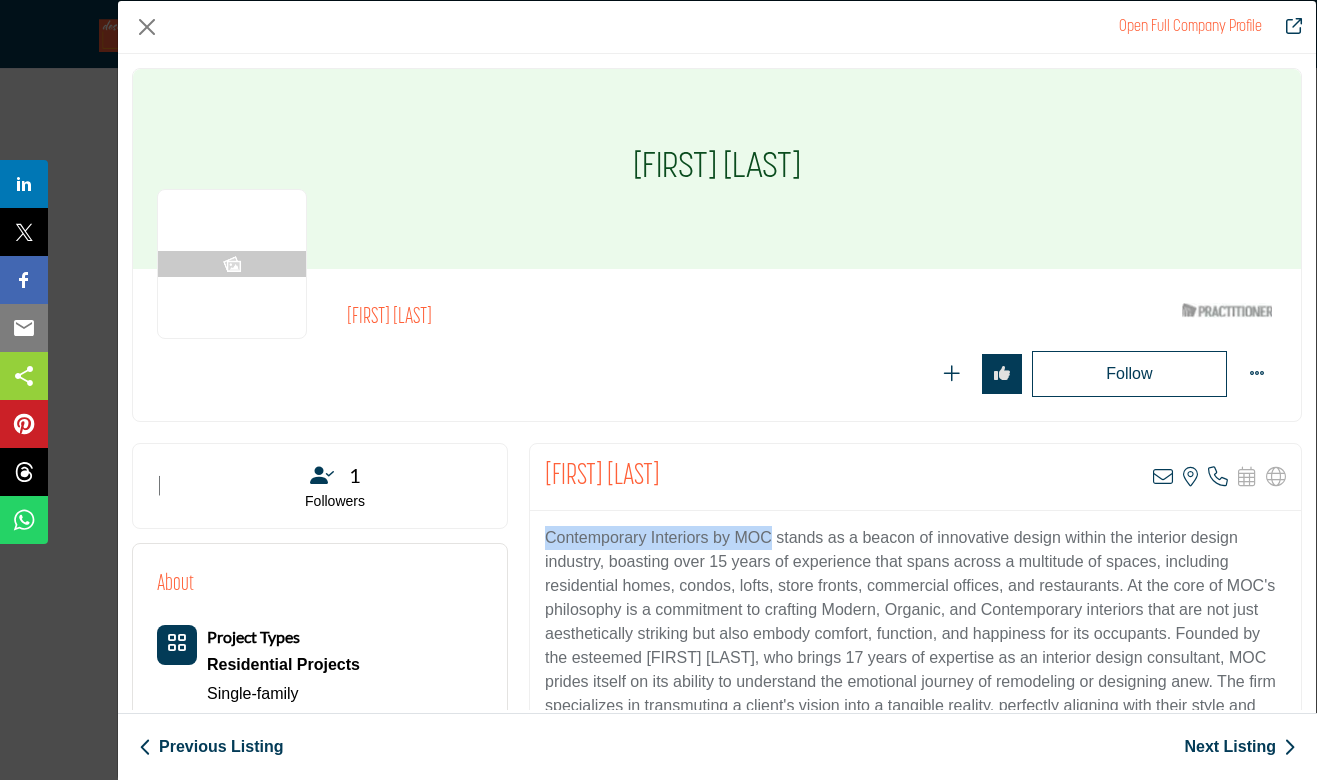 drag, startPoint x: 767, startPoint y: 536, endPoint x: 539, endPoint y: 532, distance: 228.03508 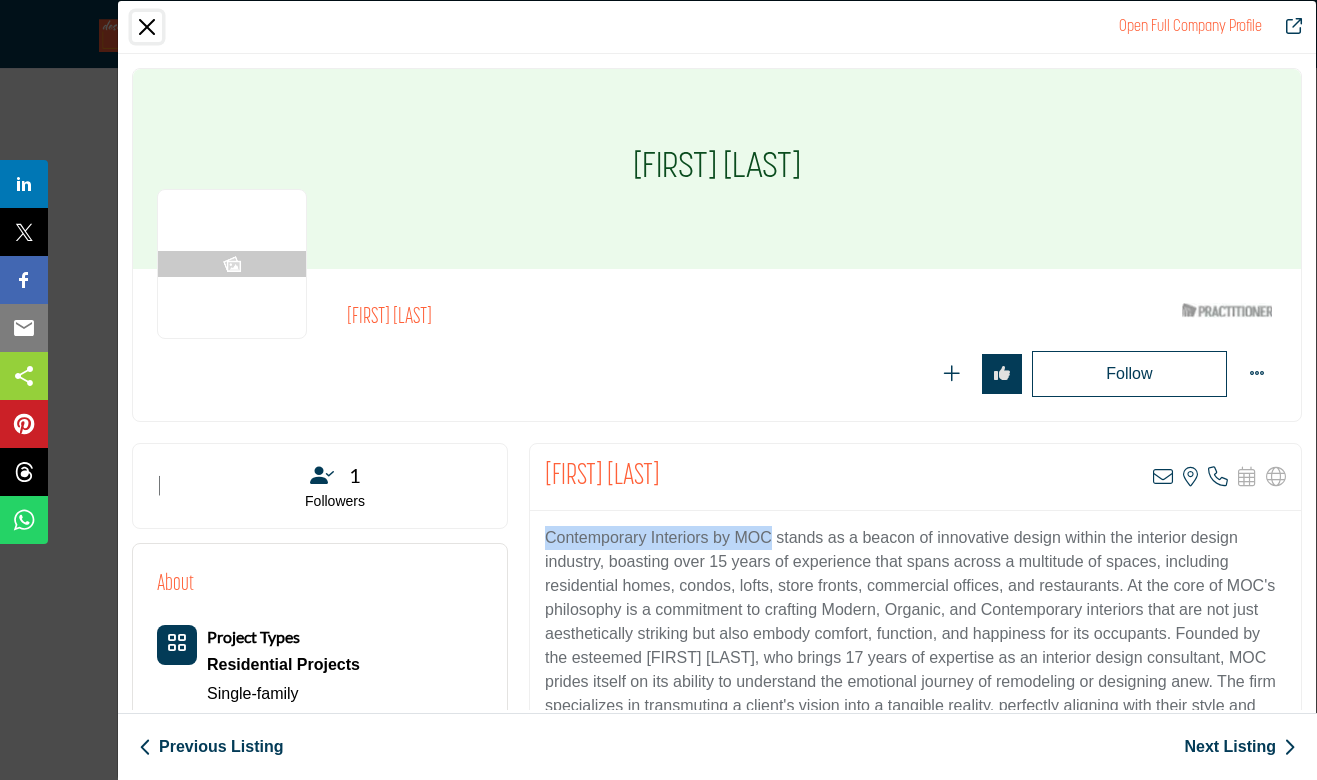 click at bounding box center [147, 27] 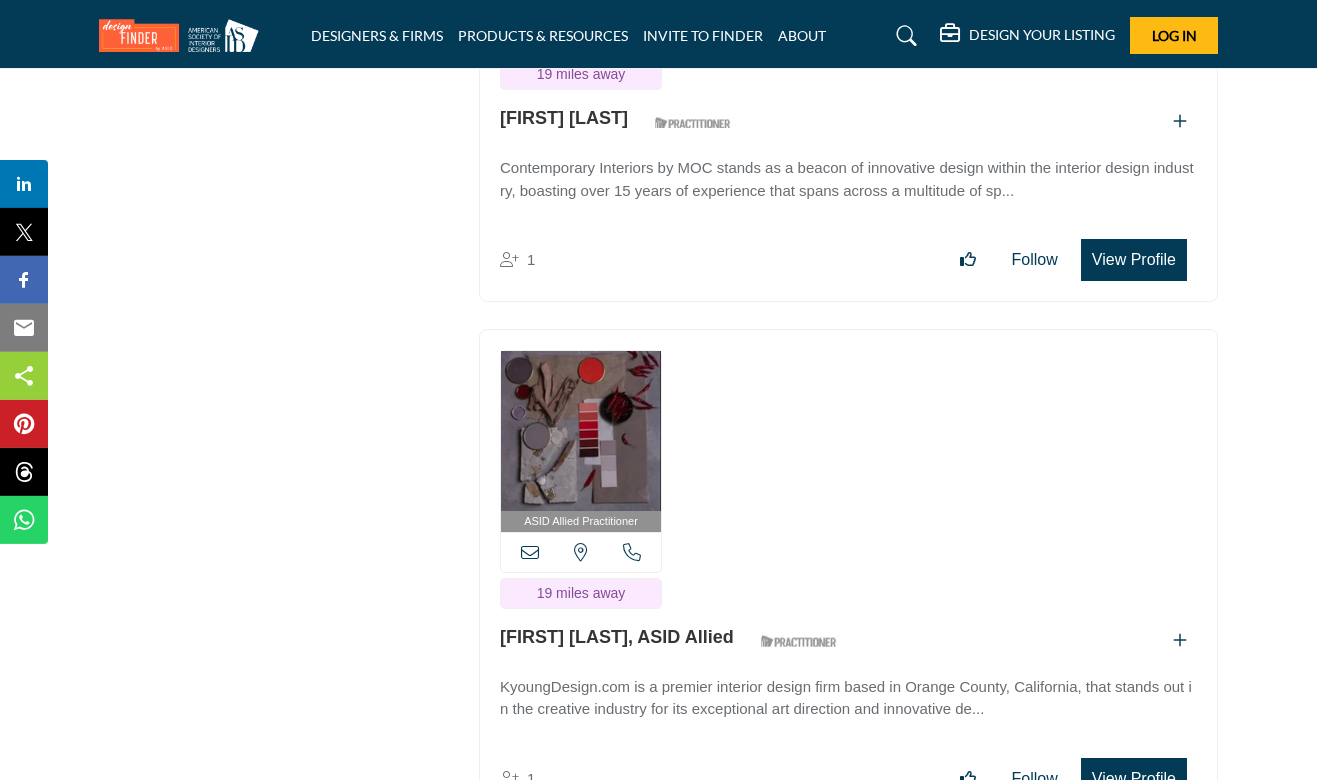 scroll, scrollTop: 42099, scrollLeft: 0, axis: vertical 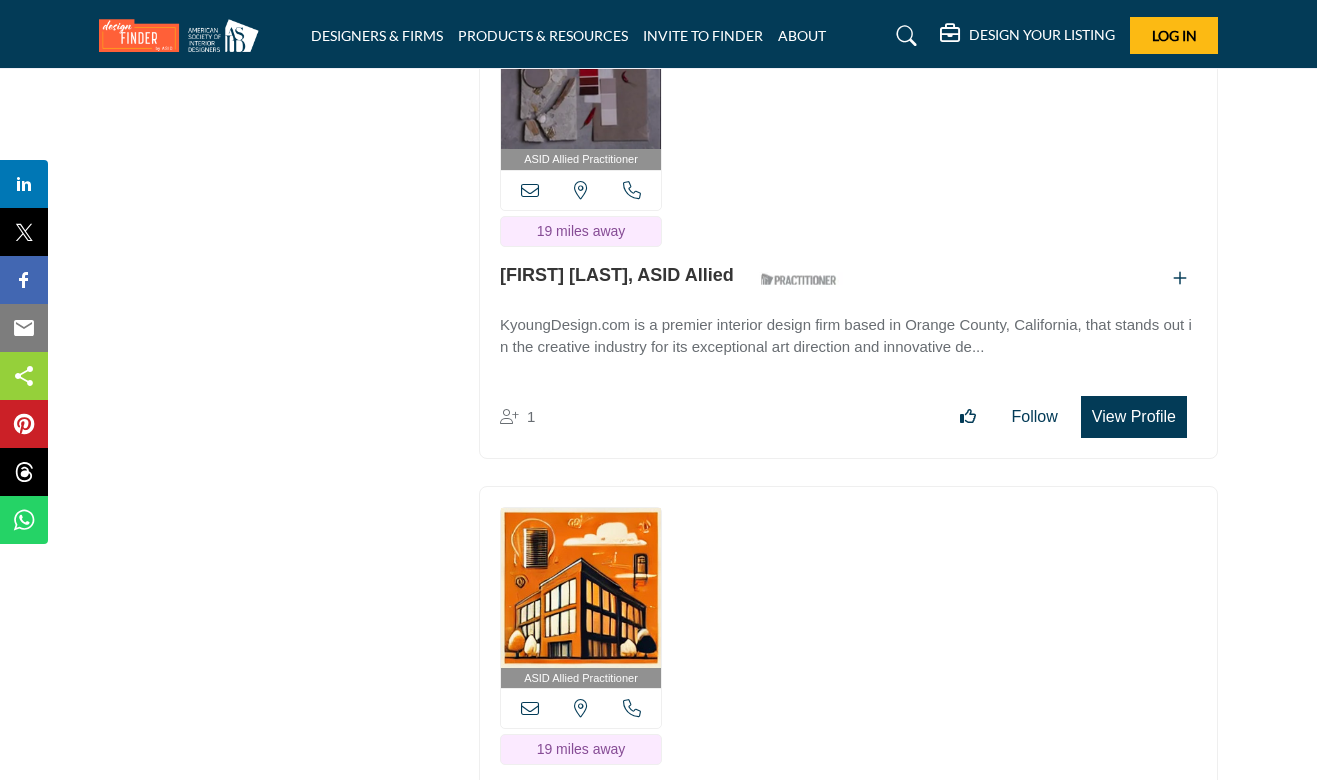 click on "View Profile" at bounding box center (1134, 417) 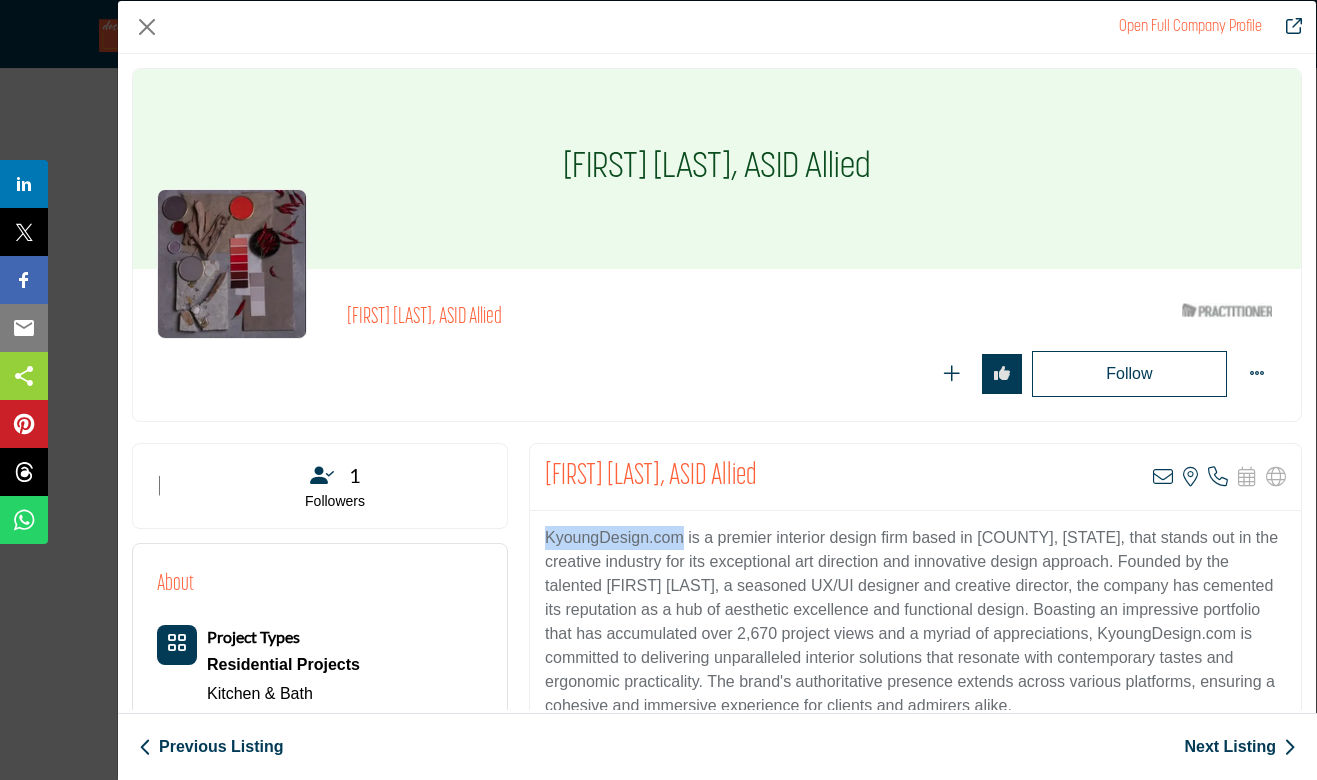 drag, startPoint x: 684, startPoint y: 536, endPoint x: 522, endPoint y: 541, distance: 162.07715 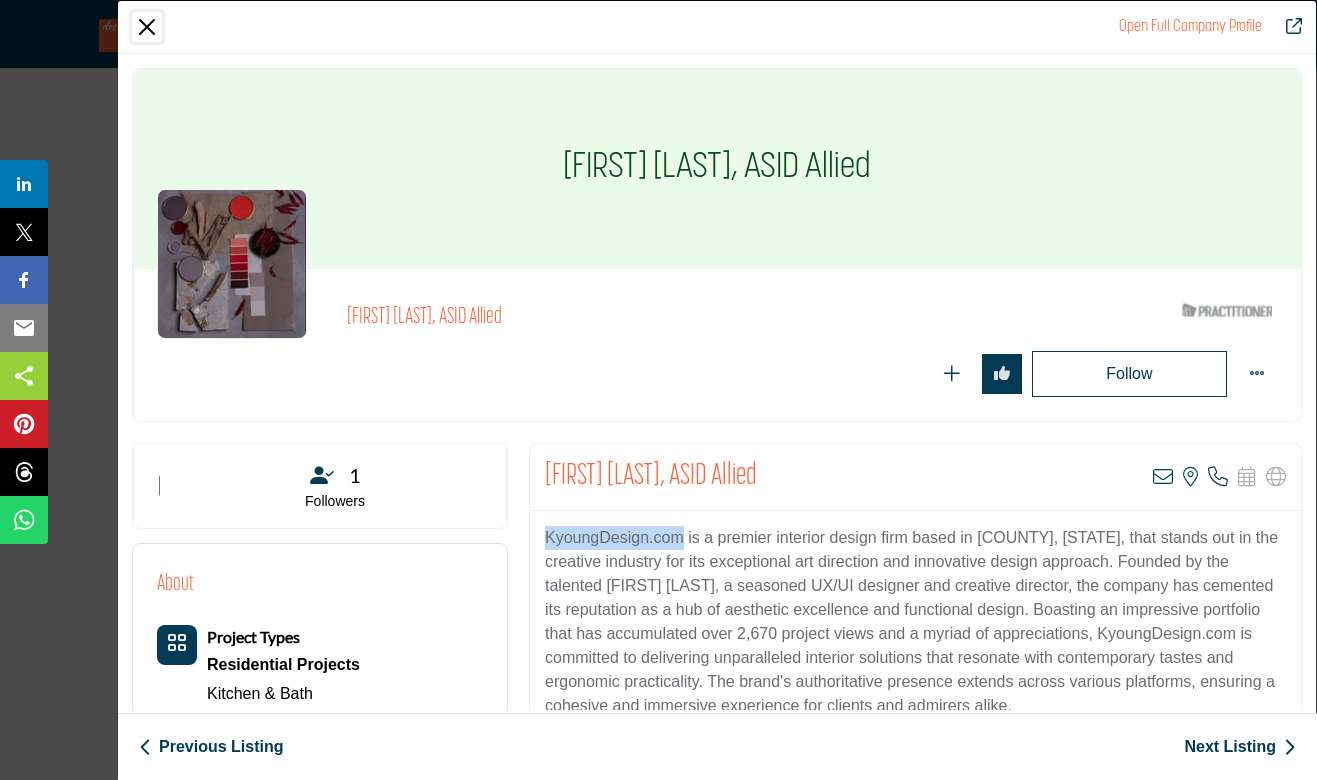 click at bounding box center (147, 27) 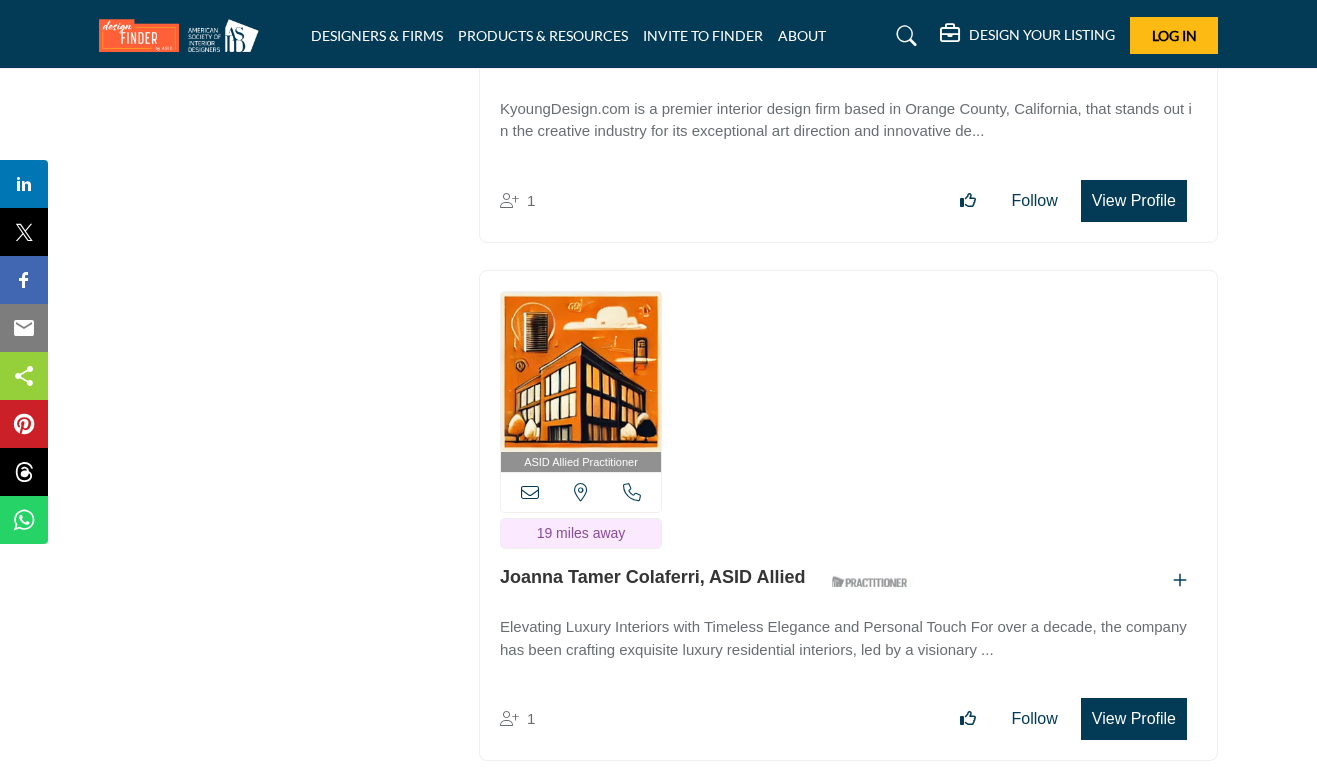 scroll, scrollTop: 42261, scrollLeft: 0, axis: vertical 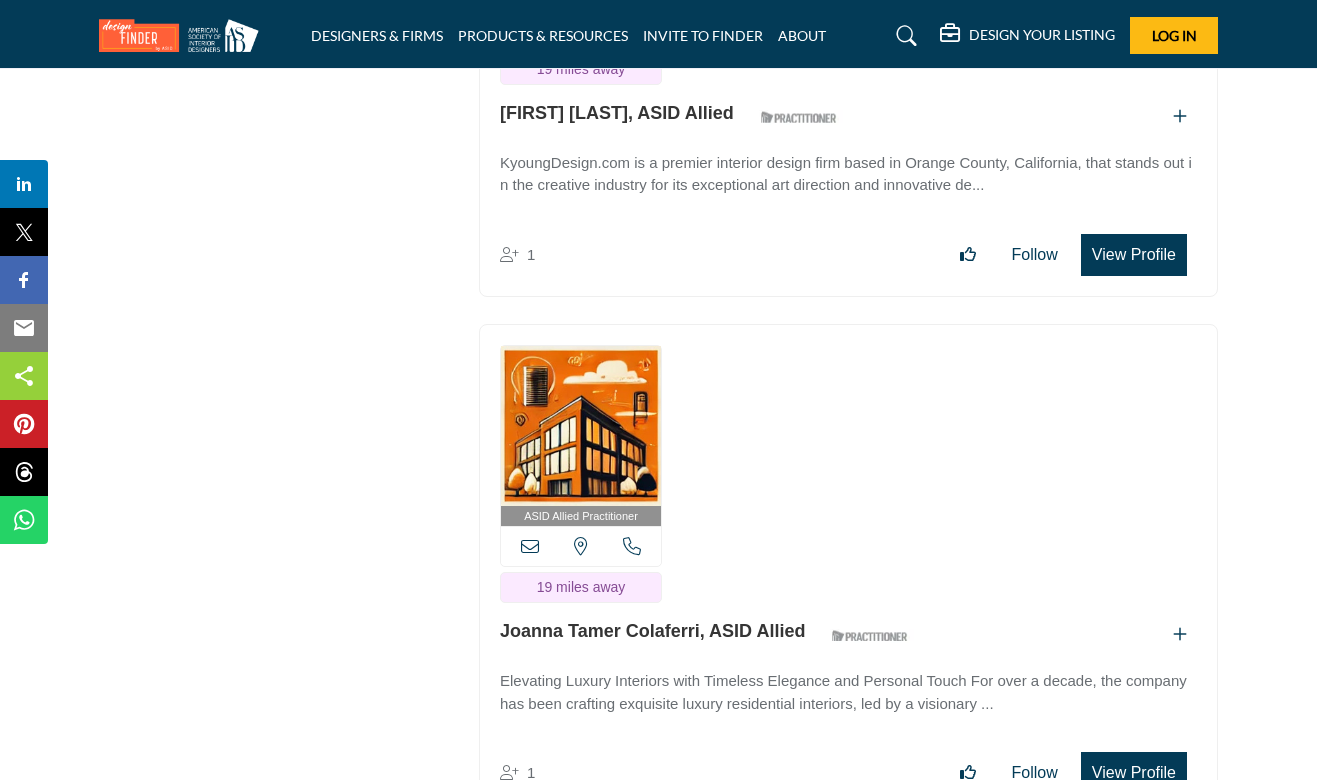 click on "View Profile" at bounding box center [1134, 773] 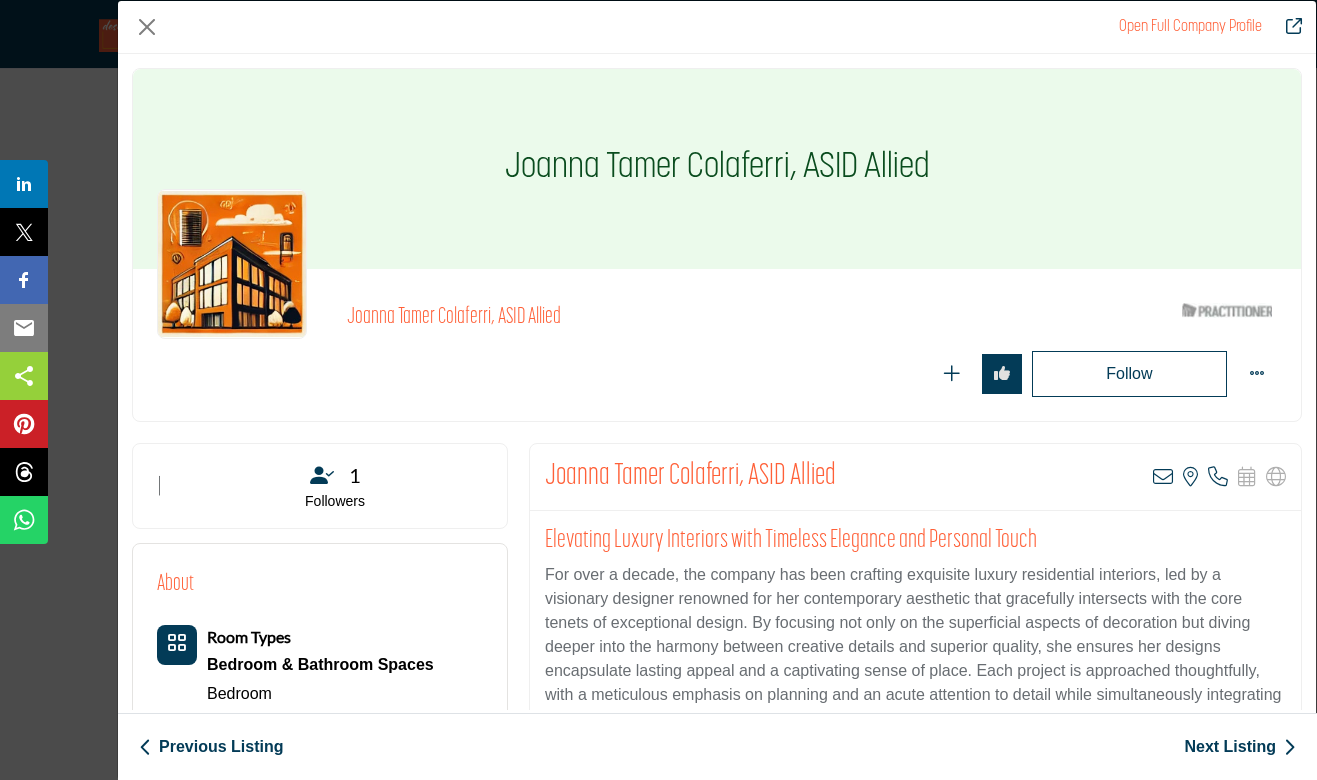 click on "For over a decade, the company has been crafting exquisite luxury residential interiors, led by a visionary designer renowned for her contemporary aesthetic that gracefully intersects with the core tenets of exceptional design. By focusing not only on the superficial aspects of decoration but diving deeper into the harmony between creative details and superior quality, she ensures her designs encapsulate lasting appeal and a captivating sense of place. Each project is approached thoughtfully, with a meticulous emphasis on planning and an acute attention to detail while simultaneously integrating the client’s personal preferences, interests, and lifestyle into the spatial narrative. The firm stands as a beacon of design excellence, adept at transforming living spaces into bespoke environments that resonate with the distinctive identities of each client." at bounding box center [915, 671] 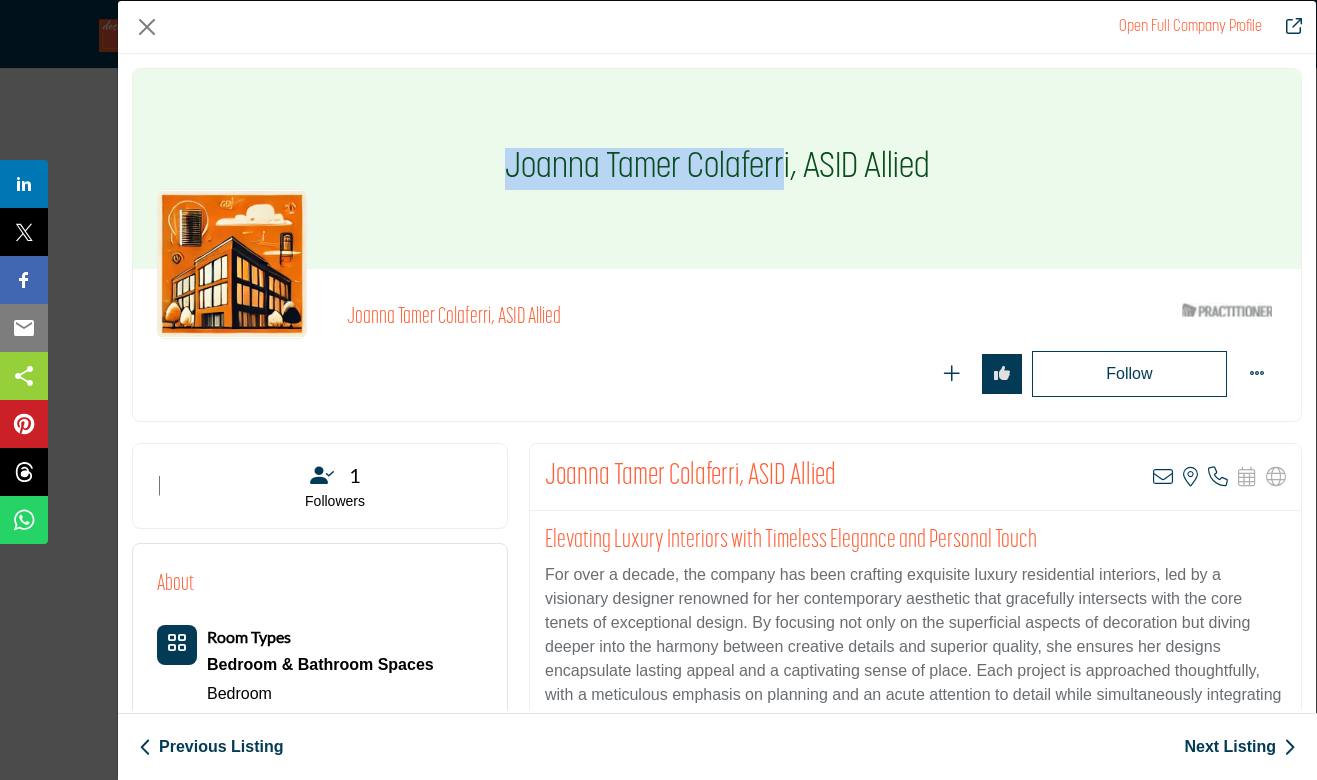 drag, startPoint x: 785, startPoint y: 163, endPoint x: 508, endPoint y: 170, distance: 277.08844 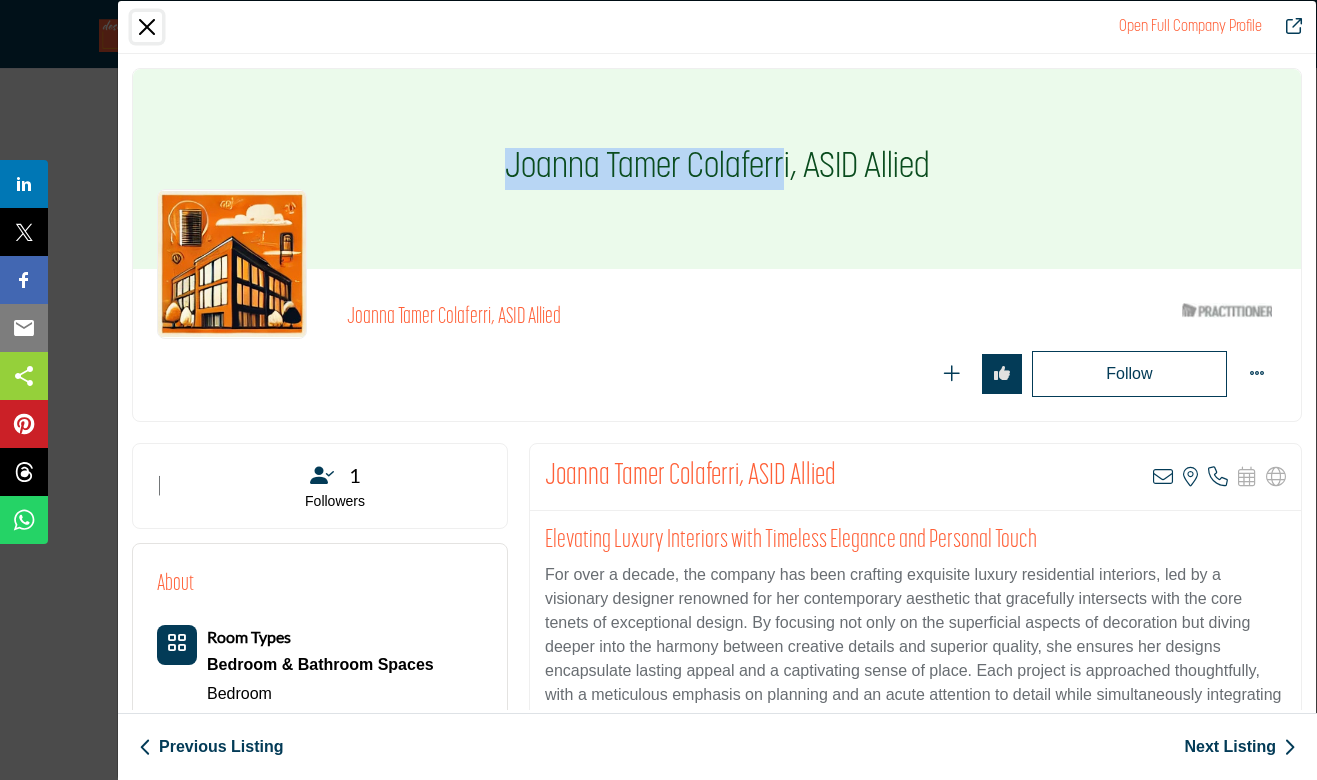 click at bounding box center [147, 27] 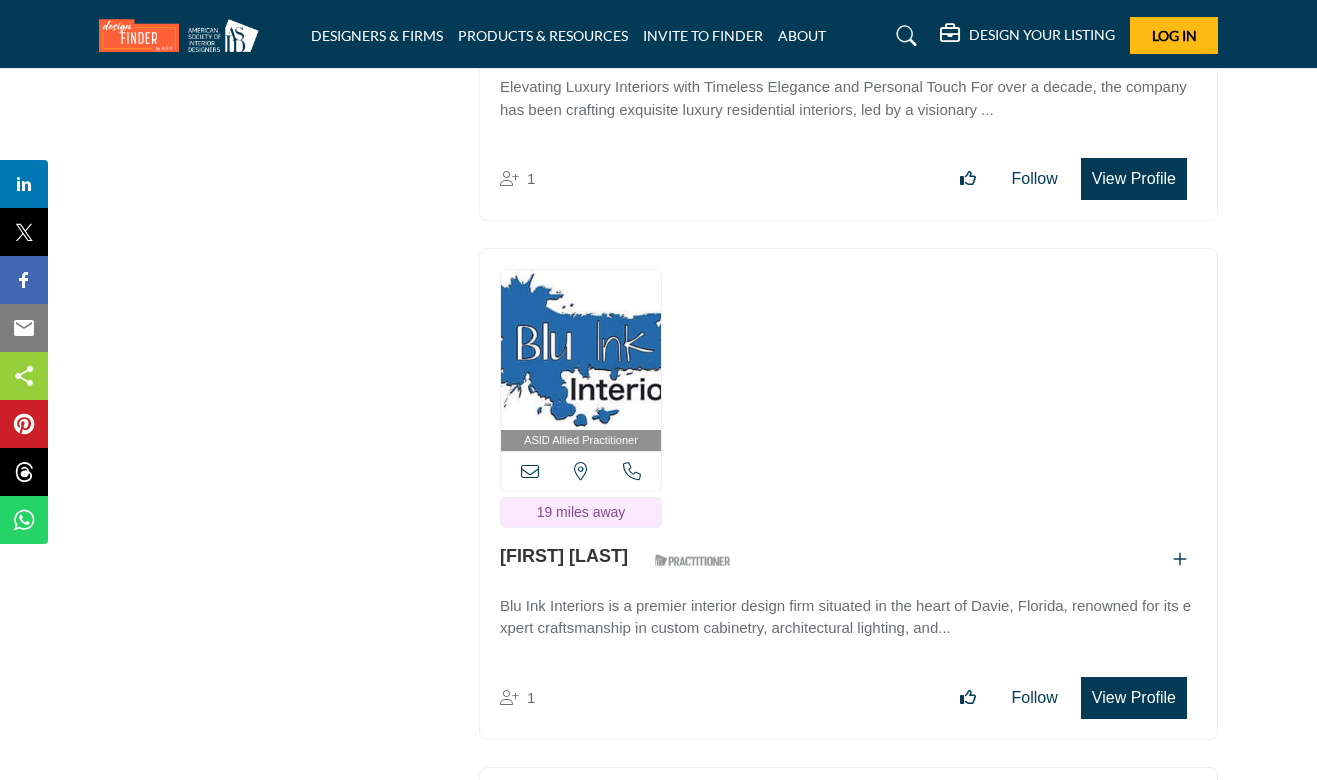 scroll, scrollTop: 42963, scrollLeft: 0, axis: vertical 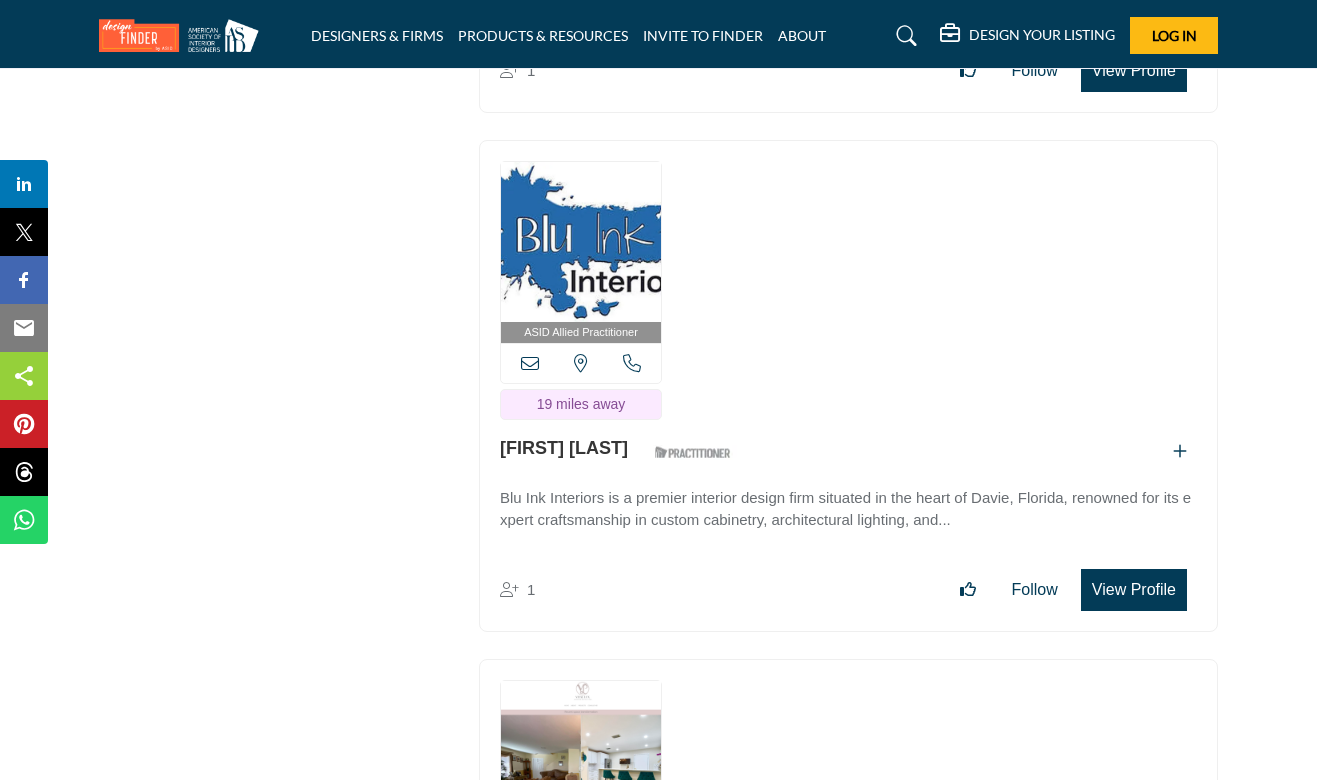 click on "View Profile" at bounding box center [1134, 590] 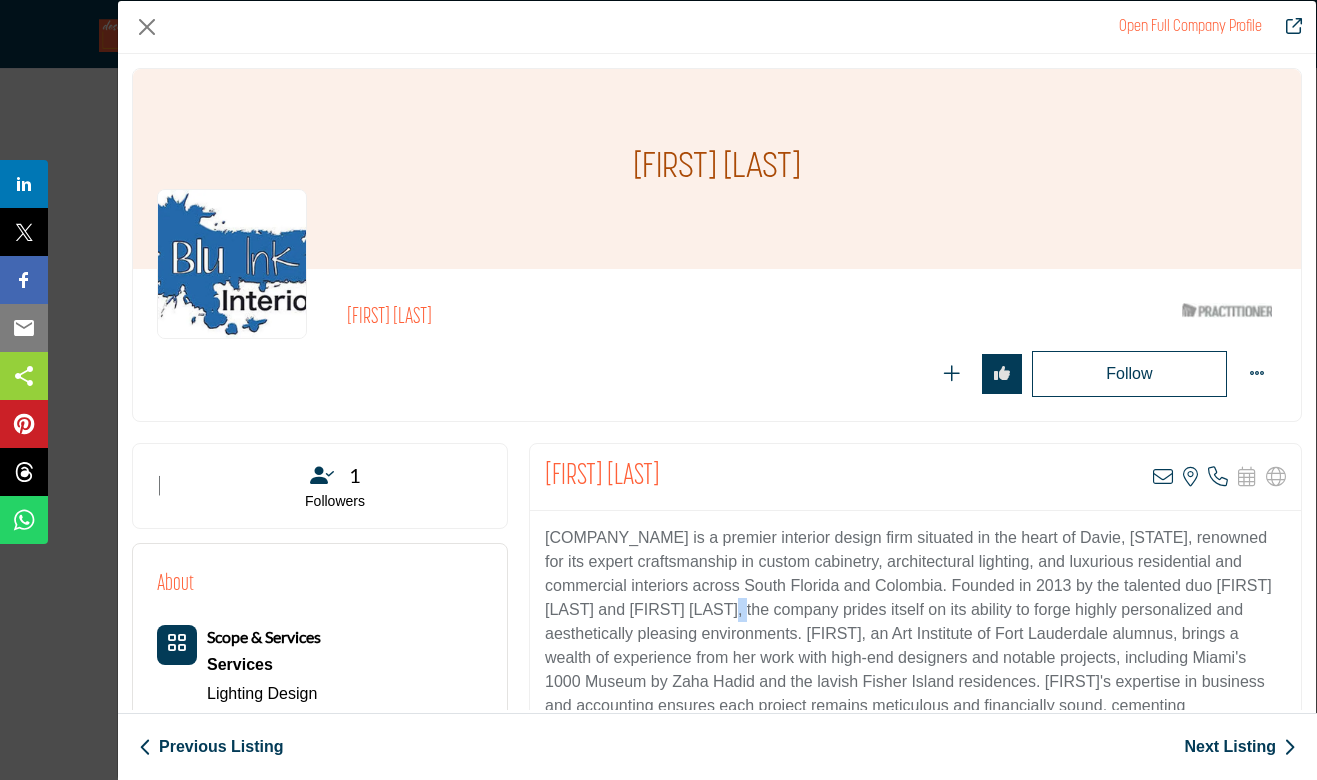 drag, startPoint x: 659, startPoint y: 619, endPoint x: 637, endPoint y: 619, distance: 22 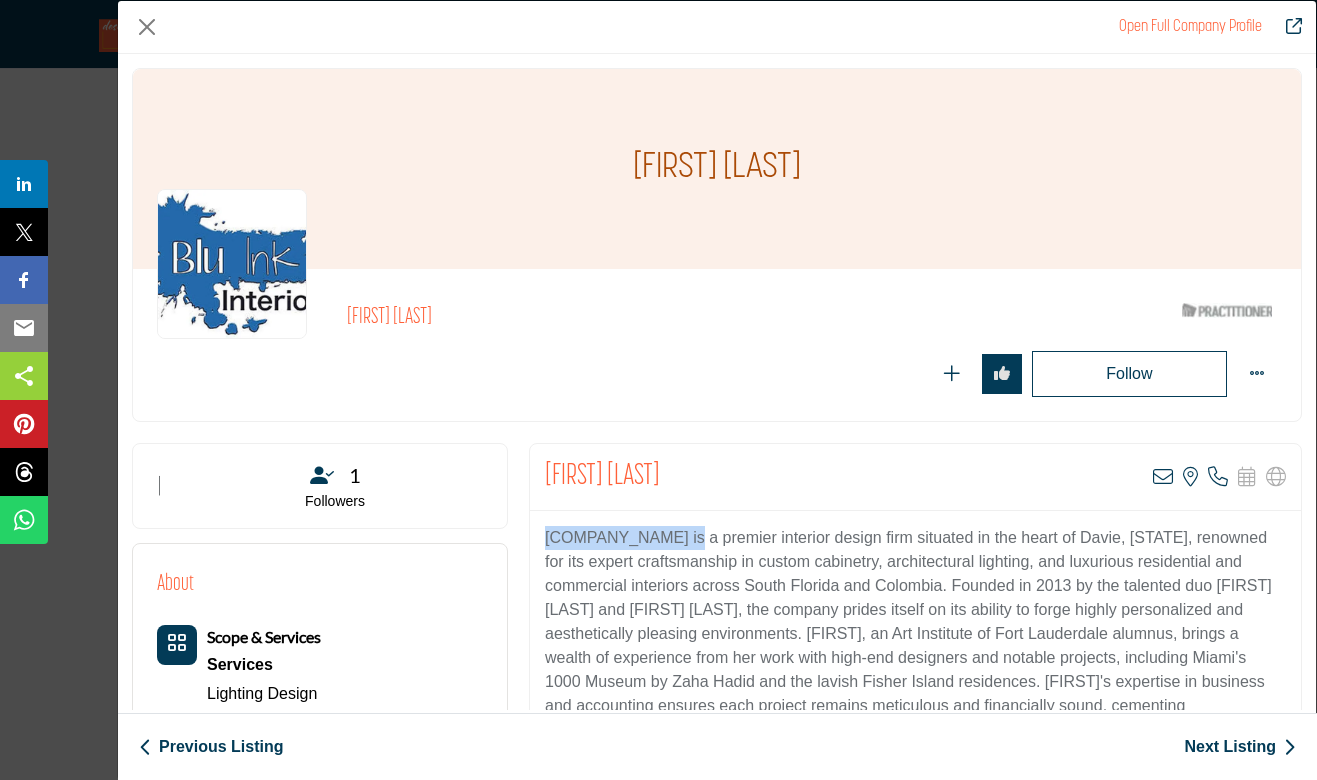 drag, startPoint x: 655, startPoint y: 536, endPoint x: 550, endPoint y: 544, distance: 105.30432 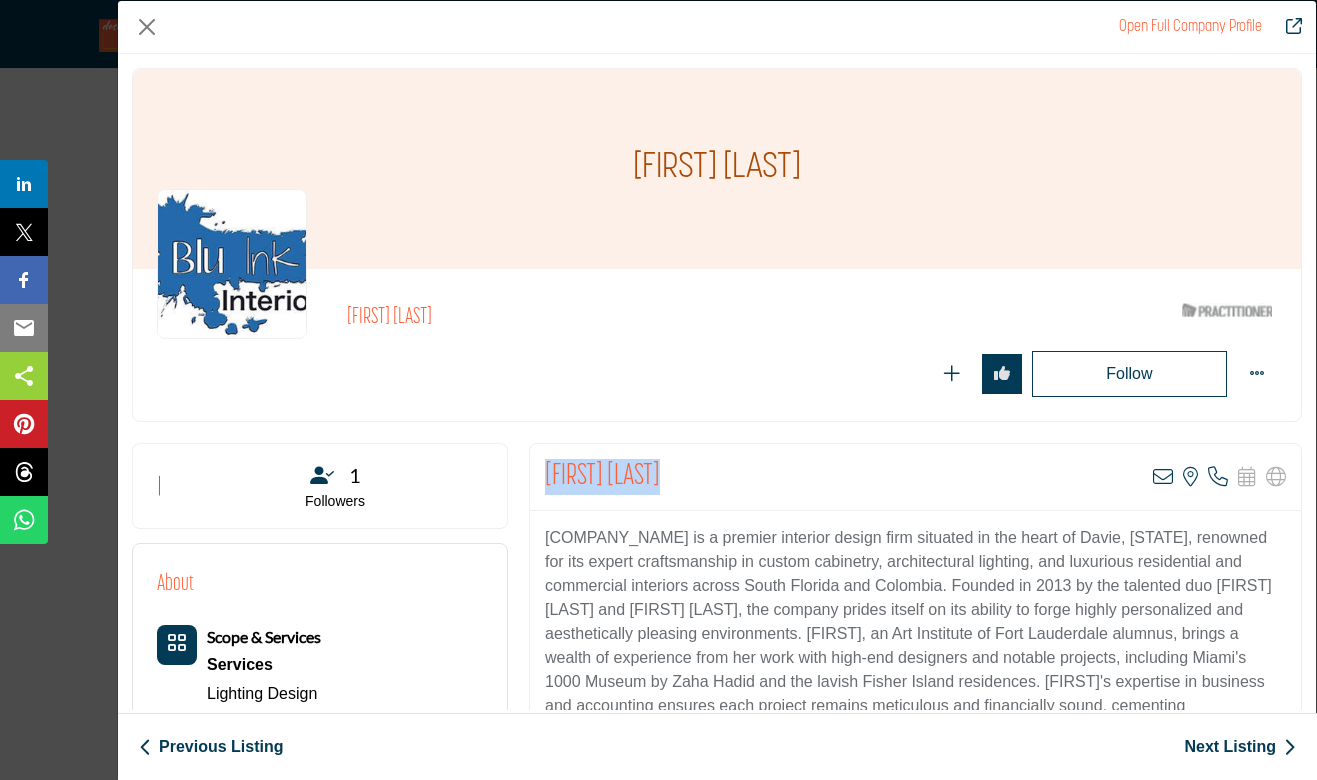 drag, startPoint x: 583, startPoint y: 479, endPoint x: 546, endPoint y: 479, distance: 37 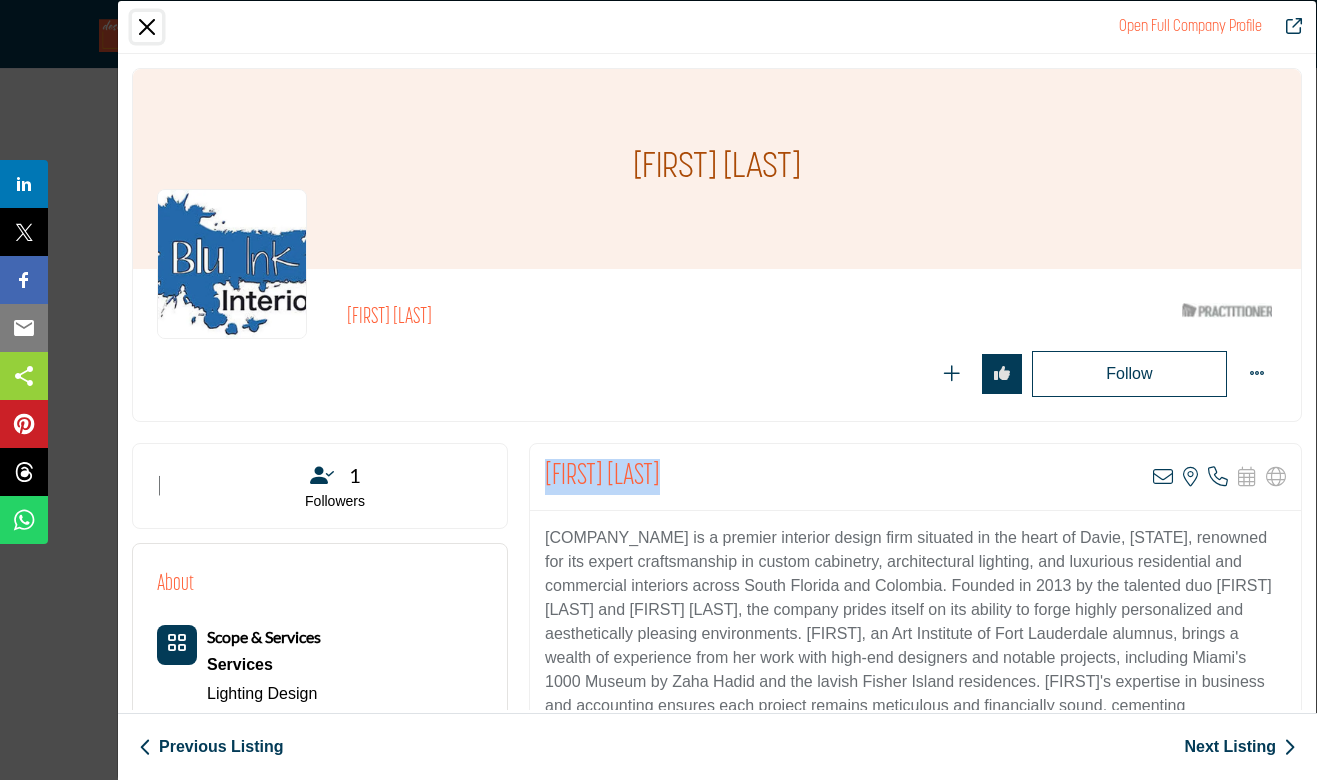 click at bounding box center (147, 27) 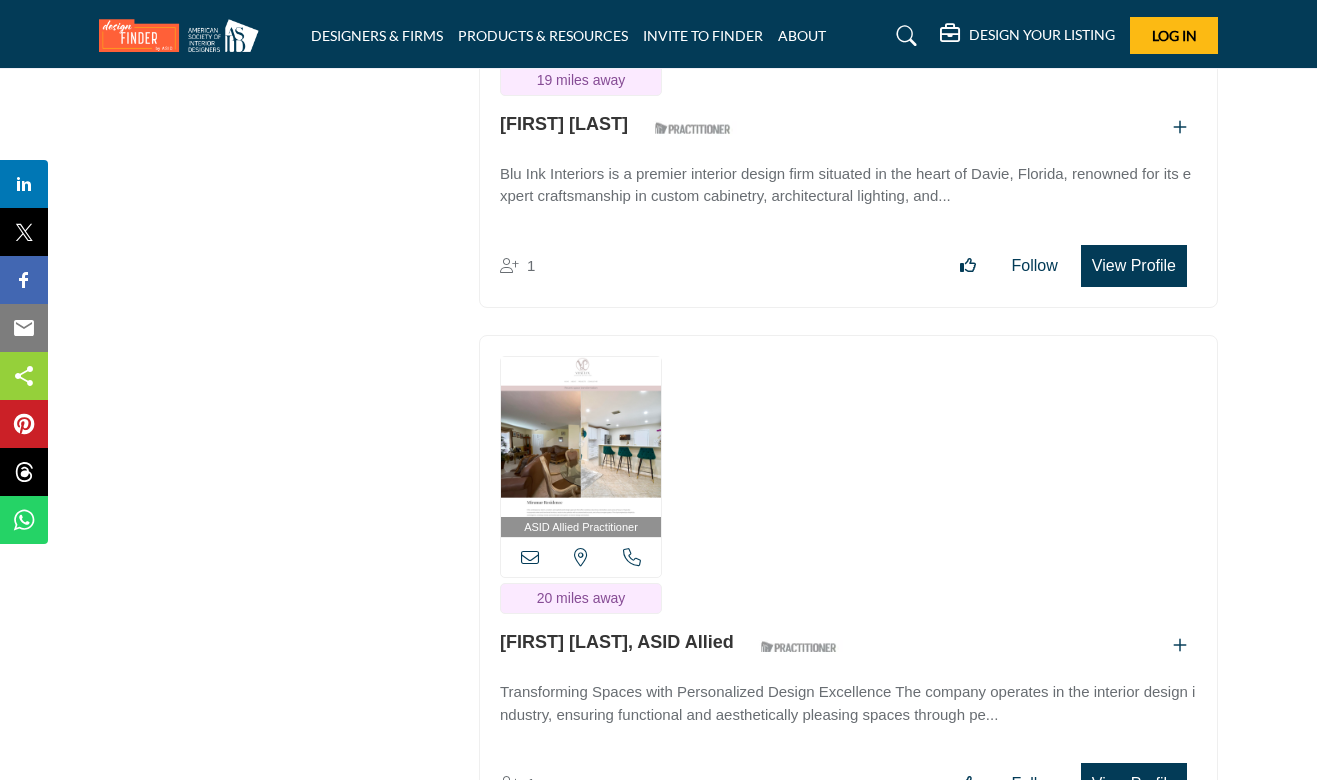 scroll, scrollTop: 43503, scrollLeft: 0, axis: vertical 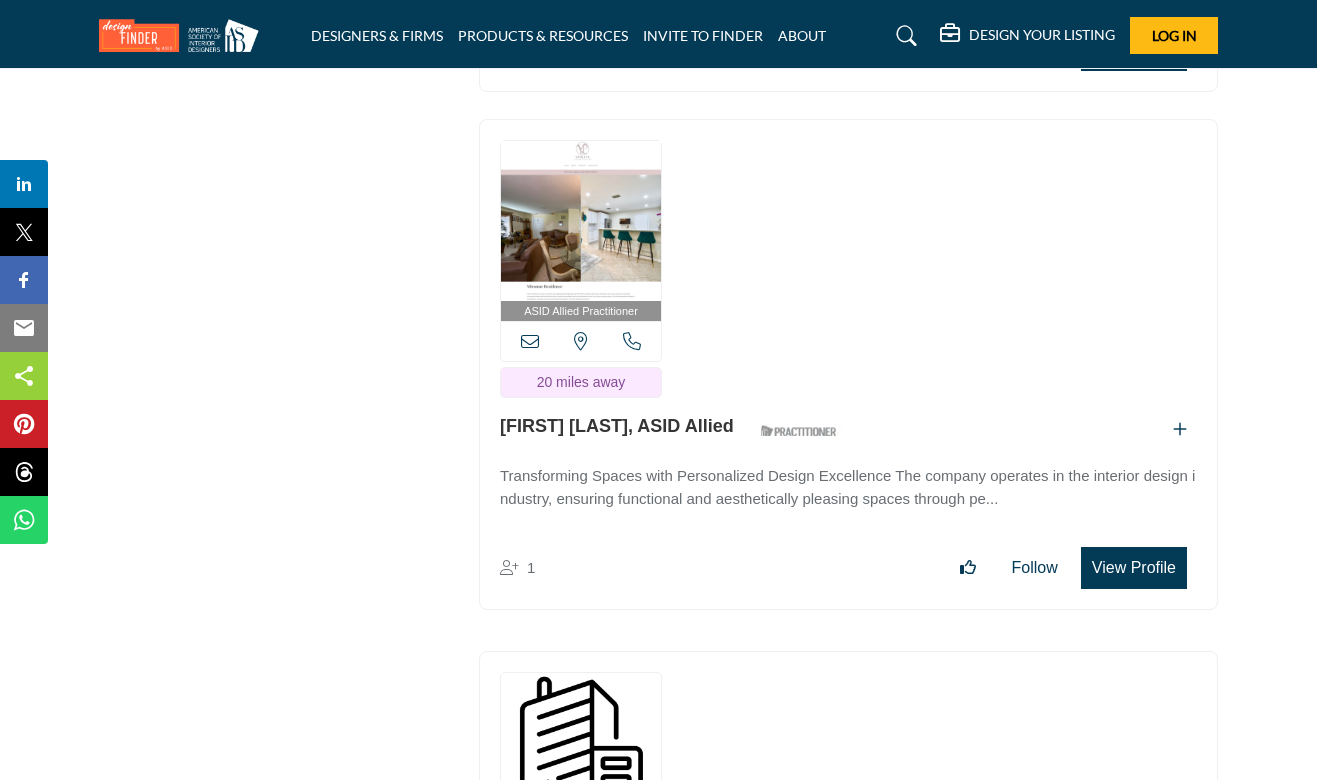 click on "View Profile" at bounding box center (1134, 568) 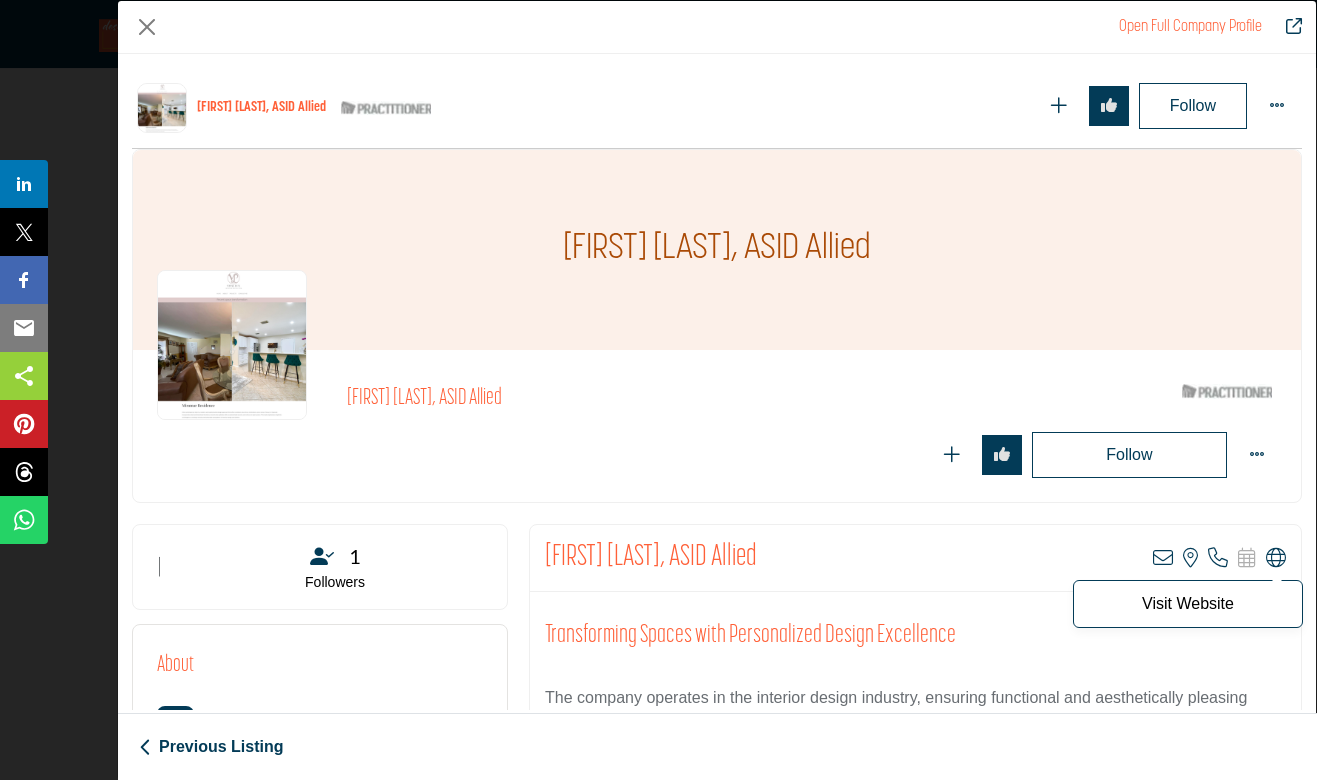 click at bounding box center (1276, 558) 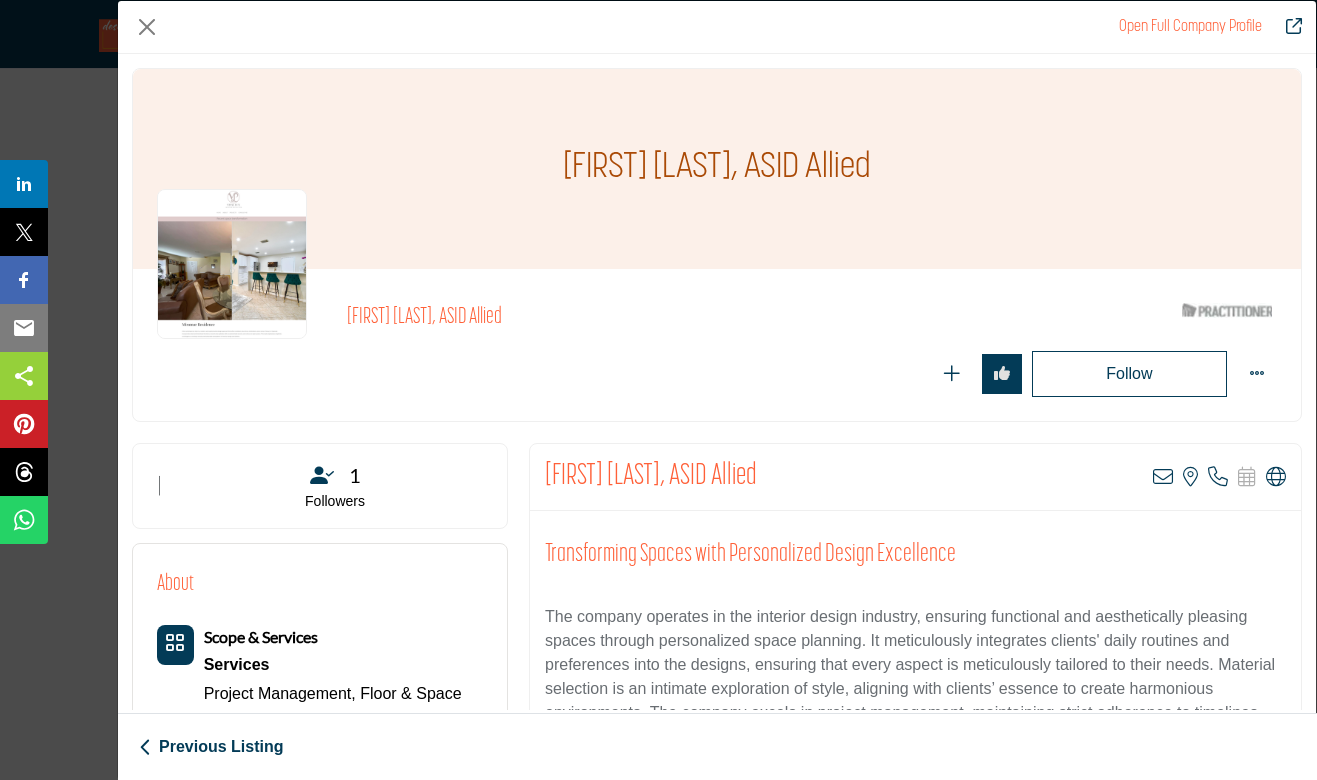 click on "The company operates in the interior design industry, ensuring functional and aesthetically pleasing spaces through personalized space planning. It meticulously integrates clients' daily routines and preferences into the designs, ensuring that every aspect is meticulously tailored to their needs. Material selection is an intimate exploration of style, aligning with clients’ essence to create harmonious environments. The company excels in project management, maintaining strict adherence to timelines, budgets, and initial visions to ensure a seamless transformation process, easing the client's journey toward their dream space." at bounding box center [915, 689] 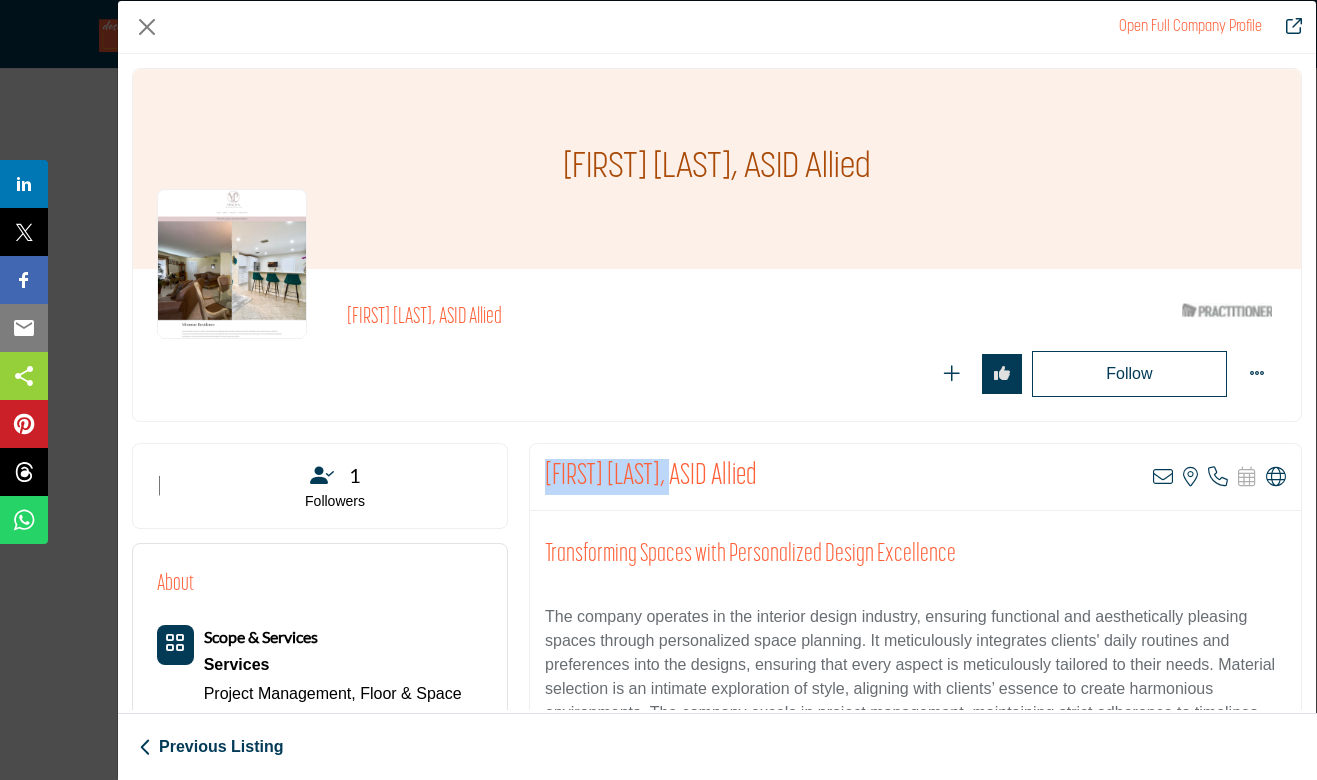 drag, startPoint x: 689, startPoint y: 479, endPoint x: 536, endPoint y: 469, distance: 153.32645 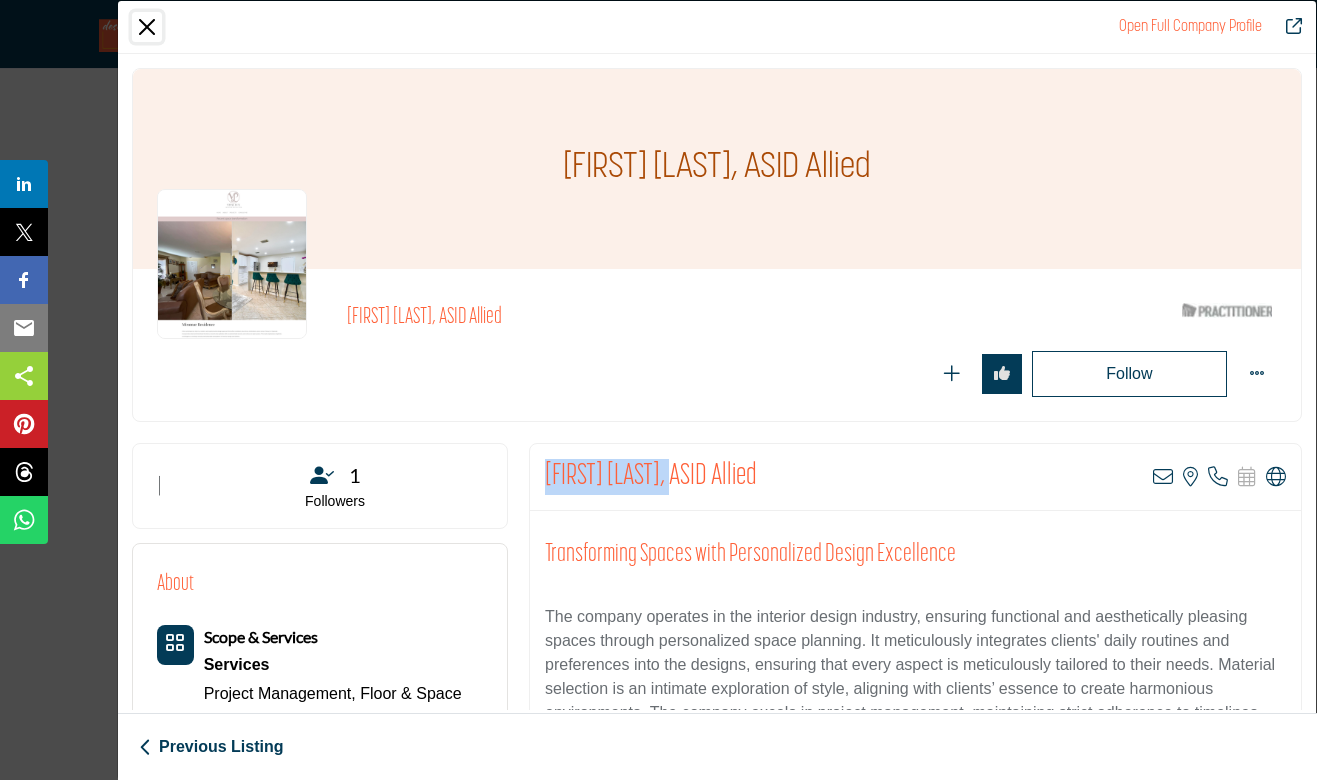 click at bounding box center (147, 27) 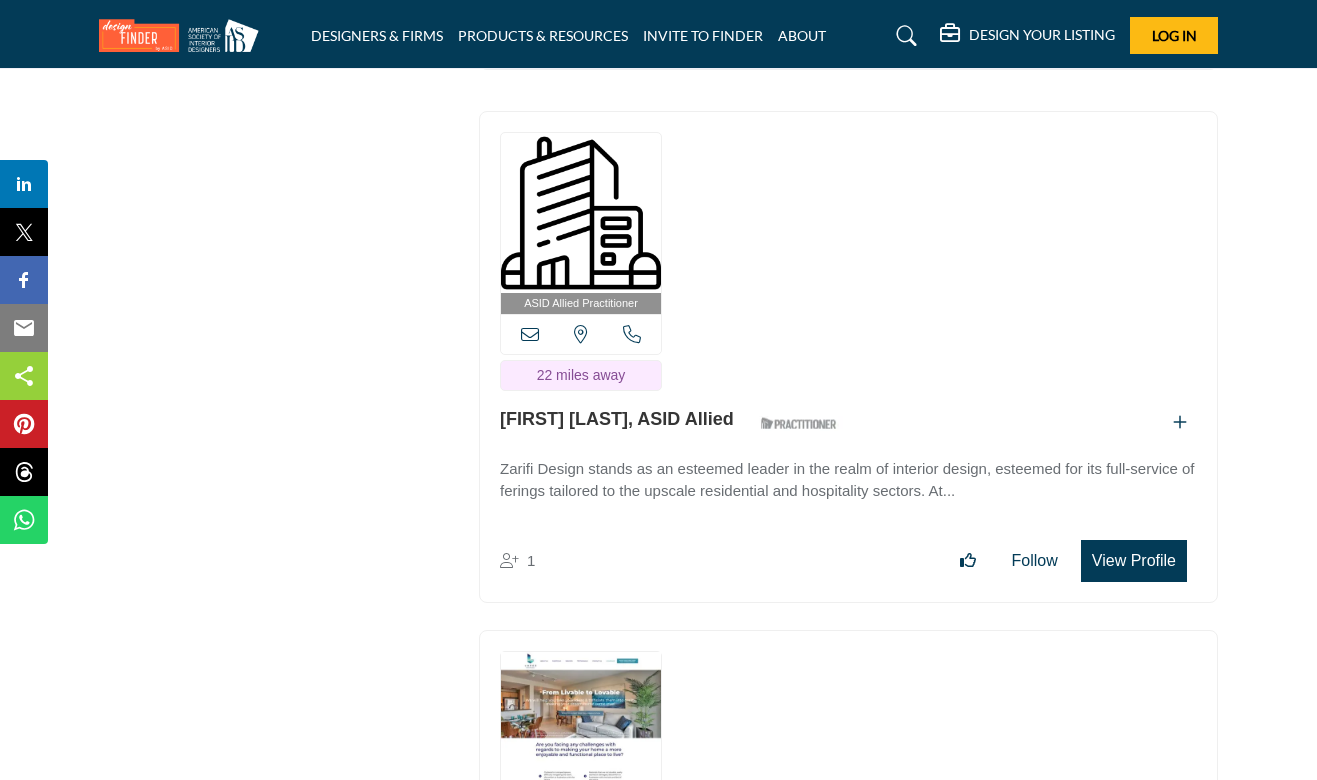 scroll, scrollTop: 44151, scrollLeft: 0, axis: vertical 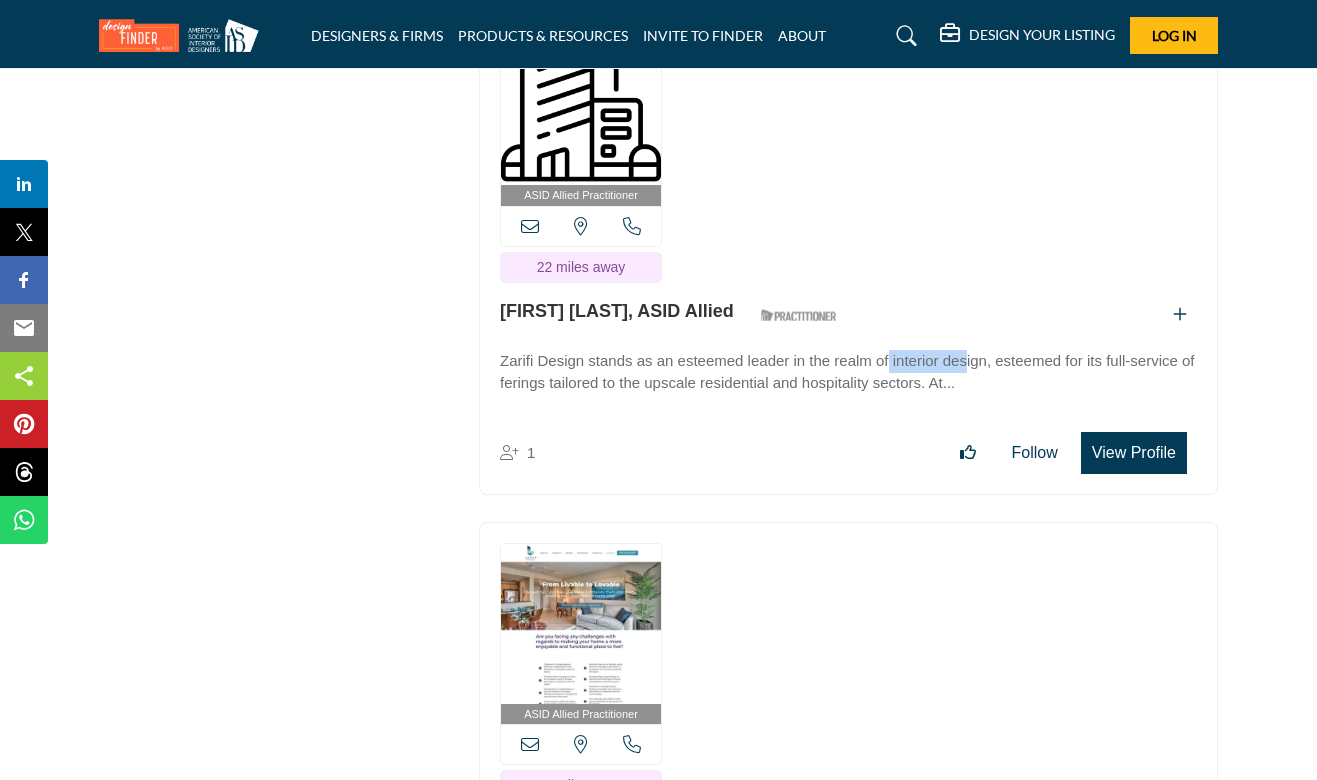 drag, startPoint x: 493, startPoint y: 273, endPoint x: 585, endPoint y: 276, distance: 92.0489 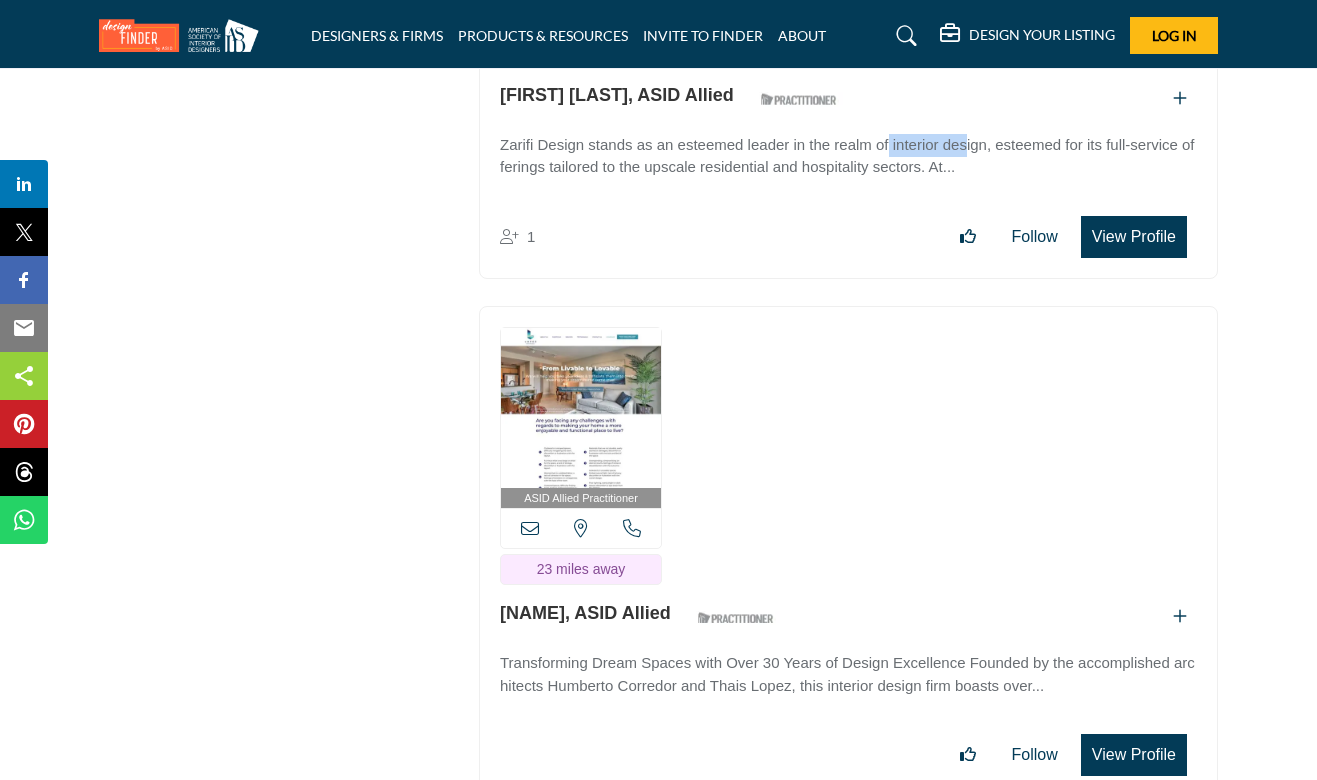 scroll, scrollTop: 44637, scrollLeft: 0, axis: vertical 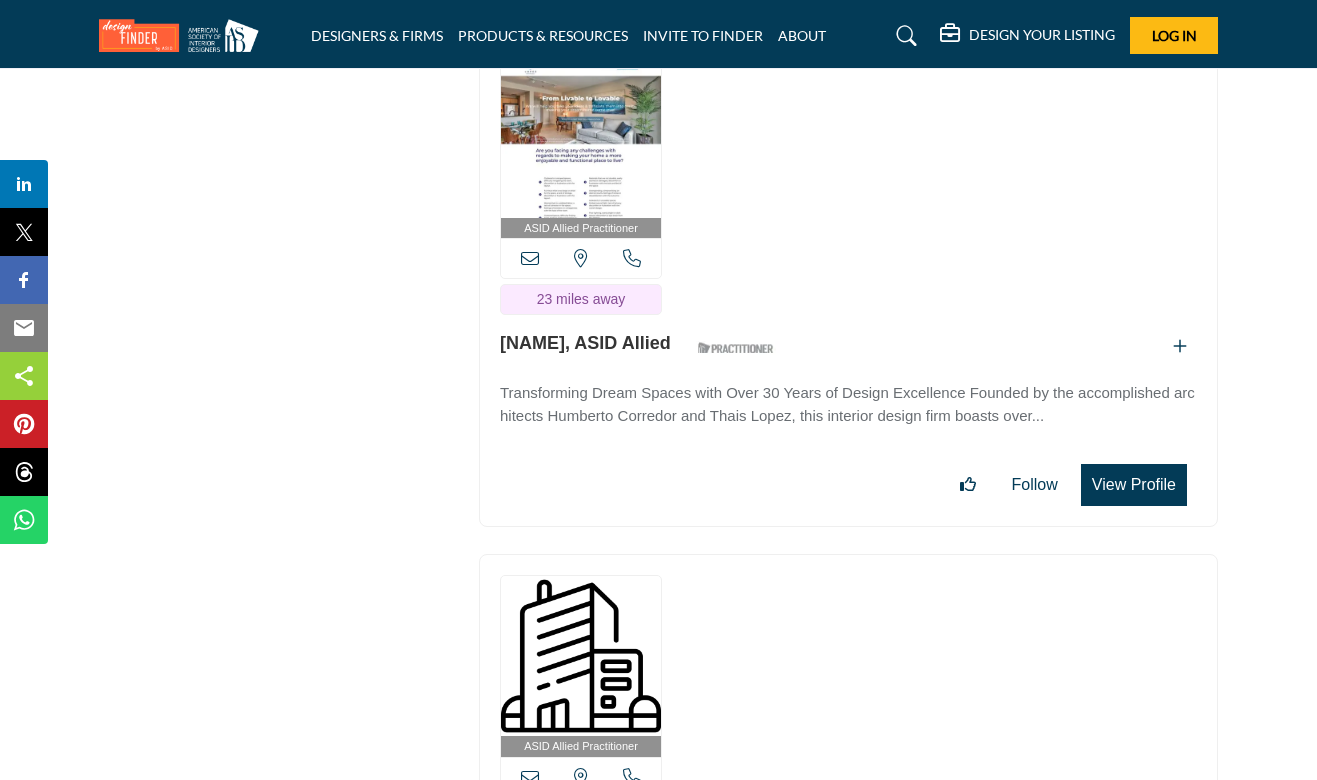 click on "View Profile" at bounding box center (1134, 485) 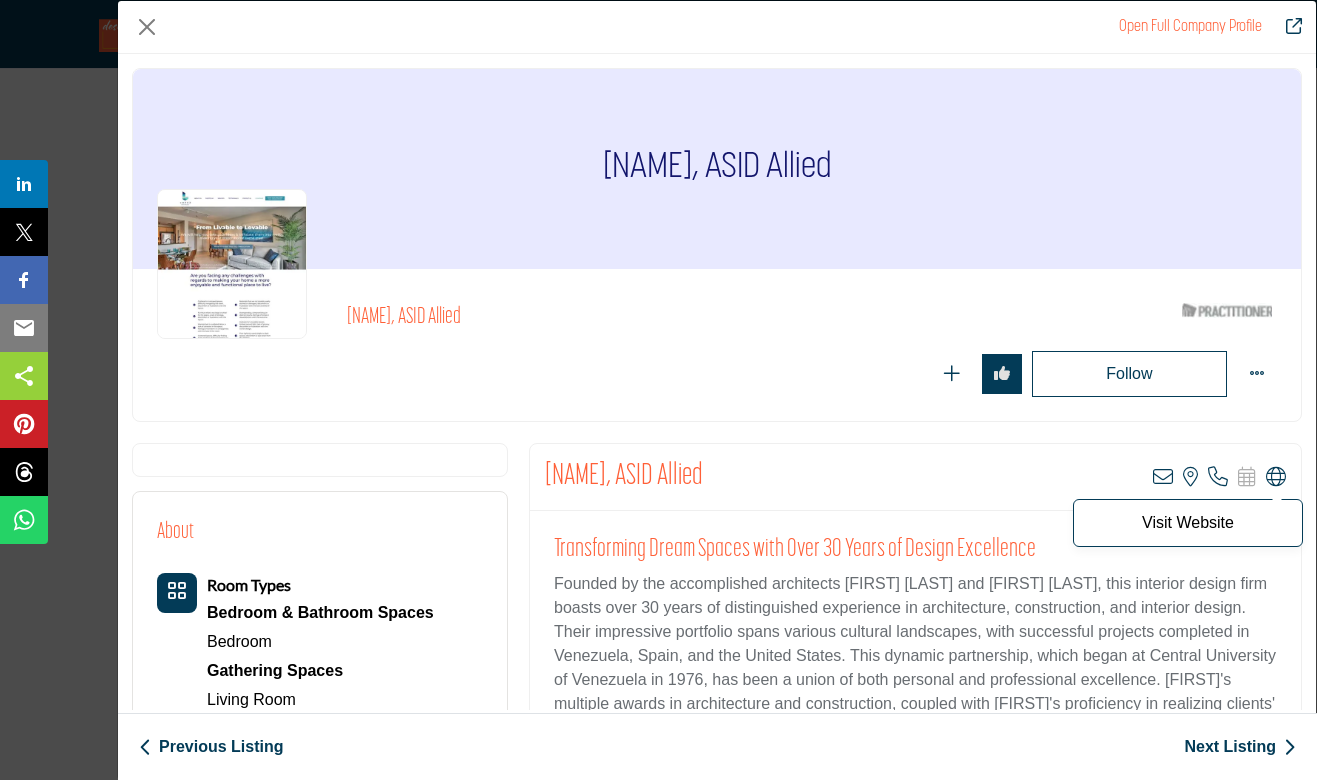 click at bounding box center [1276, 477] 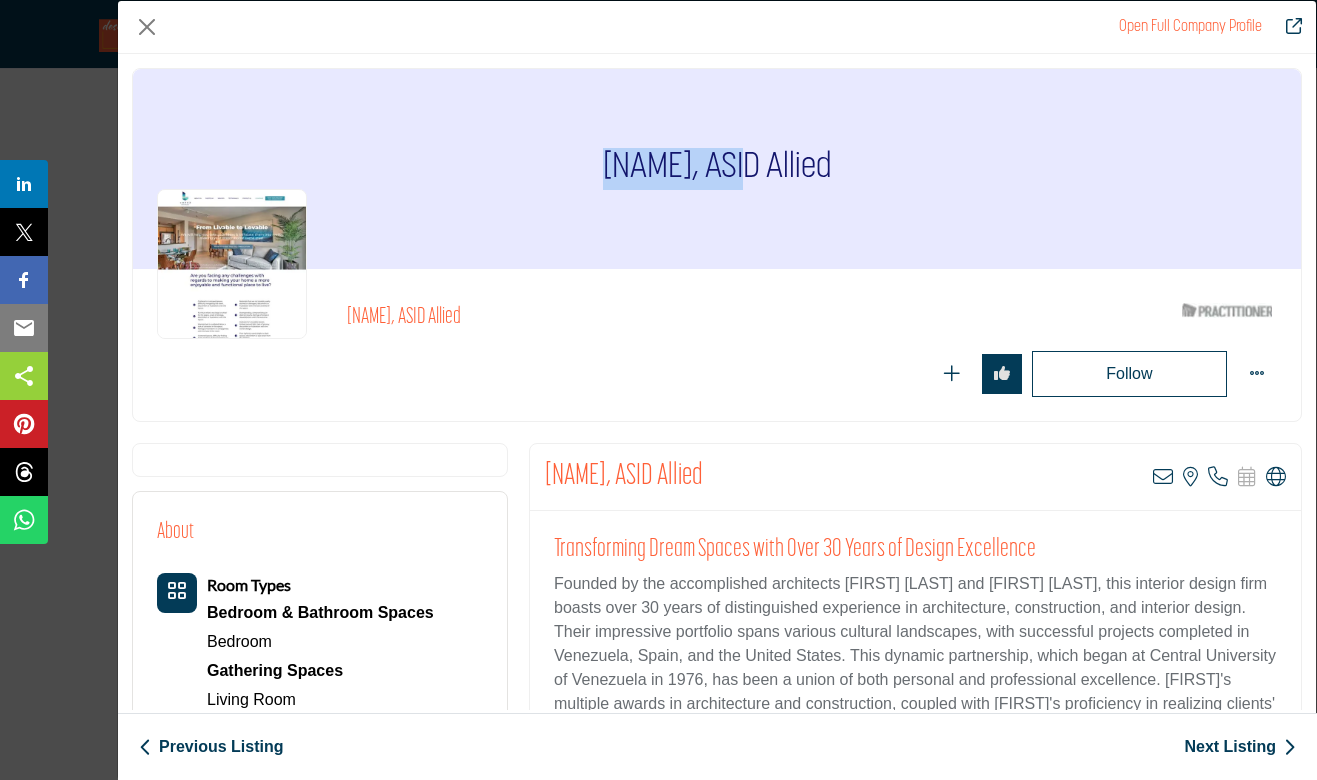 drag, startPoint x: 719, startPoint y: 160, endPoint x: 564, endPoint y: 164, distance: 155.0516 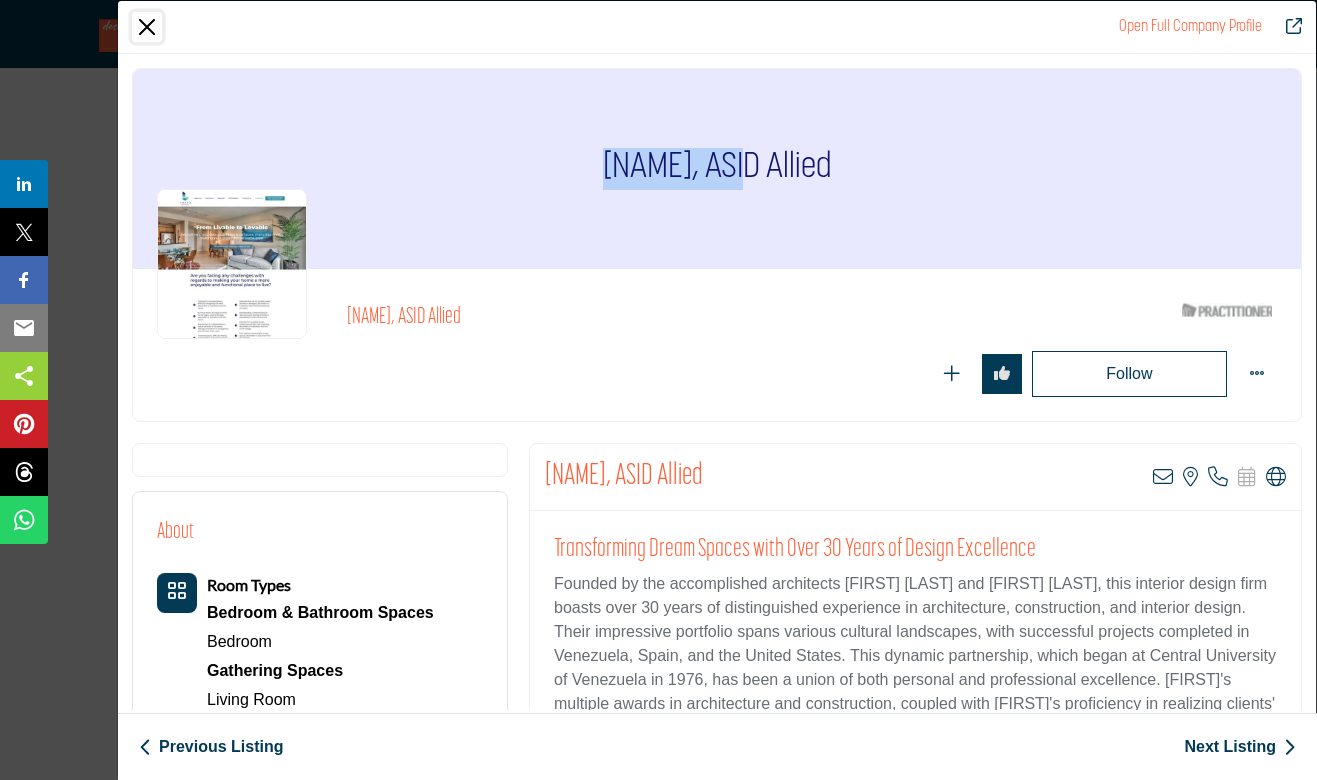 click at bounding box center (147, 27) 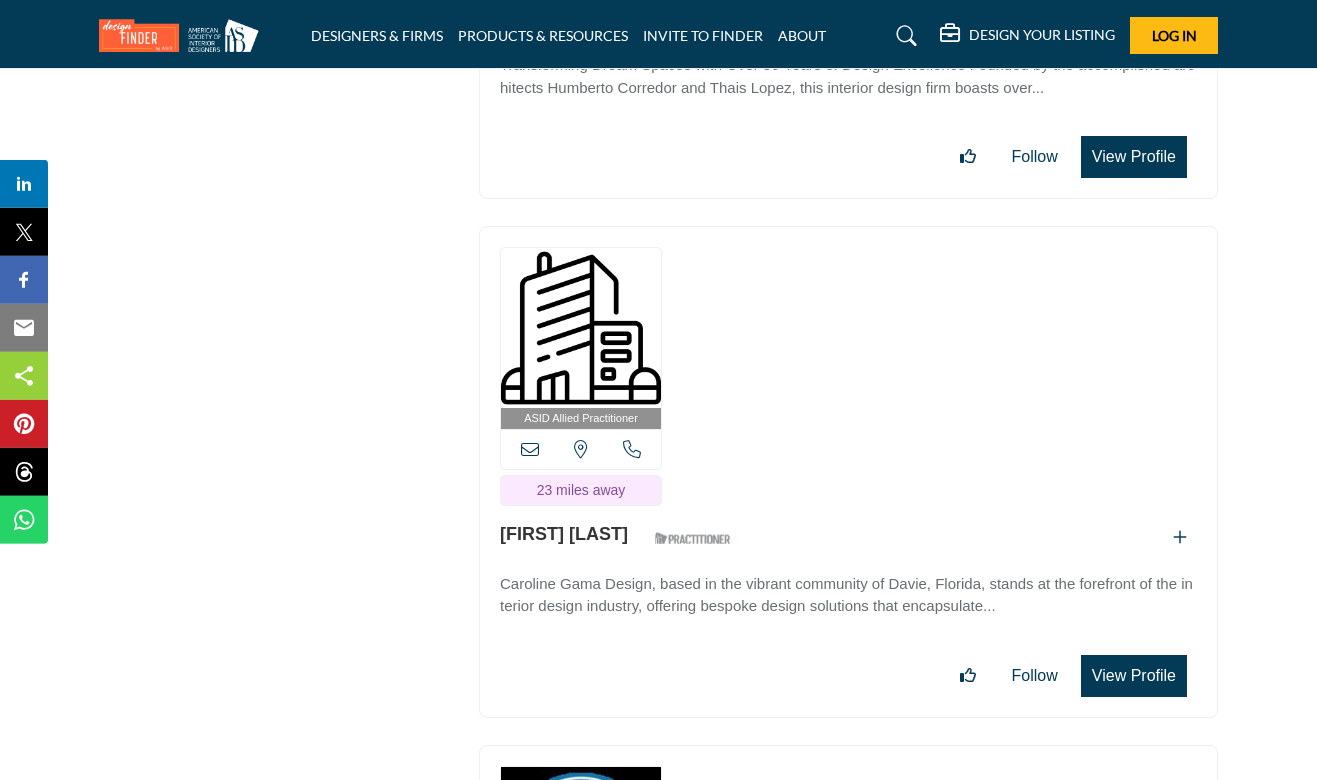 scroll, scrollTop: 45069, scrollLeft: 0, axis: vertical 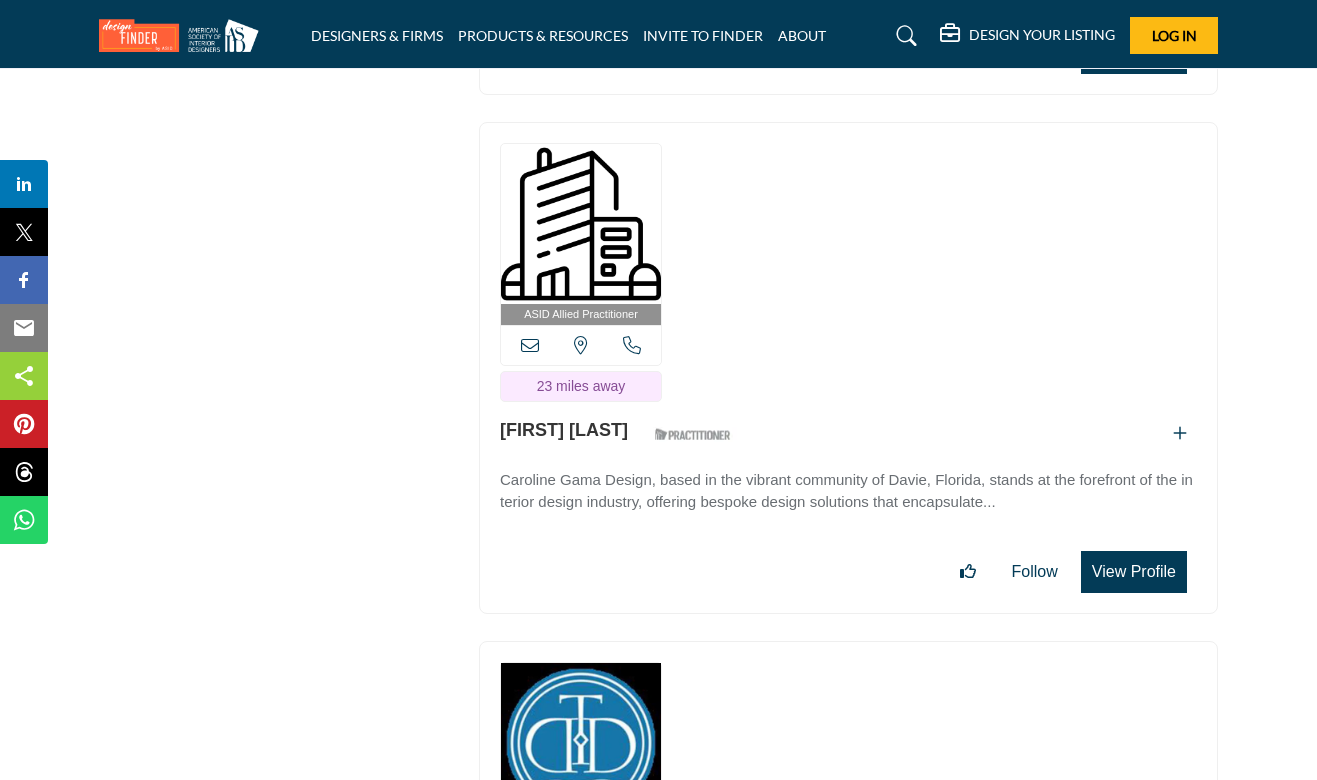 click on "View Profile" at bounding box center [1134, 572] 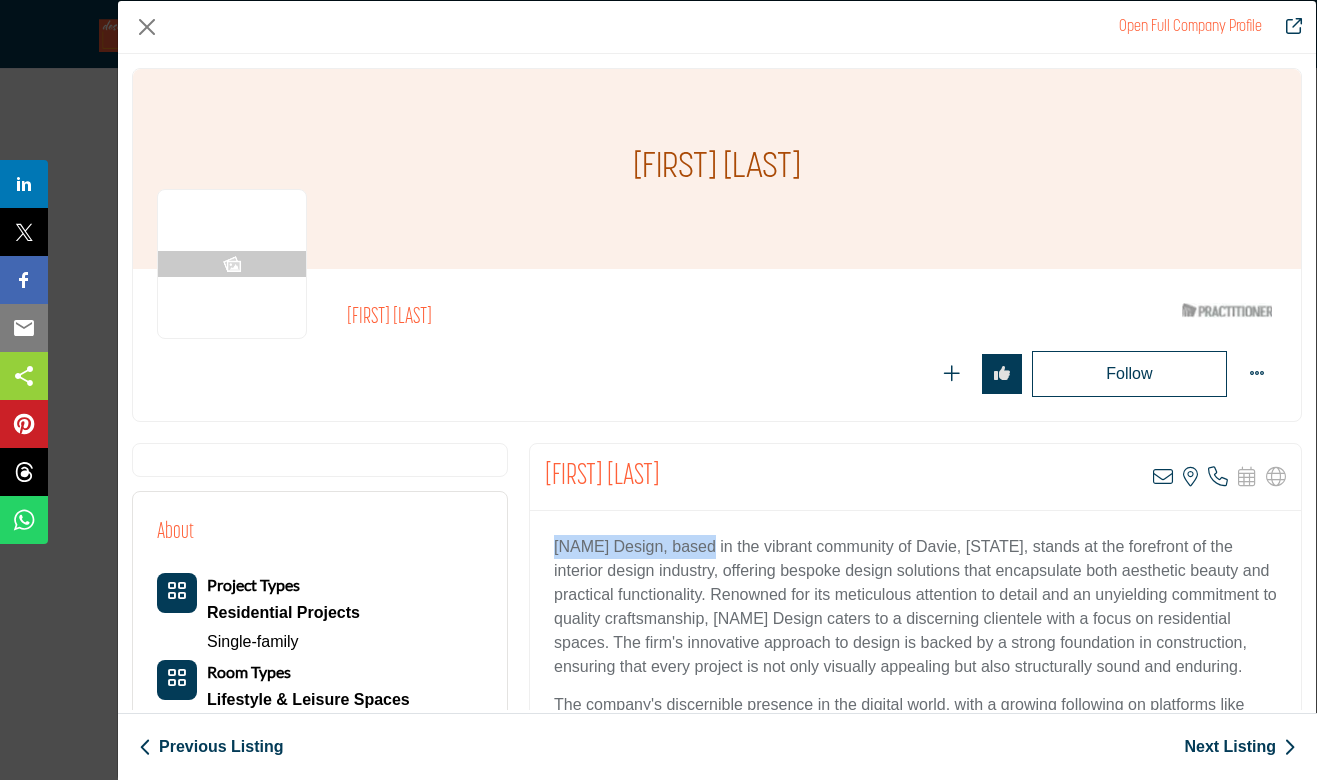 drag, startPoint x: 716, startPoint y: 544, endPoint x: 545, endPoint y: 532, distance: 171.42053 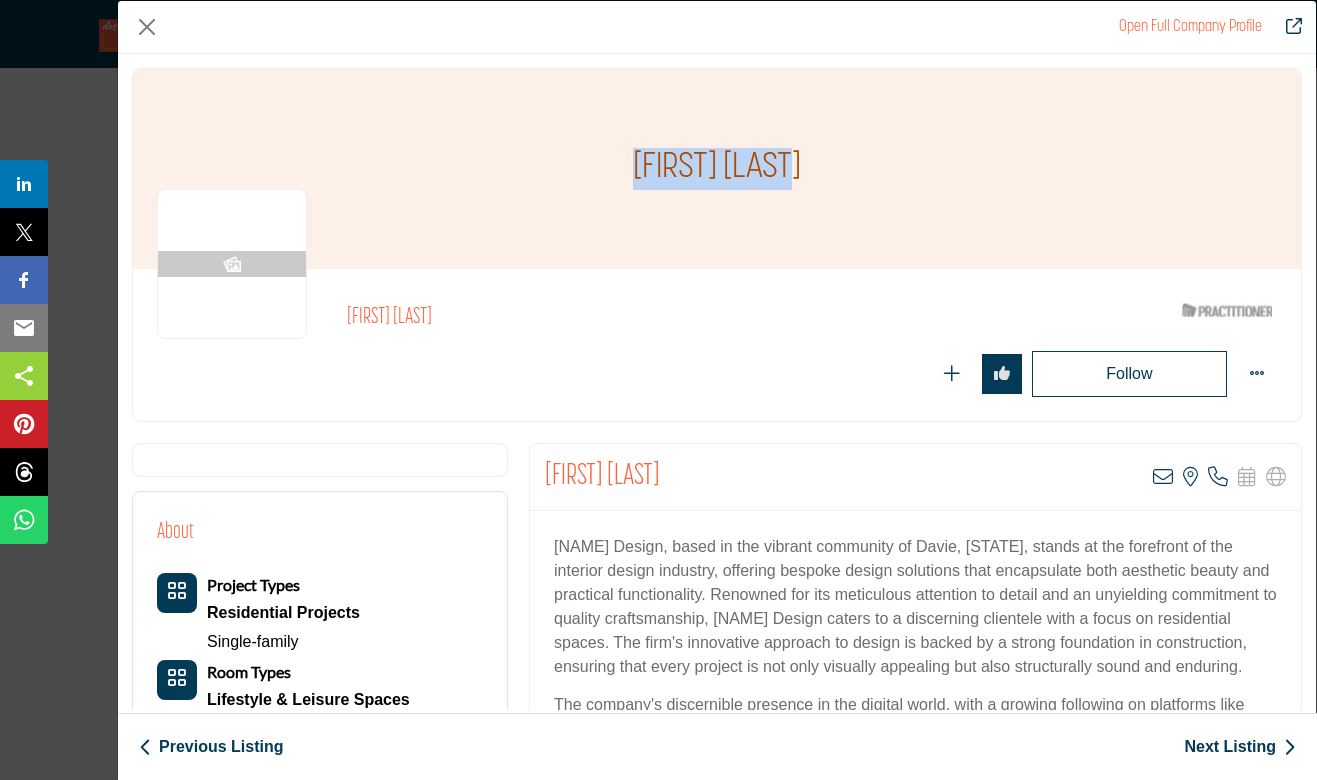 drag, startPoint x: 745, startPoint y: 162, endPoint x: 628, endPoint y: 164, distance: 117.01709 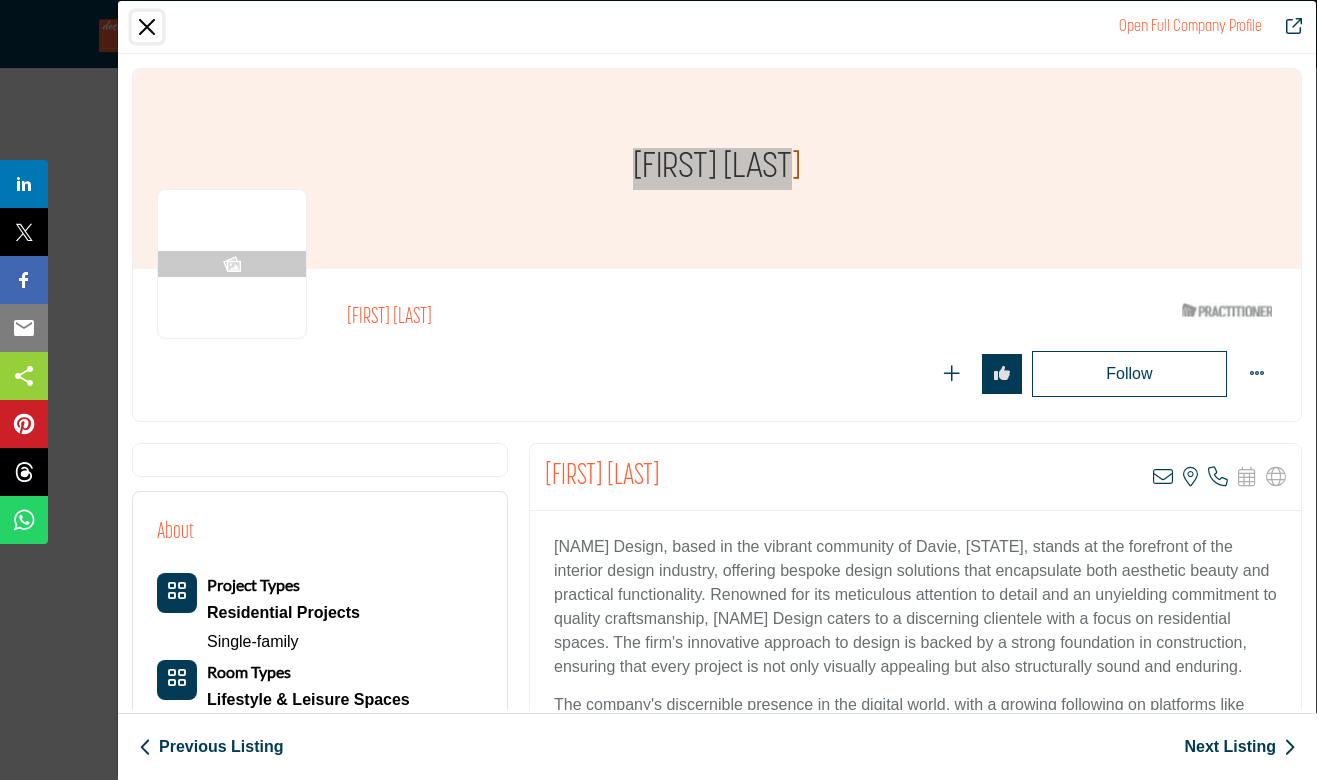 click at bounding box center (147, 27) 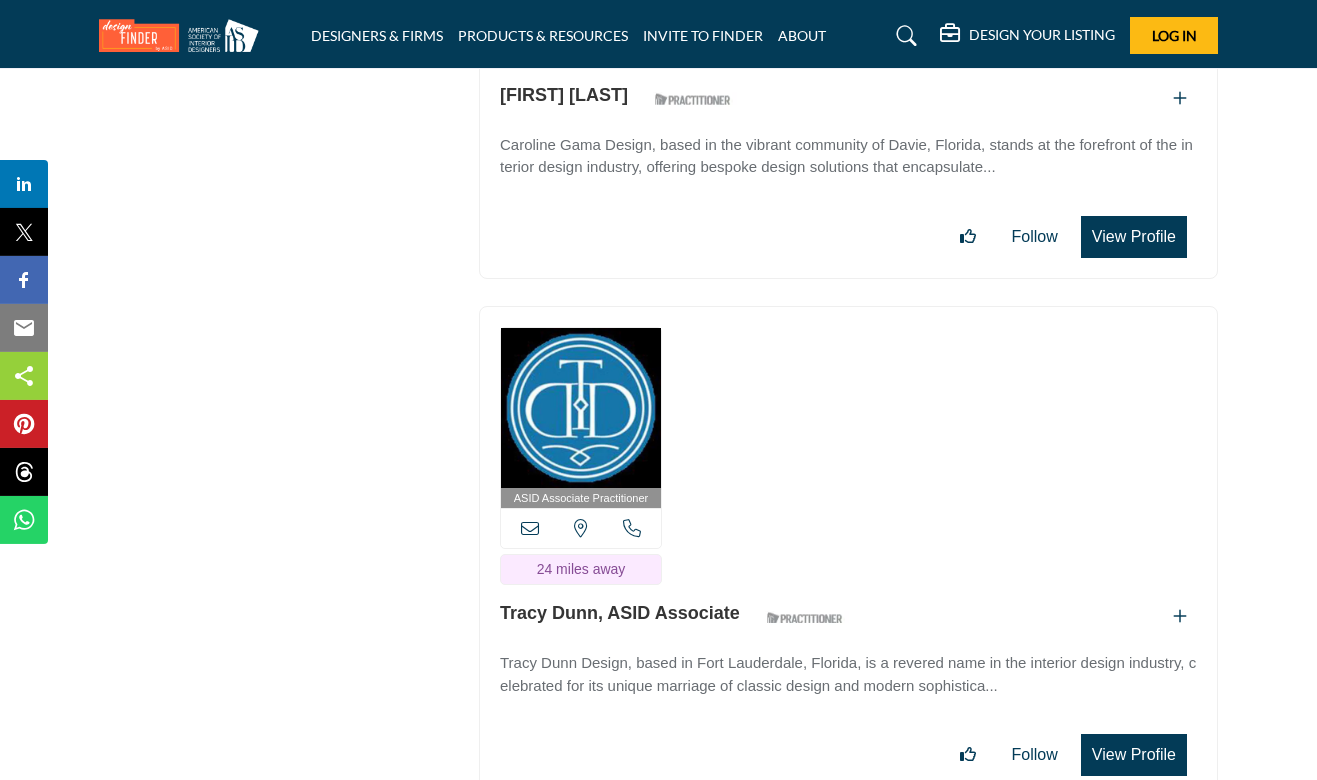 scroll, scrollTop: 45501, scrollLeft: 0, axis: vertical 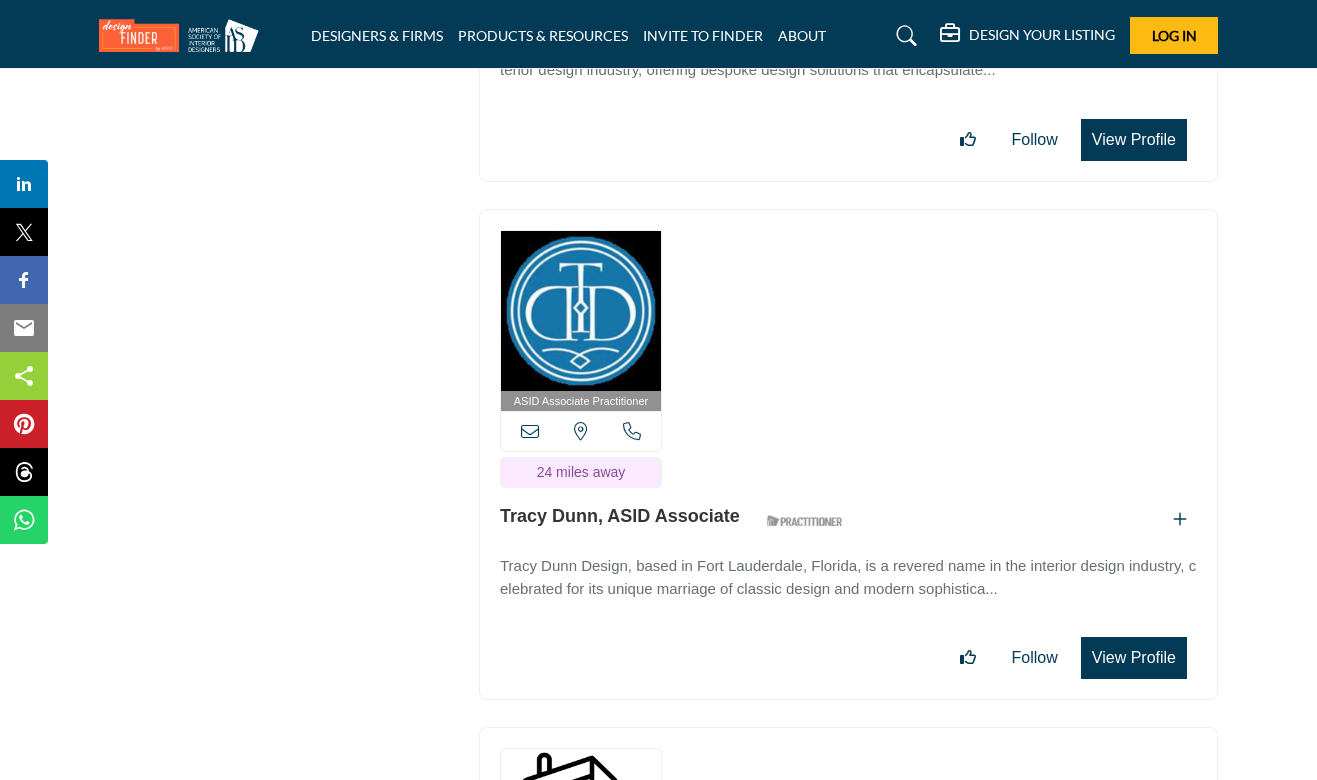 click on "View Profile" at bounding box center (1134, 658) 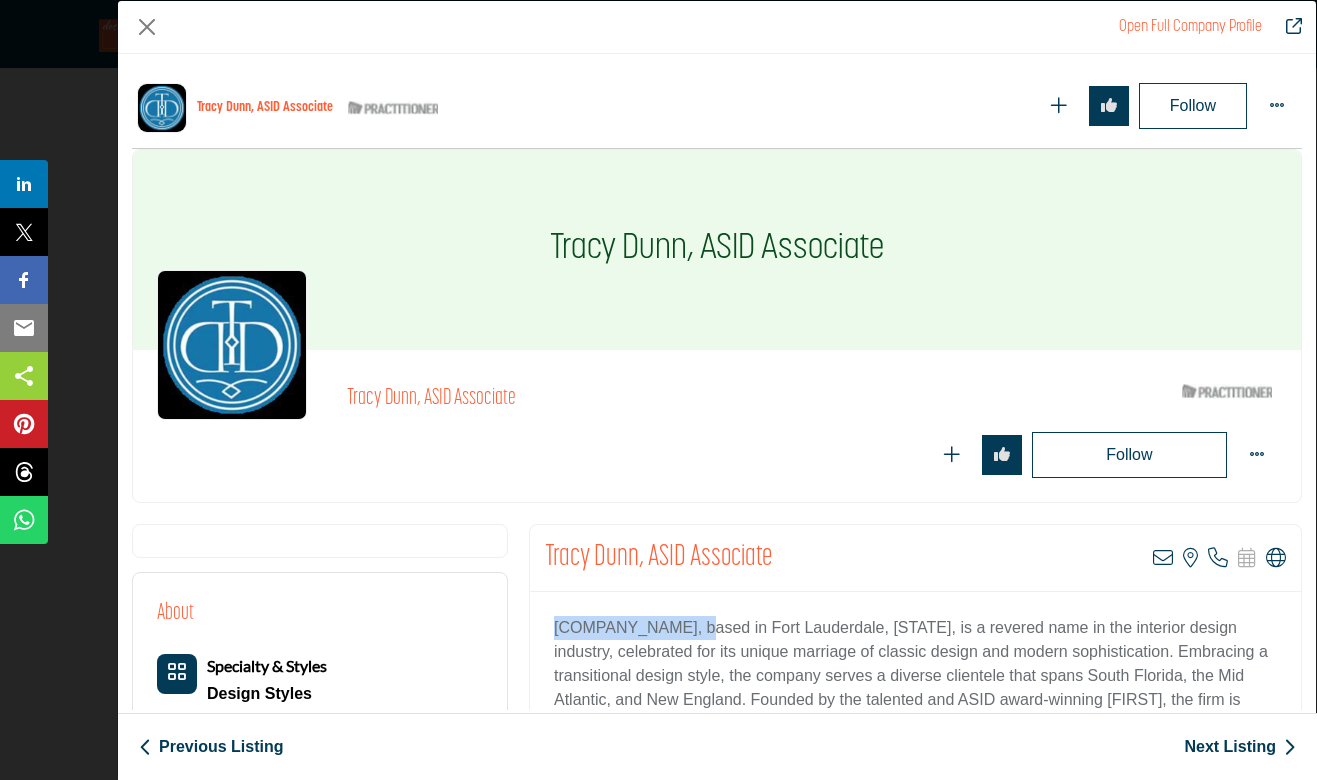 drag, startPoint x: 688, startPoint y: 624, endPoint x: 531, endPoint y: 629, distance: 157.0796 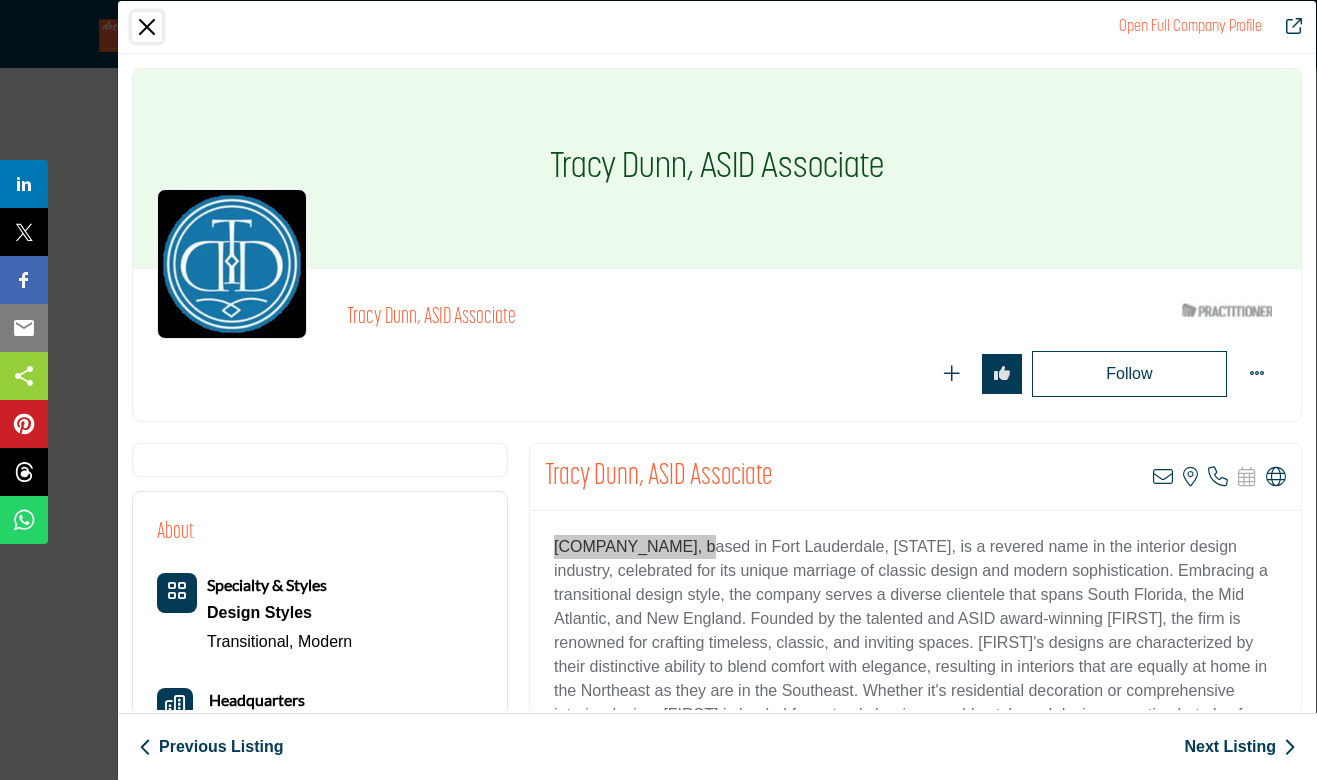 click at bounding box center (147, 27) 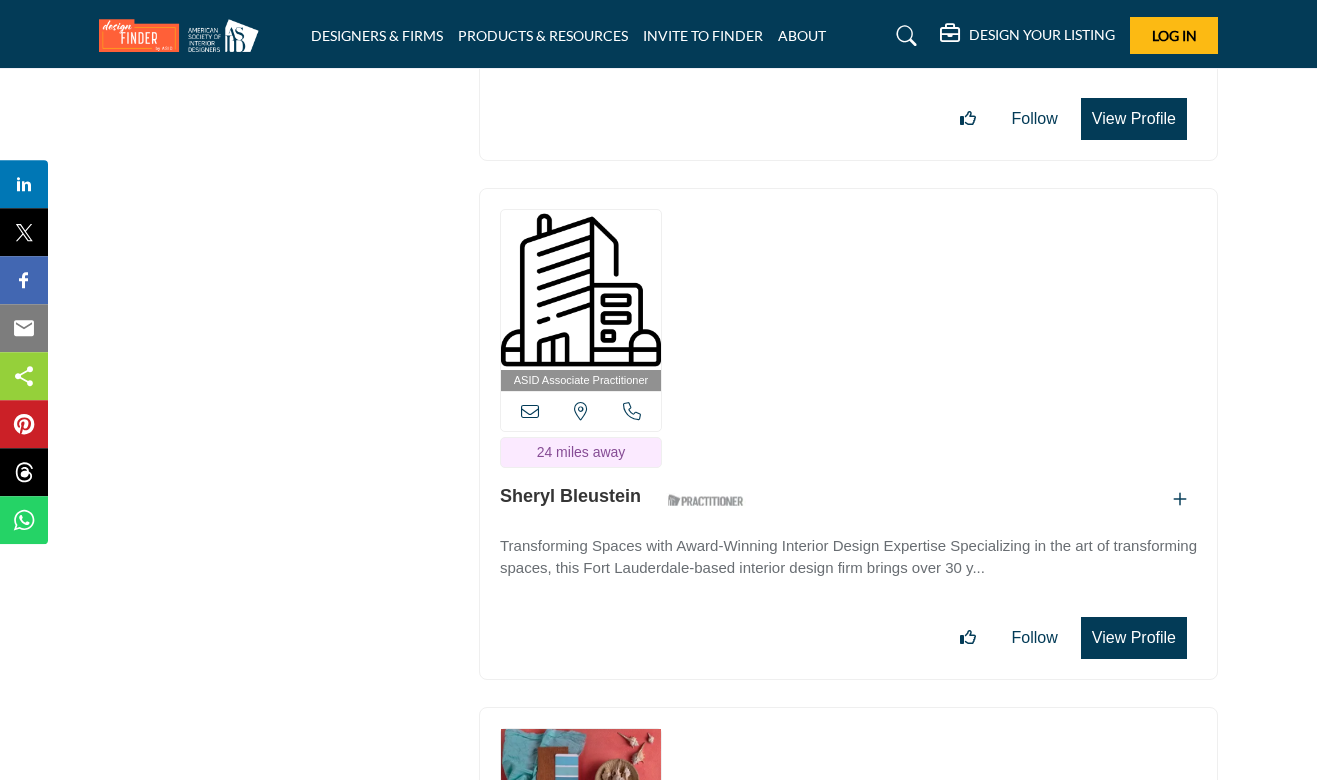 scroll, scrollTop: 46095, scrollLeft: 0, axis: vertical 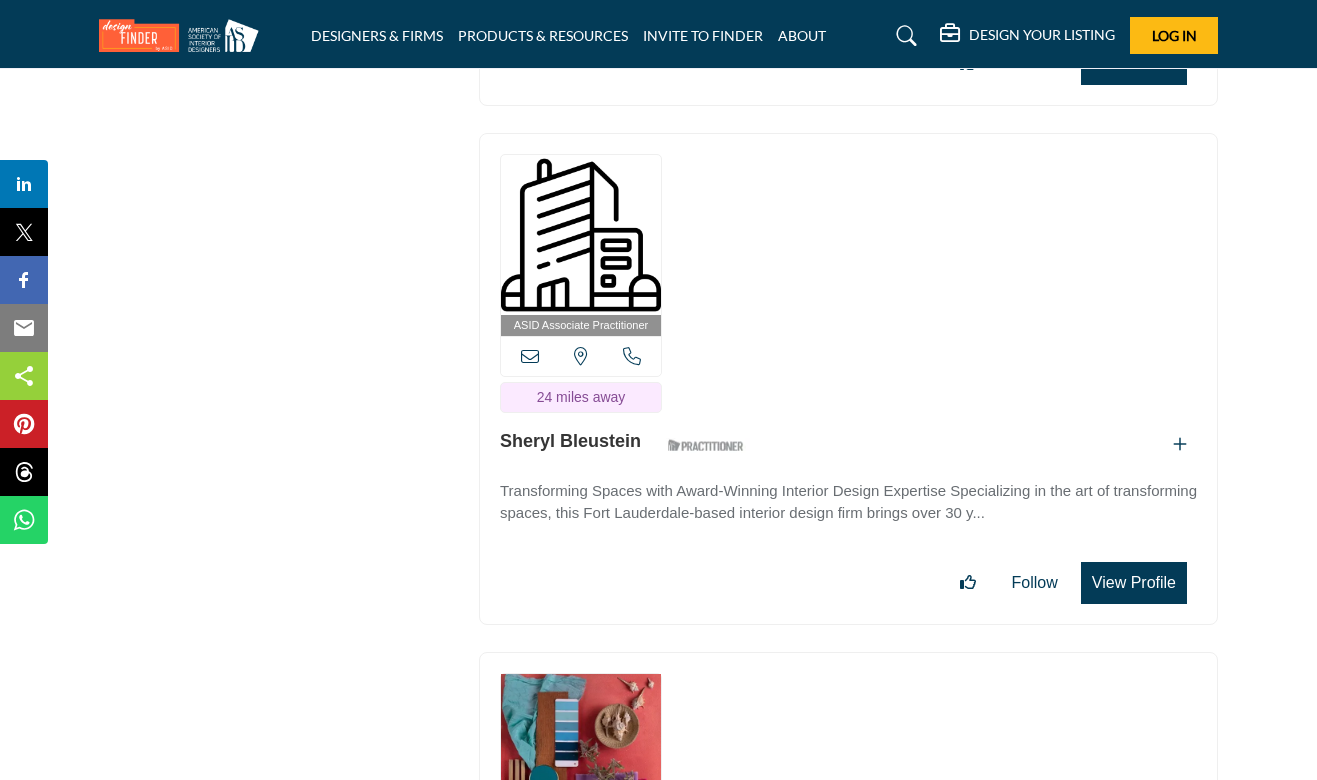 click on "View Profile" at bounding box center [1134, 583] 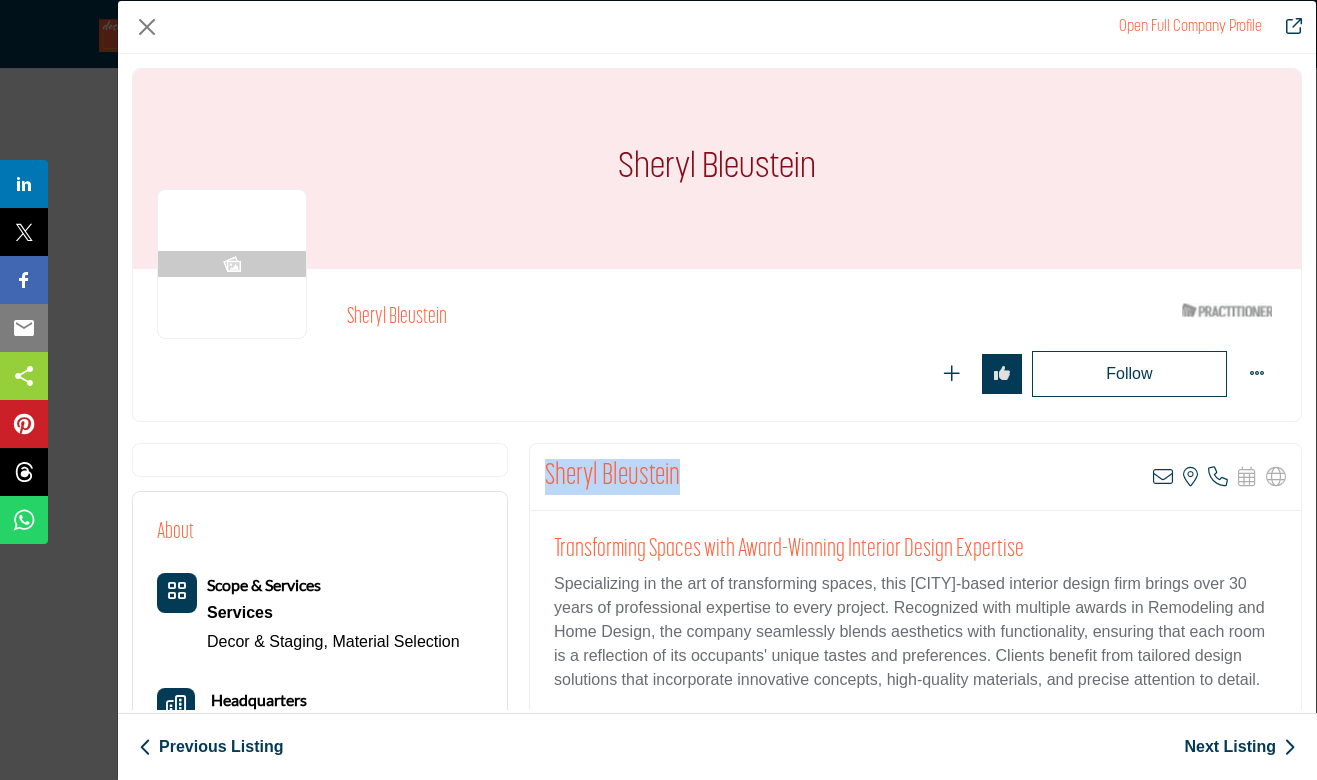 drag, startPoint x: 583, startPoint y: 476, endPoint x: 540, endPoint y: 476, distance: 43 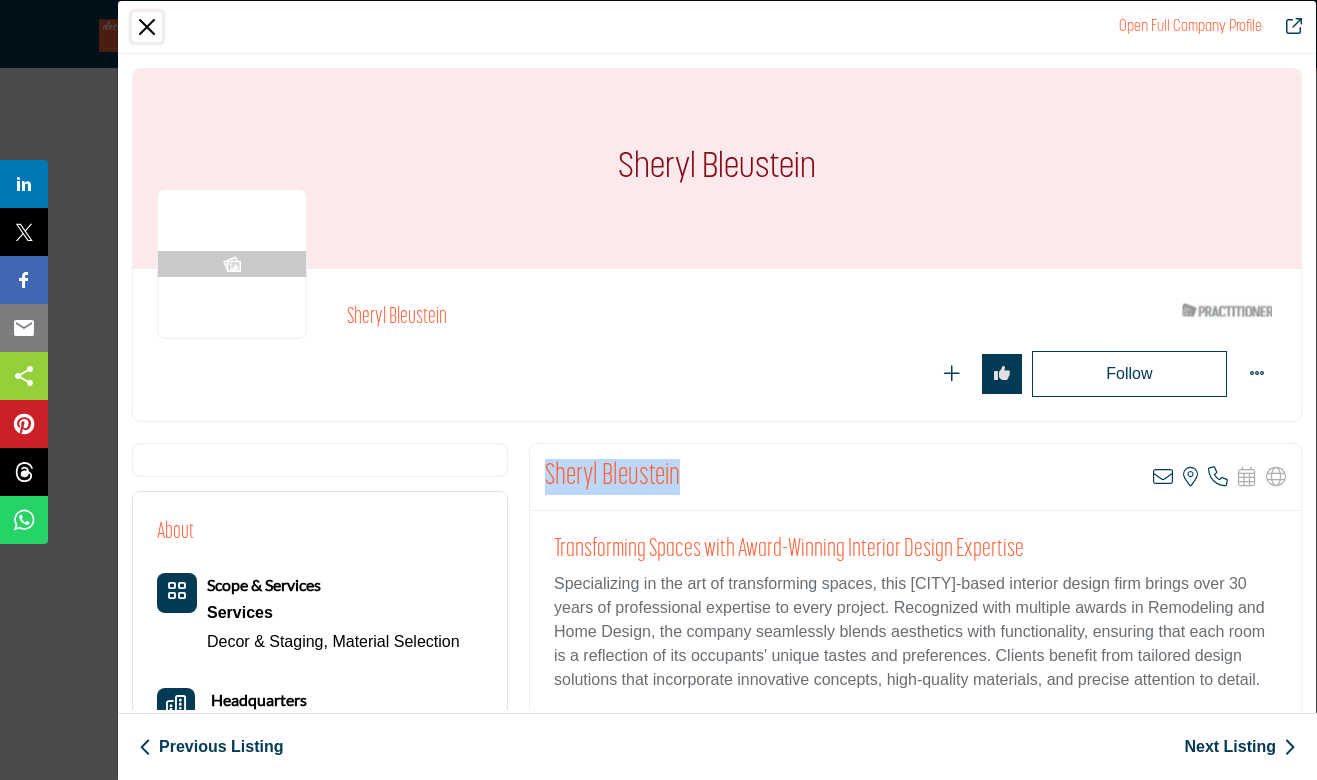 click at bounding box center [147, 27] 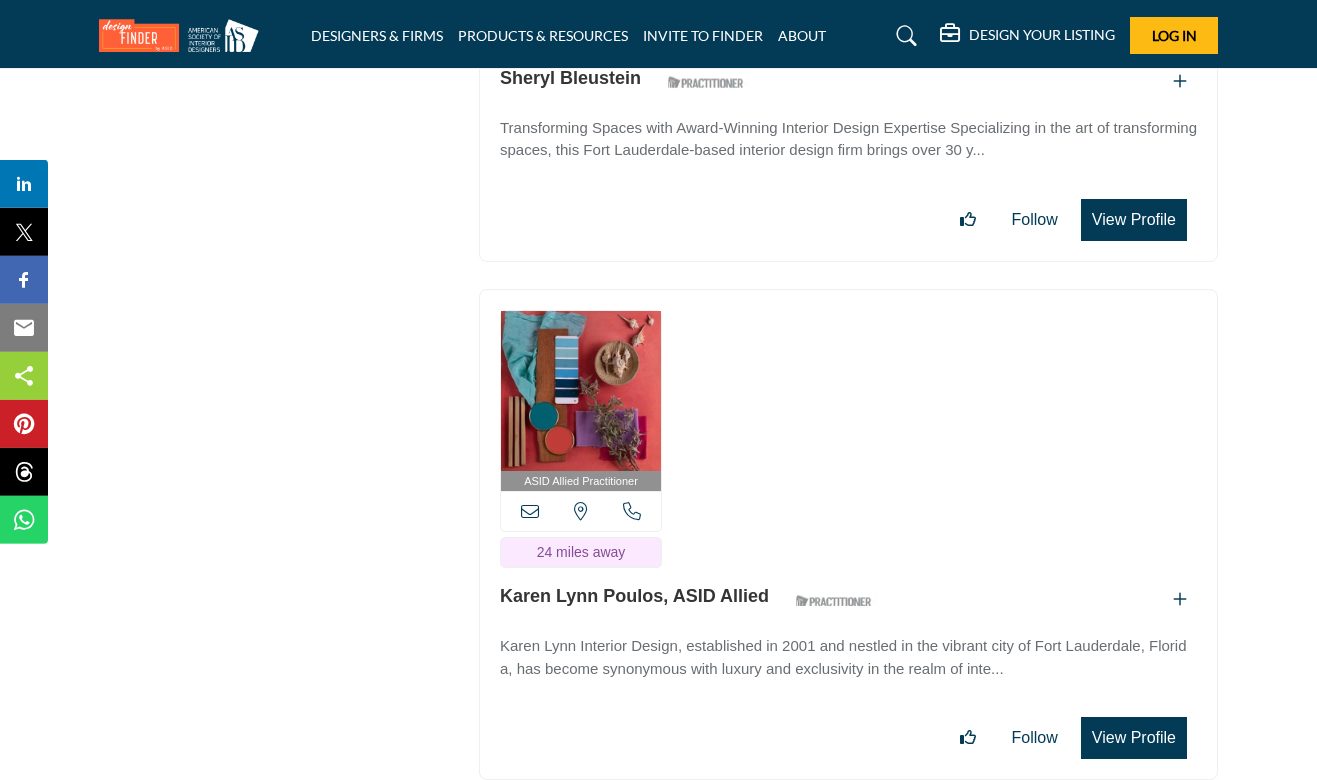 scroll, scrollTop: 46473, scrollLeft: 0, axis: vertical 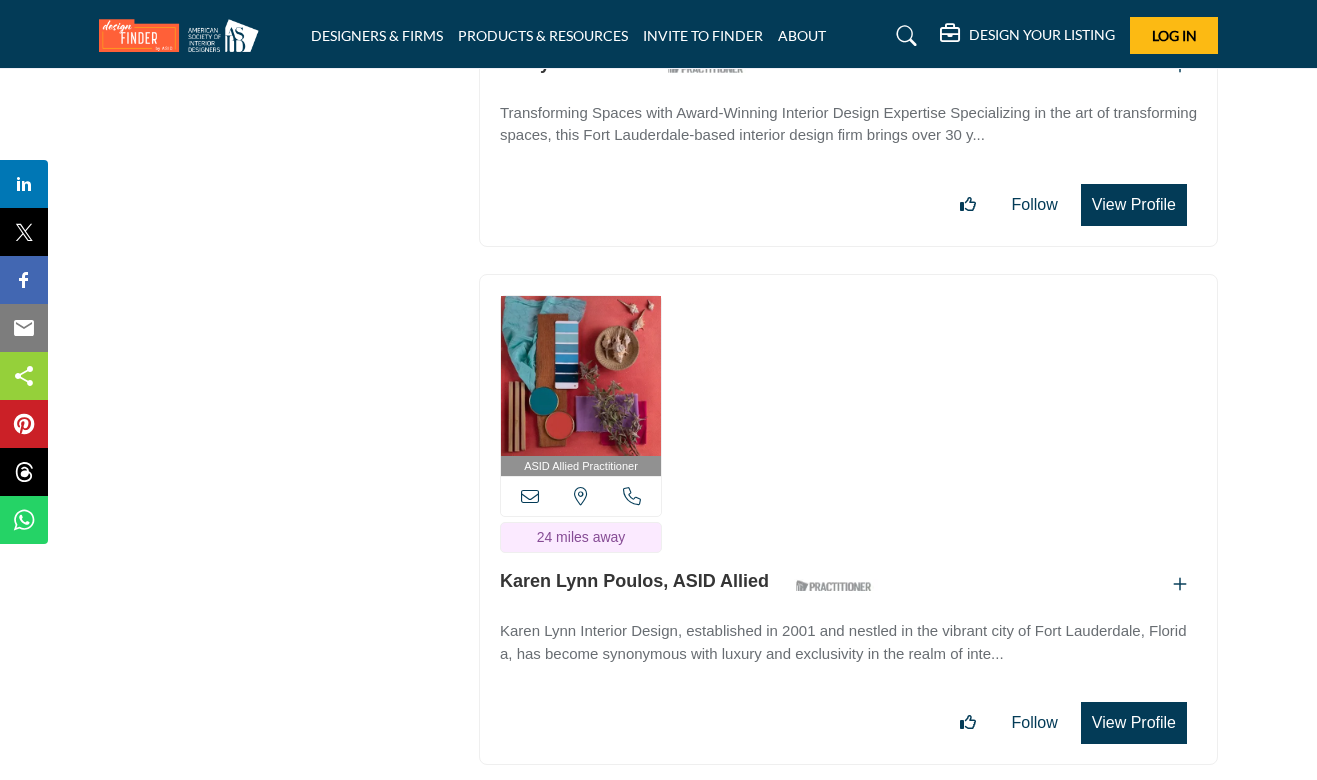 click on "View Profile" at bounding box center (1134, 723) 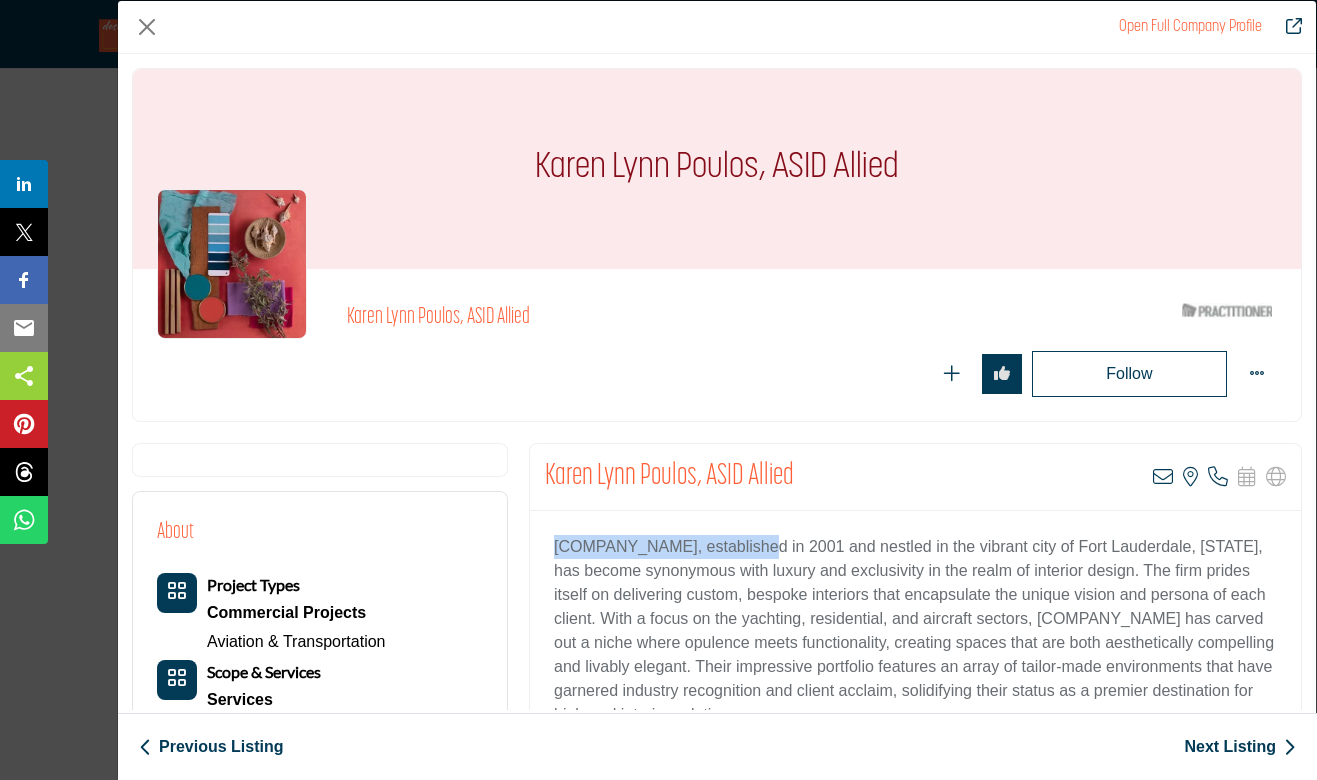 drag, startPoint x: 743, startPoint y: 548, endPoint x: 558, endPoint y: 553, distance: 185.06755 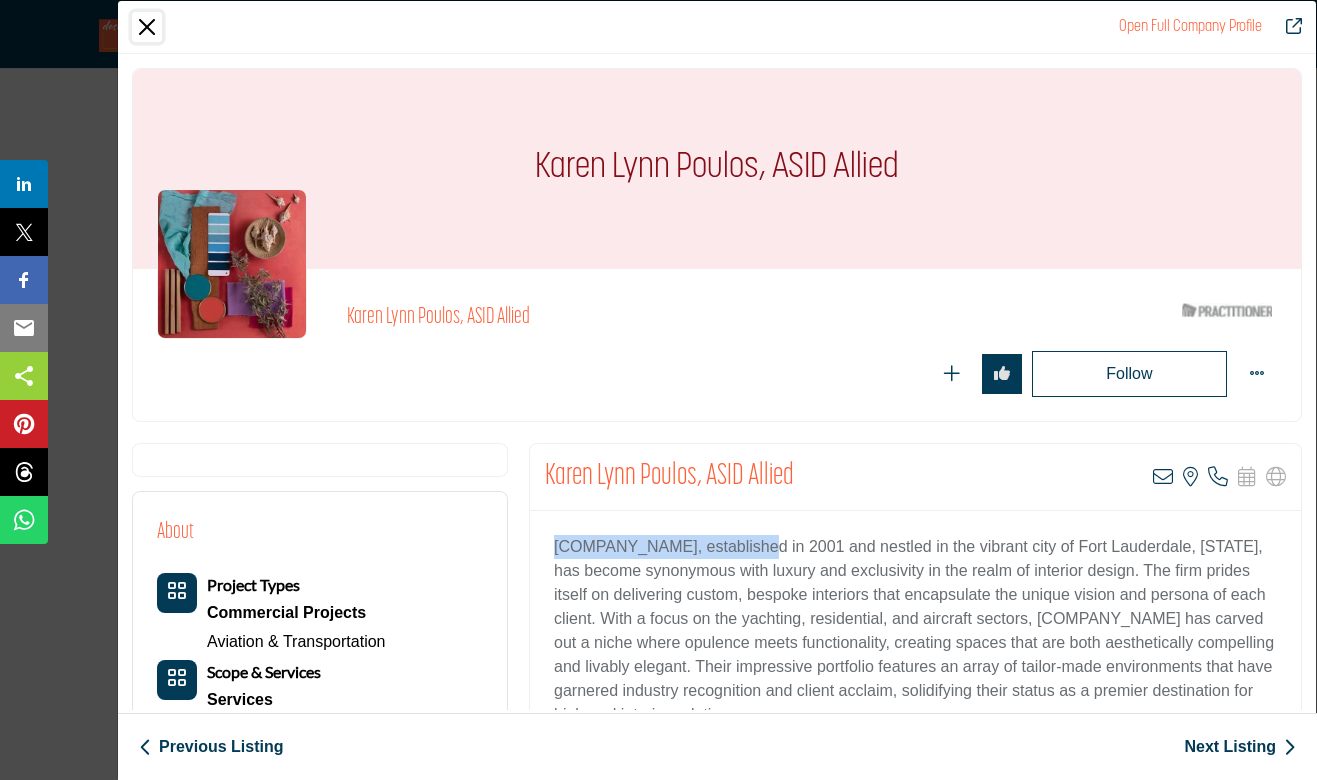 click at bounding box center (147, 27) 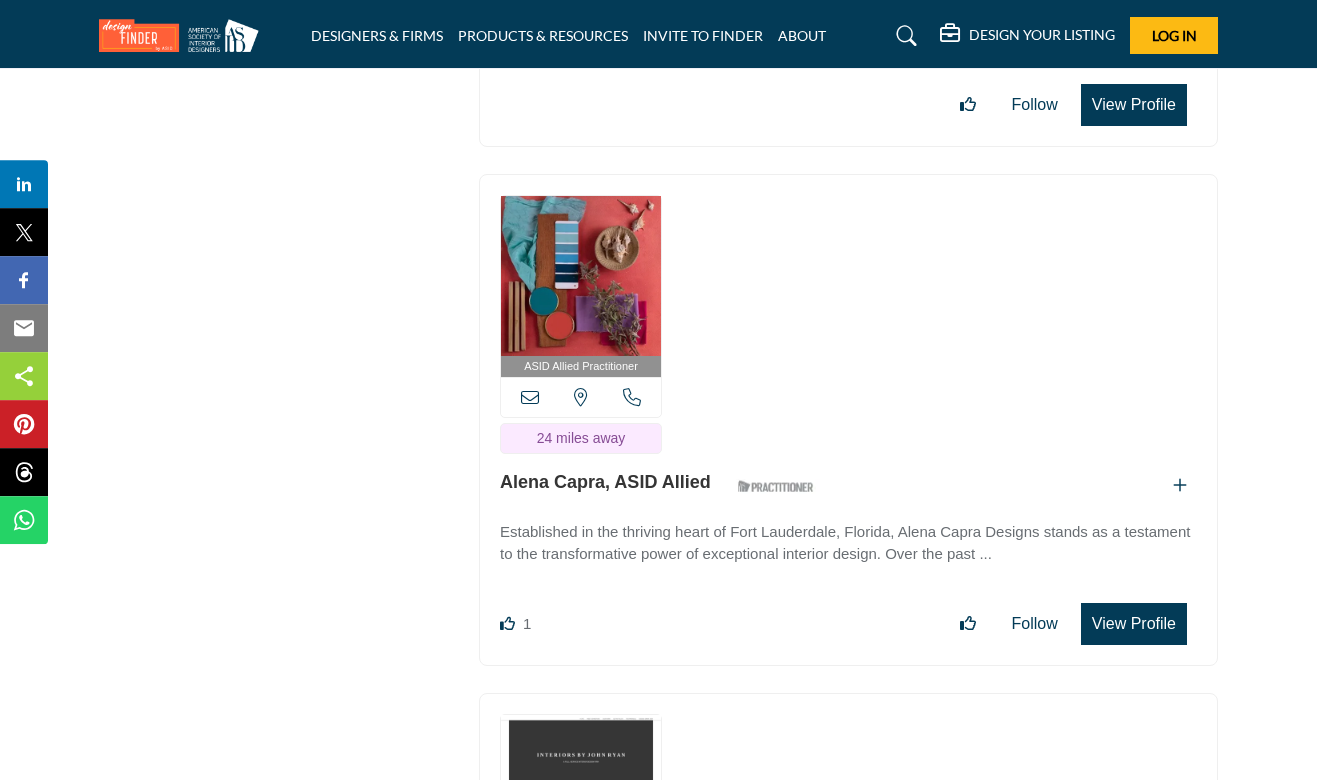 scroll, scrollTop: 47121, scrollLeft: 0, axis: vertical 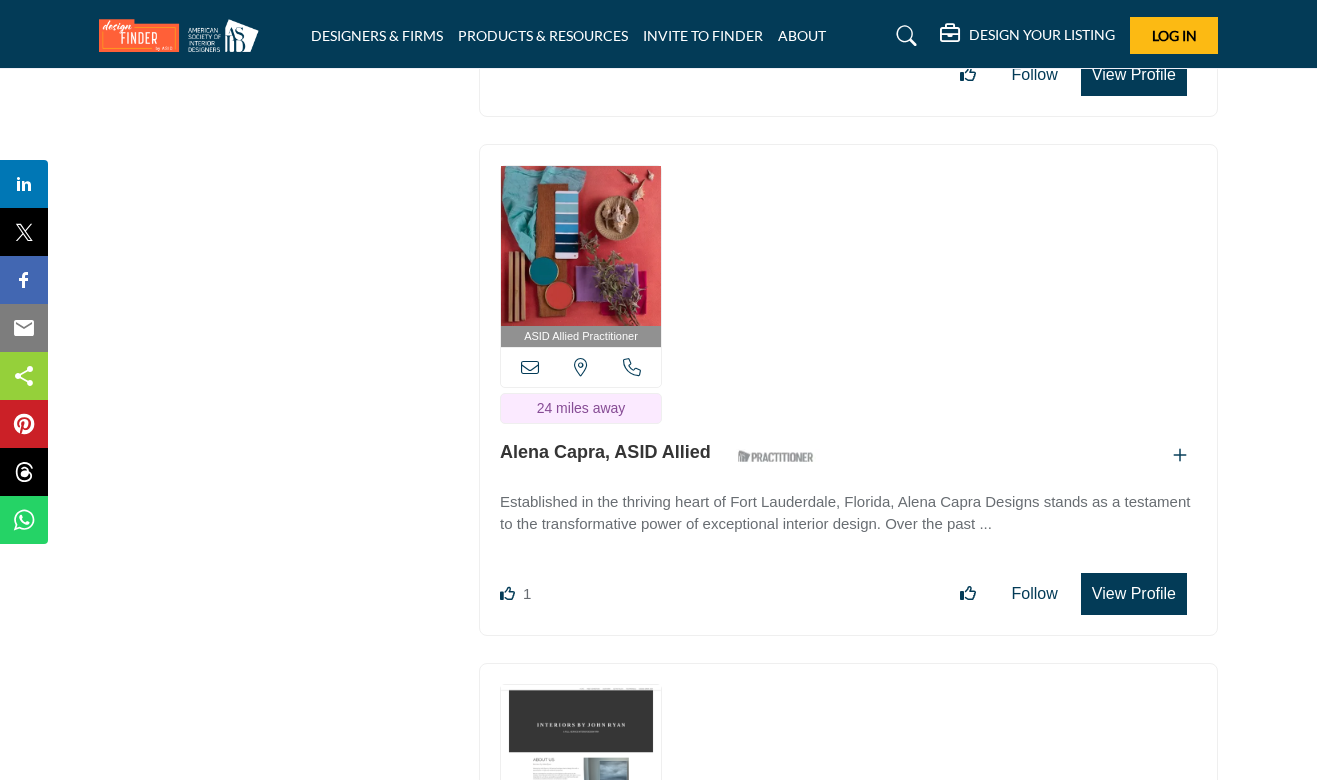 click on "View Profile" at bounding box center [1134, 594] 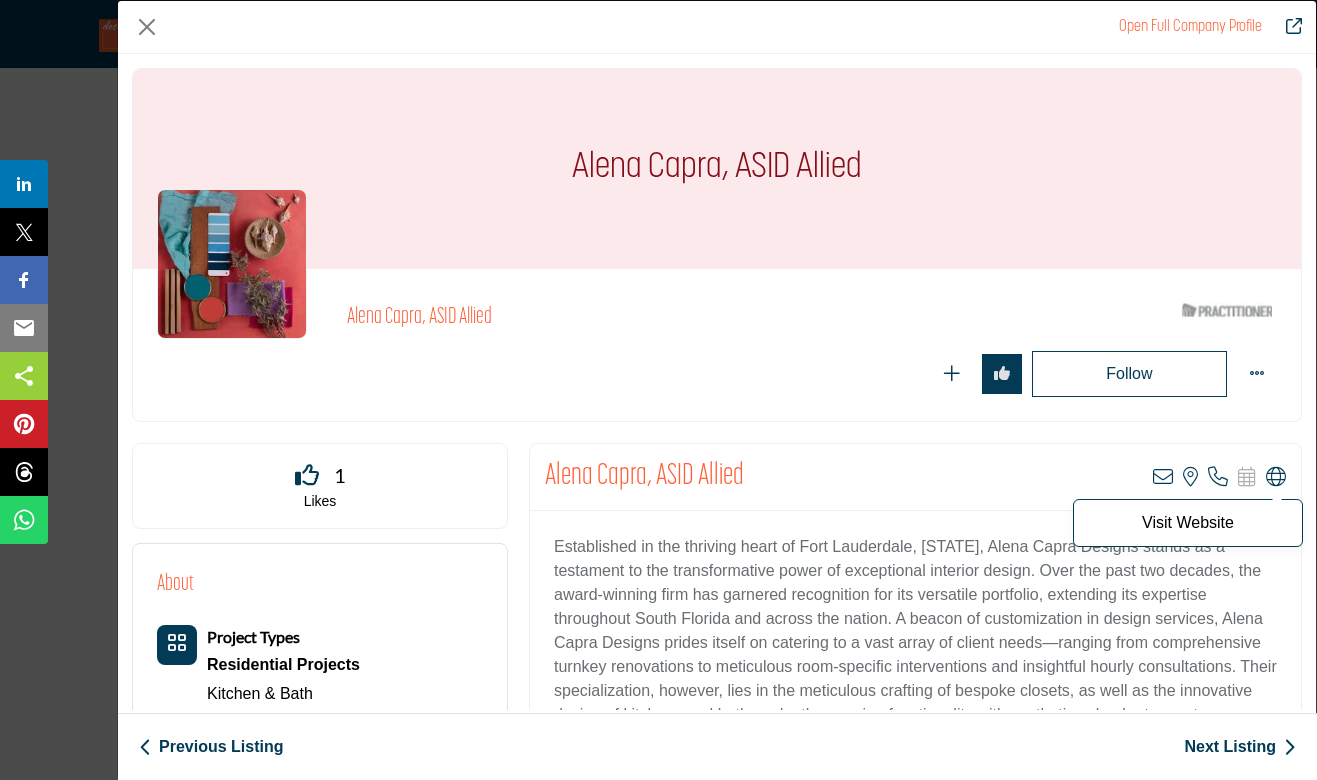 scroll, scrollTop: 47121, scrollLeft: 0, axis: vertical 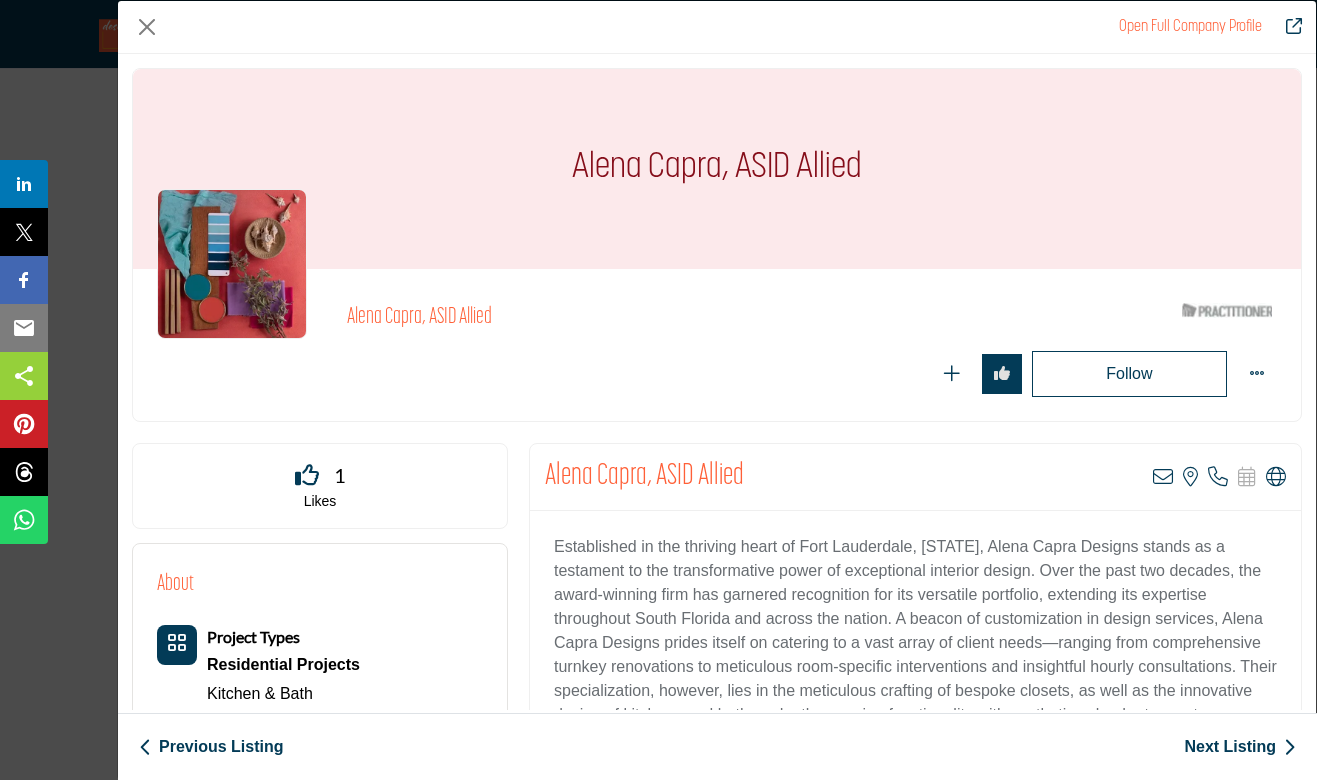 drag, startPoint x: 646, startPoint y: 474, endPoint x: 504, endPoint y: 471, distance: 142.0317 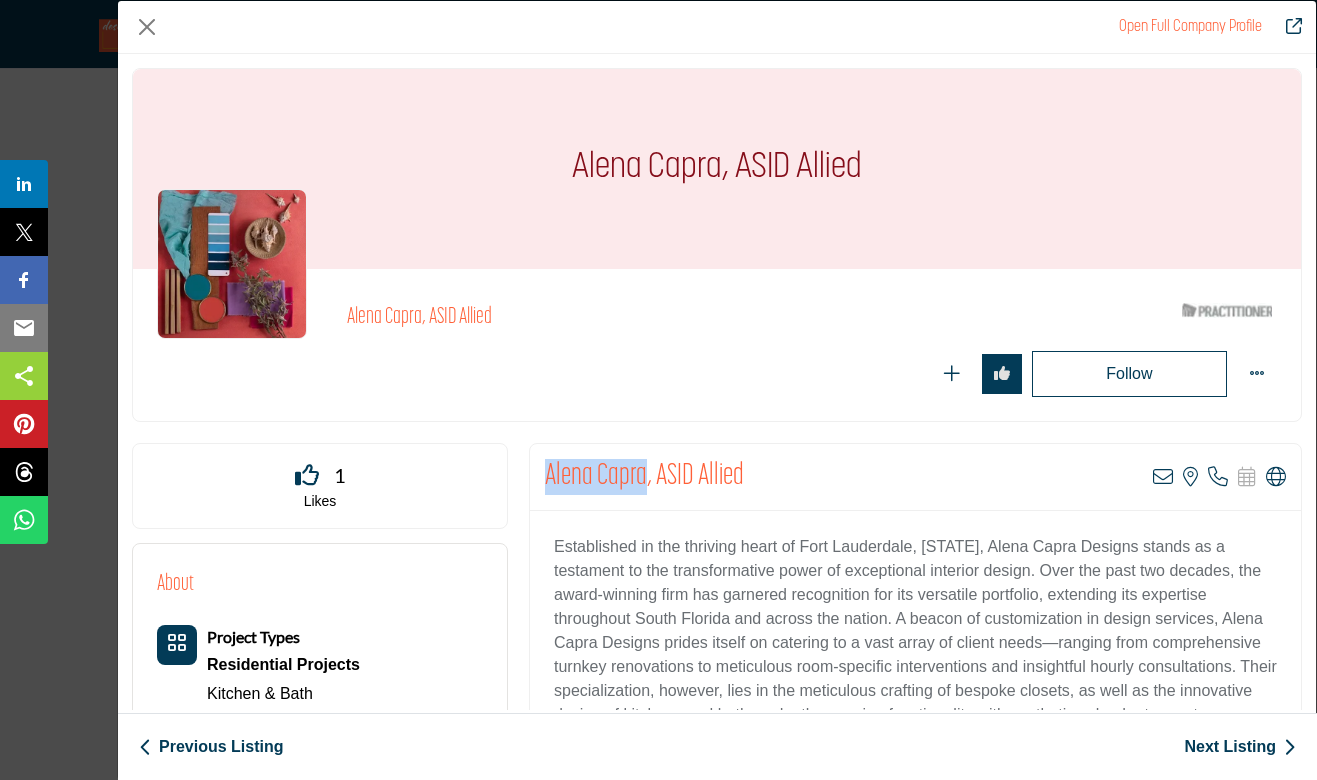 drag, startPoint x: 646, startPoint y: 473, endPoint x: 550, endPoint y: 475, distance: 96.02083 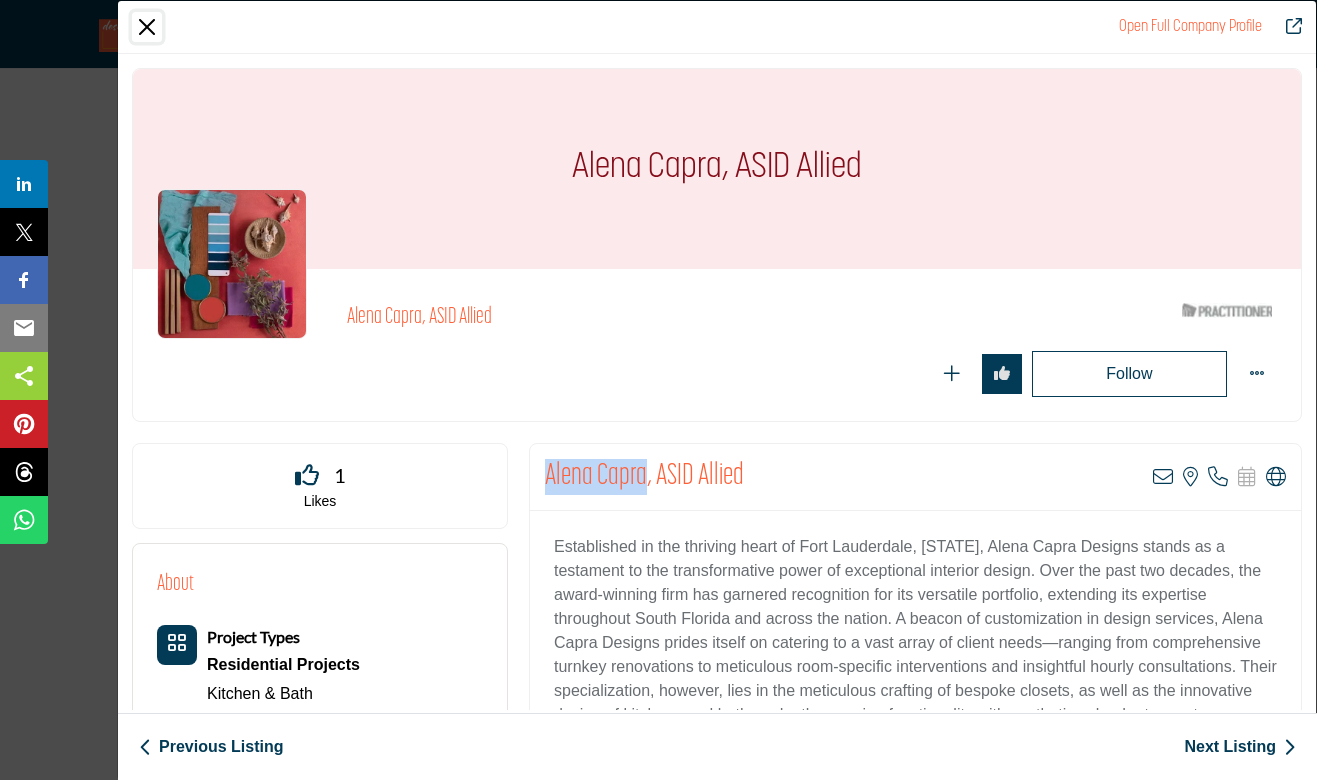 click at bounding box center [147, 27] 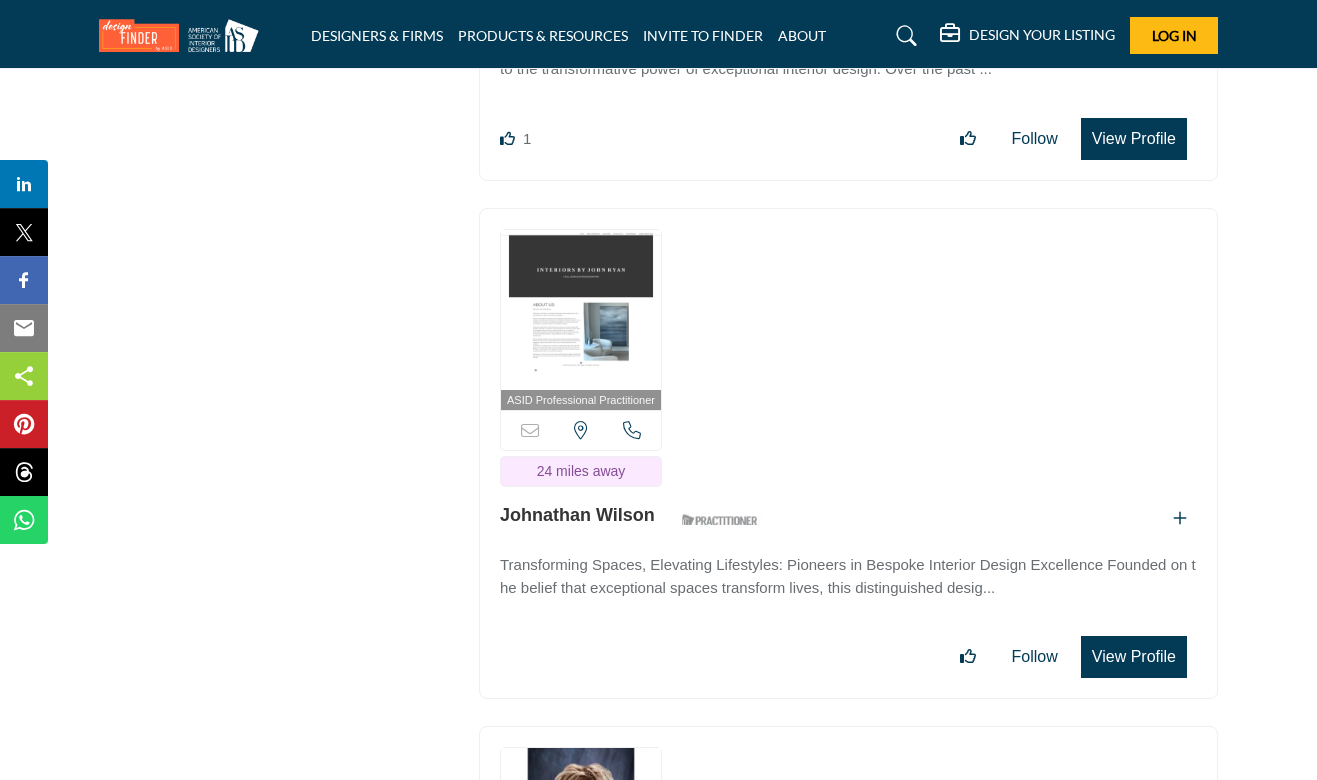 scroll, scrollTop: 47661, scrollLeft: 0, axis: vertical 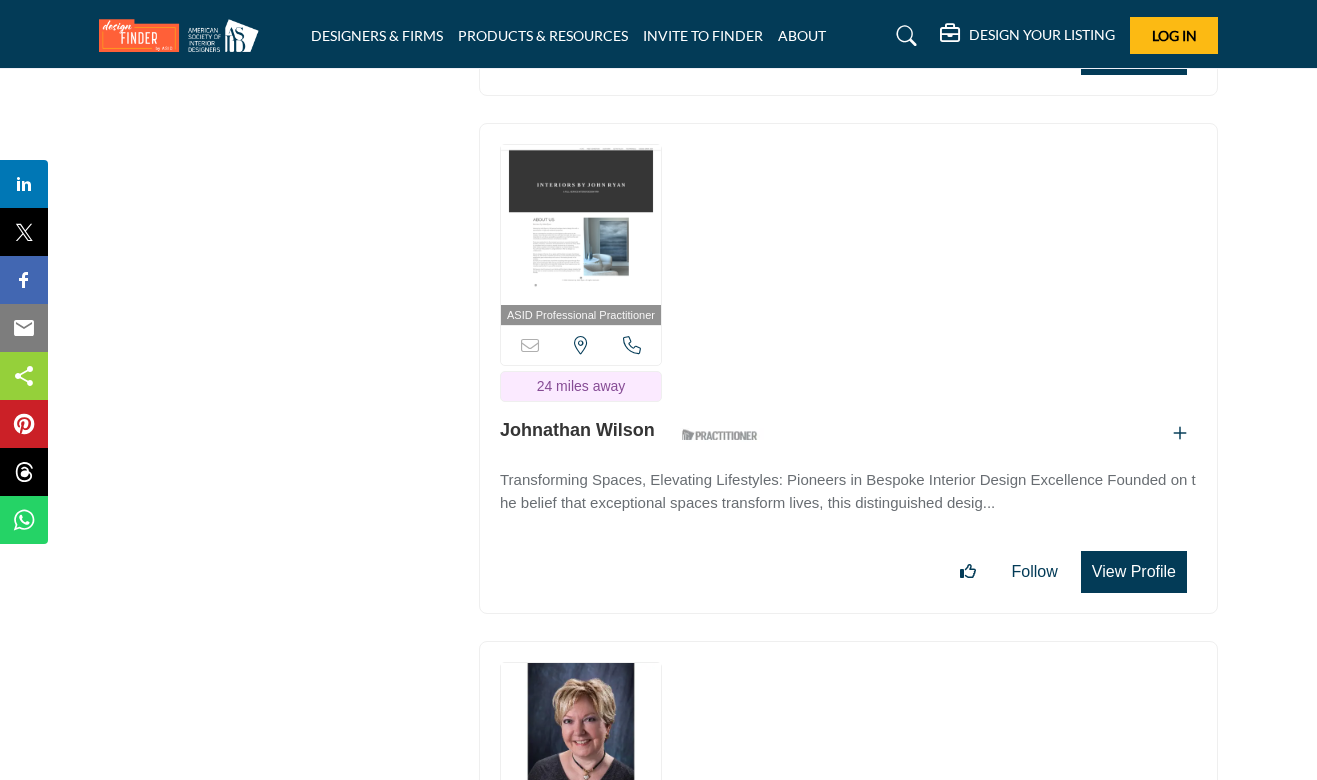click on "View Profile" at bounding box center (1134, 572) 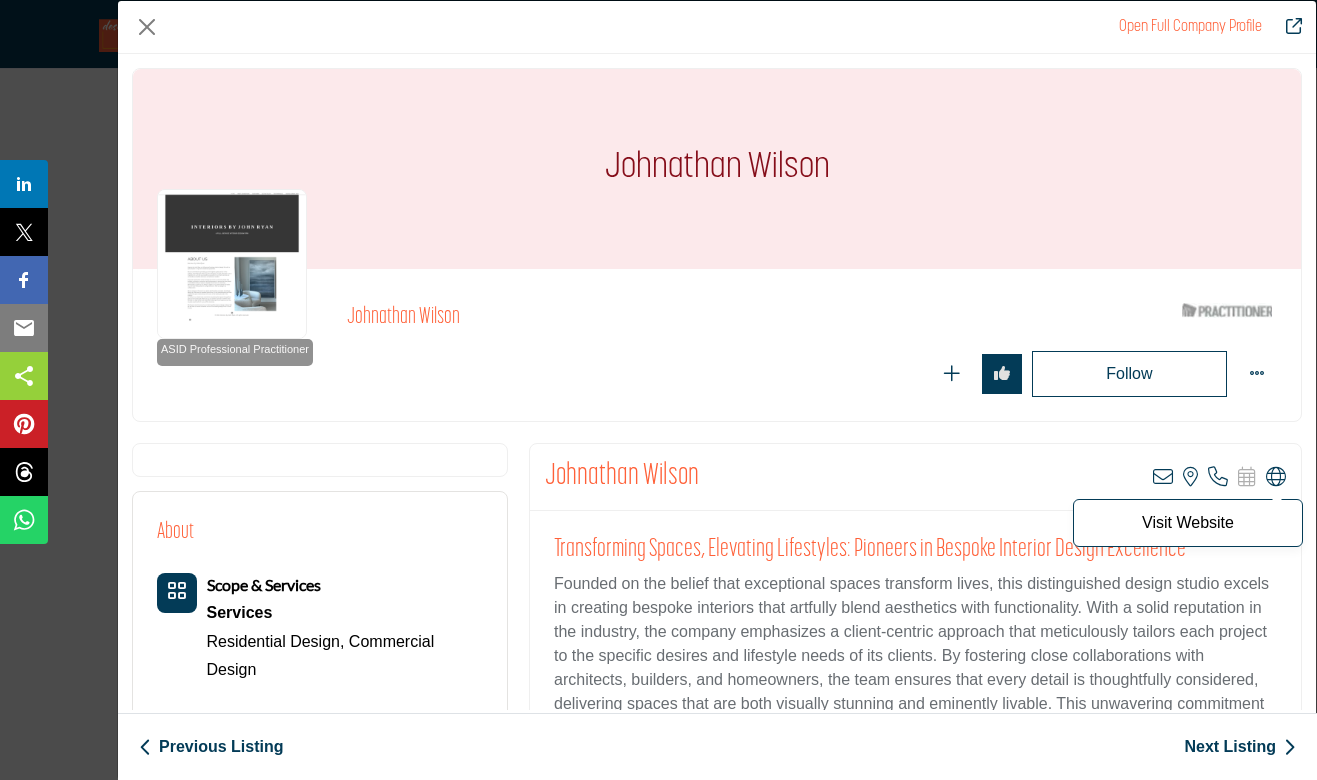 click at bounding box center [1276, 477] 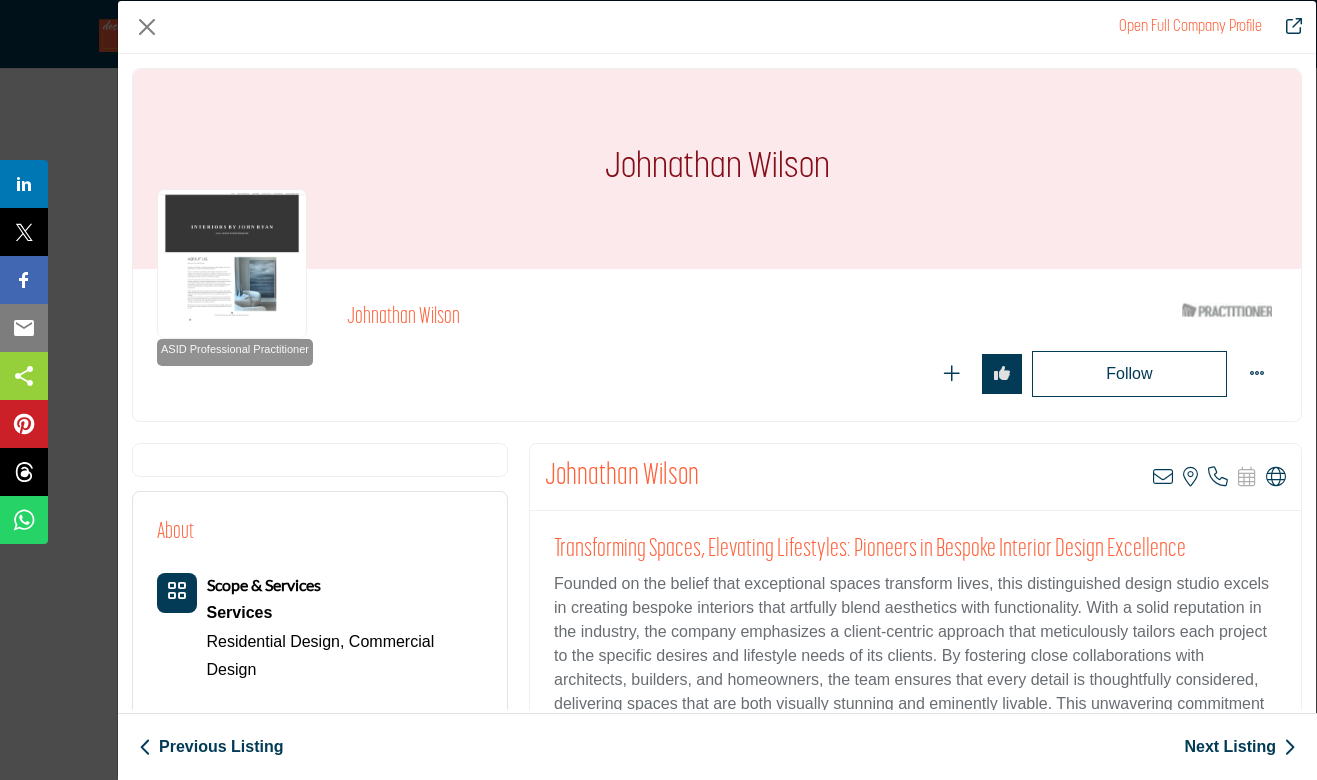 drag, startPoint x: 834, startPoint y: 168, endPoint x: 612, endPoint y: 171, distance: 222.02026 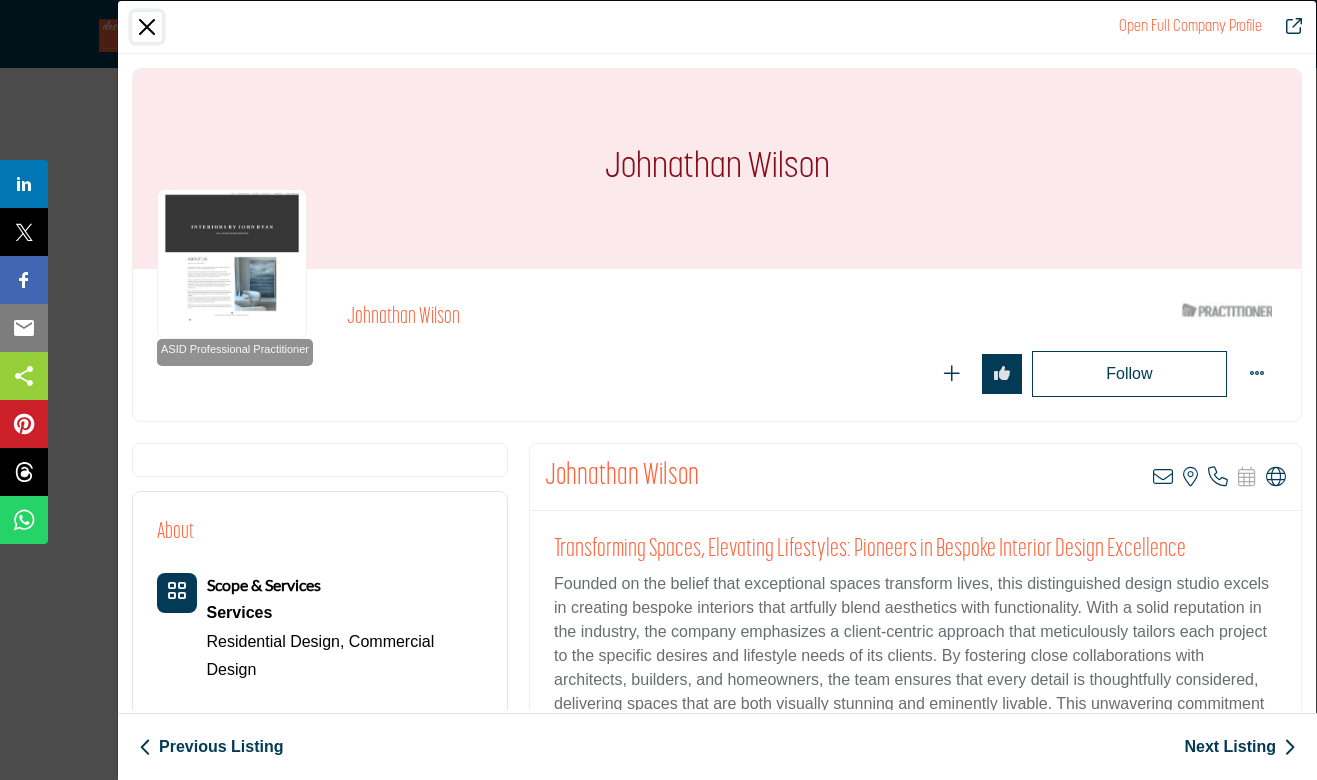 click at bounding box center [147, 27] 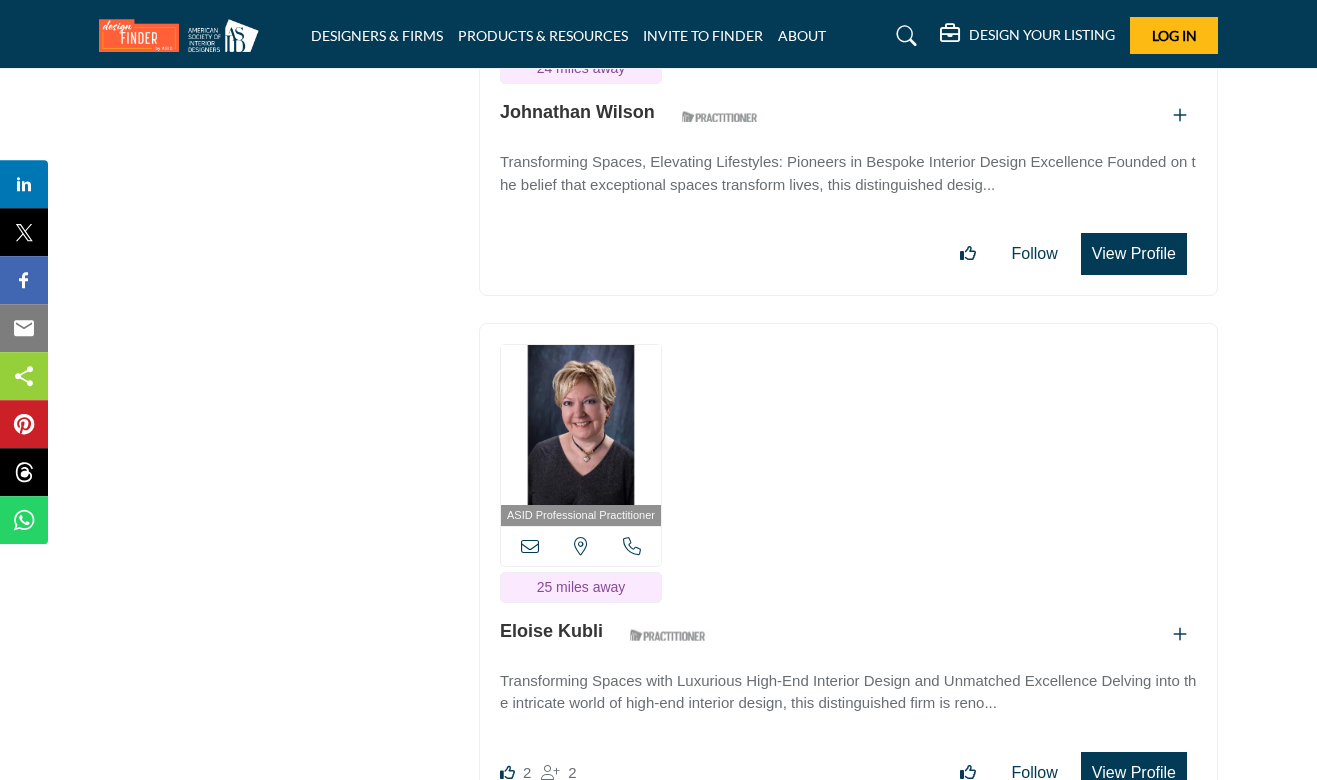 scroll, scrollTop: 48147, scrollLeft: 0, axis: vertical 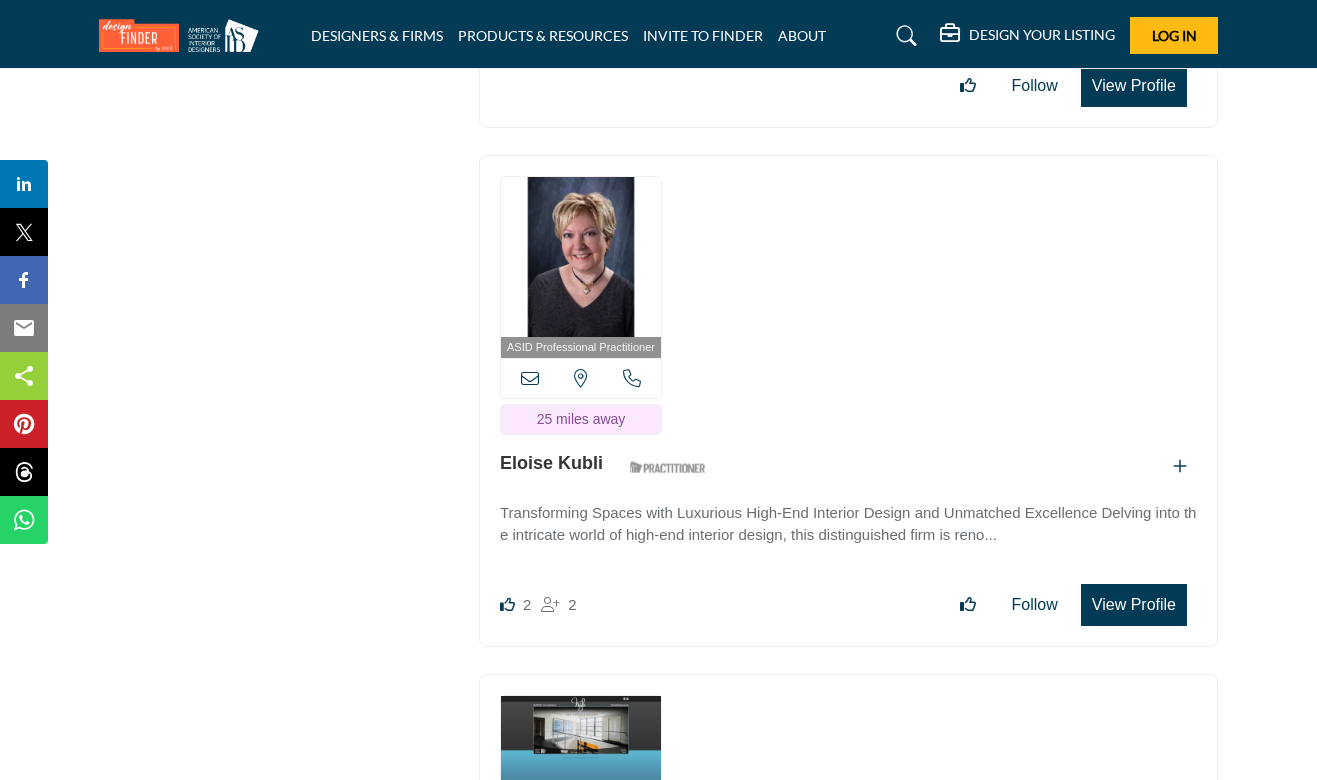 click on "View Profile" at bounding box center (1134, 605) 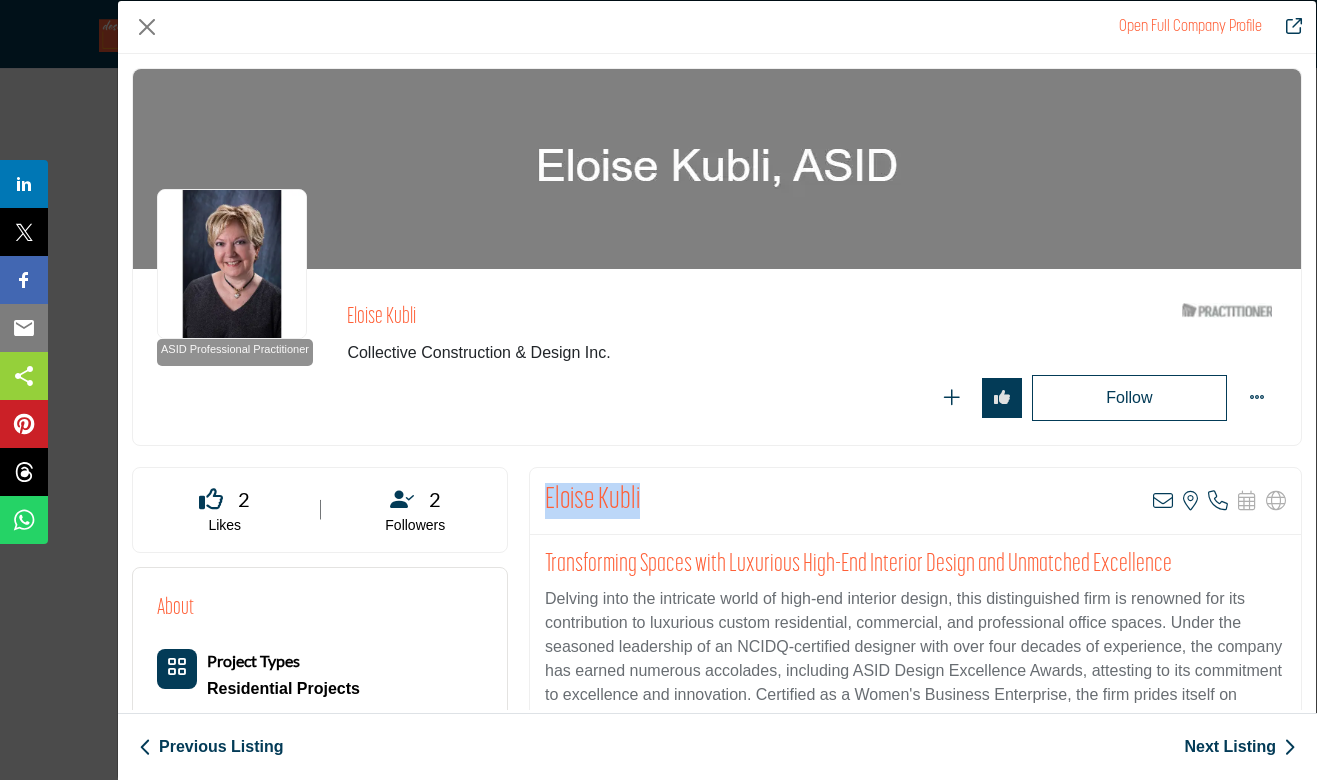 drag, startPoint x: 661, startPoint y: 502, endPoint x: 548, endPoint y: 502, distance: 113 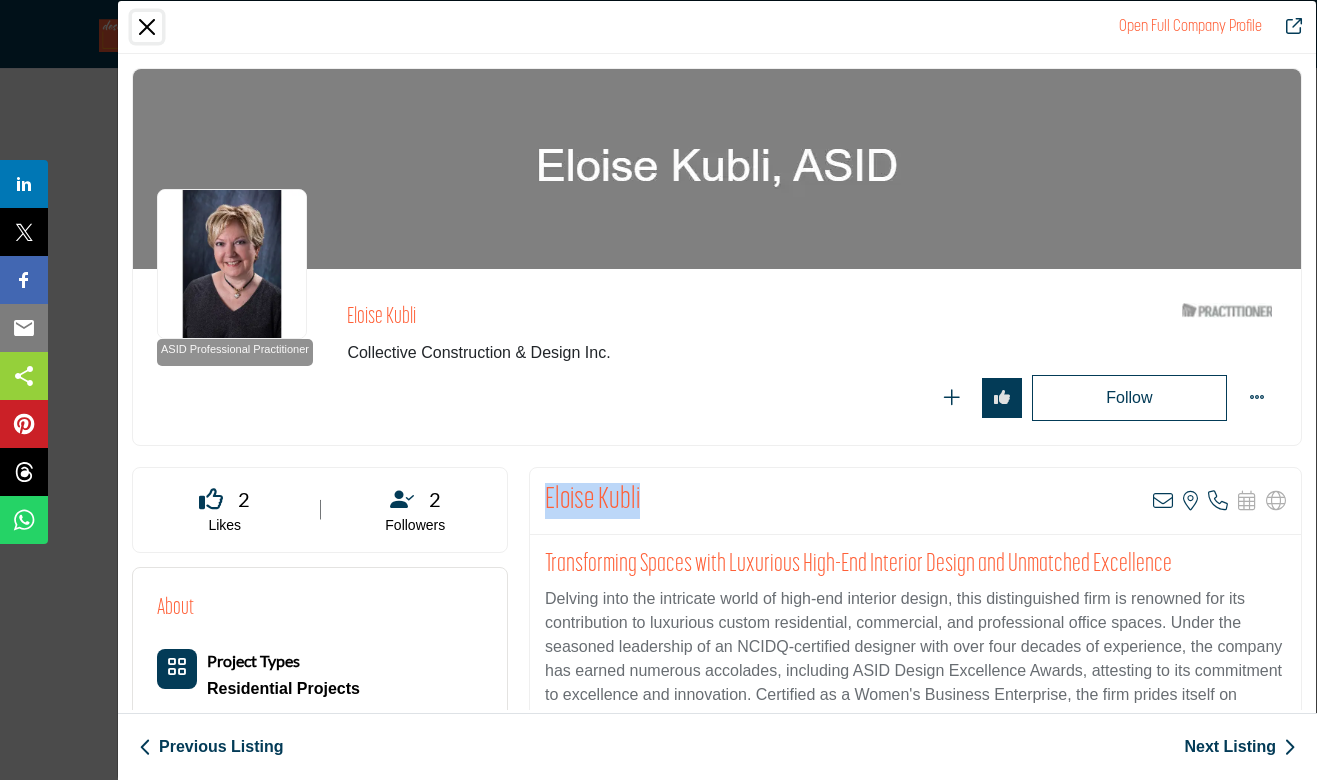 click at bounding box center [147, 27] 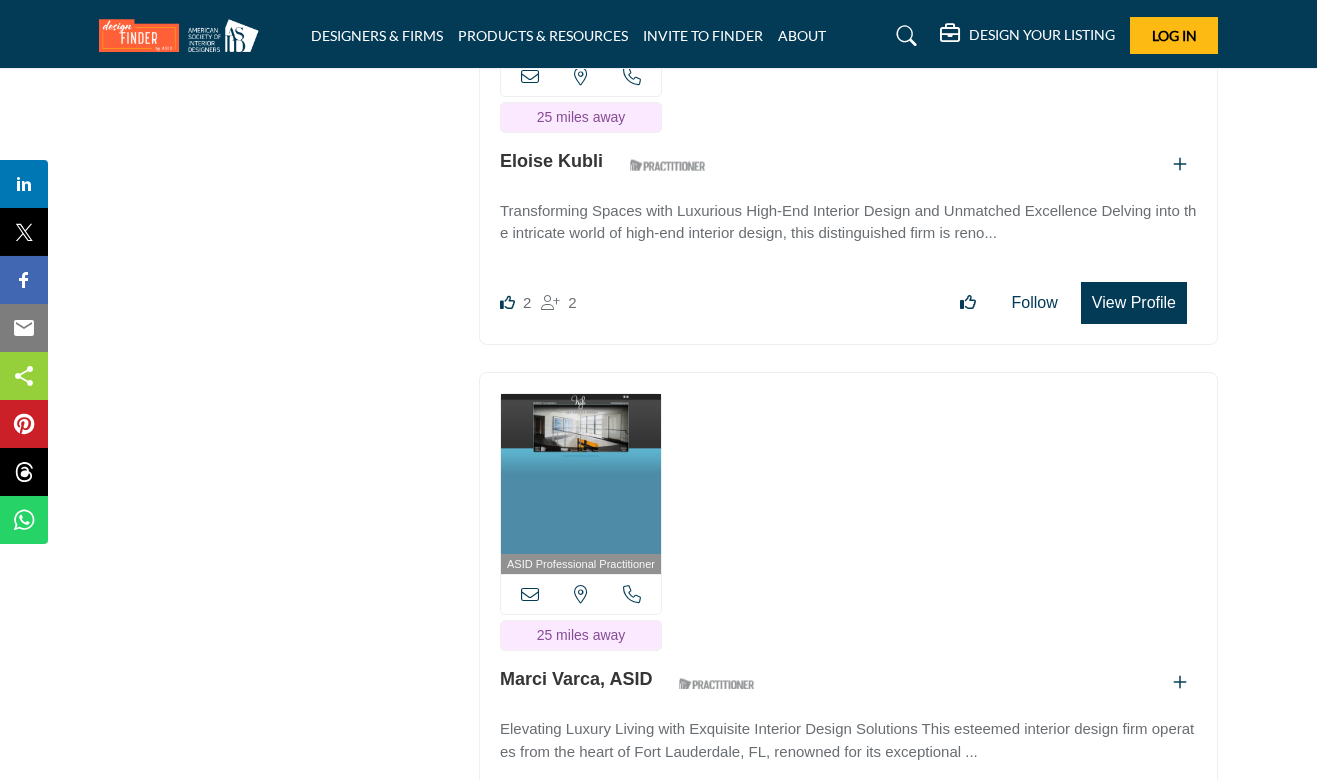 scroll, scrollTop: 48579, scrollLeft: 0, axis: vertical 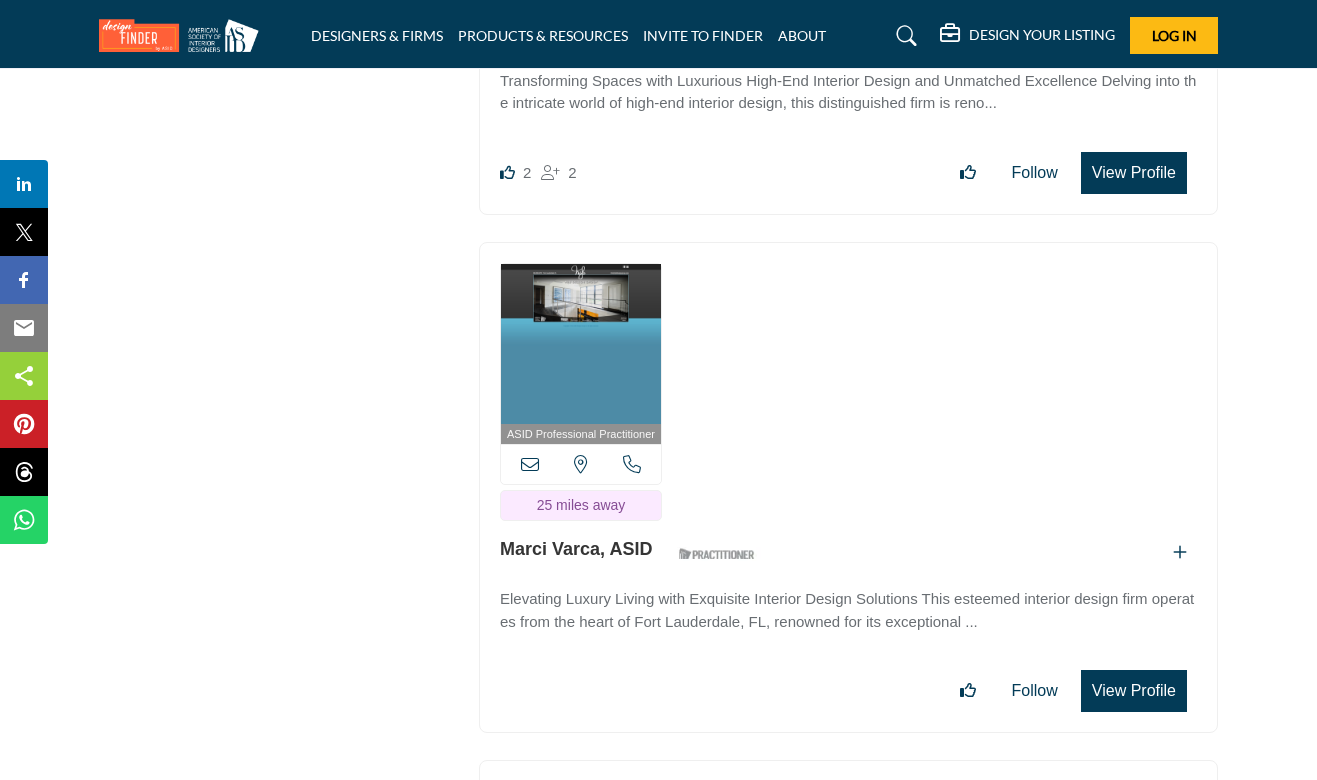 click on "View Profile" at bounding box center (1134, 691) 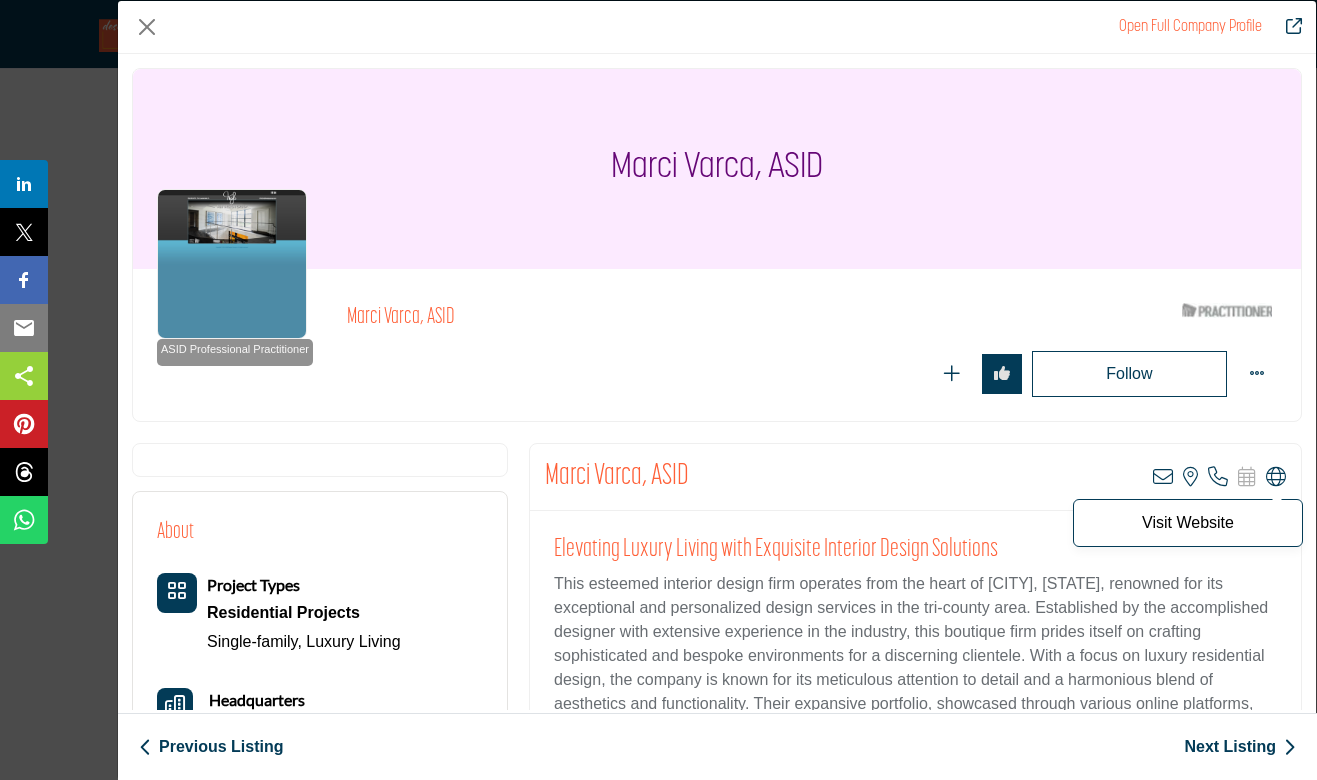 click at bounding box center [1276, 477] 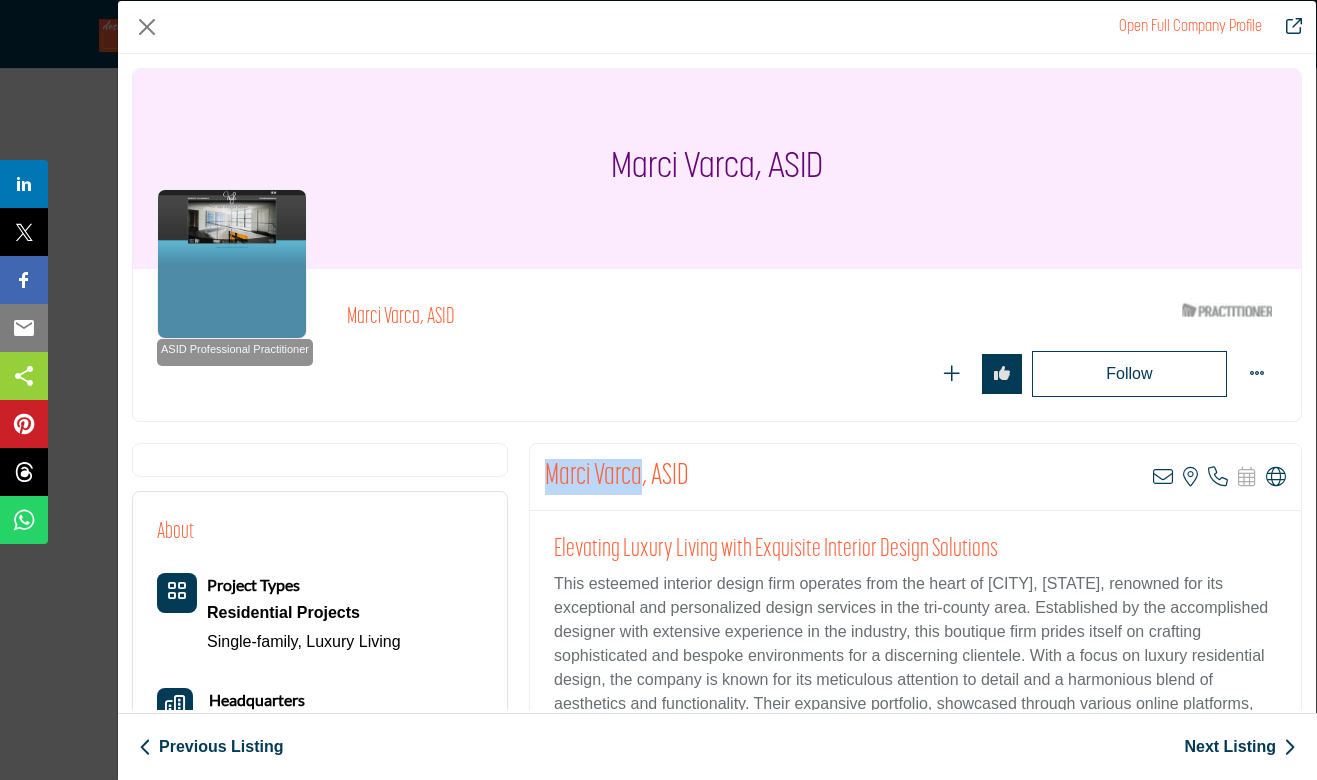drag, startPoint x: 639, startPoint y: 467, endPoint x: 533, endPoint y: 472, distance: 106.11786 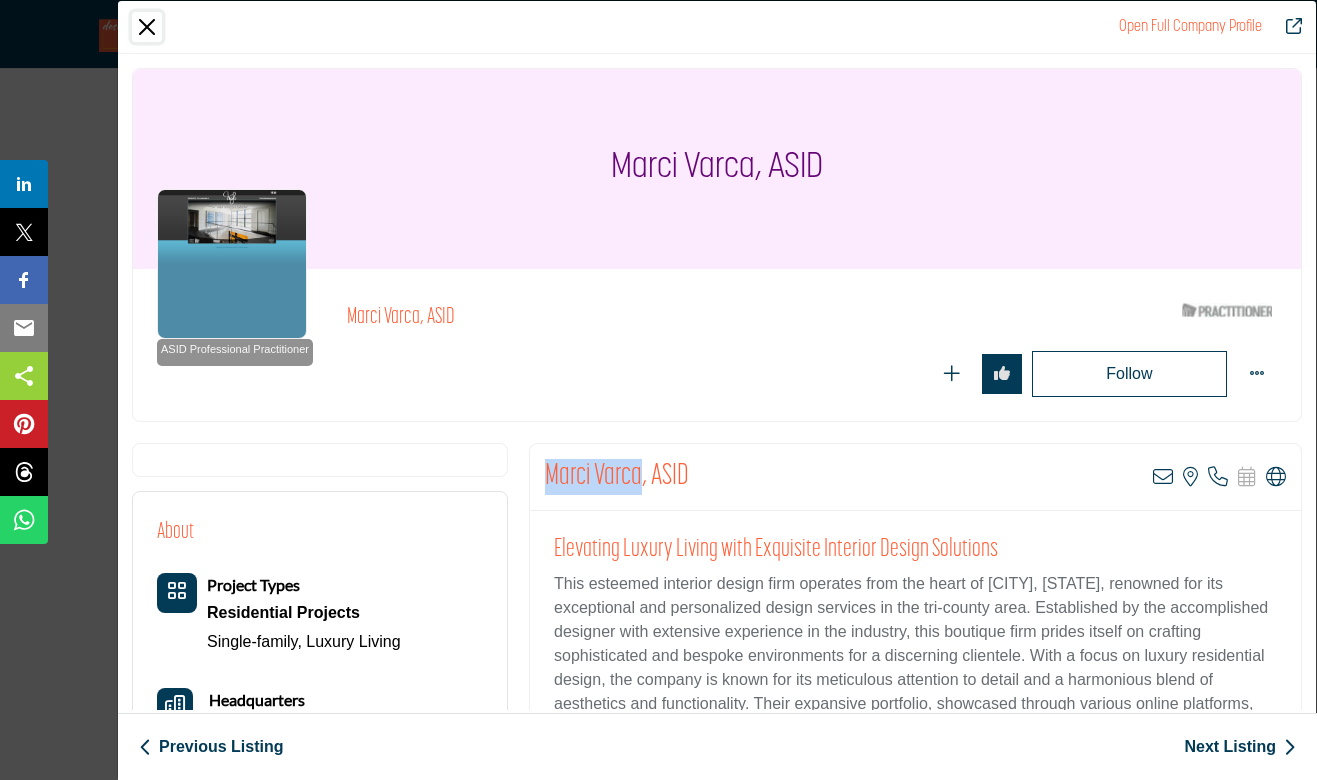 click at bounding box center [147, 27] 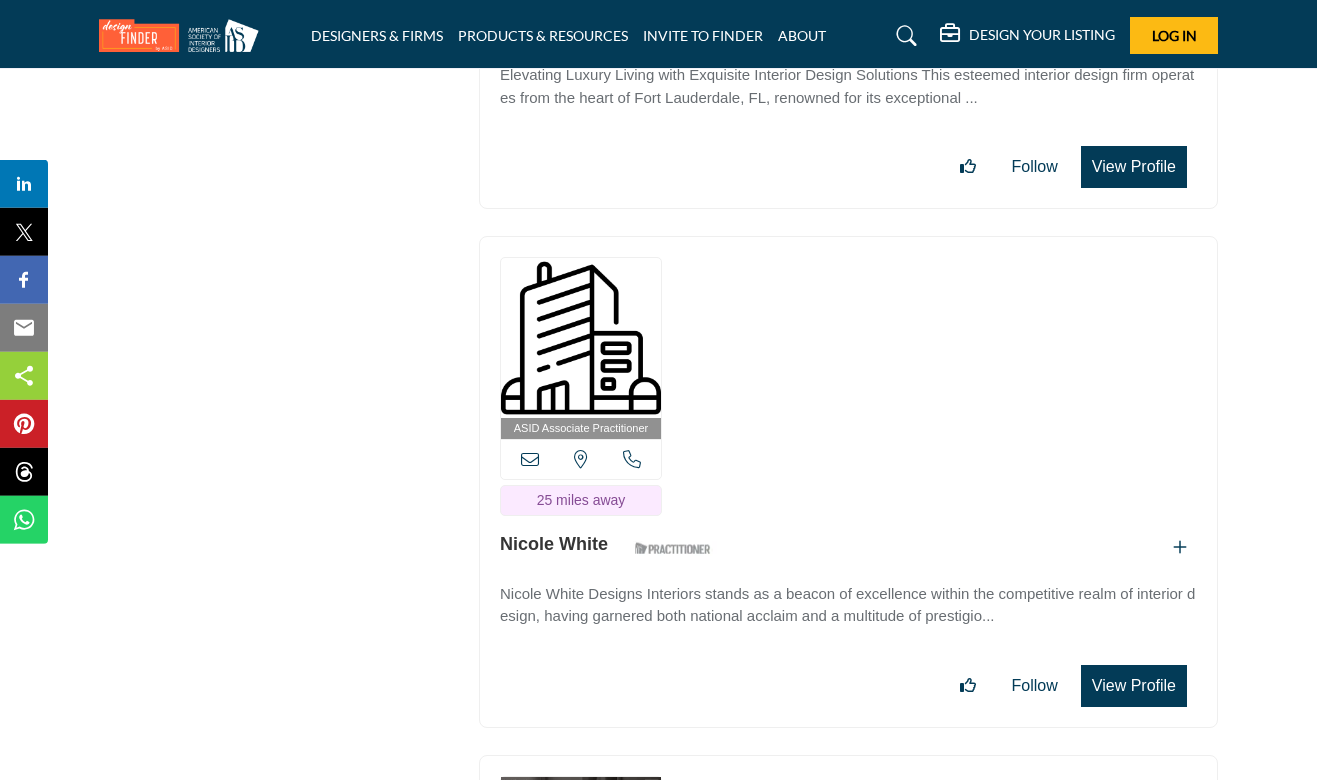 scroll, scrollTop: 49119, scrollLeft: 0, axis: vertical 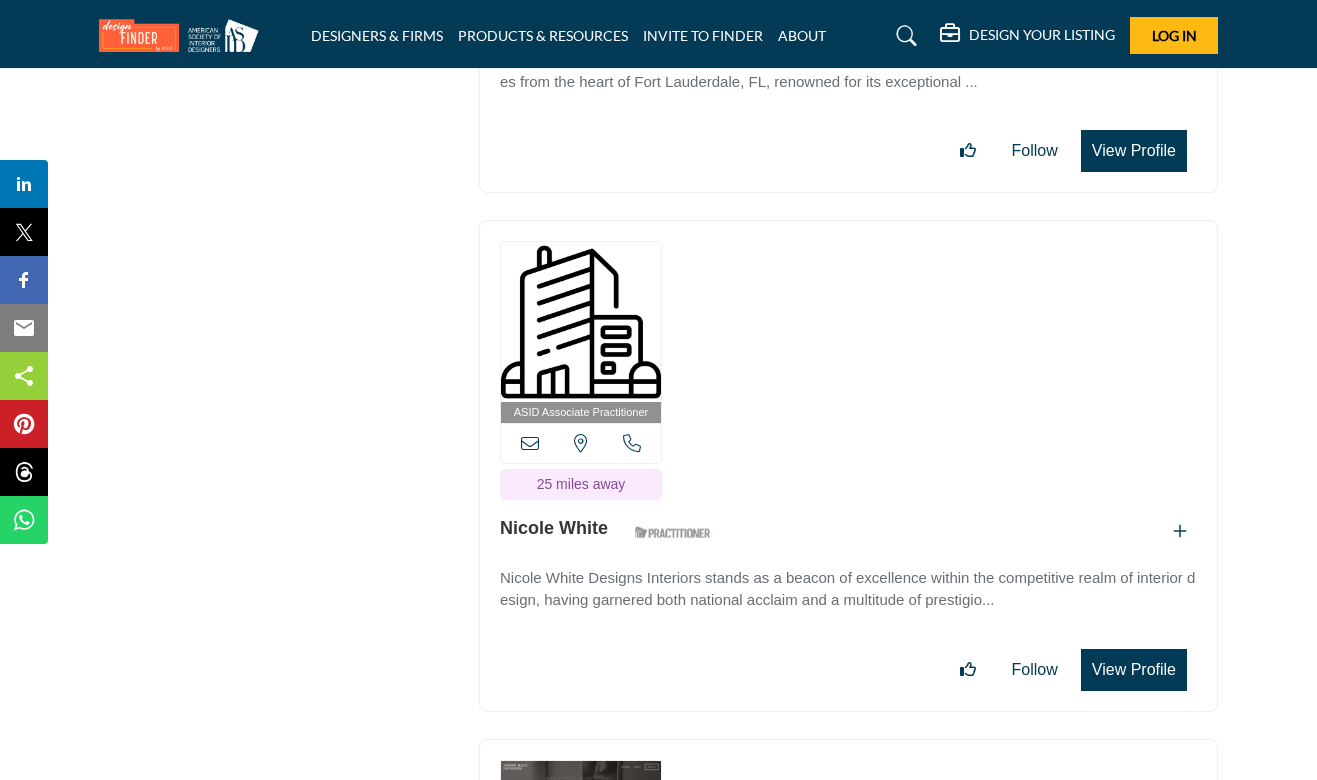 click on "View Profile" at bounding box center (1134, 670) 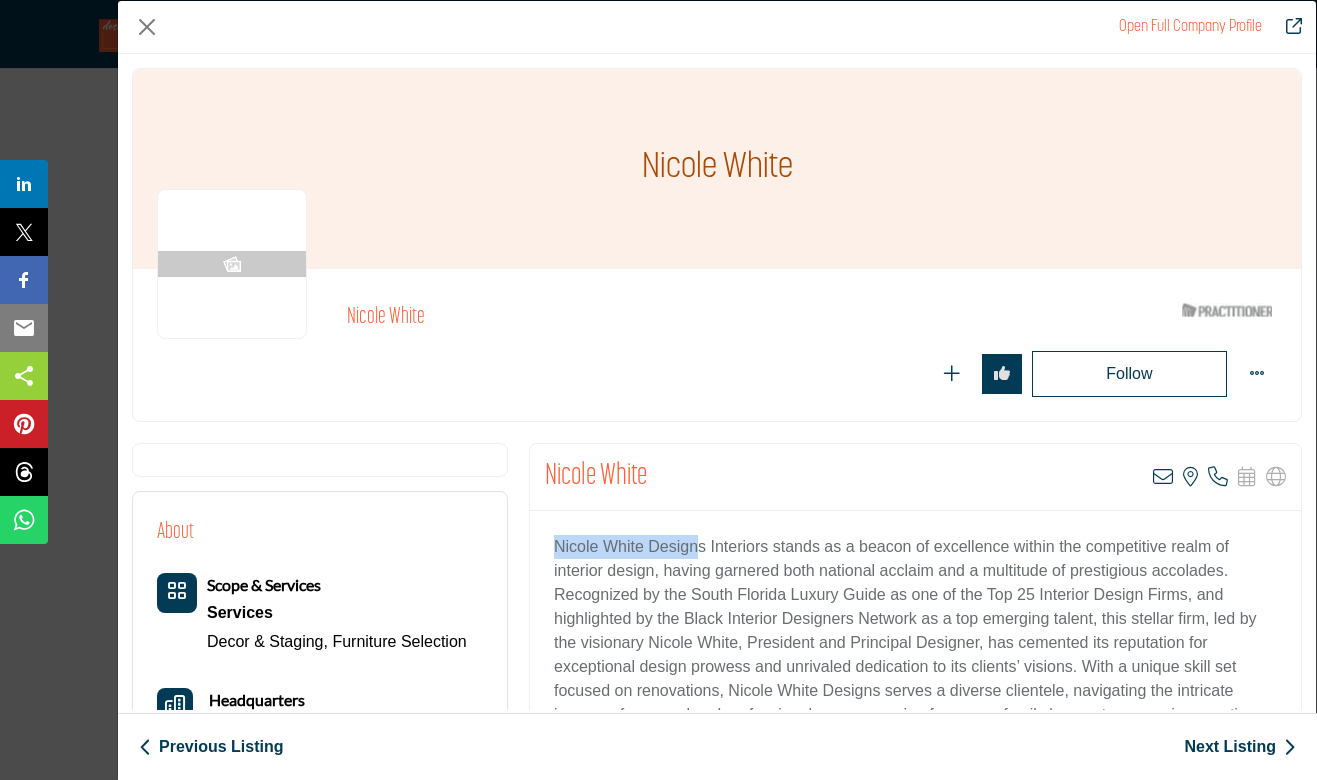 drag, startPoint x: 702, startPoint y: 546, endPoint x: 557, endPoint y: 547, distance: 145.00345 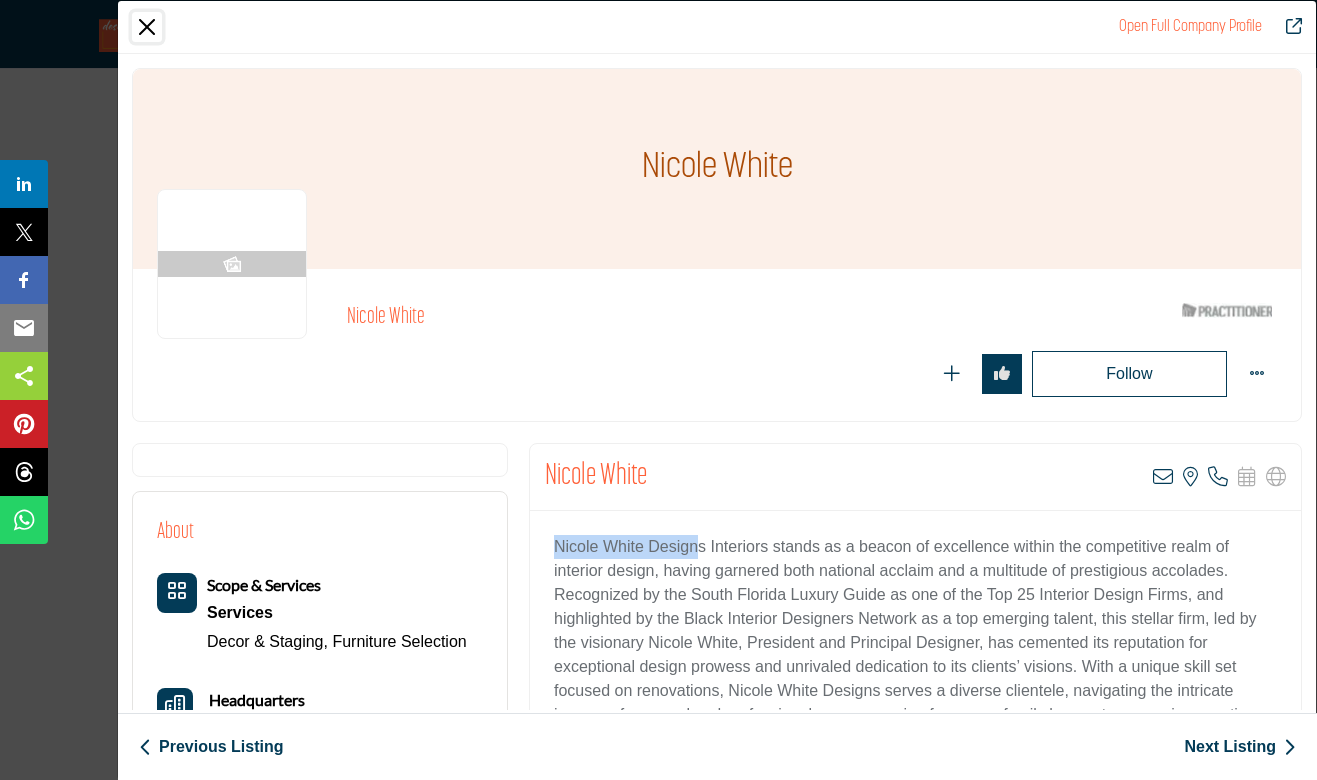 click at bounding box center [147, 27] 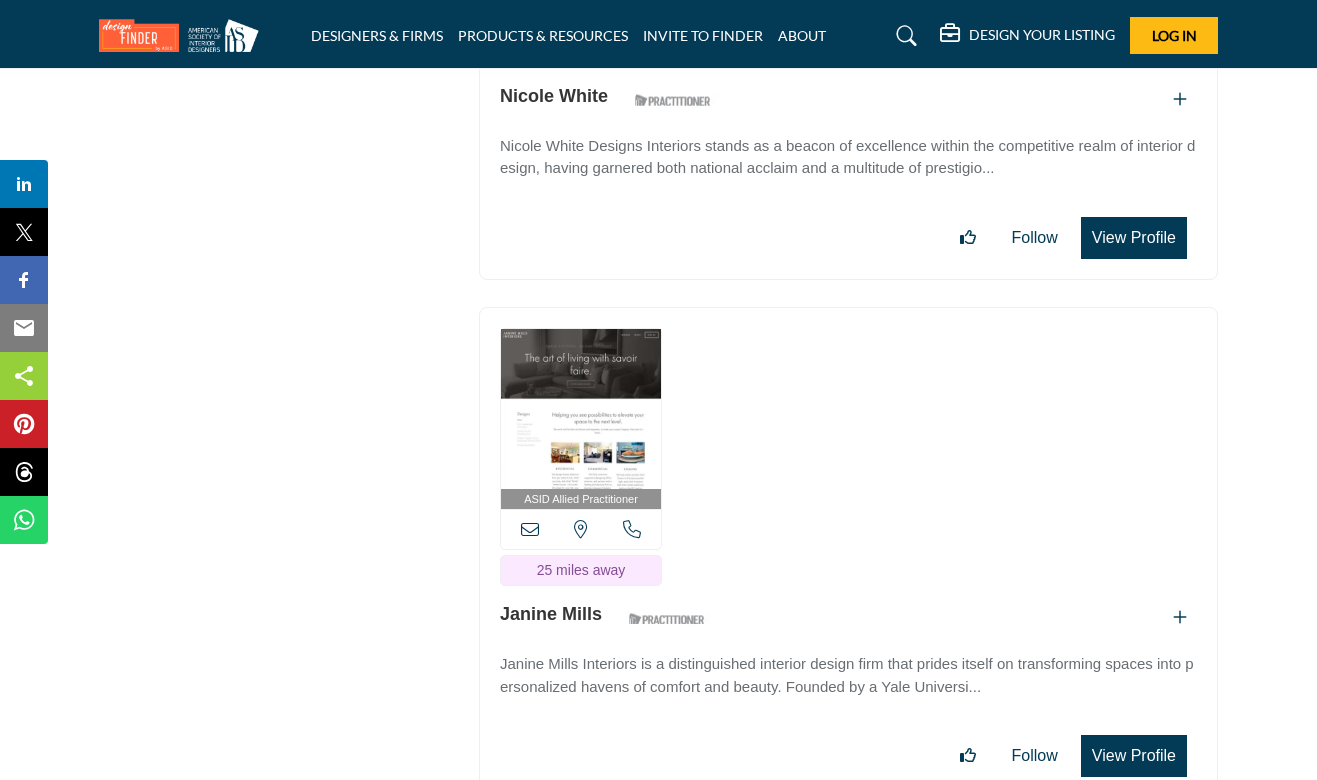 scroll, scrollTop: 49605, scrollLeft: 0, axis: vertical 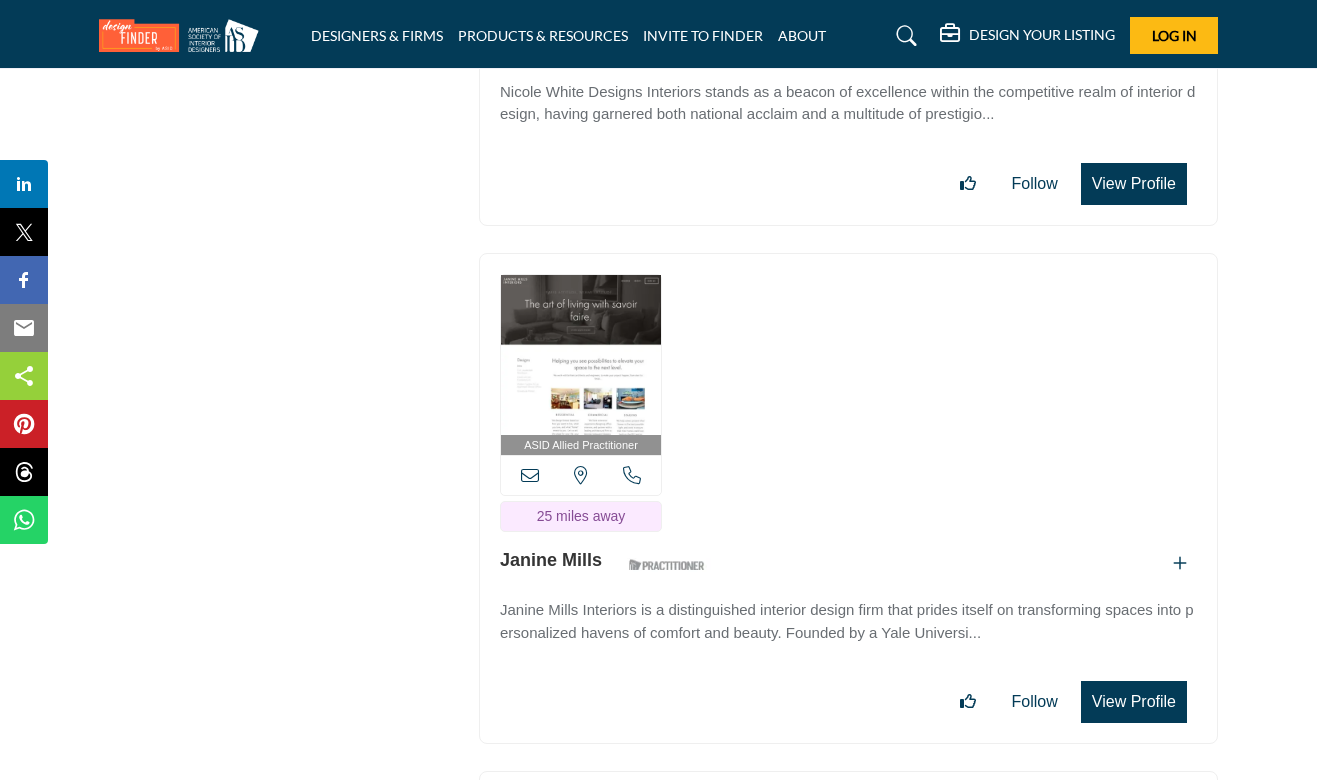 click on "View Profile" at bounding box center (1134, 702) 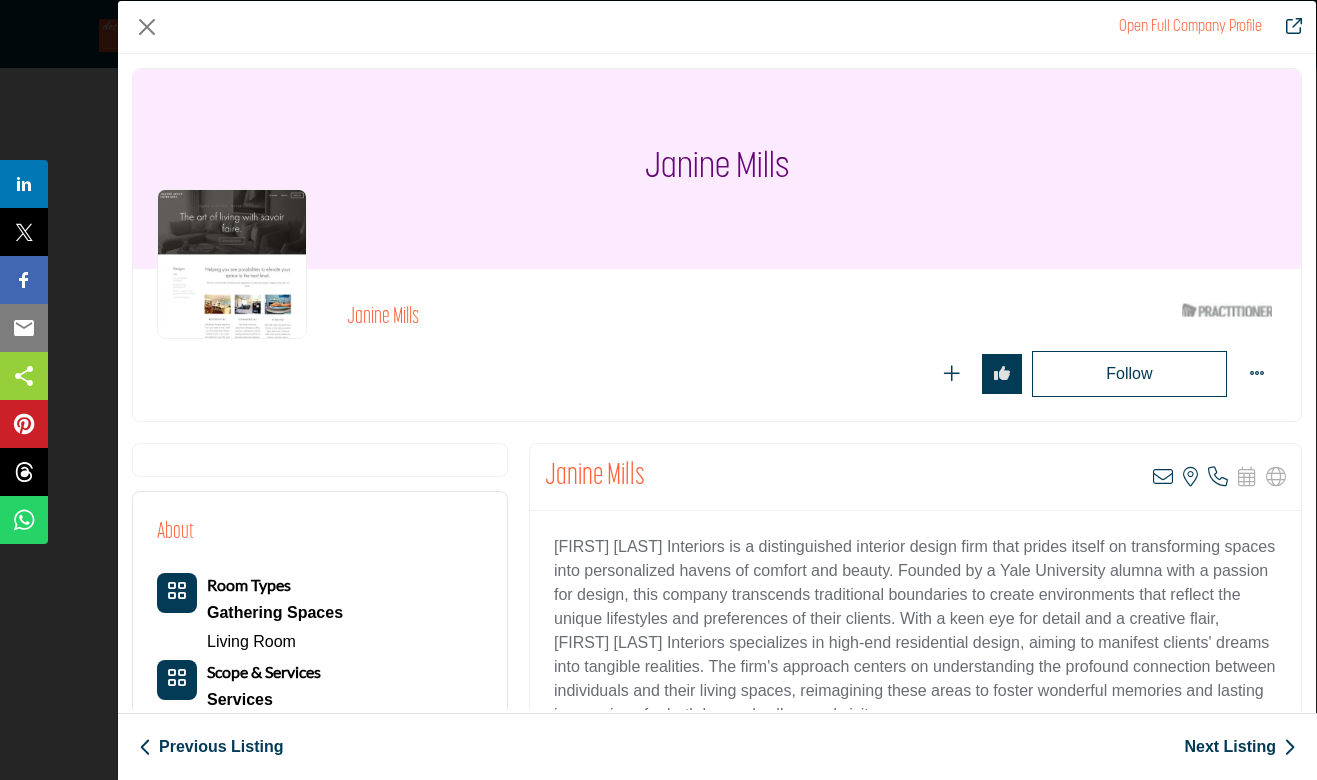 click on "[FIRST] [LAST] Interiors is a distinguished interior design firm that prides itself on transforming spaces into personalized havens of comfort and beauty. Founded by a Yale University alumna with a passion for design, this company transcends traditional boundaries to create environments that reflect the unique lifestyles and preferences of their clients. With a keen eye for detail and a creative flair, [FIRST] [LAST] Interiors specializes in high-end residential design, aiming to manifest clients' dreams into tangible realities. The firm's approach centers on understanding the profound connection between individuals and their living spaces, reimagining these areas to foster wonderful memories and lasting impressions for both home dwellers and visitors." at bounding box center (915, 631) 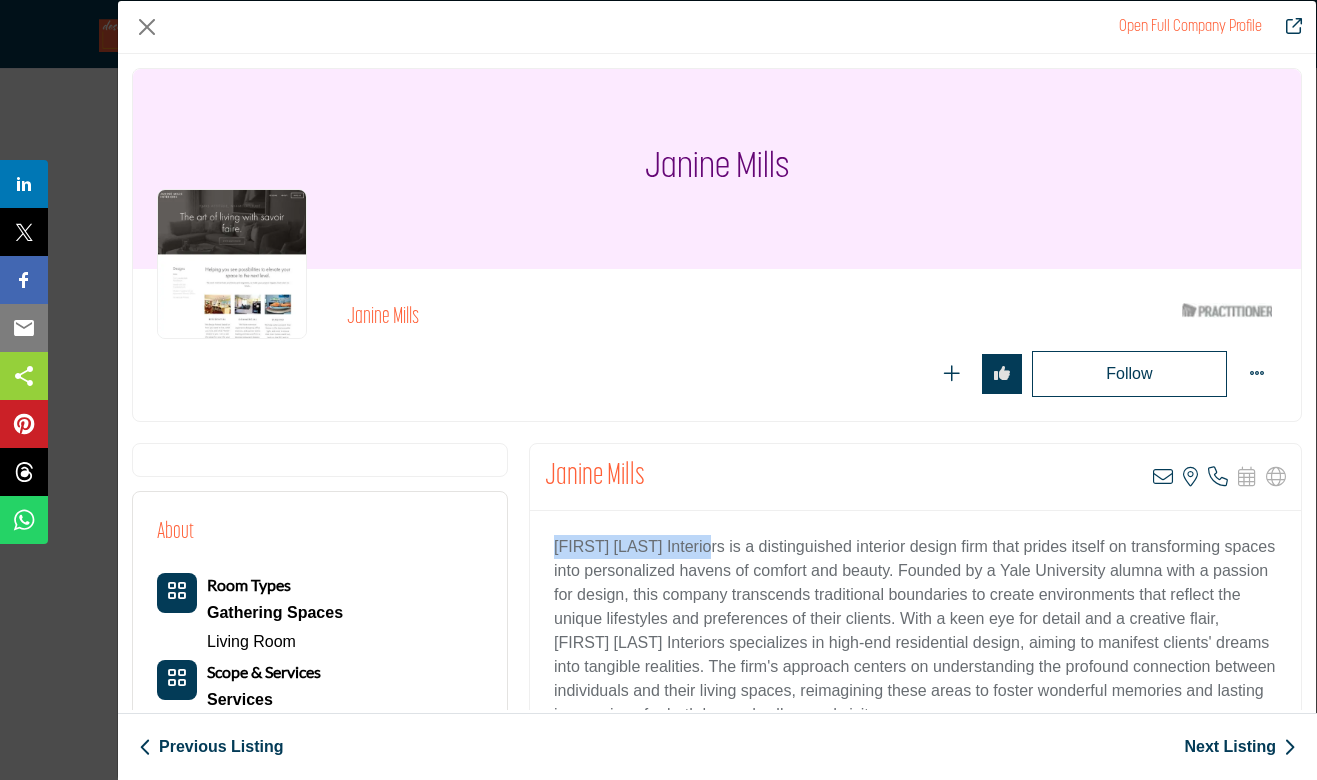drag, startPoint x: 702, startPoint y: 542, endPoint x: 541, endPoint y: 545, distance: 161.02795 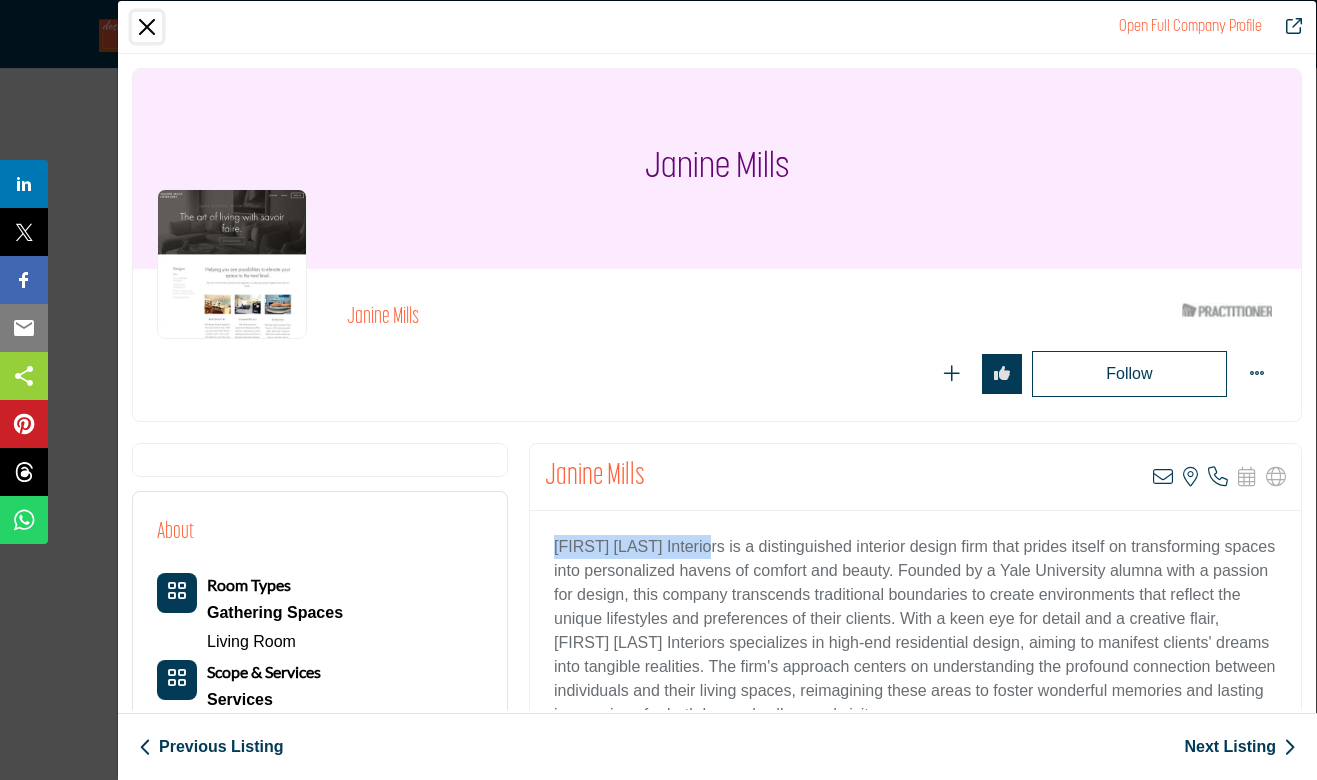 click at bounding box center [147, 27] 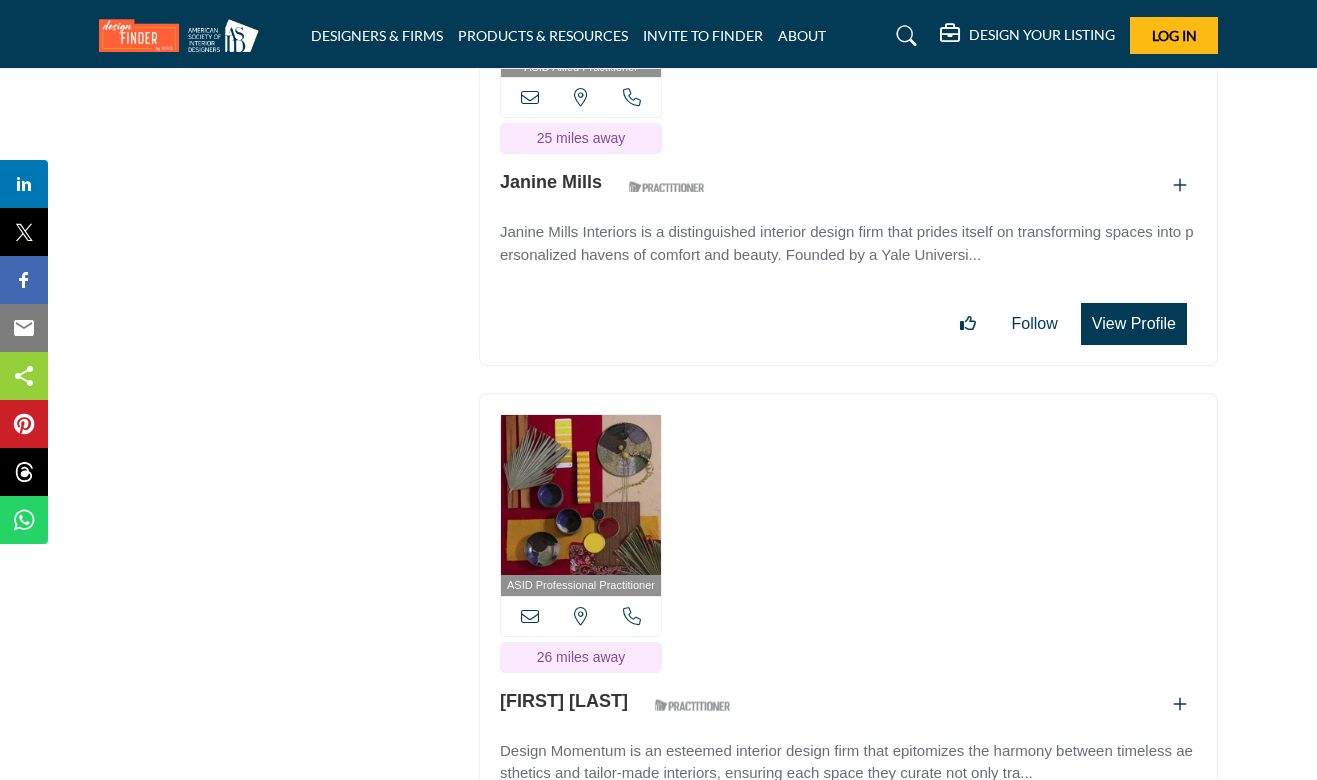 scroll, scrollTop: 50037, scrollLeft: 0, axis: vertical 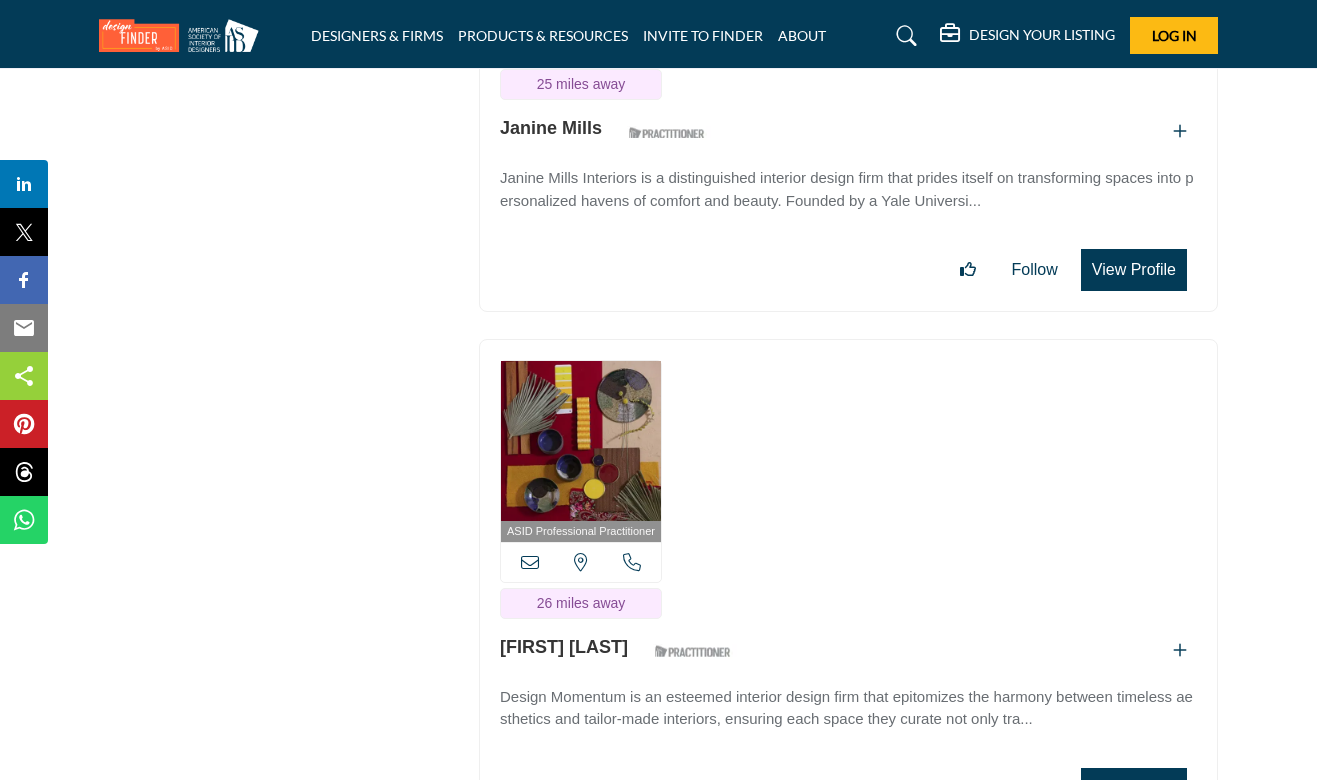 click on "View Profile" at bounding box center [1134, 789] 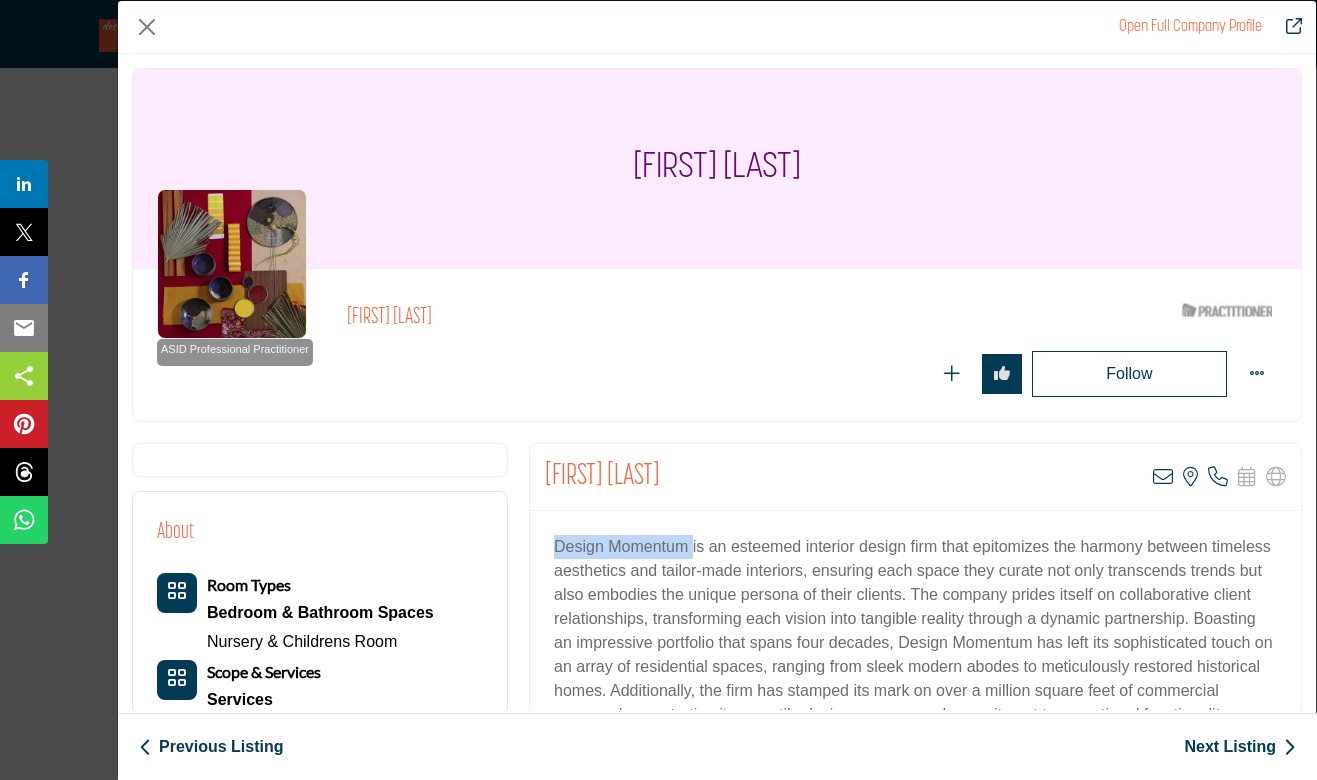 drag, startPoint x: 557, startPoint y: 628, endPoint x: 547, endPoint y: 543, distance: 85.58621 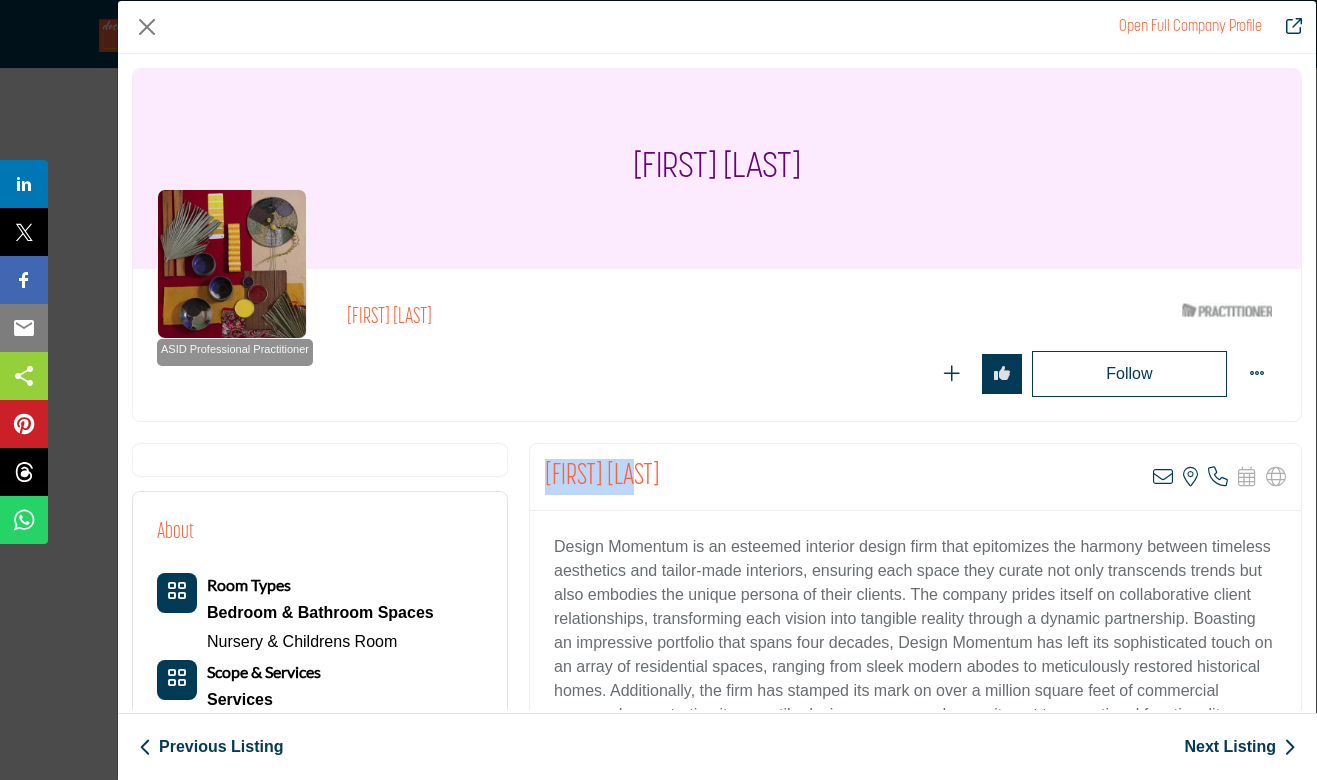 drag, startPoint x: 663, startPoint y: 480, endPoint x: 534, endPoint y: 483, distance: 129.03488 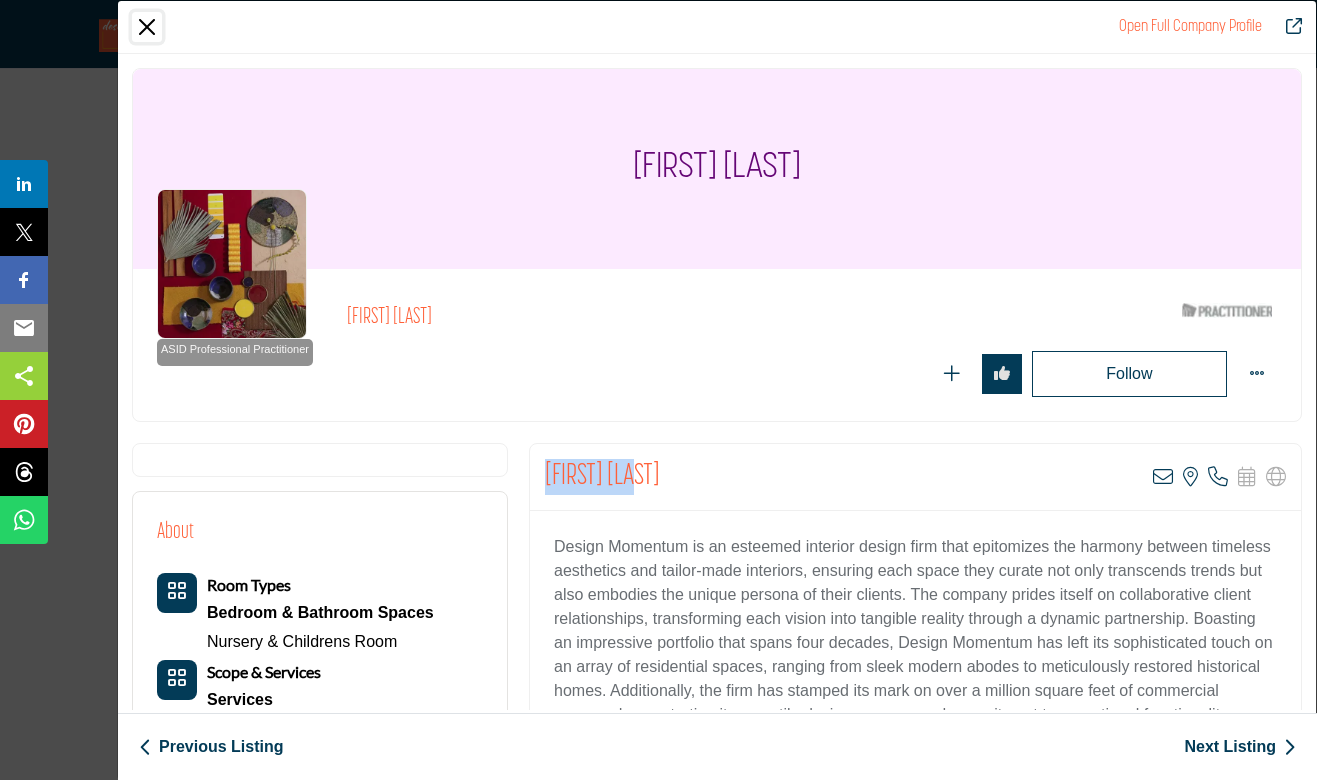 click at bounding box center (147, 27) 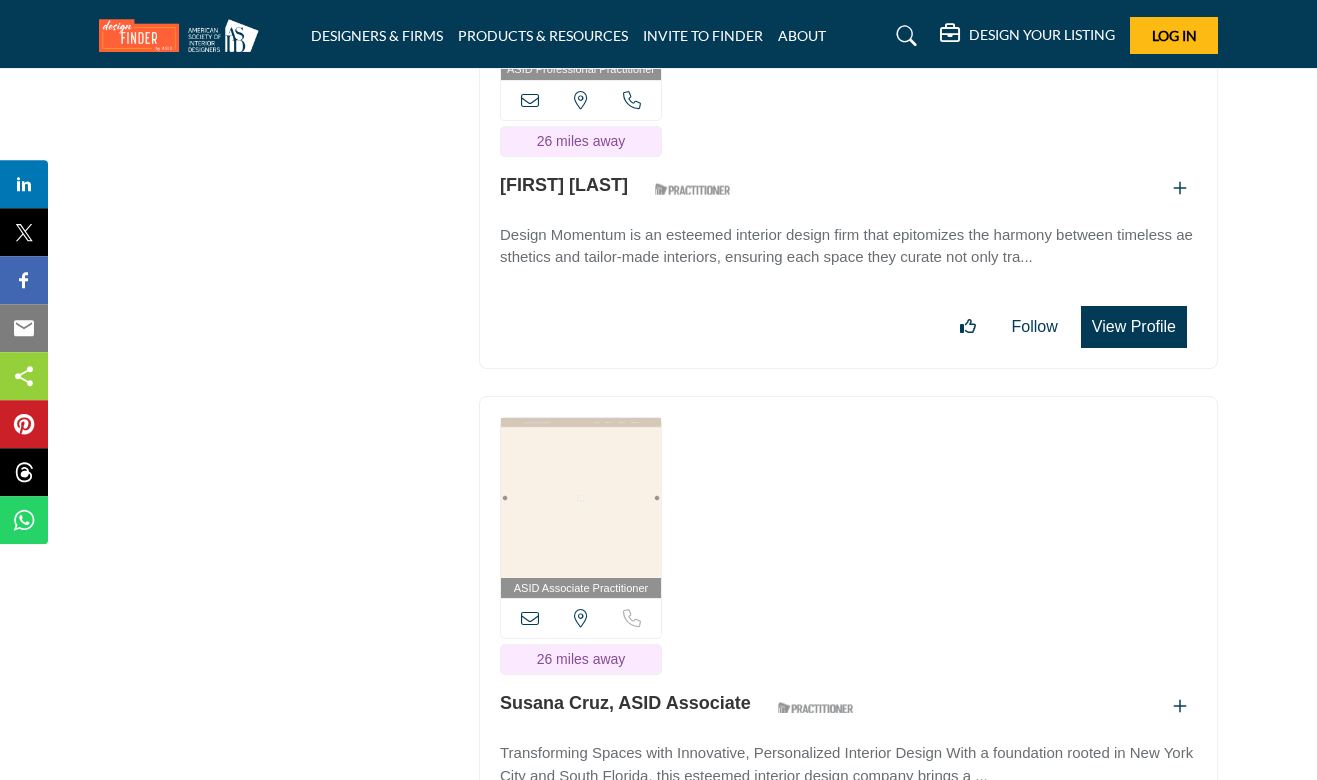 scroll, scrollTop: 50685, scrollLeft: 0, axis: vertical 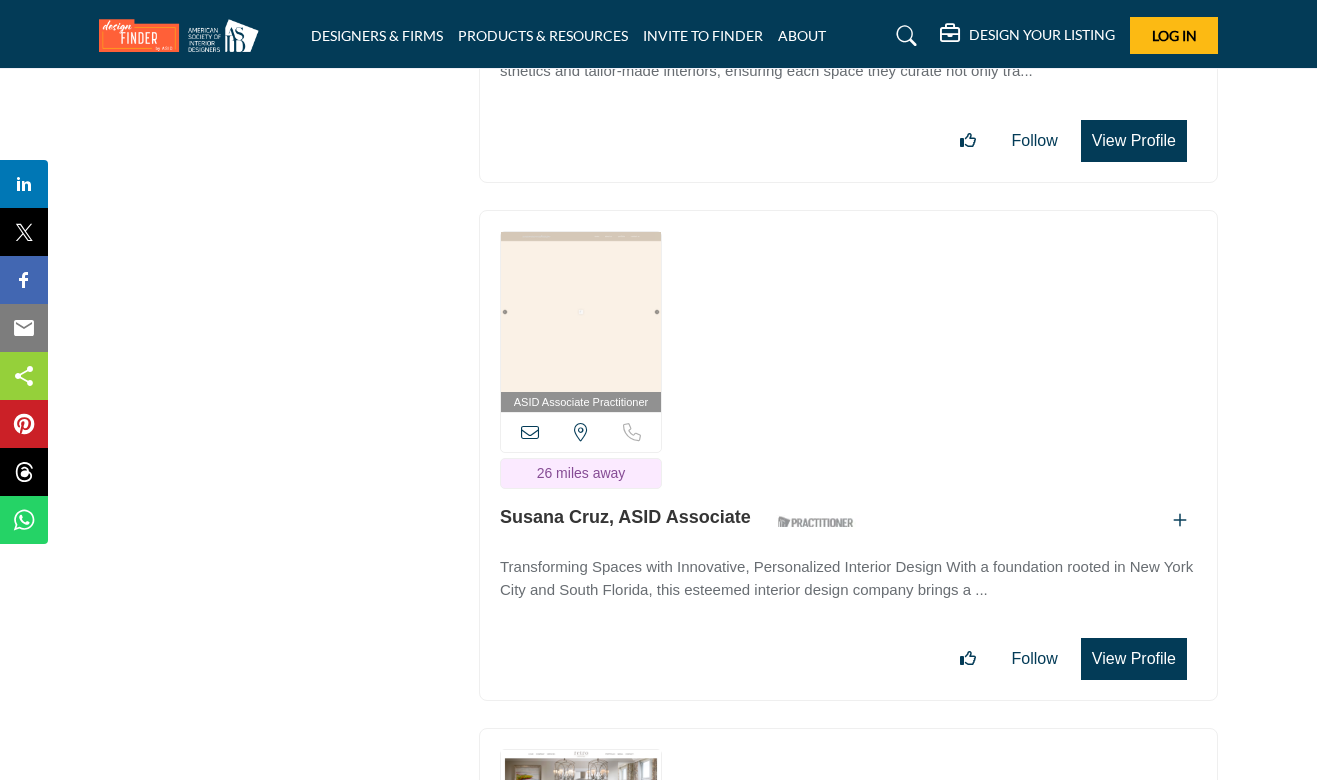 click on "View Profile" at bounding box center (1134, 659) 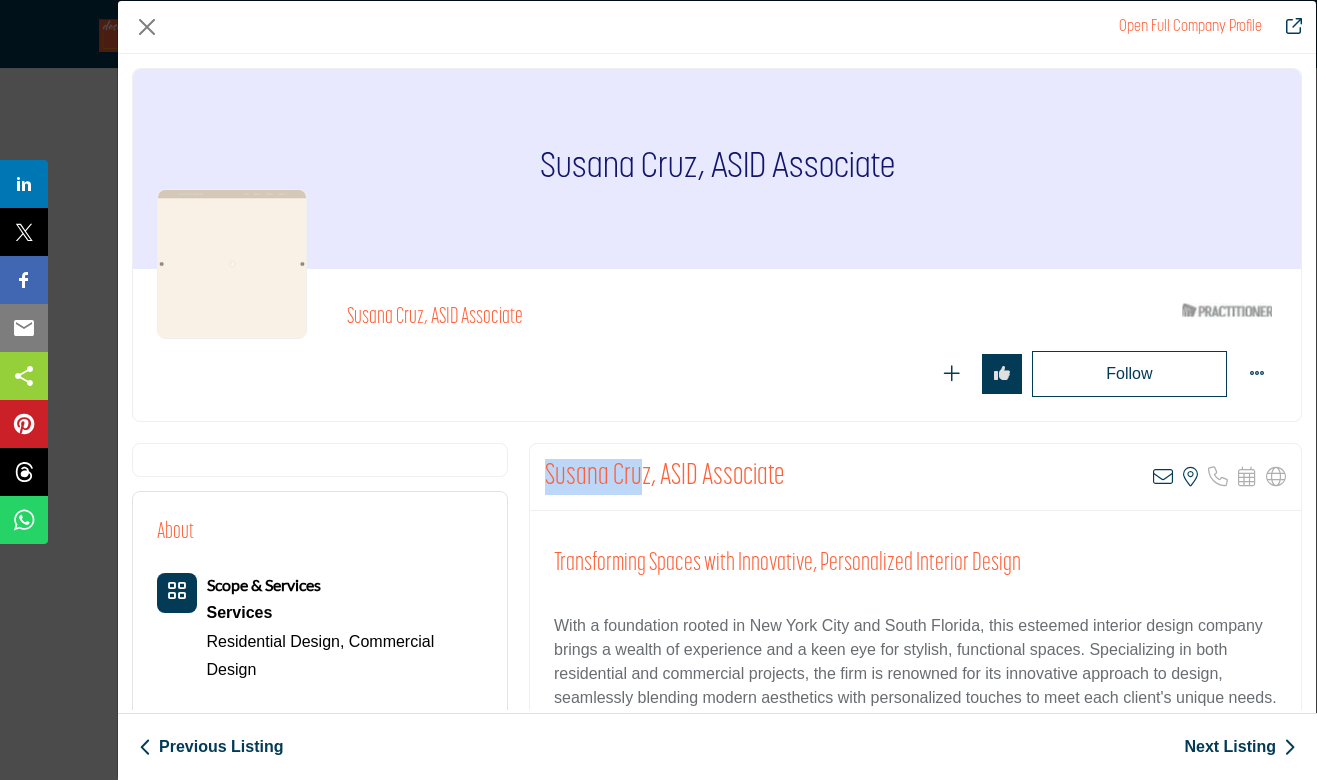 drag, startPoint x: 644, startPoint y: 470, endPoint x: 547, endPoint y: 468, distance: 97.020615 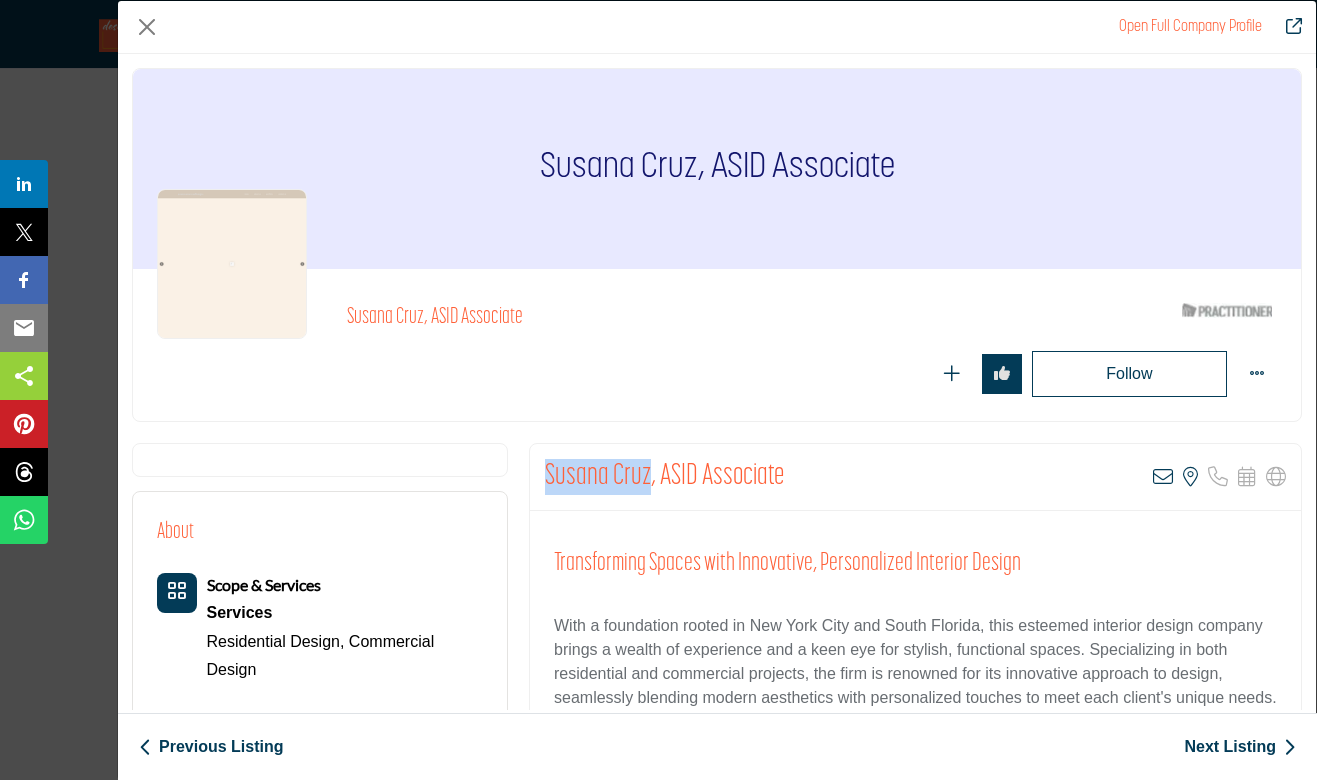 drag, startPoint x: 651, startPoint y: 478, endPoint x: 543, endPoint y: 473, distance: 108.11568 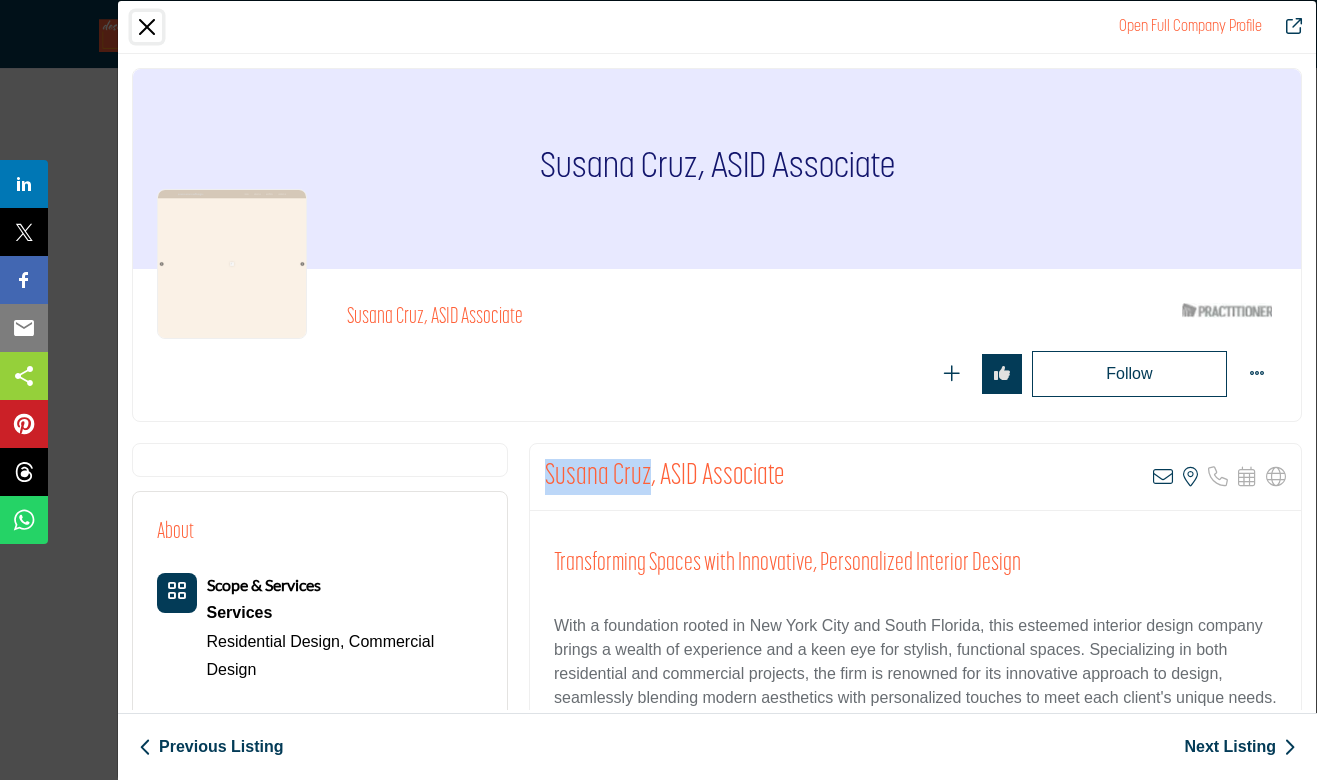 click at bounding box center [147, 27] 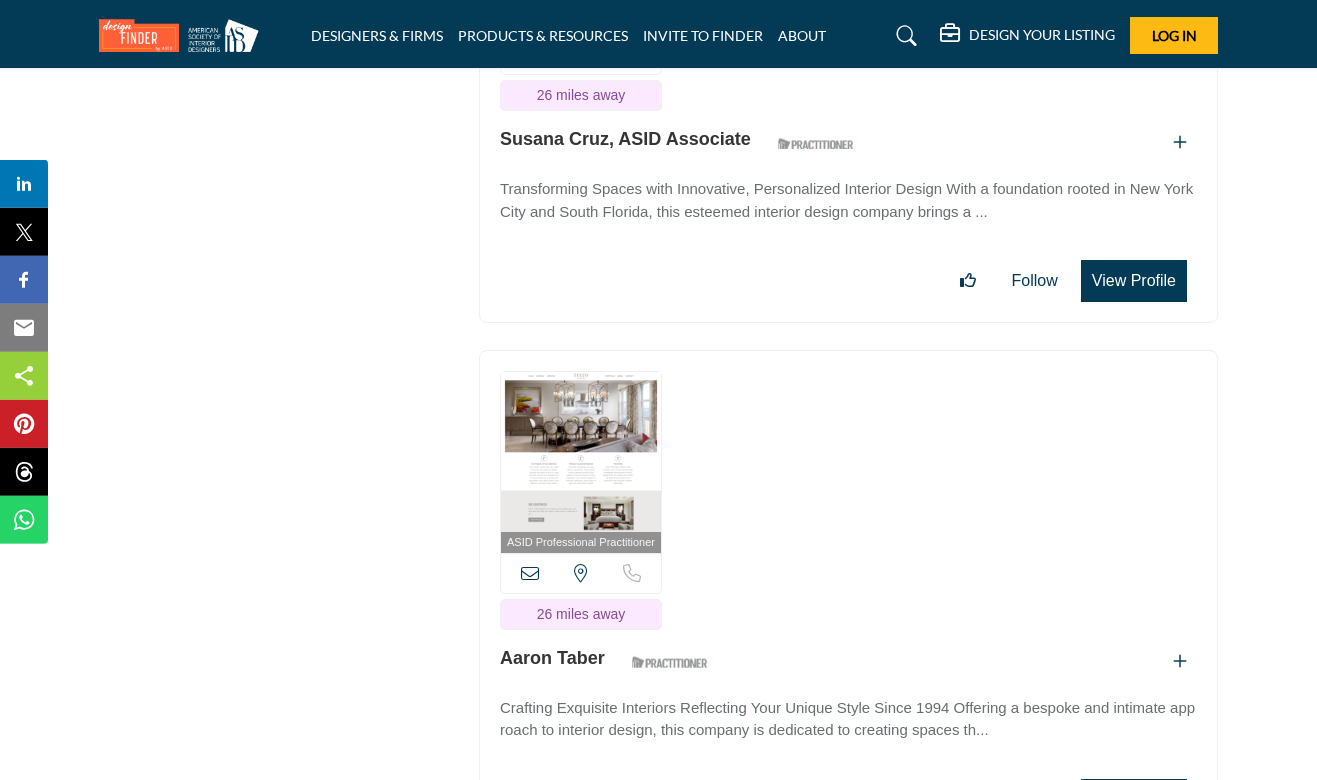 scroll, scrollTop: 51225, scrollLeft: 0, axis: vertical 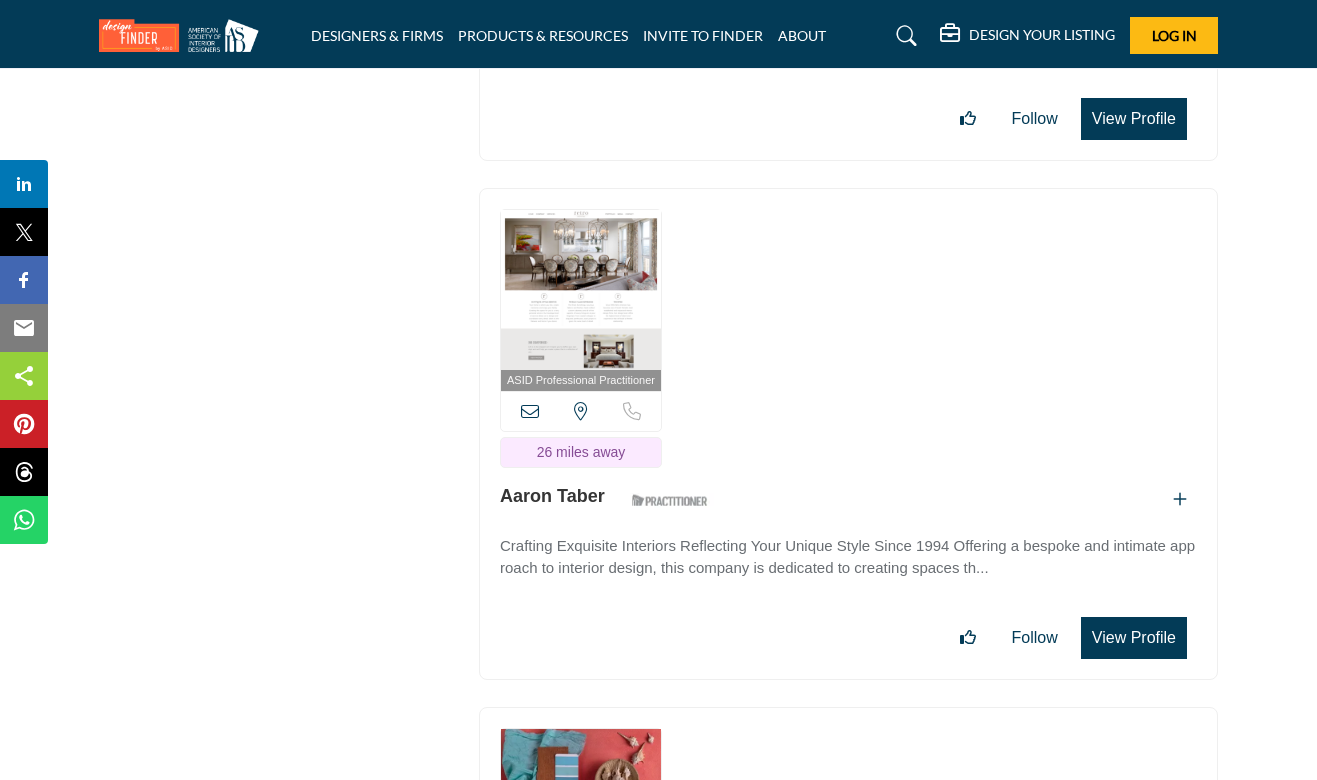 click on "View Profile" at bounding box center [1134, 638] 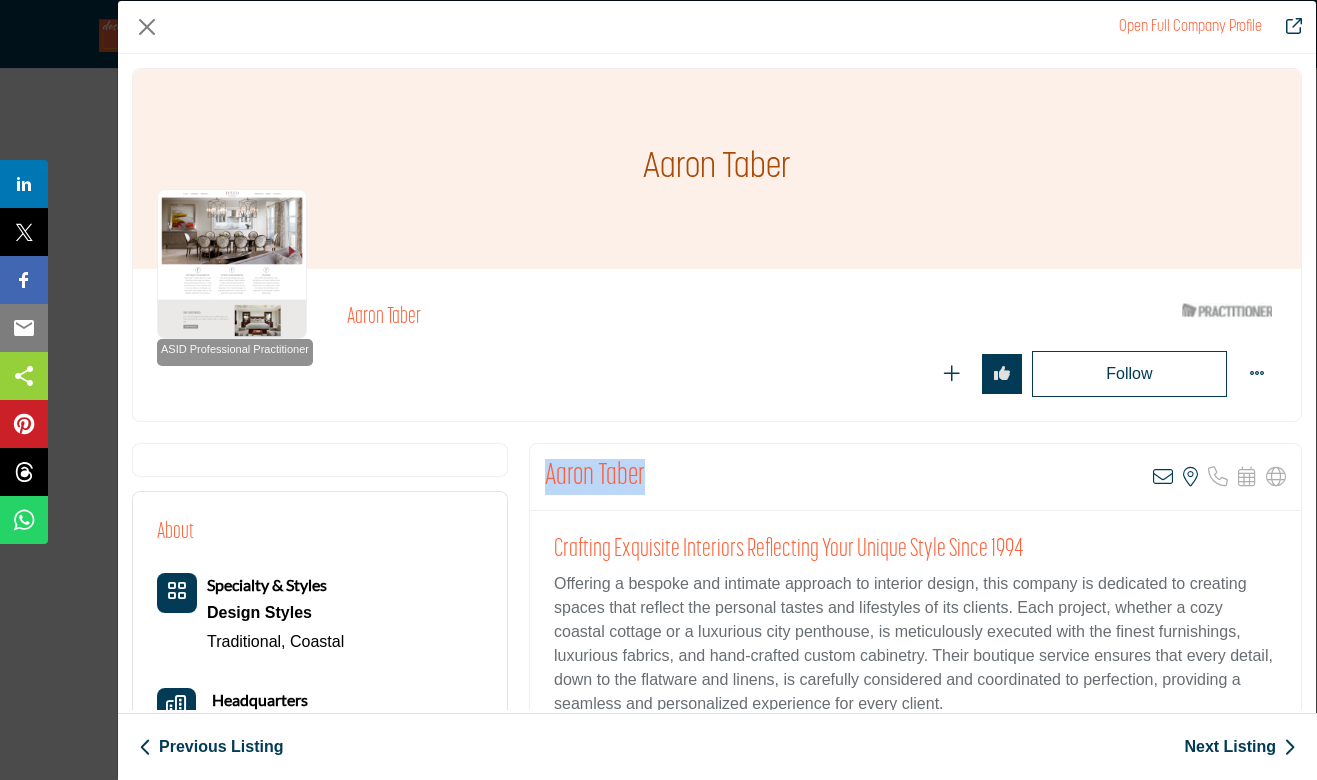drag, startPoint x: 654, startPoint y: 474, endPoint x: 542, endPoint y: 475, distance: 112.00446 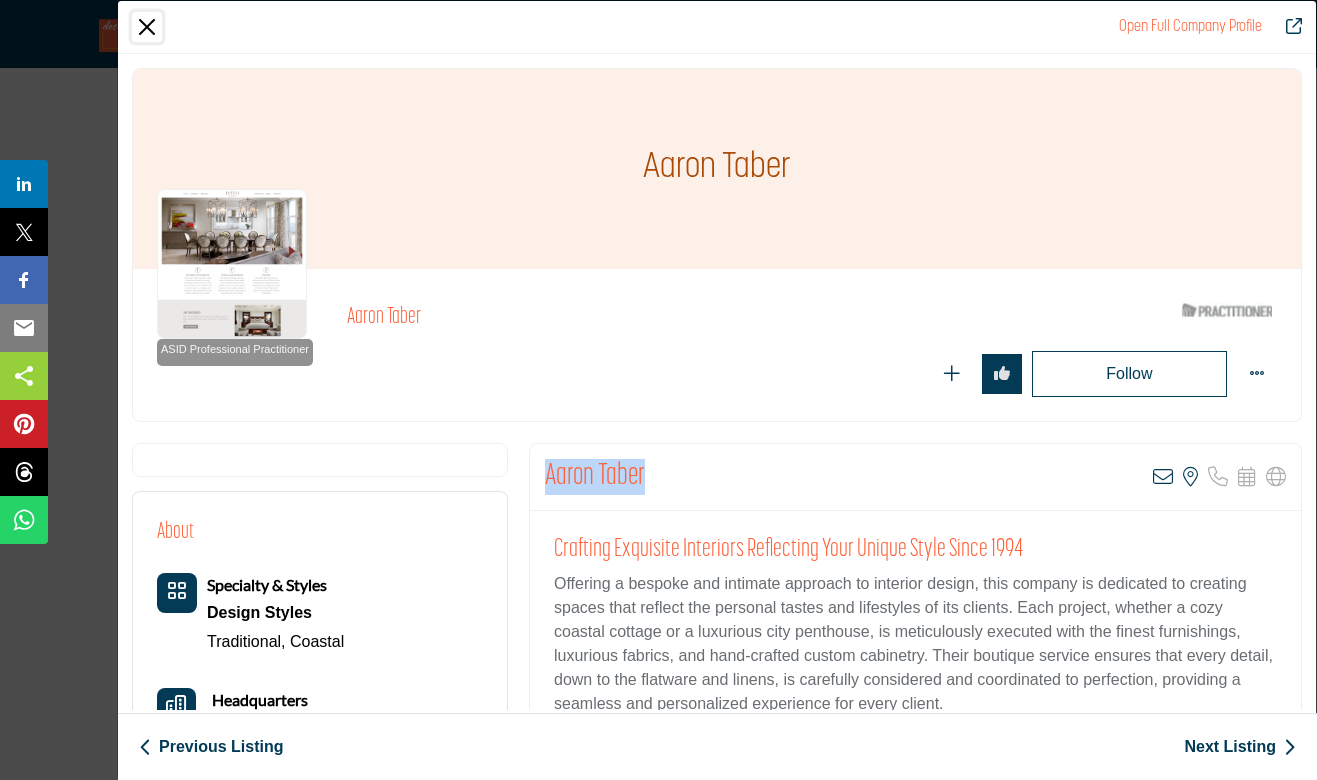 click at bounding box center (147, 27) 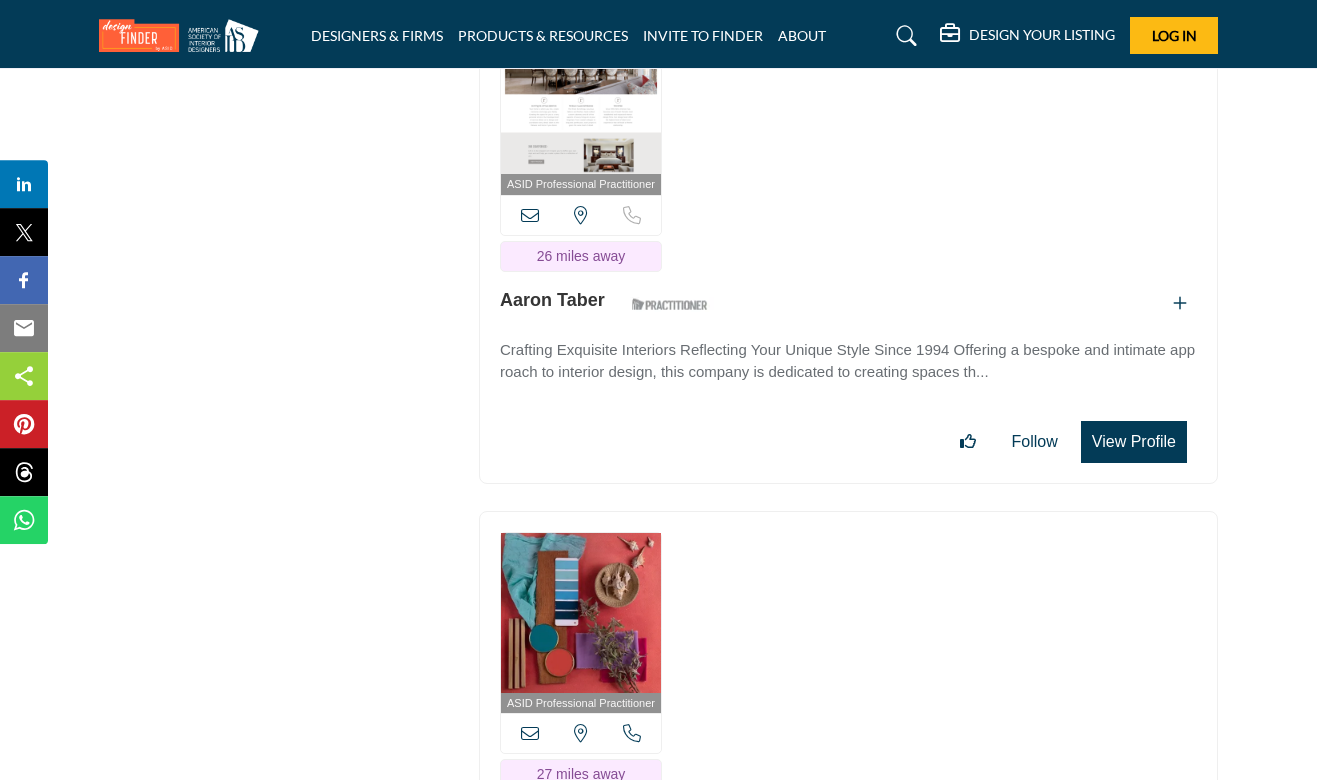 scroll, scrollTop: 51657, scrollLeft: 0, axis: vertical 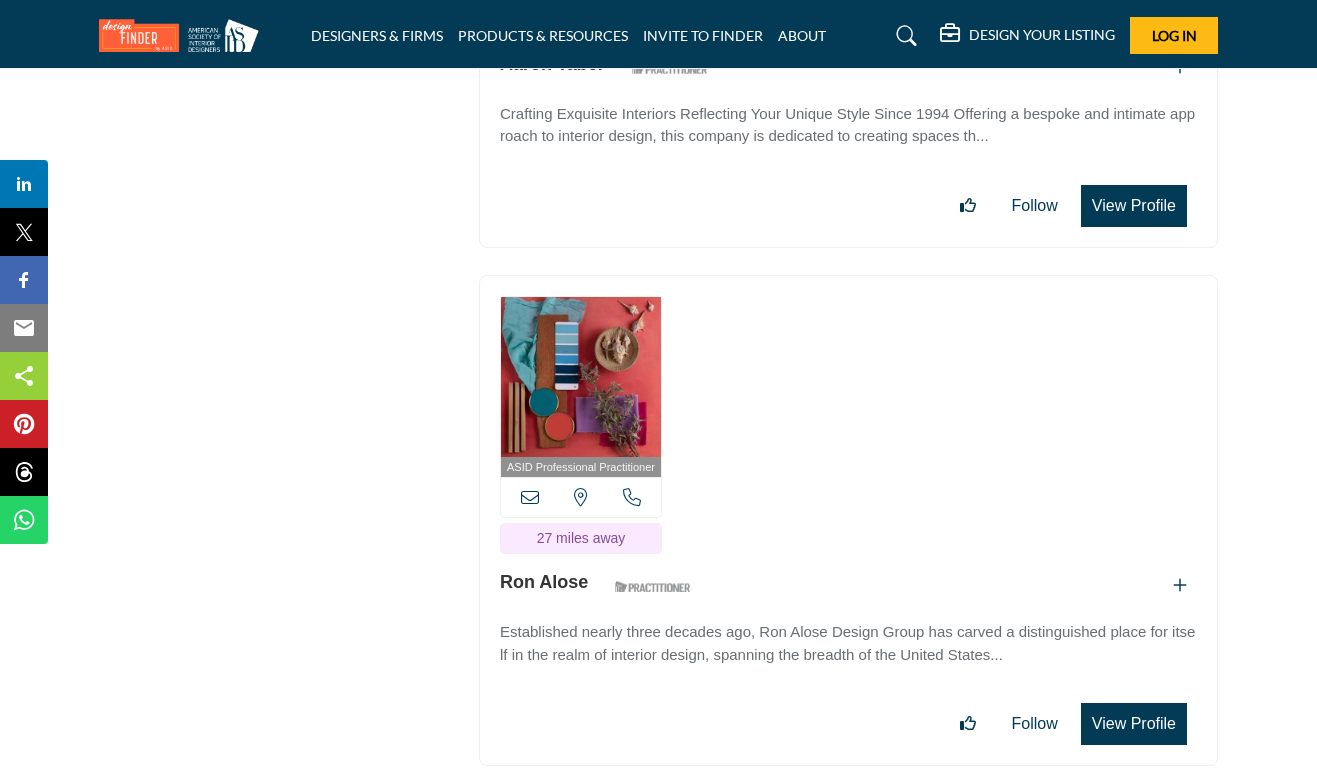 click on "View Profile" at bounding box center [1134, 724] 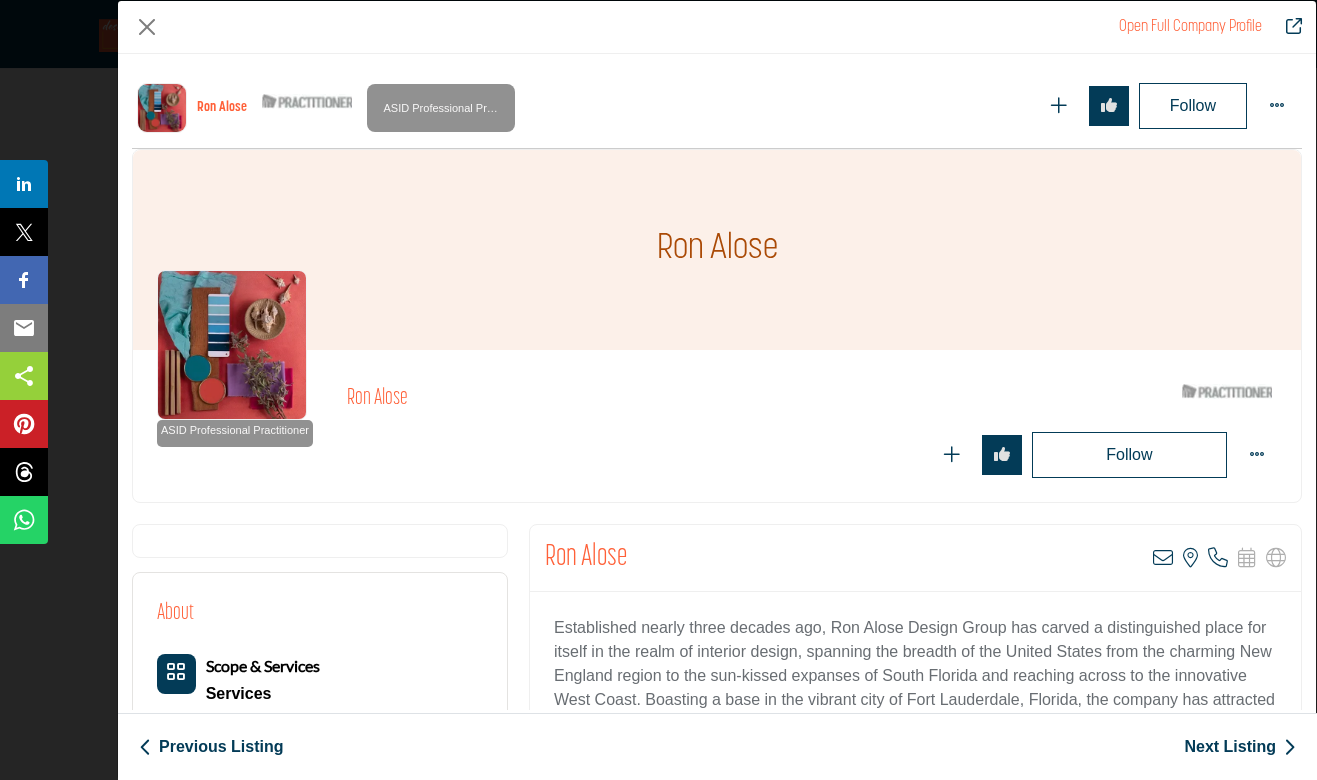 click on "[FIRST] [LAST]
View email address of this listing
View the location of this listing
Call Number" at bounding box center [915, 558] 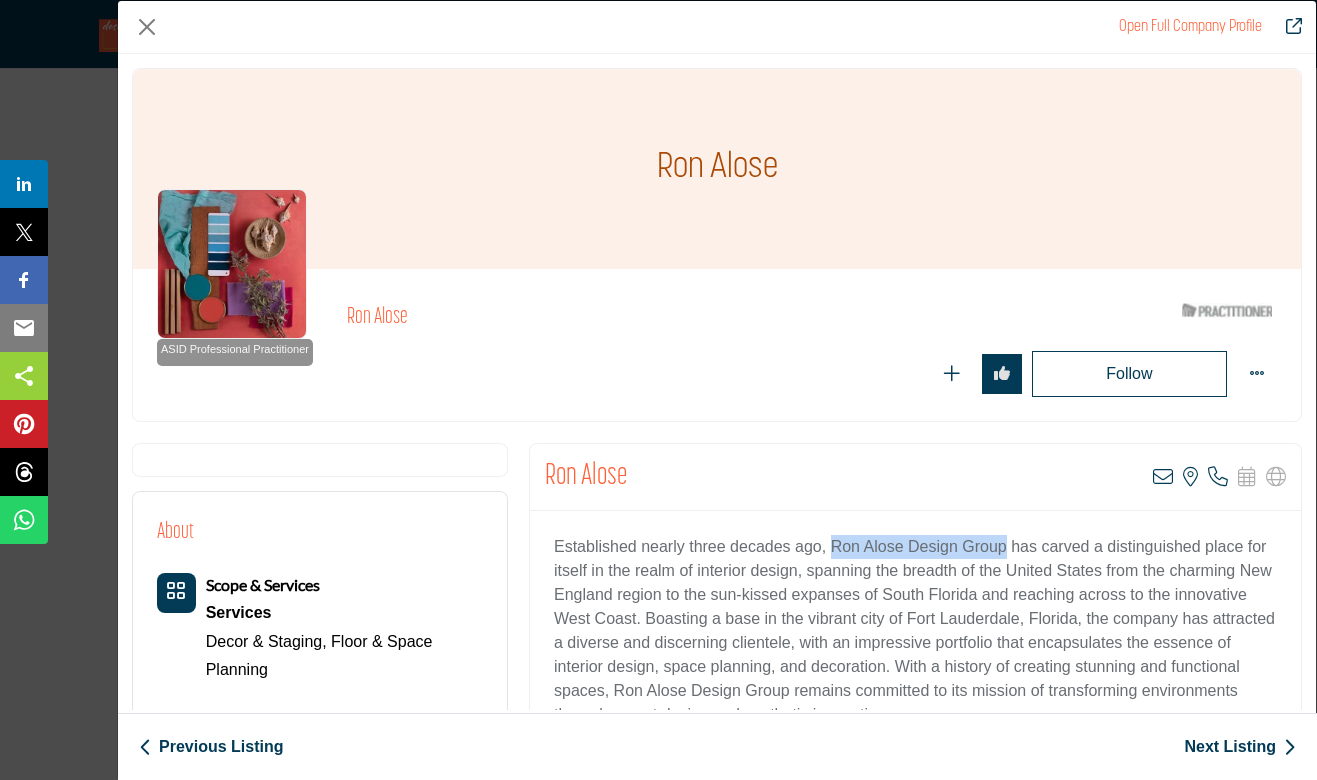 drag, startPoint x: 1008, startPoint y: 548, endPoint x: 830, endPoint y: 544, distance: 178.04494 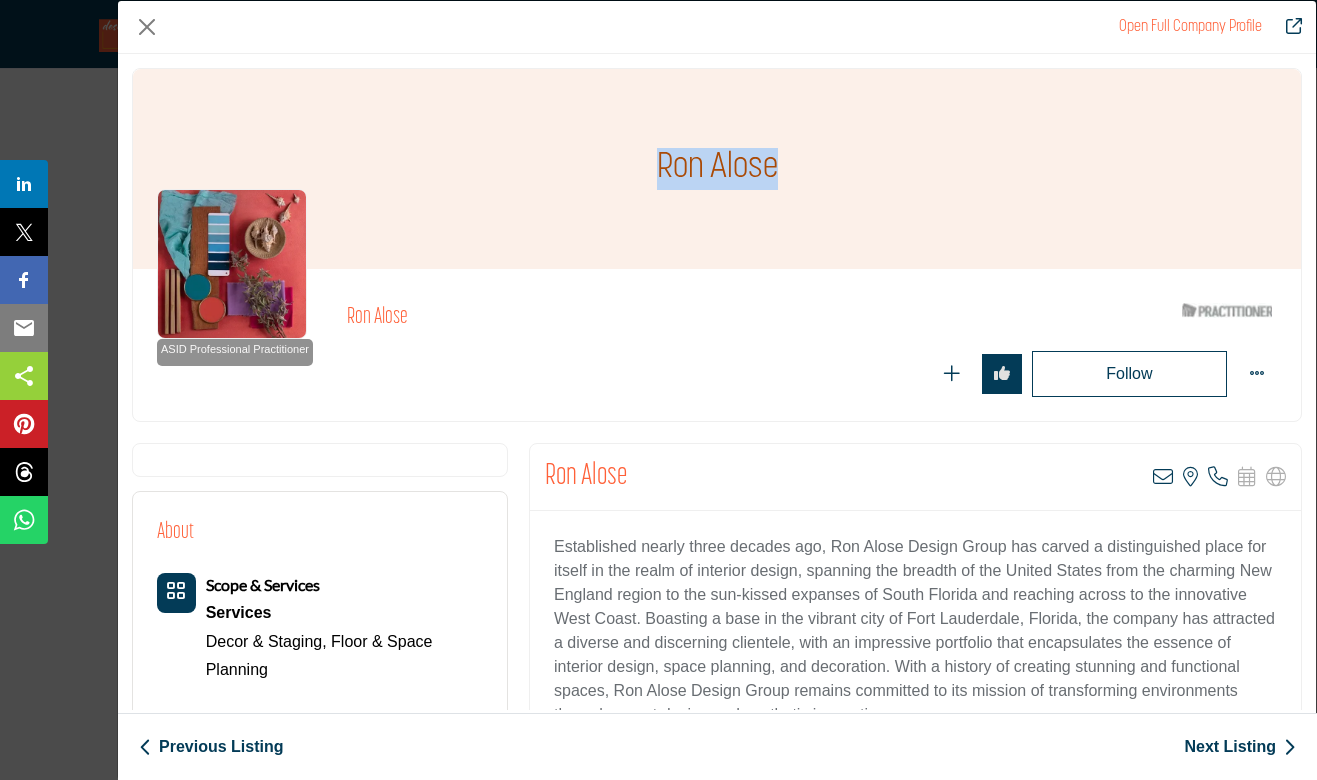 drag, startPoint x: 791, startPoint y: 173, endPoint x: 660, endPoint y: 177, distance: 131.06105 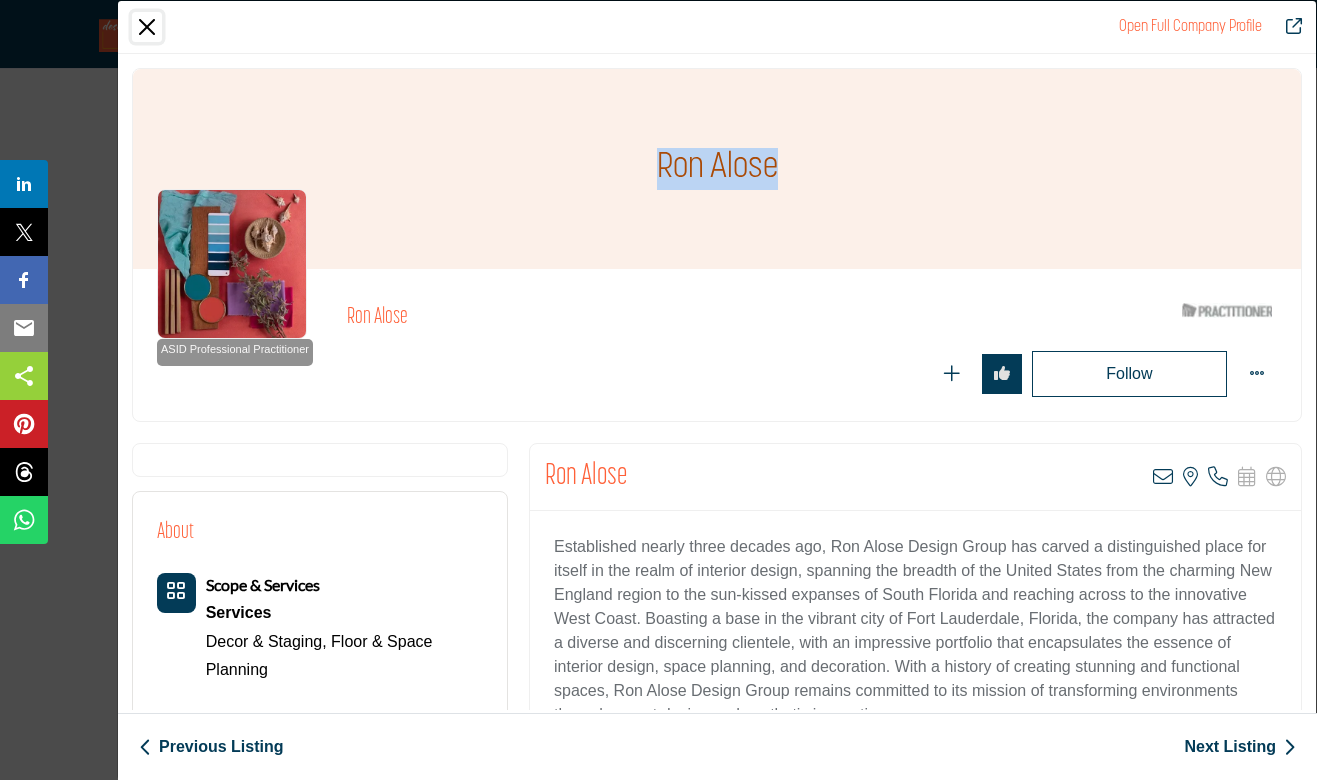 click at bounding box center (147, 27) 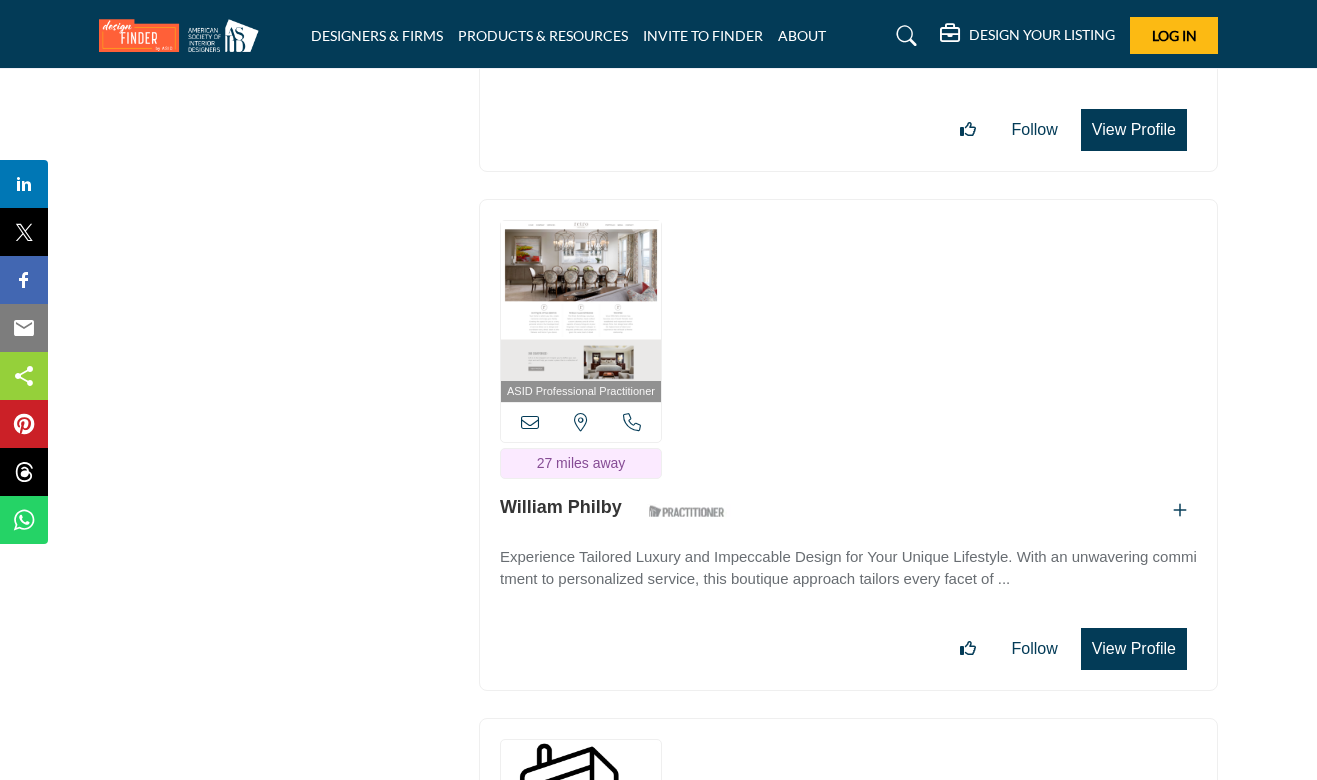 scroll, scrollTop: 52305, scrollLeft: 0, axis: vertical 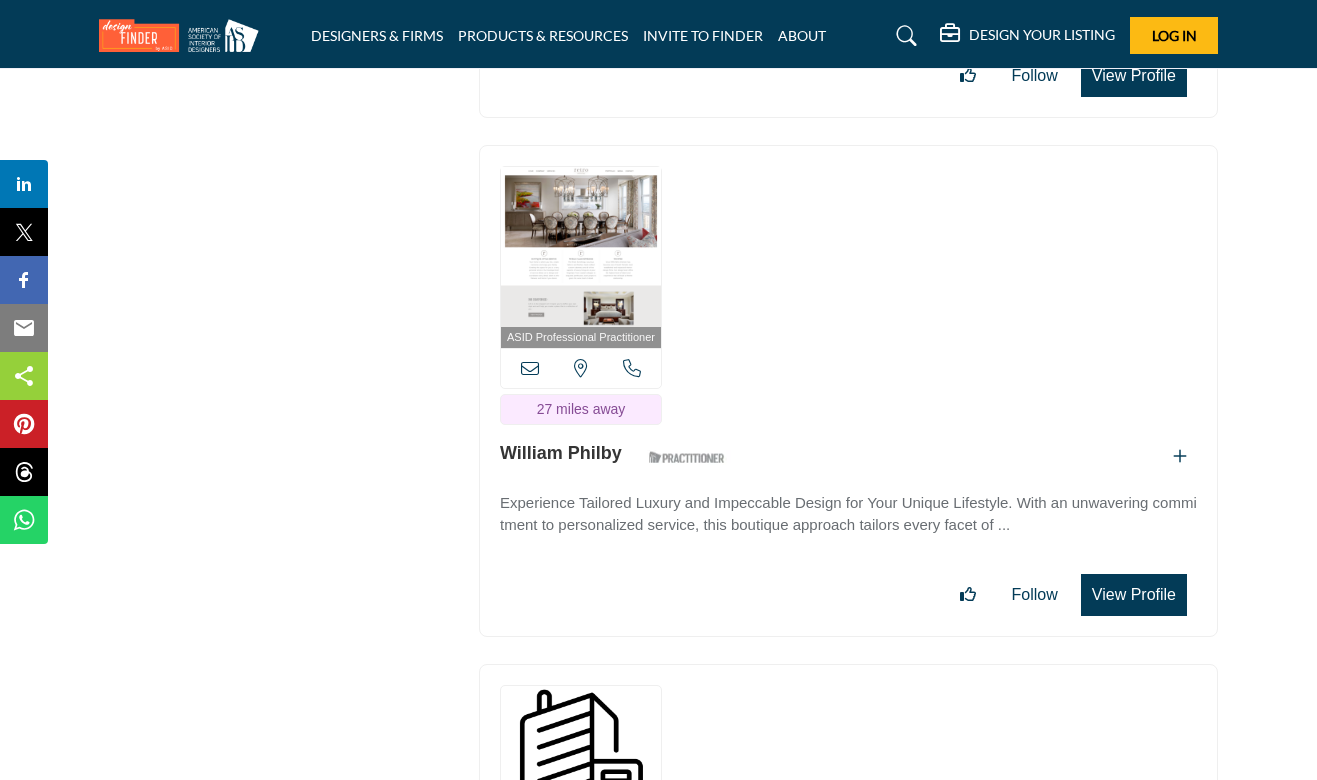 click on "View Profile" at bounding box center (1134, 595) 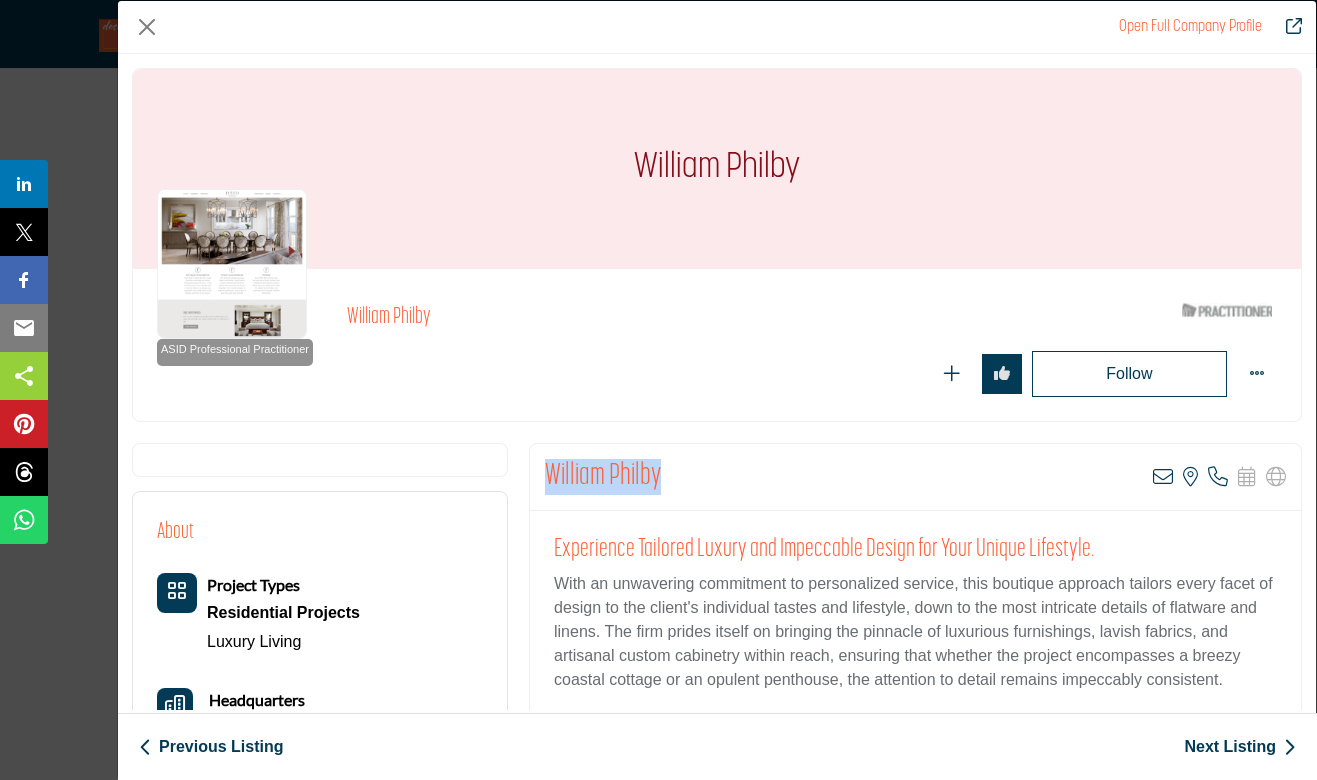 drag, startPoint x: 657, startPoint y: 551, endPoint x: 539, endPoint y: 476, distance: 139.81773 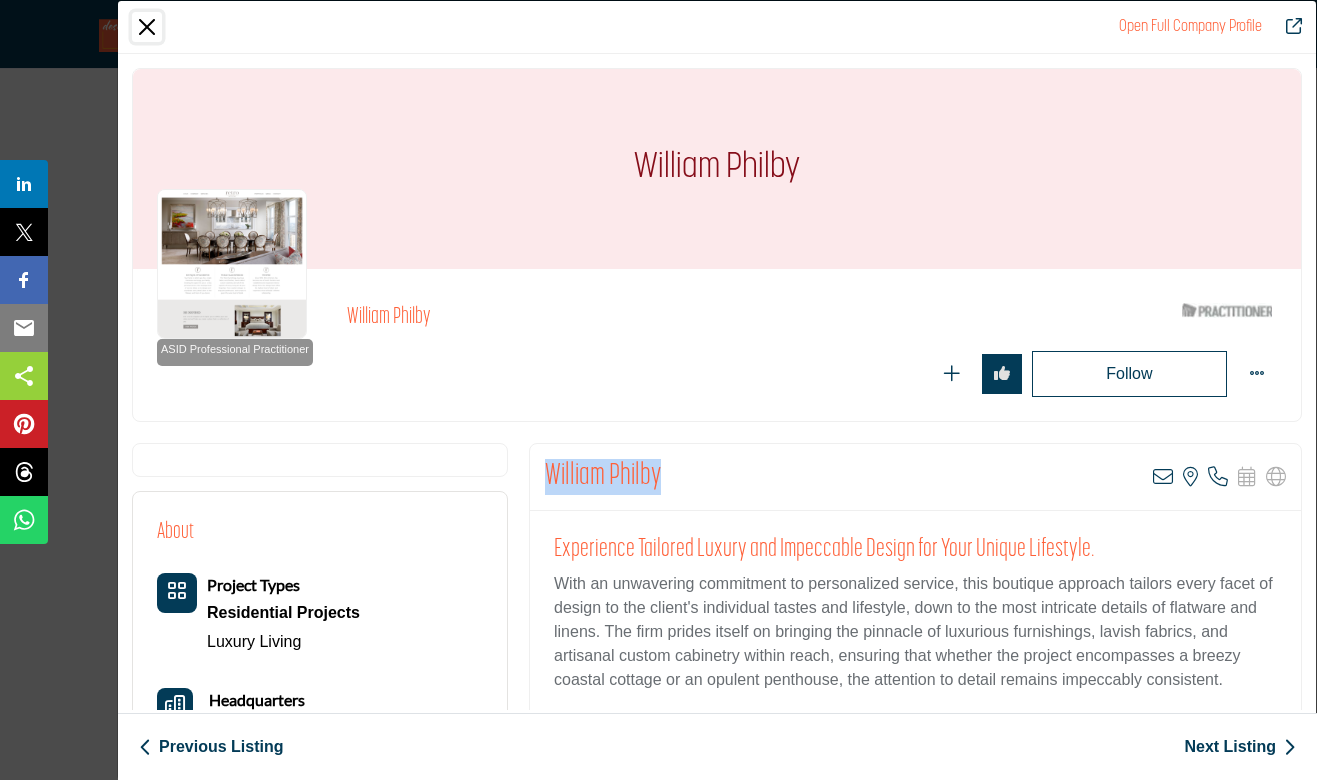 click at bounding box center (147, 27) 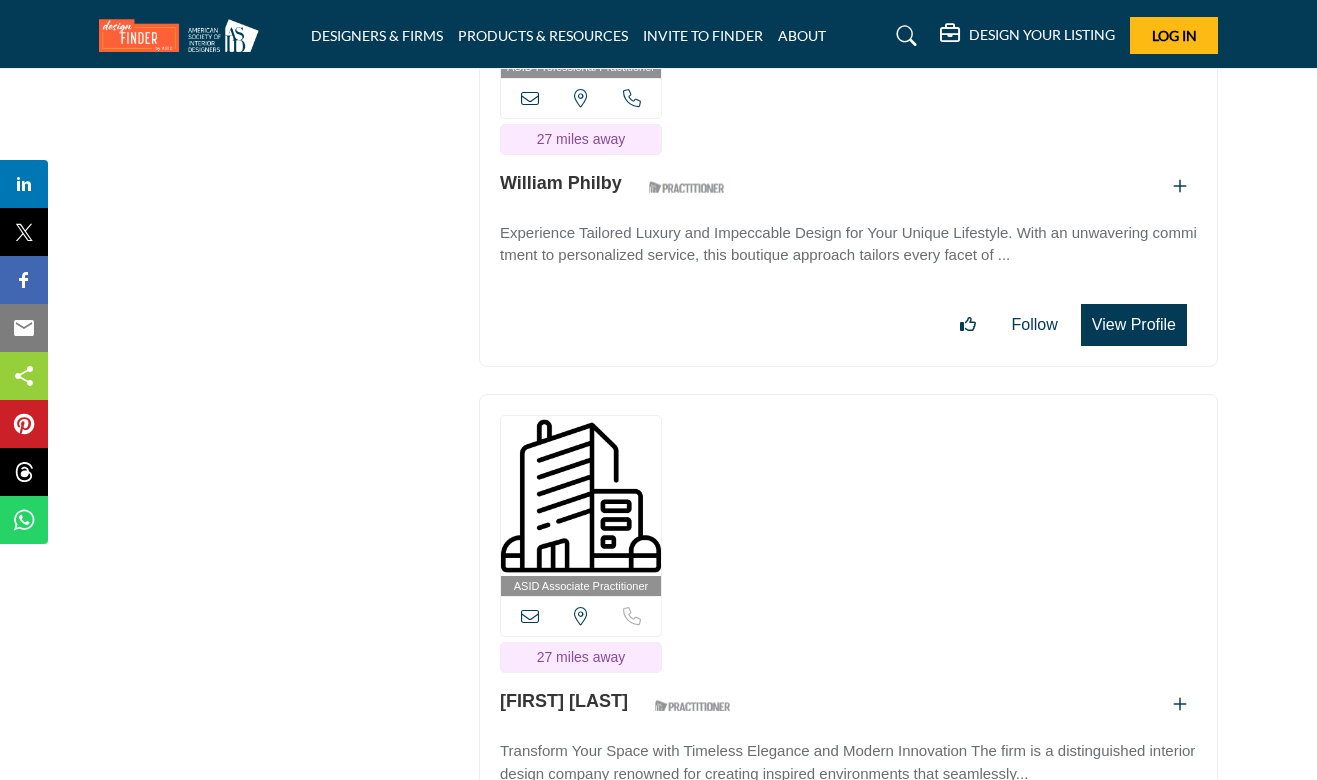 scroll, scrollTop: 52629, scrollLeft: 0, axis: vertical 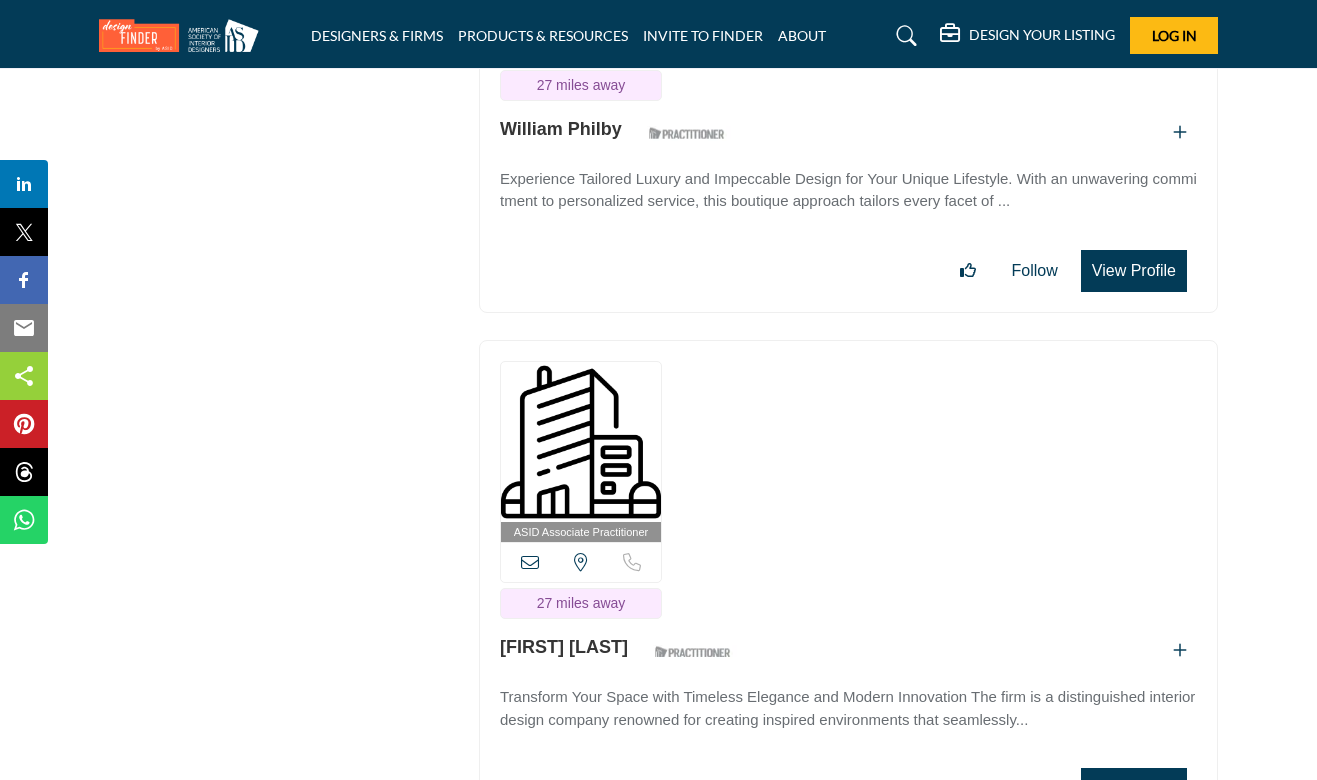 click on "View Profile" at bounding box center [1134, 789] 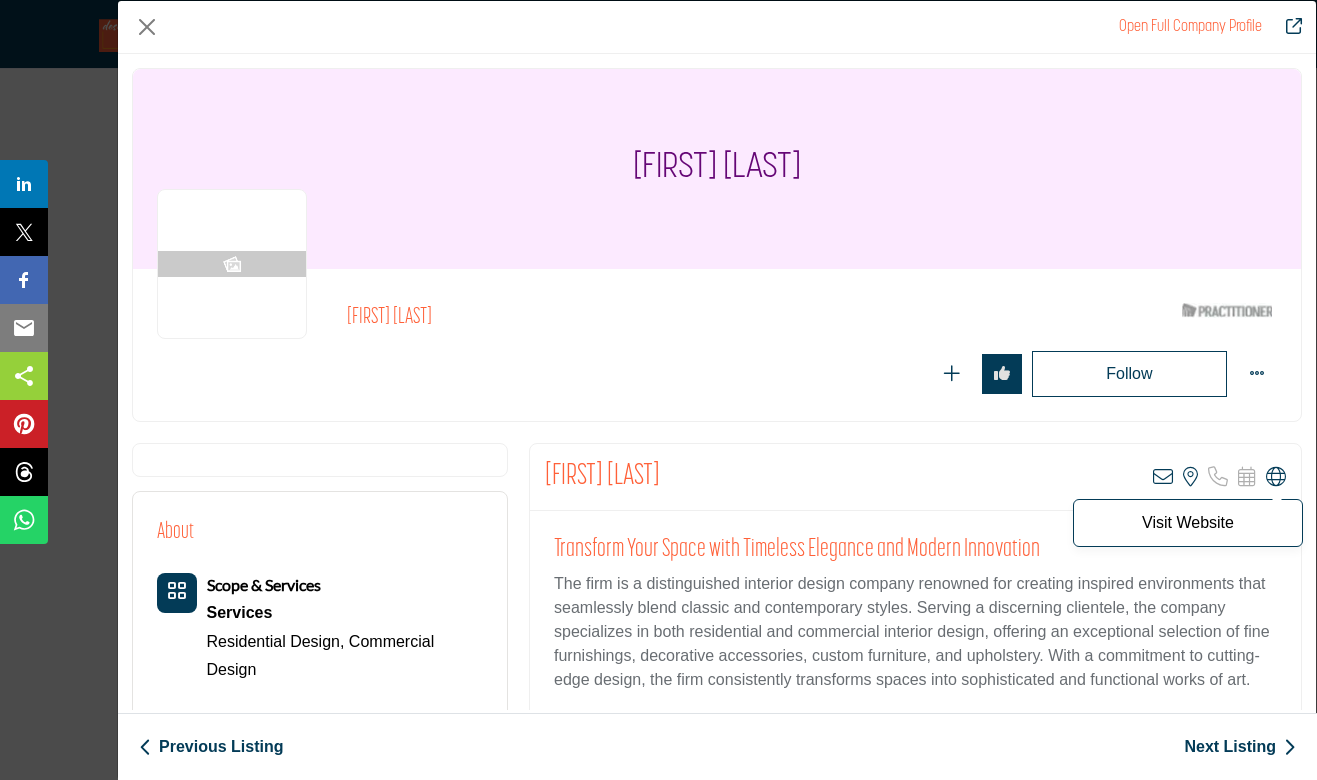 click at bounding box center (1276, 477) 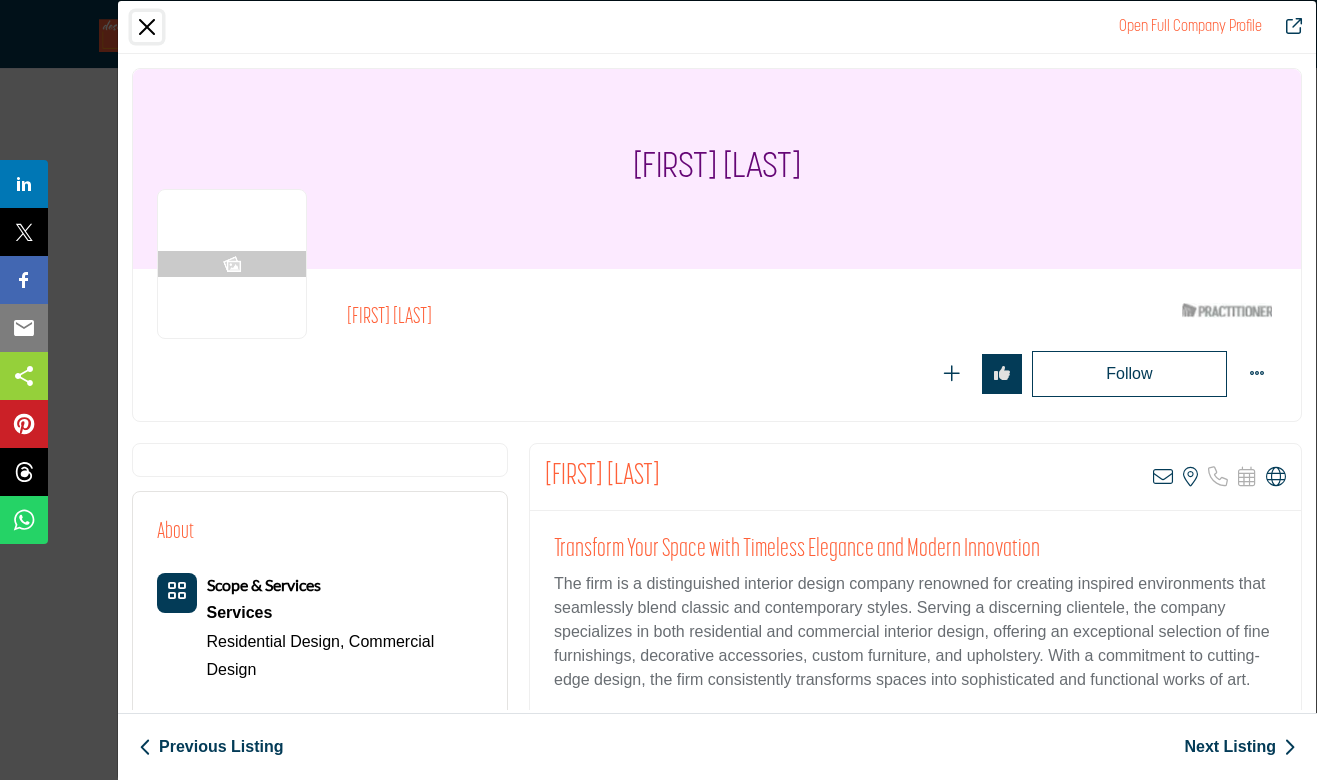 click at bounding box center (147, 27) 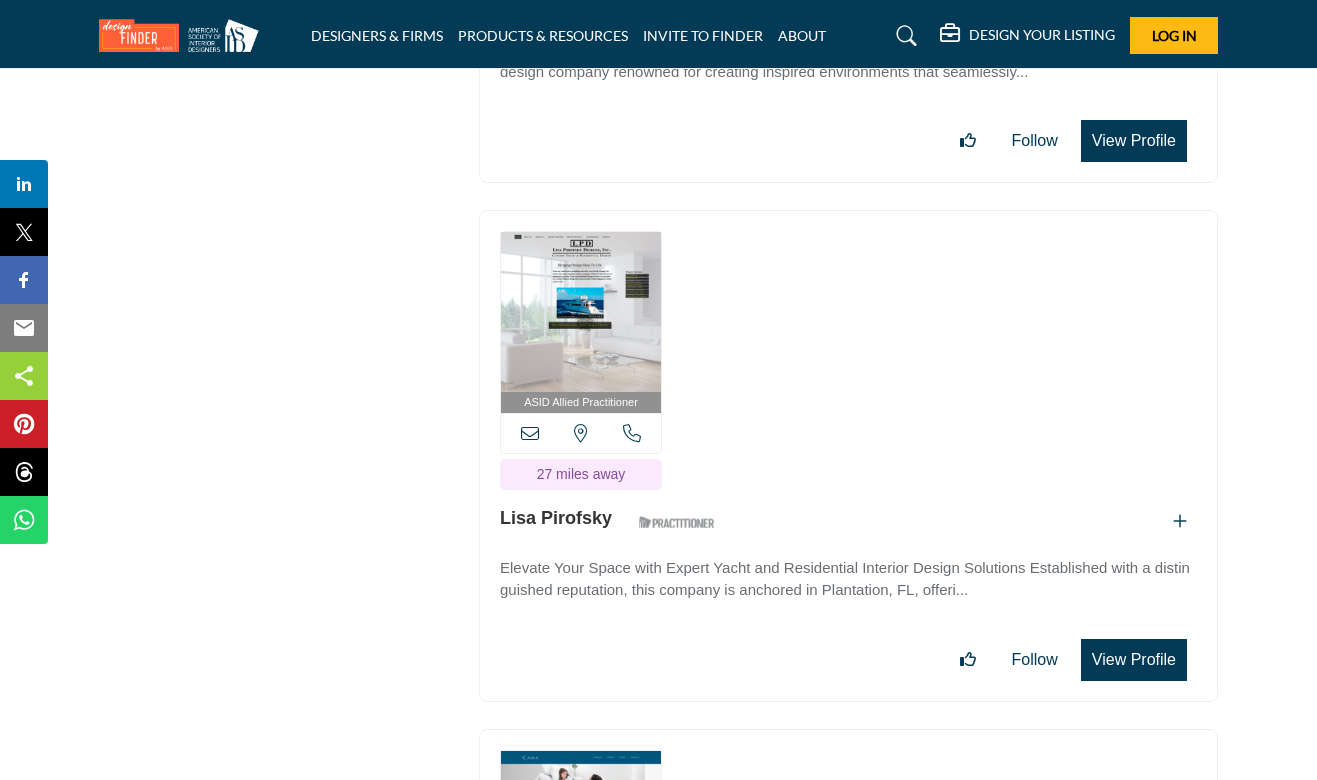 scroll, scrollTop: 53331, scrollLeft: 0, axis: vertical 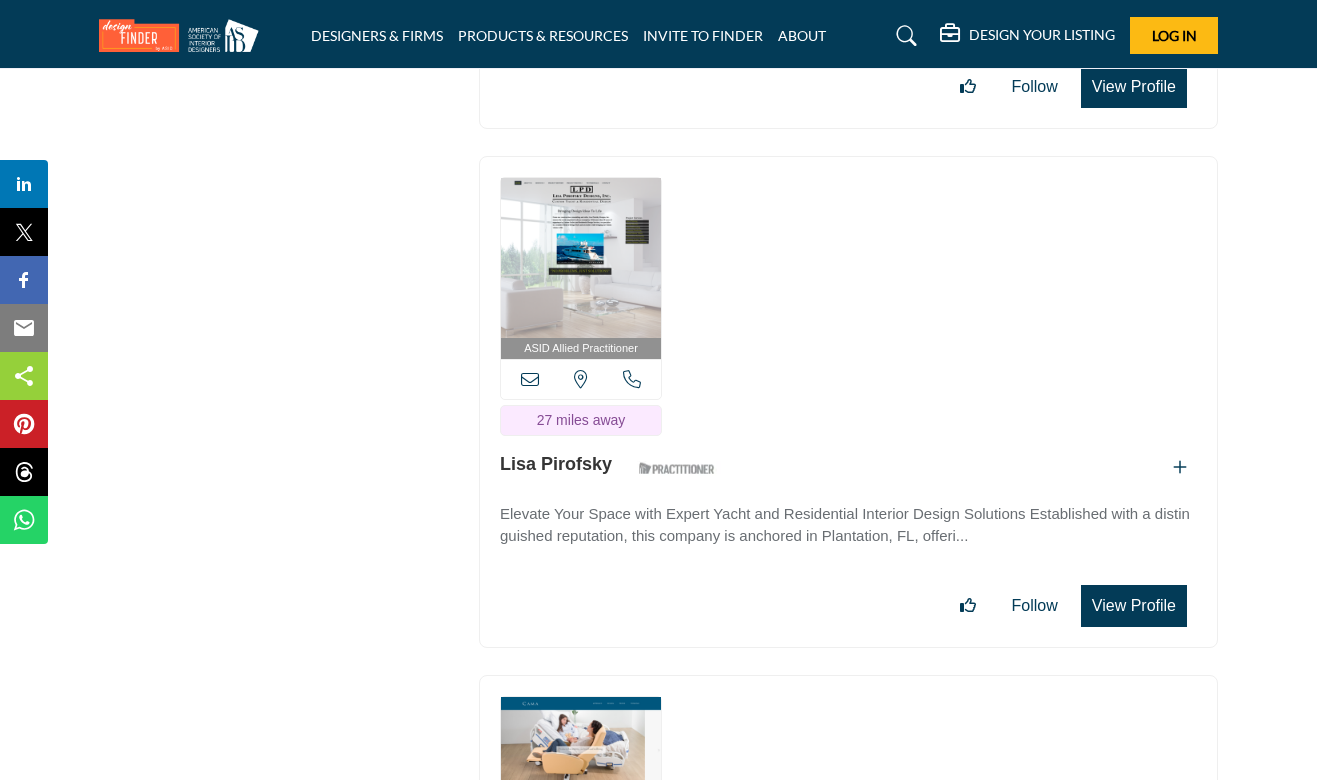 click on "View Profile" at bounding box center (1134, 606) 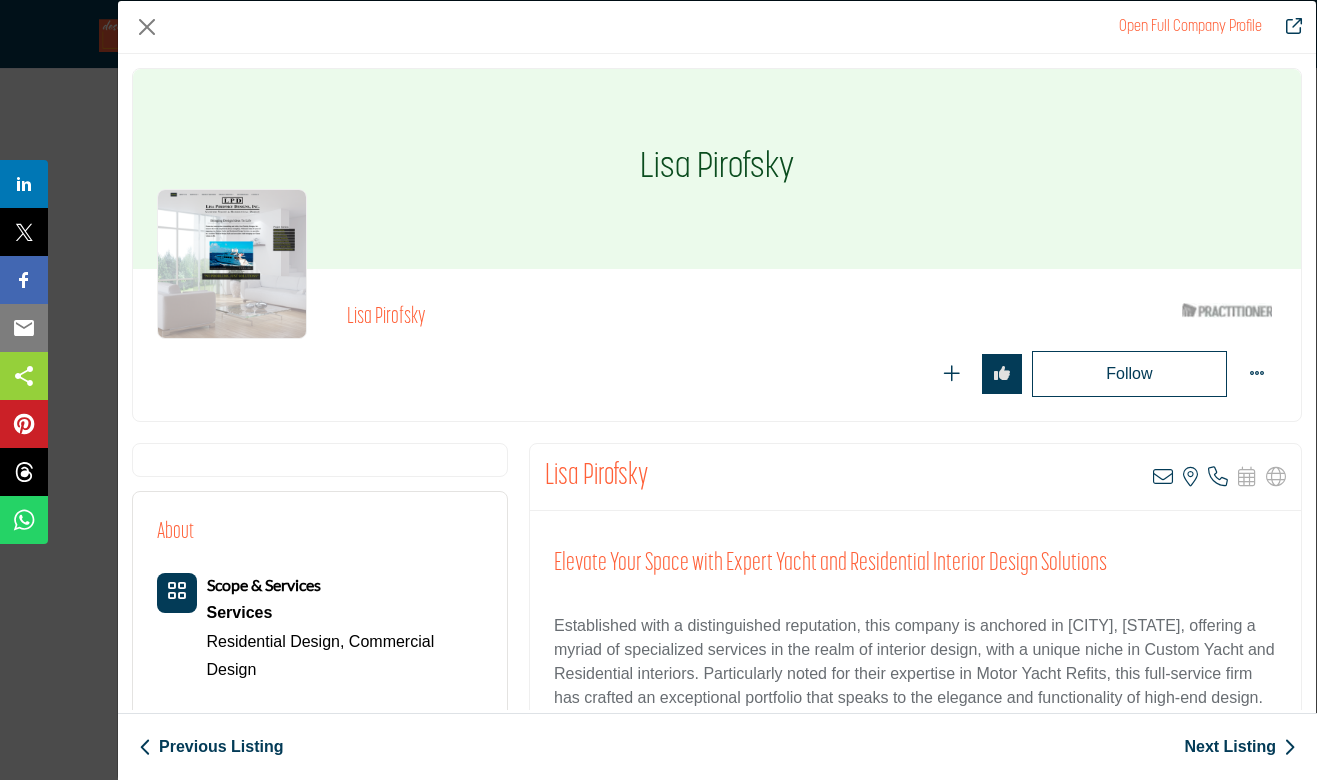 click on "Established with a distinguished reputation, this company is anchored in [CITY], [STATE], offering a myriad of specialized services in the realm of interior design, with a unique niche in Custom Yacht and Residential interiors. Particularly noted for their expertise in Motor Yacht Refits, this full-service firm has crafted an exceptional portfolio that speaks to the elegance and functionality of high-end design. Spearheaded by a seasoned Yacht Interior Designer whose tenure has graced the industry since 1985, the company embodies a blend of experience, creativity, and technical prowess. As a long-standing member of the American Society of Interior Designers since 1983 and certified by passing the NCIDQ exam, the leadership ensures that every project upholds the highest standards of the interior design craft." at bounding box center [915, 722] 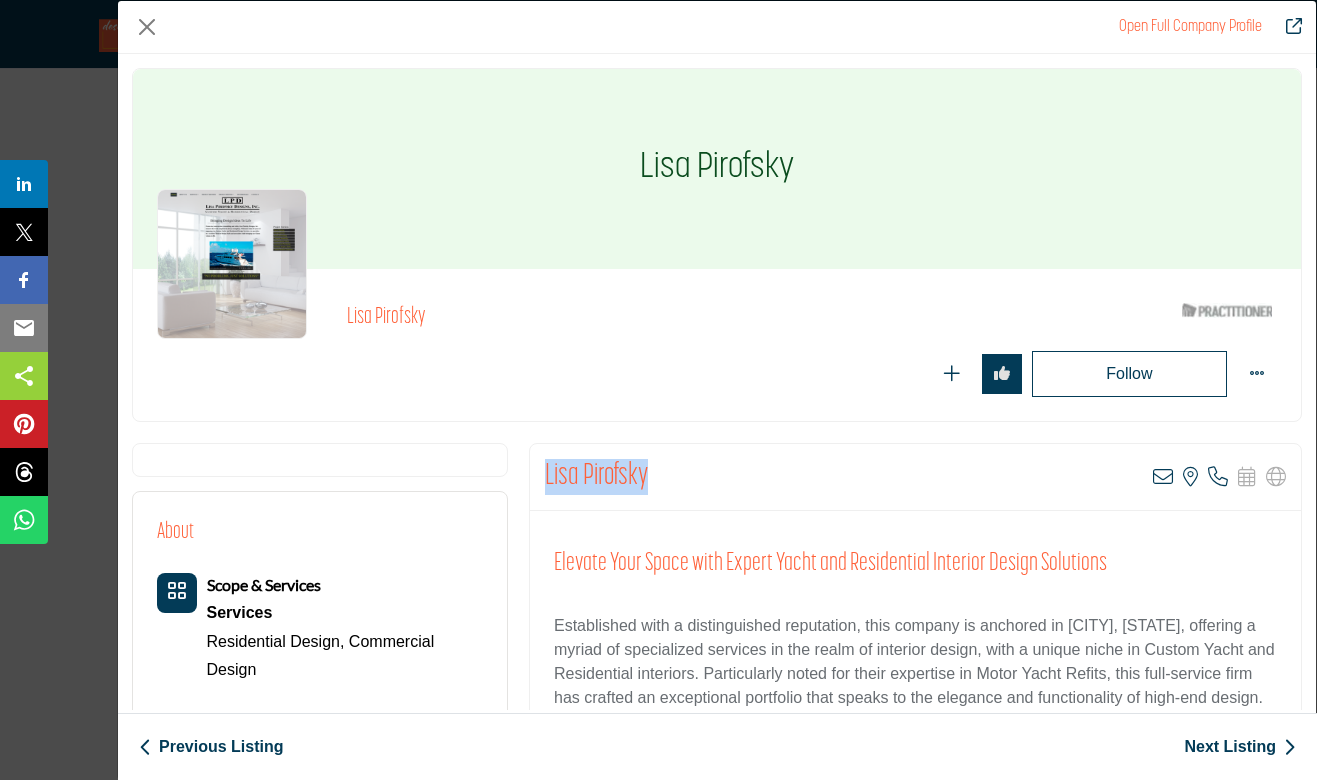 drag, startPoint x: 670, startPoint y: 471, endPoint x: 545, endPoint y: 469, distance: 125.016 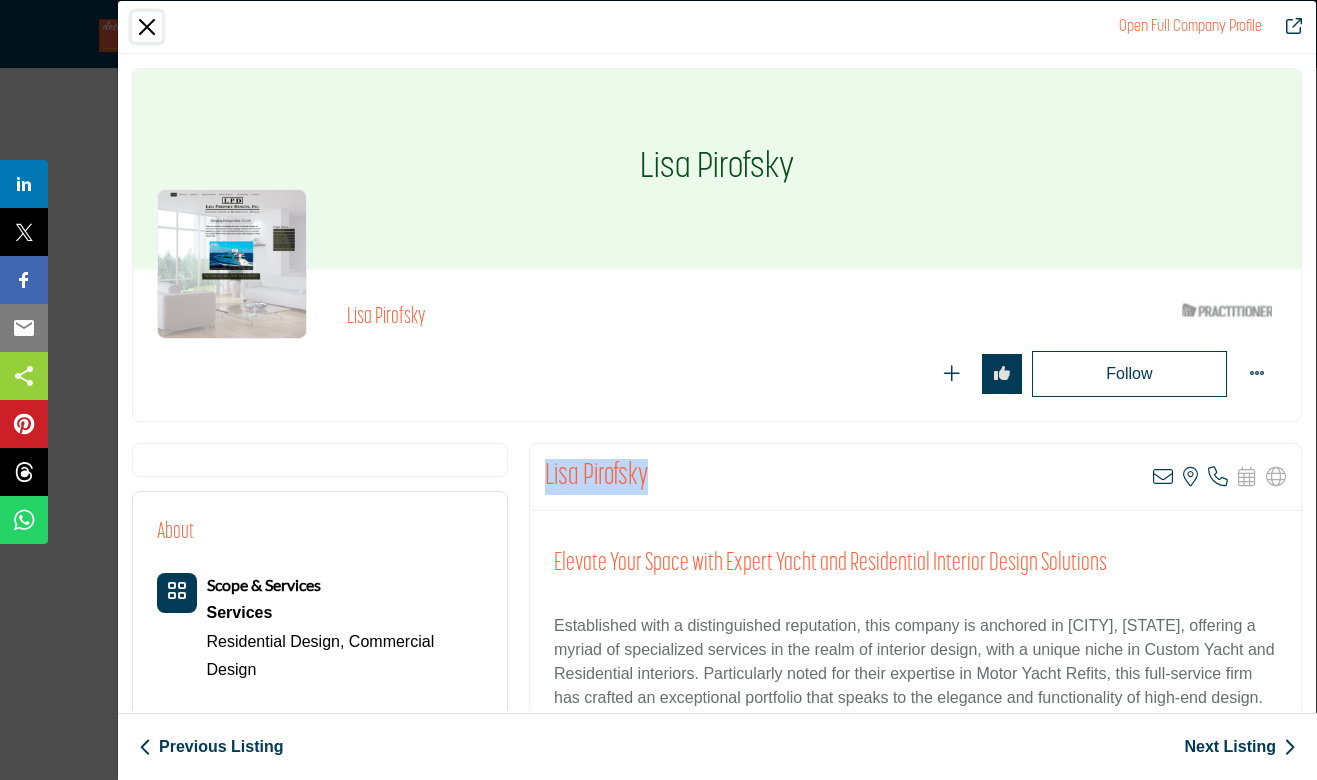 click at bounding box center [147, 27] 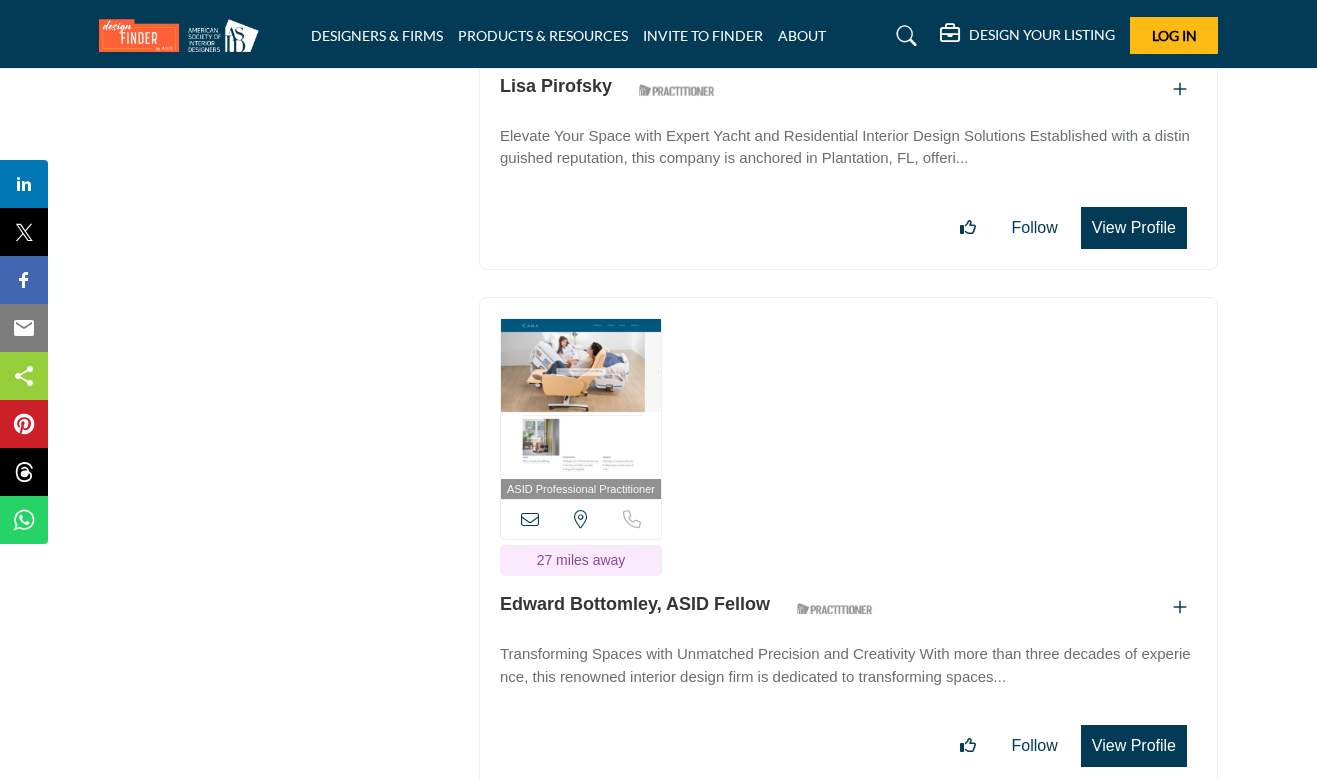 scroll, scrollTop: 53925, scrollLeft: 0, axis: vertical 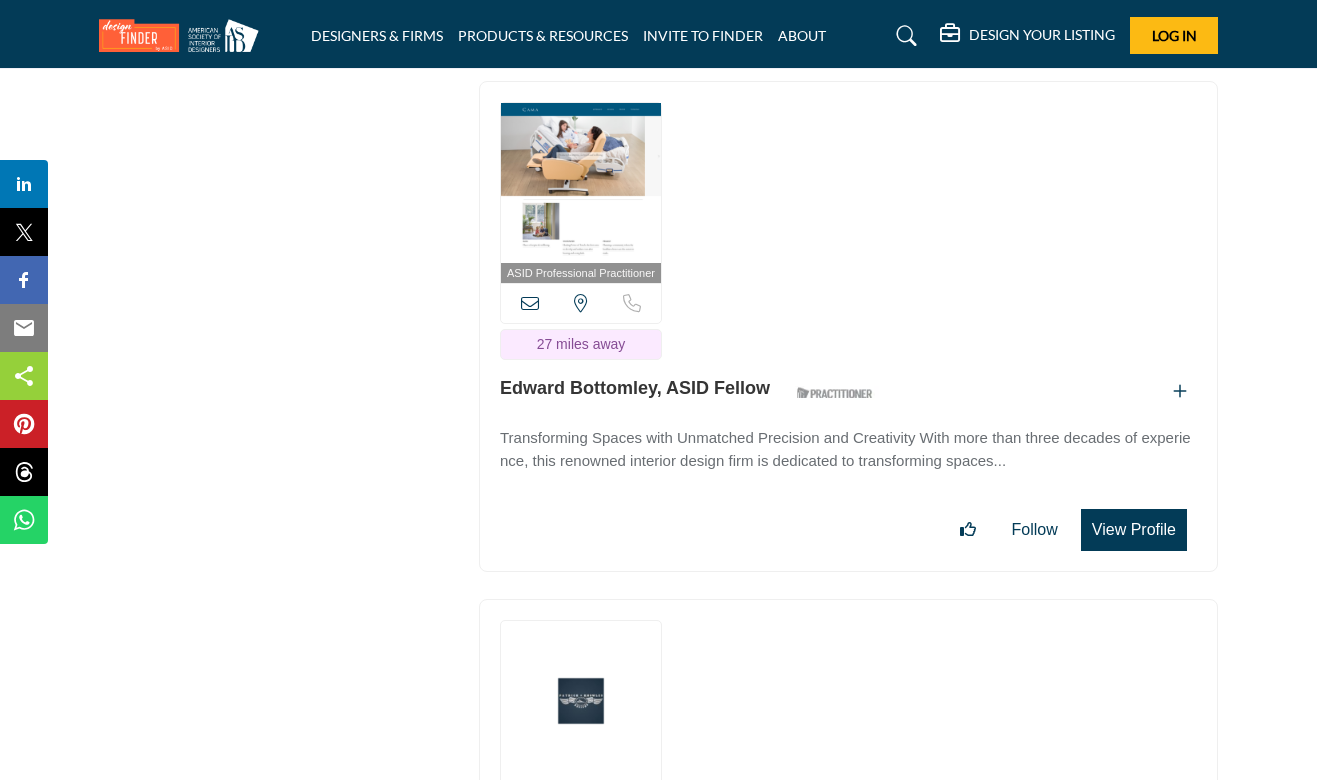 click on "View Profile" at bounding box center (1134, 530) 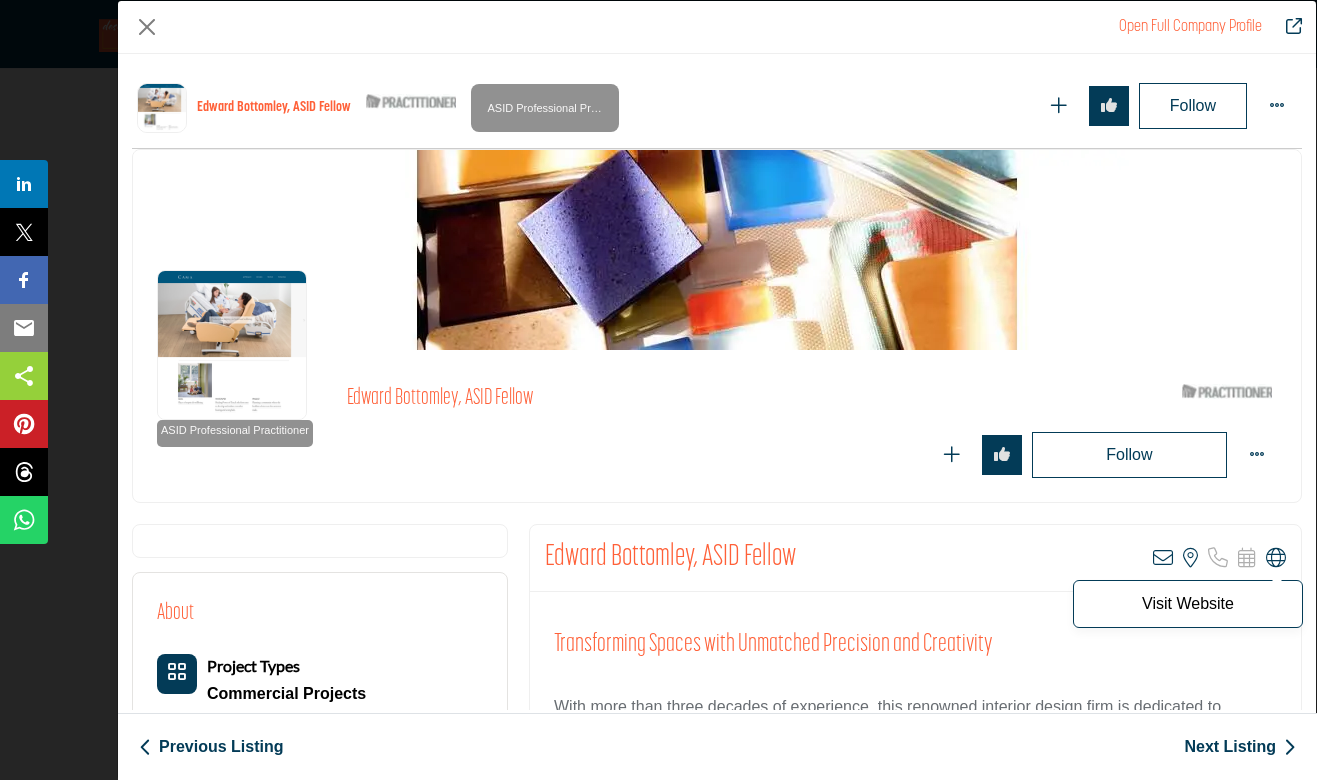 click at bounding box center (1276, 558) 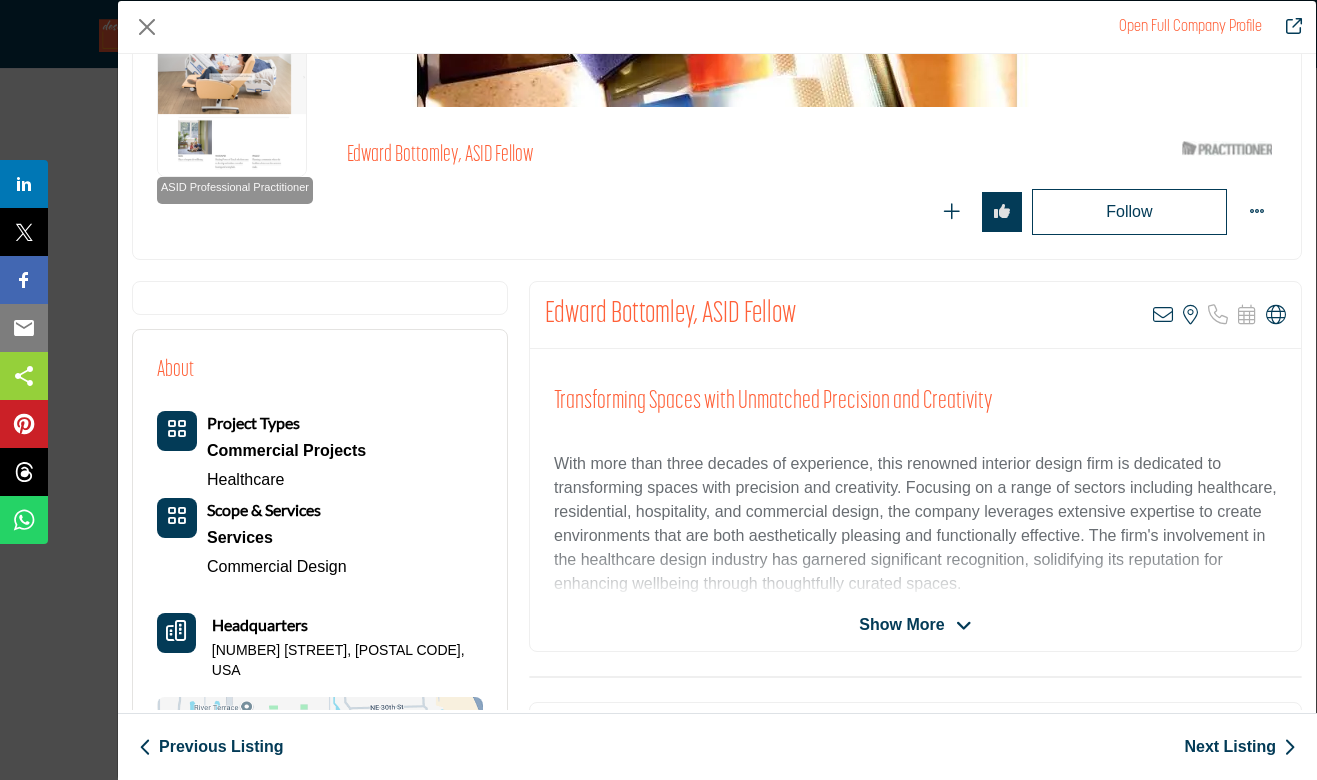 scroll, scrollTop: 0, scrollLeft: 0, axis: both 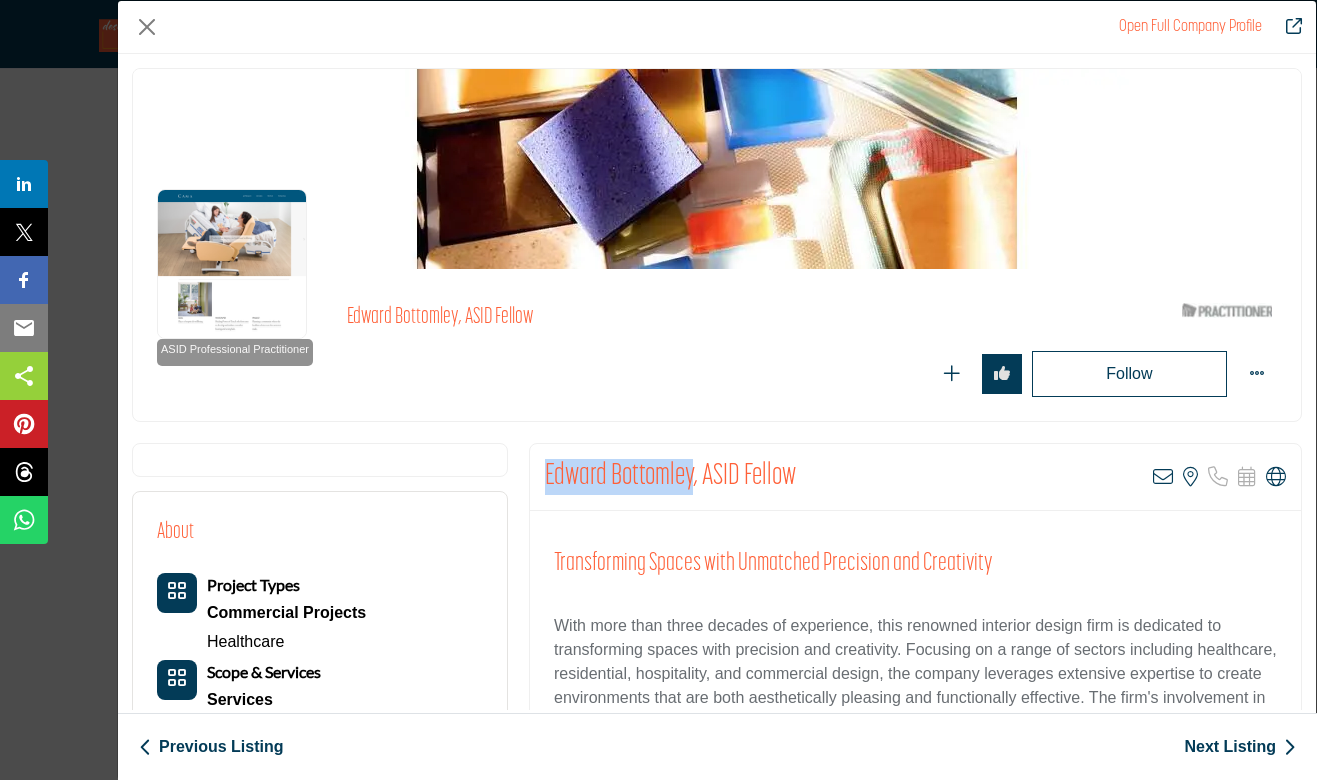 drag, startPoint x: 695, startPoint y: 471, endPoint x: 538, endPoint y: 458, distance: 157.5373 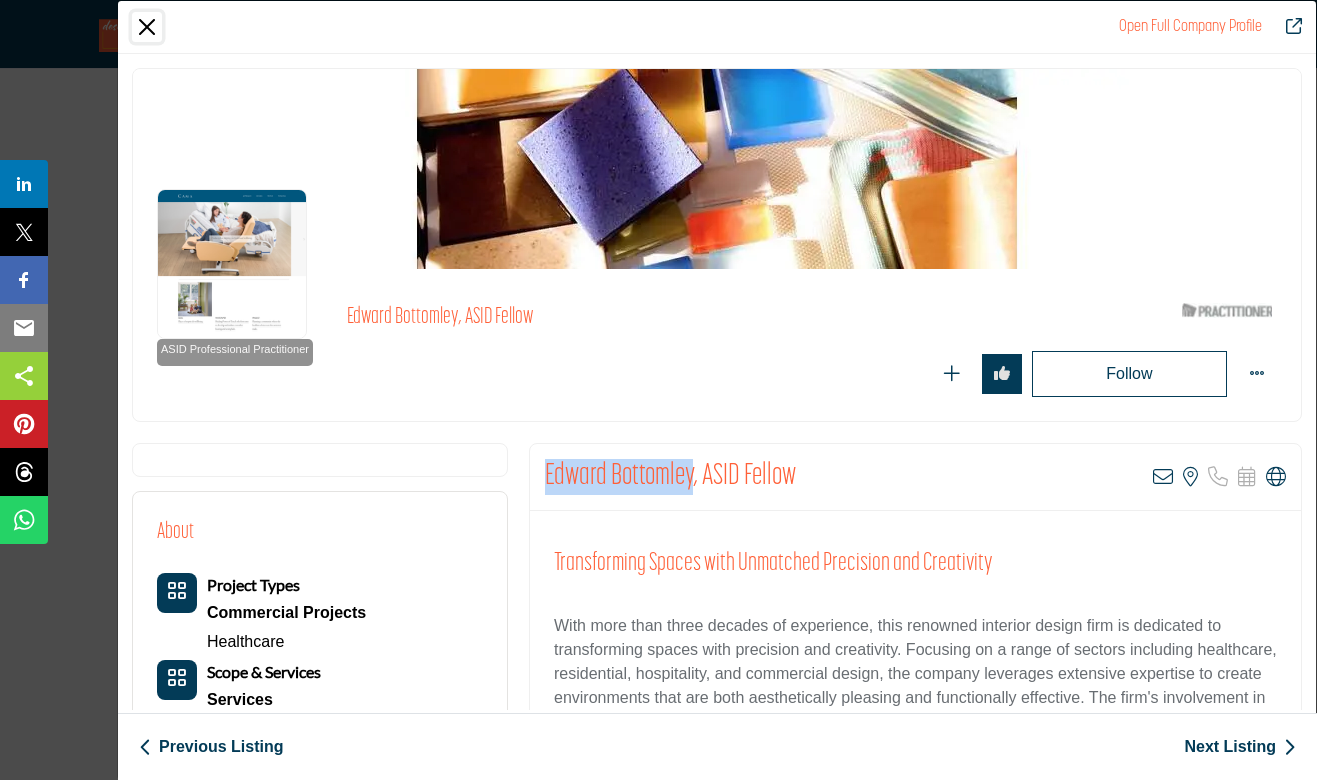 click at bounding box center [147, 27] 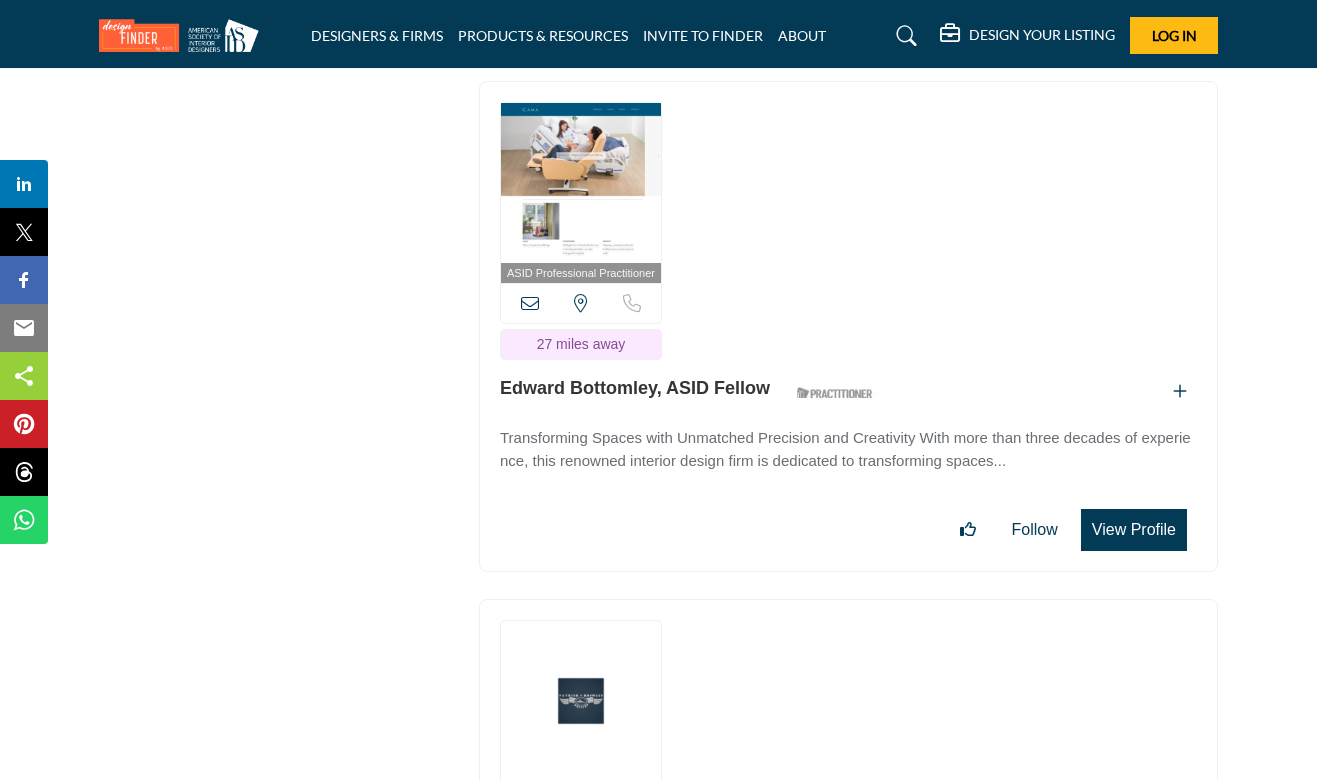 scroll, scrollTop: 54303, scrollLeft: 0, axis: vertical 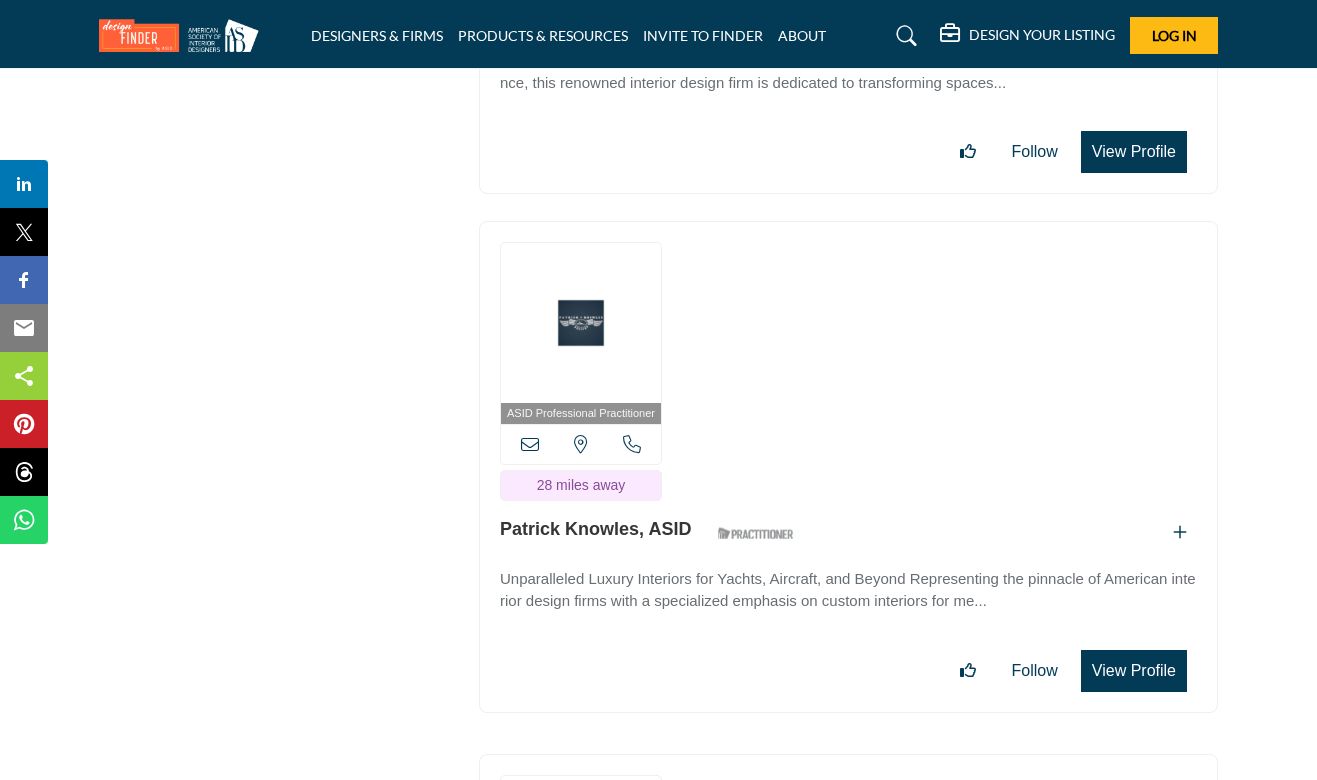 click on "View Profile" at bounding box center [1134, 671] 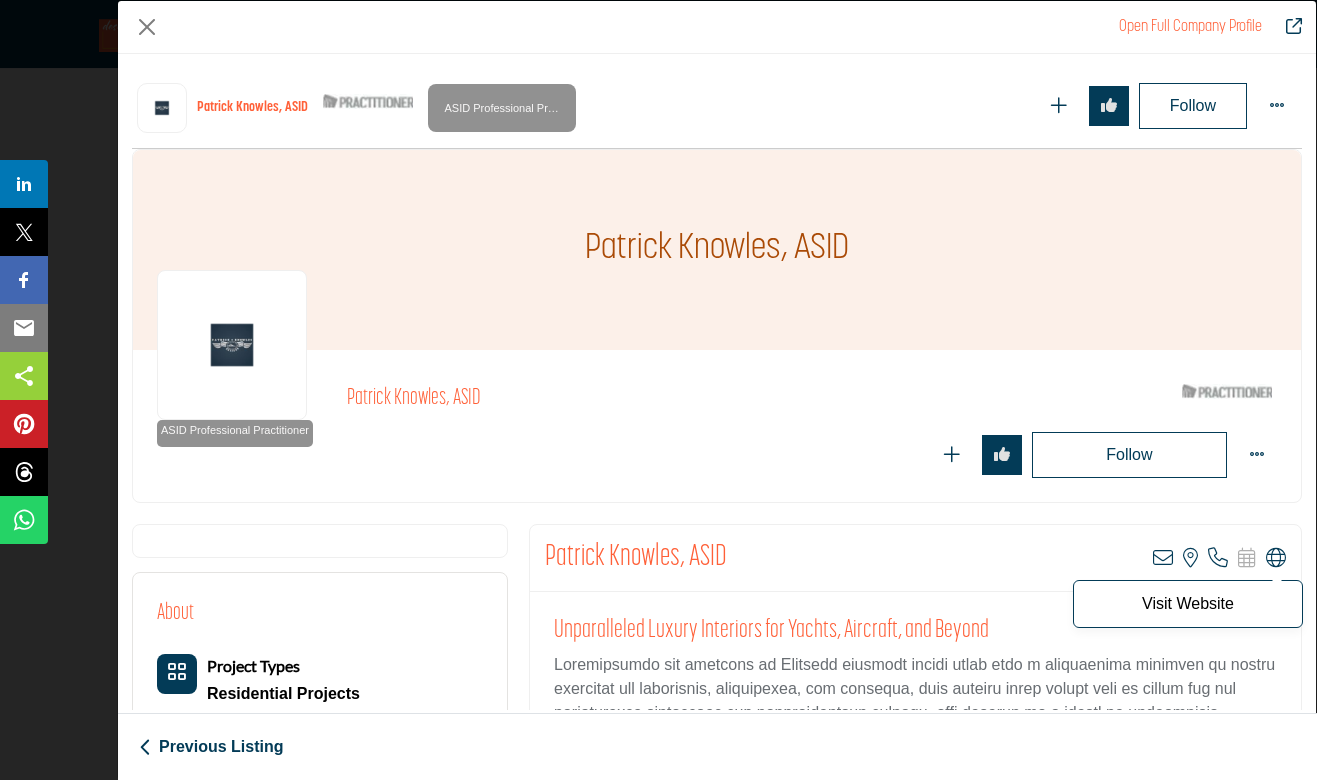 click at bounding box center (1276, 558) 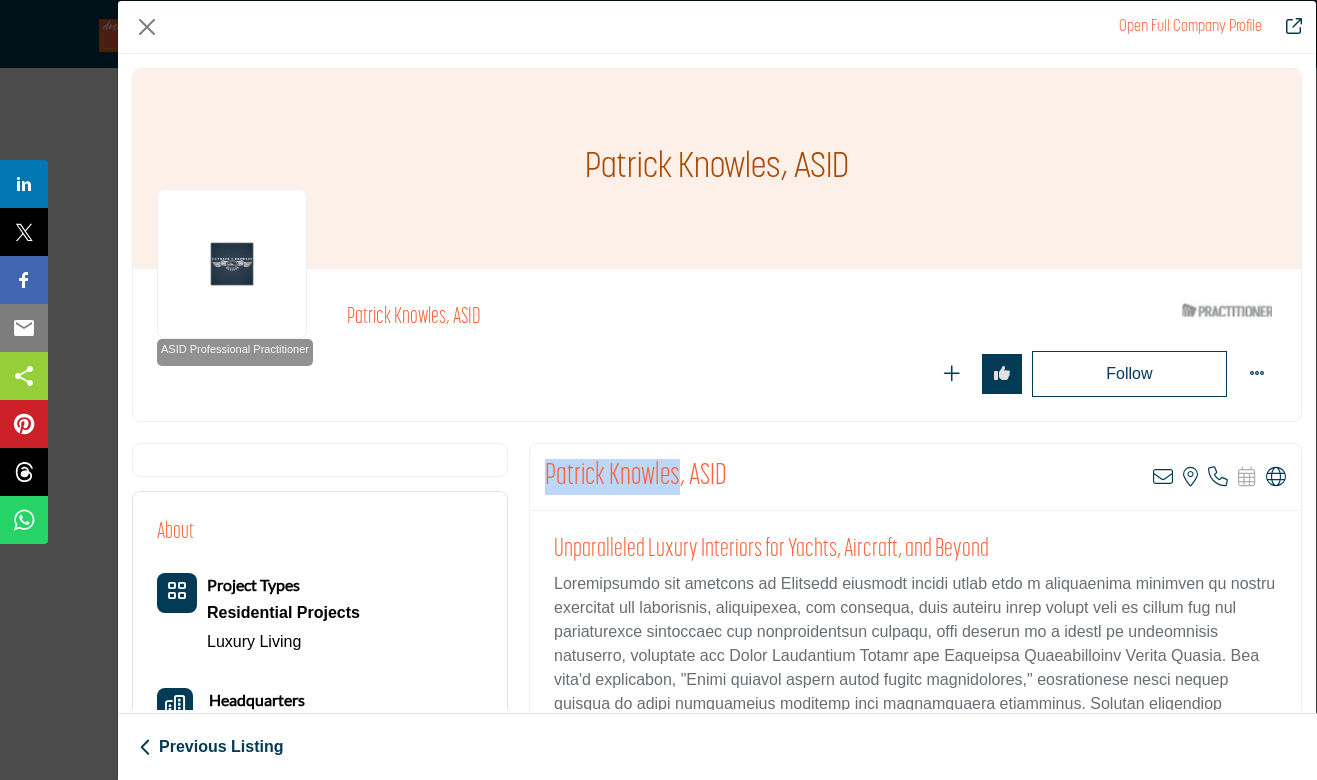 click on "[FIRST] [LAST], ASID
View email address of this listing
View the location of this listing
Call Number" at bounding box center (915, 477) 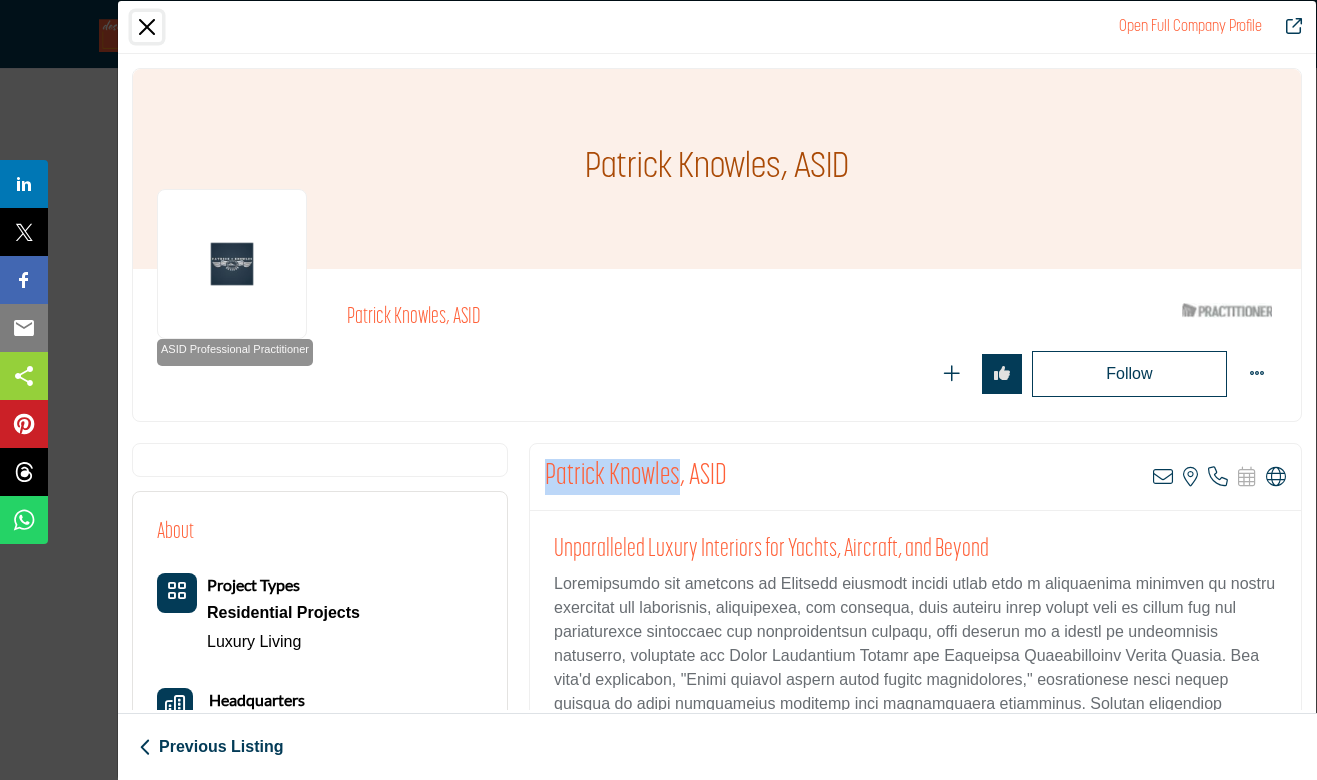 click at bounding box center [147, 27] 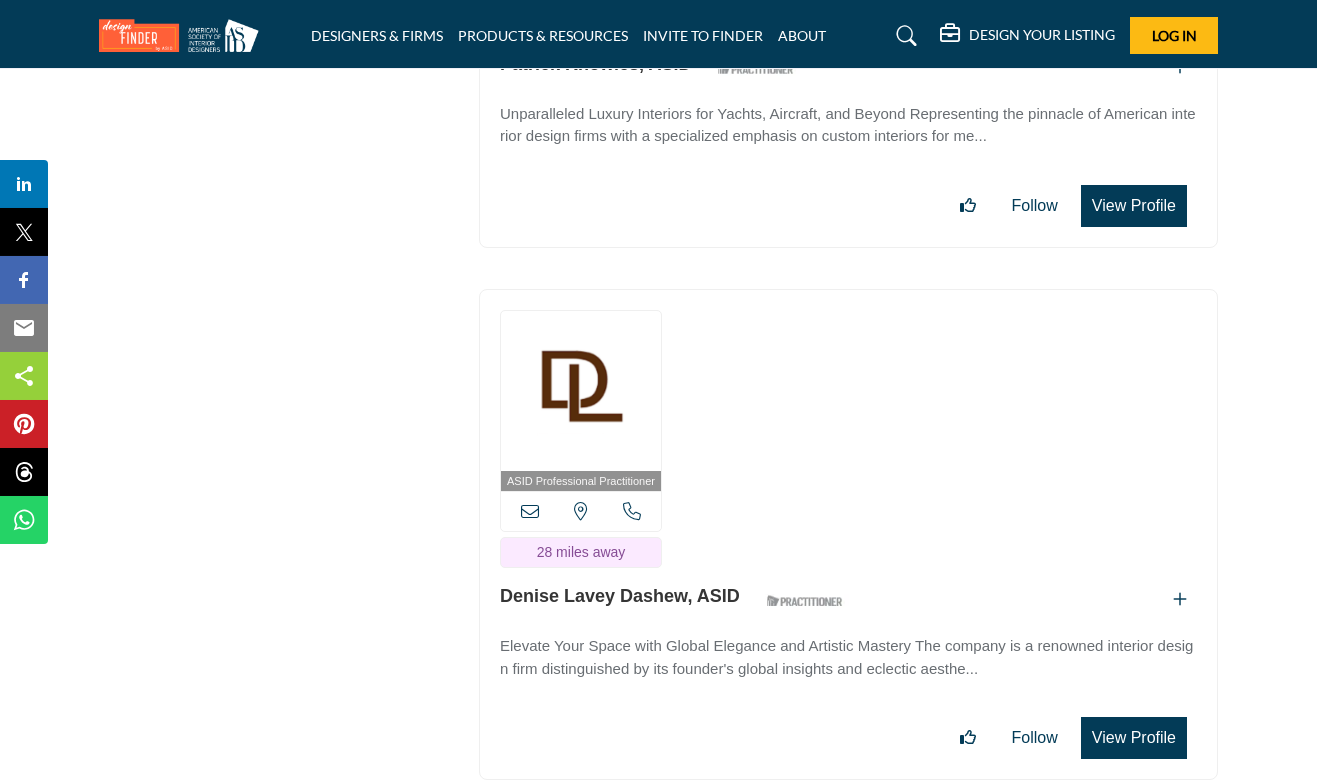scroll, scrollTop: 54789, scrollLeft: 0, axis: vertical 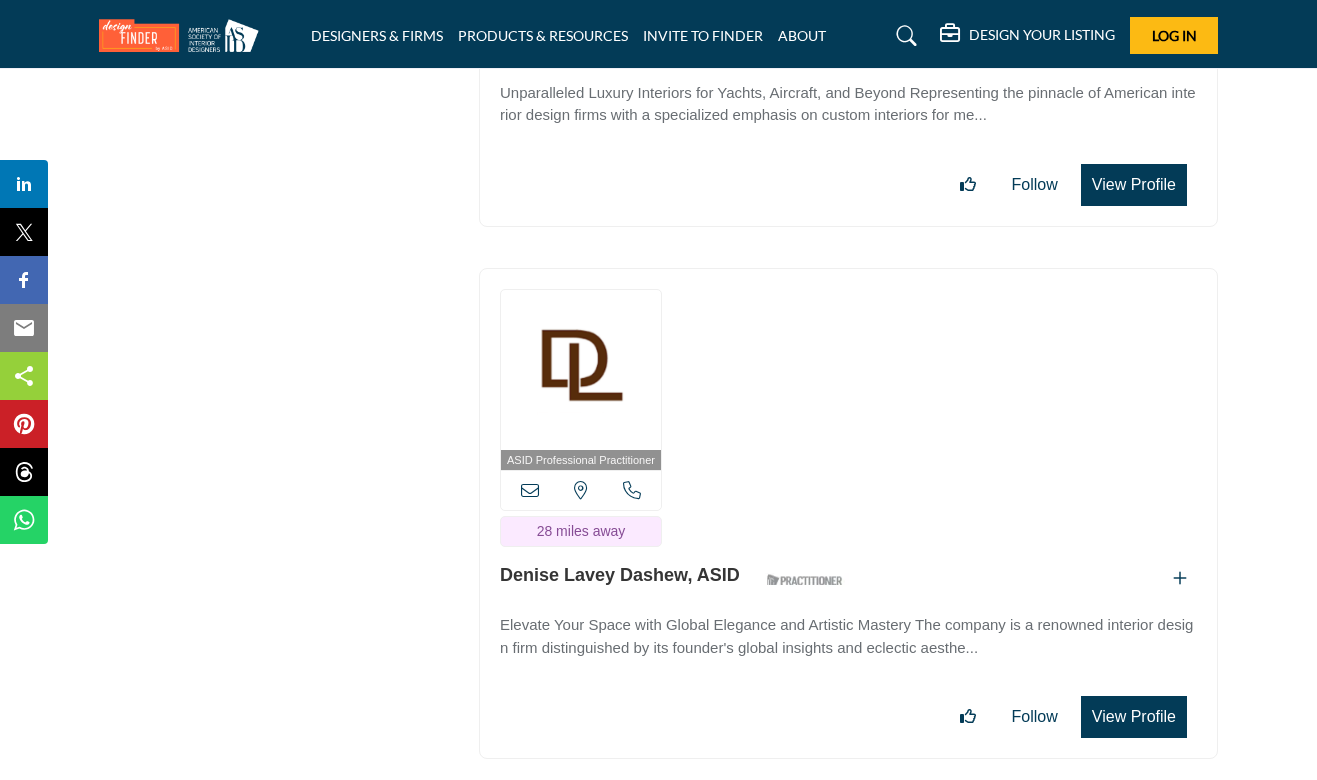 click on "View Profile" at bounding box center [1134, 717] 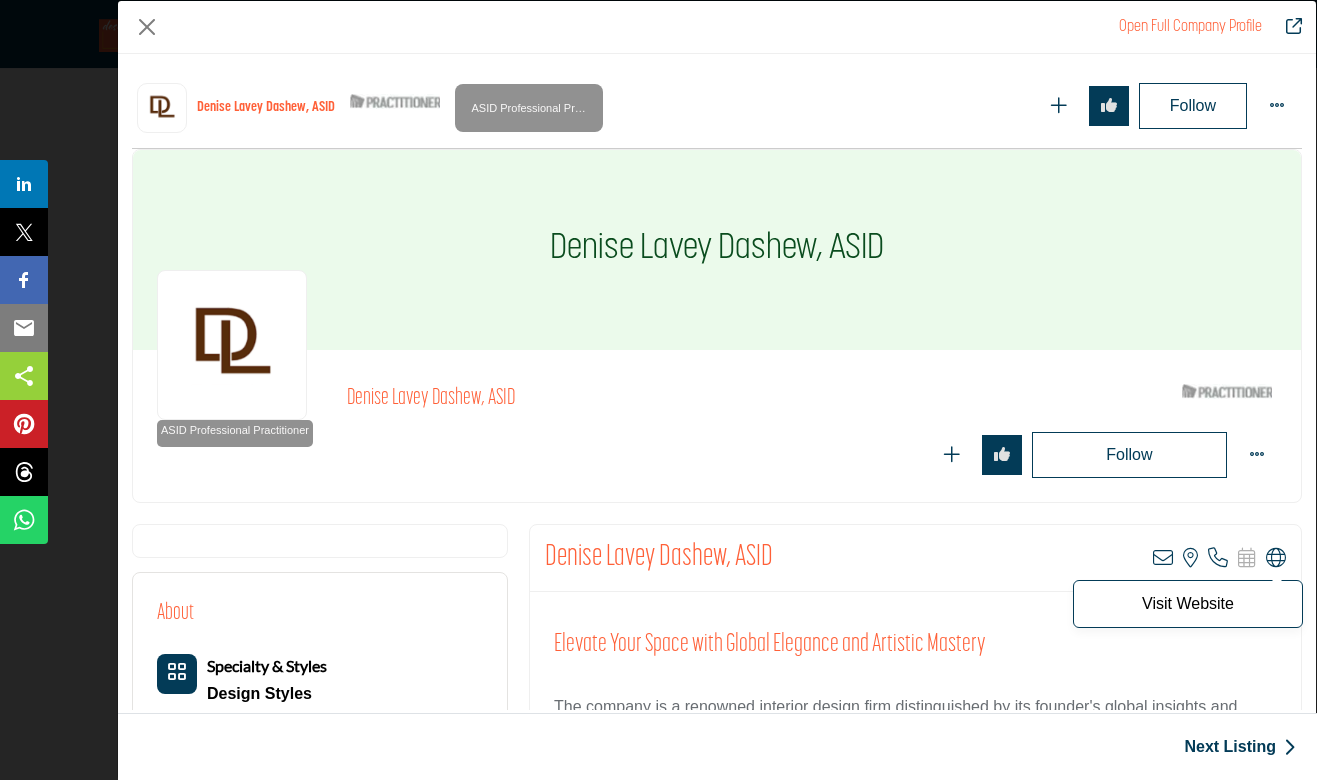 click at bounding box center [1276, 558] 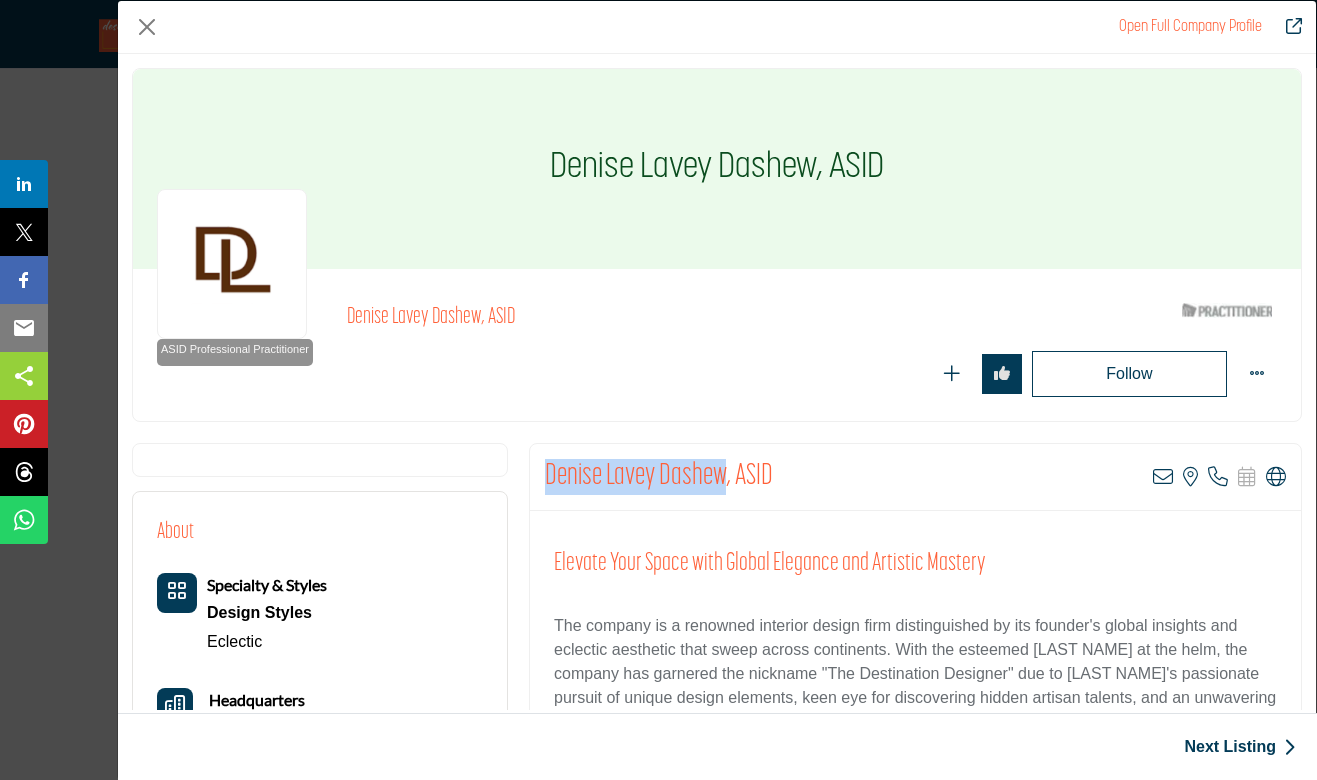 drag, startPoint x: 726, startPoint y: 468, endPoint x: 543, endPoint y: 458, distance: 183.27303 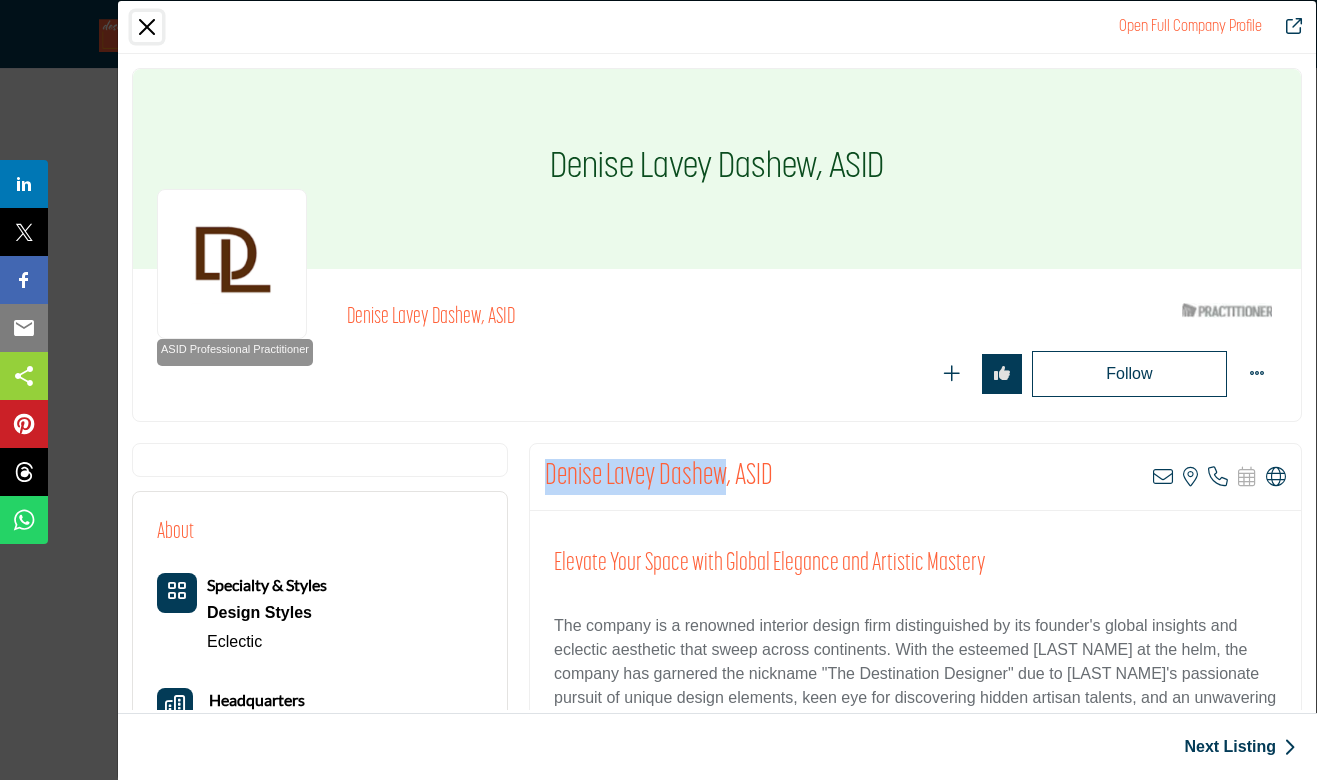click at bounding box center (147, 27) 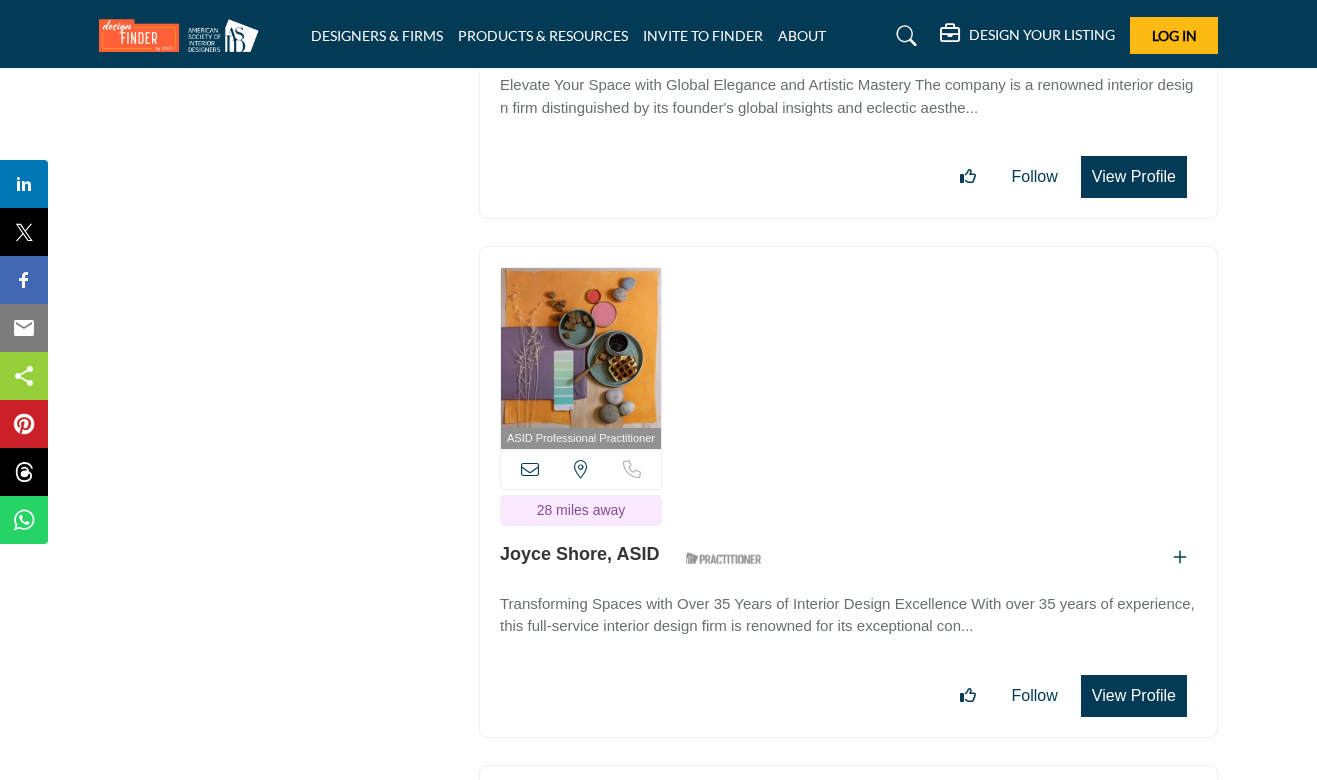 scroll, scrollTop: 55383, scrollLeft: 0, axis: vertical 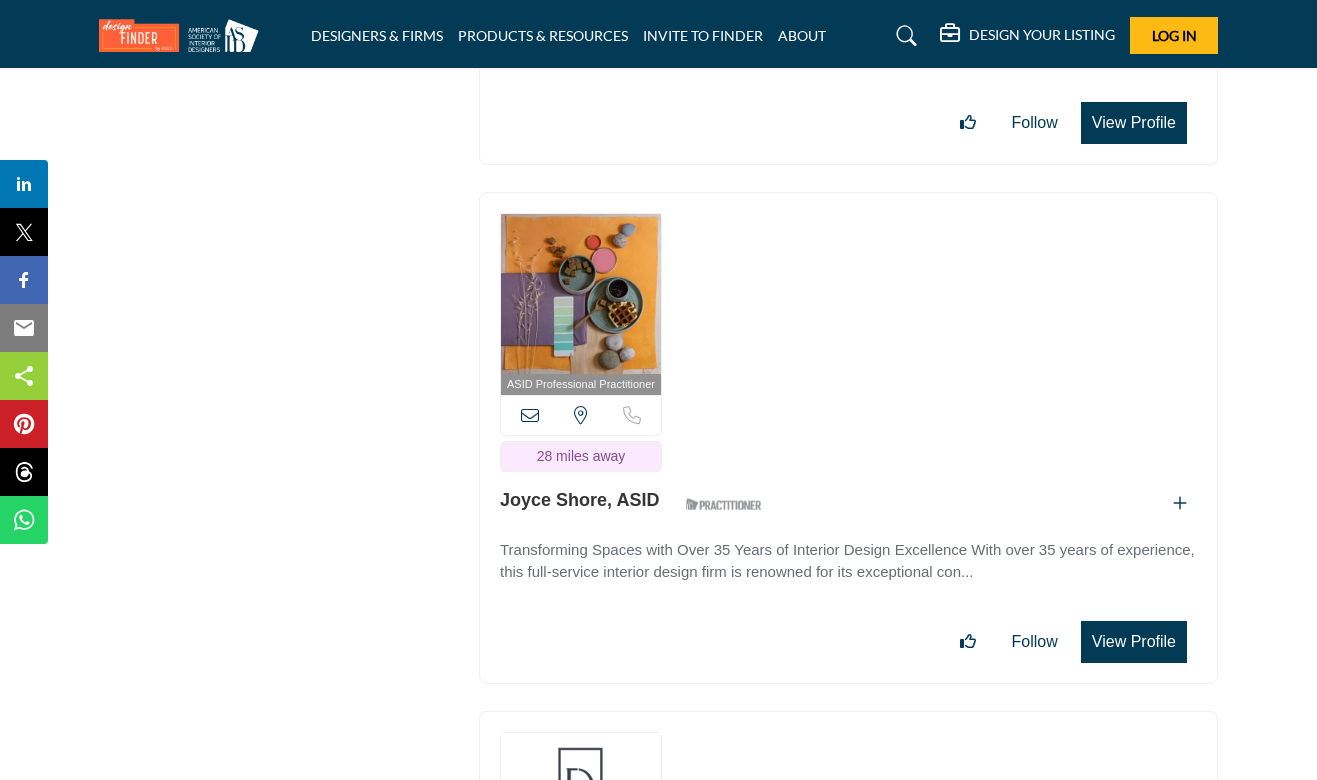 click on "View Profile" at bounding box center [1134, 642] 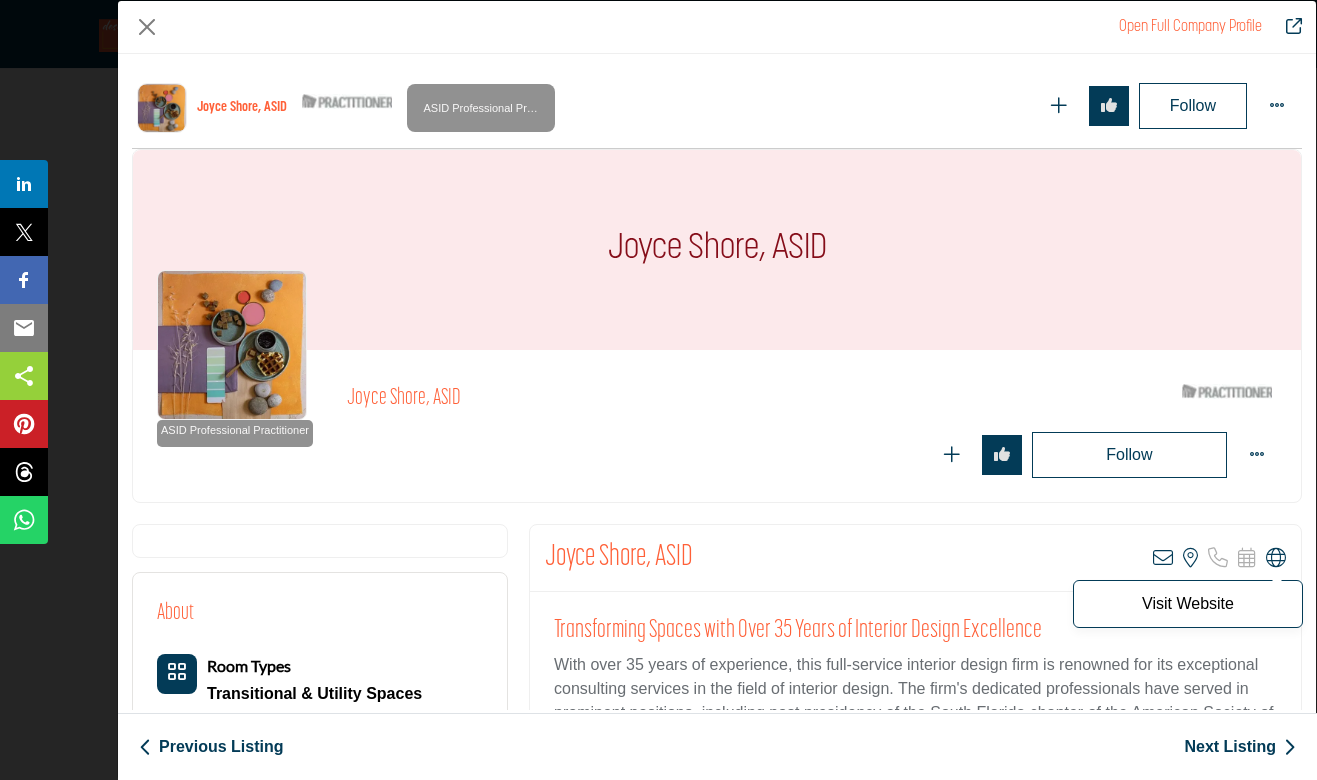 click at bounding box center [1276, 558] 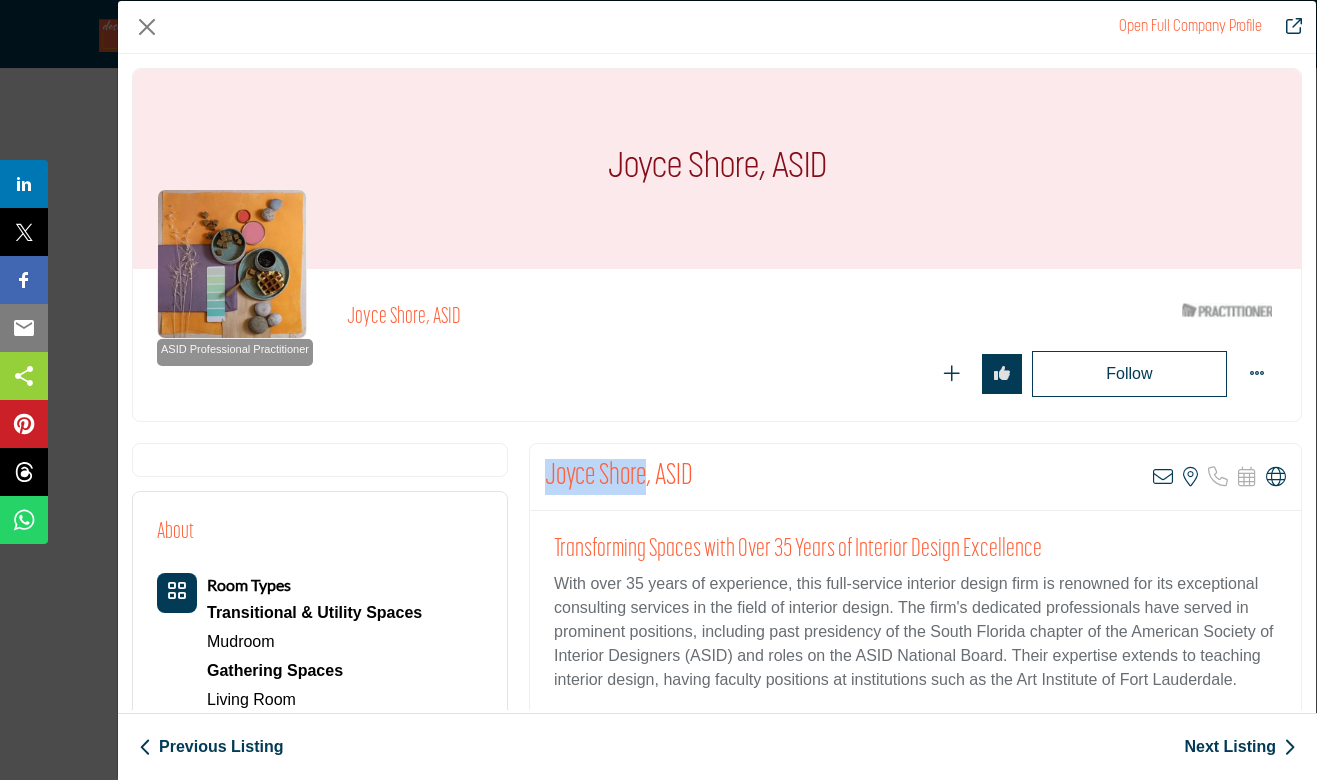 drag, startPoint x: 647, startPoint y: 470, endPoint x: 534, endPoint y: 472, distance: 113.0177 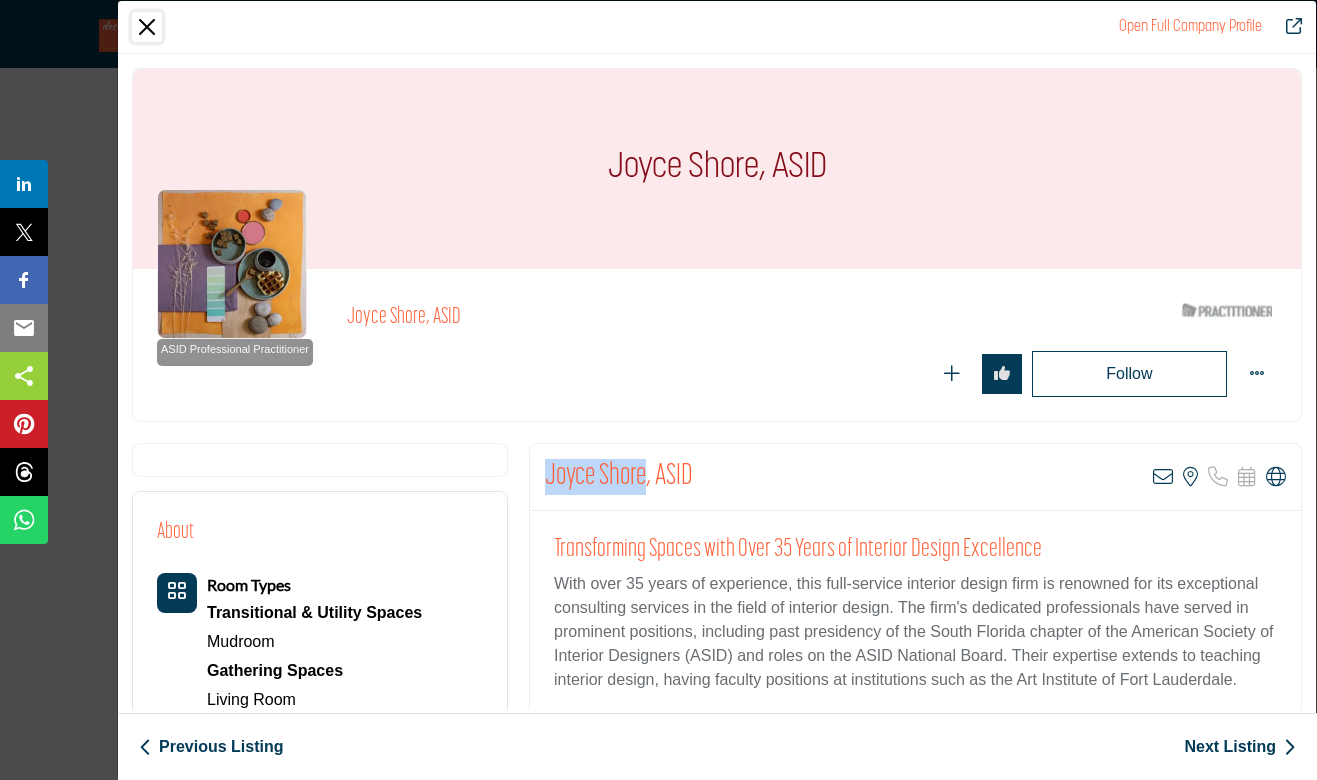 click at bounding box center [147, 27] 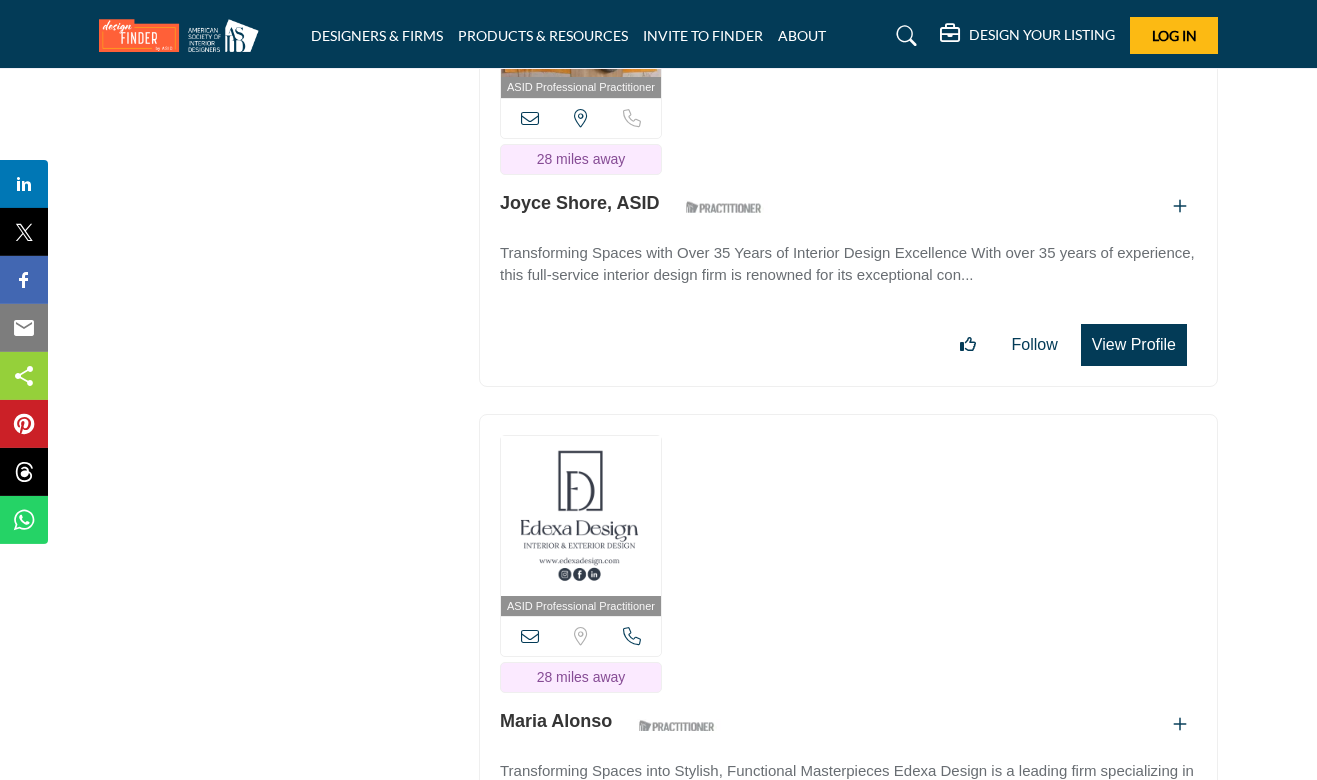 scroll, scrollTop: 55815, scrollLeft: 0, axis: vertical 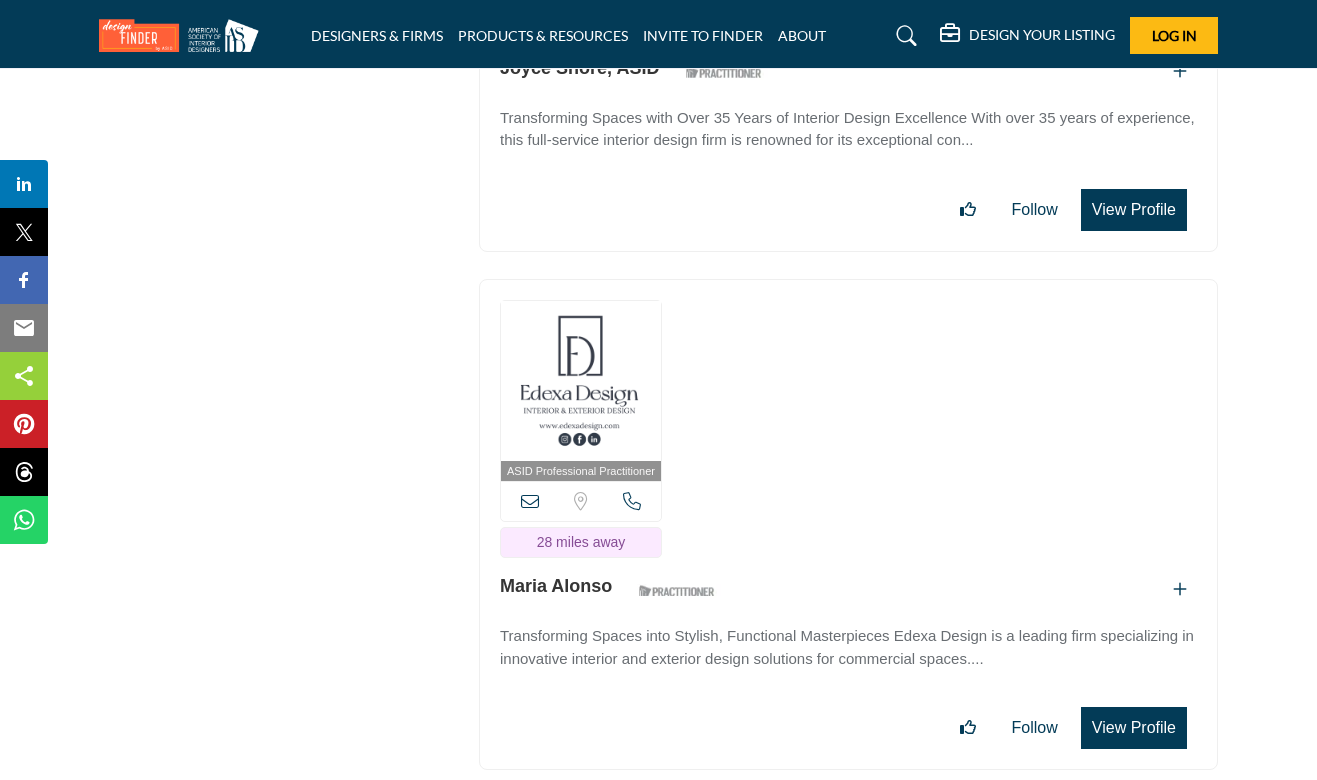click on "View Profile" at bounding box center (1134, 728) 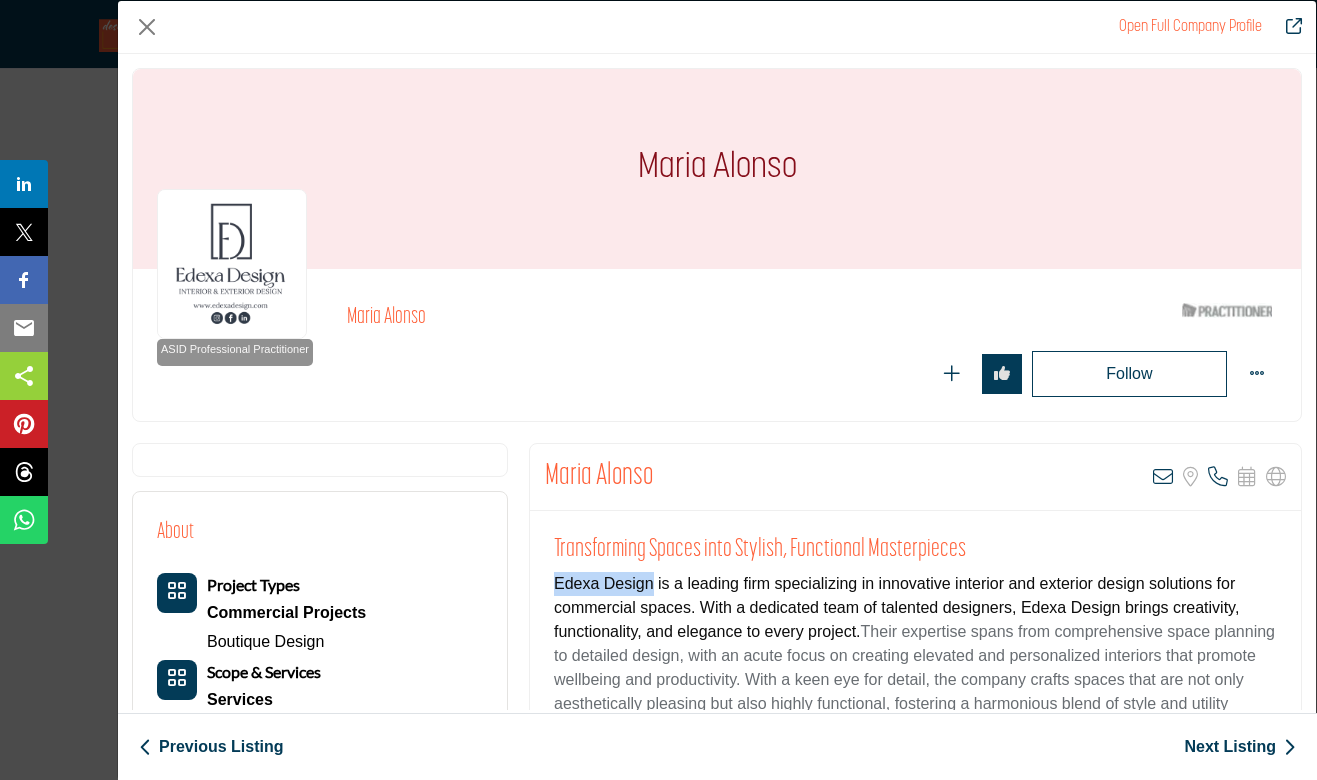 drag, startPoint x: 655, startPoint y: 664, endPoint x: 553, endPoint y: 590, distance: 126.01587 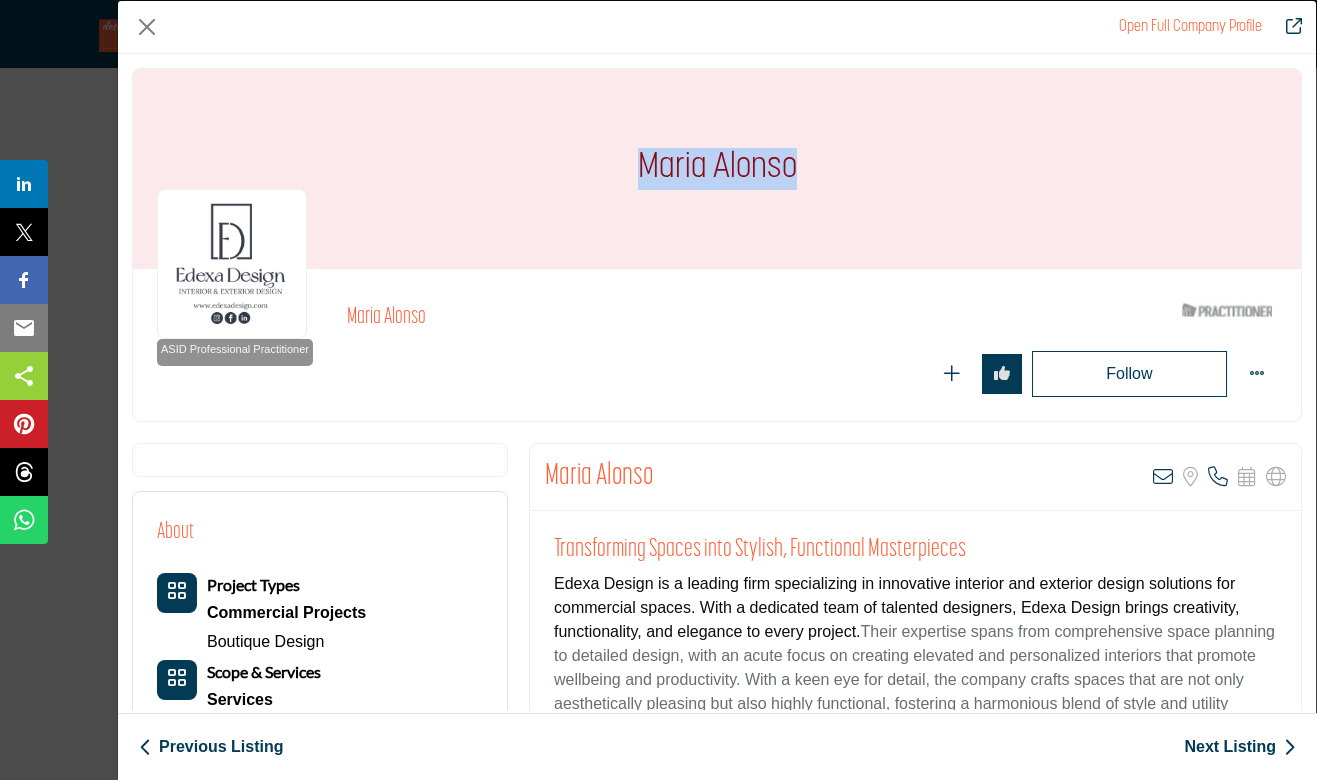 drag, startPoint x: 633, startPoint y: 177, endPoint x: 635, endPoint y: 167, distance: 10.198039 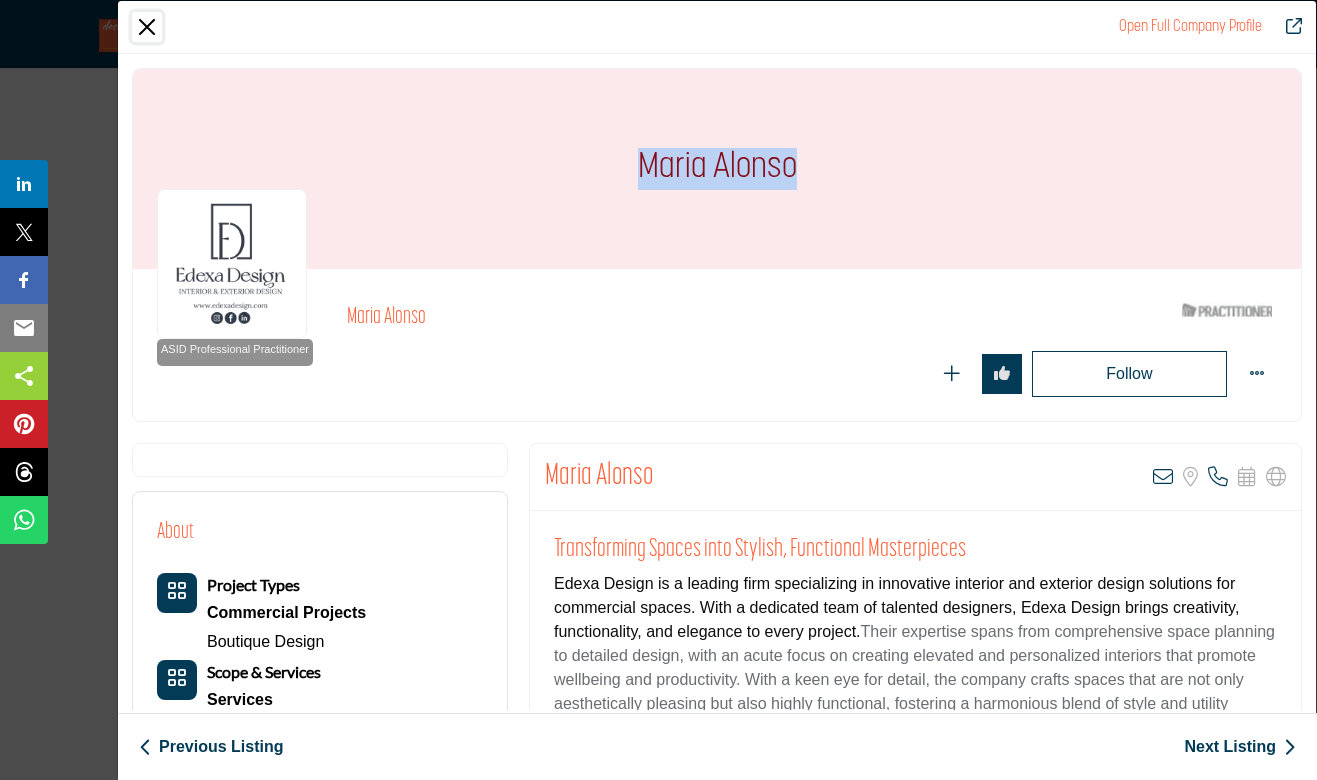click at bounding box center (147, 27) 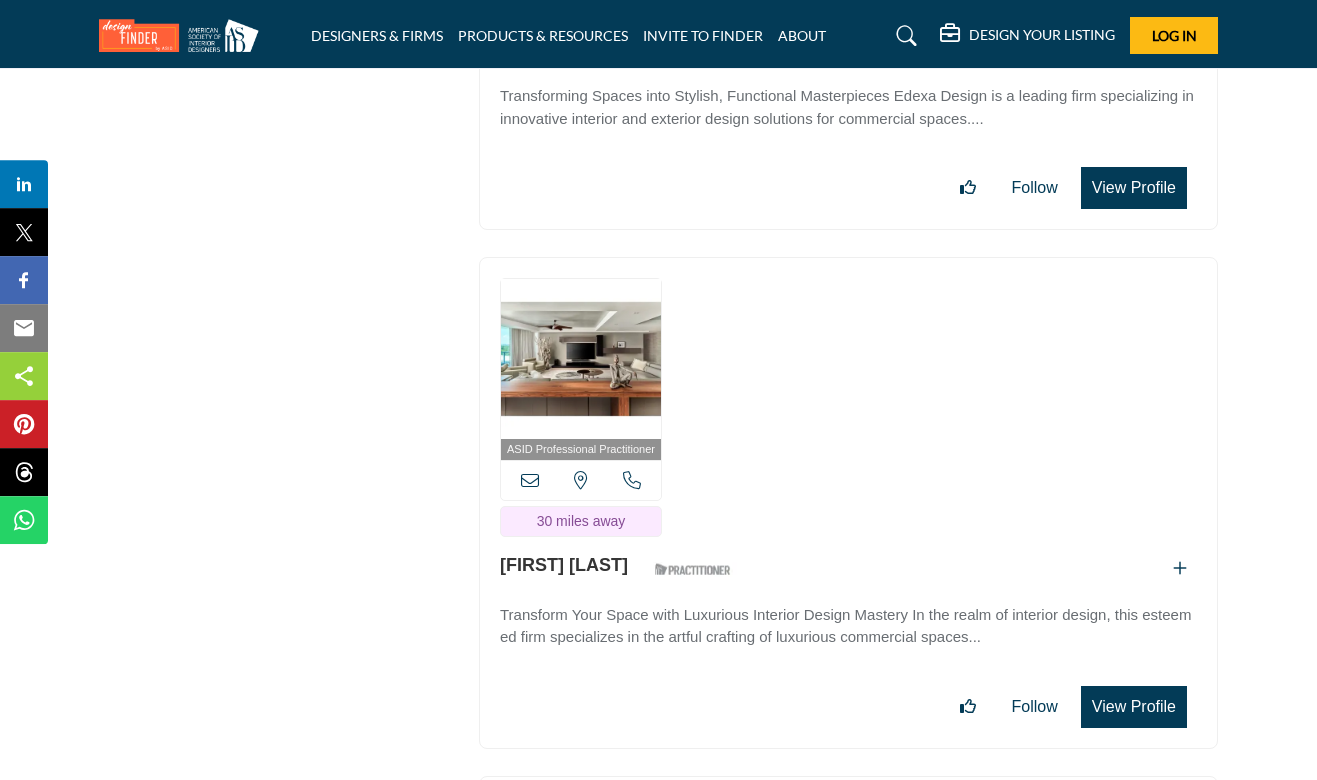 scroll, scrollTop: 56409, scrollLeft: 0, axis: vertical 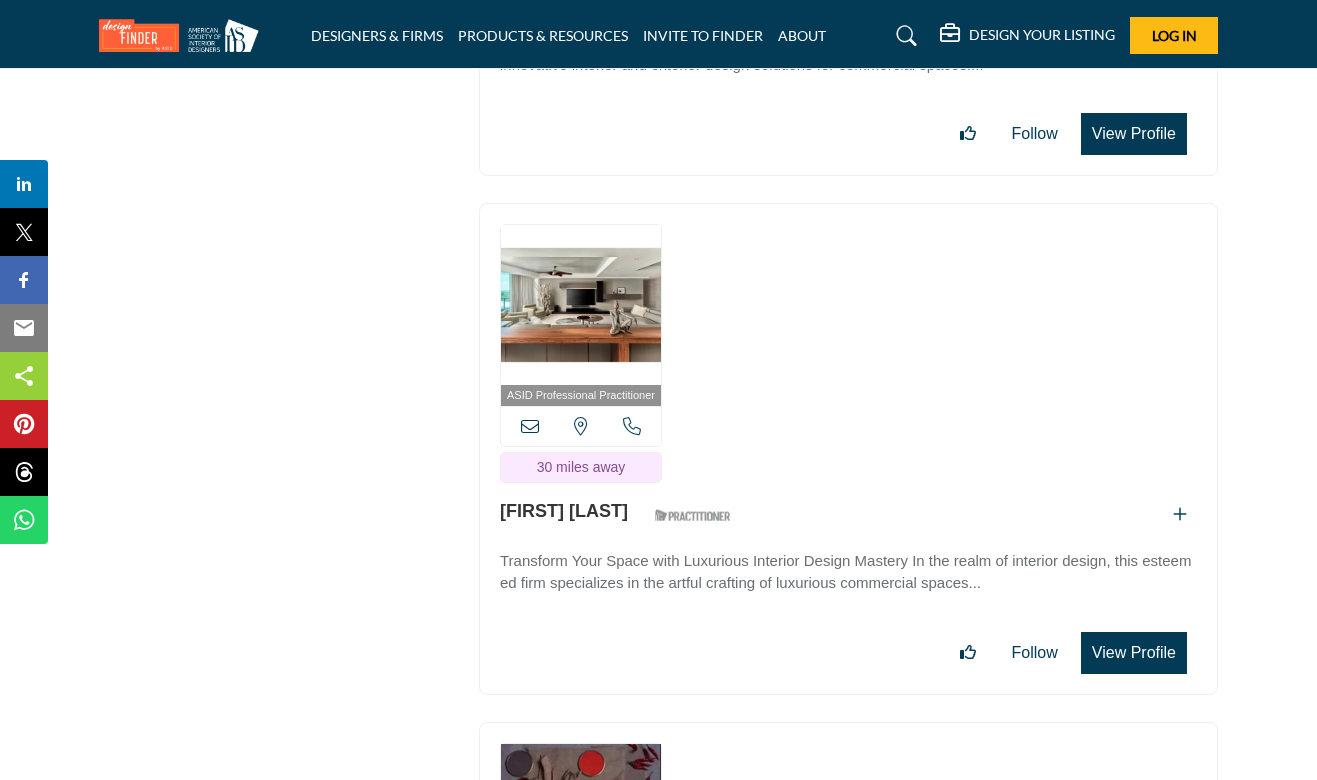 click on "View Profile" at bounding box center (1134, 653) 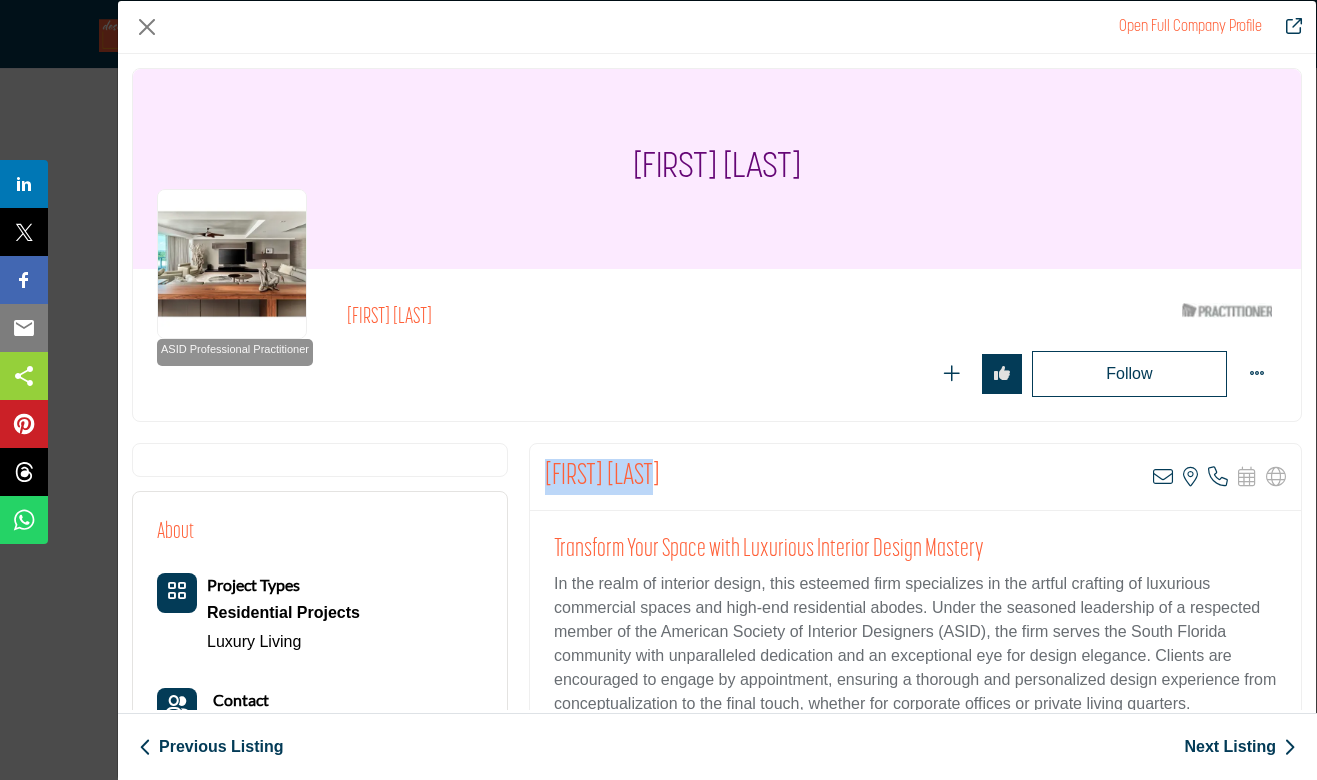 drag, startPoint x: 601, startPoint y: 545, endPoint x: 540, endPoint y: 485, distance: 85.56284 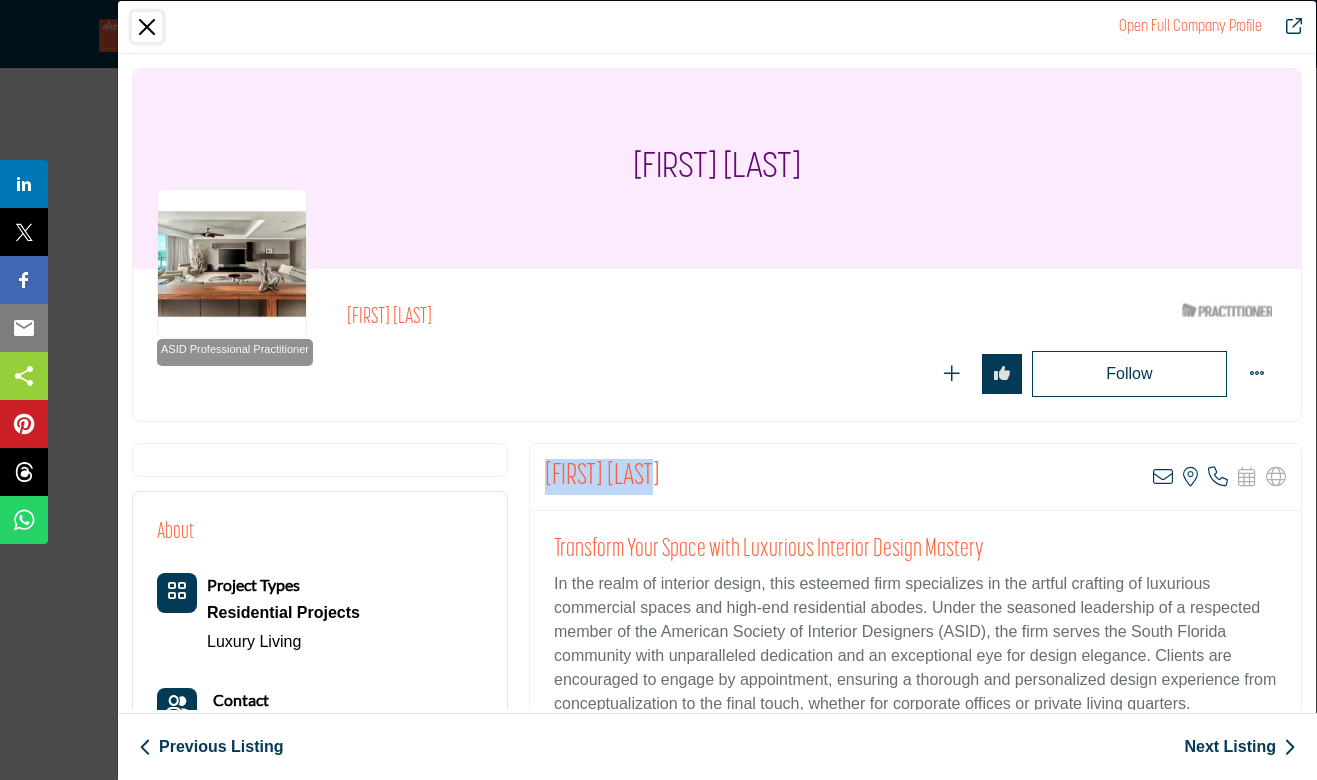 click at bounding box center (147, 27) 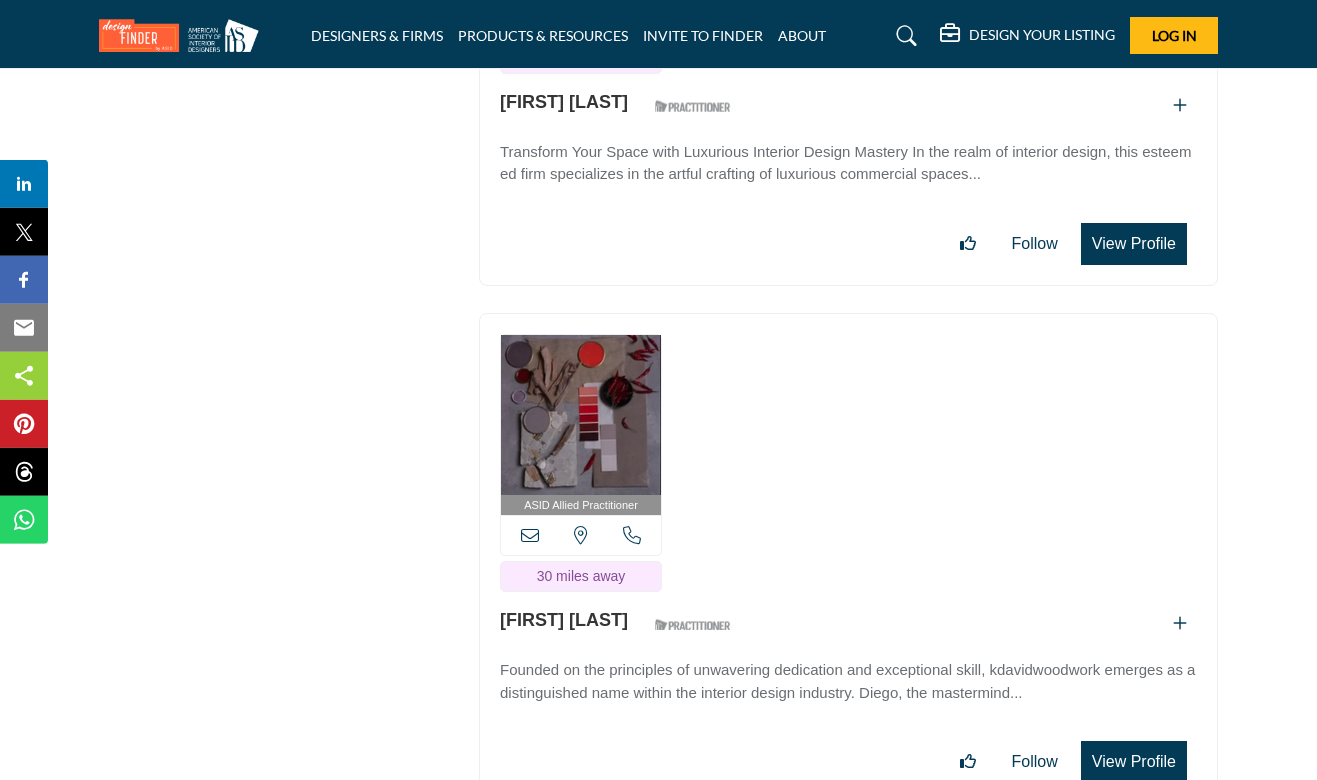 scroll, scrollTop: 56949, scrollLeft: 0, axis: vertical 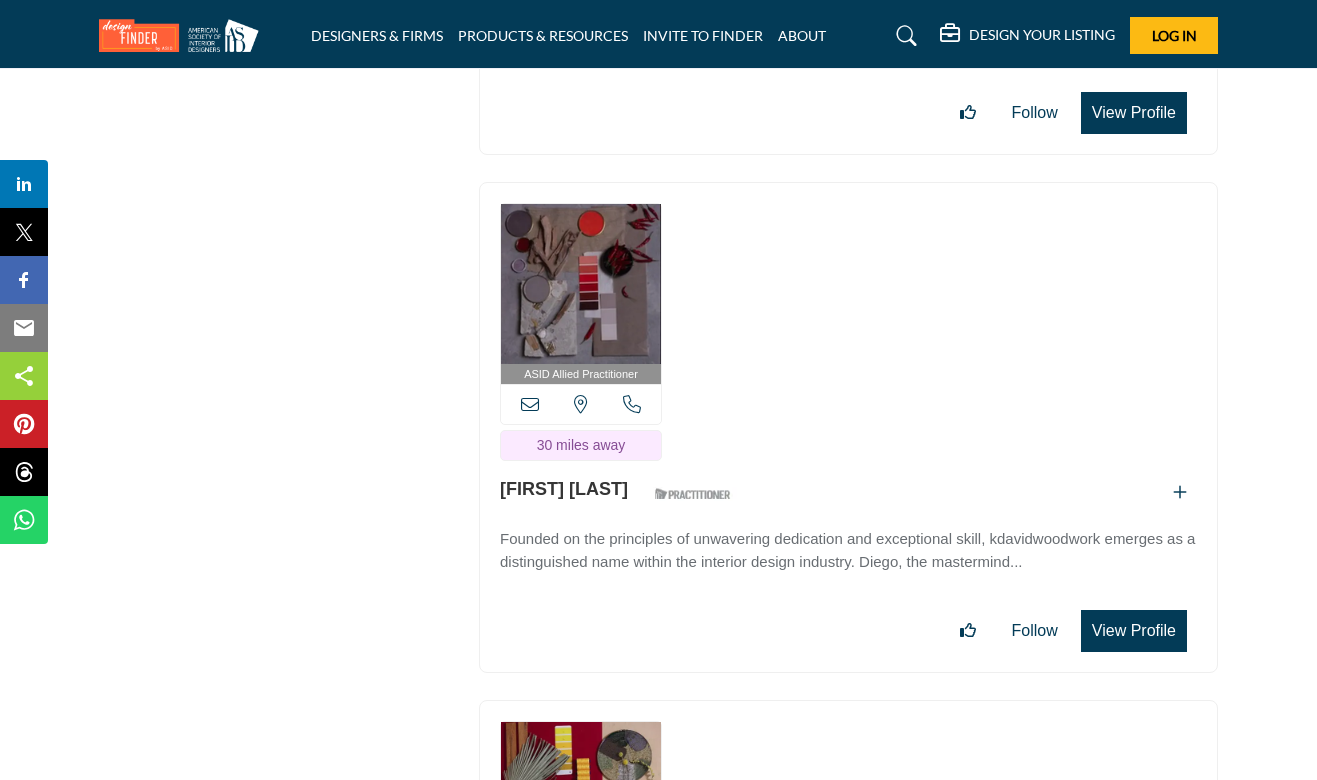 click on "View Profile" at bounding box center [1134, 631] 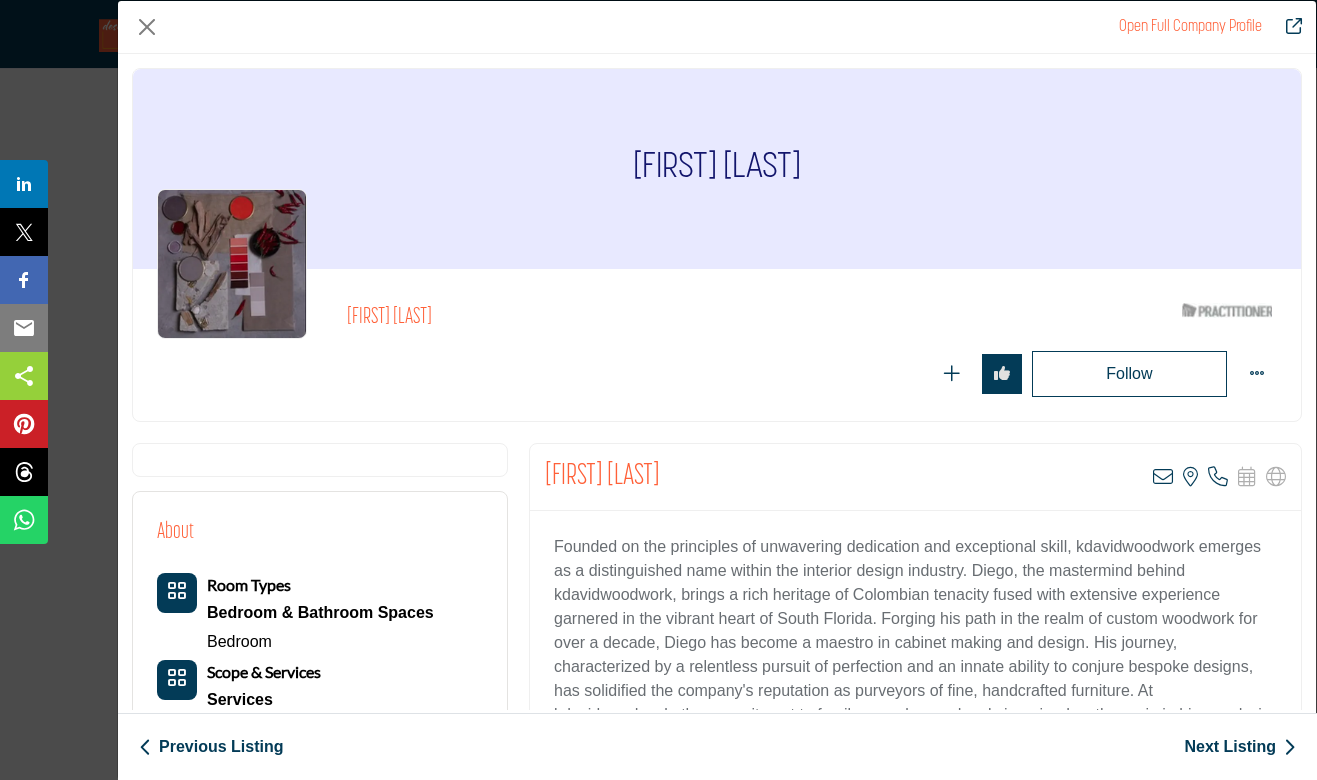 drag, startPoint x: 714, startPoint y: 475, endPoint x: 548, endPoint y: 467, distance: 166.19266 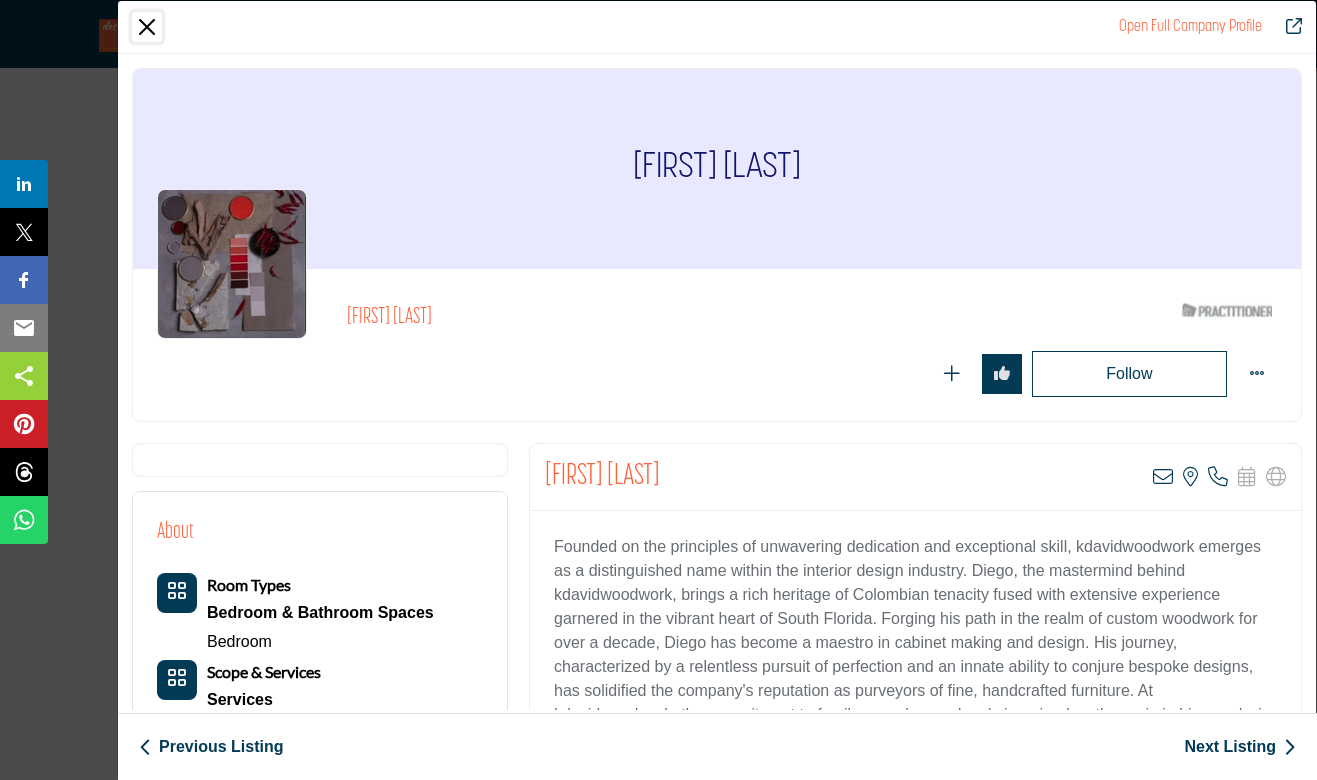 click at bounding box center [147, 27] 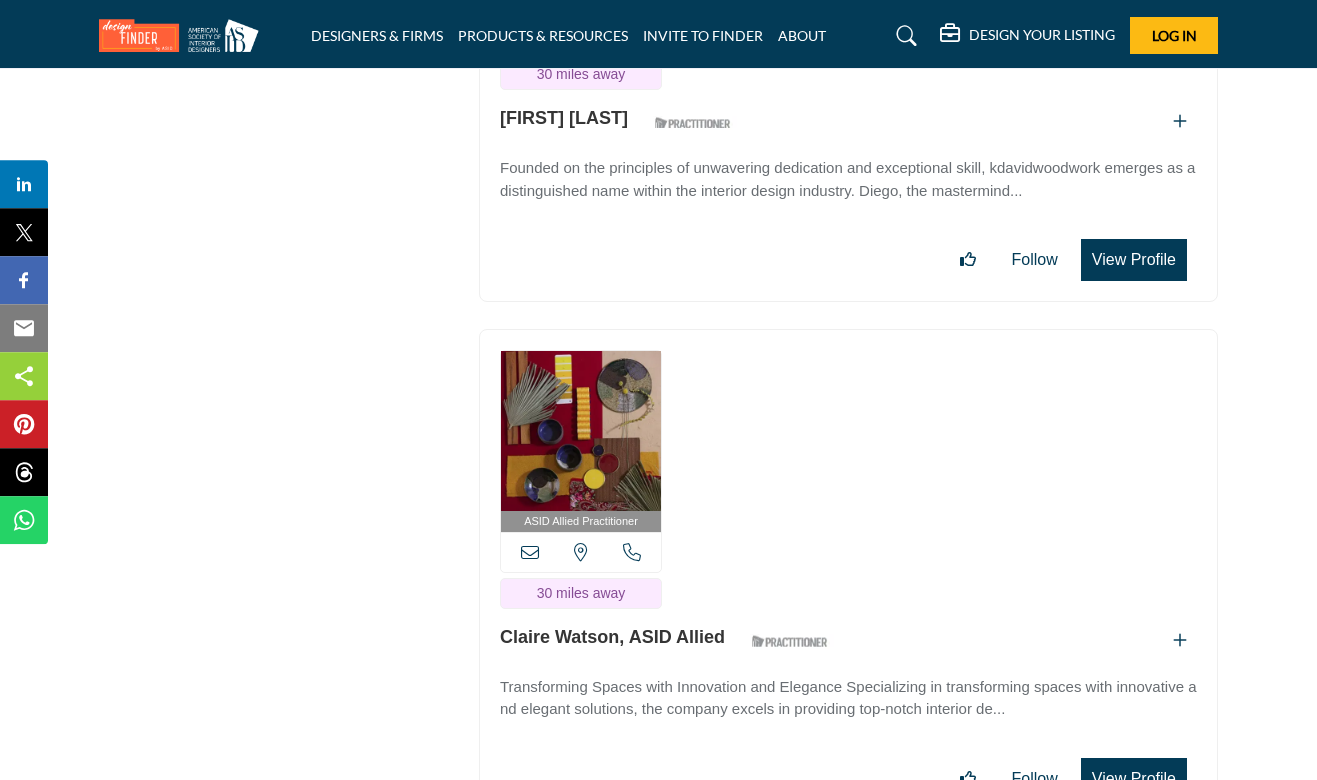 scroll, scrollTop: 57381, scrollLeft: 0, axis: vertical 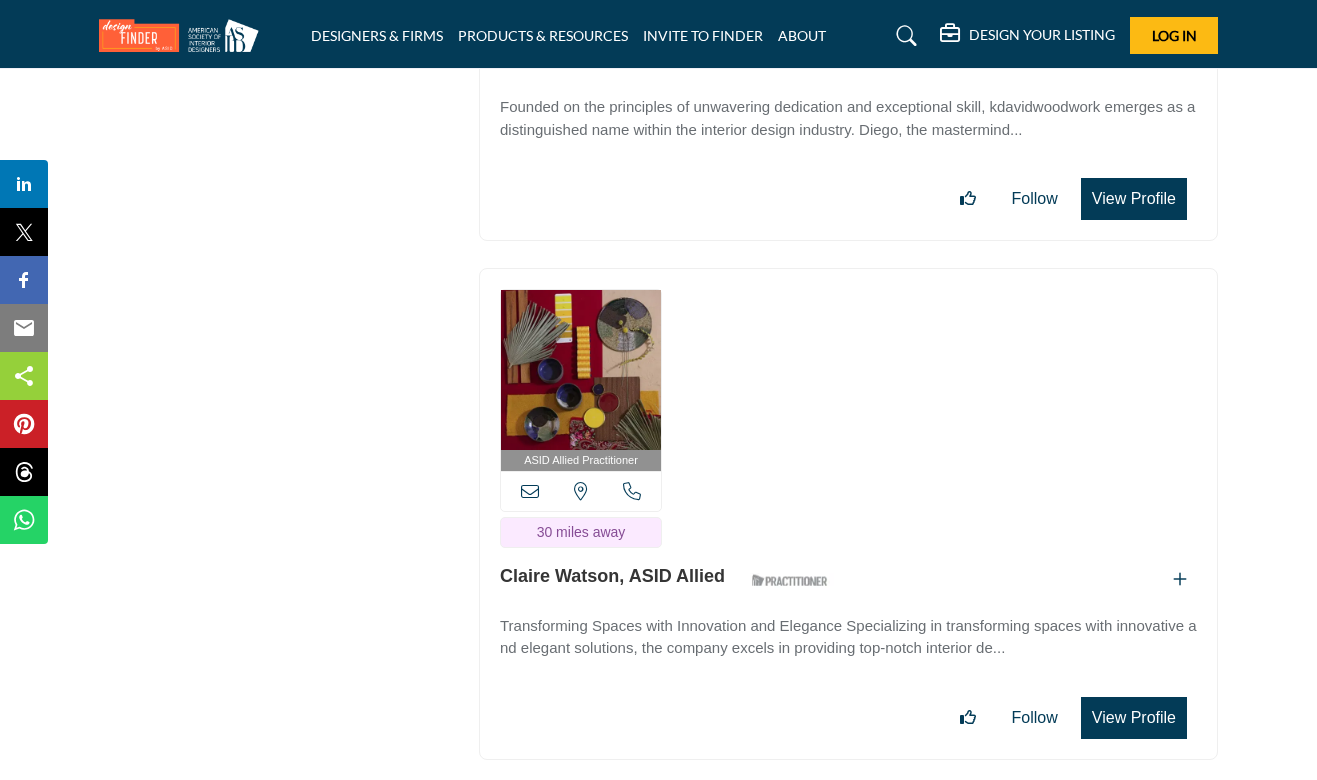 click on "View Profile" at bounding box center [1134, 718] 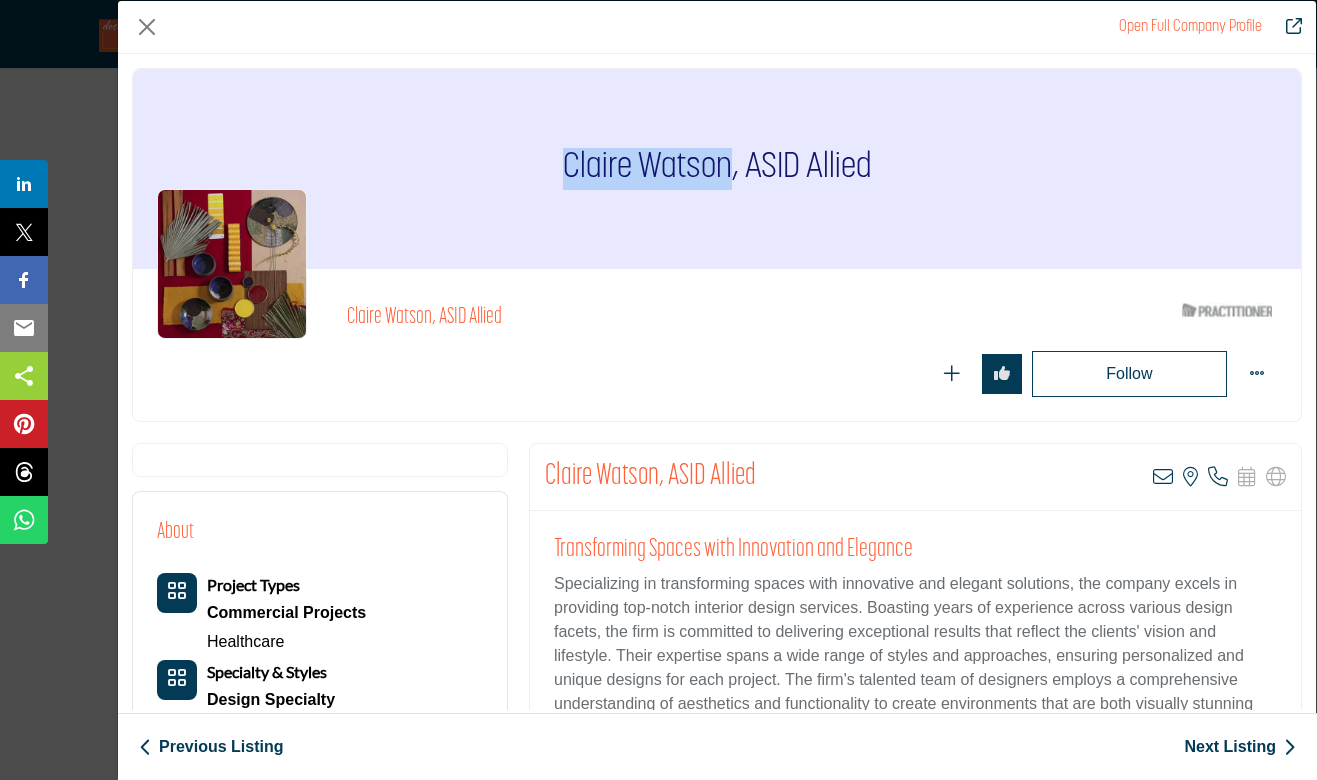 click on "Claire Watson, ASID Allied" at bounding box center (717, 169) 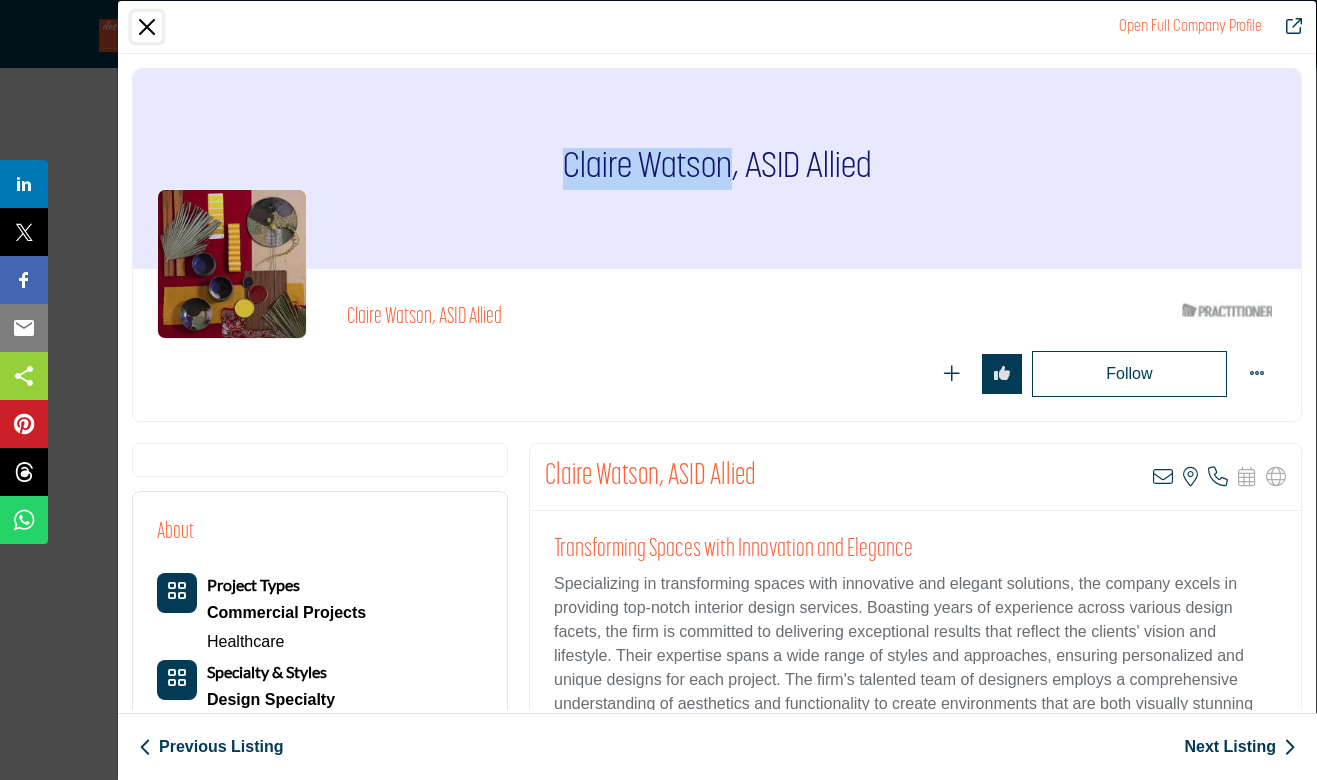 click at bounding box center (147, 27) 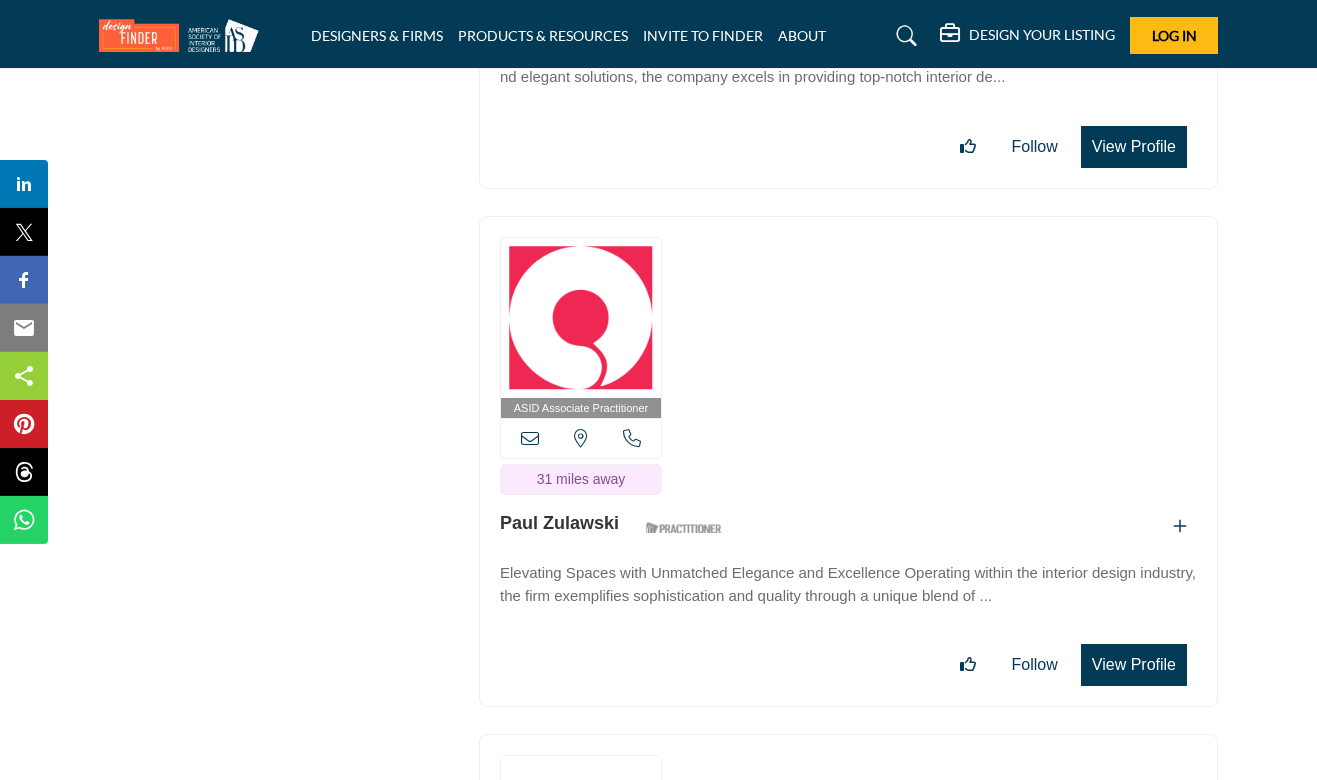 scroll, scrollTop: 58083, scrollLeft: 0, axis: vertical 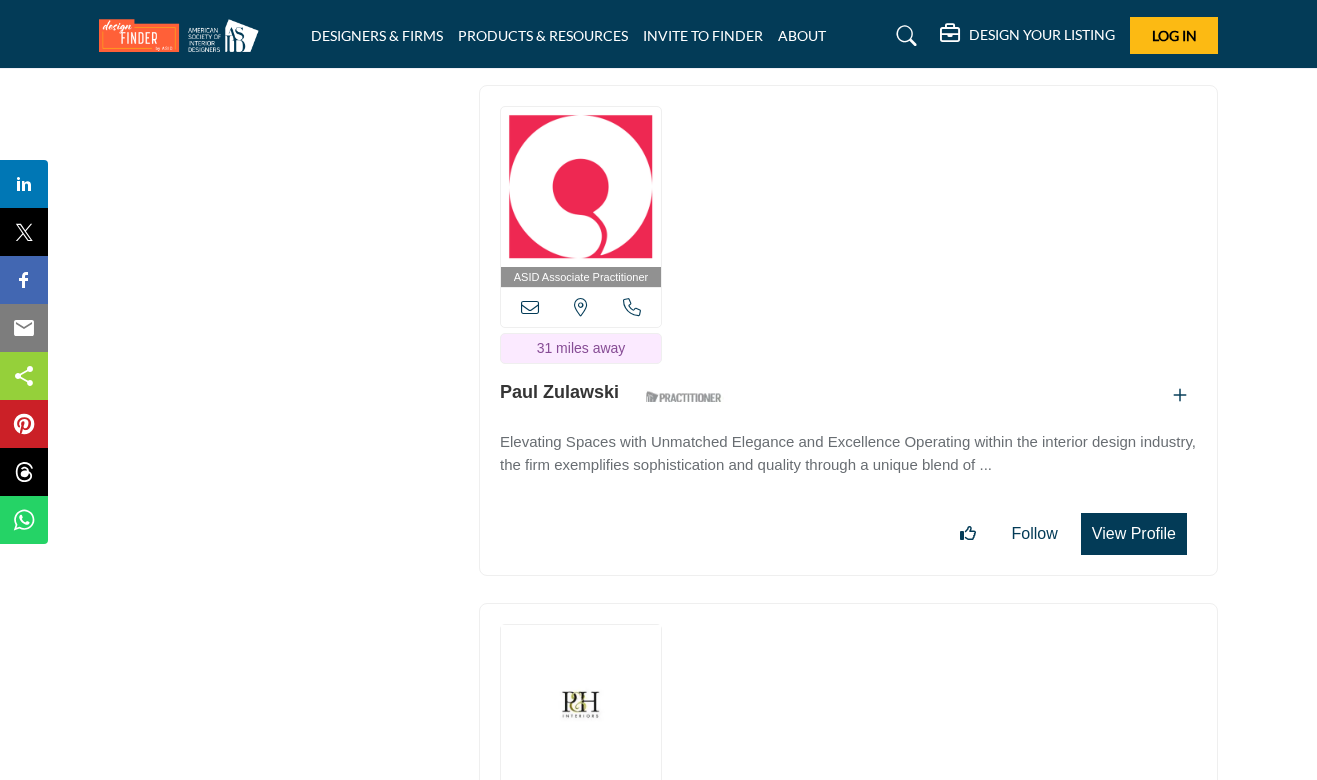 click on "View Profile" at bounding box center (1134, 534) 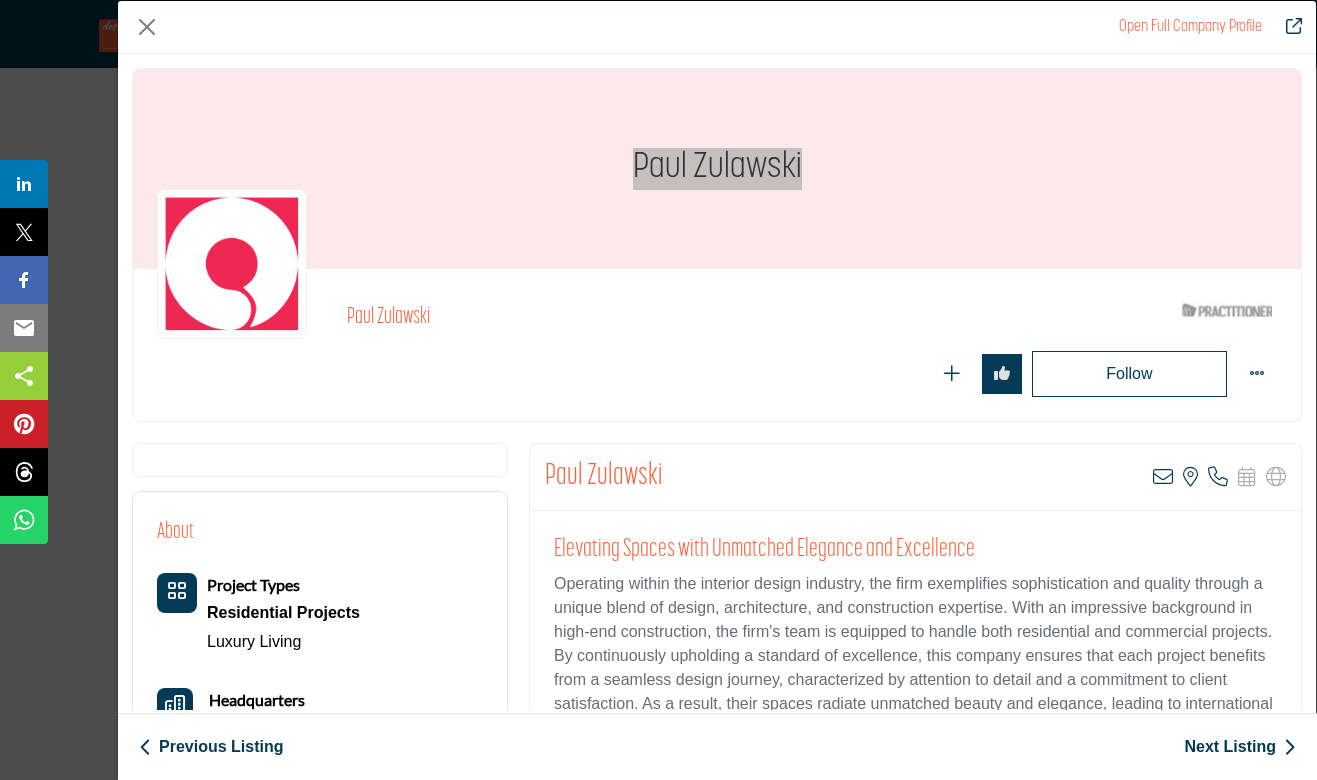 scroll, scrollTop: 58083, scrollLeft: 0, axis: vertical 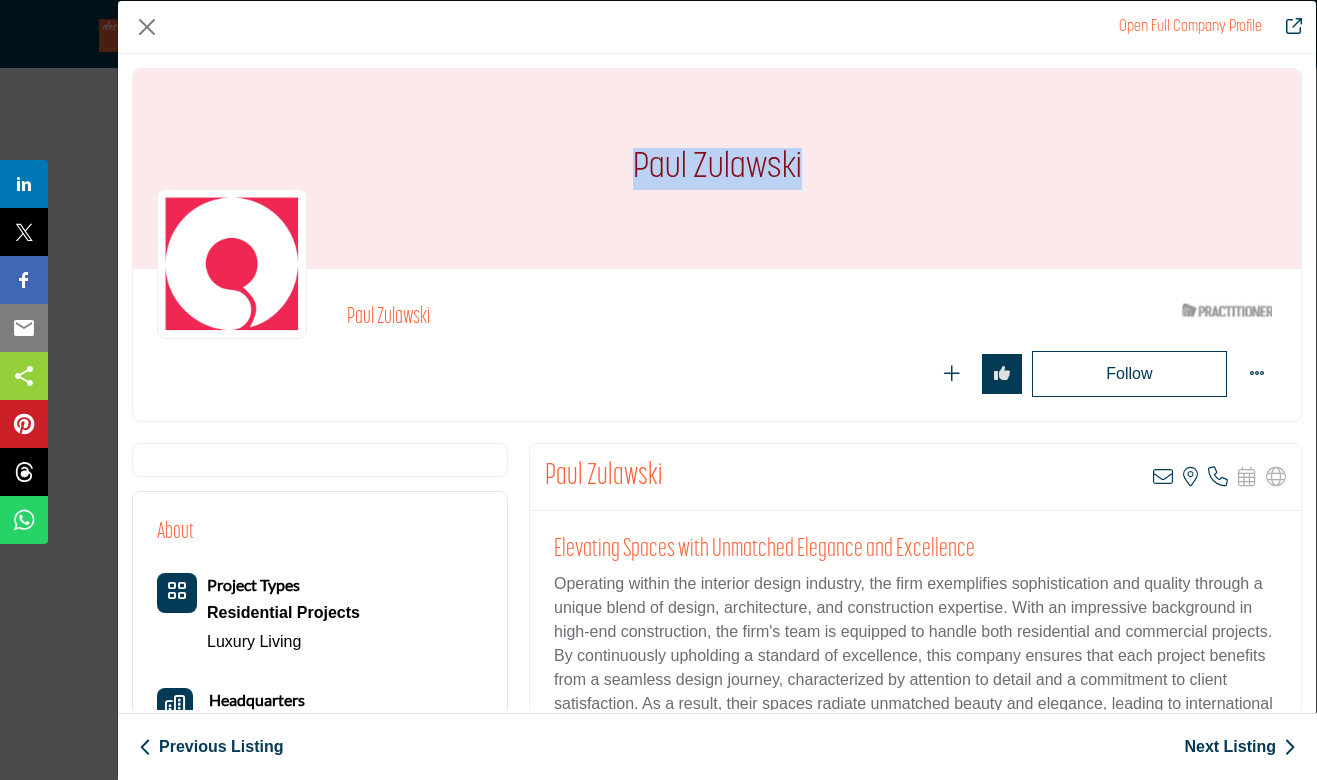 click on "Operating within the interior design industry, the firm exemplifies sophistication and quality through a unique blend of design, architecture, and construction expertise. With an impressive background in high-end construction, the firm's team is equipped to handle both residential and commercial projects. By continuously upholding a standard of excellence, this company ensures that each project benefits from a seamless design journey, characterized by attention to detail and a commitment to client satisfaction. As a result, their spaces radiate unmatched beauty and elegance, leading to international recognition and acclaim." at bounding box center [915, 656] 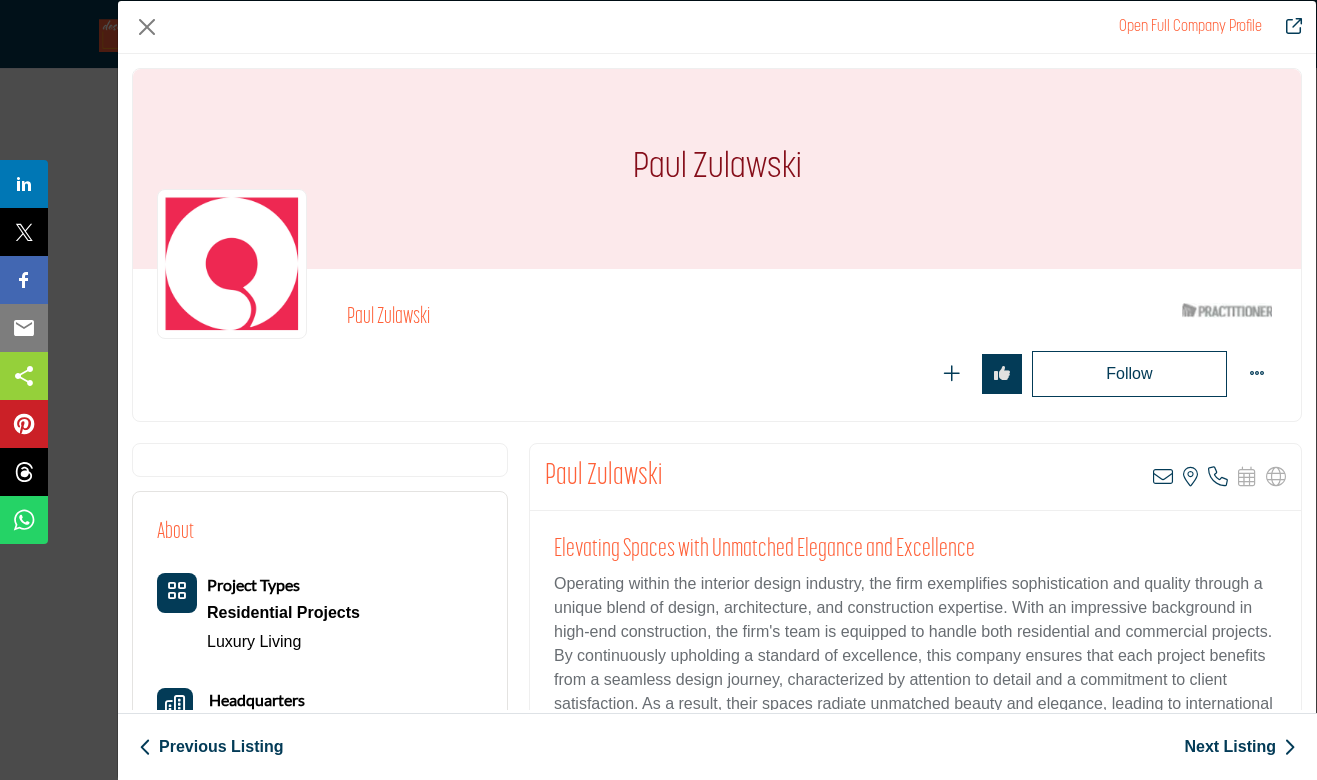 click on "Operating within the interior design industry, the firm exemplifies sophistication and quality through a unique blend of design, architecture, and construction expertise. With an impressive background in high-end construction, the firm's team is equipped to handle both residential and commercial projects. By continuously upholding a standard of excellence, this company ensures that each project benefits from a seamless design journey, characterized by attention to detail and a commitment to client satisfaction. As a result, their spaces radiate unmatched beauty and elegance, leading to international recognition and acclaim." at bounding box center (915, 656) 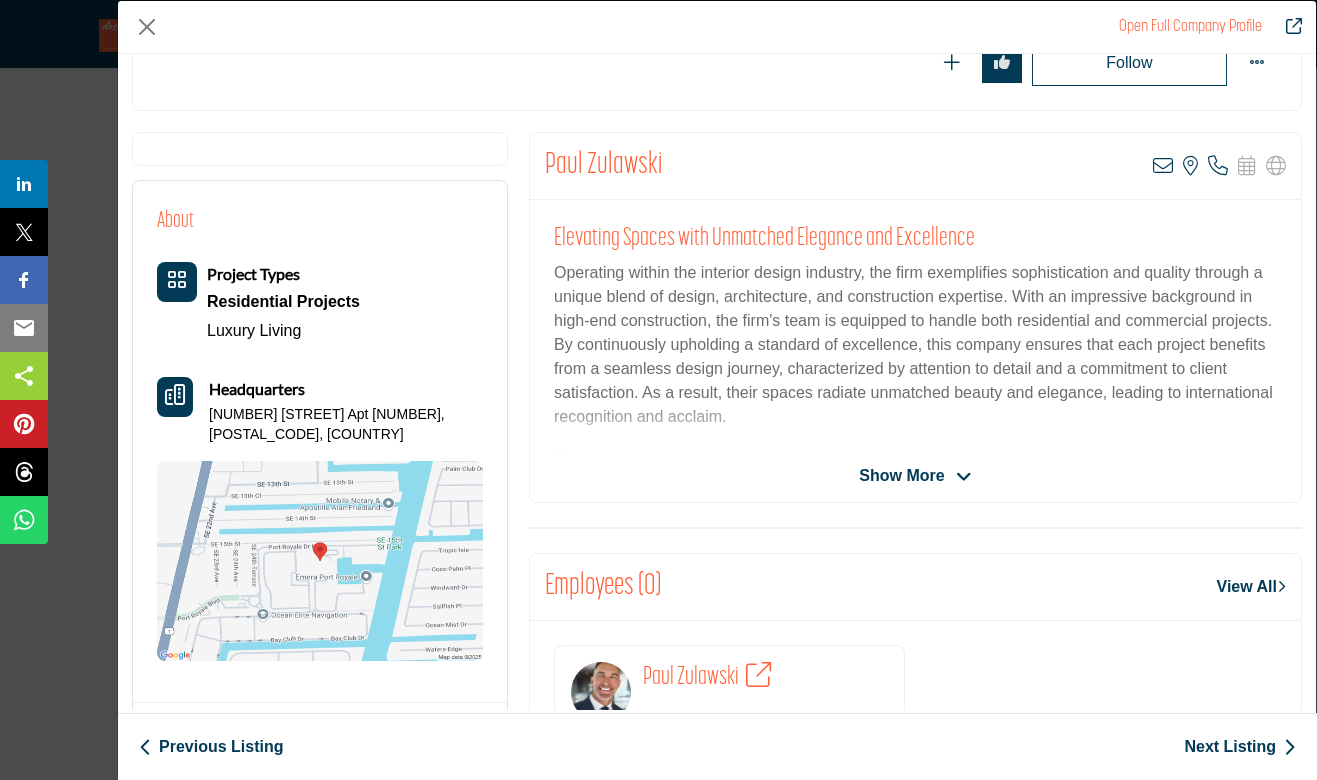 scroll, scrollTop: 311, scrollLeft: 0, axis: vertical 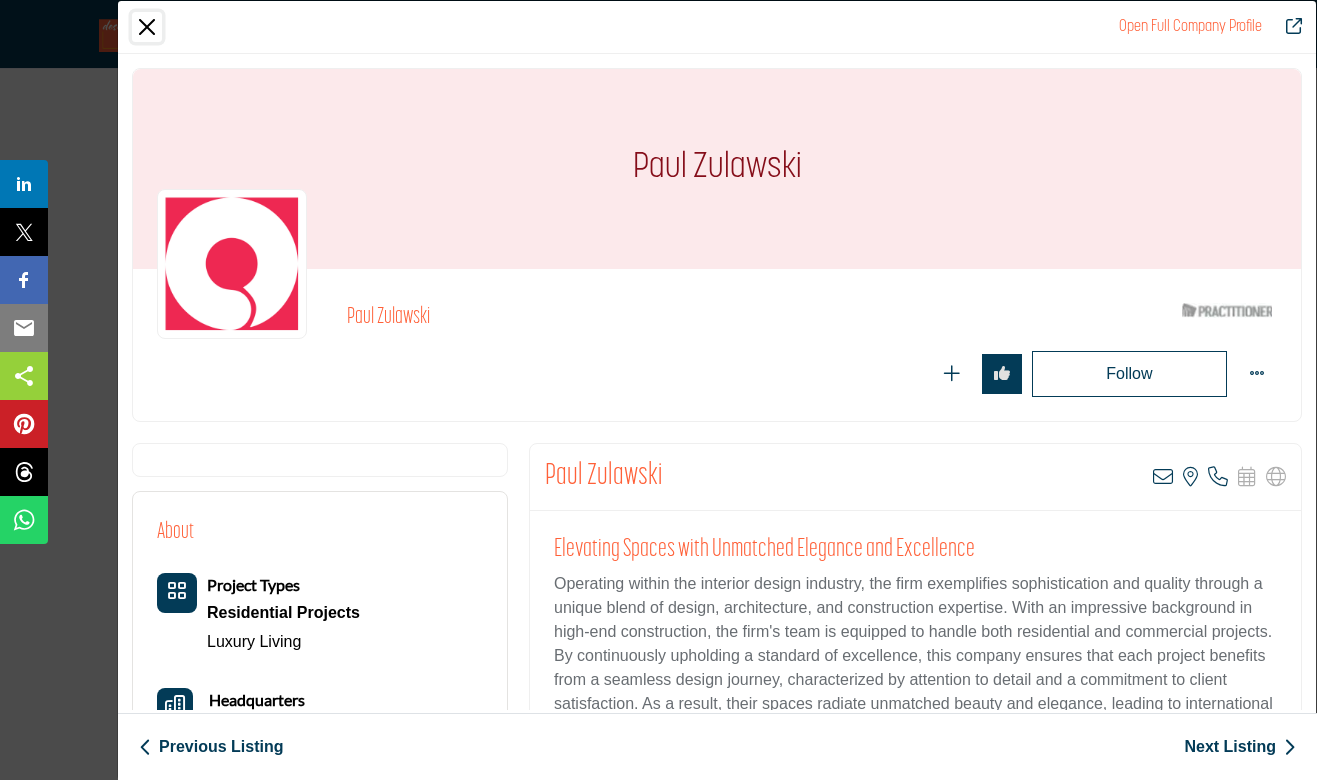 click at bounding box center [147, 27] 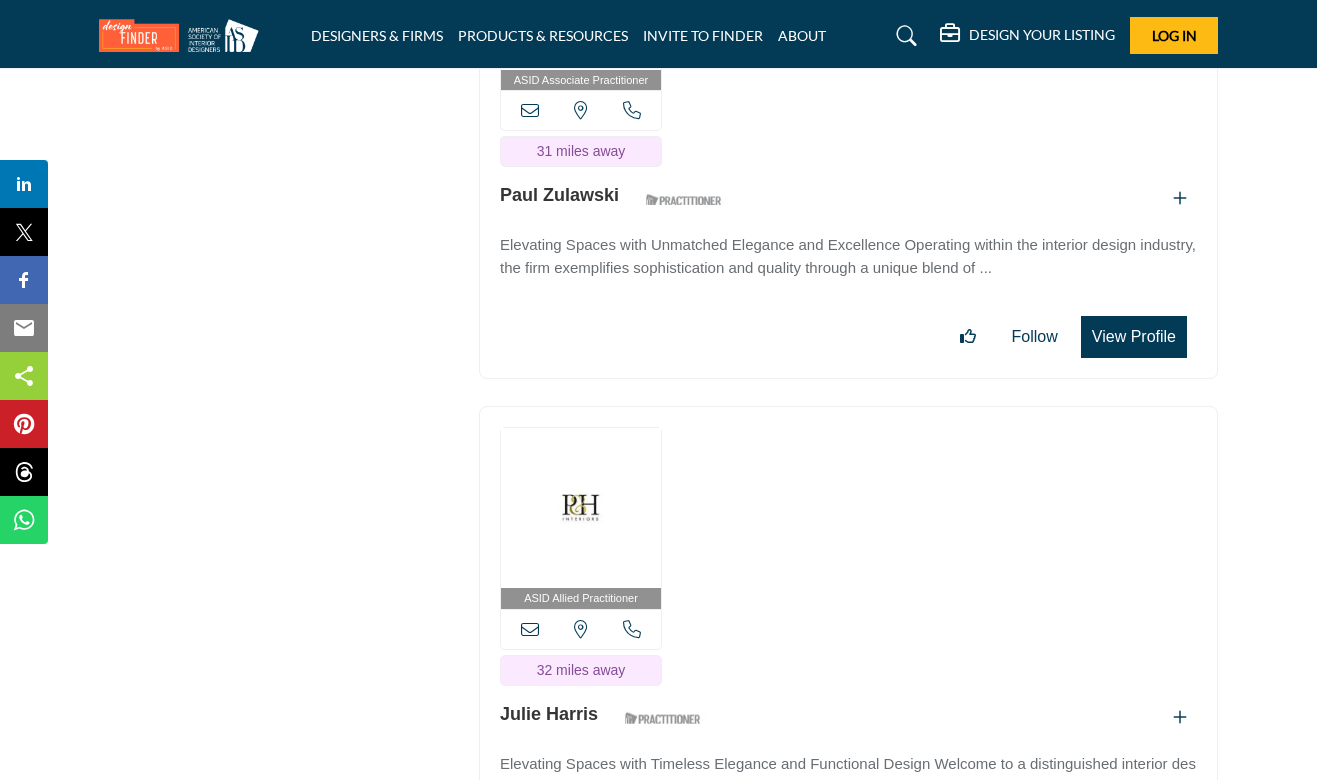 scroll, scrollTop: 58353, scrollLeft: 0, axis: vertical 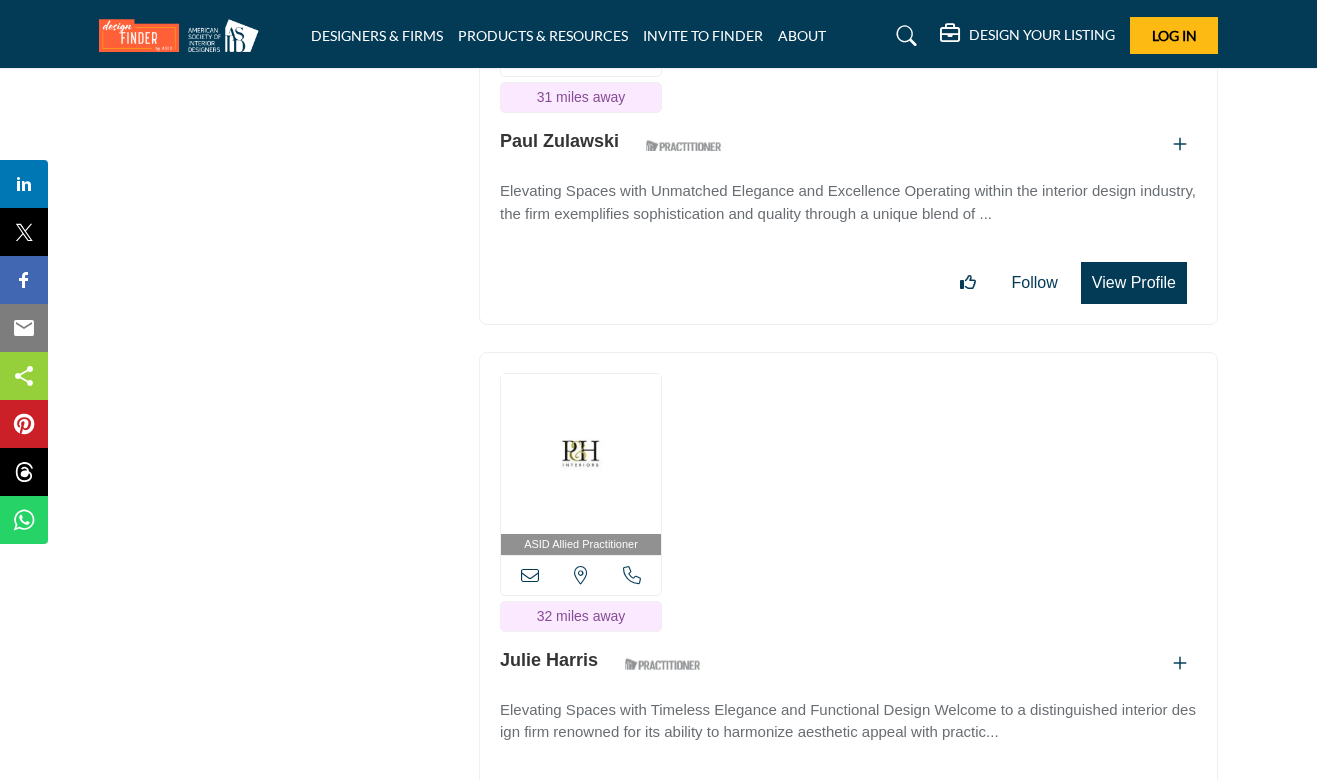 click on "View Profile" at bounding box center [1134, 802] 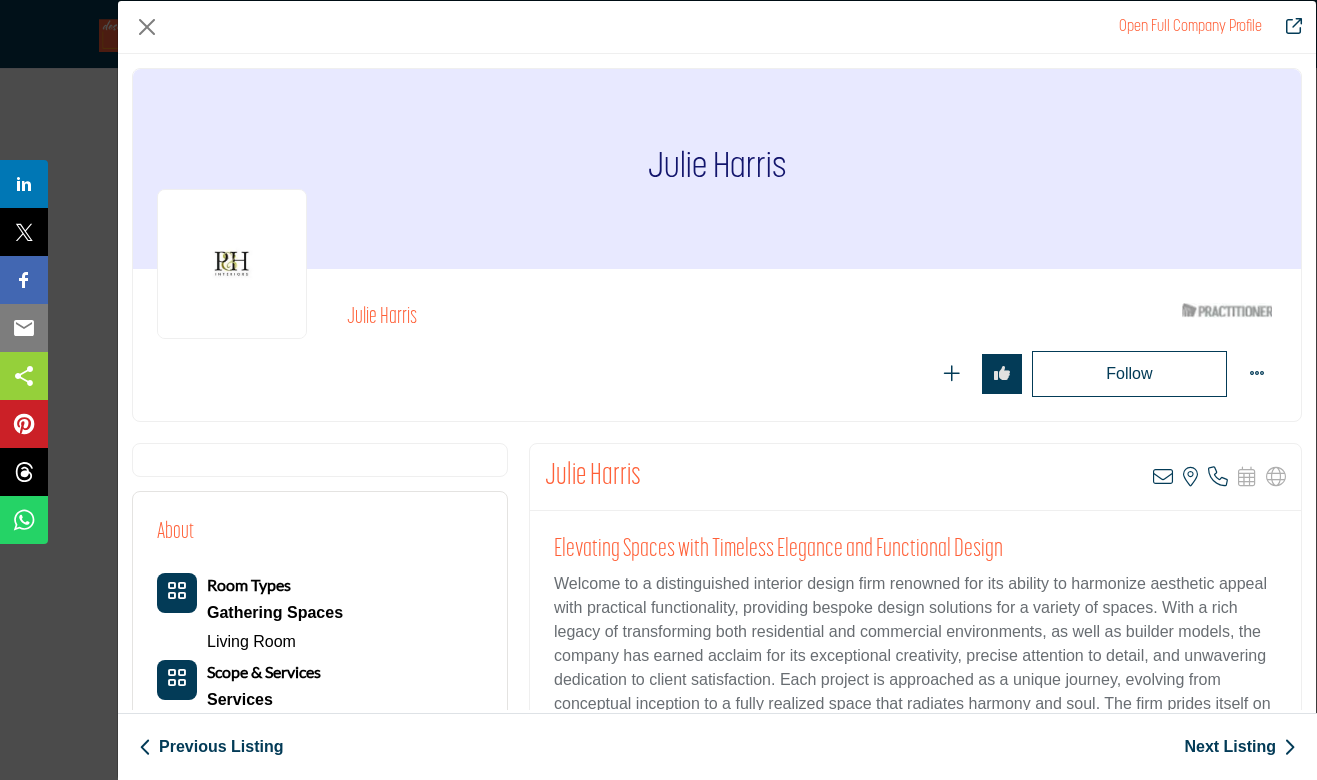 click on "Welcome to a distinguished interior design firm renowned for its ability to harmonize aesthetic appeal with practical functionality, providing bespoke design solutions for a variety of spaces. With a rich legacy of transforming both residential and commercial environments, as well as builder models, the company has earned acclaim for its exceptional creativity, precise attention to detail, and unwavering dedication to client satisfaction. Each project is approached as a unique journey, evolving from conceptual inception to a fully realized space that radiates harmony and soul. The firm prides itself on a diverse portfolio that highlights their versatility in designing spaces both intimate and expansive, always delivering luxurious, functional, and inviting environments that exceed client expectations." at bounding box center [915, 668] 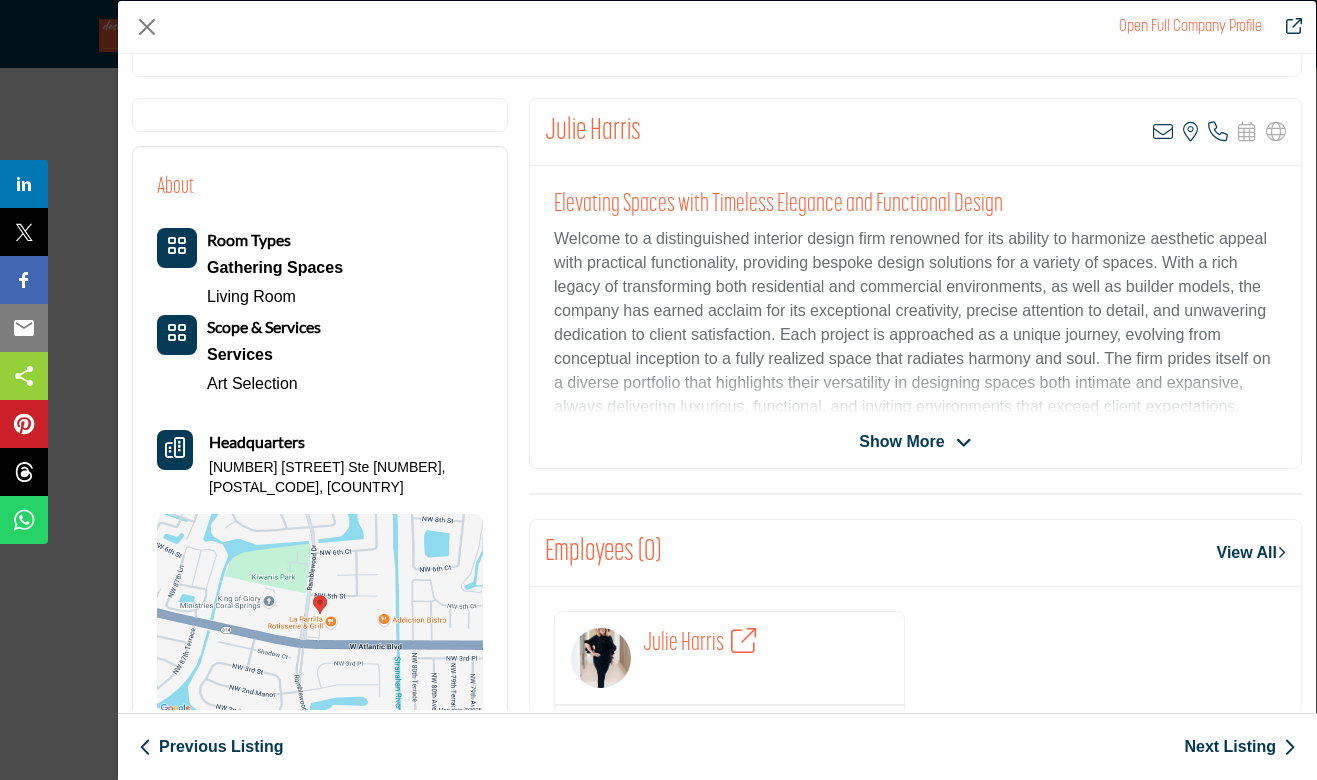 click on "Show More" at bounding box center (901, 442) 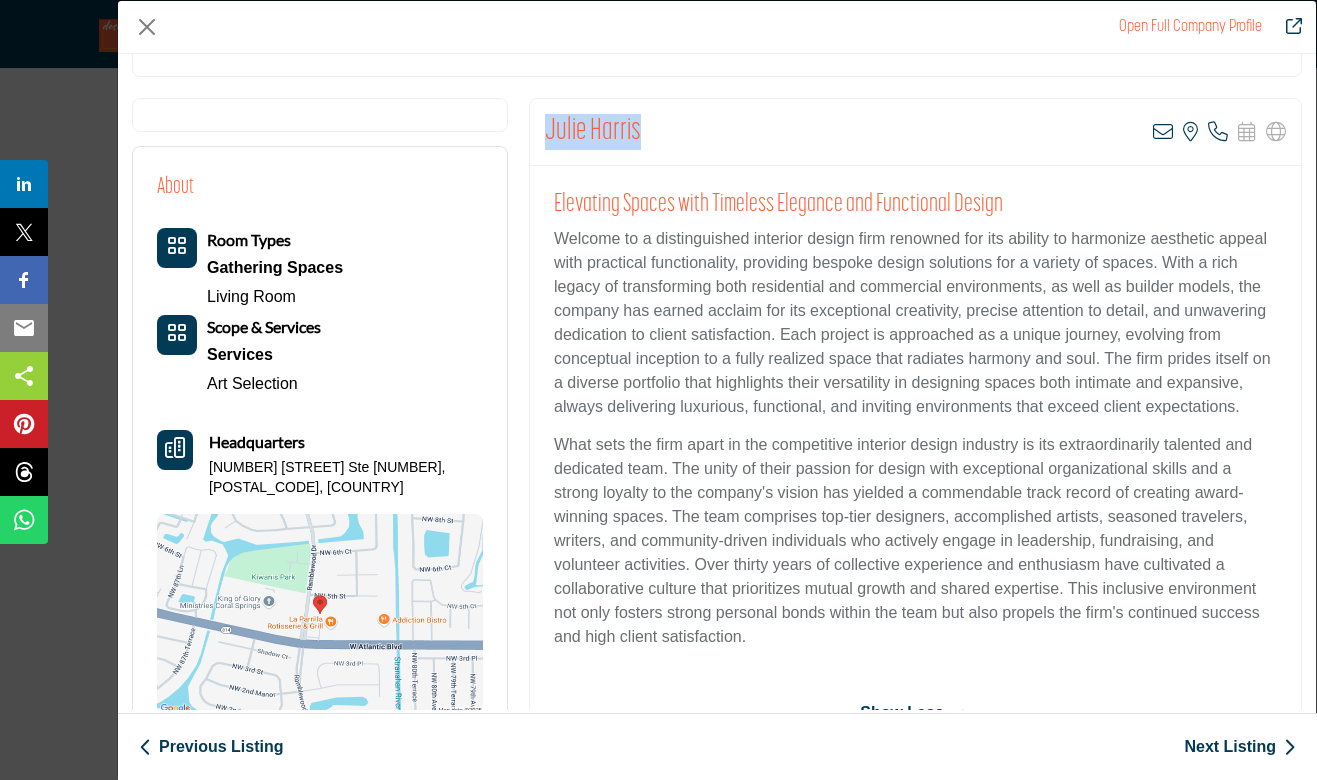 drag, startPoint x: 623, startPoint y: 127, endPoint x: 548, endPoint y: 128, distance: 75.00667 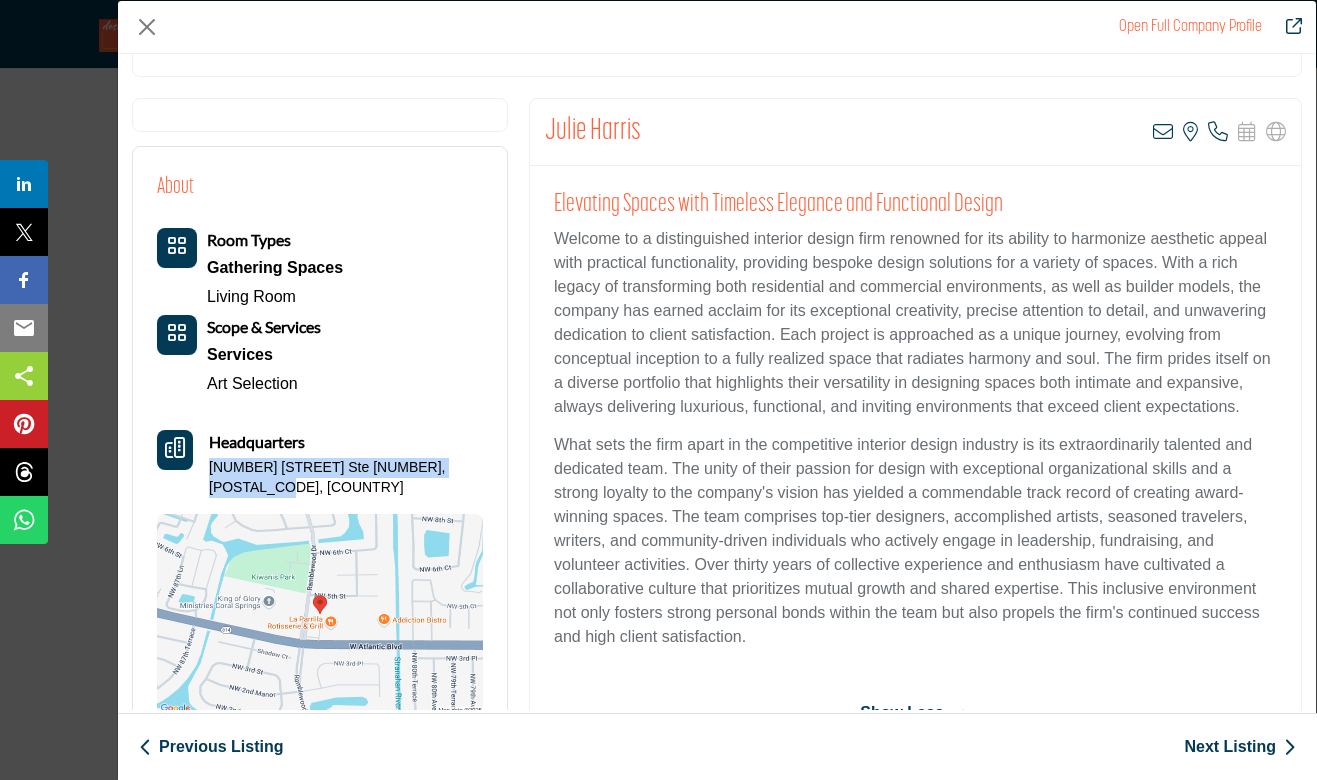 drag, startPoint x: 222, startPoint y: 478, endPoint x: 207, endPoint y: 471, distance: 16.552946 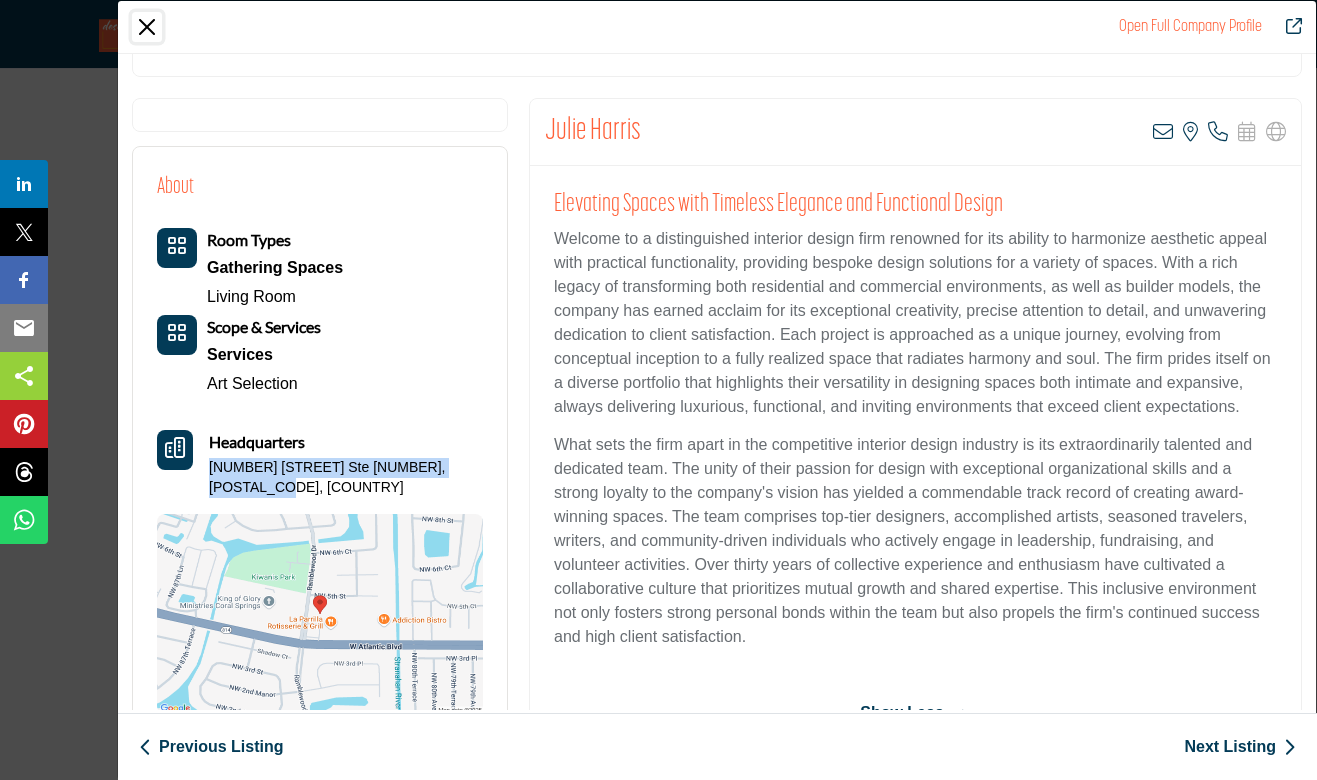 click at bounding box center (147, 27) 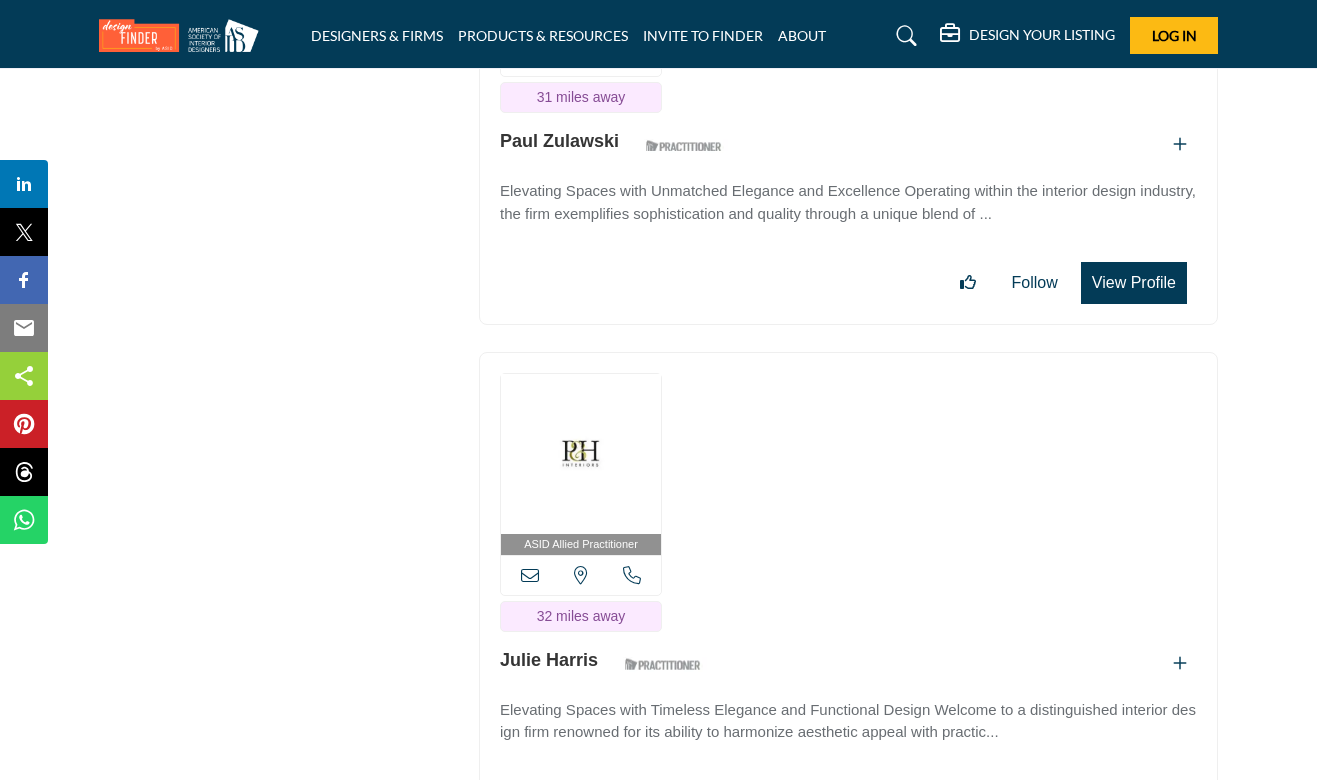 scroll, scrollTop: 0, scrollLeft: 0, axis: both 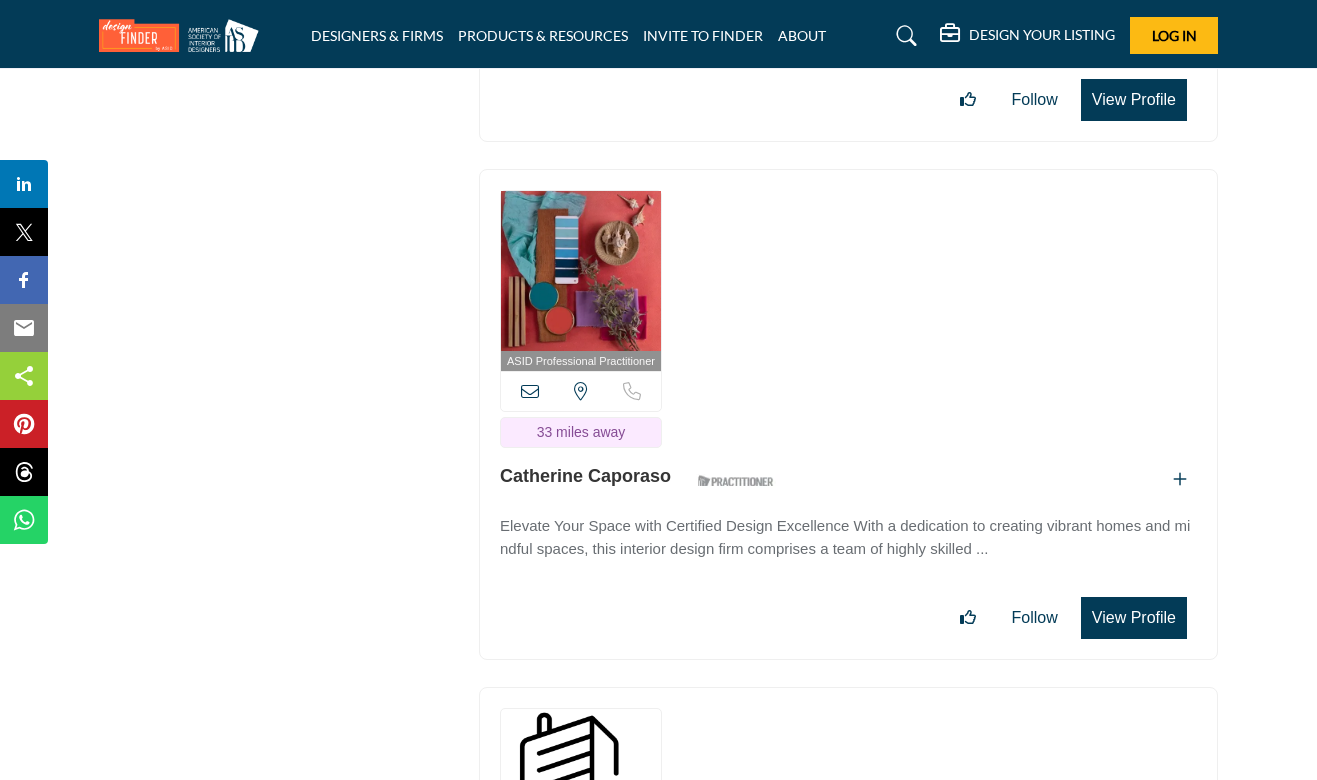 click on "View Profile" at bounding box center (1134, 618) 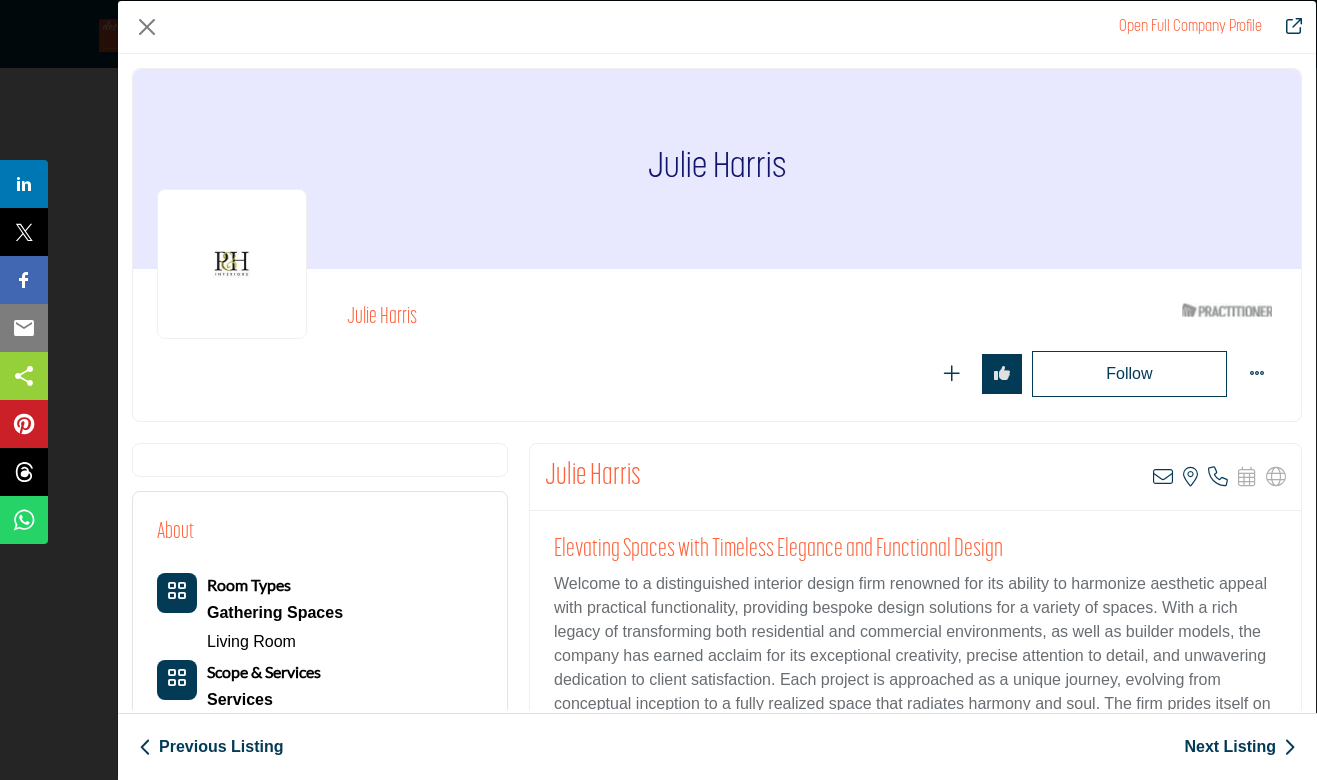 scroll, scrollTop: 345, scrollLeft: 0, axis: vertical 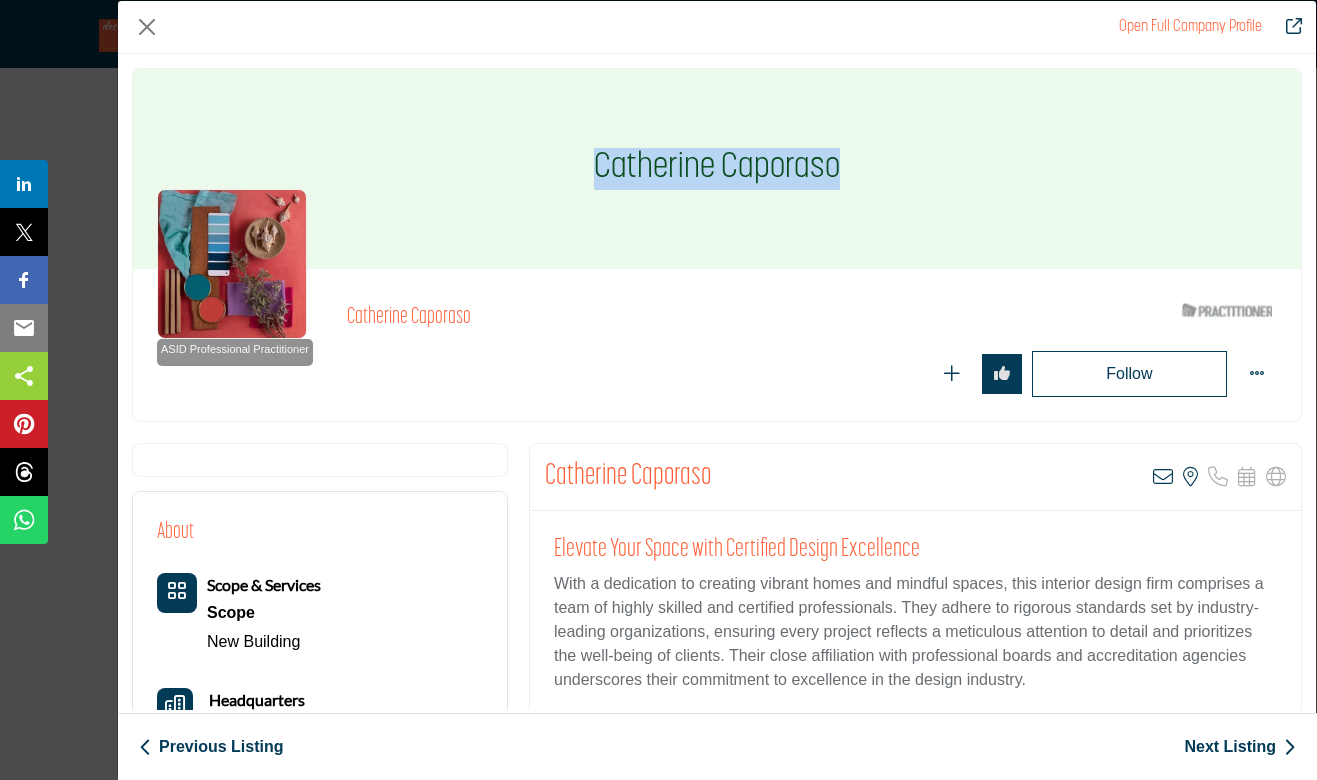 drag, startPoint x: 759, startPoint y: 273, endPoint x: 571, endPoint y: 215, distance: 196.74348 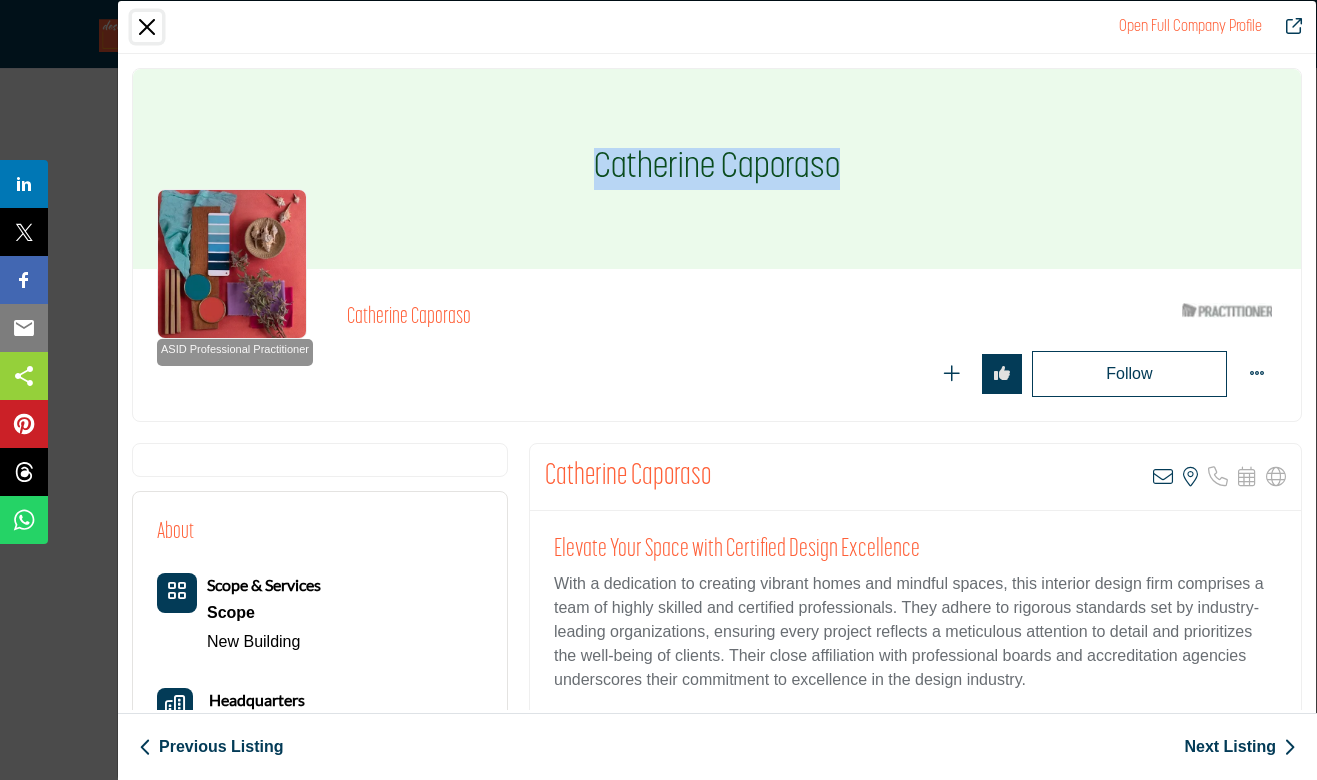 click at bounding box center [147, 27] 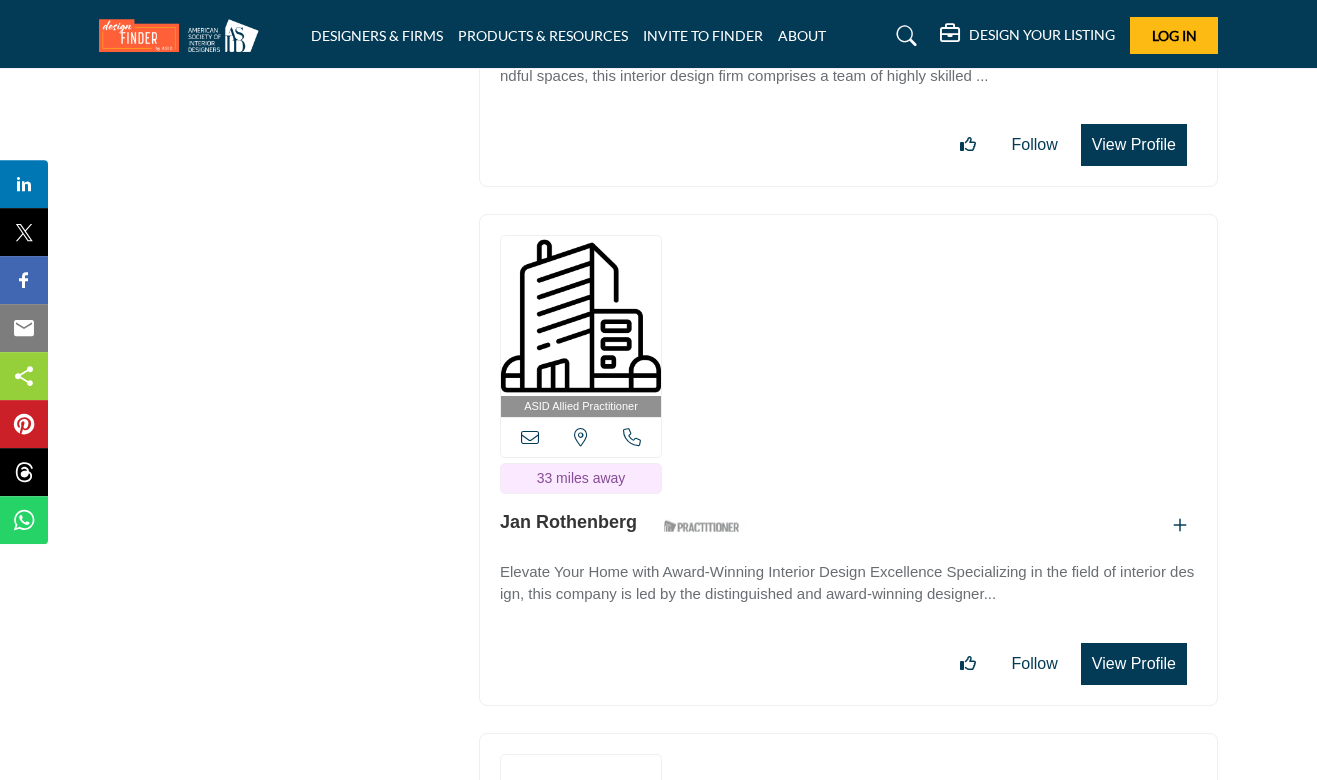 scroll, scrollTop: 59541, scrollLeft: 0, axis: vertical 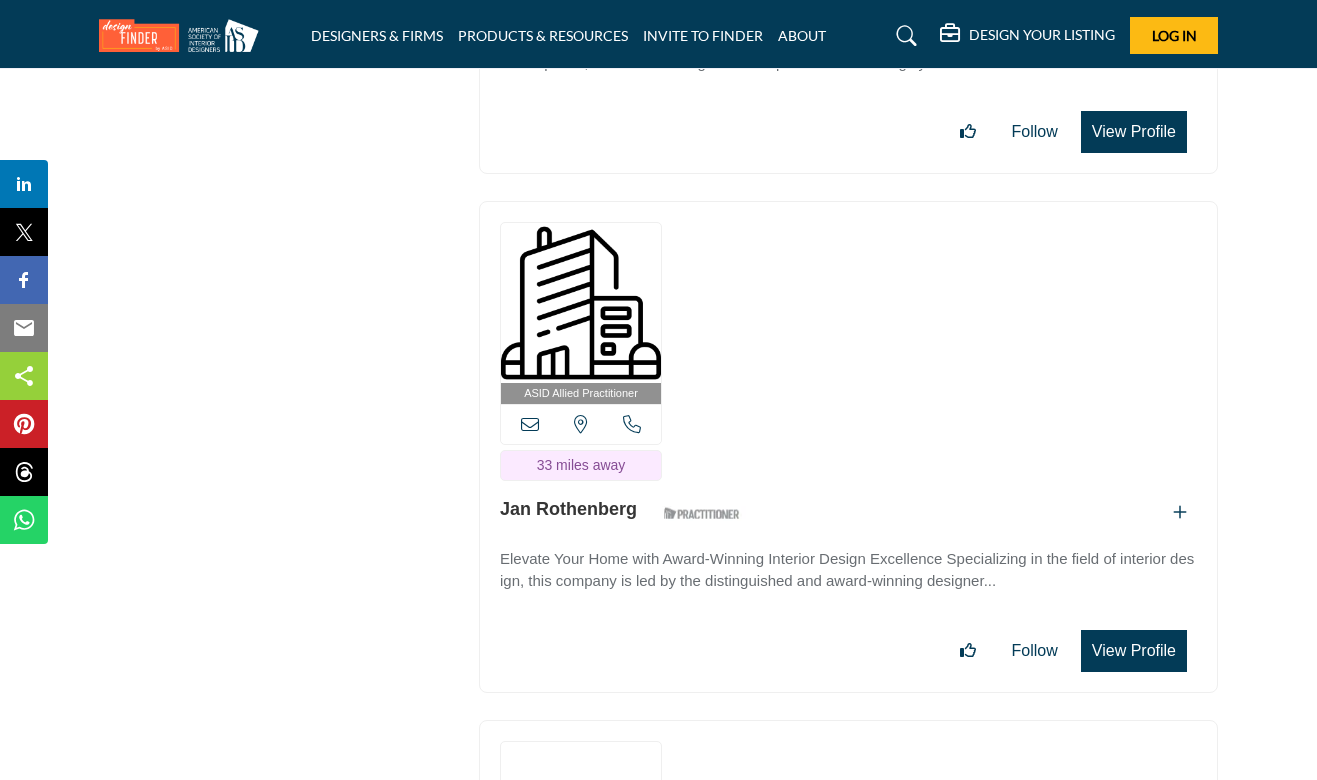 click on "View Profile" at bounding box center (1134, 651) 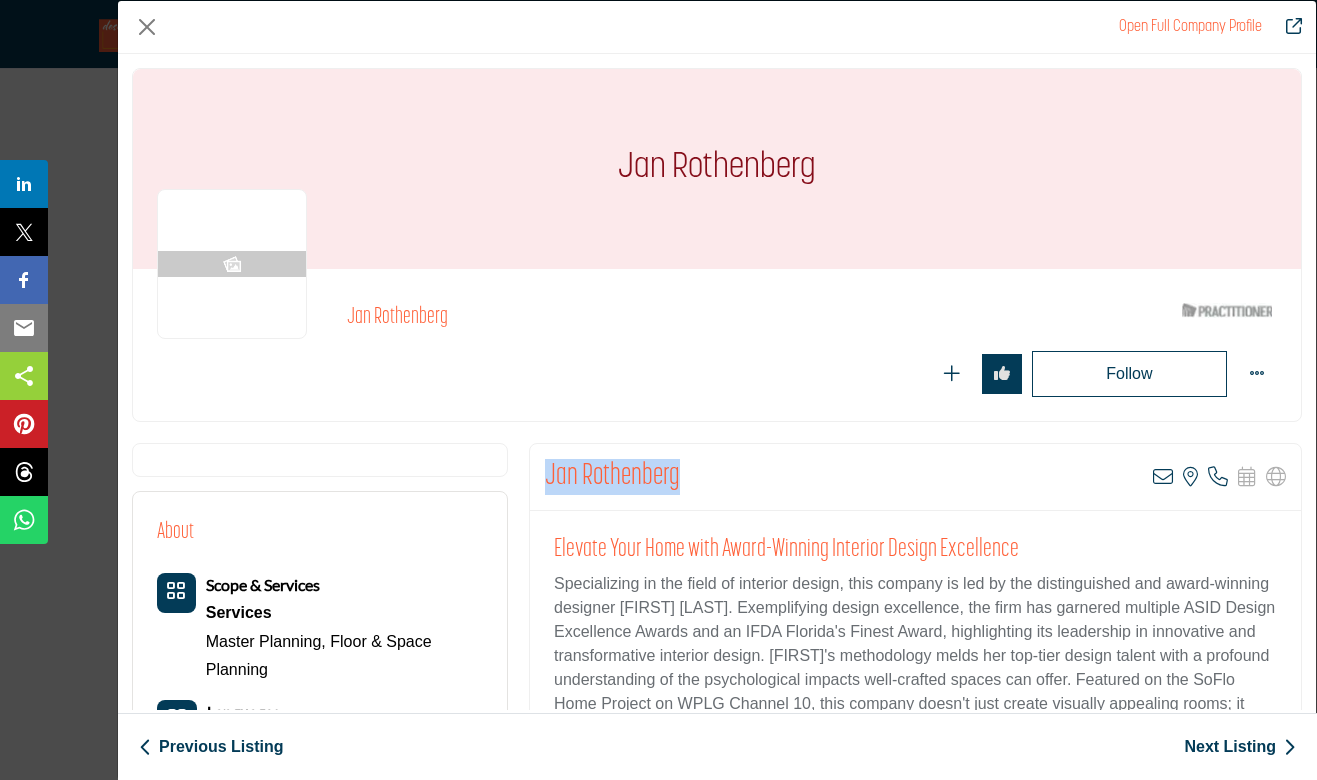 drag, startPoint x: 687, startPoint y: 474, endPoint x: 542, endPoint y: 471, distance: 145.03104 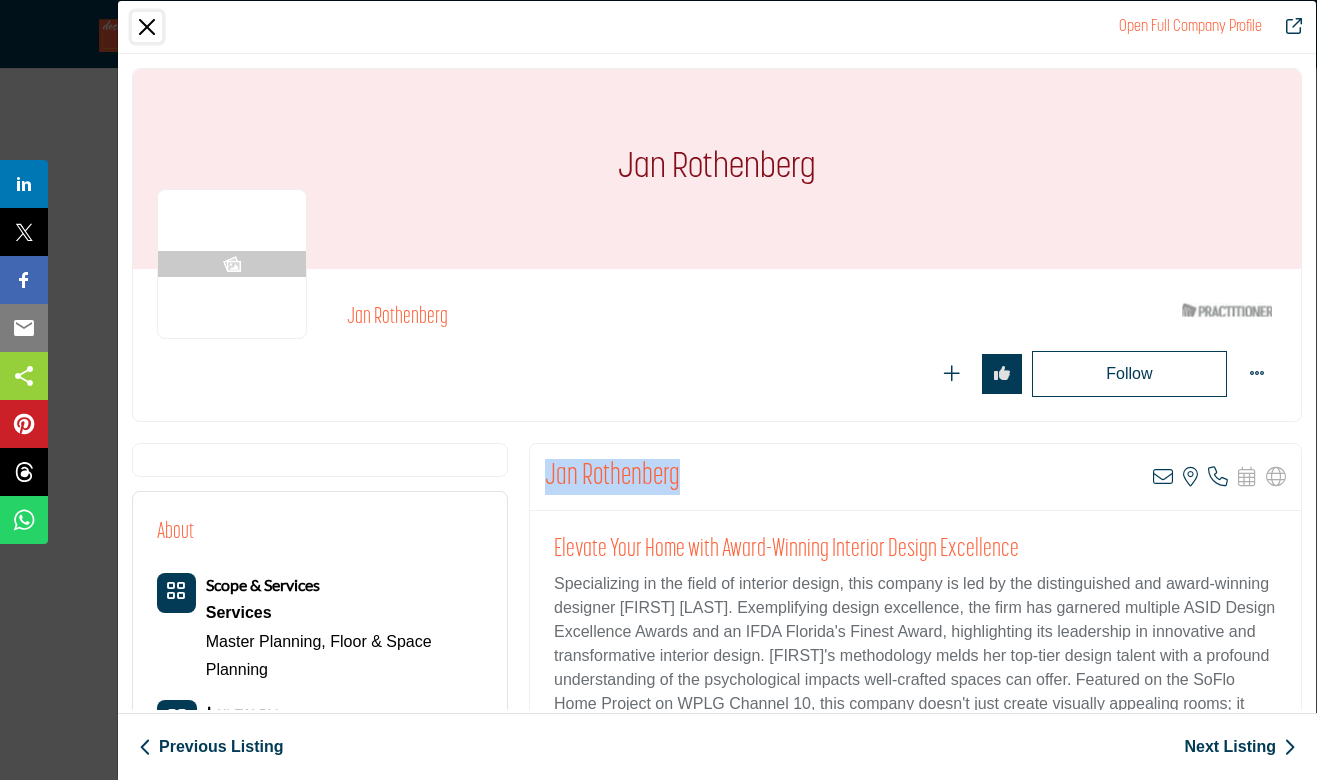 click at bounding box center (147, 27) 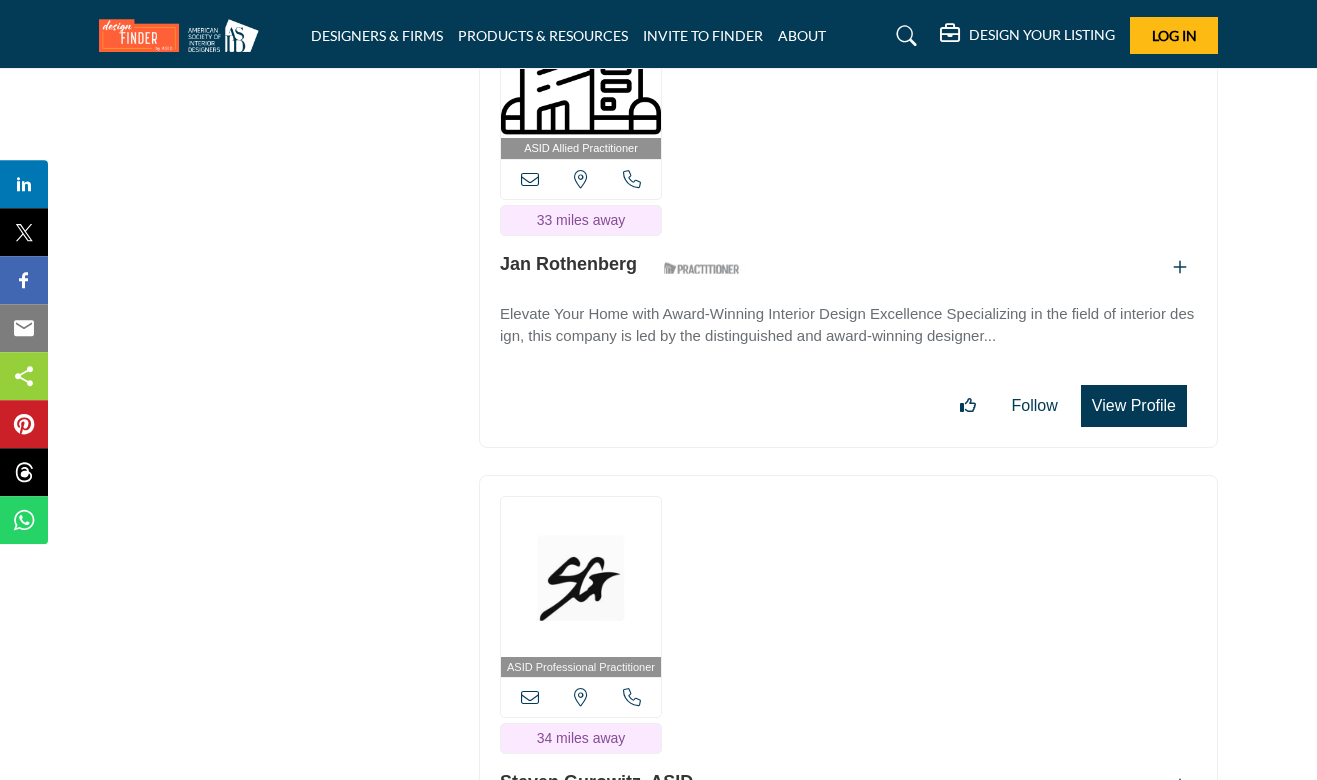 scroll, scrollTop: 60081, scrollLeft: 0, axis: vertical 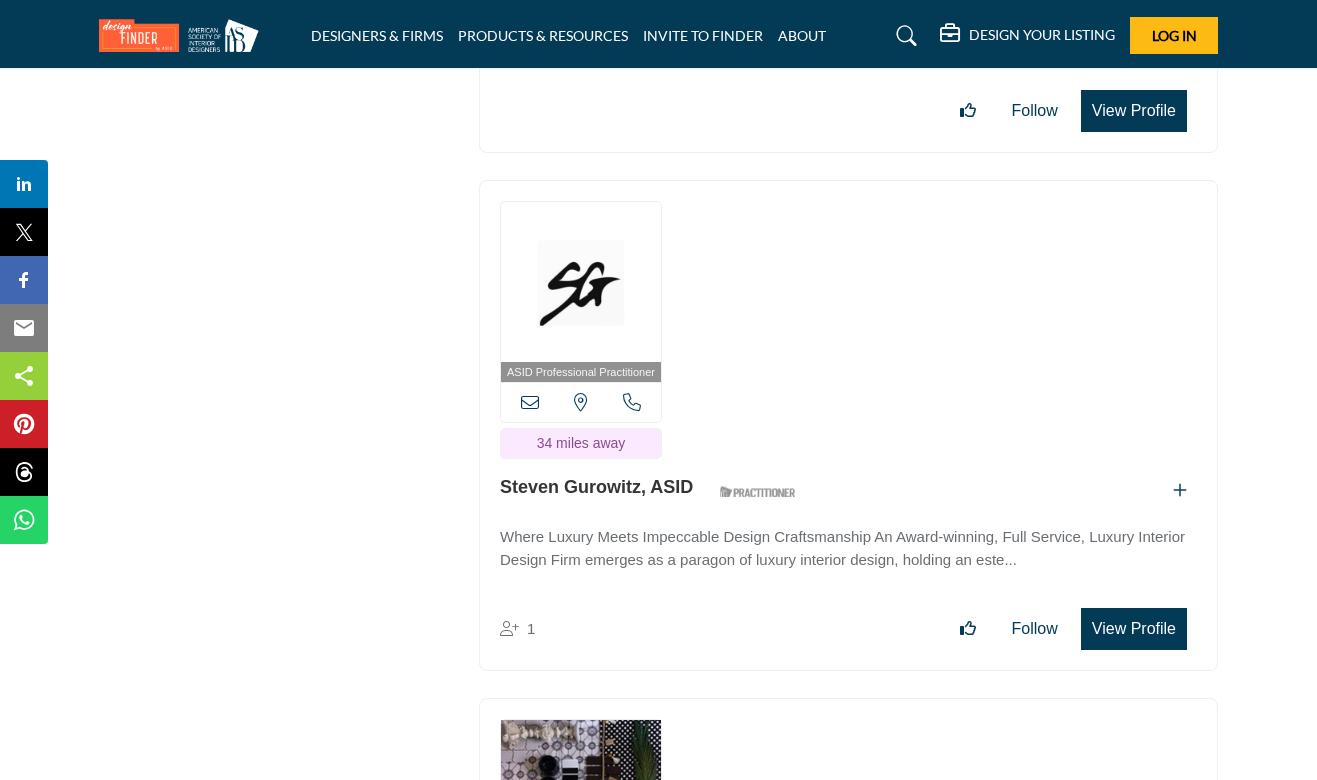 click on "View Profile" at bounding box center (1134, 629) 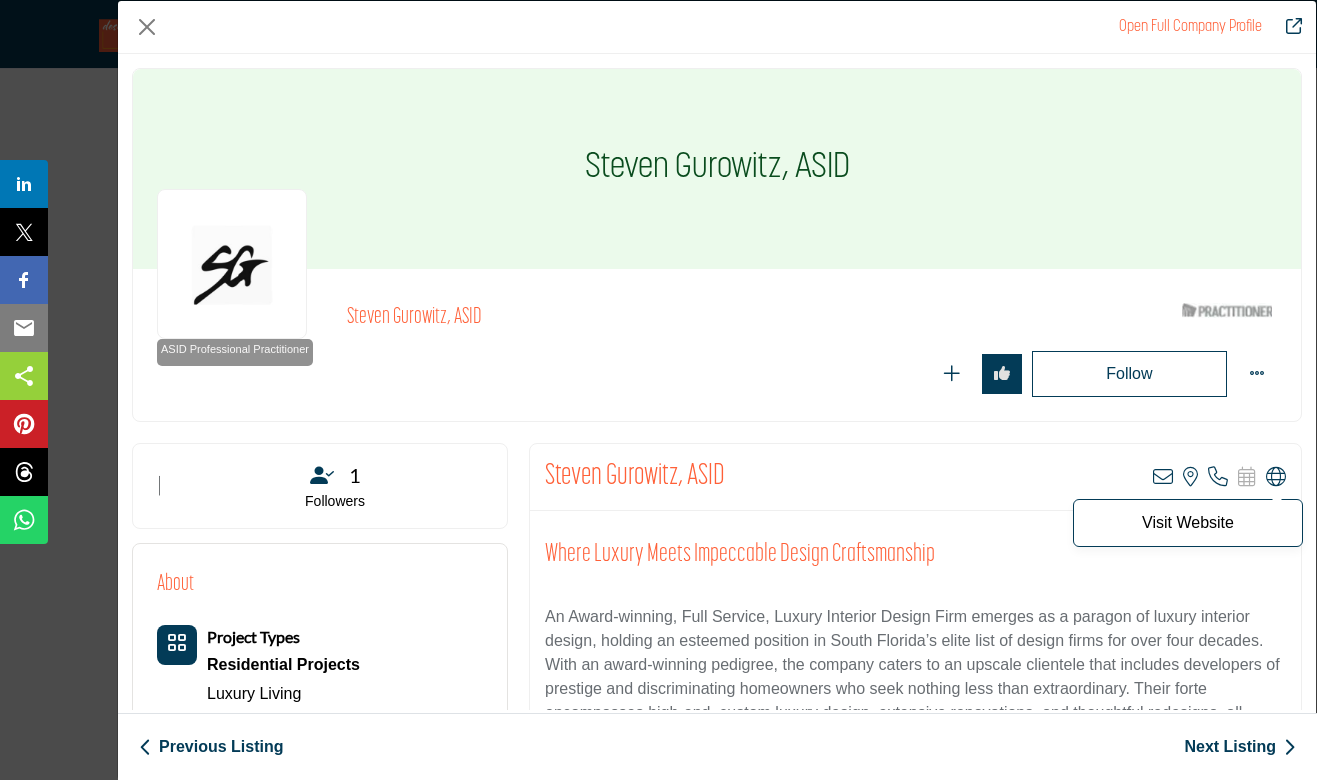 click at bounding box center (1276, 477) 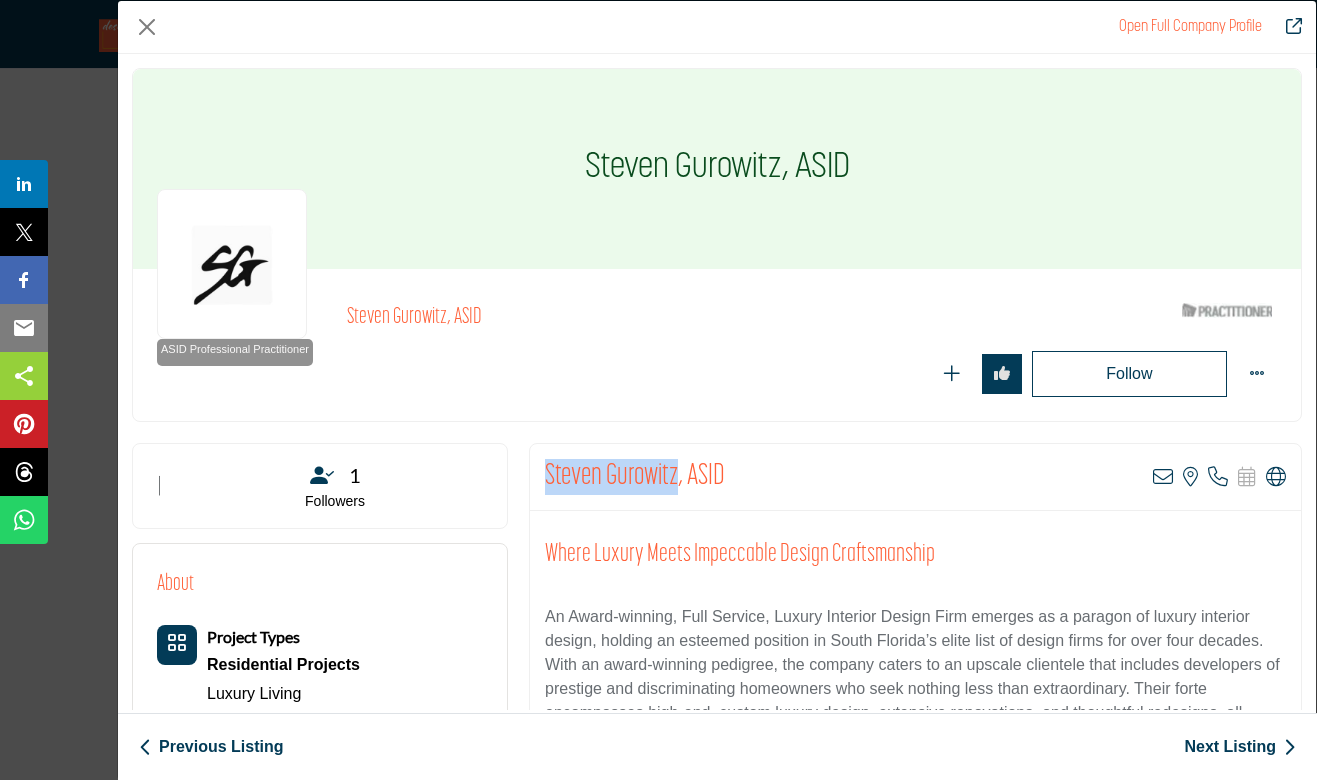 drag, startPoint x: 681, startPoint y: 472, endPoint x: 522, endPoint y: 467, distance: 159.0786 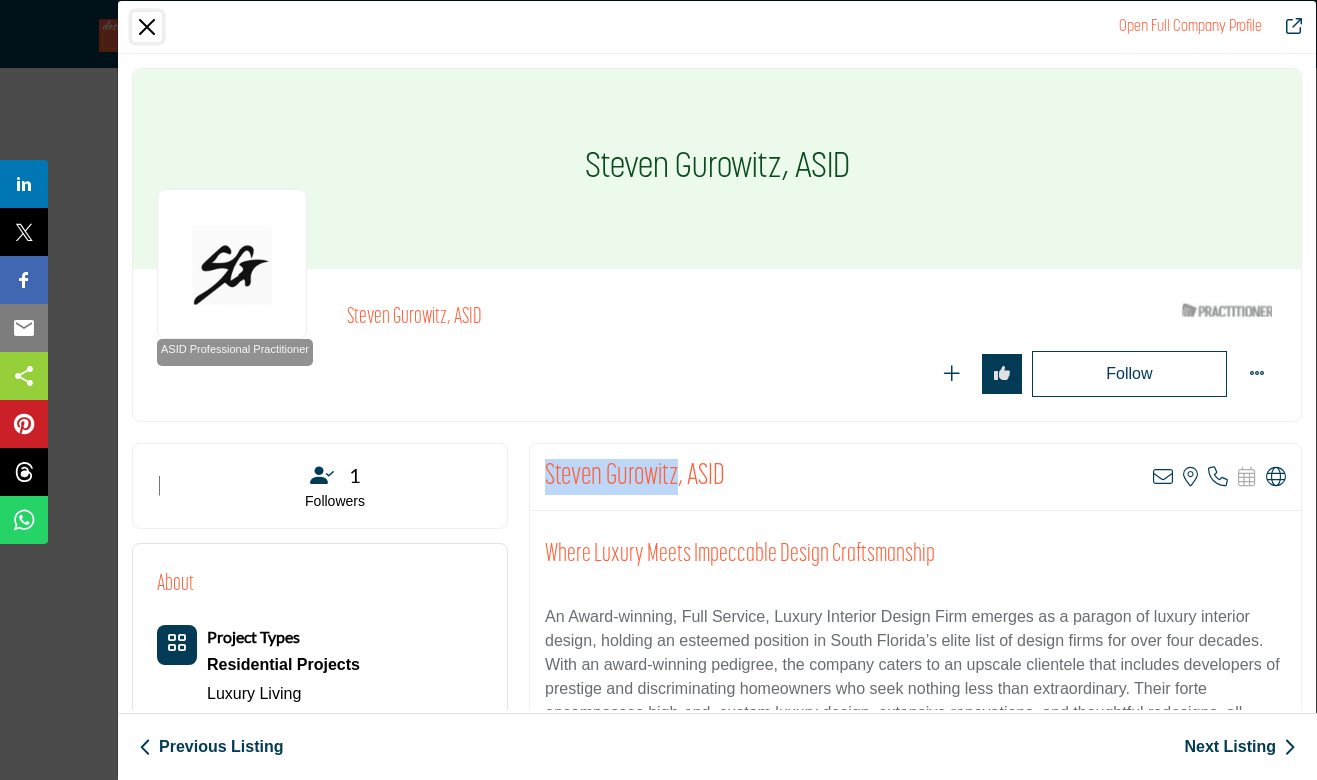 click at bounding box center [147, 27] 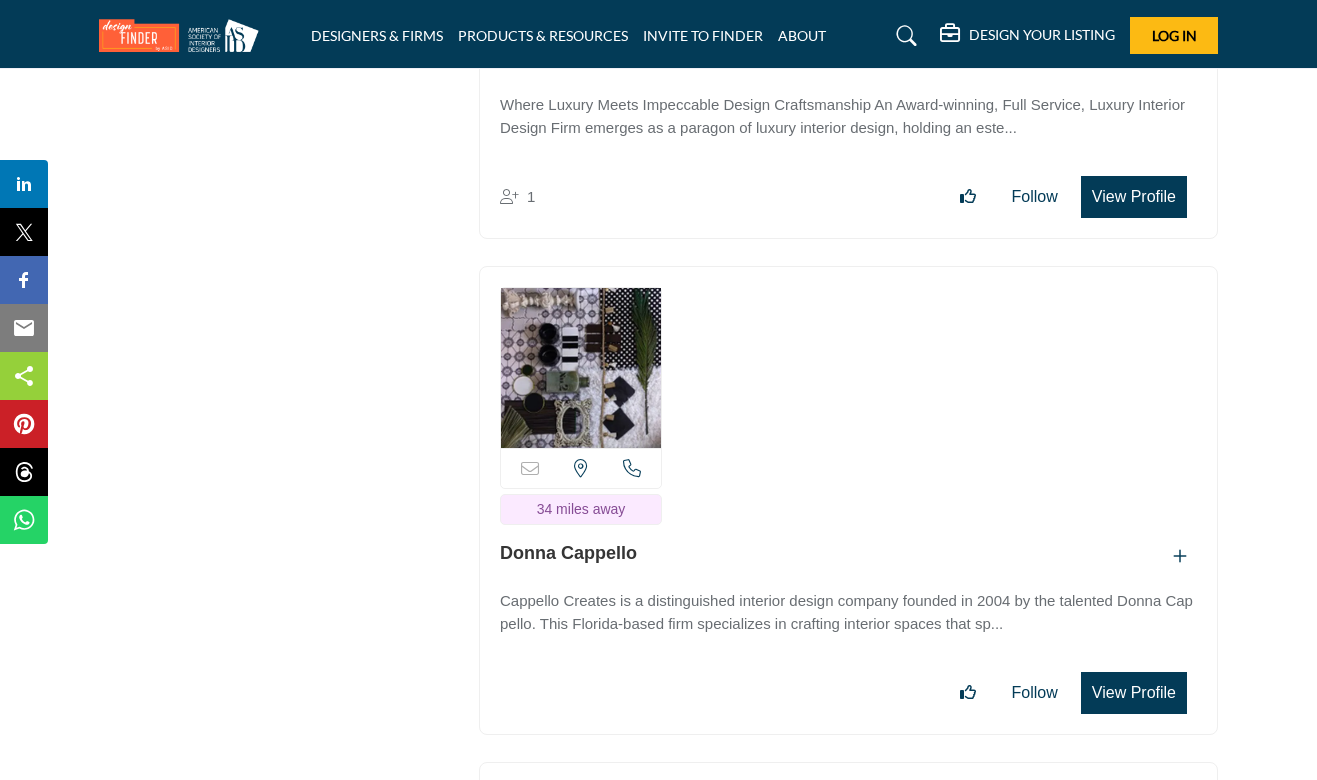 scroll, scrollTop: 60567, scrollLeft: 0, axis: vertical 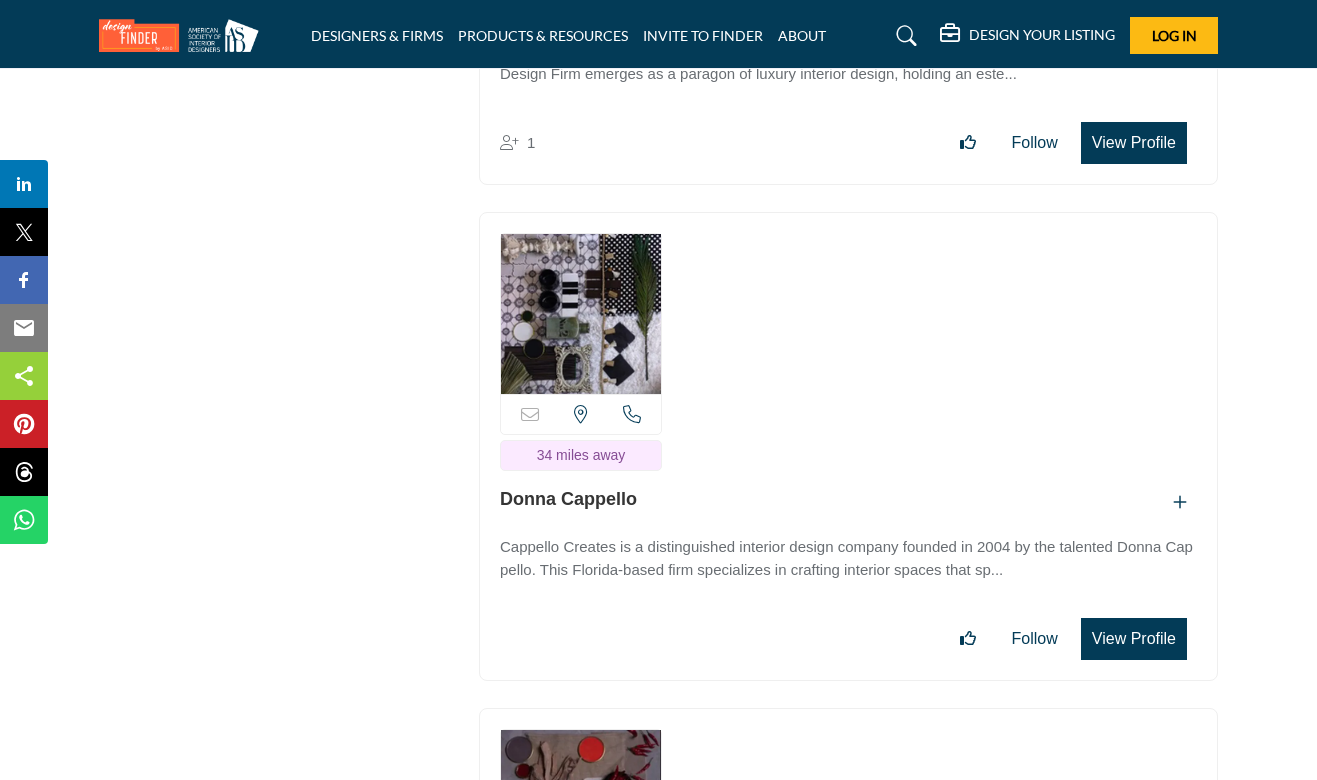 click on "View Profile" at bounding box center [1134, 639] 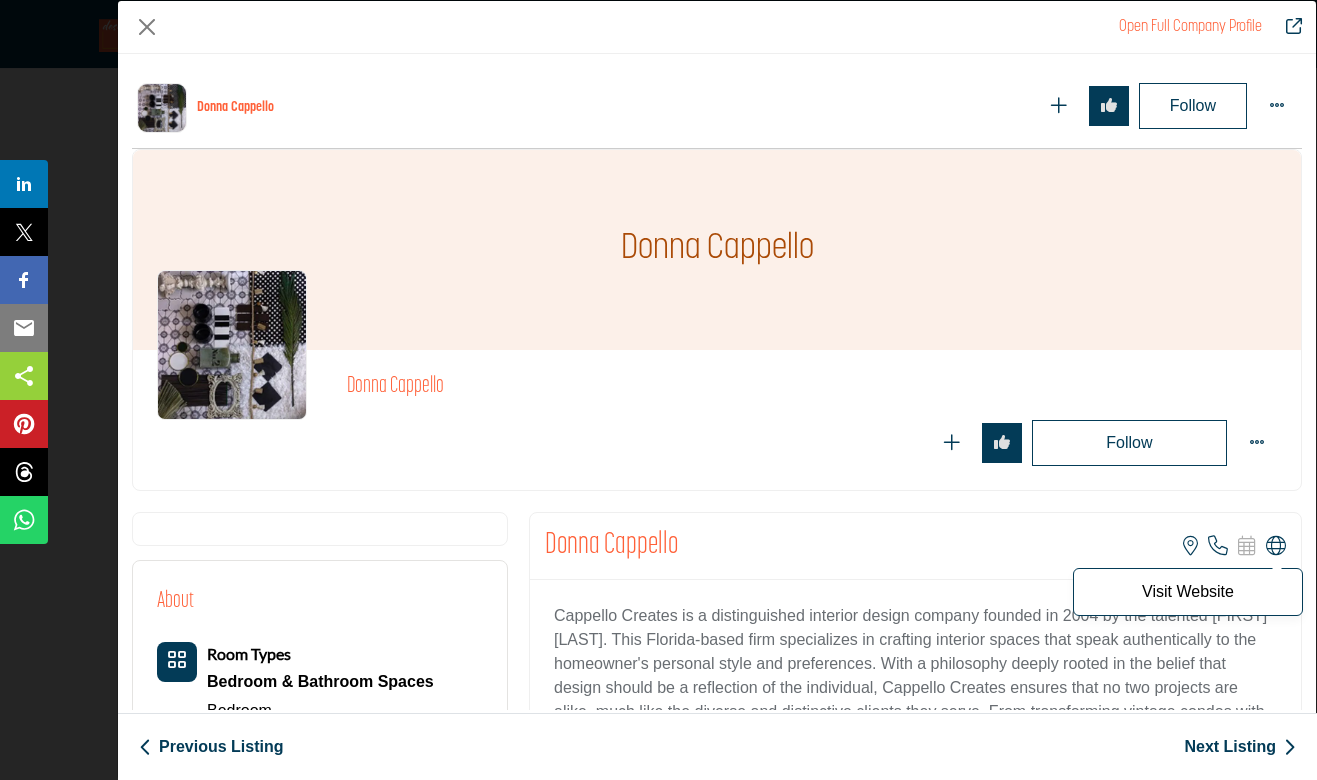 click at bounding box center (1276, 546) 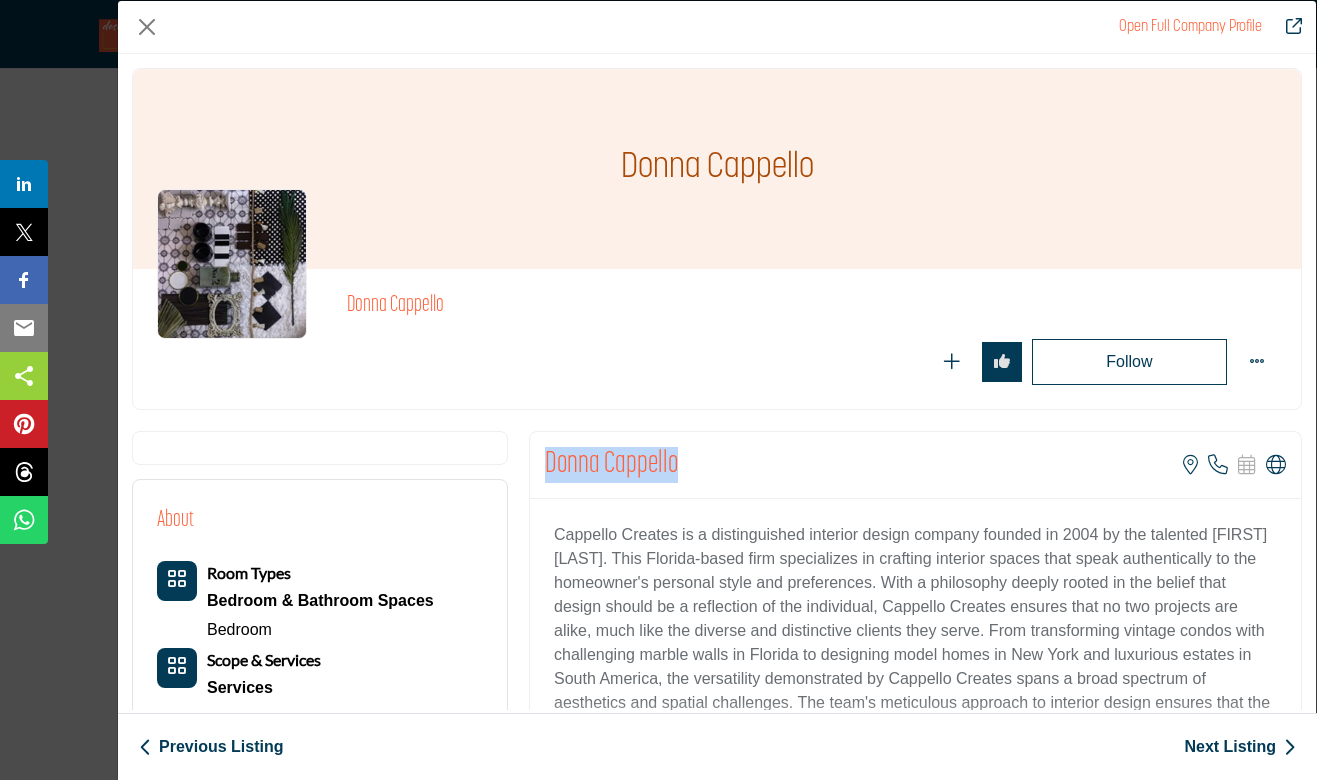 drag, startPoint x: 560, startPoint y: 450, endPoint x: 541, endPoint y: 452, distance: 19.104973 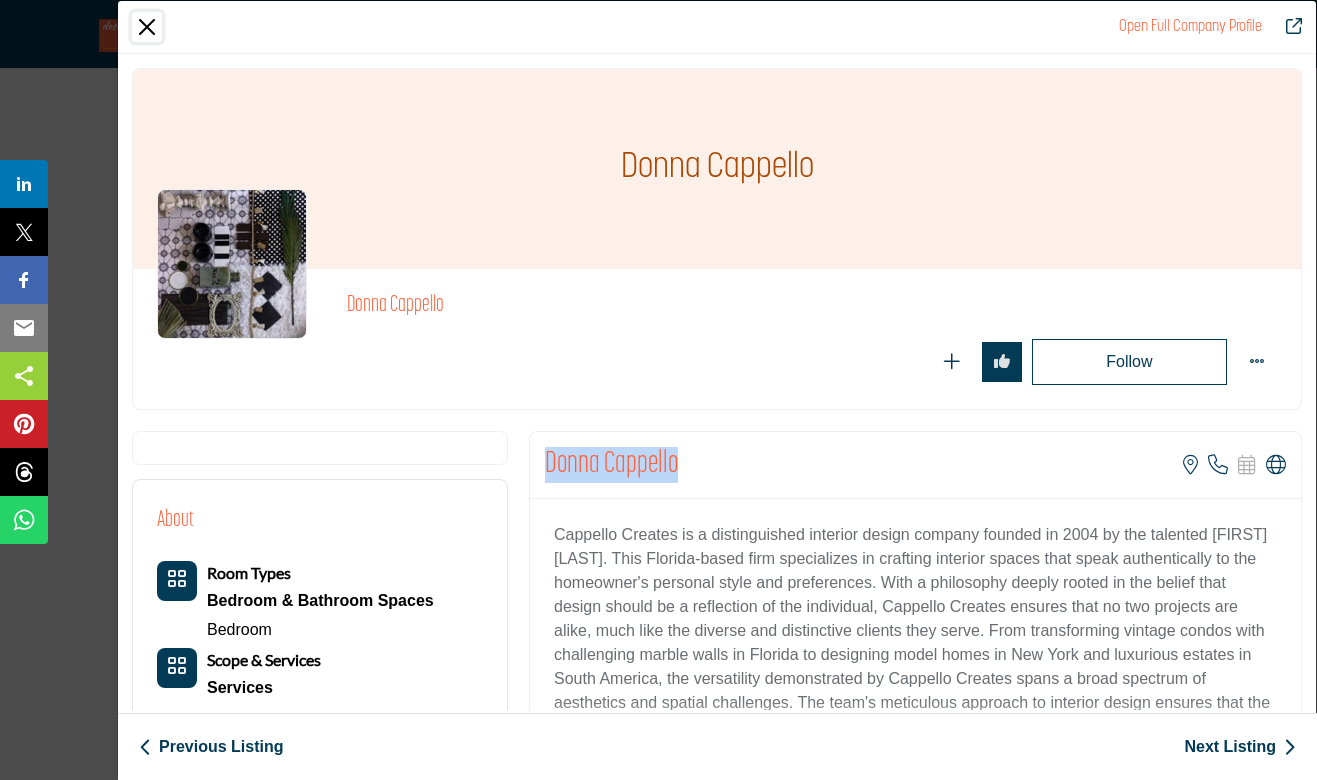 click at bounding box center (147, 27) 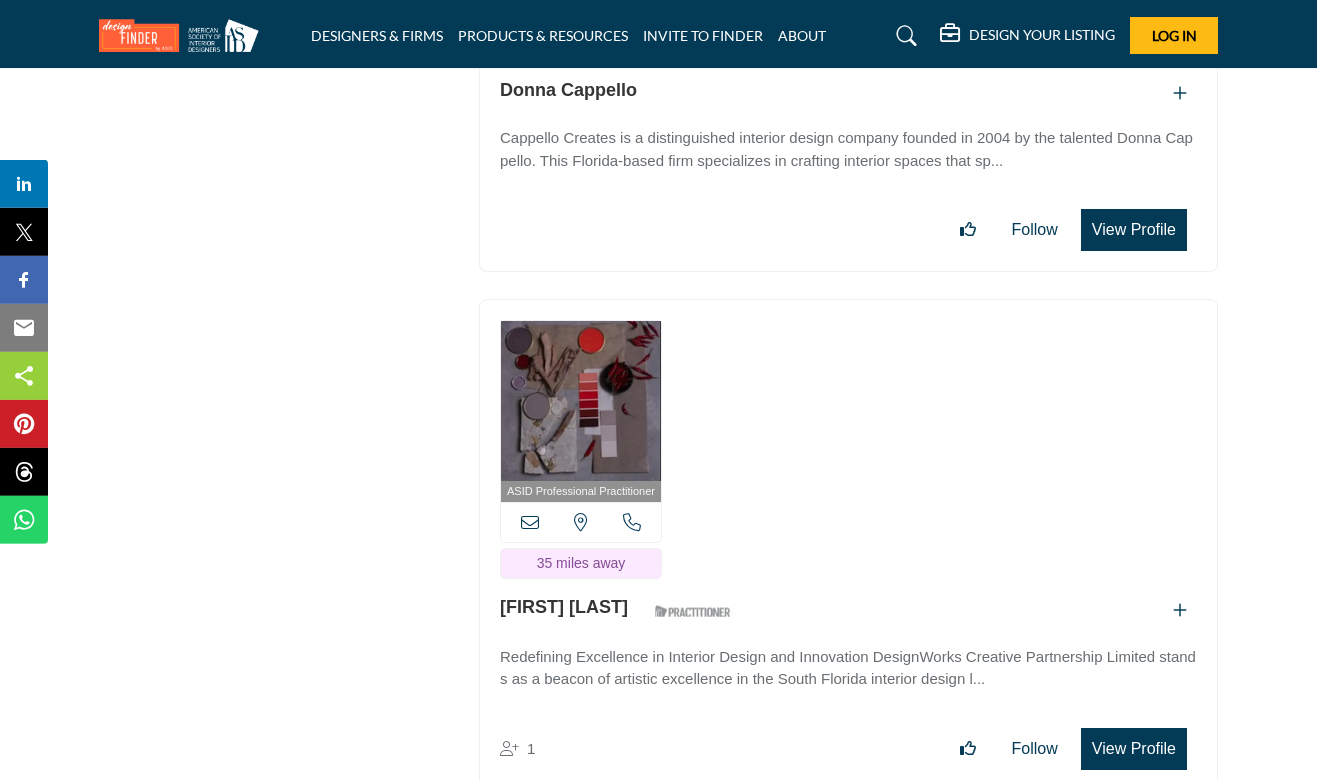 scroll, scrollTop: 61107, scrollLeft: 0, axis: vertical 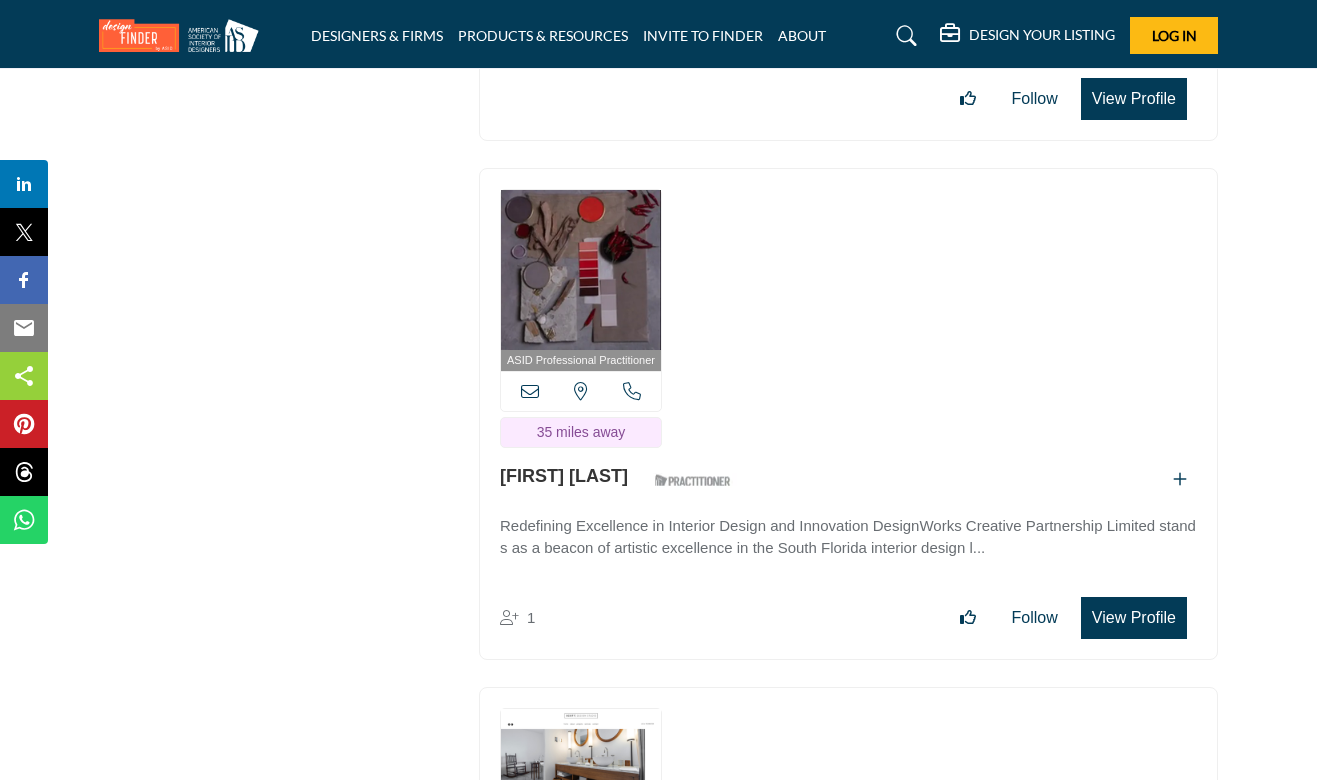 click on "View Profile" at bounding box center (1134, 618) 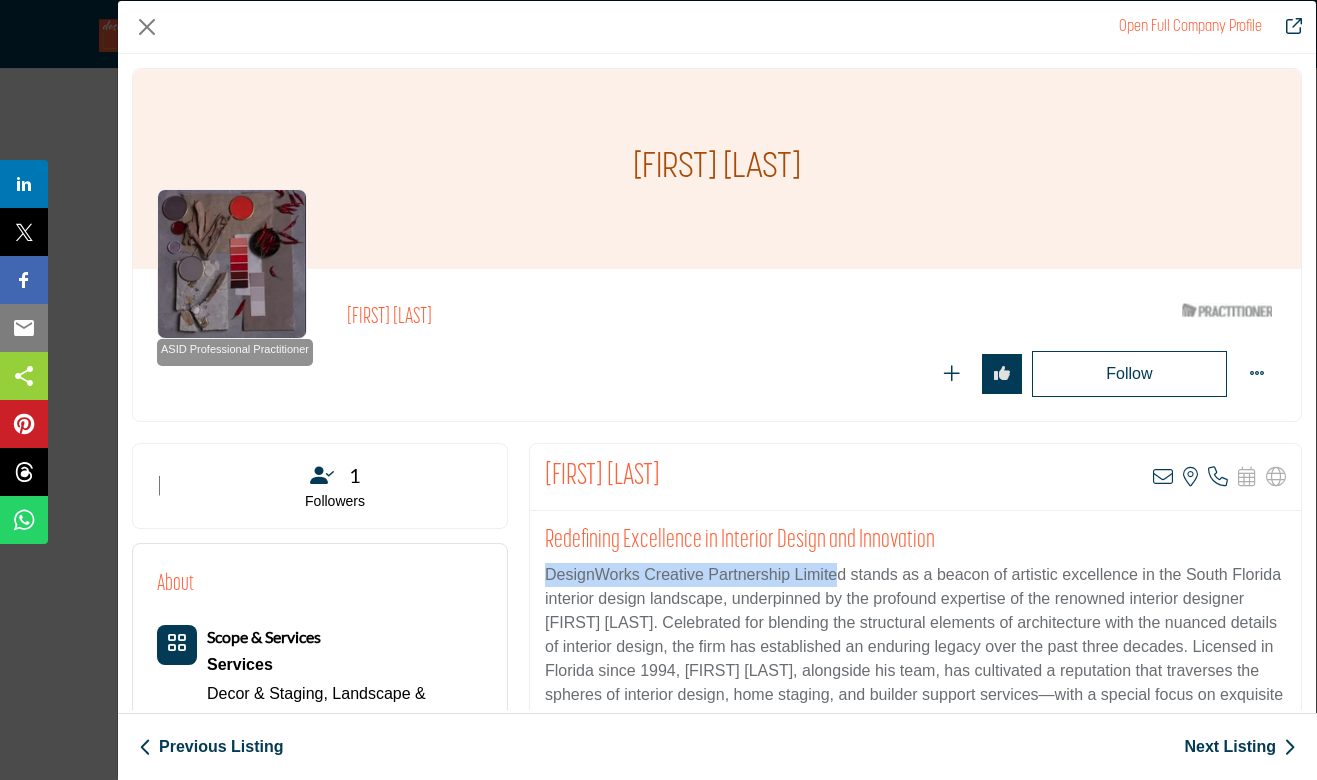 drag, startPoint x: 838, startPoint y: 575, endPoint x: 547, endPoint y: 574, distance: 291.0017 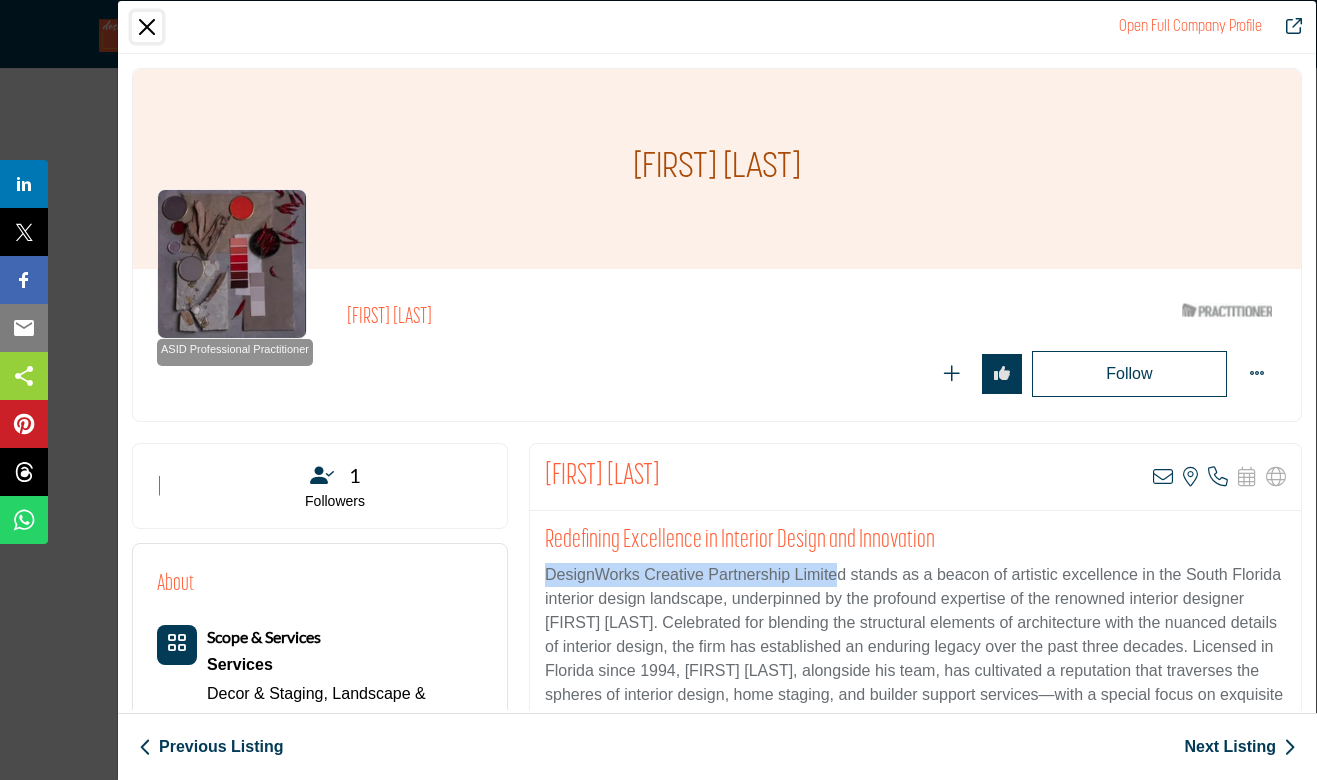 click at bounding box center (147, 27) 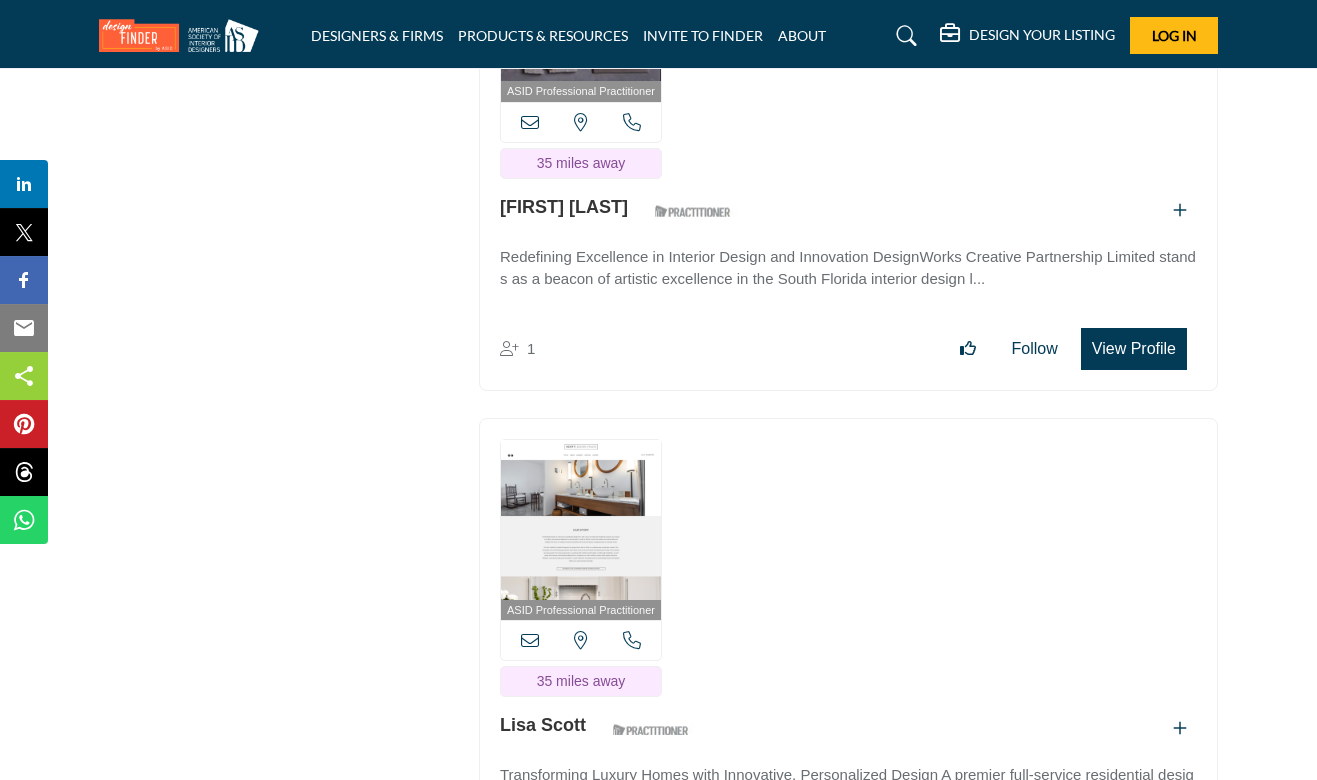 scroll, scrollTop: 61539, scrollLeft: 0, axis: vertical 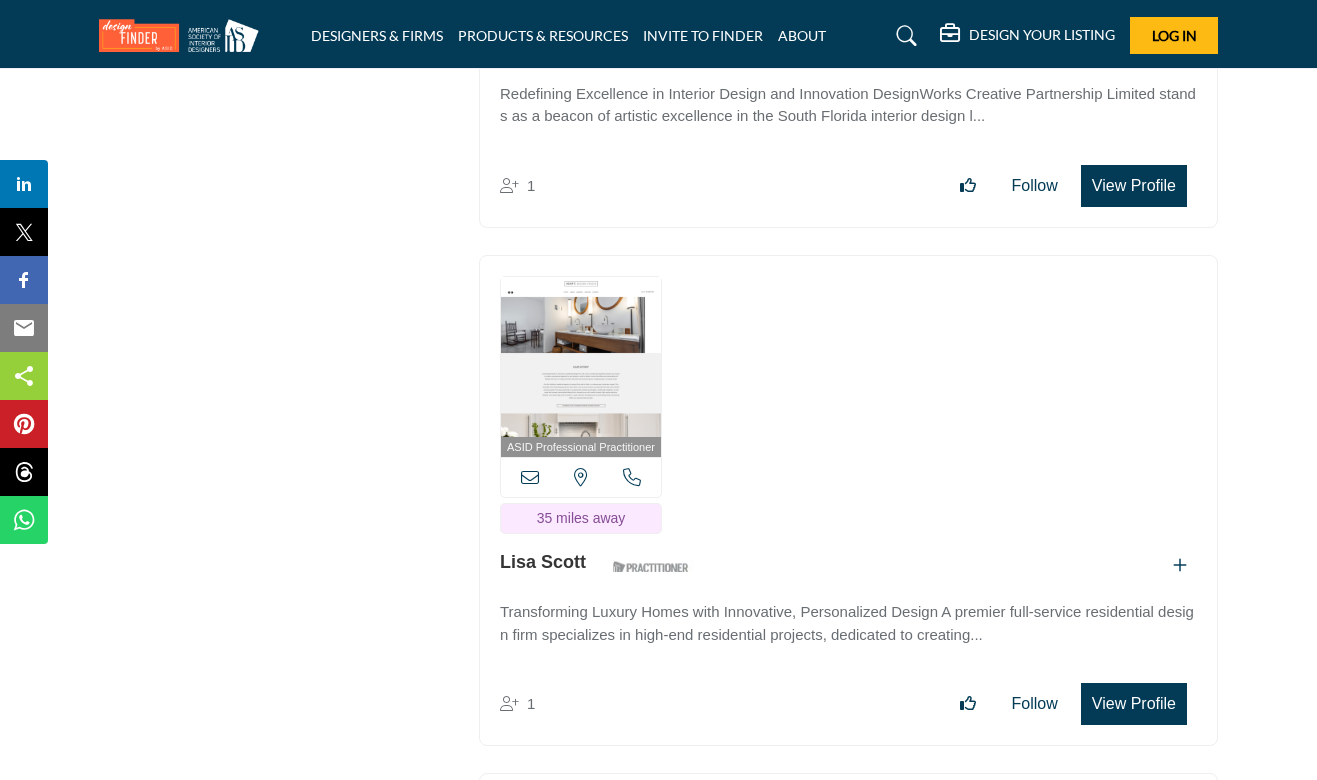 click on "View Profile" at bounding box center (1134, 704) 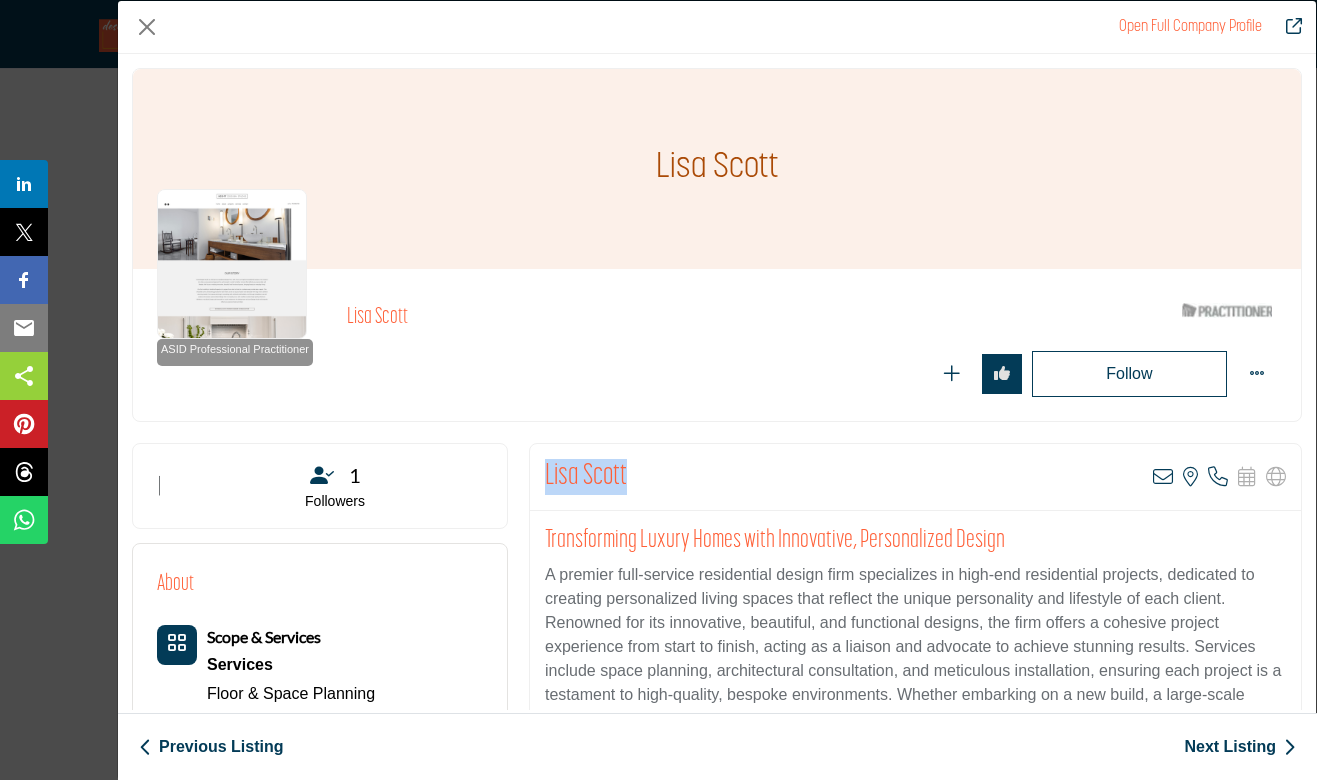 drag, startPoint x: 577, startPoint y: 467, endPoint x: 538, endPoint y: 476, distance: 40.024994 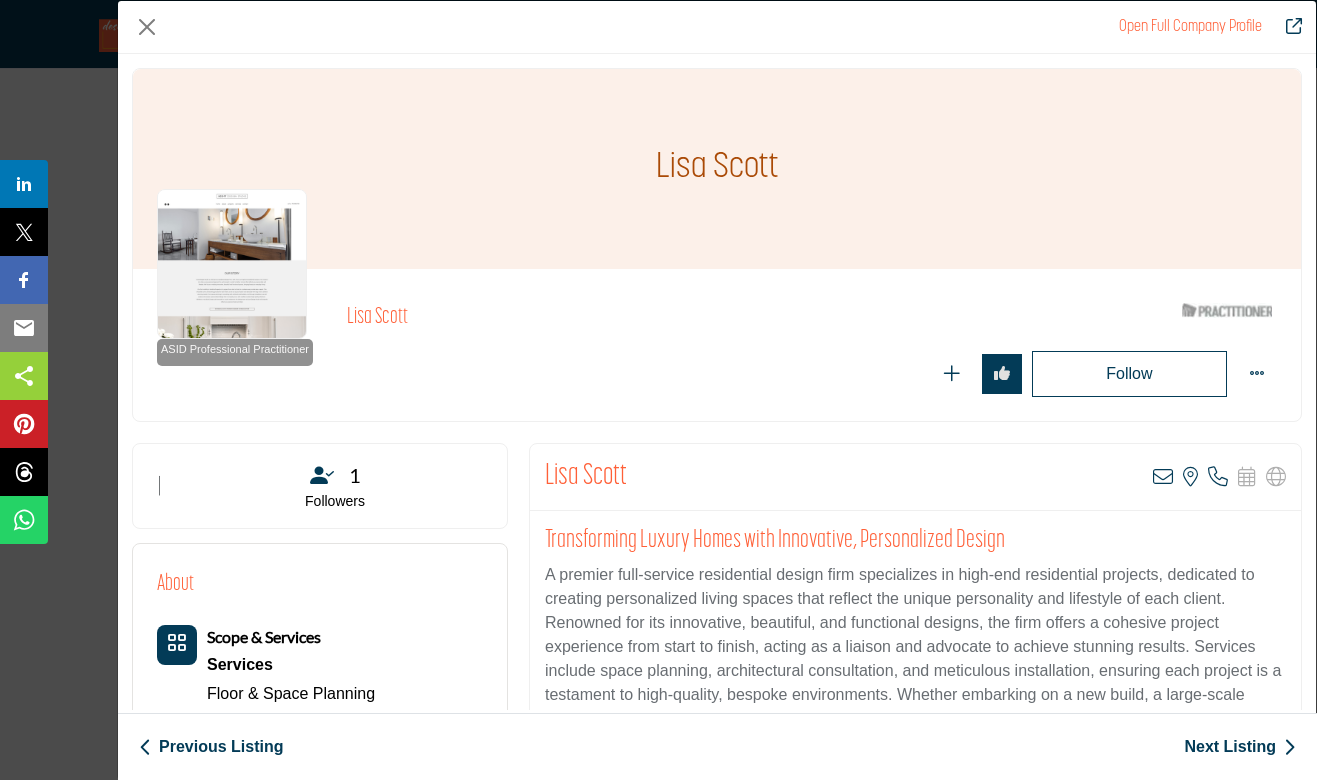 click on "A premier full-service residential design firm specializes in high-end residential projects, dedicated to creating personalized living spaces that reflect the unique personality and lifestyle of each client. Renowned for its innovative, beautiful, and functional designs, the firm offers a cohesive project experience from start to finish, acting as a liaison and advocate to achieve stunning results. Services include space planning, architectural consultation, and meticulous installation, ensuring each project is a testament to high-quality, bespoke environments. Whether embarking on a new build, a large-scale remodel, or a swift makeover, the design team excels in crafting environments that are both aesthetically pleasing and immensely livable." at bounding box center [915, 659] 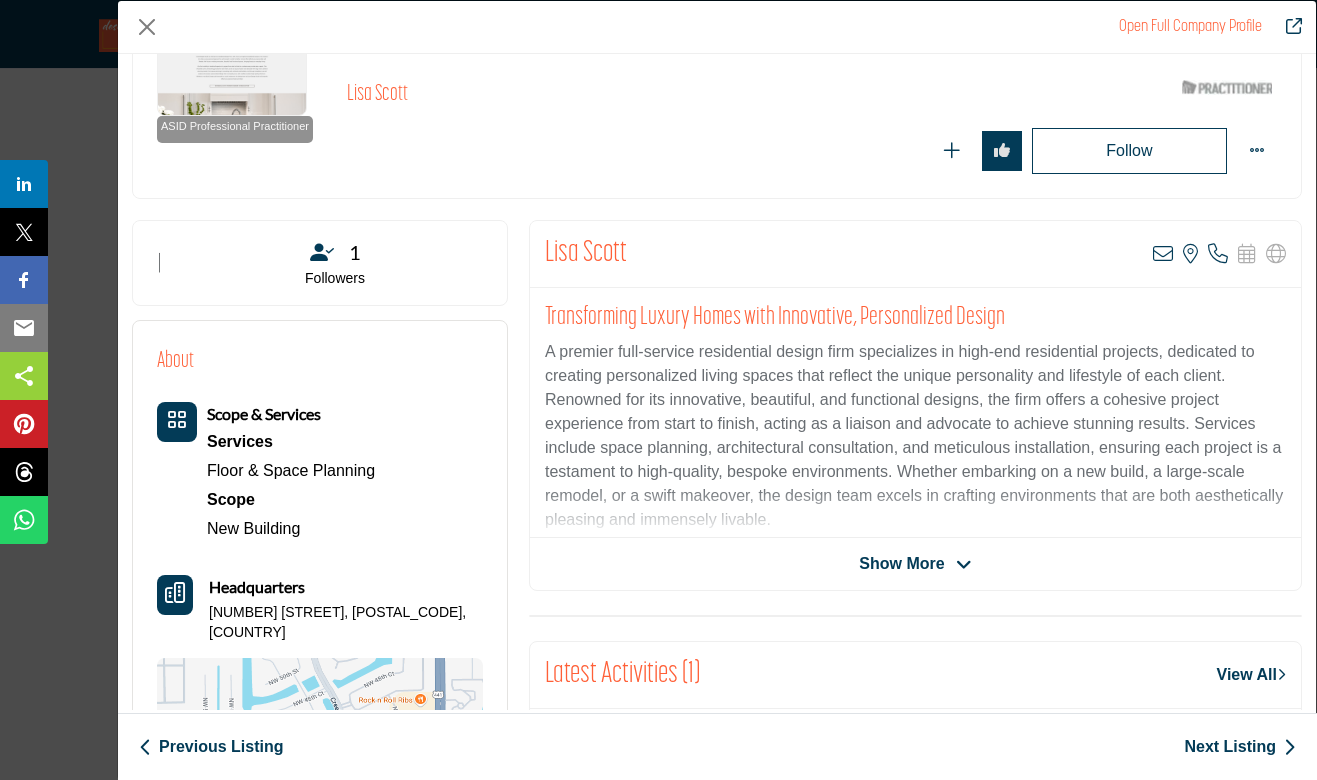 scroll, scrollTop: 224, scrollLeft: 0, axis: vertical 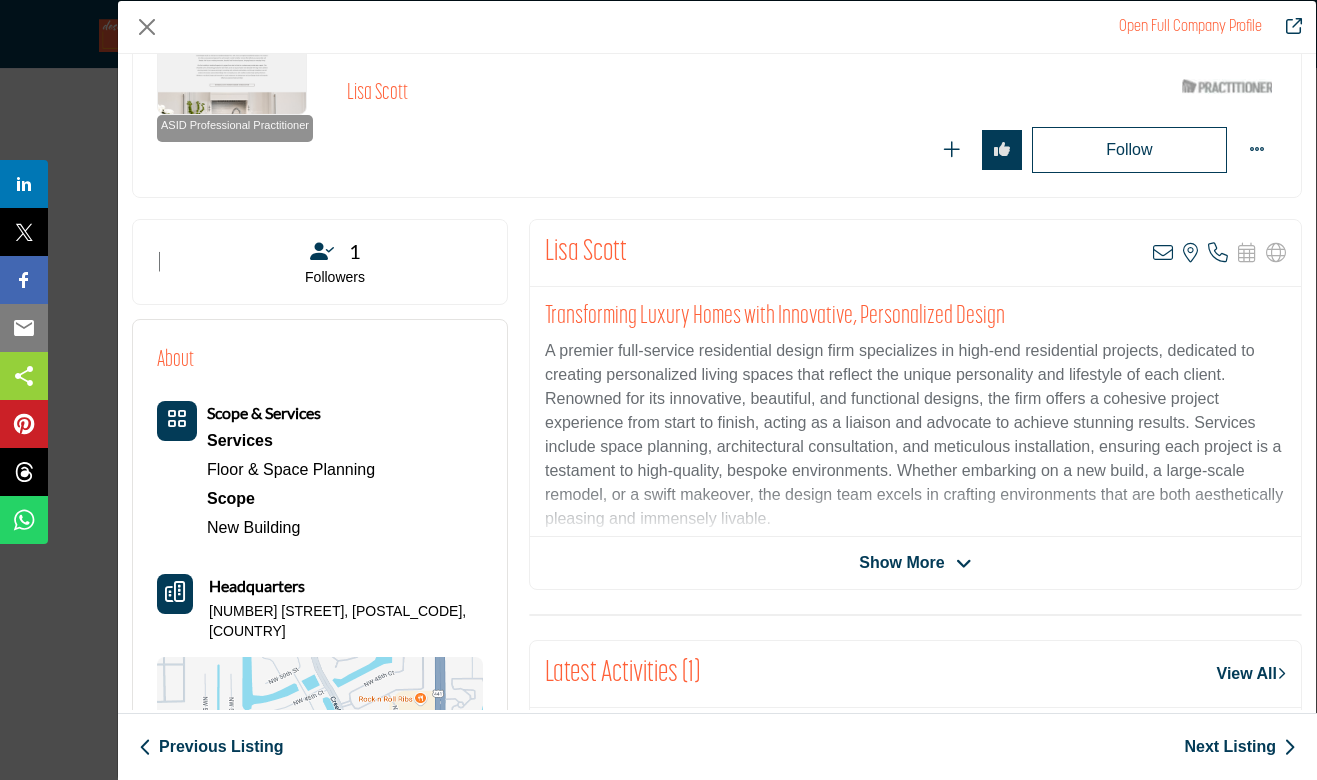 click on "Show More" at bounding box center [901, 563] 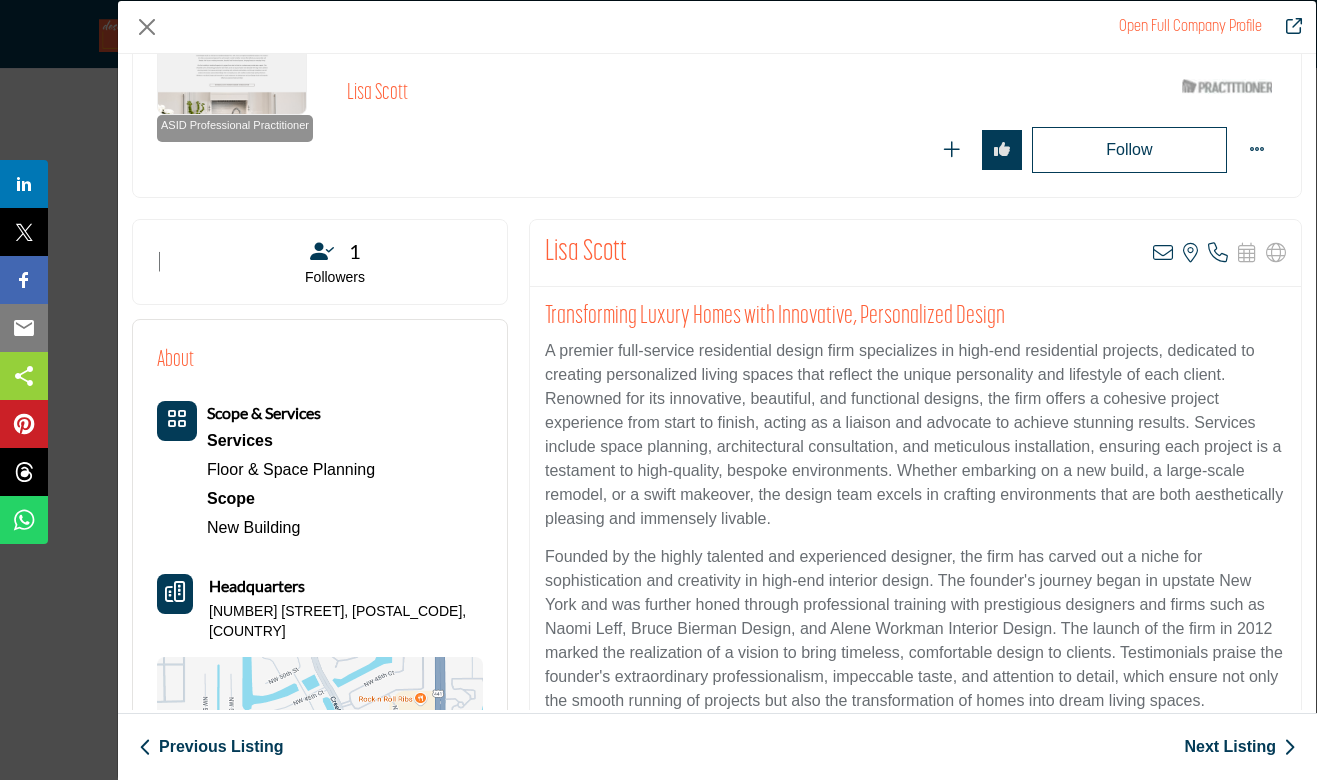 click on "Founded by the highly talented and experienced designer, the firm has carved out a niche for sophistication and creativity in high-end interior design. The founder's journey began in upstate New York and was further honed through professional training with prestigious designers and firms such as Naomi Leff, Bruce Bierman Design, and Alene Workman Interior Design. The launch of the firm in 2012 marked the realization of a vision to bring timeless, comfortable design to clients. Testimonials praise the founder's extraordinary professionalism, impeccable taste, and attention to detail, which ensure not only the smooth running of projects but also the transformation of homes into dream living spaces." at bounding box center (915, 629) 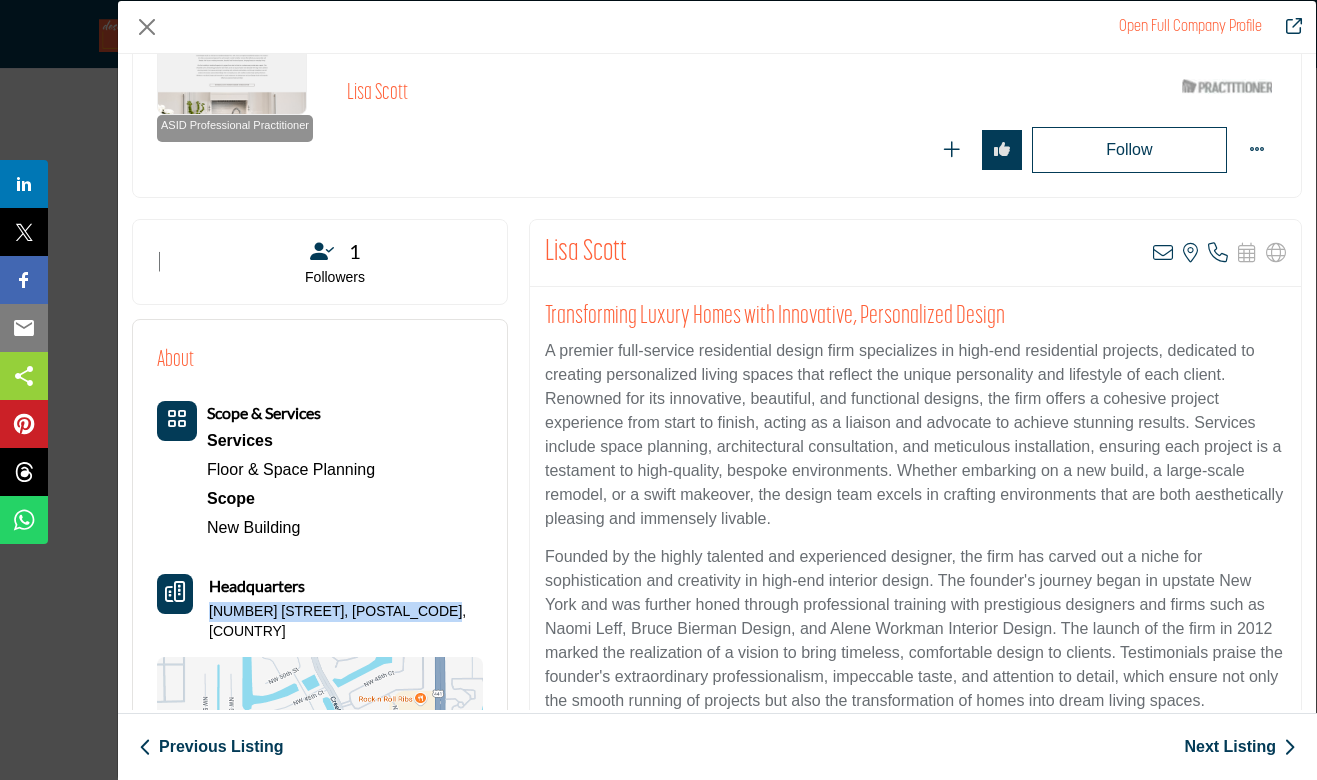 drag, startPoint x: 441, startPoint y: 604, endPoint x: 209, endPoint y: 607, distance: 232.0194 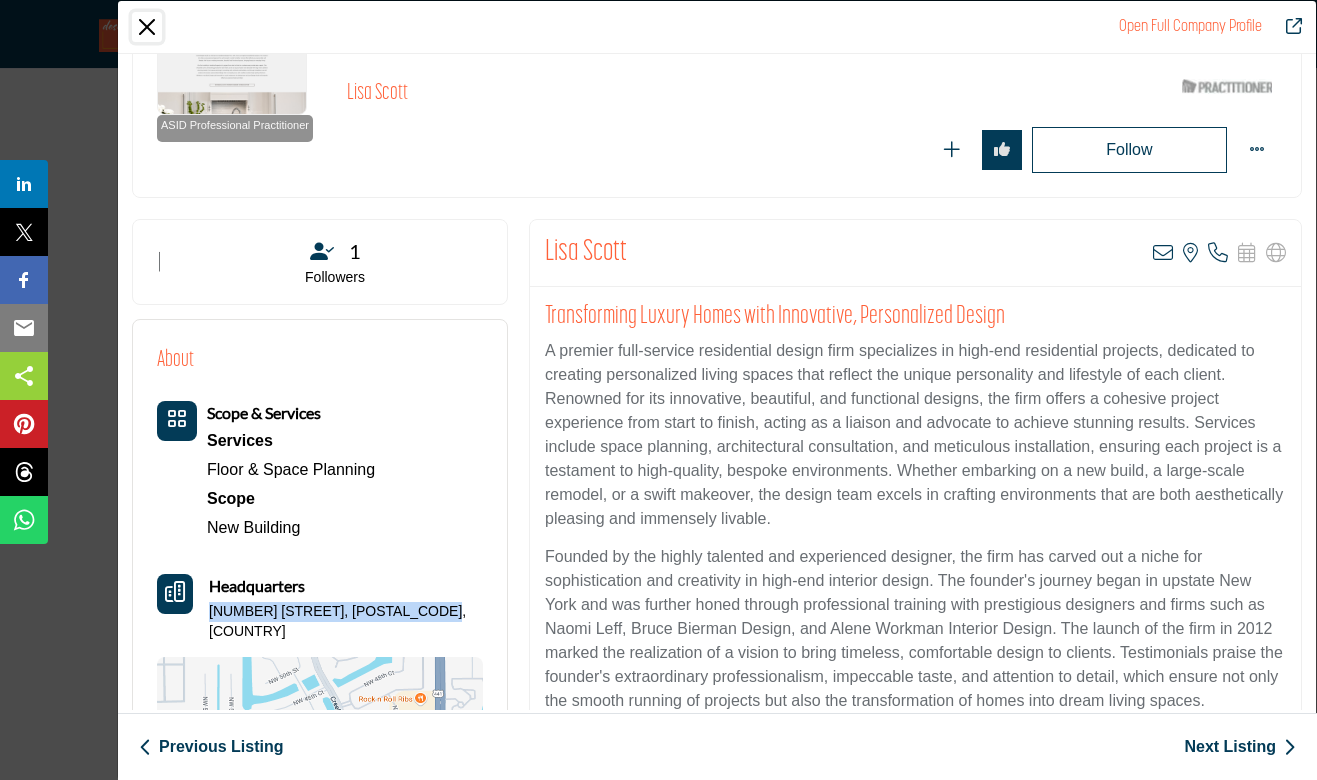 click at bounding box center (147, 27) 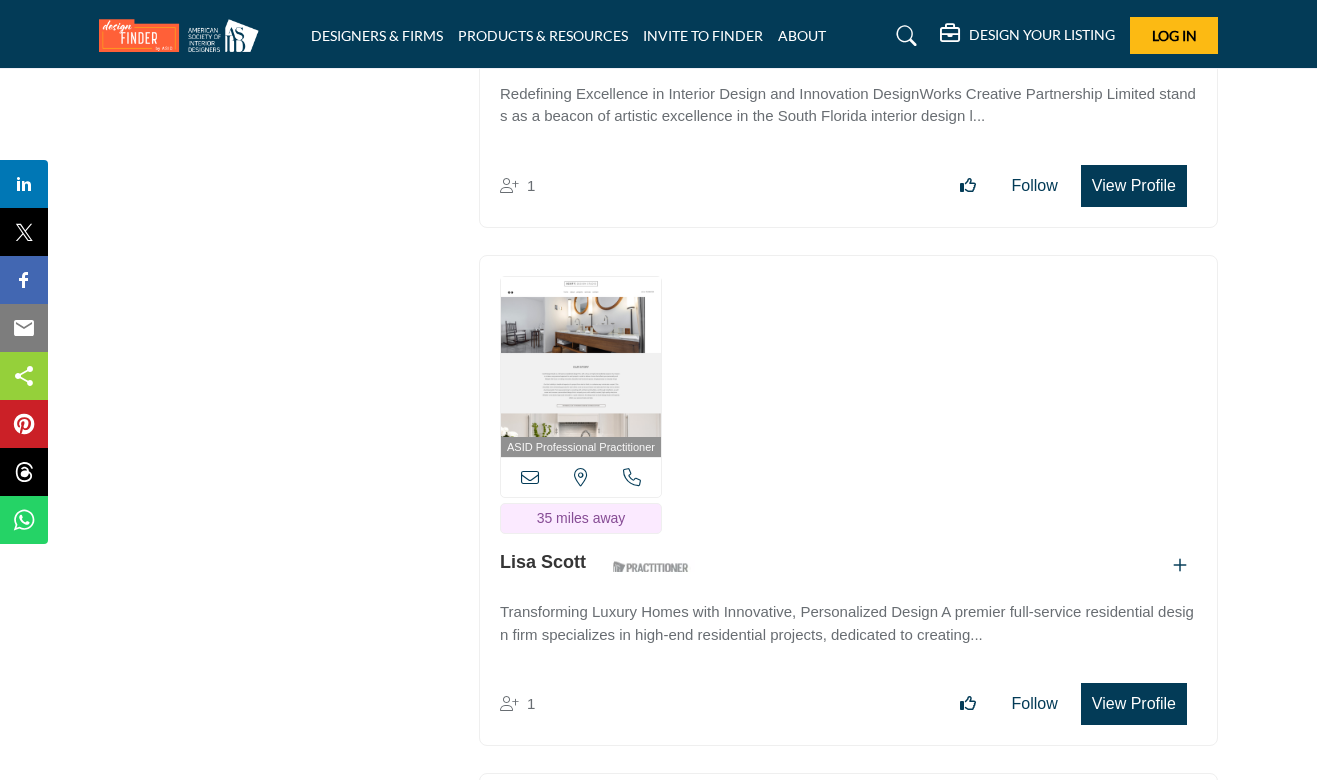 scroll, scrollTop: 0, scrollLeft: 0, axis: both 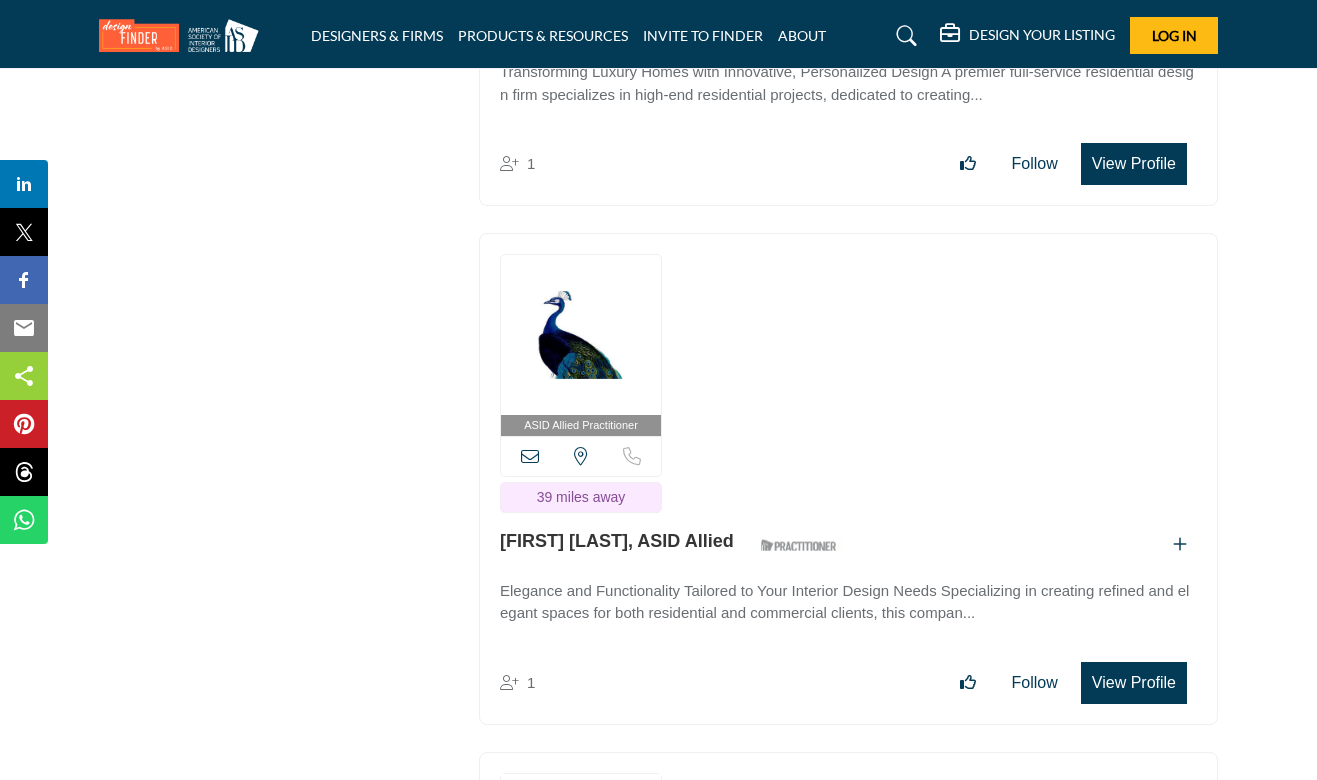 click on "View Profile" at bounding box center (1134, 683) 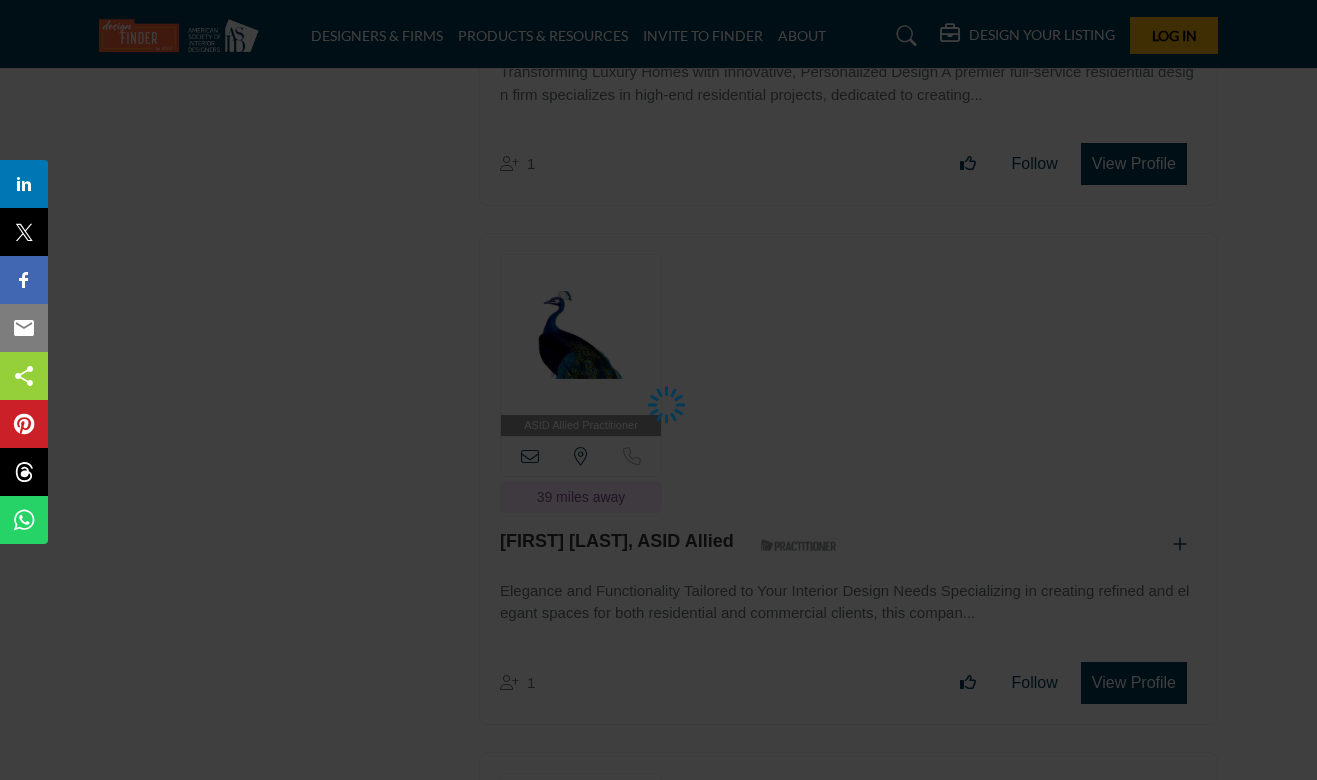 scroll, scrollTop: 224, scrollLeft: 0, axis: vertical 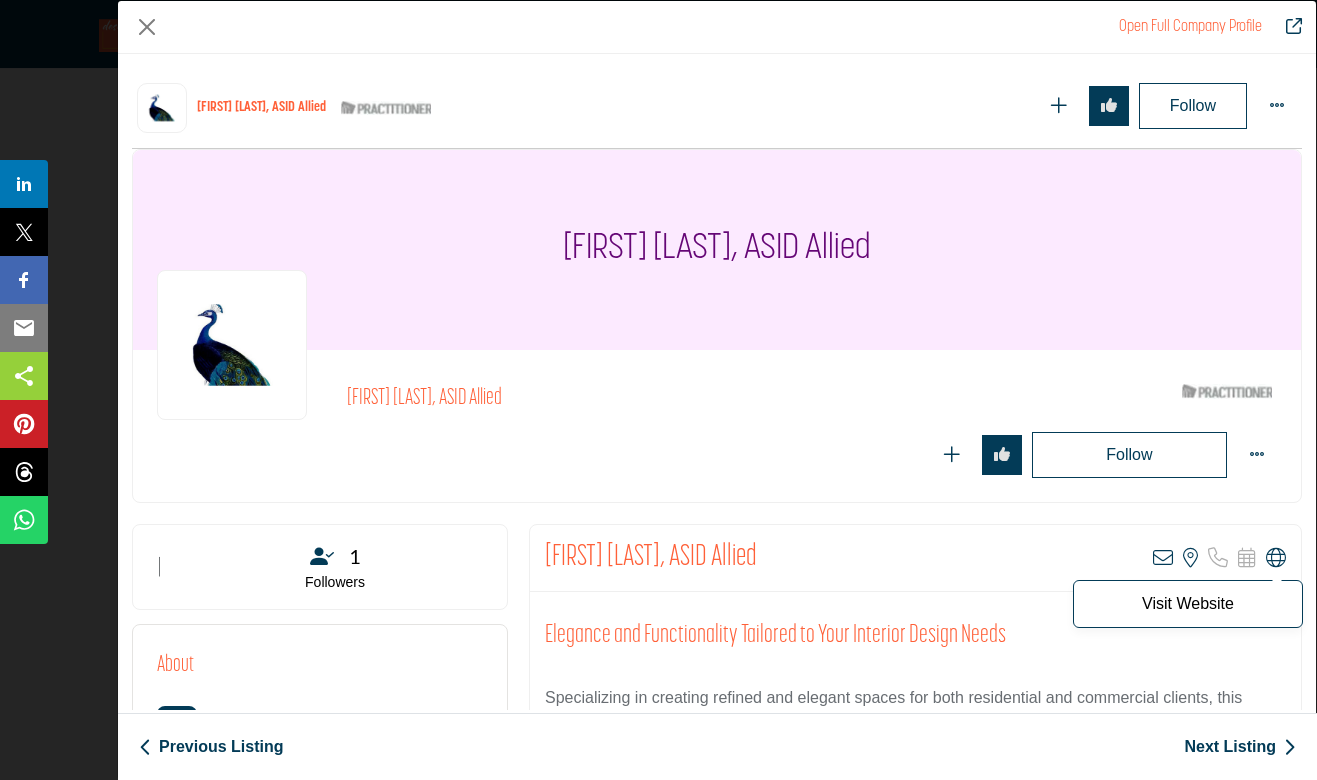 click at bounding box center (1276, 558) 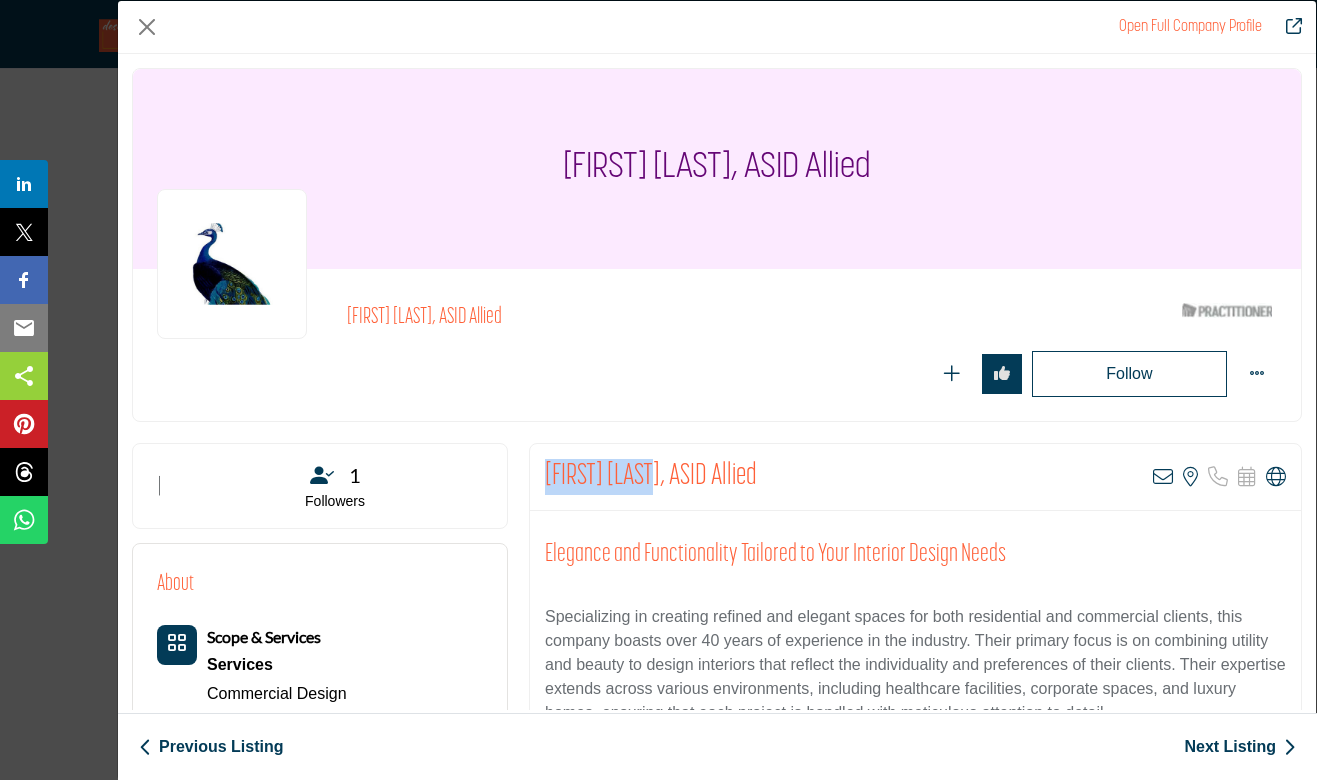 drag, startPoint x: 660, startPoint y: 473, endPoint x: 539, endPoint y: 473, distance: 121 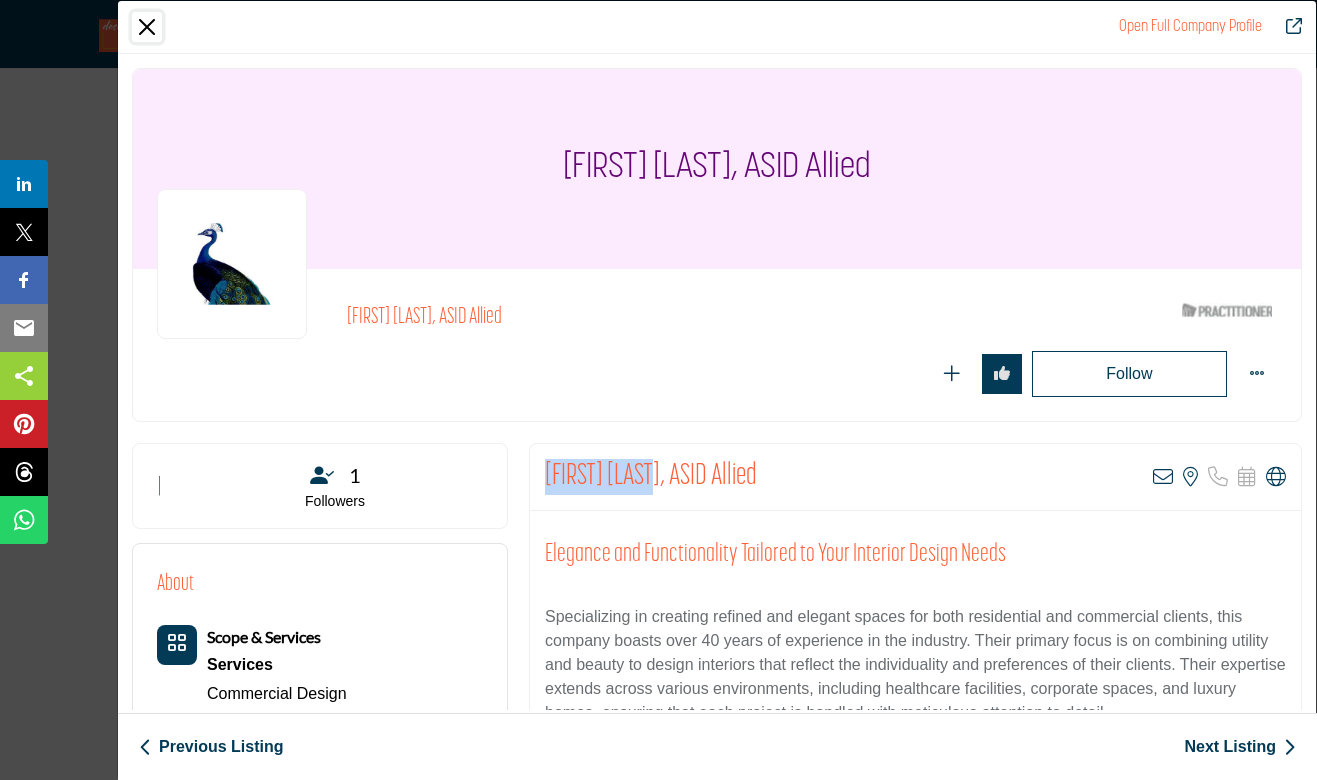 click at bounding box center [147, 27] 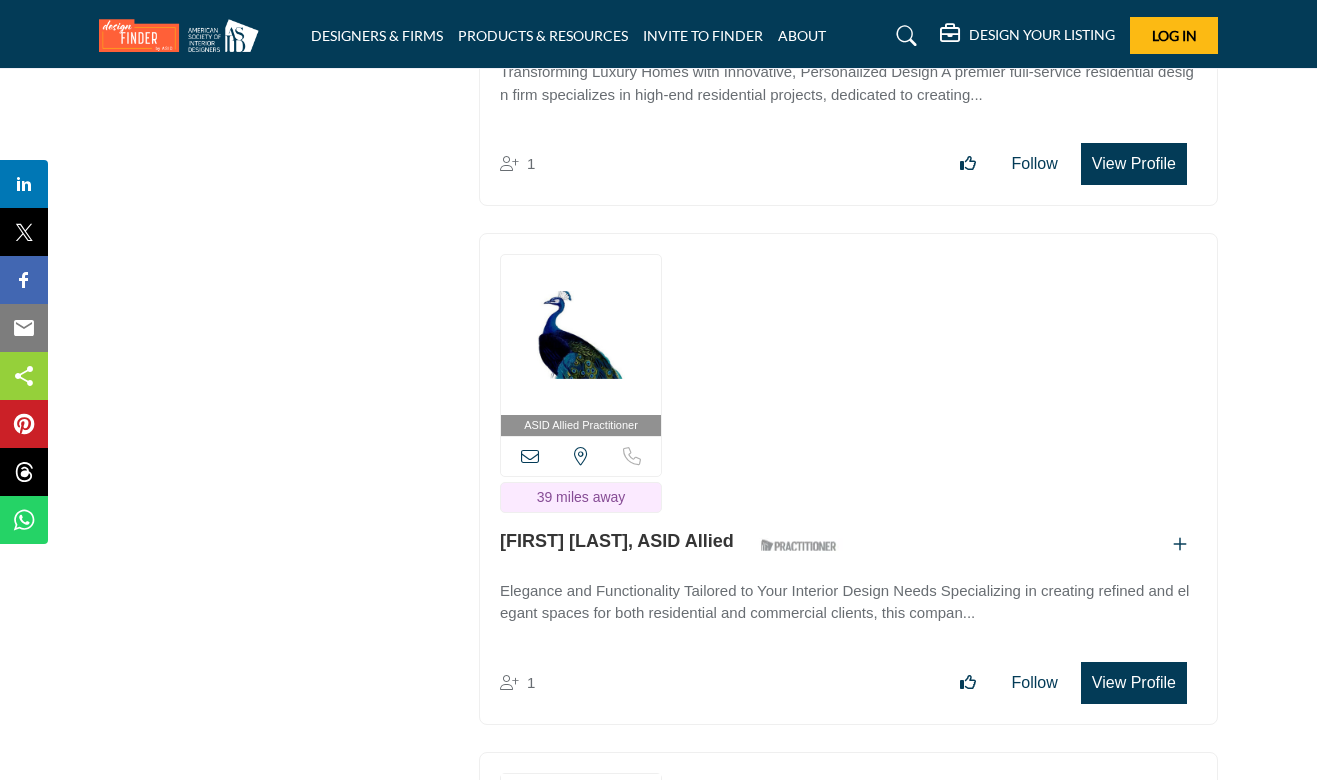 scroll, scrollTop: 62511, scrollLeft: 0, axis: vertical 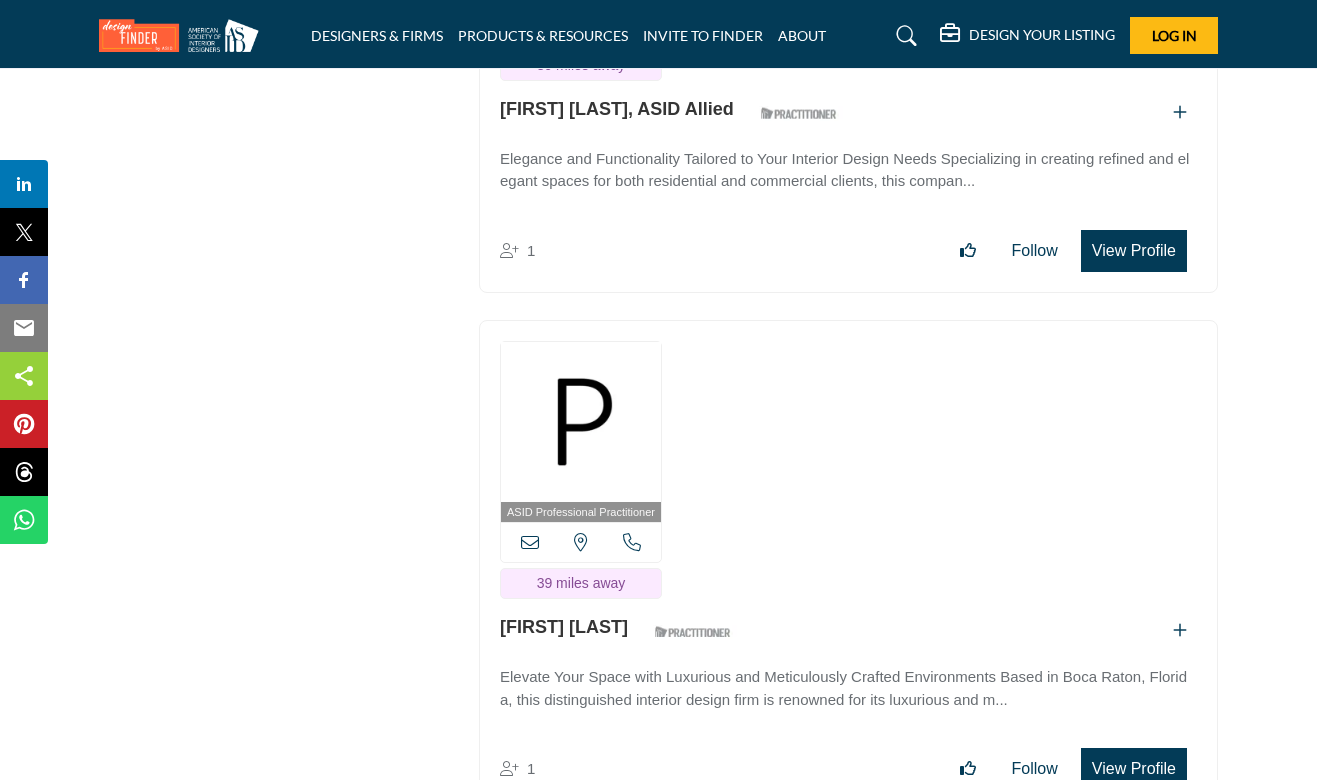 click on "View Profile" at bounding box center [1134, 769] 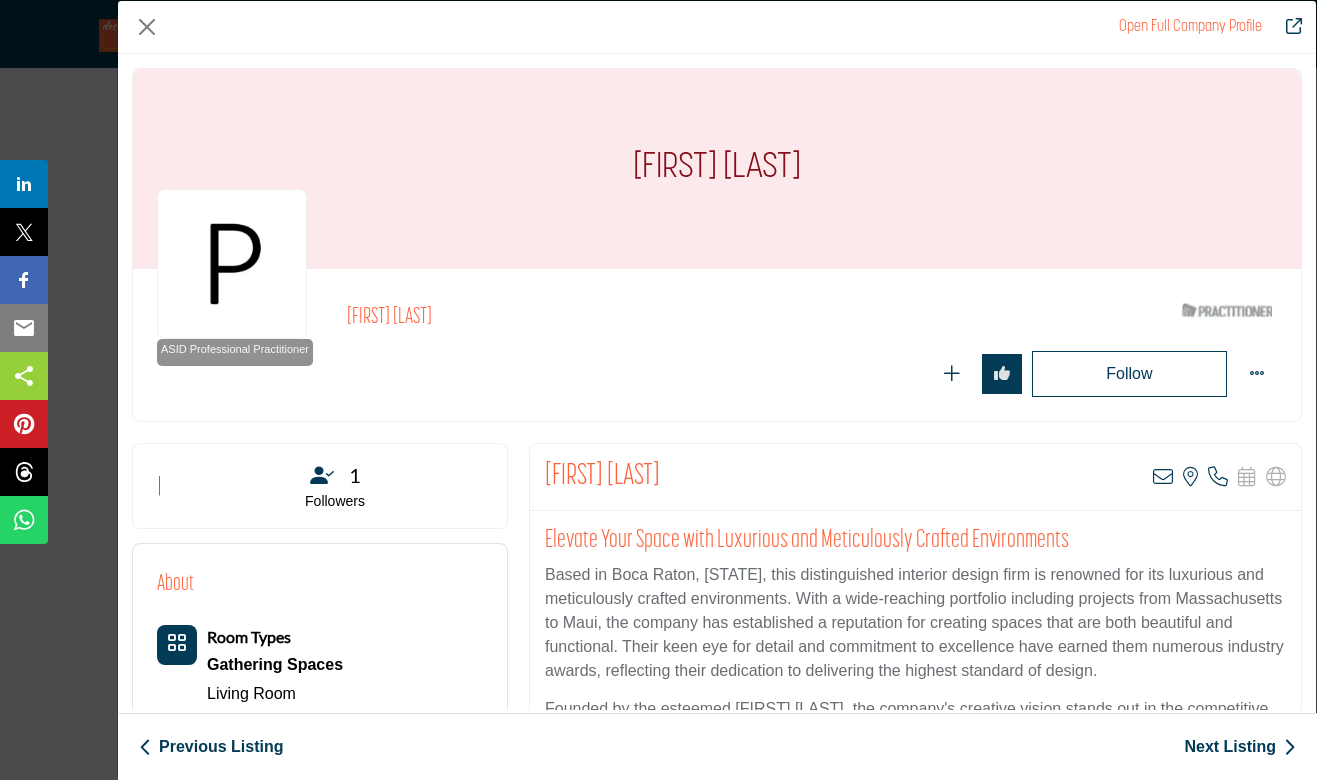 click on "Based in Boca Raton, Florida, this distinguished interior design firm is renowned for its luxurious and meticulously crafted environments. With a wide-reaching portfolio including projects from Massachusetts to Maui, the company has established a reputation for creating spaces that are both beautiful and functional. Their keen eye for detail and commitment to excellence have earned them numerous industry awards, reflecting their dedication to delivering the highest standard of design." at bounding box center [915, 623] 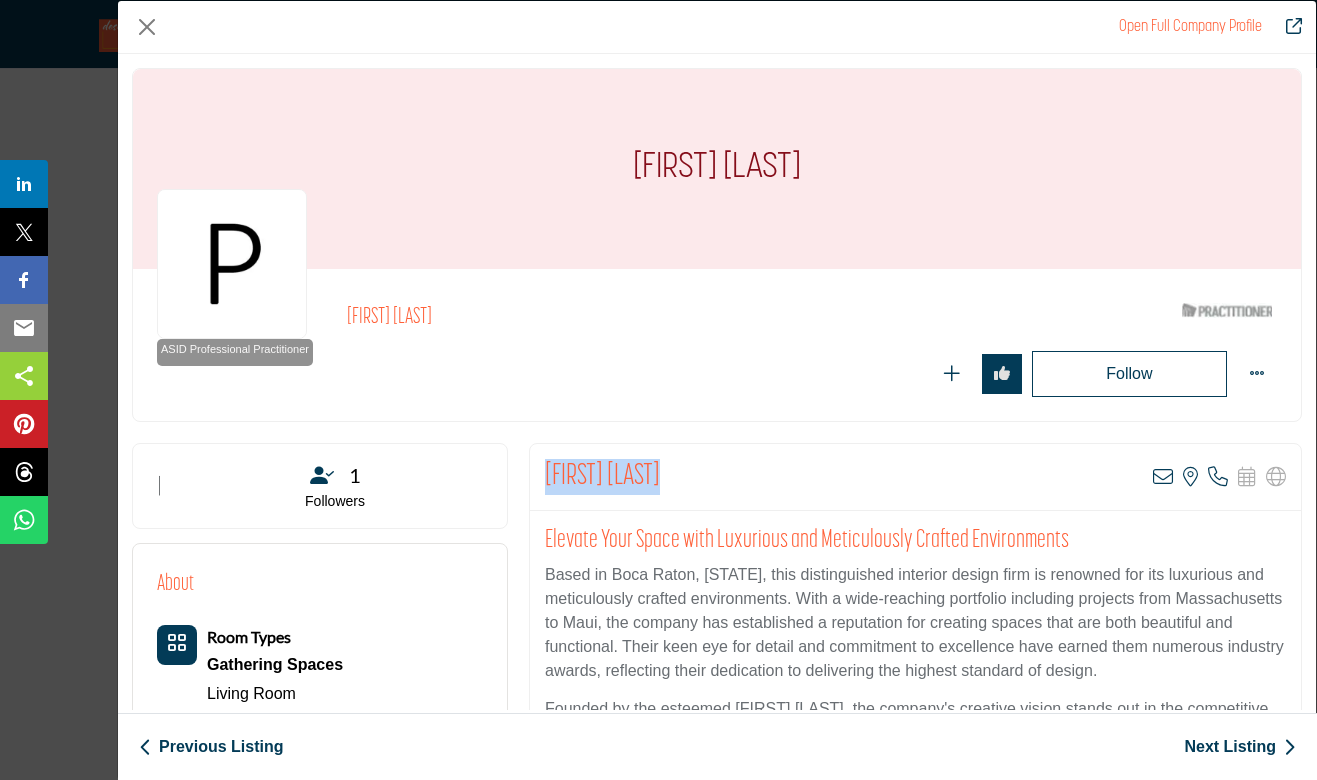 drag, startPoint x: 671, startPoint y: 472, endPoint x: 548, endPoint y: 473, distance: 123.00407 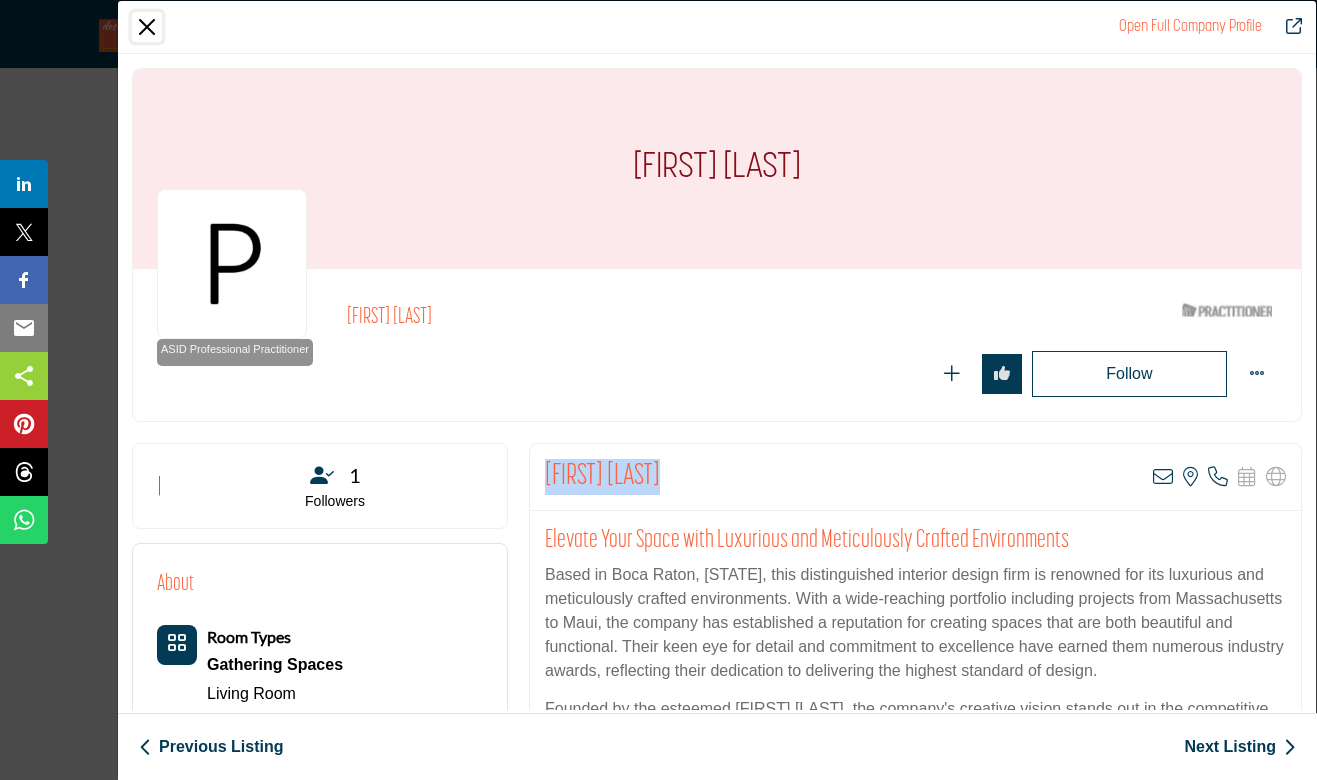 click at bounding box center (147, 27) 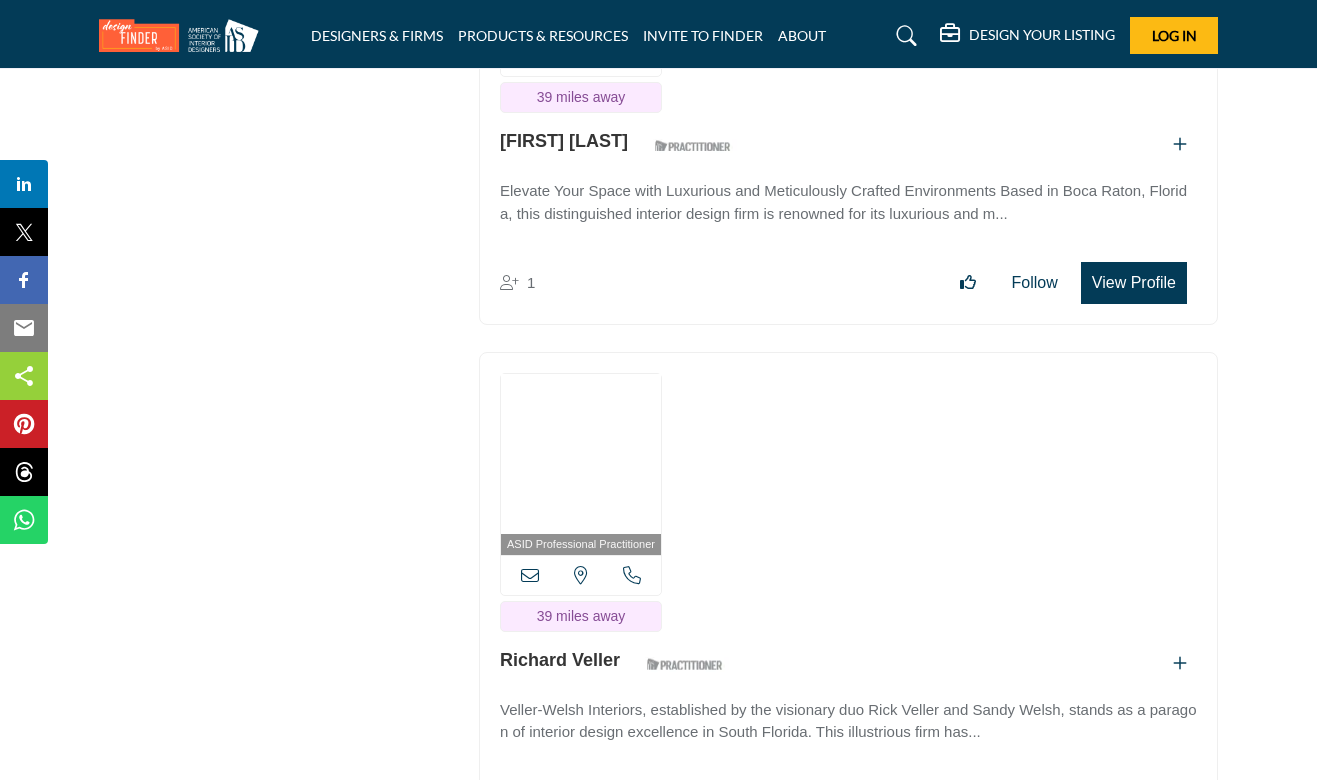 scroll, scrollTop: 63213, scrollLeft: 0, axis: vertical 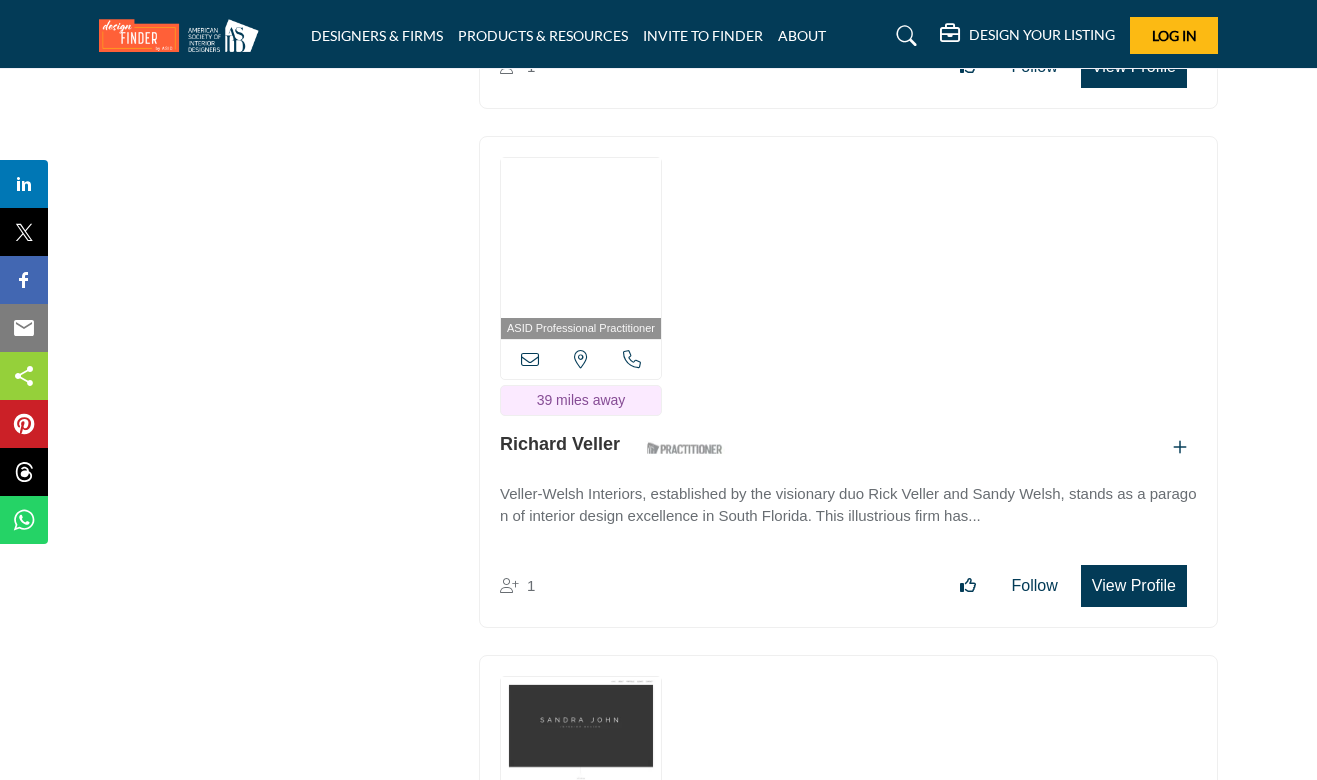click on "View Profile" at bounding box center (1134, 586) 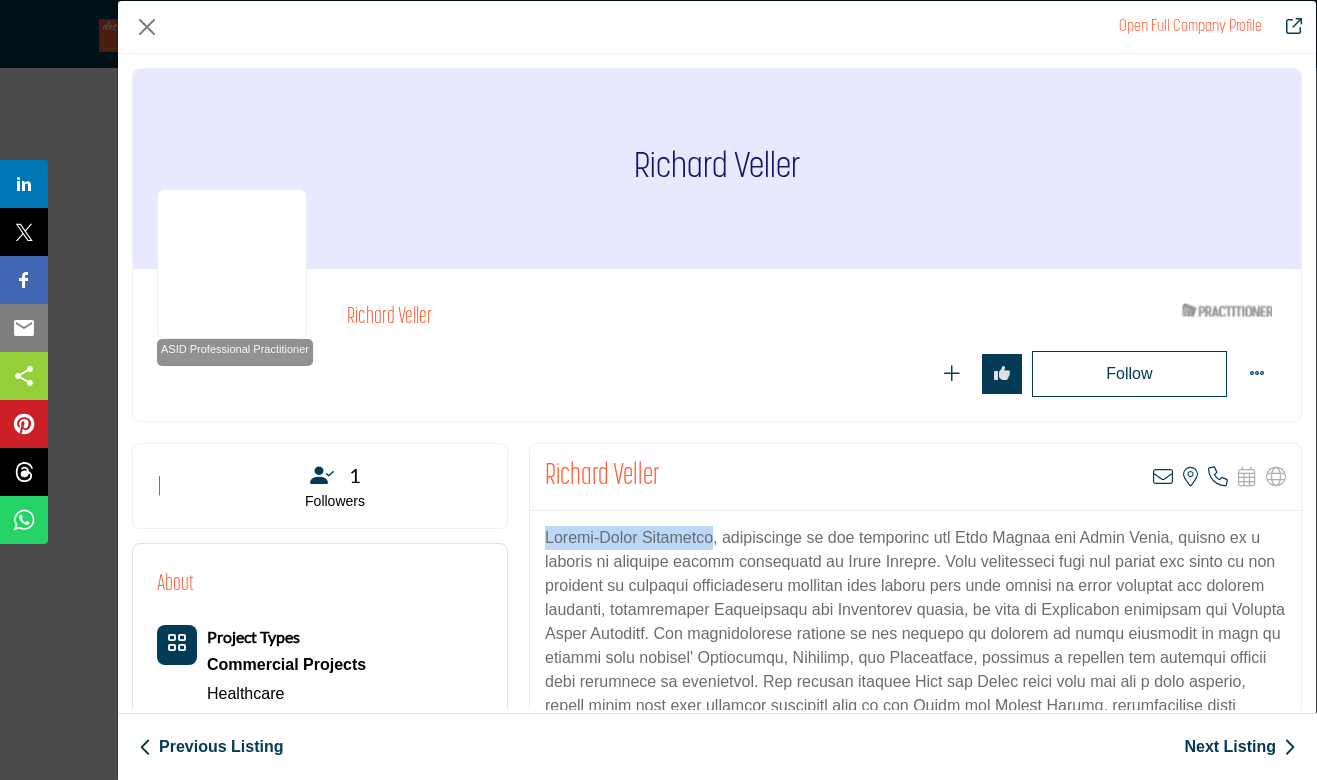 drag, startPoint x: 569, startPoint y: 533, endPoint x: 521, endPoint y: 538, distance: 48.259712 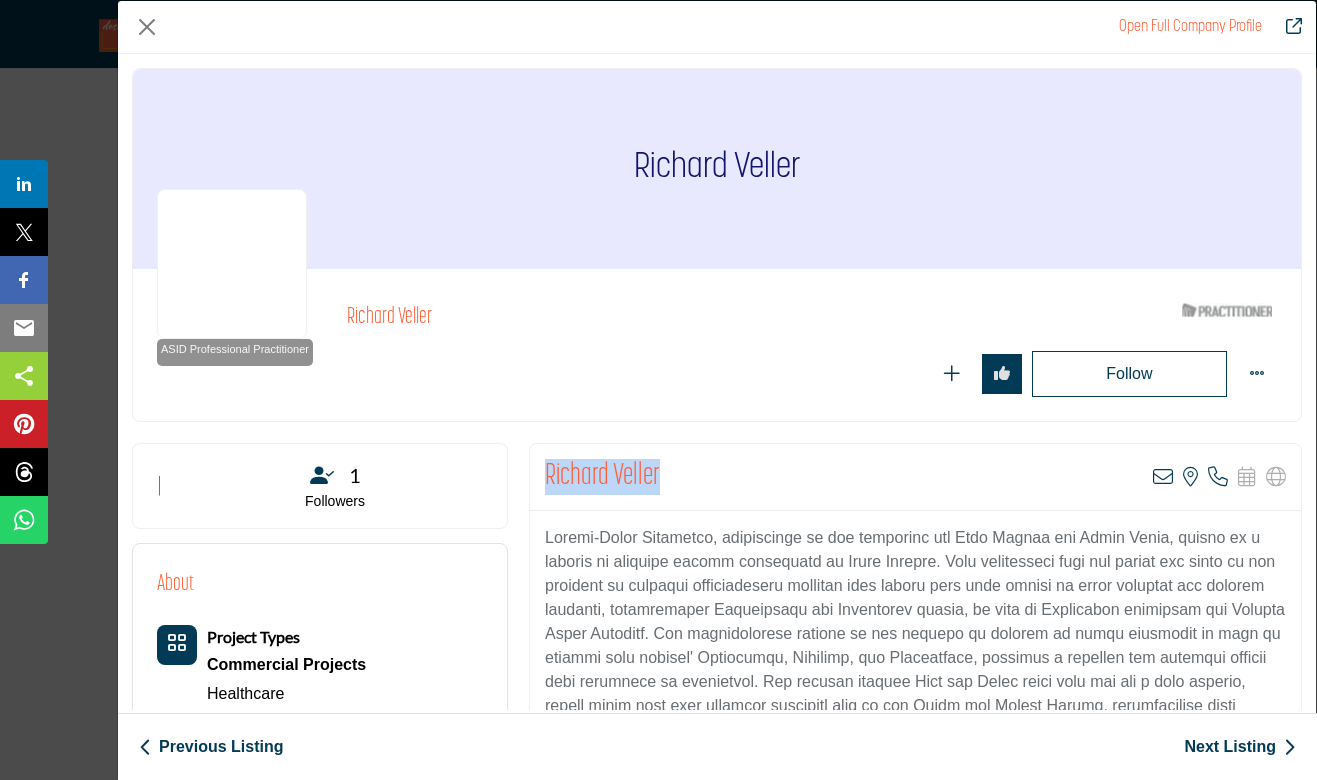 drag, startPoint x: 667, startPoint y: 467, endPoint x: 544, endPoint y: 472, distance: 123.101585 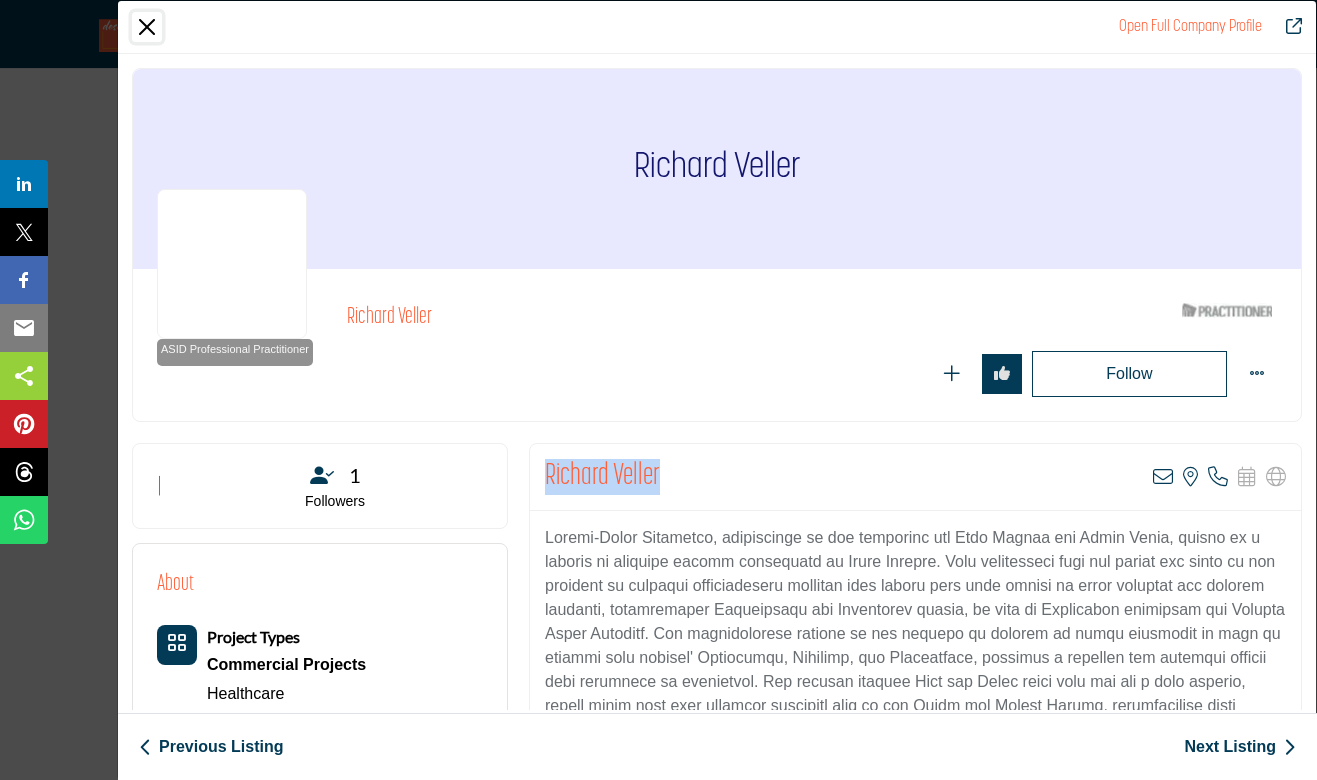 click at bounding box center (147, 27) 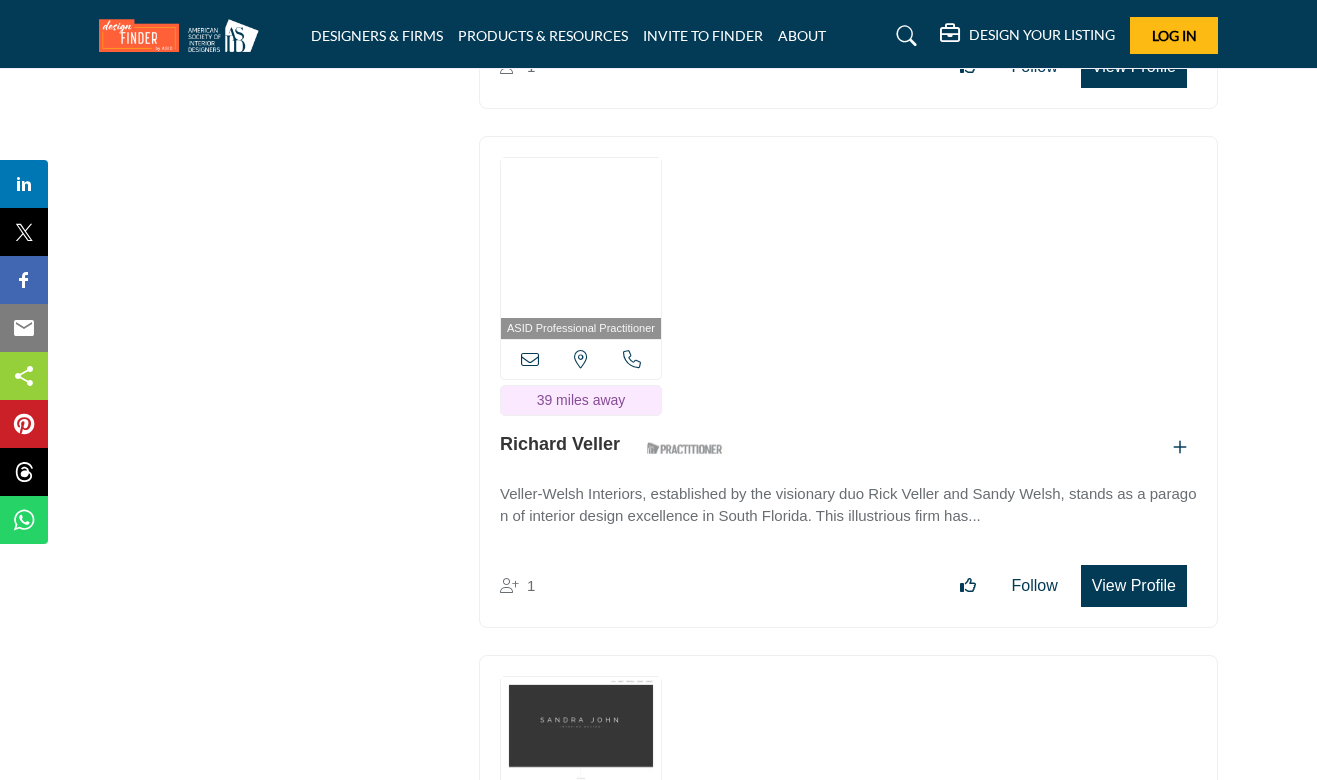 click on "ASID QUALIFIED DESIGNERS & MEMBERS
Find Interior Designers, firms, suppliers, and organizations that support the profession and industry through ASID membership.  Learn more
ASID Qualified Practitioners
ASID Qualified Practitioner who validates work and experience to hold an ASID designation.
5471" at bounding box center (279, -24522) 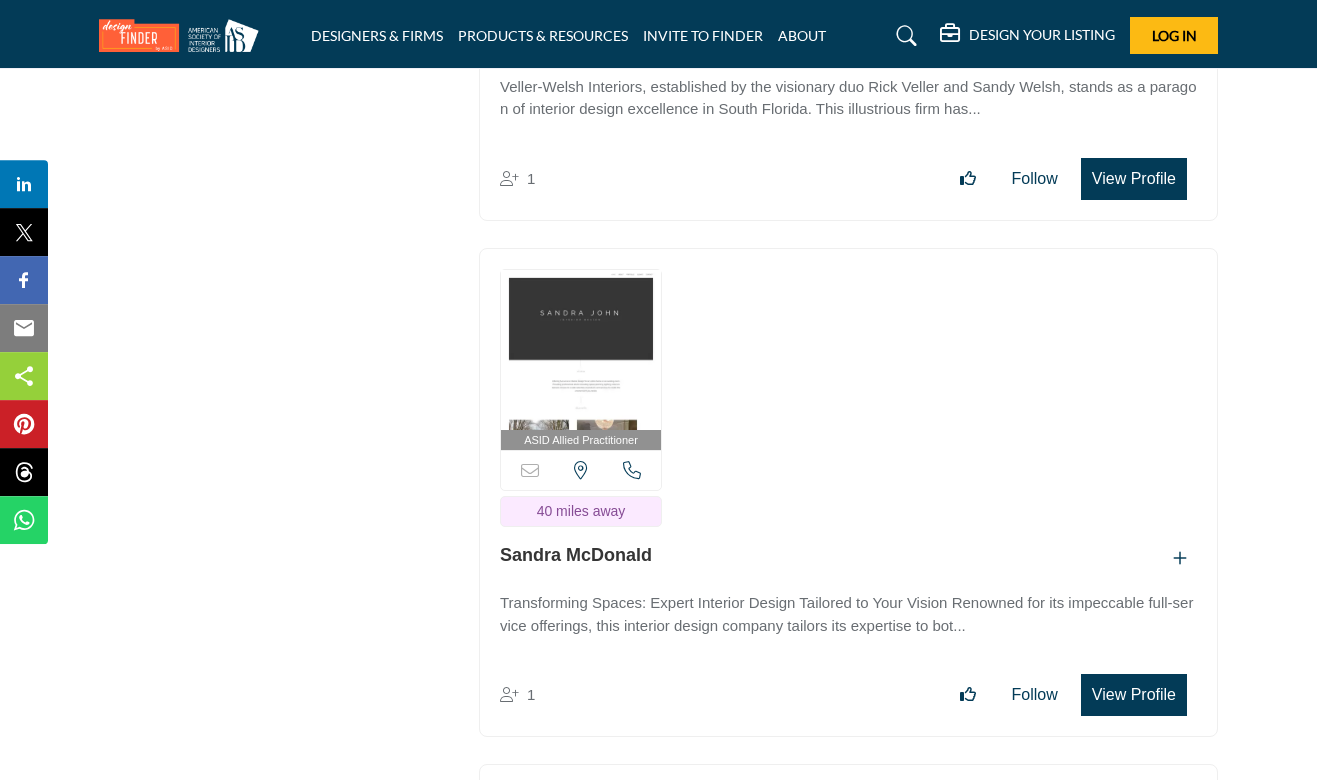 scroll, scrollTop: 63753, scrollLeft: 0, axis: vertical 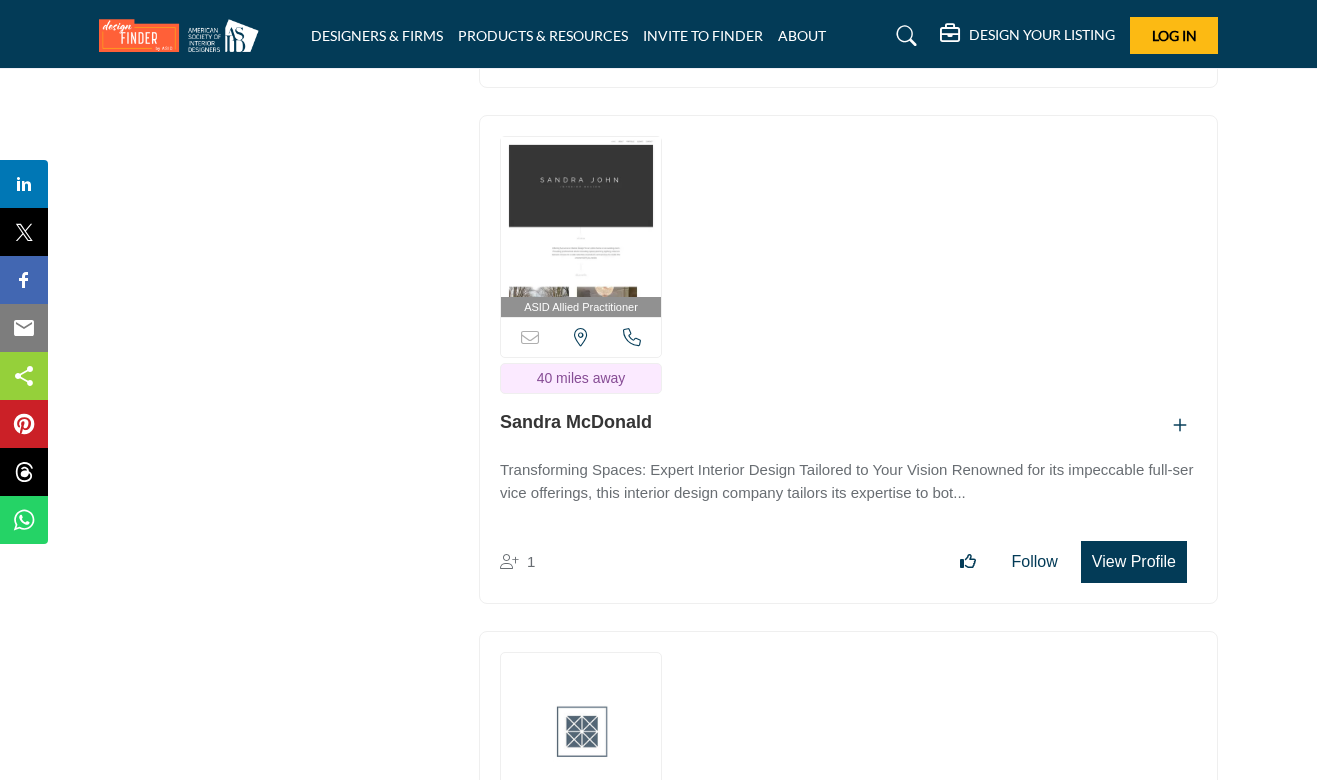 click on "View Profile" at bounding box center [1134, 562] 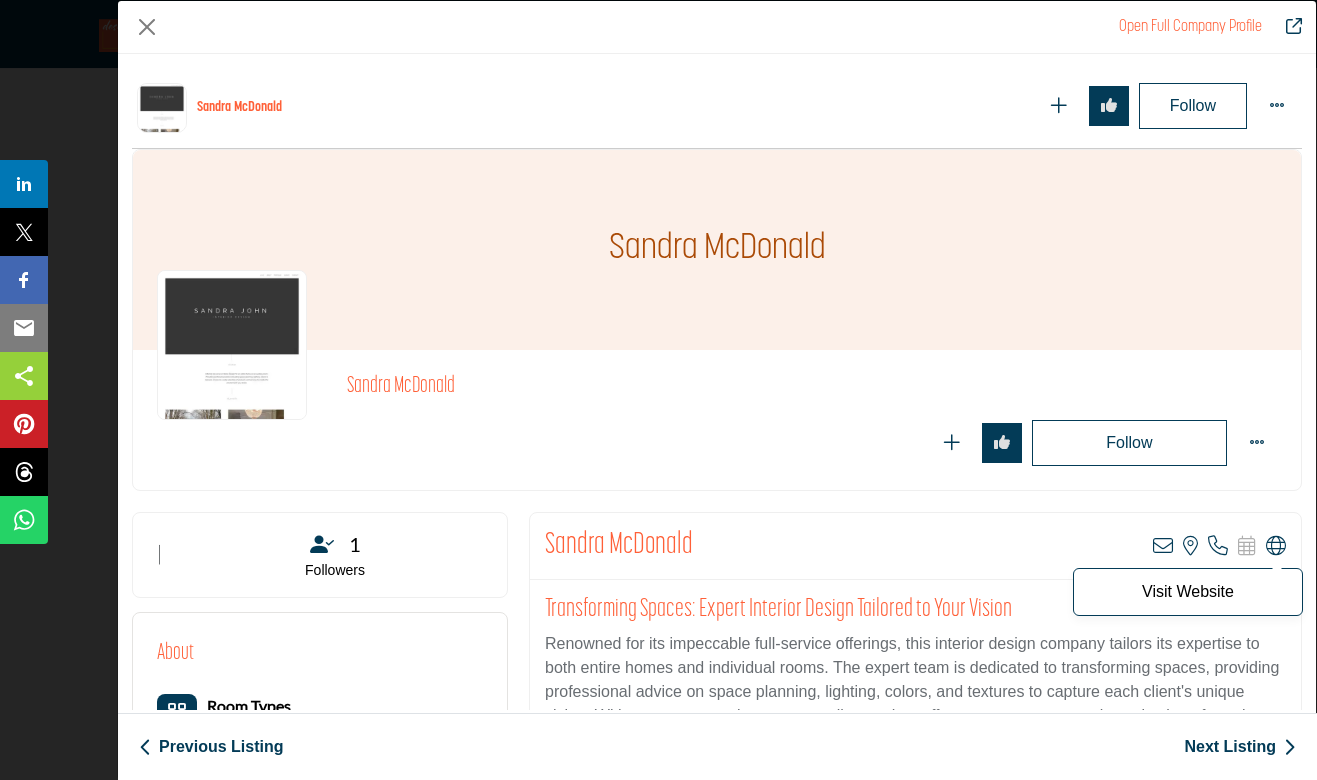 click at bounding box center [1276, 546] 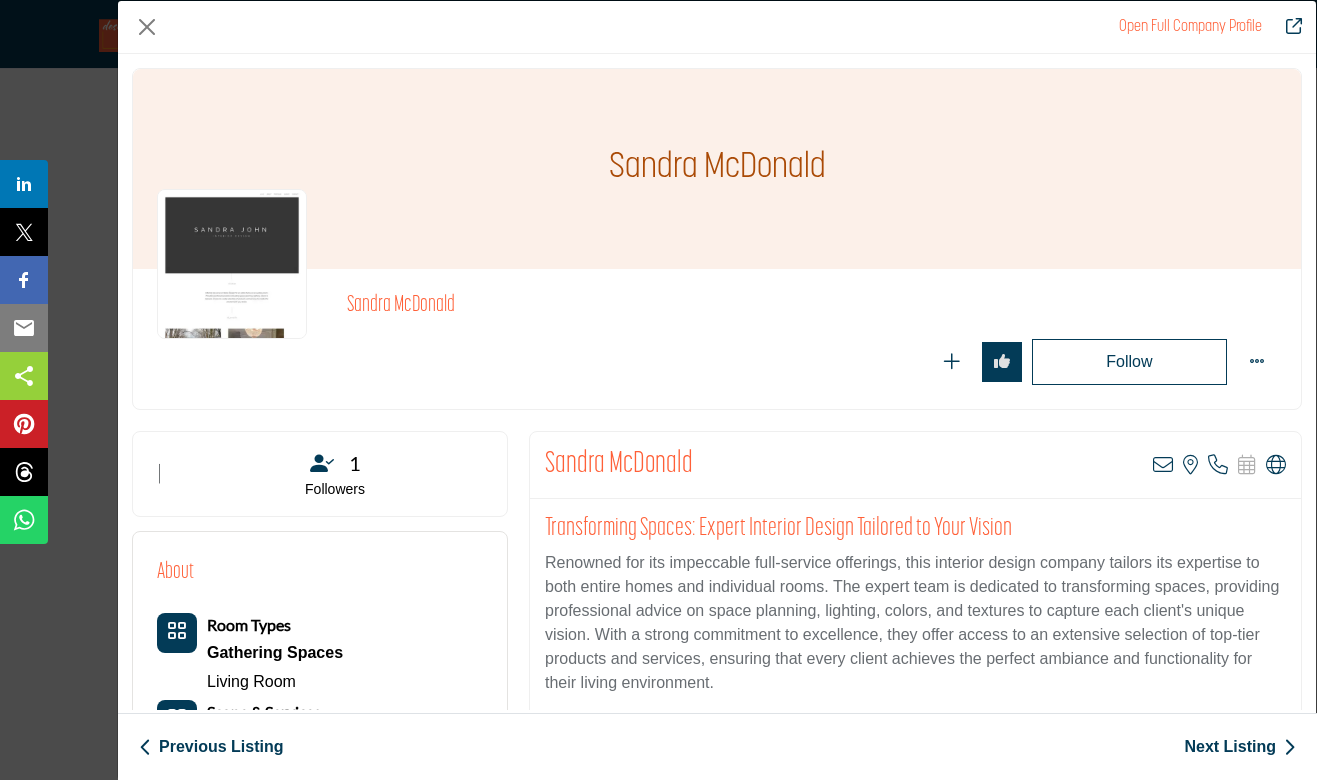 drag, startPoint x: 567, startPoint y: 452, endPoint x: 539, endPoint y: 451, distance: 28.01785 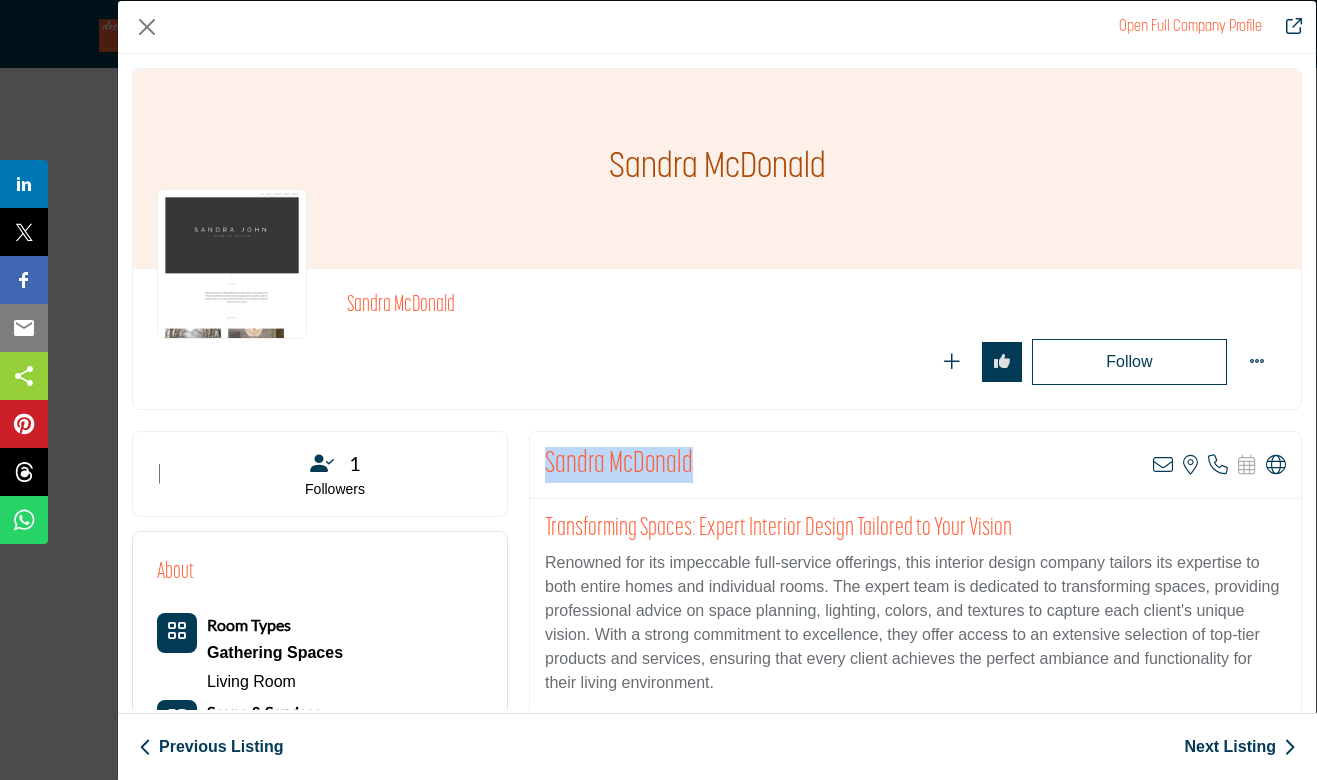 drag, startPoint x: 592, startPoint y: 451, endPoint x: 546, endPoint y: 456, distance: 46.270943 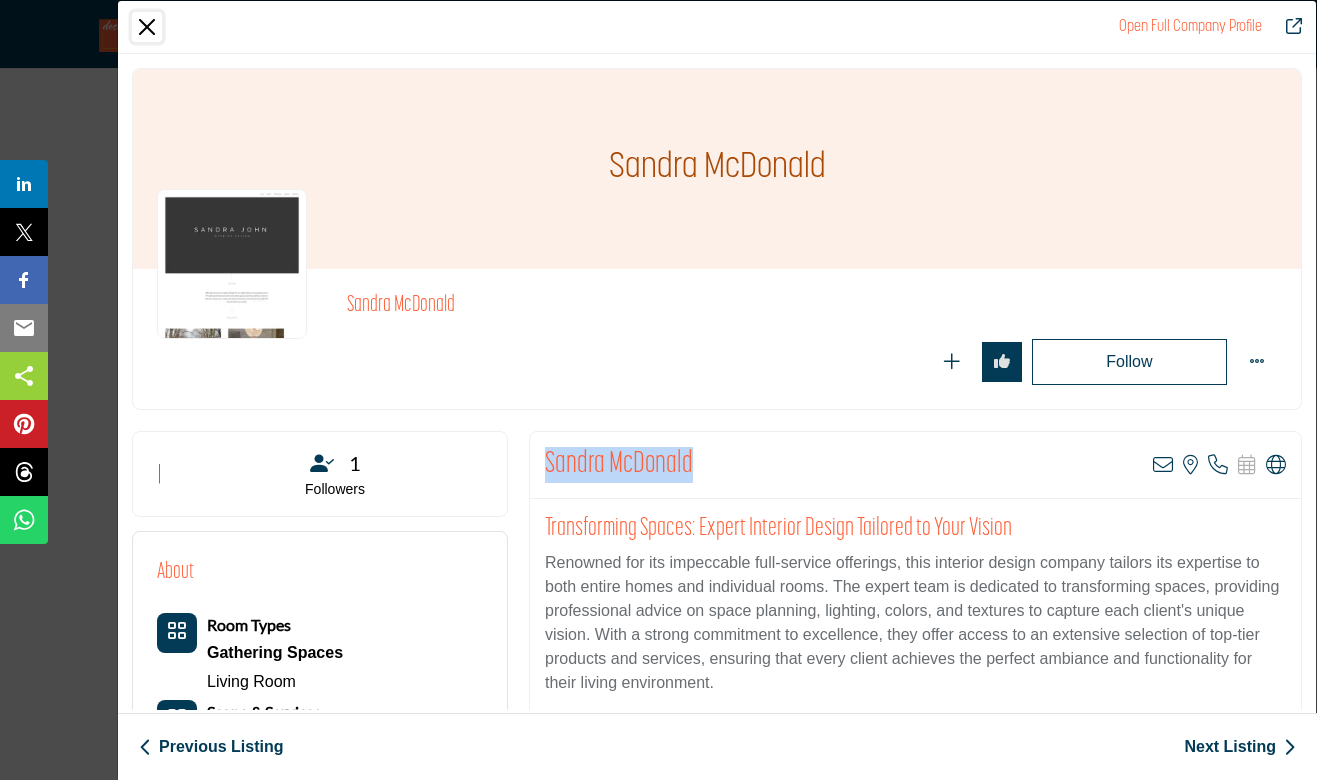 click at bounding box center (147, 27) 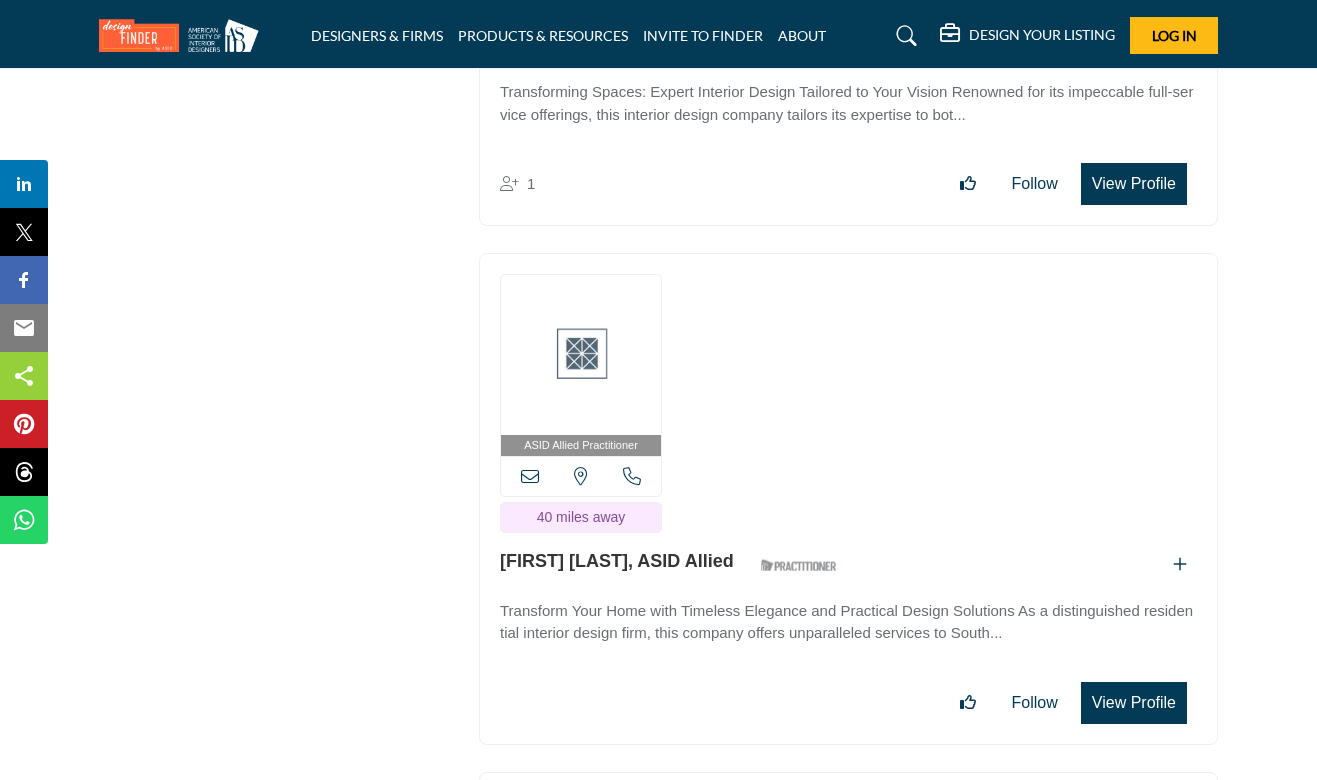 scroll, scrollTop: 64185, scrollLeft: 0, axis: vertical 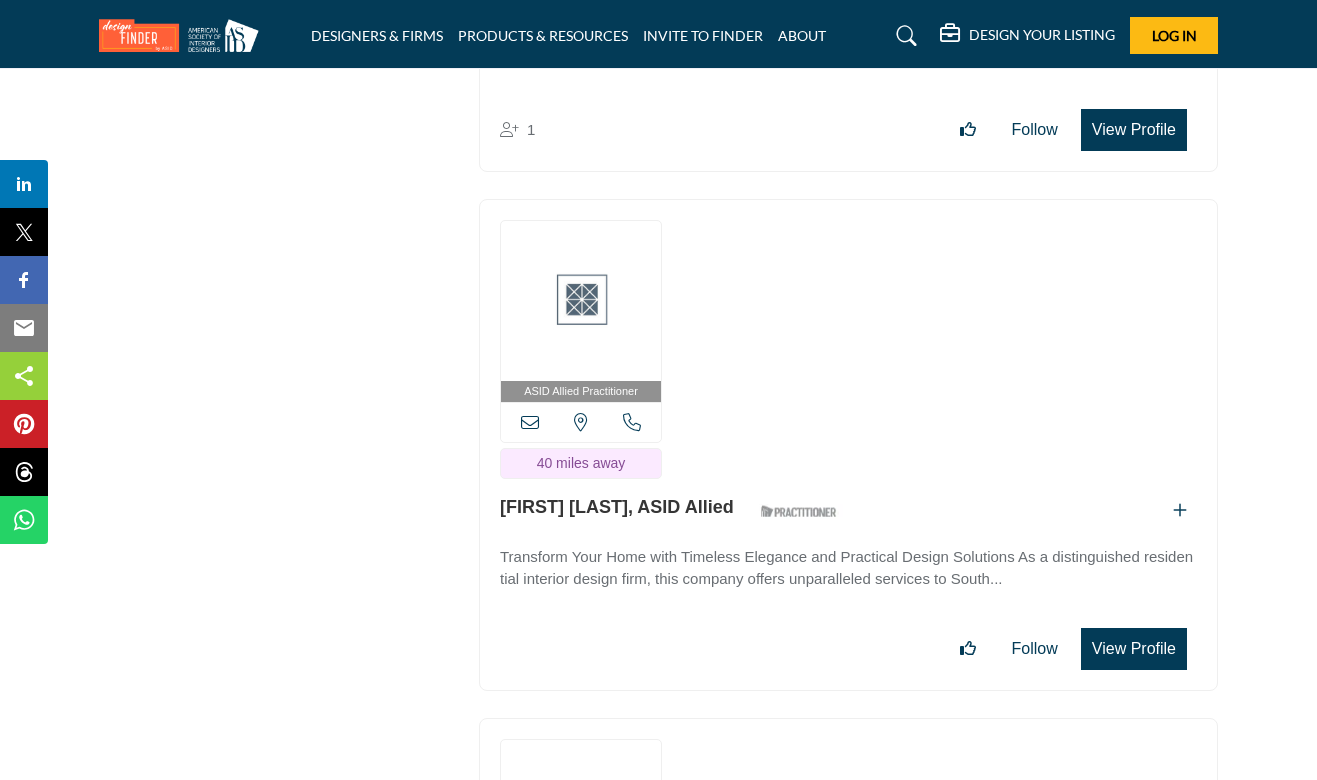 click on "View Profile" at bounding box center (1134, 649) 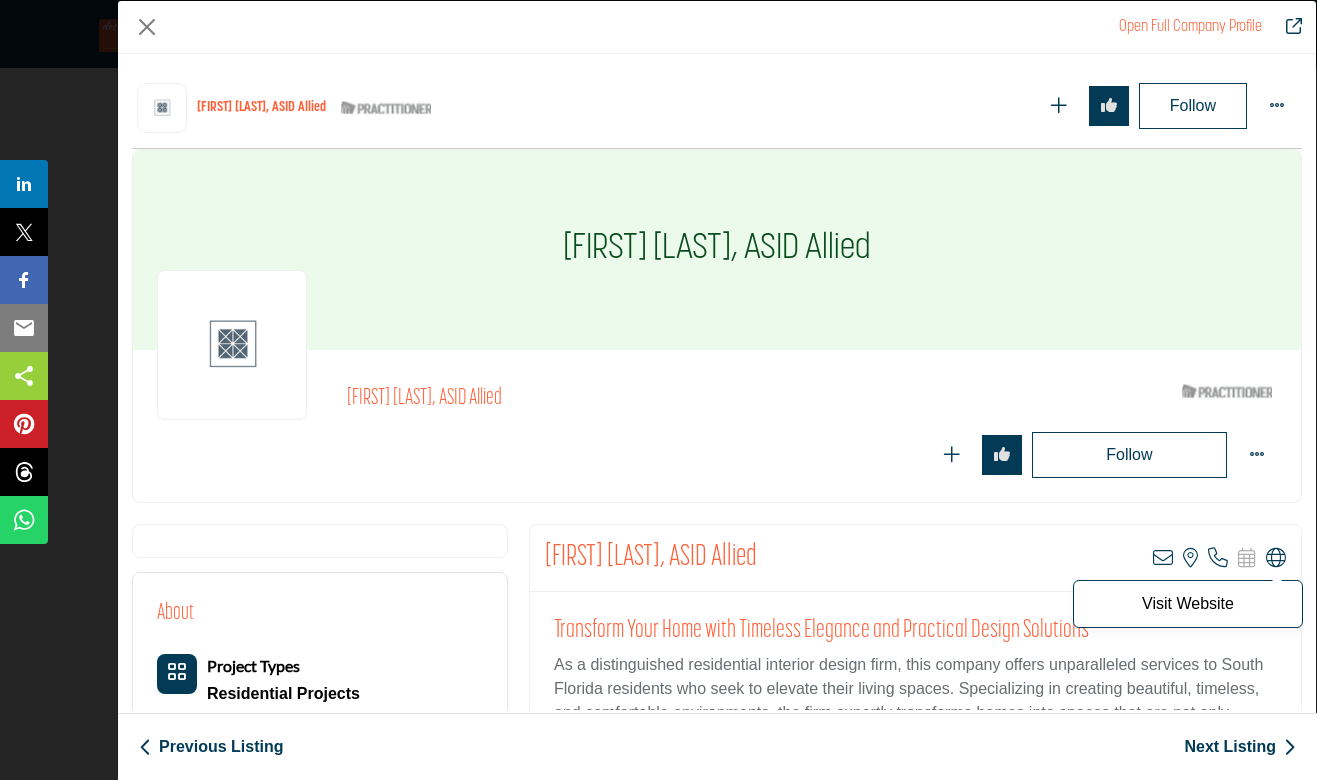 click at bounding box center (1276, 558) 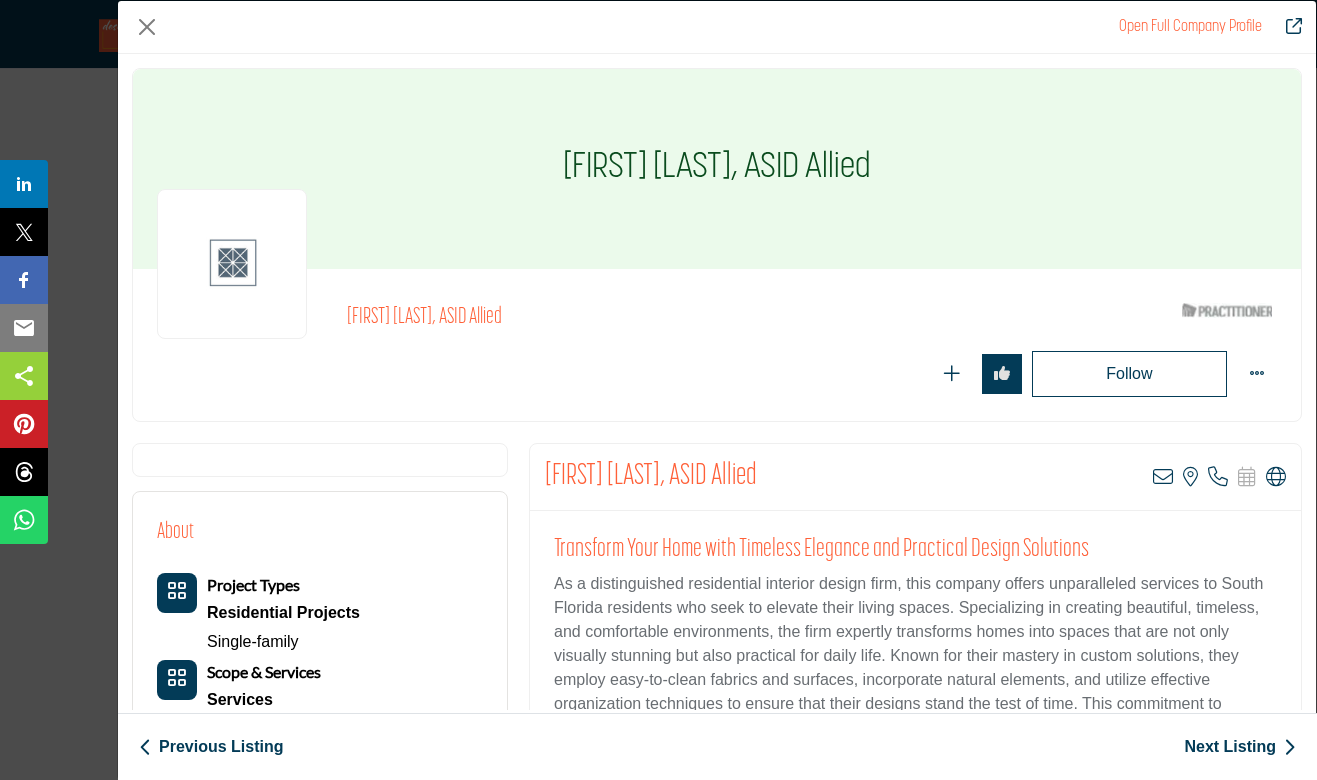 click on "As a distinguished residential interior design firm, this company offers unparalleled services to South Florida residents who seek to elevate their living spaces. Specializing in creating beautiful, timeless, and comfortable environments, the firm expertly transforms homes into spaces that are not only visually stunning but also practical for daily life. Known for their mastery in custom solutions, they employ easy-to-clean fabrics and surfaces, incorporate natural elements, and utilize effective organization techniques to ensure that their designs stand the test of time. This commitment to crafting effortlessly polished interiors enables clients to enjoy a home that is both stylish and functional without compromising on comfort." at bounding box center [915, 668] 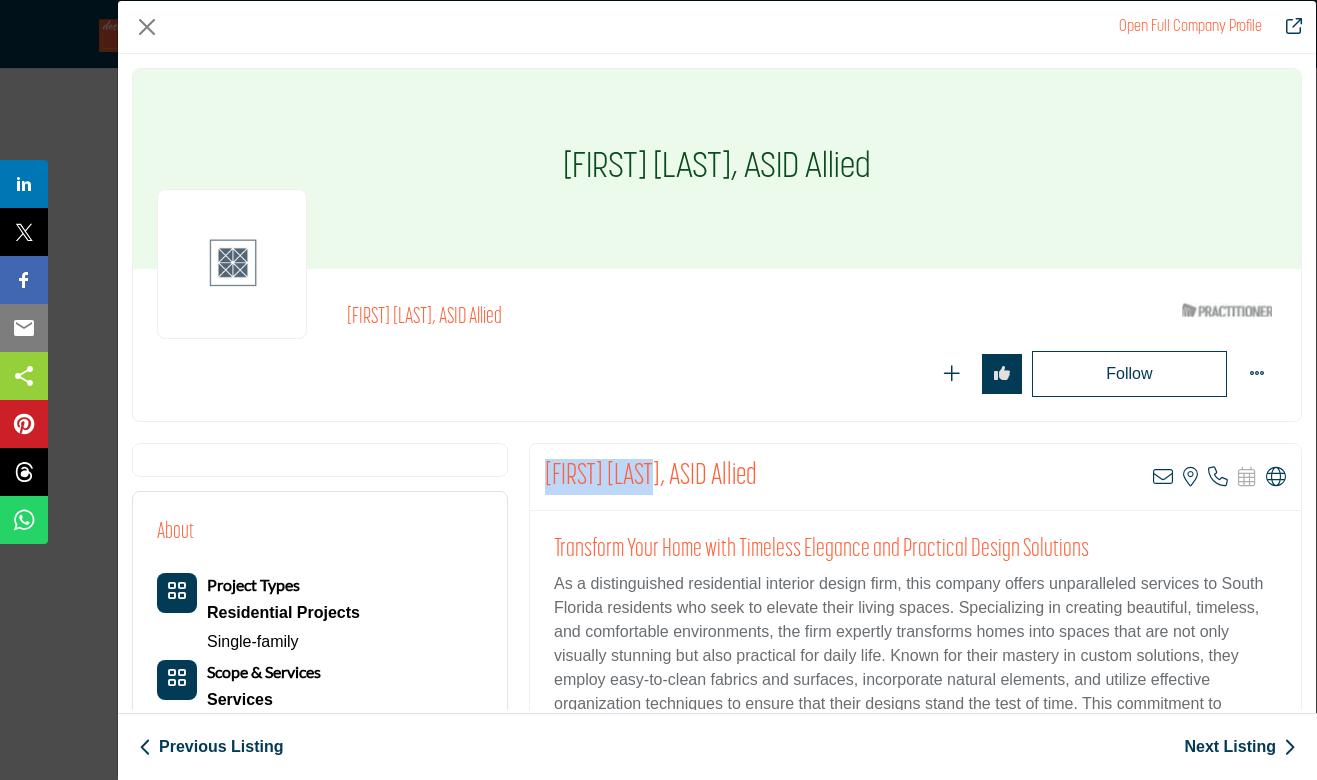 drag, startPoint x: 592, startPoint y: 469, endPoint x: 533, endPoint y: 461, distance: 59.5399 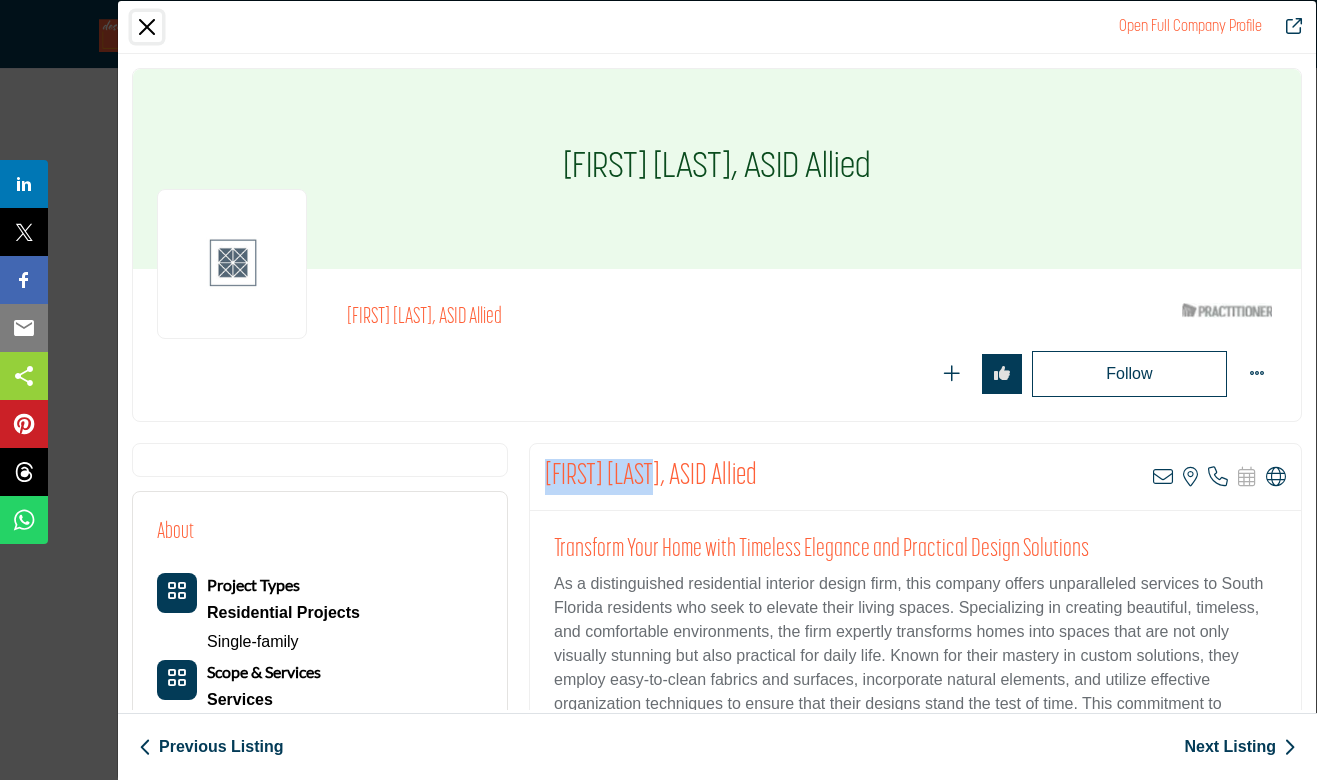 click at bounding box center (147, 27) 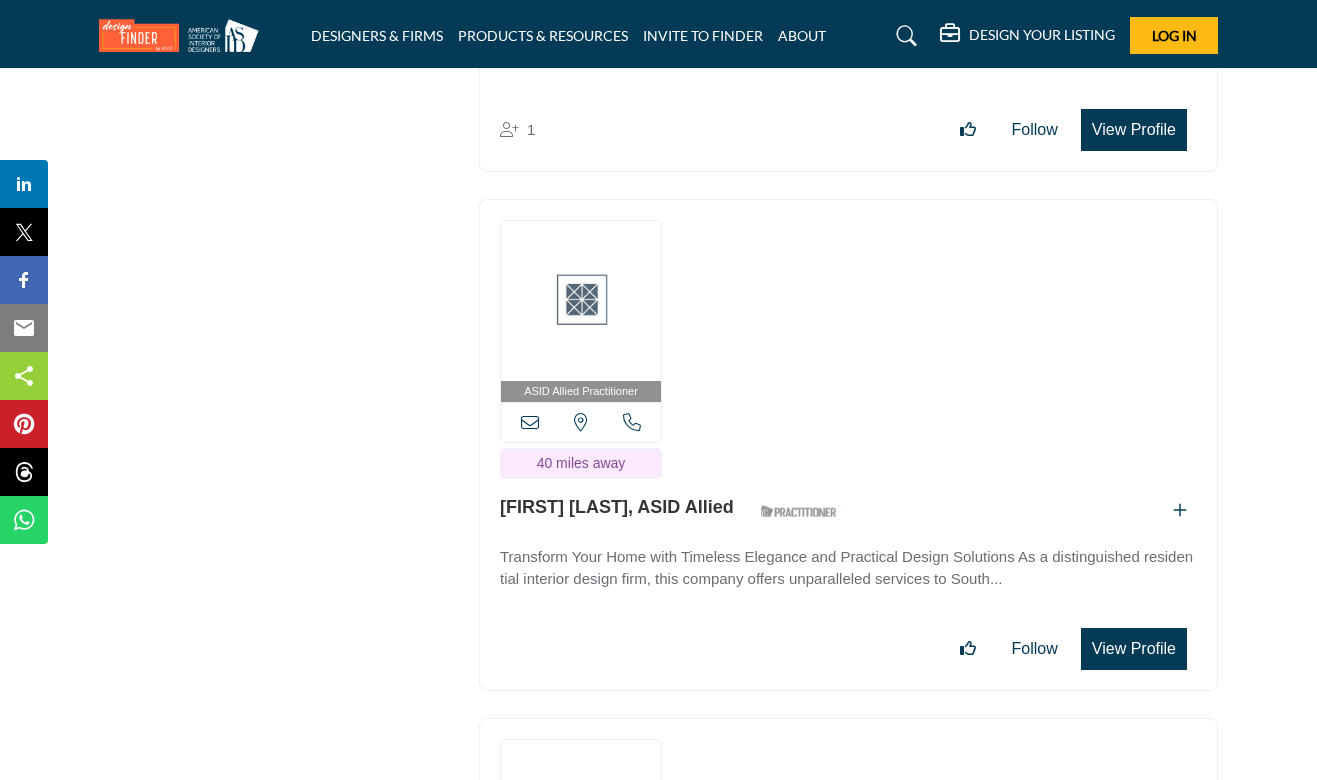 click on "ASID QUALIFIED DESIGNERS & MEMBERS
Find Interior Designers, firms, suppliers, and organizations that support the profession and industry through ASID membership.  Learn more
ASID Qualified Practitioners
ASID Qualified Practitioner who validates work and experience to hold an ASID designation.
5471" at bounding box center (279, -25494) 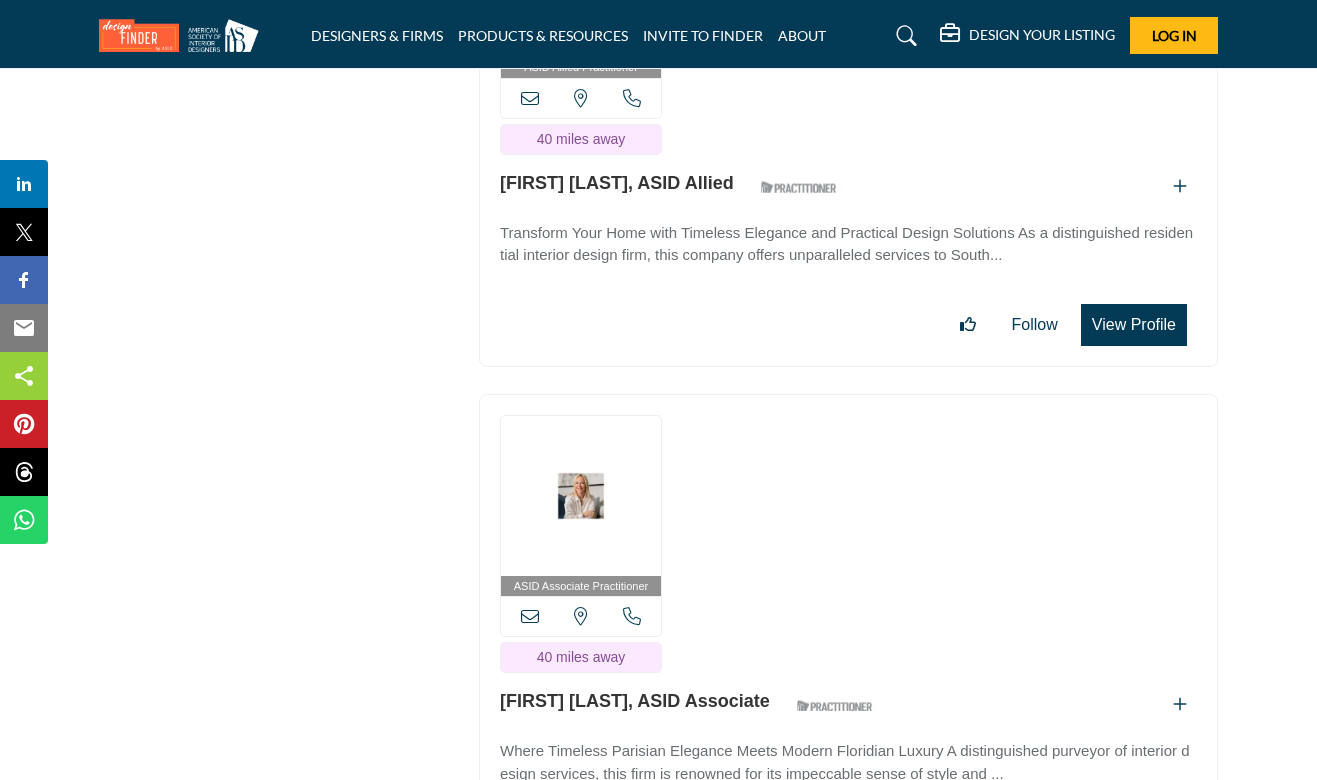scroll, scrollTop: 64725, scrollLeft: 0, axis: vertical 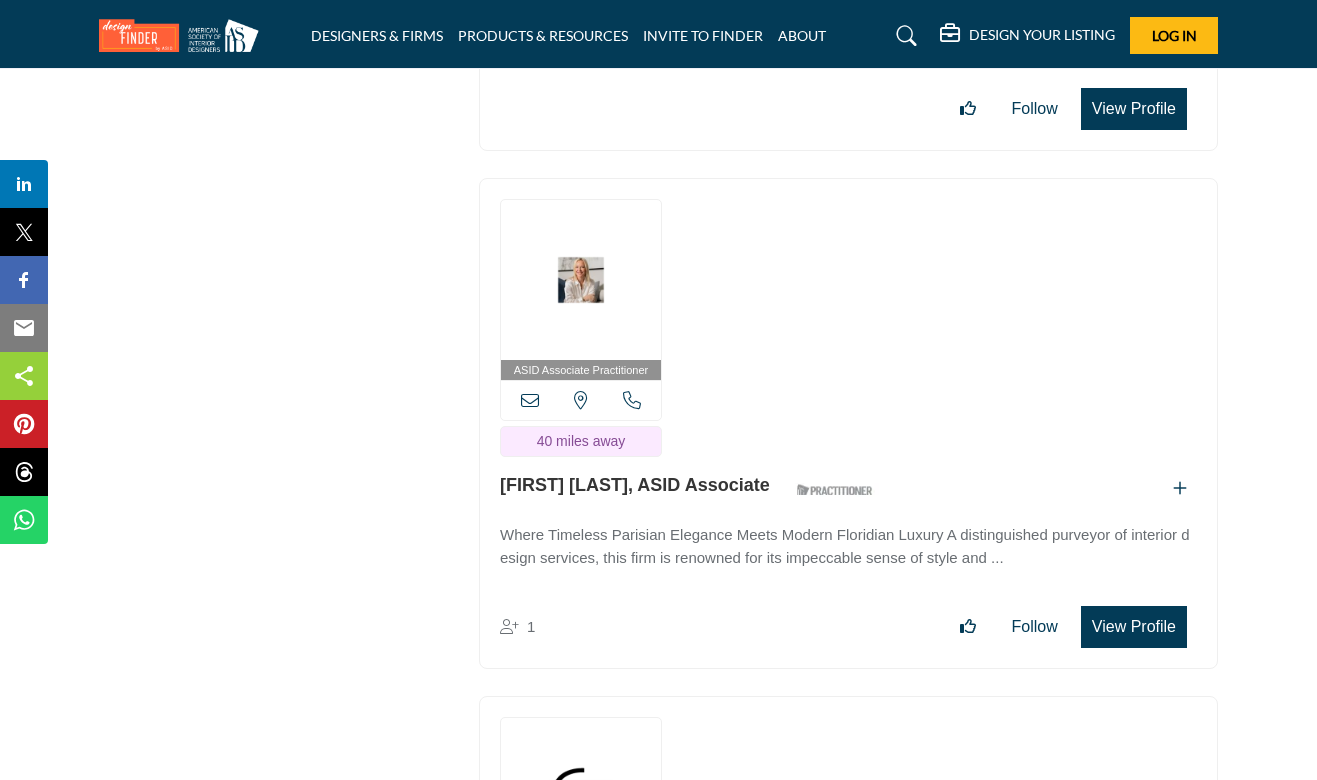 click on "View Profile" at bounding box center (1134, 627) 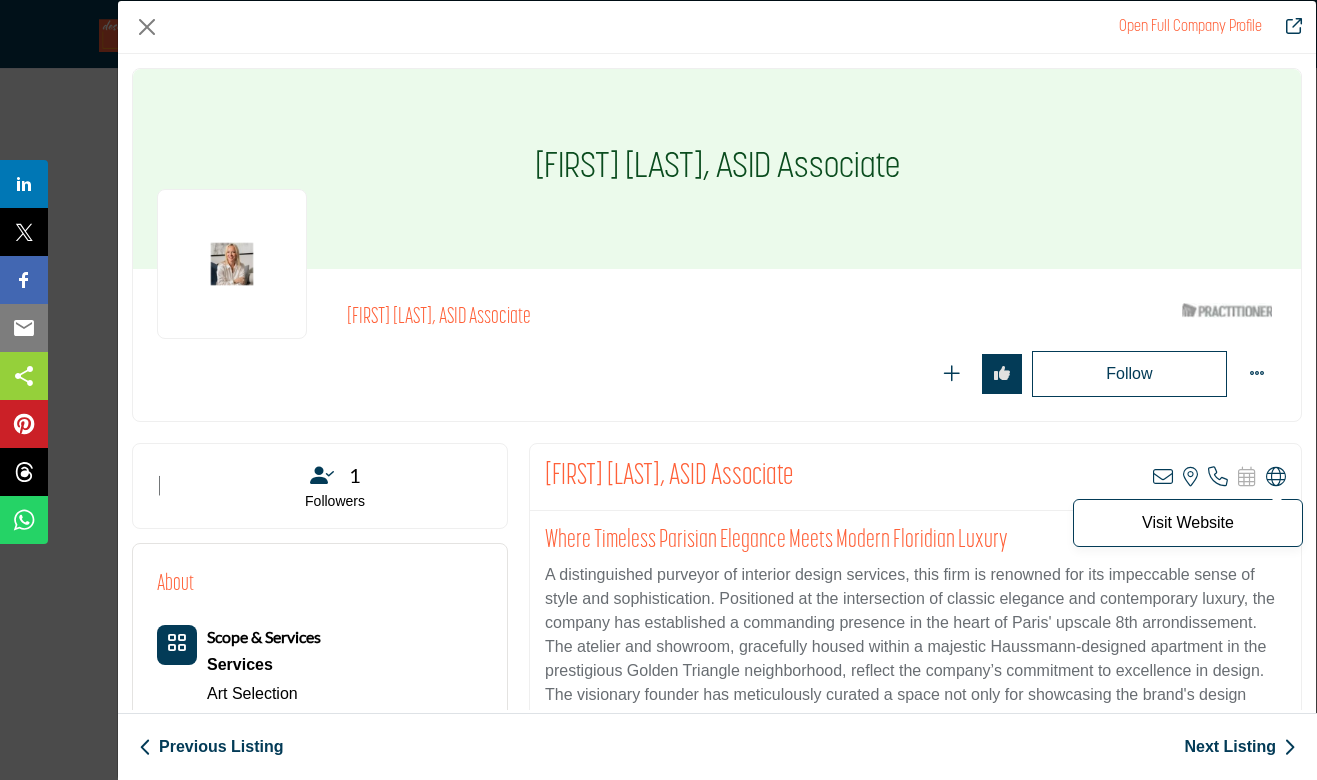 click at bounding box center (1276, 477) 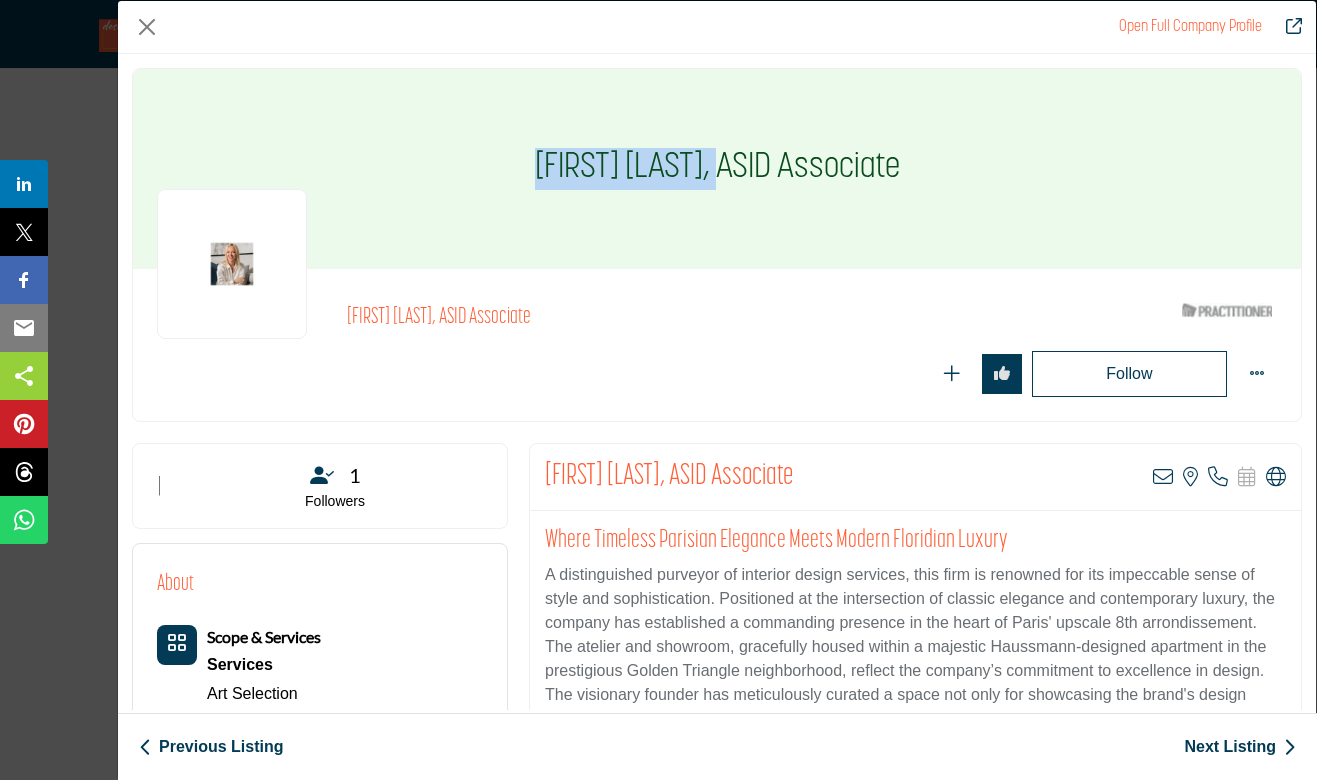 drag, startPoint x: 712, startPoint y: 159, endPoint x: 527, endPoint y: 172, distance: 185.45619 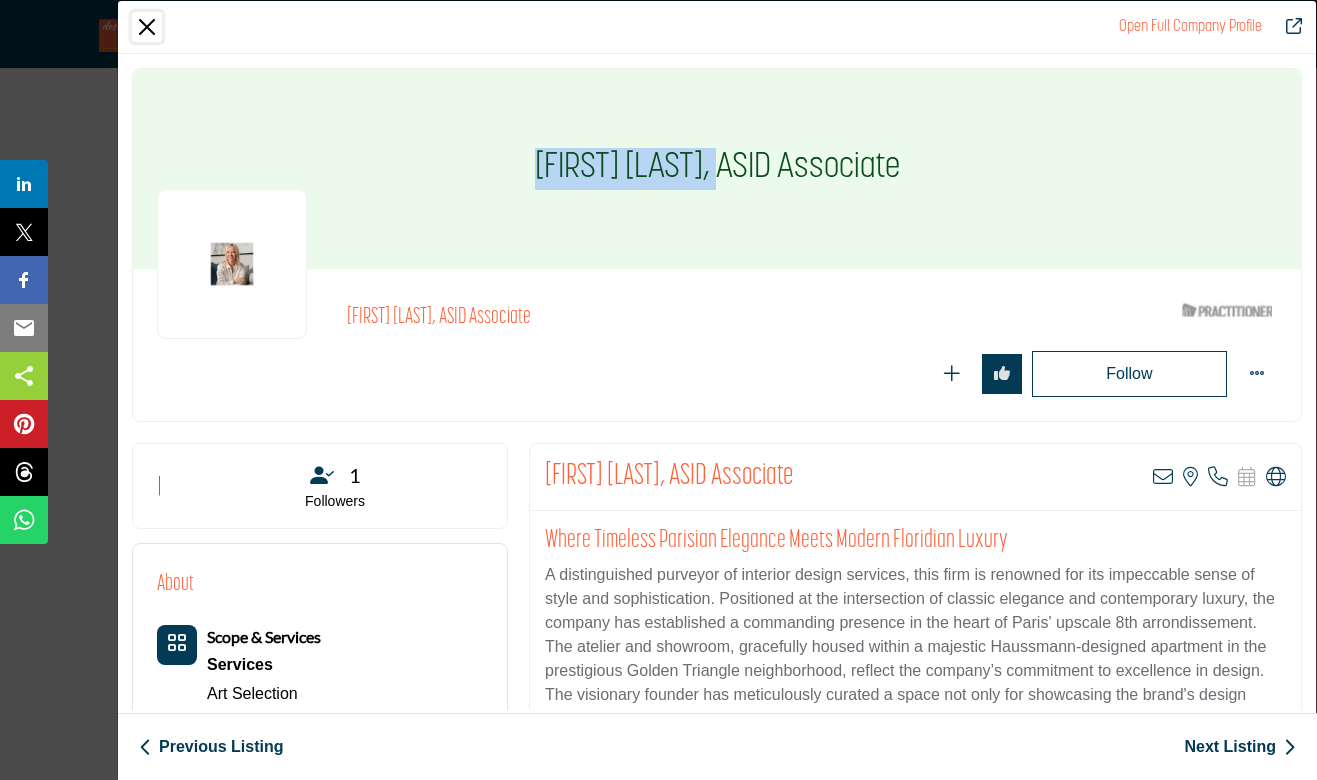 click at bounding box center (147, 27) 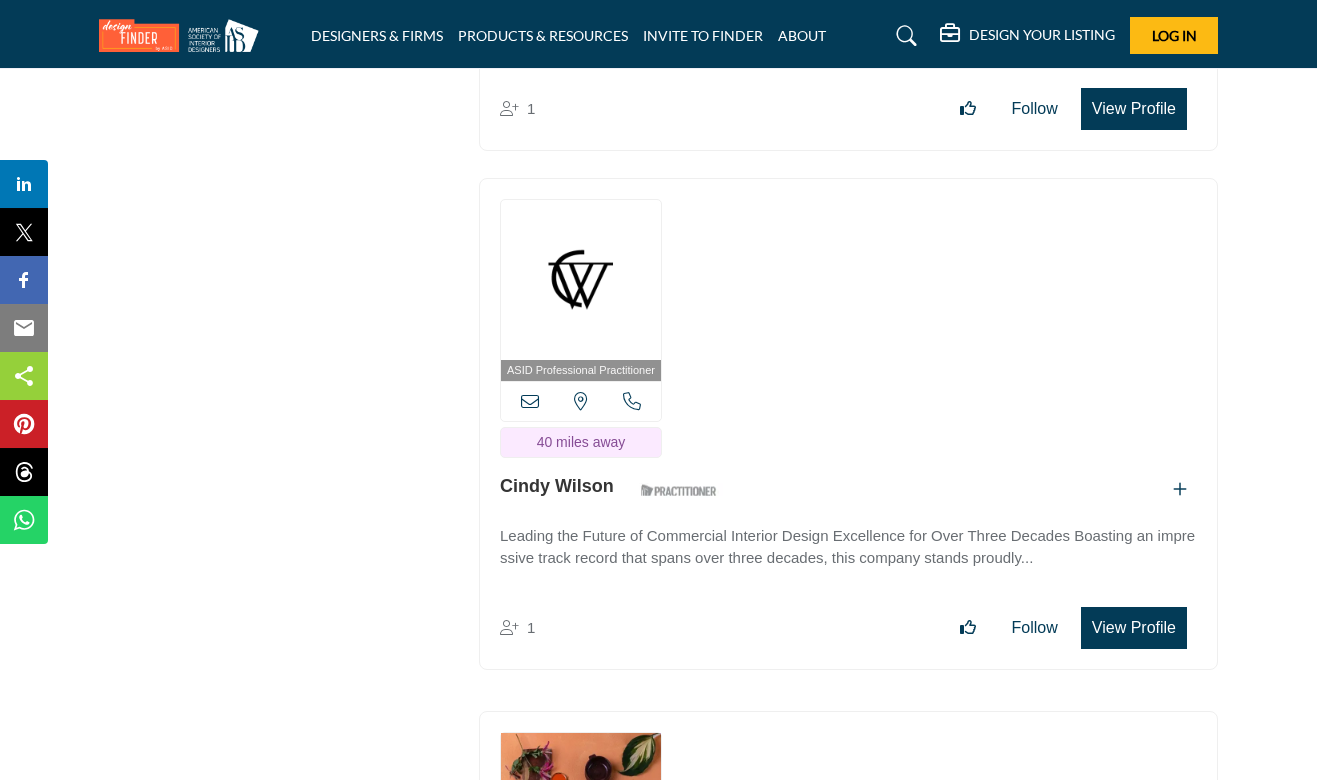 scroll, scrollTop: 65319, scrollLeft: 0, axis: vertical 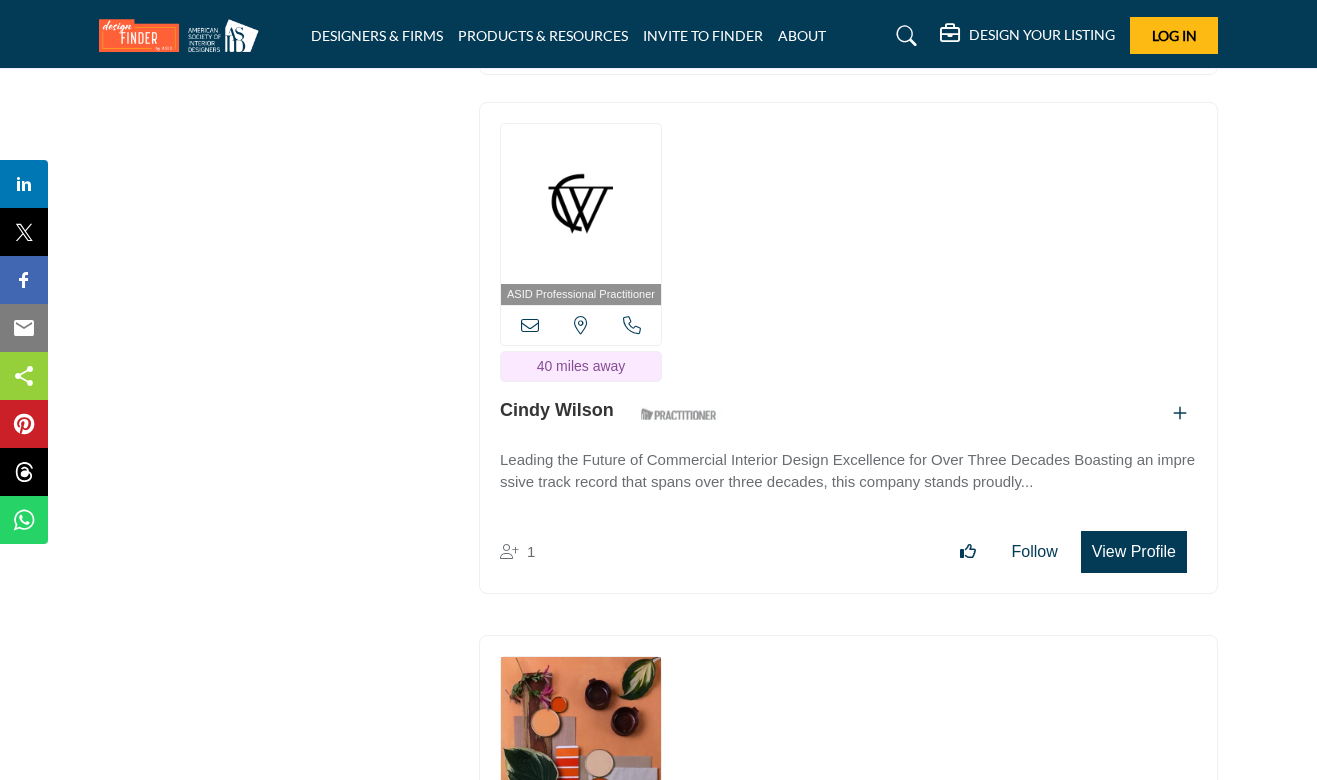 click on "View Profile" at bounding box center [1134, 552] 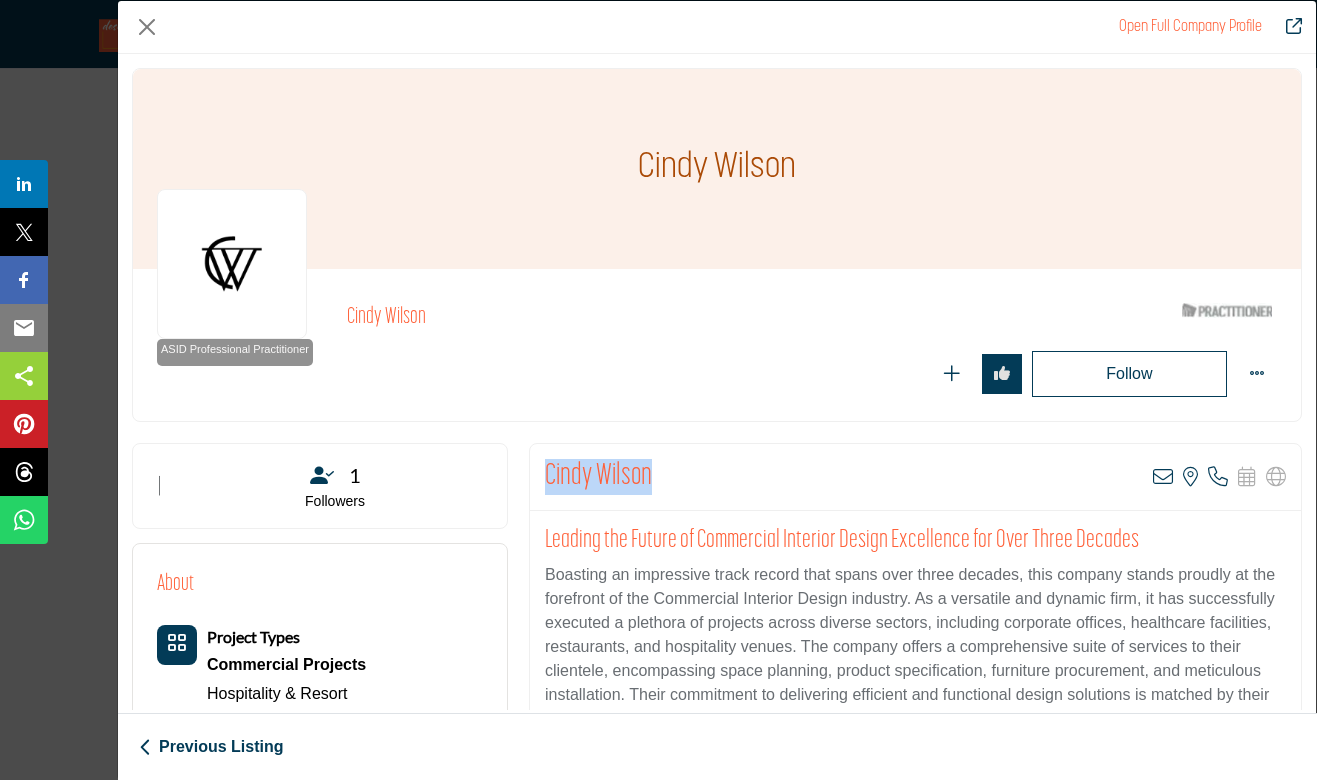 drag, startPoint x: 555, startPoint y: 461, endPoint x: 541, endPoint y: 470, distance: 16.643316 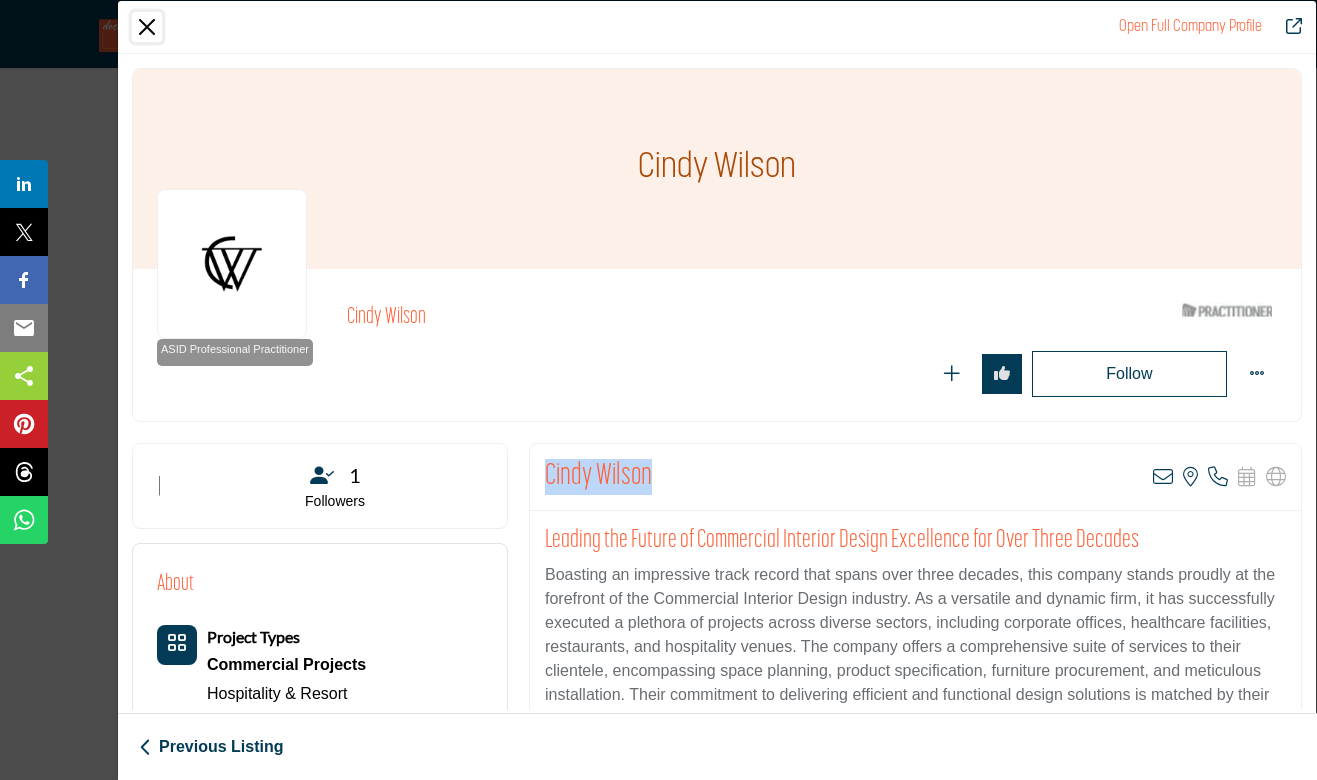 click at bounding box center [147, 27] 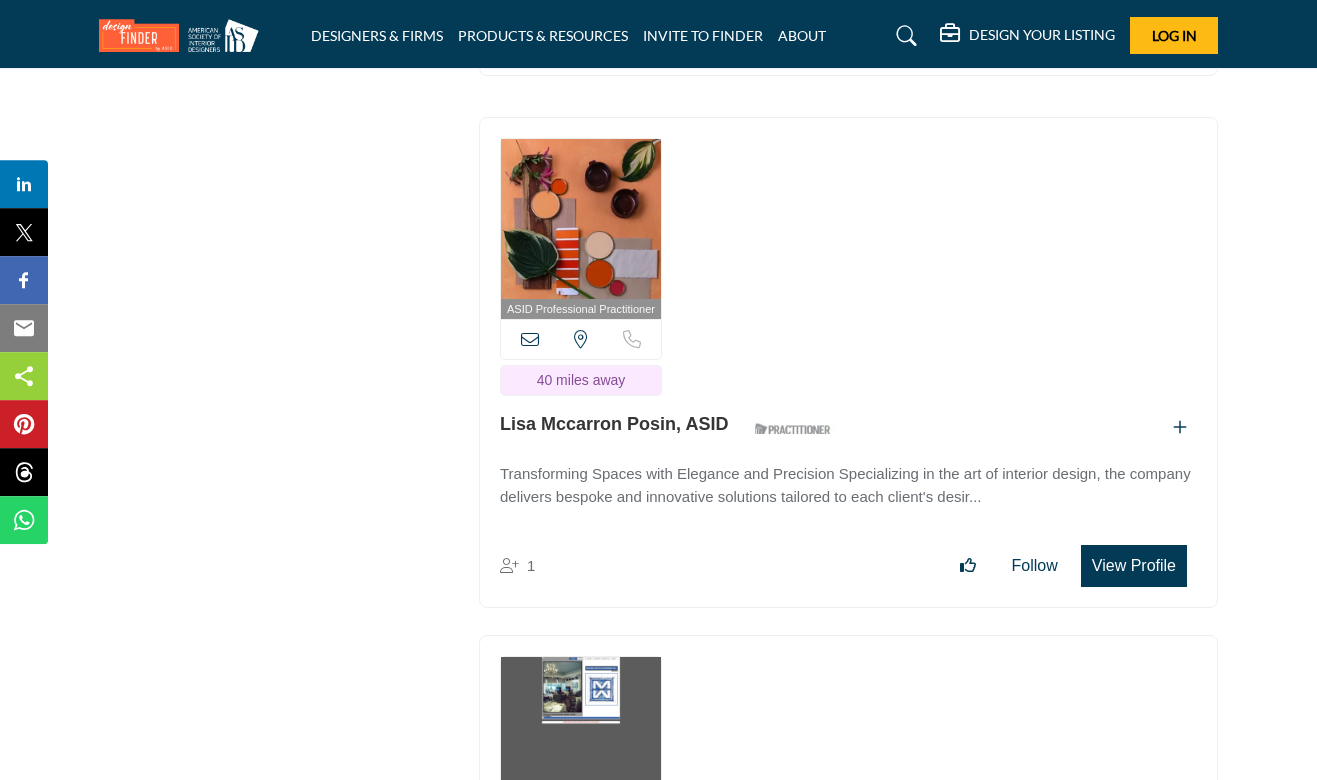 scroll, scrollTop: 65913, scrollLeft: 0, axis: vertical 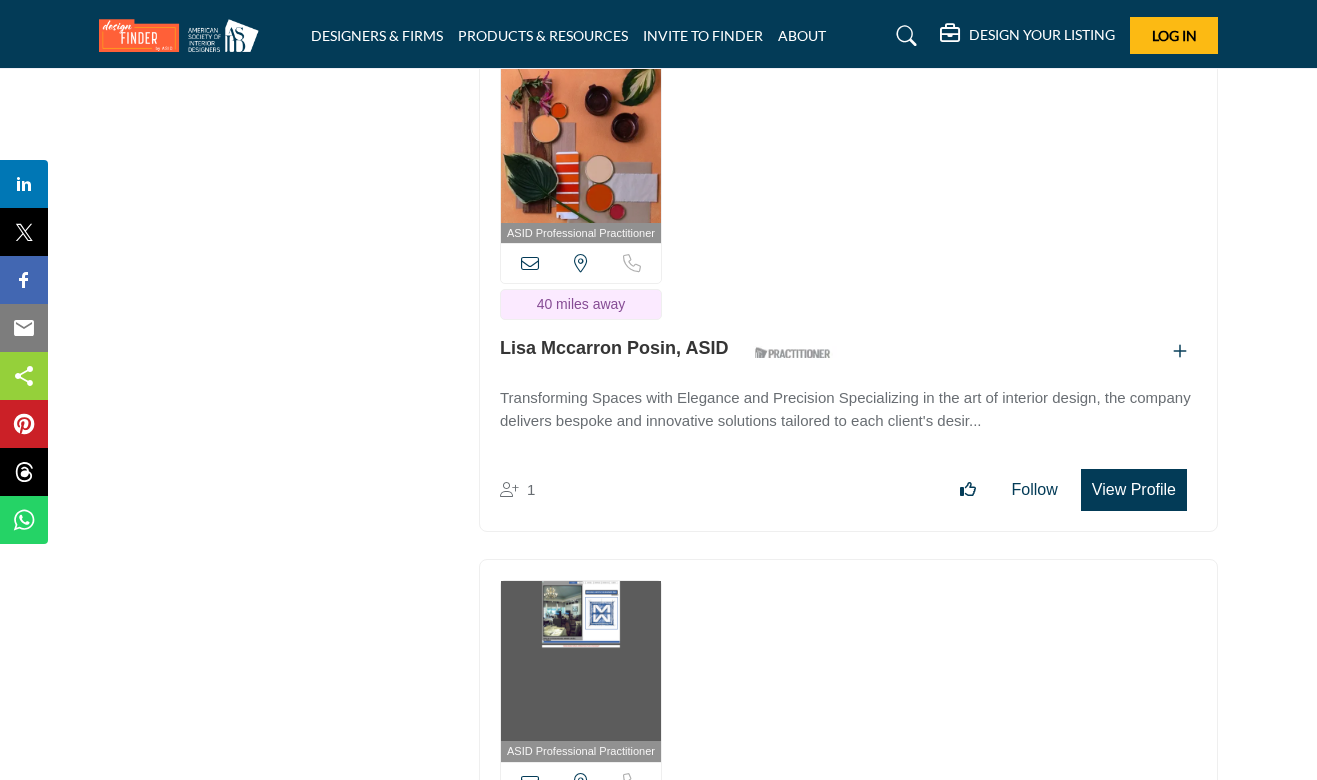 click on "View Profile" at bounding box center (1134, 490) 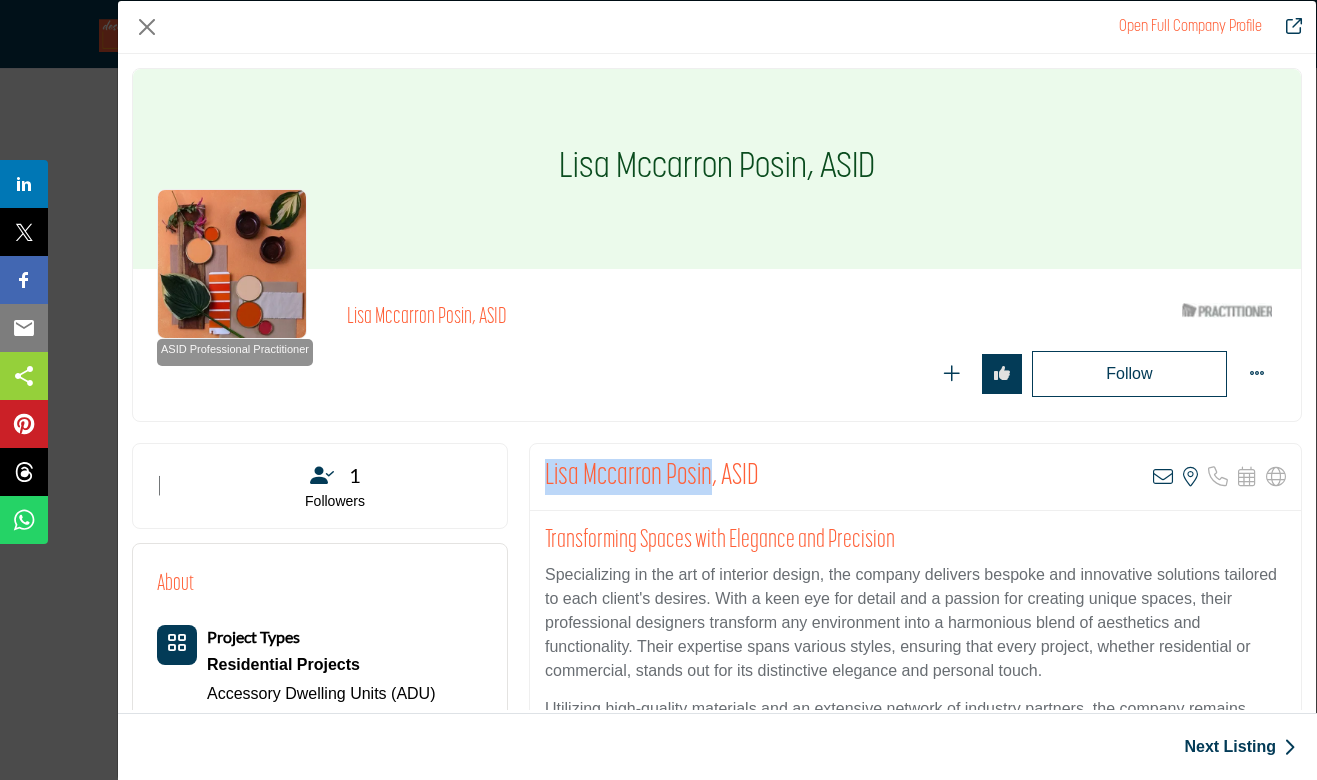 drag, startPoint x: 710, startPoint y: 474, endPoint x: 540, endPoint y: 475, distance: 170.00294 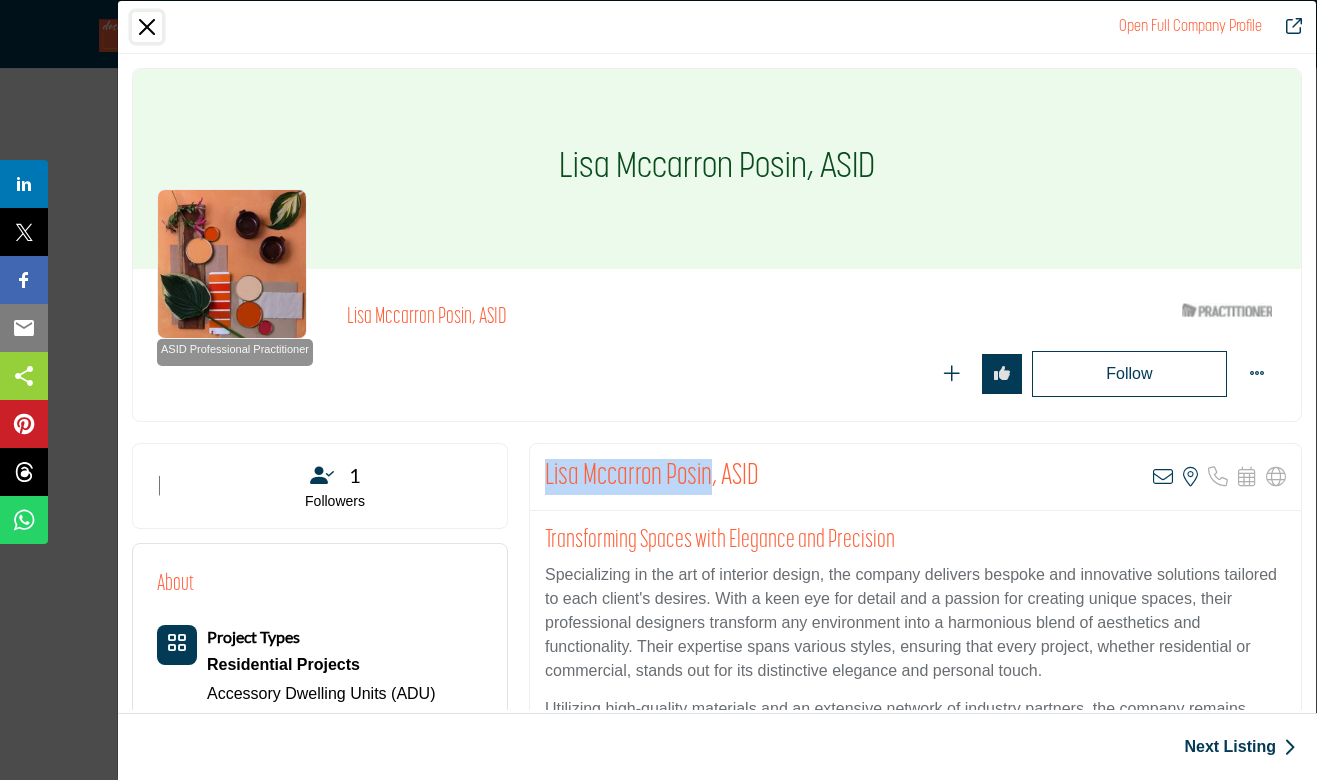 click at bounding box center [147, 27] 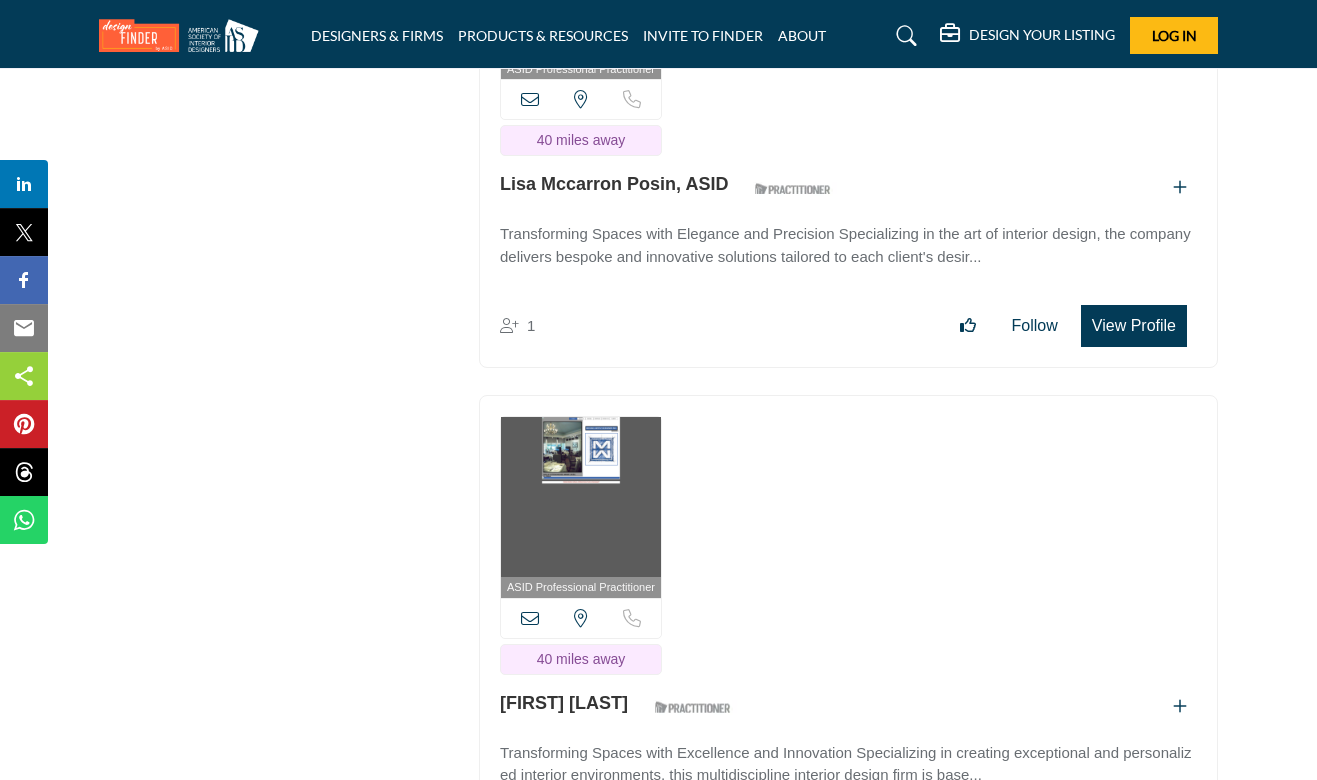 scroll, scrollTop: 66237, scrollLeft: 0, axis: vertical 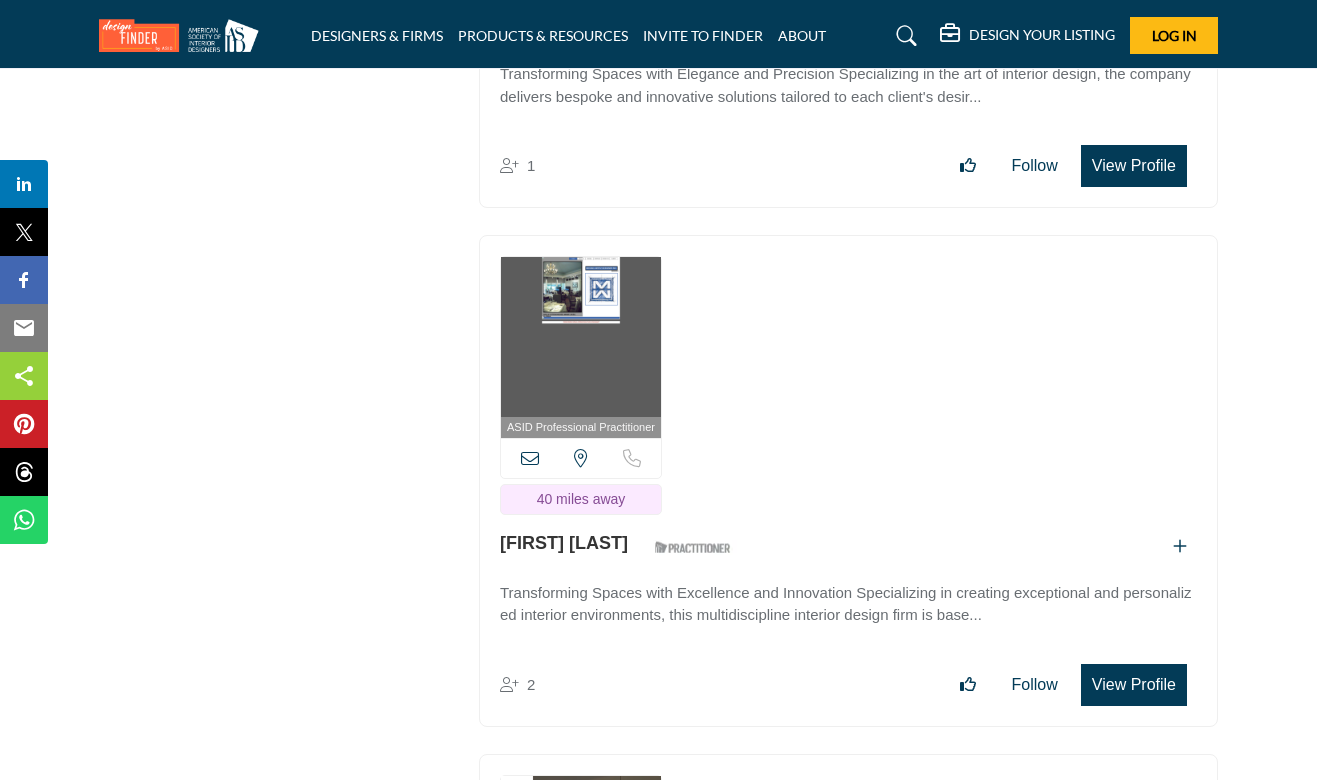 click on "View Profile" at bounding box center (1134, 685) 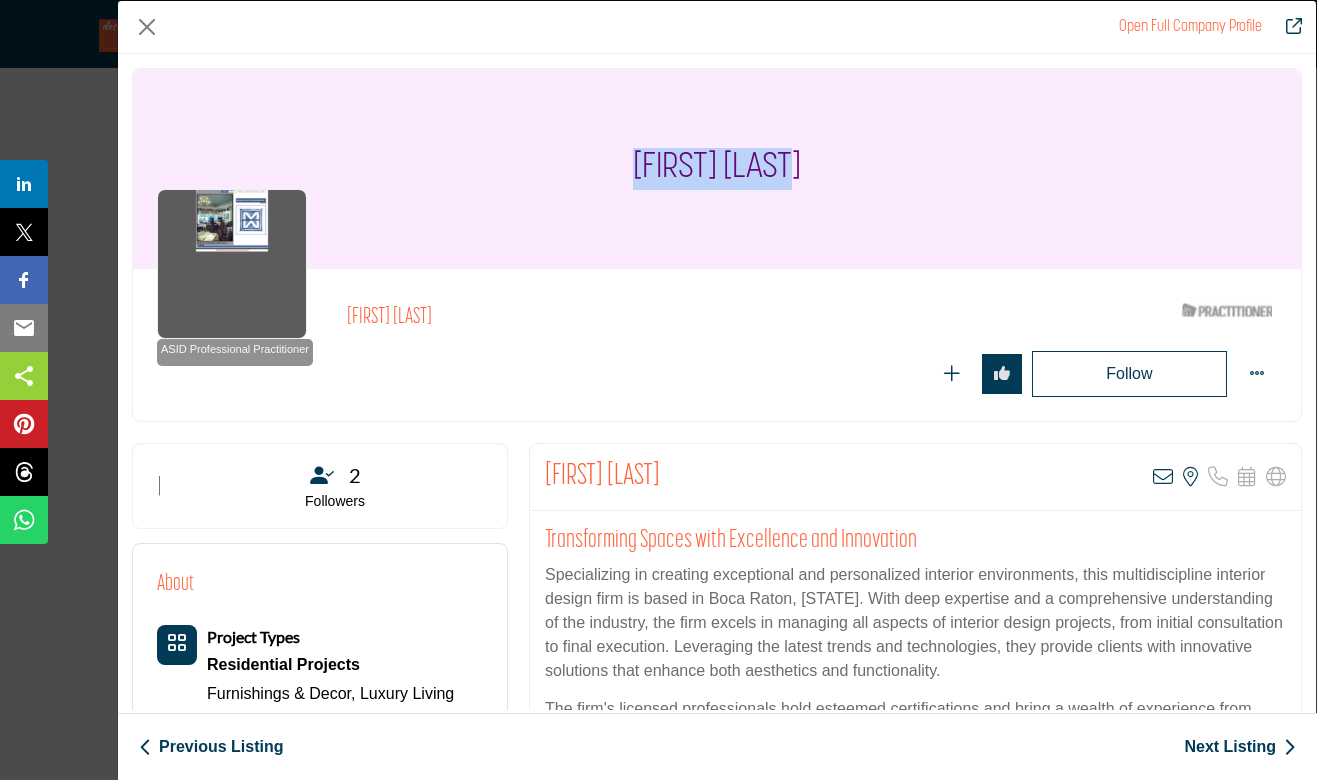 drag, startPoint x: 809, startPoint y: 167, endPoint x: 638, endPoint y: 163, distance: 171.04678 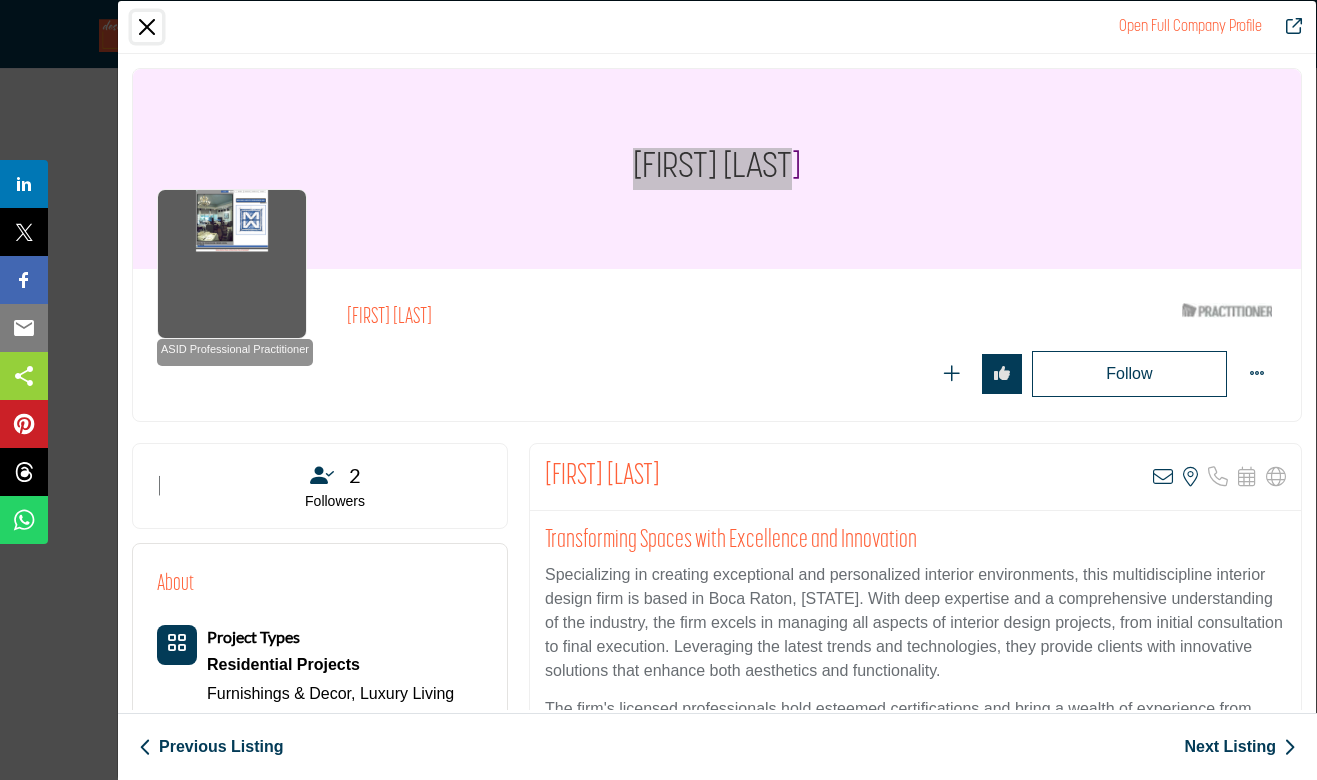 click at bounding box center [147, 27] 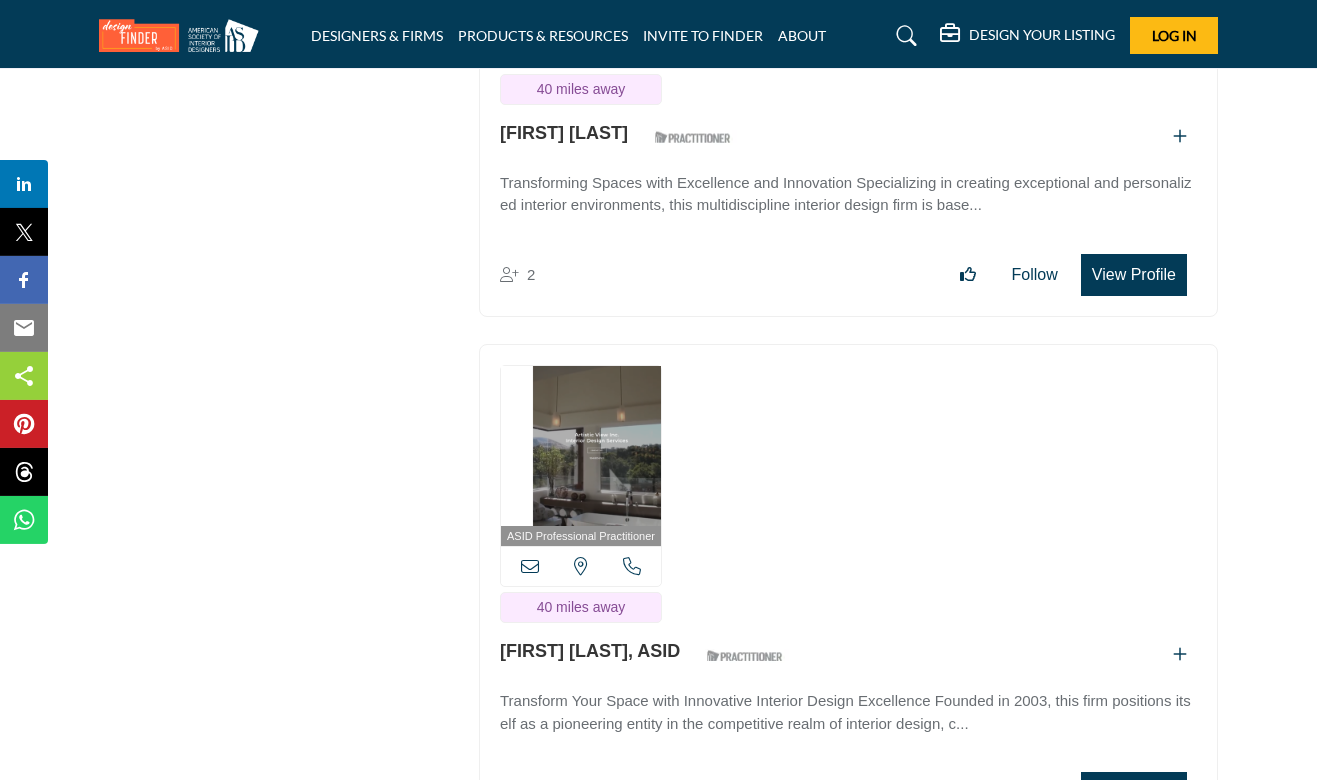 scroll, scrollTop: 66831, scrollLeft: 0, axis: vertical 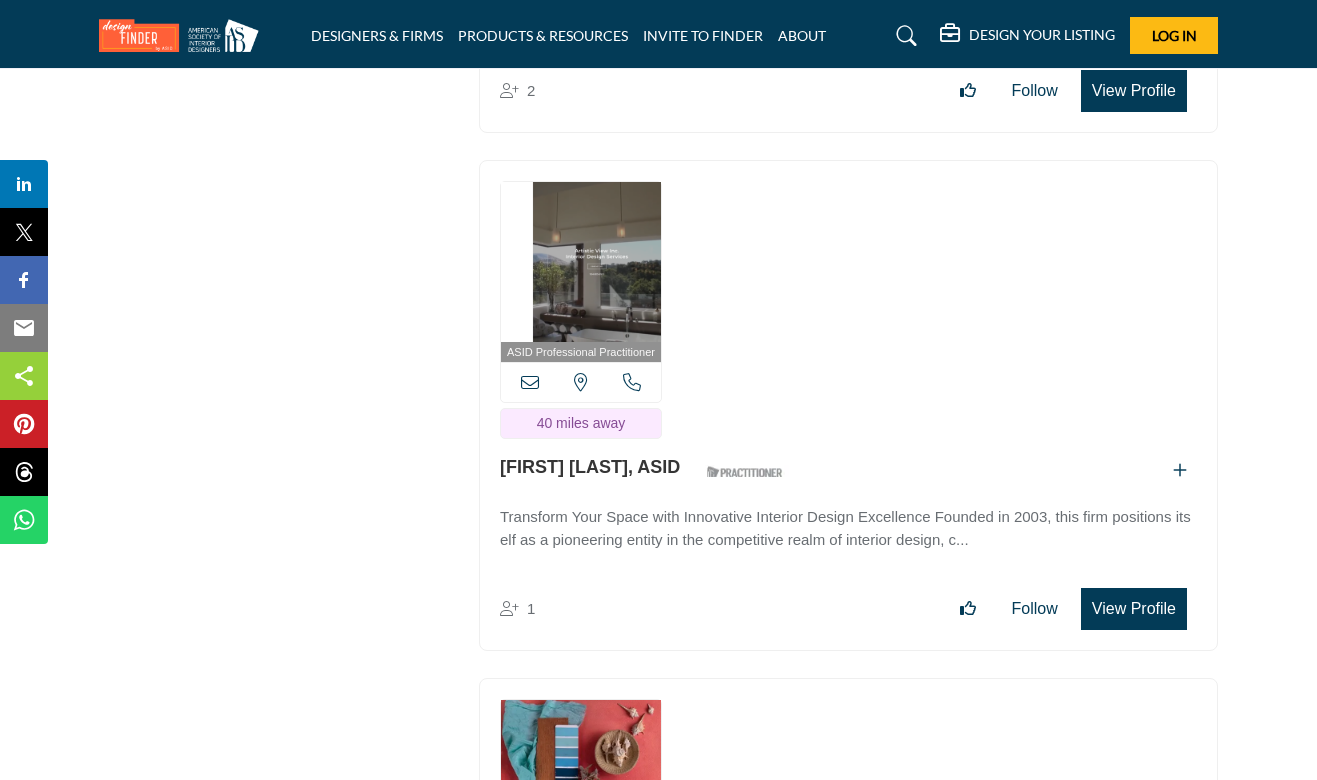 click on "View Profile" at bounding box center (1134, 609) 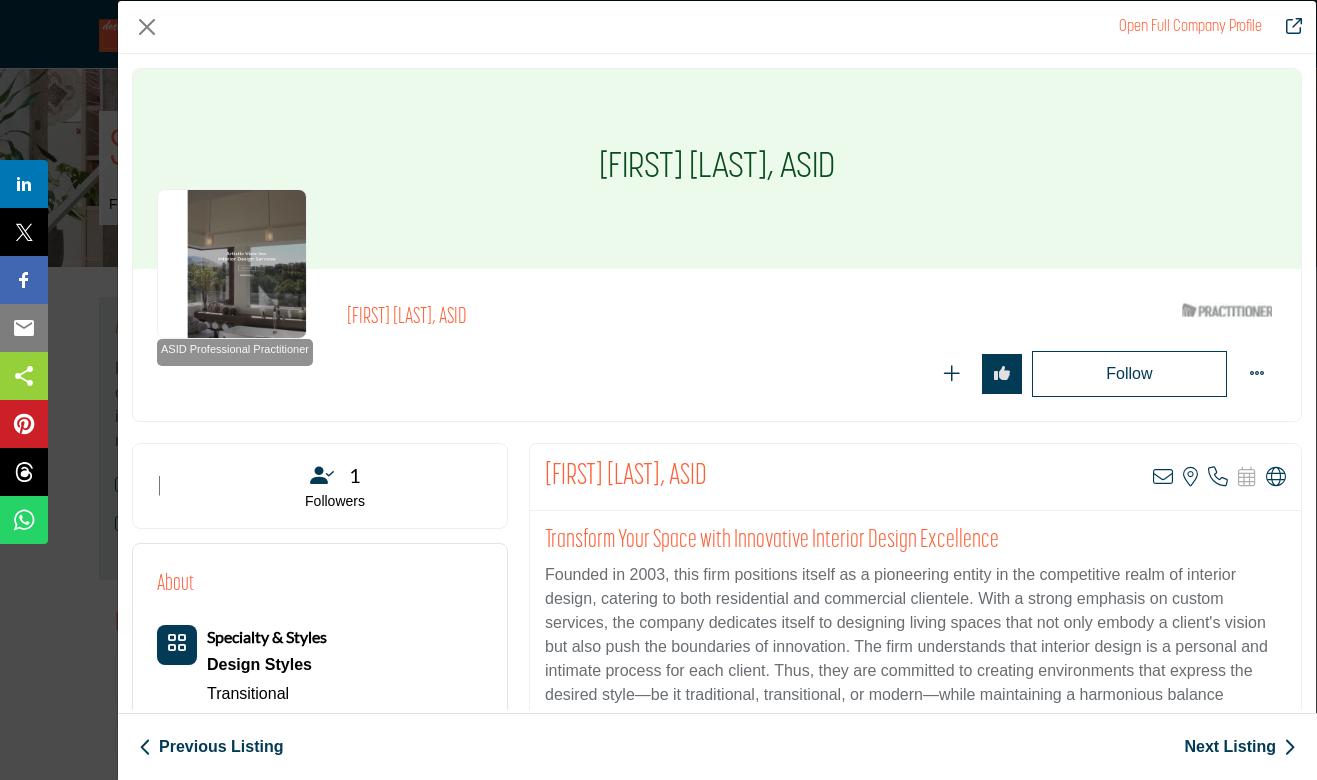scroll, scrollTop: 66831, scrollLeft: 0, axis: vertical 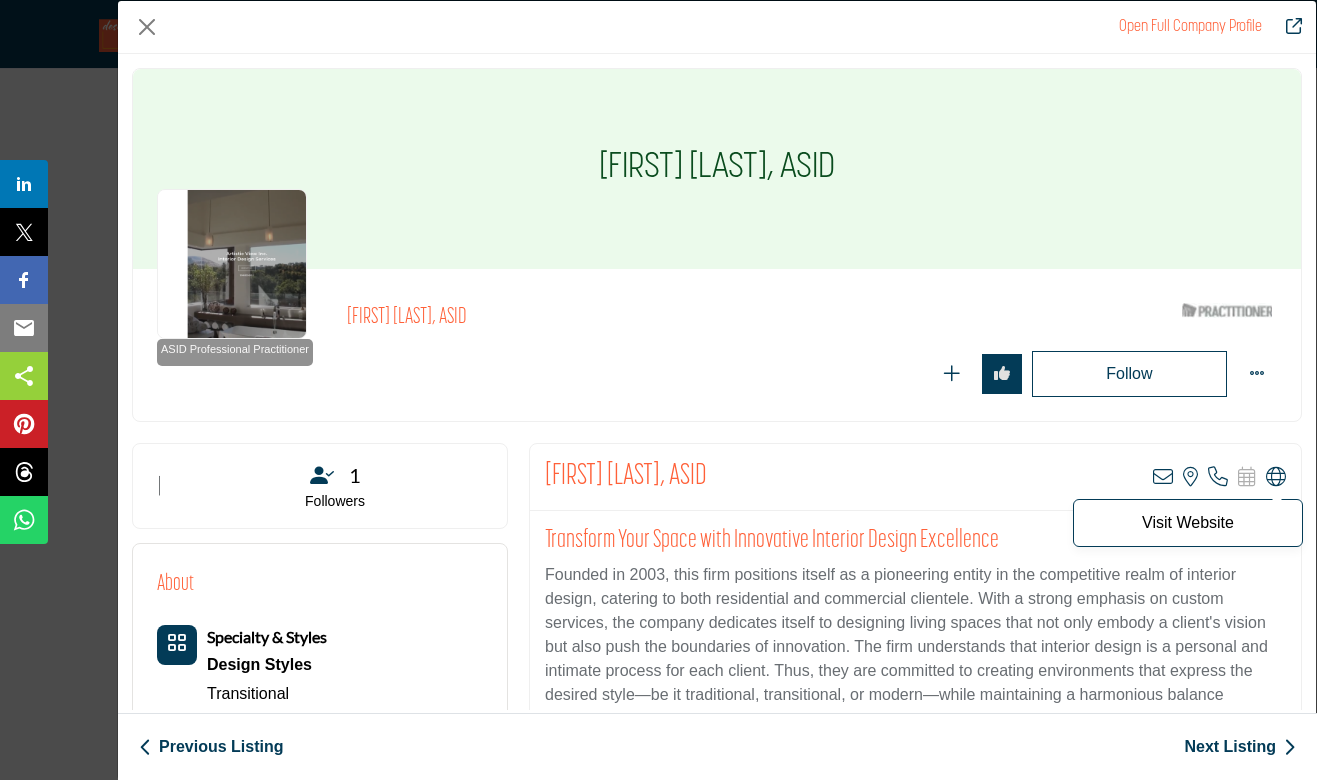 click at bounding box center (1276, 477) 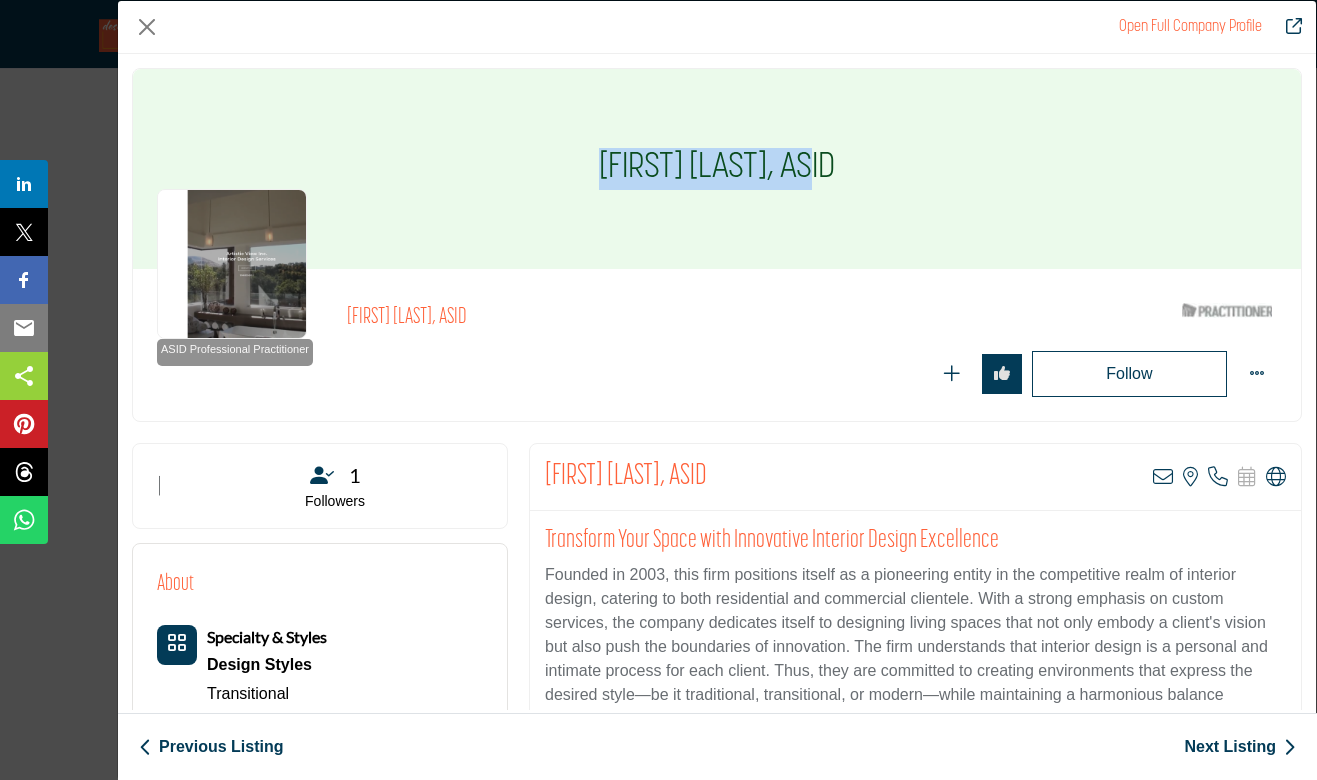 drag, startPoint x: 811, startPoint y: 163, endPoint x: 554, endPoint y: 161, distance: 257.00778 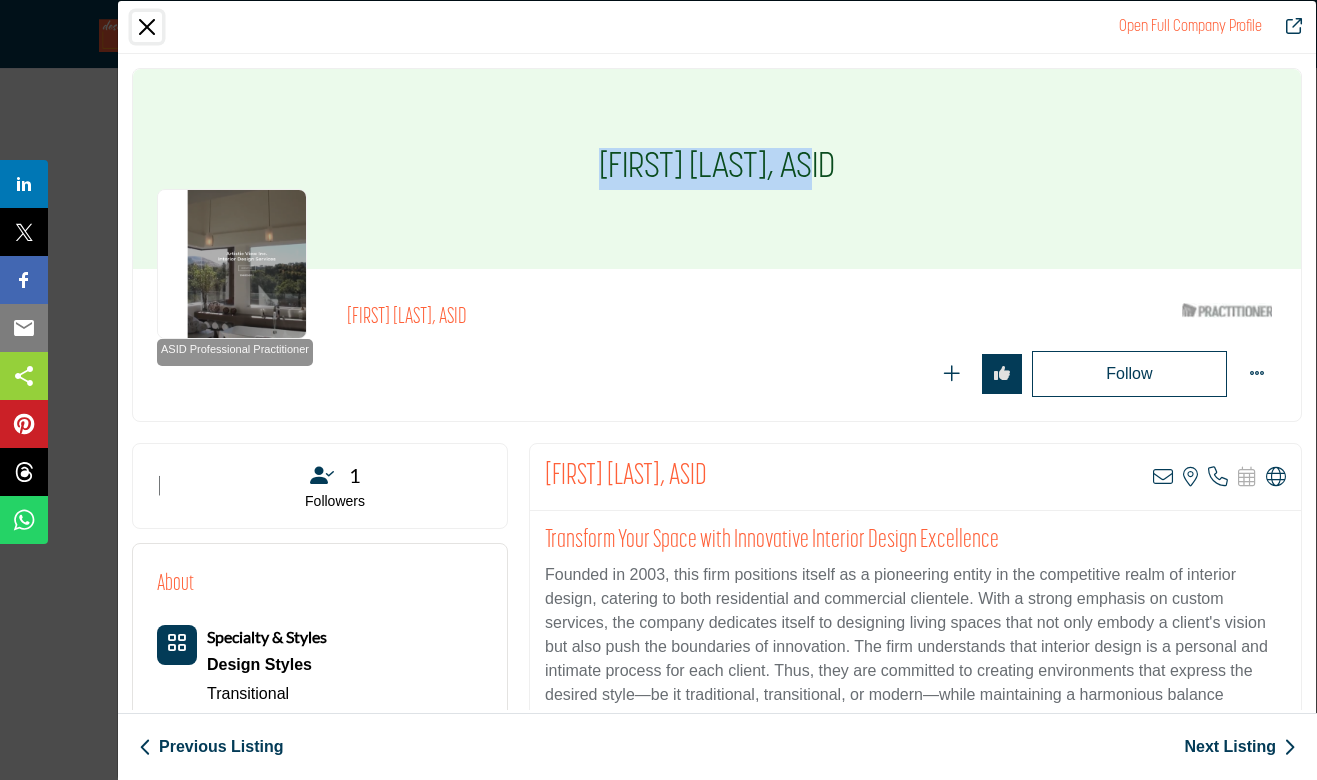 click at bounding box center [147, 27] 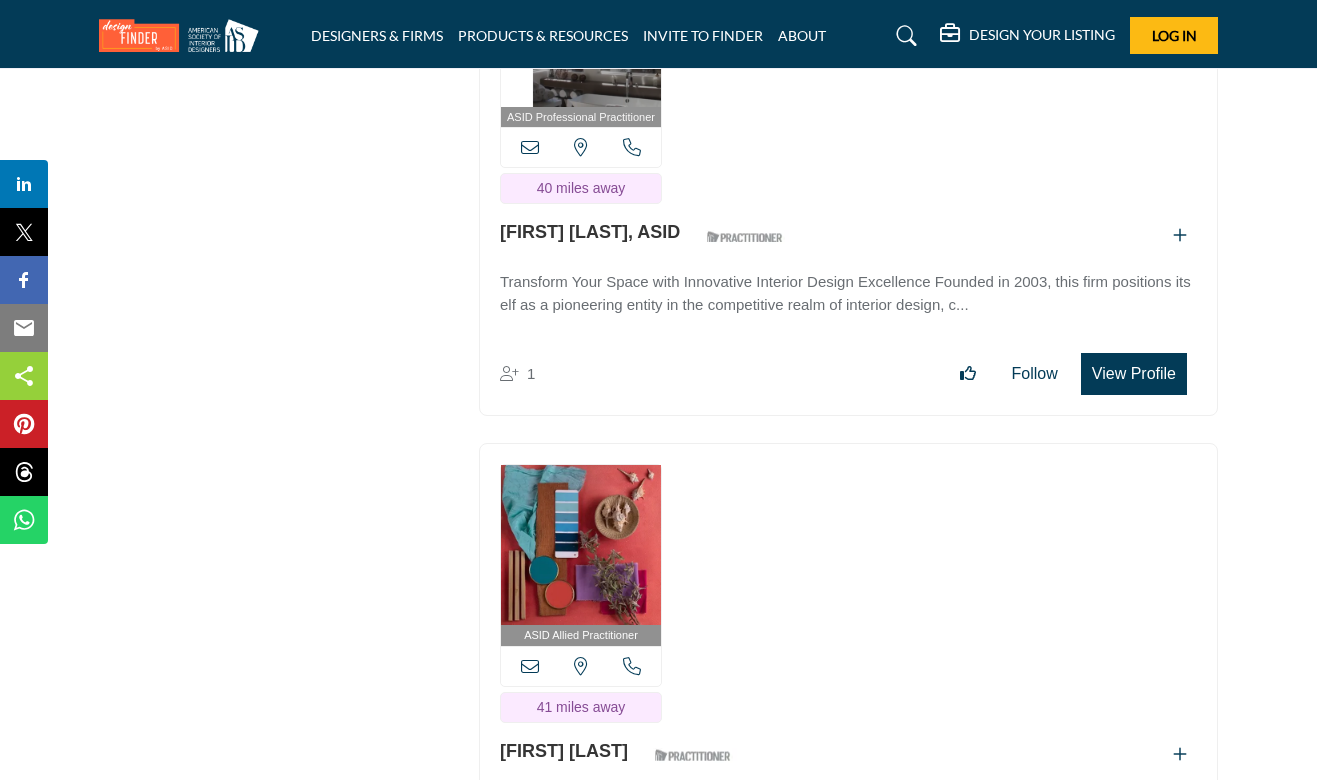 scroll, scrollTop: 67263, scrollLeft: 0, axis: vertical 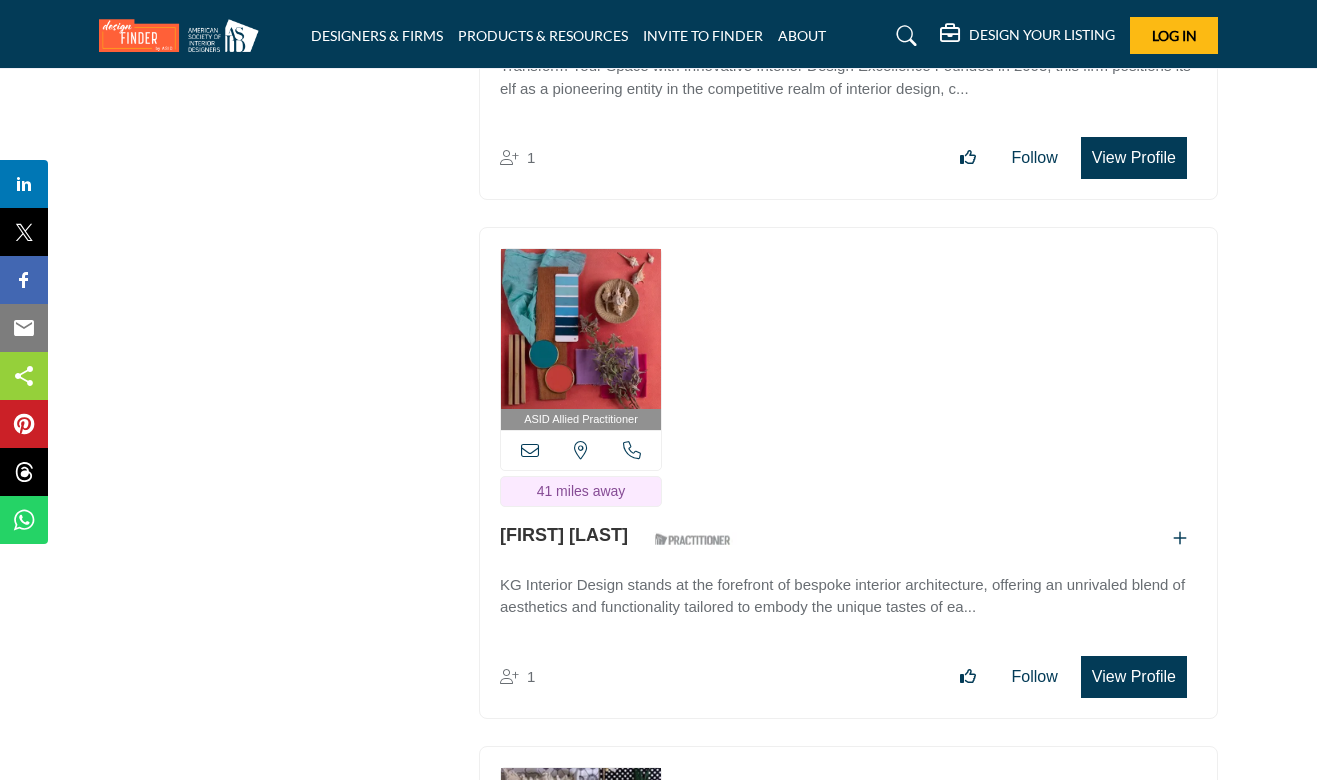 click on "View Profile" at bounding box center (1134, 677) 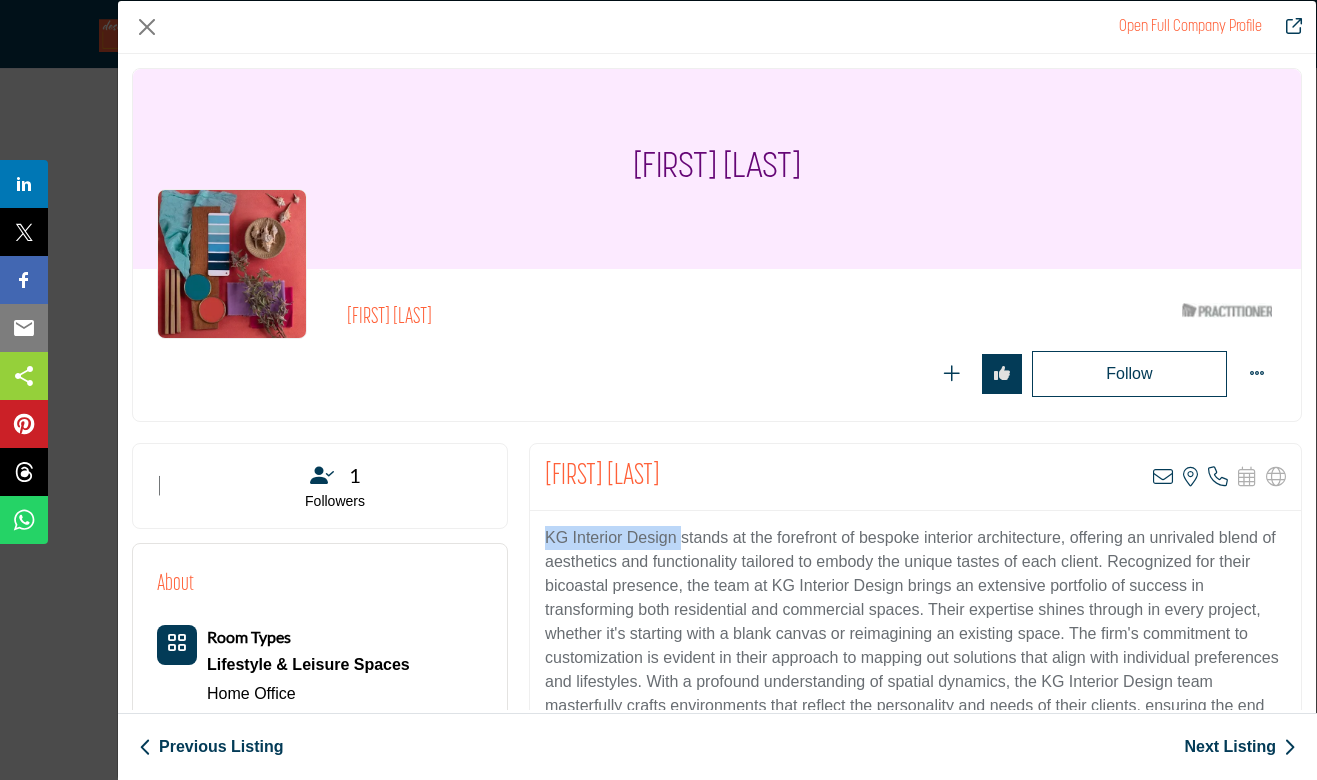 drag, startPoint x: 671, startPoint y: 535, endPoint x: 530, endPoint y: 534, distance: 141.00354 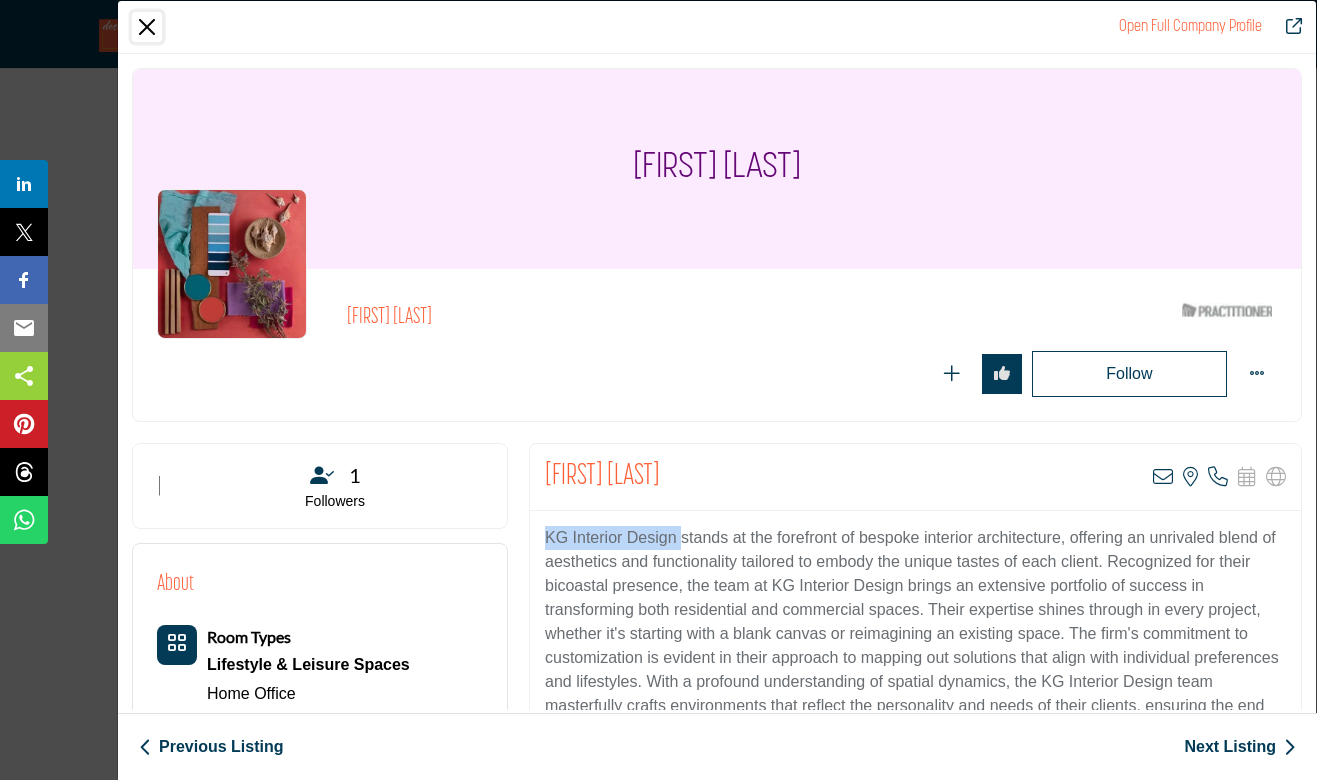 click at bounding box center [147, 27] 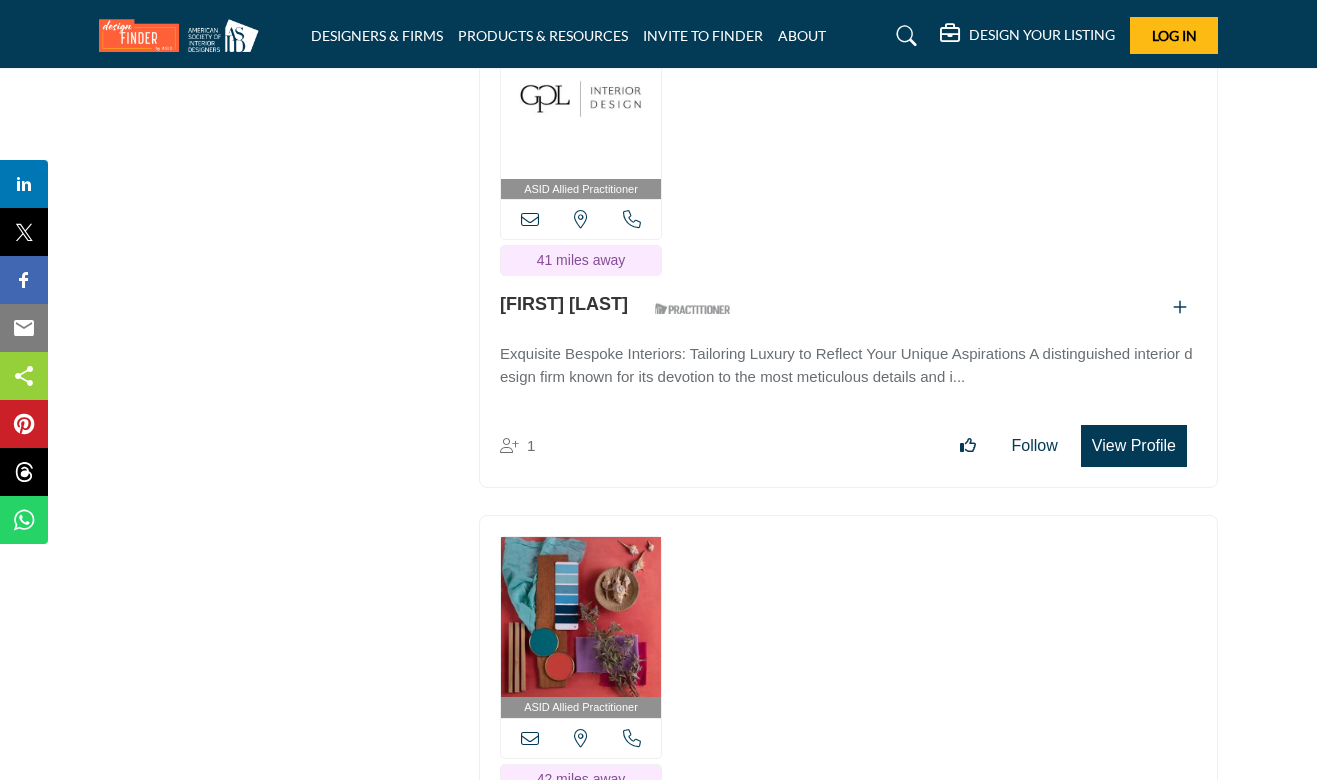 scroll, scrollTop: 67698, scrollLeft: 0, axis: vertical 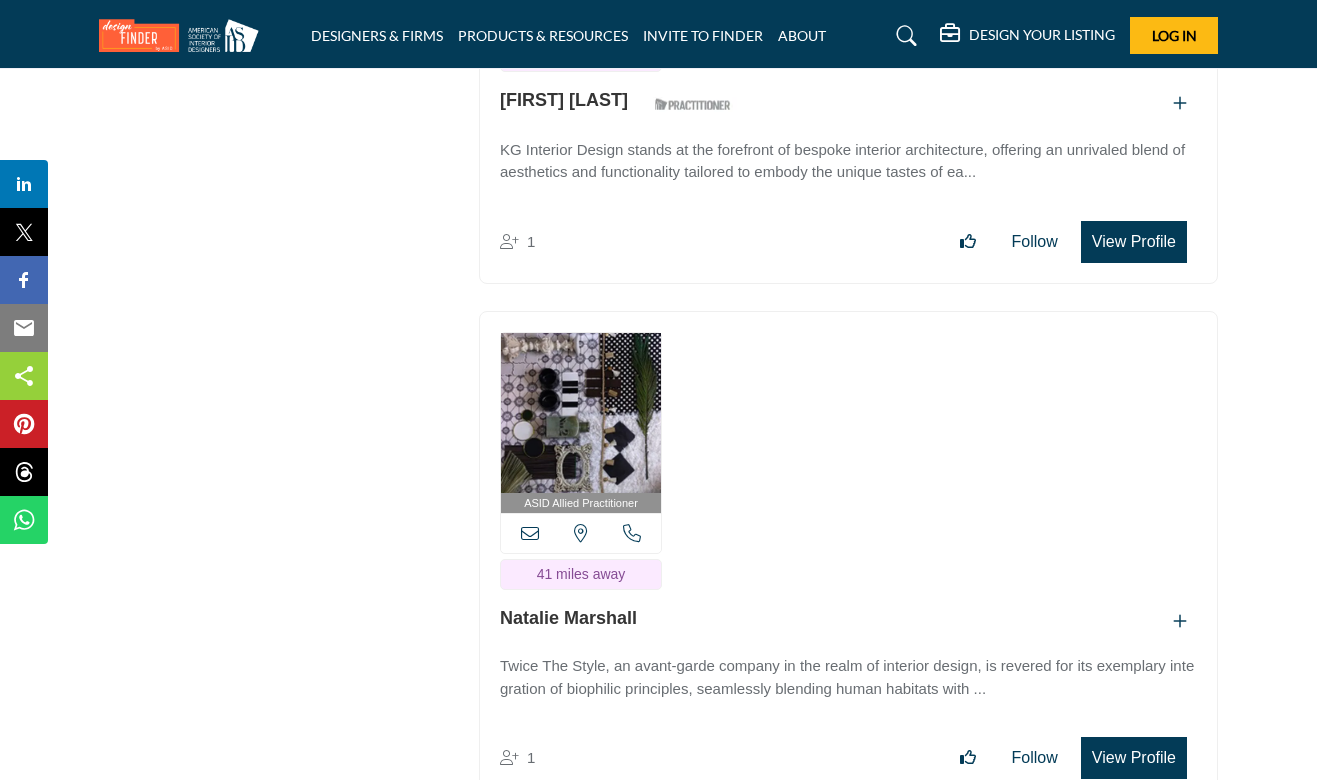click on "View Profile" at bounding box center [1134, 758] 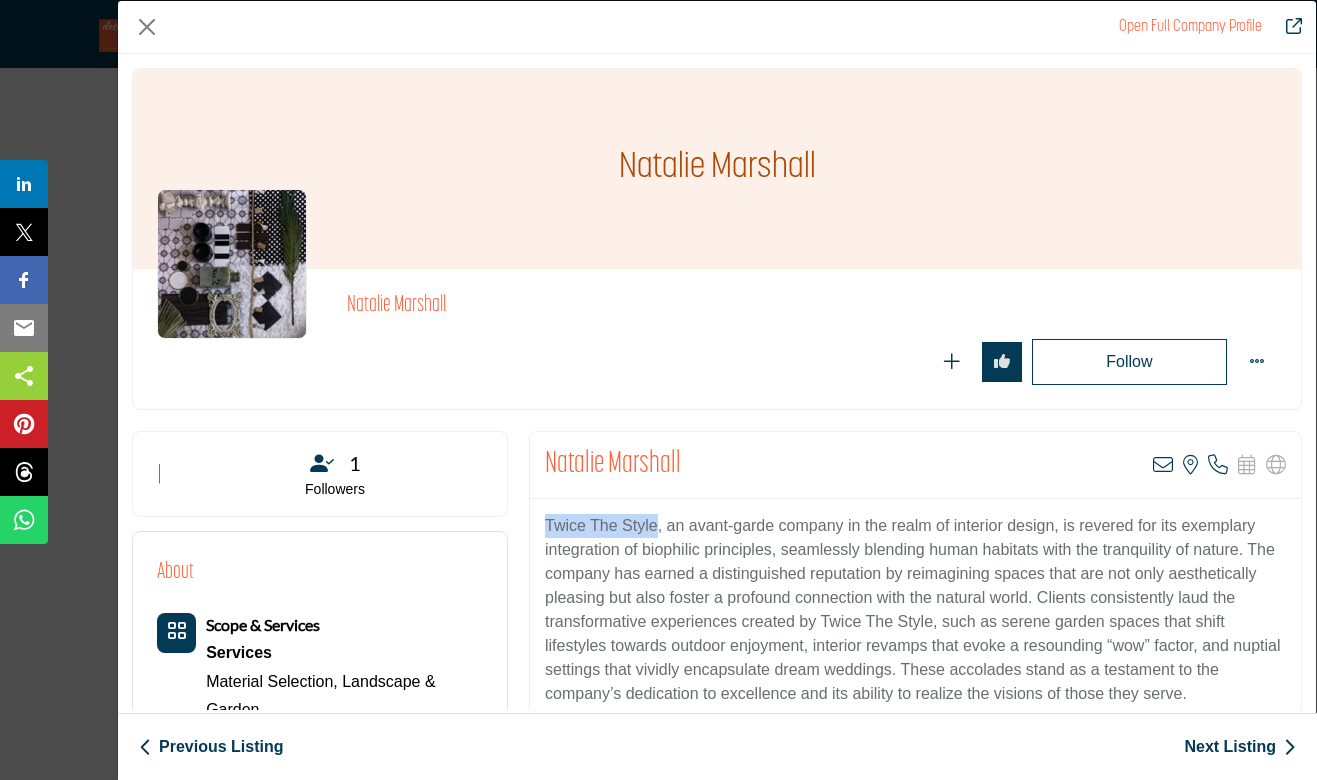 drag, startPoint x: 659, startPoint y: 525, endPoint x: 522, endPoint y: 521, distance: 137.05838 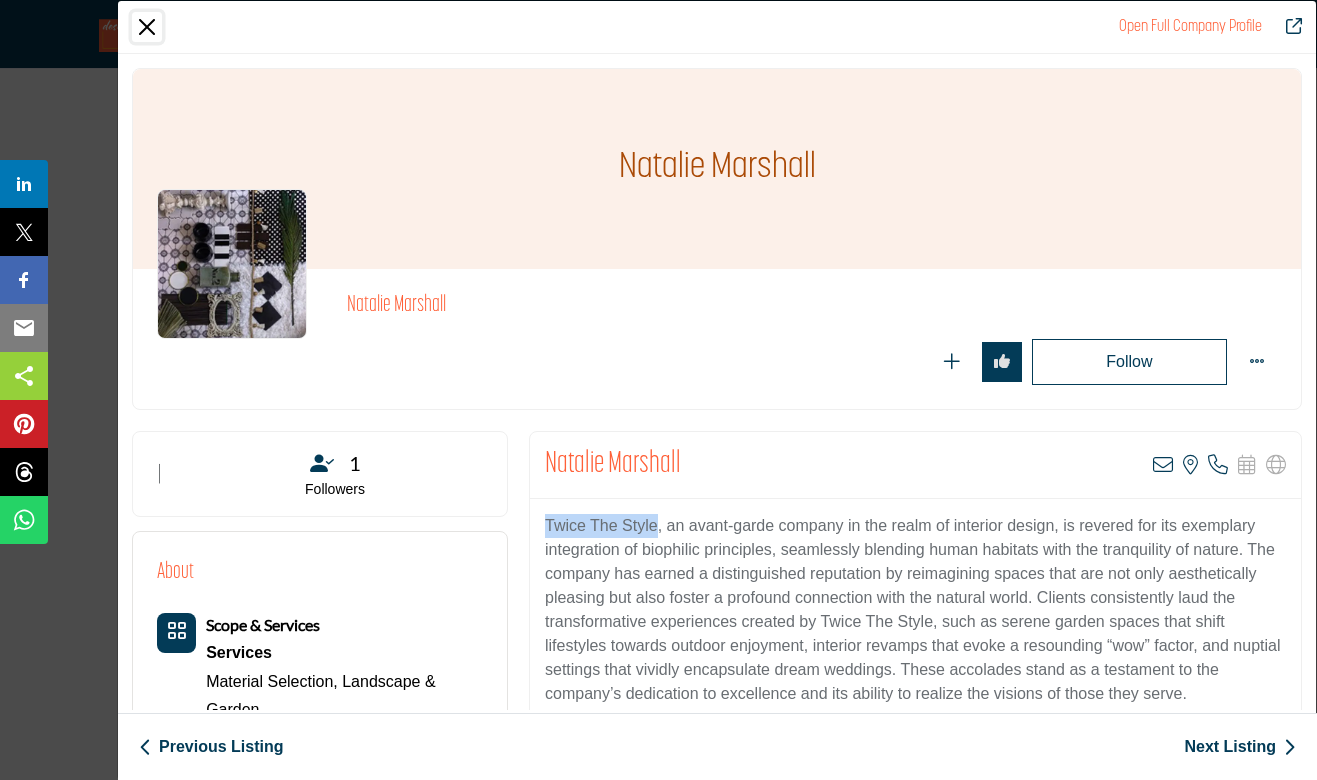 click at bounding box center [147, 27] 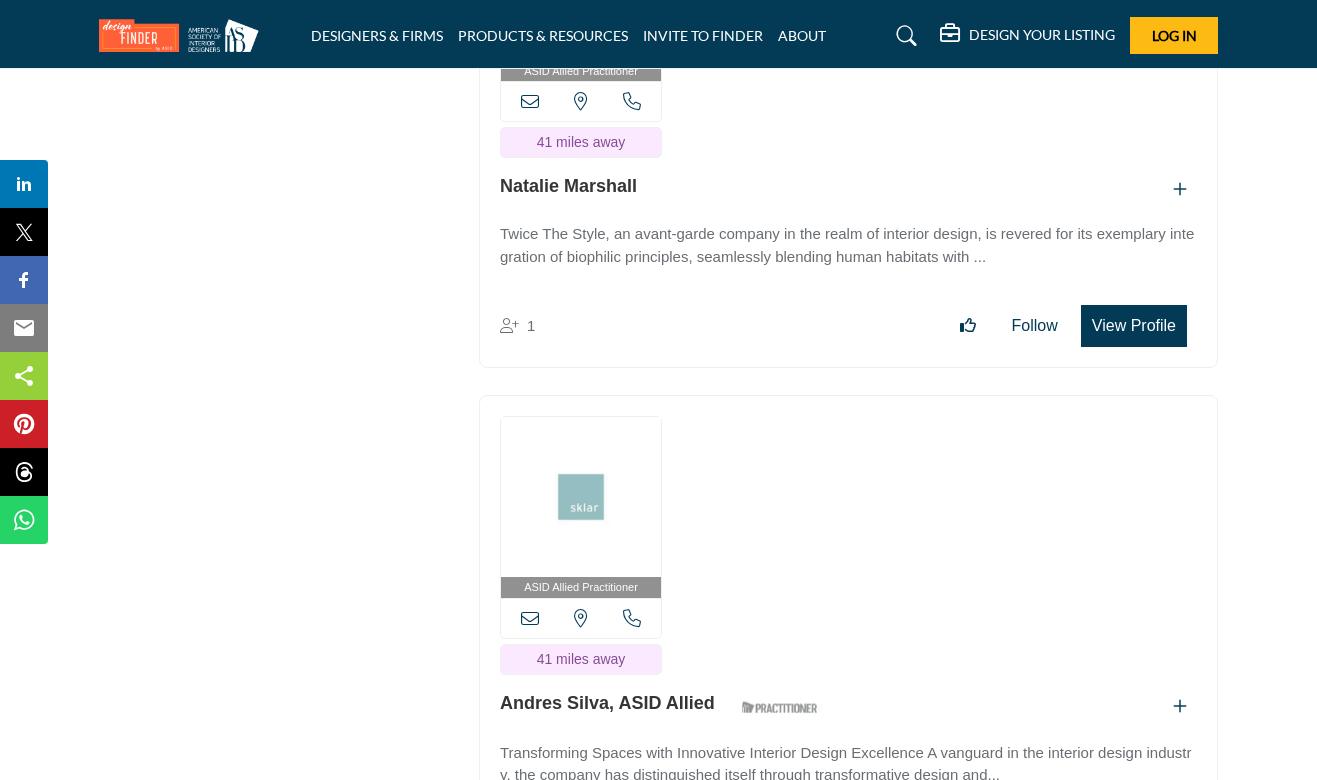 scroll, scrollTop: 68346, scrollLeft: 0, axis: vertical 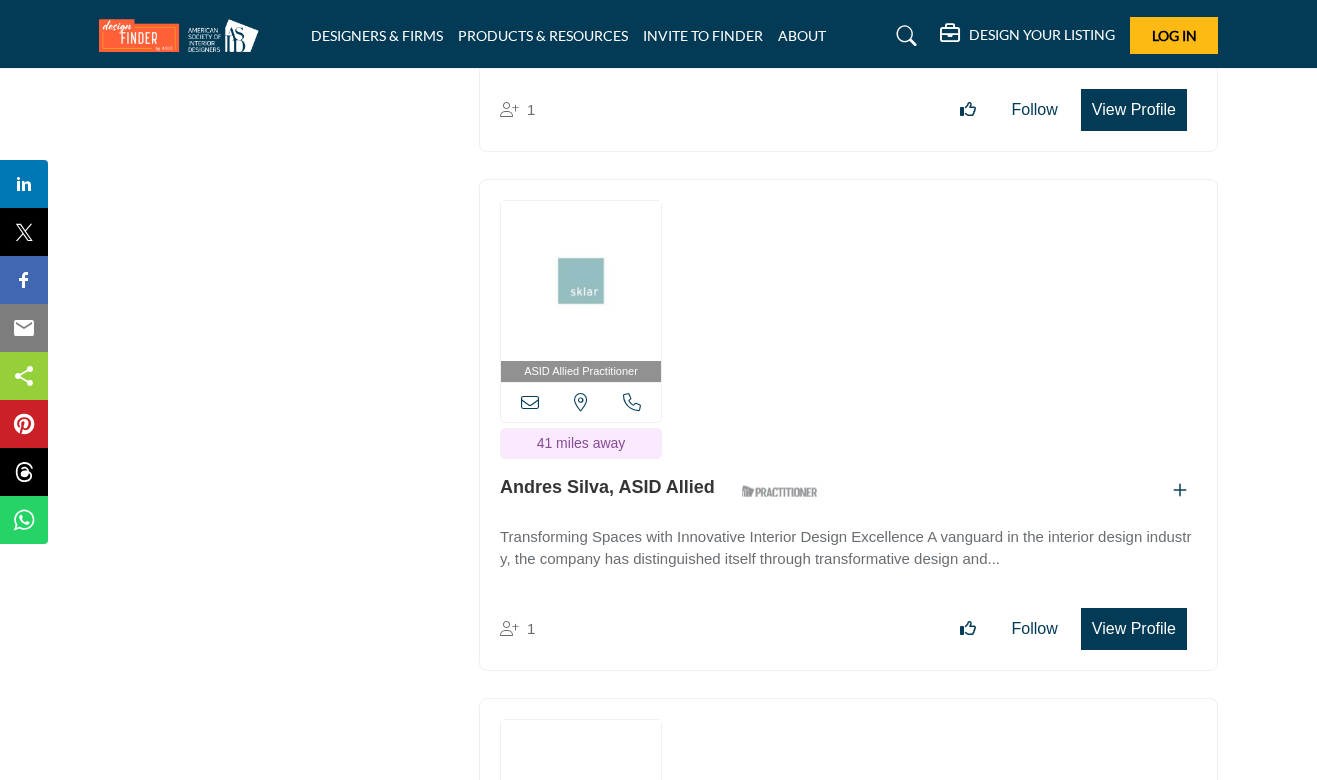 click on "View Profile" at bounding box center [1134, 629] 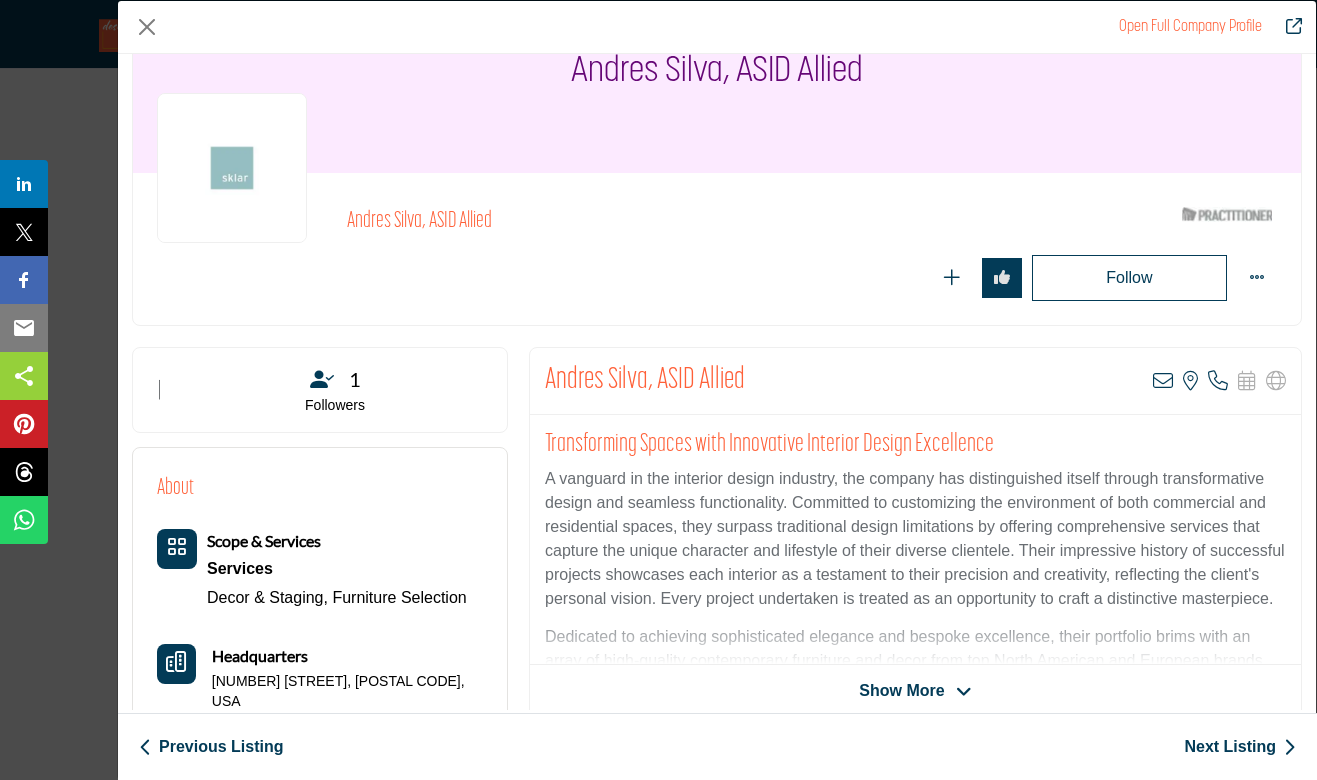 scroll, scrollTop: 252, scrollLeft: 0, axis: vertical 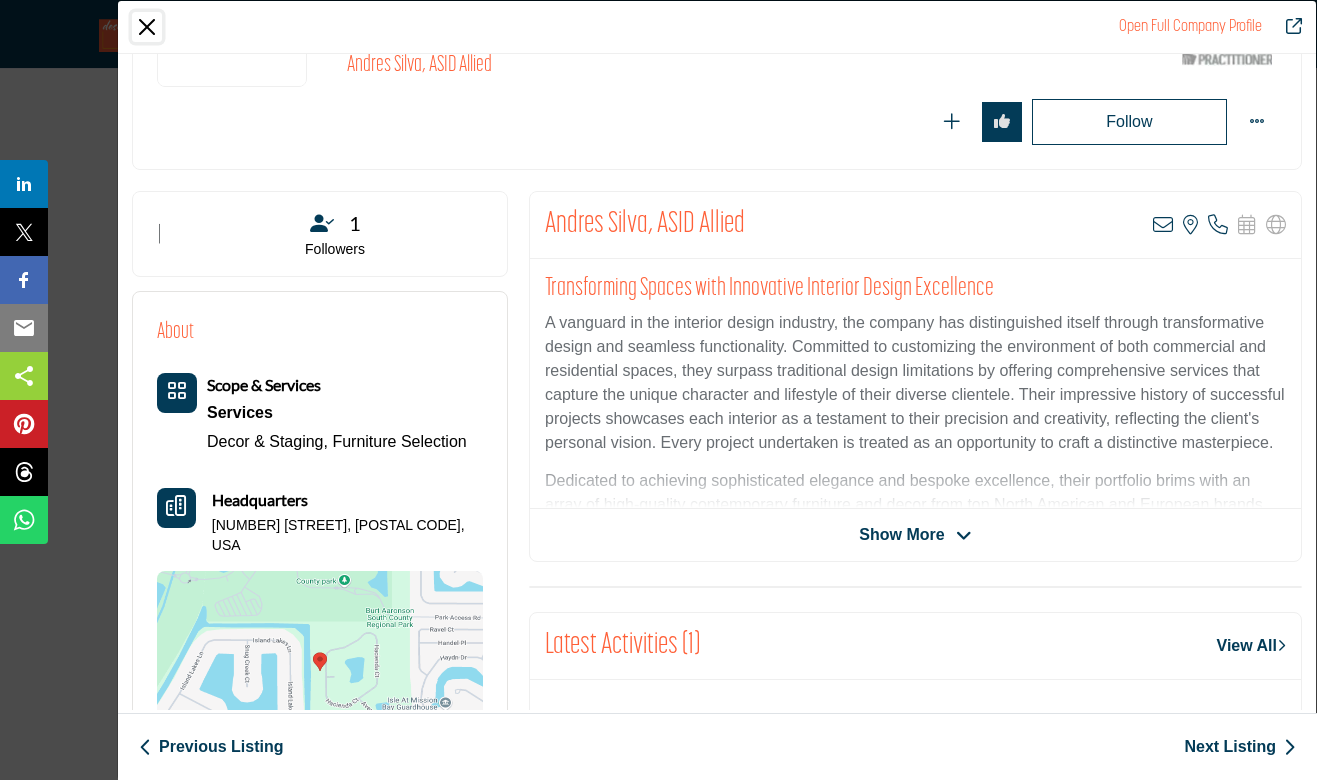 click at bounding box center [147, 27] 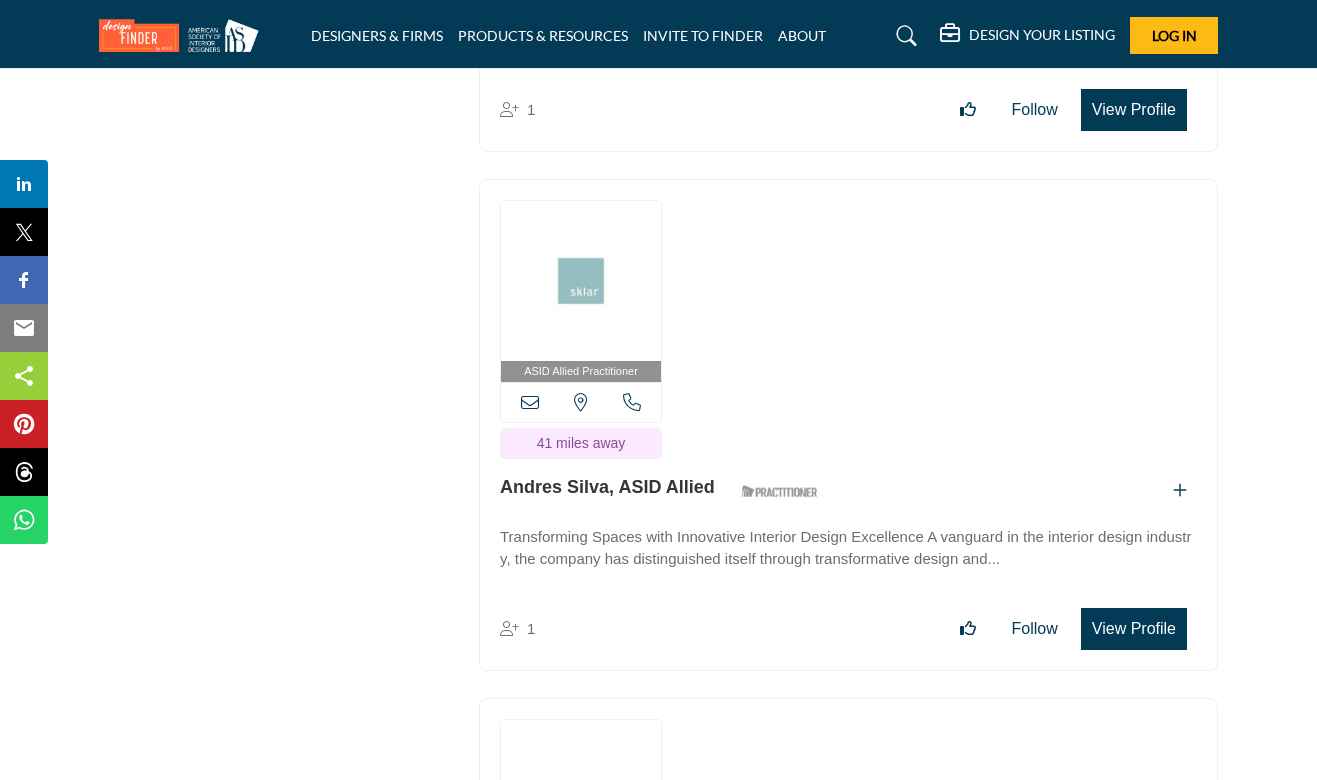 click on "ASID QUALIFIED DESIGNERS & MEMBERS
Find Interior Designers, firms, suppliers, and organizations that support the profession and industry through ASID membership.  Learn more
ASID Qualified Practitioners
ASID Qualified Practitioner who validates work and experience to hold an ASID designation.
5471" at bounding box center [279, -29664] 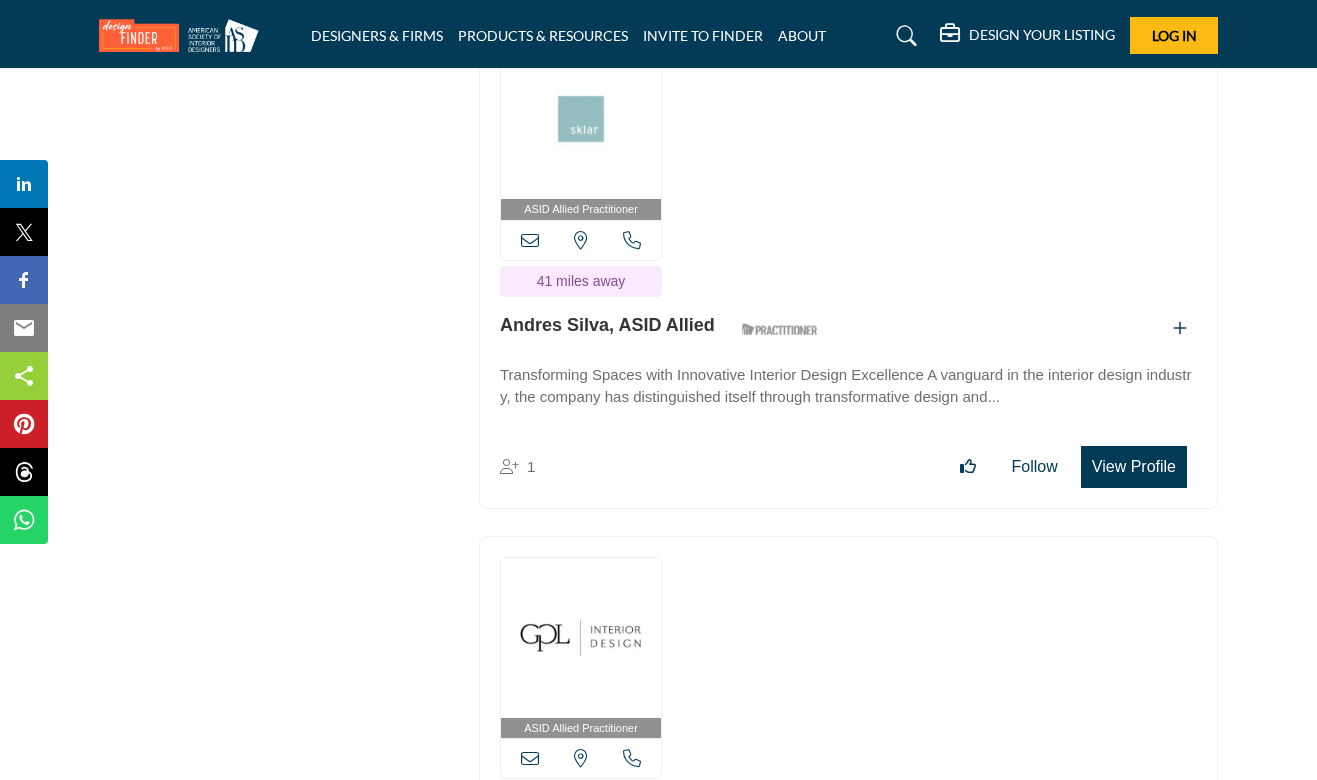 scroll, scrollTop: 68778, scrollLeft: 0, axis: vertical 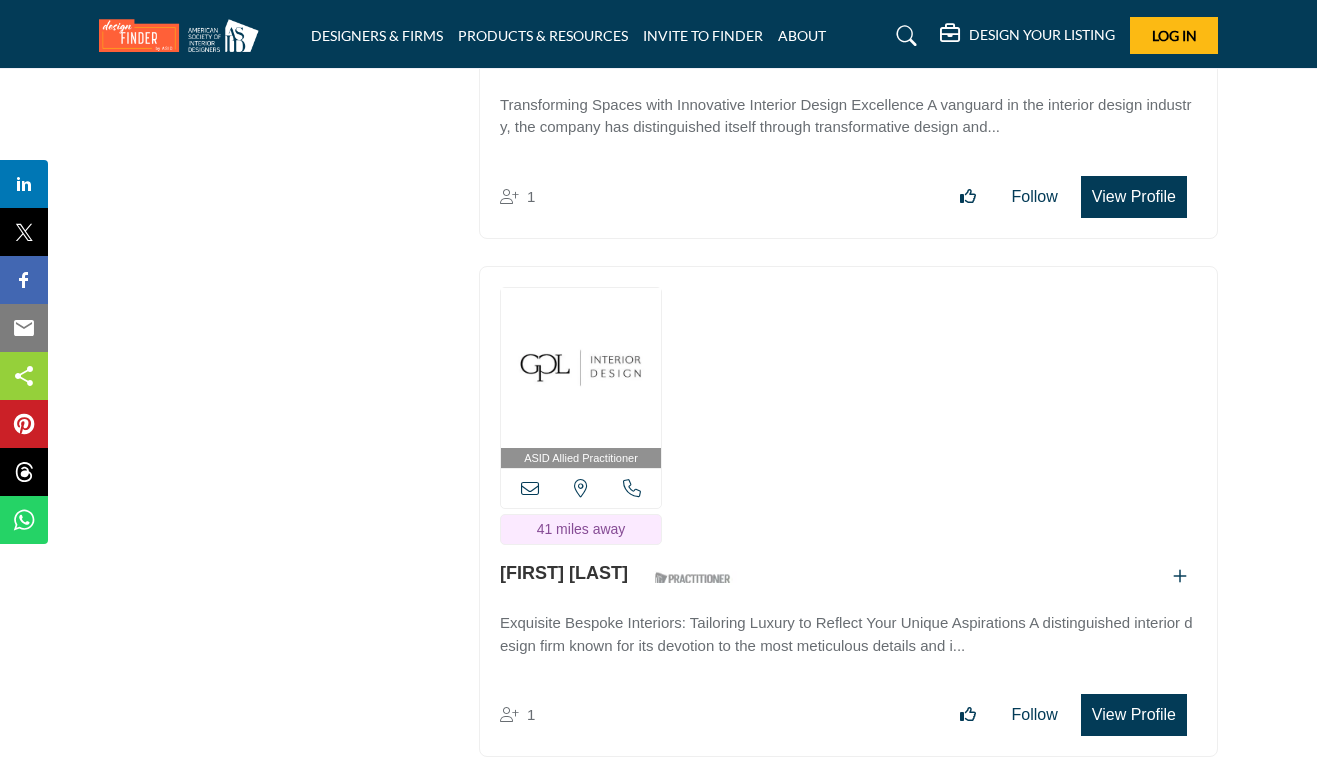 click on "View Profile" at bounding box center (1134, 715) 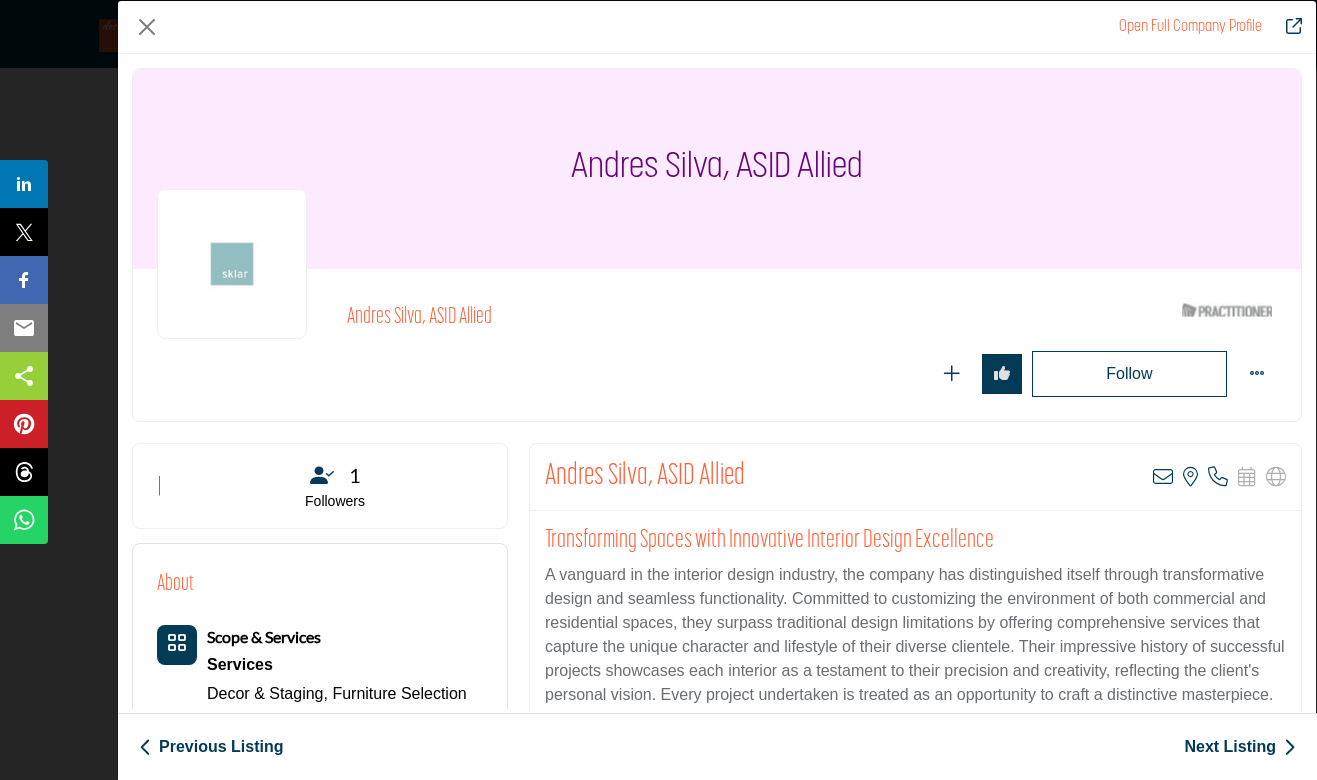 scroll, scrollTop: 252, scrollLeft: 0, axis: vertical 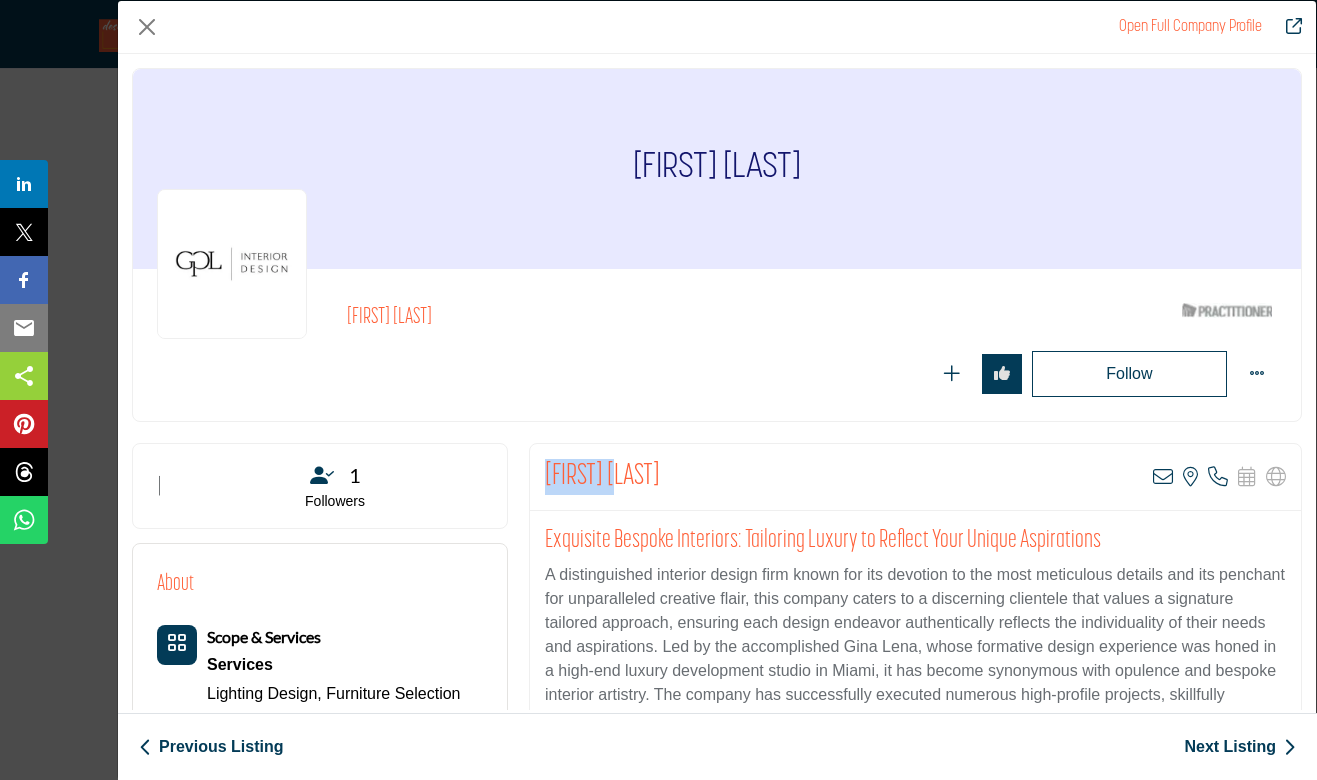 drag, startPoint x: 583, startPoint y: 467, endPoint x: 540, endPoint y: 466, distance: 43.011627 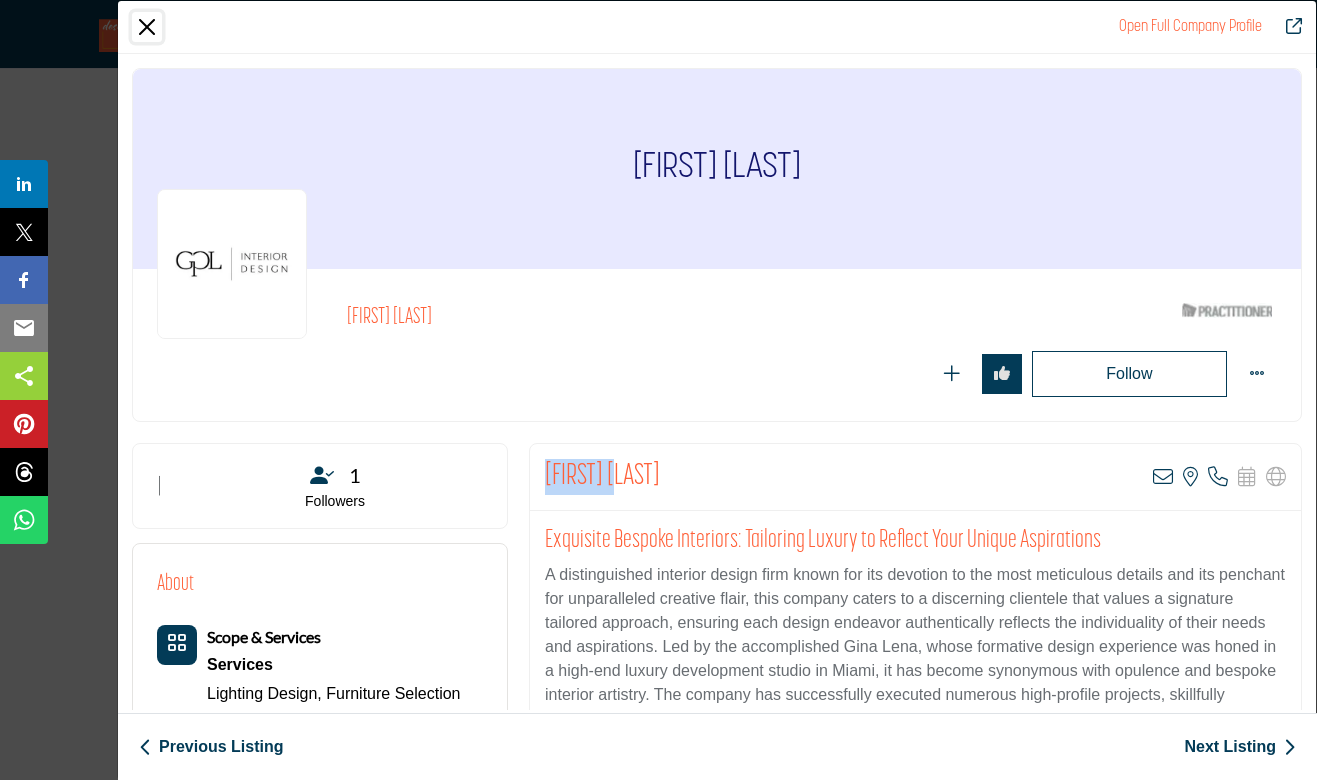 click at bounding box center (147, 27) 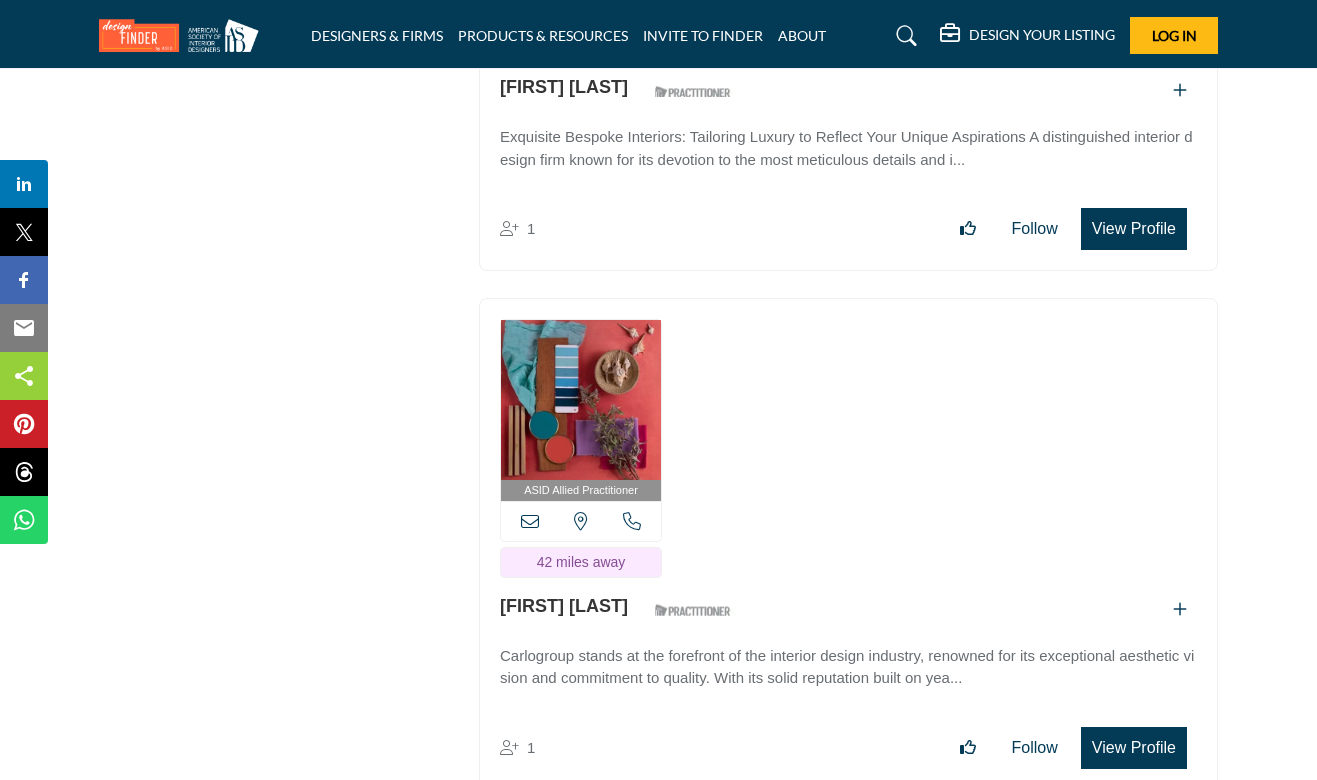 scroll, scrollTop: 69318, scrollLeft: 0, axis: vertical 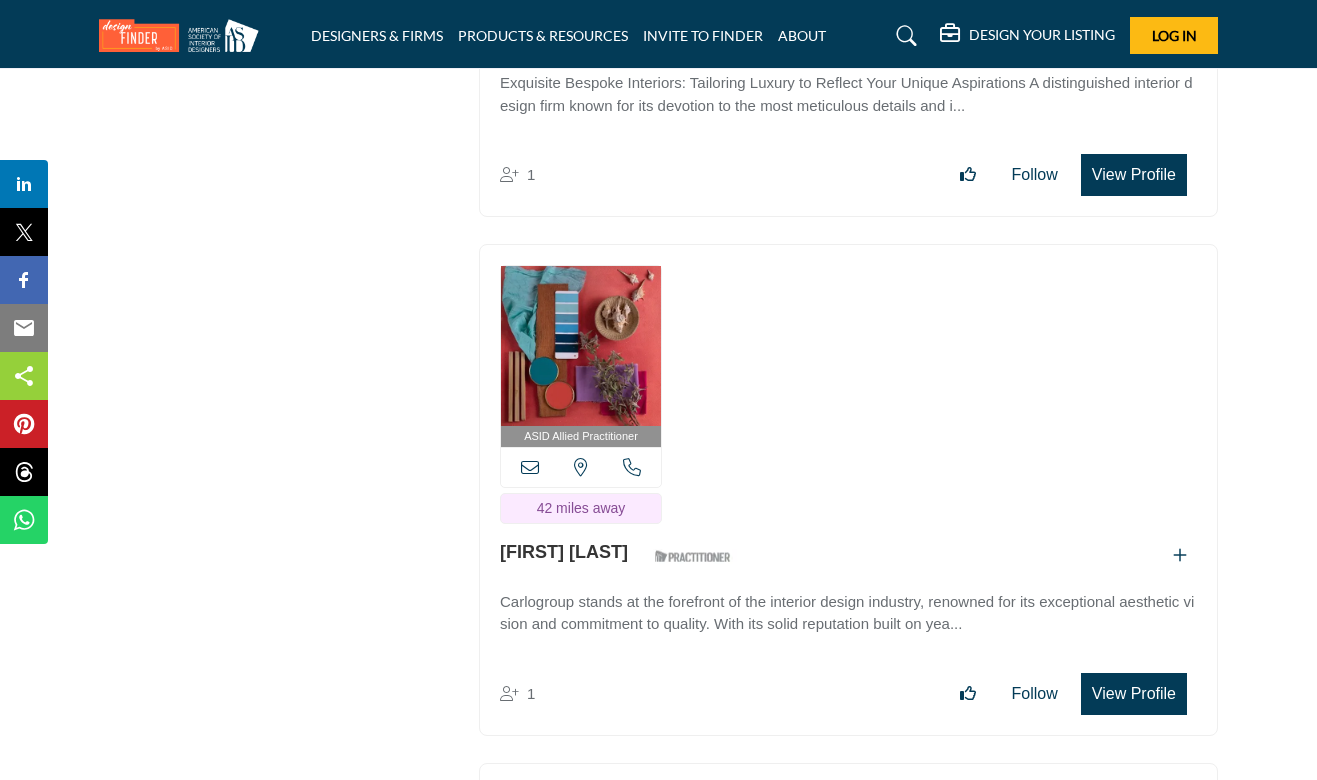 click on "View Profile" at bounding box center (1134, 694) 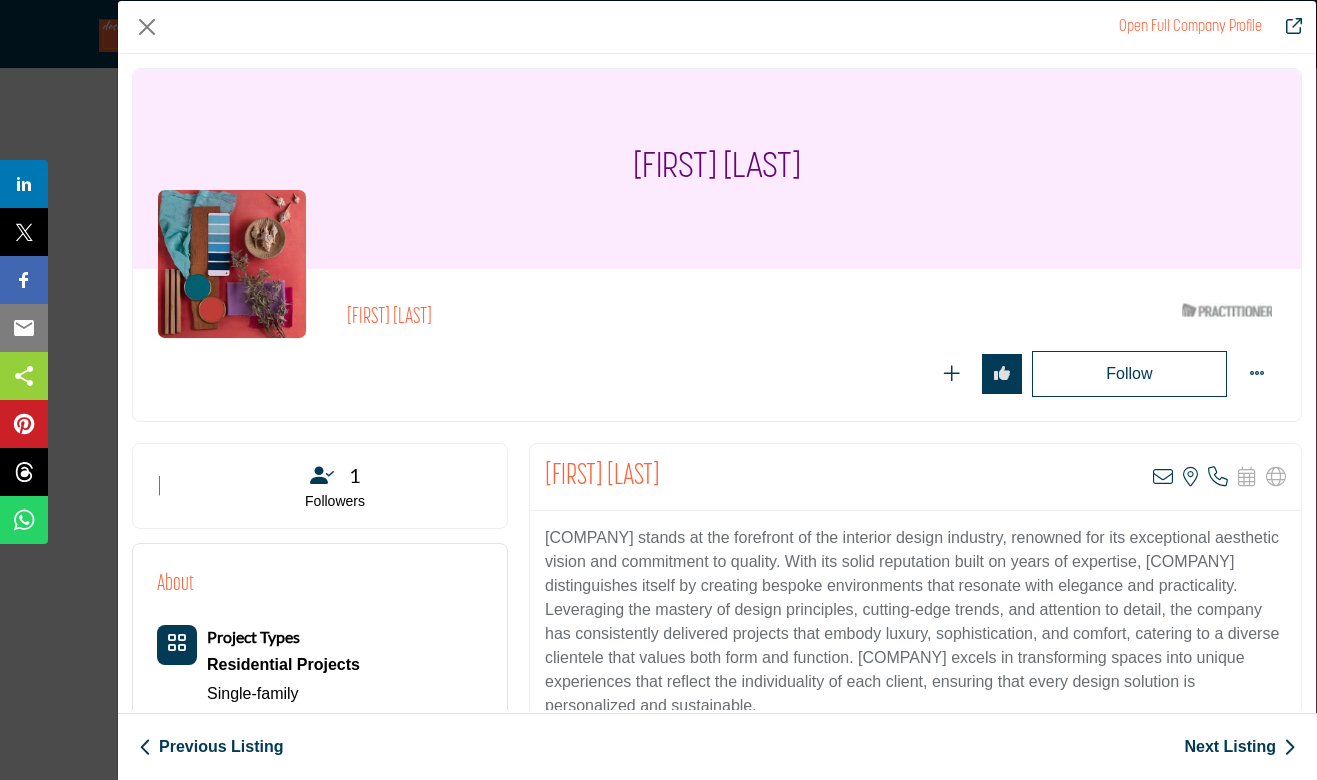 click on "[FIRST] [LAST]
ASID Qualified Practitioner who validates work and experience to hold an ASID designation." at bounding box center (812, 345) 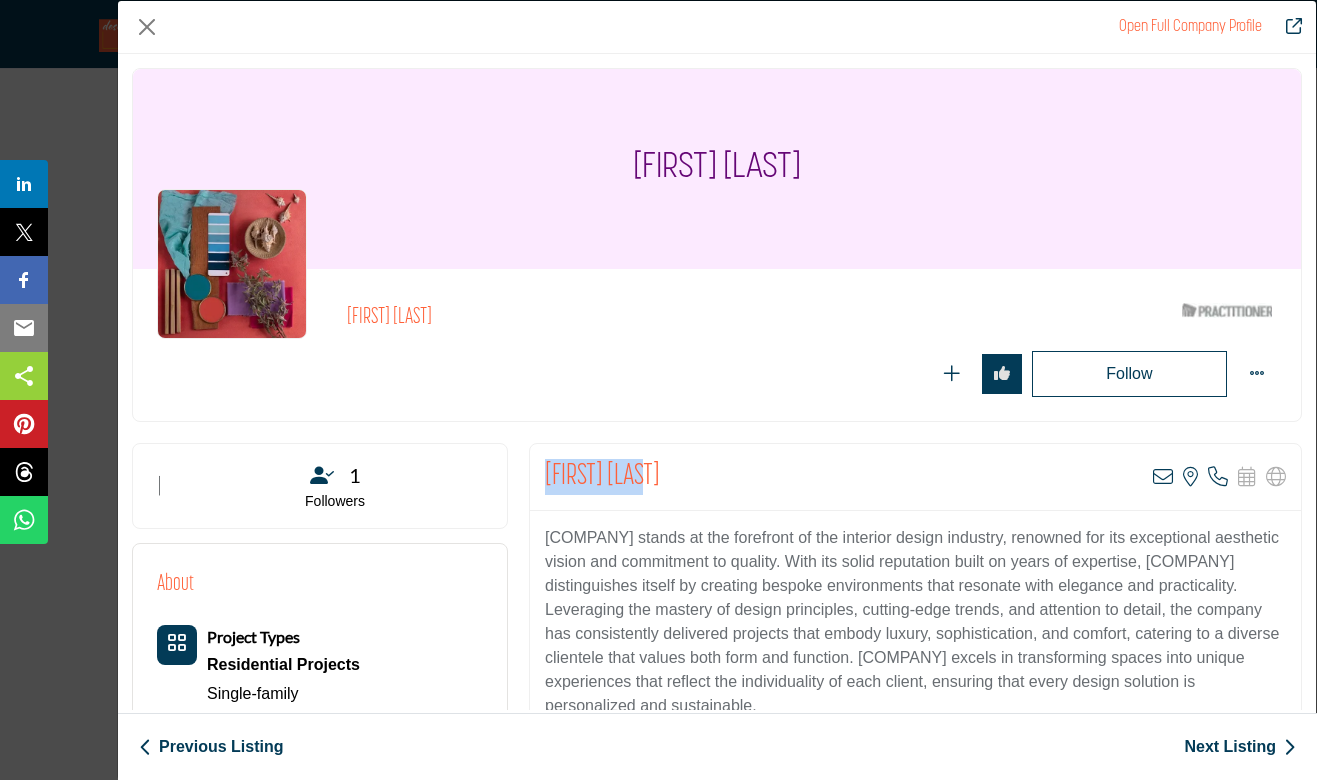 drag, startPoint x: 669, startPoint y: 472, endPoint x: 528, endPoint y: 461, distance: 141.42842 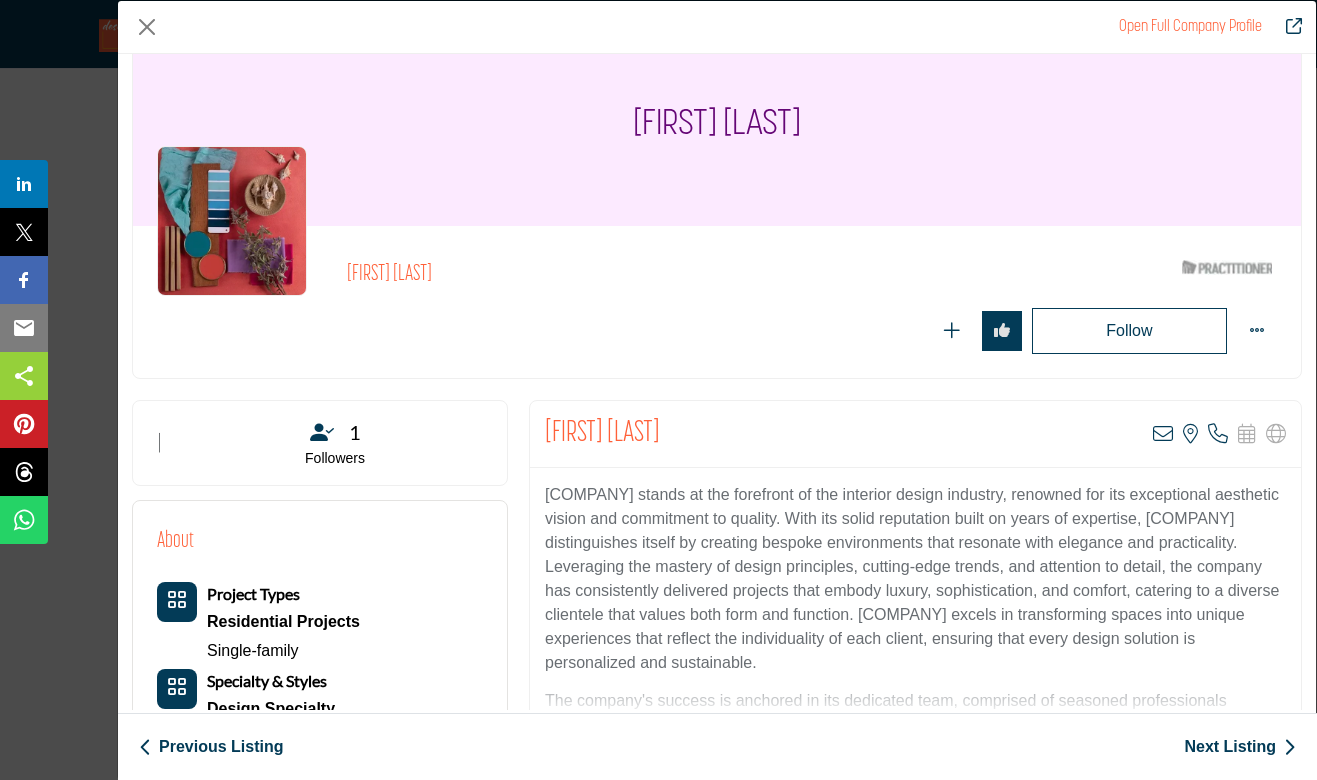 scroll, scrollTop: 70, scrollLeft: 0, axis: vertical 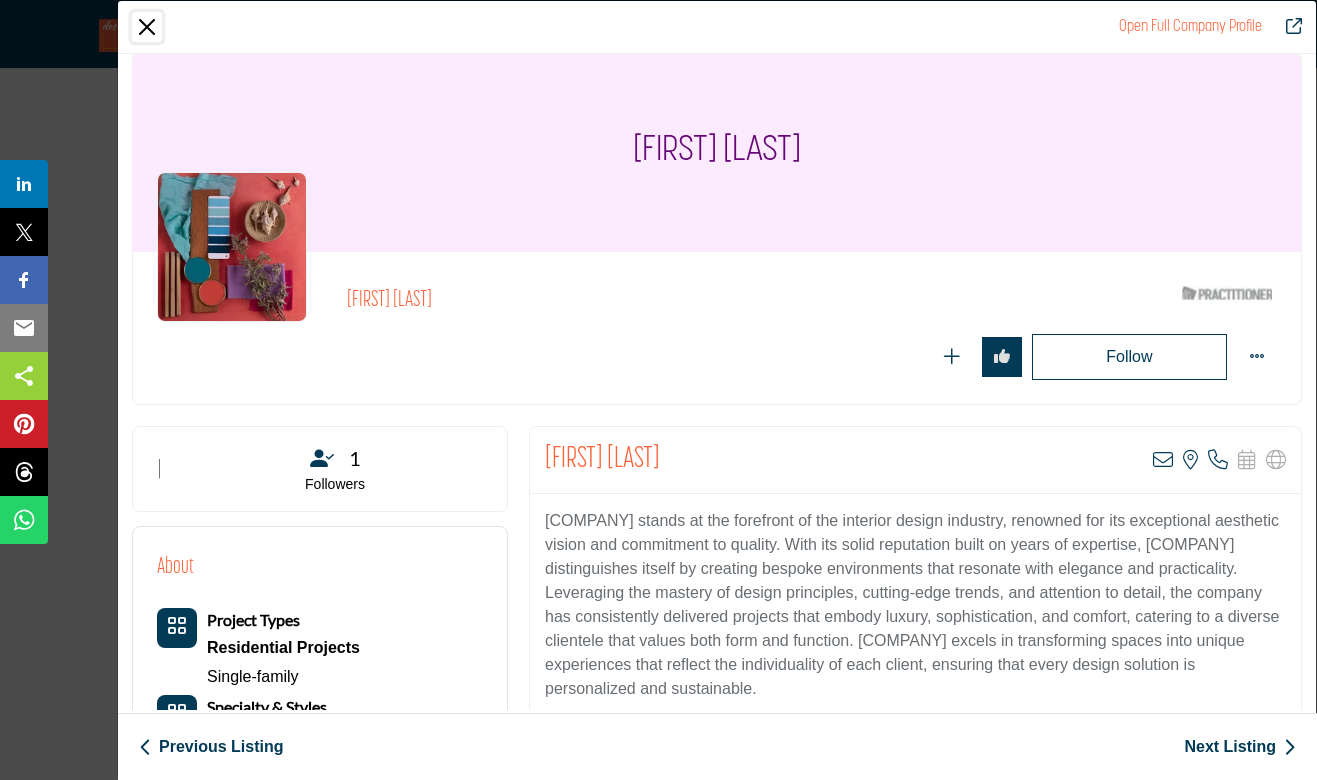 click at bounding box center [147, 27] 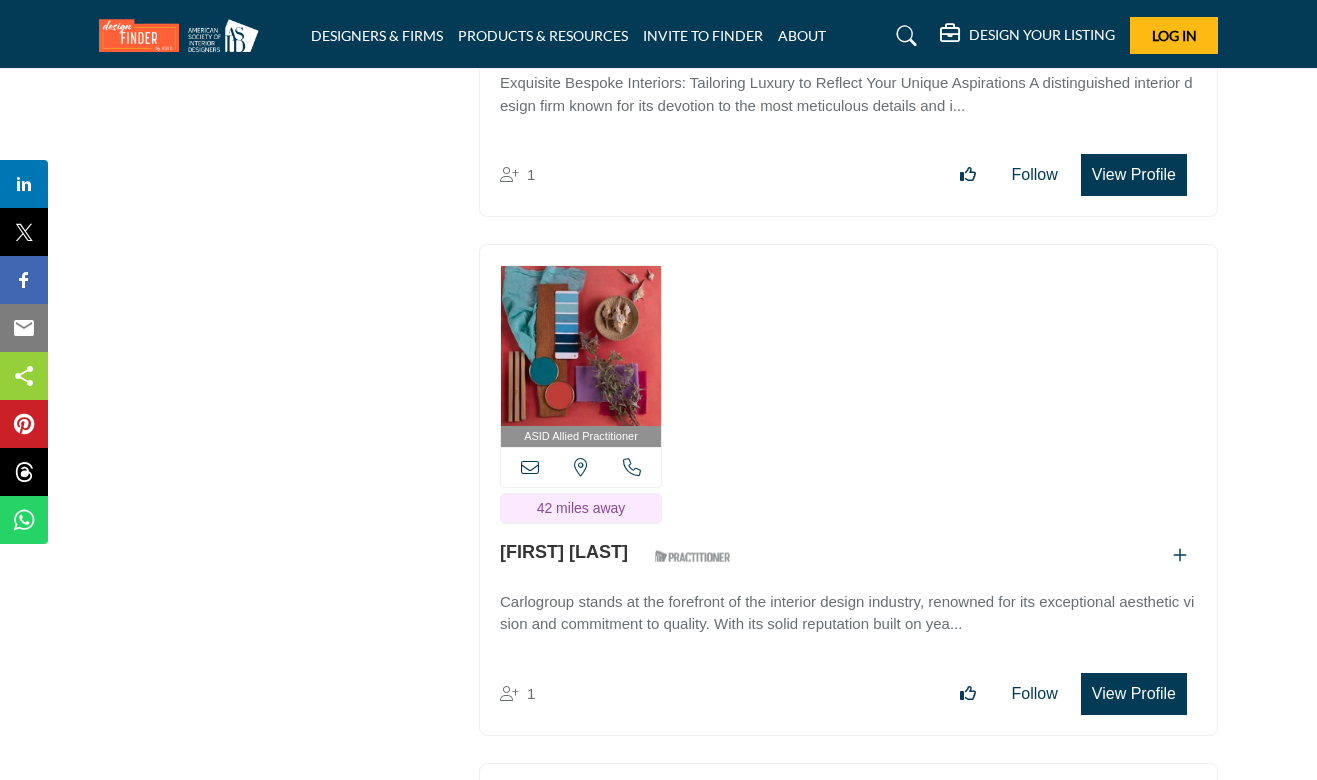 scroll, scrollTop: 69372, scrollLeft: 0, axis: vertical 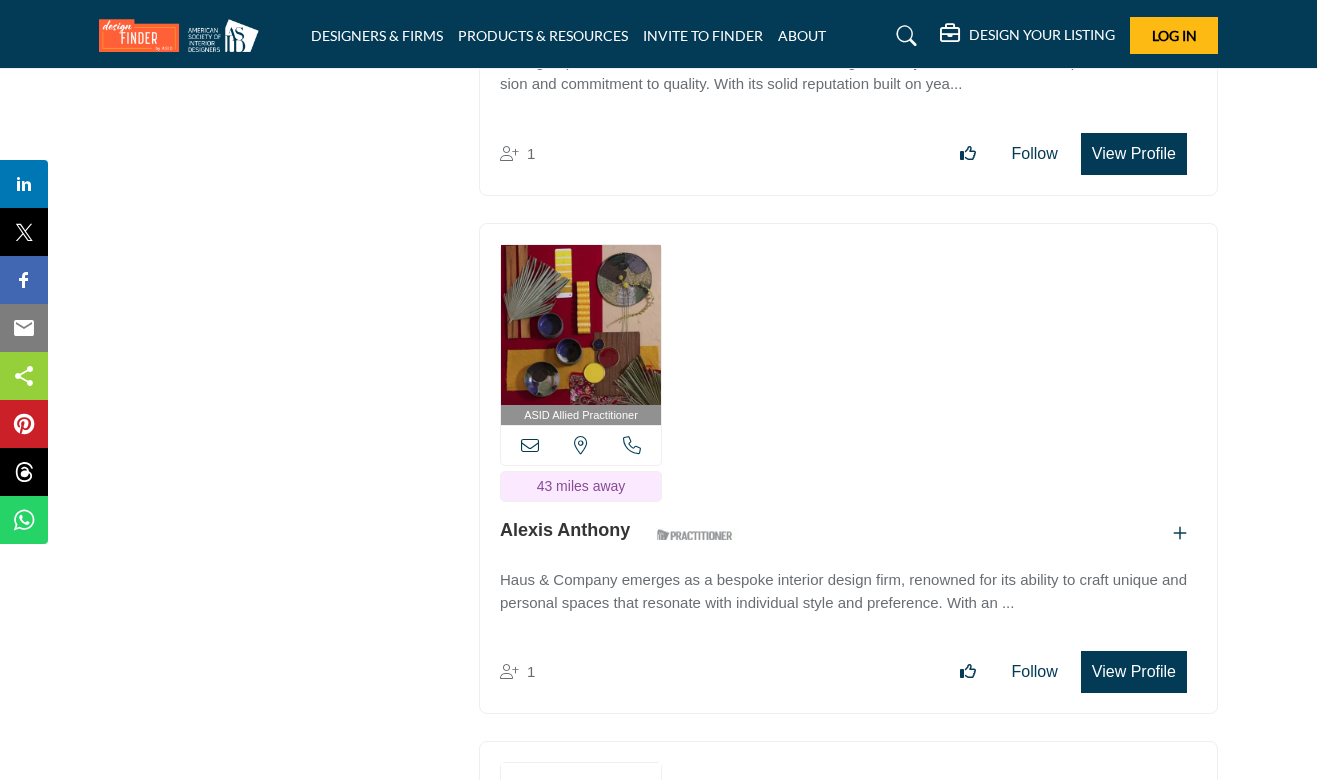 click on "View Profile" at bounding box center [1134, 672] 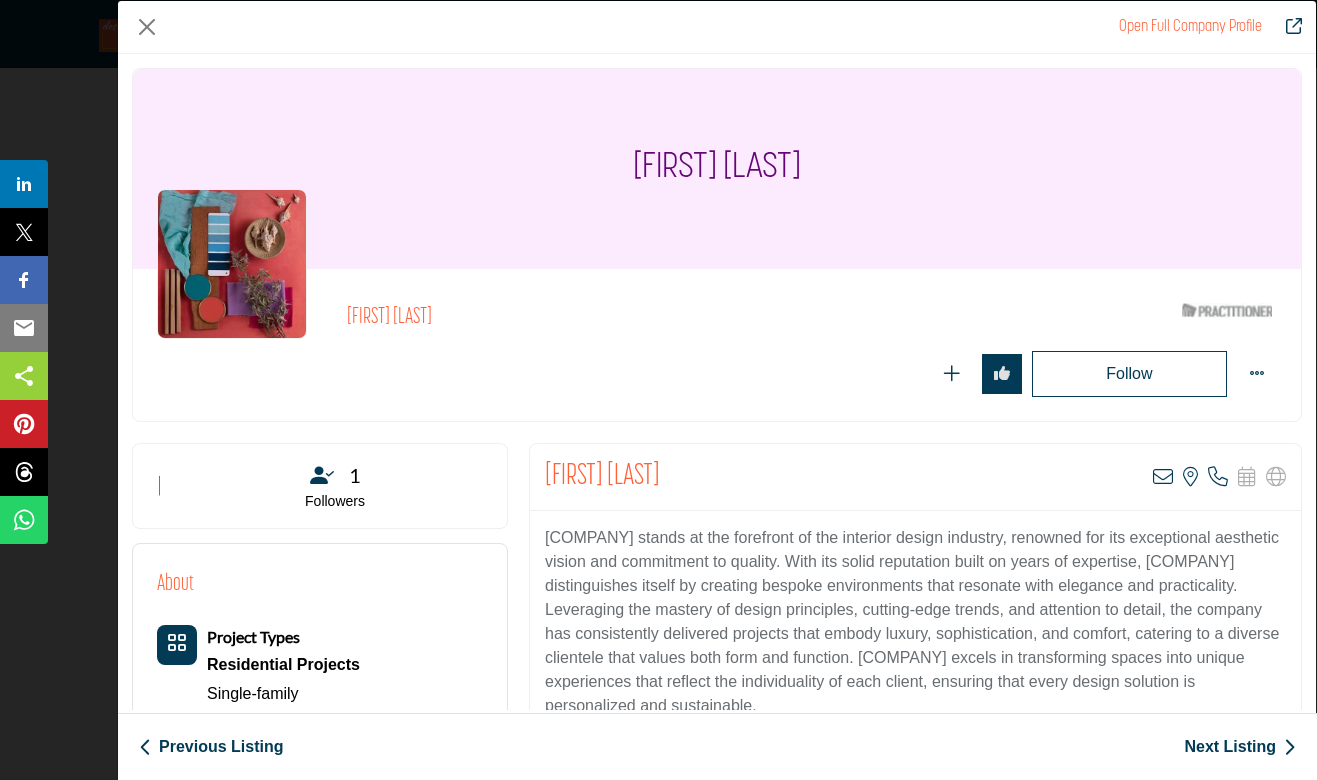 scroll, scrollTop: 17, scrollLeft: 0, axis: vertical 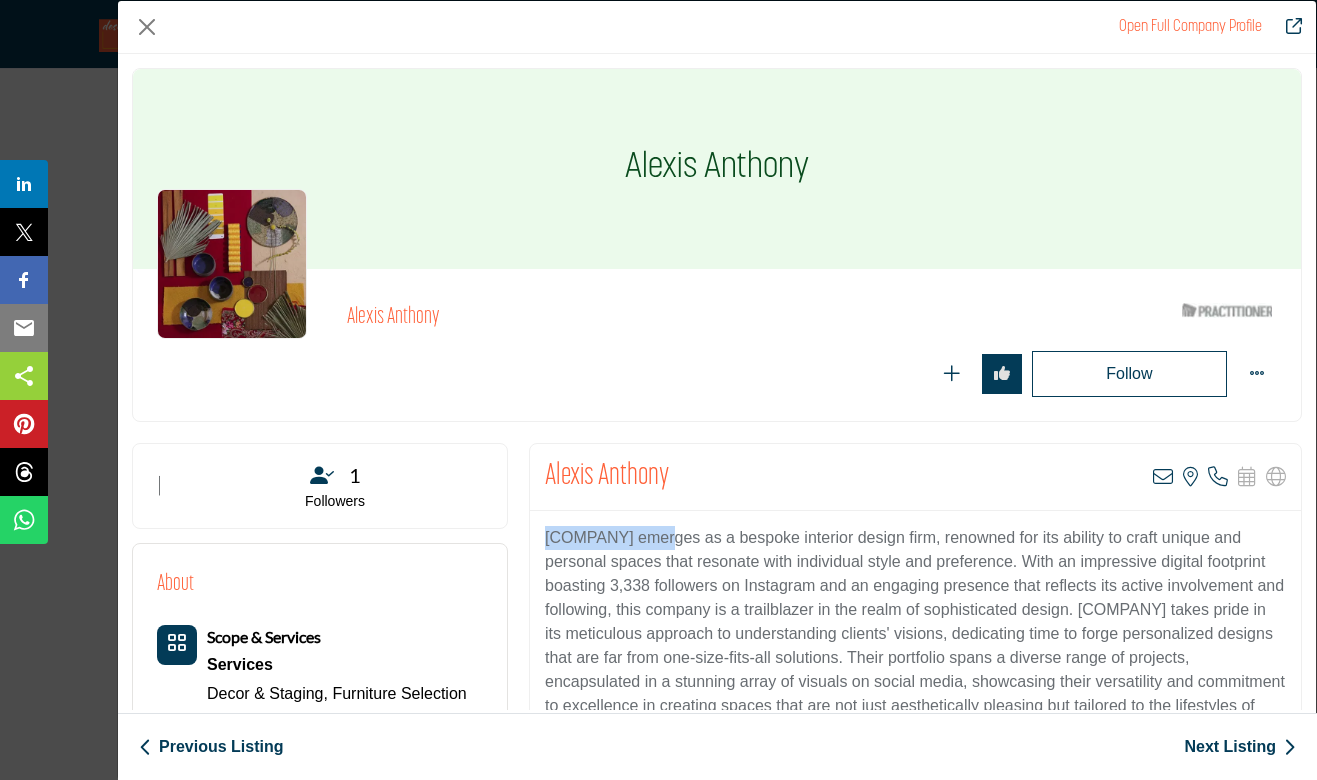 drag, startPoint x: 665, startPoint y: 539, endPoint x: 530, endPoint y: 525, distance: 135.72398 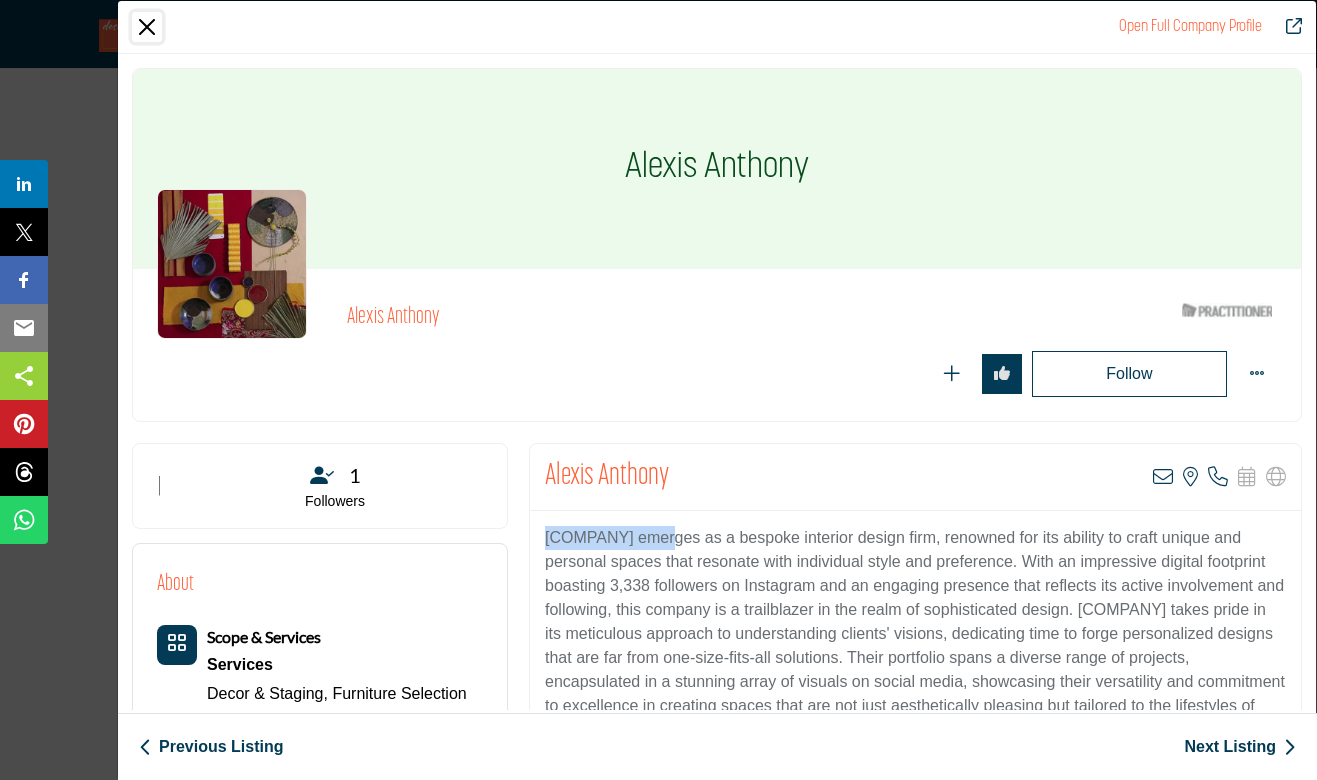 click at bounding box center (147, 27) 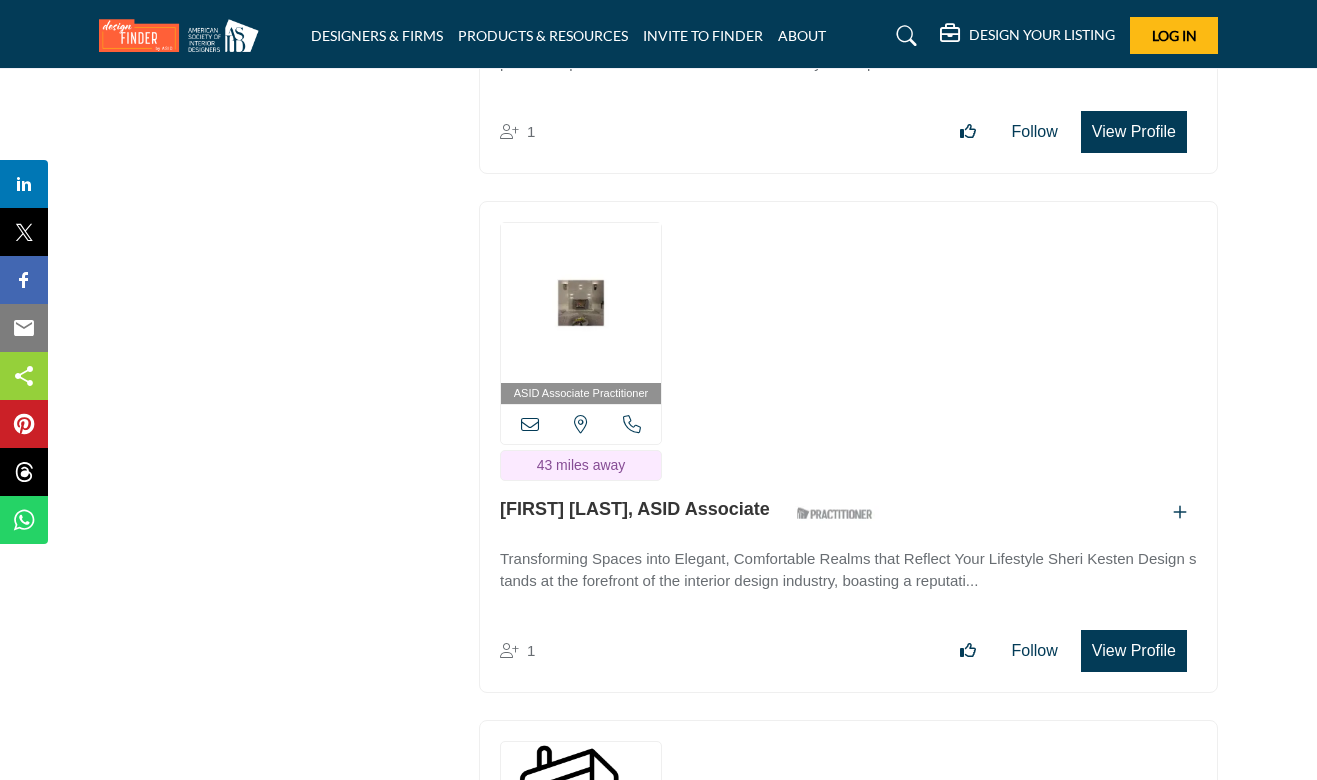 scroll, scrollTop: 70452, scrollLeft: 0, axis: vertical 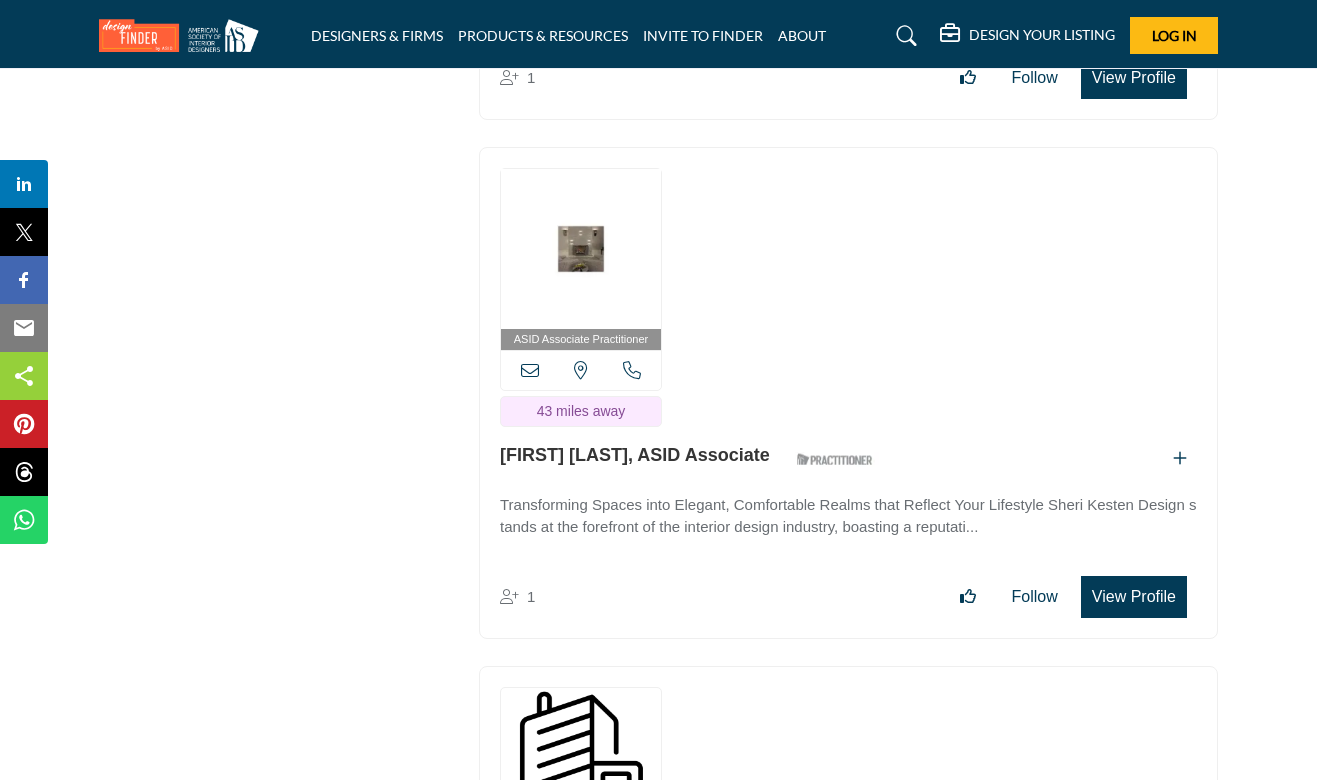click on "View Profile" at bounding box center [1134, 597] 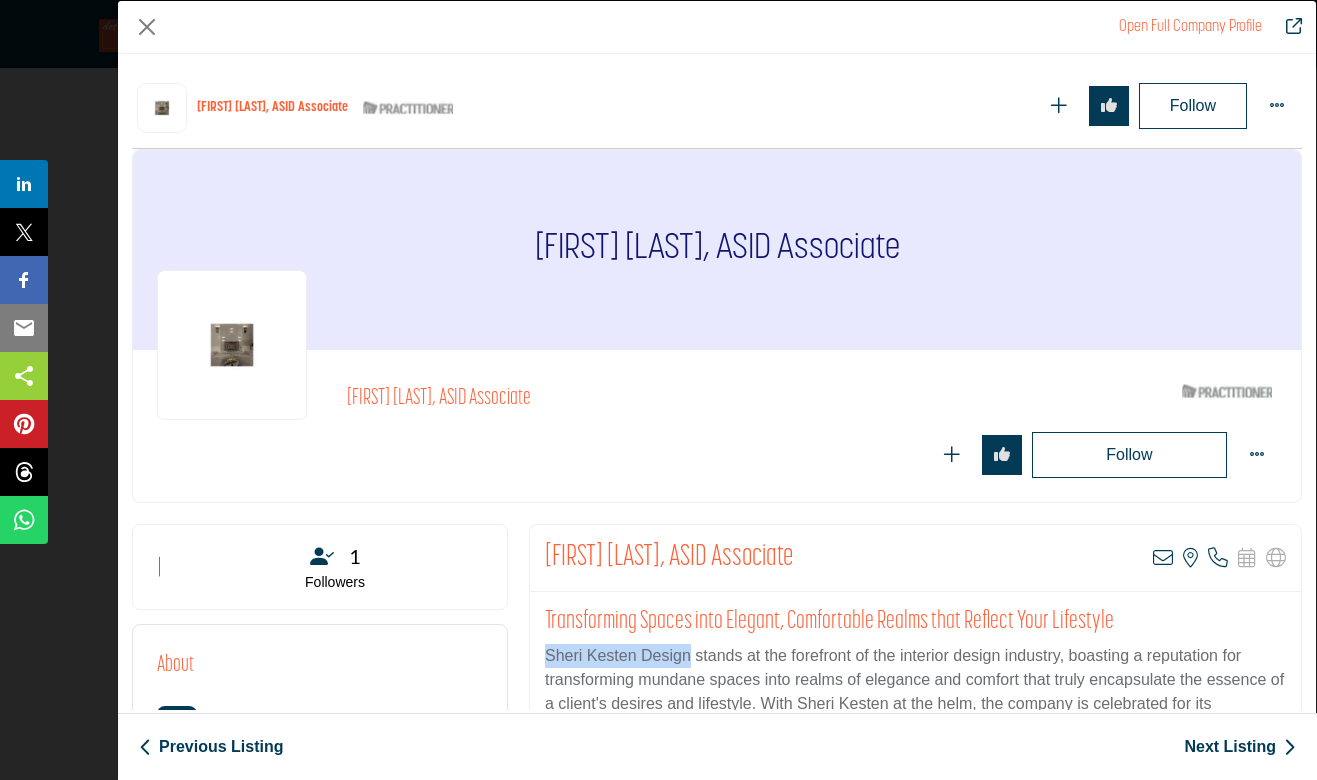 drag, startPoint x: 688, startPoint y: 654, endPoint x: 538, endPoint y: 653, distance: 150.00333 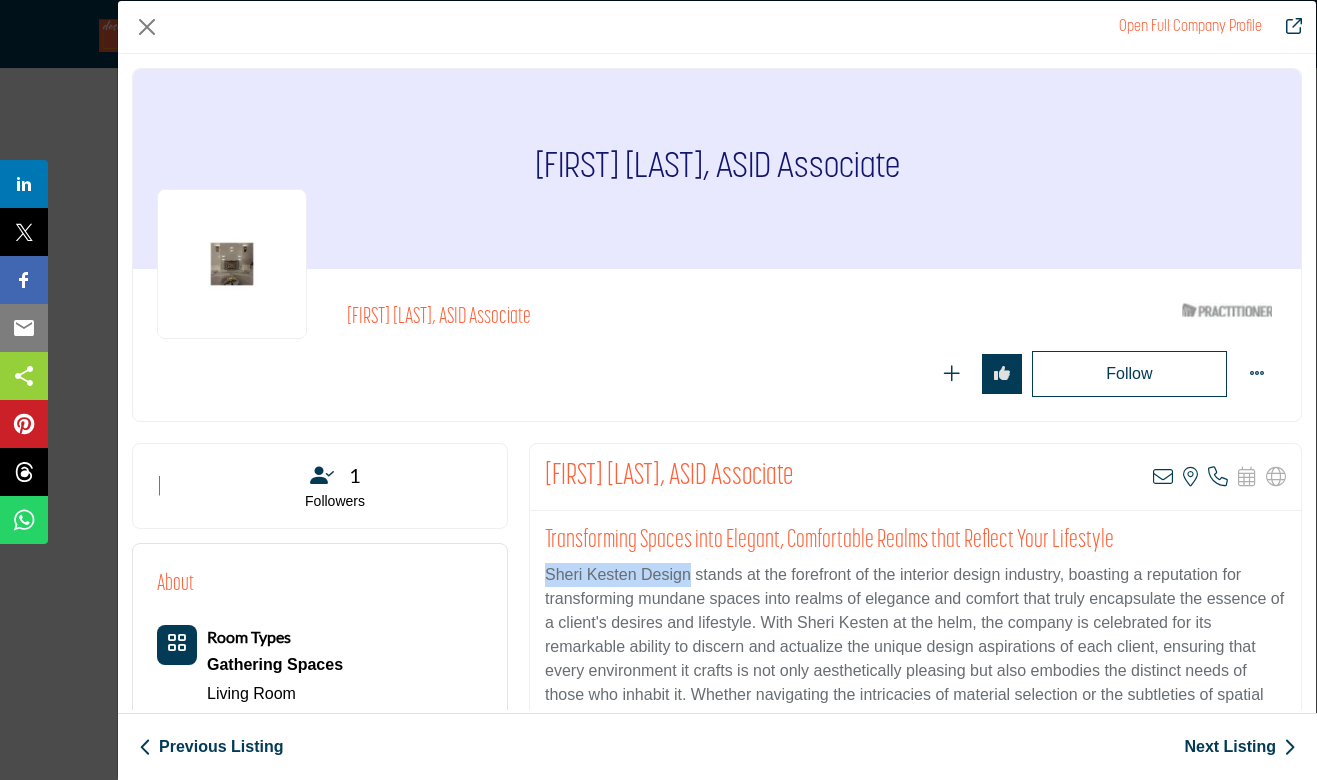 copy on "[FIRST] [LAST] Design" 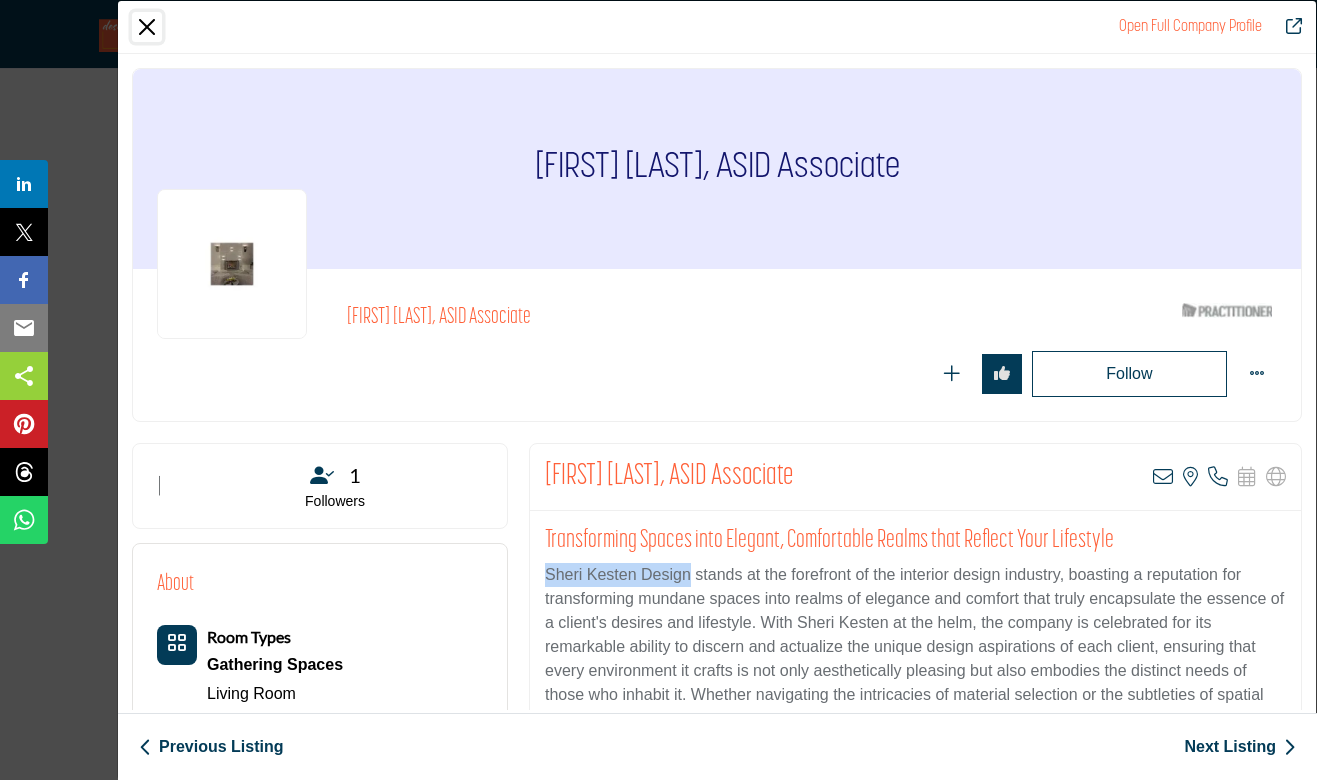 click at bounding box center [147, 27] 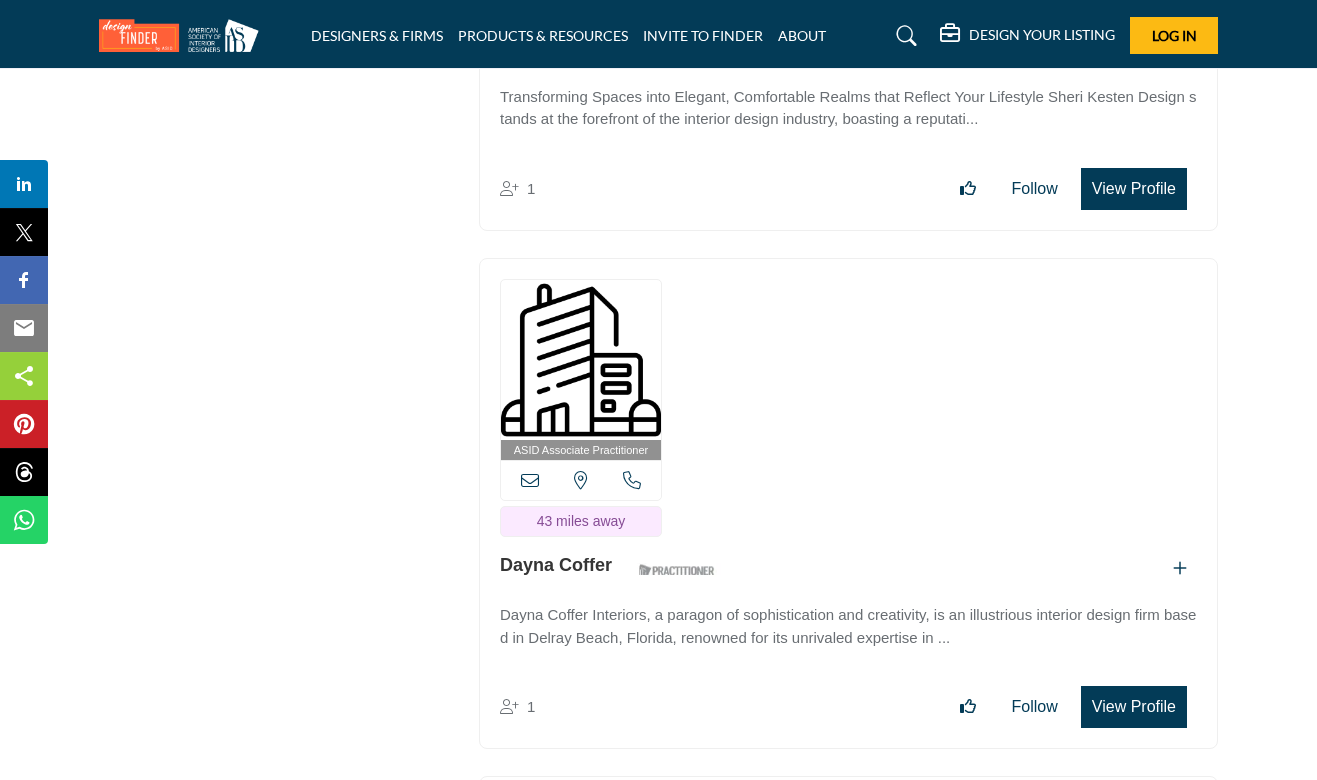 scroll, scrollTop: 70884, scrollLeft: 0, axis: vertical 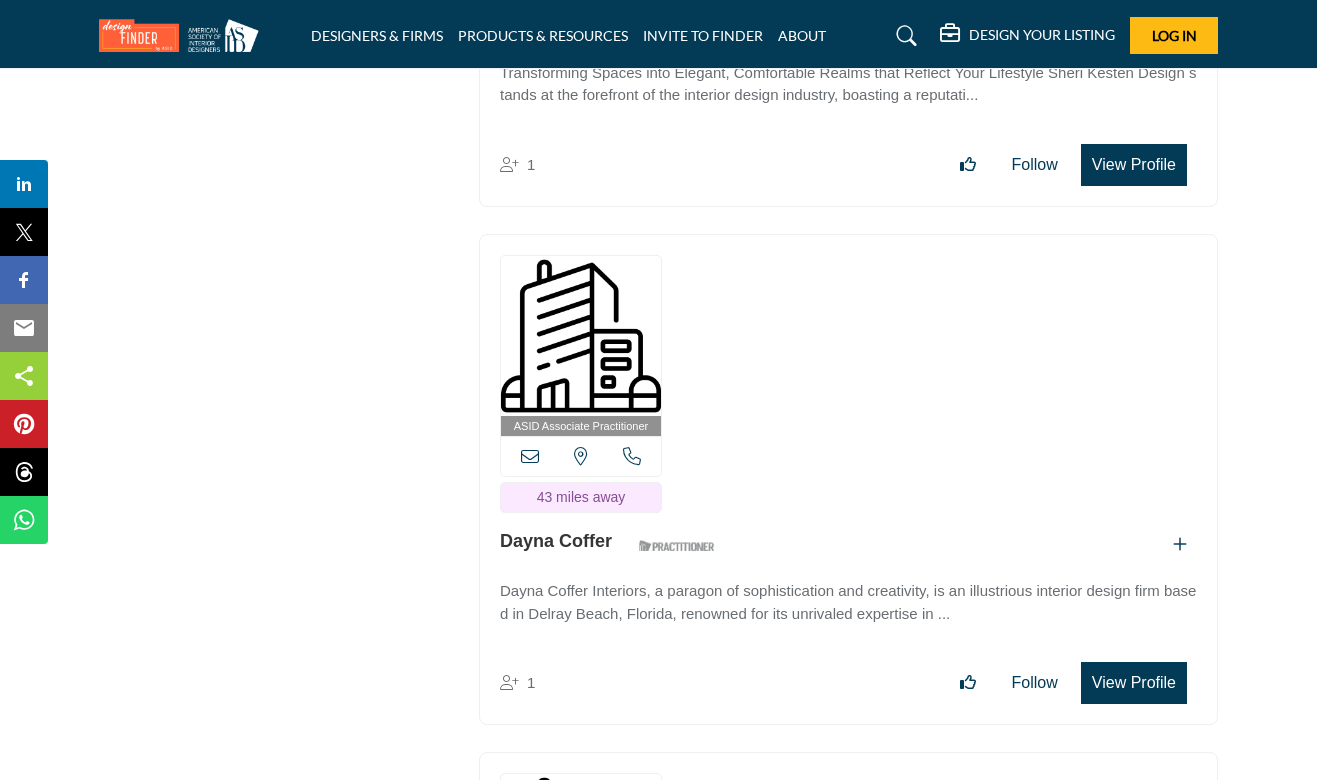 click on "View Profile" at bounding box center (1134, 683) 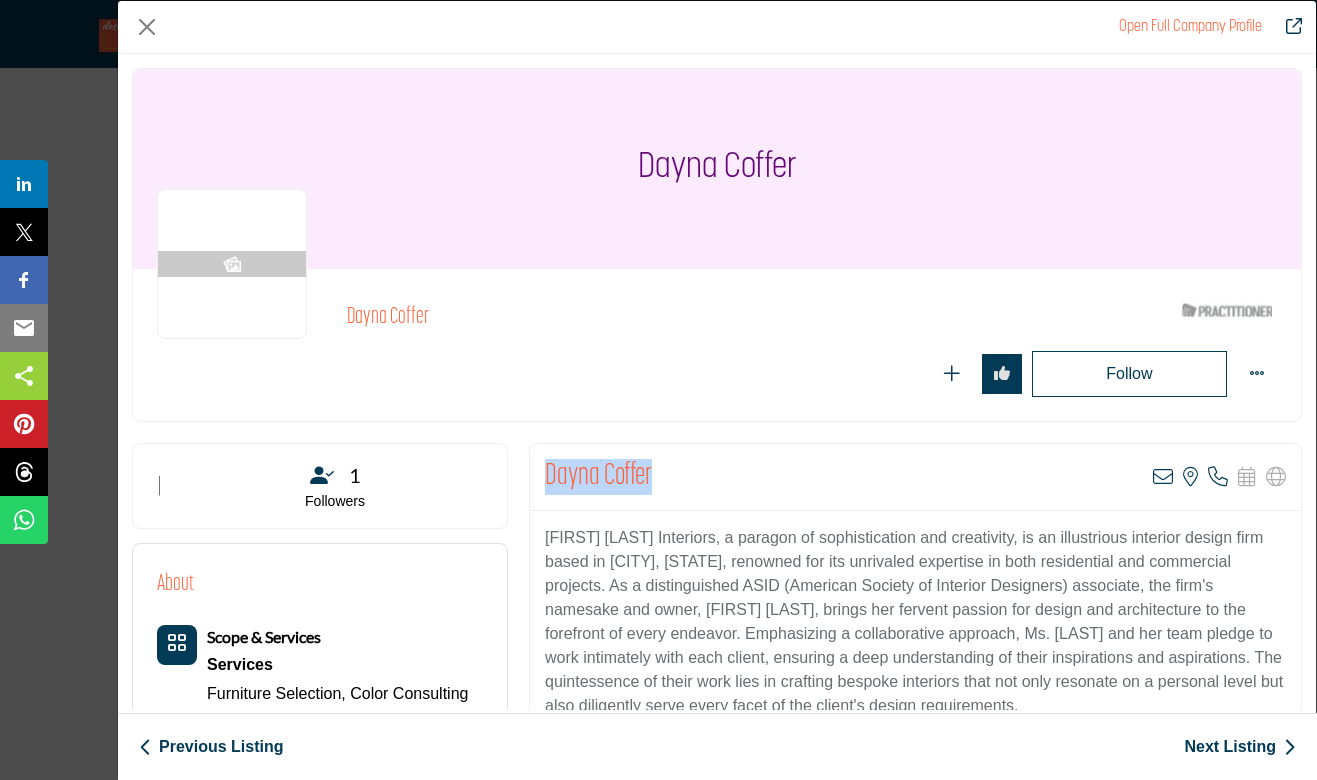 drag, startPoint x: 631, startPoint y: 470, endPoint x: 533, endPoint y: 471, distance: 98.005104 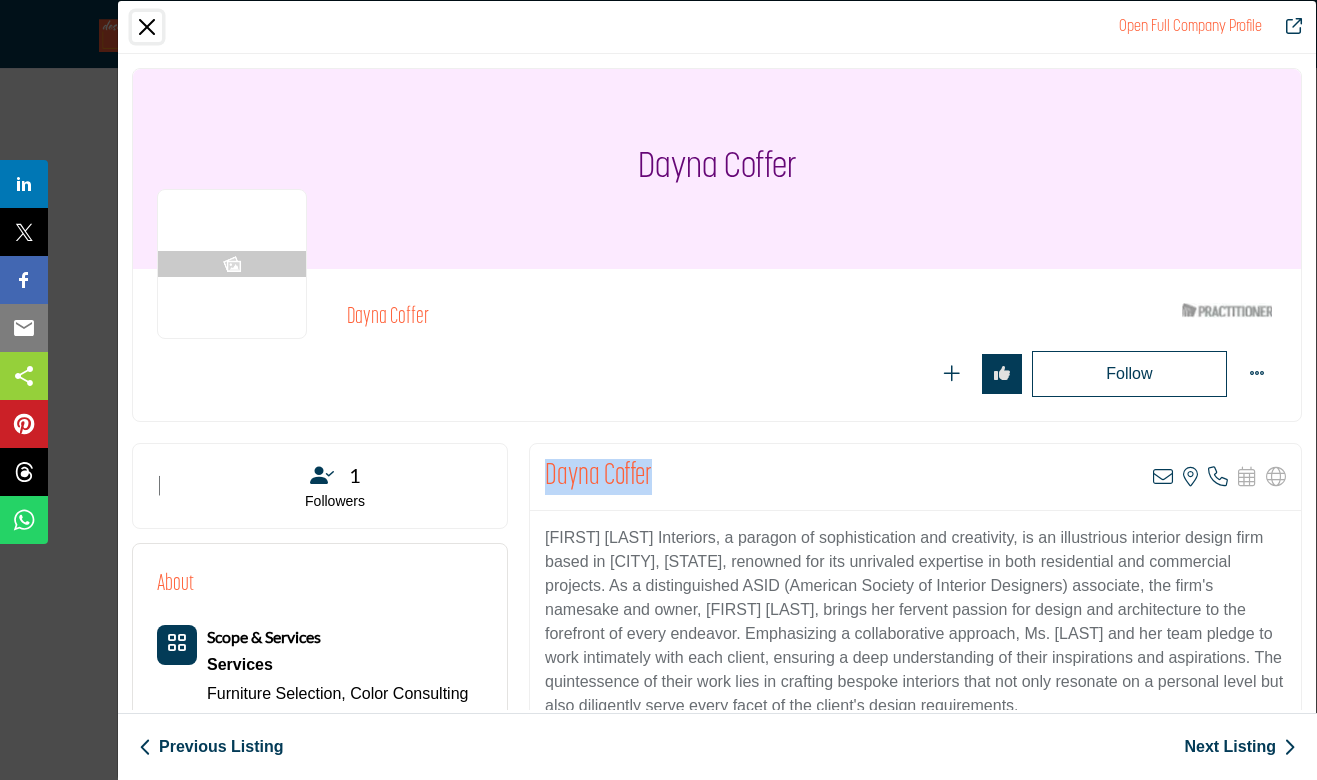 click at bounding box center [147, 27] 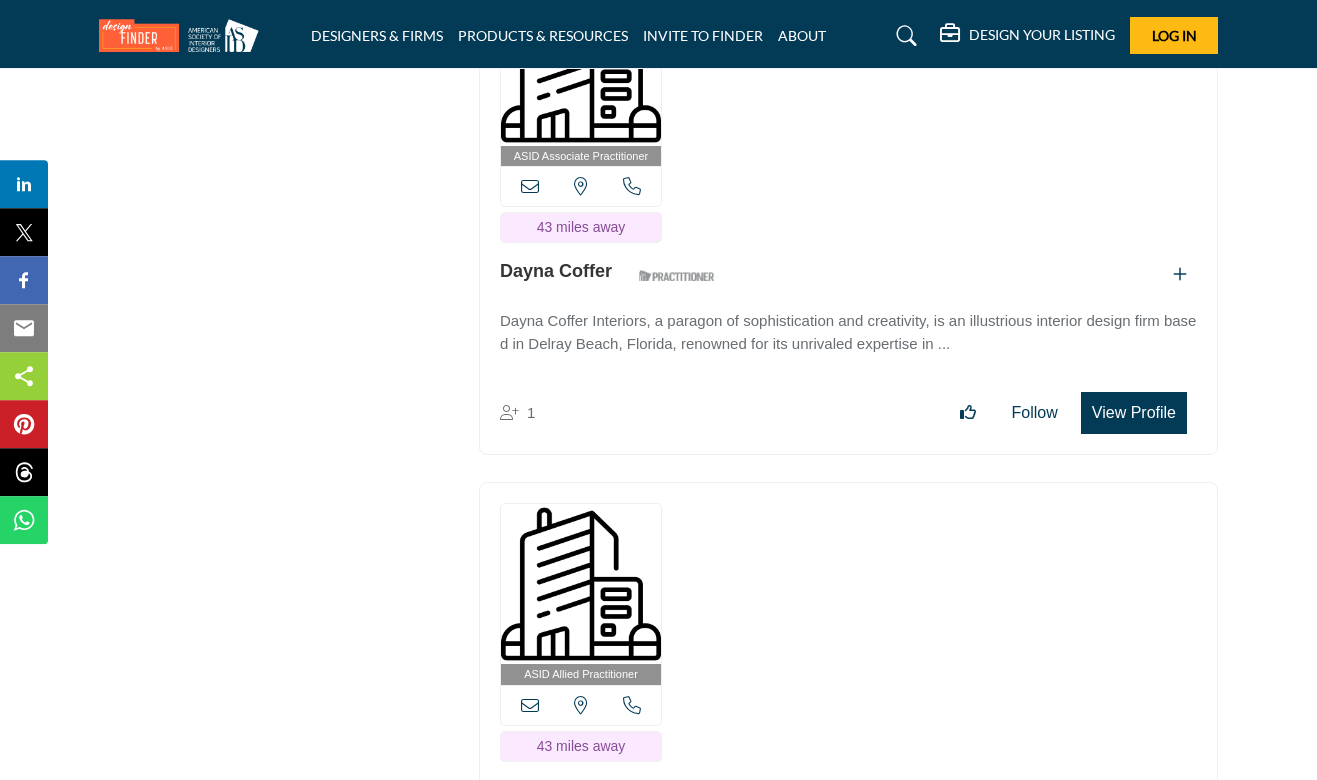 scroll, scrollTop: 71478, scrollLeft: 0, axis: vertical 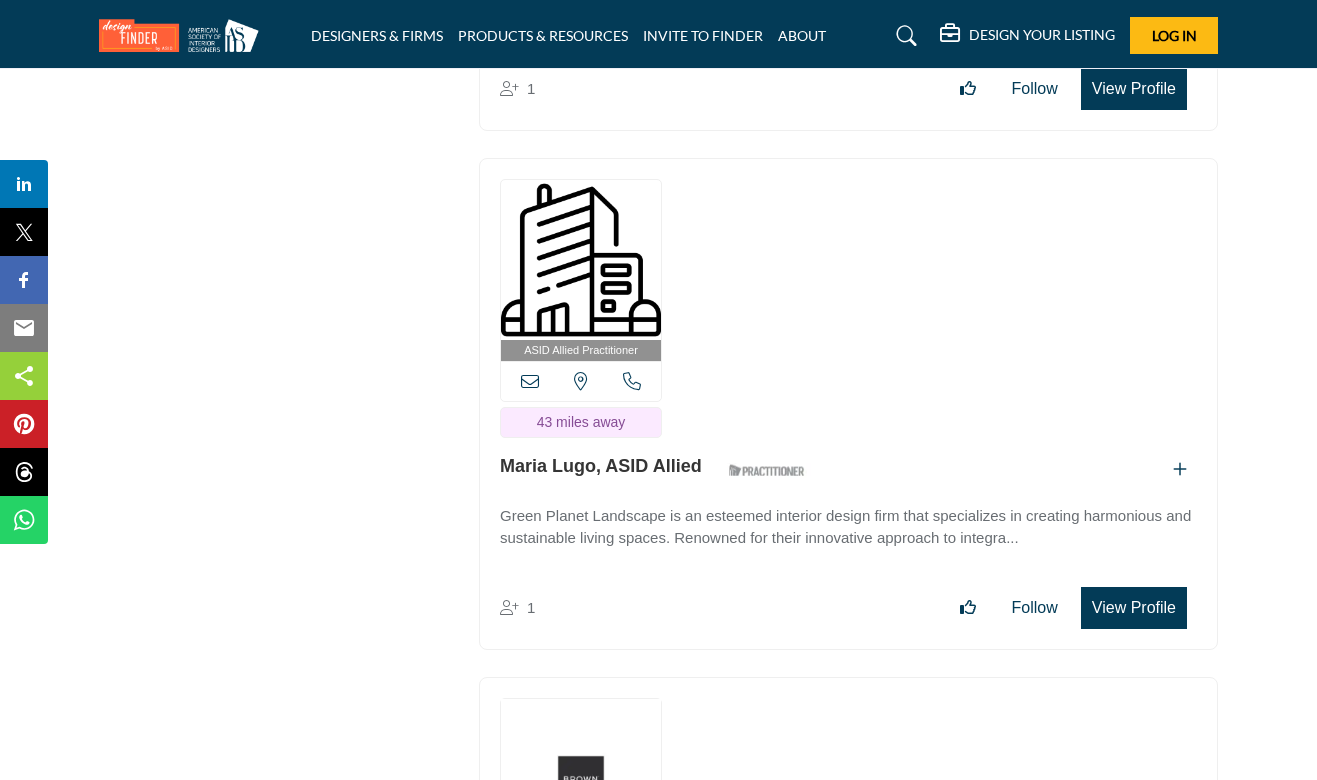 click on "View Profile" at bounding box center (1134, 608) 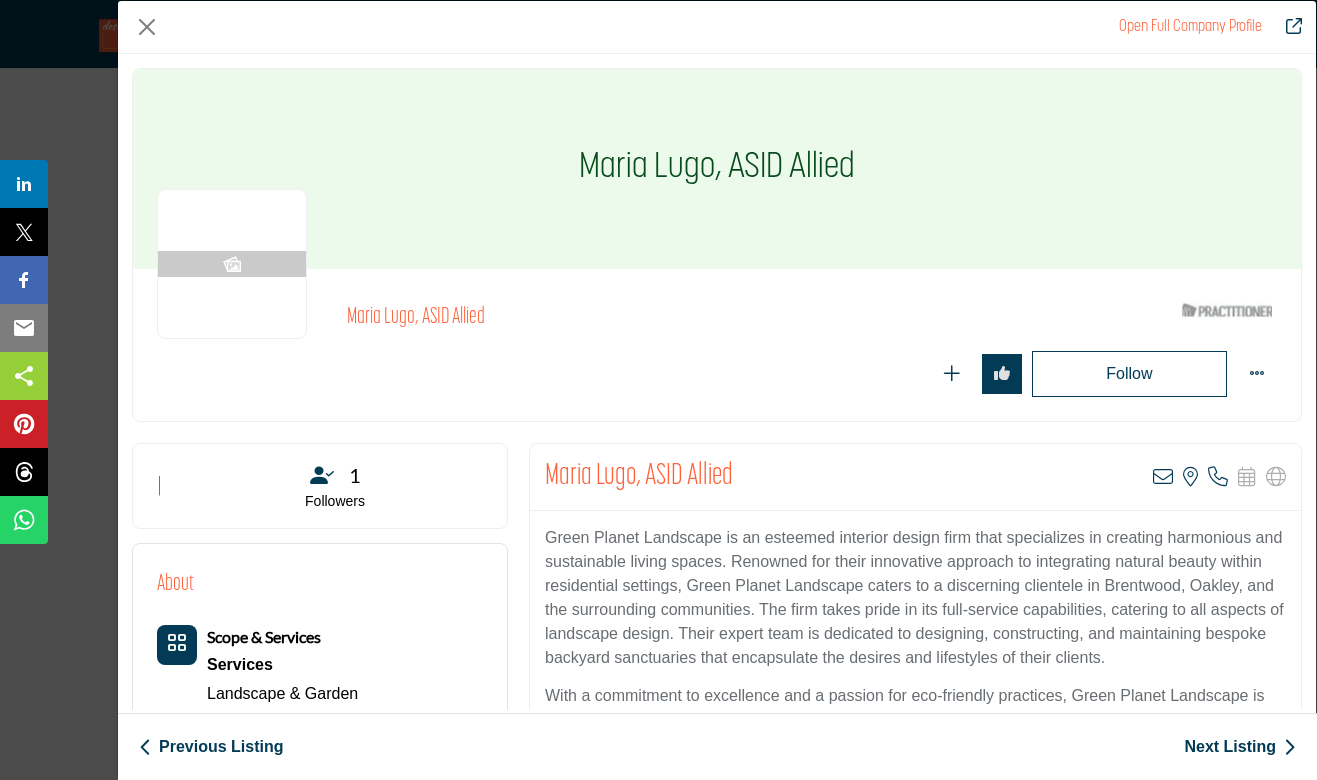 click on "Green Planet Landscape is an esteemed interior design firm that specializes in creating harmonious and sustainable living spaces. Renowned for their innovative approach to integrating natural beauty within residential settings, Green Planet Landscape caters to a discerning clientele in Brentwood, Oakley, and the surrounding communities. The firm takes pride in its full-service capabilities, catering to all aspects of landscape design. Their expert team is dedicated to designing, constructing, and maintaining bespoke backyard sanctuaries that encapsulate the desires and lifestyles of their clients." at bounding box center (915, 598) 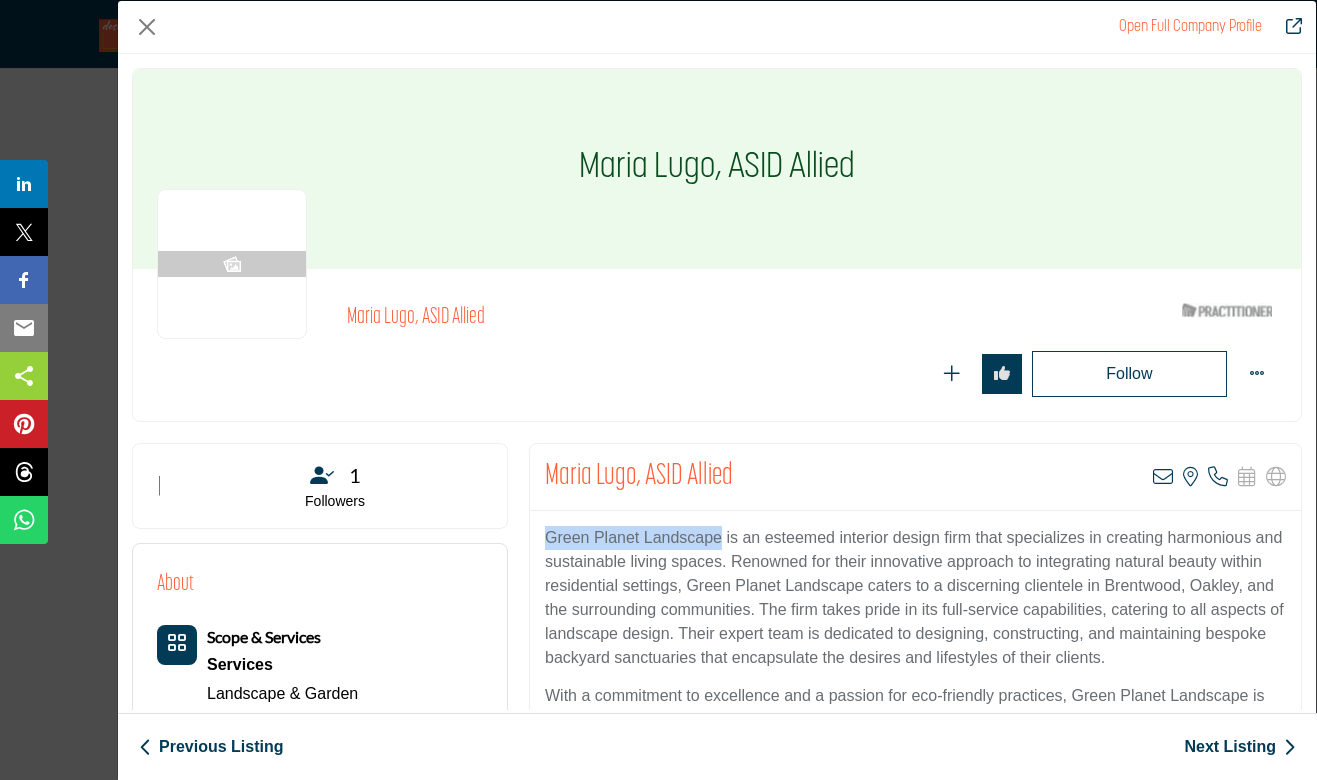 drag, startPoint x: 719, startPoint y: 539, endPoint x: 534, endPoint y: 533, distance: 185.09727 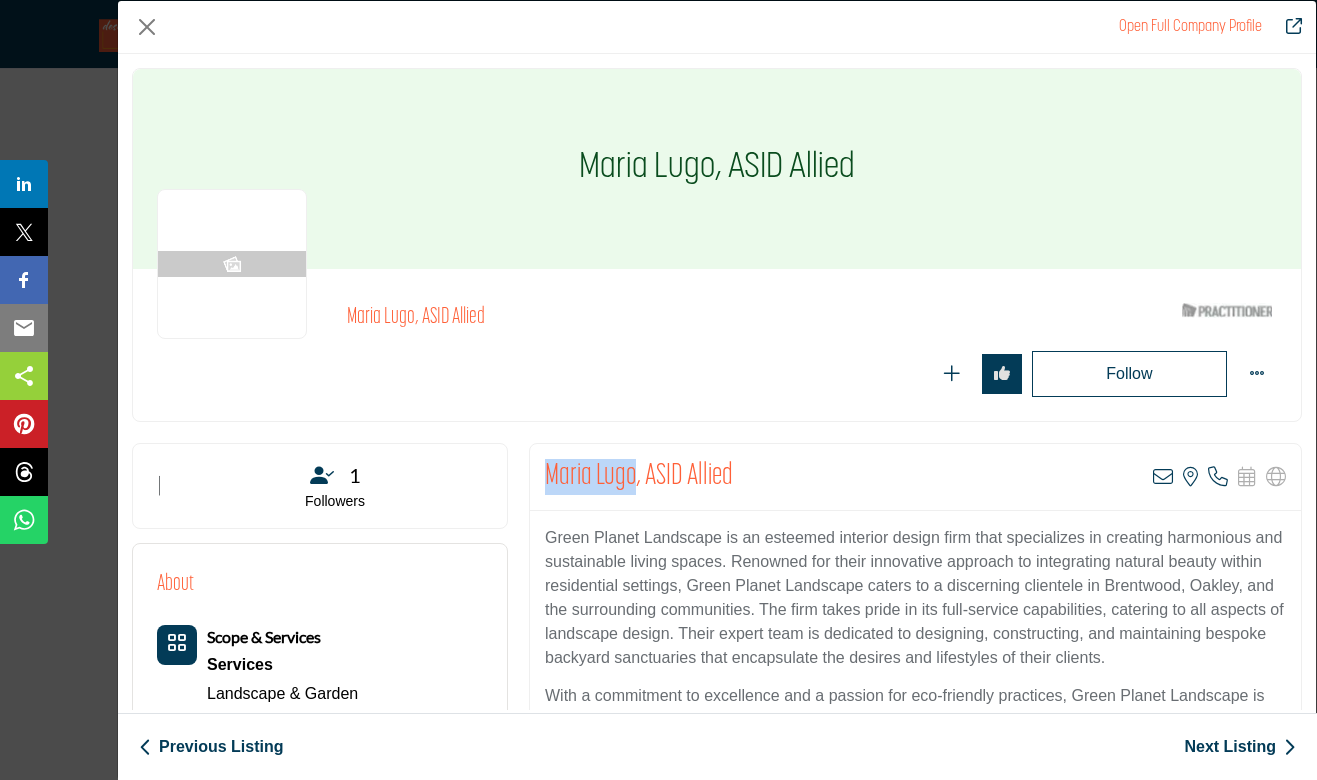 drag, startPoint x: 635, startPoint y: 473, endPoint x: 524, endPoint y: 467, distance: 111.16204 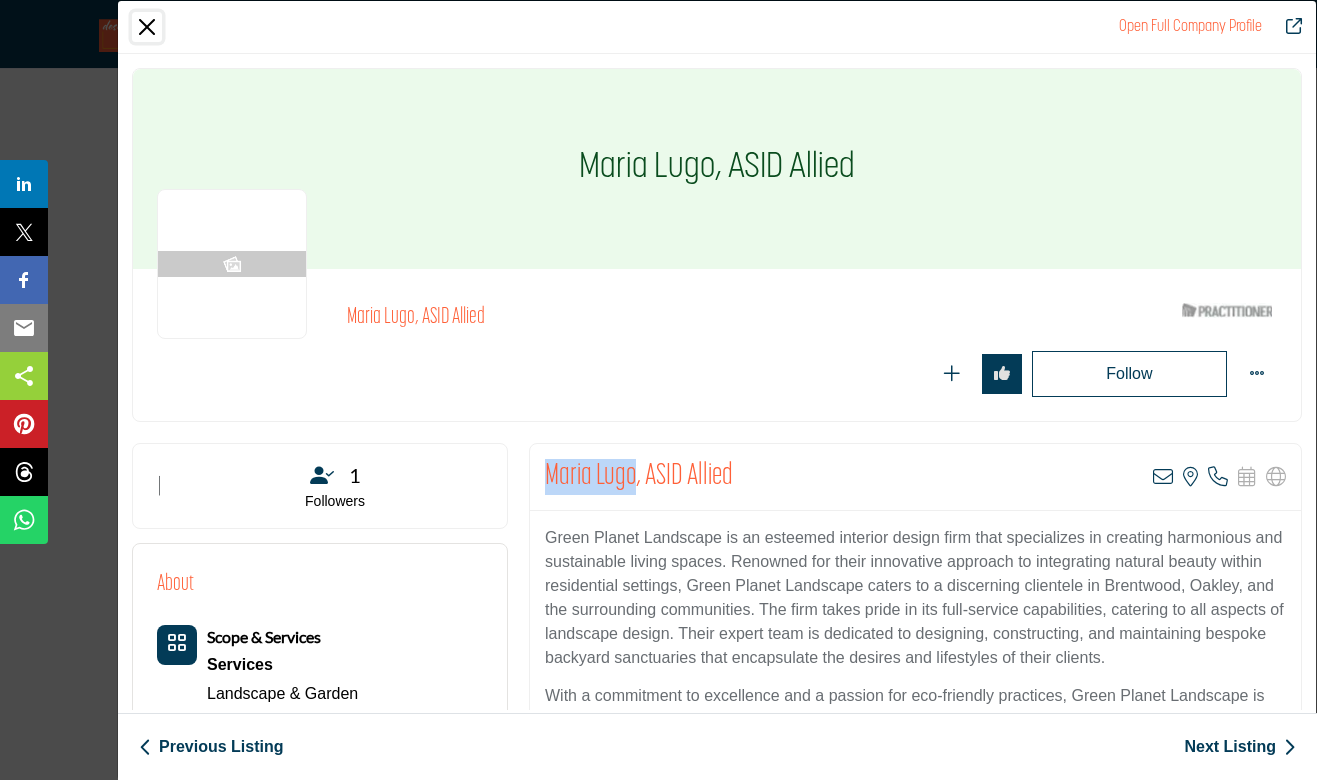 click at bounding box center [147, 27] 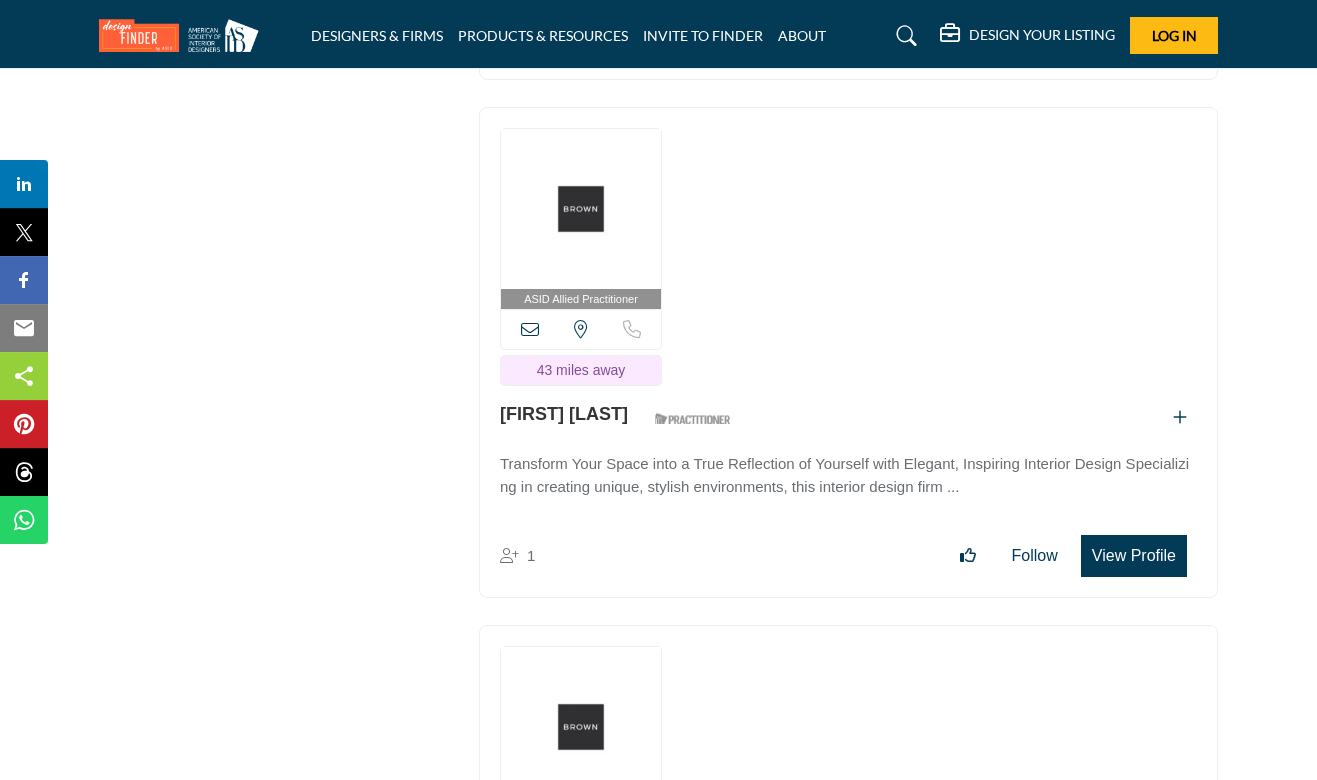 scroll, scrollTop: 72126, scrollLeft: 0, axis: vertical 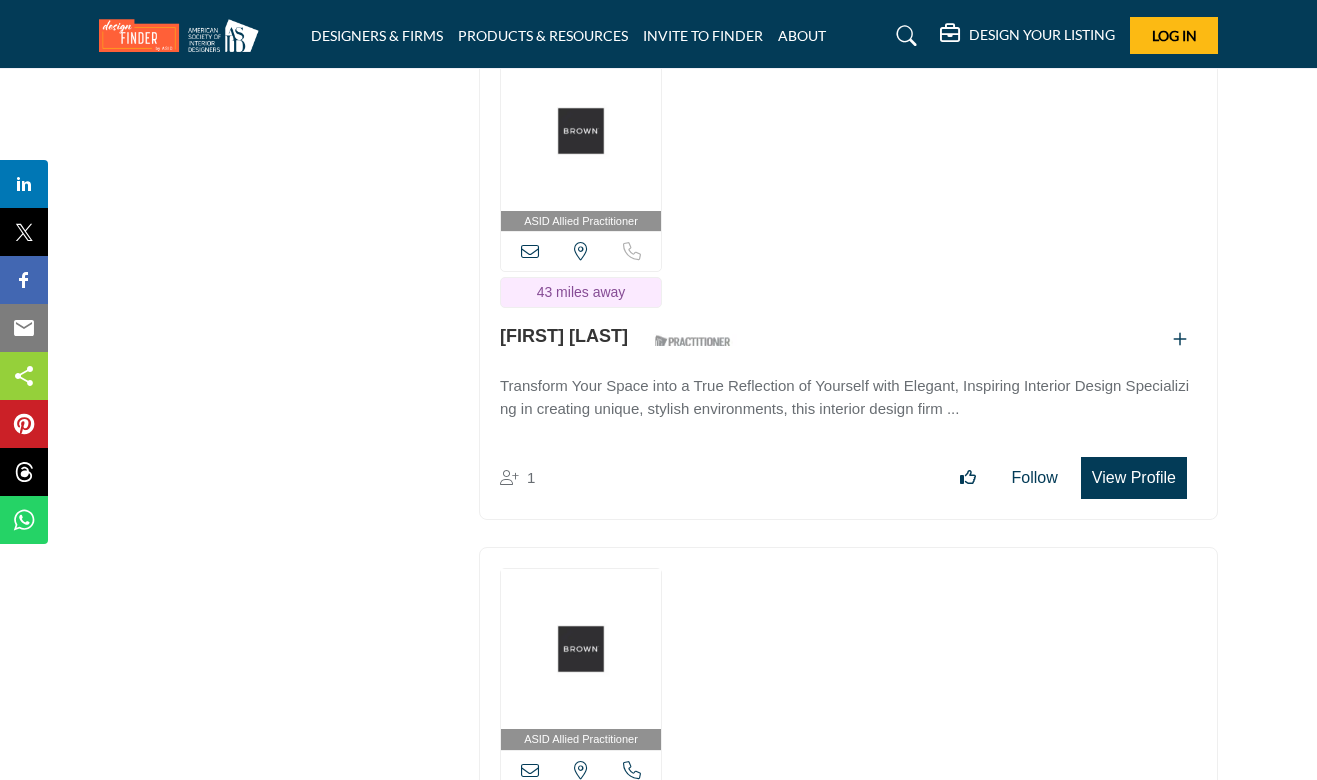 click on "View Profile" at bounding box center (1134, 478) 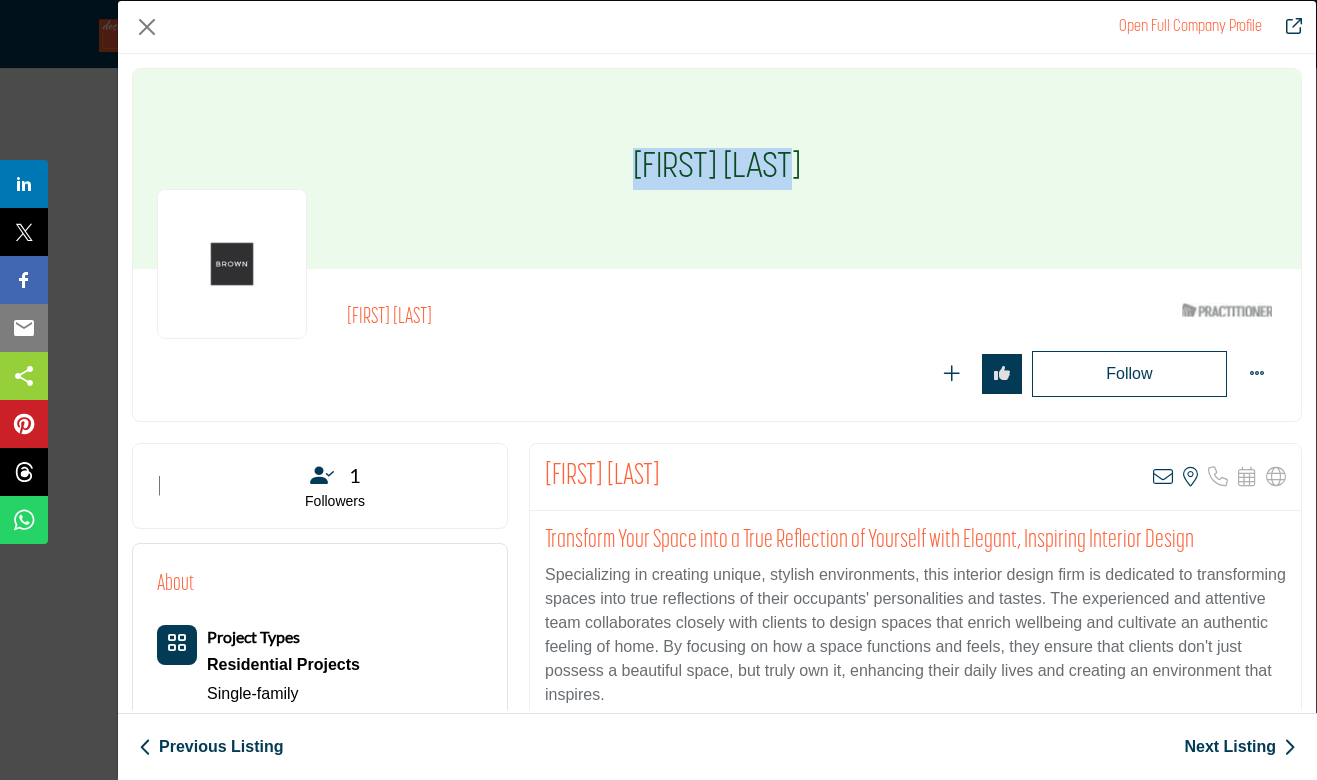 drag, startPoint x: 795, startPoint y: 162, endPoint x: 637, endPoint y: 162, distance: 158 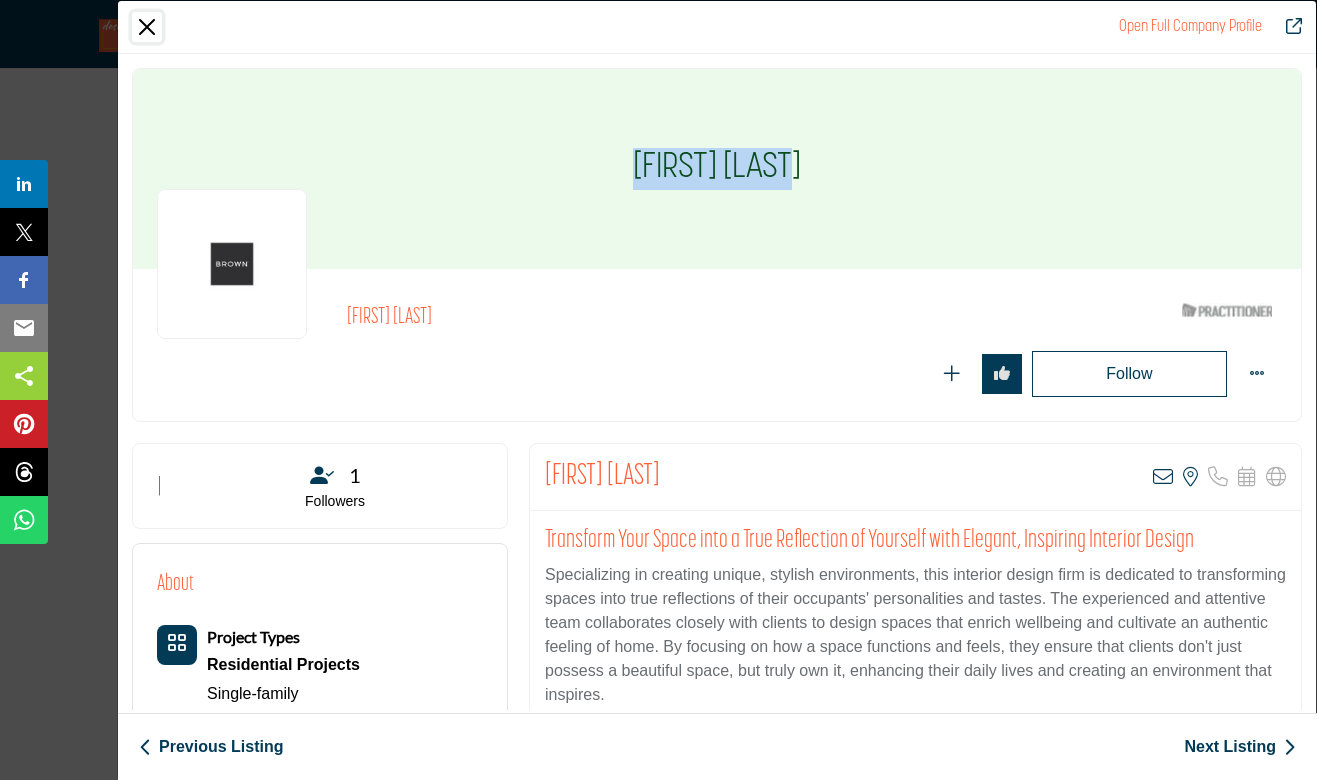 click at bounding box center [147, 27] 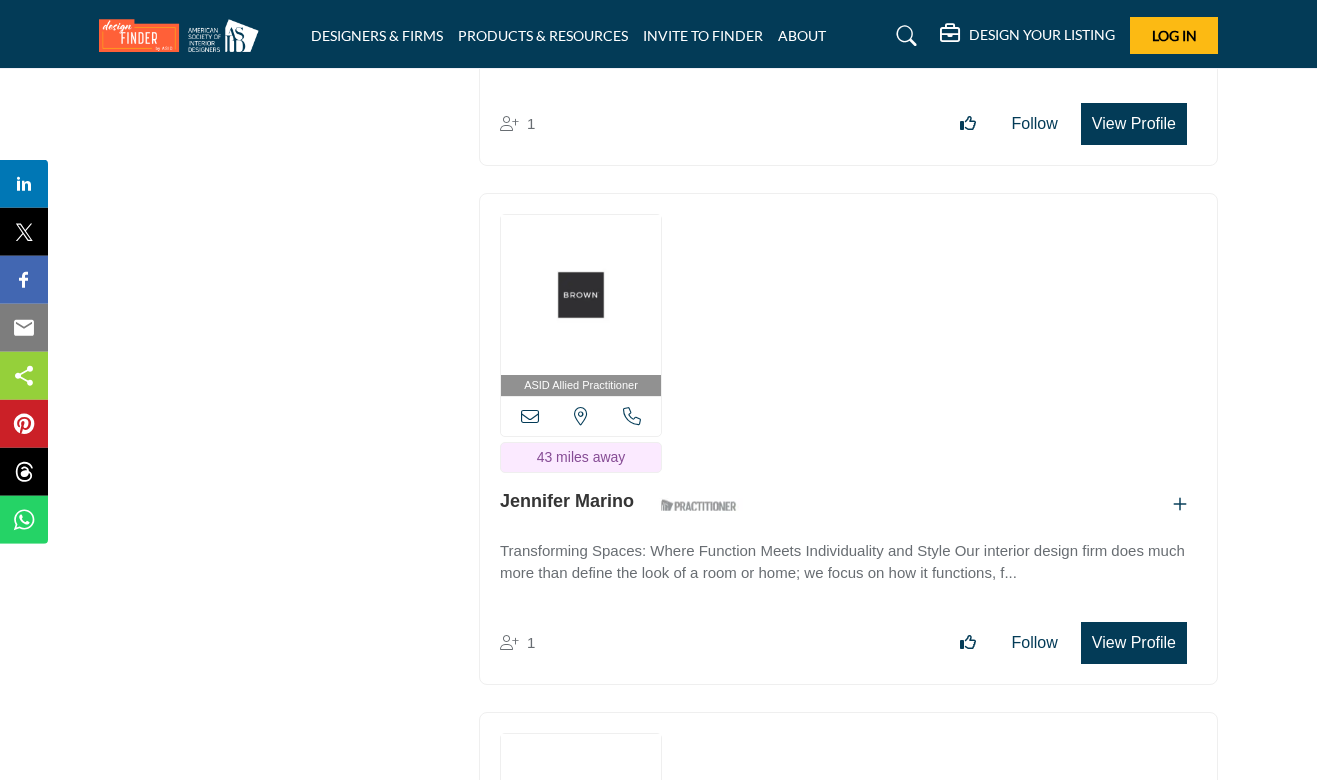 scroll, scrollTop: 72558, scrollLeft: 0, axis: vertical 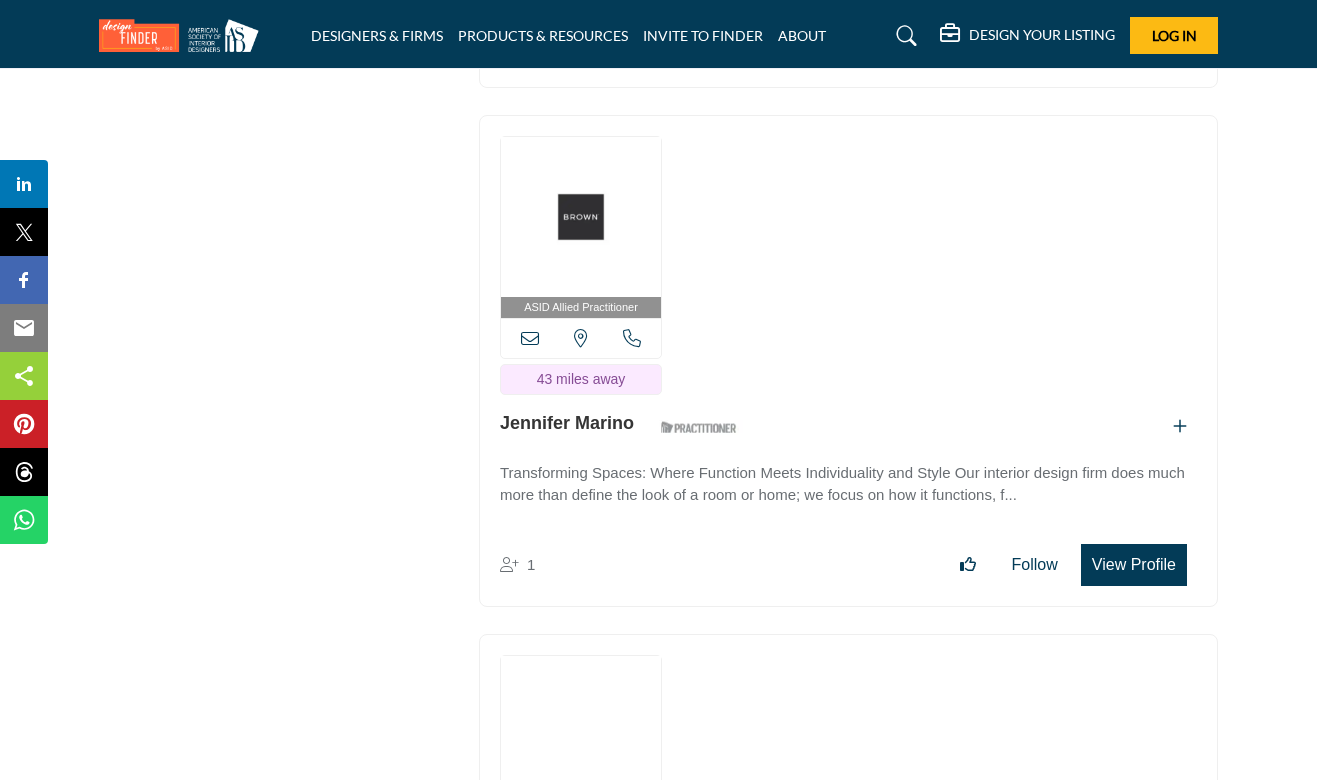 click on "View Profile" at bounding box center [1134, 565] 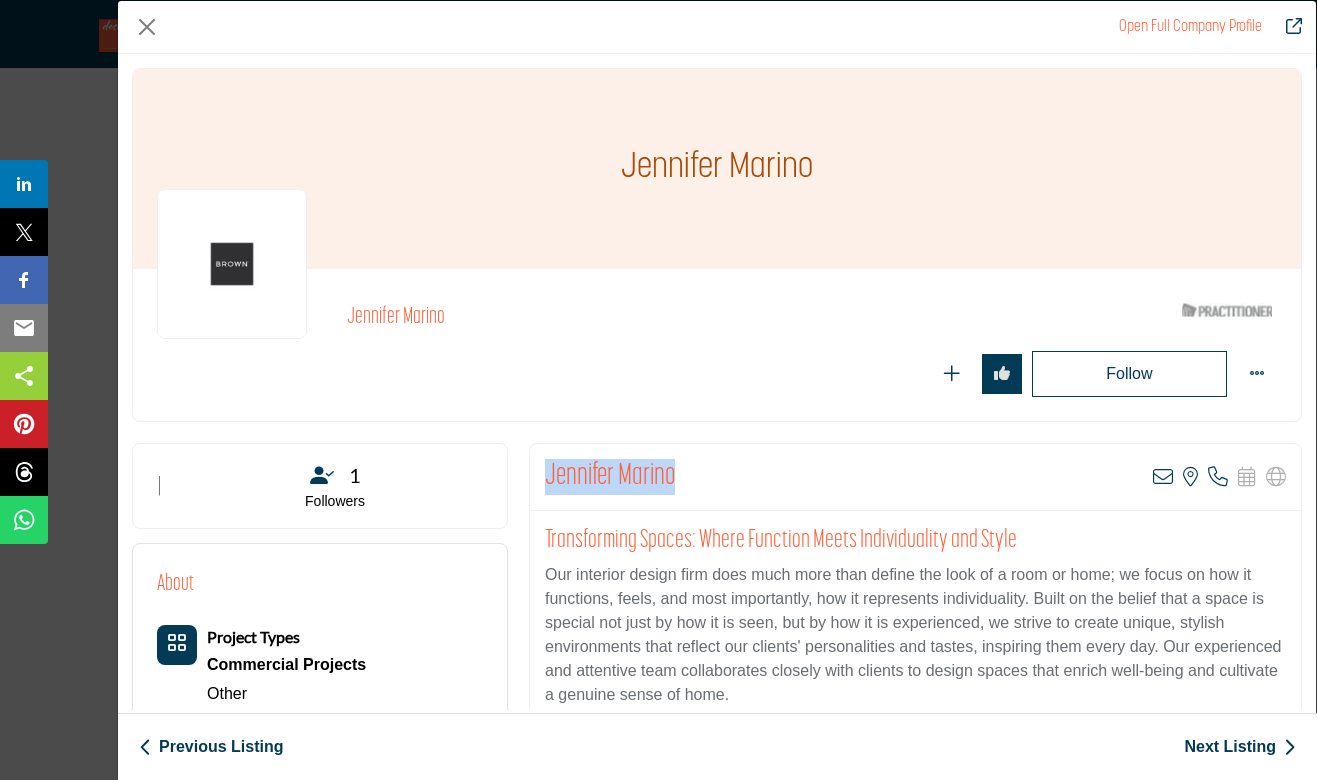 drag, startPoint x: 676, startPoint y: 557, endPoint x: 547, endPoint y: 467, distance: 157.29272 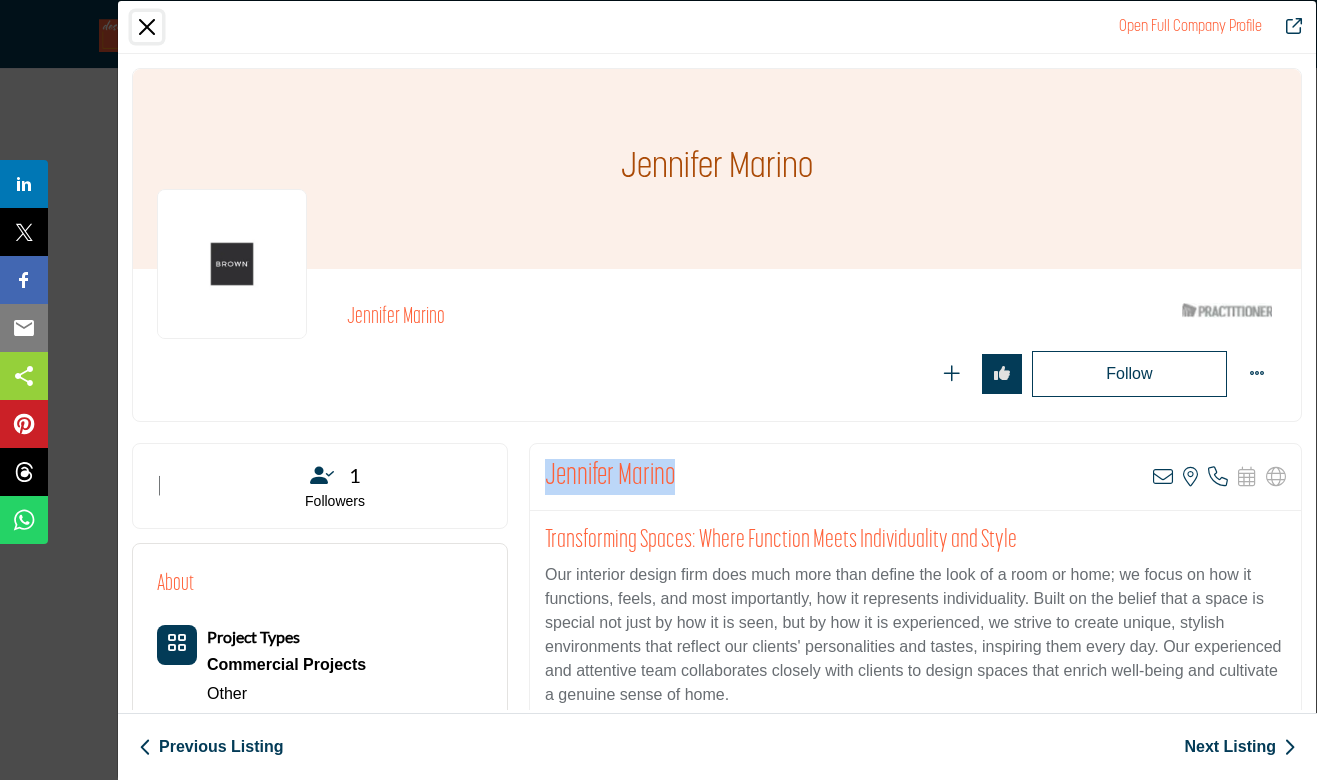 click at bounding box center [147, 27] 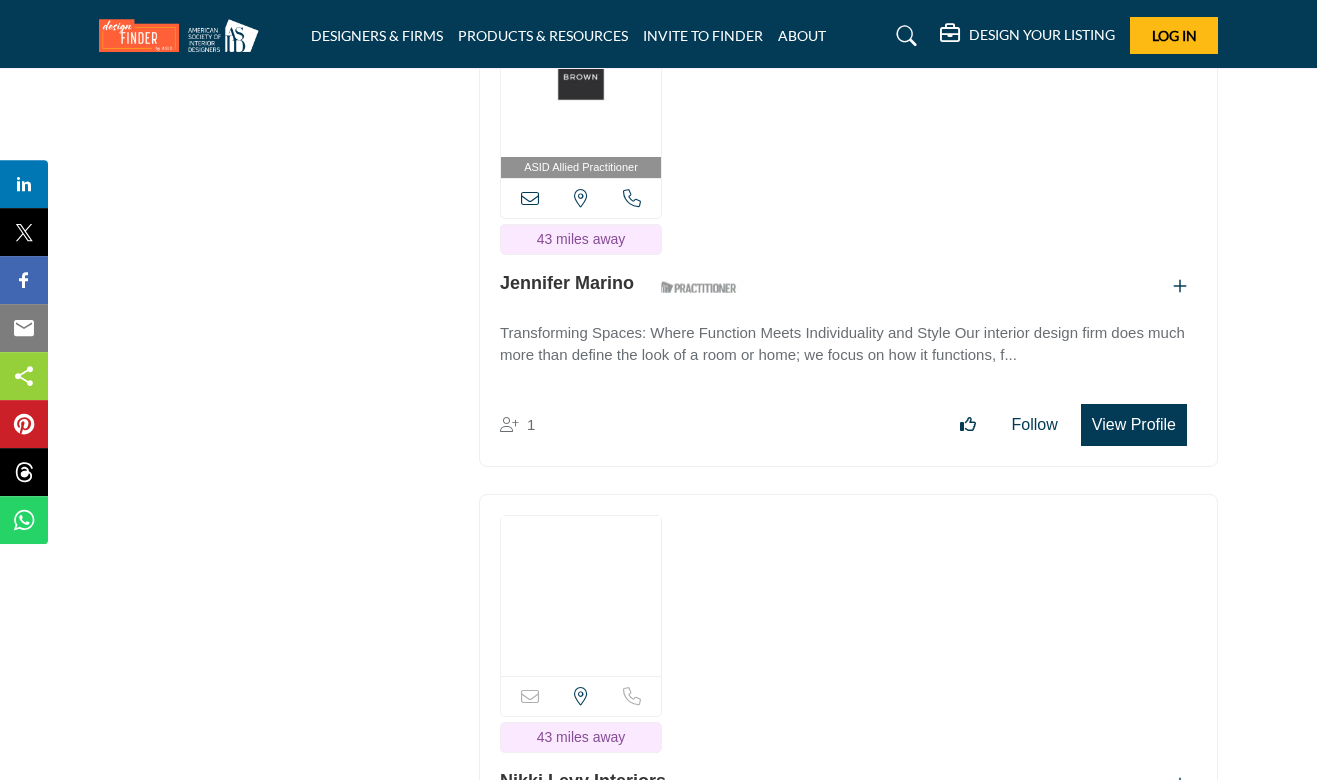 scroll, scrollTop: 72882, scrollLeft: 0, axis: vertical 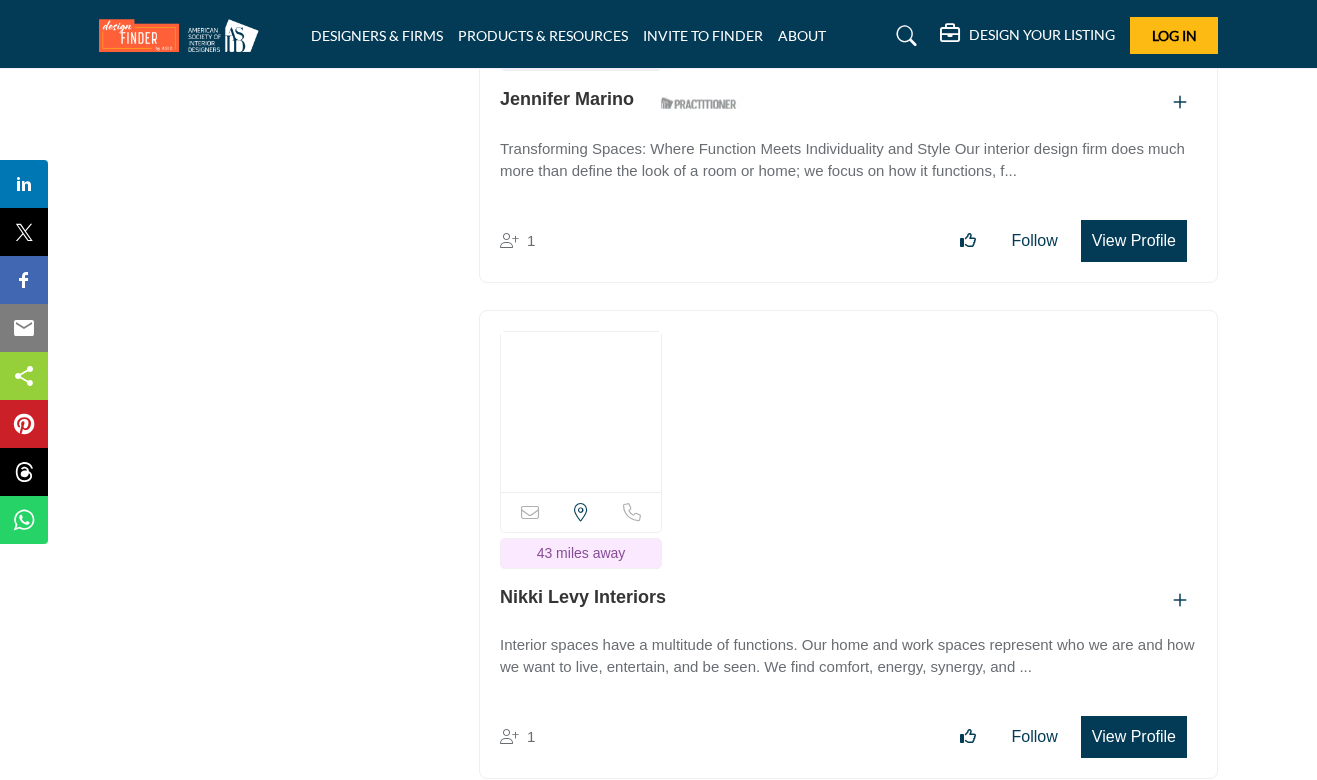 click on "View Profile" at bounding box center [1134, 737] 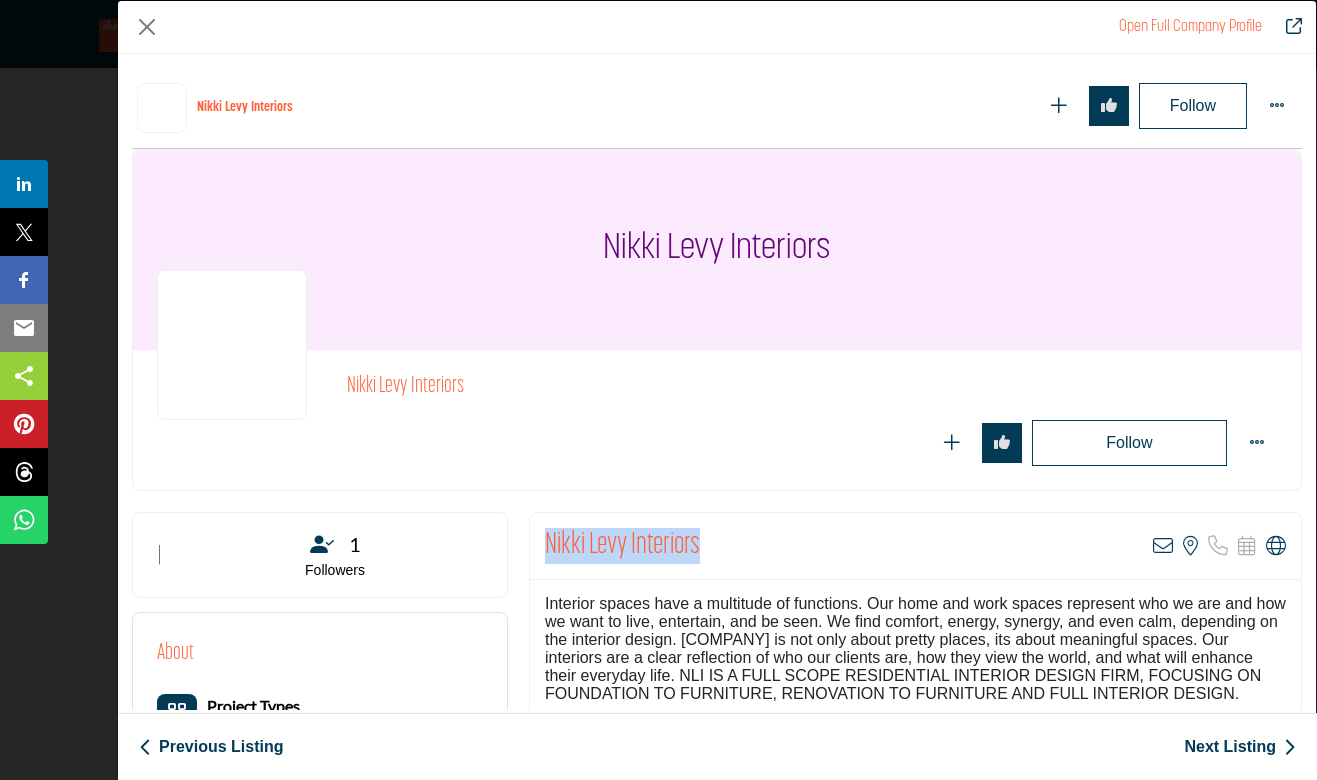 drag, startPoint x: 706, startPoint y: 538, endPoint x: 532, endPoint y: 529, distance: 174.2326 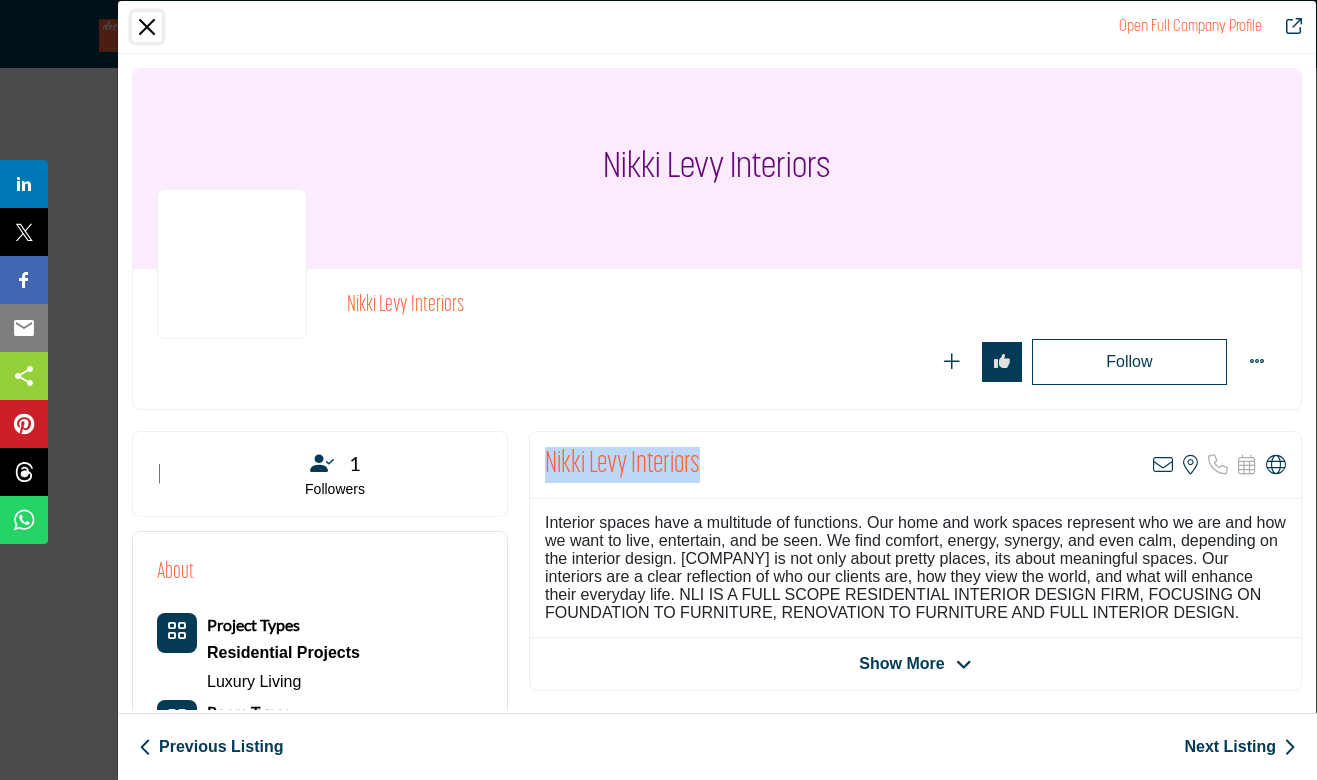 click at bounding box center [147, 27] 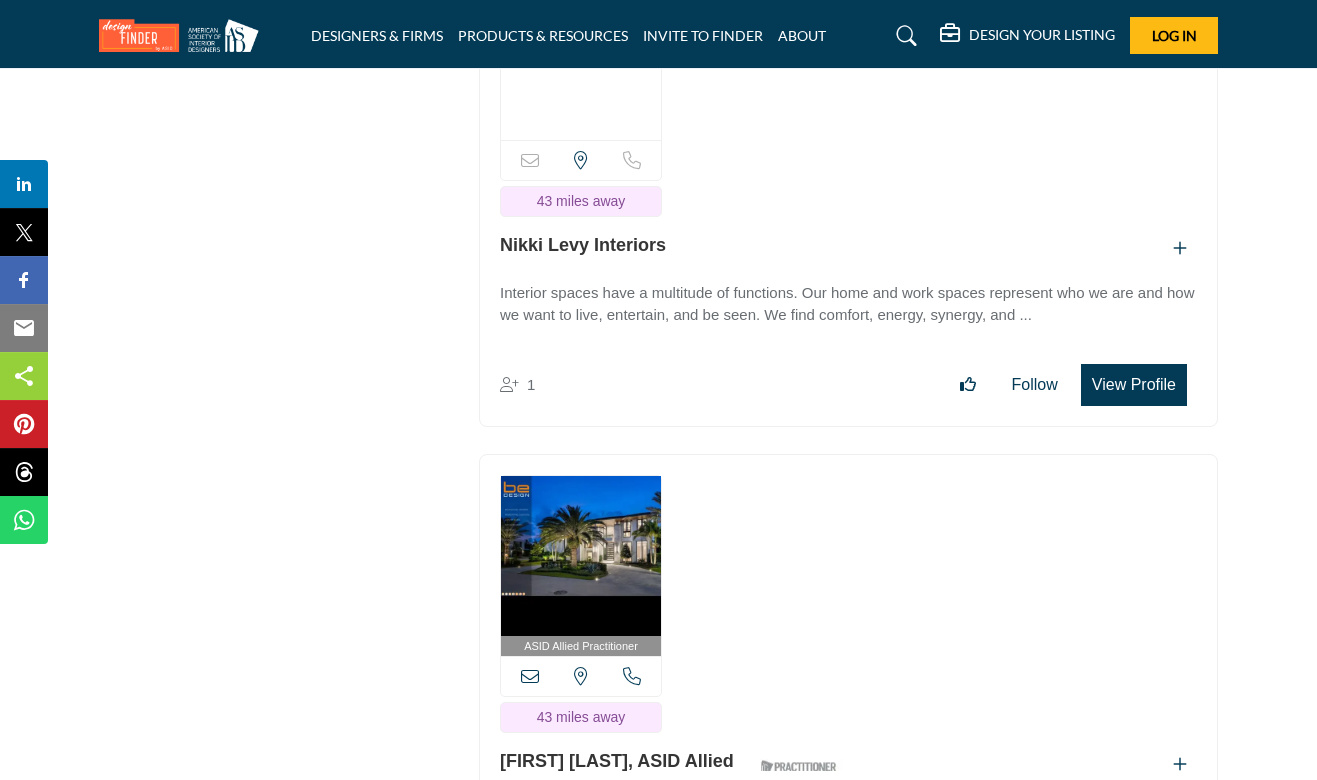 scroll, scrollTop: 73368, scrollLeft: 0, axis: vertical 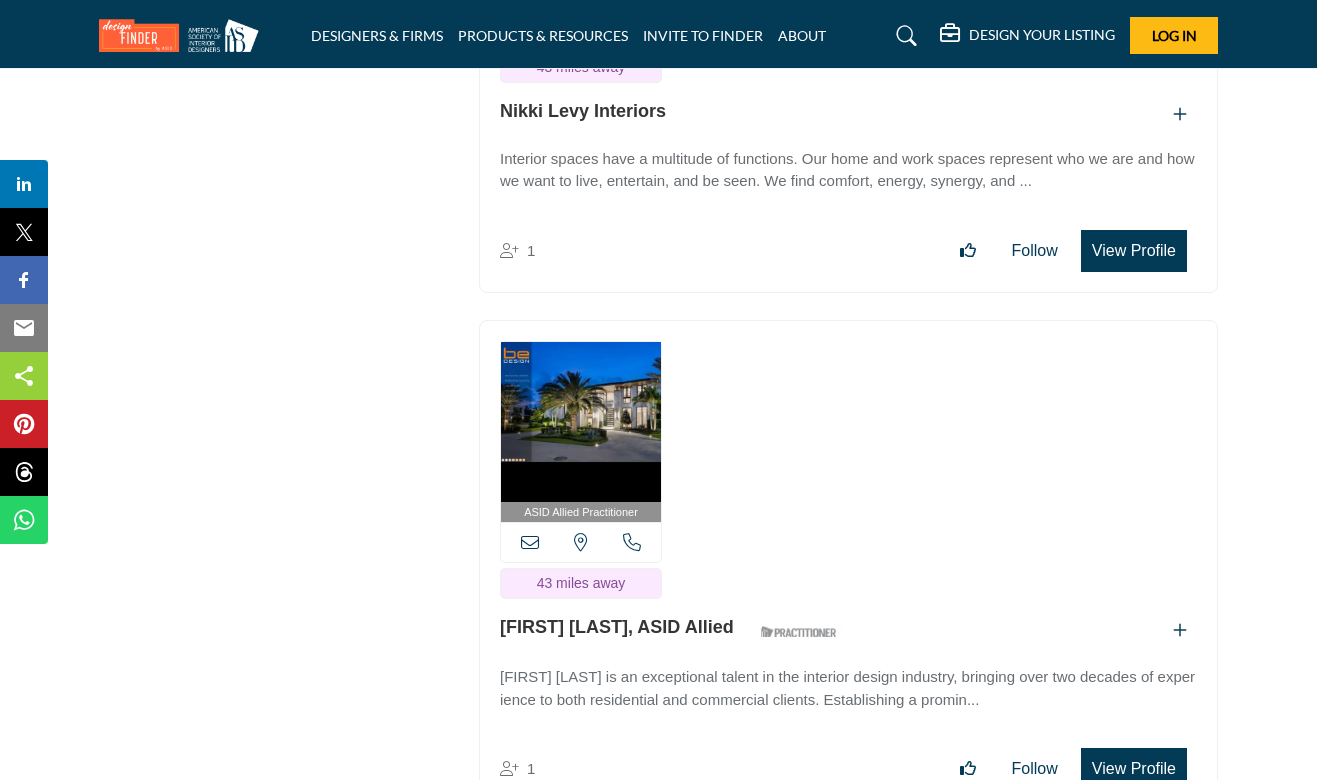 click on "View Profile" at bounding box center [1134, 769] 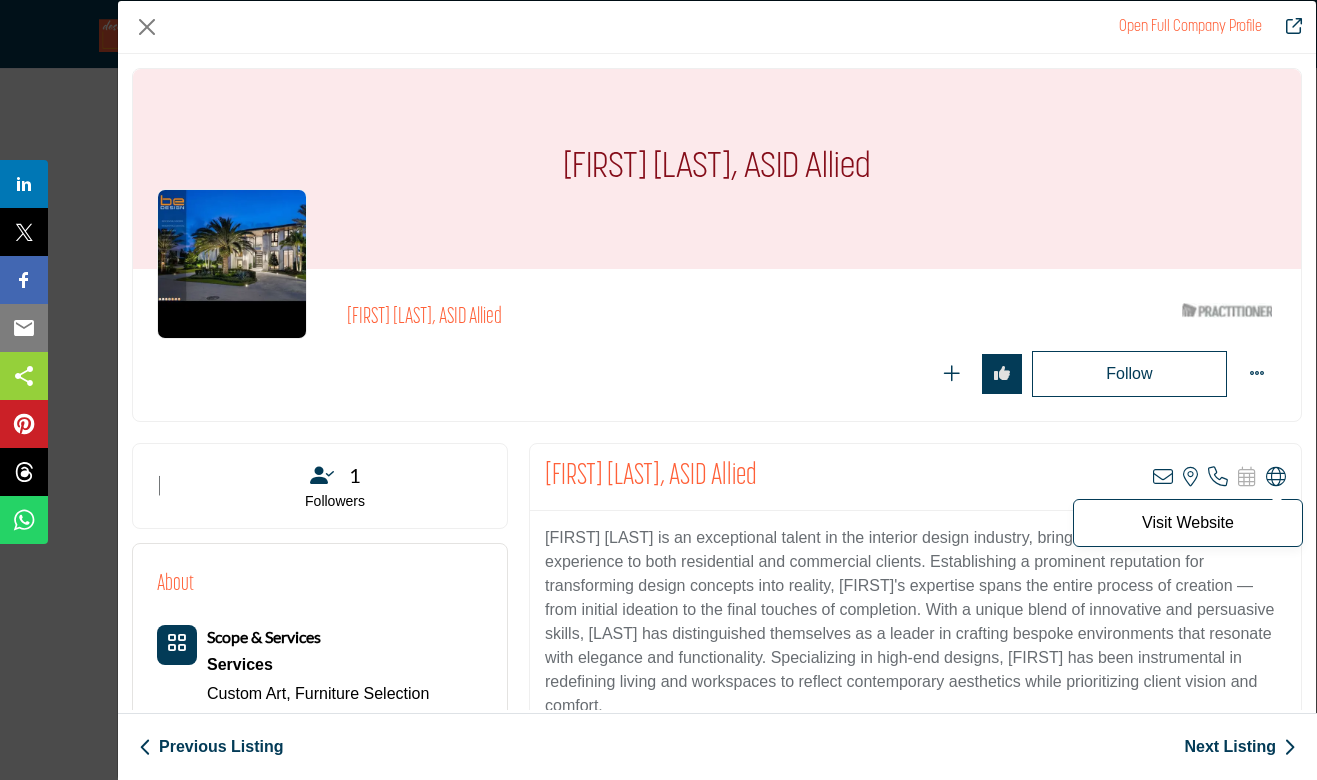 click at bounding box center (1276, 477) 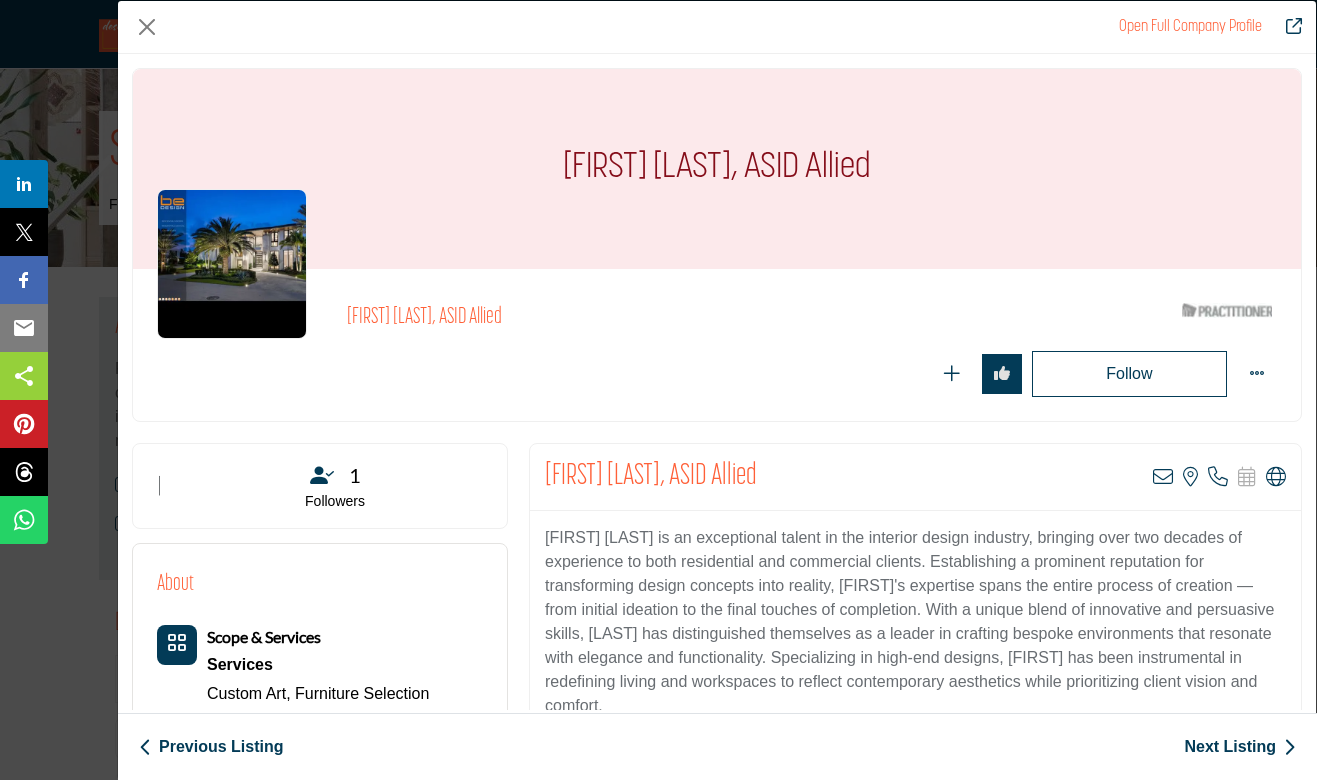 click on "[FIRST] [LAST], ASID Allied" at bounding box center (717, 169) 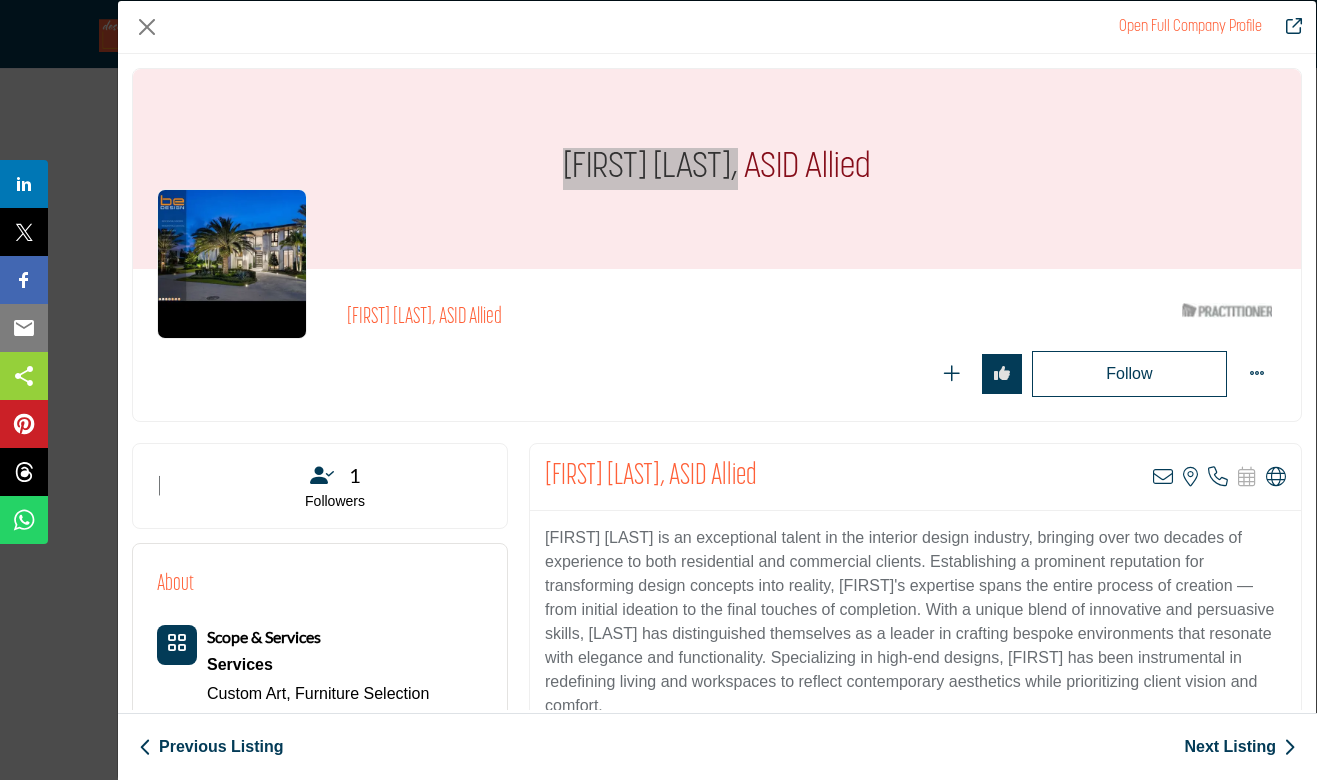 scroll, scrollTop: 73368, scrollLeft: 0, axis: vertical 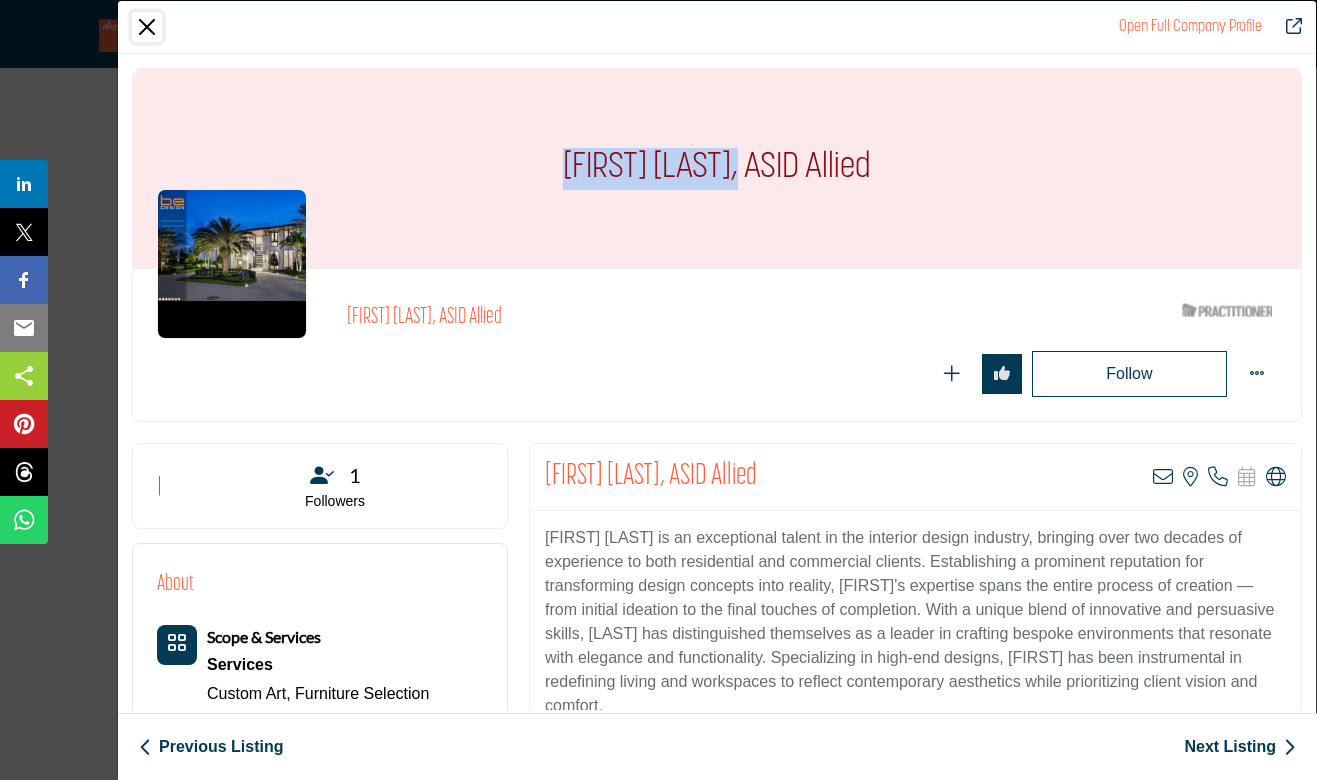 click at bounding box center (147, 27) 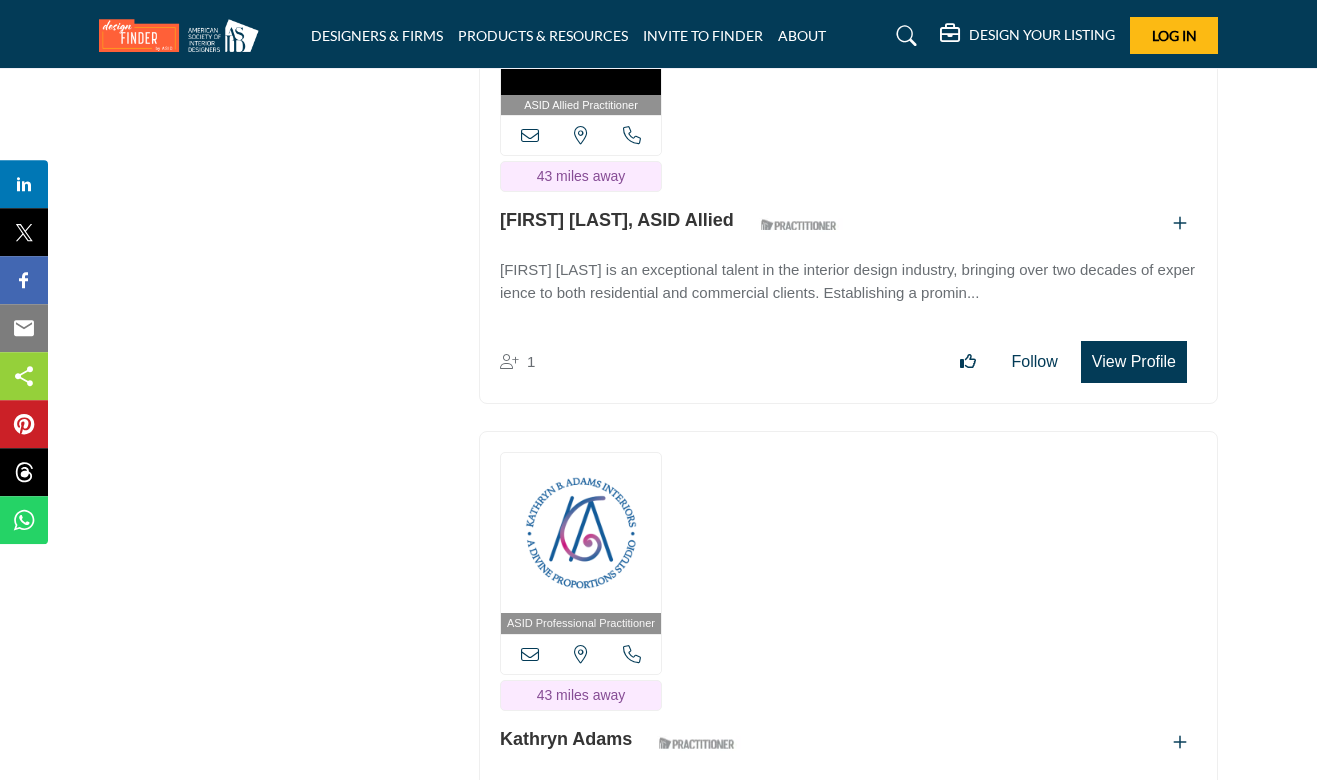 scroll, scrollTop: 73800, scrollLeft: 0, axis: vertical 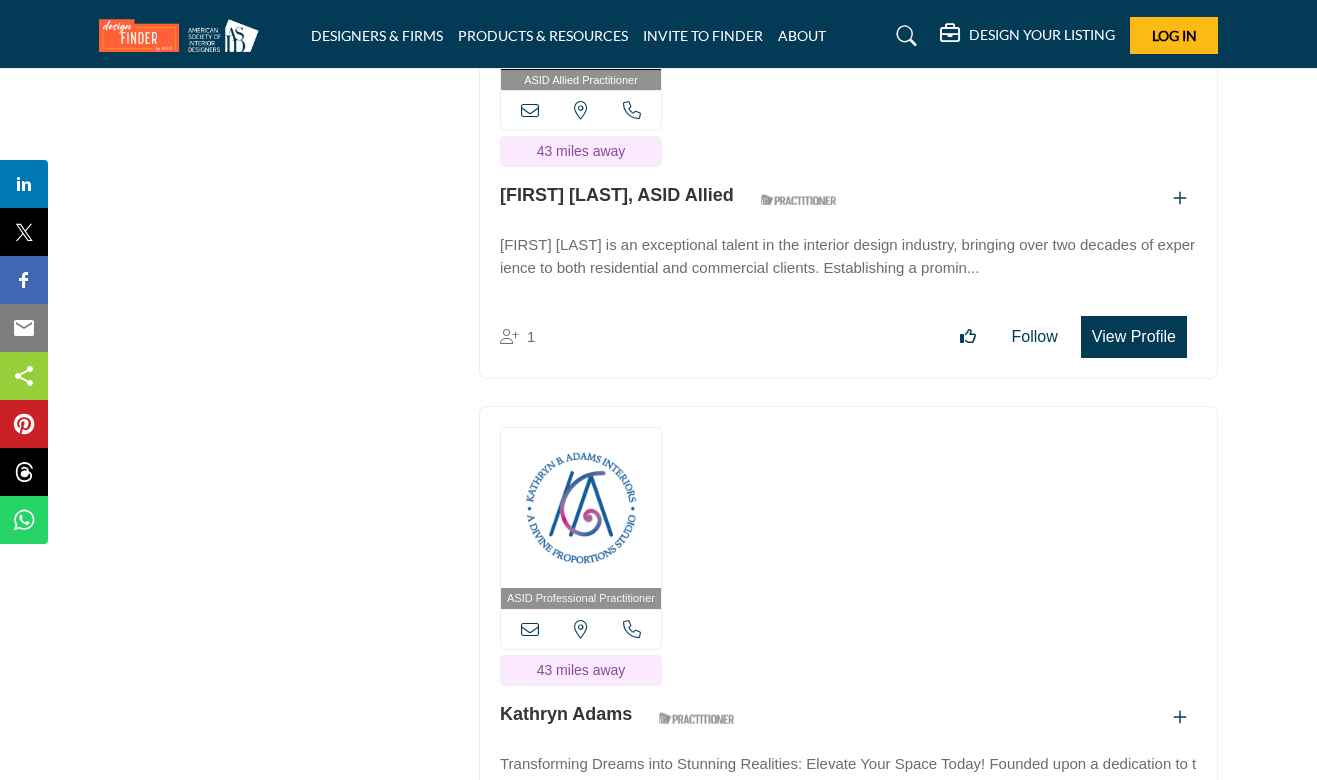click on "View Profile" at bounding box center [1134, 856] 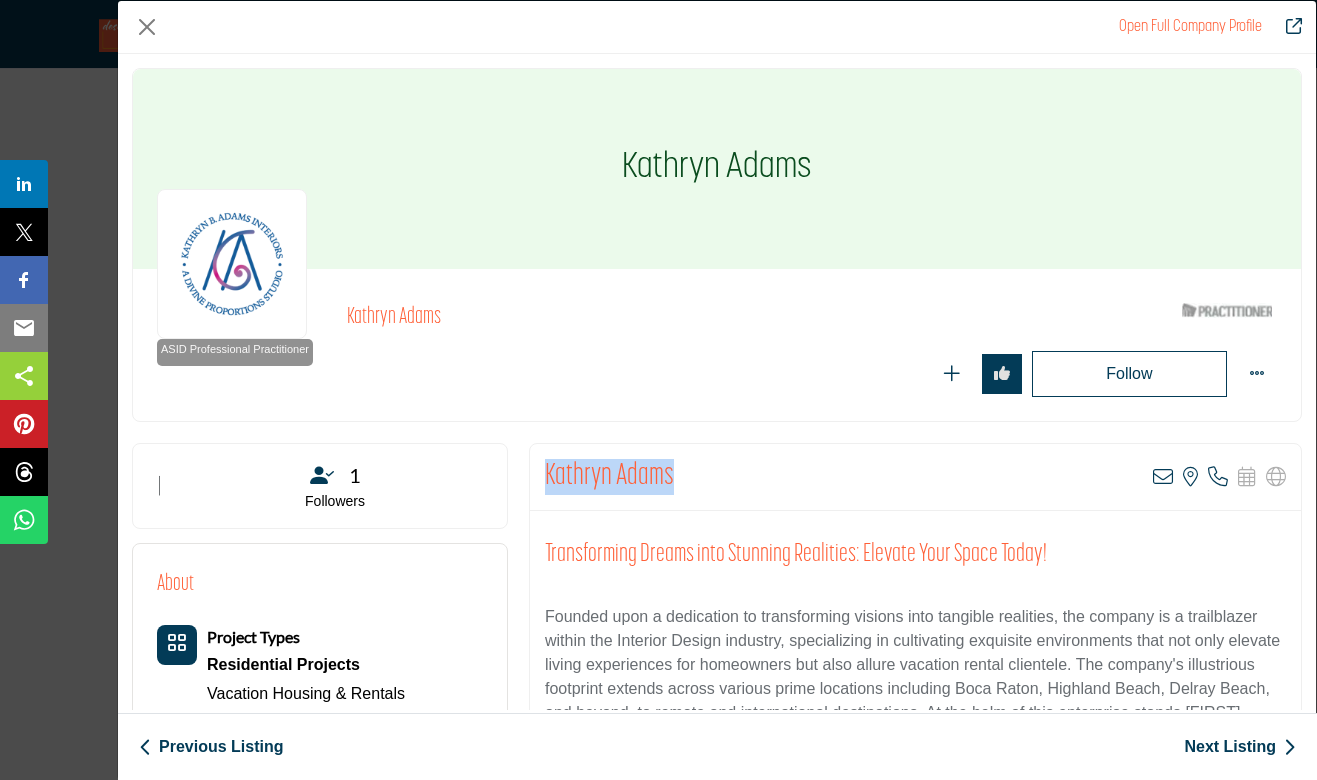 drag, startPoint x: 683, startPoint y: 472, endPoint x: 548, endPoint y: 470, distance: 135.01482 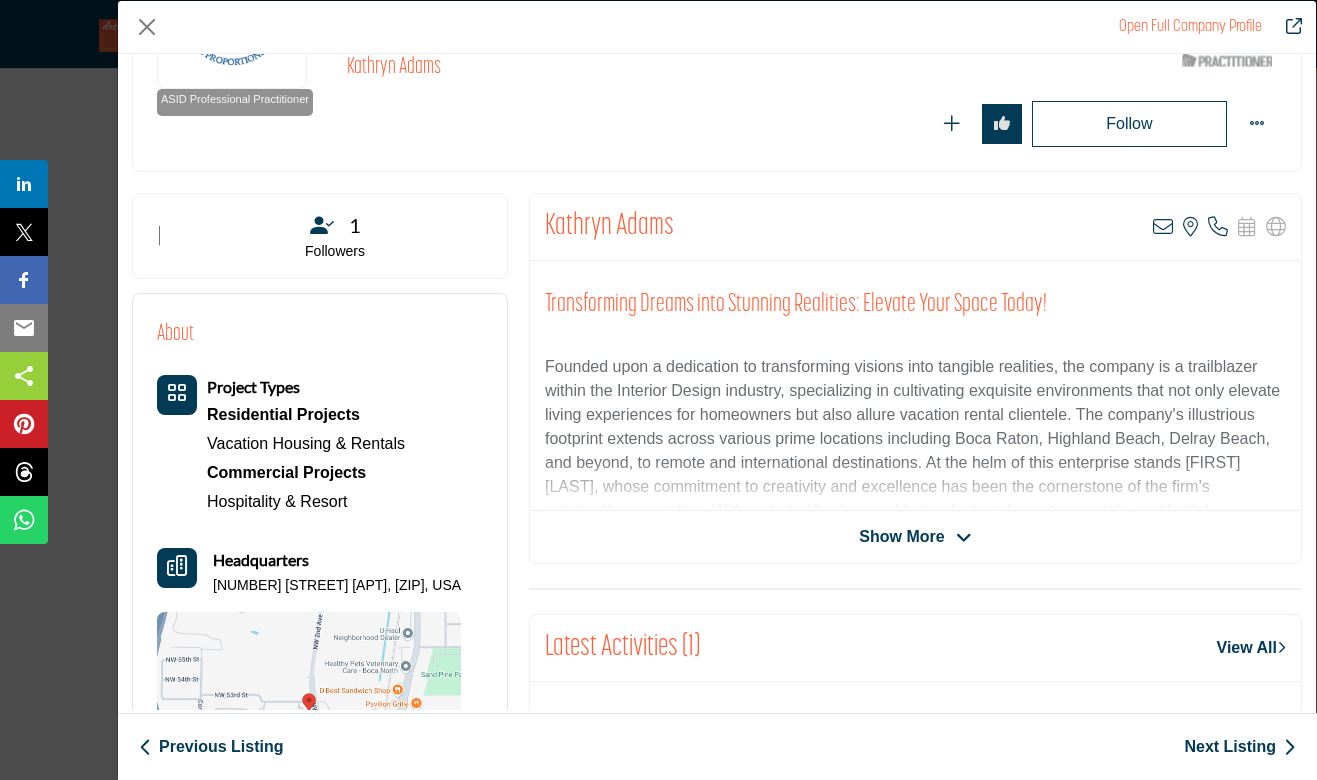 scroll, scrollTop: 231, scrollLeft: 0, axis: vertical 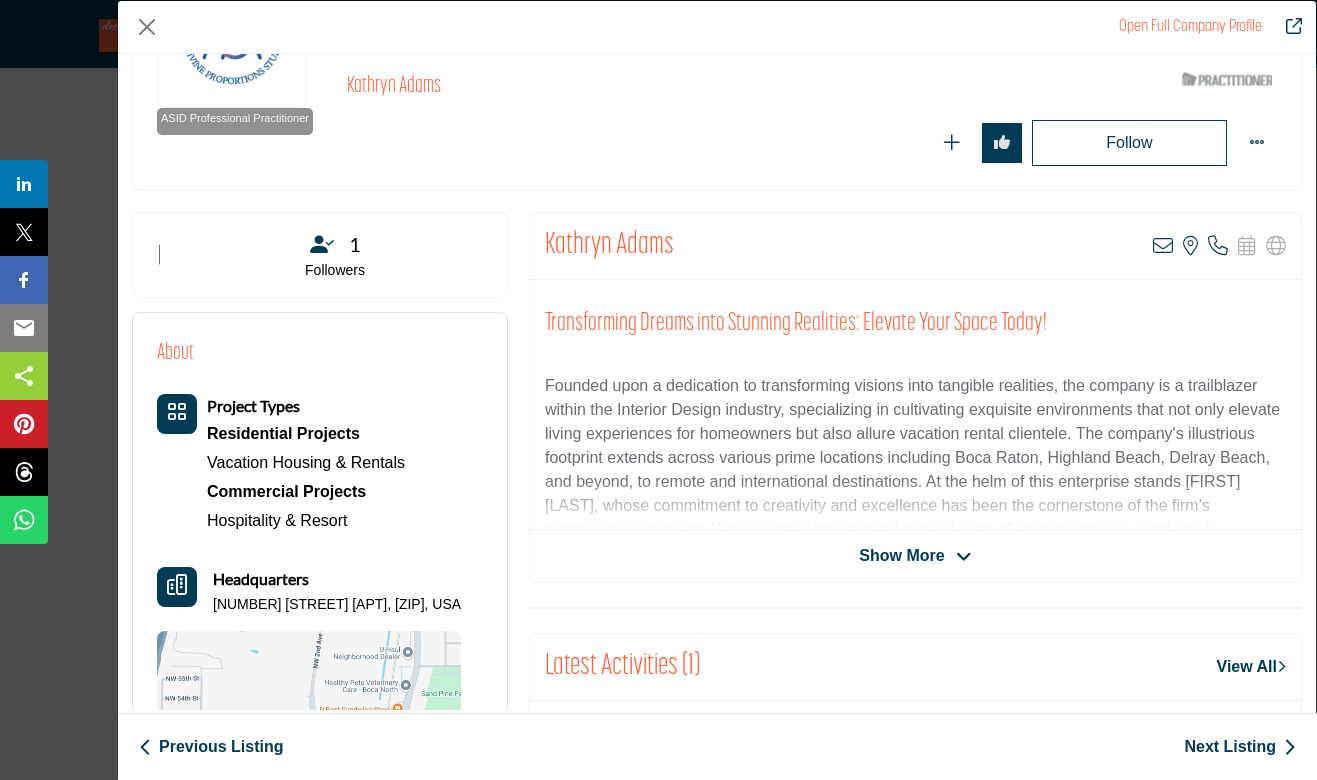 click on "Show More" at bounding box center [901, 556] 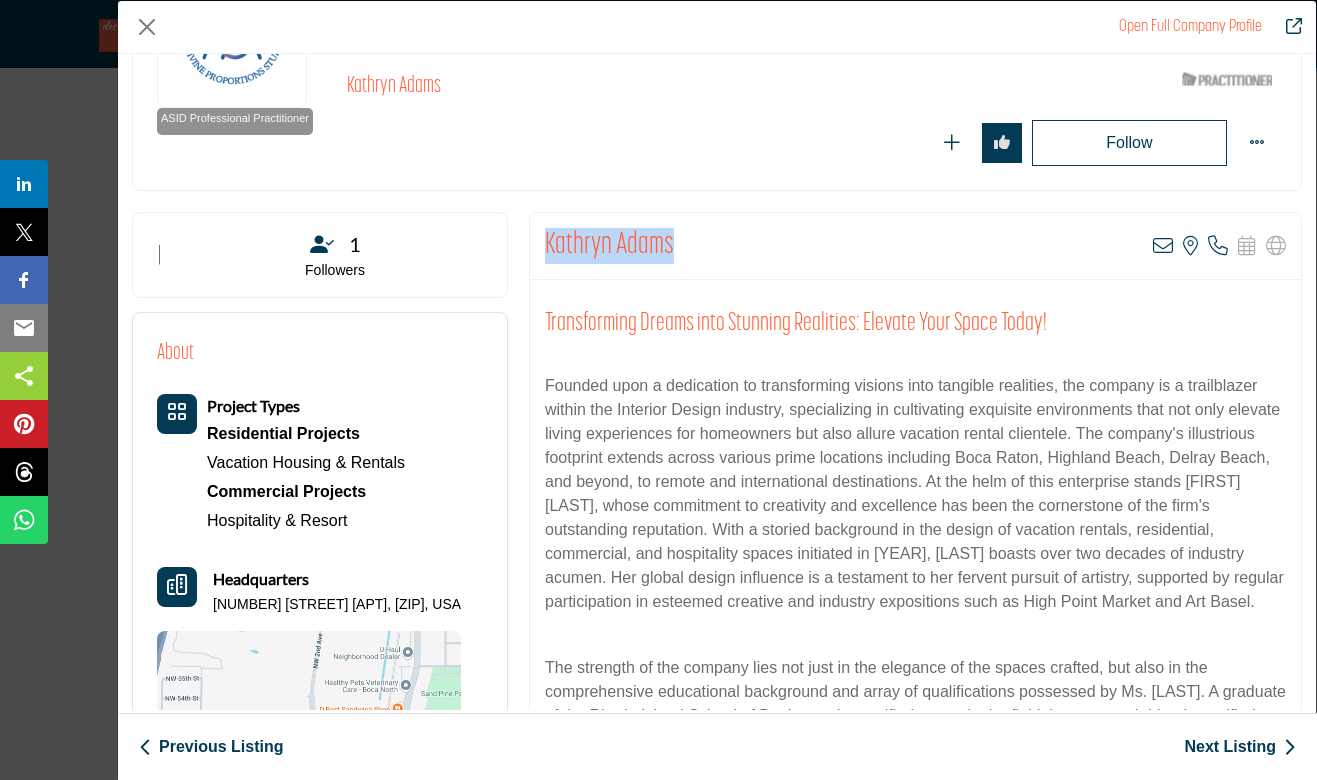 click on "[FIRST] [LAST]
View email address of this listing
View the location of this listing
Call Number" at bounding box center [915, 246] 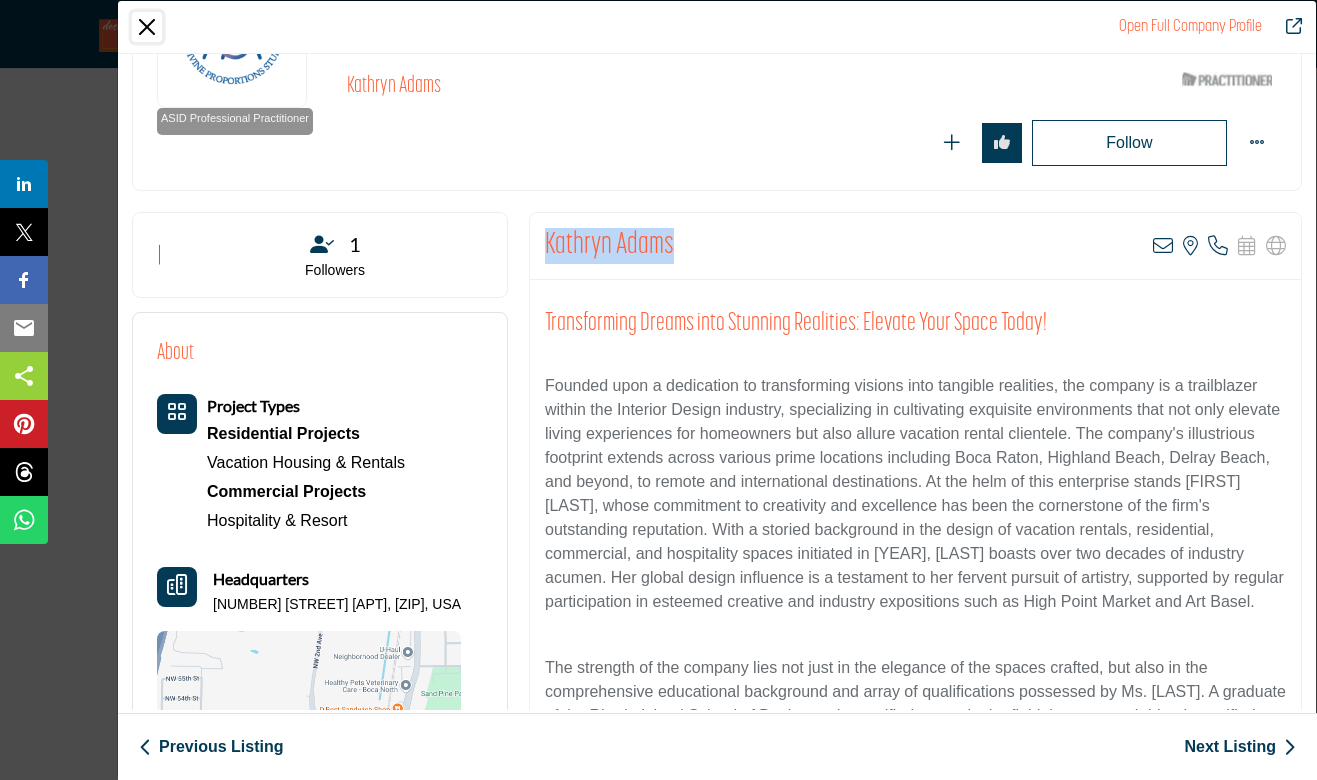 click at bounding box center [147, 27] 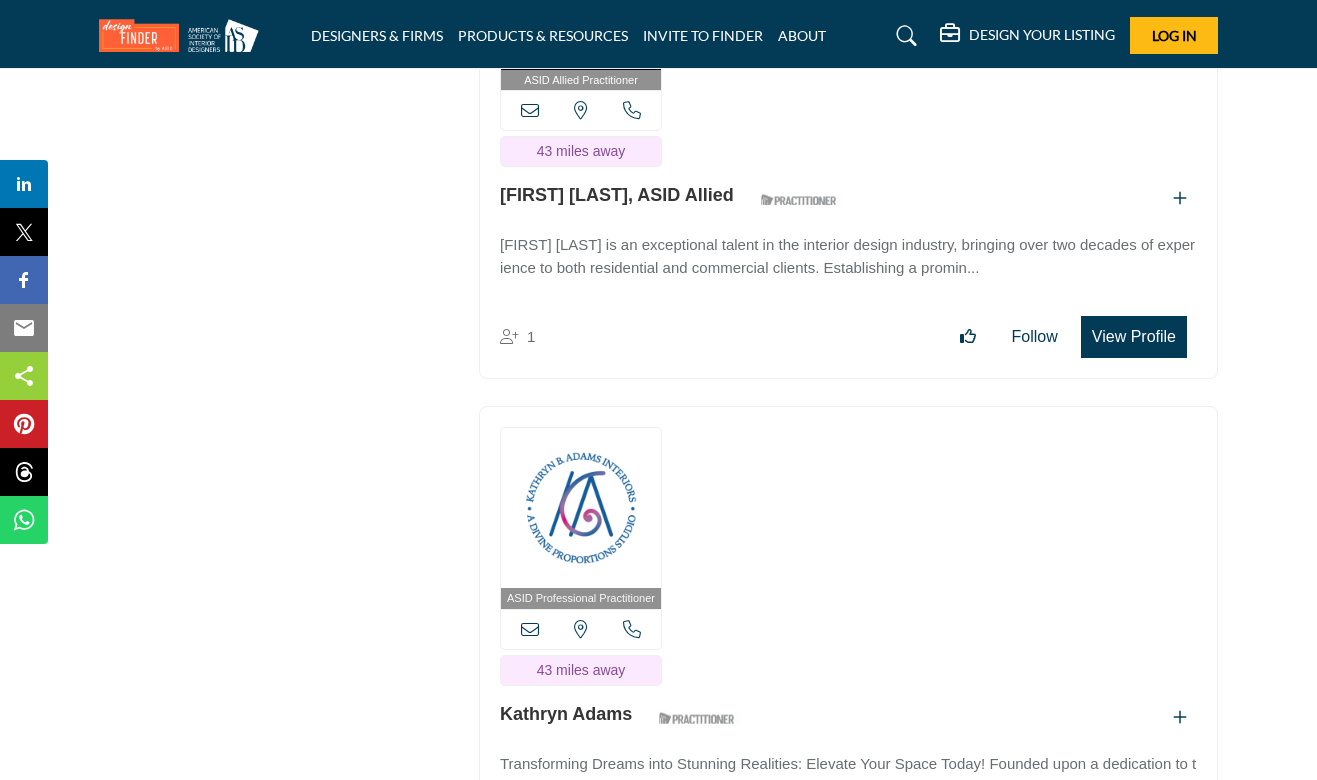 click on "ASID QUALIFIED DESIGNERS & MEMBERS
Find Interior Designers, firms, suppliers, and organizations that support the profession and industry through ASID membership.  Learn more
ASID Qualified Practitioners
ASID Qualified Practitioner who validates work and experience to hold an ASID designation.
5471" at bounding box center (279, -29677) 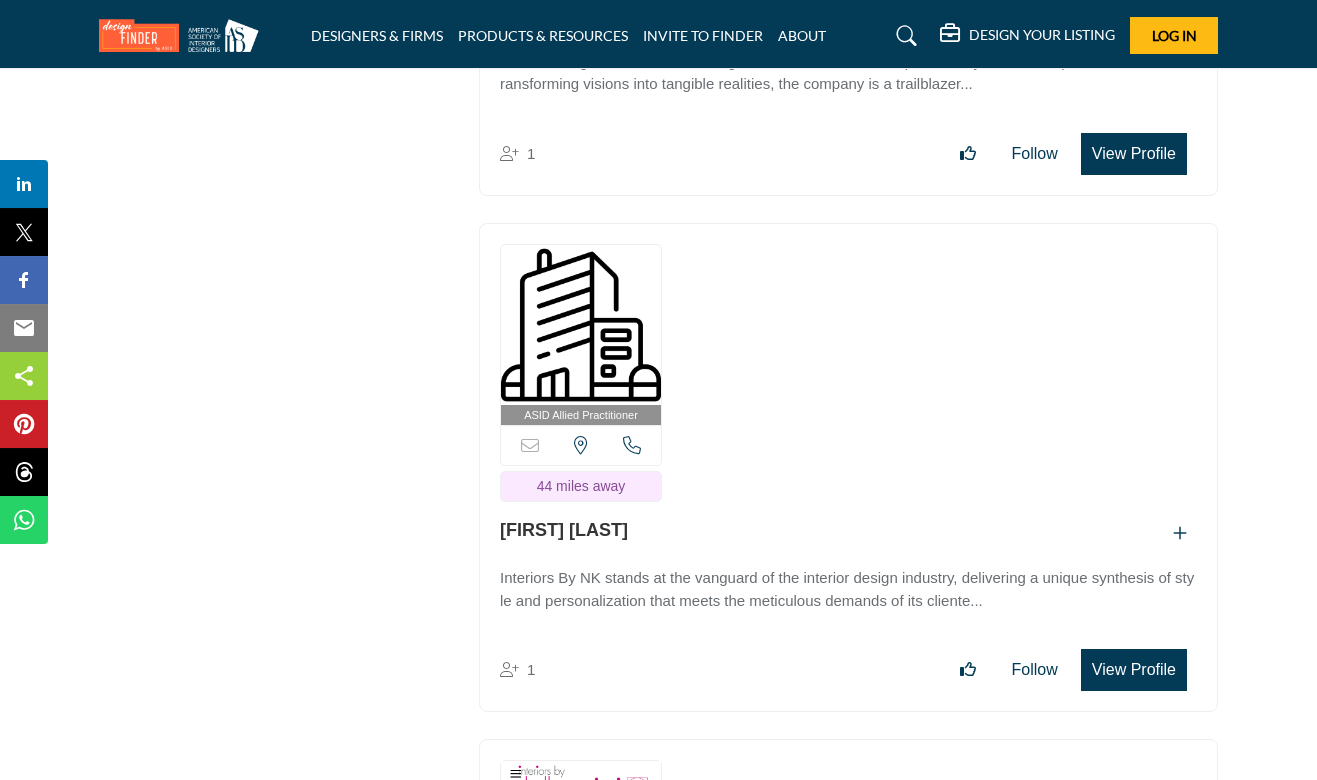 scroll, scrollTop: 74556, scrollLeft: 0, axis: vertical 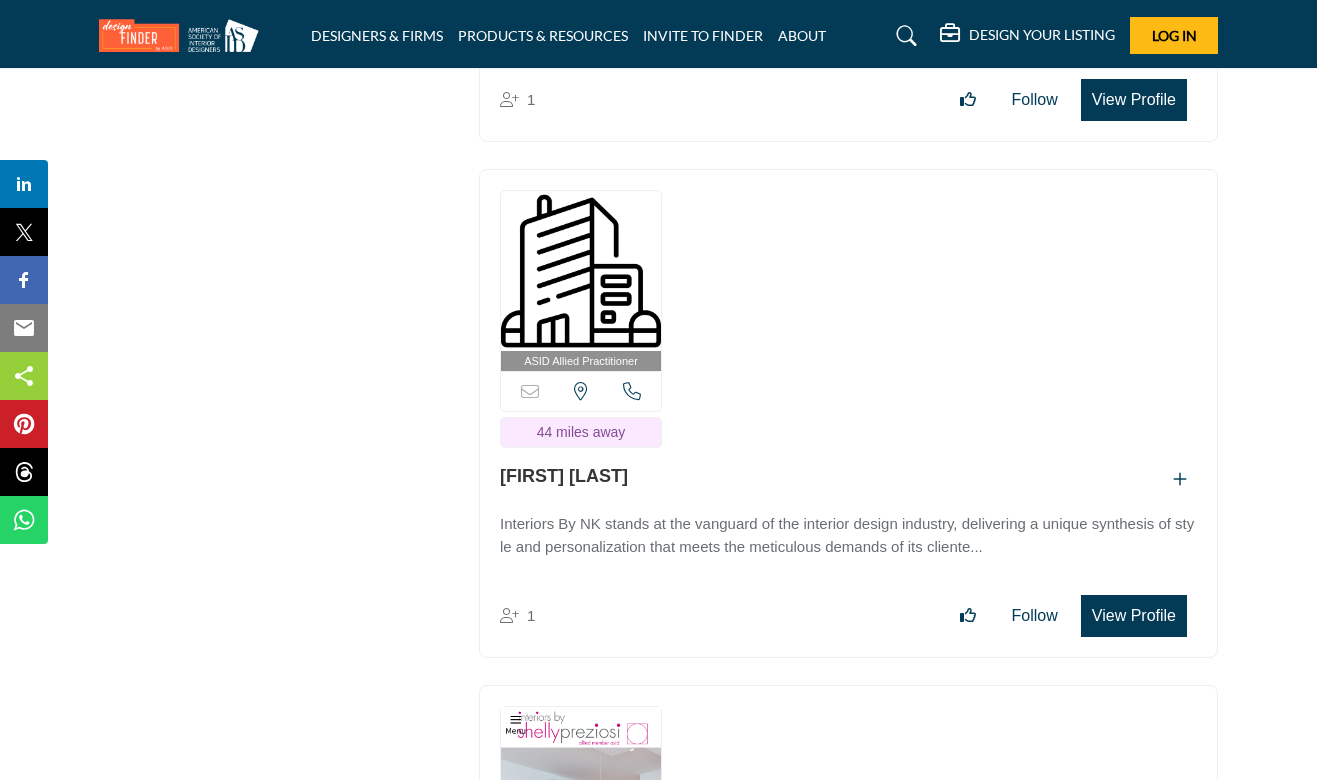 click on "View Profile" at bounding box center [1134, 616] 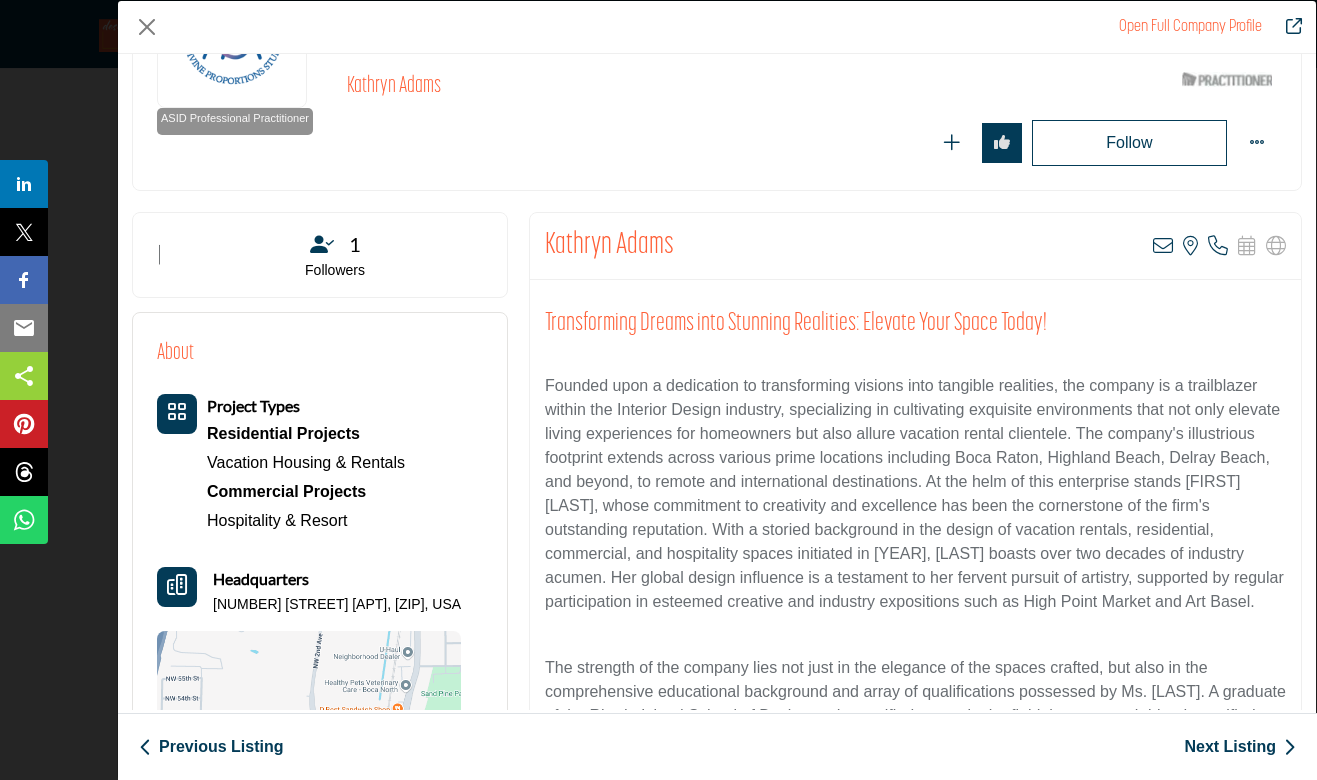 scroll, scrollTop: 231, scrollLeft: 0, axis: vertical 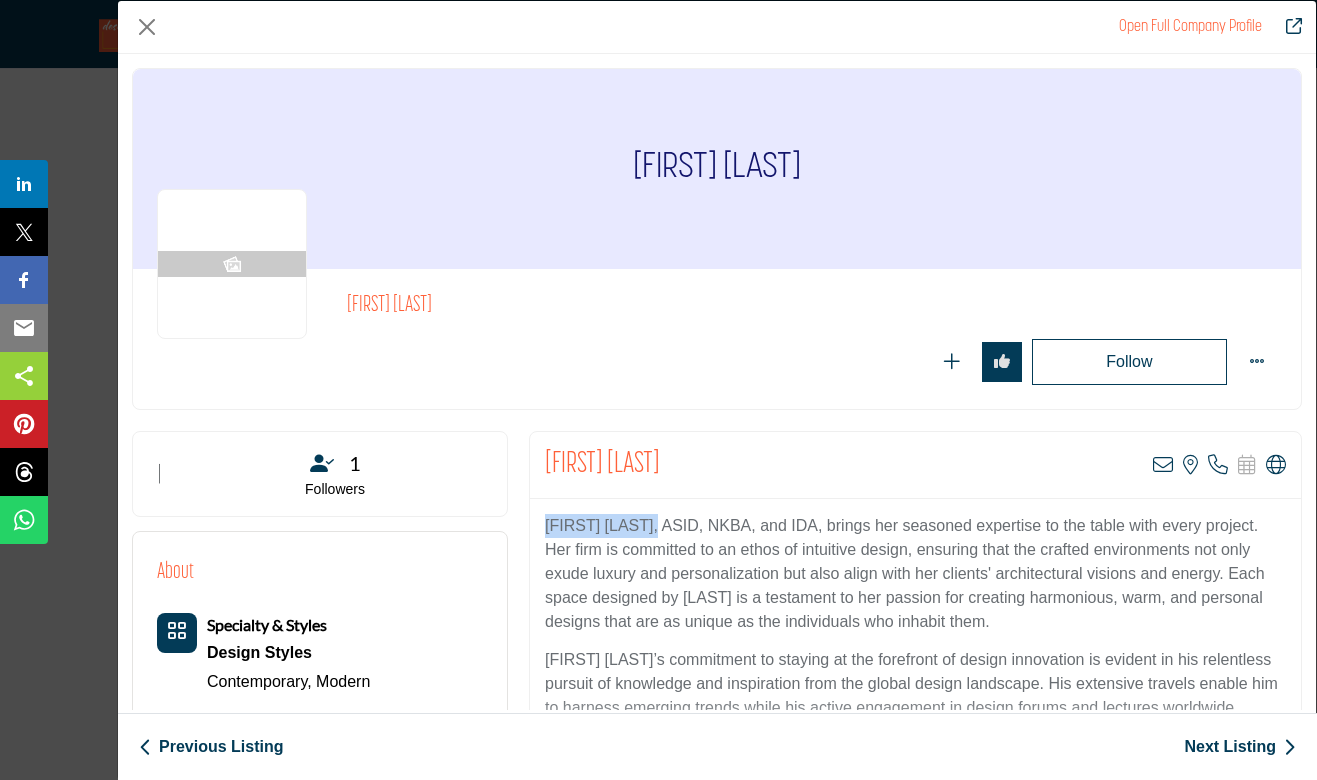 drag, startPoint x: 652, startPoint y: 521, endPoint x: 543, endPoint y: 527, distance: 109.165016 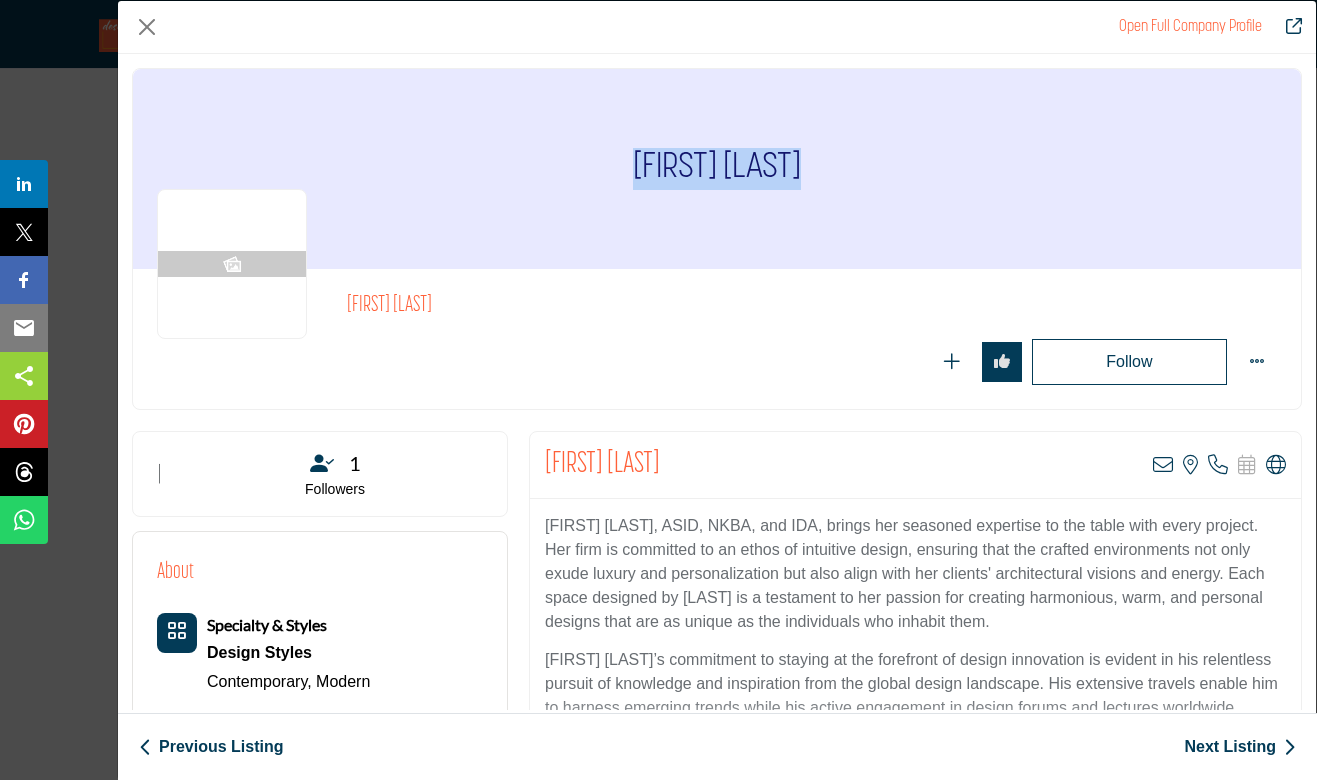 drag, startPoint x: 821, startPoint y: 156, endPoint x: 620, endPoint y: 159, distance: 201.02238 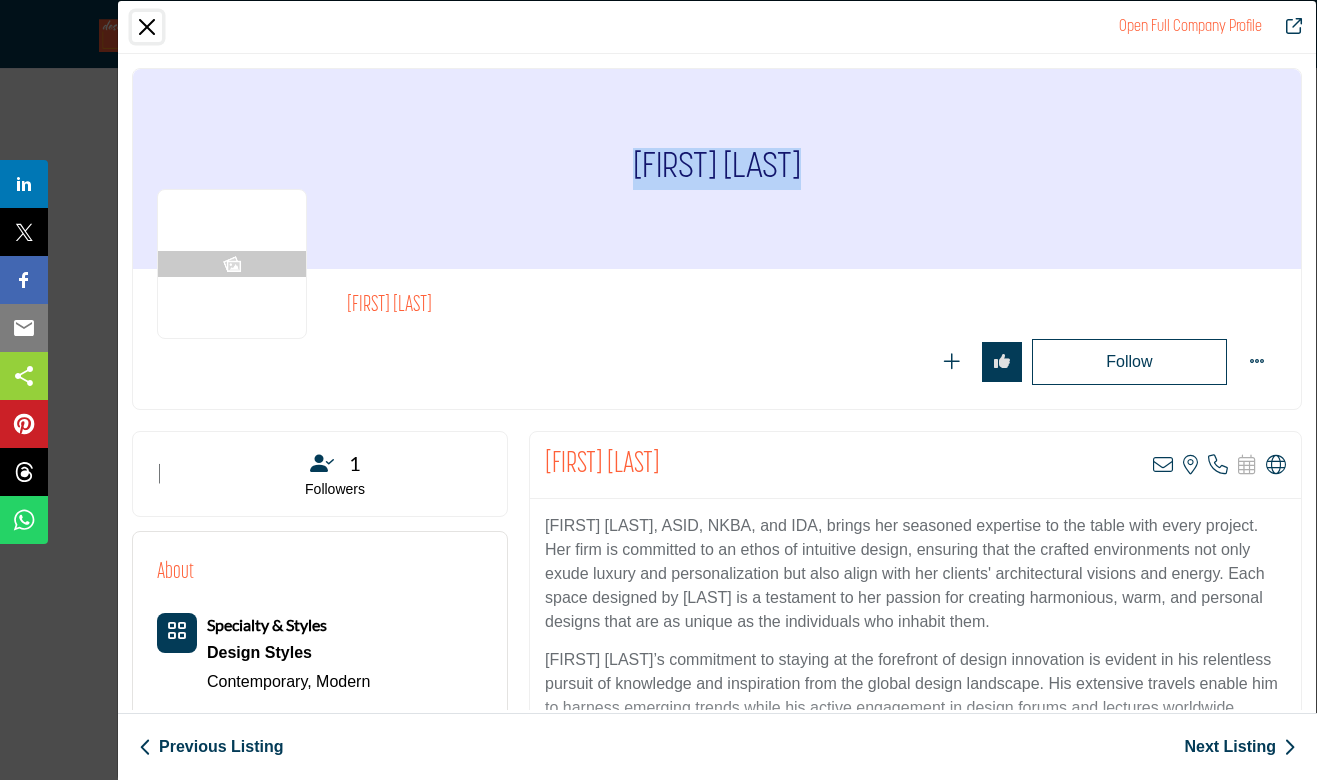 click at bounding box center (147, 27) 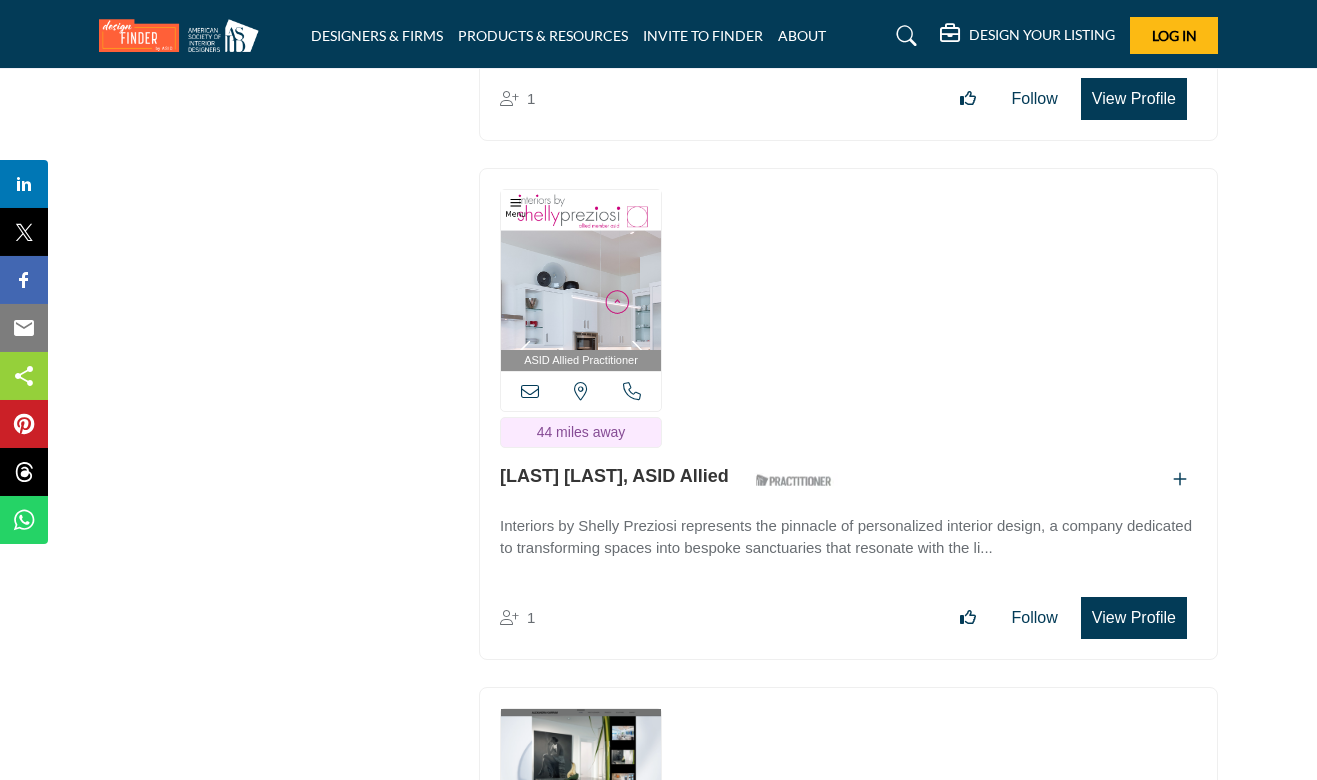 scroll, scrollTop: 75150, scrollLeft: 0, axis: vertical 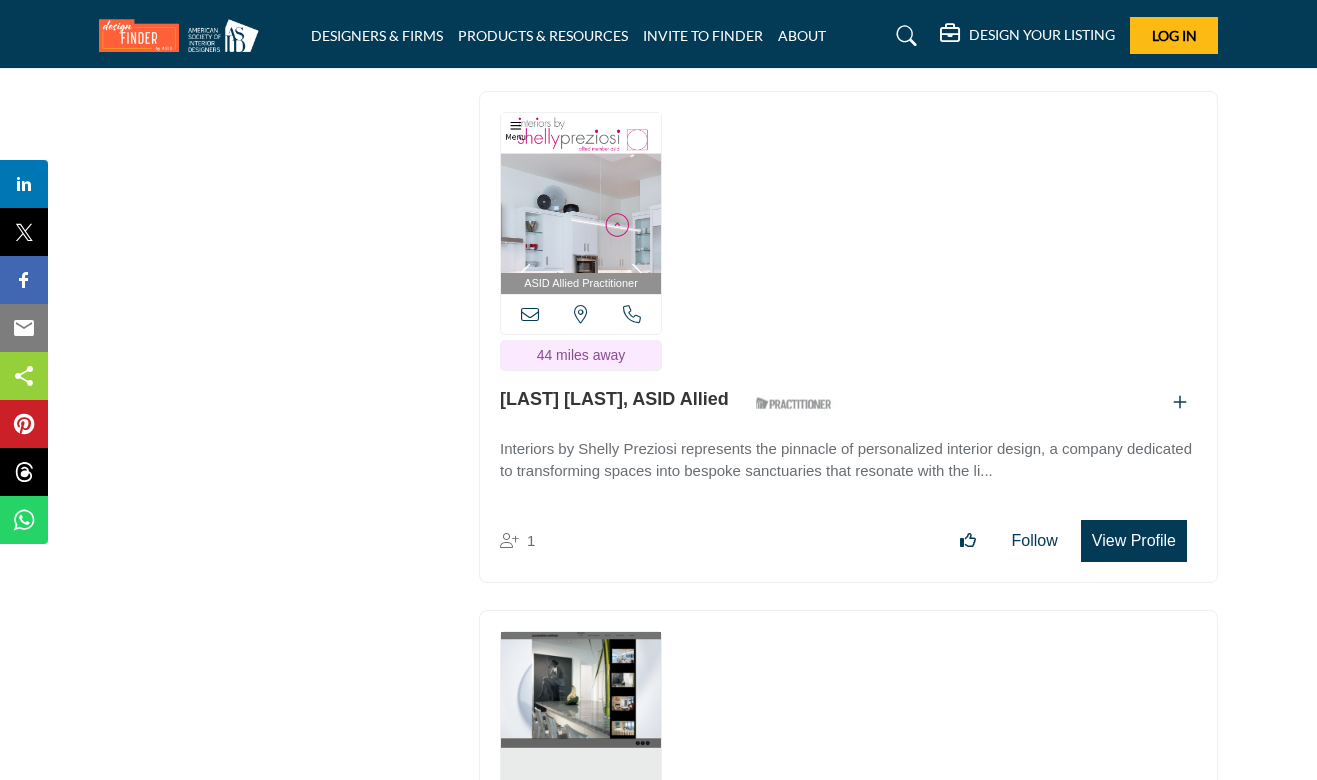 click on "View Profile" at bounding box center [1134, 541] 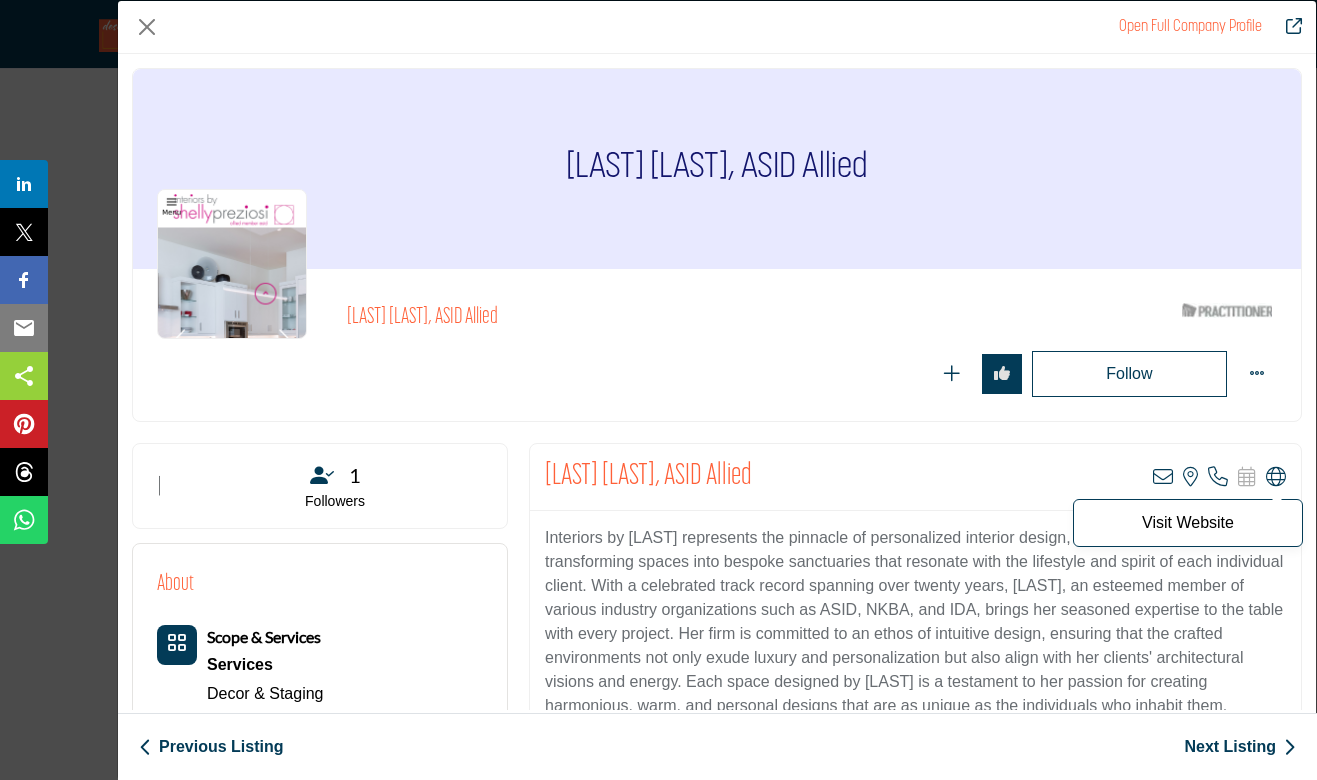 click at bounding box center [1276, 477] 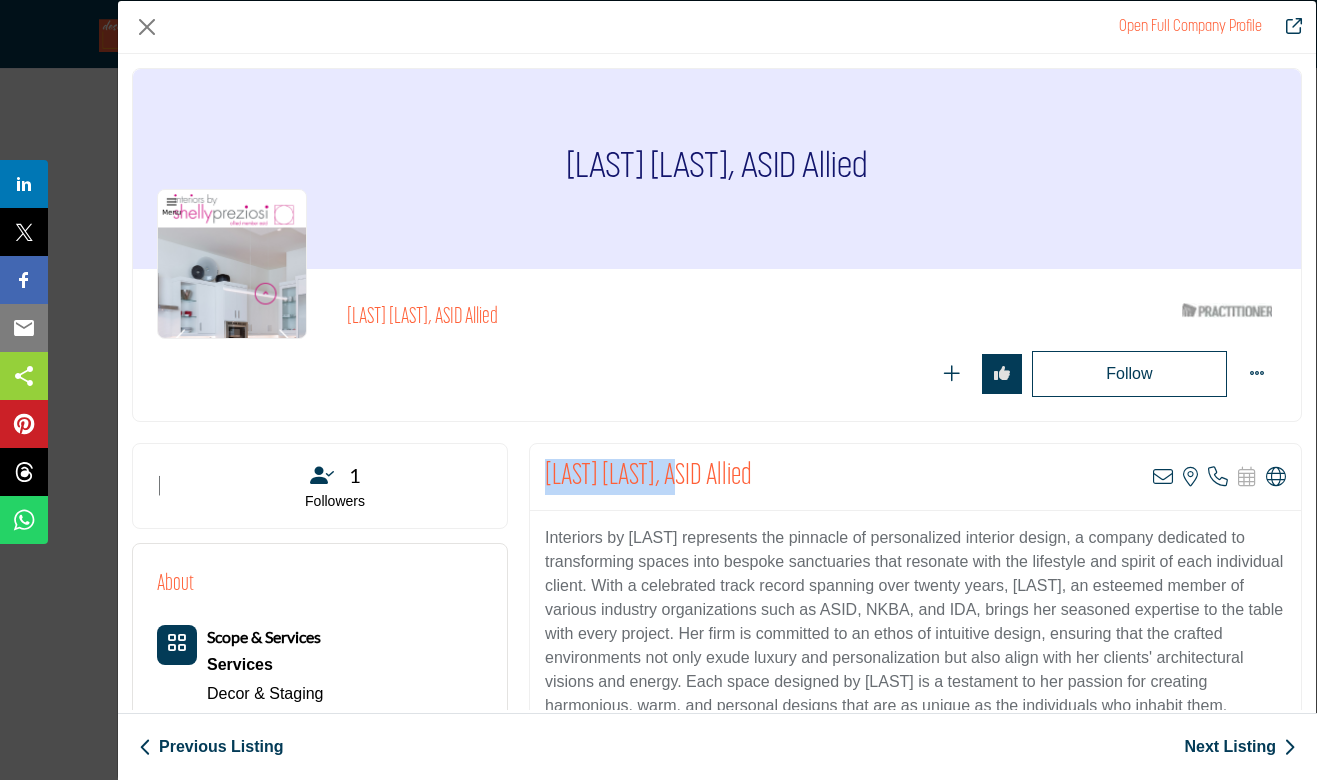 drag, startPoint x: 669, startPoint y: 473, endPoint x: 547, endPoint y: 470, distance: 122.03688 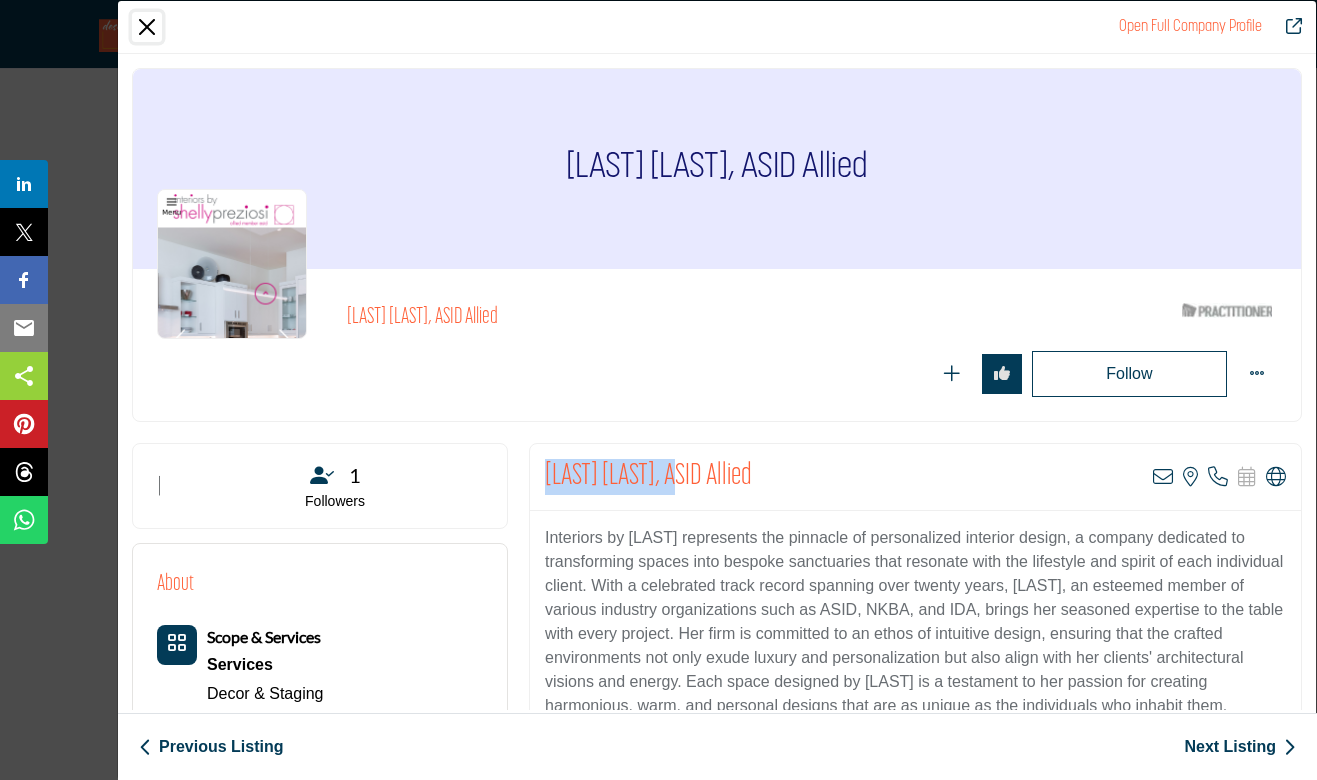 click at bounding box center (147, 27) 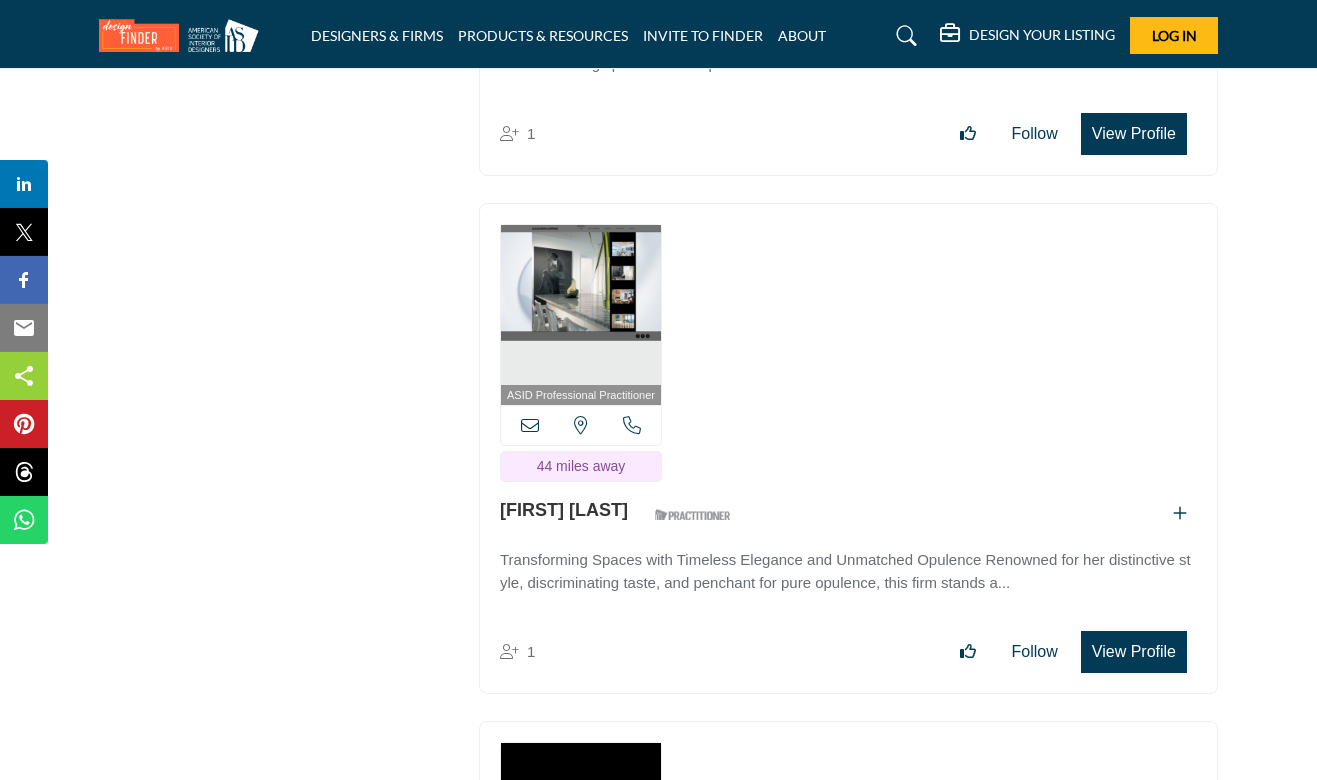 scroll, scrollTop: 75582, scrollLeft: 0, axis: vertical 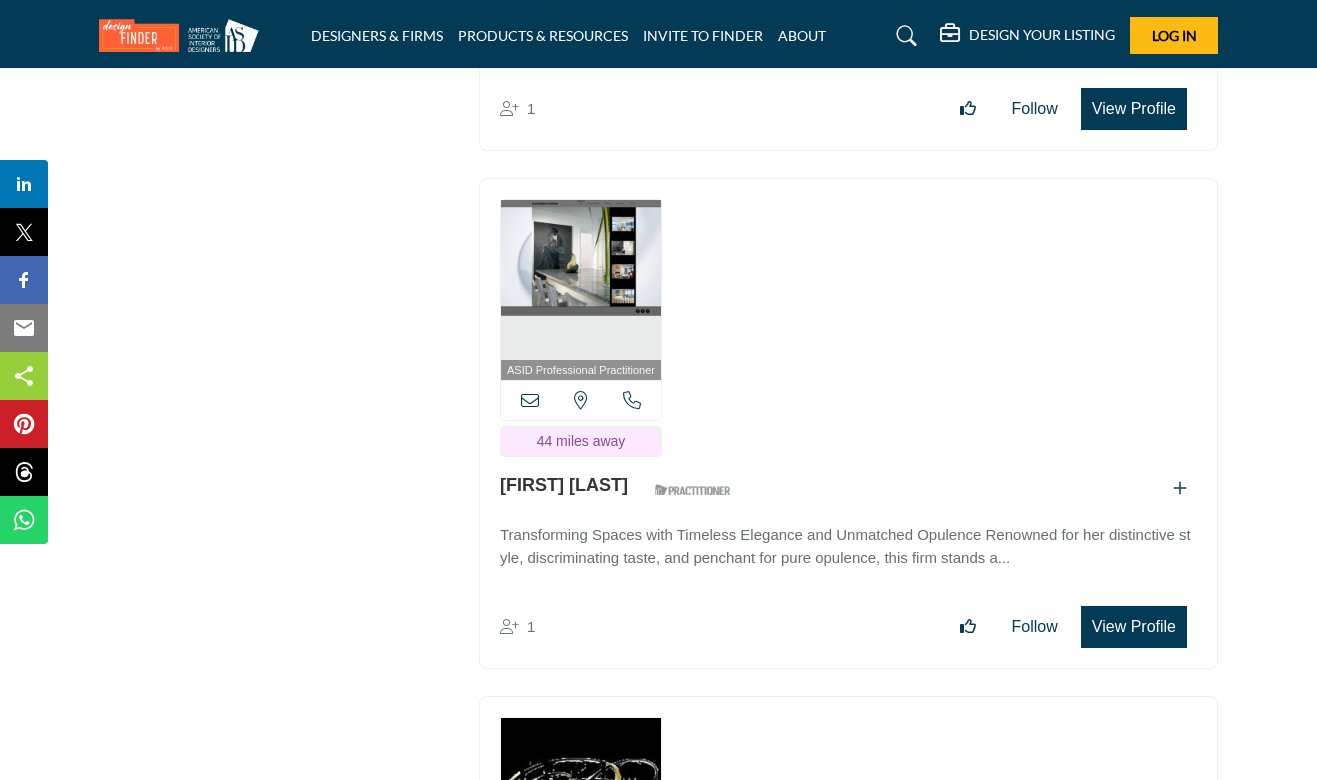 click on "View Profile" at bounding box center (1134, 627) 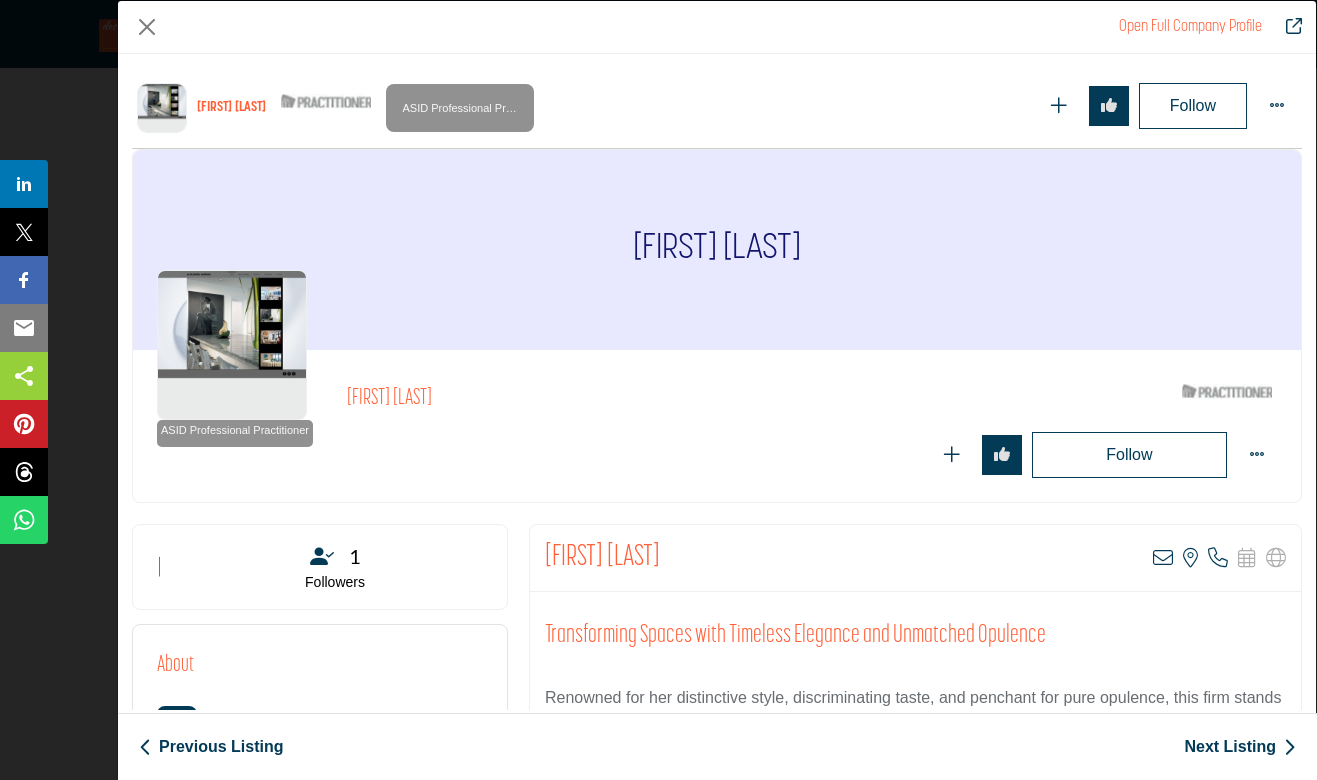 click on "Transforming Spaces with Timeless Elegance and Unmatched Opulence
Renowned for her distinctive style, discriminating taste, and penchant for pure opulence, this firm stands as a beacon of luxury and bespoke design in the interior design industry. With a resounding presence that spans over three decades, the firm has firmly established itself under the visionary leadership of a designer with an exceptional eye for elegance and opulence. Located in the sun-kissed city of [CITY], [STATE], the company boasts an impressive online following and a reputation for transforming spaces into sumptuous havens of aesthetic pleasure. Reflecting a commitment to quality and artistry, the firm's work is marked by a unique blend of contemporary and European-style design elements, which can be seen in their meticulously curated portfolio across various media platforms." at bounding box center (915, 717) 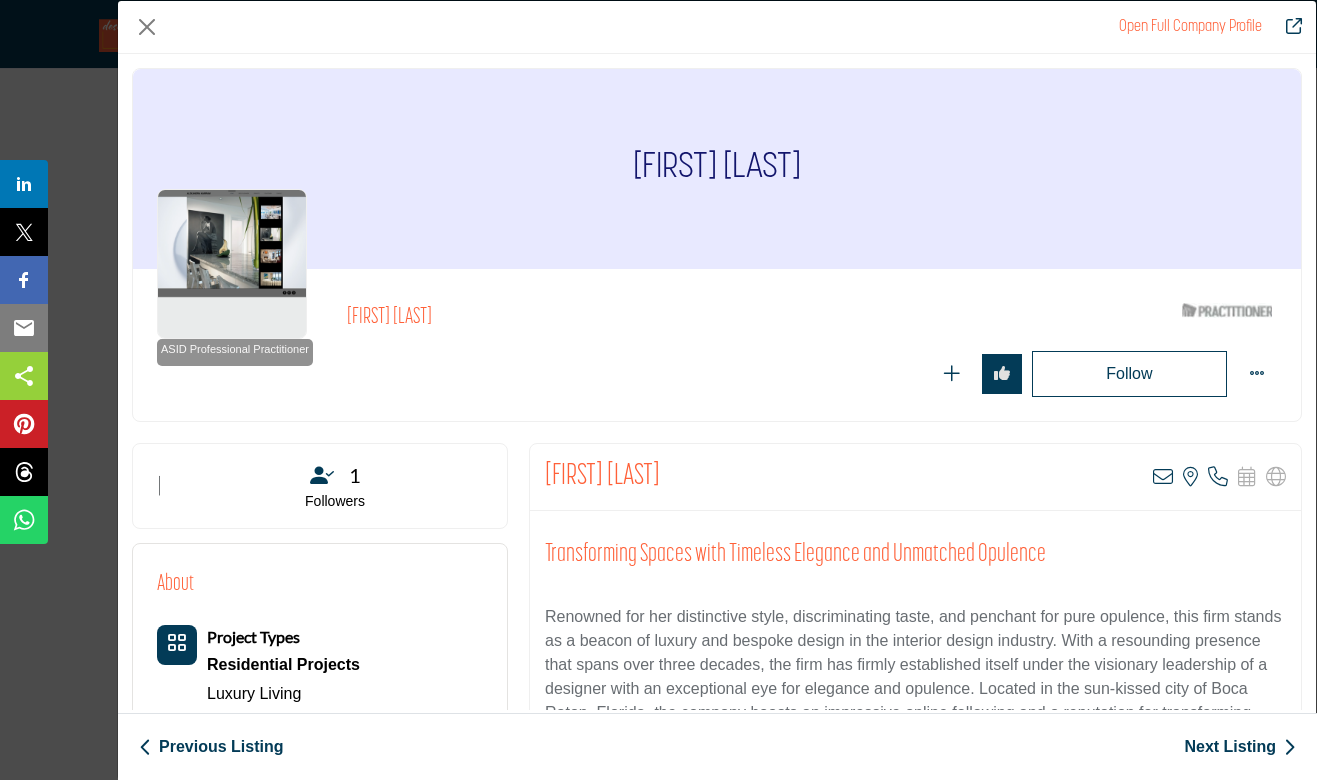 click on "Renowned for her distinctive style, discriminating taste, and penchant for pure opulence, this firm stands as a beacon of luxury and bespoke design in the interior design industry. With a resounding presence that spans over three decades, the firm has firmly established itself under the visionary leadership of a designer with an exceptional eye for elegance and opulence. Located in the sun-kissed city of Boca Raton, Florida, the company boasts an impressive online following and a reputation for transforming spaces into sumptuous havens of aesthetic pleasure. Reflecting a commitment to quality and artistry, the firm's work is marked by a unique blend of contemporary and European-style design elements, which can be seen in their meticulously curated portfolio across various media platforms." at bounding box center (915, 701) 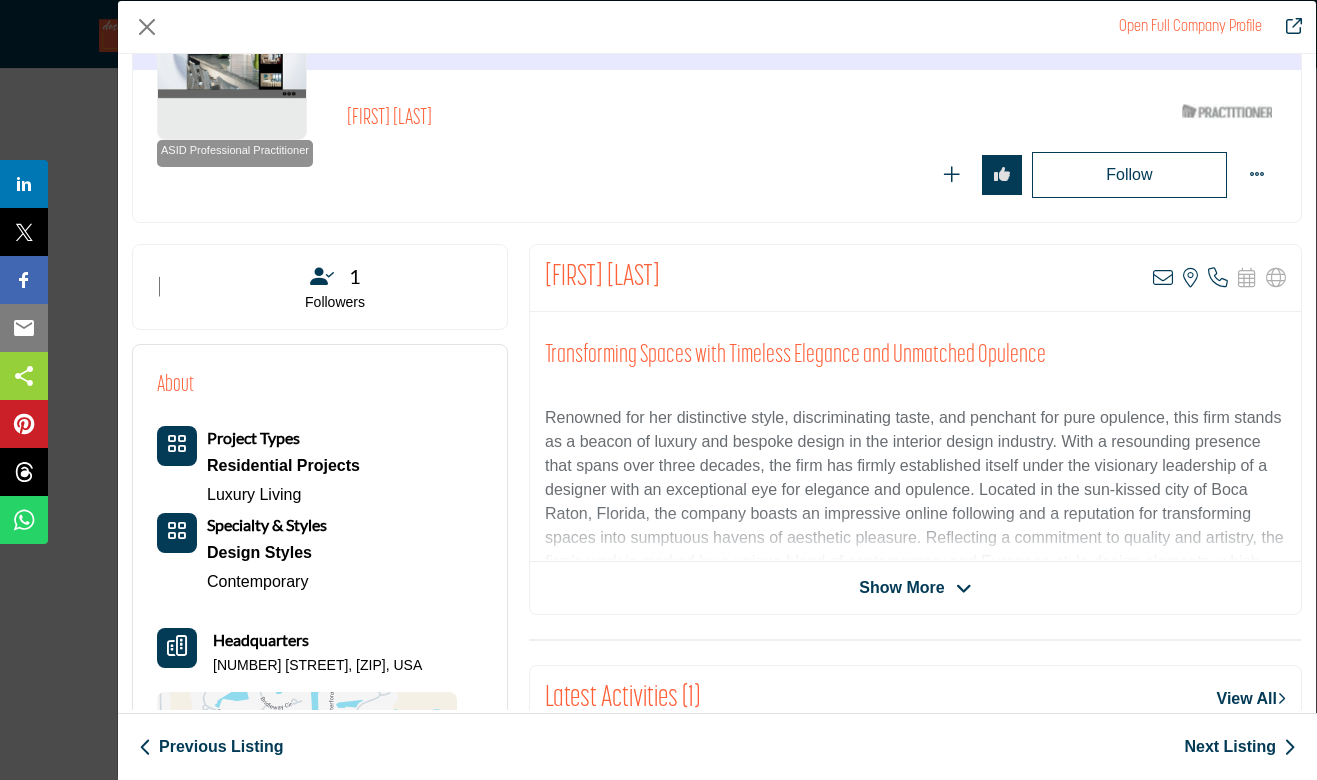 scroll, scrollTop: 220, scrollLeft: 0, axis: vertical 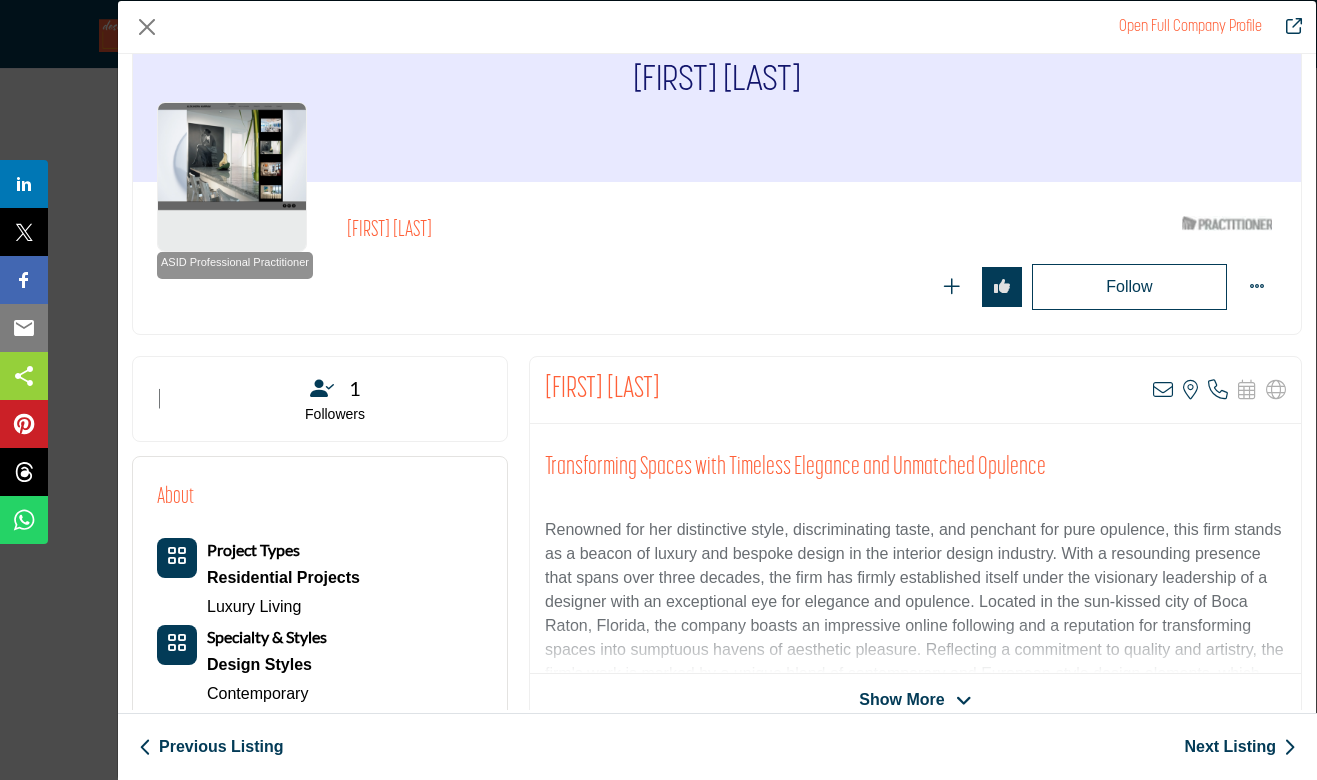 drag, startPoint x: 704, startPoint y: 390, endPoint x: 543, endPoint y: 393, distance: 161.02795 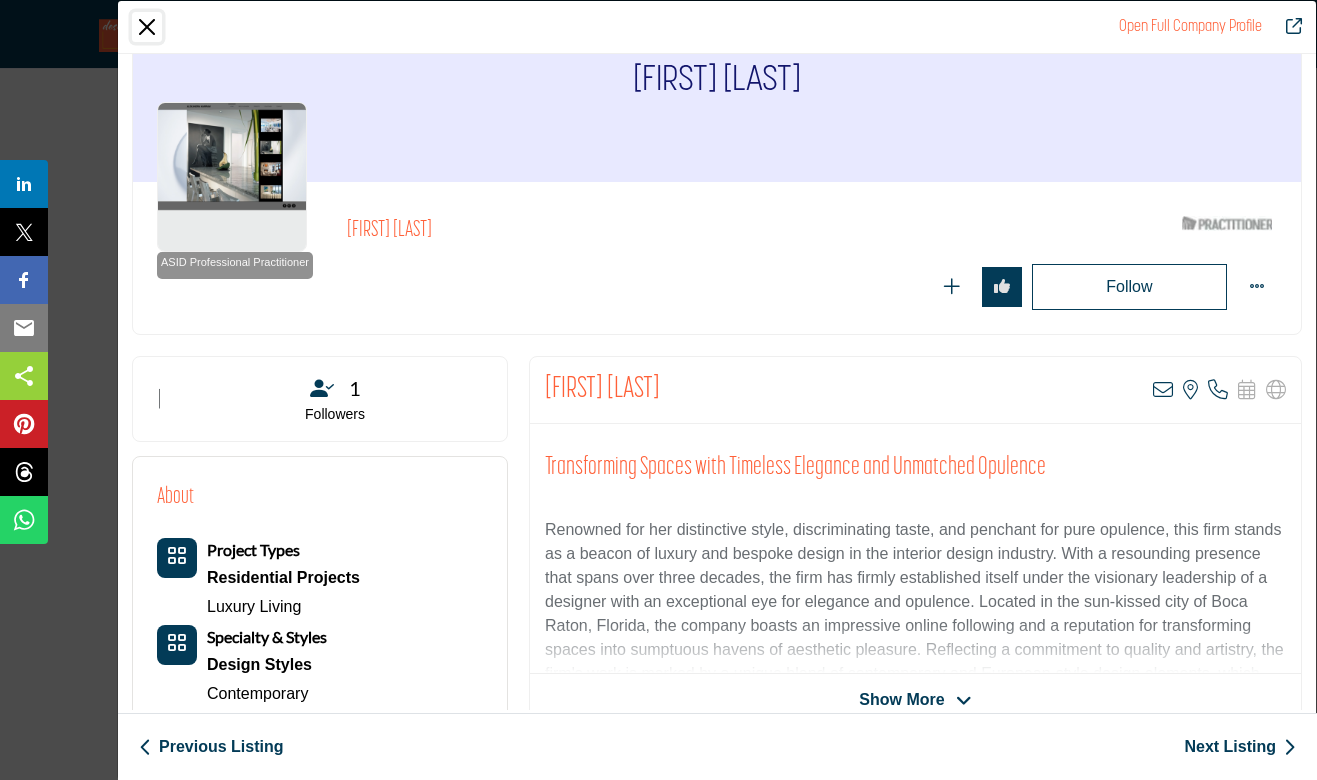 click at bounding box center (147, 27) 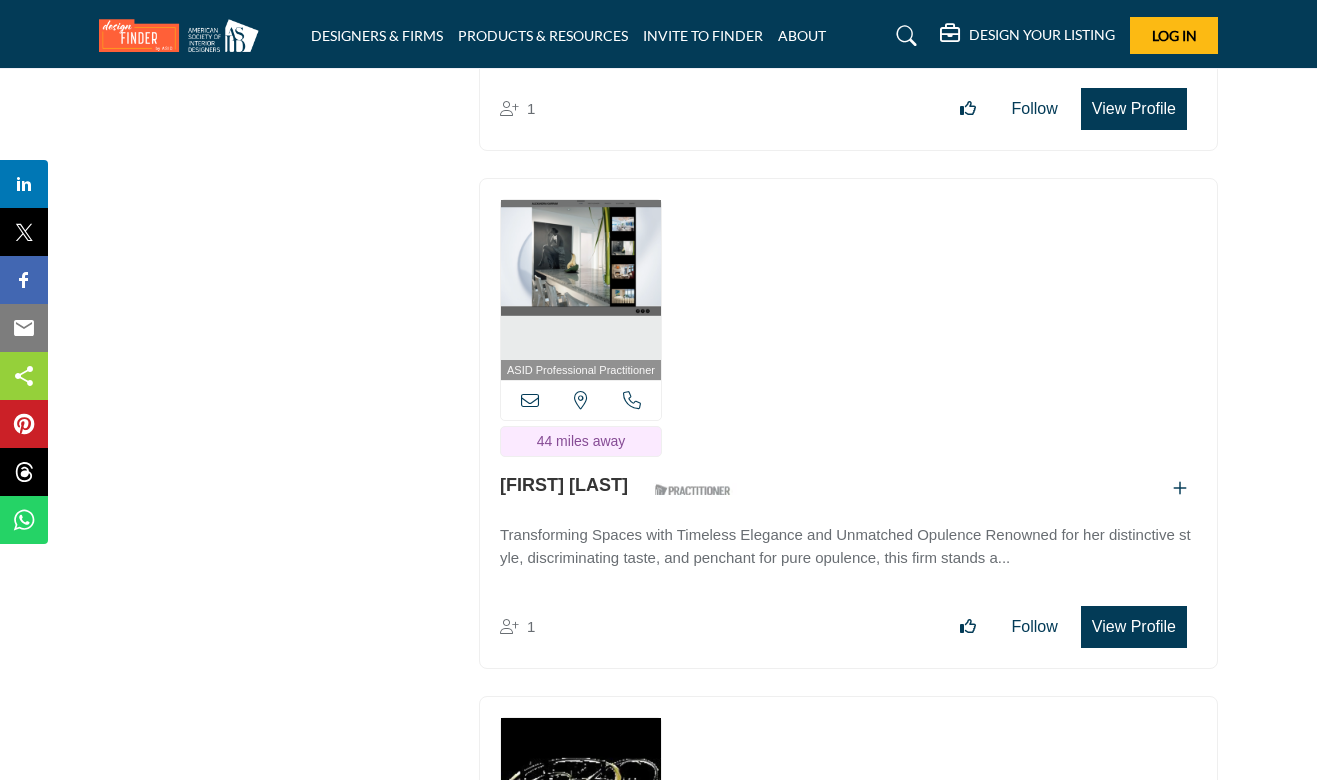 scroll, scrollTop: 75744, scrollLeft: 0, axis: vertical 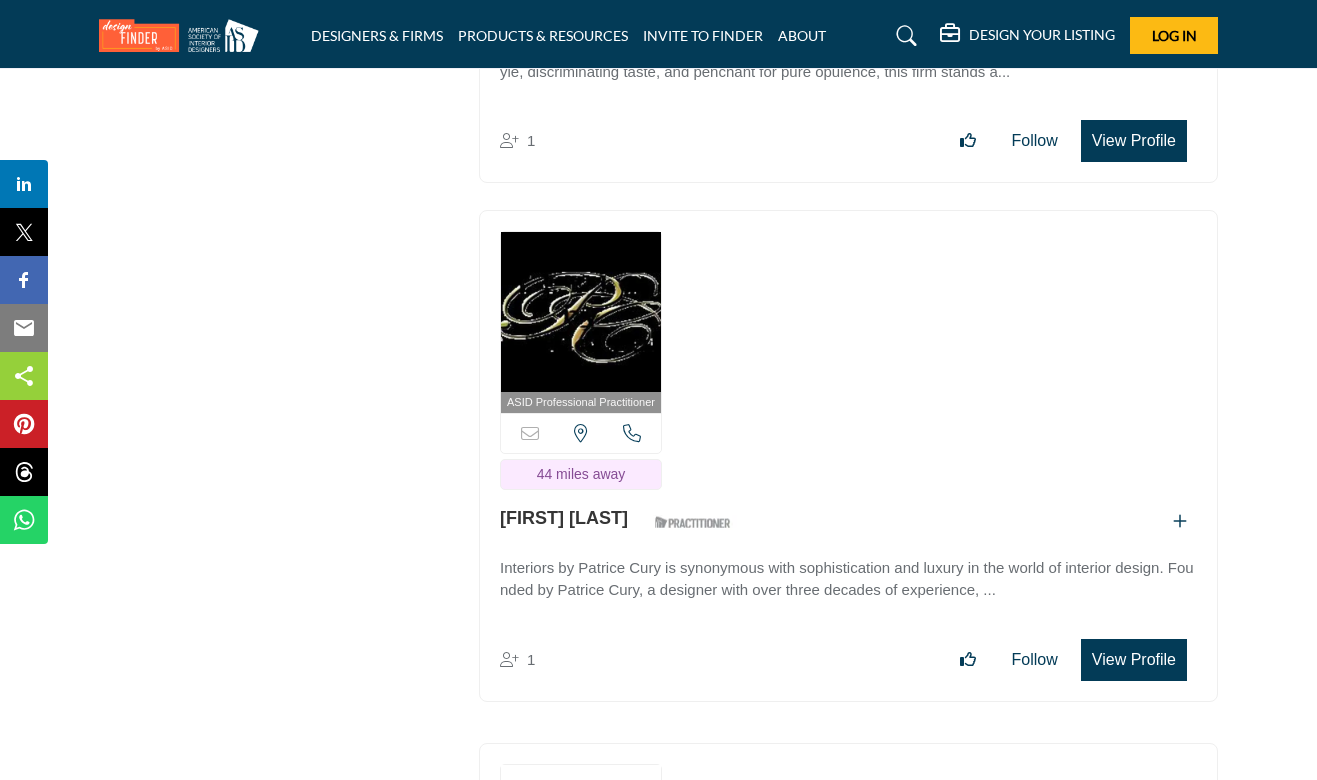 click on "View Profile" at bounding box center [1134, 660] 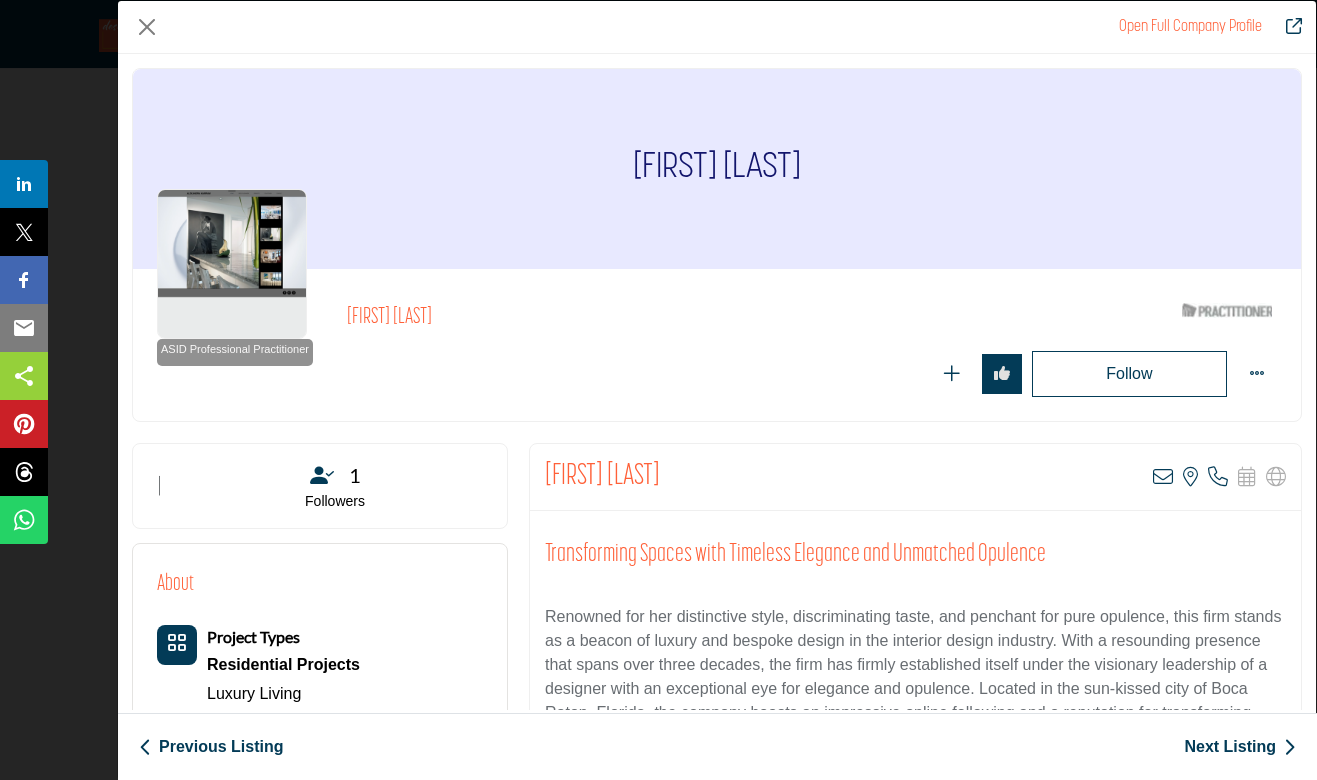 scroll, scrollTop: 87, scrollLeft: 0, axis: vertical 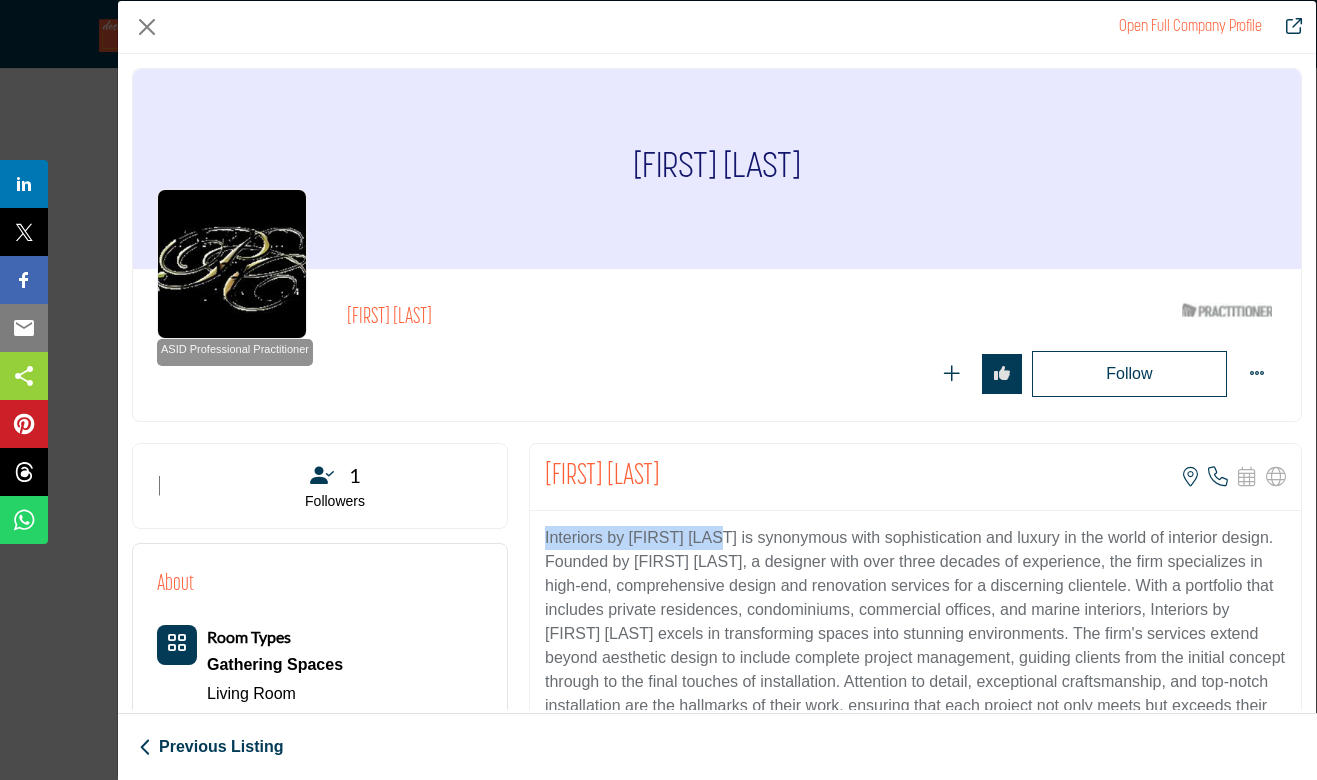 drag, startPoint x: 718, startPoint y: 618, endPoint x: 540, endPoint y: 540, distance: 194.3399 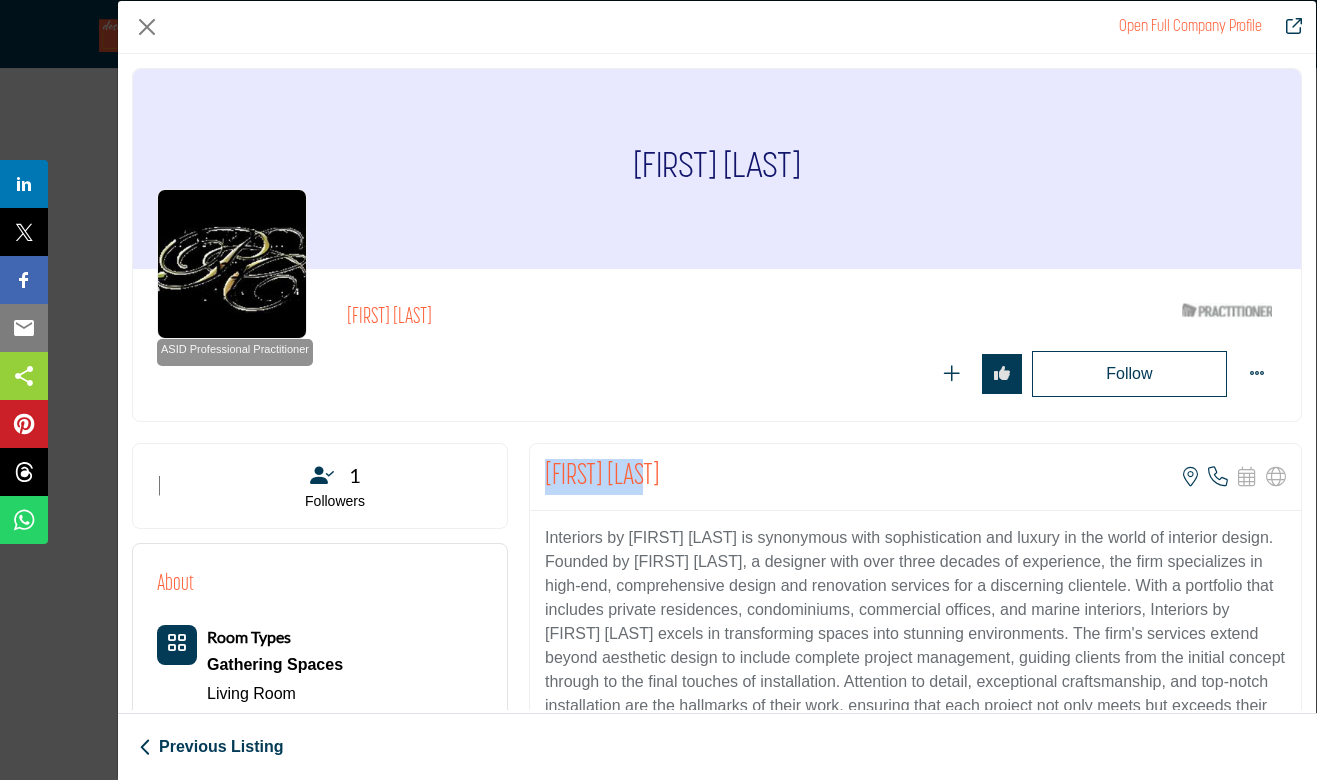 drag, startPoint x: 654, startPoint y: 475, endPoint x: 545, endPoint y: 480, distance: 109.11462 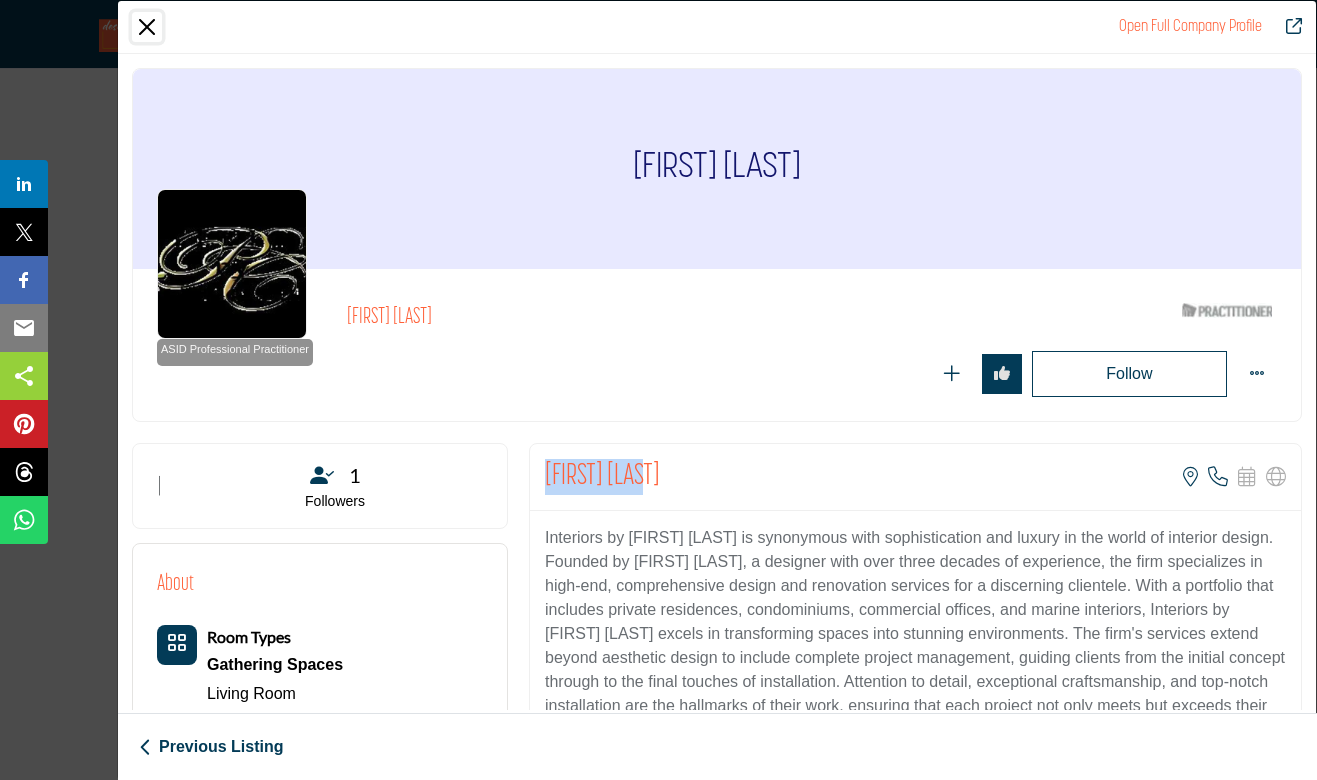 click at bounding box center [147, 27] 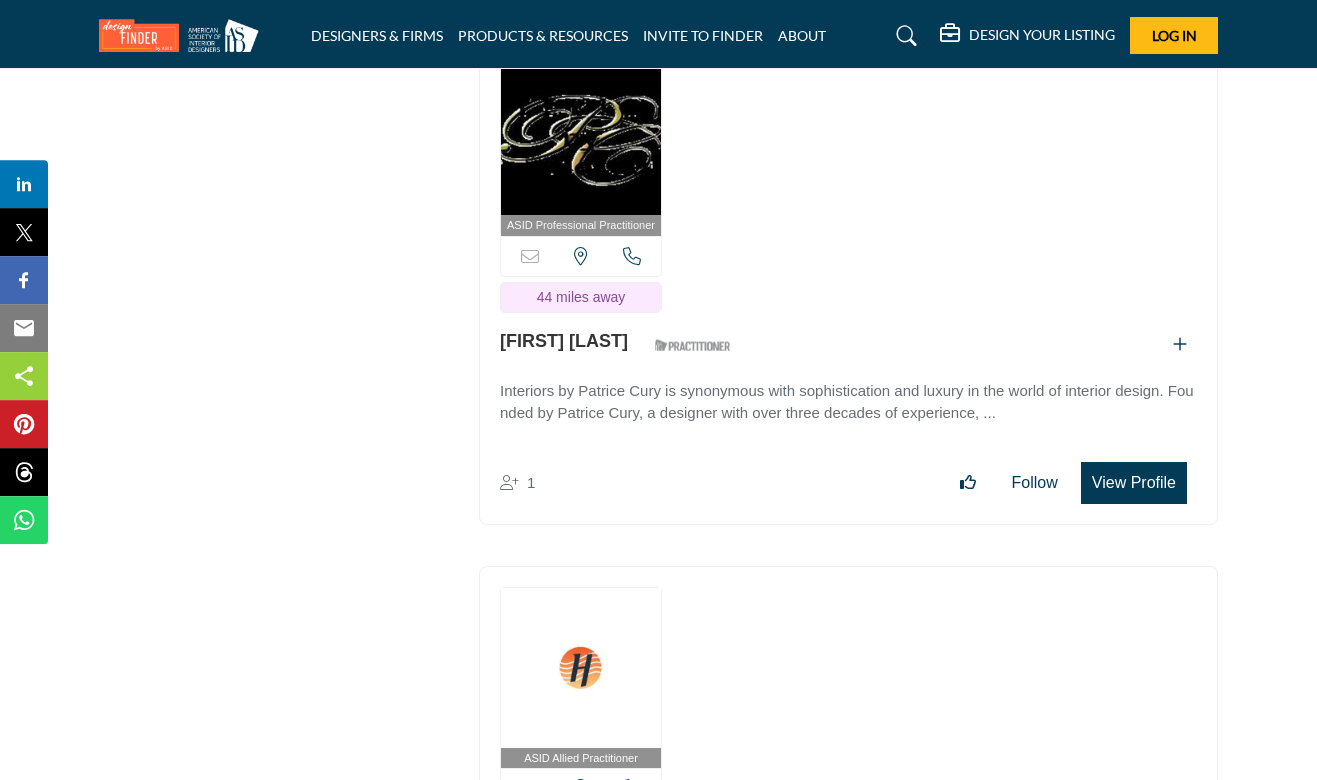 scroll, scrollTop: 76716, scrollLeft: 0, axis: vertical 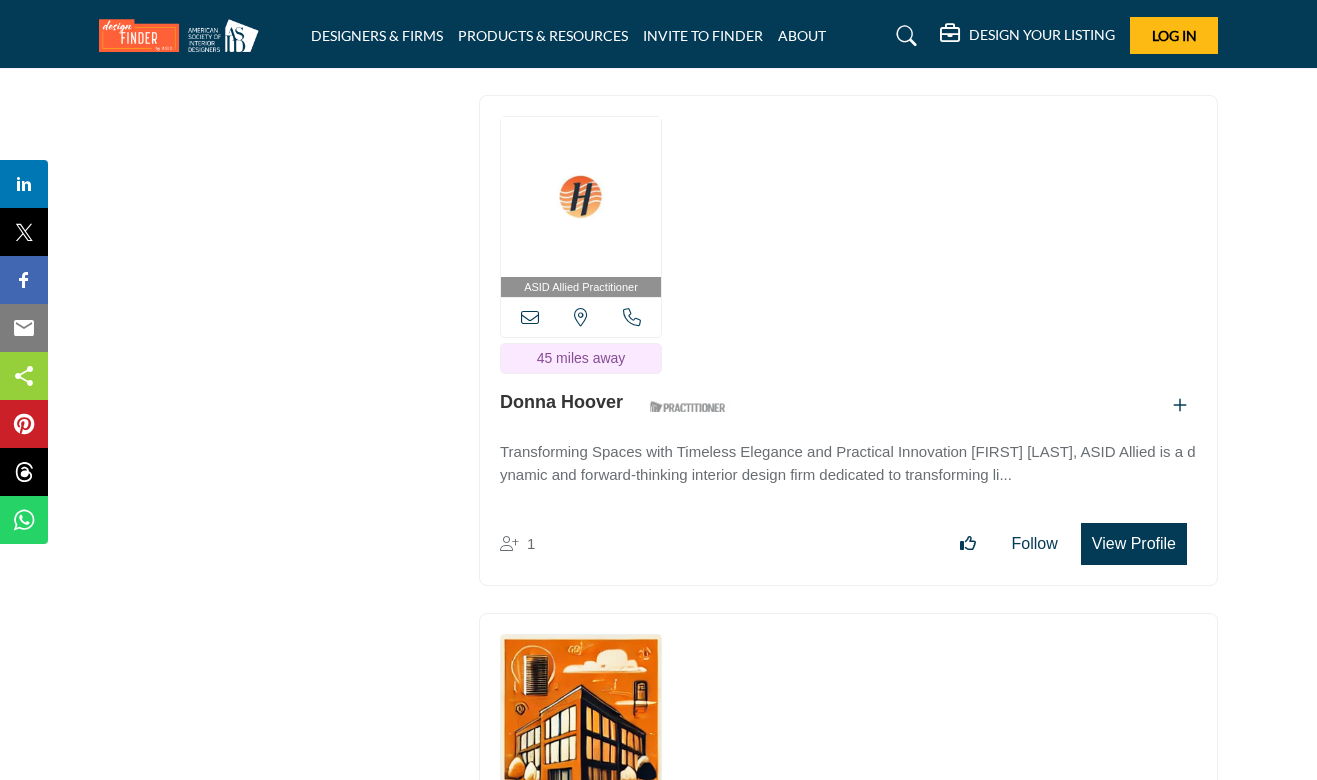 click on "View Profile" at bounding box center (1134, 544) 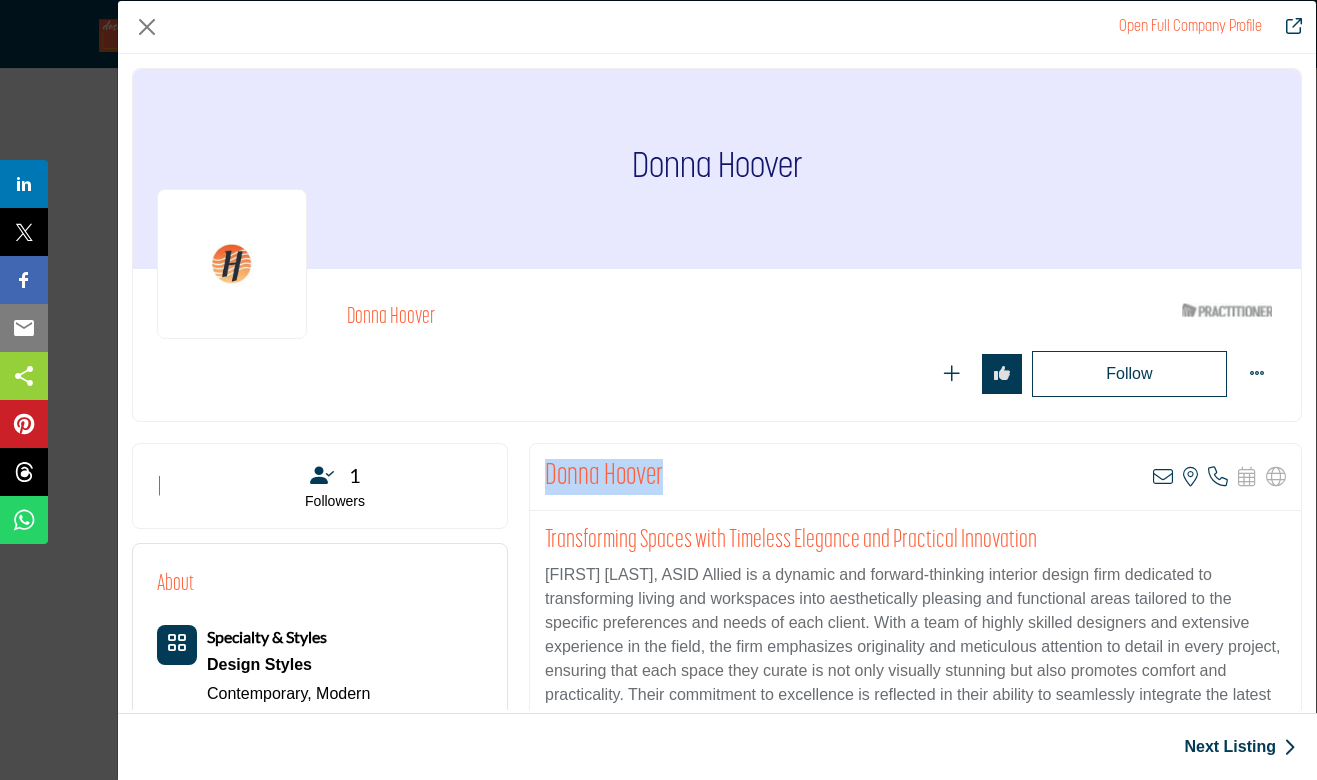 drag, startPoint x: 624, startPoint y: 470, endPoint x: 533, endPoint y: 472, distance: 91.02197 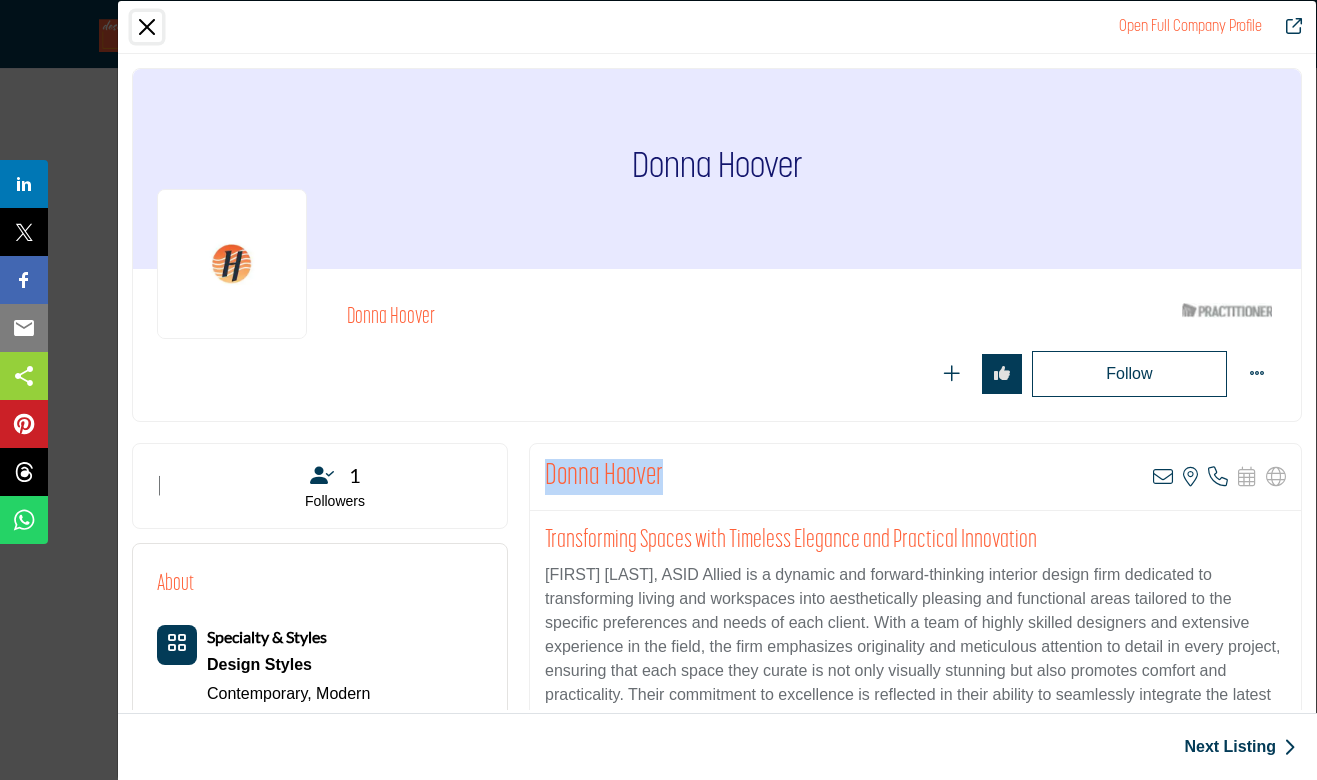 click at bounding box center [147, 27] 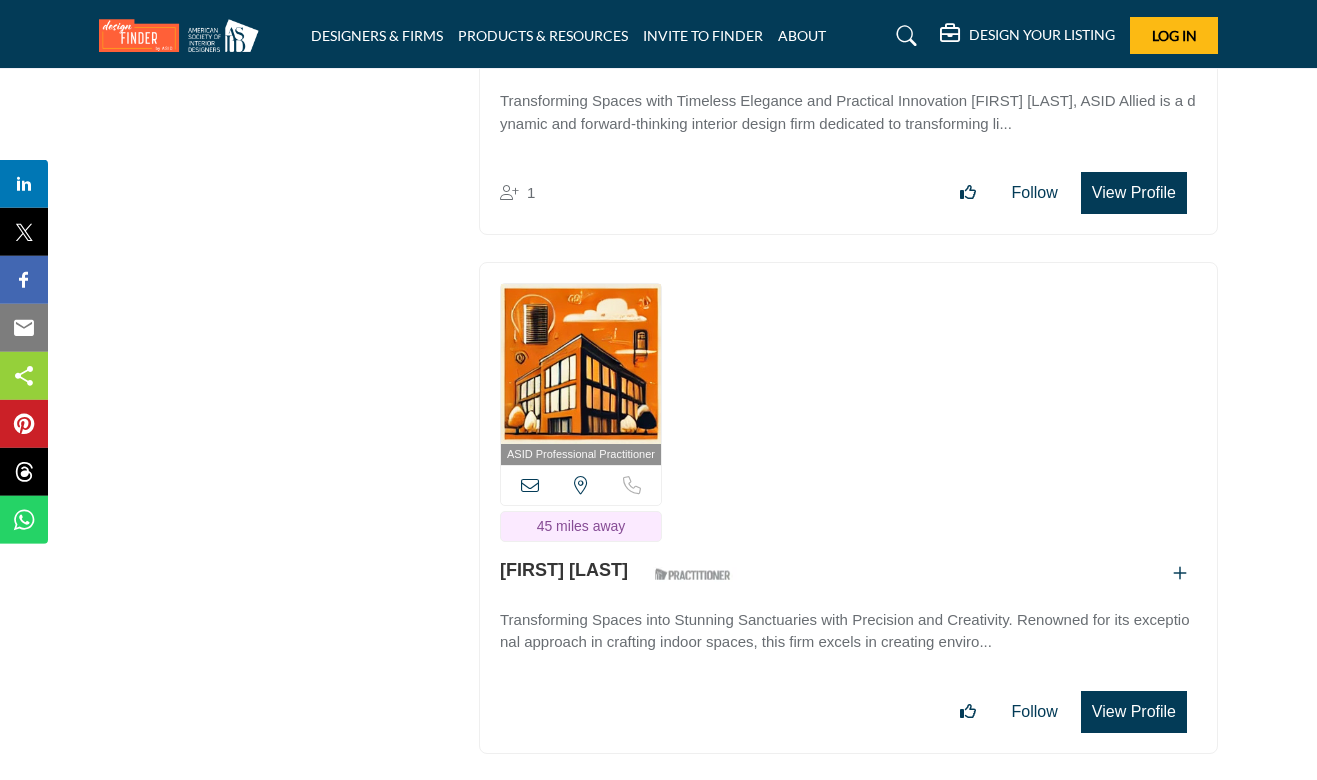 scroll, scrollTop: 77094, scrollLeft: 0, axis: vertical 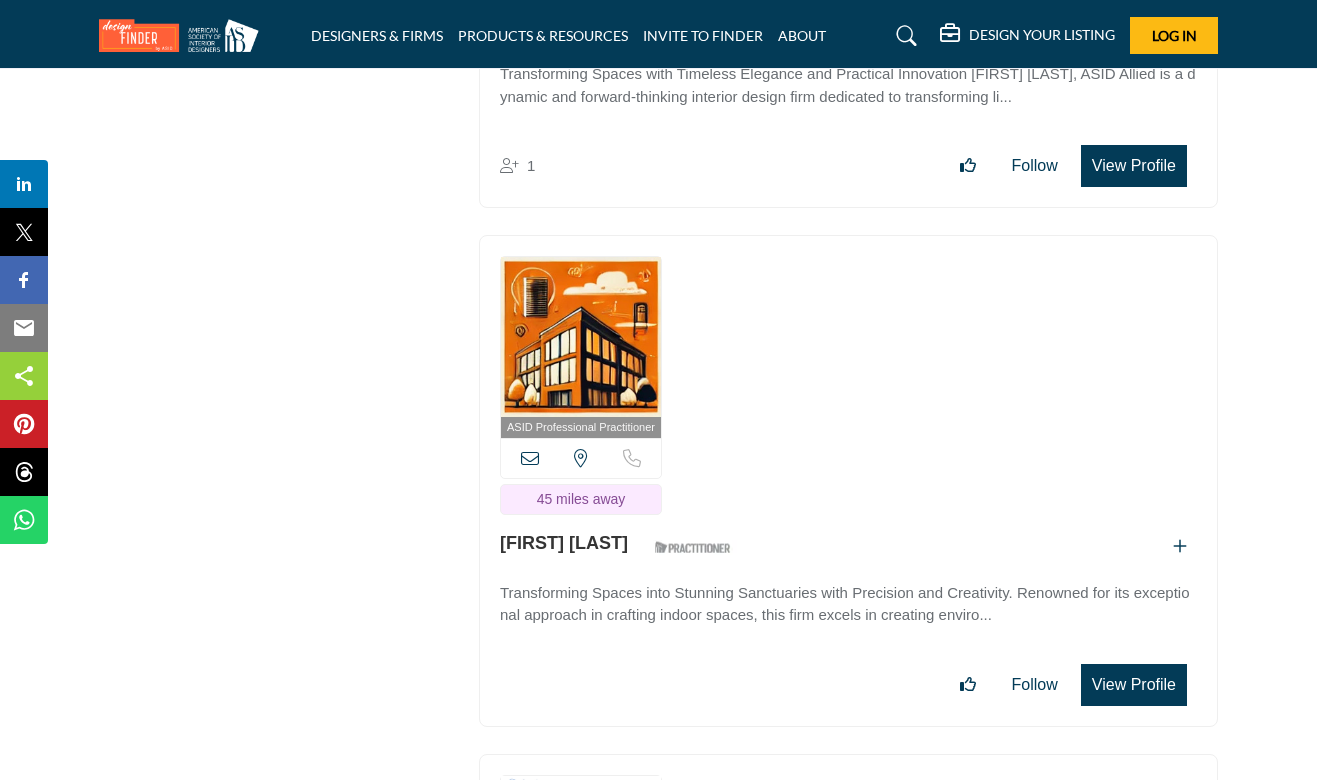 click on "View Profile" at bounding box center [1134, 685] 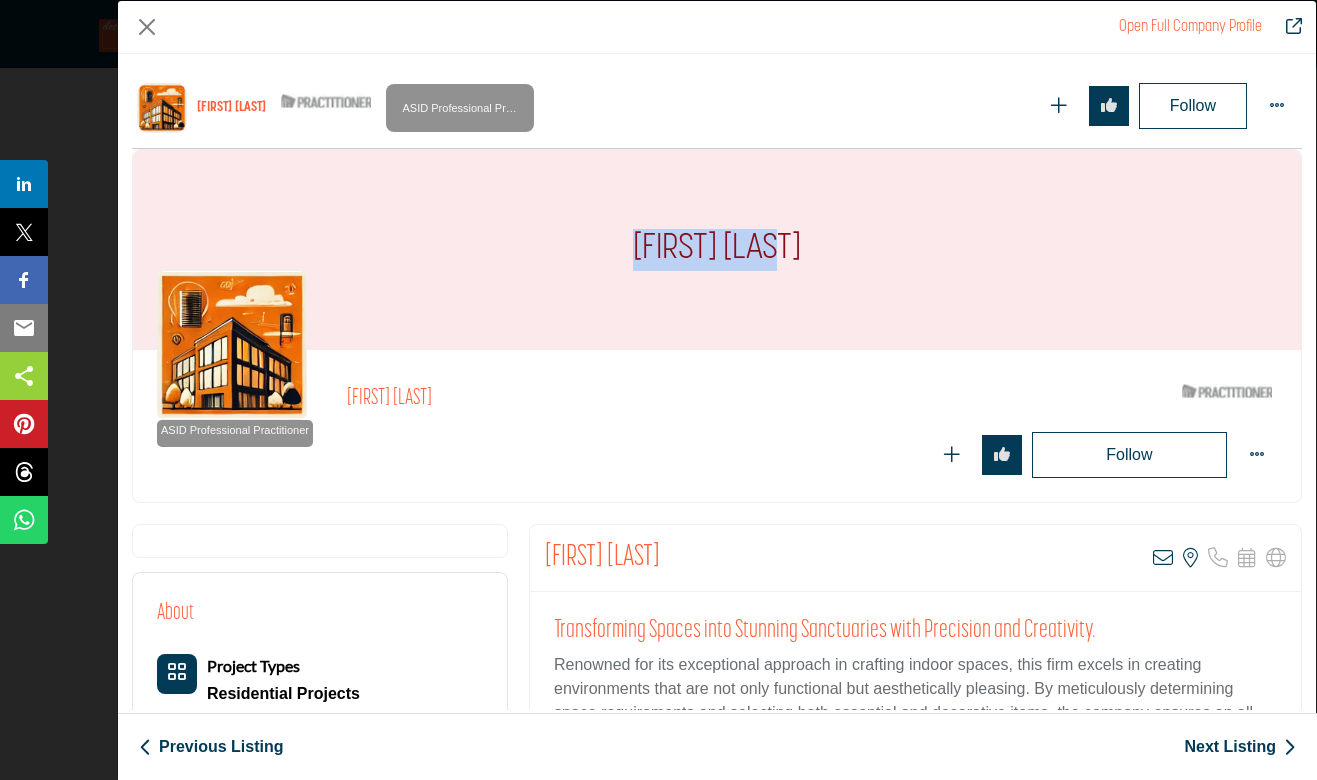 drag, startPoint x: 810, startPoint y: 250, endPoint x: 637, endPoint y: 245, distance: 173.07224 